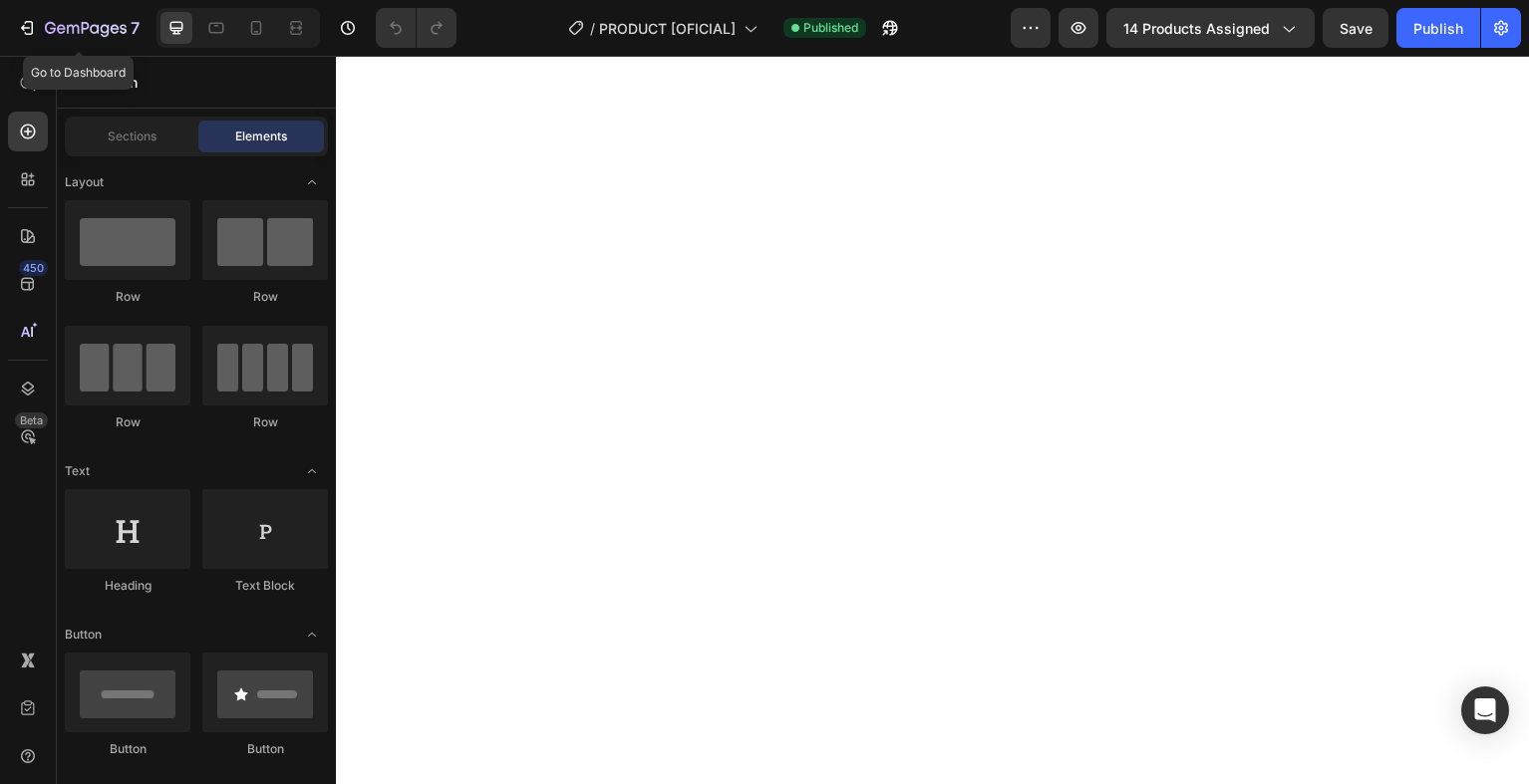 scroll, scrollTop: 0, scrollLeft: 0, axis: both 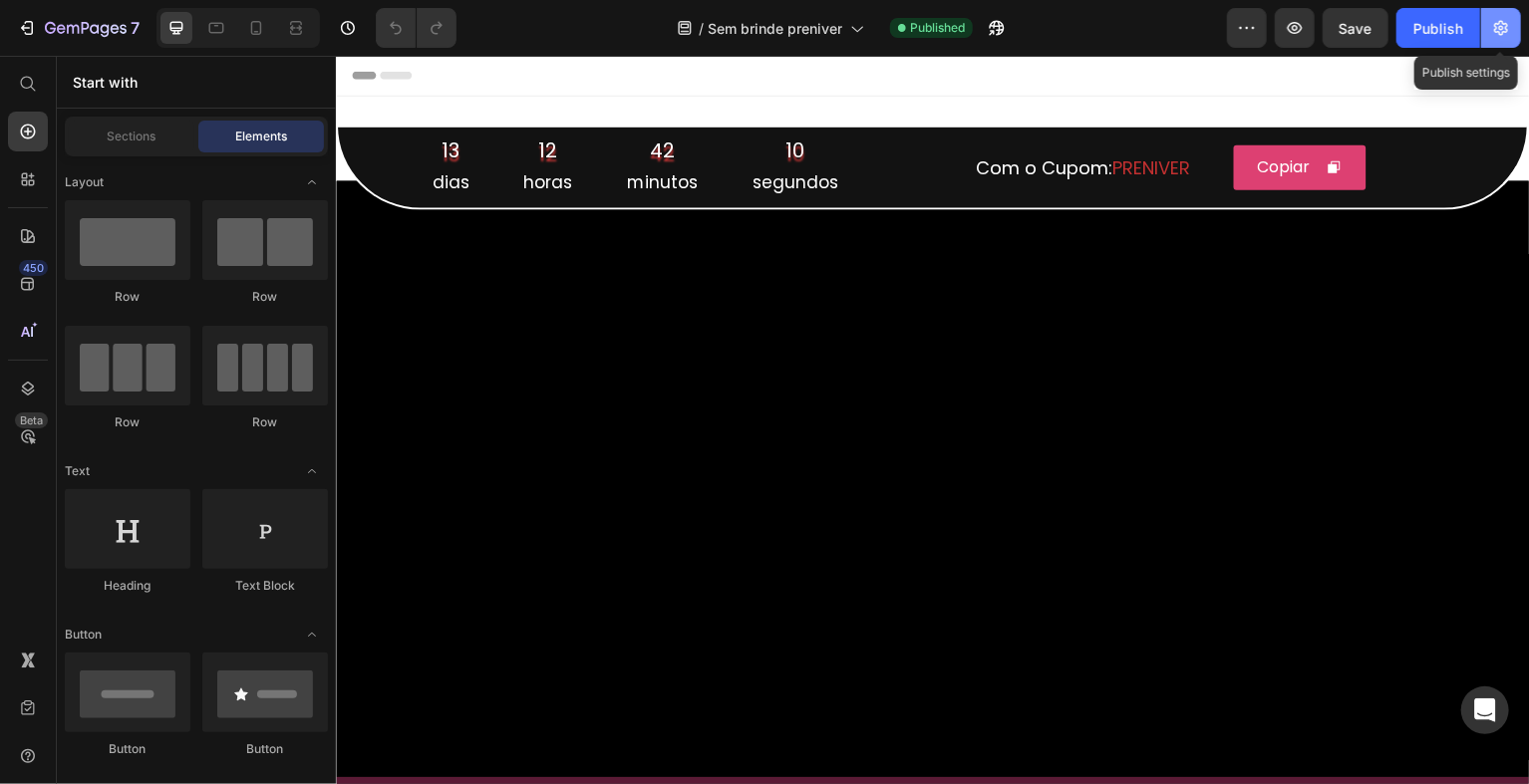click 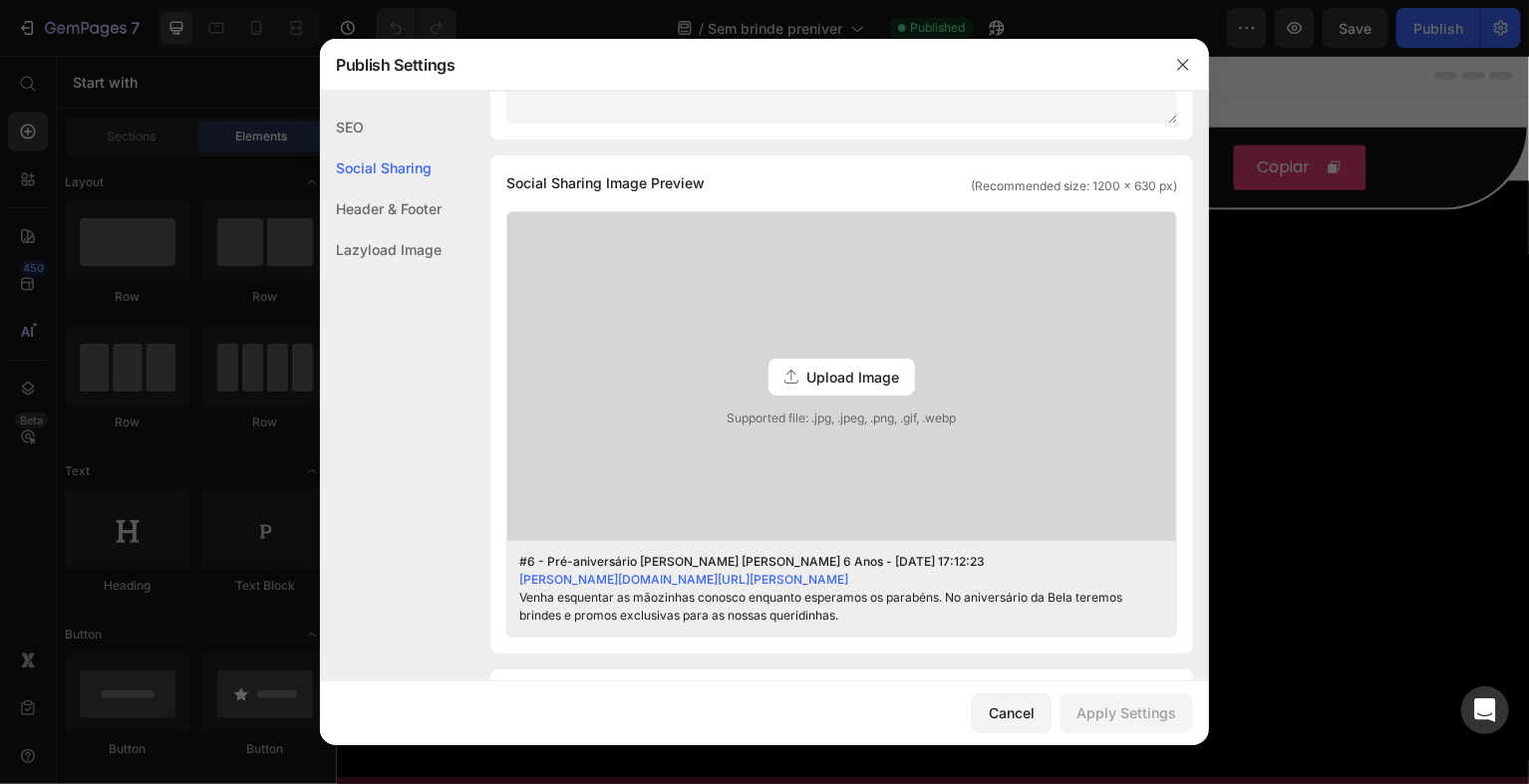 scroll, scrollTop: 498, scrollLeft: 0, axis: vertical 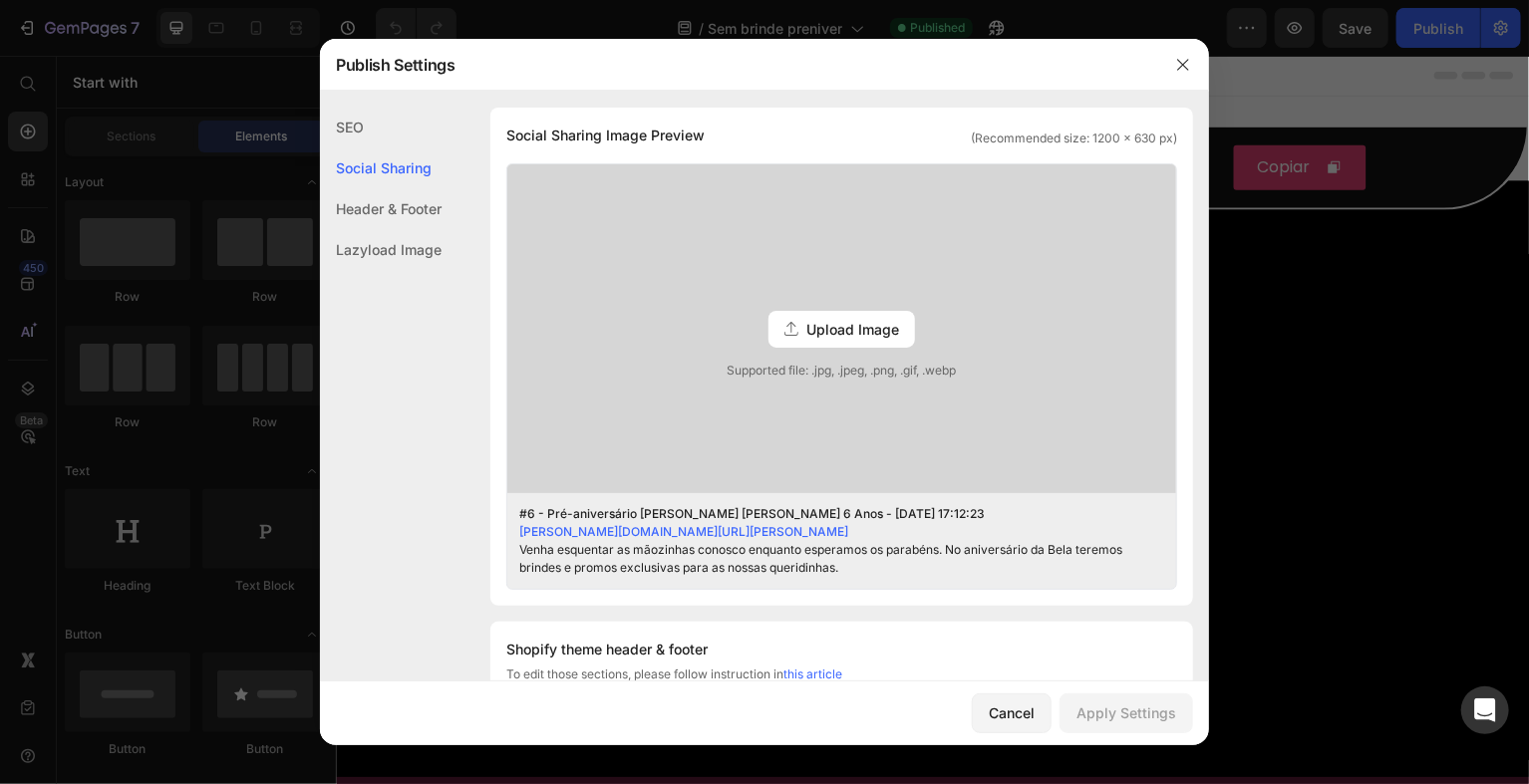 click on "Upload Image" at bounding box center (852, 329) 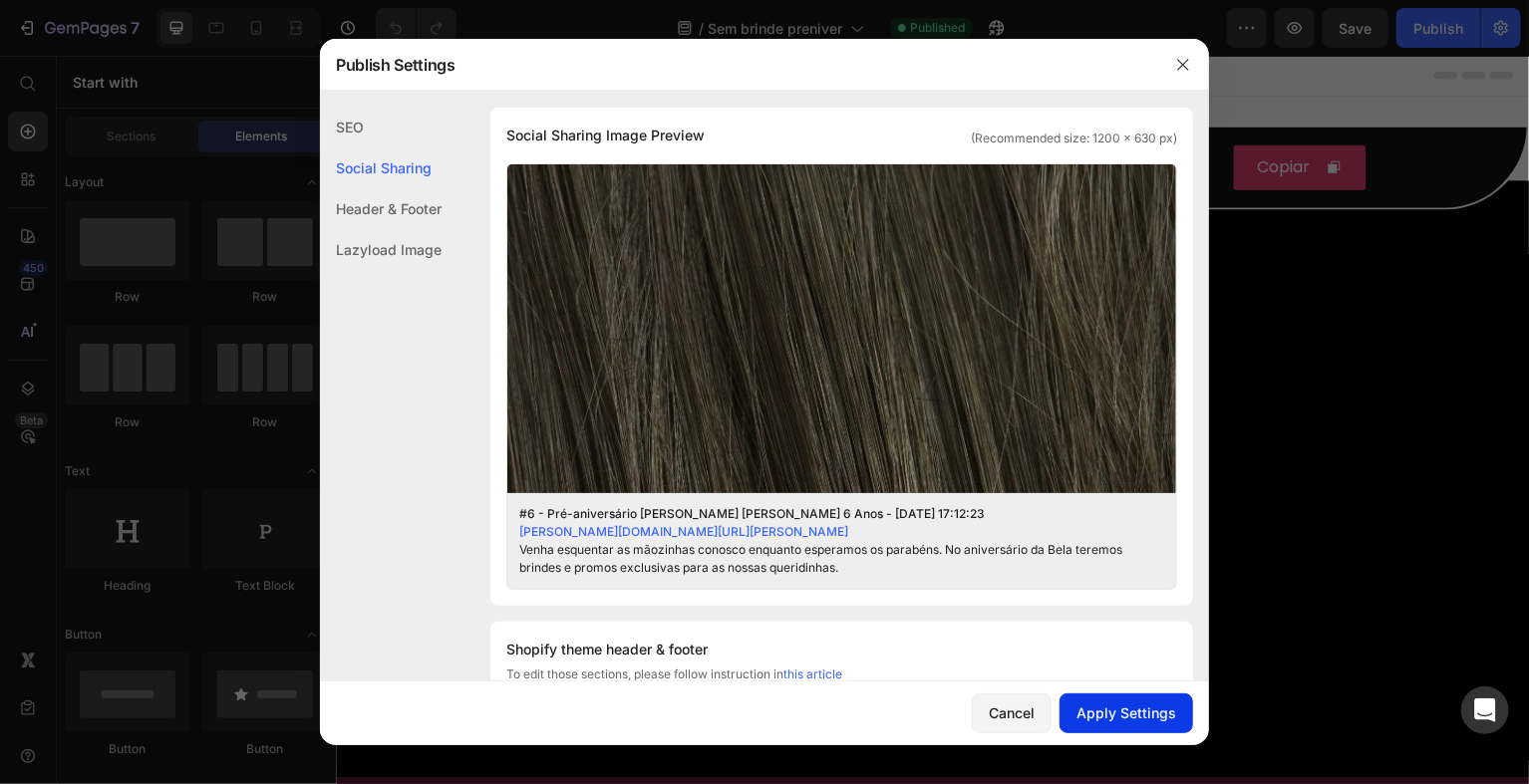 click on "Apply Settings" at bounding box center [1126, 712] 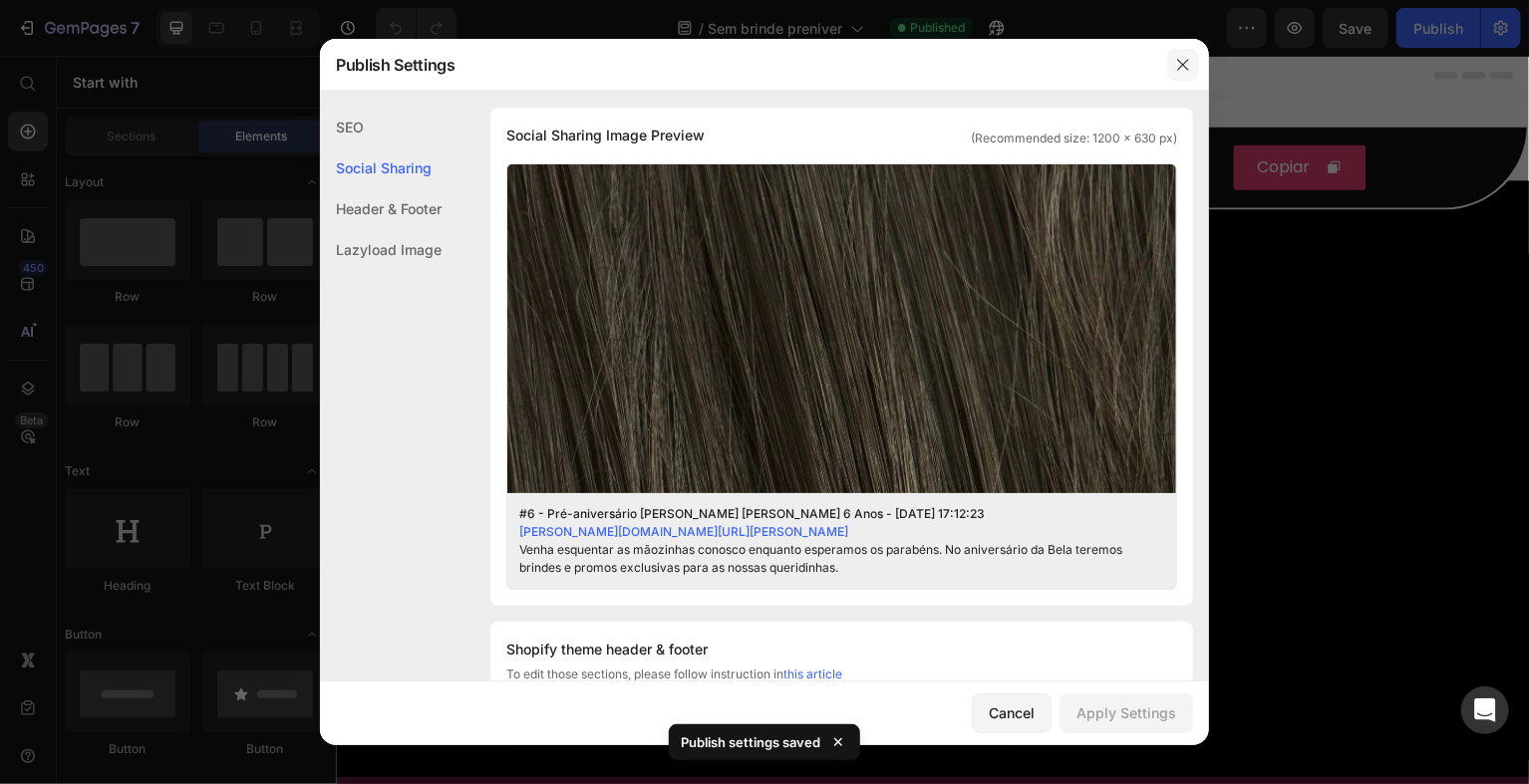 click 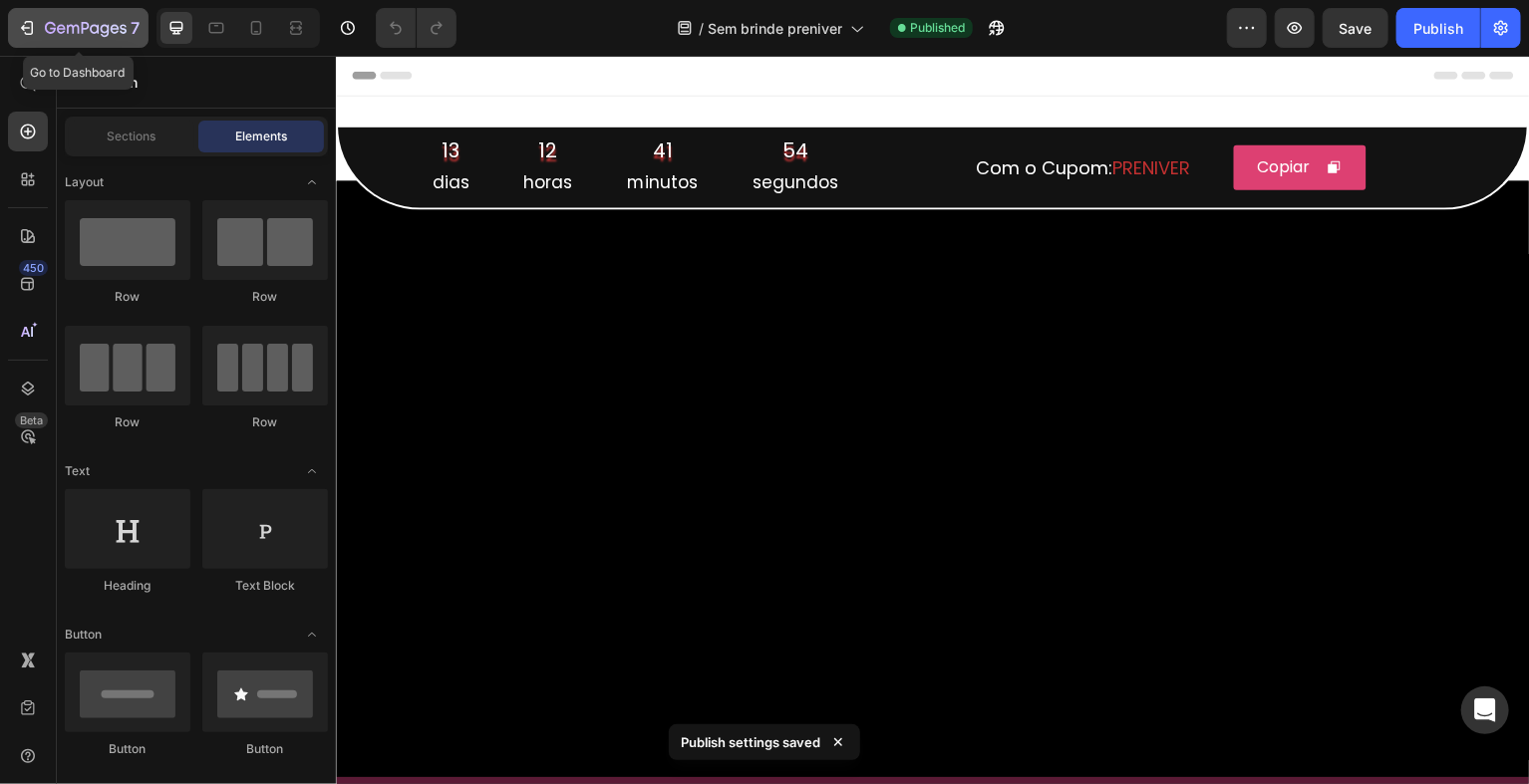 click 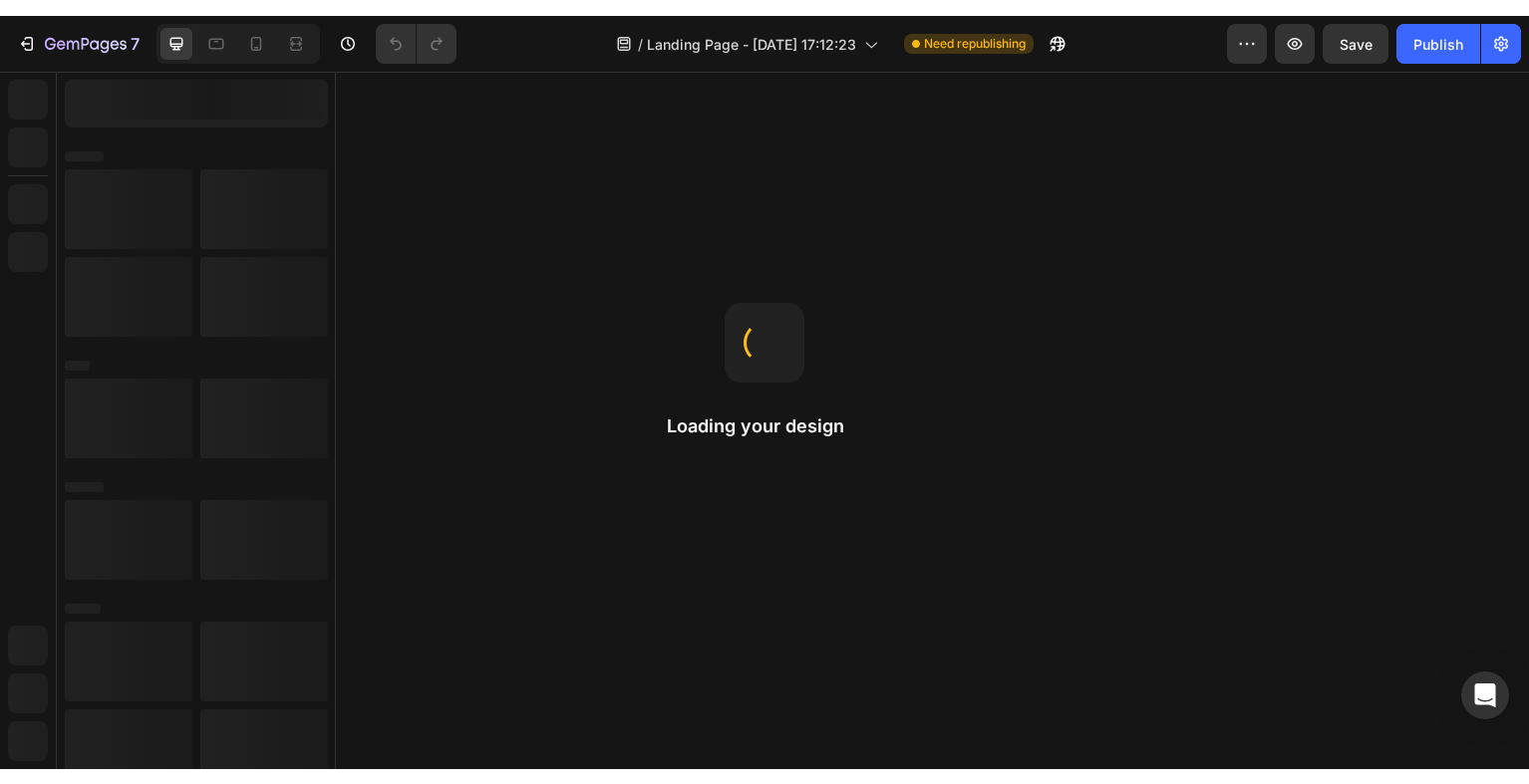 scroll, scrollTop: 0, scrollLeft: 0, axis: both 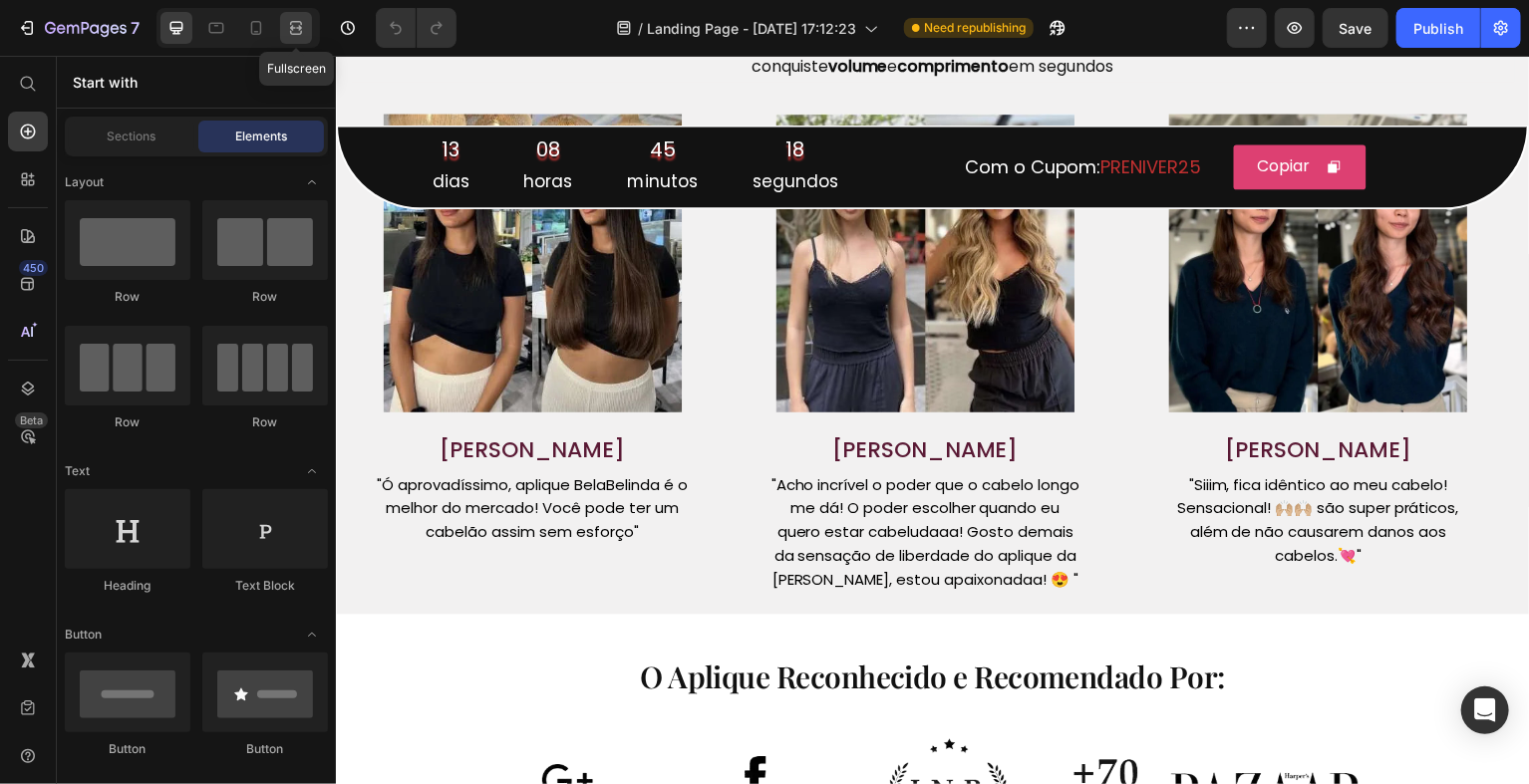 click 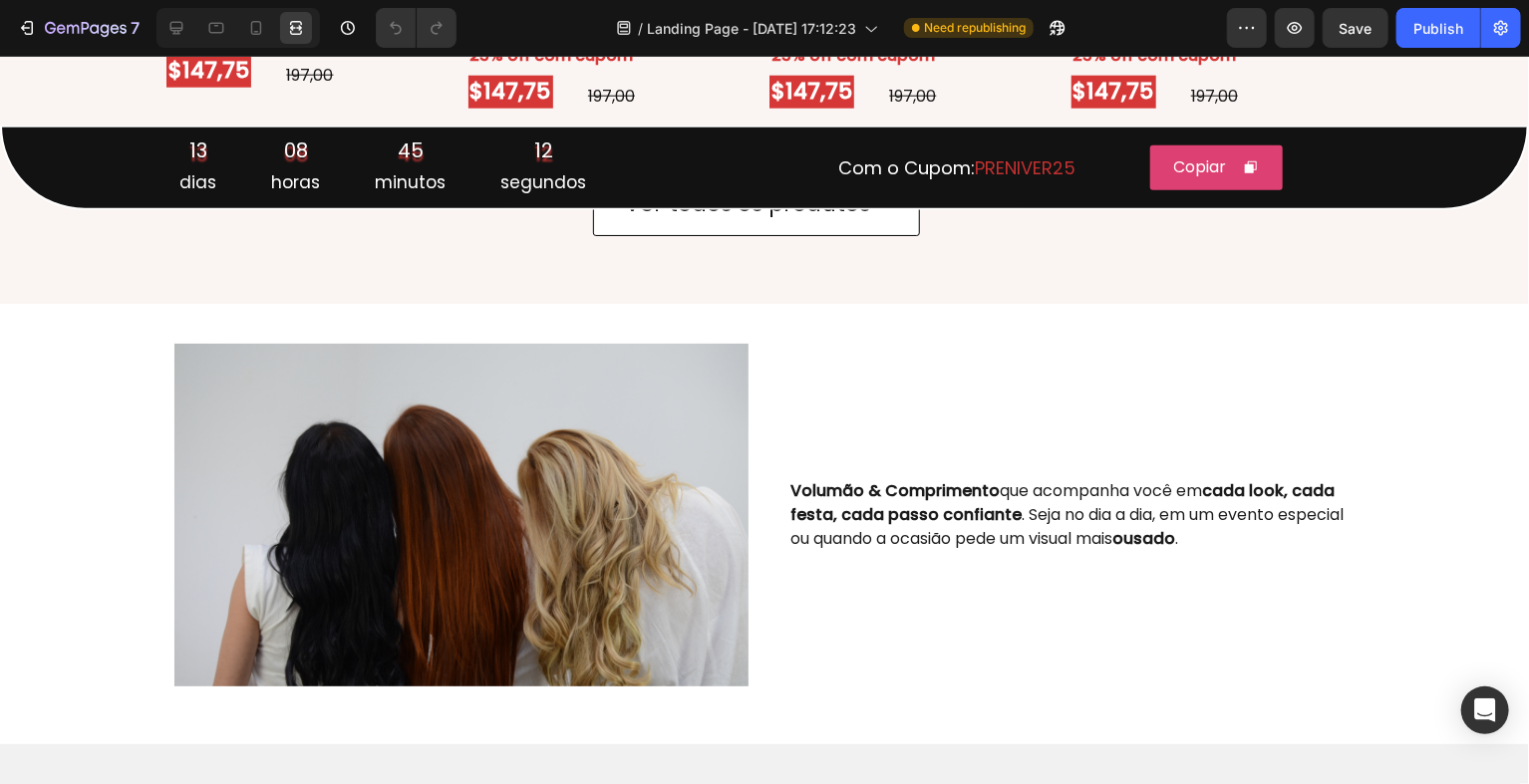 scroll, scrollTop: 1118, scrollLeft: 0, axis: vertical 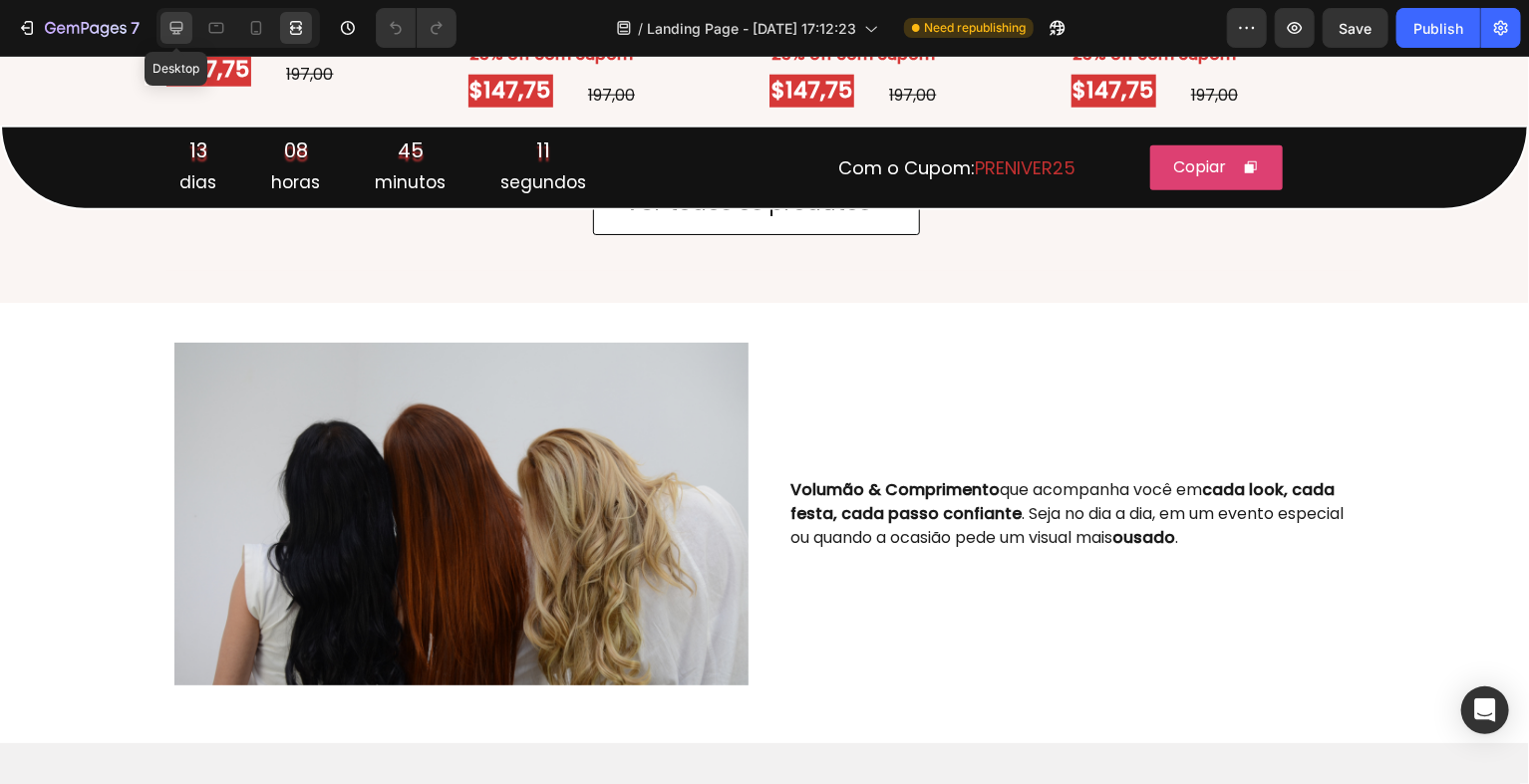 click 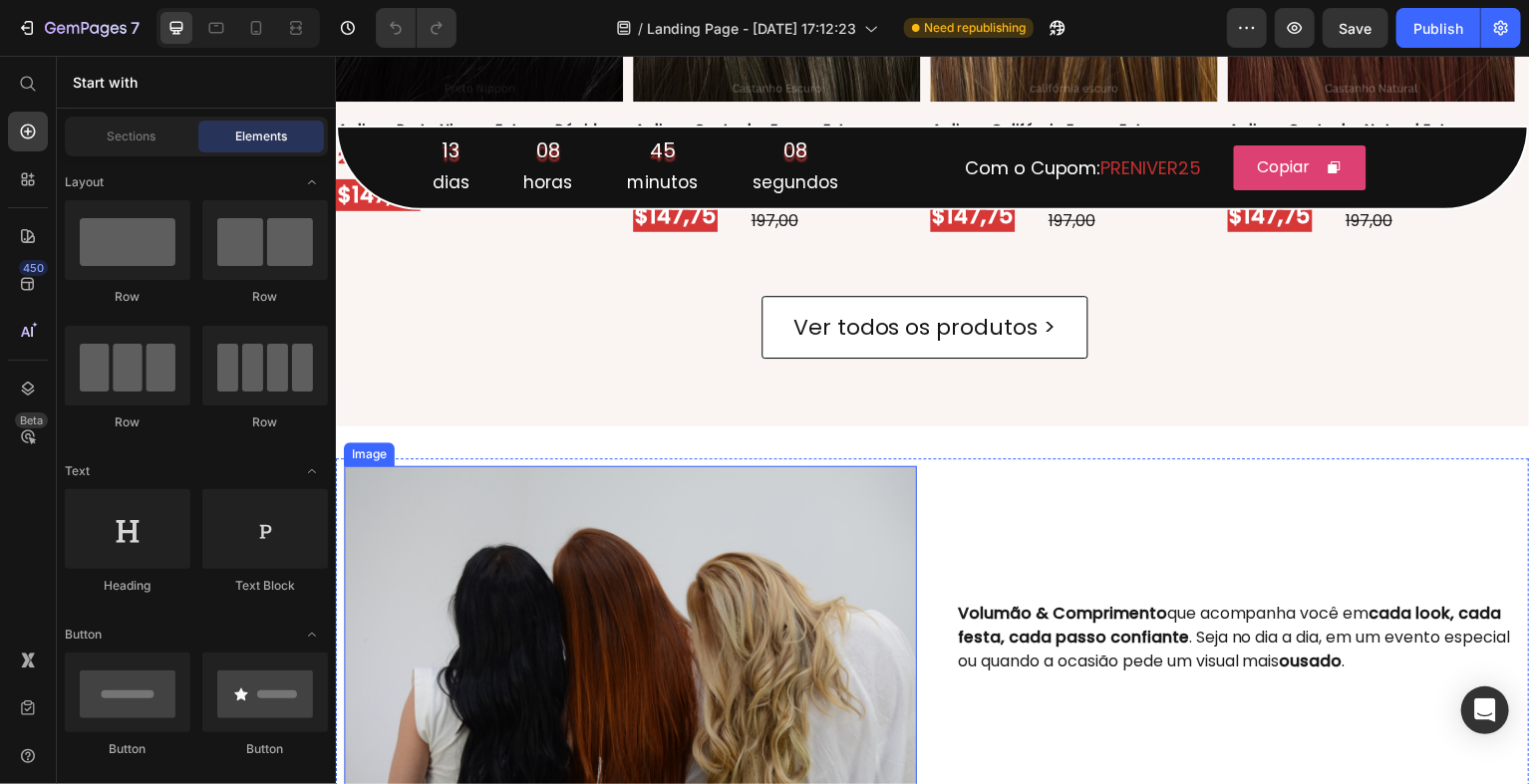 scroll, scrollTop: 1101, scrollLeft: 0, axis: vertical 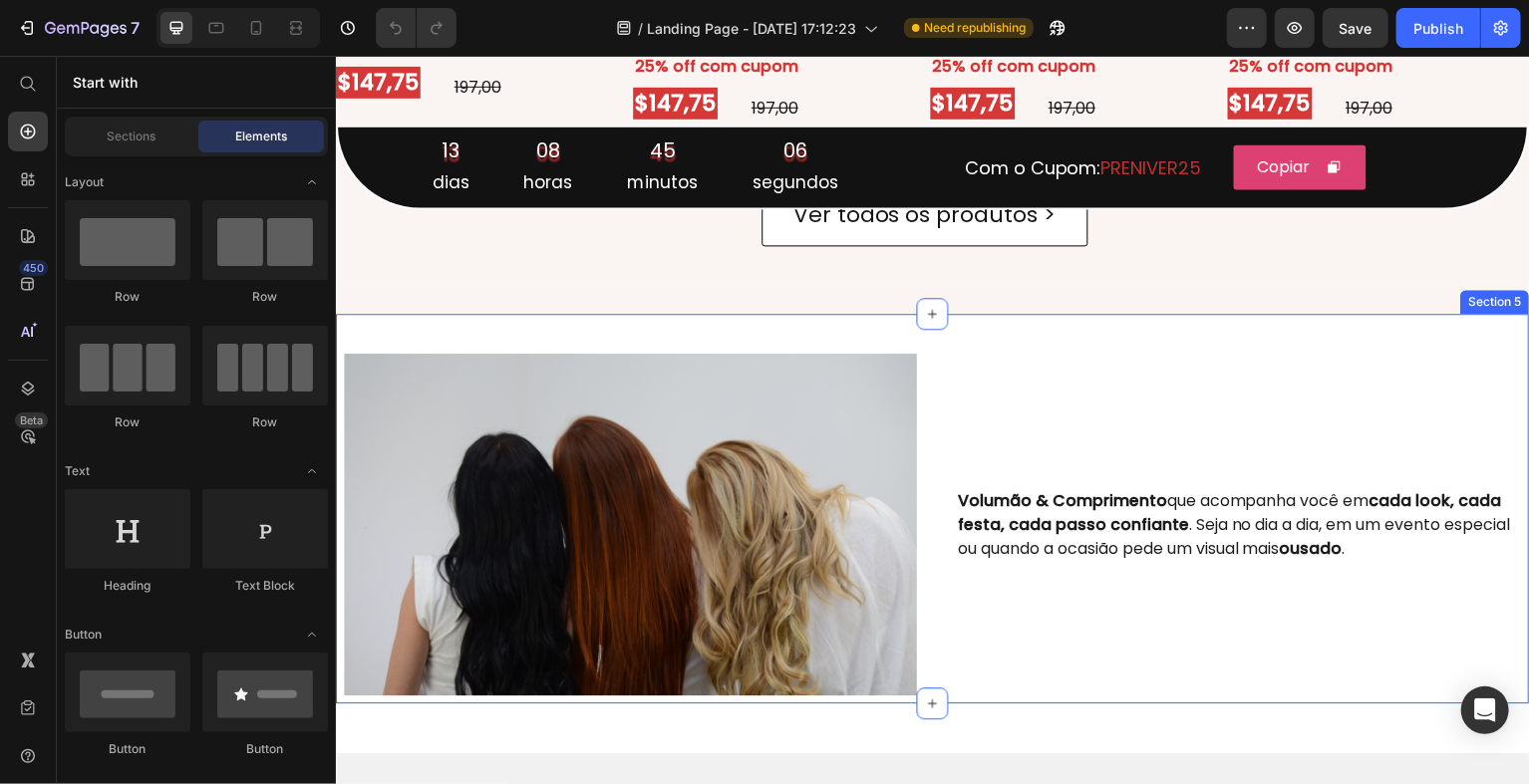 click on "Volumão & Comprimento  que acompanha você em  cada look, cada festa, cada passo confiante . Seja no dia a dia, em um evento especial ou quando a ocasião pede um visual mais  ousado . Text Block Row Image Row Section 5" at bounding box center (933, 510) 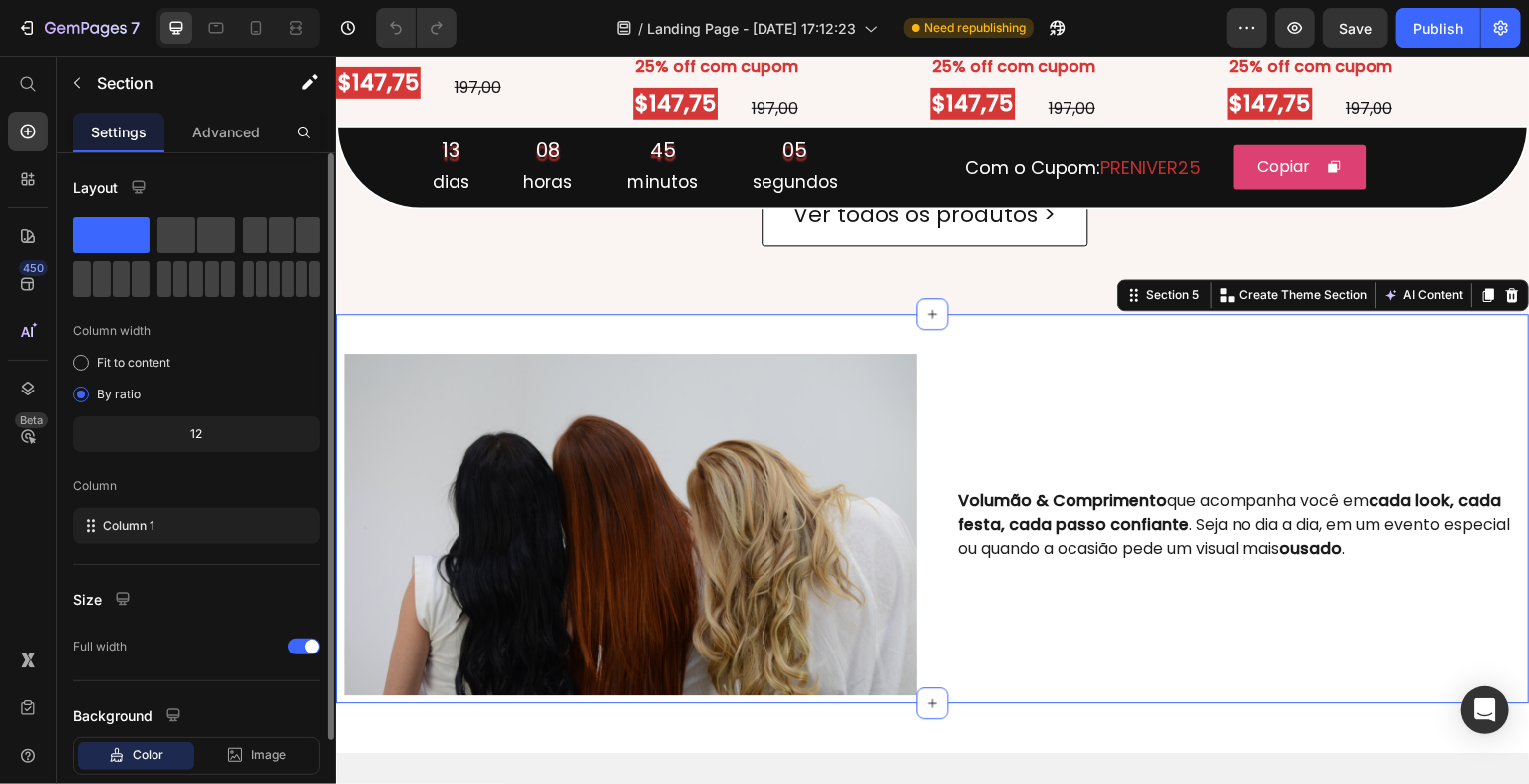scroll, scrollTop: 116, scrollLeft: 0, axis: vertical 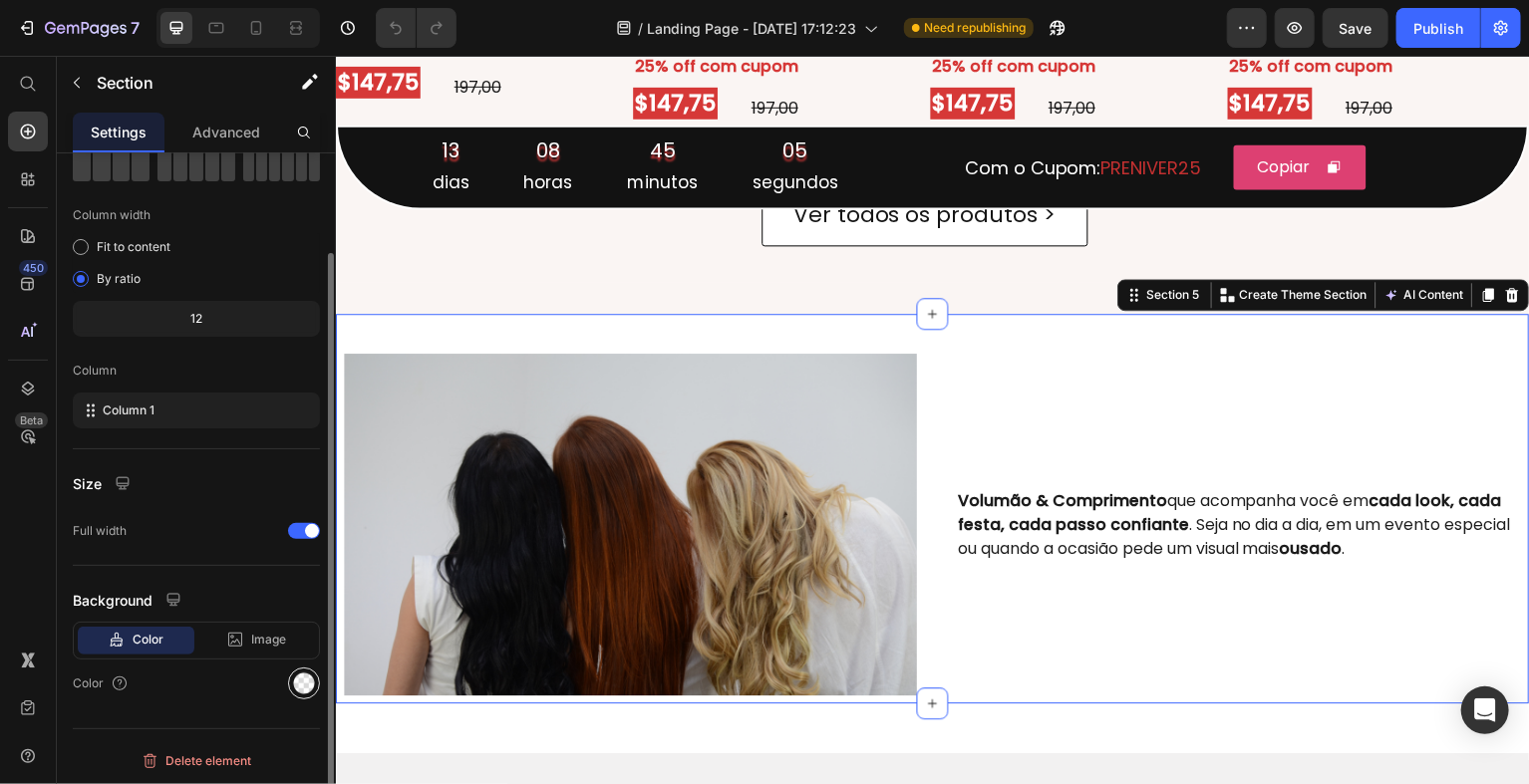 click at bounding box center (304, 683) 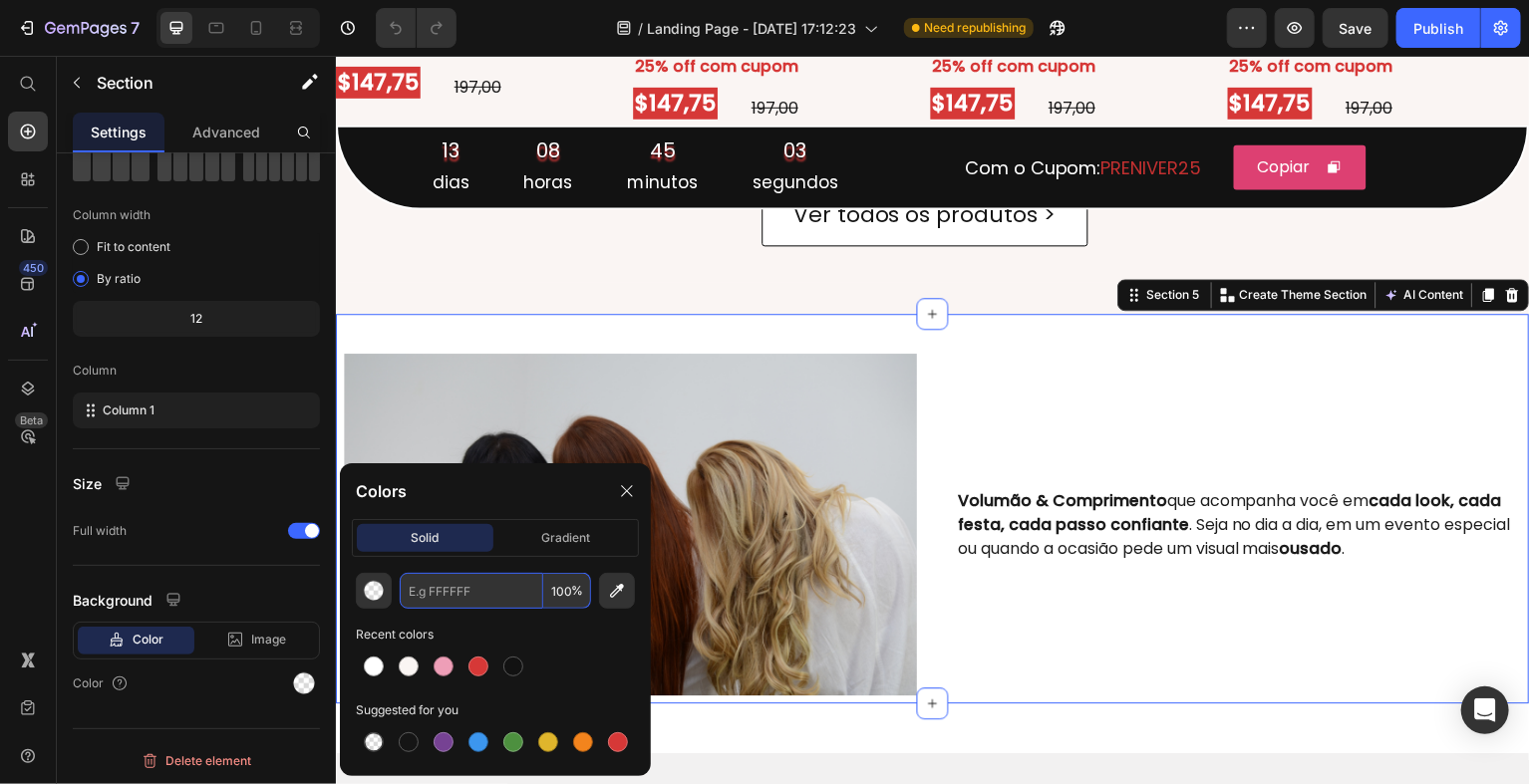 click at bounding box center [471, 591] 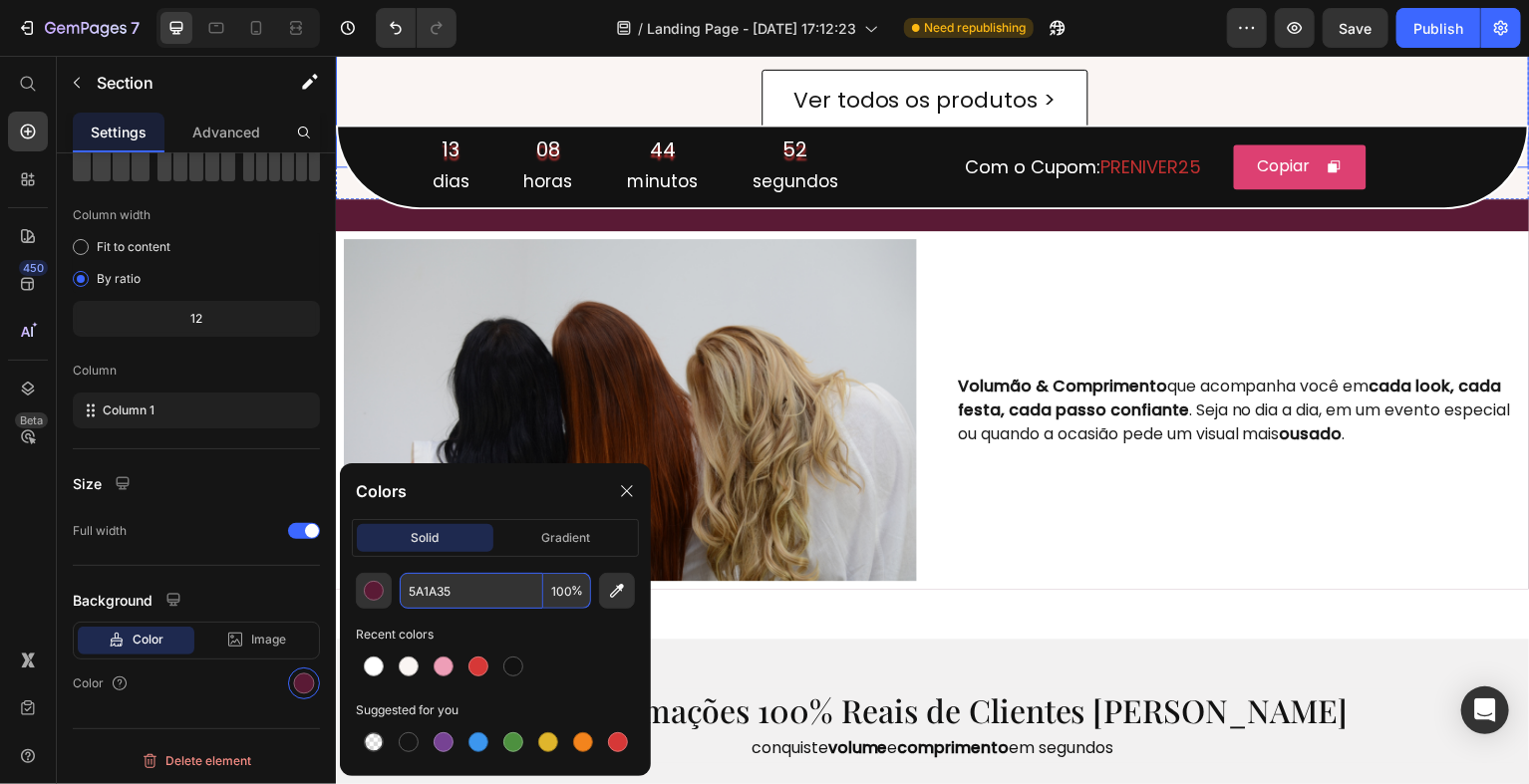 scroll, scrollTop: 1217, scrollLeft: 0, axis: vertical 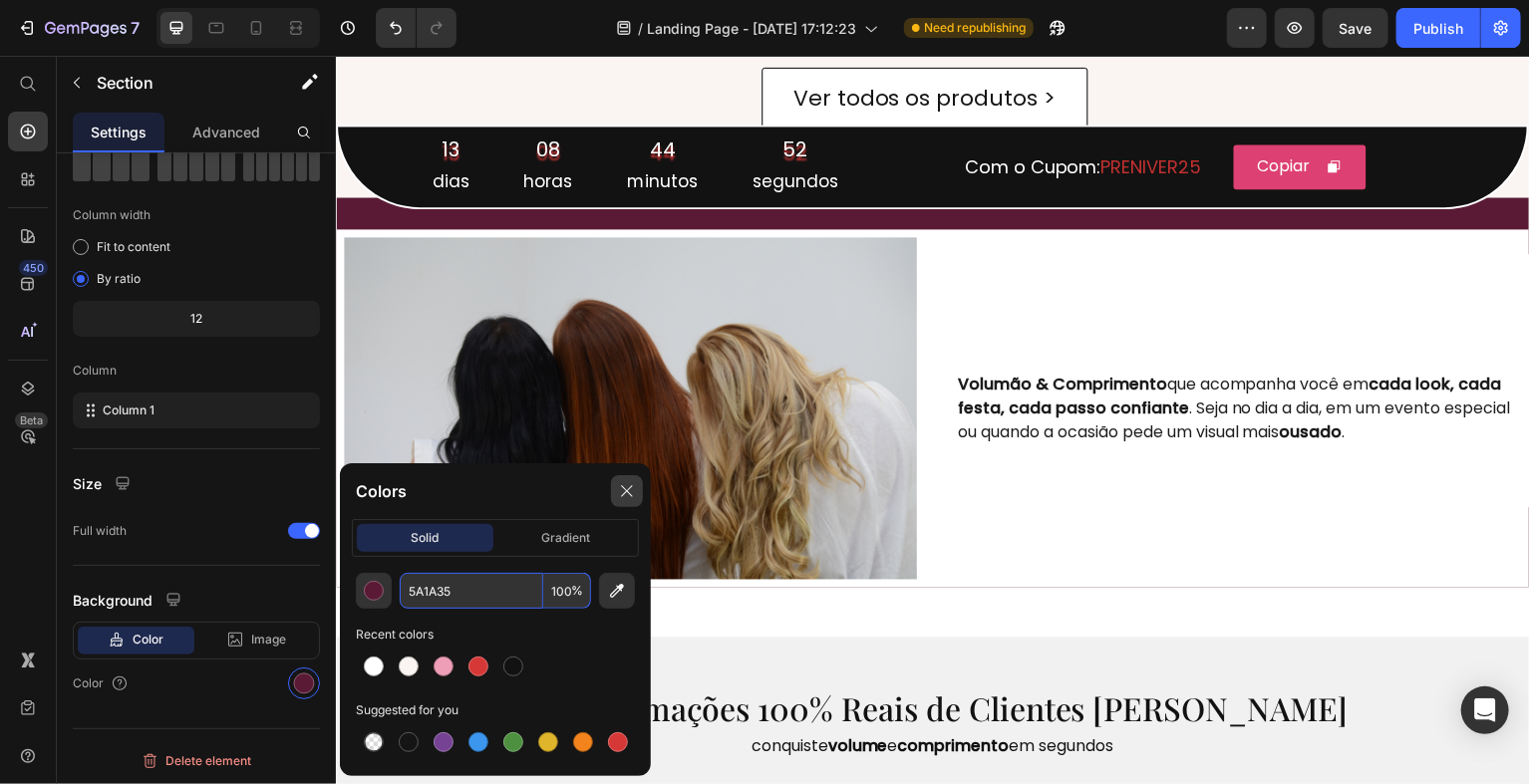 type on "5A1A35" 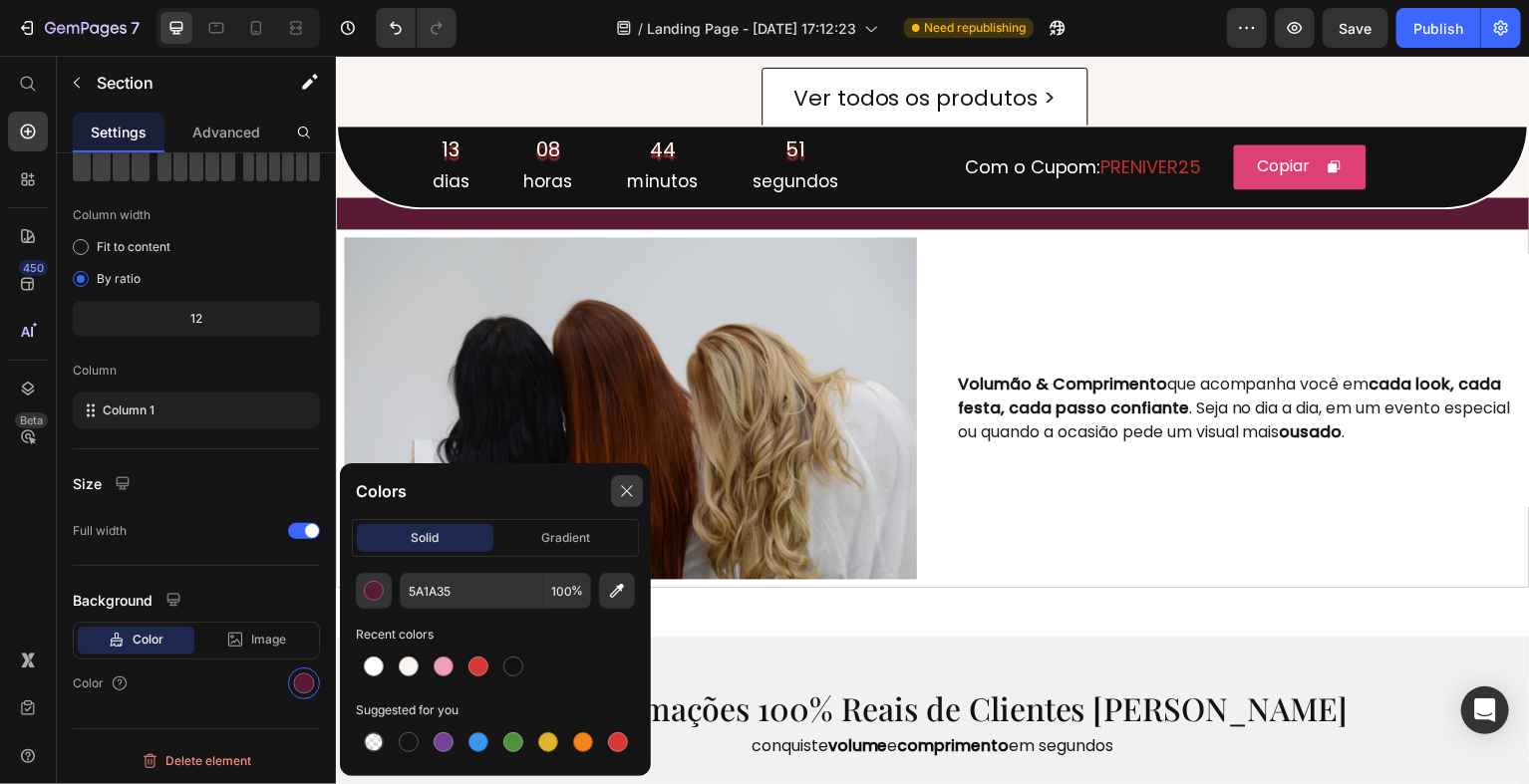 click at bounding box center [627, 491] 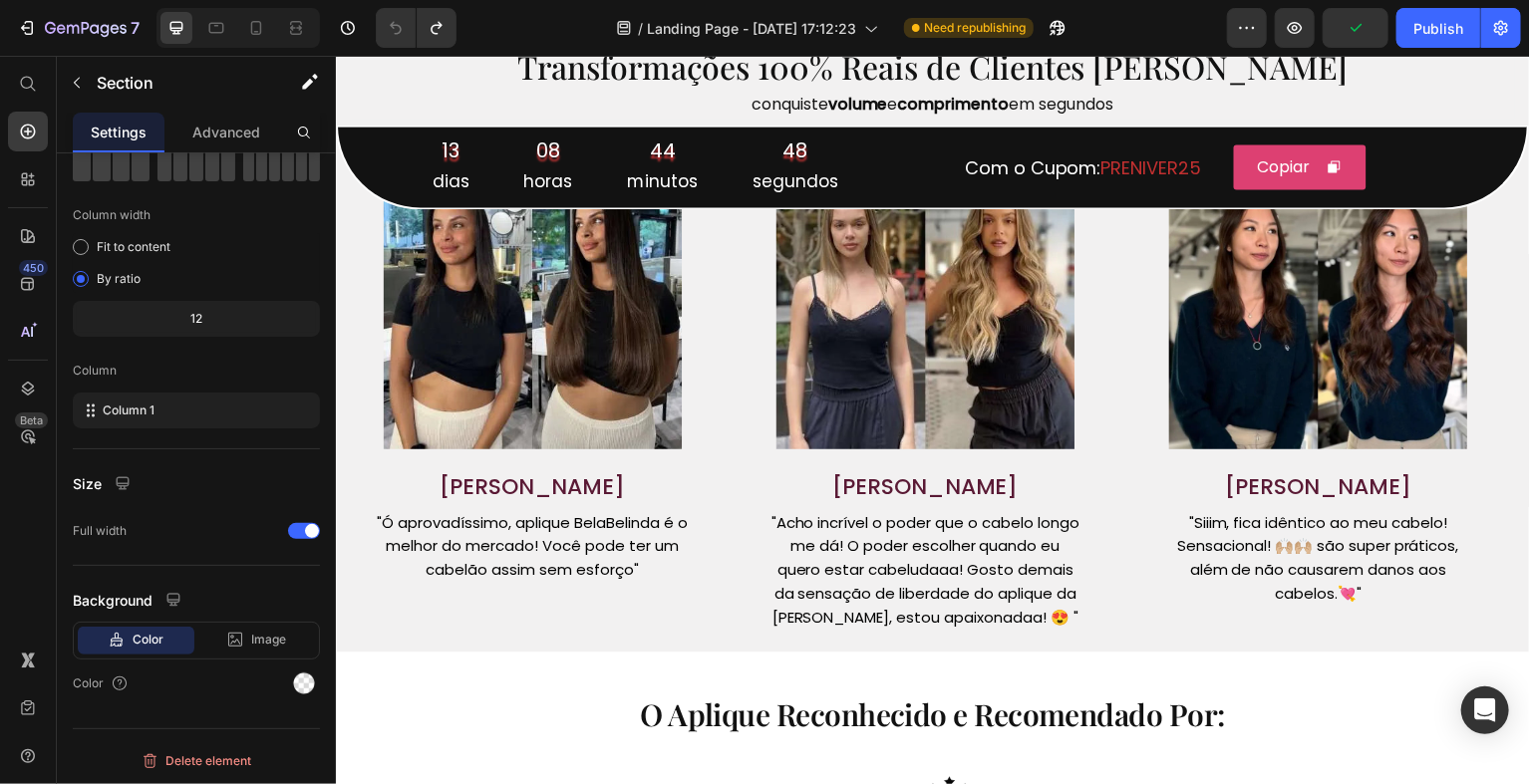 scroll, scrollTop: 1879, scrollLeft: 0, axis: vertical 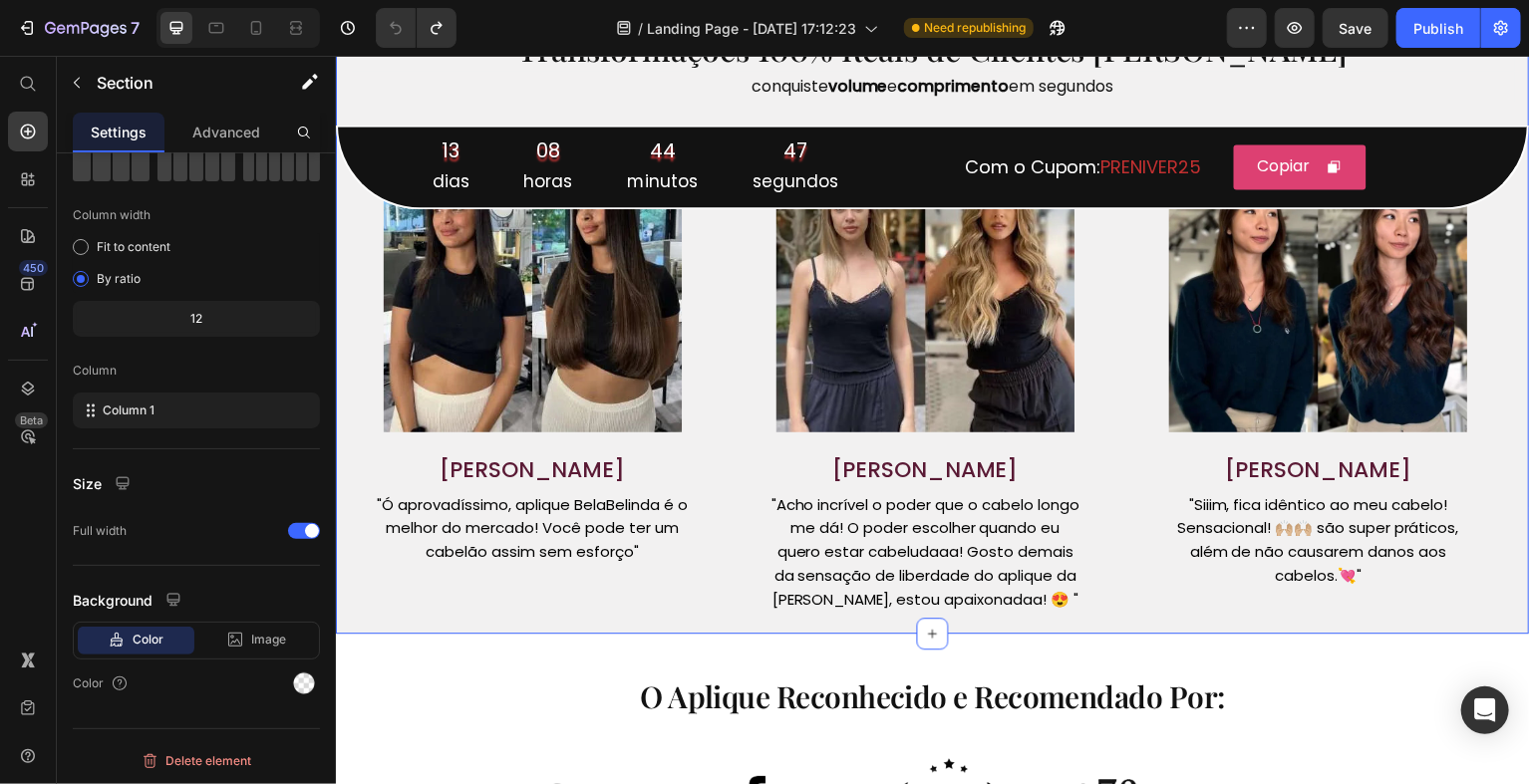 click on "Transformações  100%  Reais de Clientes Bela Belinda  Heading Transformações 100% Reais de Clientes Bela Belinda  Heading CONQUISTE  VOLUME  E  COMPRIMENTO  EM SEGUNDOS Text Block Row Image Dani Aguiar Heading "Ó aprovadíssimo, aplique BelaBelinda é o melhor do mercado! Você pode ter um cabelão assim sem esforço" Text Block Row Row Image Priscilla Barbosa Heading "Acho incrível o poder que o cabelo longo me dá! O poder escolher quando eu quero estar cabeludaaa! Gosto demais da sensação de liberdade do aplique da Bela Belinda, estou apaixonadaa! 😍 " Text Block Row Image Paula Marangoni Heading "Siiim, fica idêntico ao meu cabelo! Sensacional! 🙌🏼🙌🏼 são super práticos, além de não causarem danos aos cabelos.💘" Text Block Row Carousel Section 6" at bounding box center [933, 306] 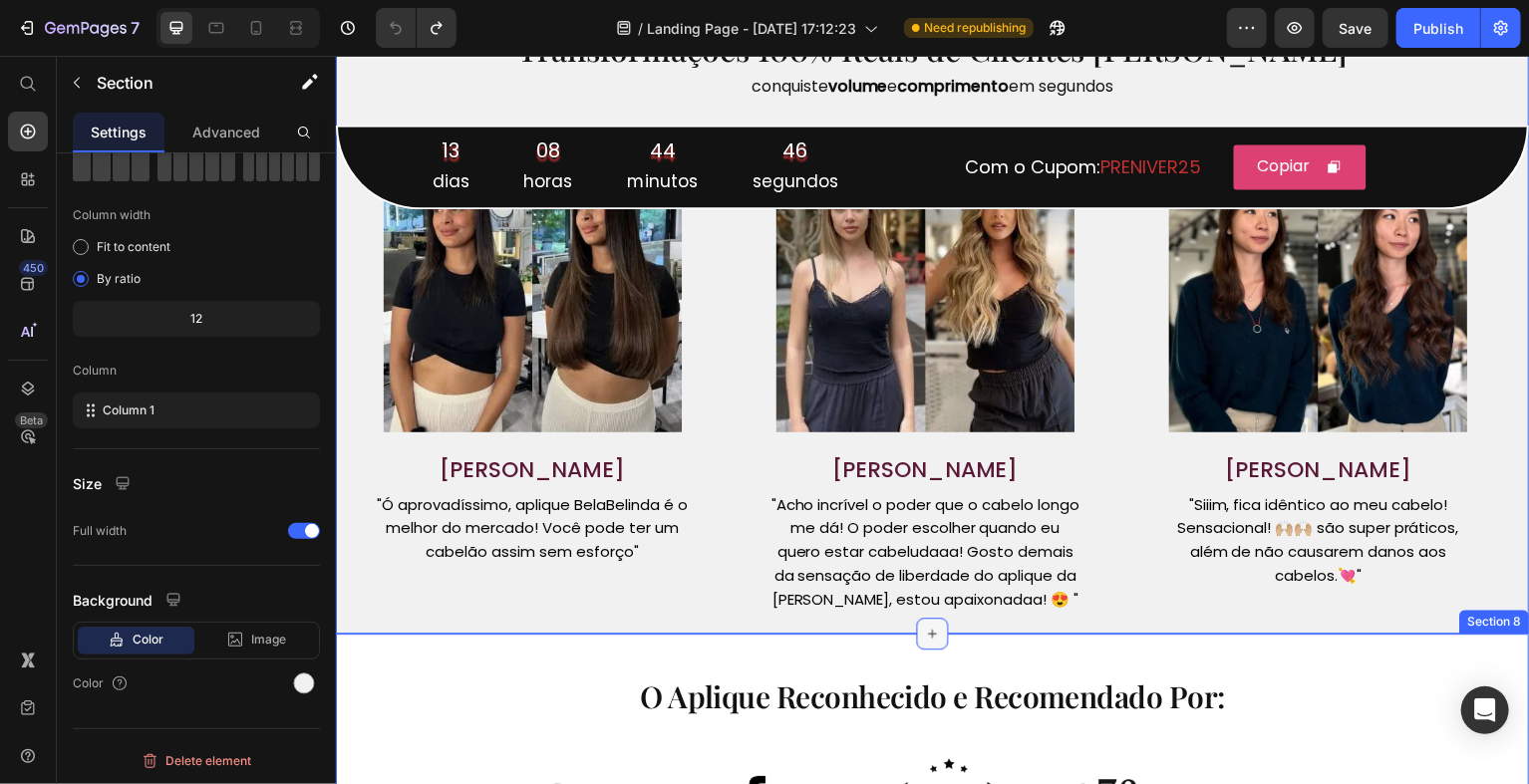 click at bounding box center (933, 636) 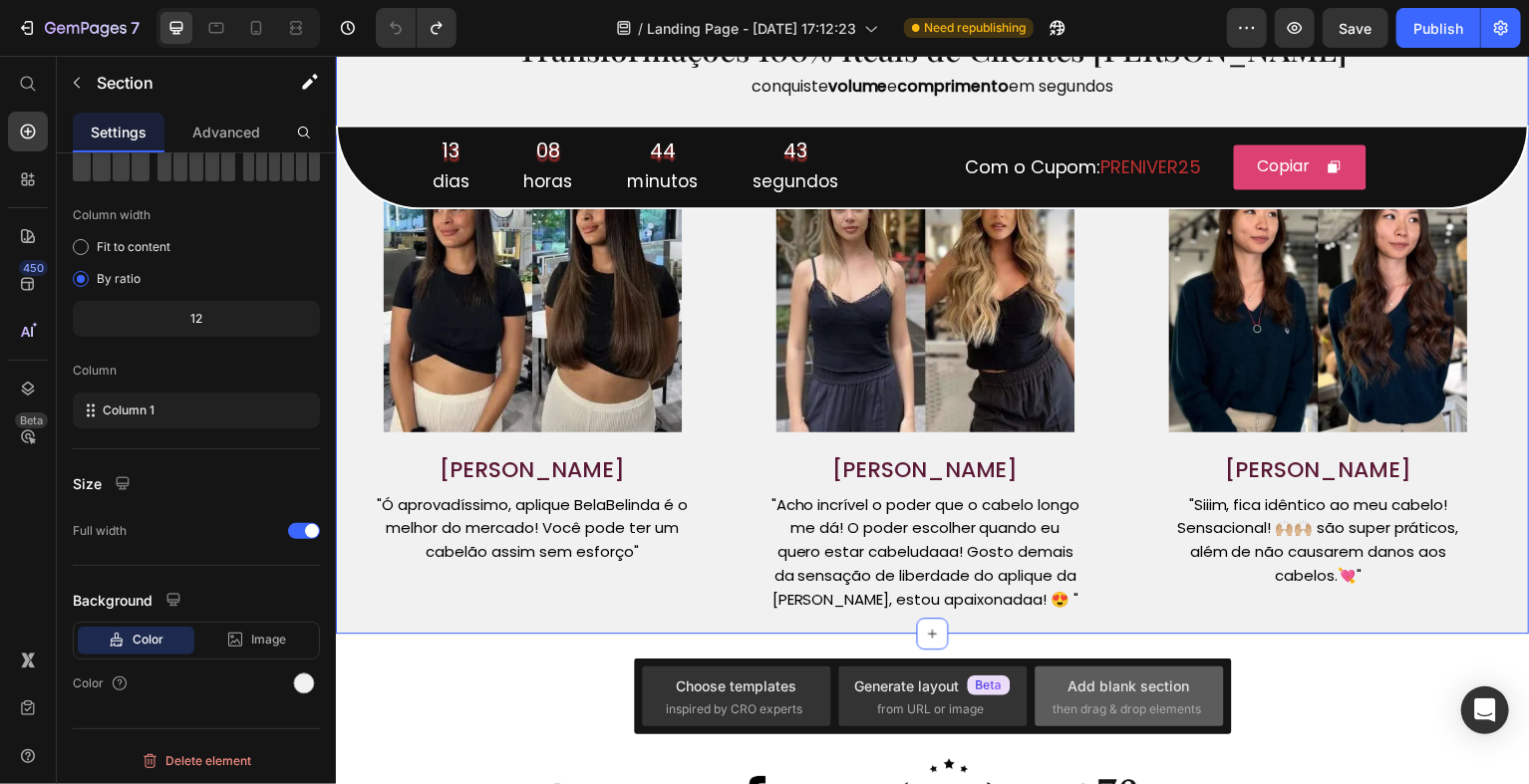 click on "then drag & drop elements" at bounding box center (1127, 709) 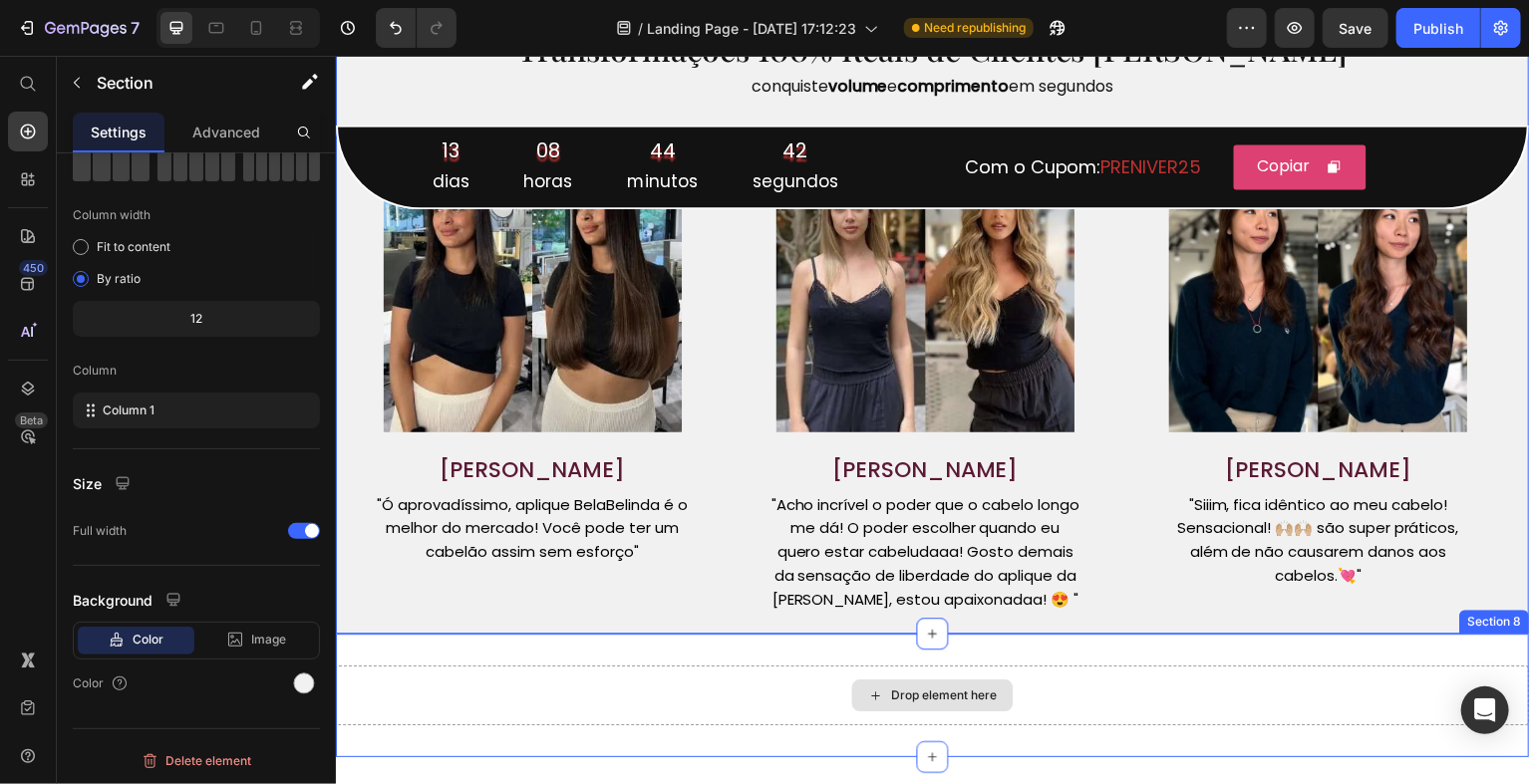click on "Drop element here" at bounding box center (933, 697) 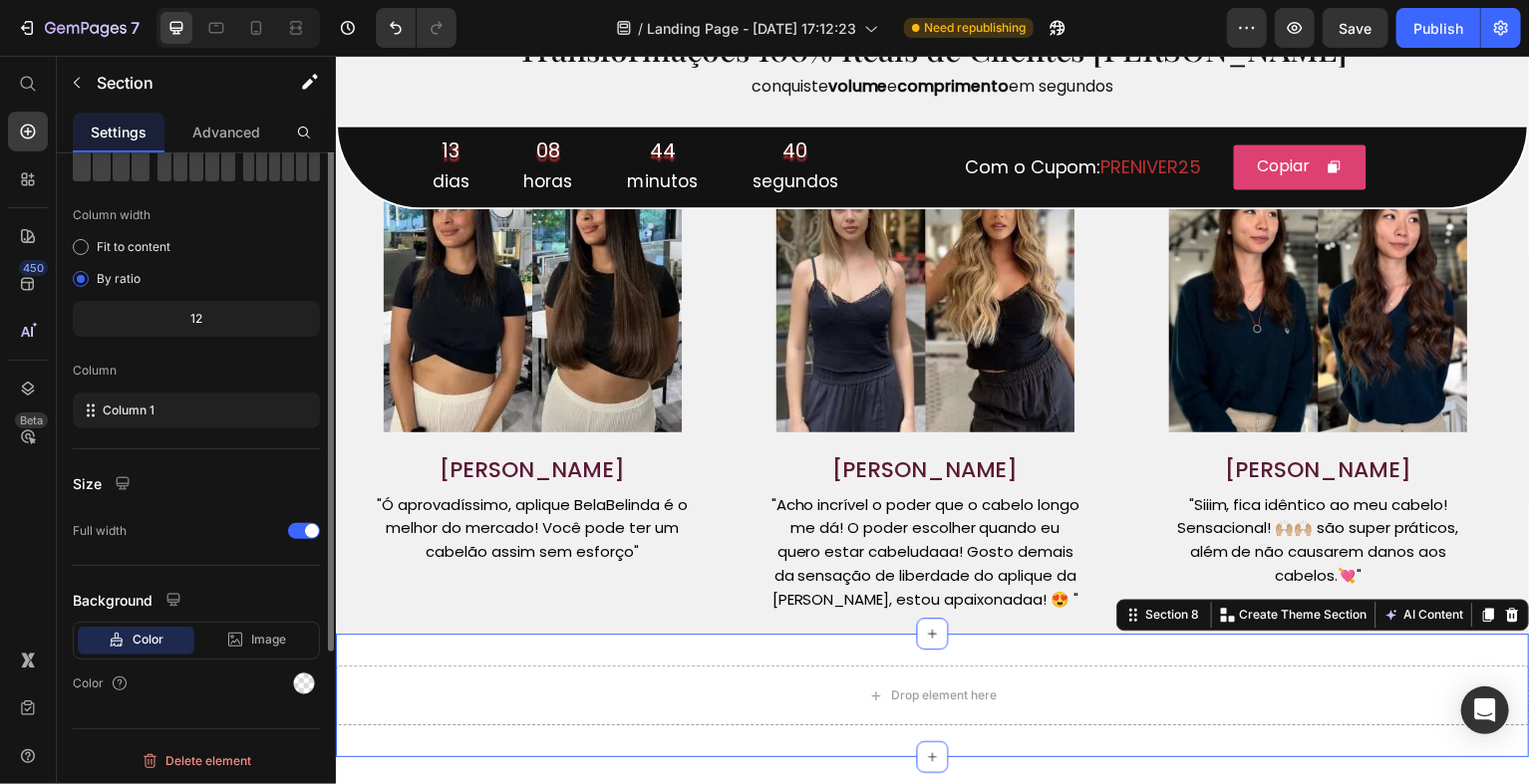 scroll, scrollTop: 0, scrollLeft: 0, axis: both 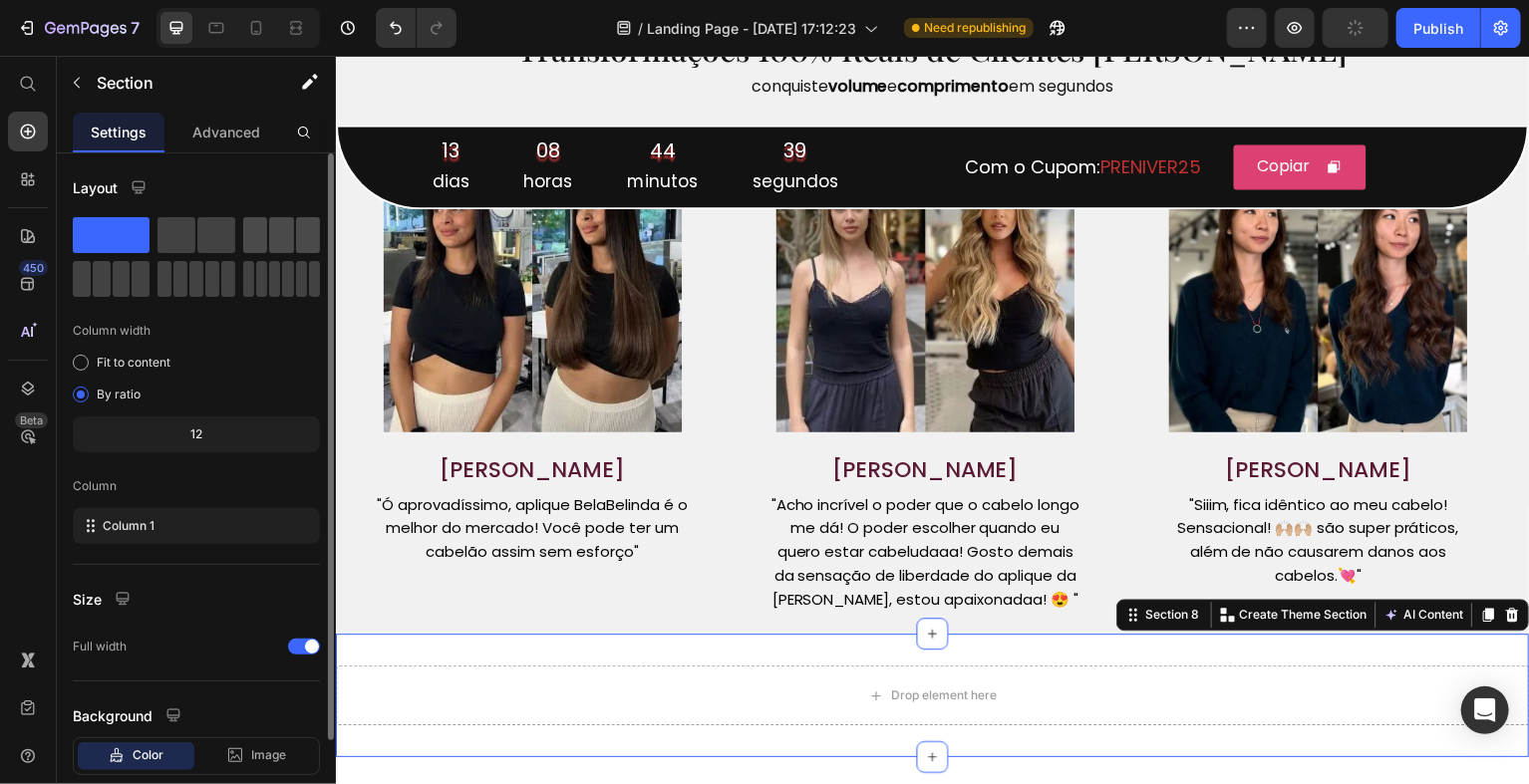 click 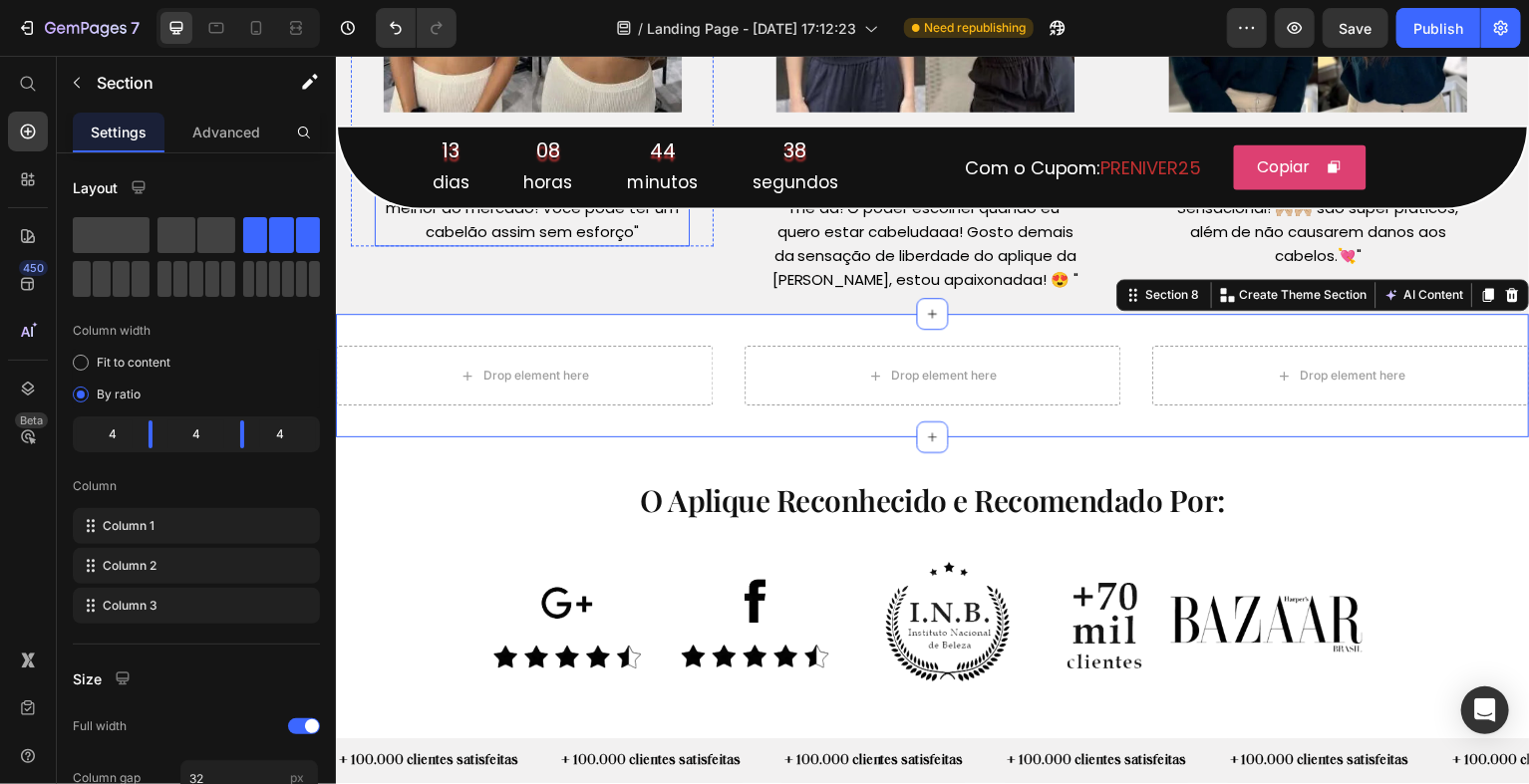 scroll, scrollTop: 2210, scrollLeft: 0, axis: vertical 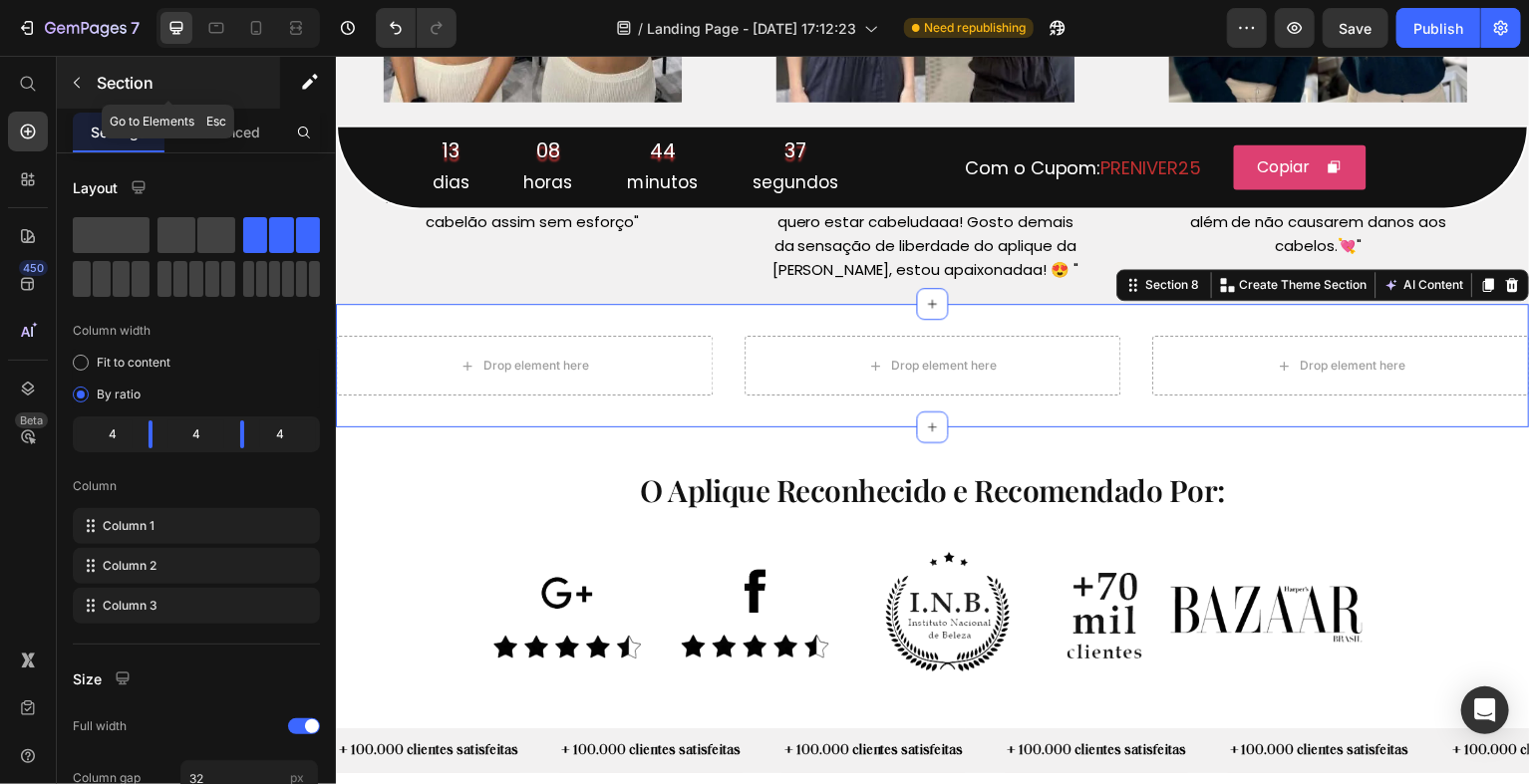 click 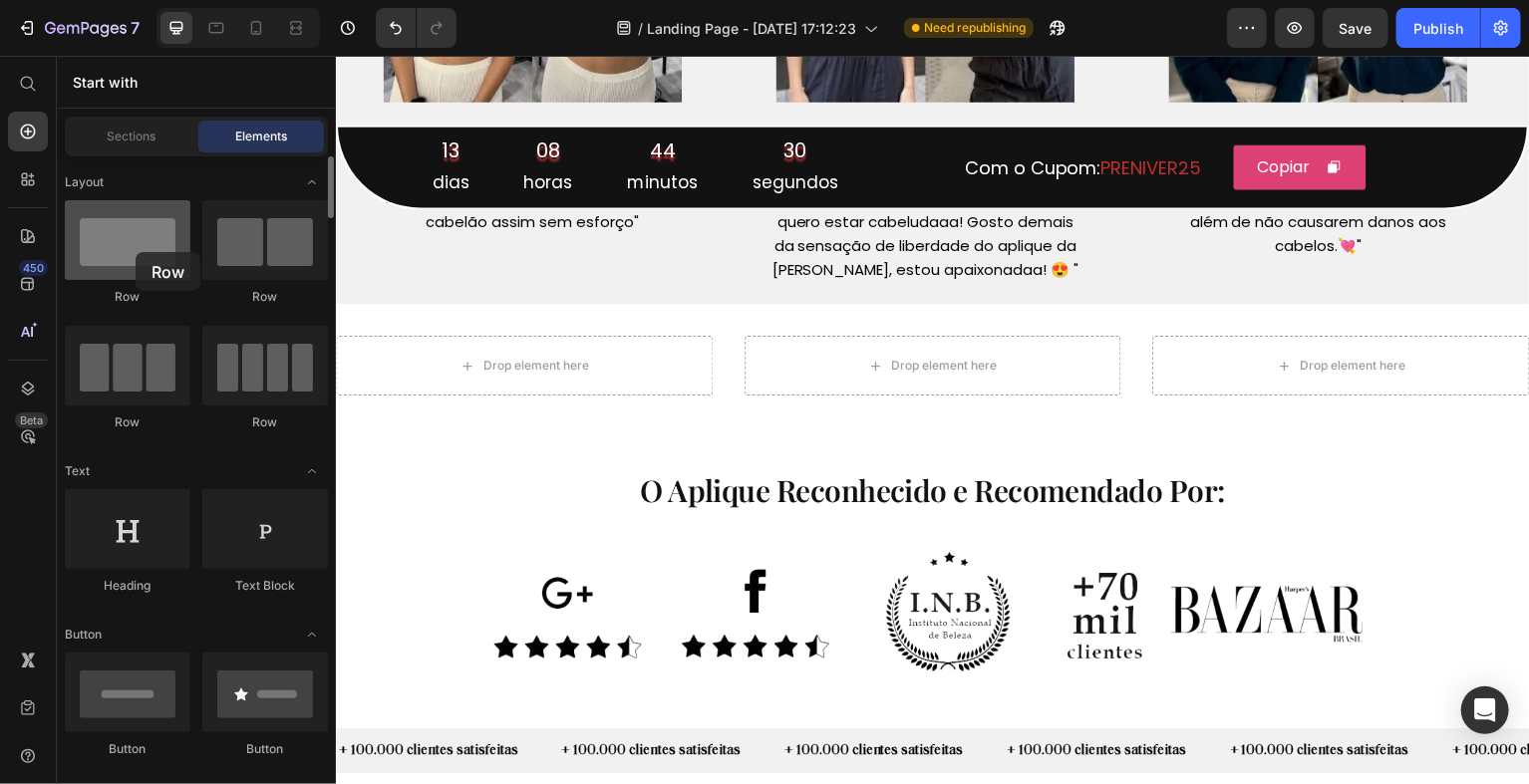 drag, startPoint x: 119, startPoint y: 276, endPoint x: 136, endPoint y: 252, distance: 29.410882 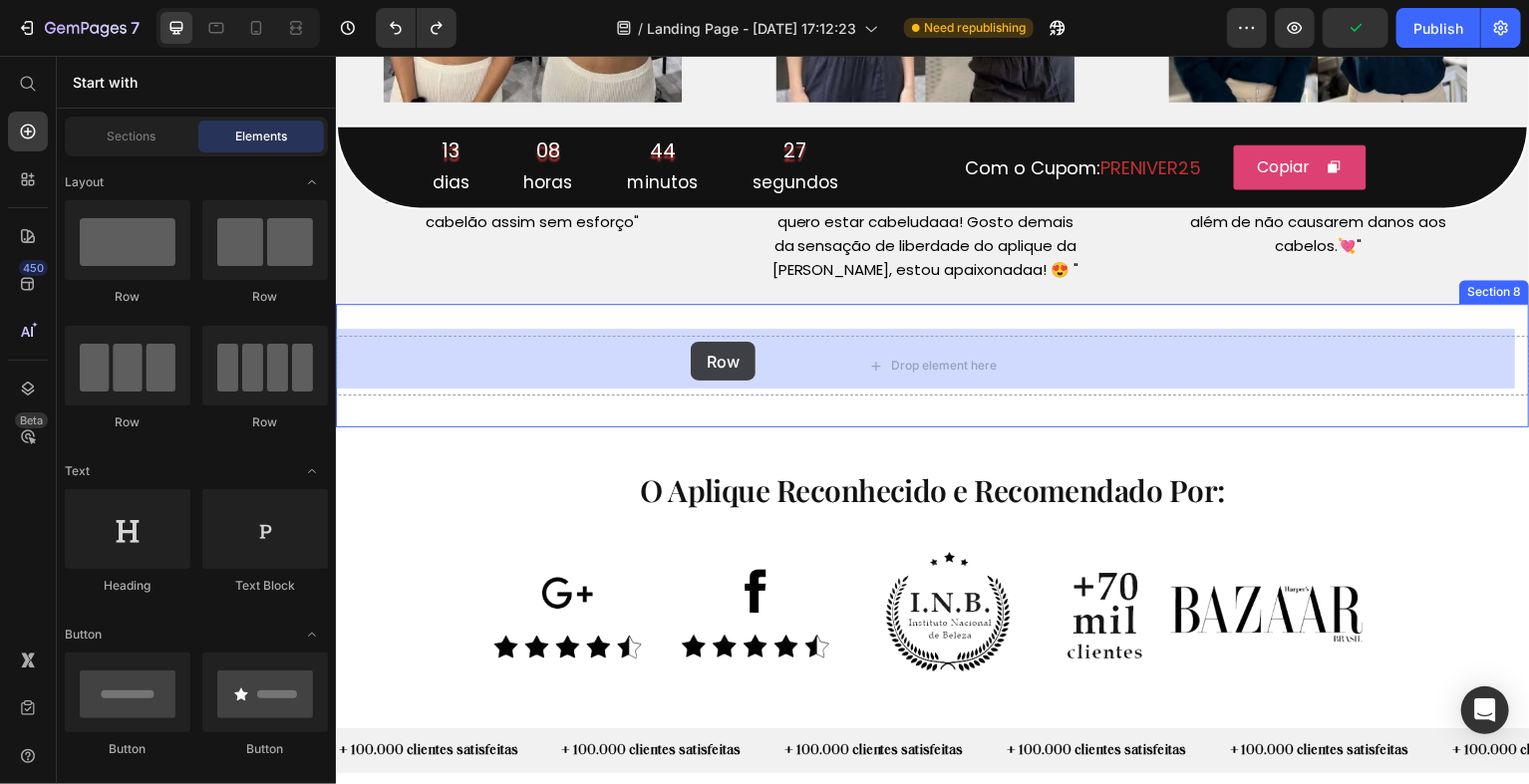 drag, startPoint x: 476, startPoint y: 307, endPoint x: 691, endPoint y: 343, distance: 217.99312 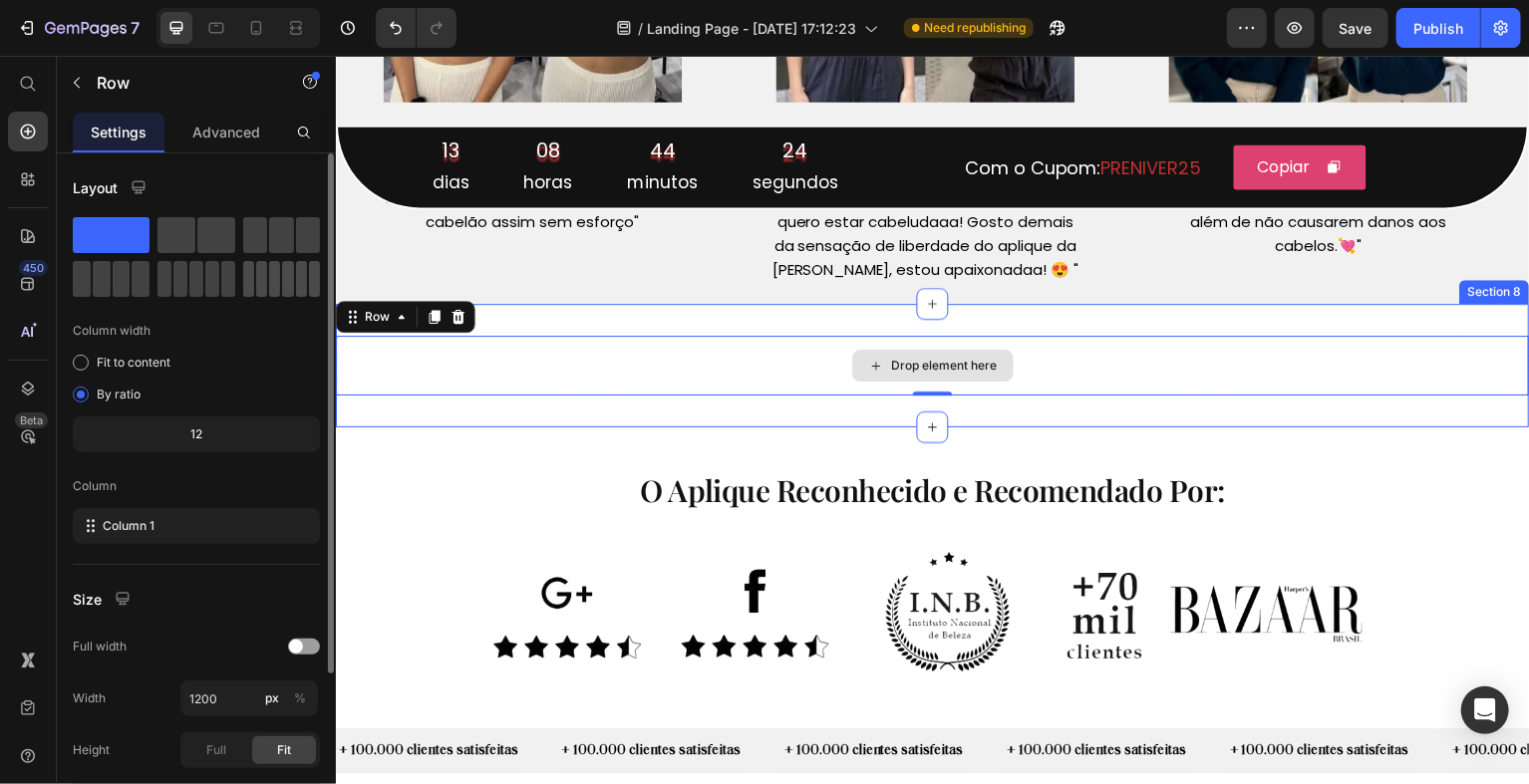 drag, startPoint x: 99, startPoint y: 243, endPoint x: 250, endPoint y: 261, distance: 152.06906 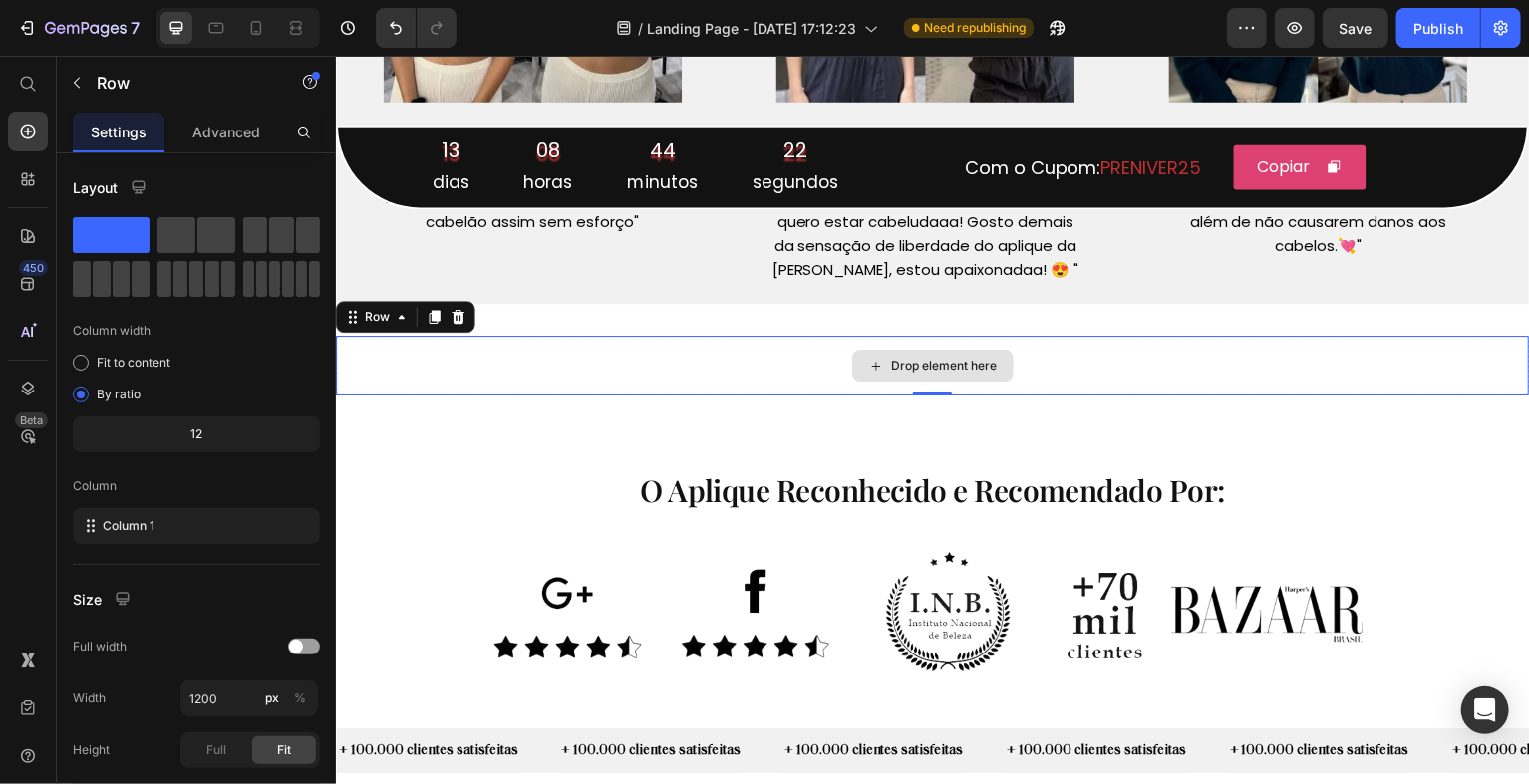 click on "Drop element here" at bounding box center (933, 367) 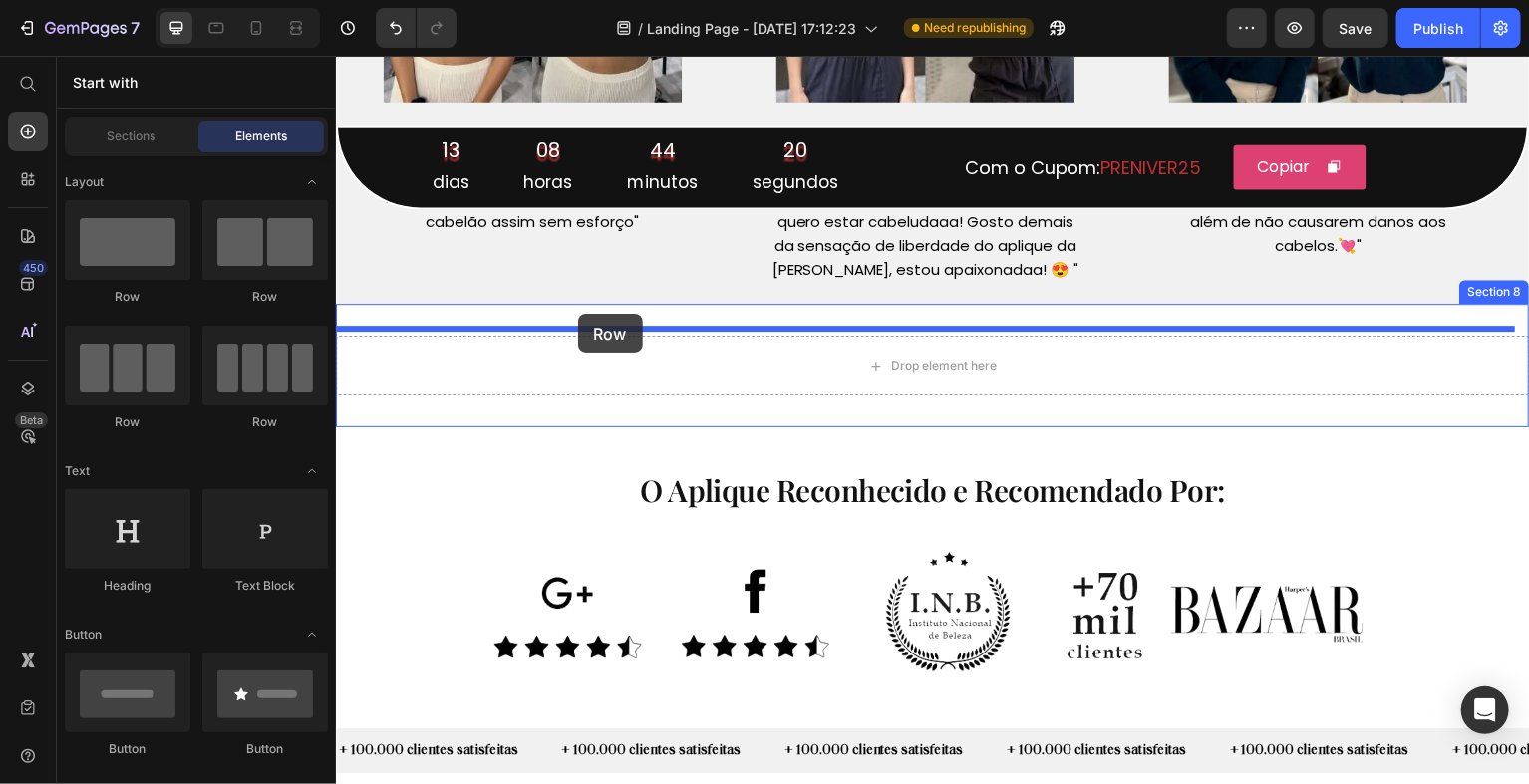drag, startPoint x: 453, startPoint y: 305, endPoint x: 577, endPoint y: 315, distance: 124.40257 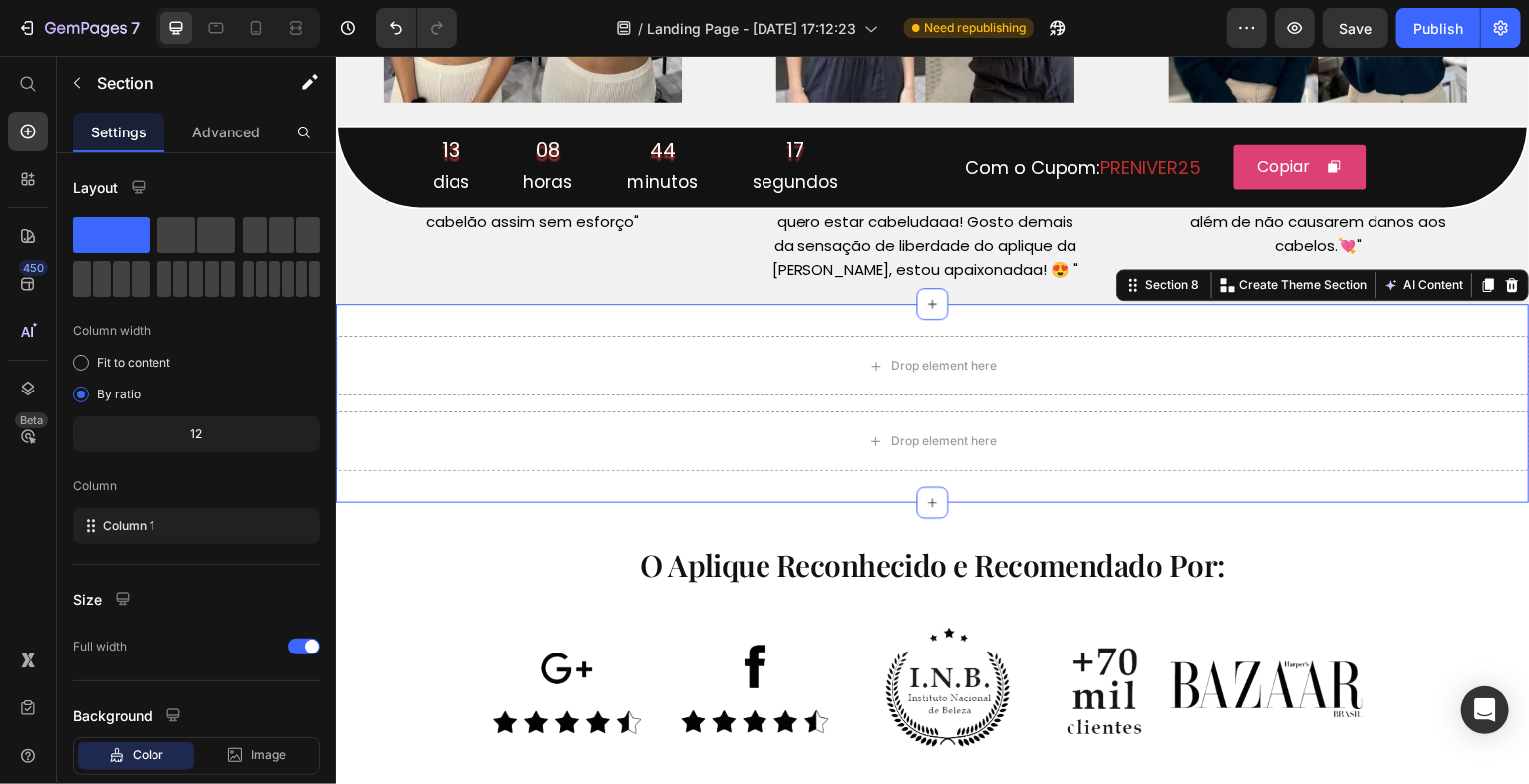 click on "Drop element here Row
Drop element here Row Section 8   Create Theme Section AI Content Write with GemAI What would you like to describe here? Tone and Voice Persuasive Product Show more Generate" at bounding box center (933, 404) 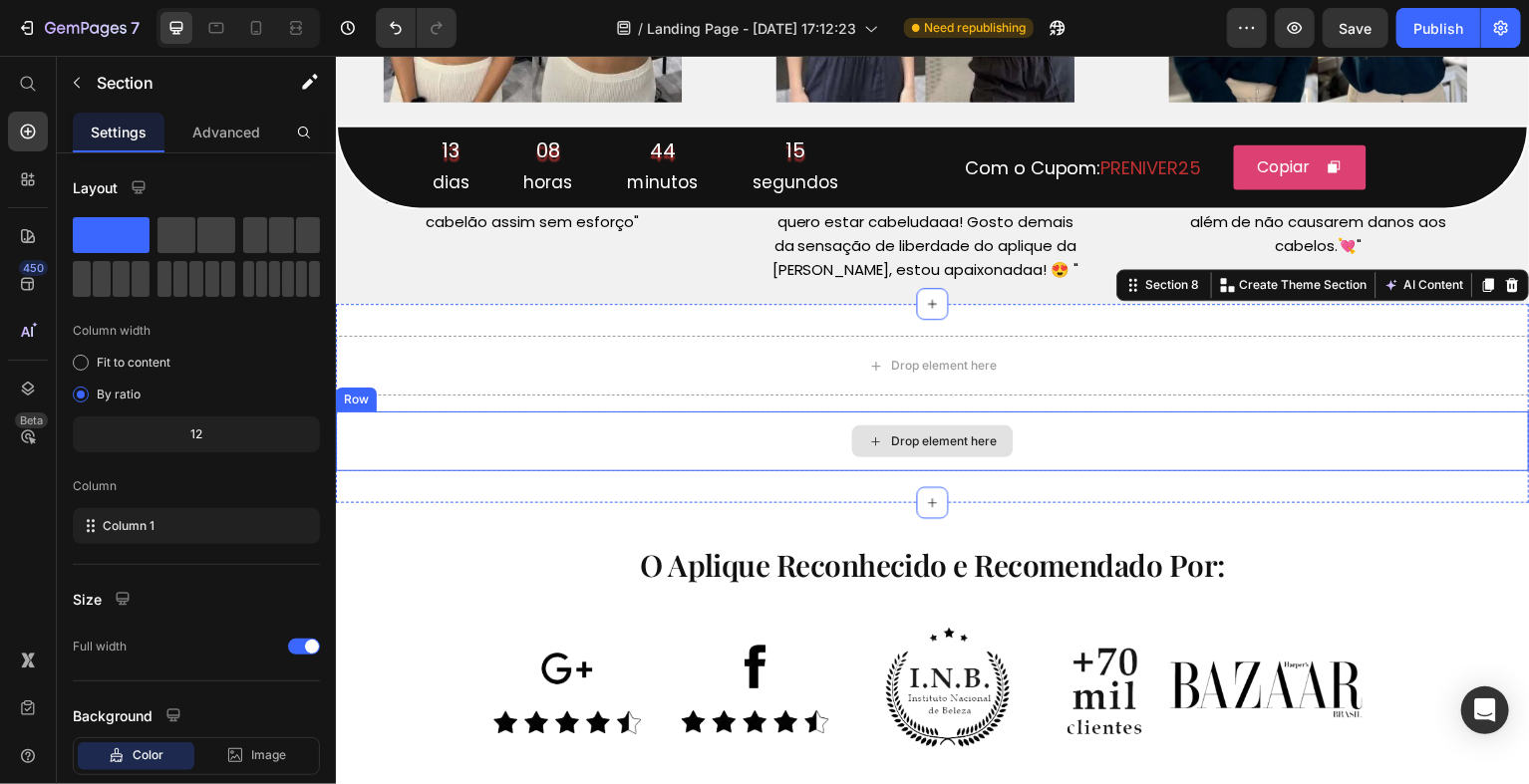 click on "Drop element here" at bounding box center (933, 442) 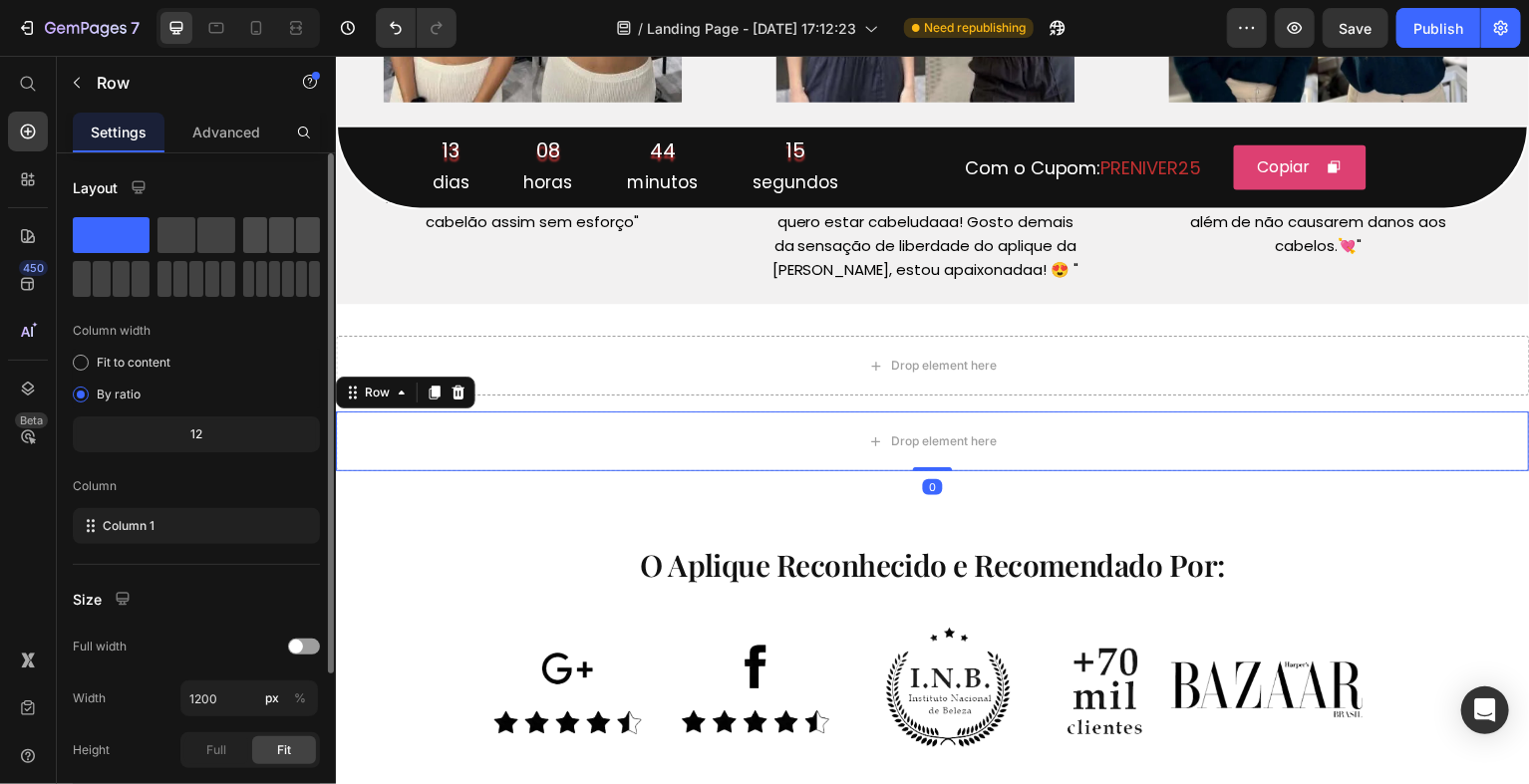 click 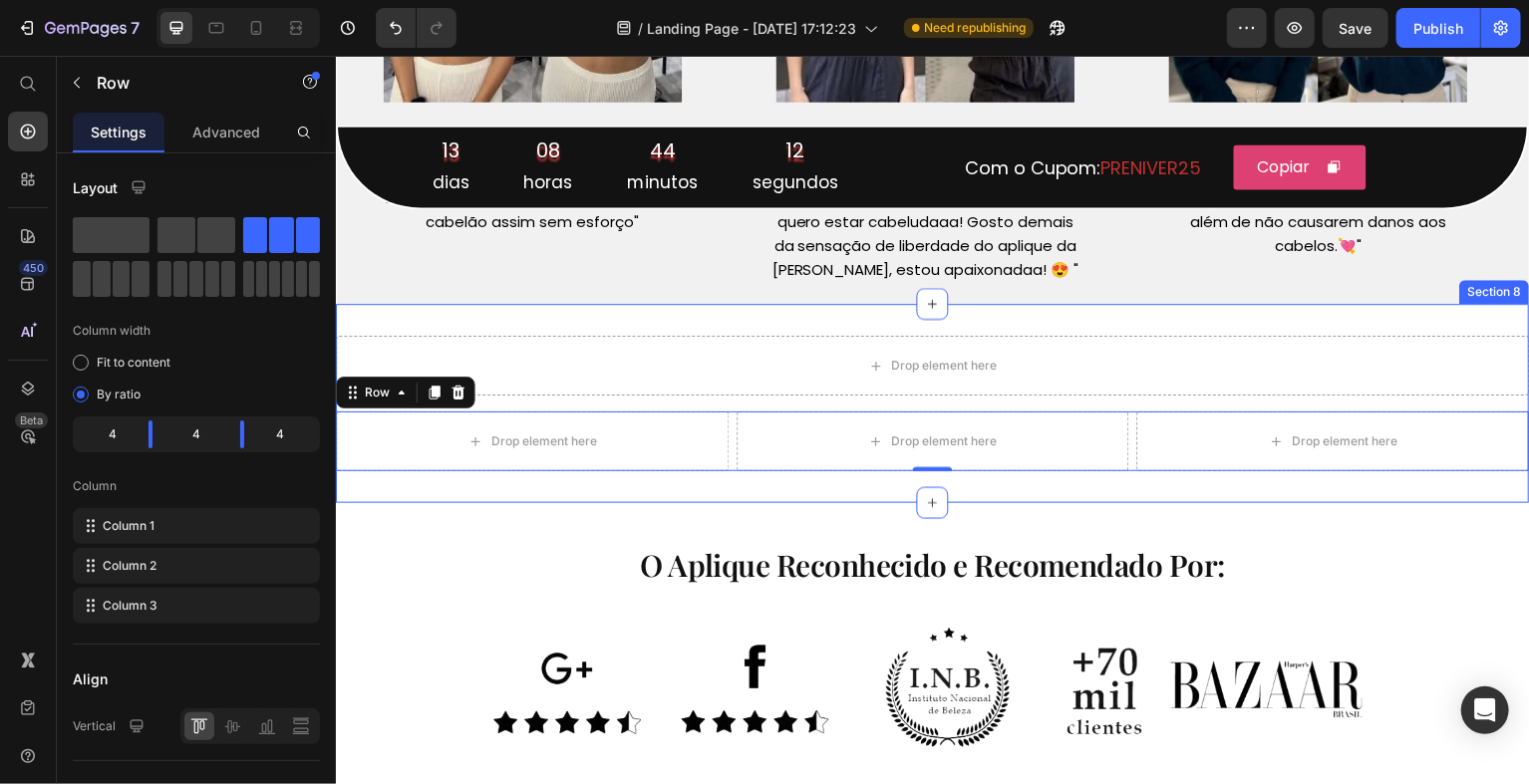 click on "Drop element here Row
Drop element here
Drop element here
Drop element here Row   0 Section 8" at bounding box center (933, 404) 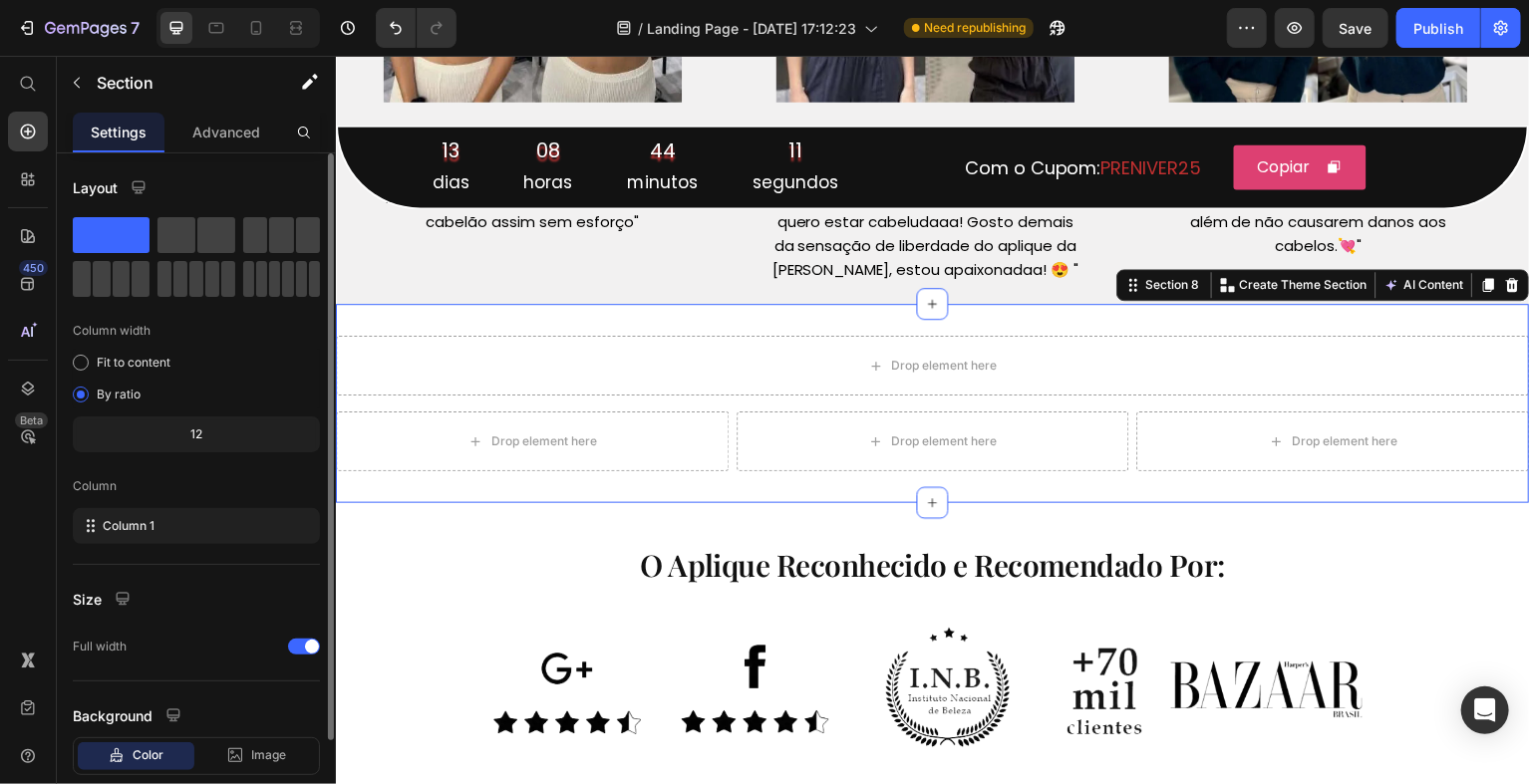 scroll, scrollTop: 116, scrollLeft: 0, axis: vertical 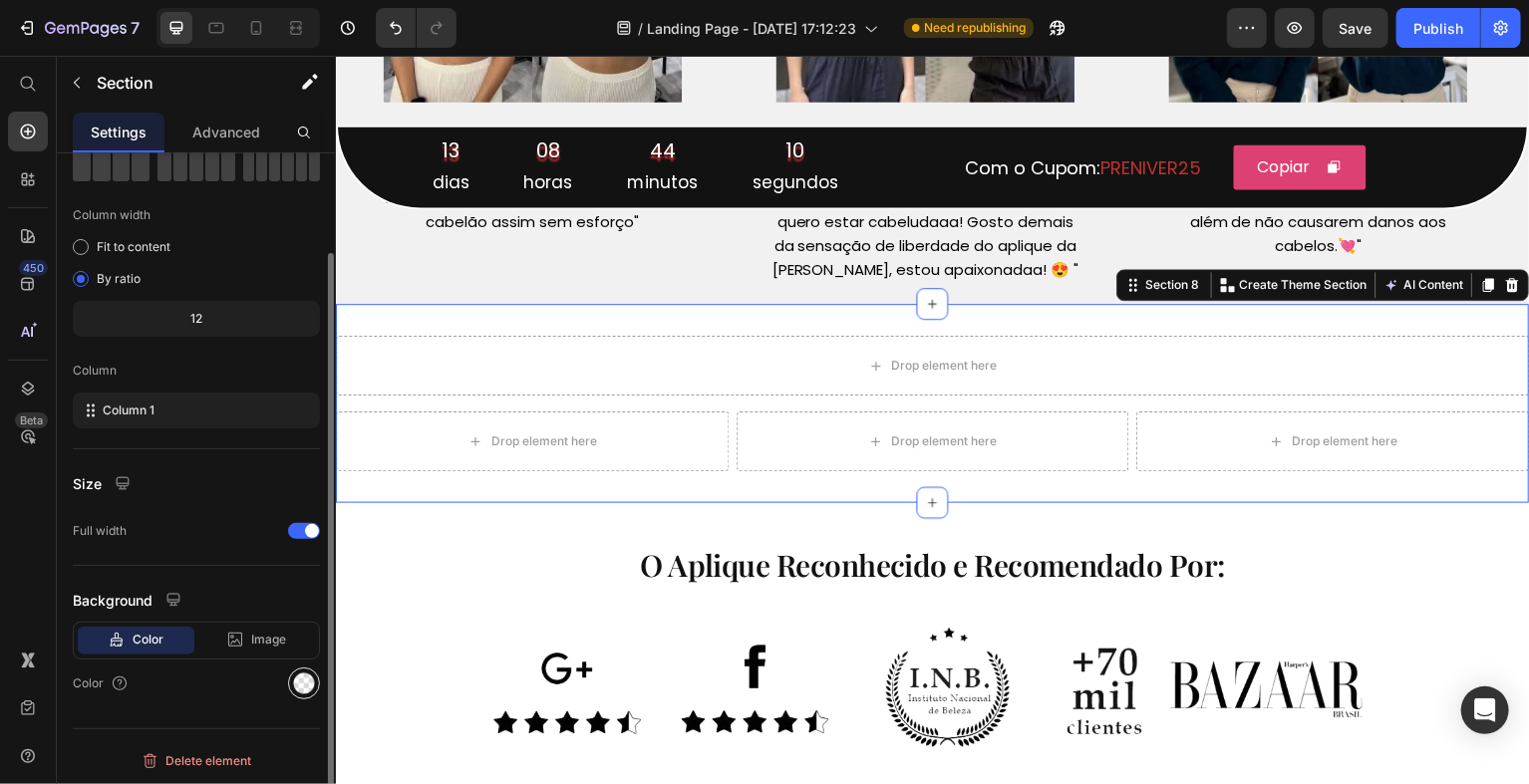 click at bounding box center [304, 683] 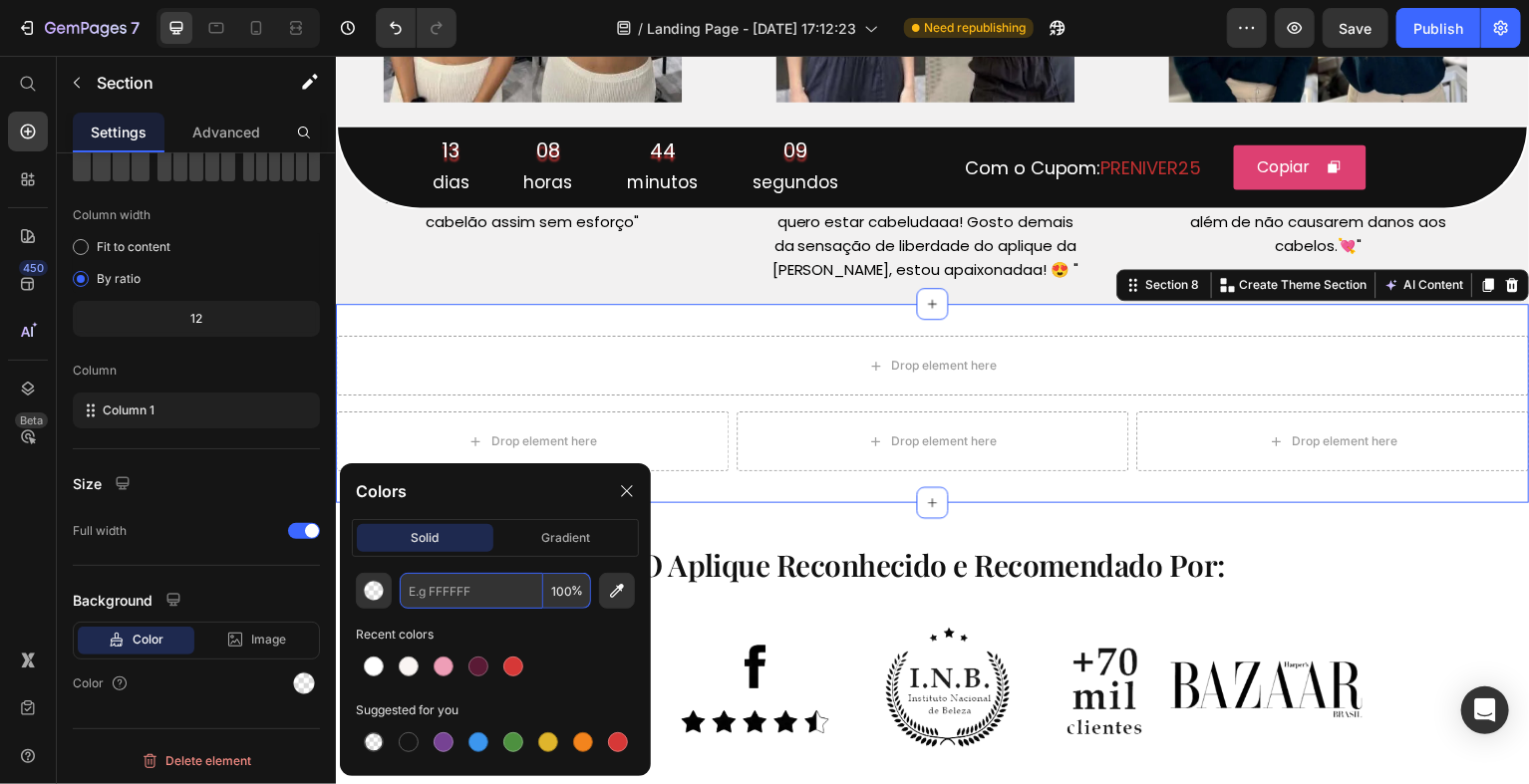 click at bounding box center [471, 591] 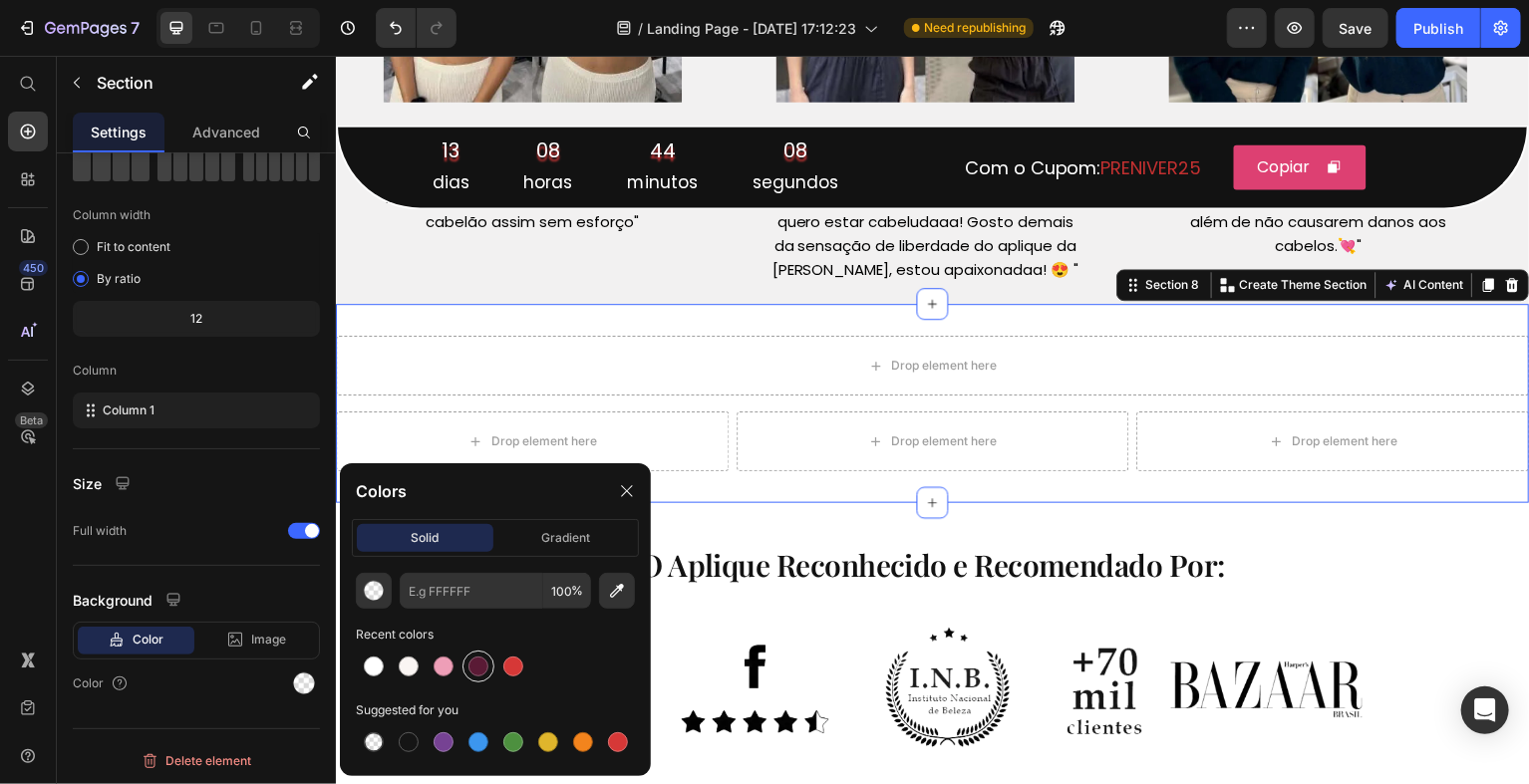 click at bounding box center [478, 666] 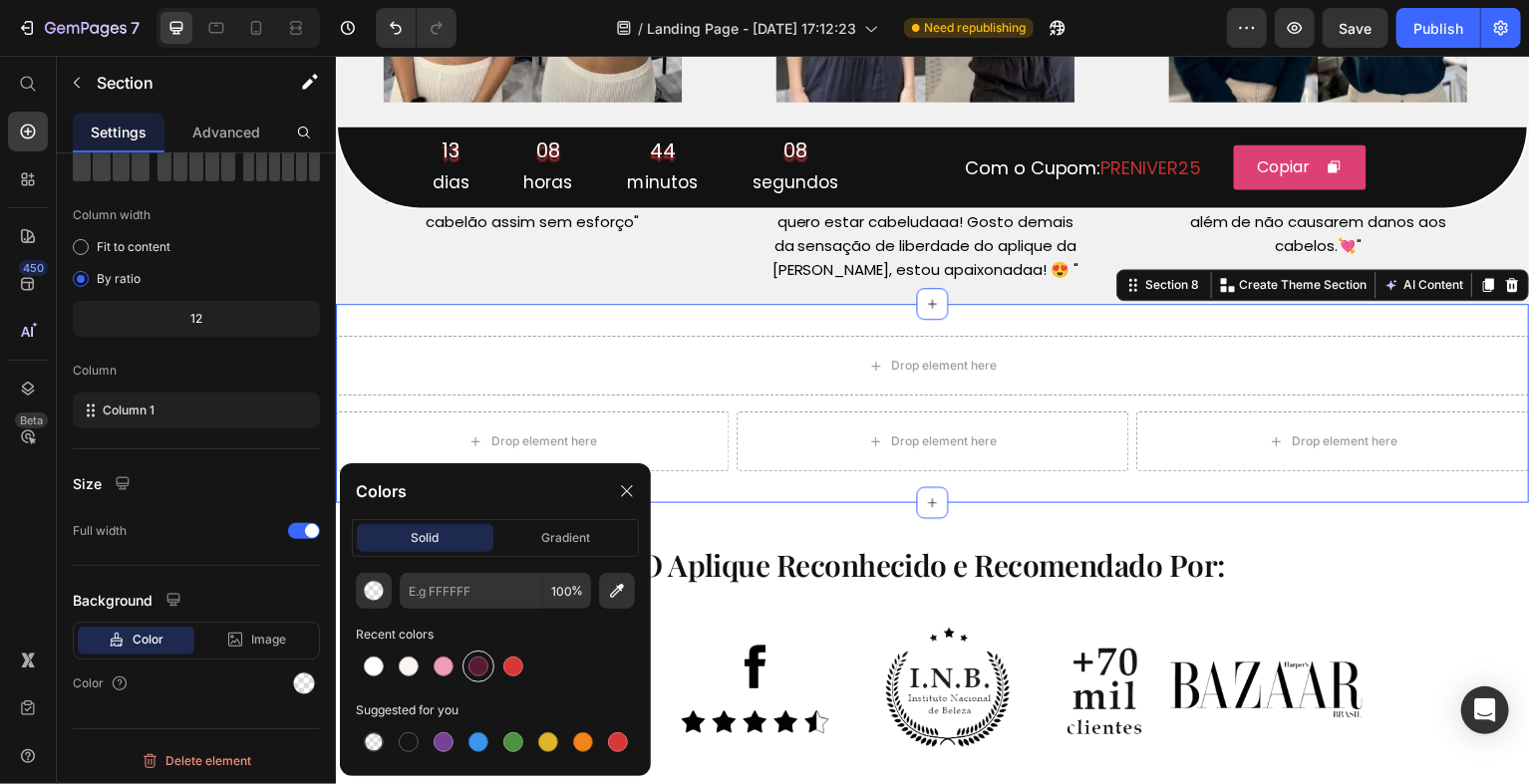 type on "5A1A35" 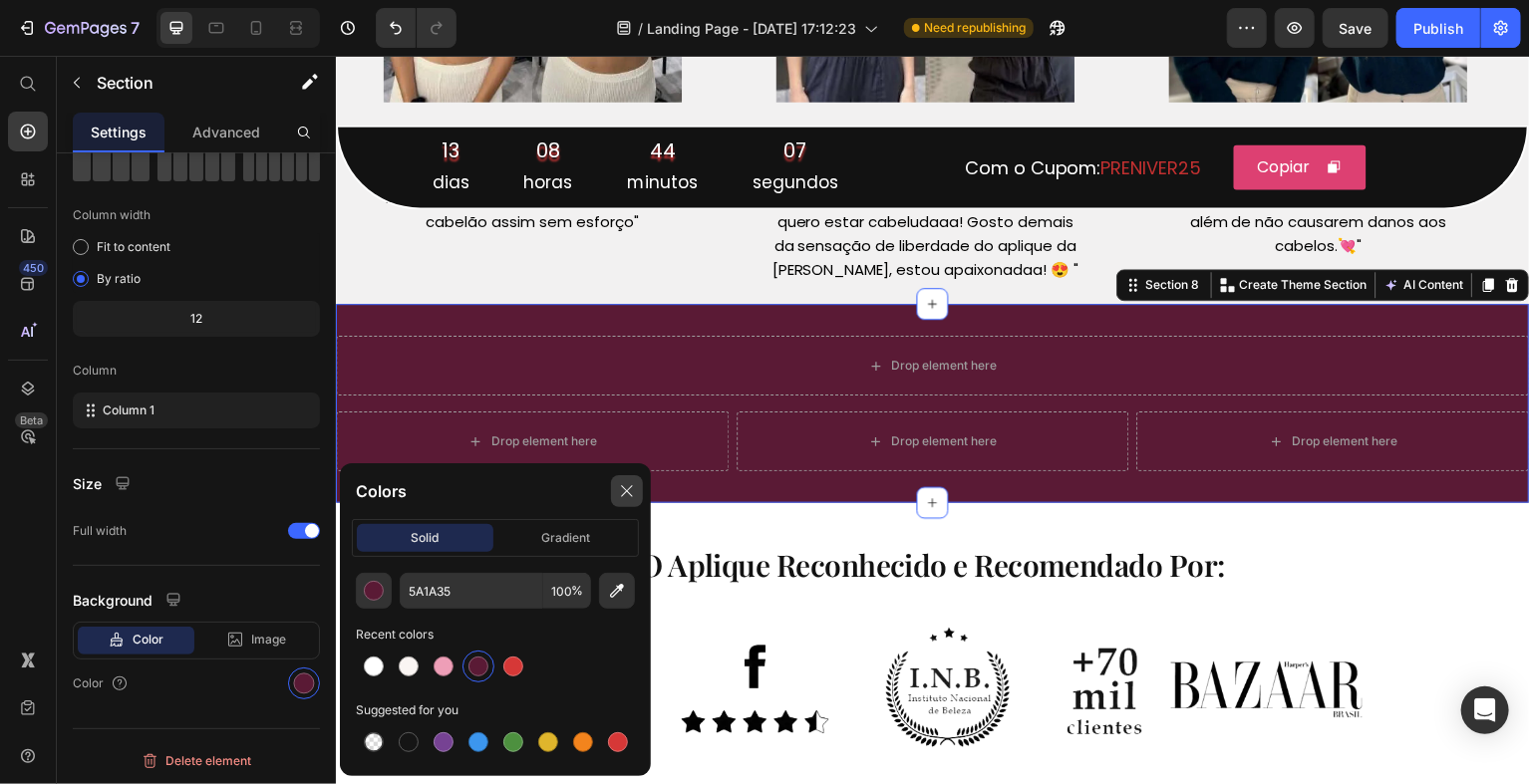 click 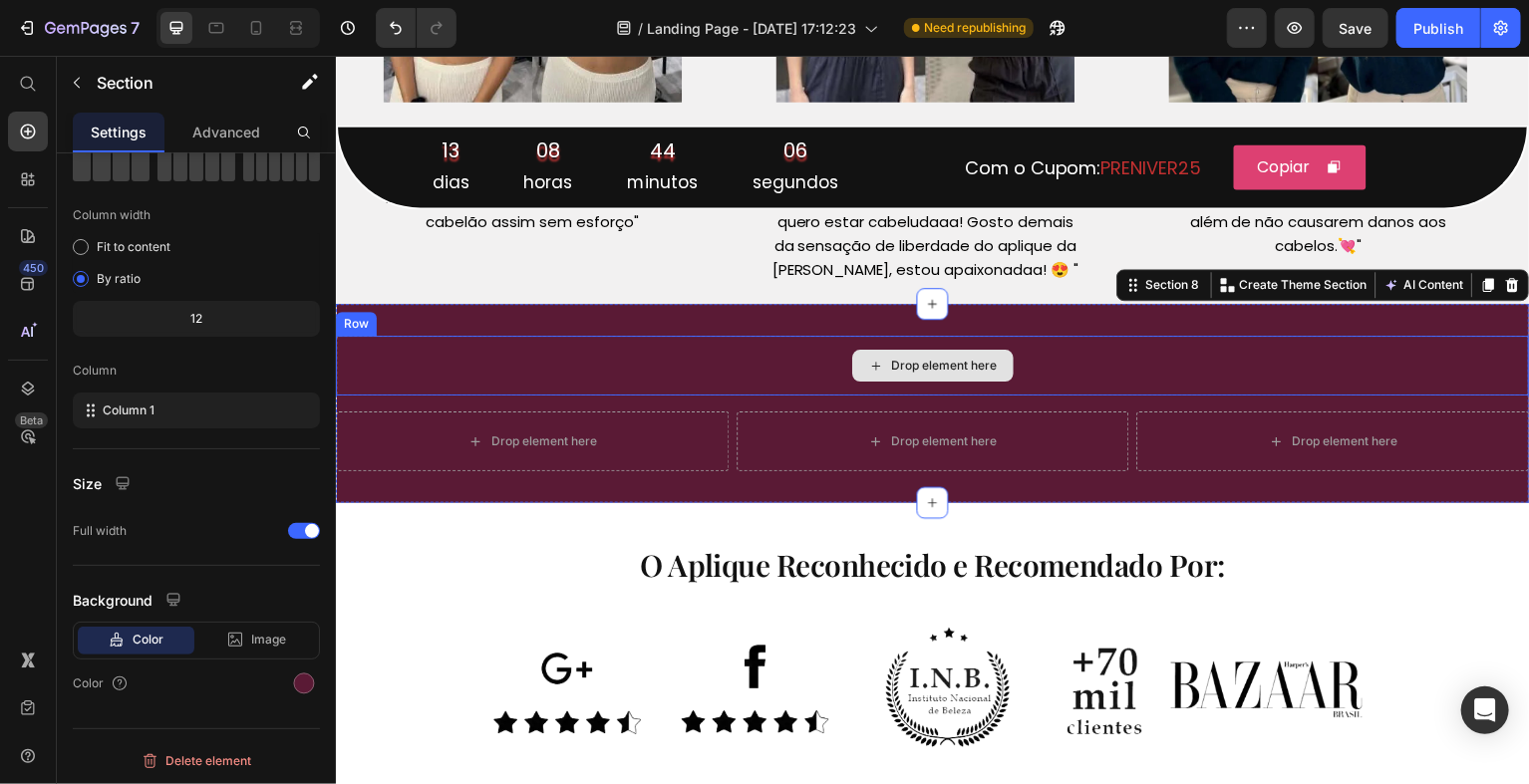 click on "Drop element here" at bounding box center [933, 367] 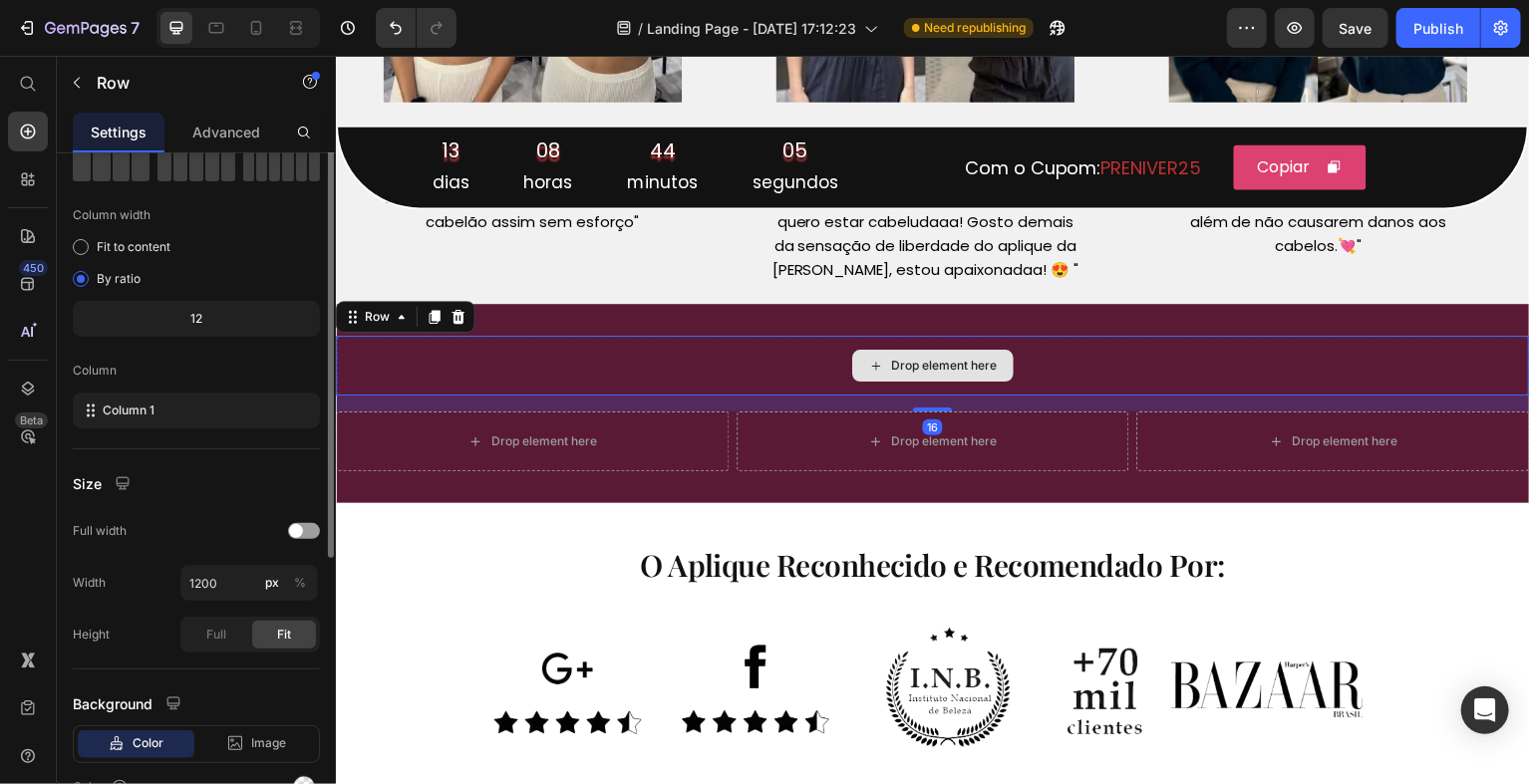scroll, scrollTop: 0, scrollLeft: 0, axis: both 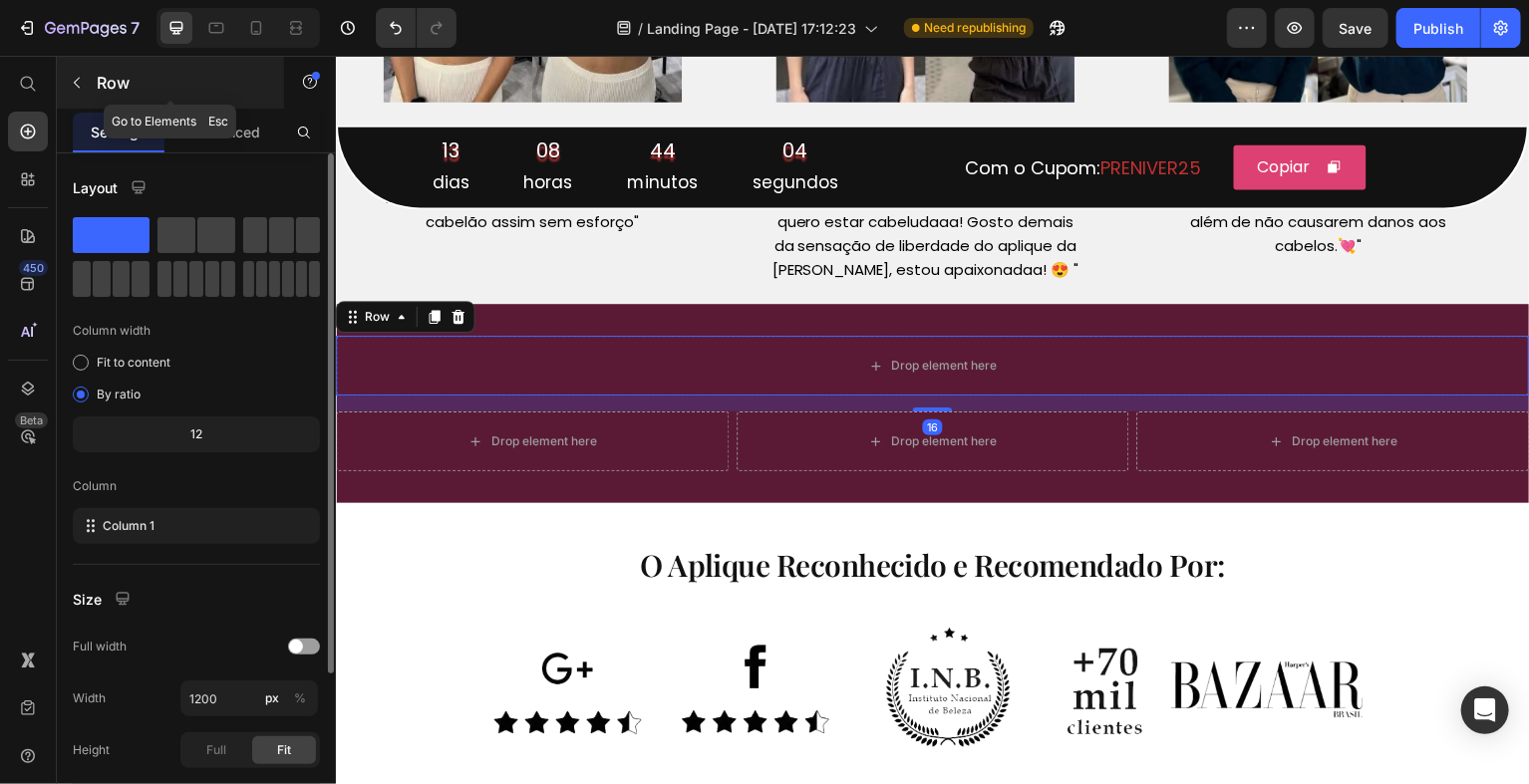 click at bounding box center [77, 83] 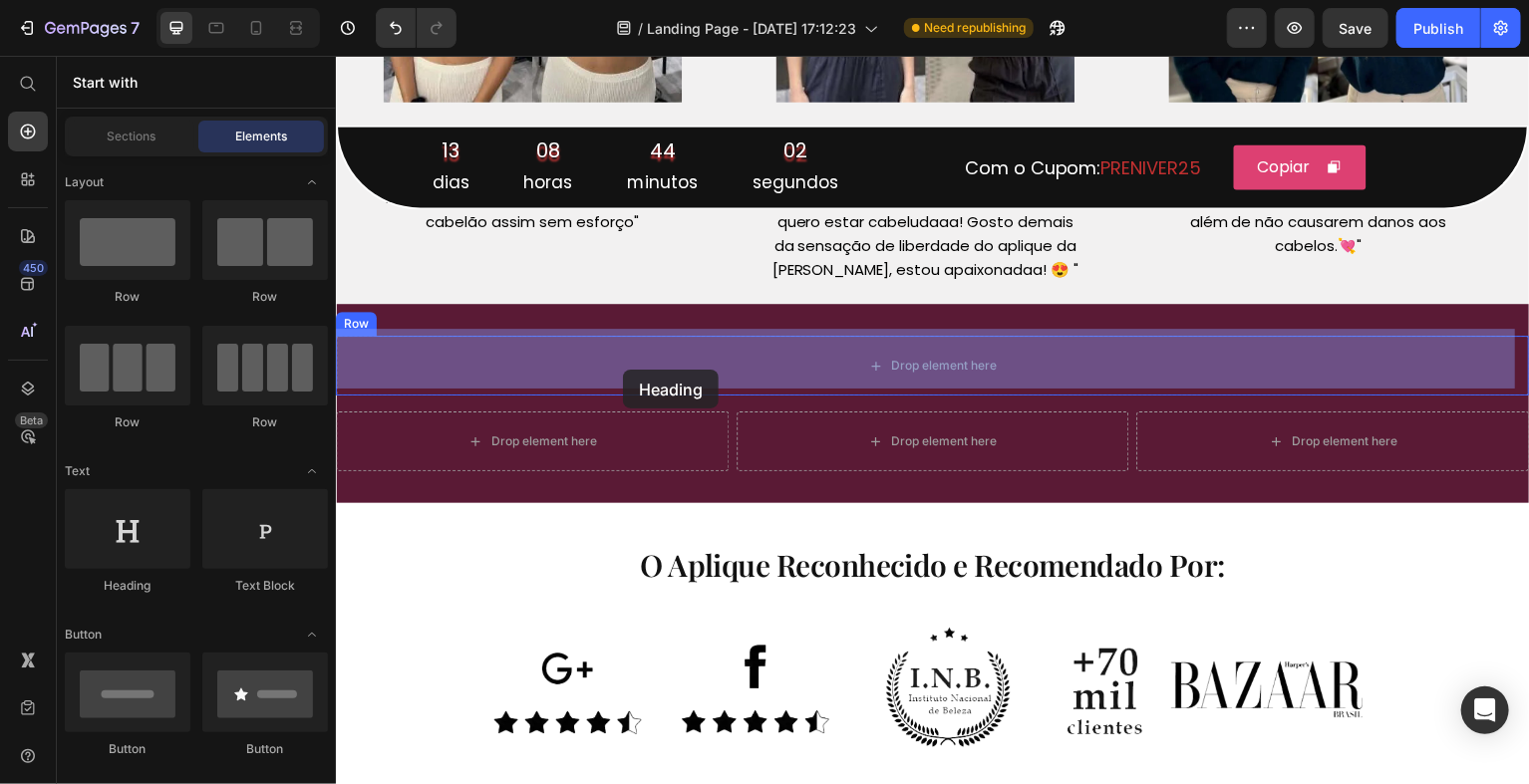 drag, startPoint x: 432, startPoint y: 581, endPoint x: 623, endPoint y: 371, distance: 283.86793 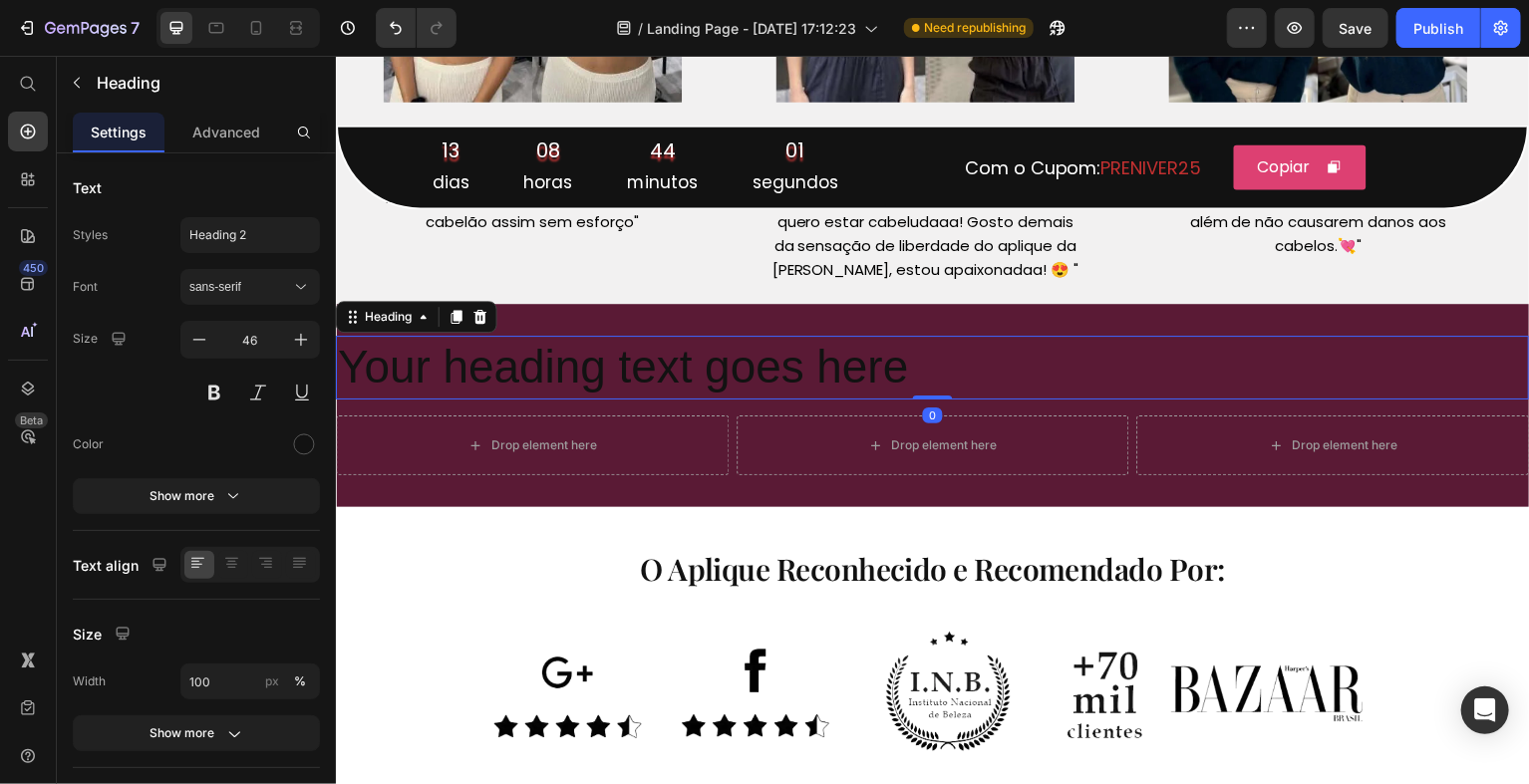 click on "Your heading text goes here" at bounding box center [933, 369] 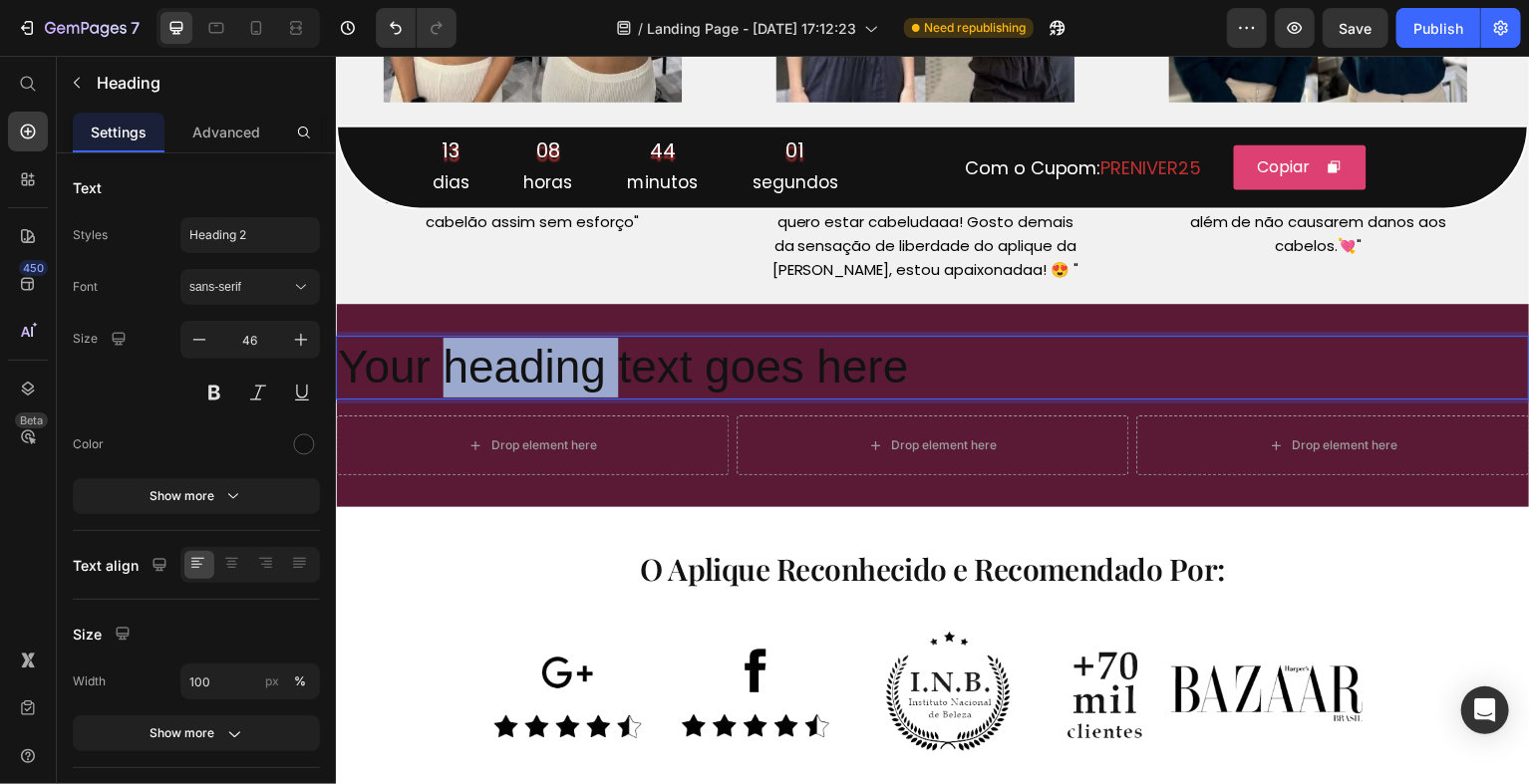 click on "Your heading text goes here" at bounding box center (933, 369) 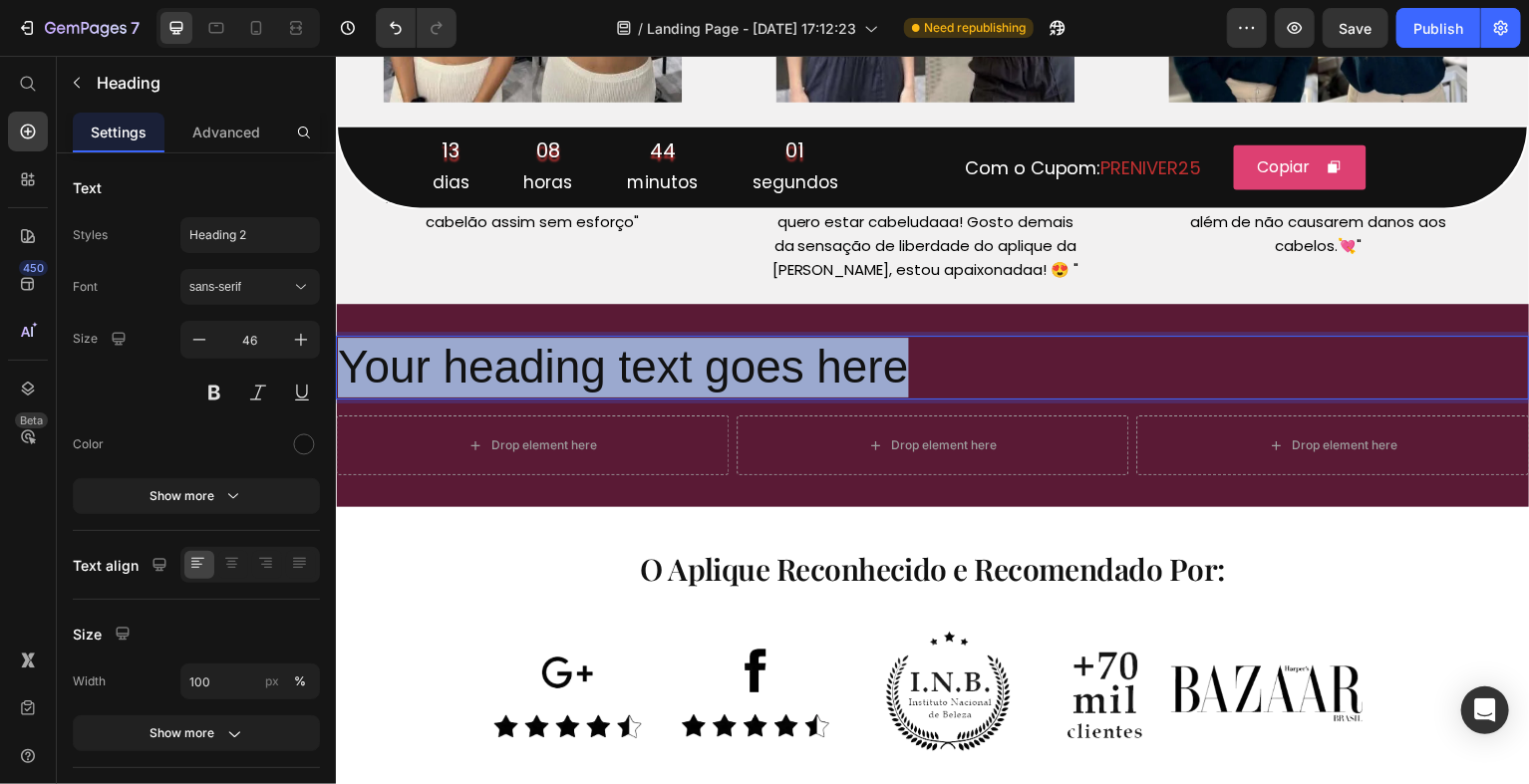 click on "Your heading text goes here" at bounding box center (933, 369) 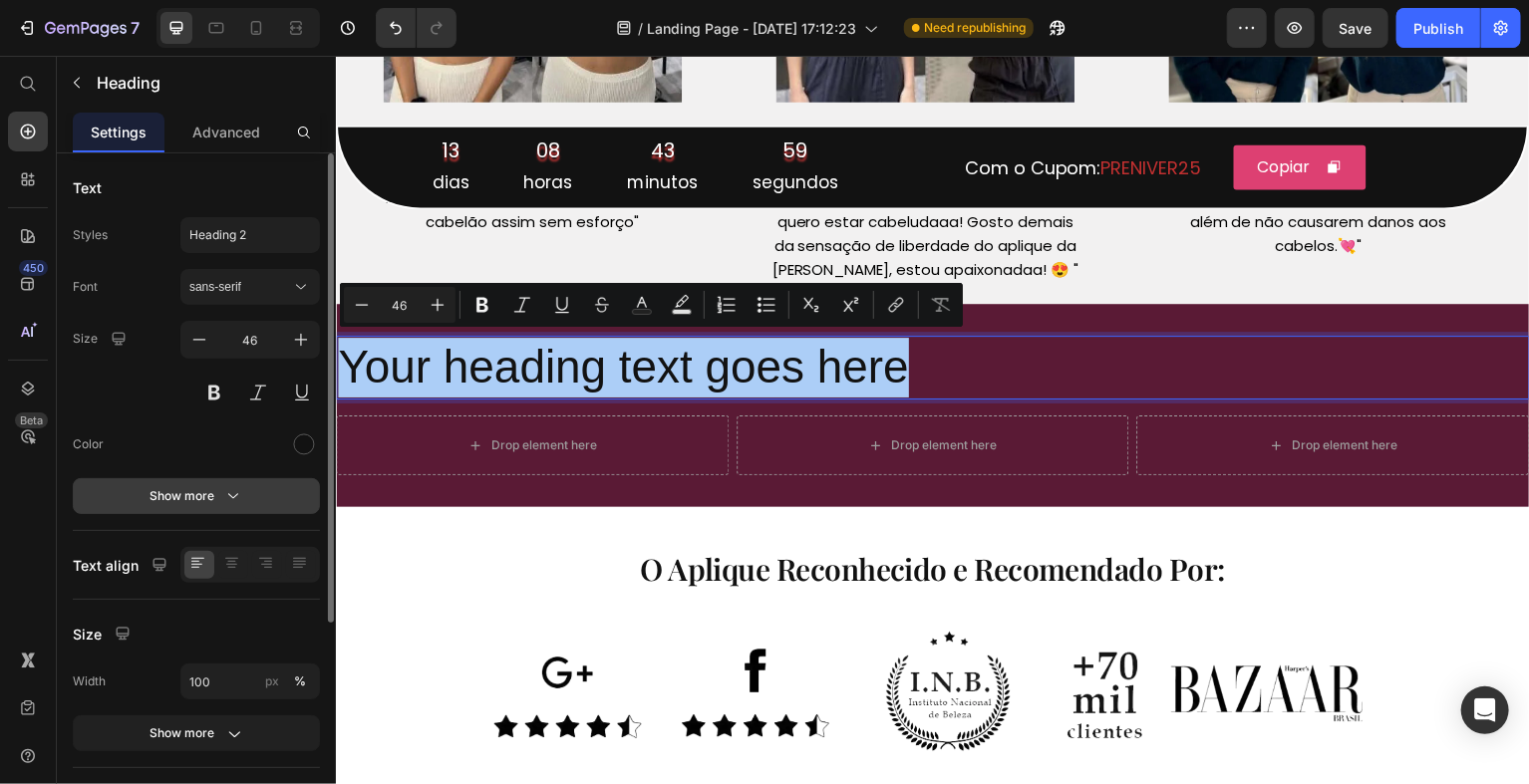 click on "Show more" at bounding box center [196, 496] 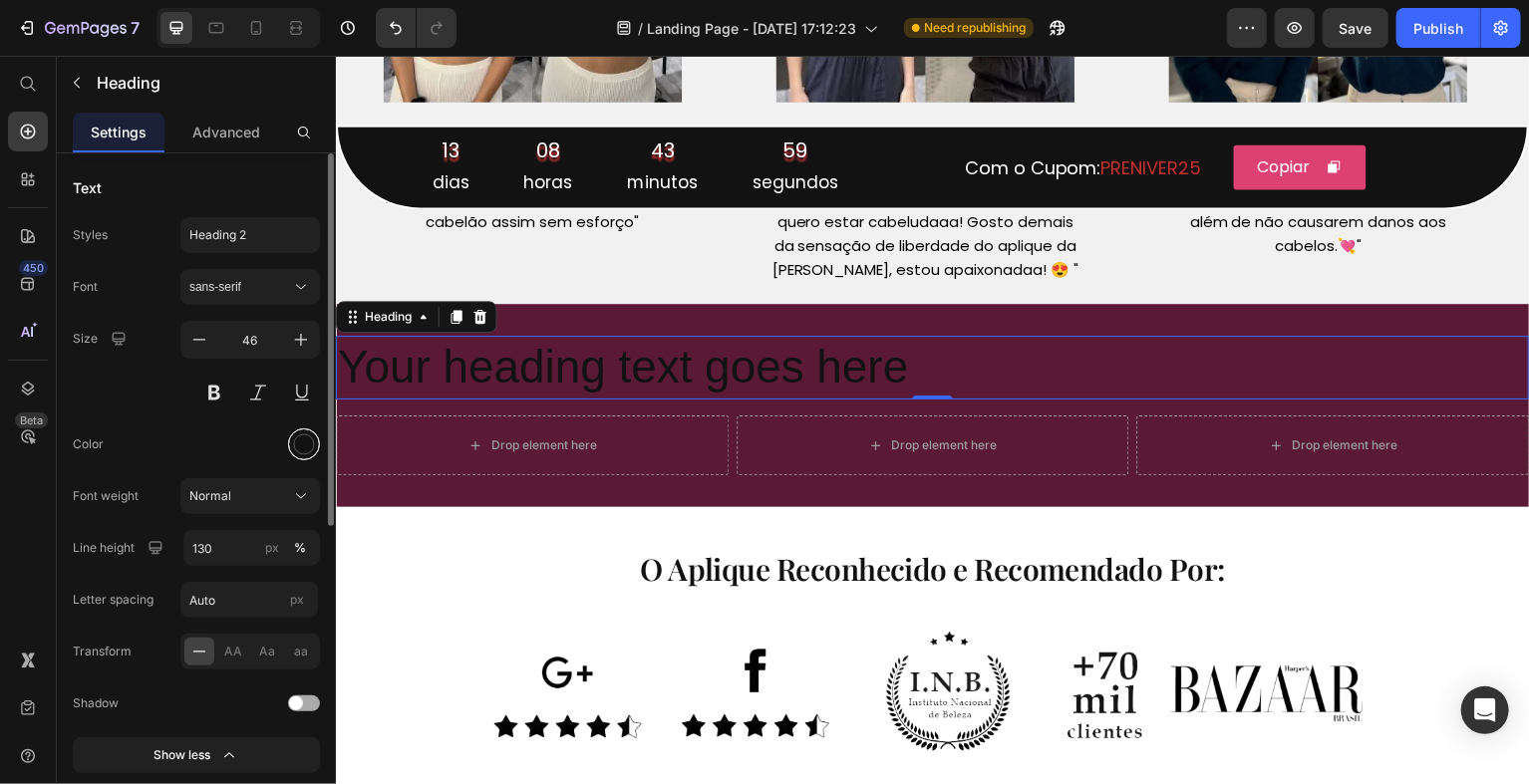 click at bounding box center (304, 444) 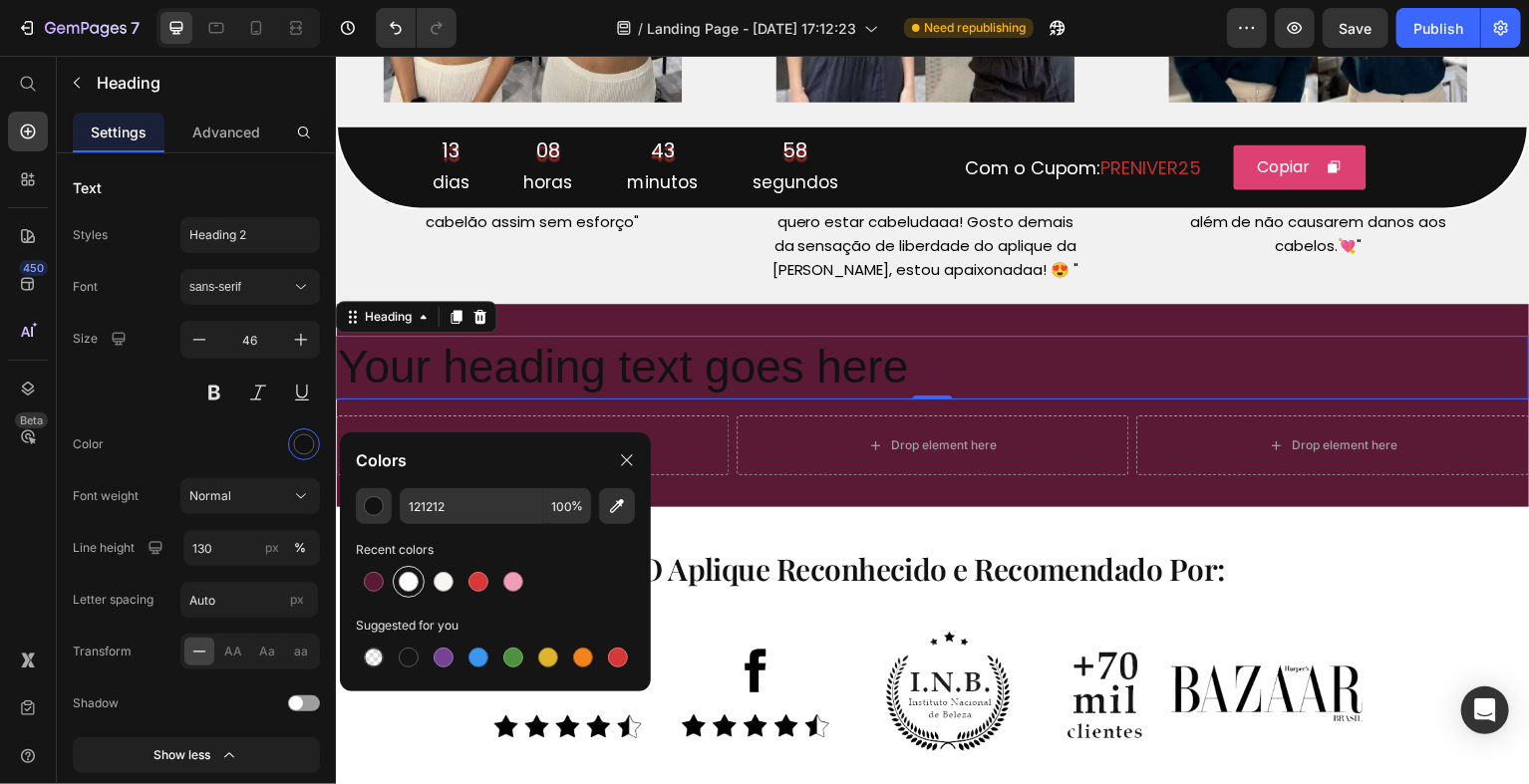 click at bounding box center [409, 582] 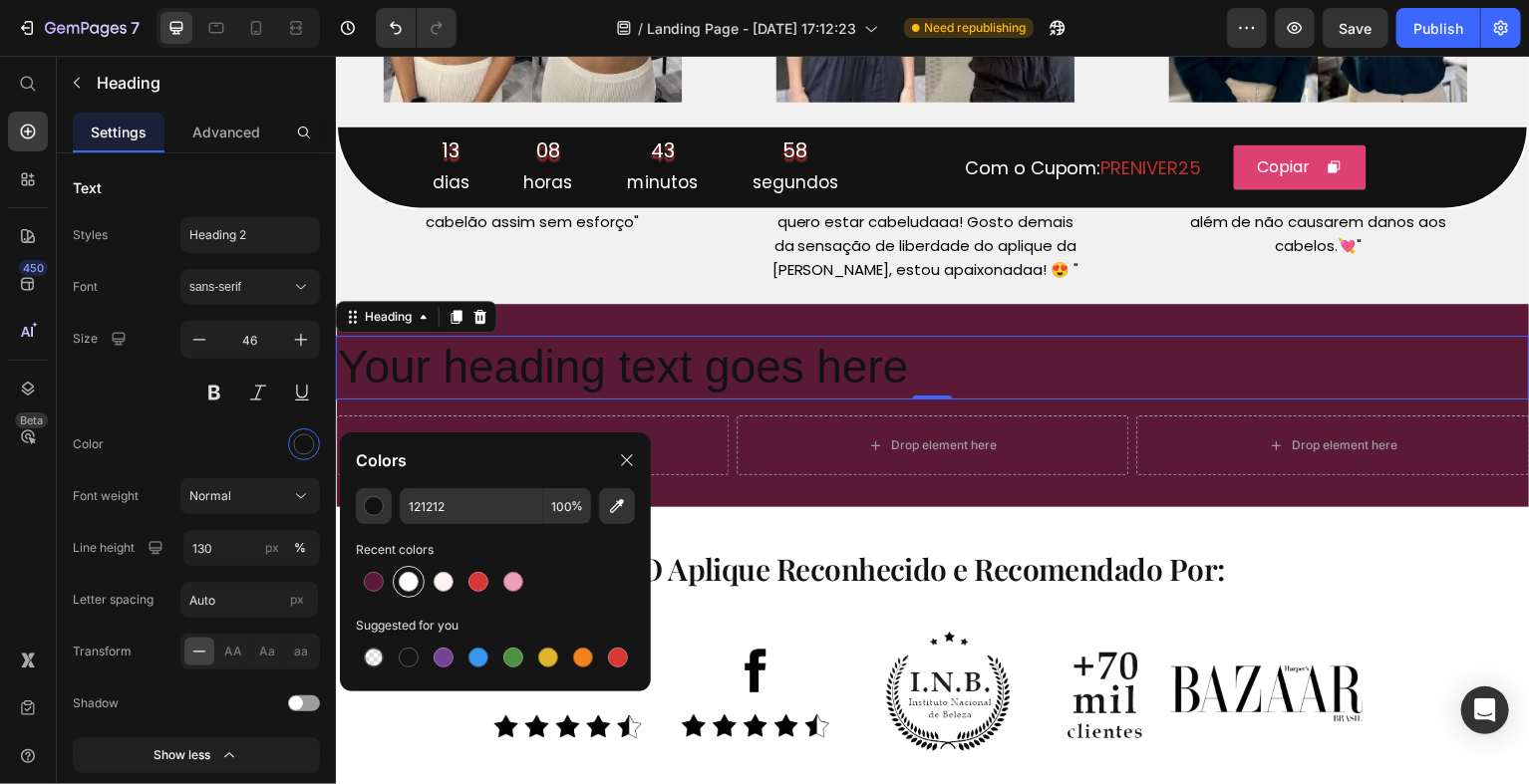 type on "FFFFFF" 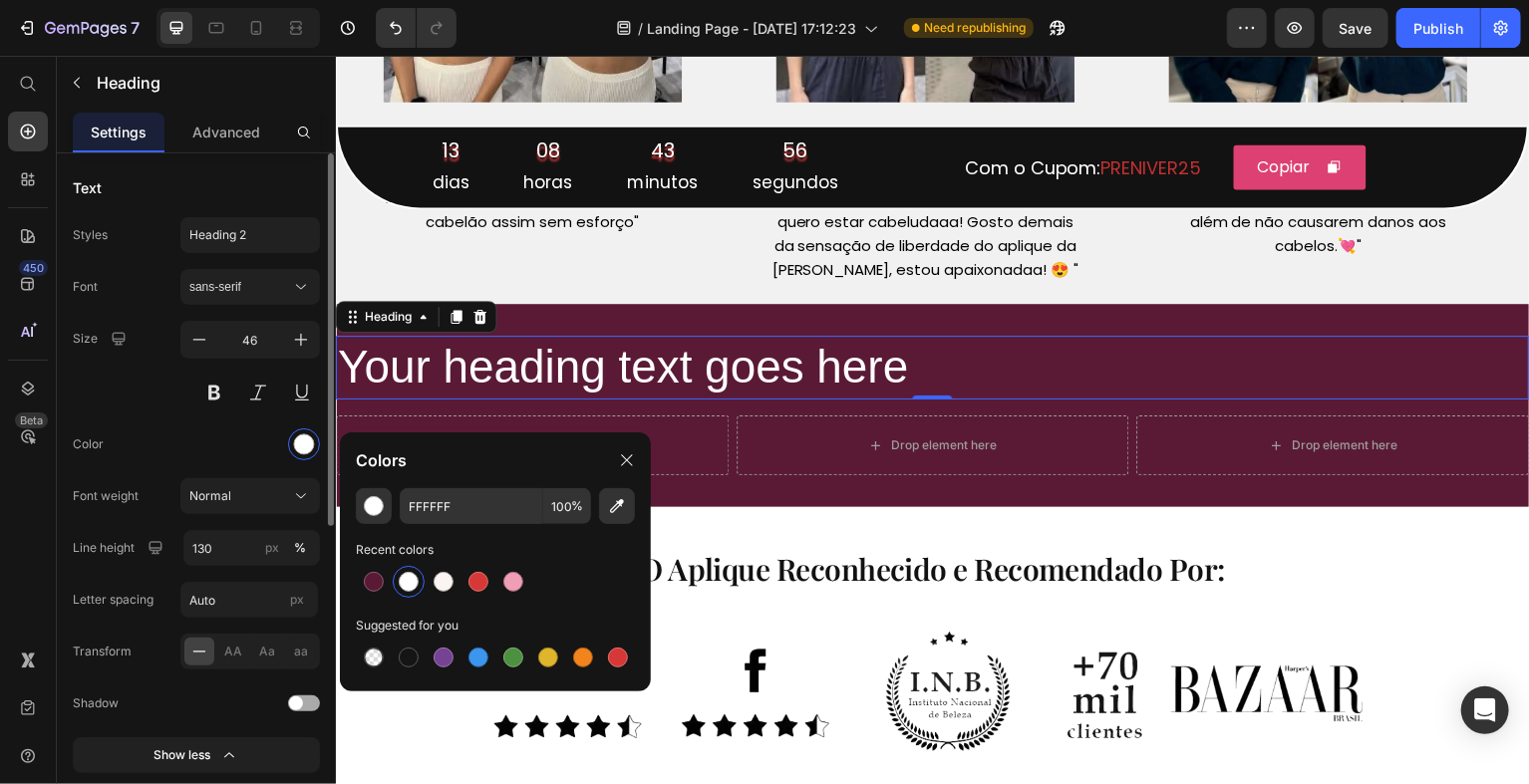 click on "Styles Heading 2 Font sans-serif Size 46 Color Font weight Normal Line height 130 px % Letter spacing Auto px Transform
AA Aa aa Shadow Show less" 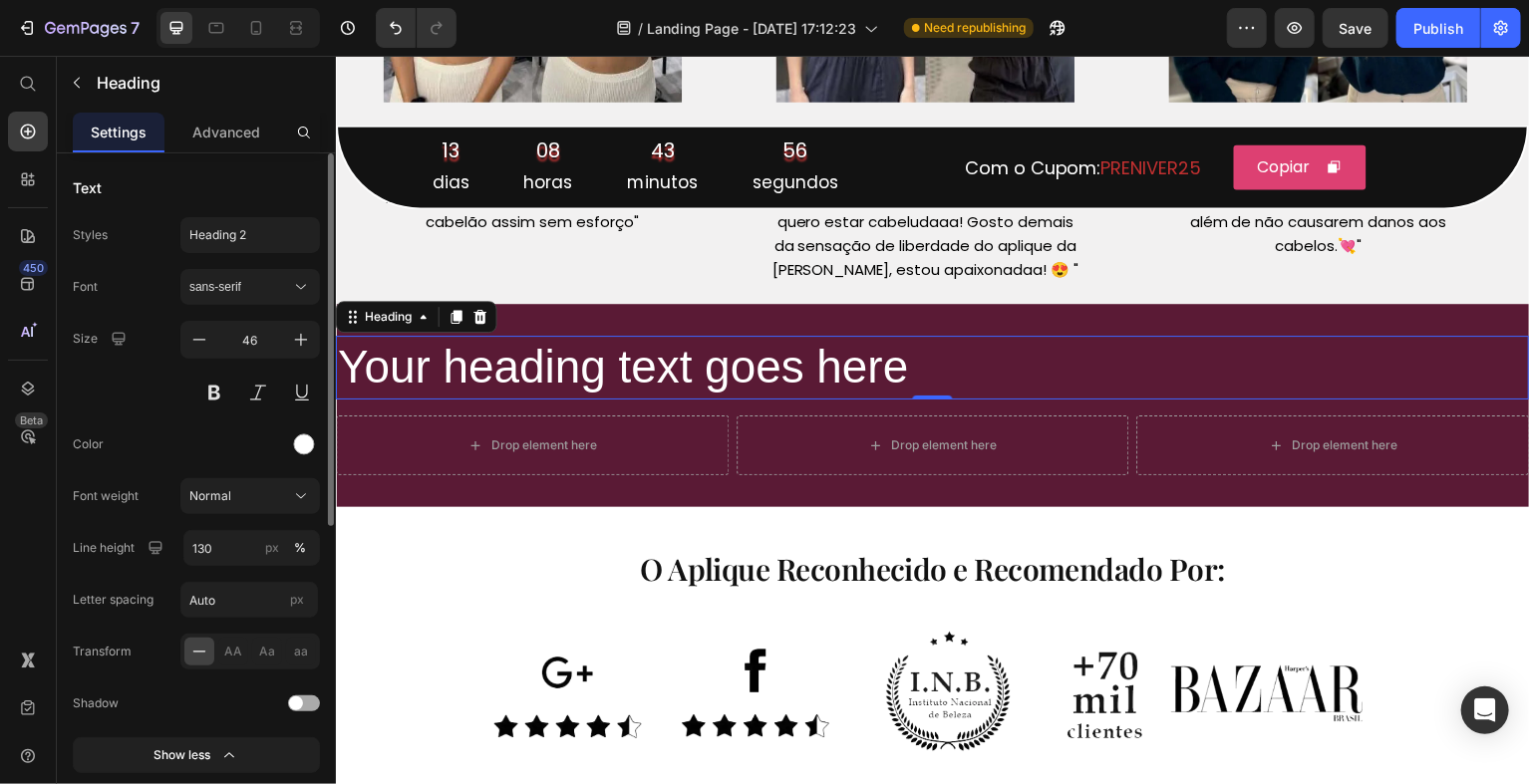 click on "sans-serif" at bounding box center (250, 287) 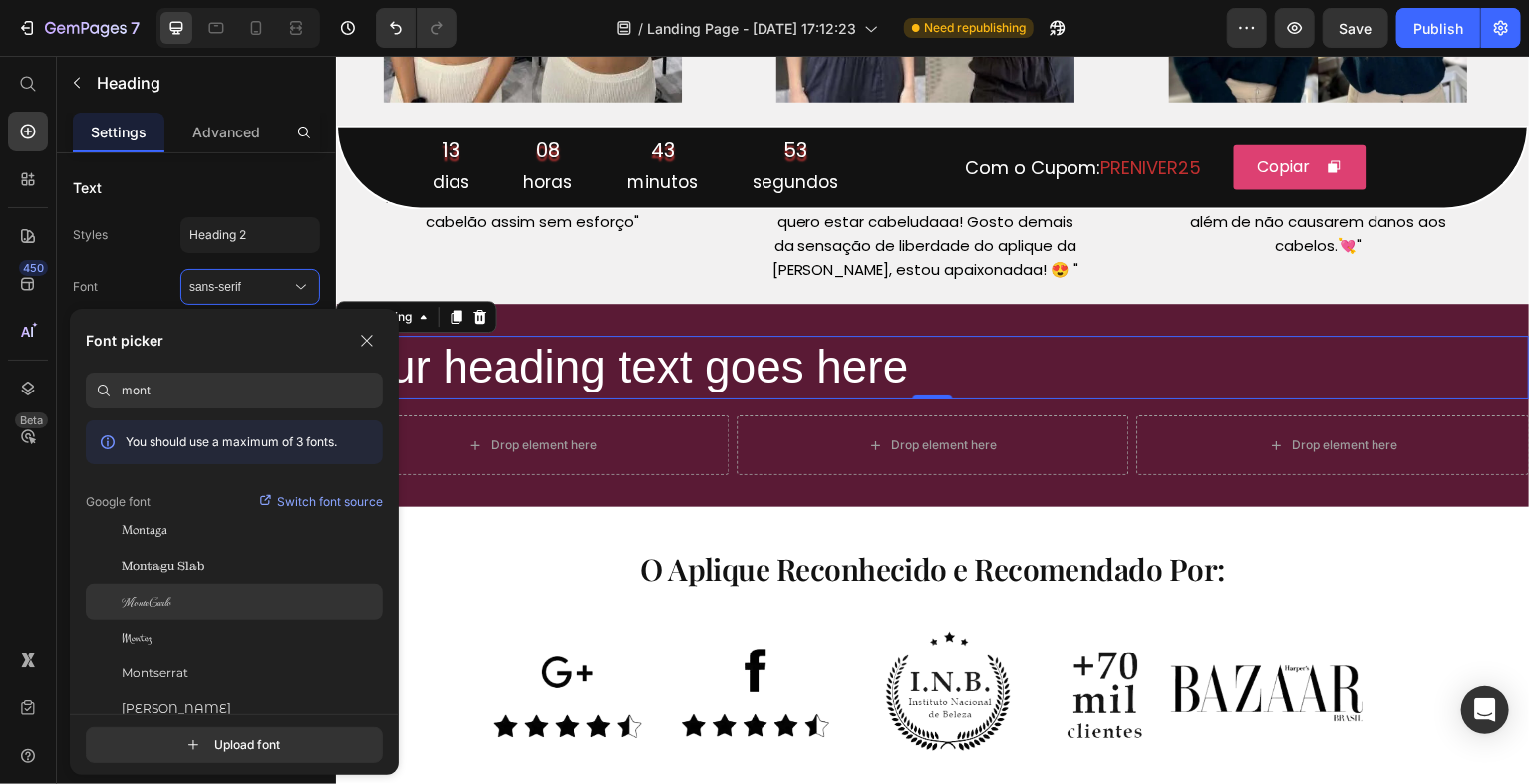 scroll, scrollTop: 48, scrollLeft: 0, axis: vertical 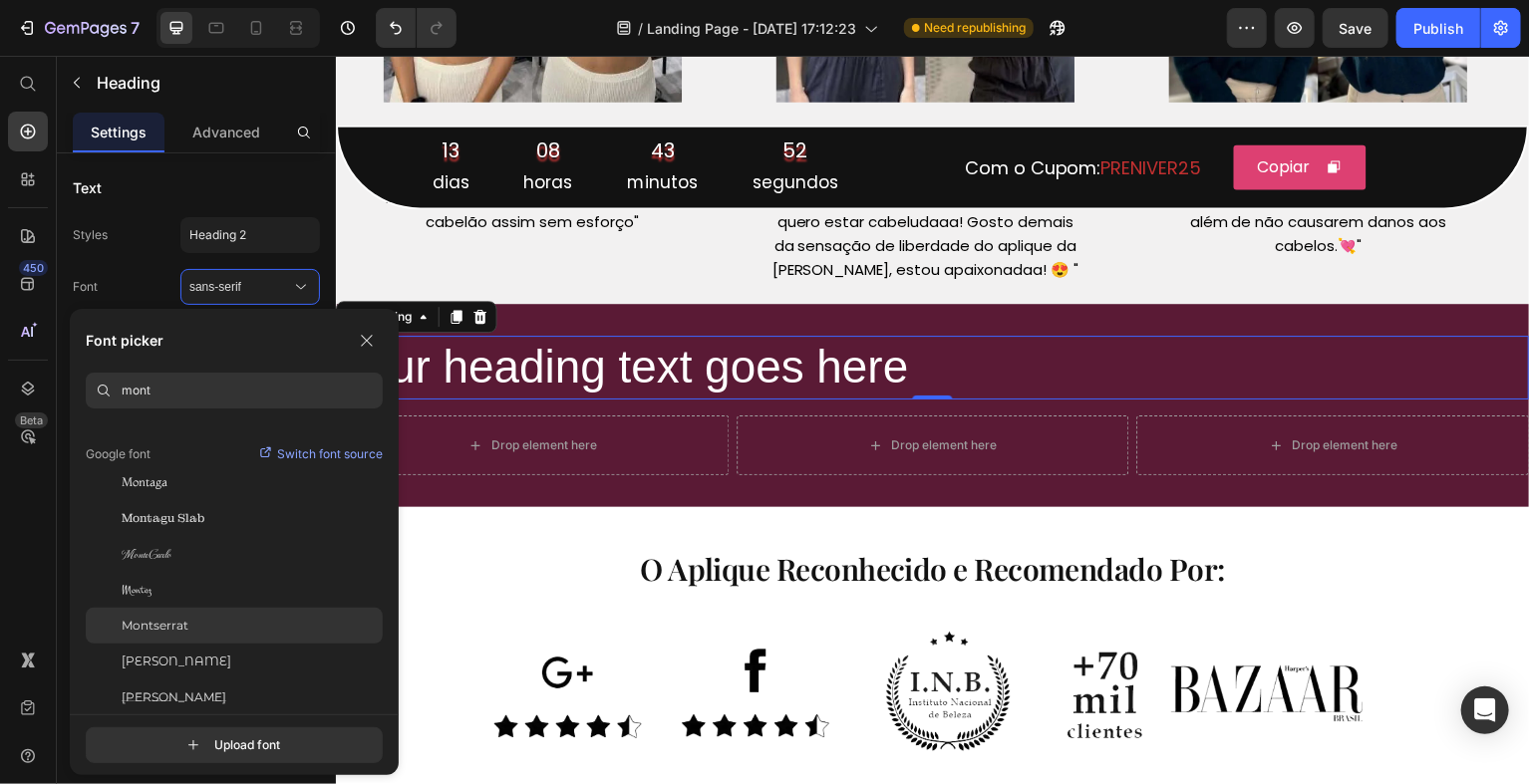 type on "mont" 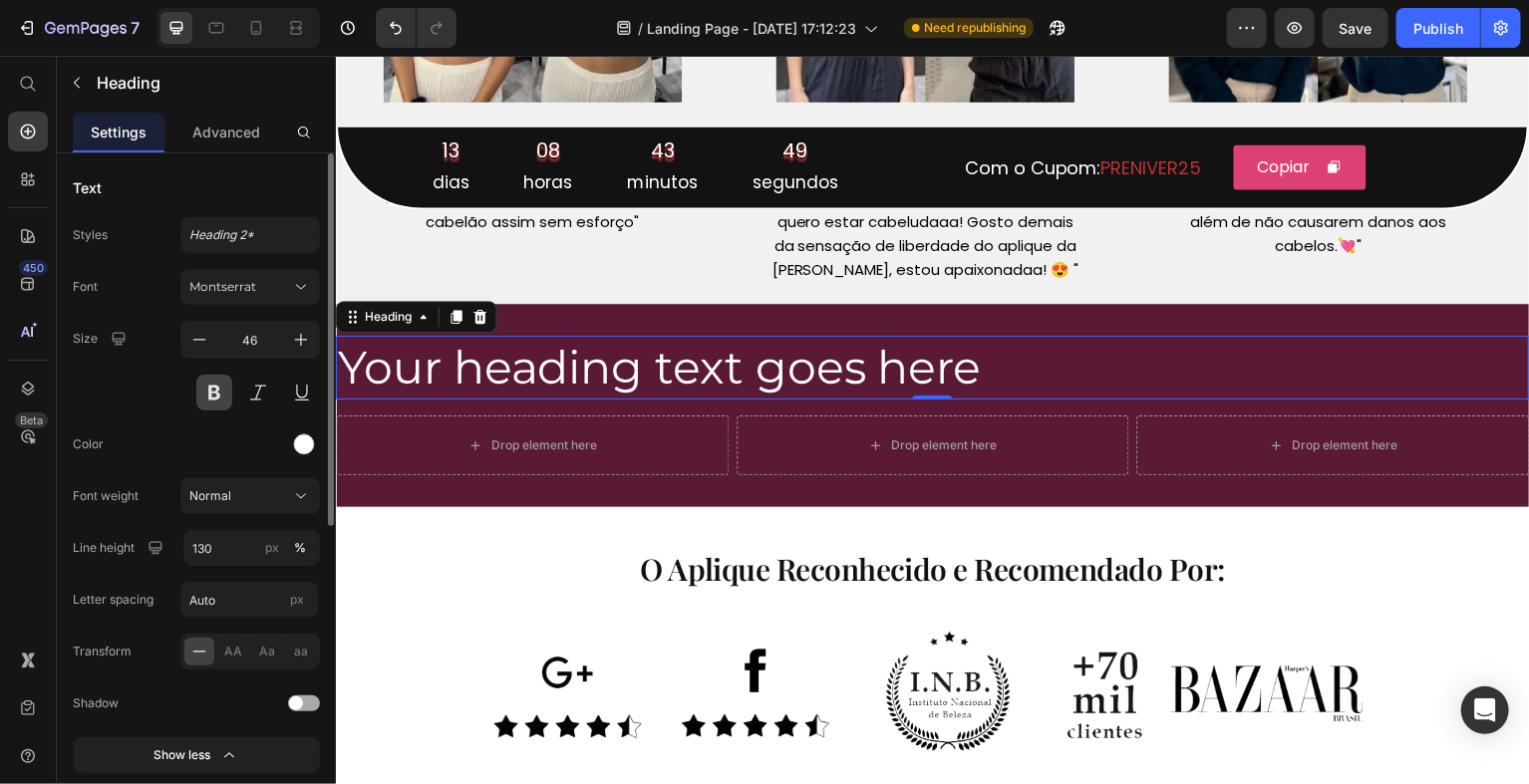 click at bounding box center [214, 392] 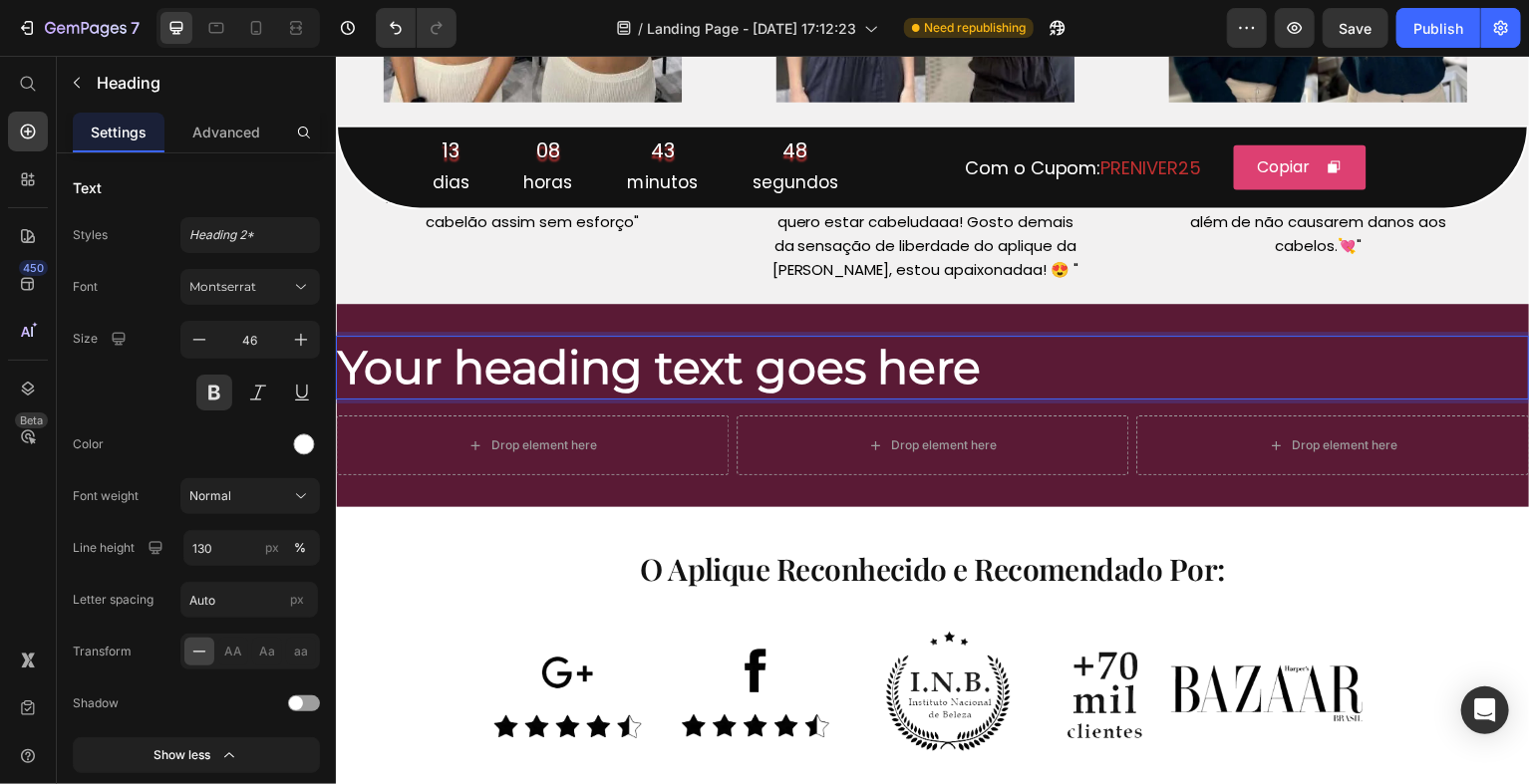 click on "Your heading text goes here" at bounding box center [933, 369] 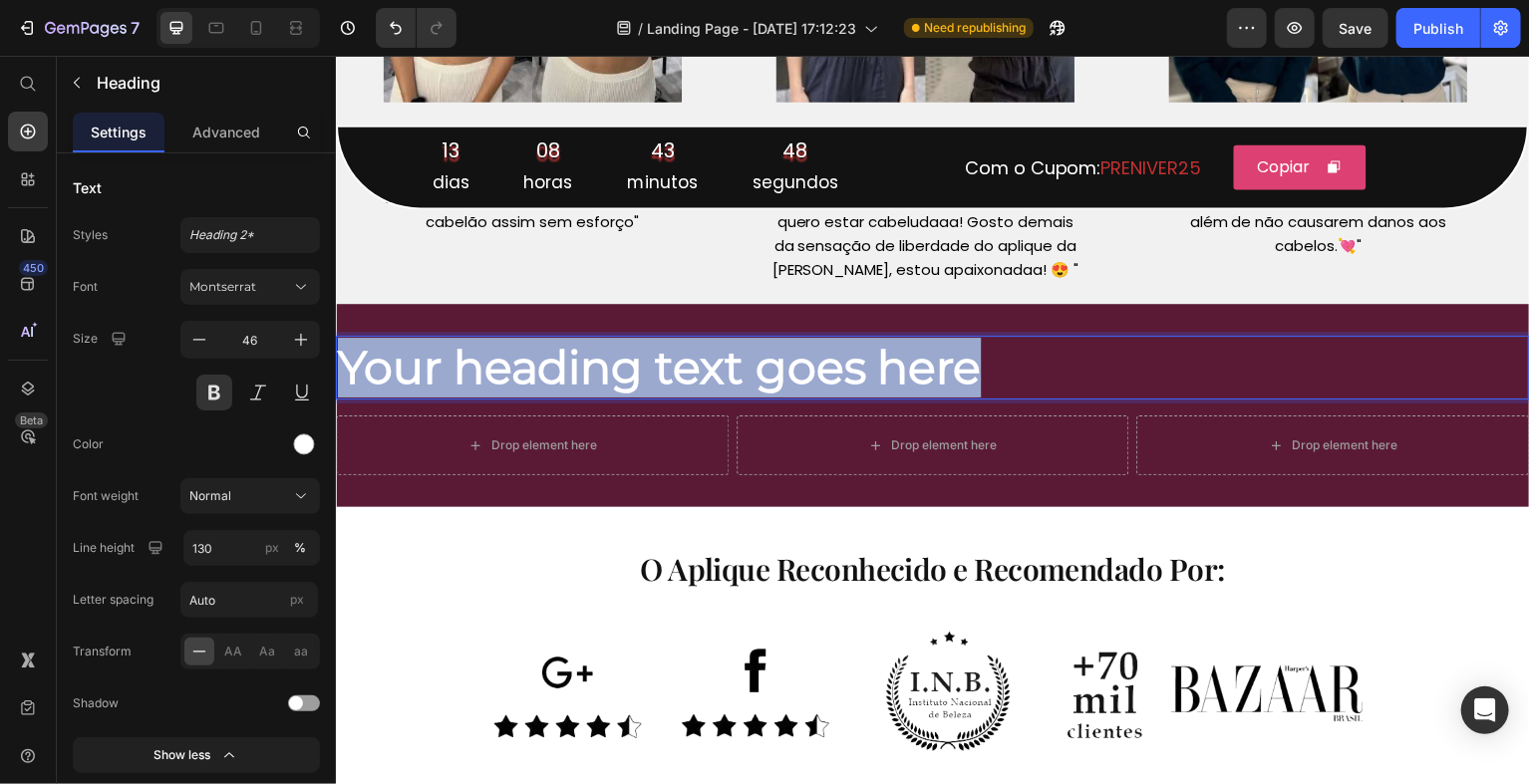 click on "Your heading text goes here" at bounding box center (933, 369) 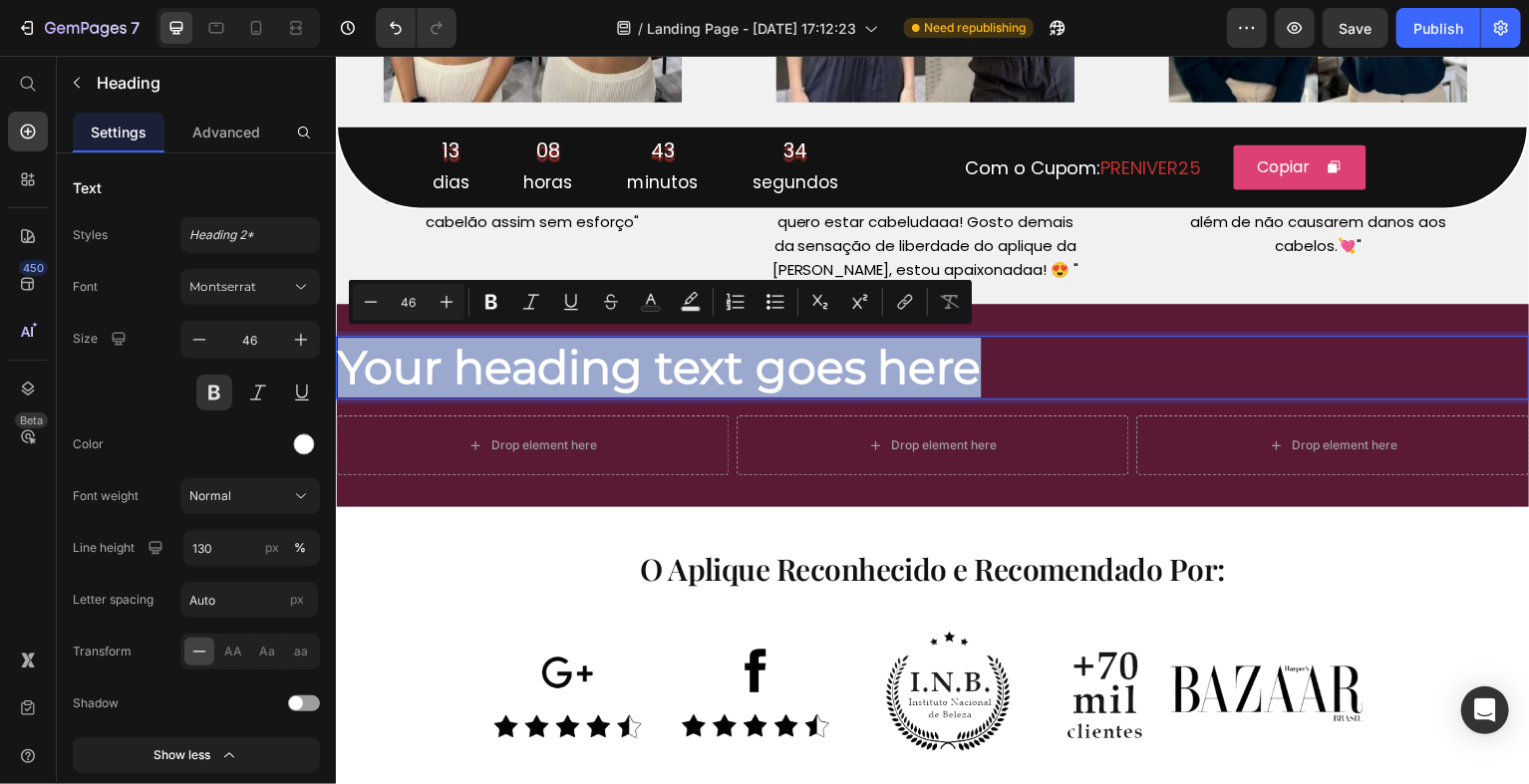 click on "Your heading text goes here" at bounding box center [933, 369] 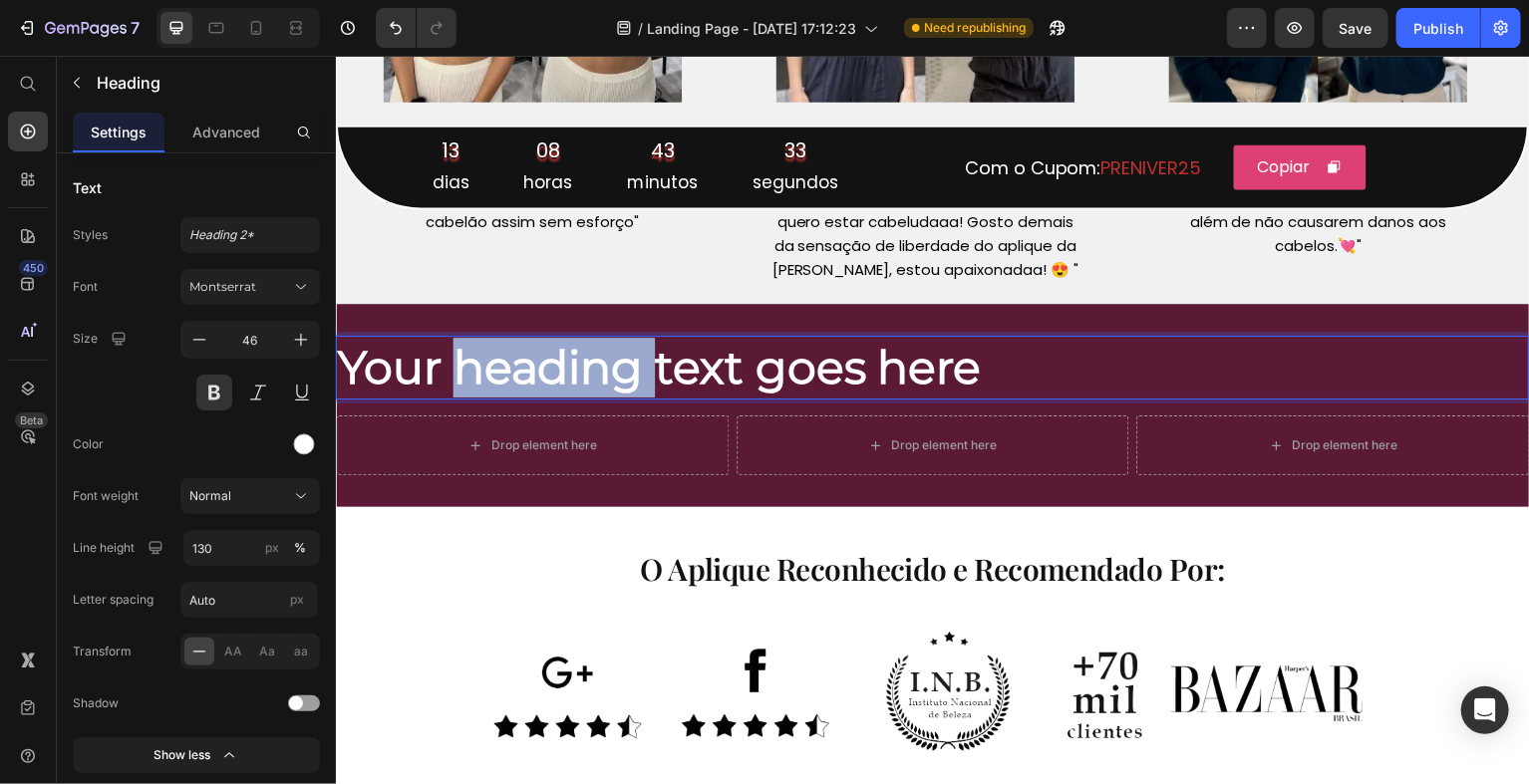 click on "Your heading text goes here" at bounding box center [933, 369] 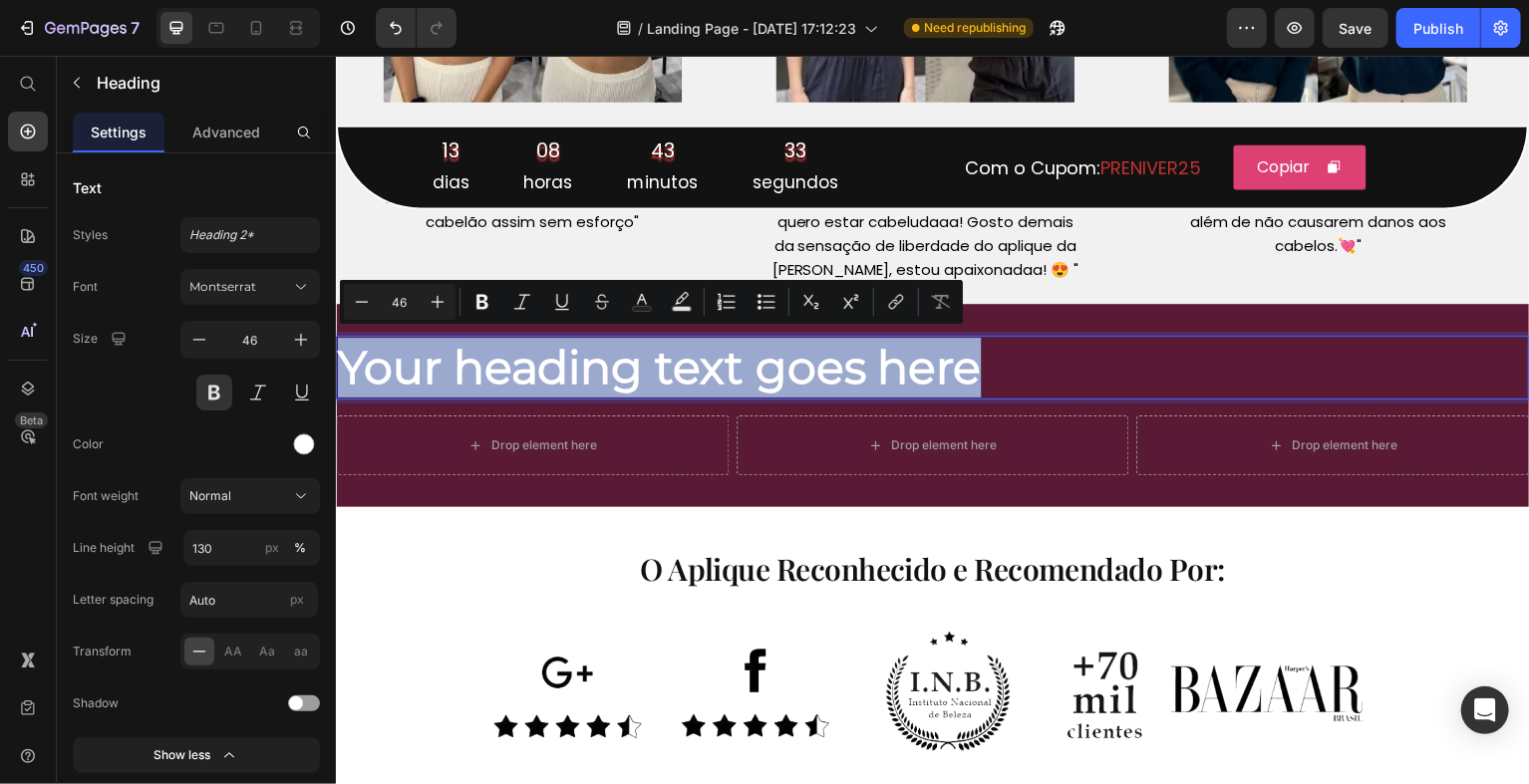 click on "Your heading text goes here" at bounding box center (933, 369) 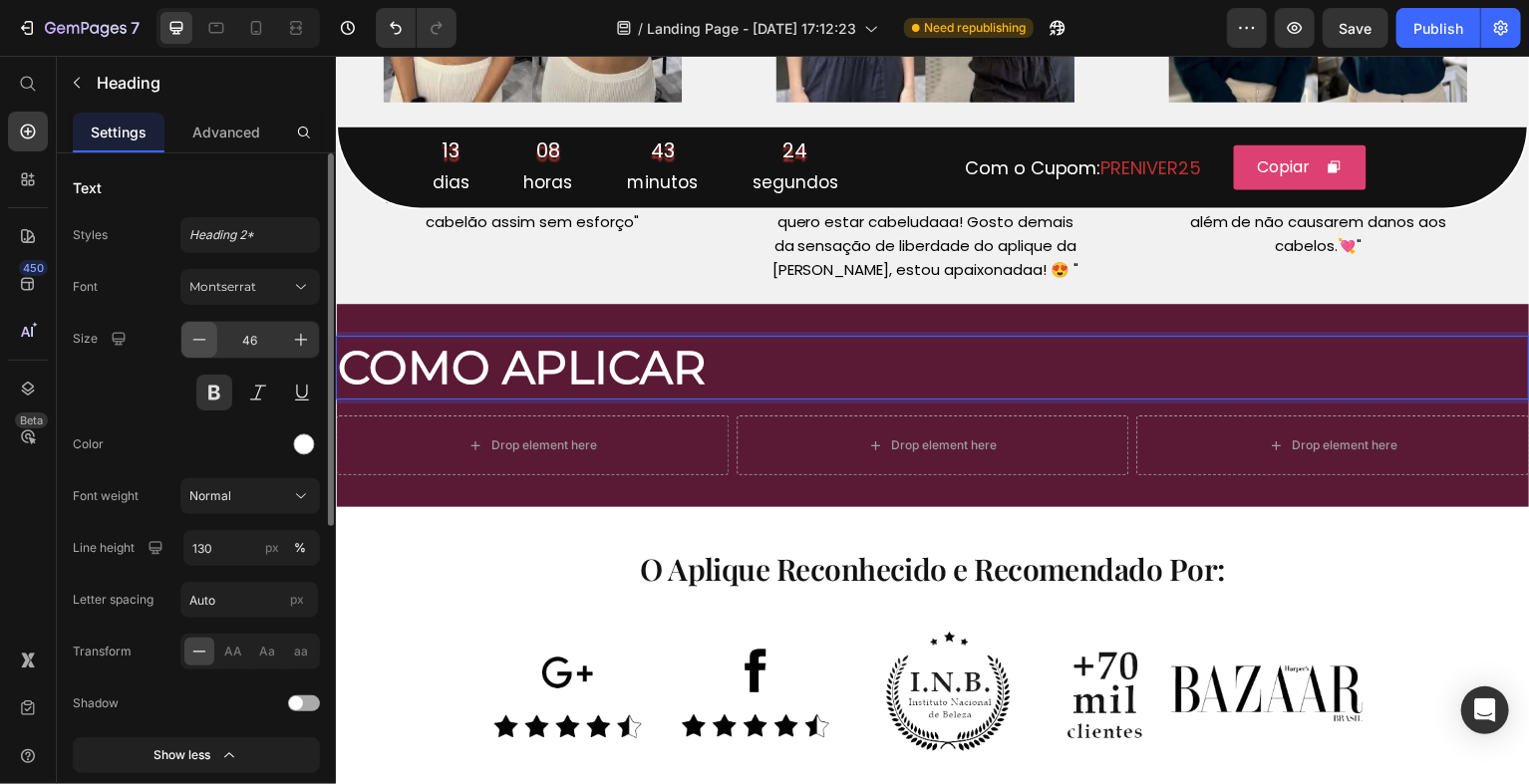 click at bounding box center (199, 340) 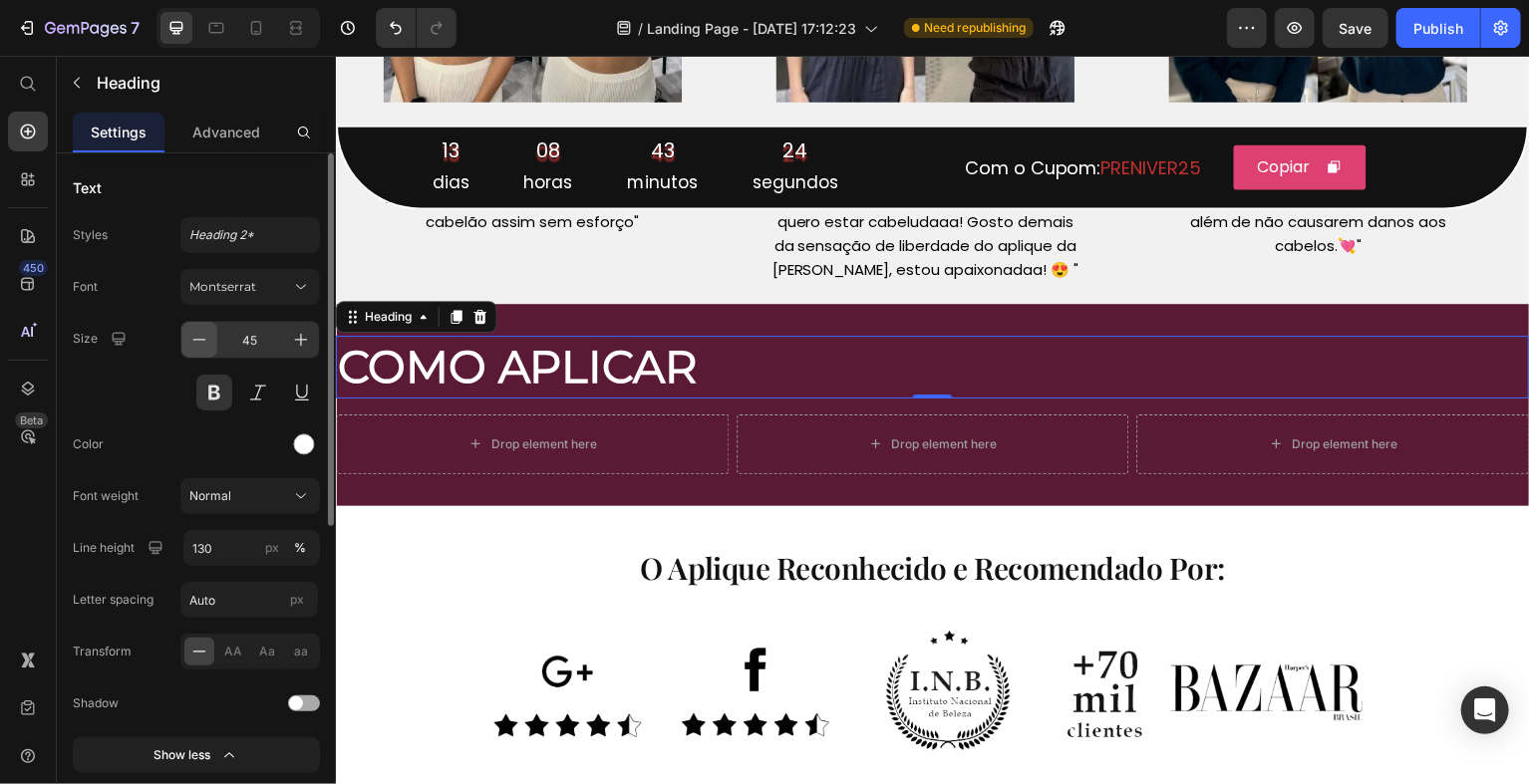 click at bounding box center [199, 340] 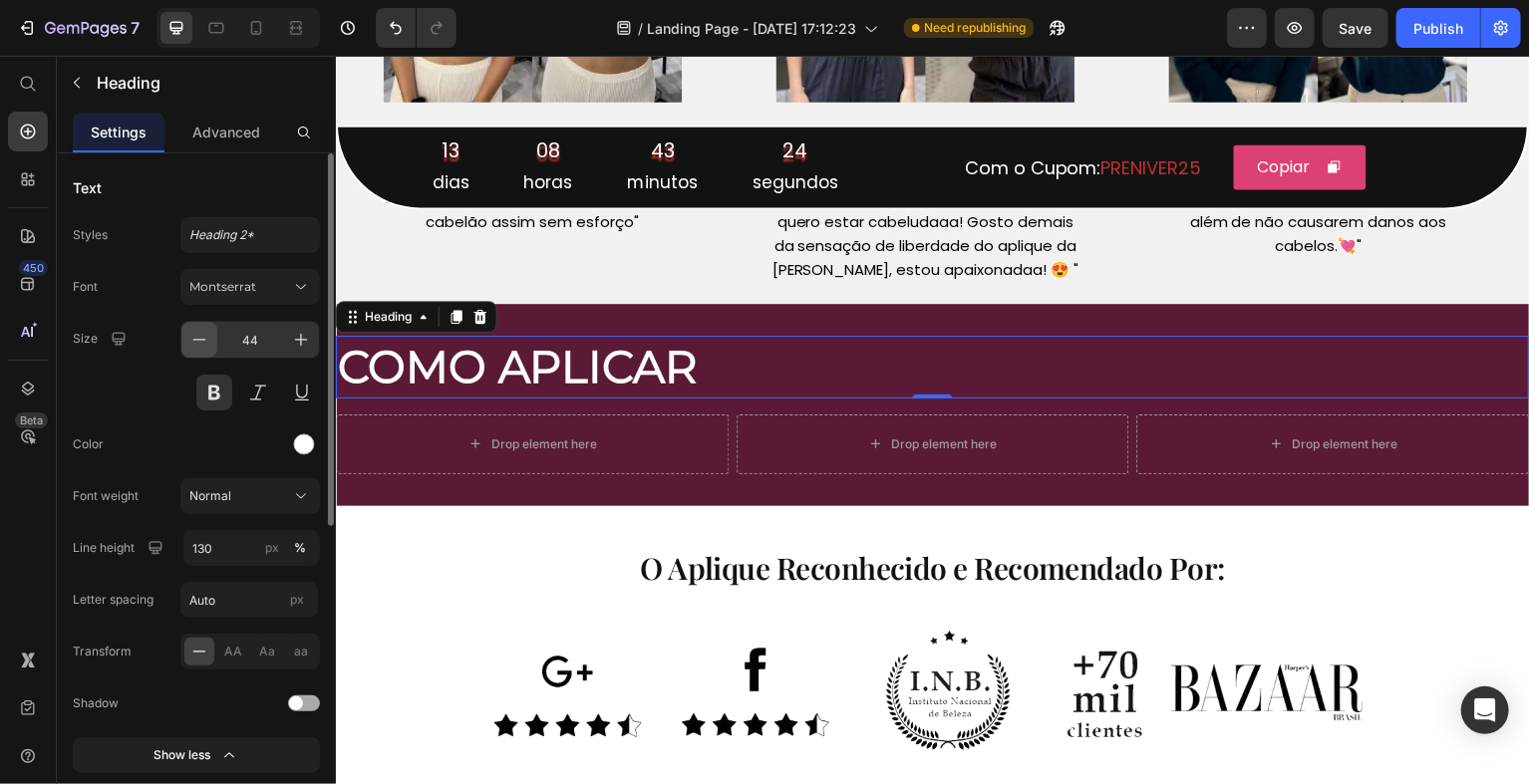 click at bounding box center [199, 340] 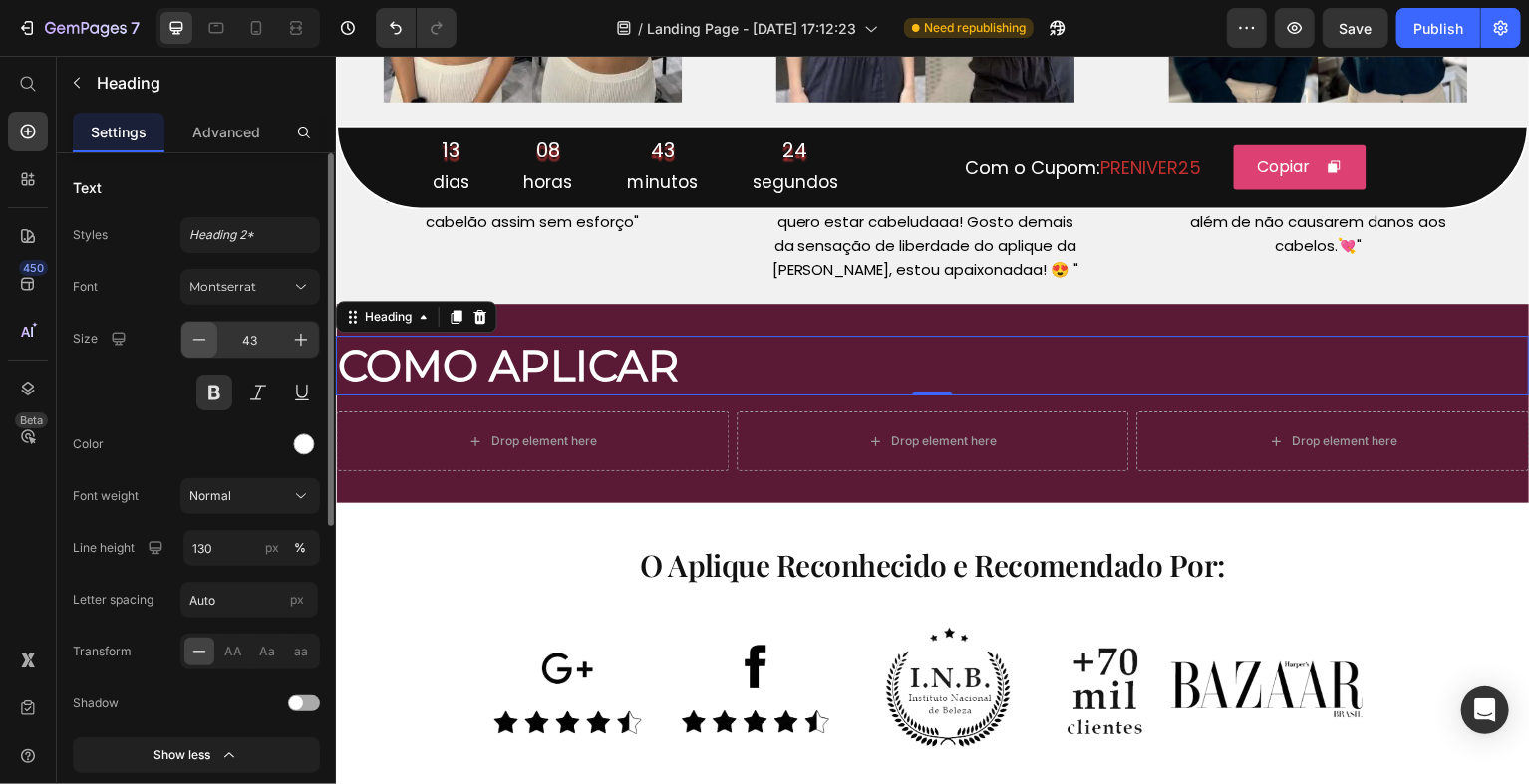 click at bounding box center [199, 340] 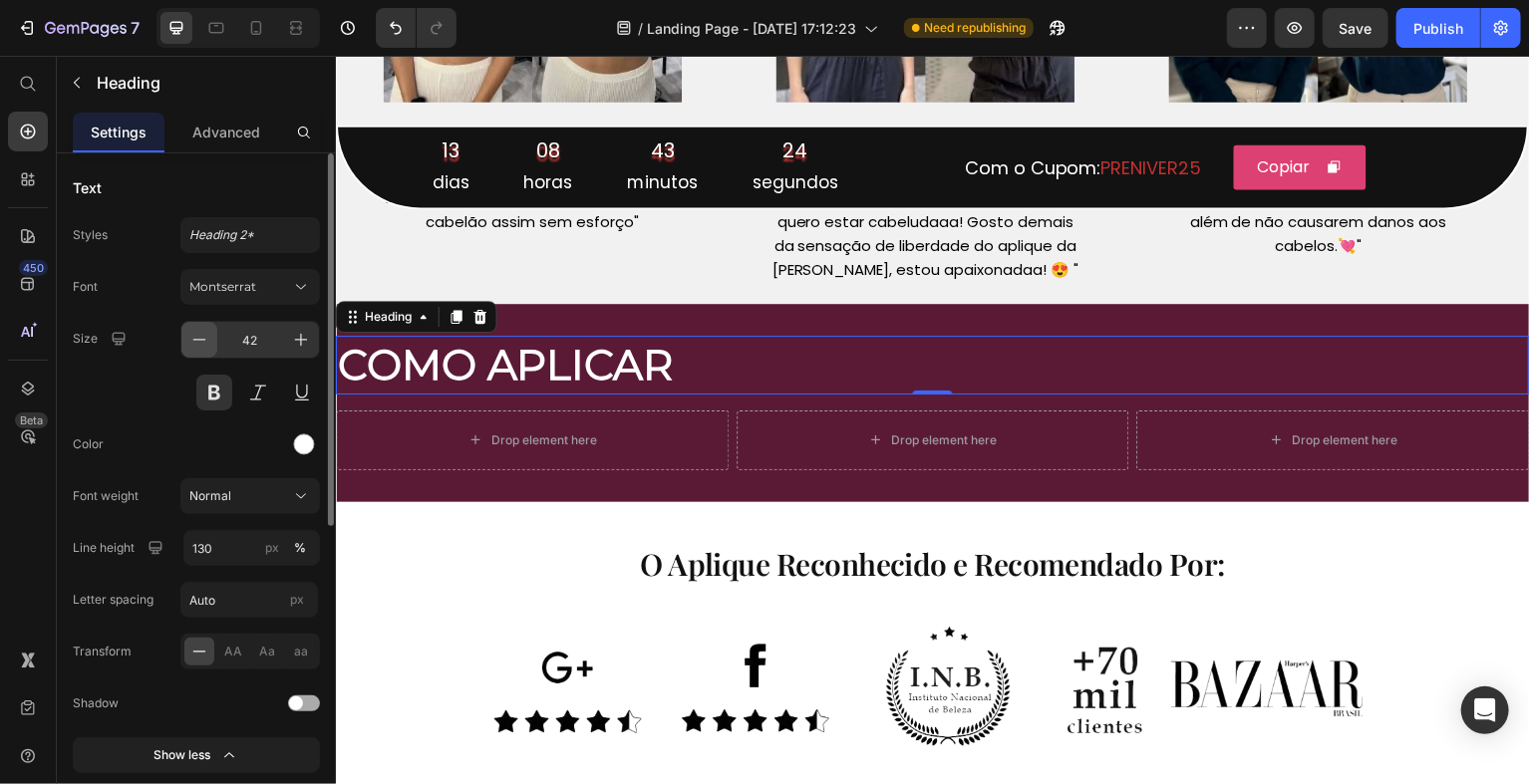 click at bounding box center (199, 340) 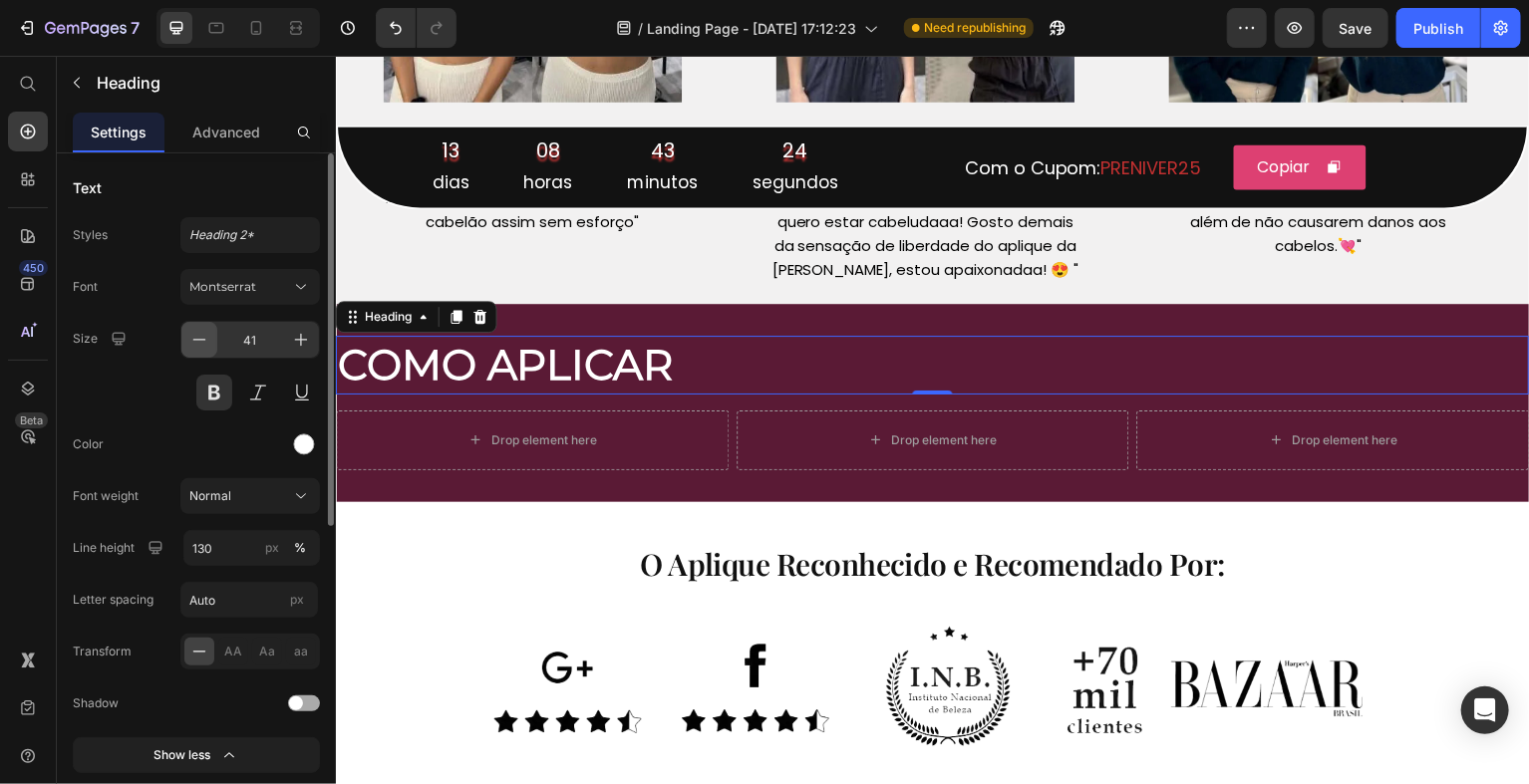 click at bounding box center [199, 340] 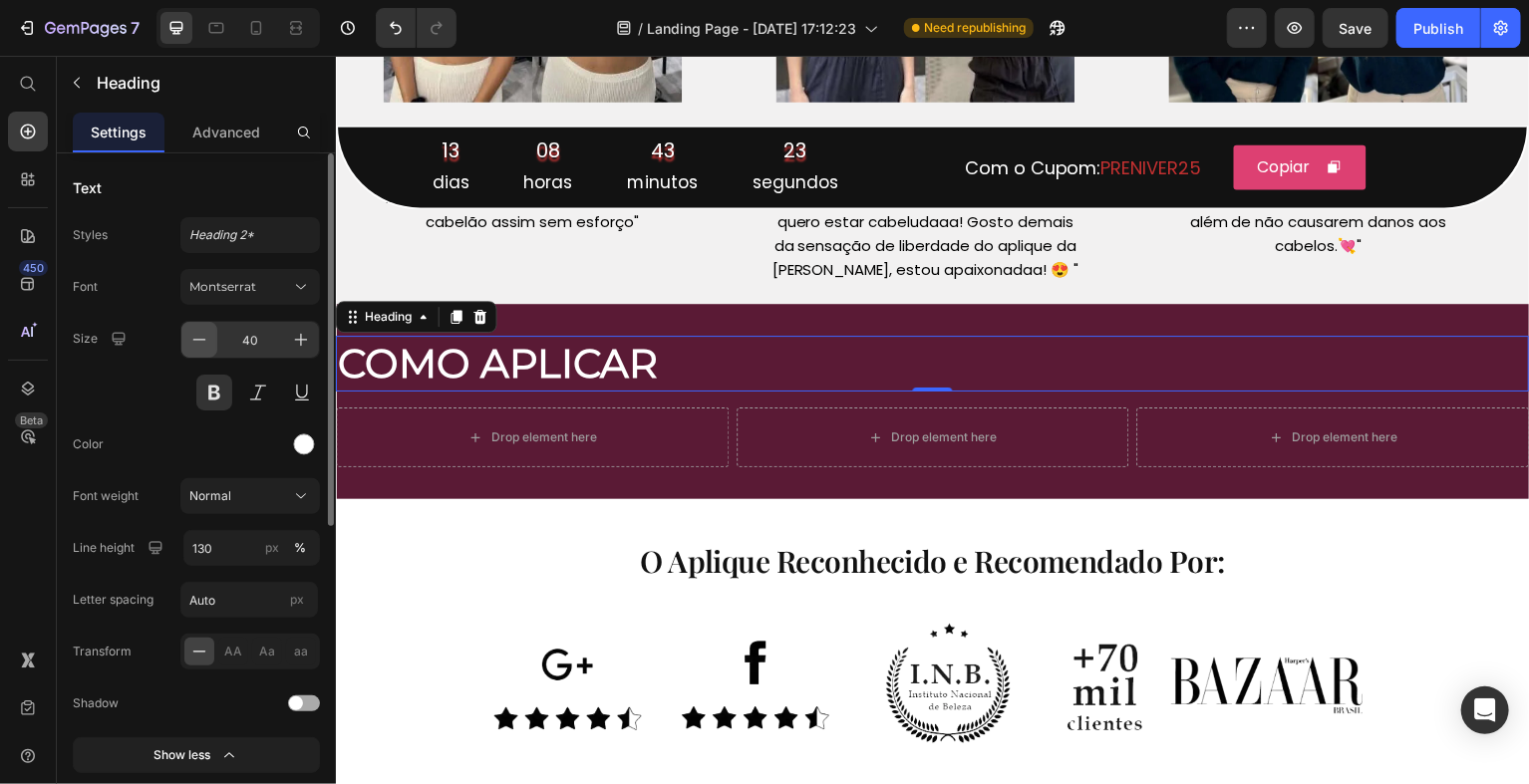 click at bounding box center (199, 340) 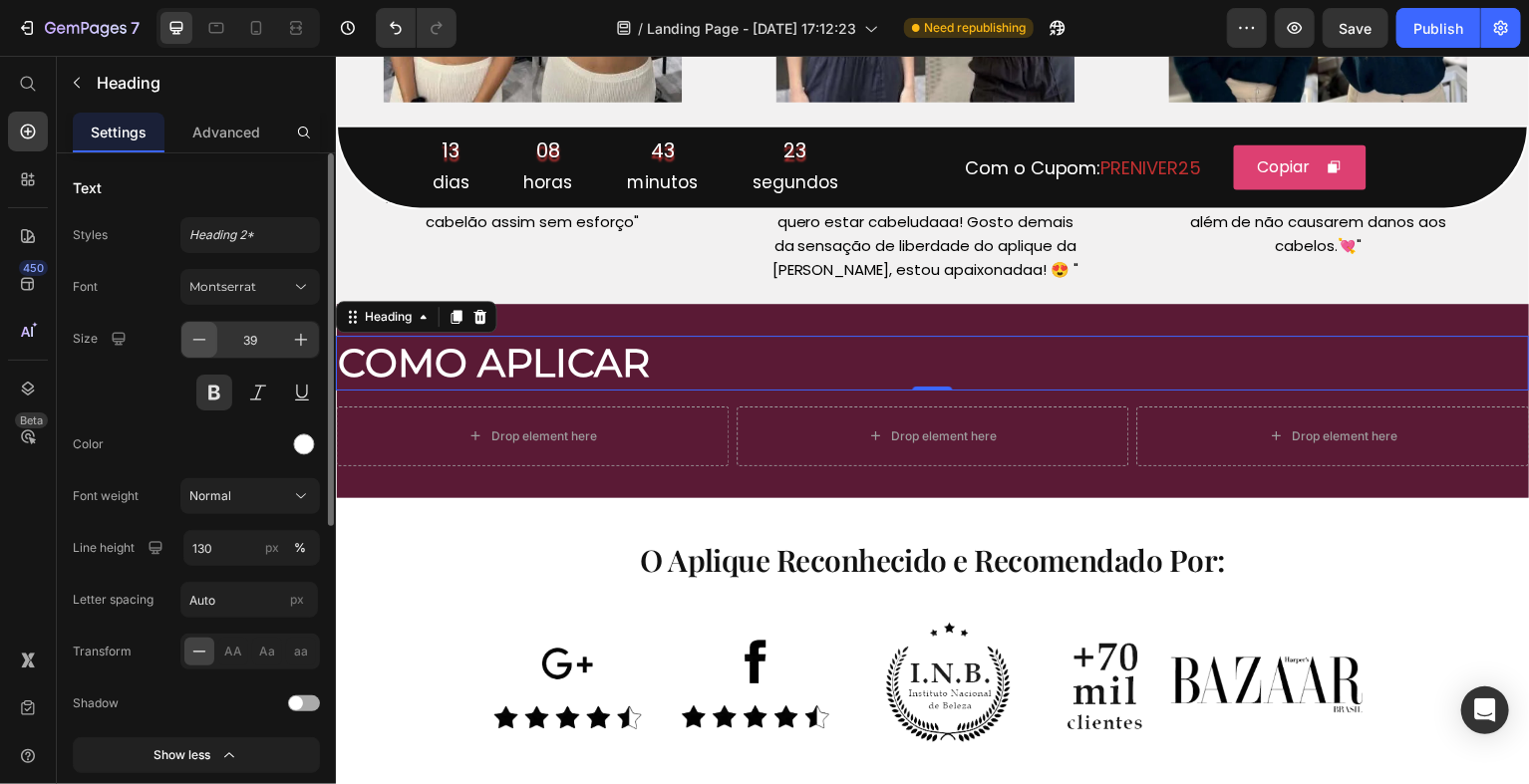 click at bounding box center [199, 340] 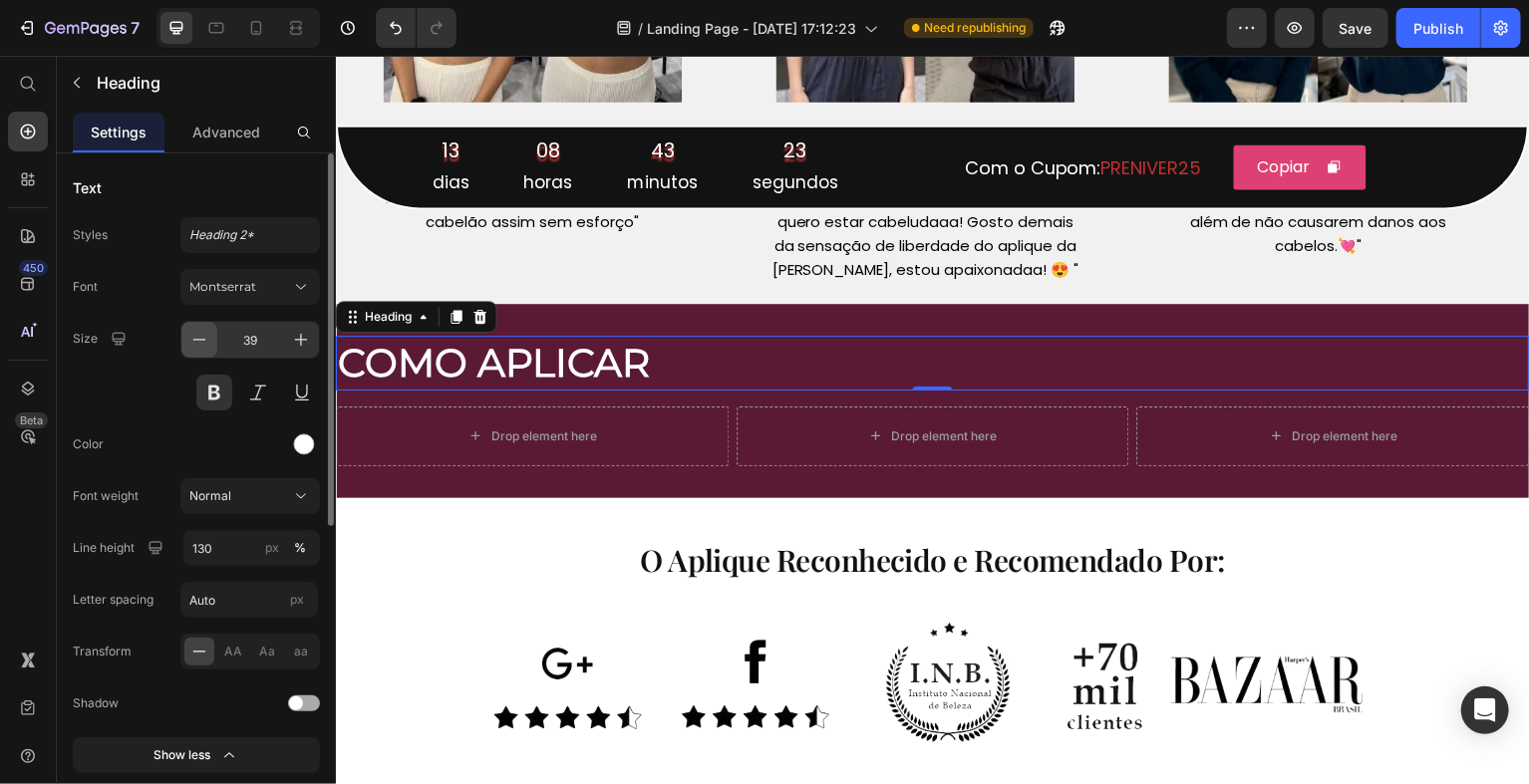 type on "38" 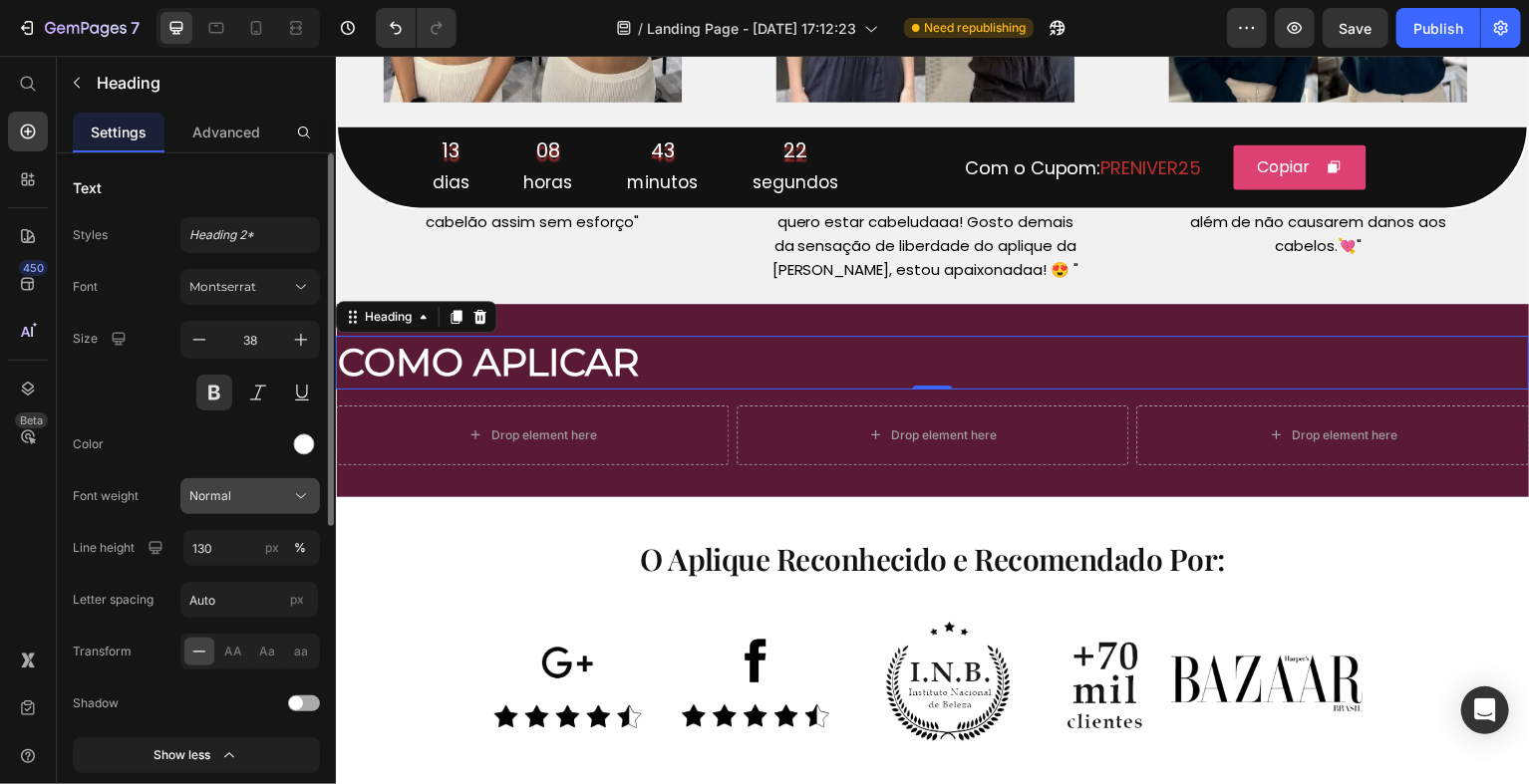 click on "Normal" at bounding box center (250, 496) 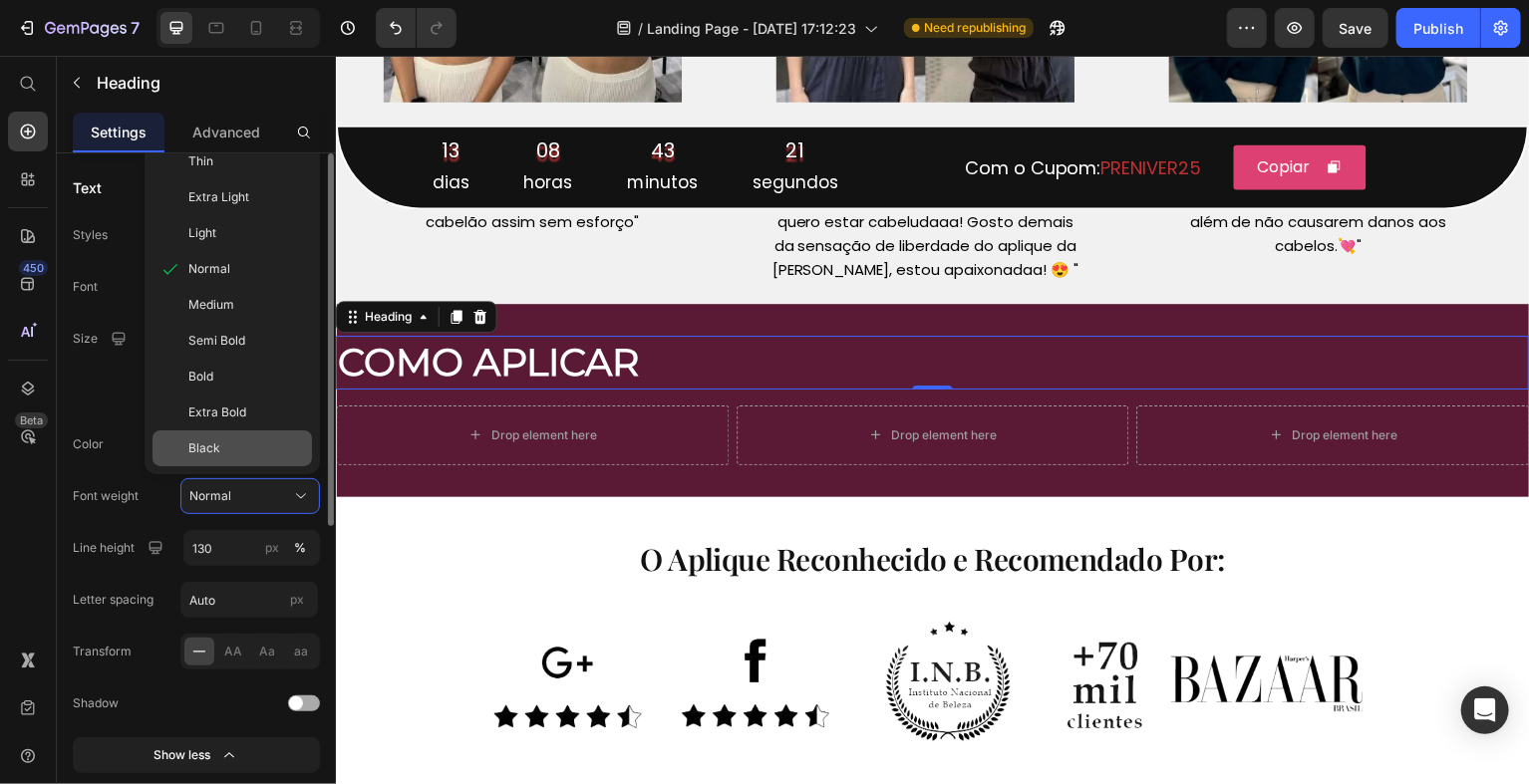 click on "Black" 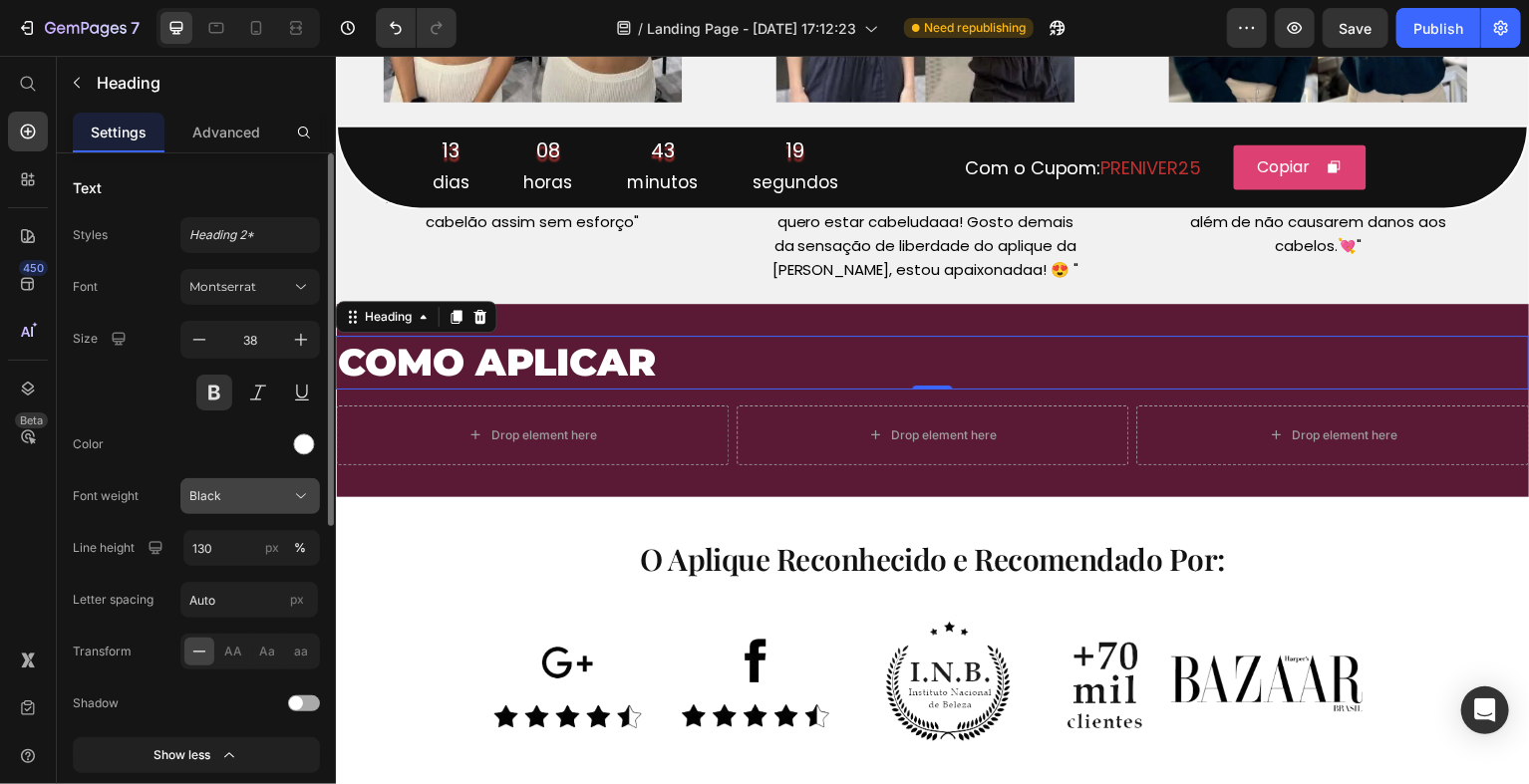 click on "Black" 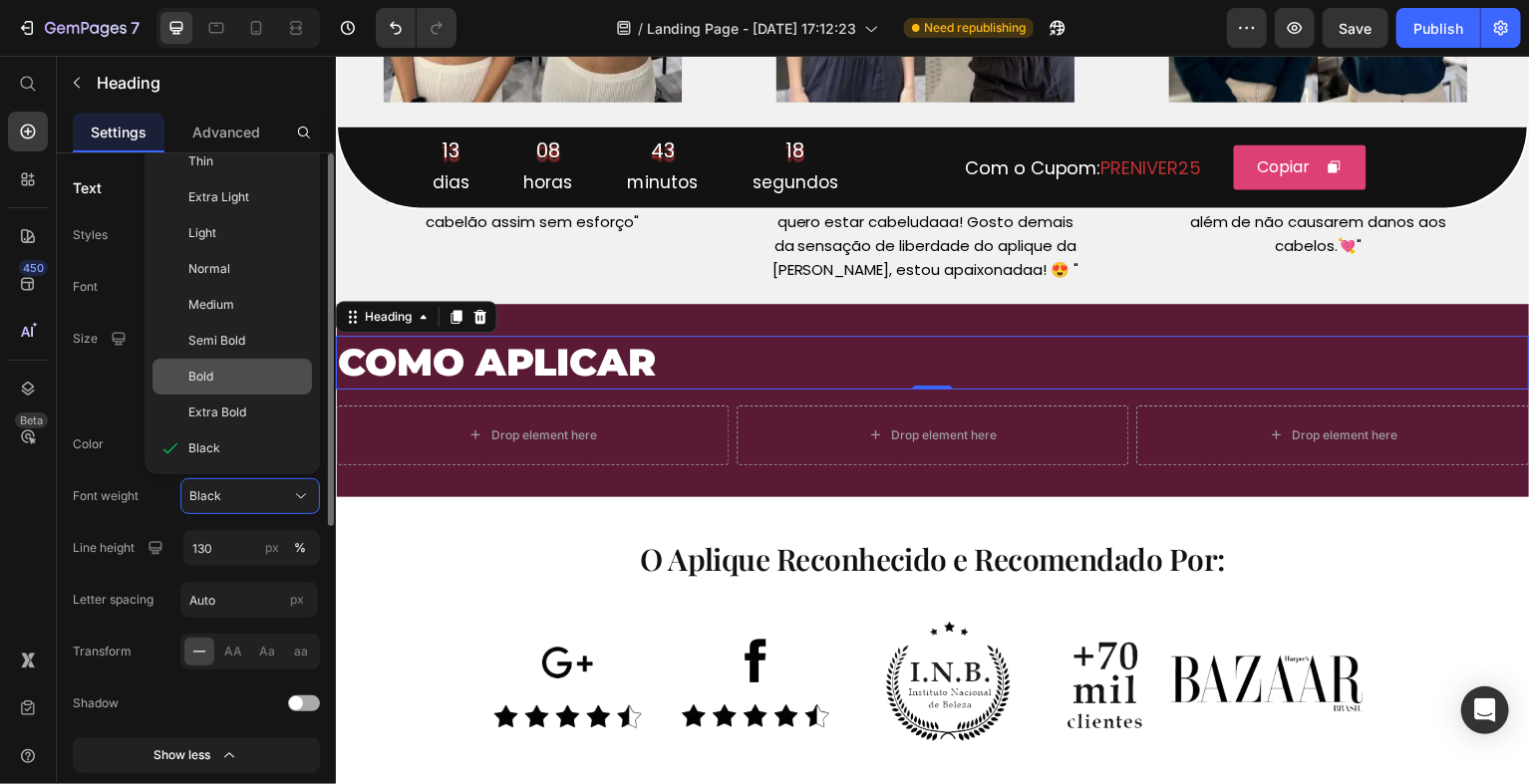 click on "Bold" at bounding box center [246, 377] 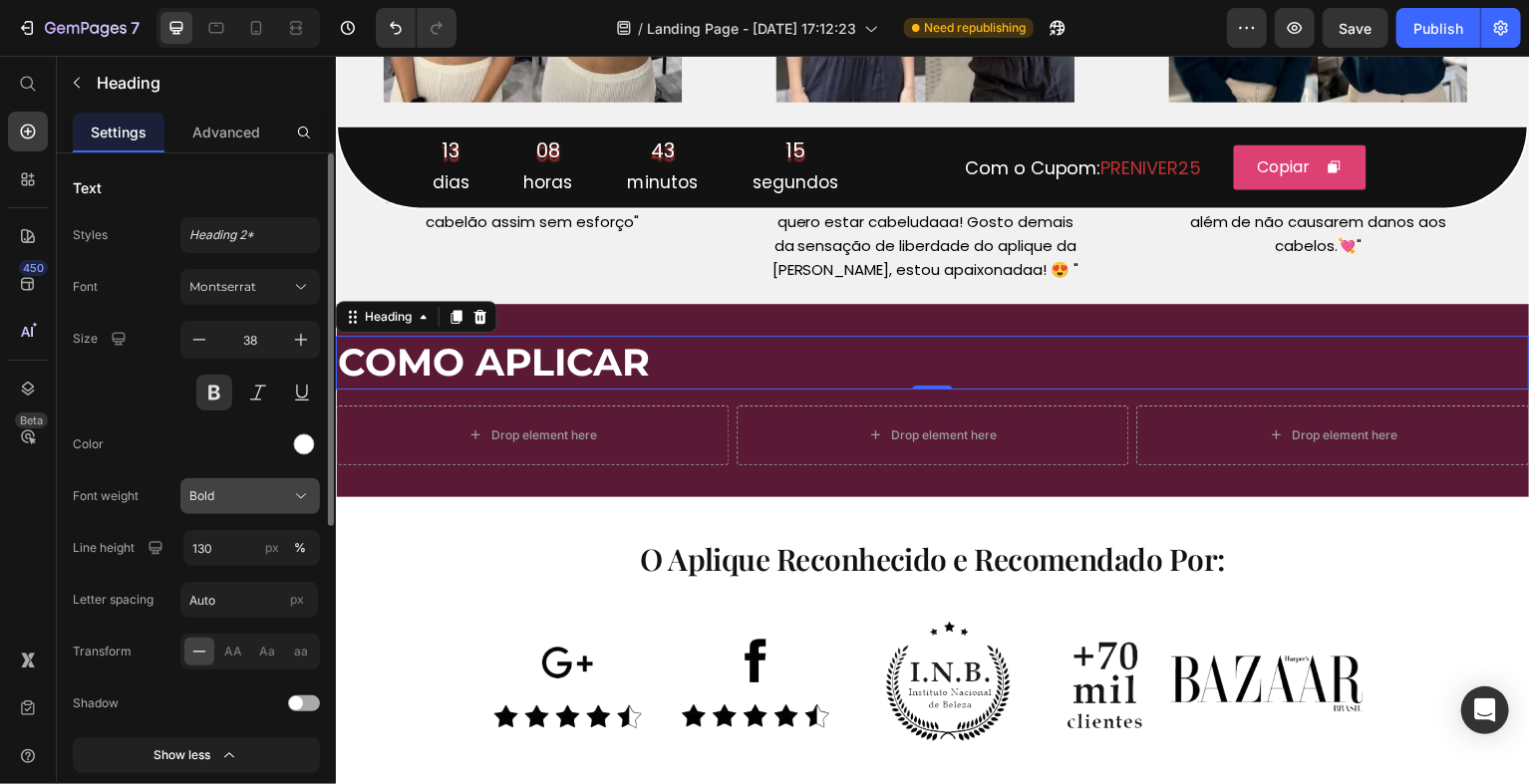 click on "Bold" 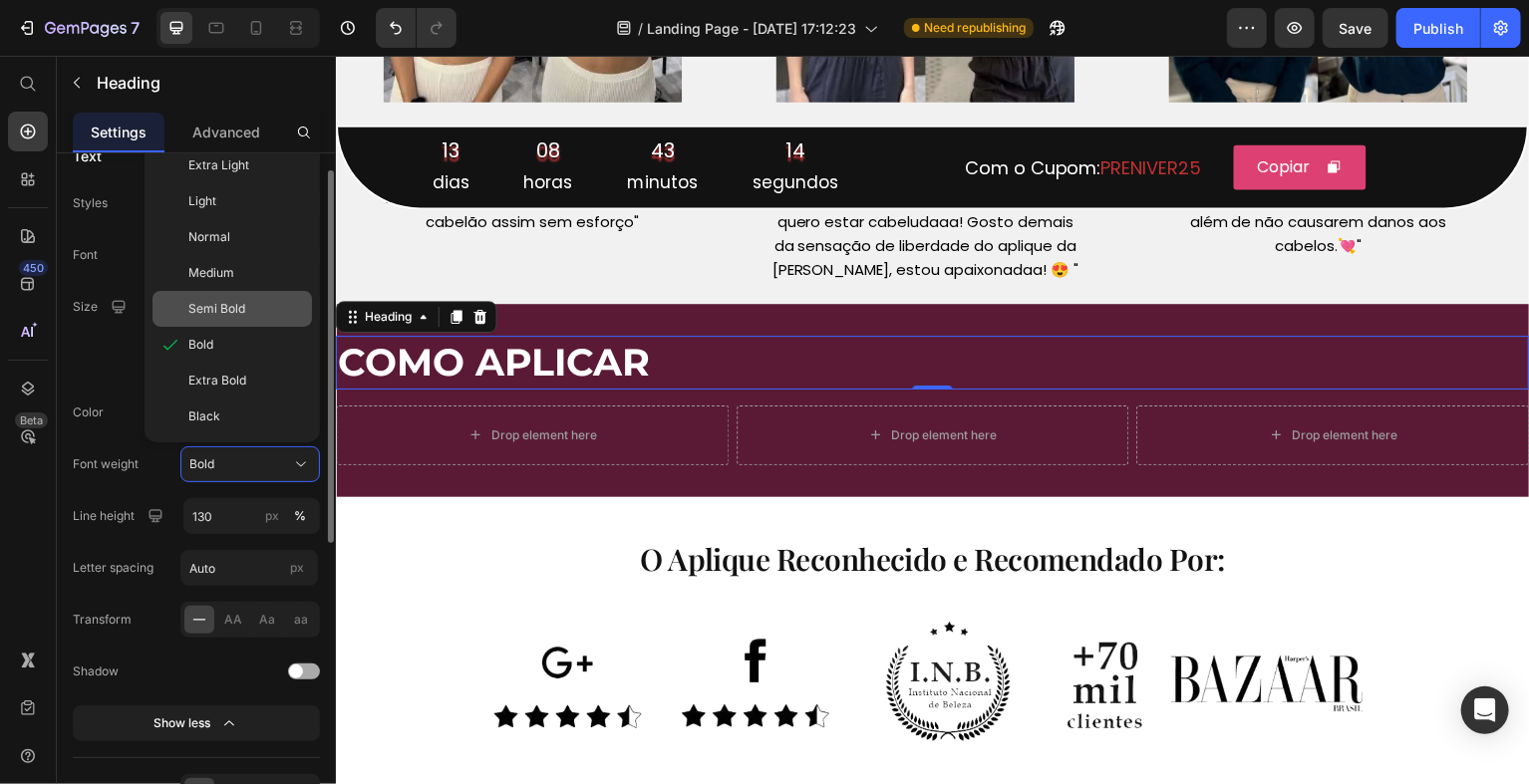 scroll, scrollTop: 32, scrollLeft: 0, axis: vertical 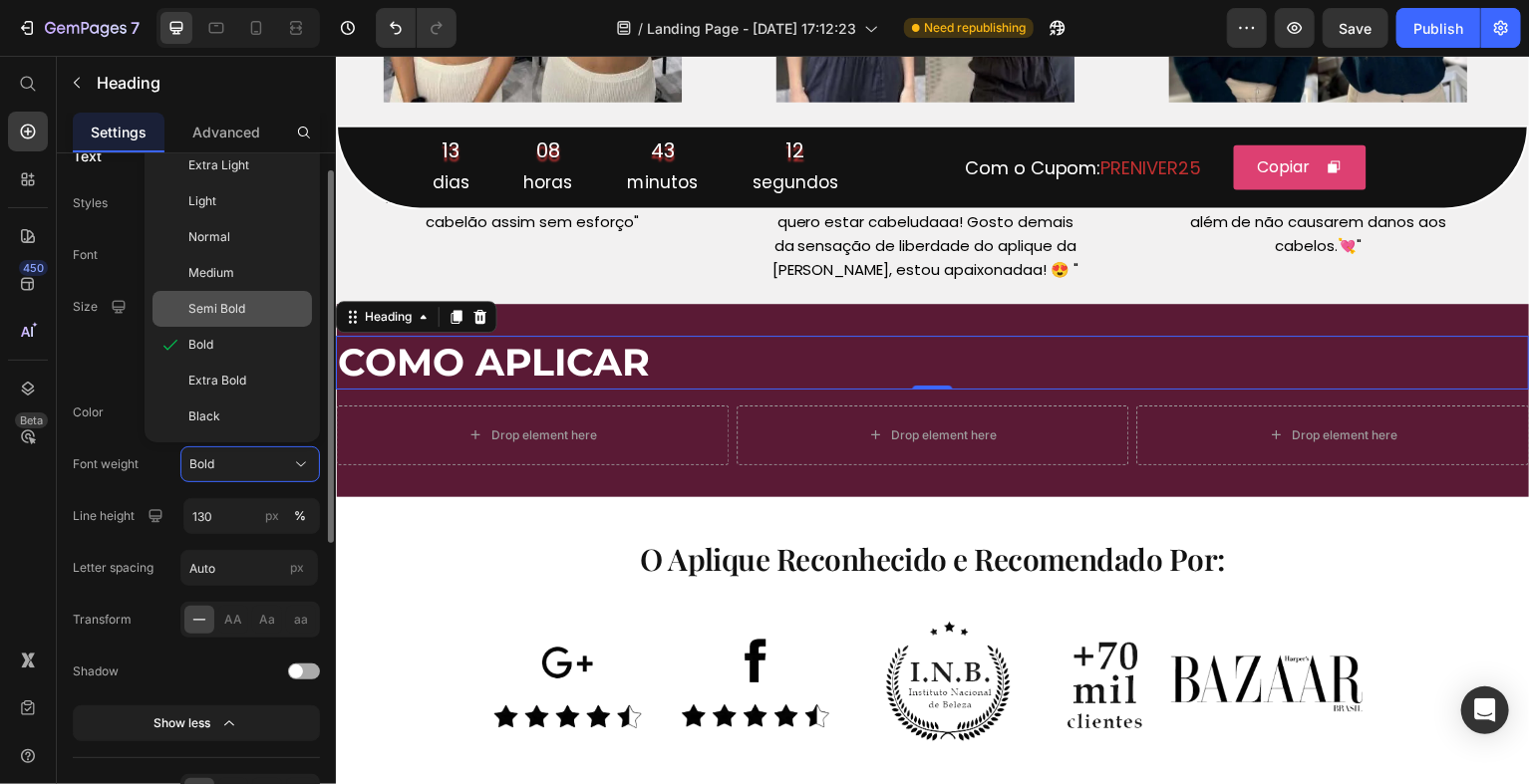 click on "Semi Bold" at bounding box center (246, 309) 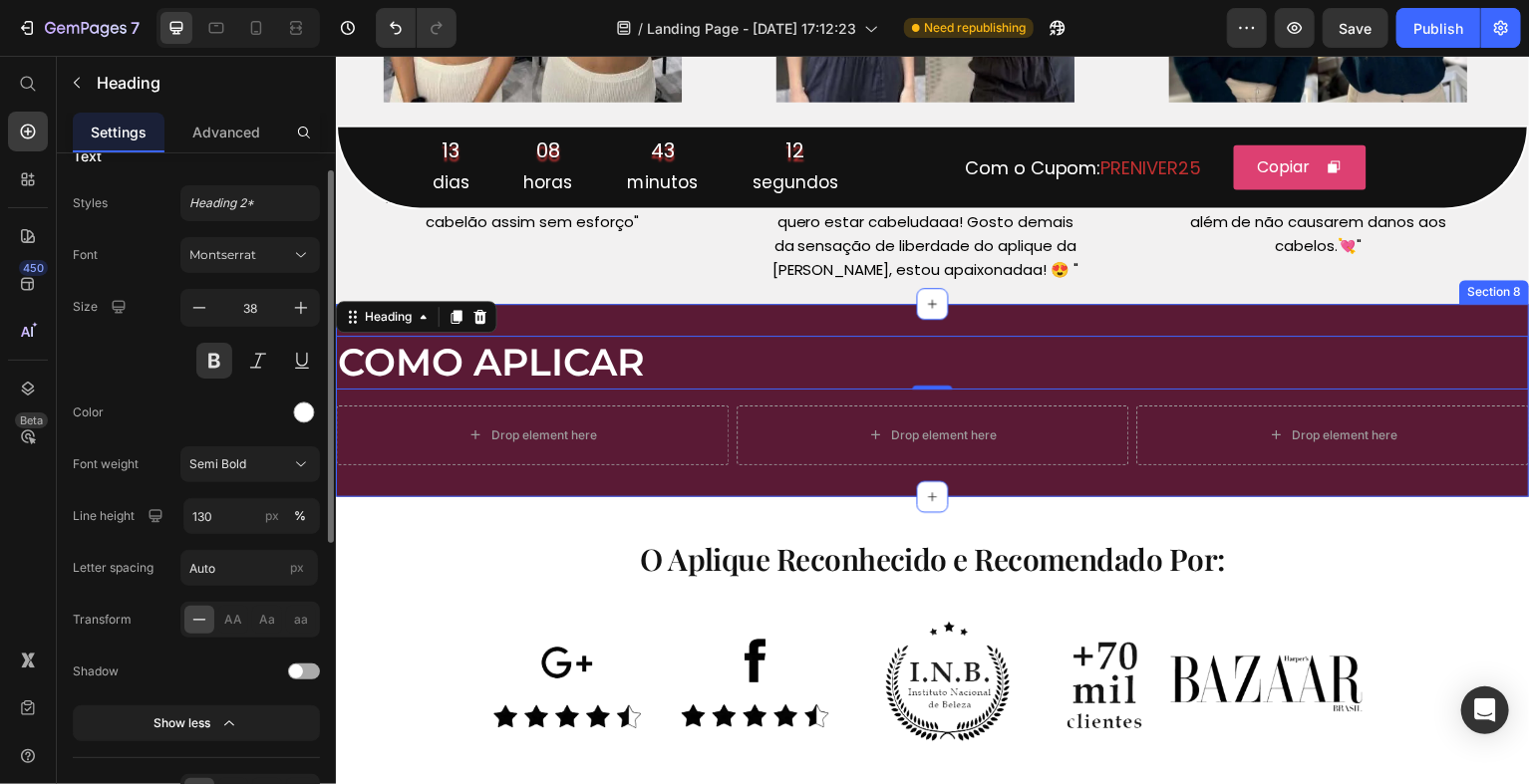 click on "COMO APLICAR Heading   0 Row
Drop element here
Drop element here
Drop element here Row Section 8" at bounding box center [933, 400] 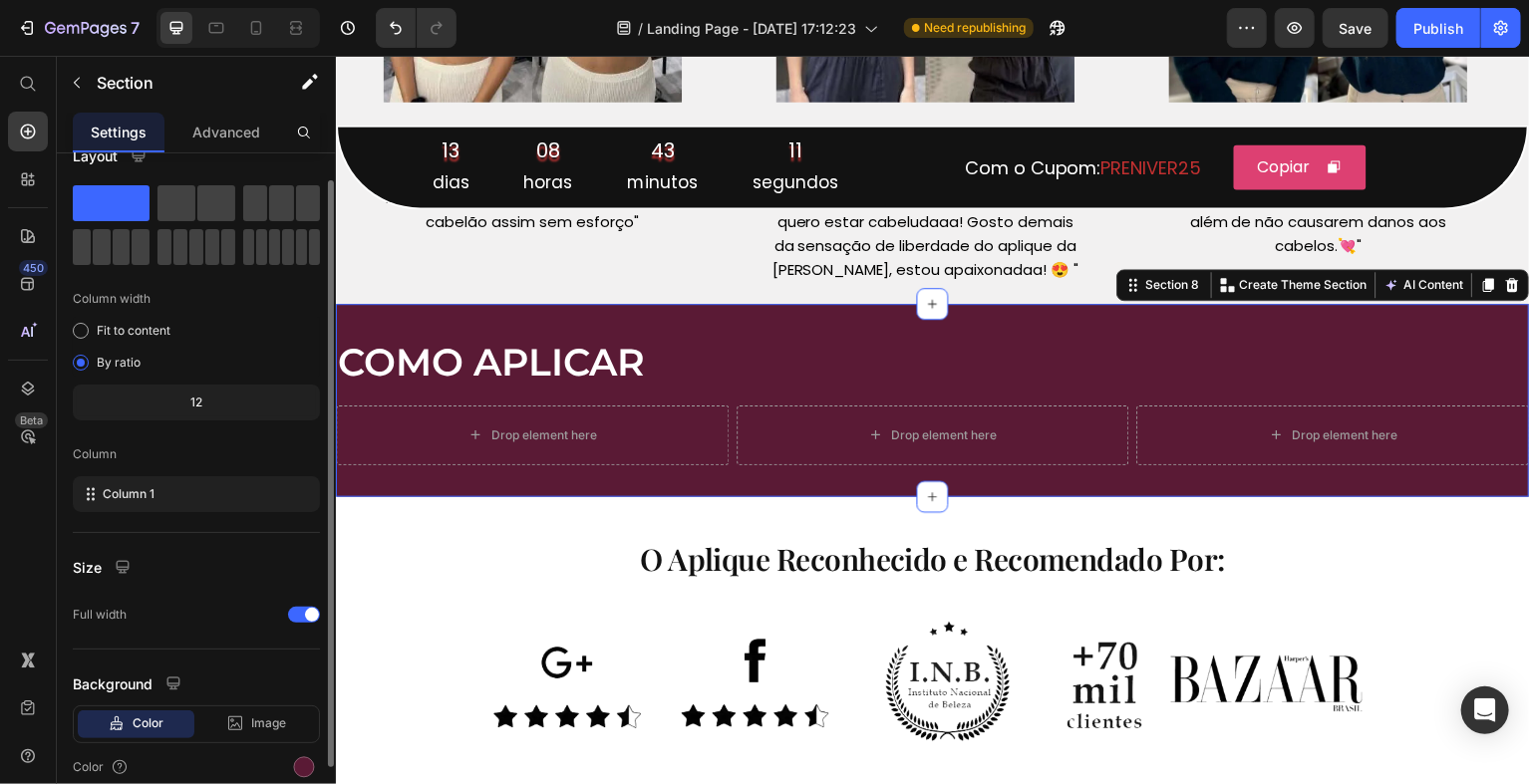 scroll, scrollTop: 0, scrollLeft: 0, axis: both 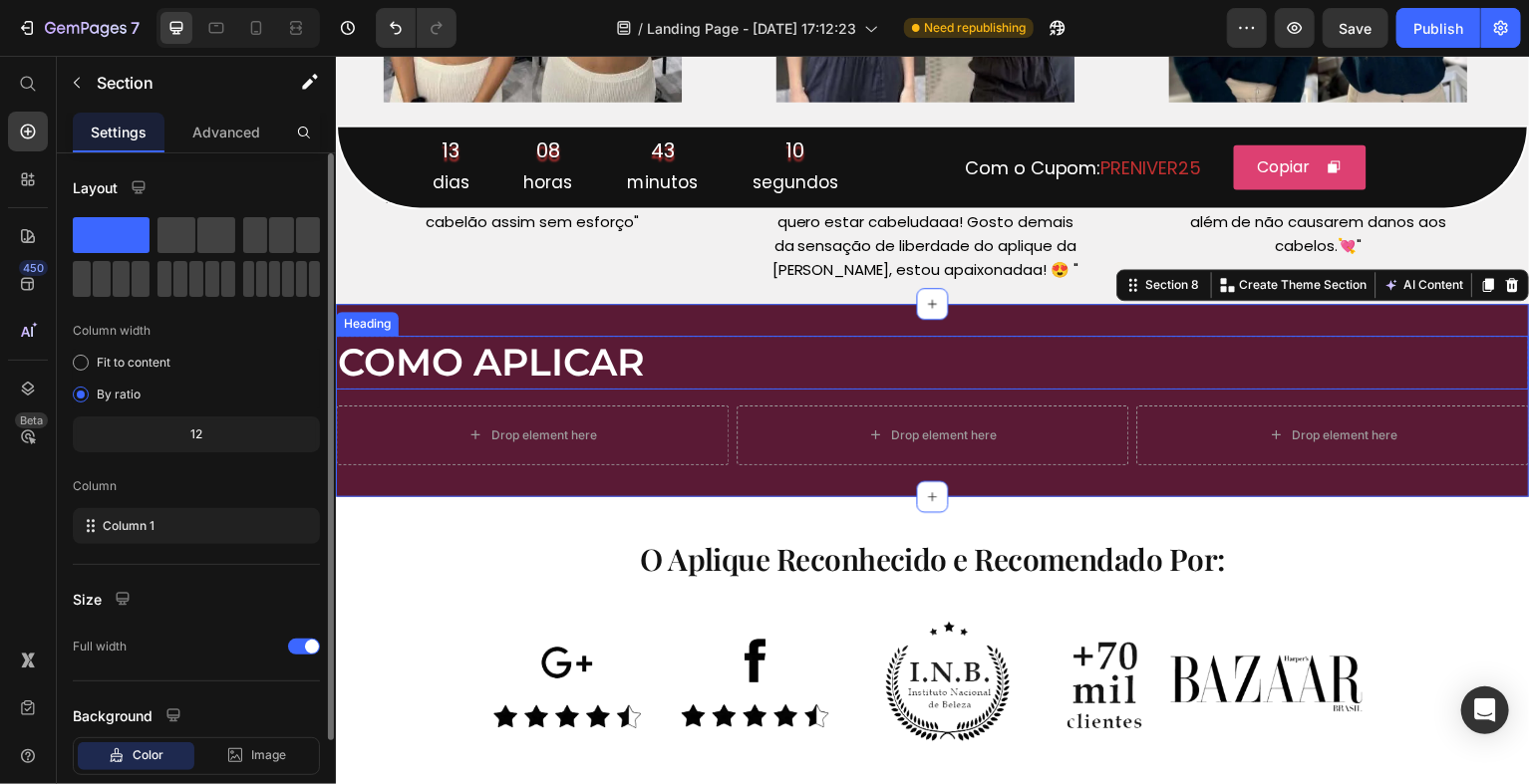 click on "COMO APLICAR" at bounding box center [933, 363] 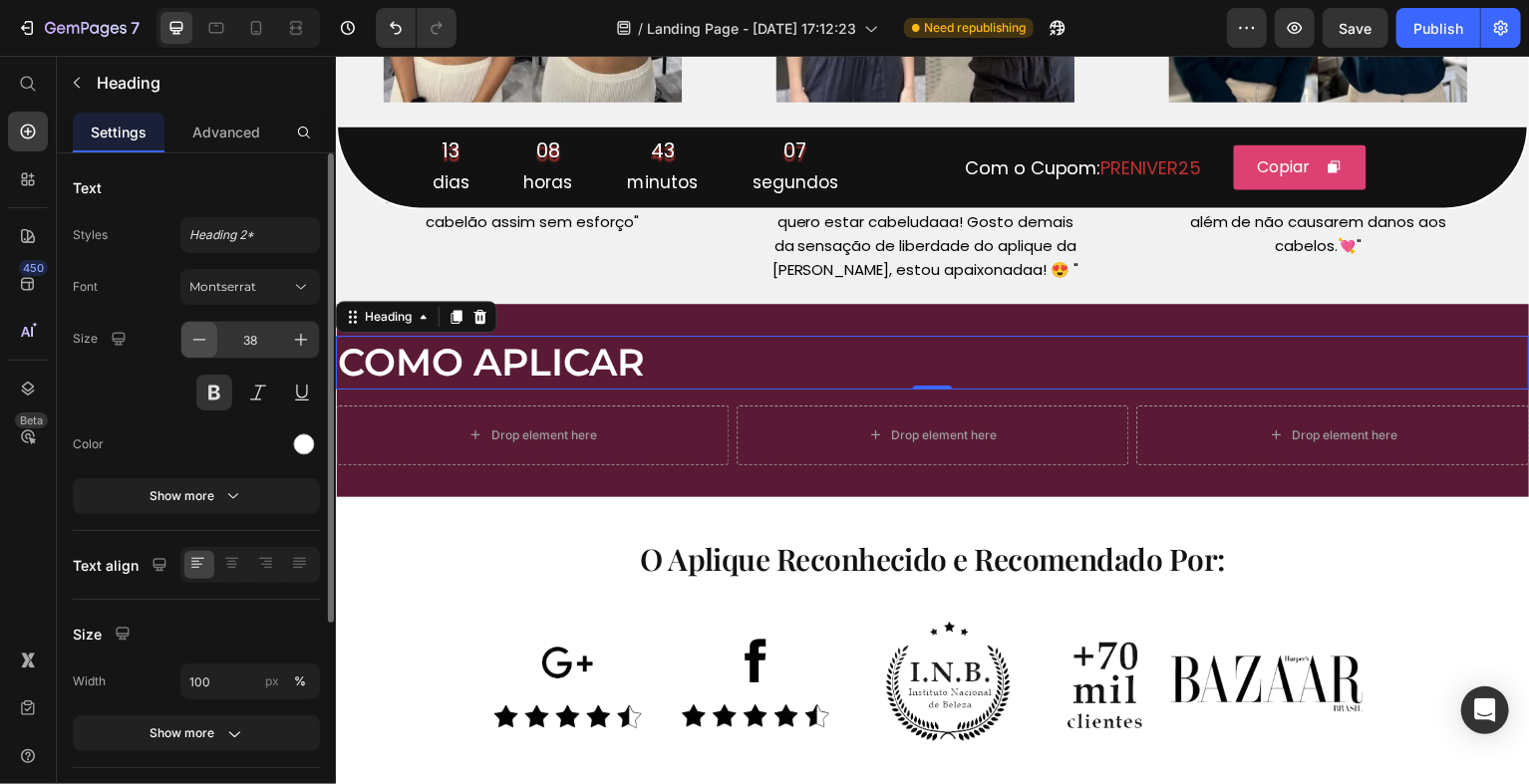 click at bounding box center [199, 340] 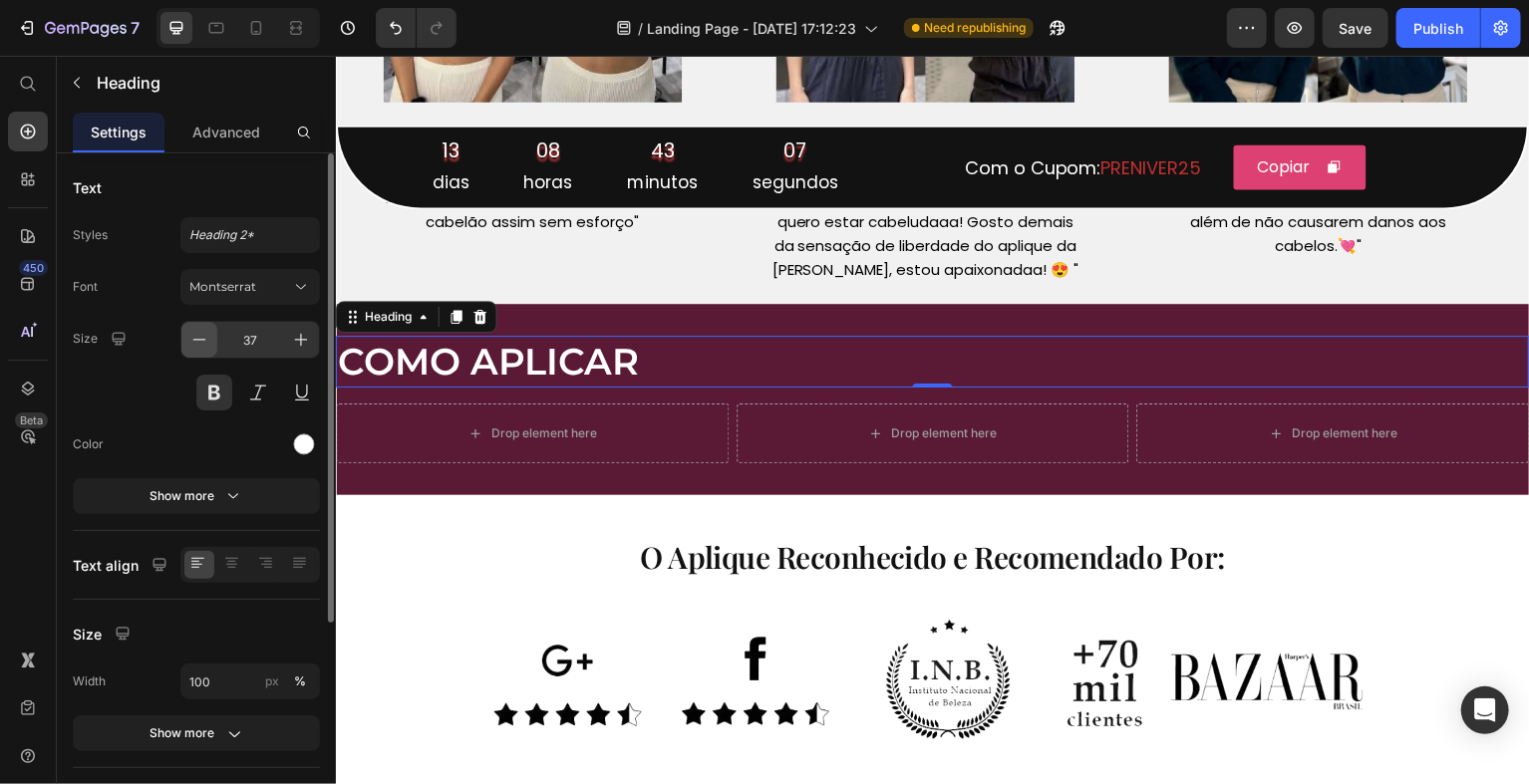click 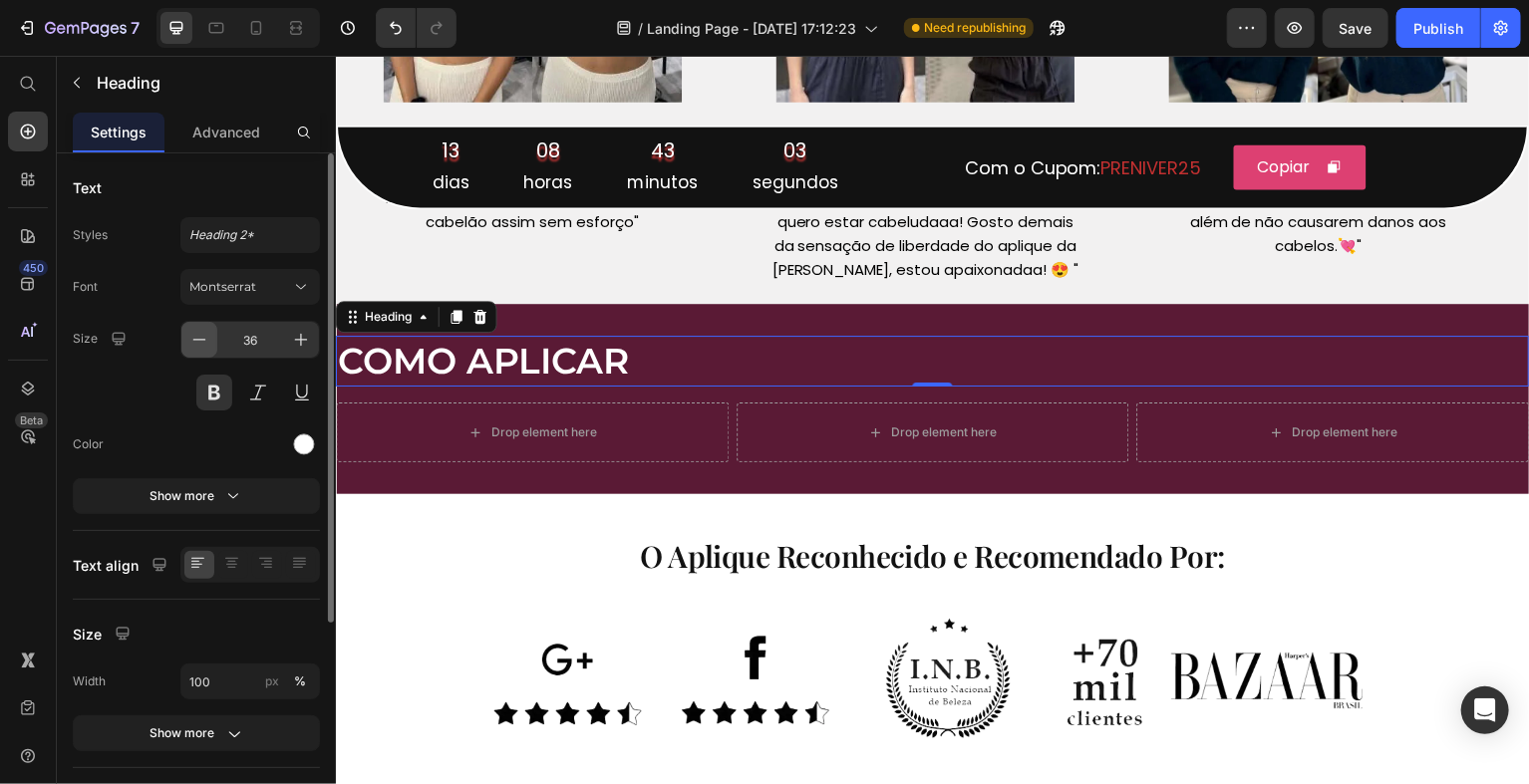 click at bounding box center (199, 340) 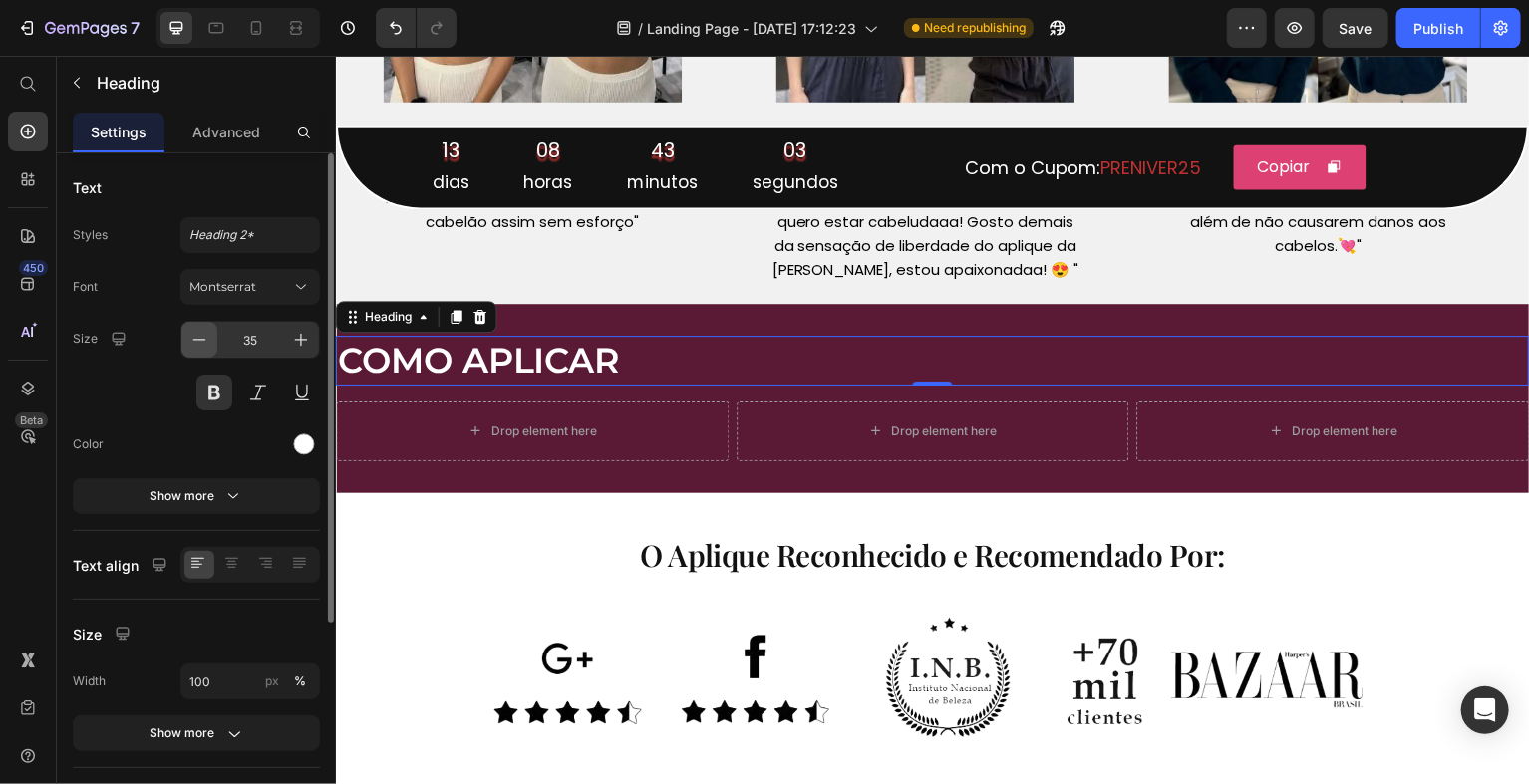 click at bounding box center [199, 340] 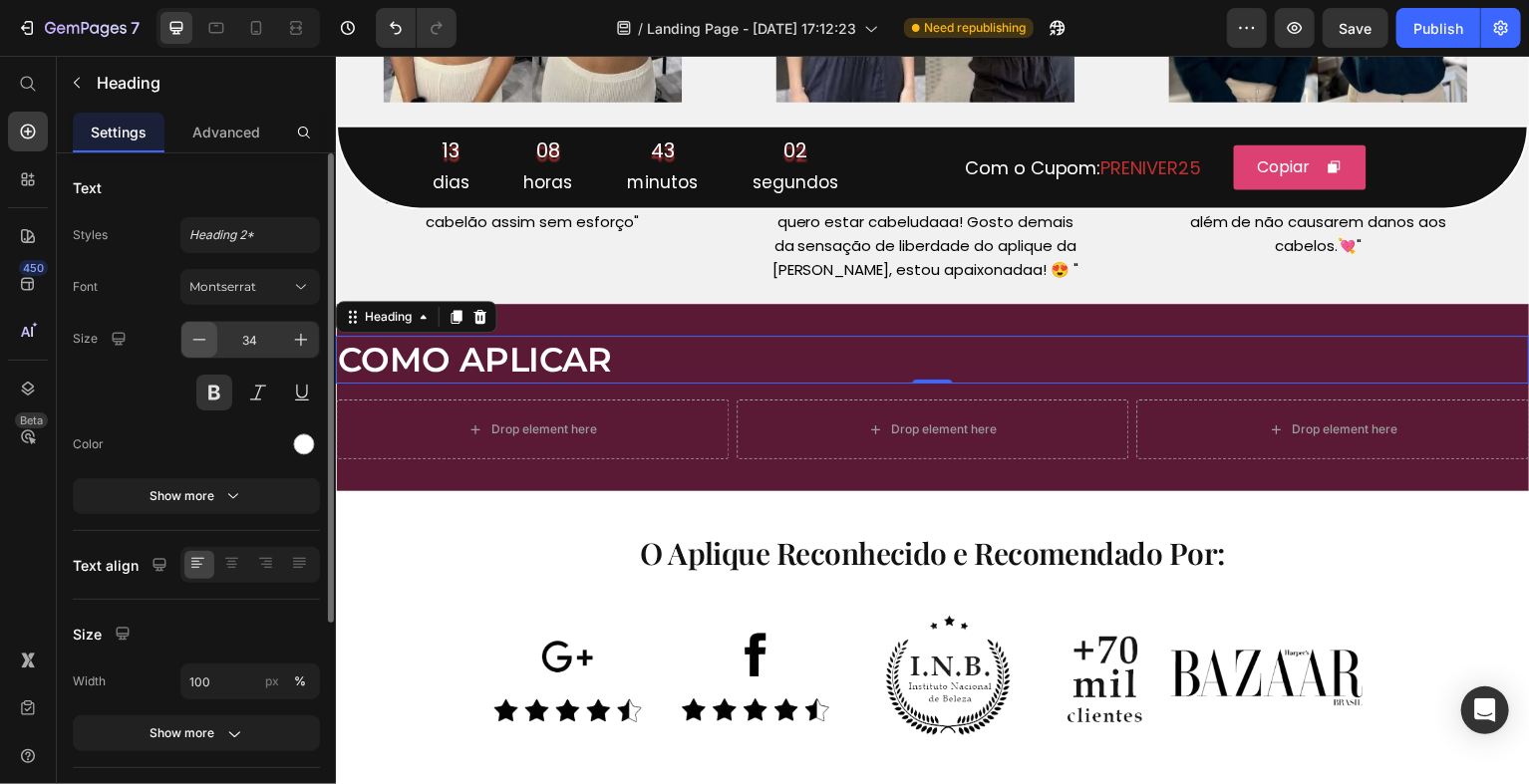 click at bounding box center [199, 340] 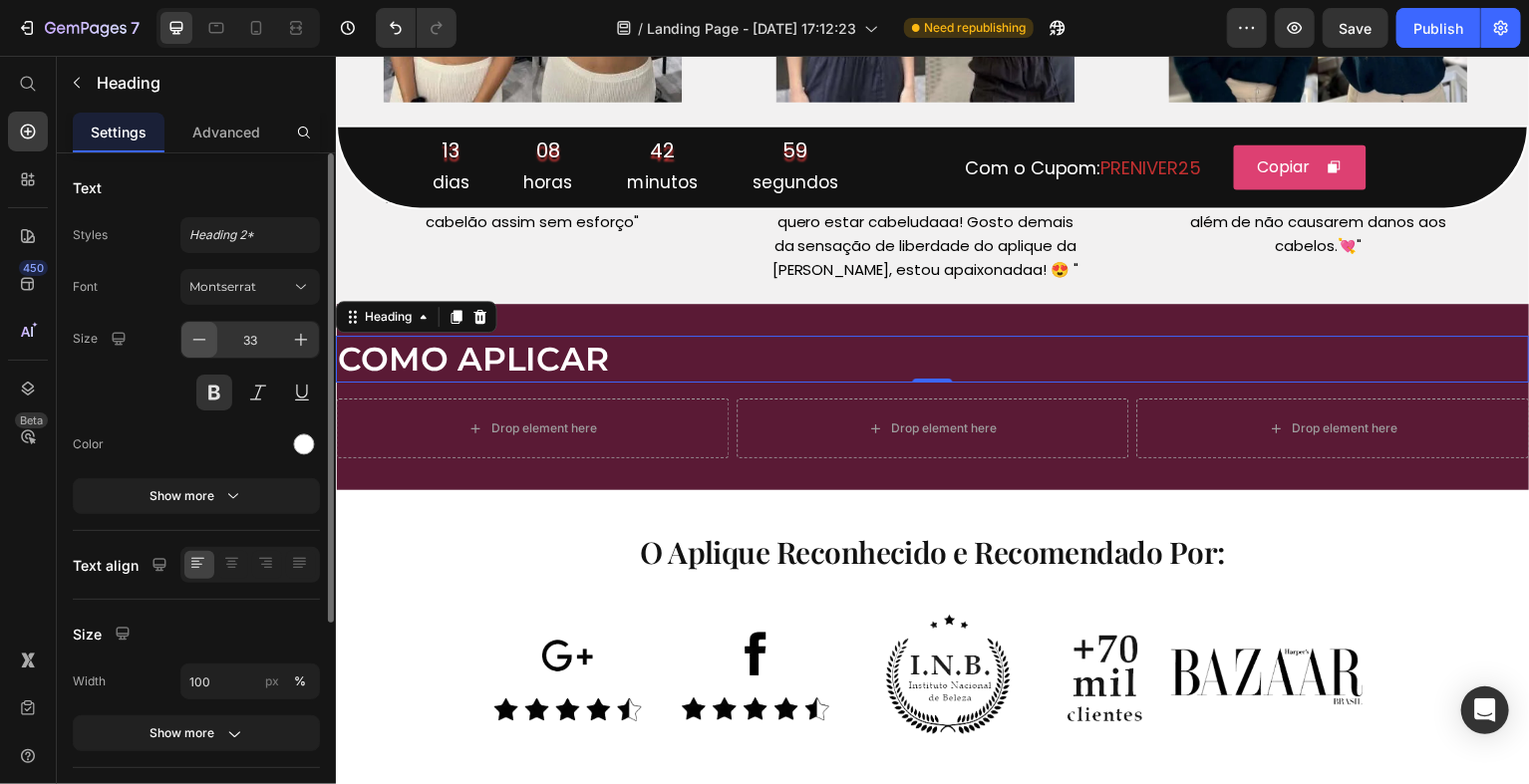 click 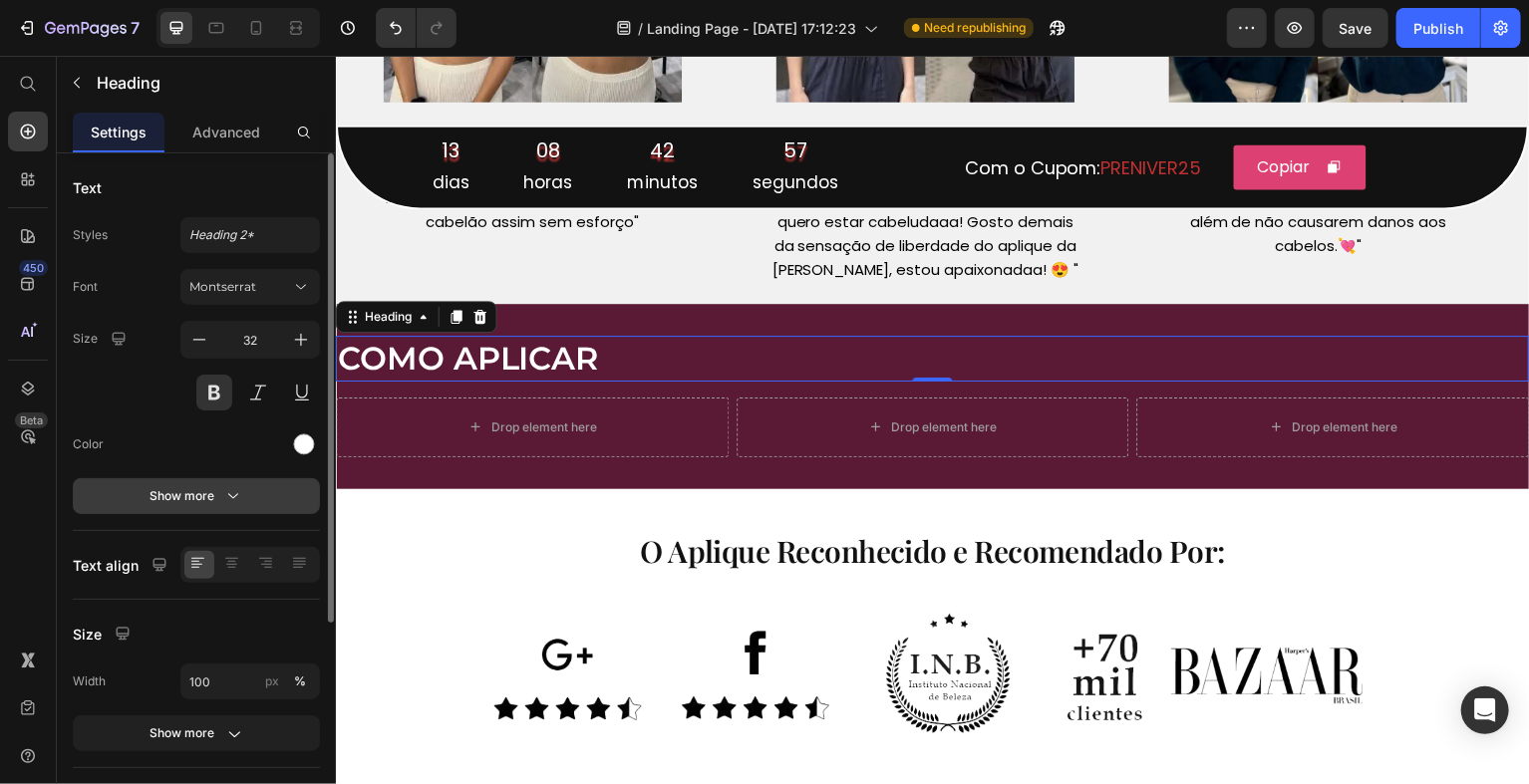 click 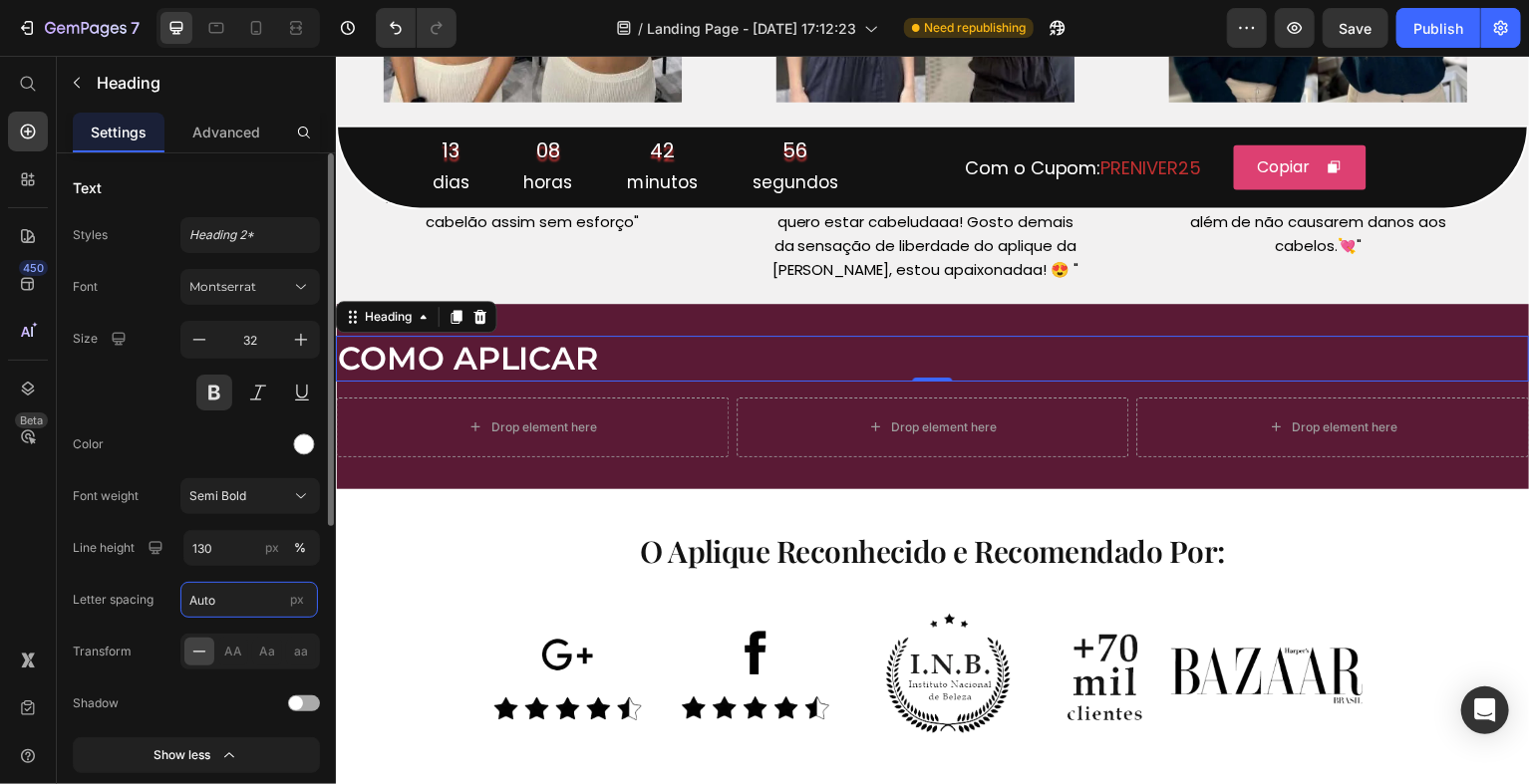 click on "Auto" at bounding box center (249, 600) 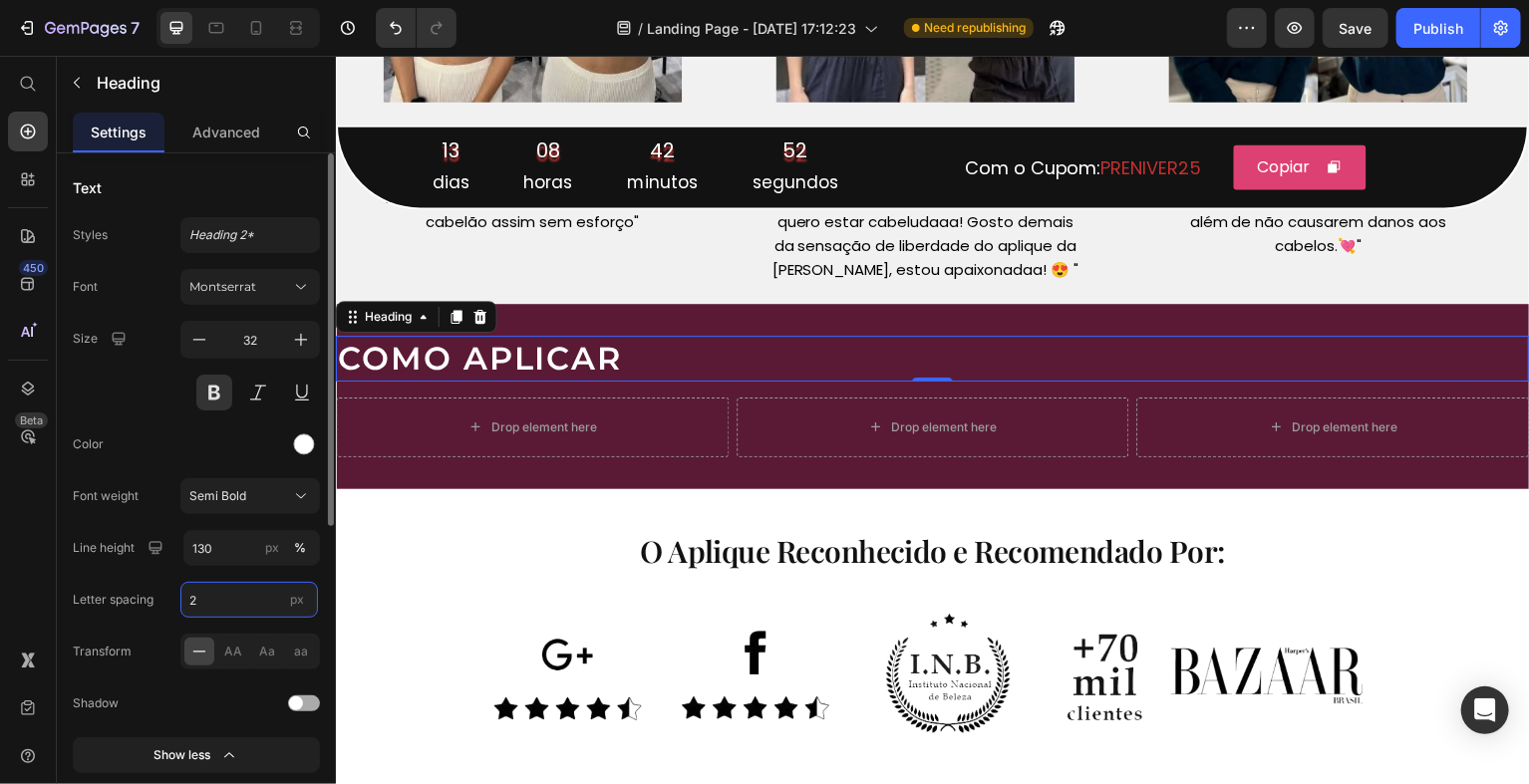 type on "3" 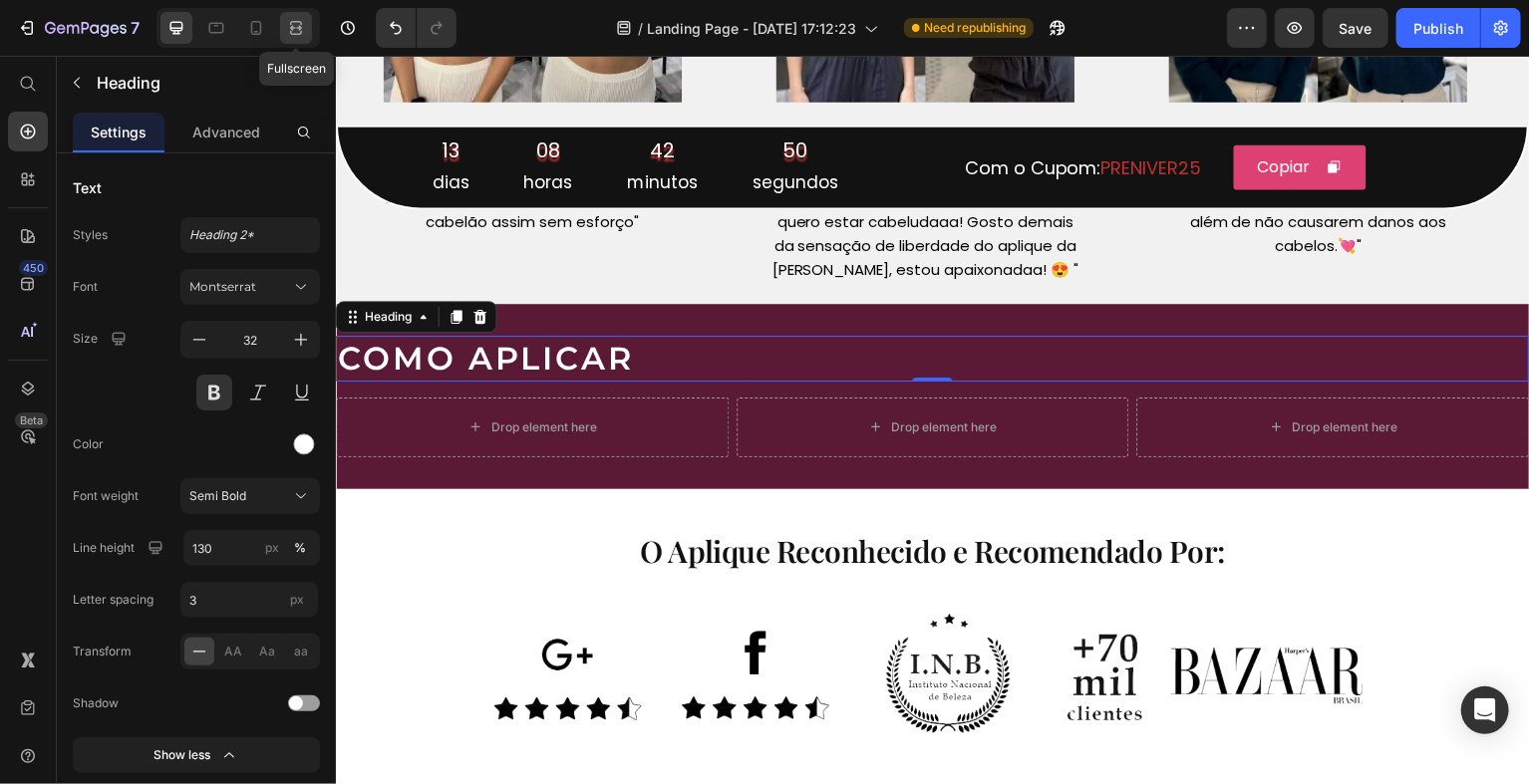 click 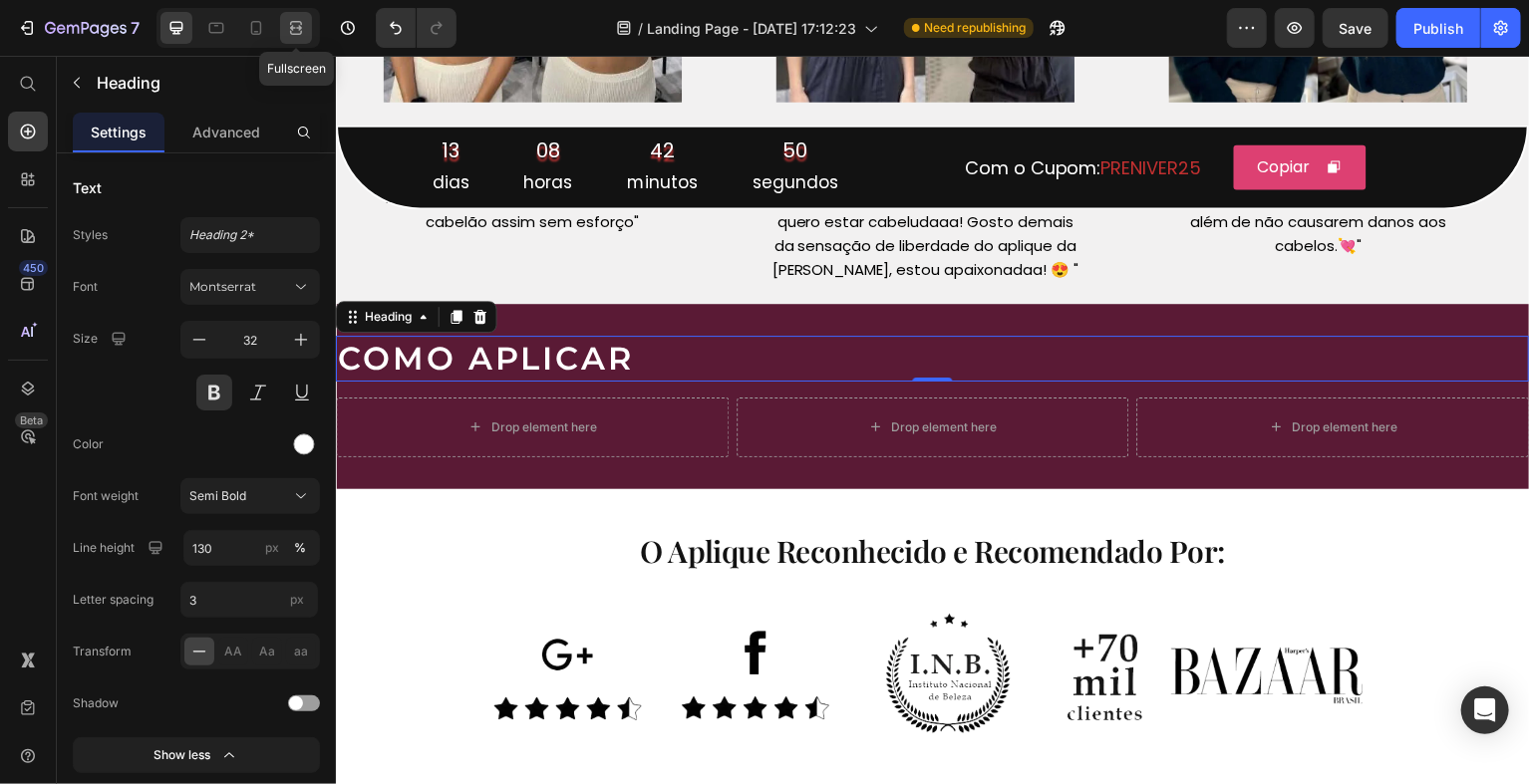 scroll, scrollTop: 2215, scrollLeft: 0, axis: vertical 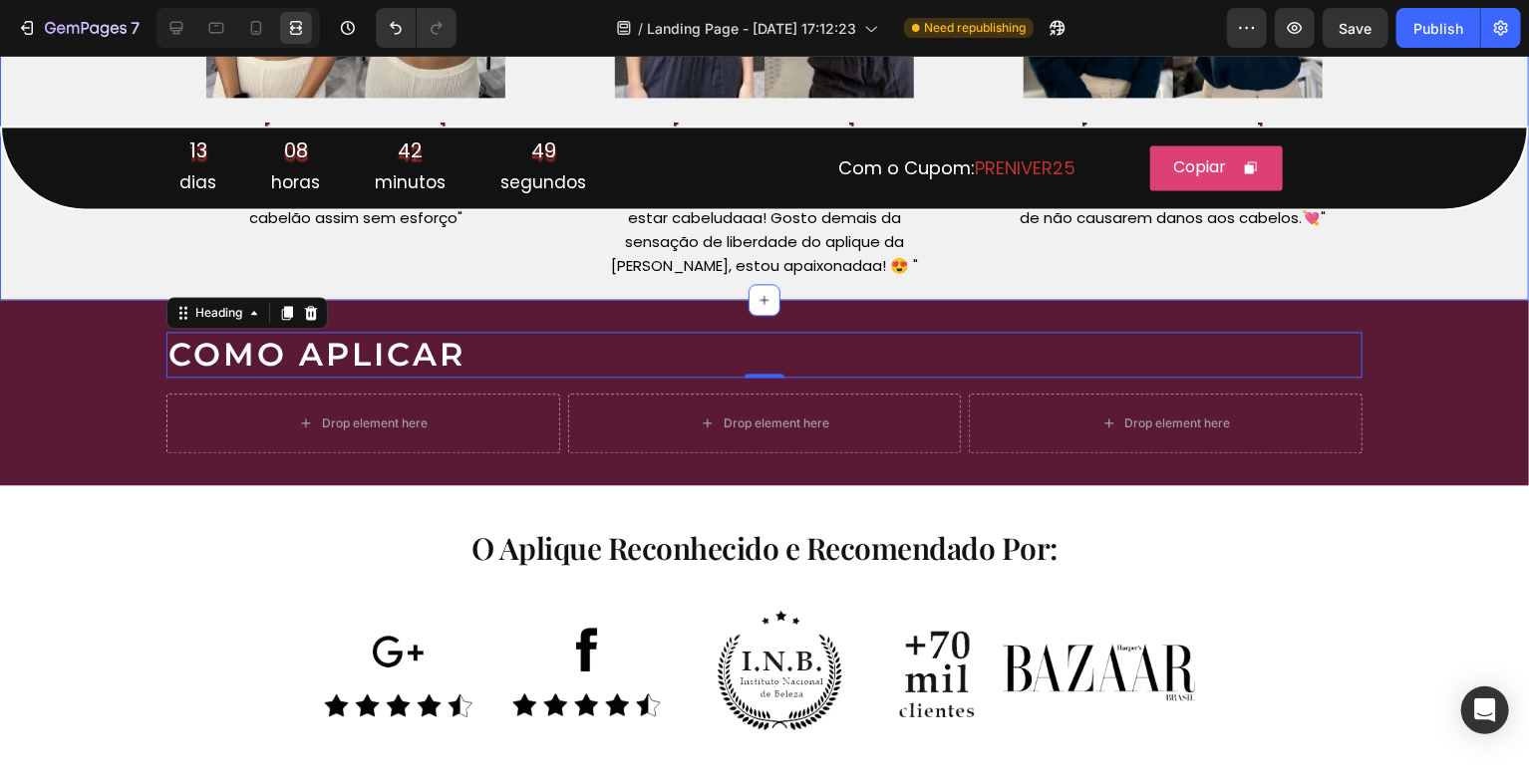click on "Image Dani Aguiar Heading "Ó aprovadíssimo, aplique BelaBelinda é o melhor do mercado! Você pode ter um cabelão assim sem esforço" Text Block Row Row Image Priscilla Barbosa Heading "Acho incrível o poder que o cabelo longo me dá! O poder escolher quando eu quero estar cabeludaaa! Gosto demais da sensação de liberdade do aplique da Bela Belinda, estou apaixonadaa! 😍 " Text Block Row Image Paula Marangoni Heading "Siiim, fica idêntico ao meu cabelo! Sensacional! 🙌🏼🙌🏼 são super práticos, além de não causarem danos aos cabelos.💘" Text Block Row Carousel" at bounding box center [764, 38] 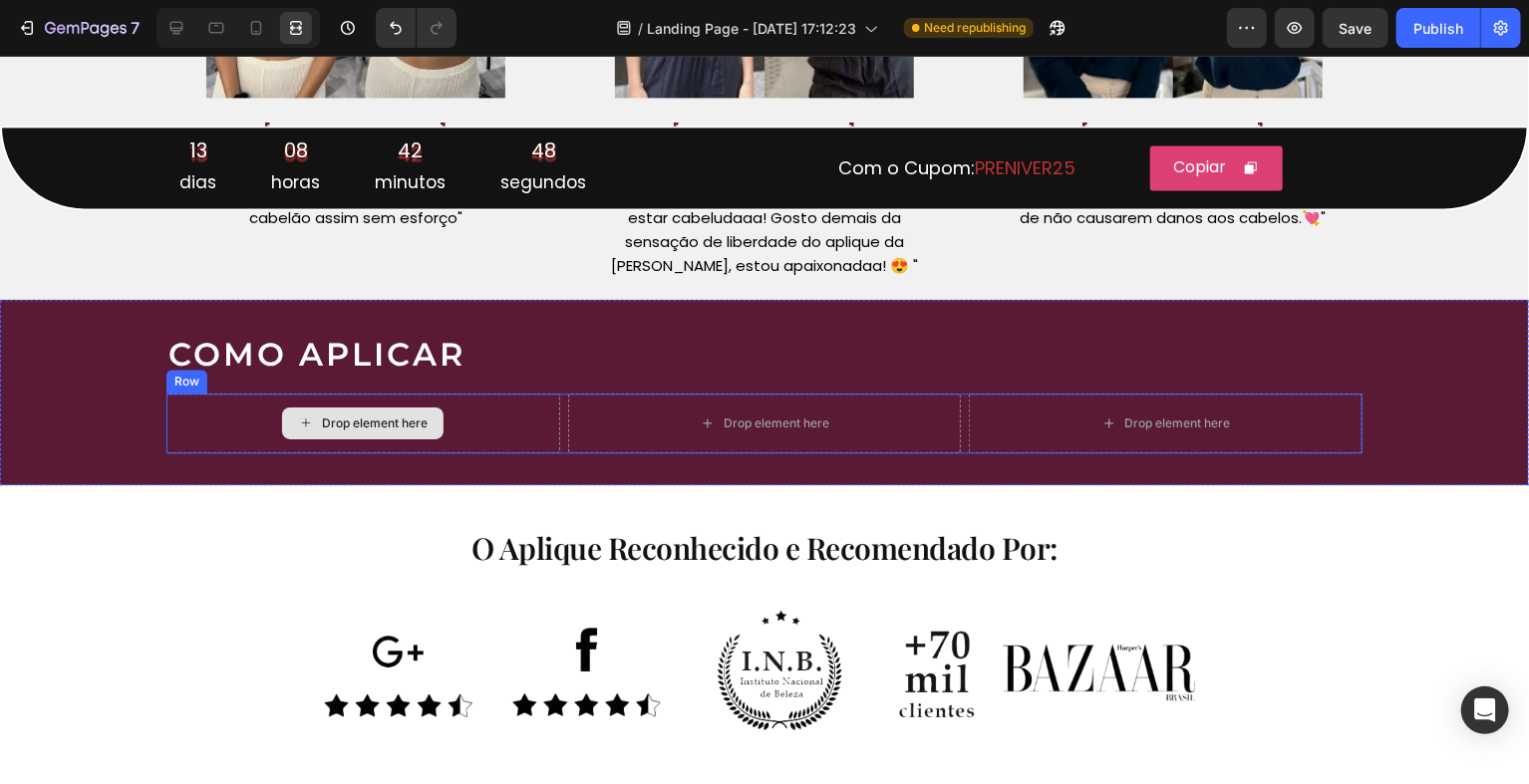 click on "Drop element here" at bounding box center [375, 422] 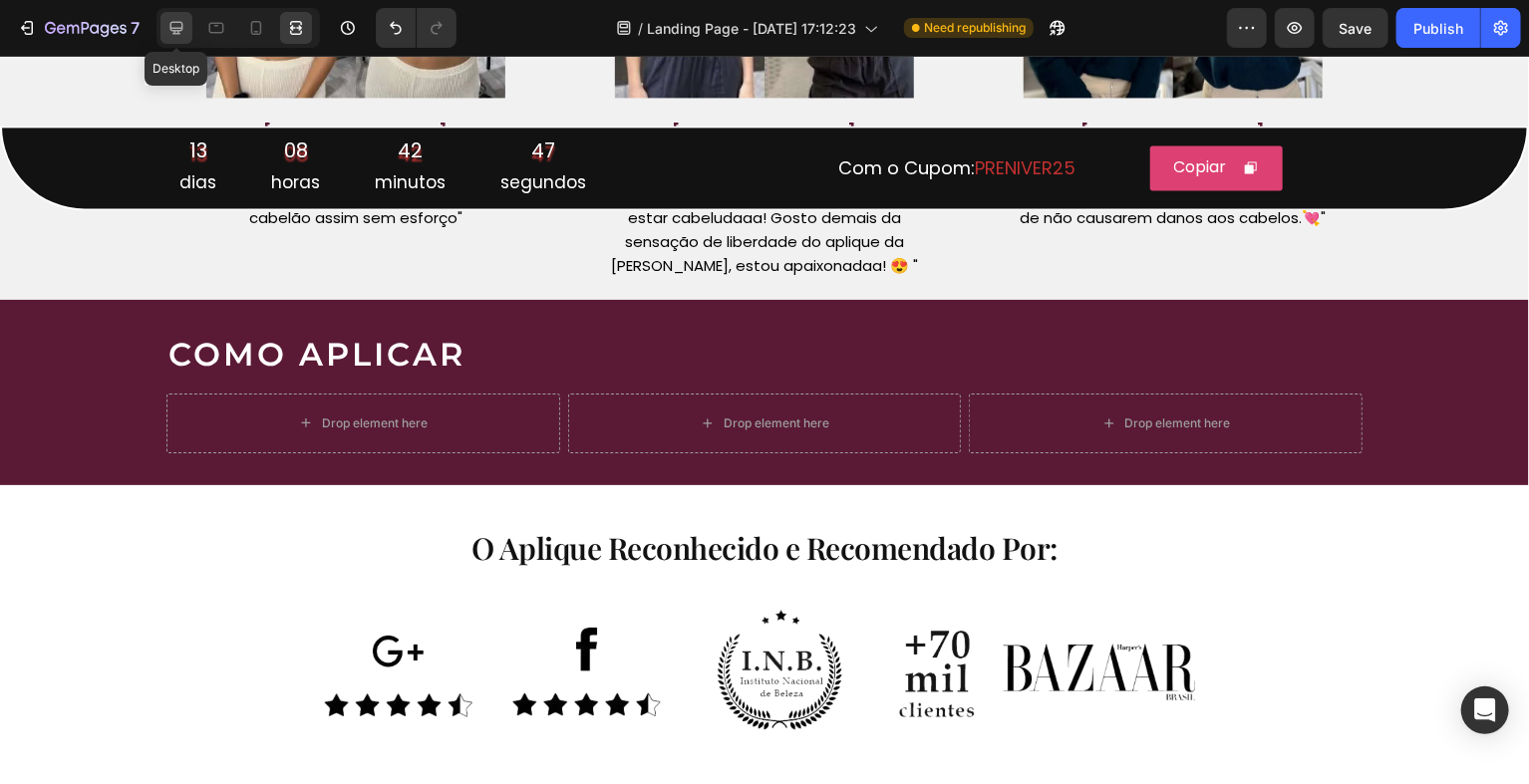 click 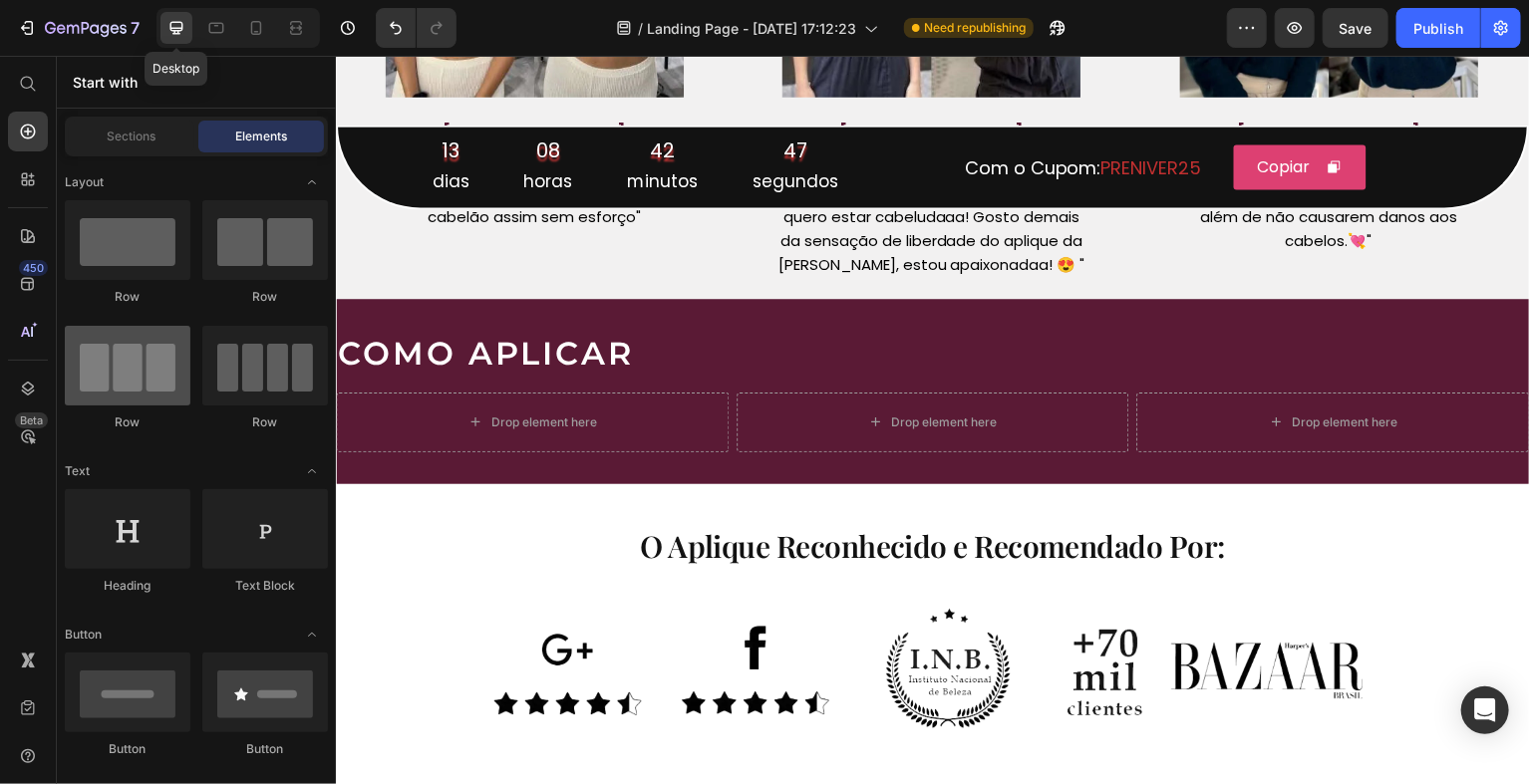 scroll, scrollTop: 2210, scrollLeft: 0, axis: vertical 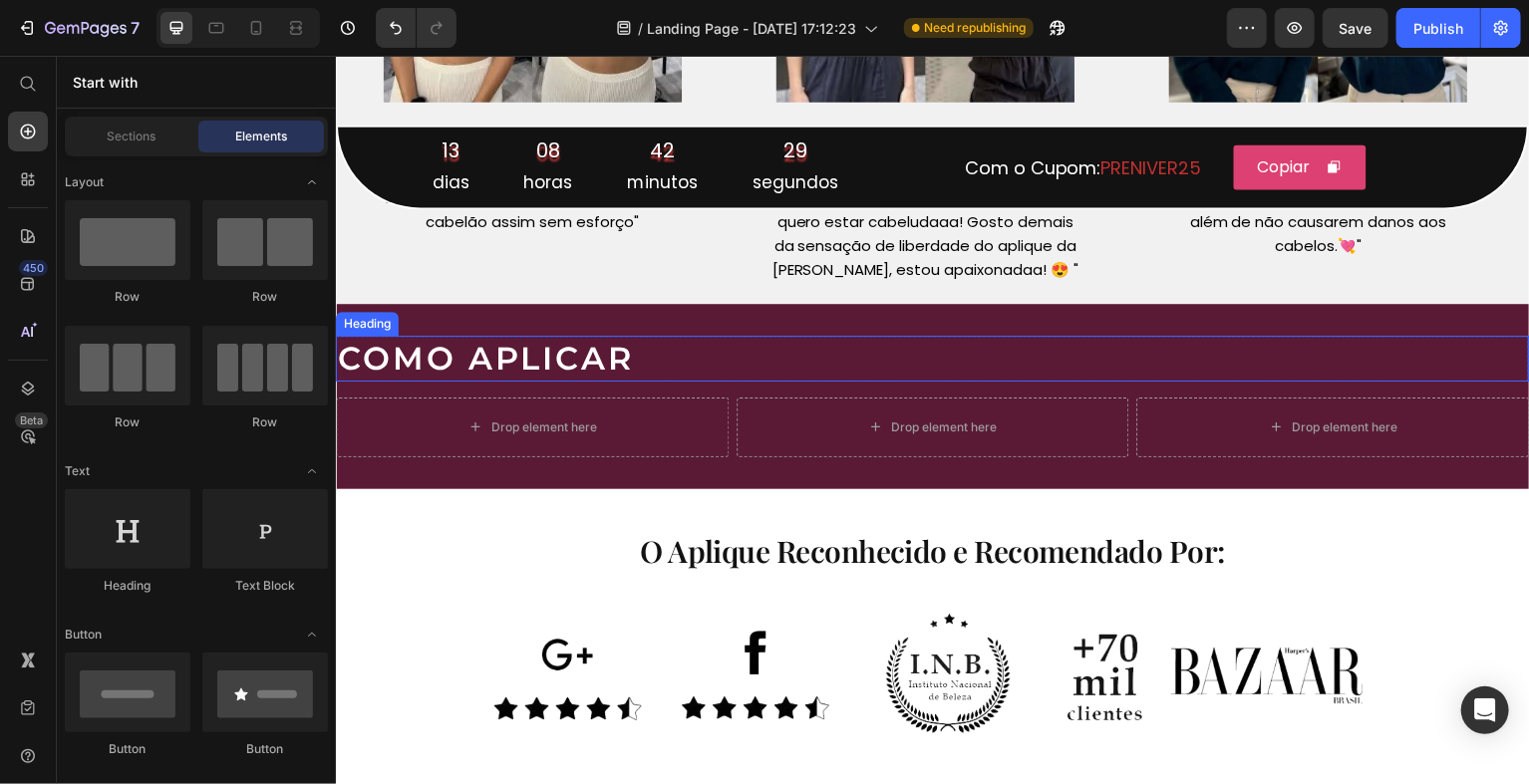 click on "COMO APLICAR" at bounding box center (933, 360) 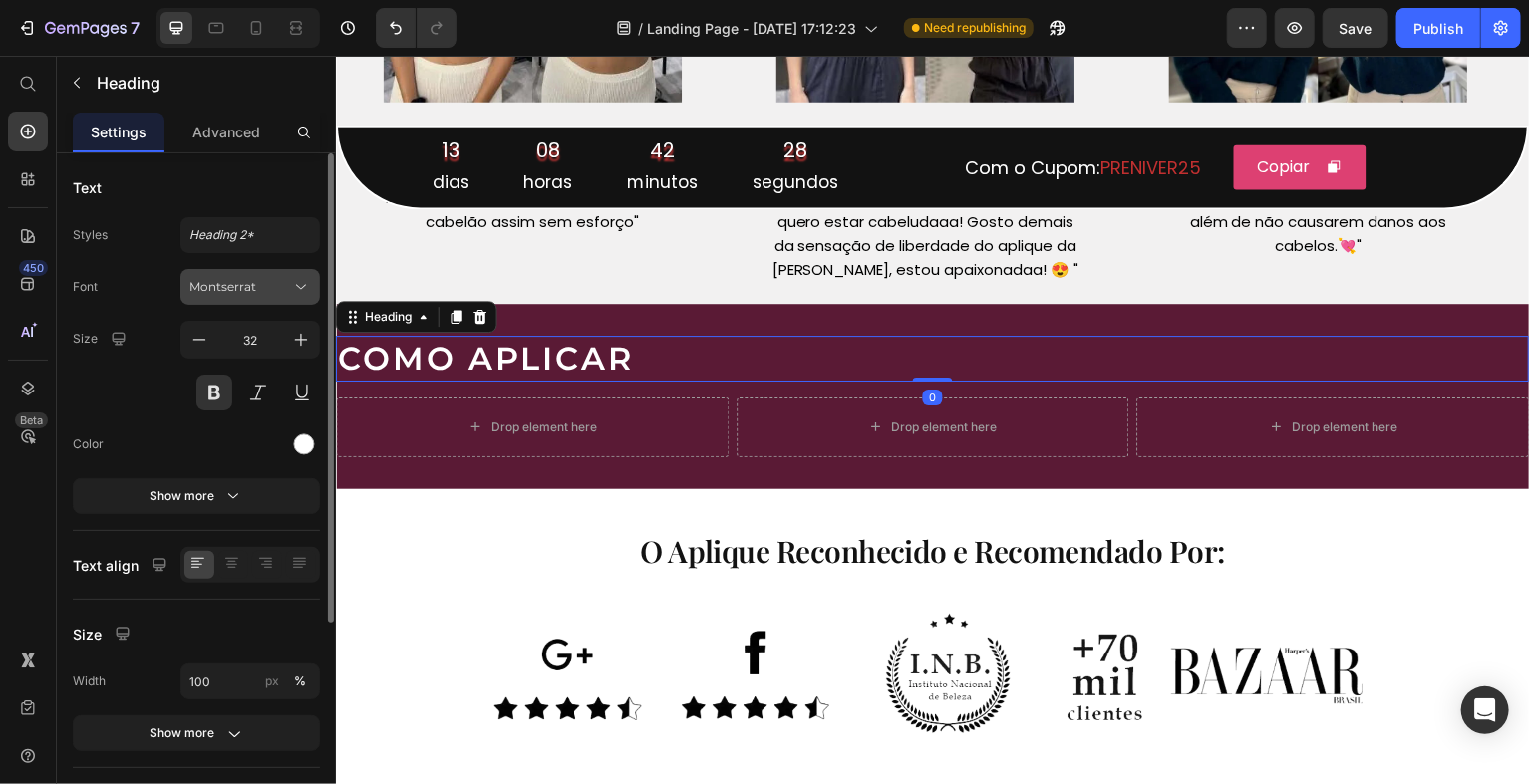 click on "Montserrat" at bounding box center (240, 287) 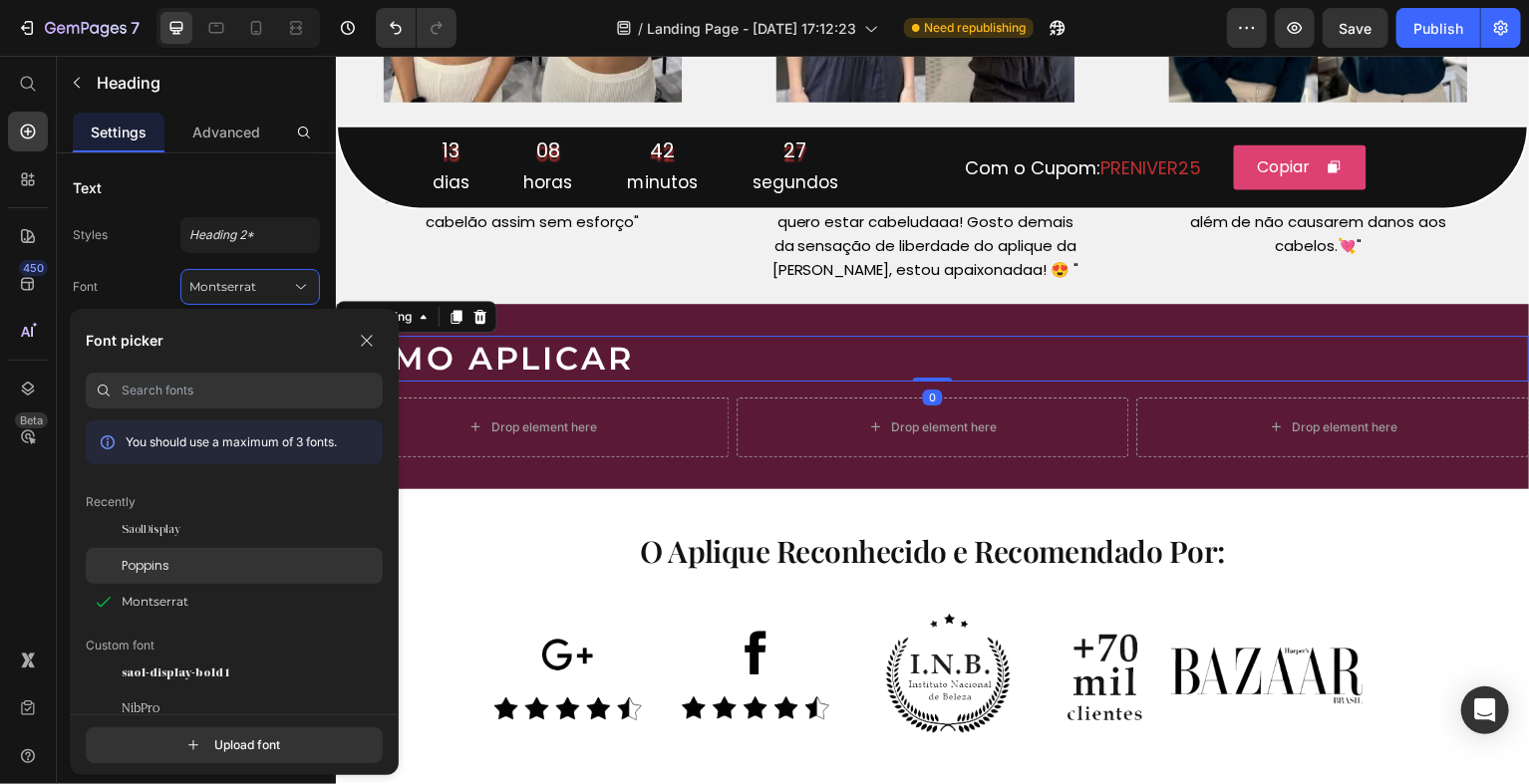 click on "Poppins" 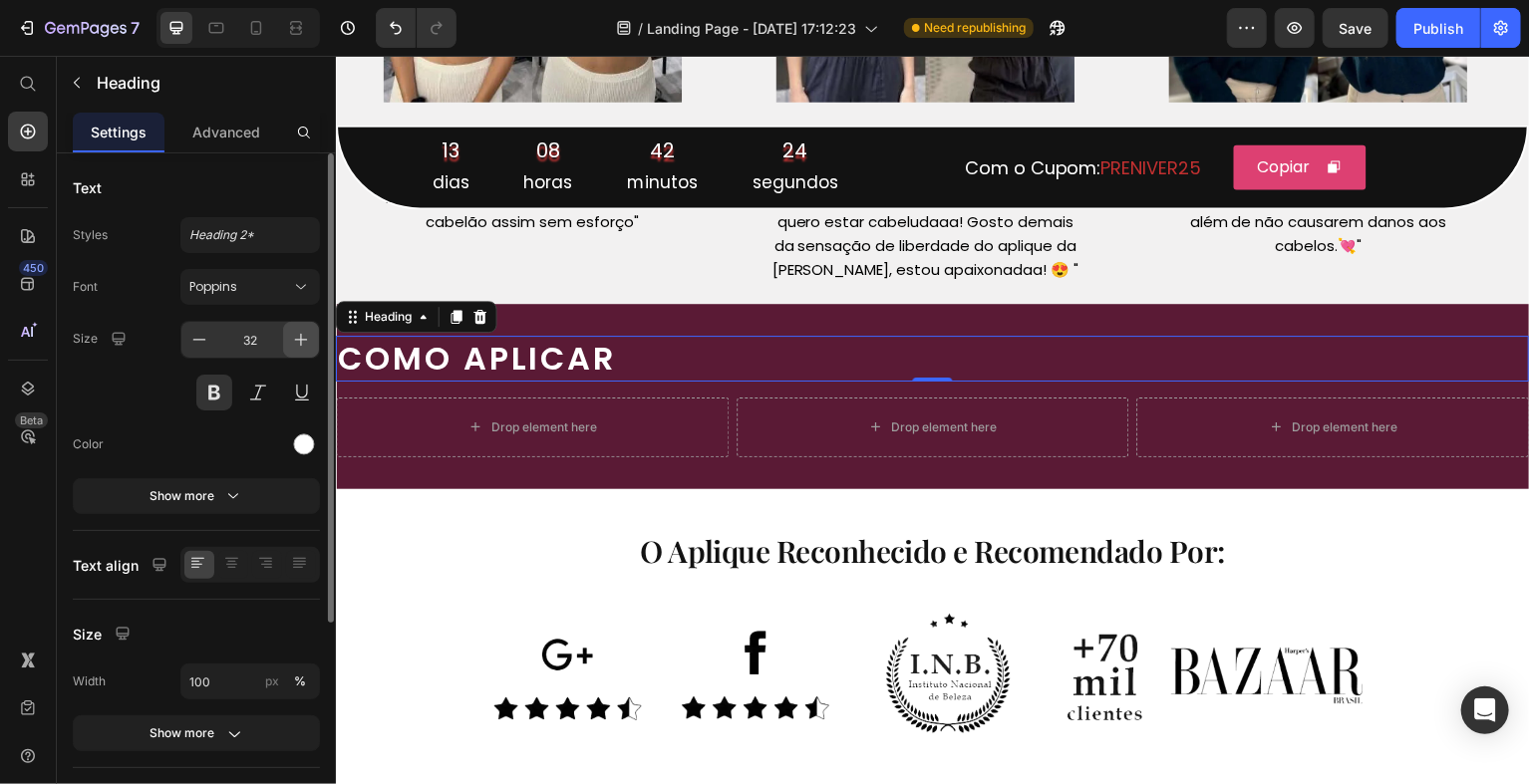 click 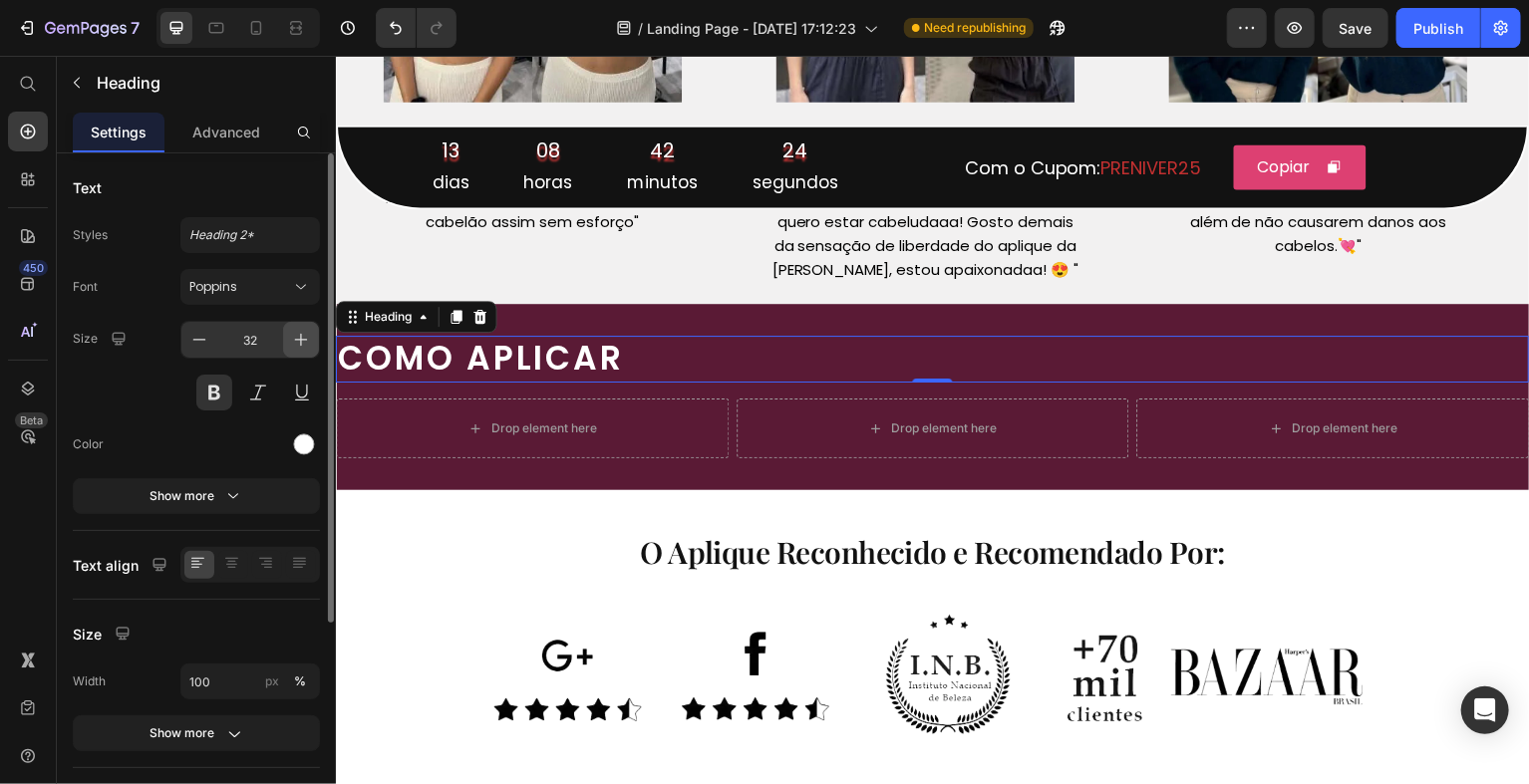 type on "33" 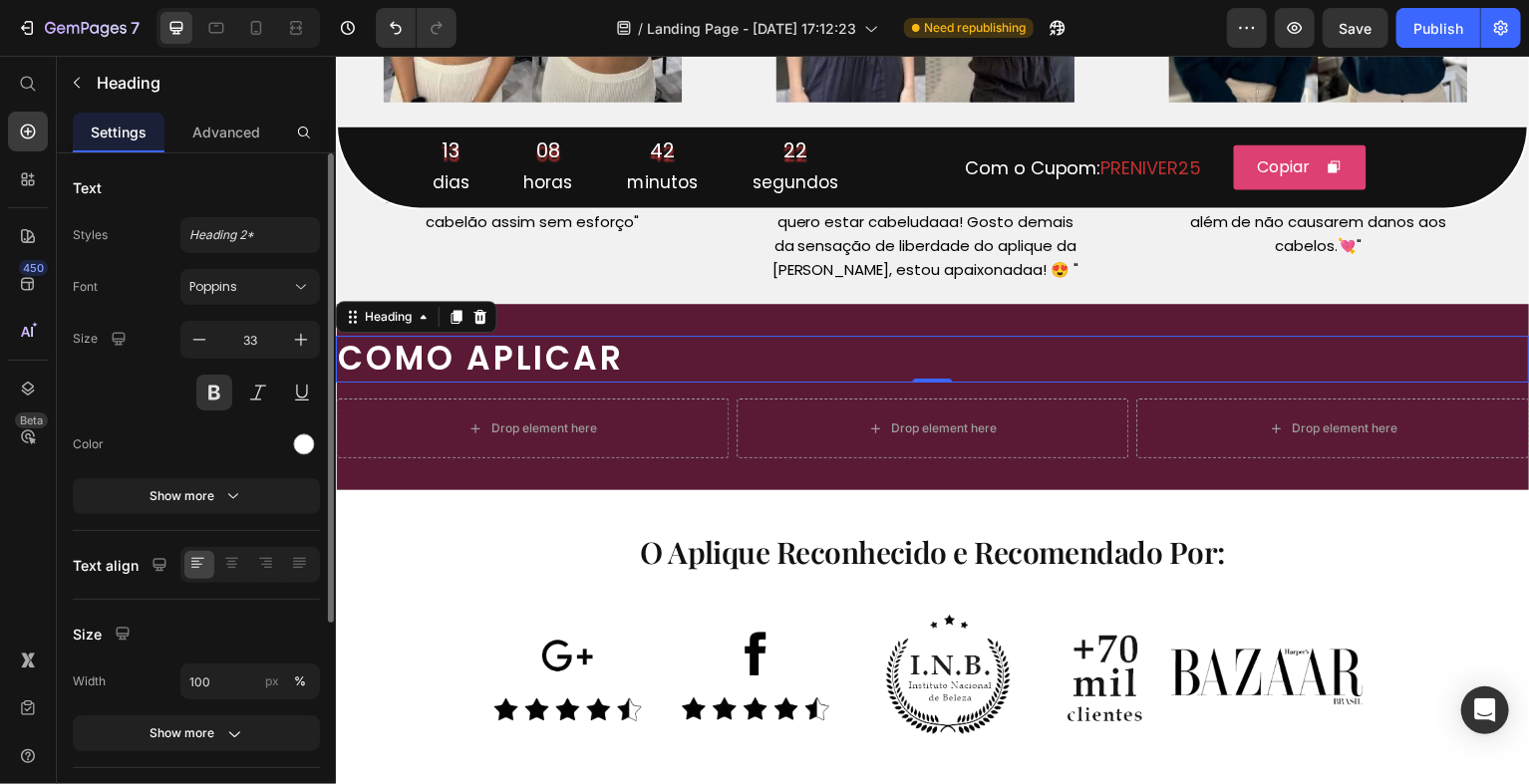 click on "Text Styles Heading 2* Font Poppins Size 33 Color Show more" 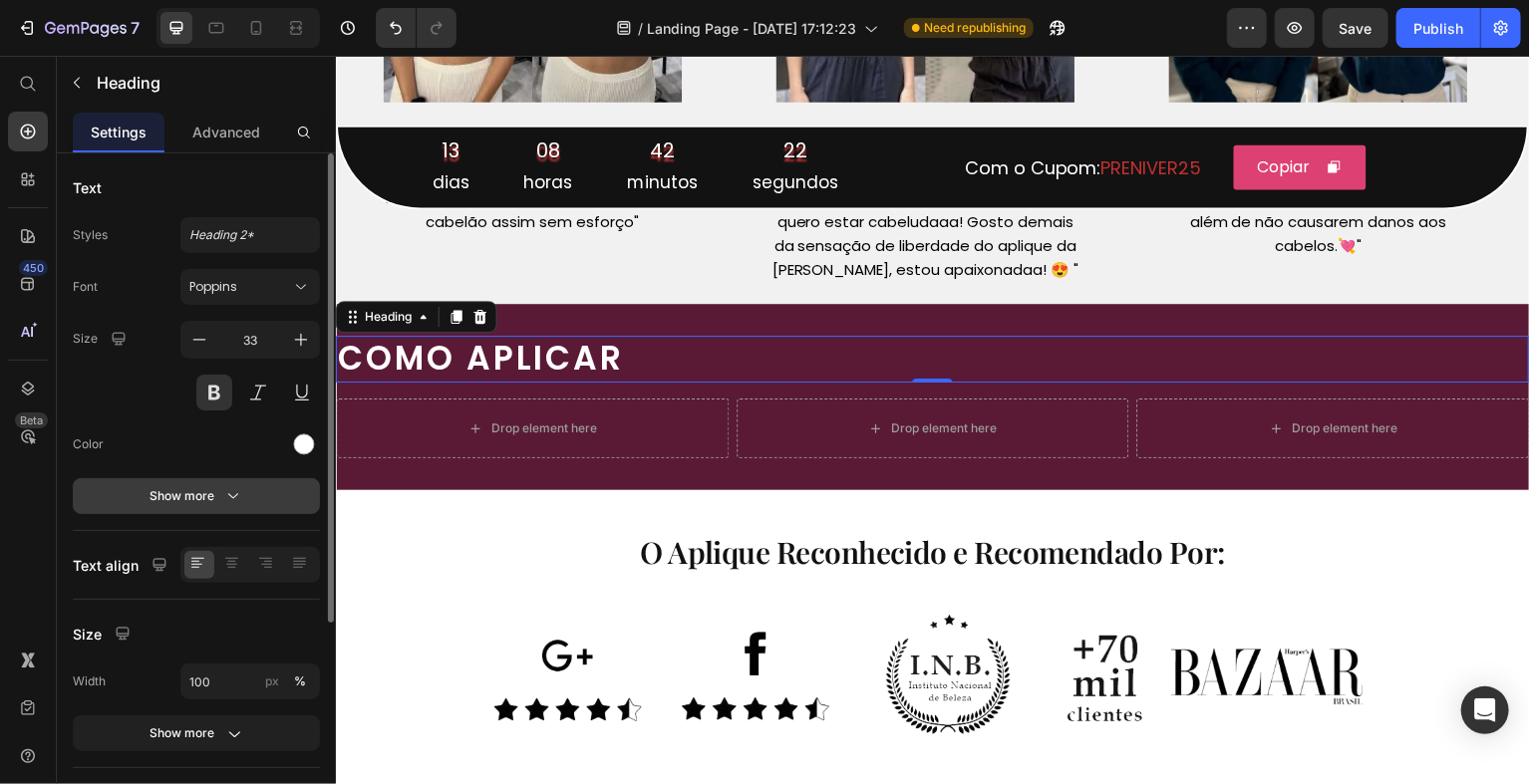 click on "Show more" at bounding box center [196, 496] 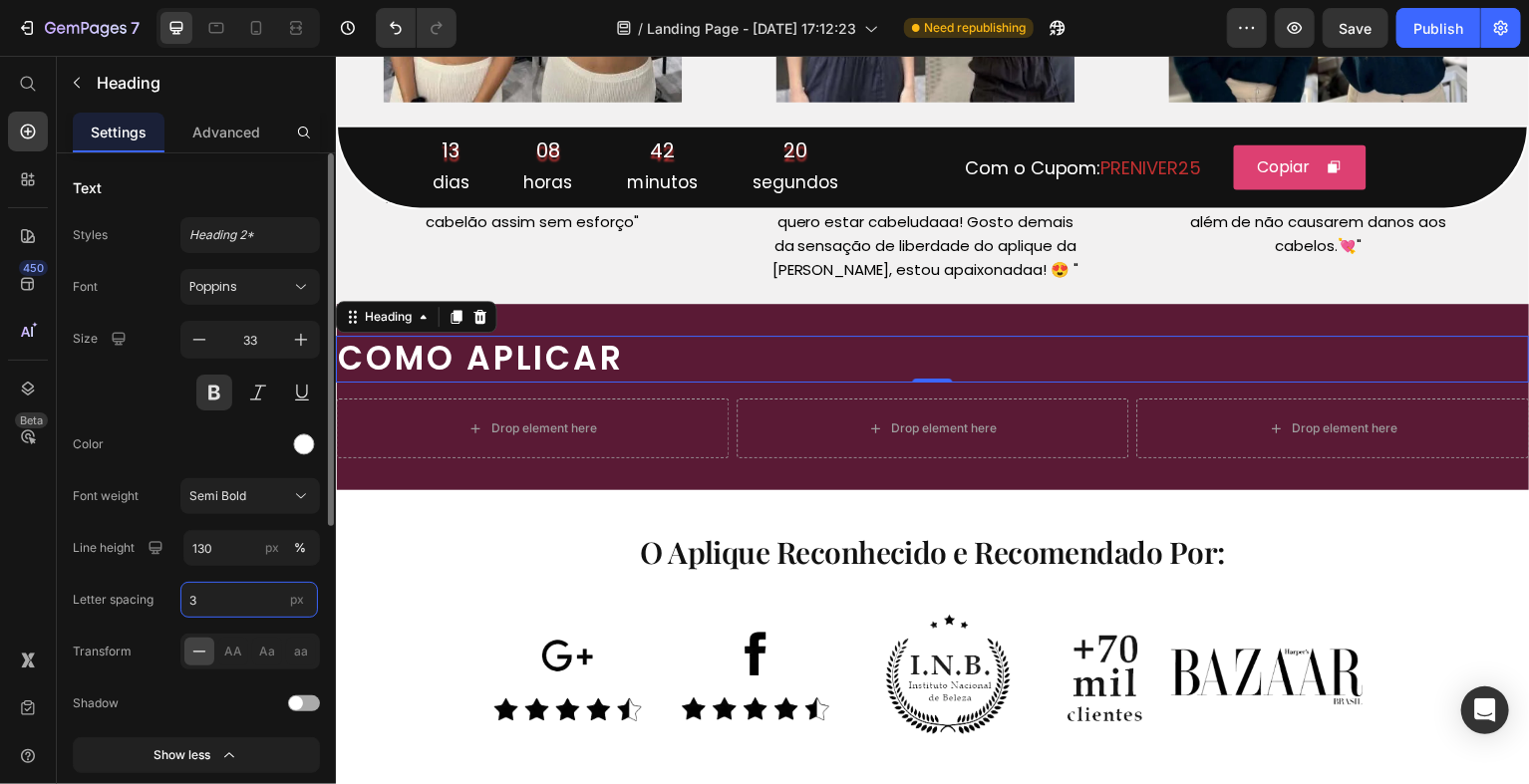 click on "3" at bounding box center [249, 600] 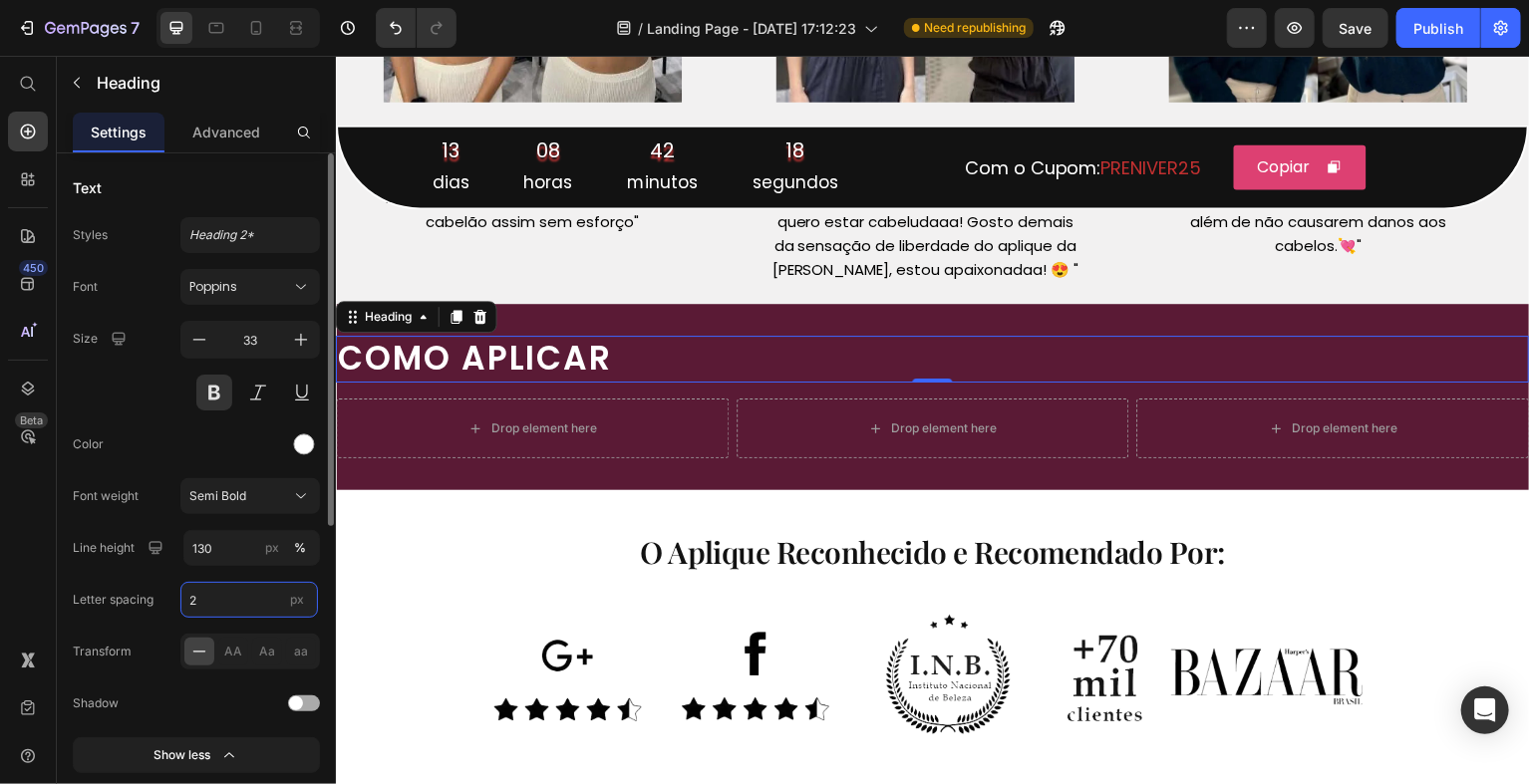 type on "3" 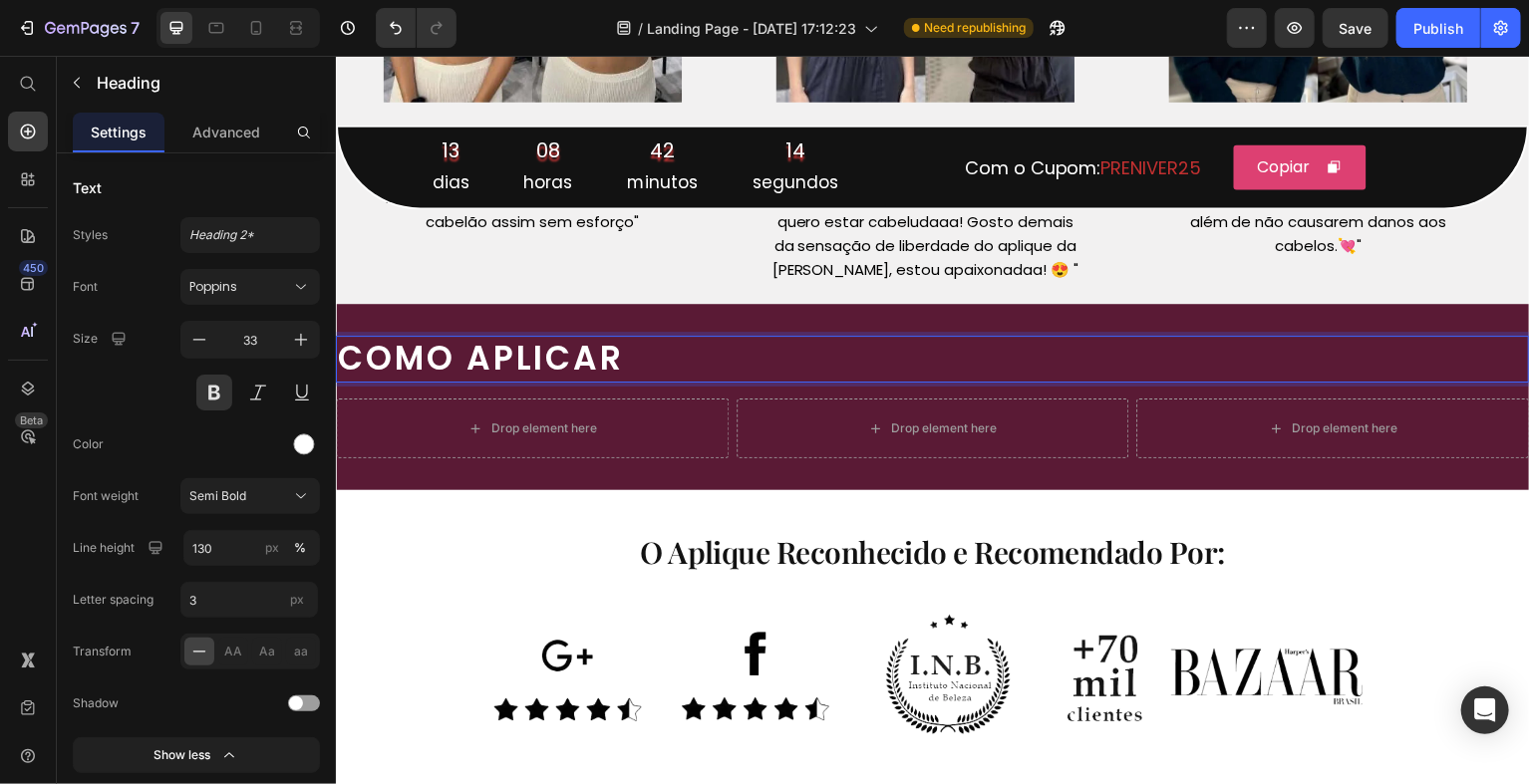 click on "COMO APLICAR" at bounding box center (933, 360) 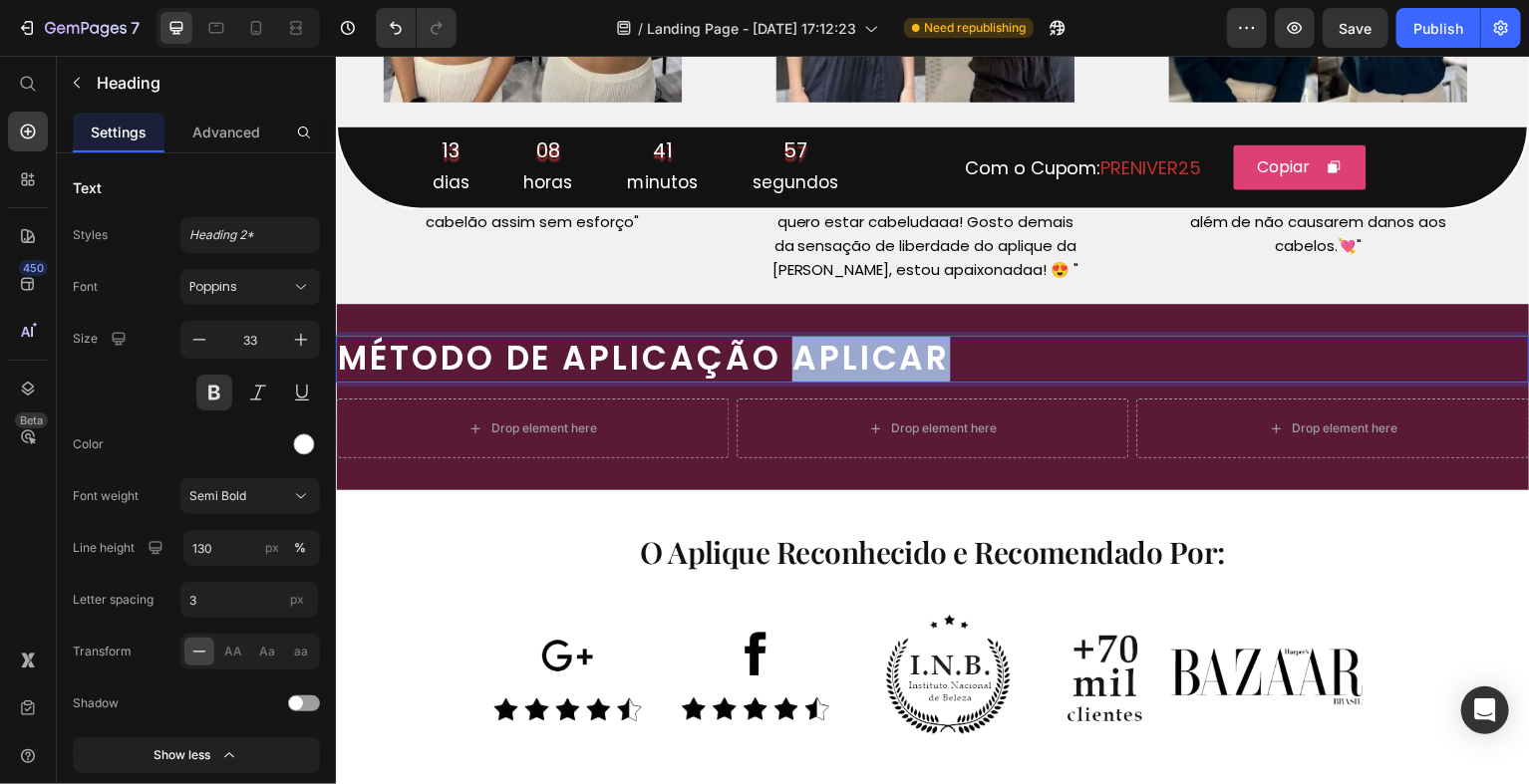 drag, startPoint x: 788, startPoint y: 351, endPoint x: 970, endPoint y: 355, distance: 182.04395 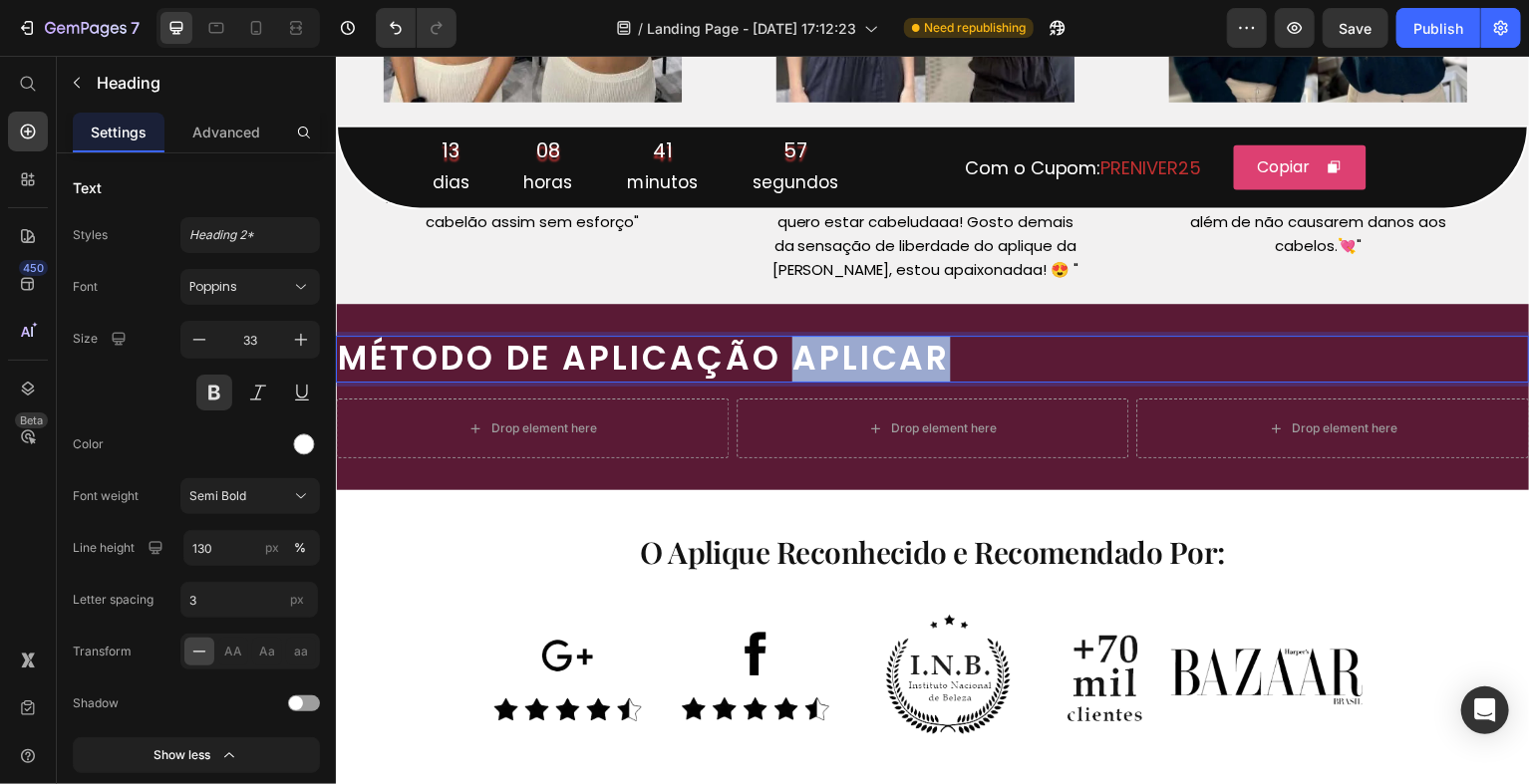 click on "MÉTODO DE APLICAÇÃO APLICAR" at bounding box center (933, 360) 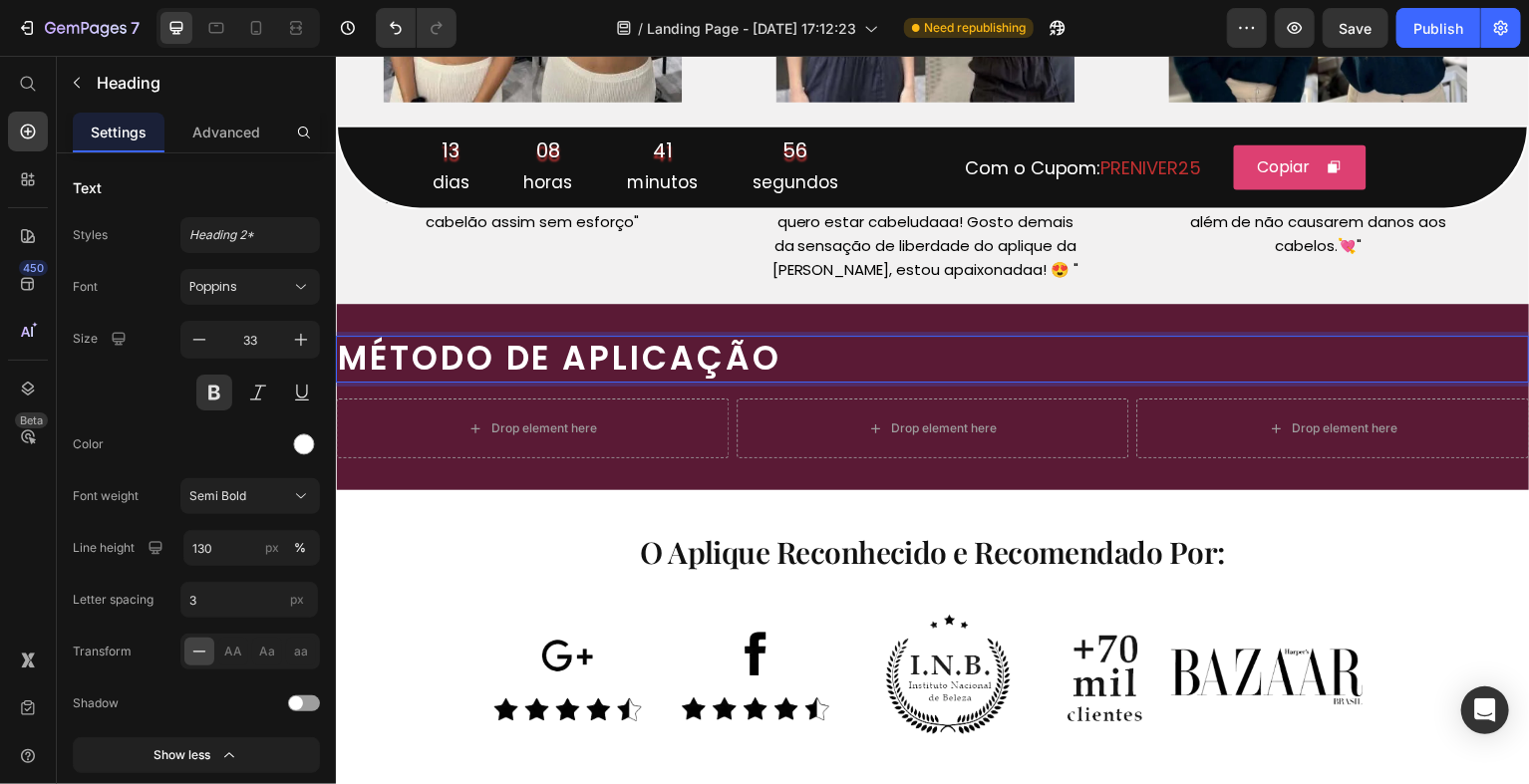 click on "Drop element here" at bounding box center [531, 429] 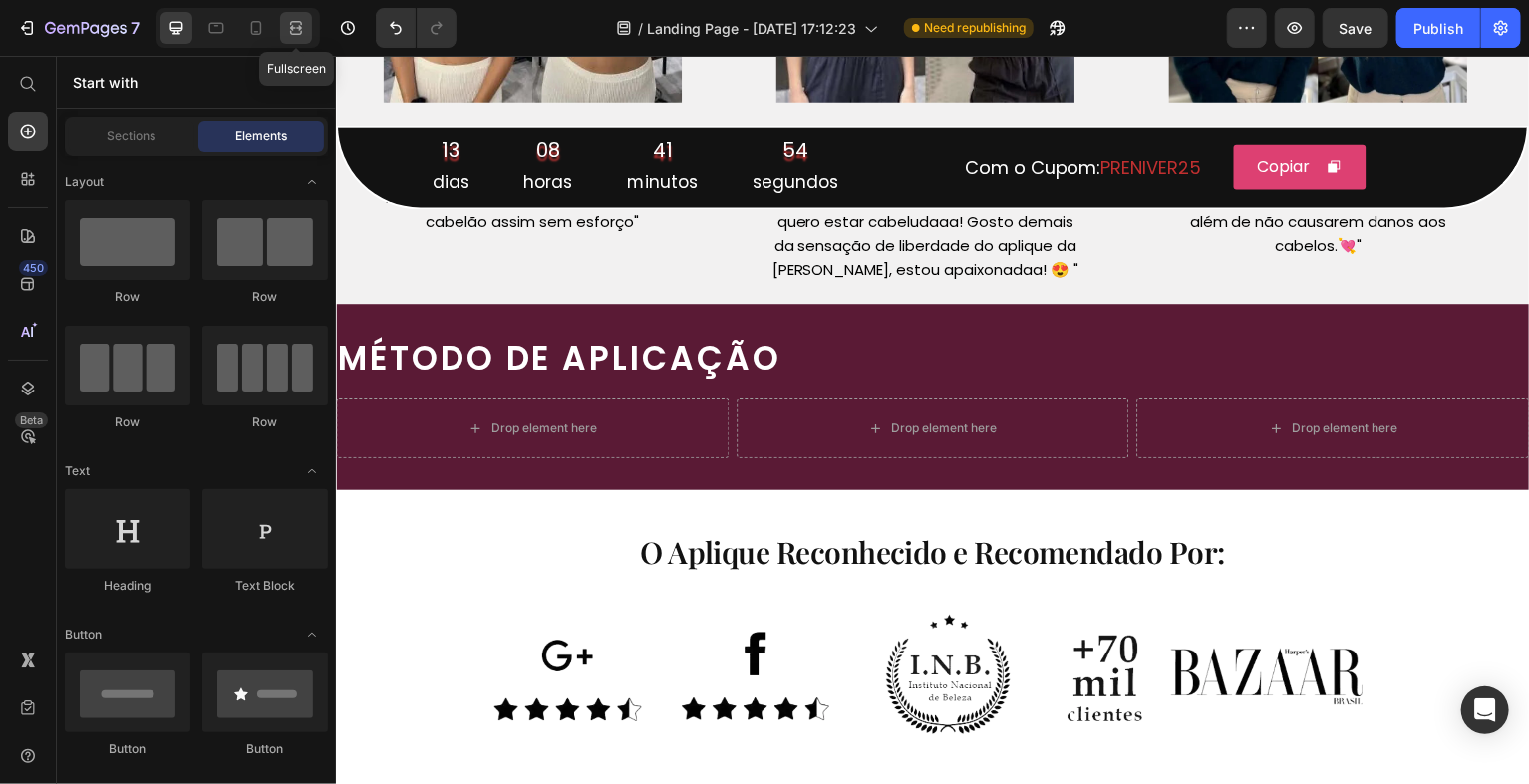 click 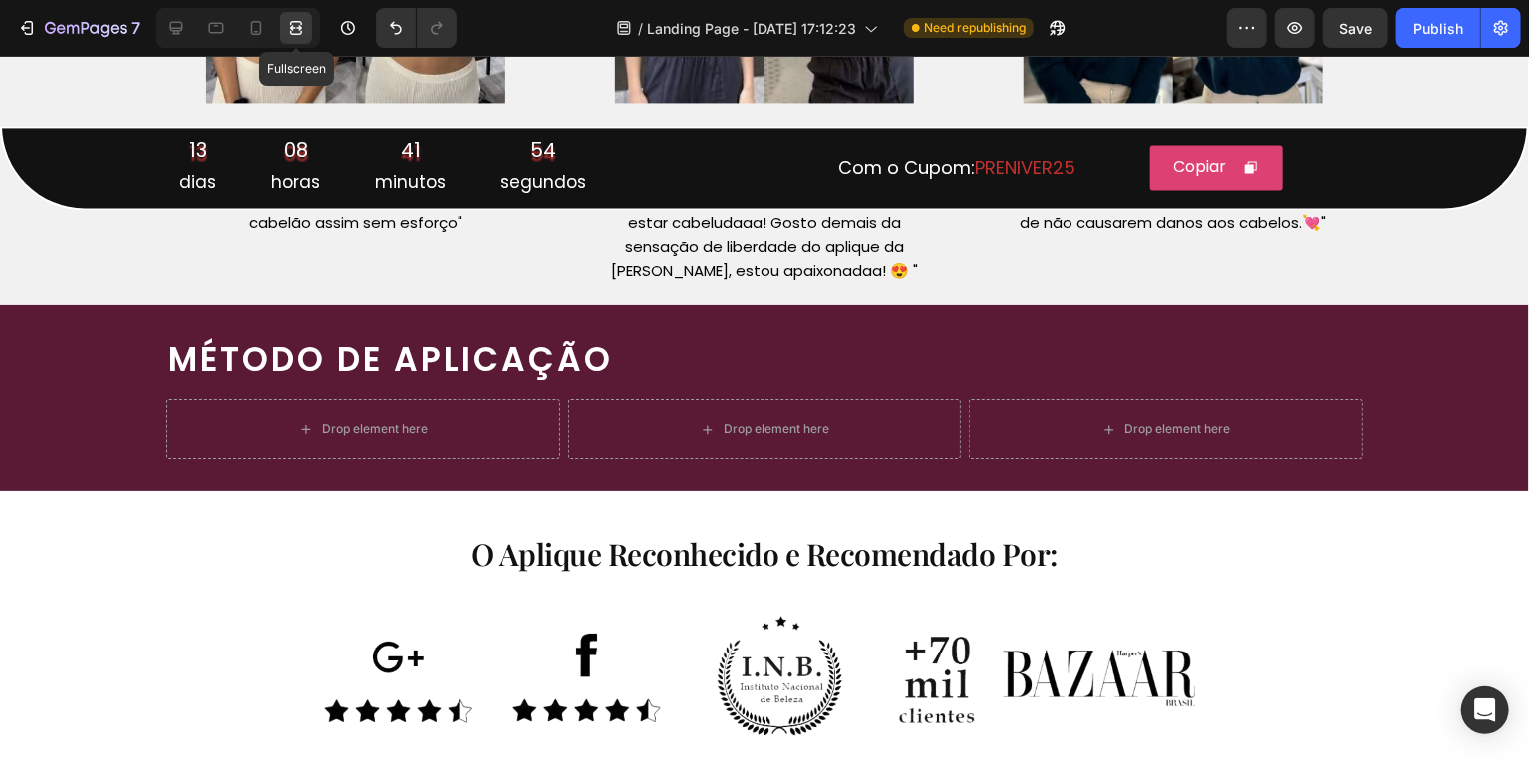 scroll, scrollTop: 2215, scrollLeft: 0, axis: vertical 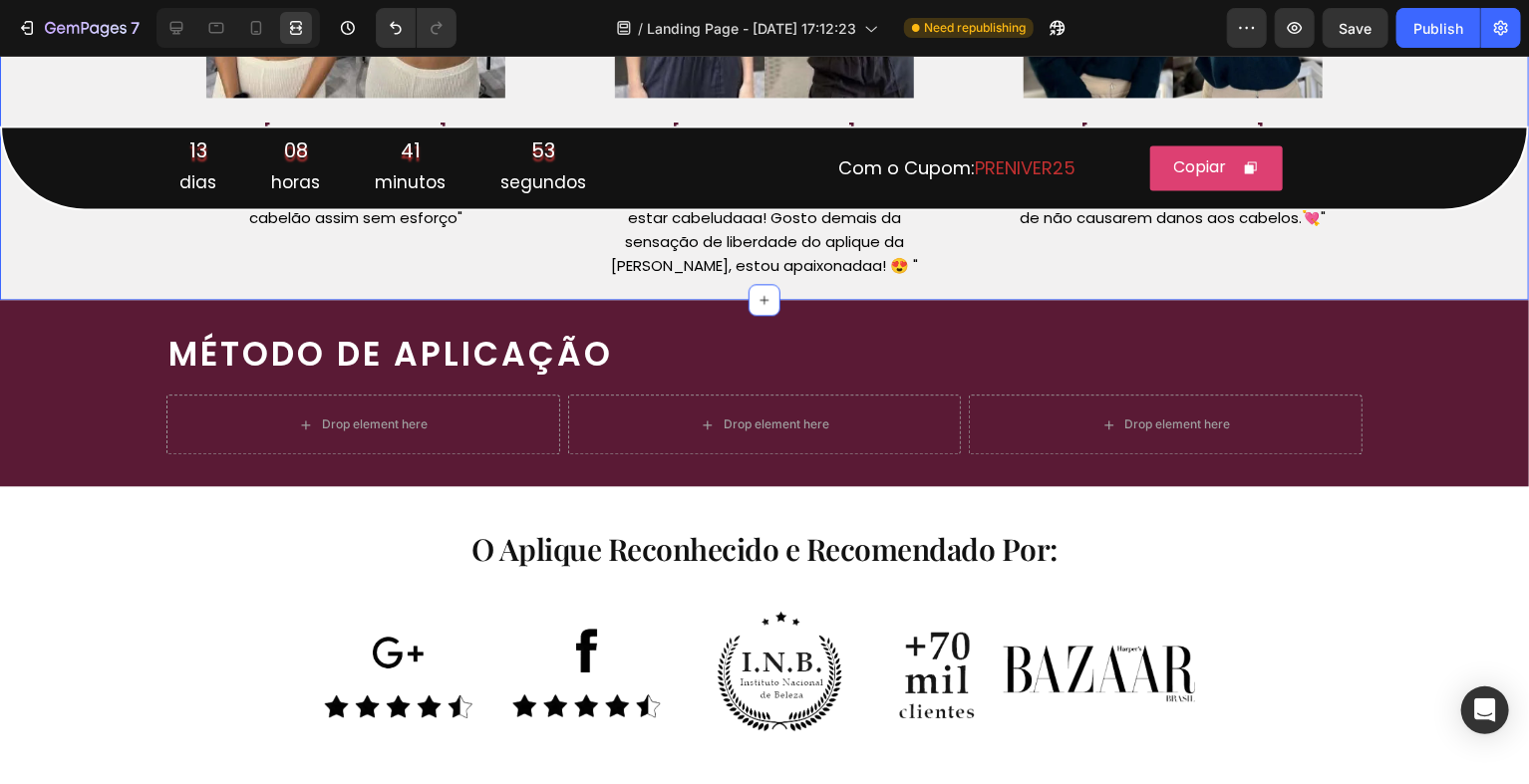 click on "Transformações  100%  Reais de Clientes Bela Belinda  Heading Transformações 100% Reais de Clientes Bela Belinda  Heading CONQUISTE  VOLUME  E  COMPRIMENTO  EM SEGUNDOS Text Block Row Image Dani Aguiar Heading "Ó aprovadíssimo, aplique BelaBelinda é o melhor do mercado! Você pode ter um cabelão assim sem esforço" Text Block Row Row Image Priscilla Barbosa Heading "Acho incrível o poder que o cabelo longo me dá! O poder escolher quando eu quero estar cabeludaaa! Gosto demais da sensação de liberdade do aplique da Bela Belinda, estou apaixonadaa! 😍 " Text Block Row Image Paula Marangoni Heading "Siiim, fica idêntico ao meu cabelo! Sensacional! 🙌🏼🙌🏼 são super práticos, além de não causarem danos aos cabelos.💘" Text Block Row Carousel Section 6" at bounding box center [764, -31] 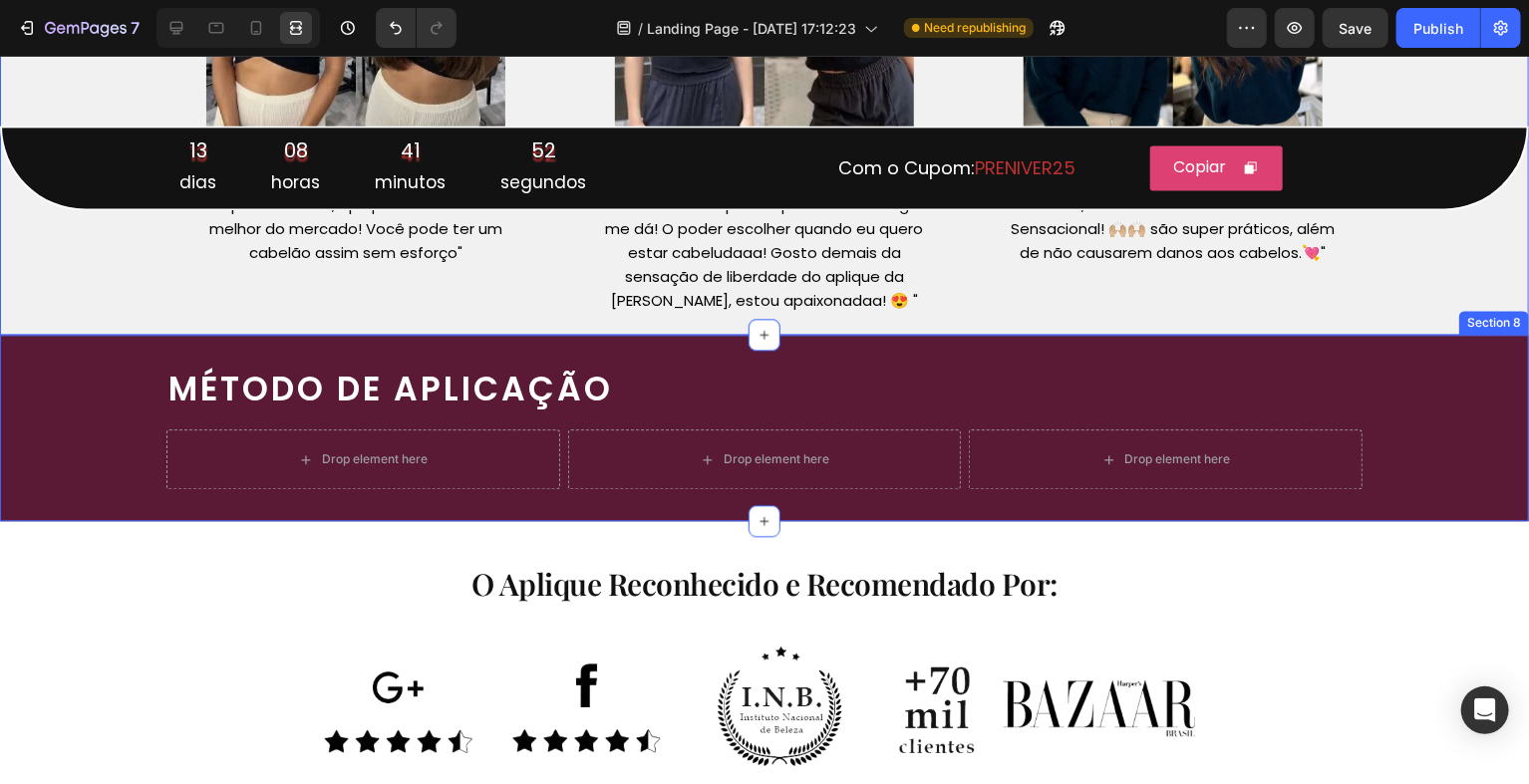 scroll, scrollTop: 2179, scrollLeft: 0, axis: vertical 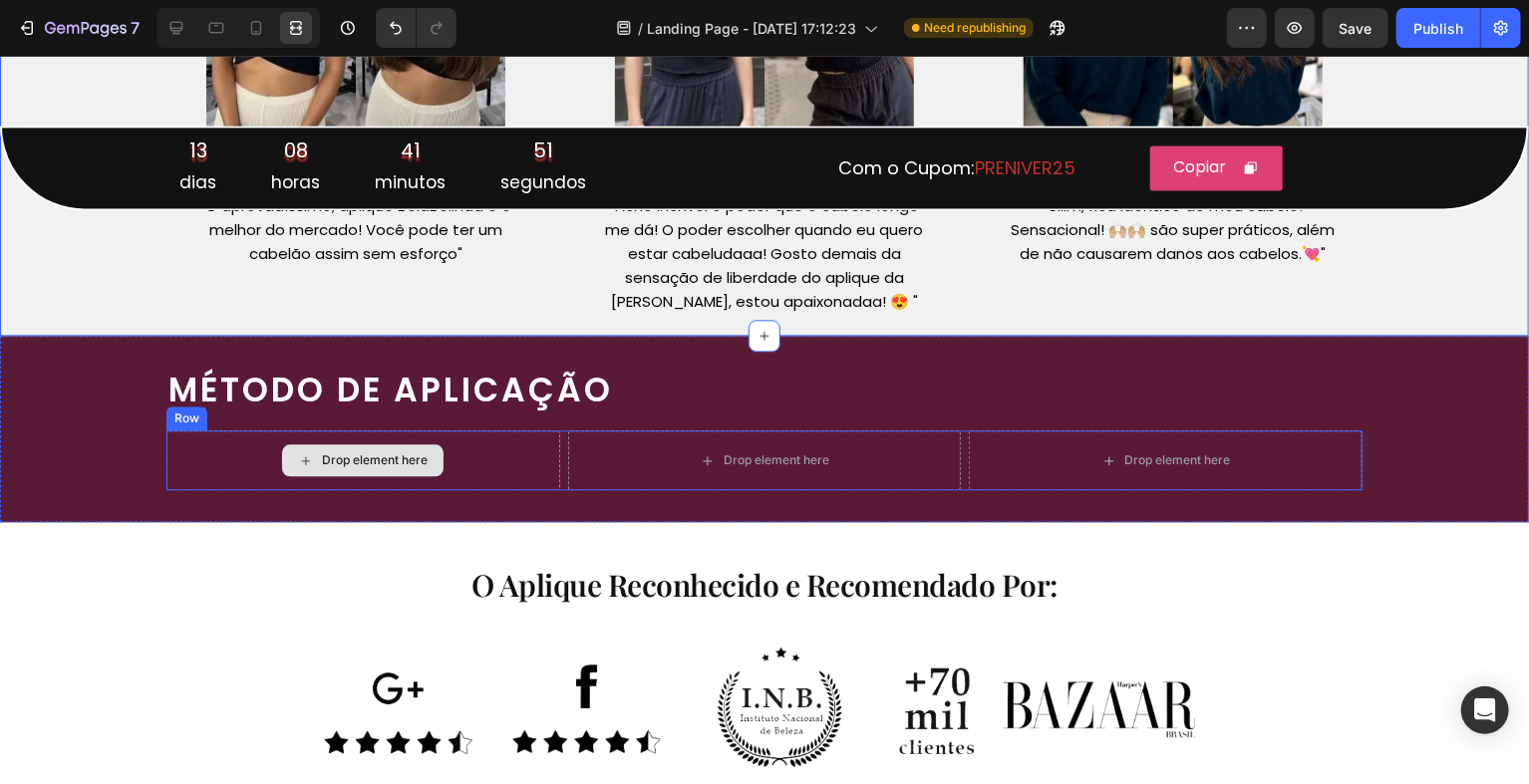 click on "Drop element here" at bounding box center [363, 459] 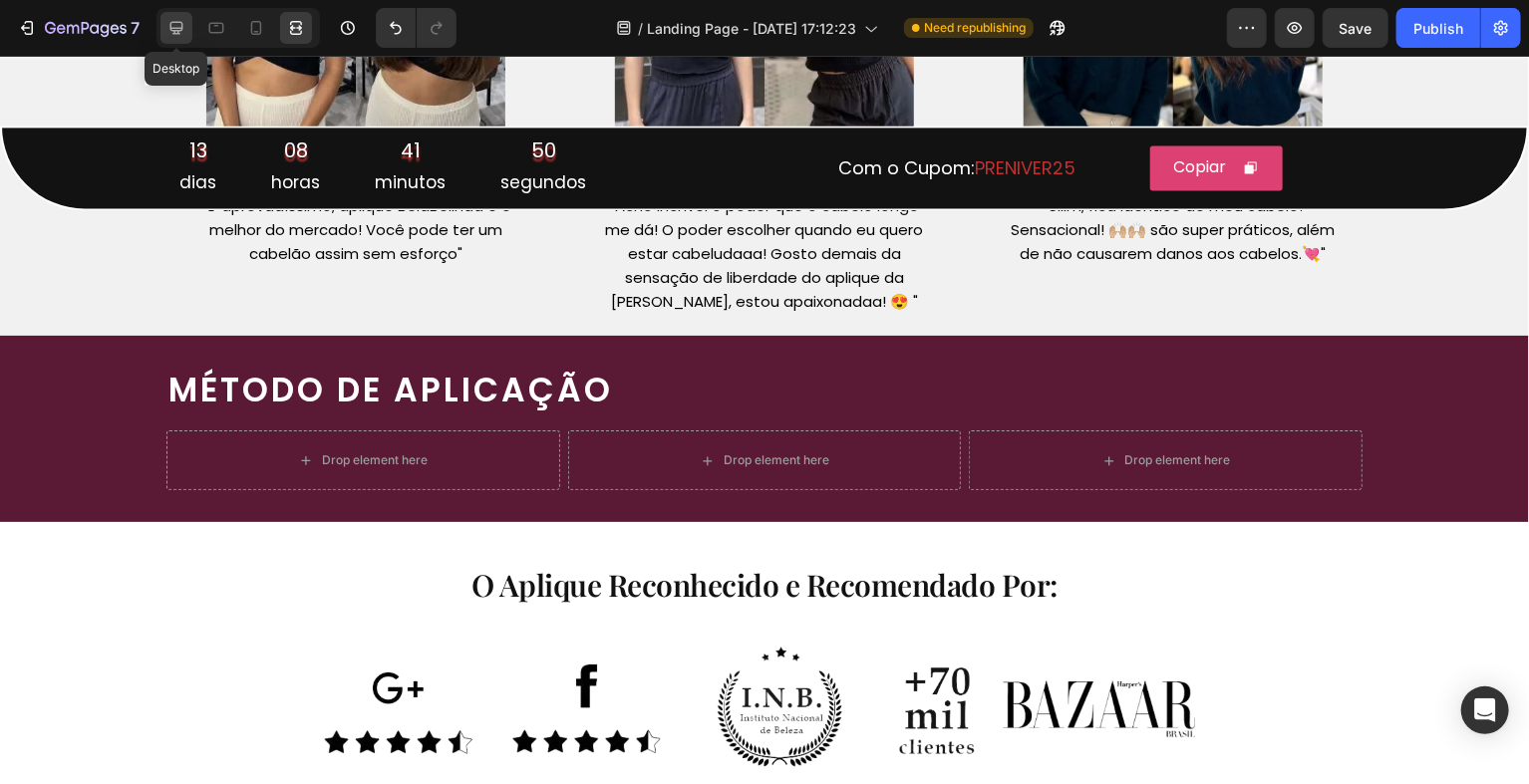 click 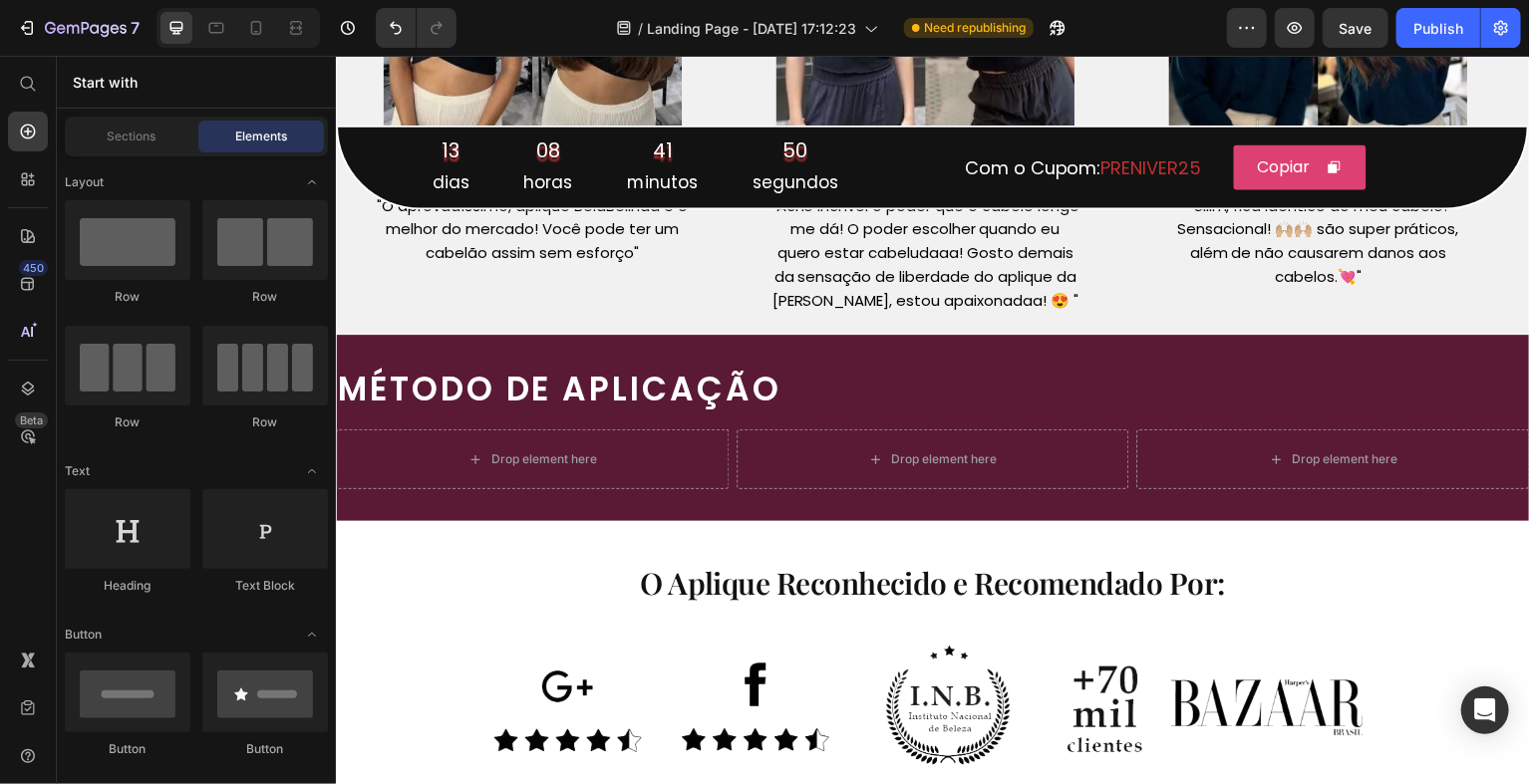scroll, scrollTop: 2174, scrollLeft: 0, axis: vertical 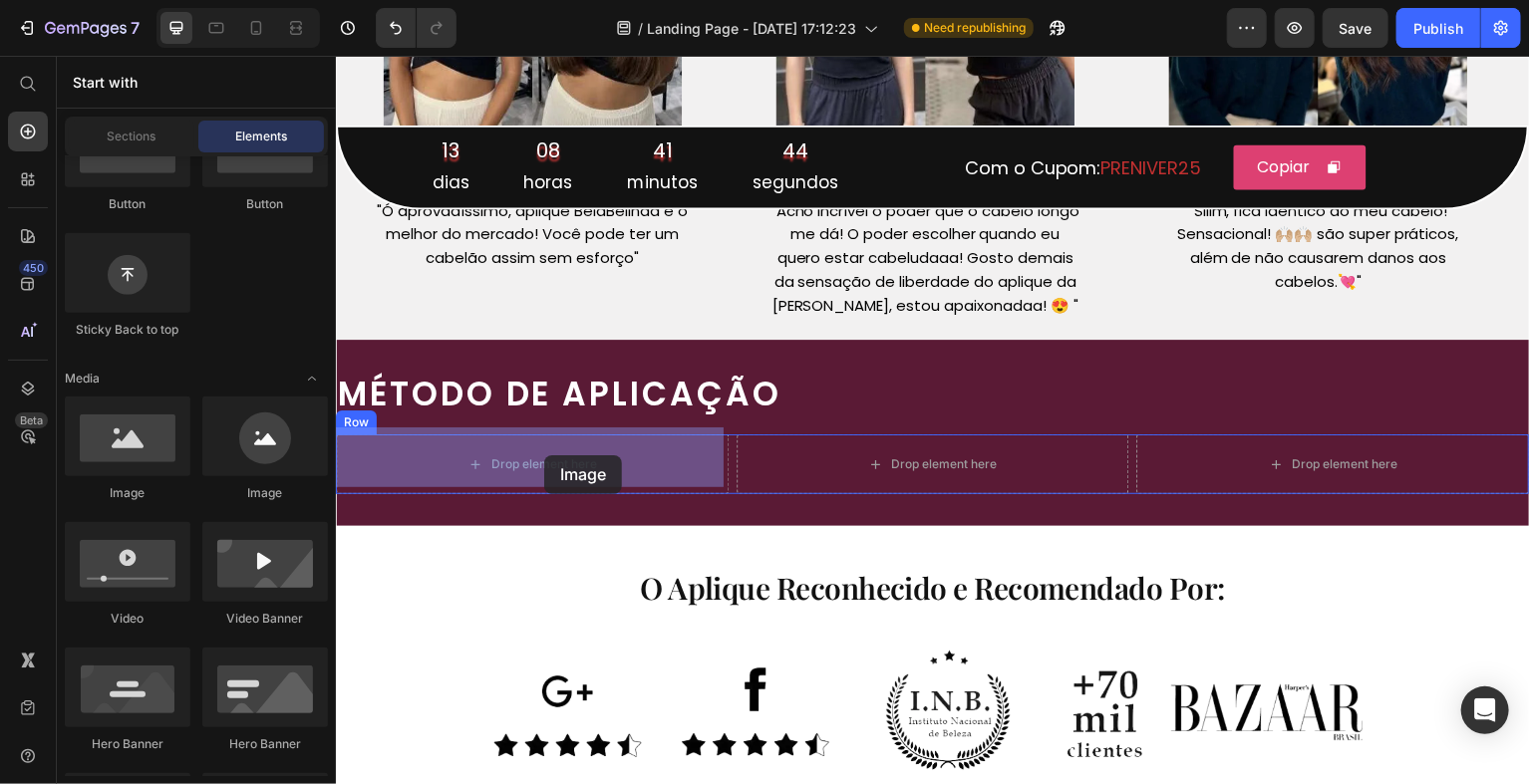 drag, startPoint x: 499, startPoint y: 509, endPoint x: 501, endPoint y: 472, distance: 37.054015 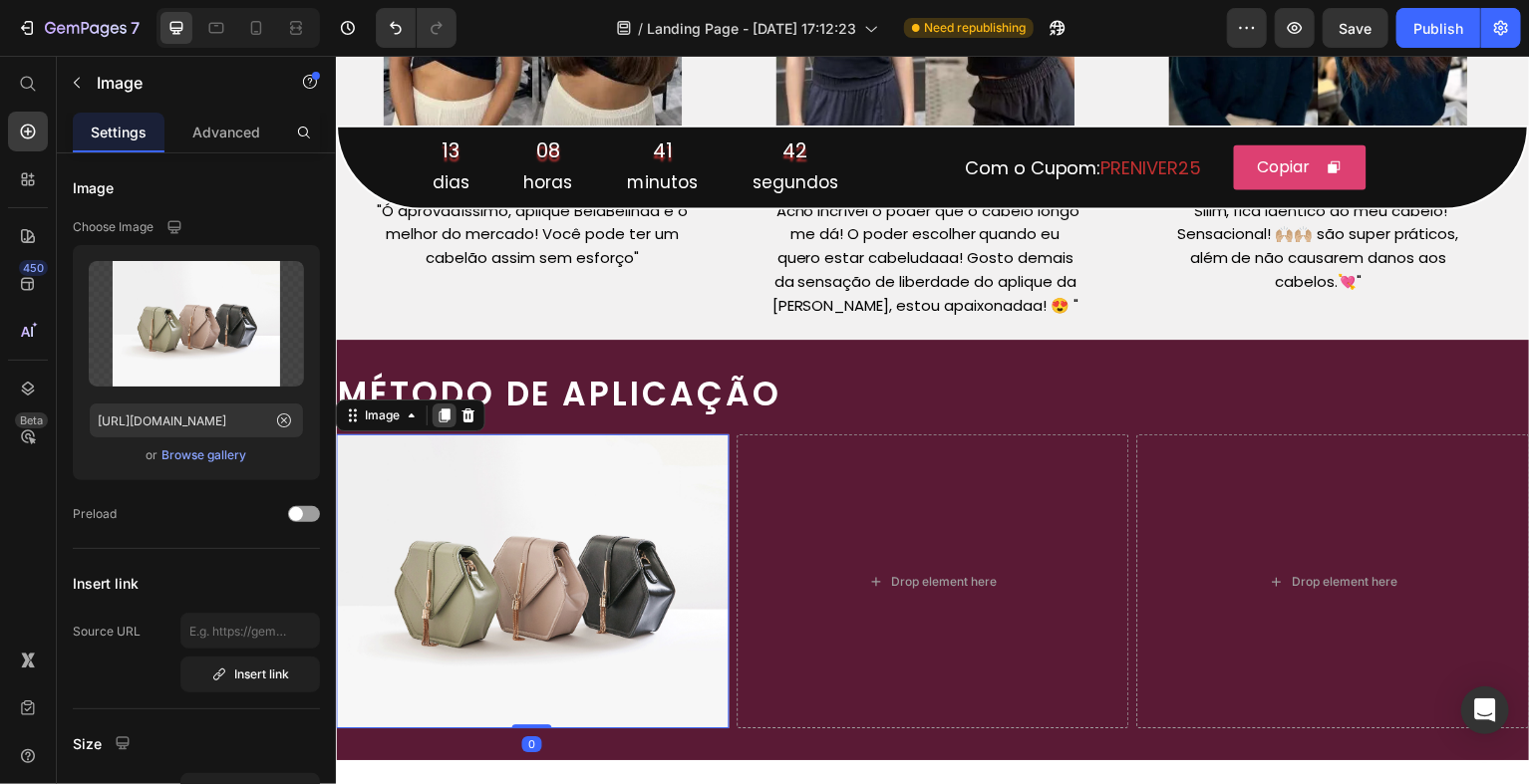 click 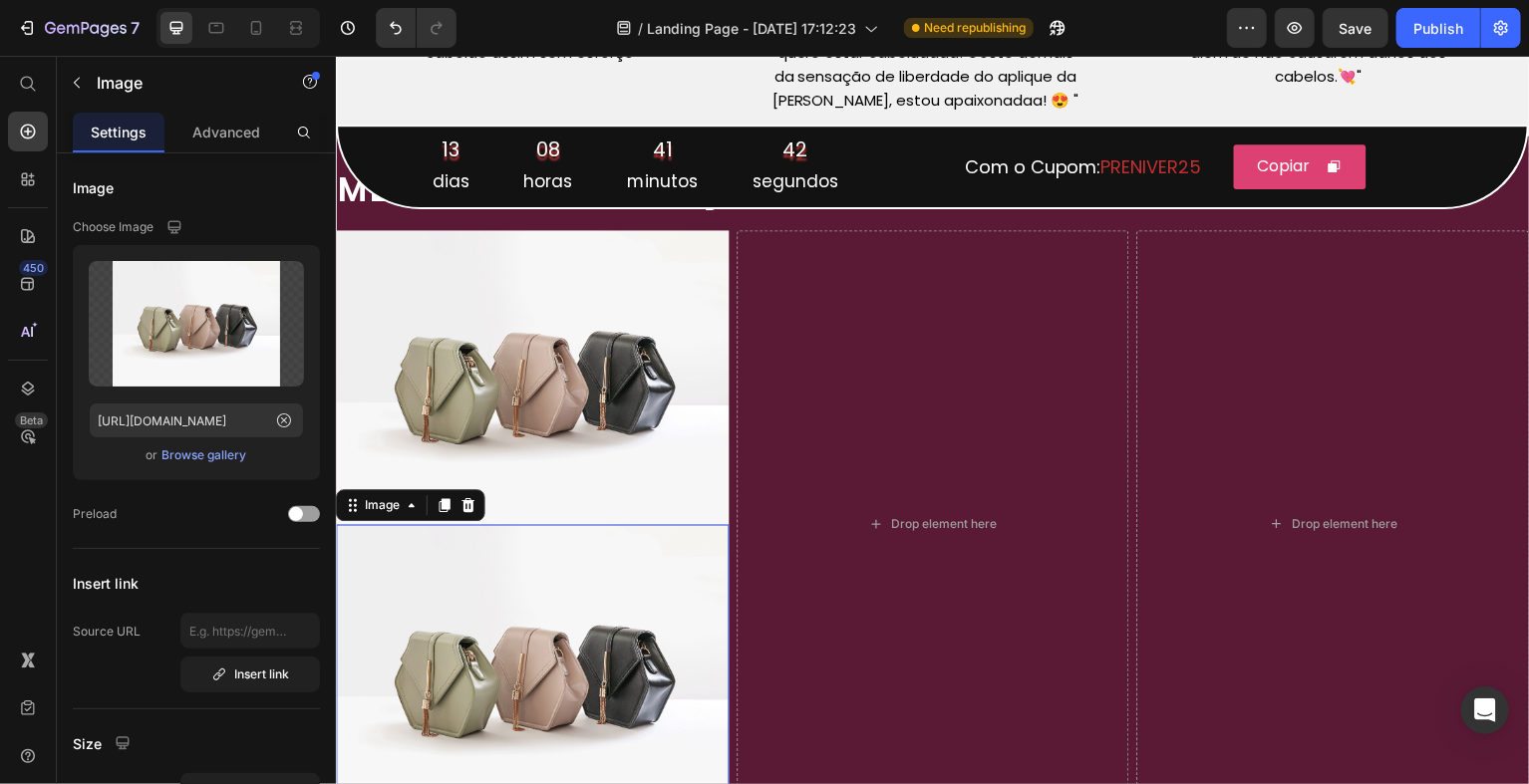 scroll, scrollTop: 2767, scrollLeft: 0, axis: vertical 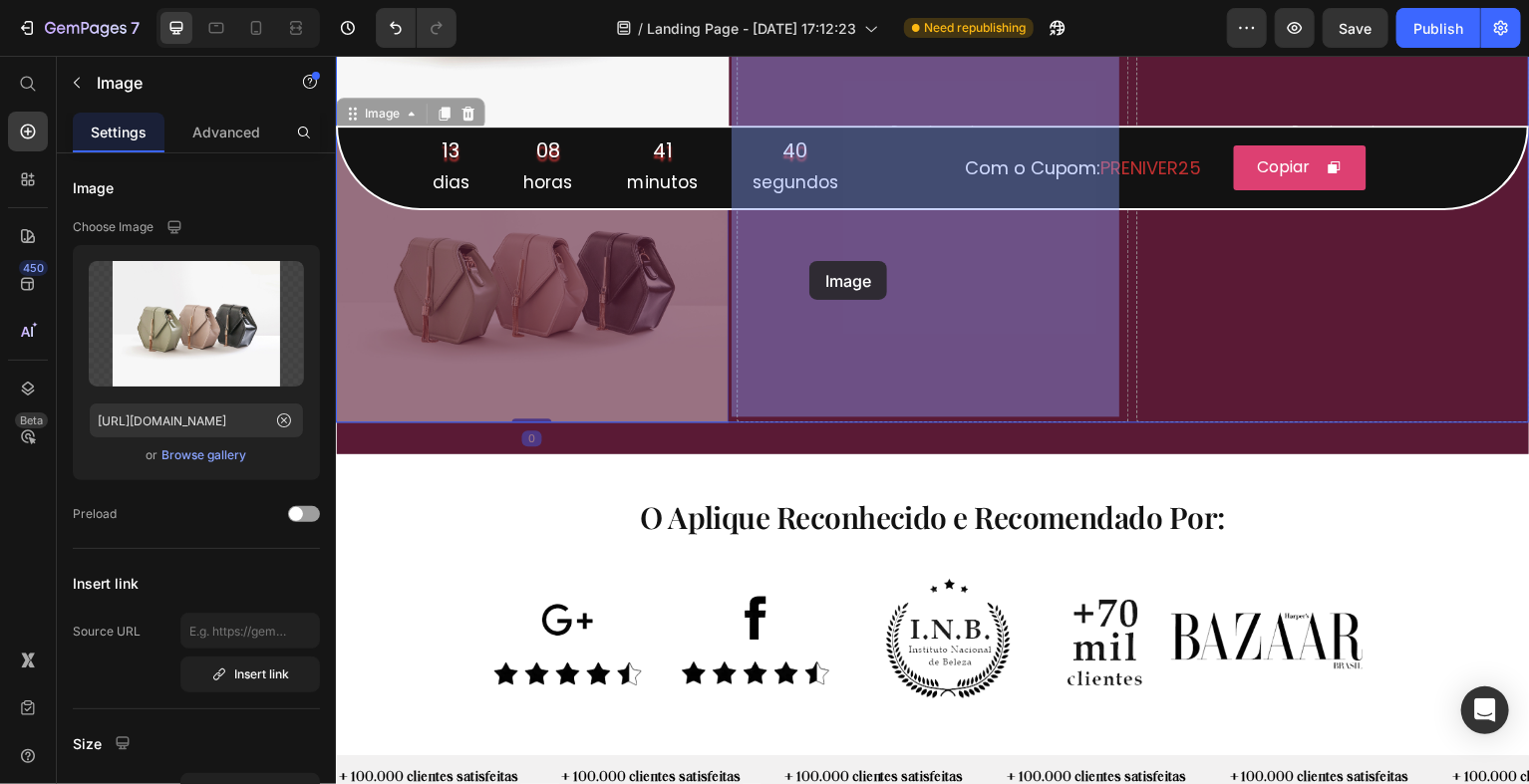 drag, startPoint x: 478, startPoint y: 314, endPoint x: 798, endPoint y: 266, distance: 323.57997 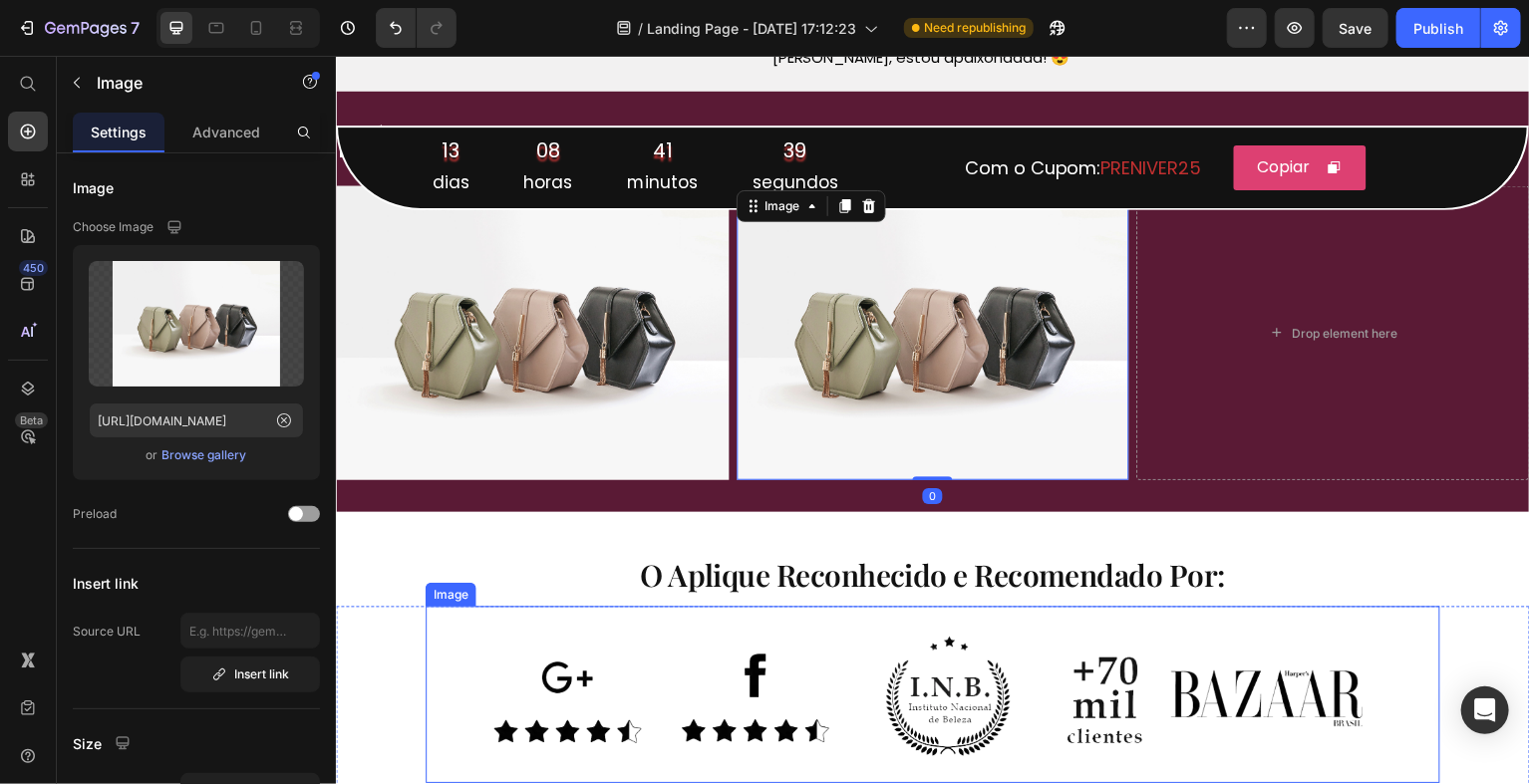 scroll, scrollTop: 2413, scrollLeft: 0, axis: vertical 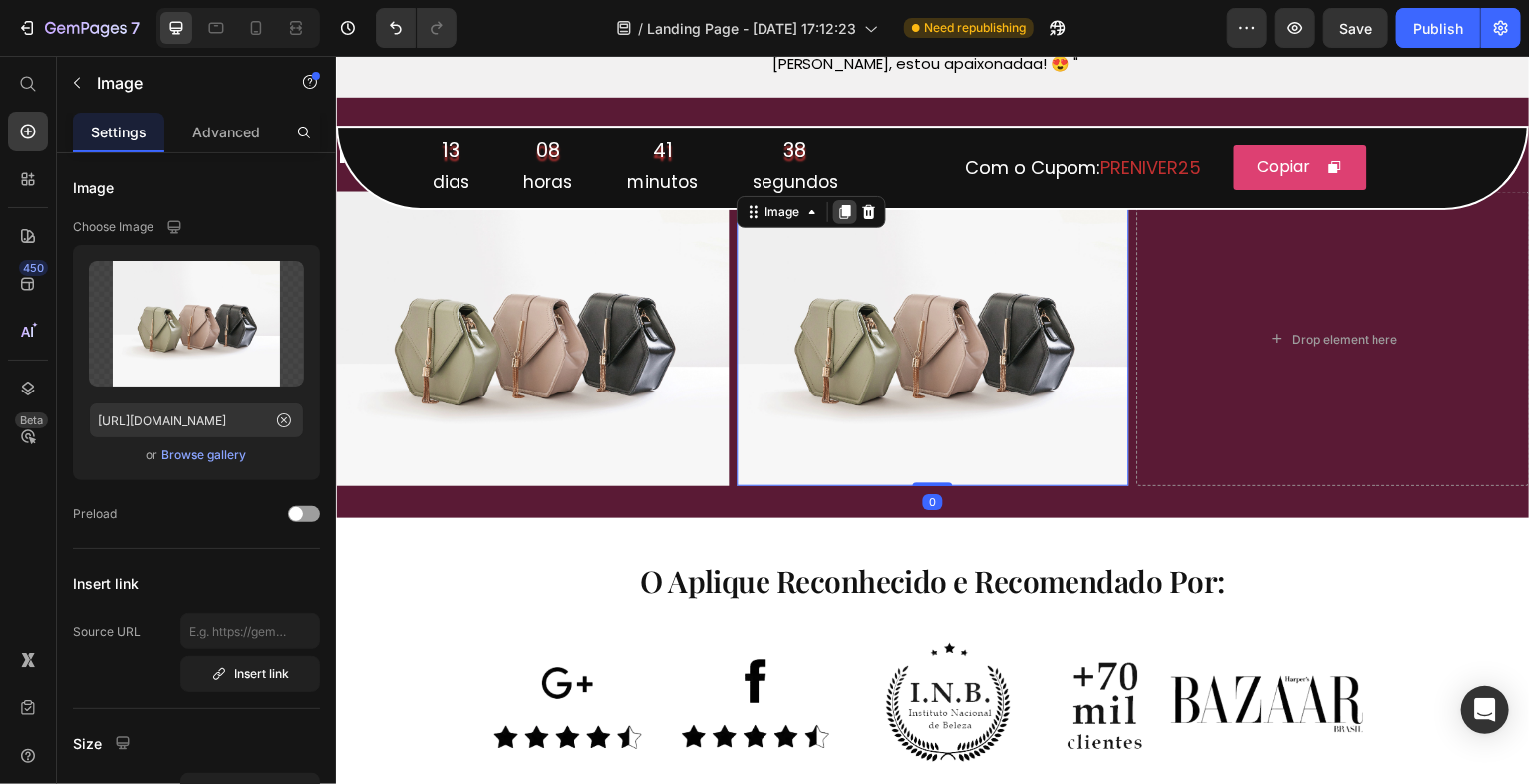 click 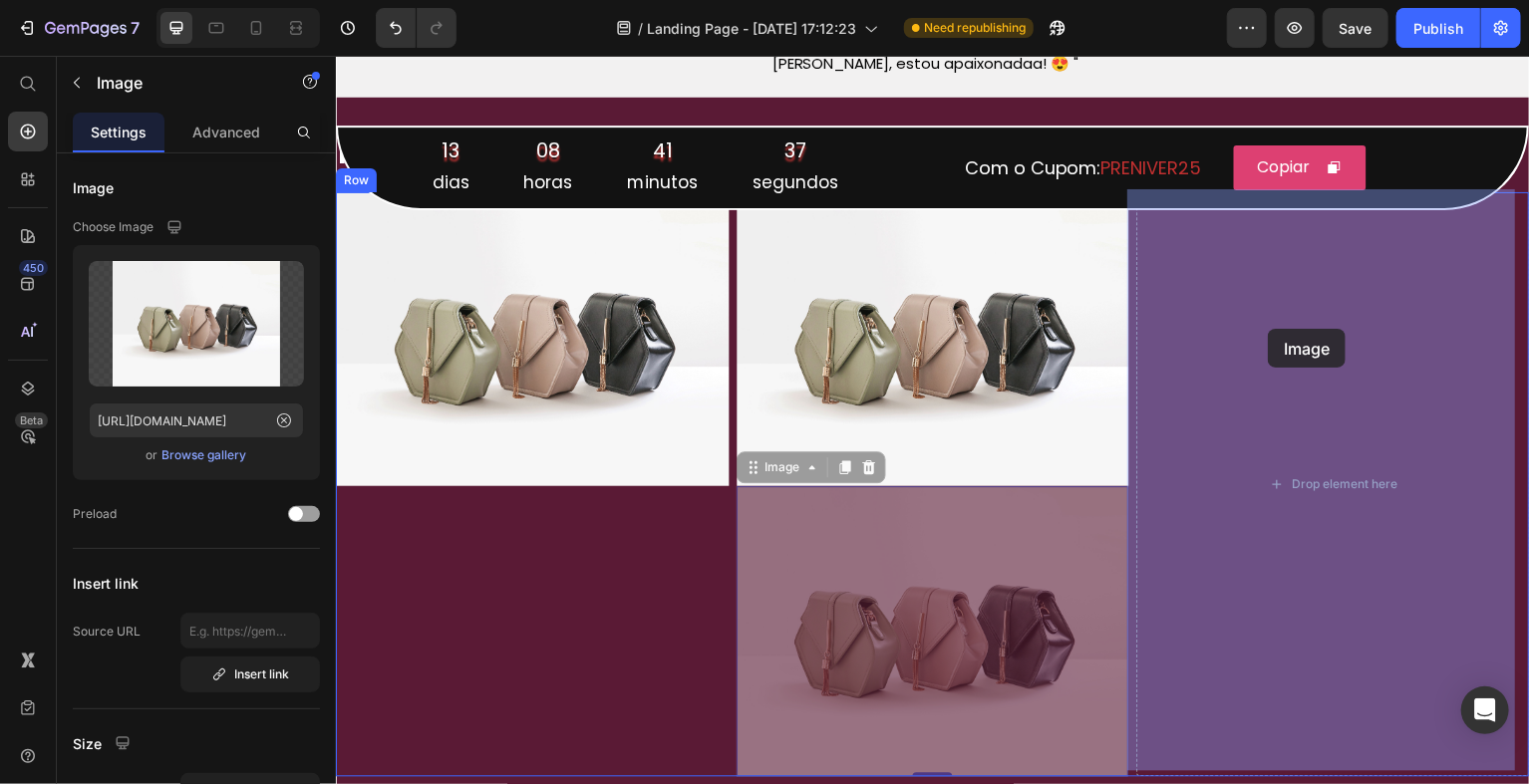 drag, startPoint x: 843, startPoint y: 540, endPoint x: 1270, endPoint y: 326, distance: 477.62433 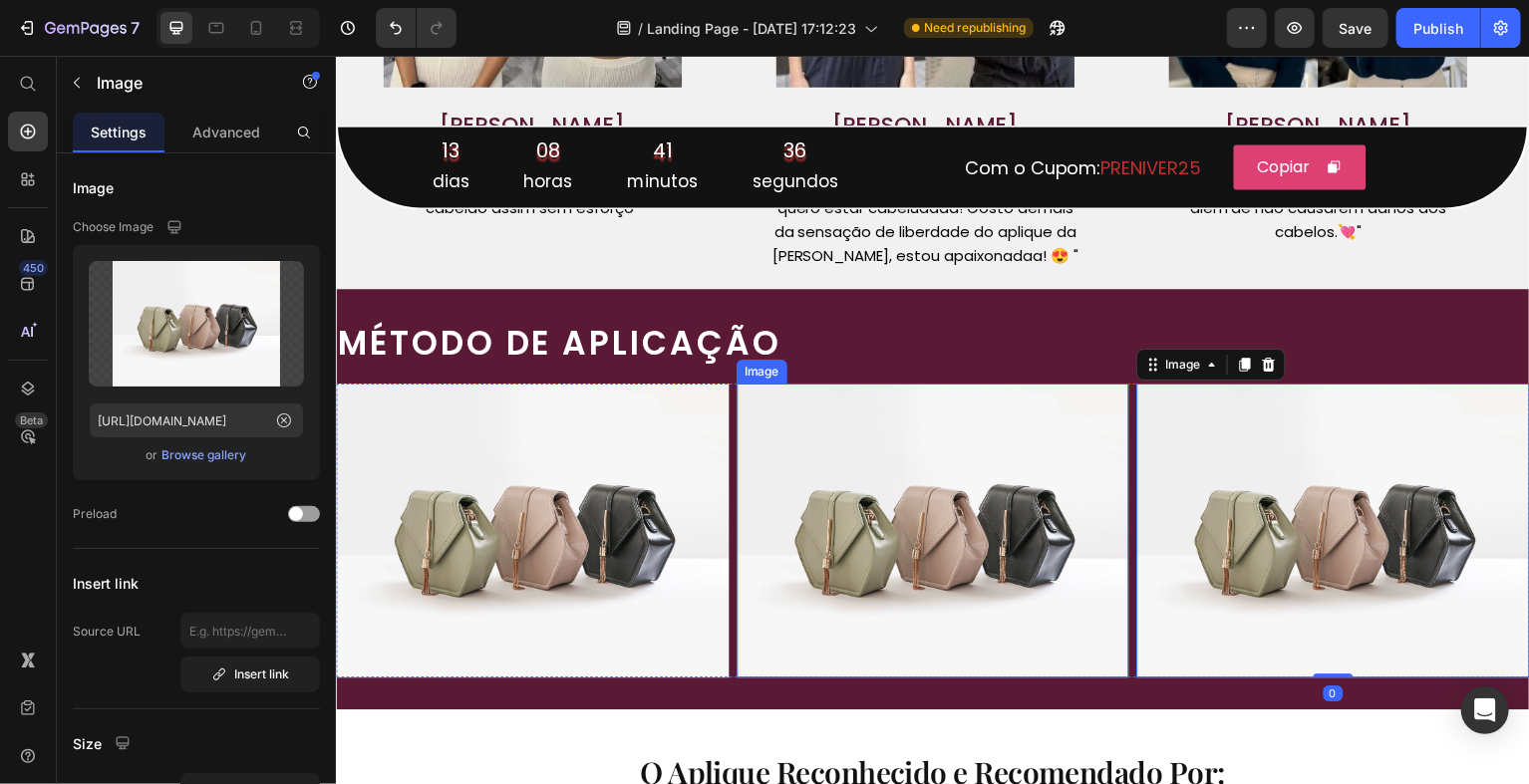 scroll, scrollTop: 2158, scrollLeft: 0, axis: vertical 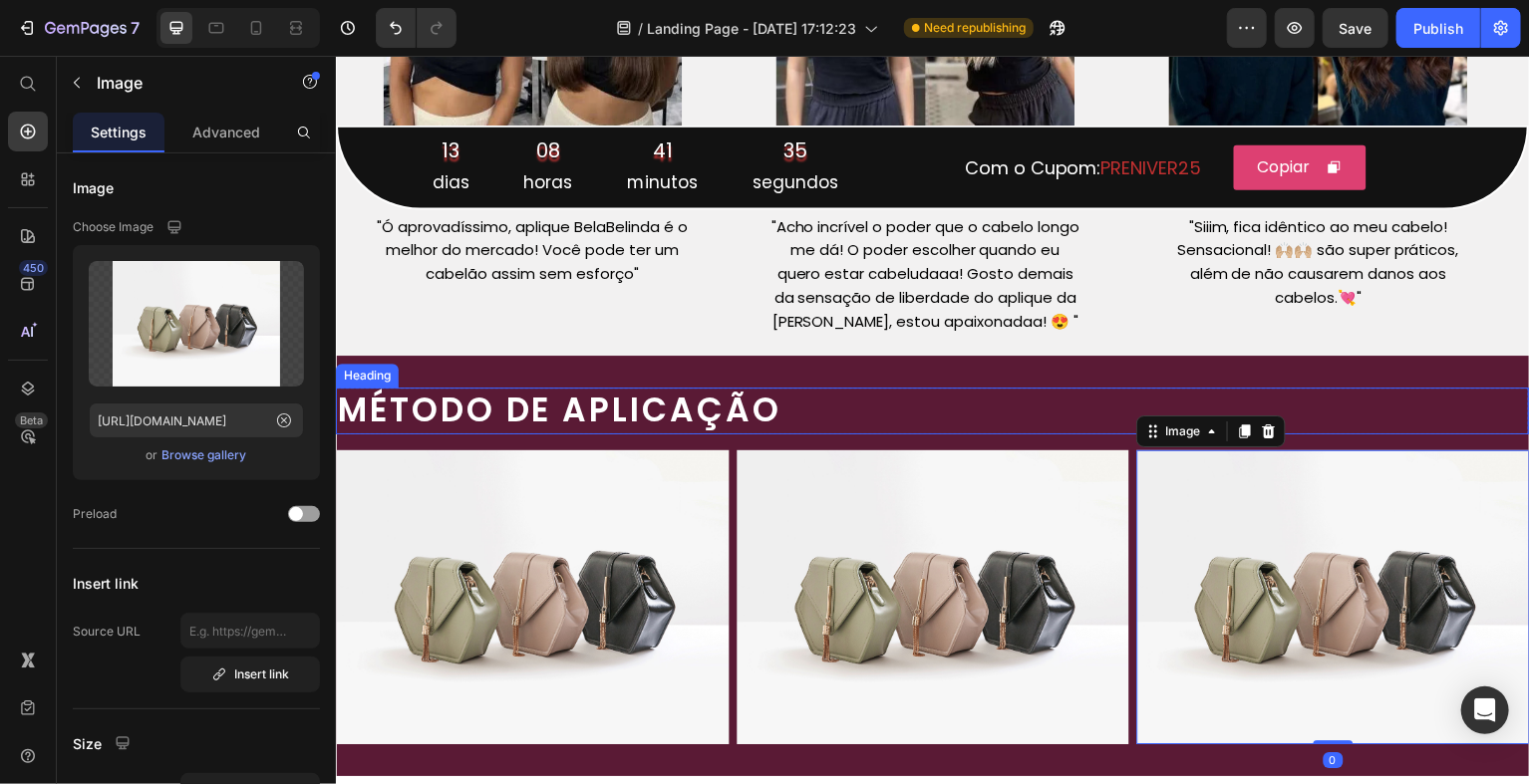 click on "MÉTODO DE APLICAÇÃO" at bounding box center [933, 411] 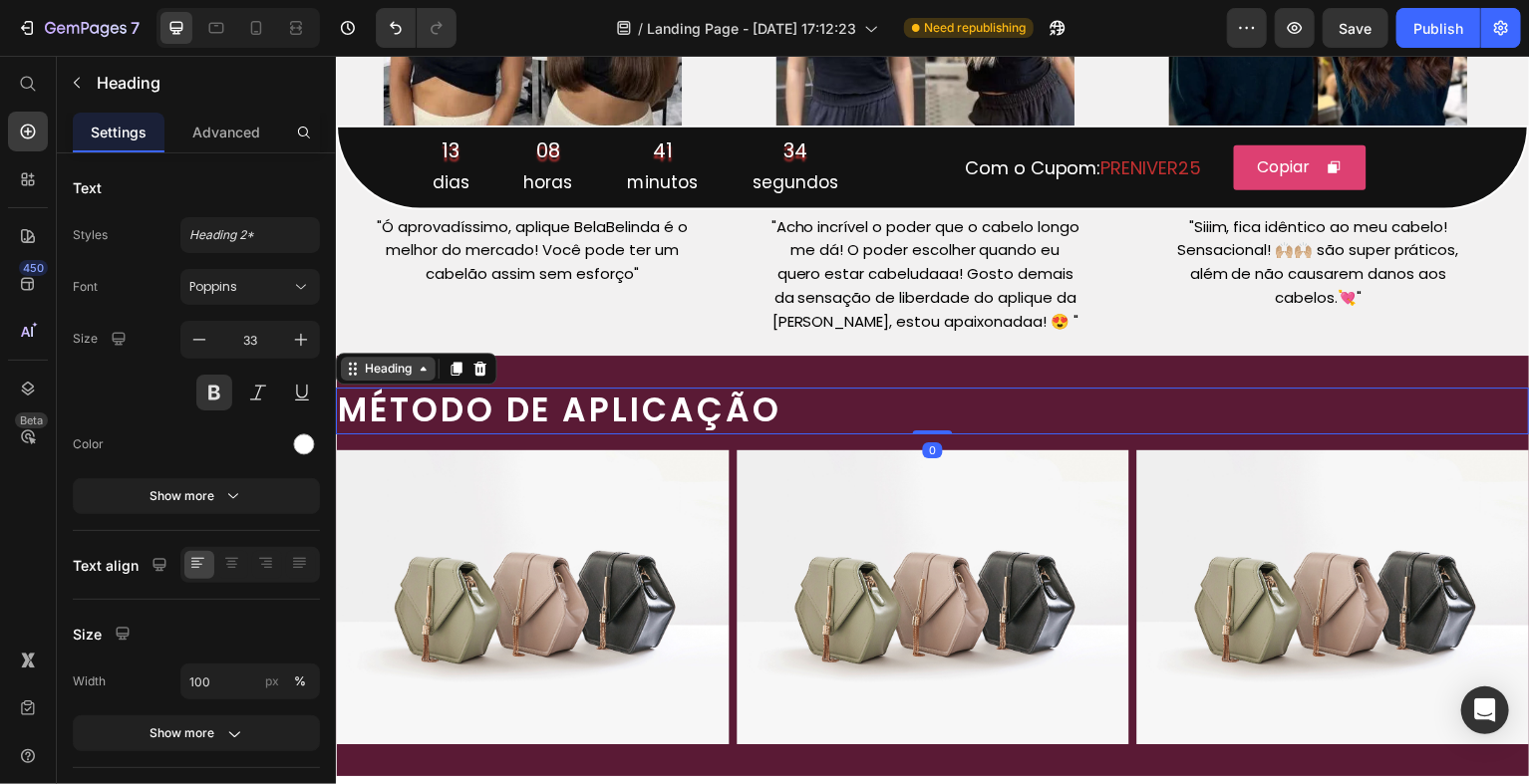click on "Heading" at bounding box center [387, 370] 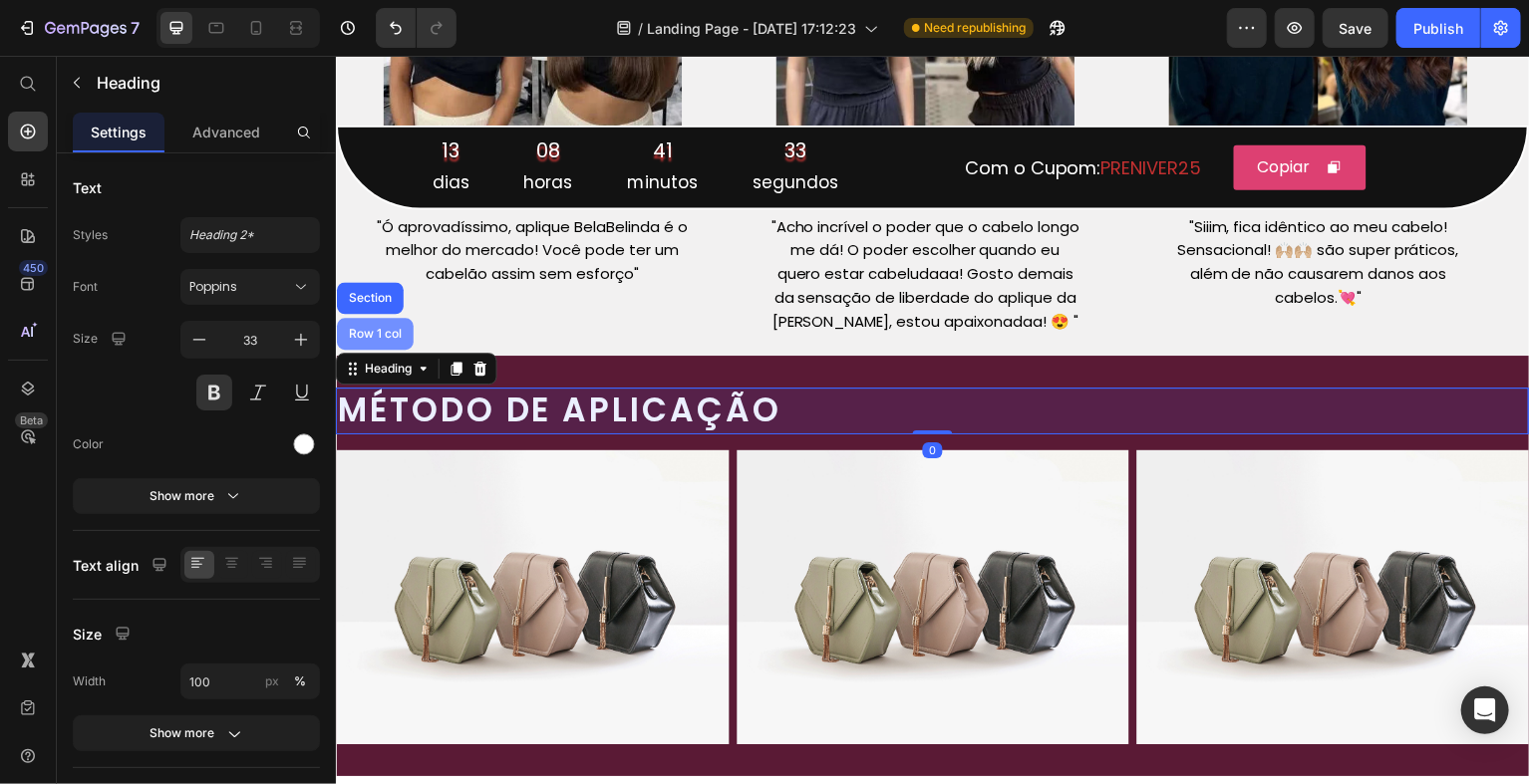 click on "Row 1 col" at bounding box center (374, 335) 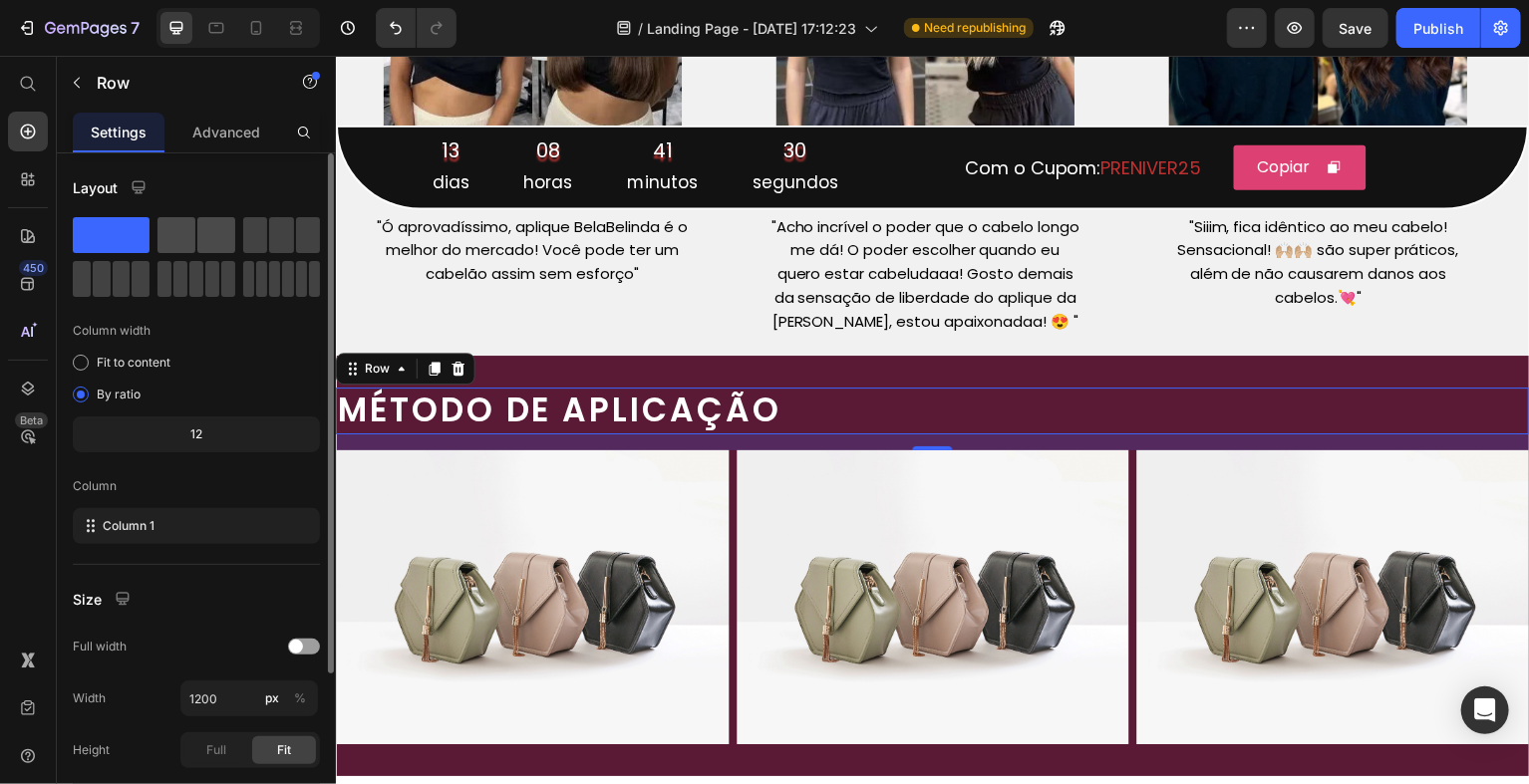 click 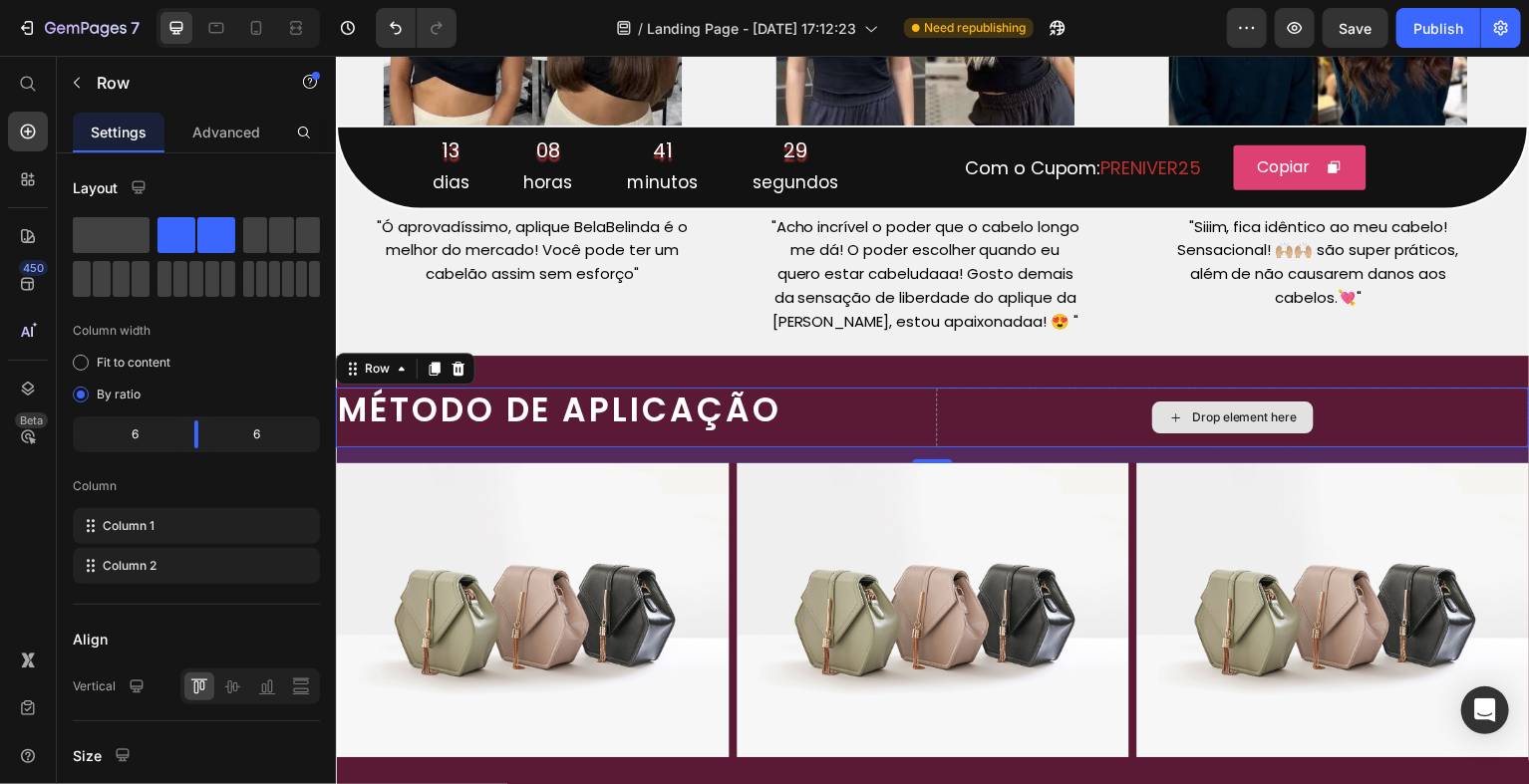 click on "Drop element here" at bounding box center (1234, 418) 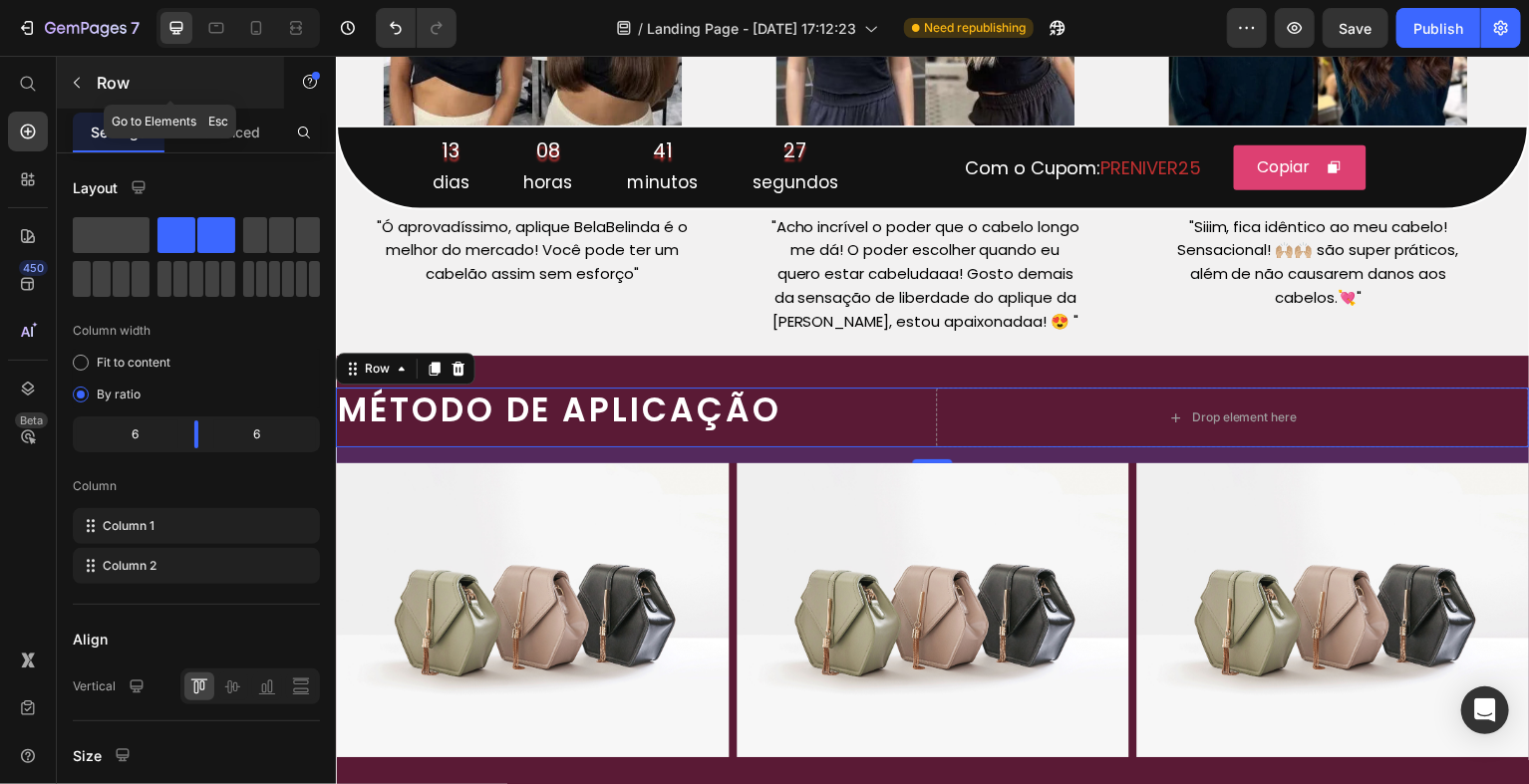 click at bounding box center [77, 83] 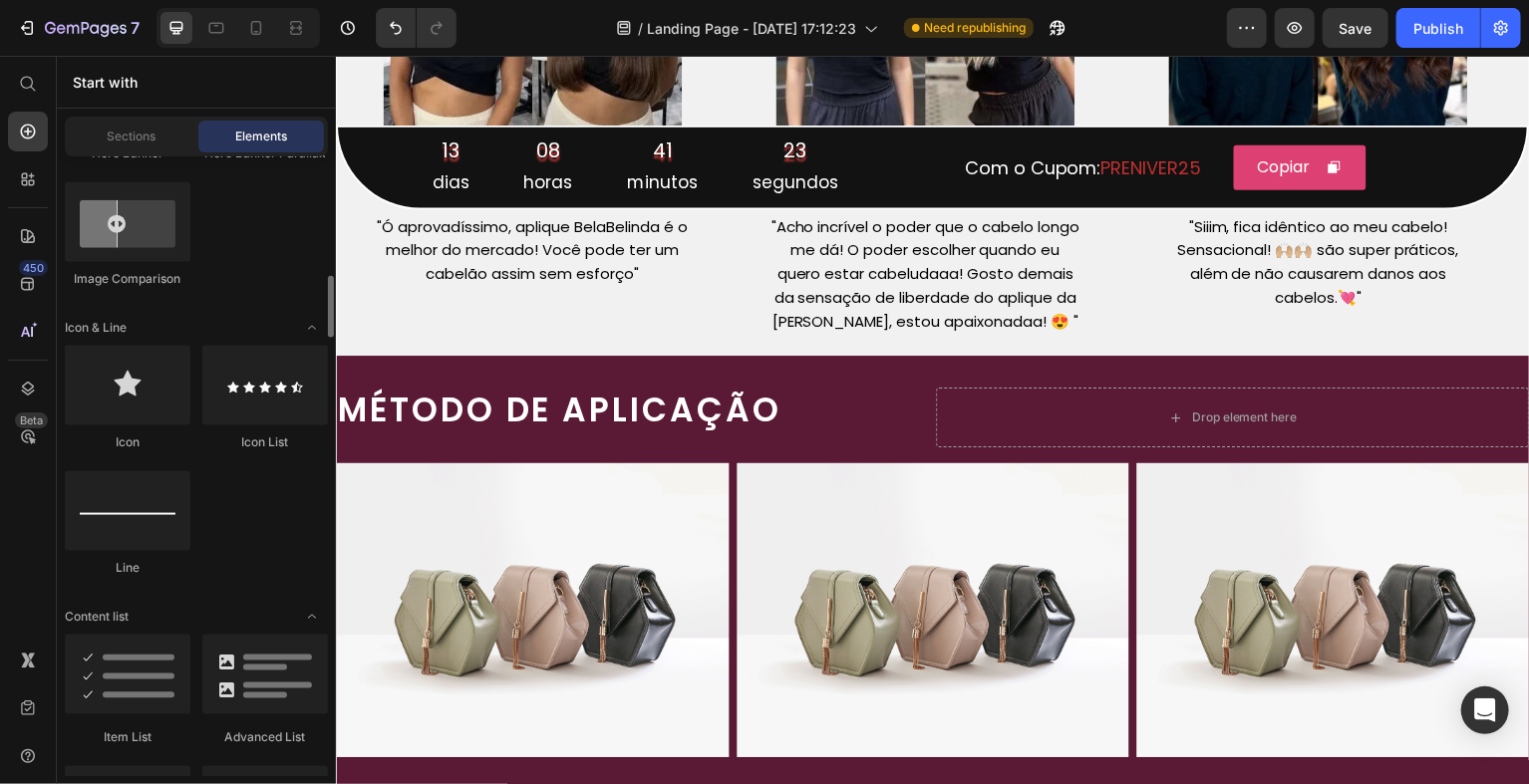 scroll, scrollTop: 1262, scrollLeft: 0, axis: vertical 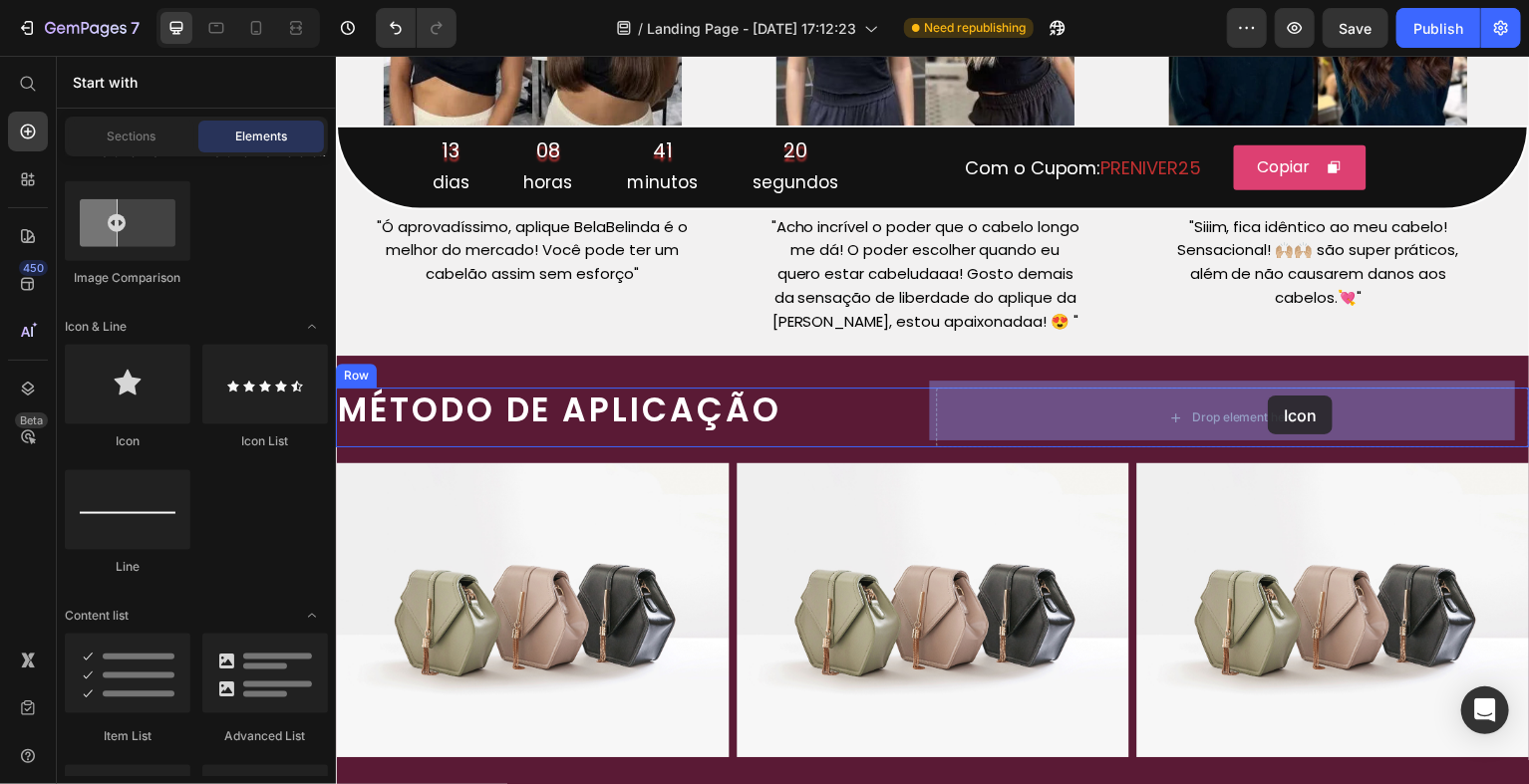 drag, startPoint x: 469, startPoint y: 441, endPoint x: 1269, endPoint y: 396, distance: 801.2646 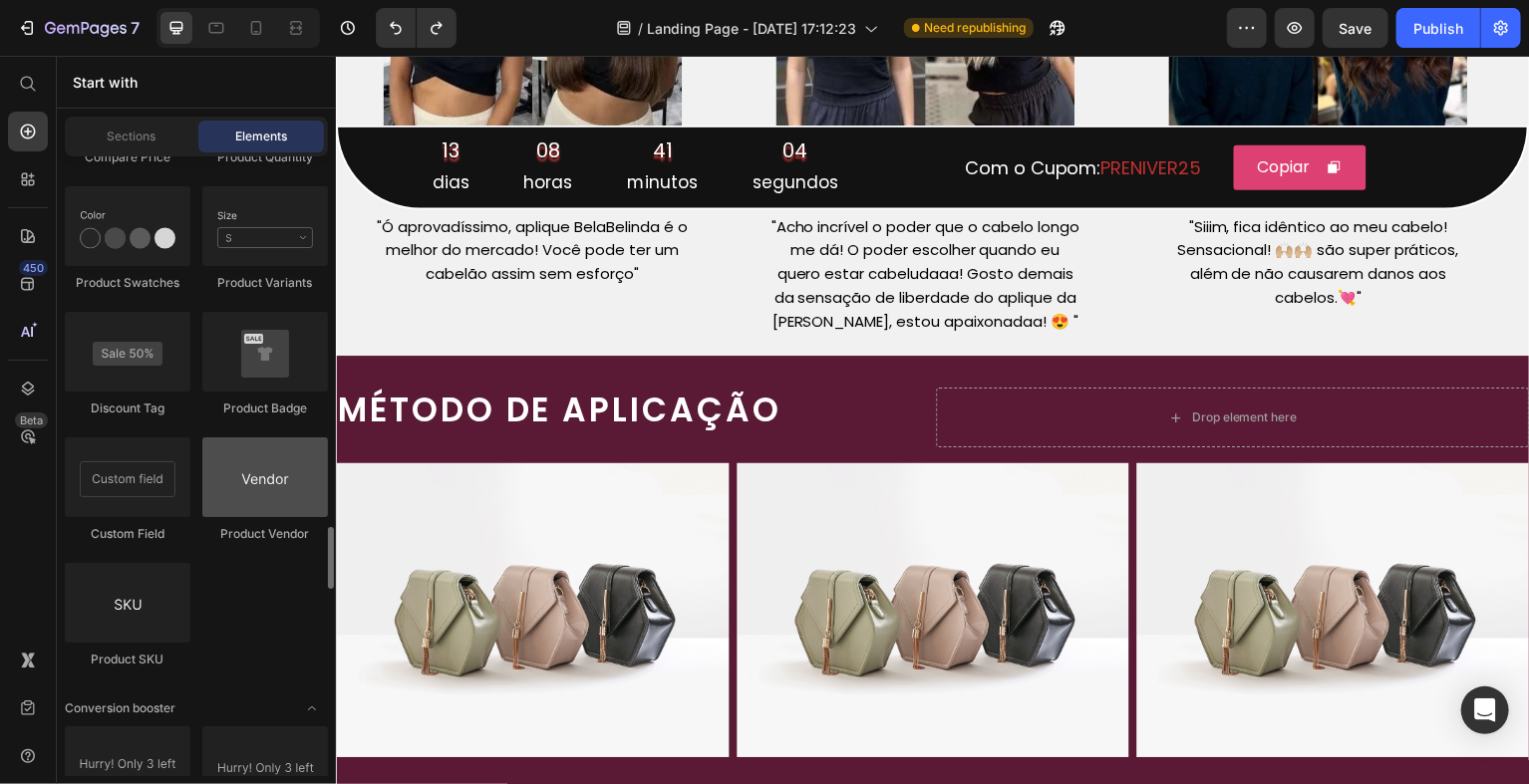 scroll, scrollTop: 3684, scrollLeft: 0, axis: vertical 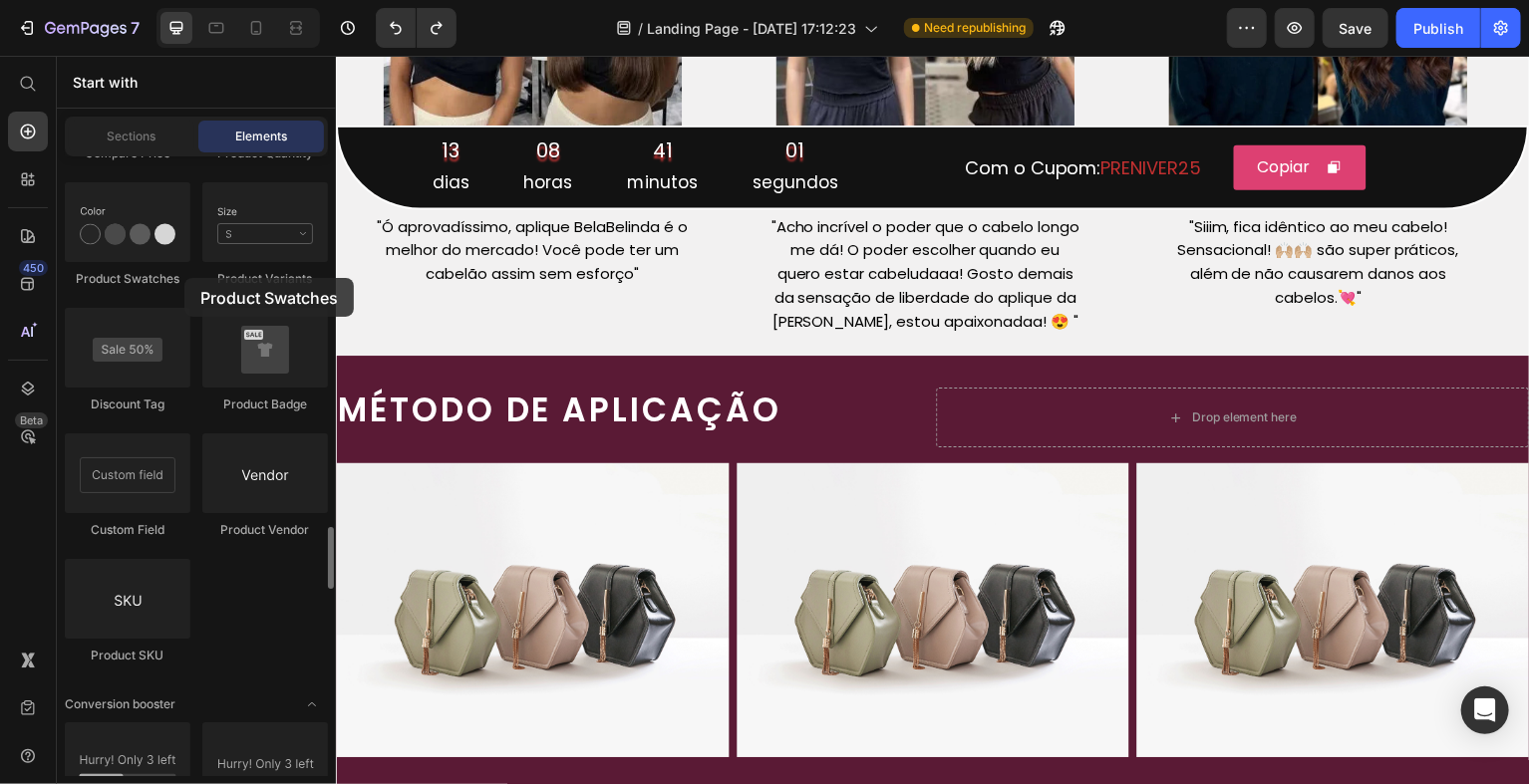 drag, startPoint x: 151, startPoint y: 258, endPoint x: 175, endPoint y: 272, distance: 27.784888 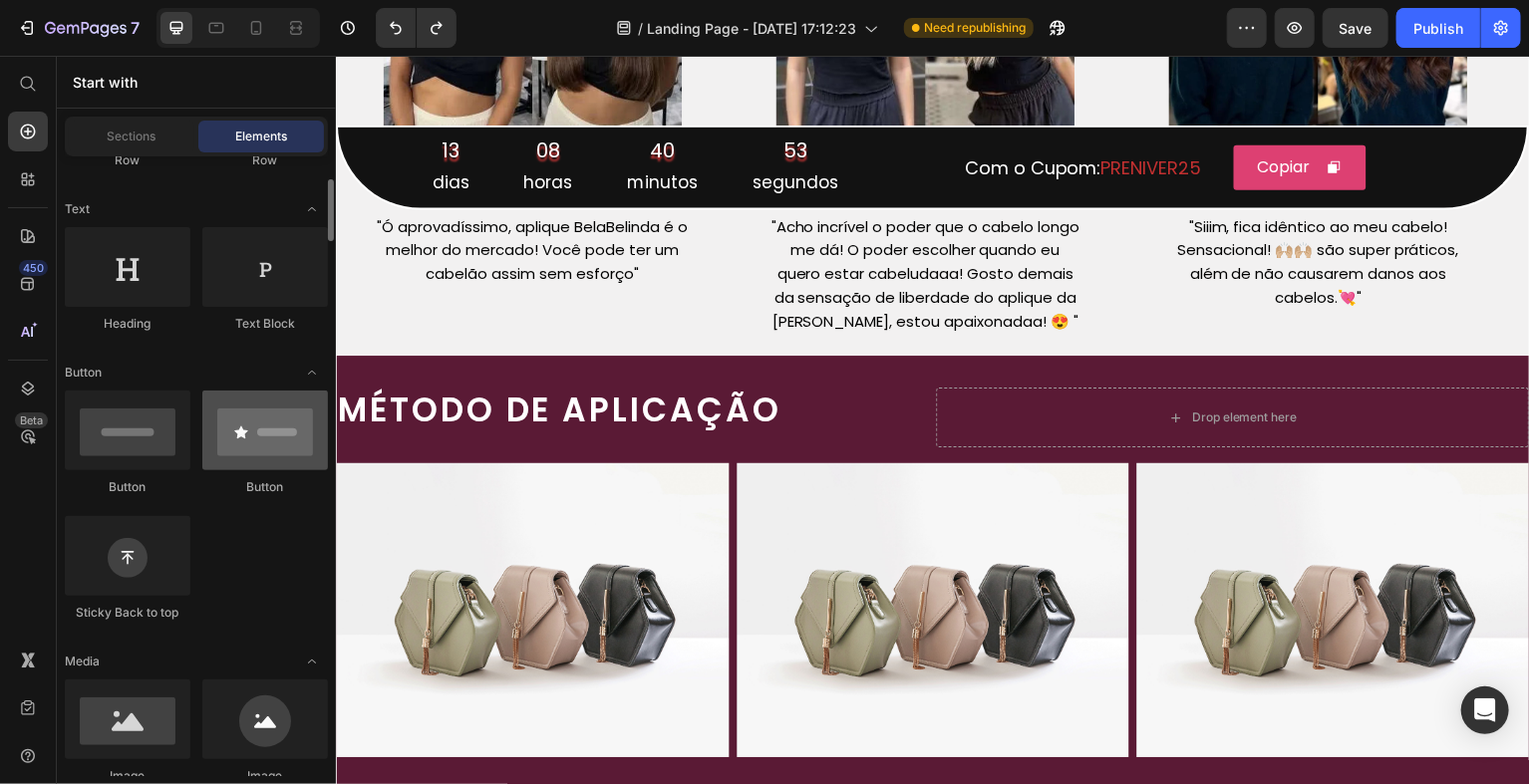 scroll, scrollTop: 270, scrollLeft: 0, axis: vertical 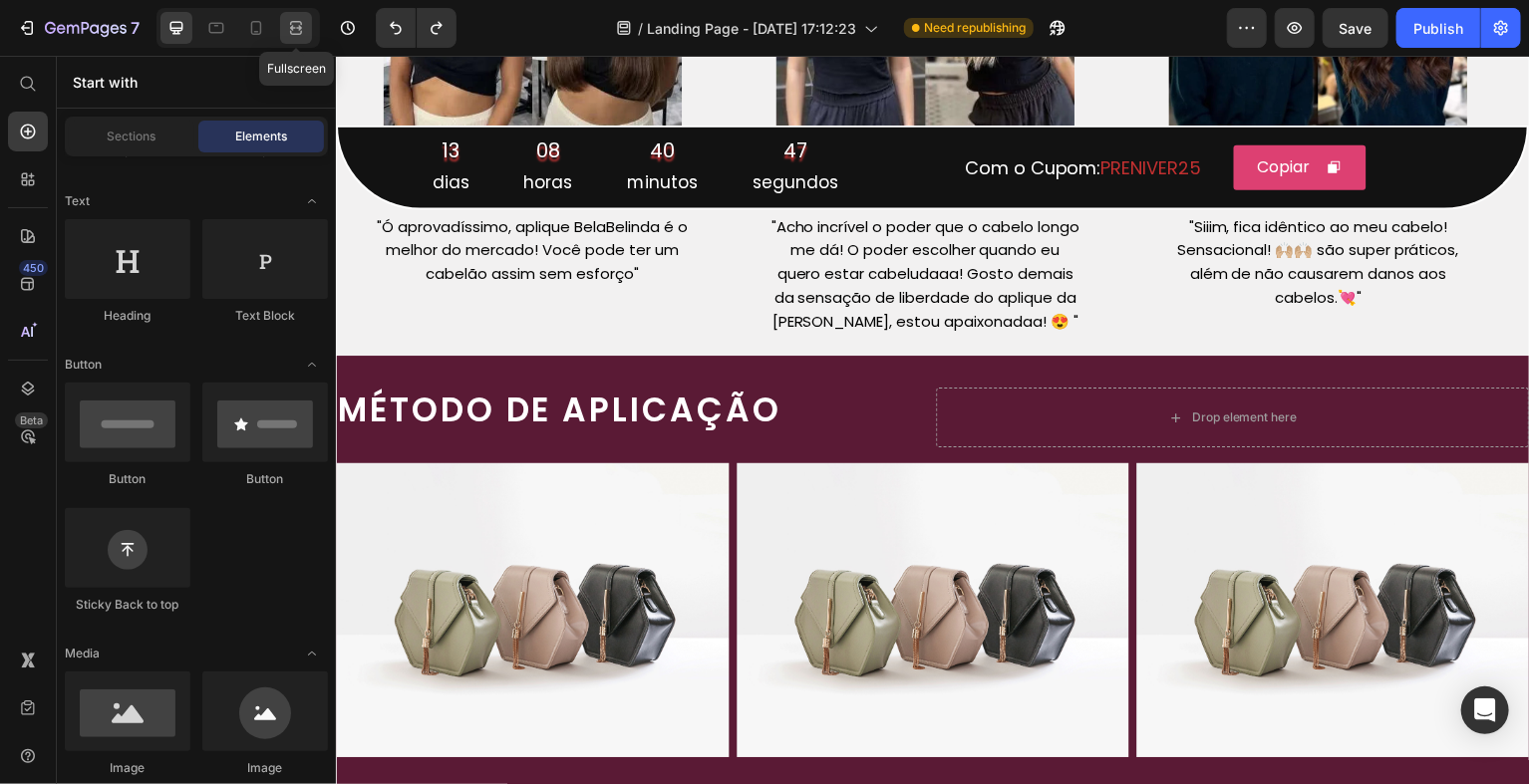 click 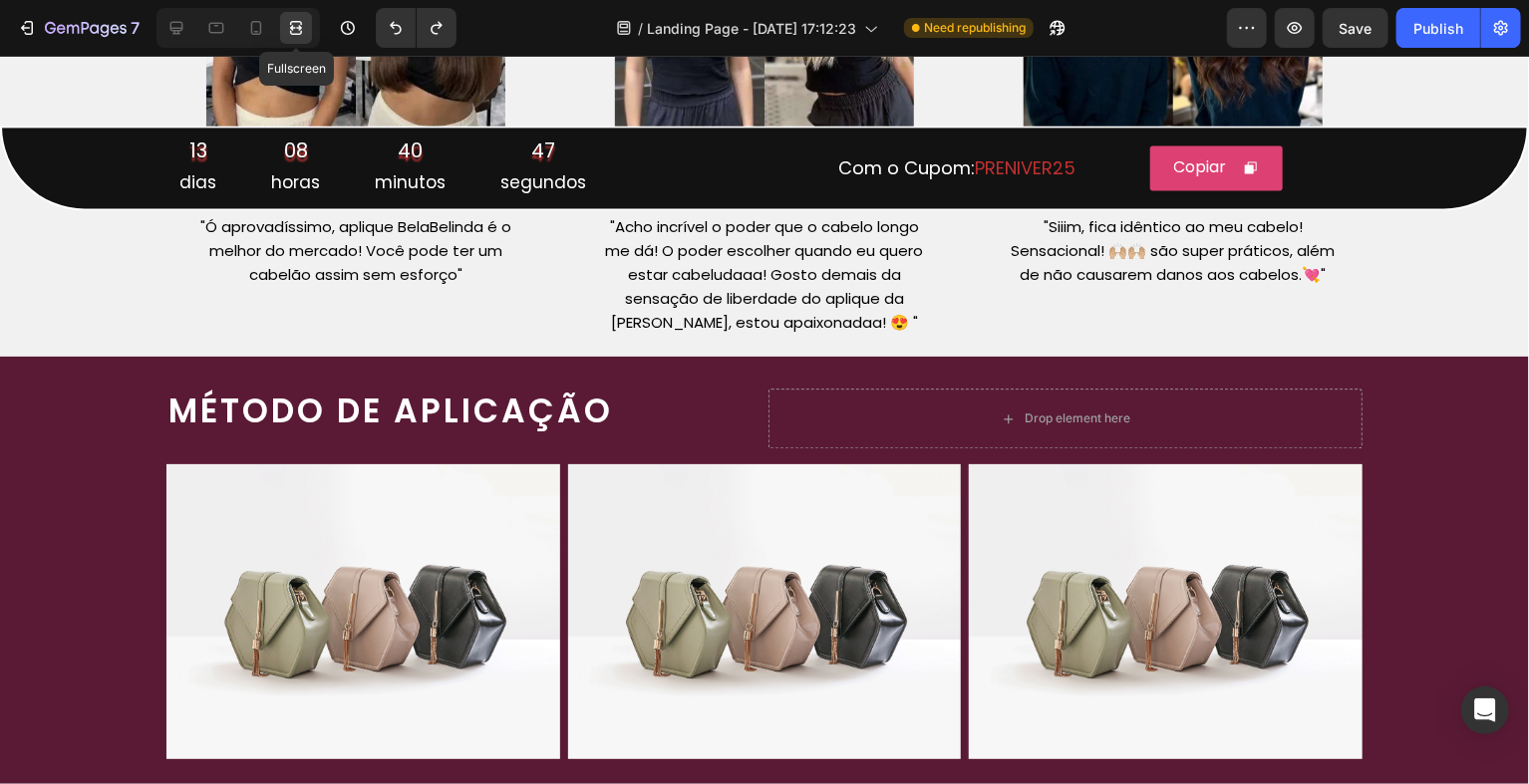 scroll, scrollTop: 2163, scrollLeft: 0, axis: vertical 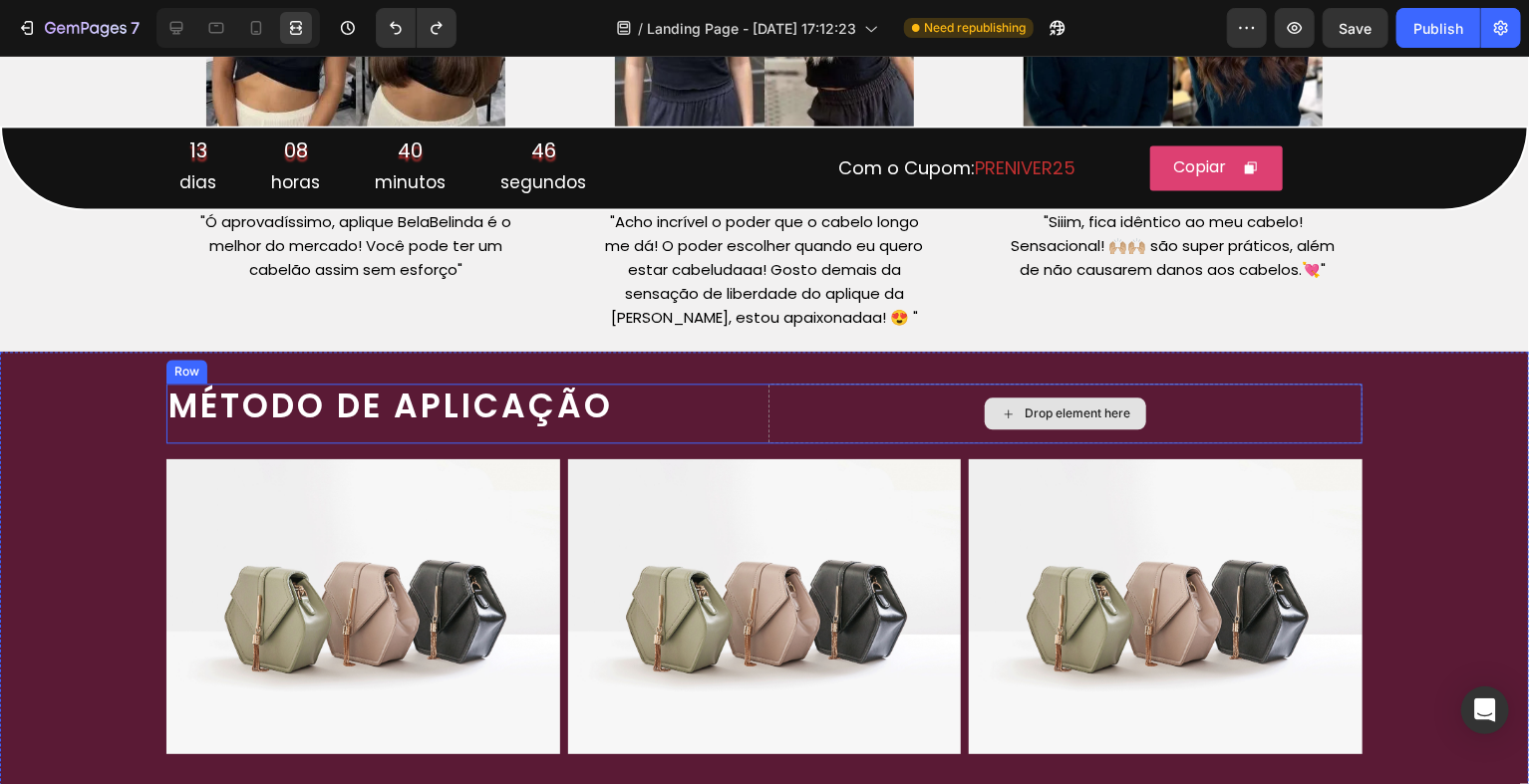 click on "Drop element here" at bounding box center (1066, 412) 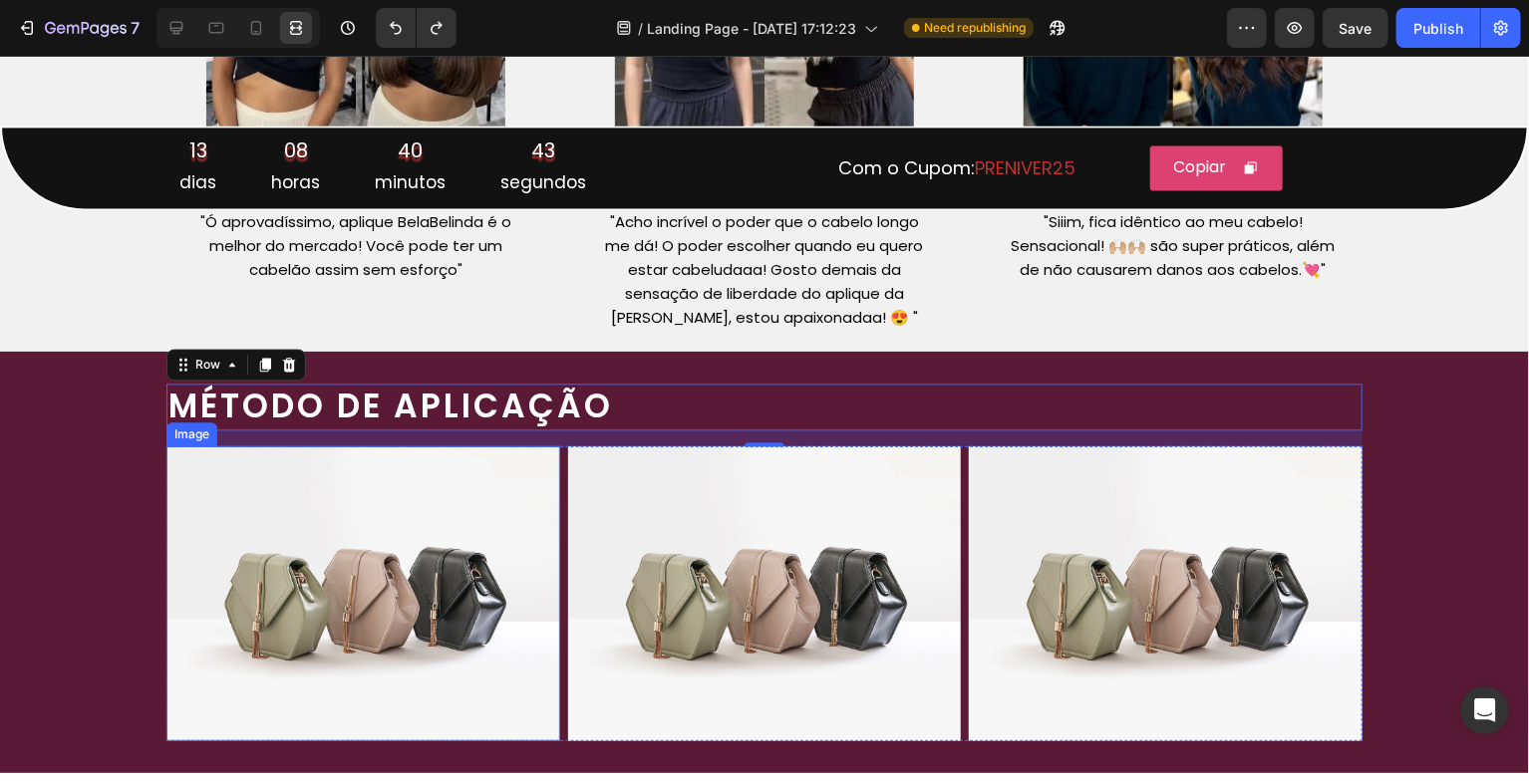 click at bounding box center (363, 593) 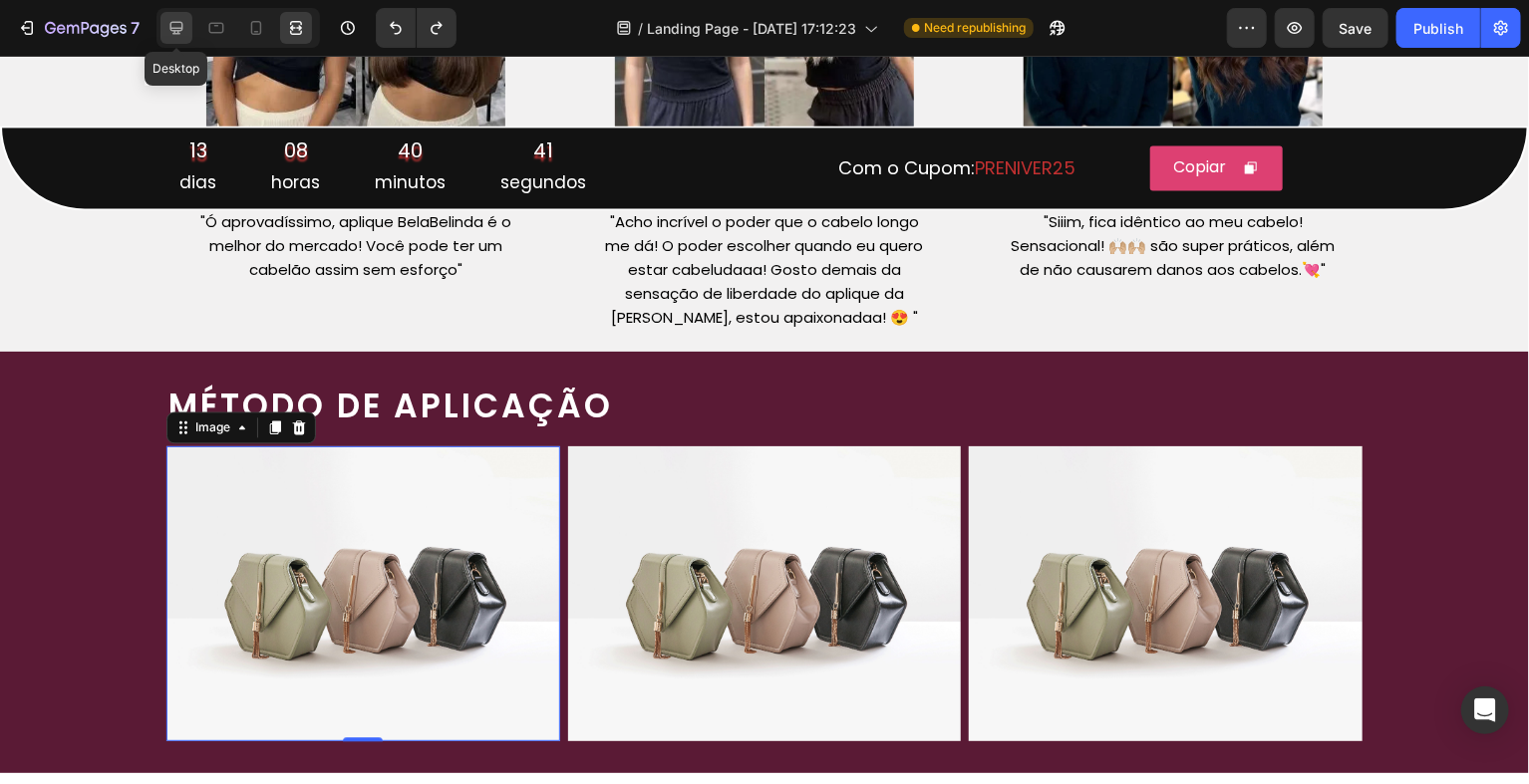 click 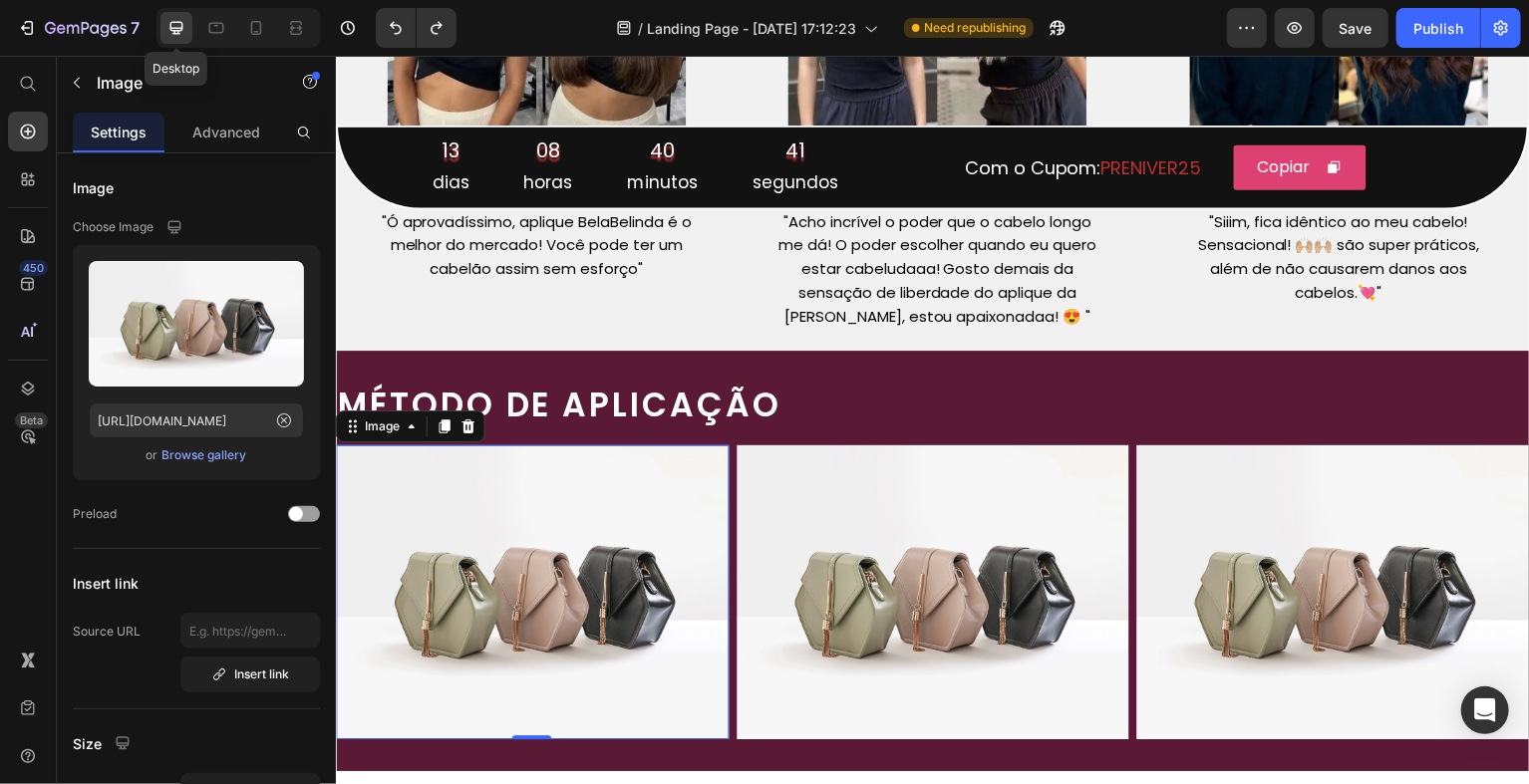 scroll, scrollTop: 2158, scrollLeft: 0, axis: vertical 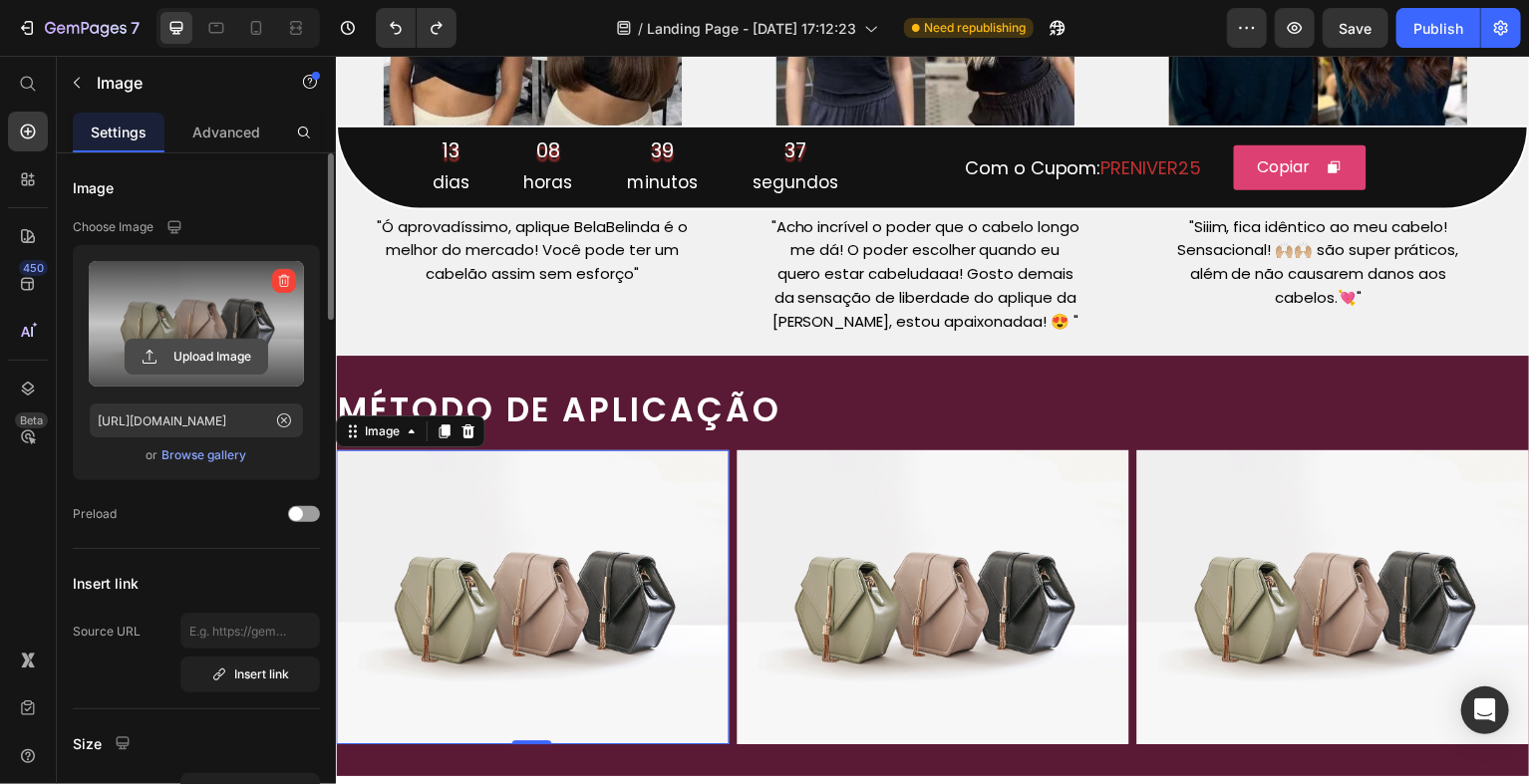 click 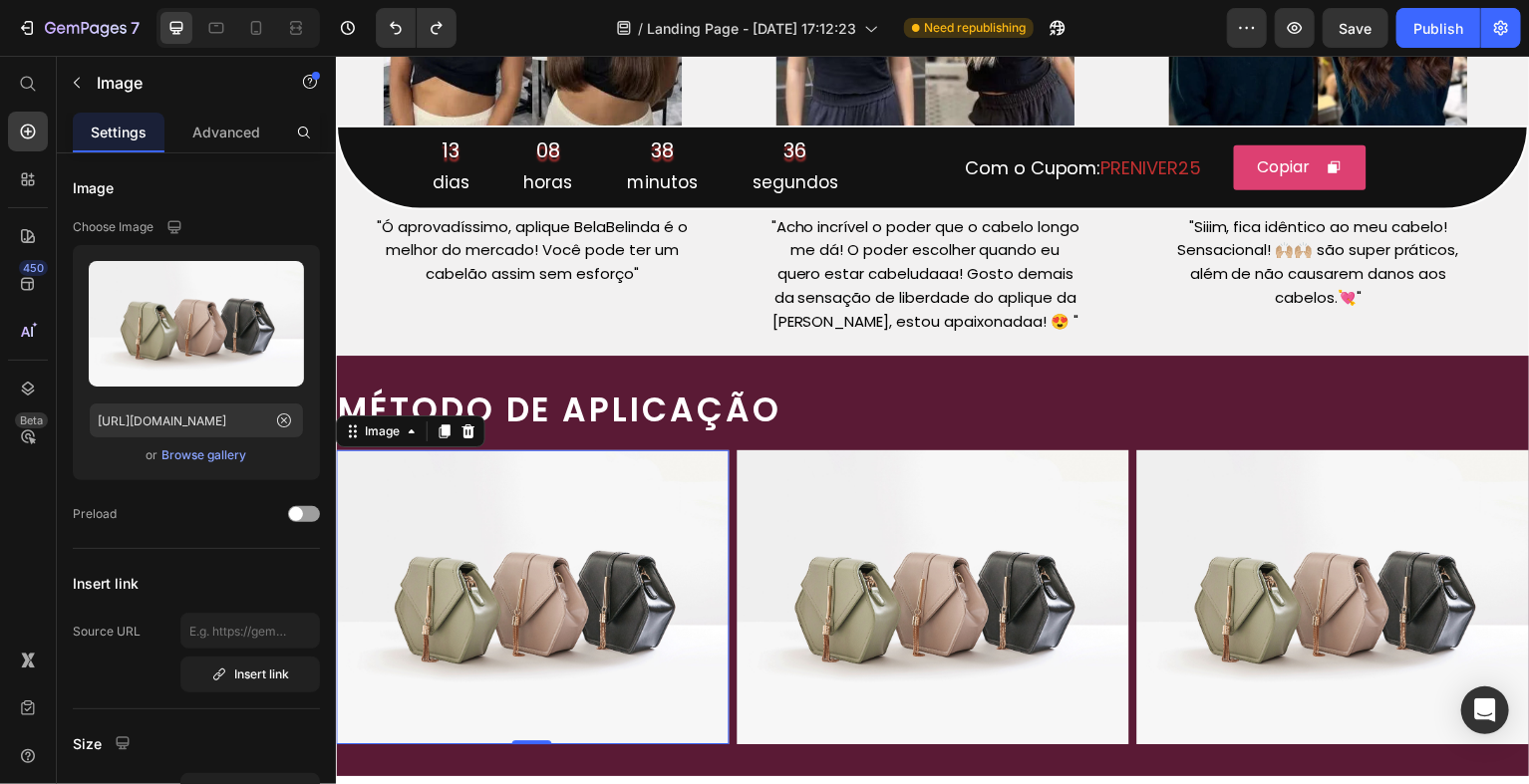 click at bounding box center [531, 599] 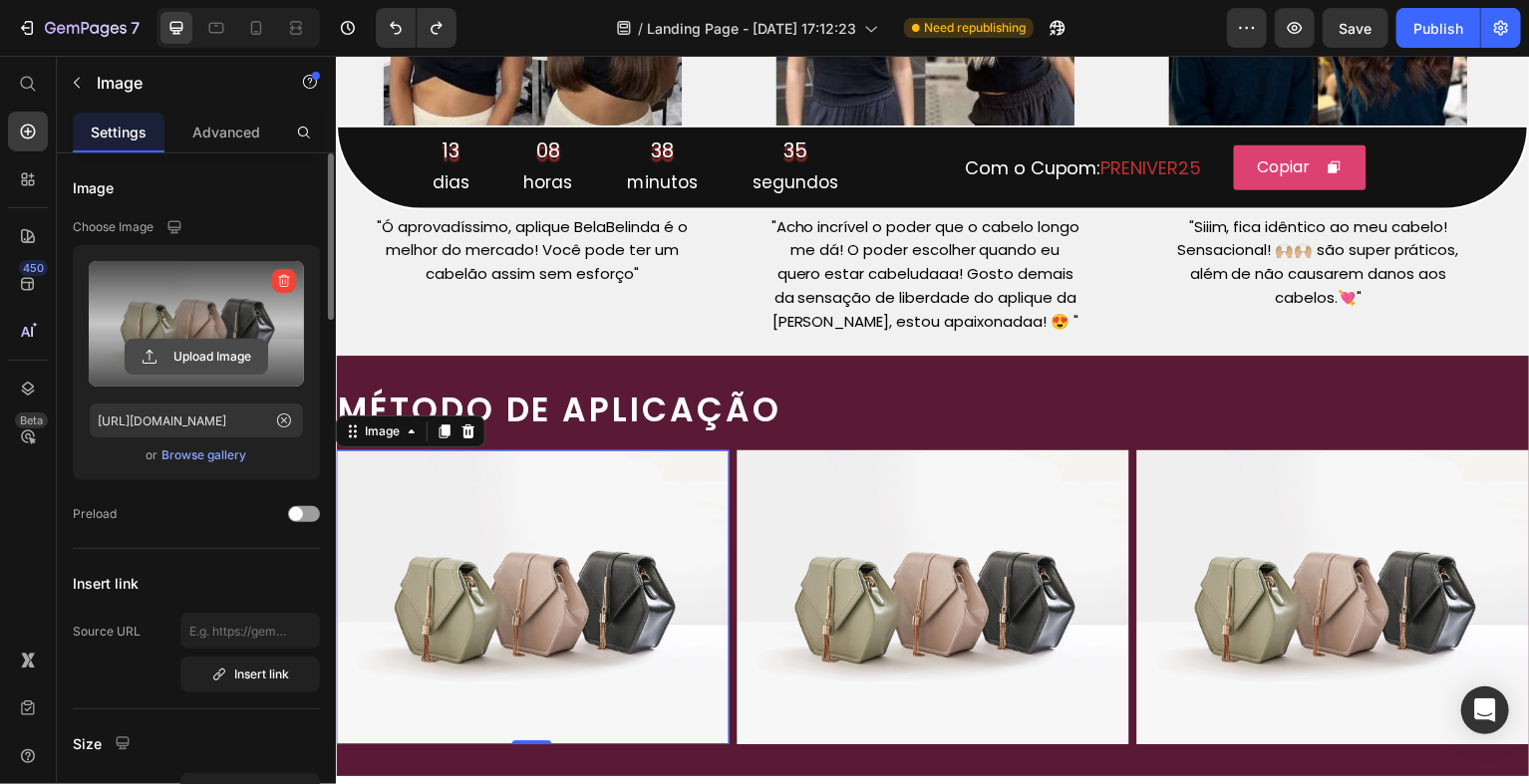 click 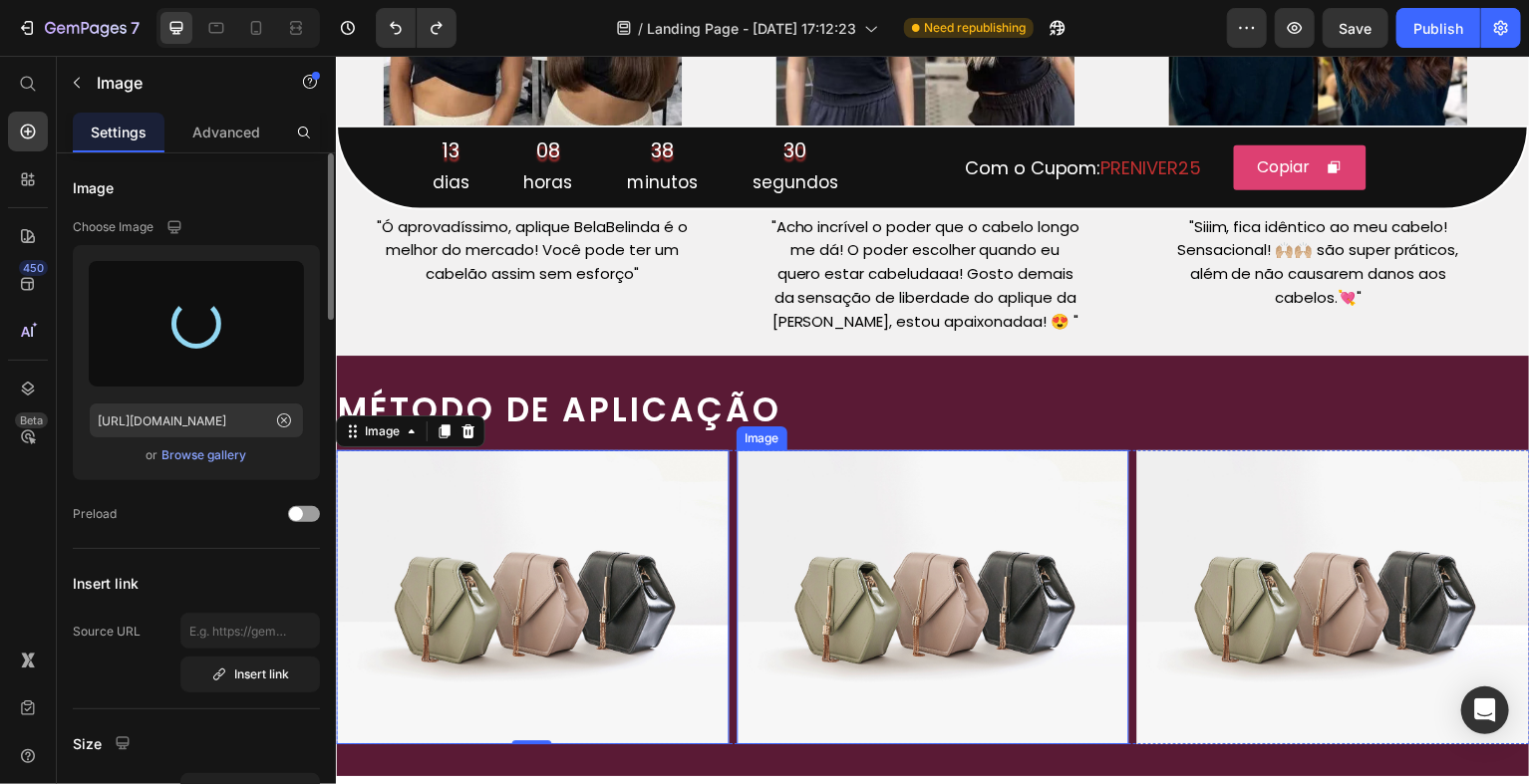 click at bounding box center [933, 599] 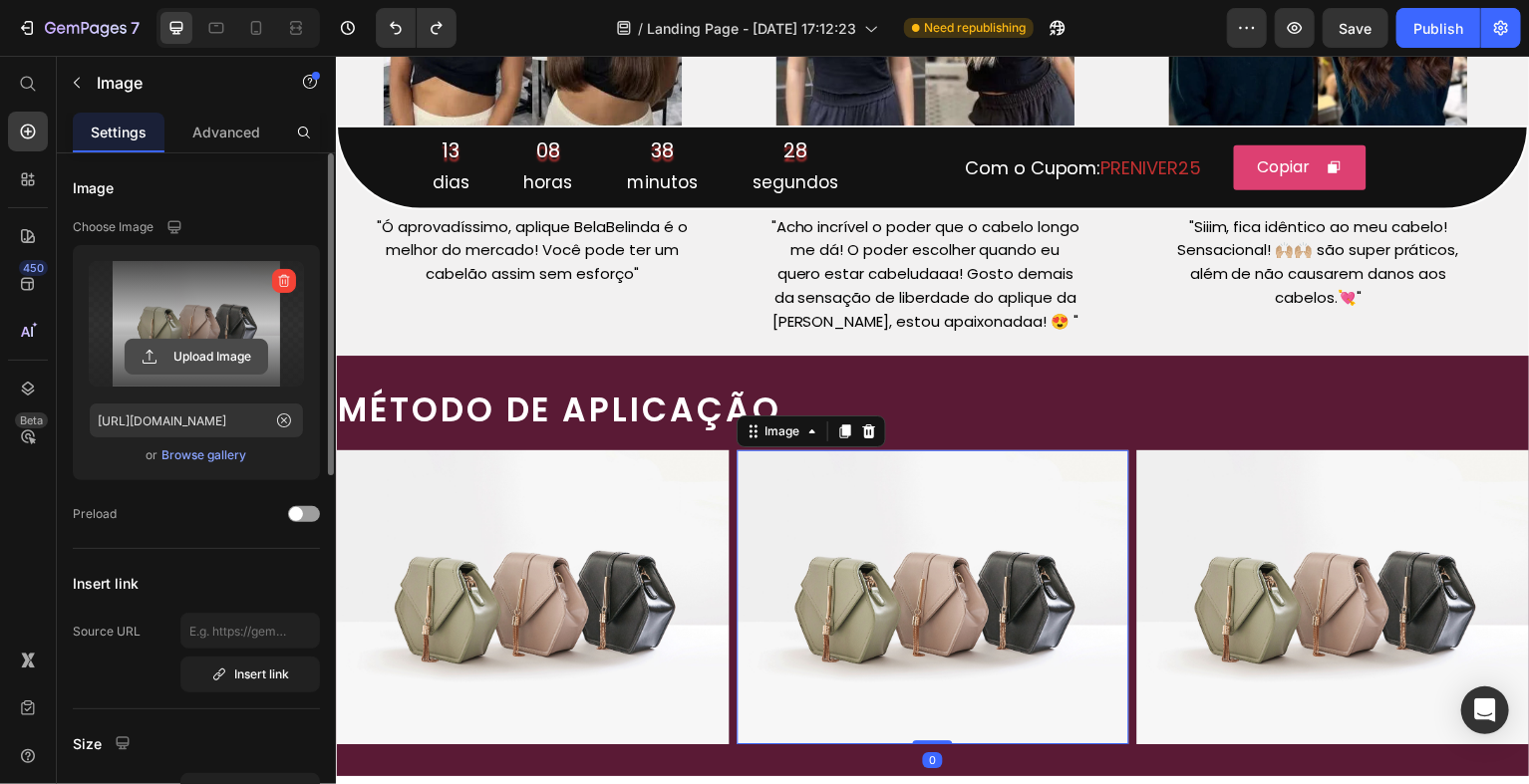 click 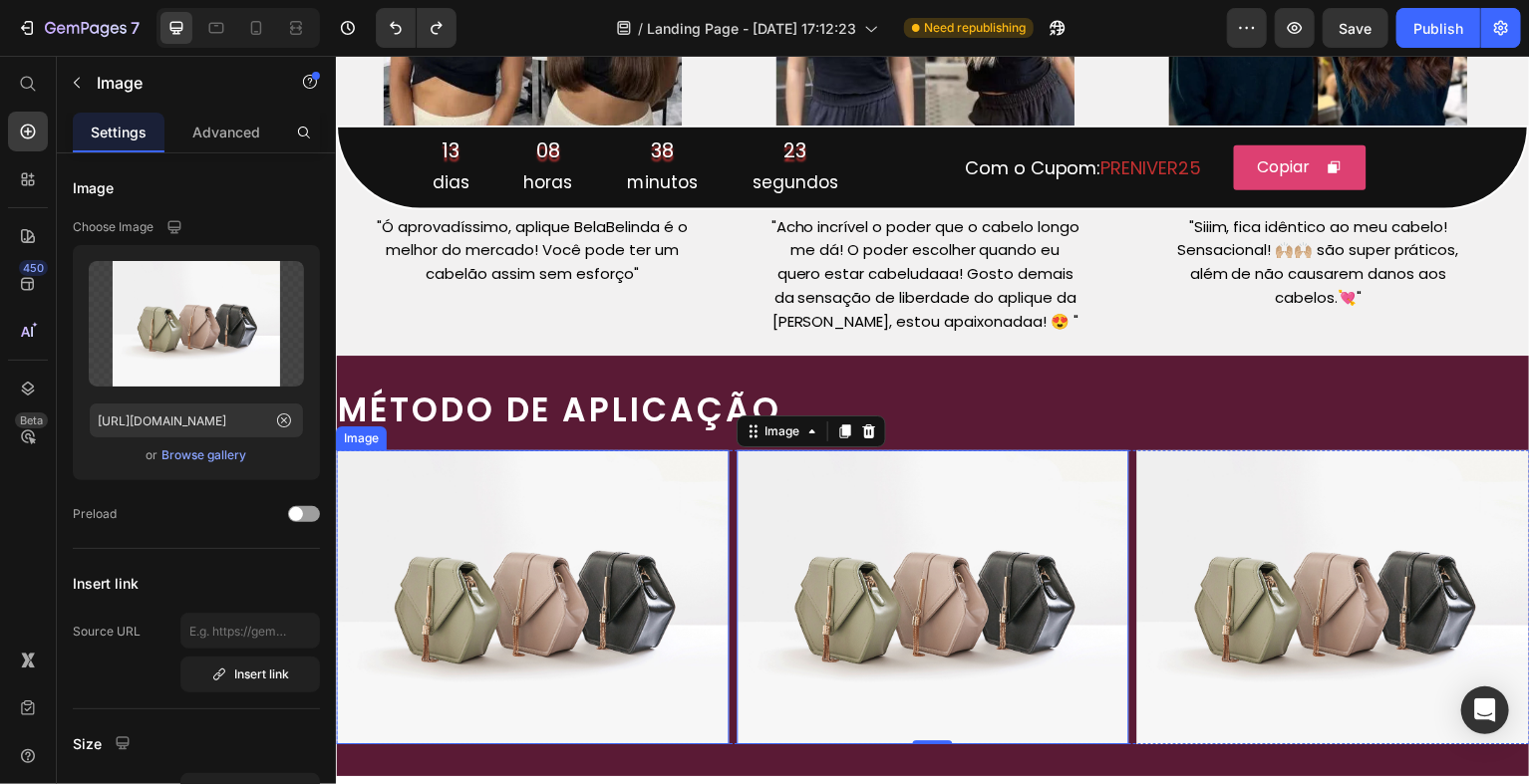 click at bounding box center (531, 599) 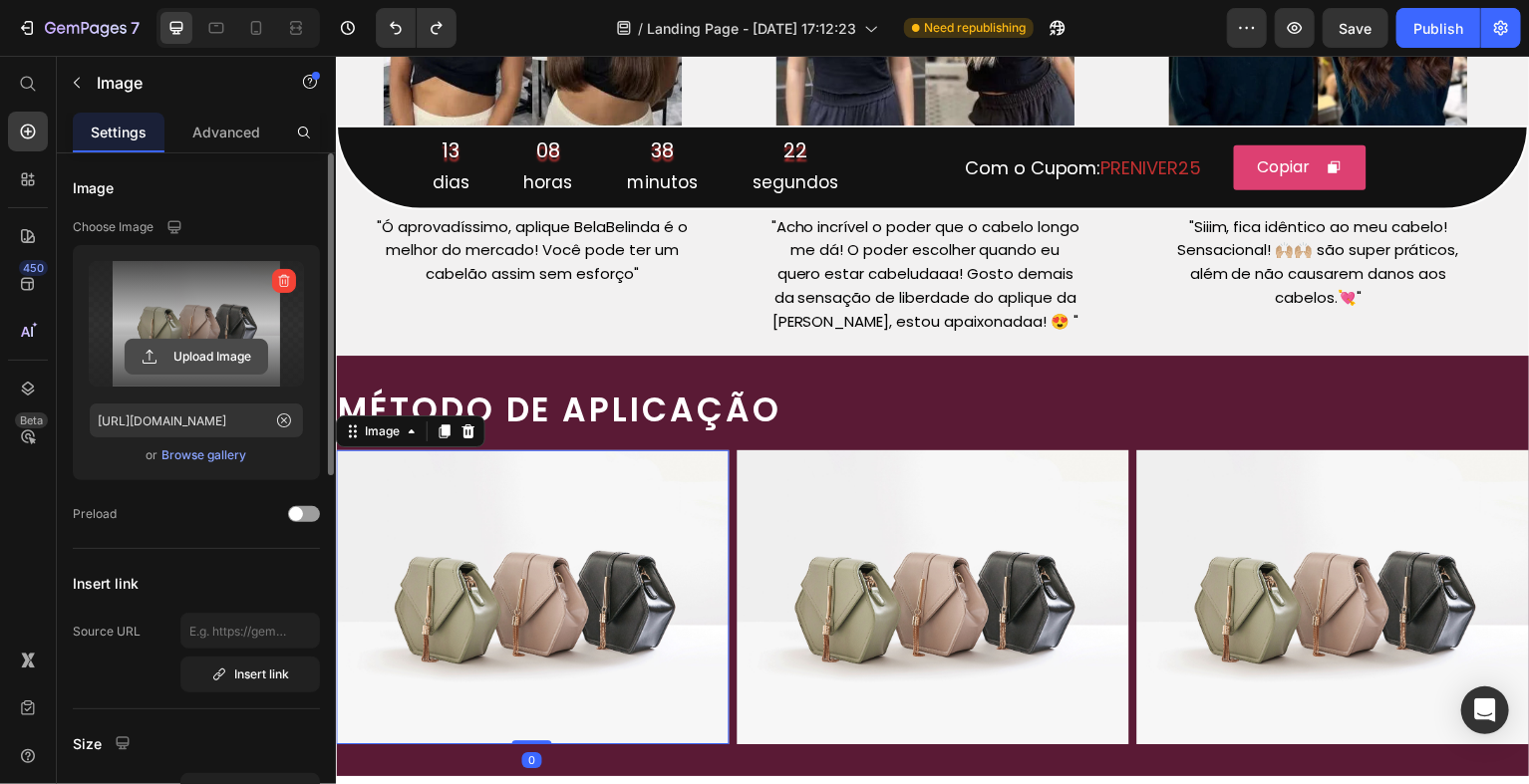 click 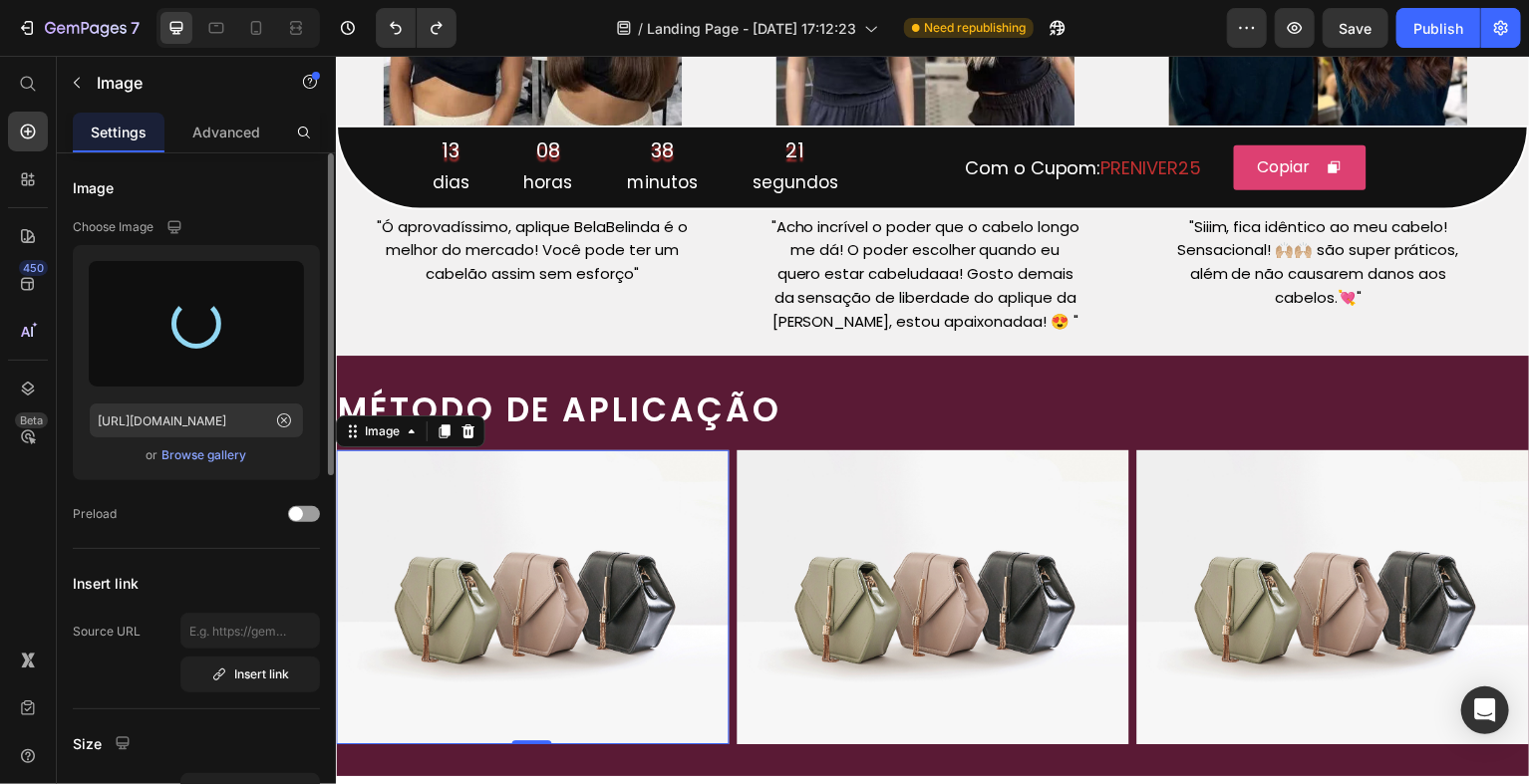 type on "https://cdn.shopify.com/s/files/1/0094/0690/6465/files/gempages_549666922610820145-2adab8c8-e1f5-453e-9106-21d904e91e22.webp" 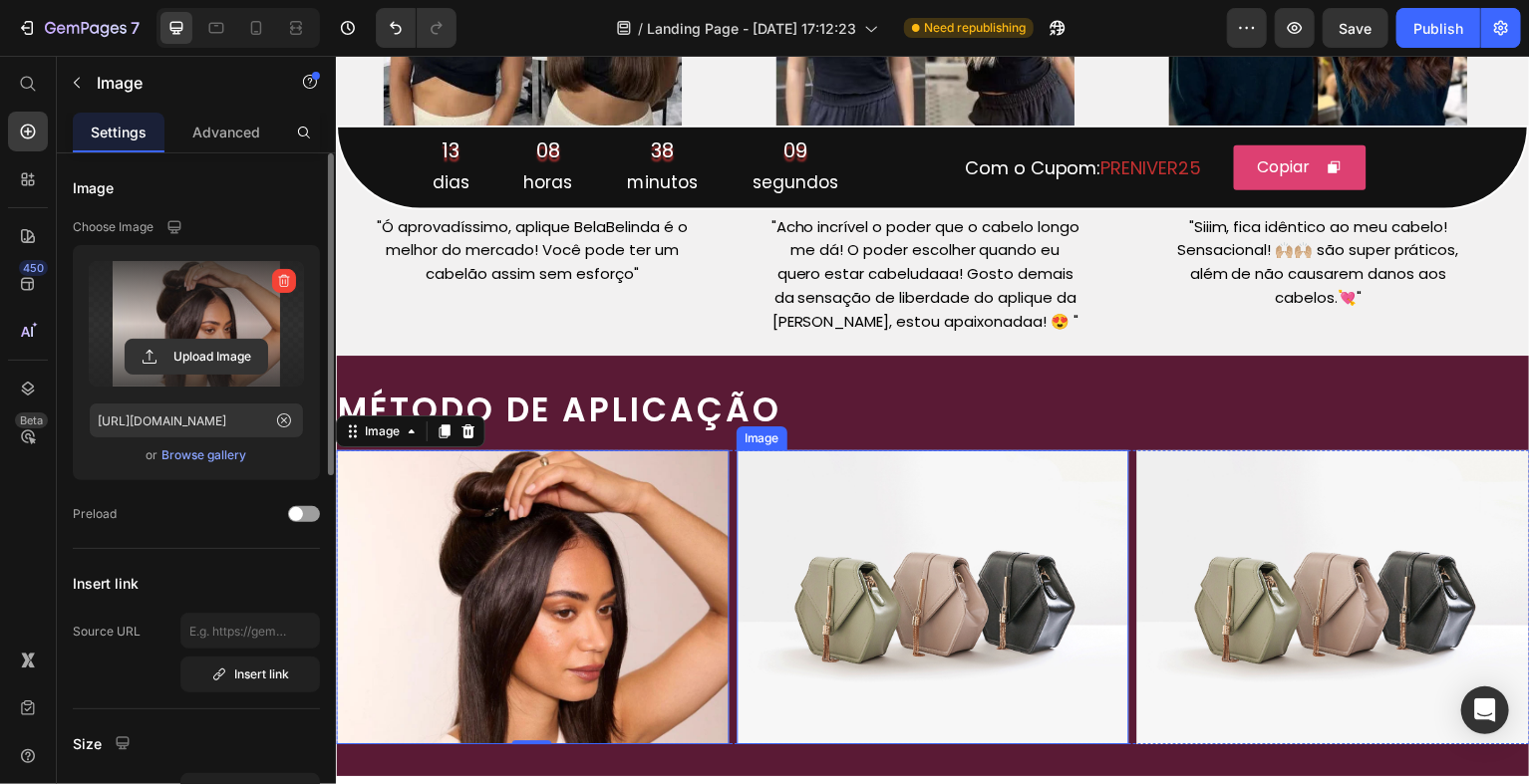 click at bounding box center (933, 599) 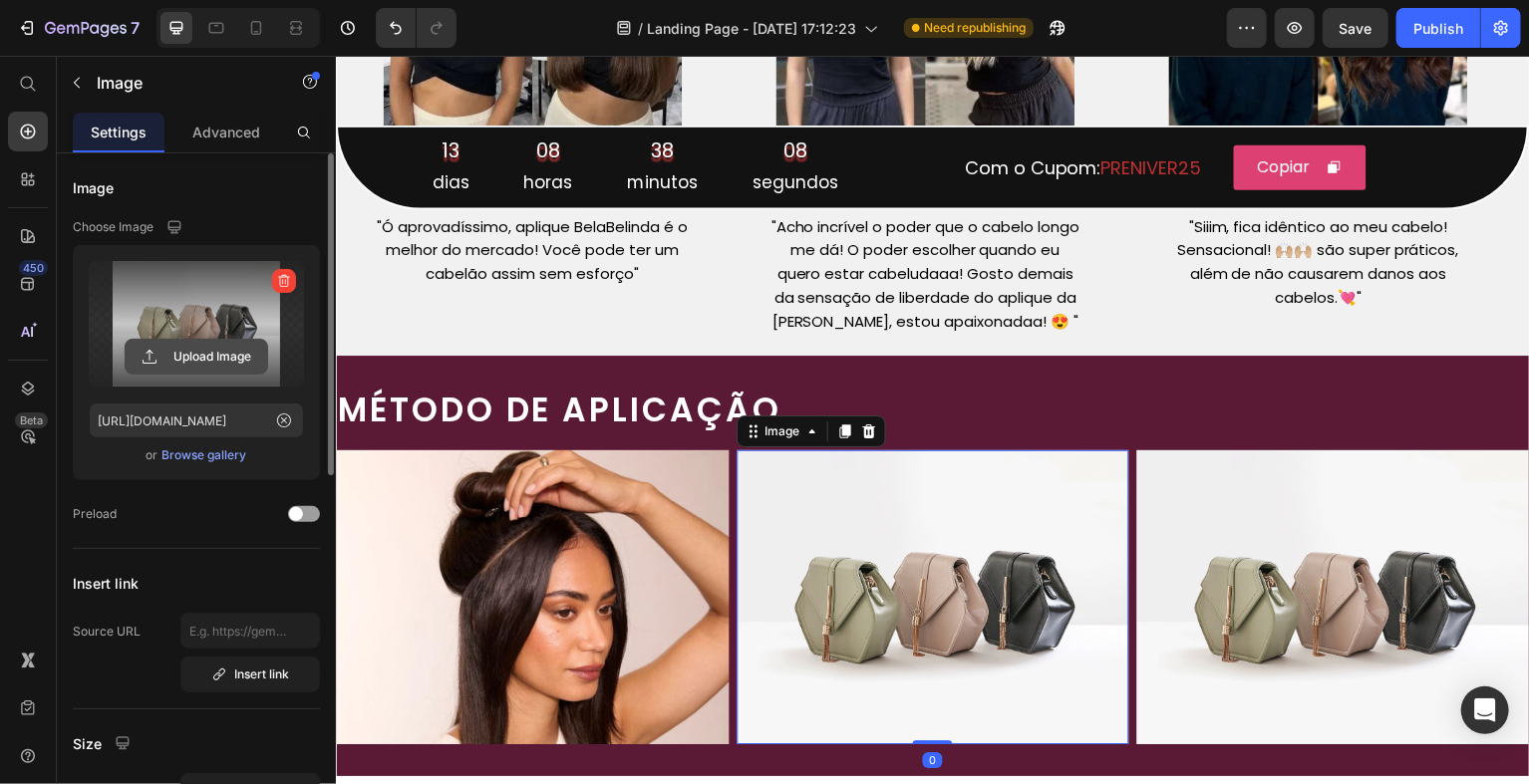 click 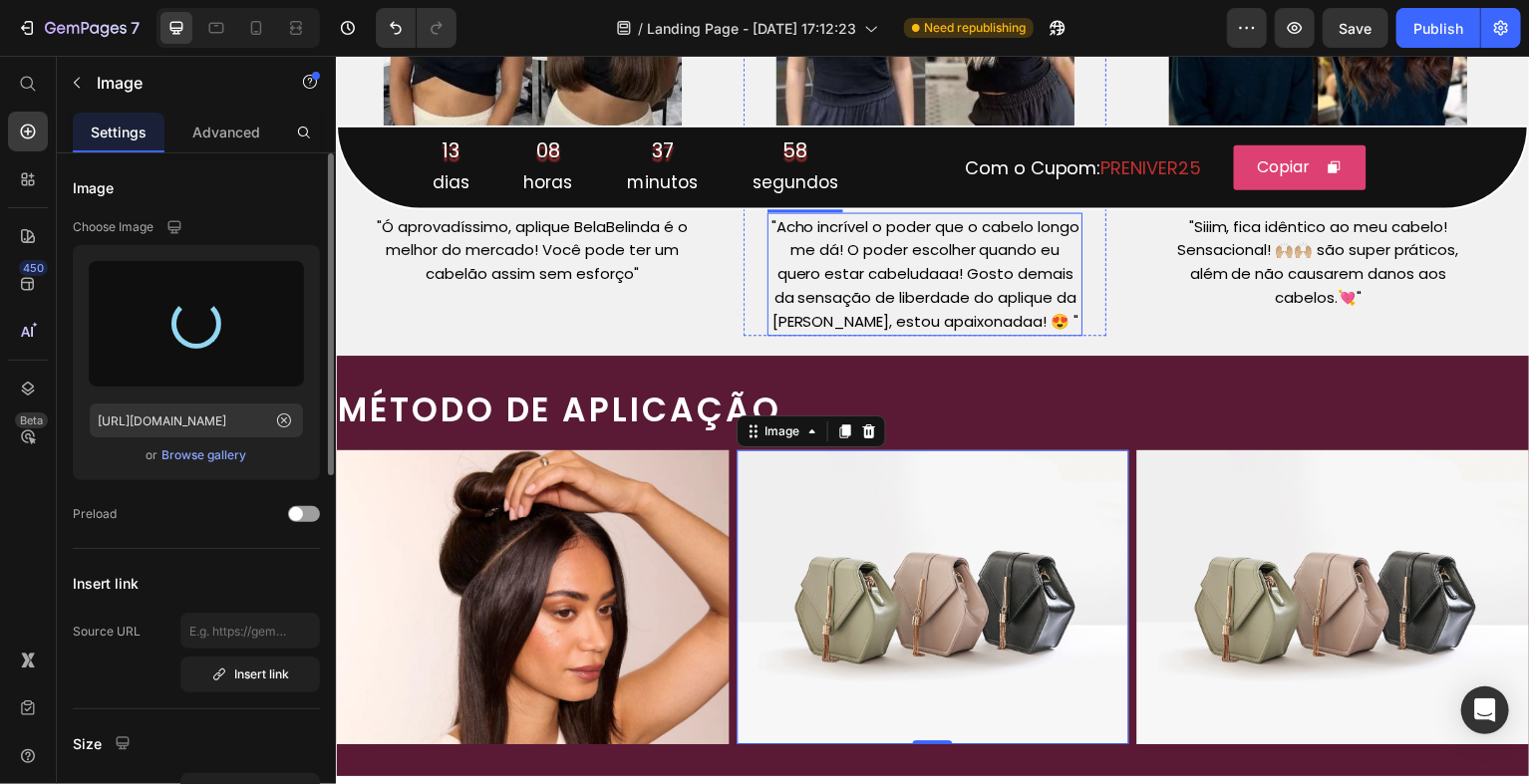 type on "https://cdn.shopify.com/s/files/1/0094/0690/6465/files/gempages_549666922610820145-54292063-317e-4e45-95bc-5e5122bb9477.webp" 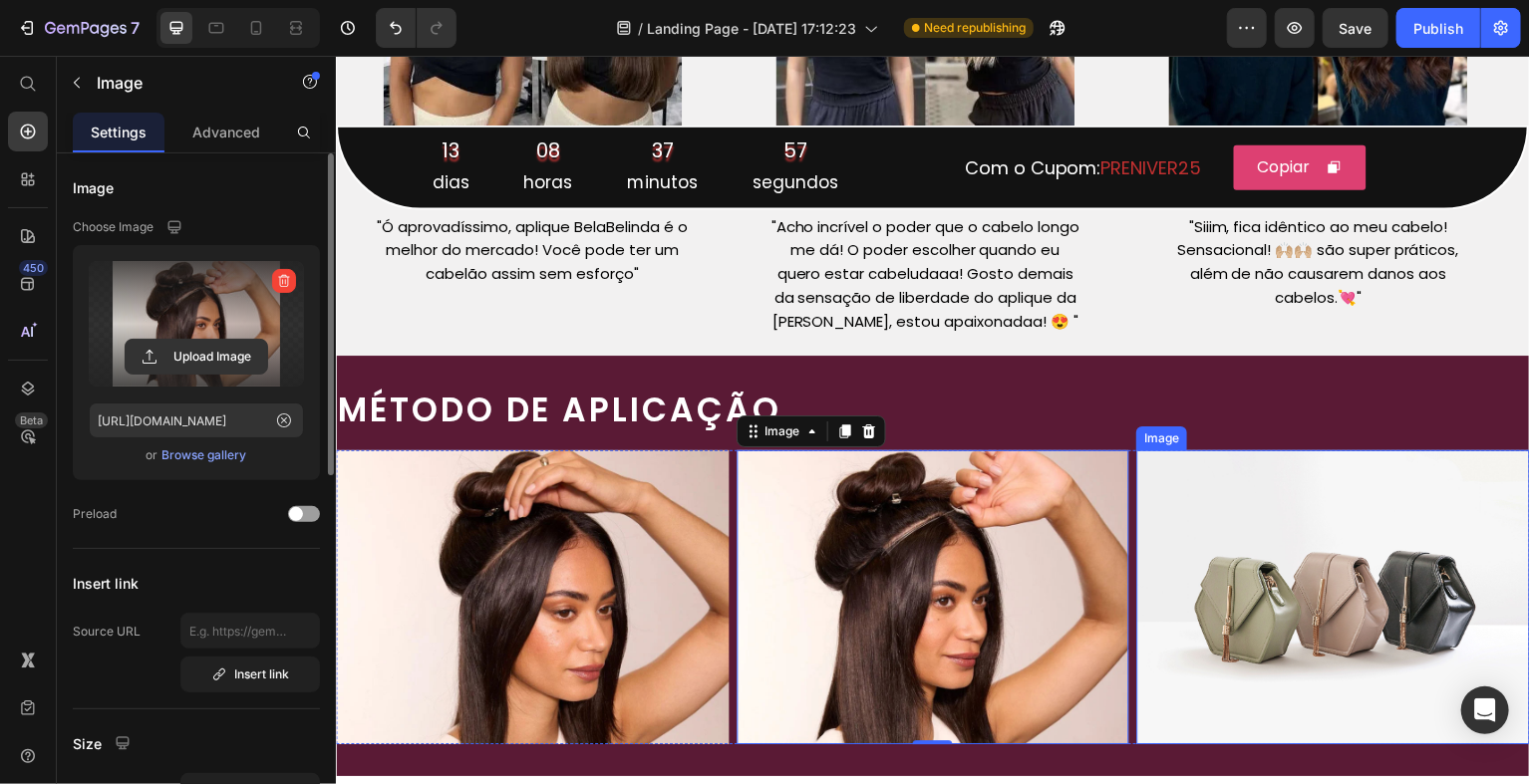 click at bounding box center [1334, 599] 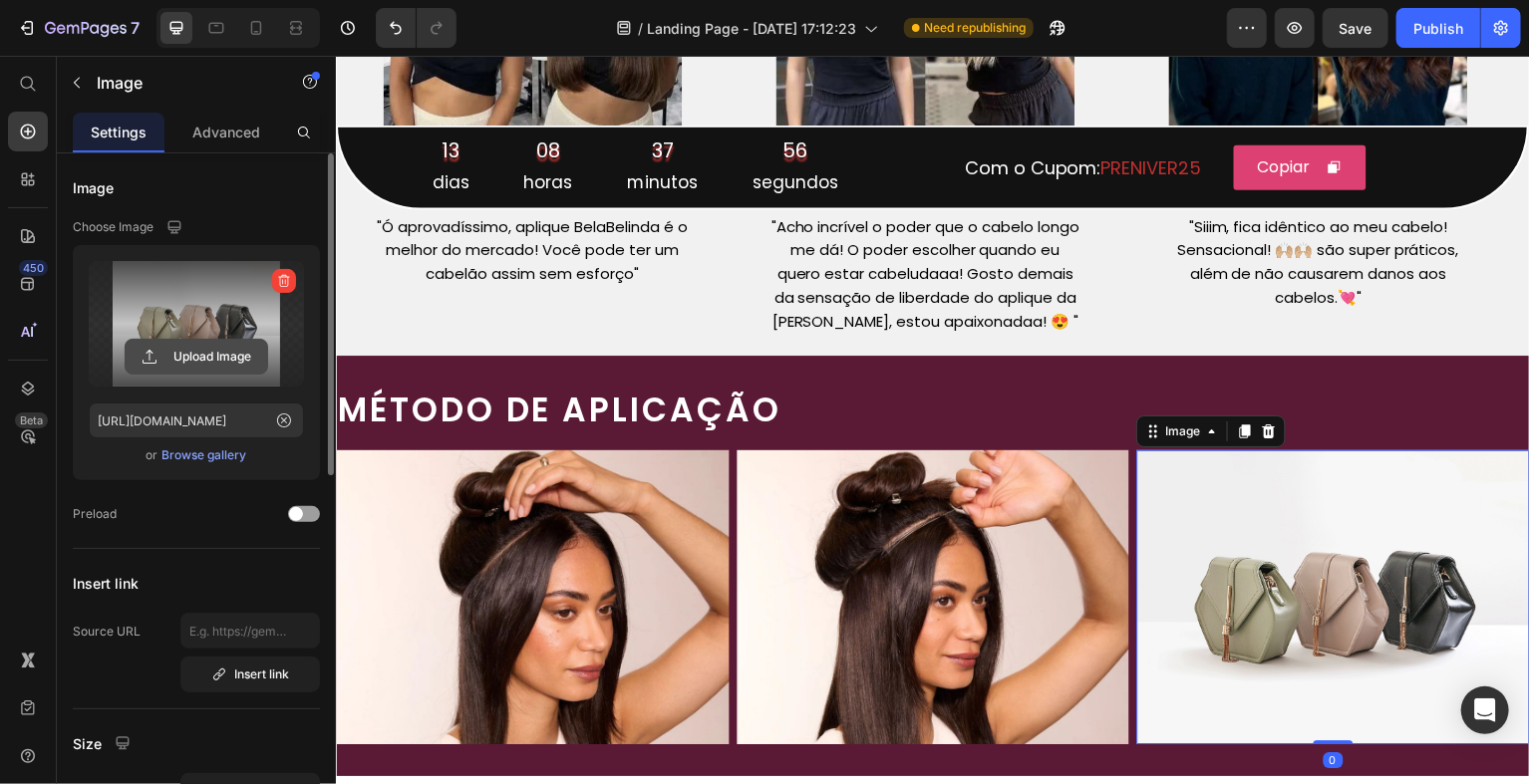 click 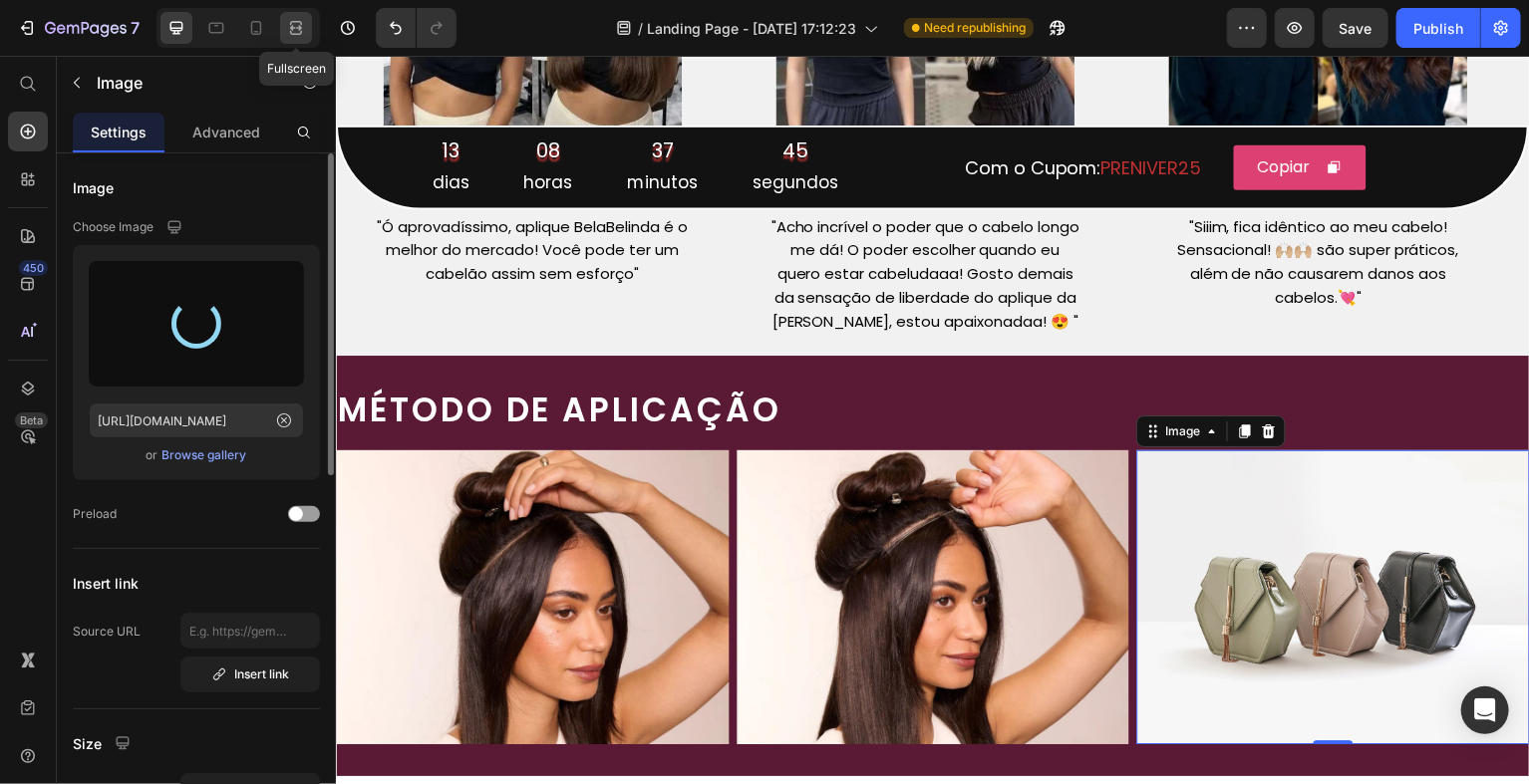 type on "https://cdn.shopify.com/s/files/1/0094/0690/6465/files/gempages_549666922610820145-3d8d1760-4ea8-43e0-a34b-4326f2429432.webp" 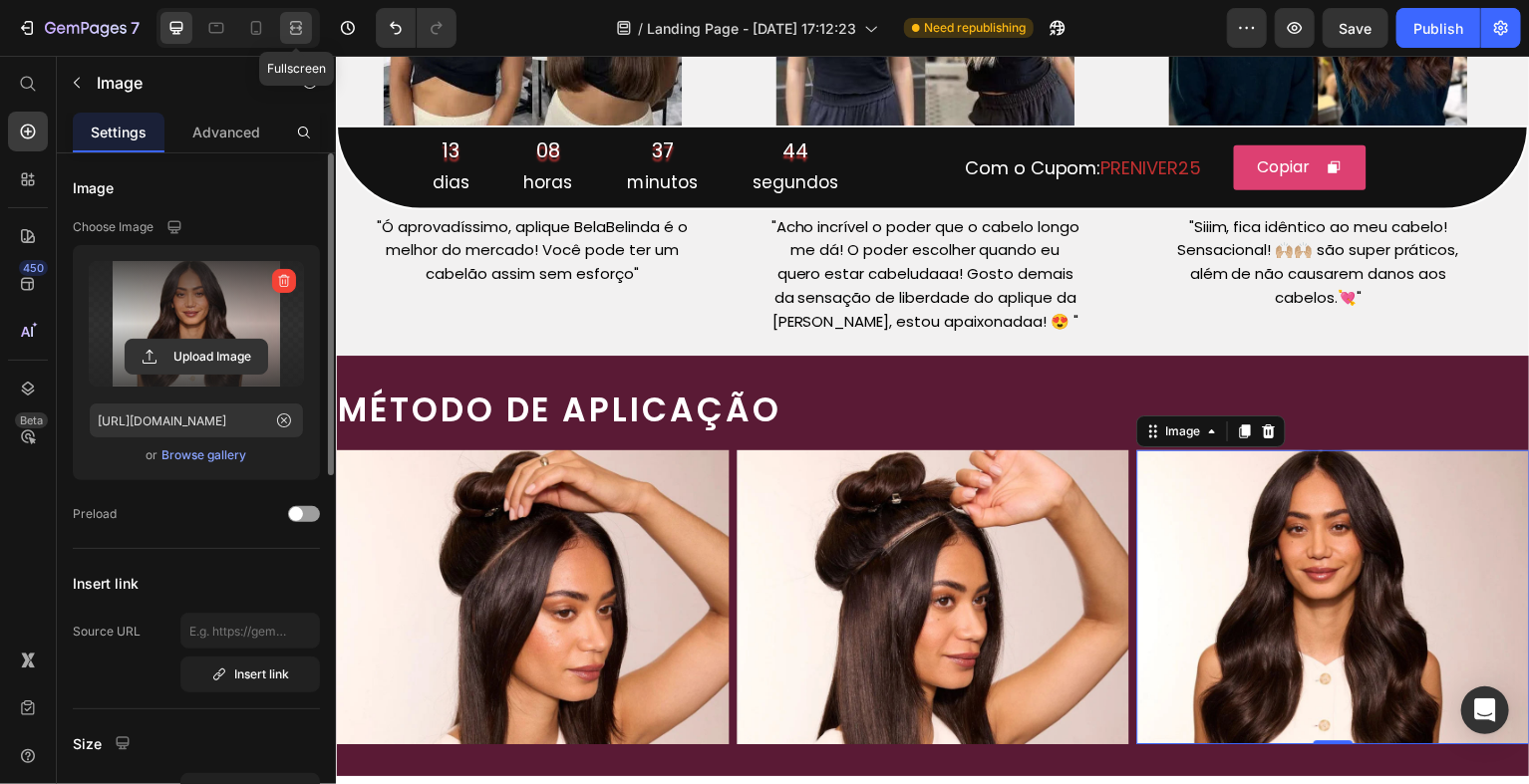 click 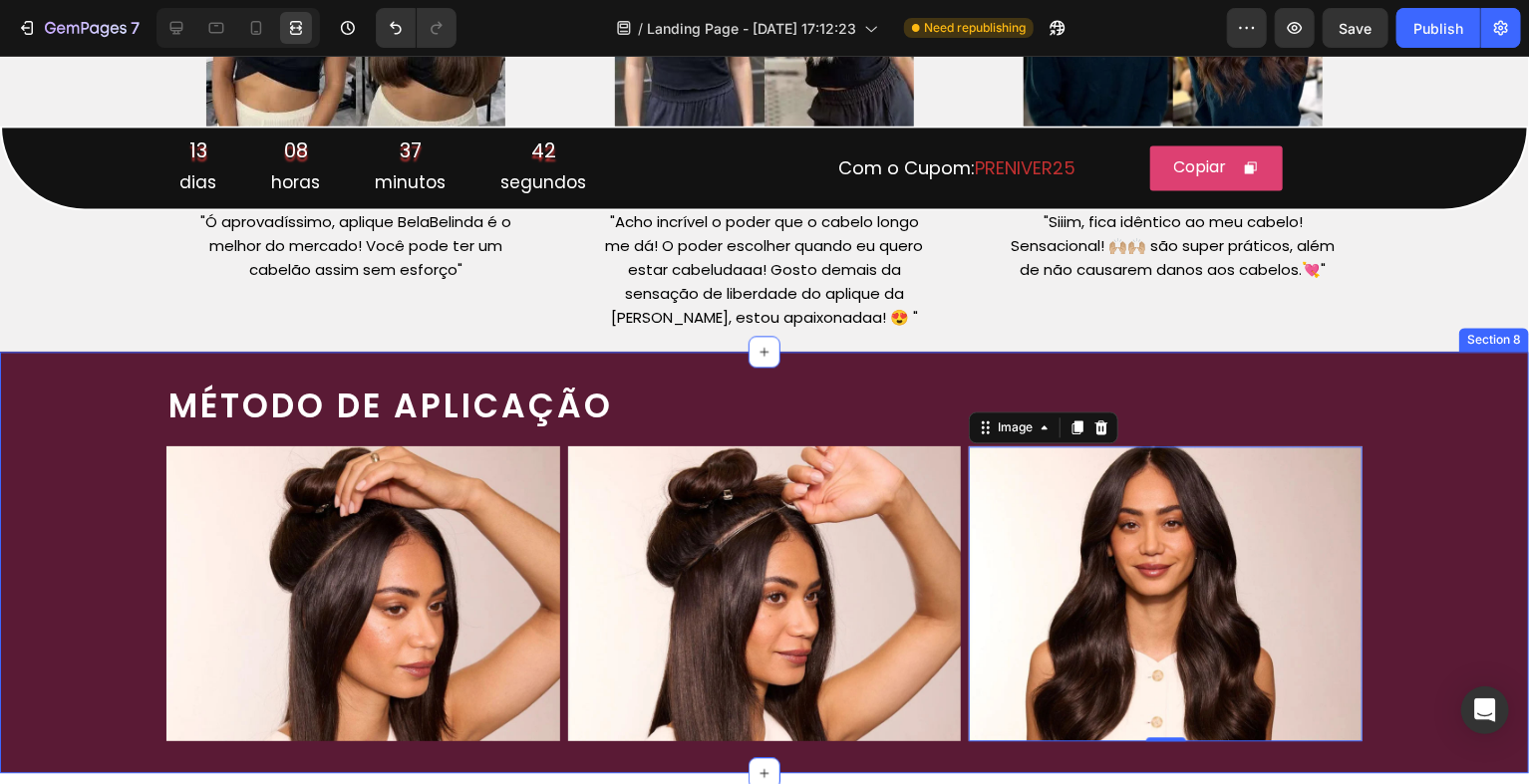 scroll, scrollTop: 2233, scrollLeft: 0, axis: vertical 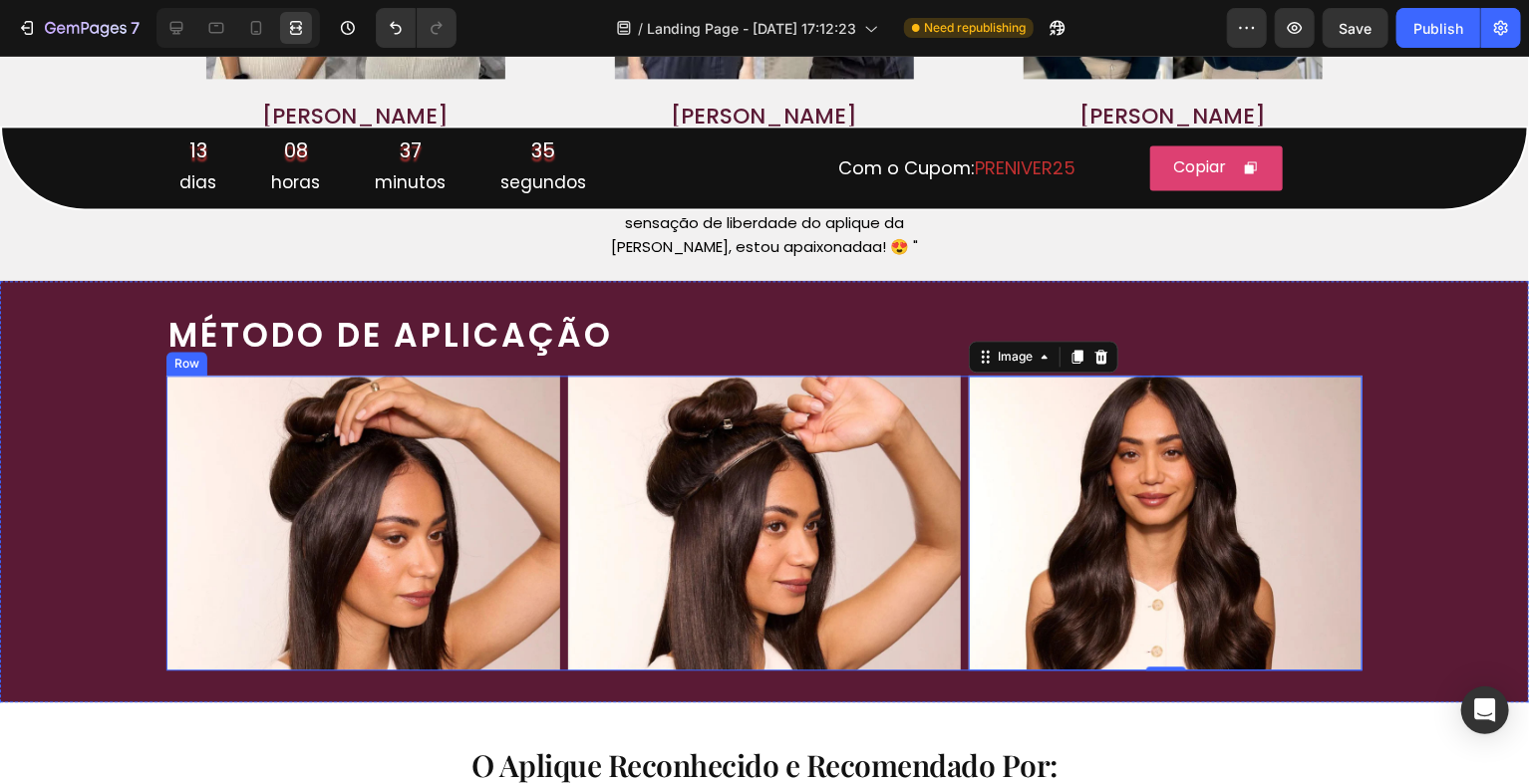 click on "Image Image Image   0 Row" at bounding box center (764, 522) 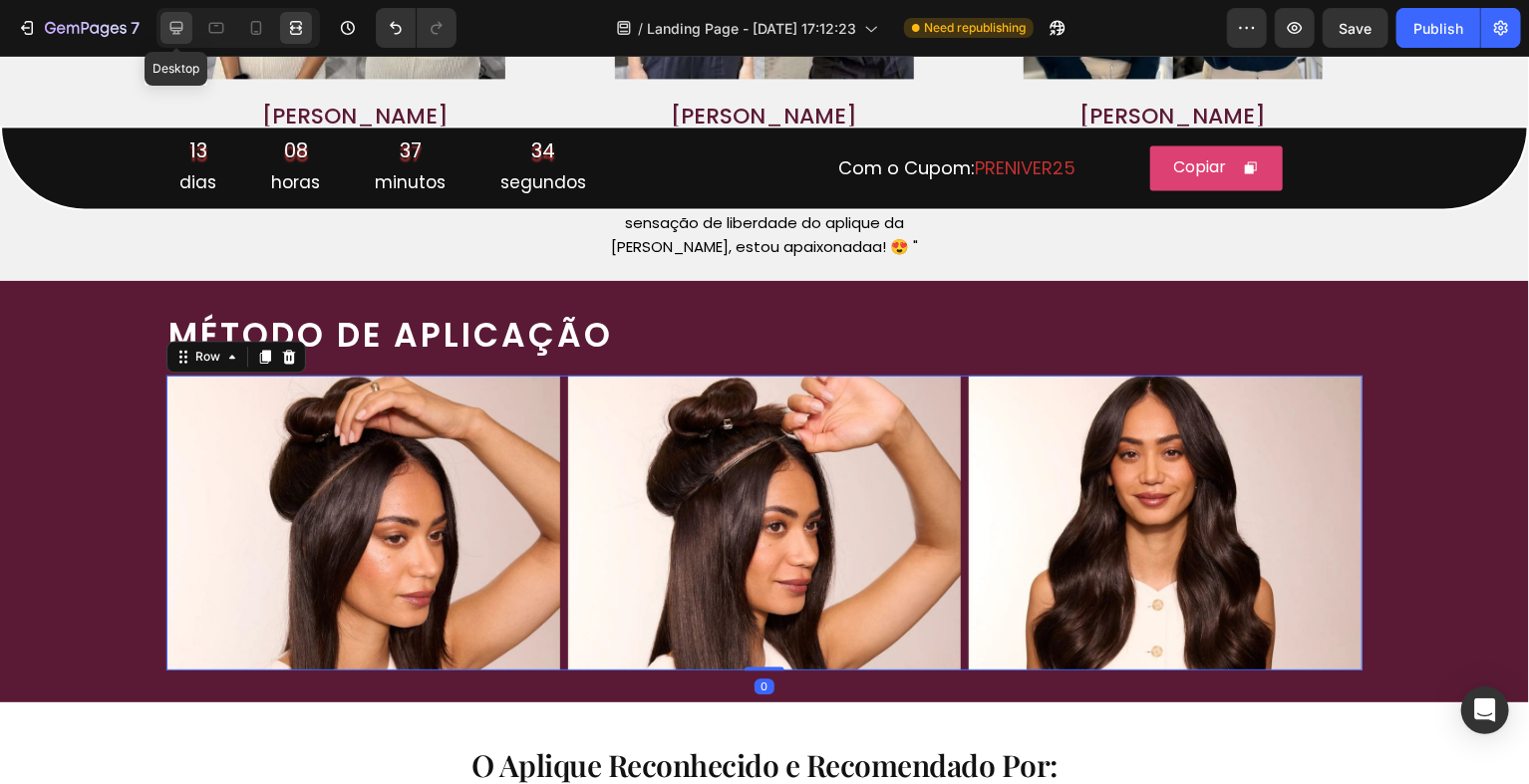 click 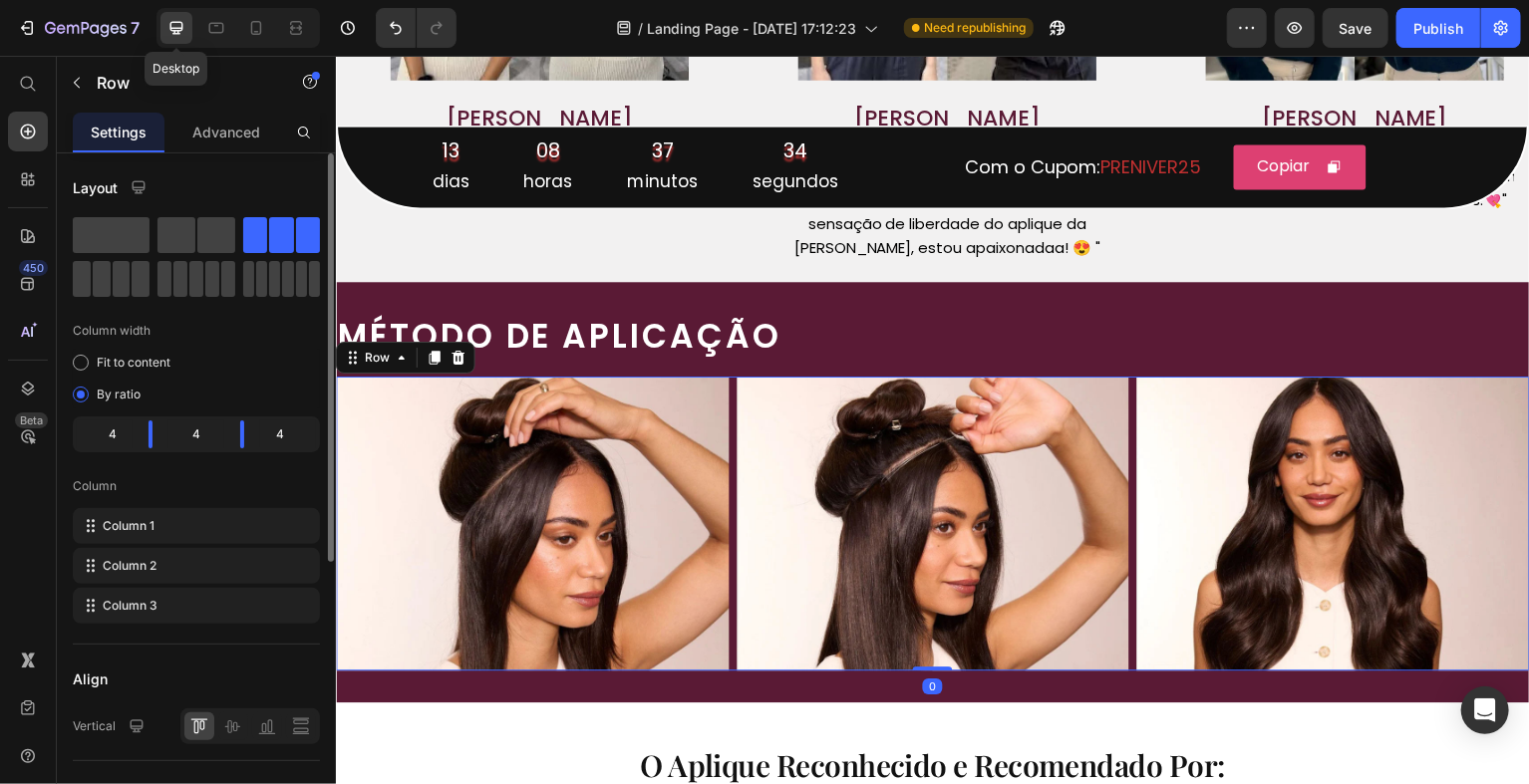 scroll, scrollTop: 2228, scrollLeft: 0, axis: vertical 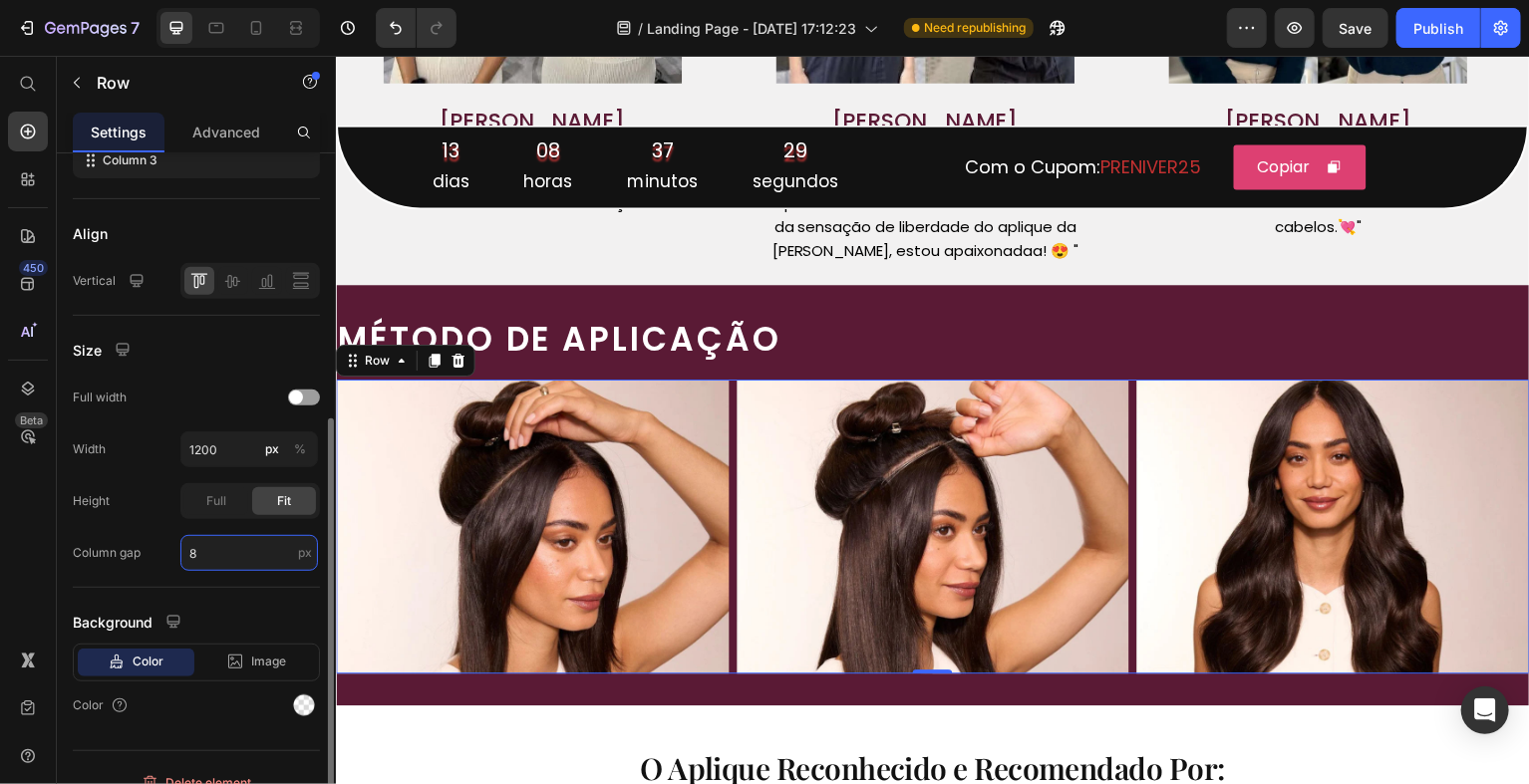 click on "8" at bounding box center [249, 553] 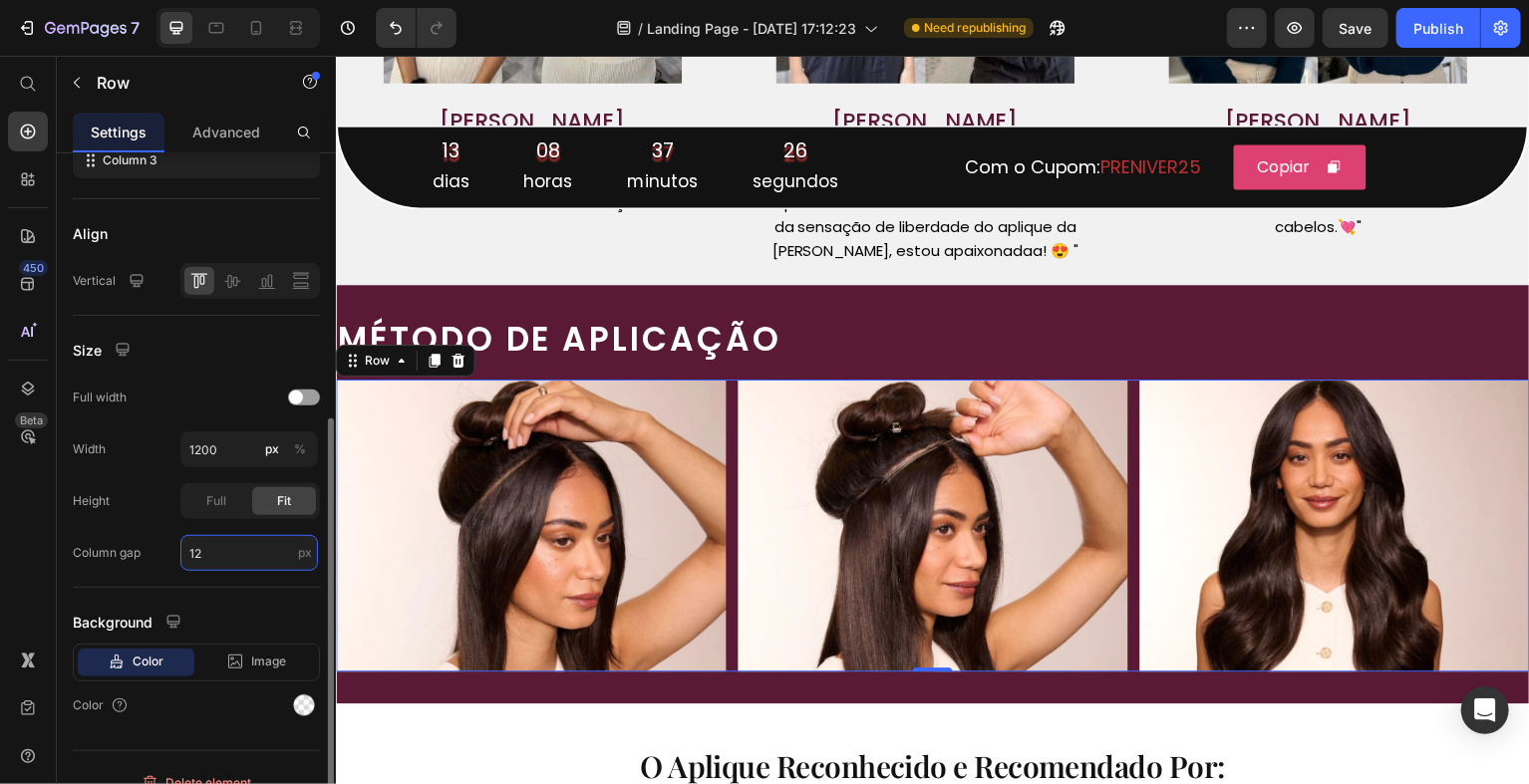 click on "12" at bounding box center (249, 553) 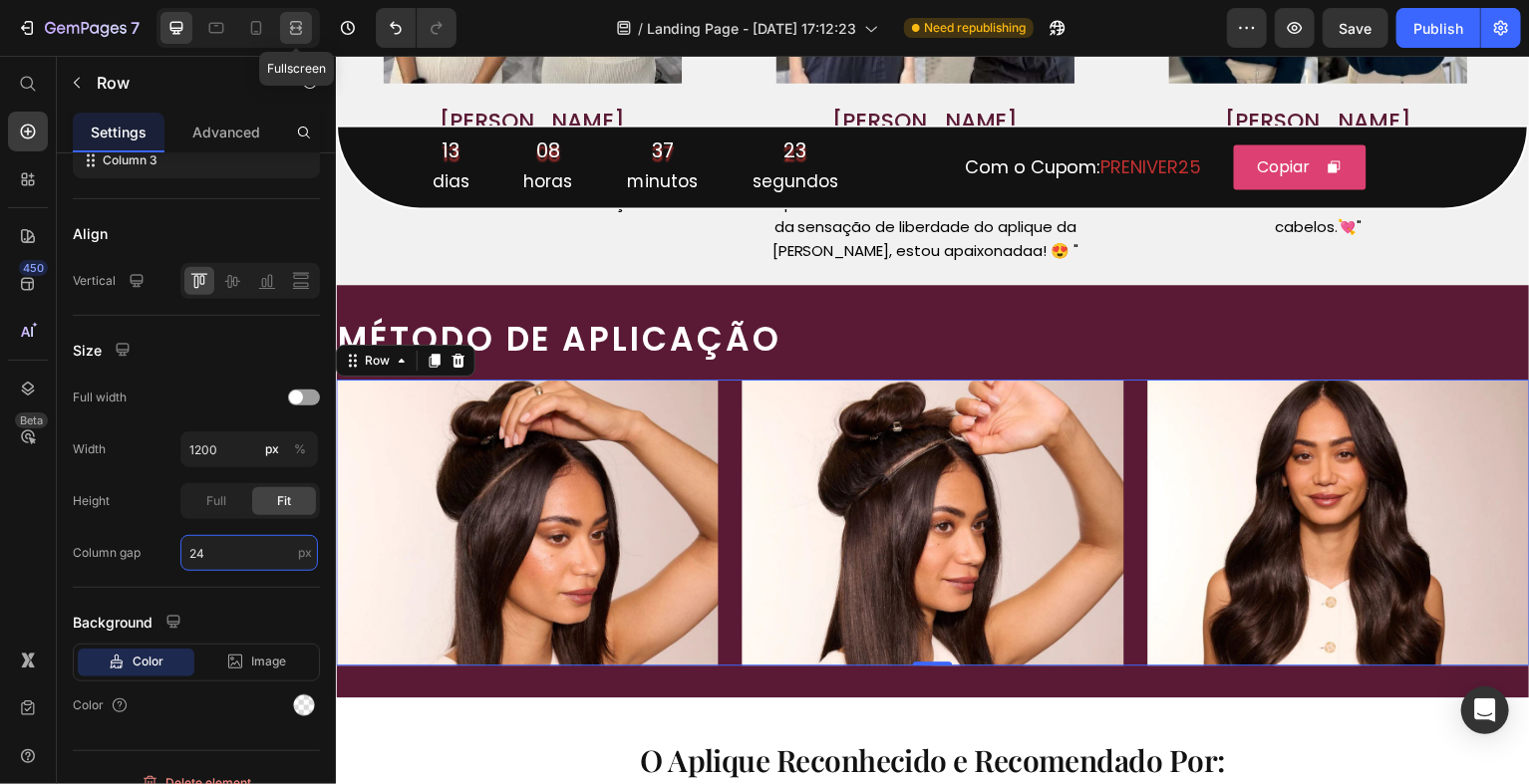 type on "24" 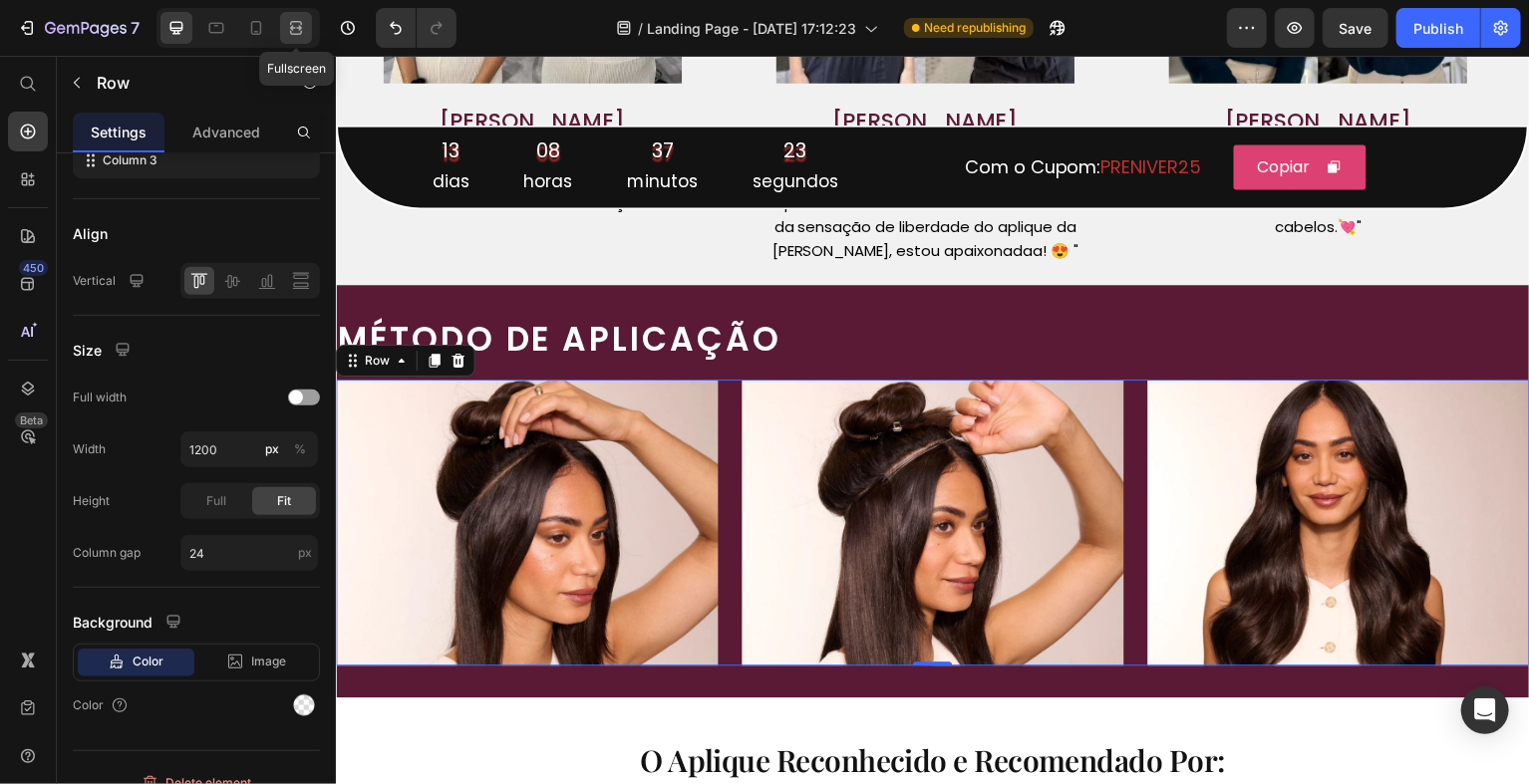click 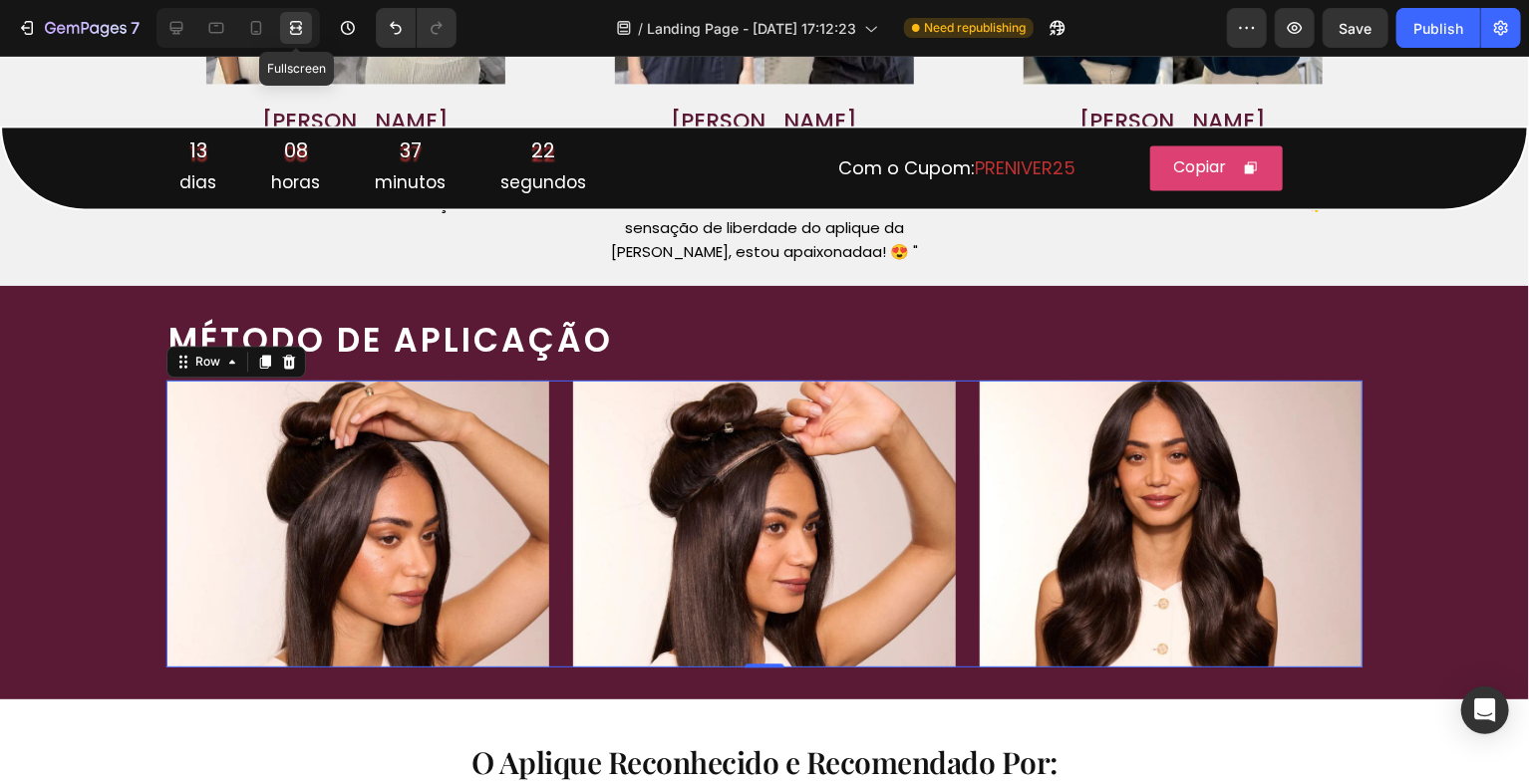 scroll, scrollTop: 2233, scrollLeft: 0, axis: vertical 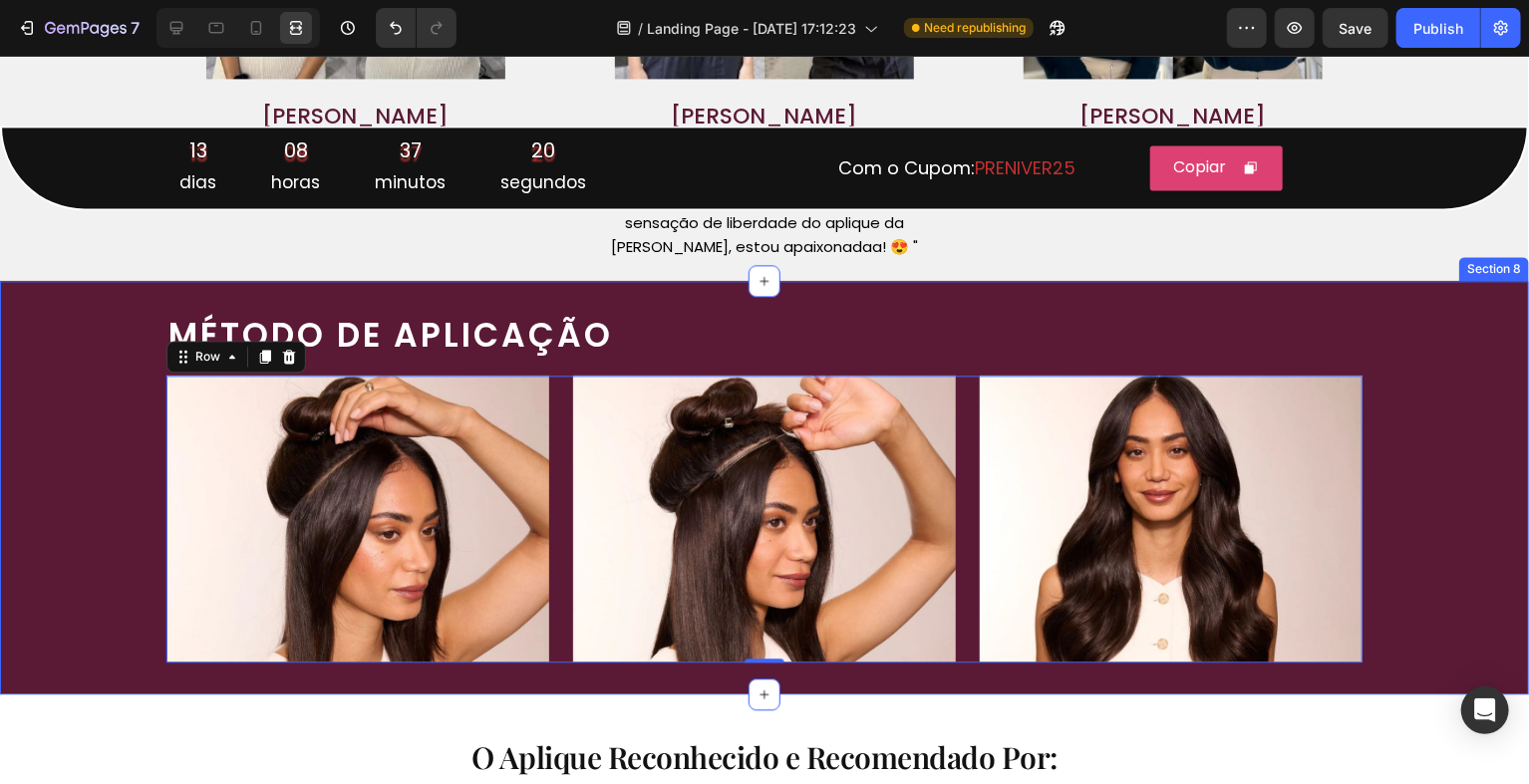 click on "MÉTODO DE APLICAÇÃO  Heading Row Image Image Image Row   0 Section 8" at bounding box center (764, 486) 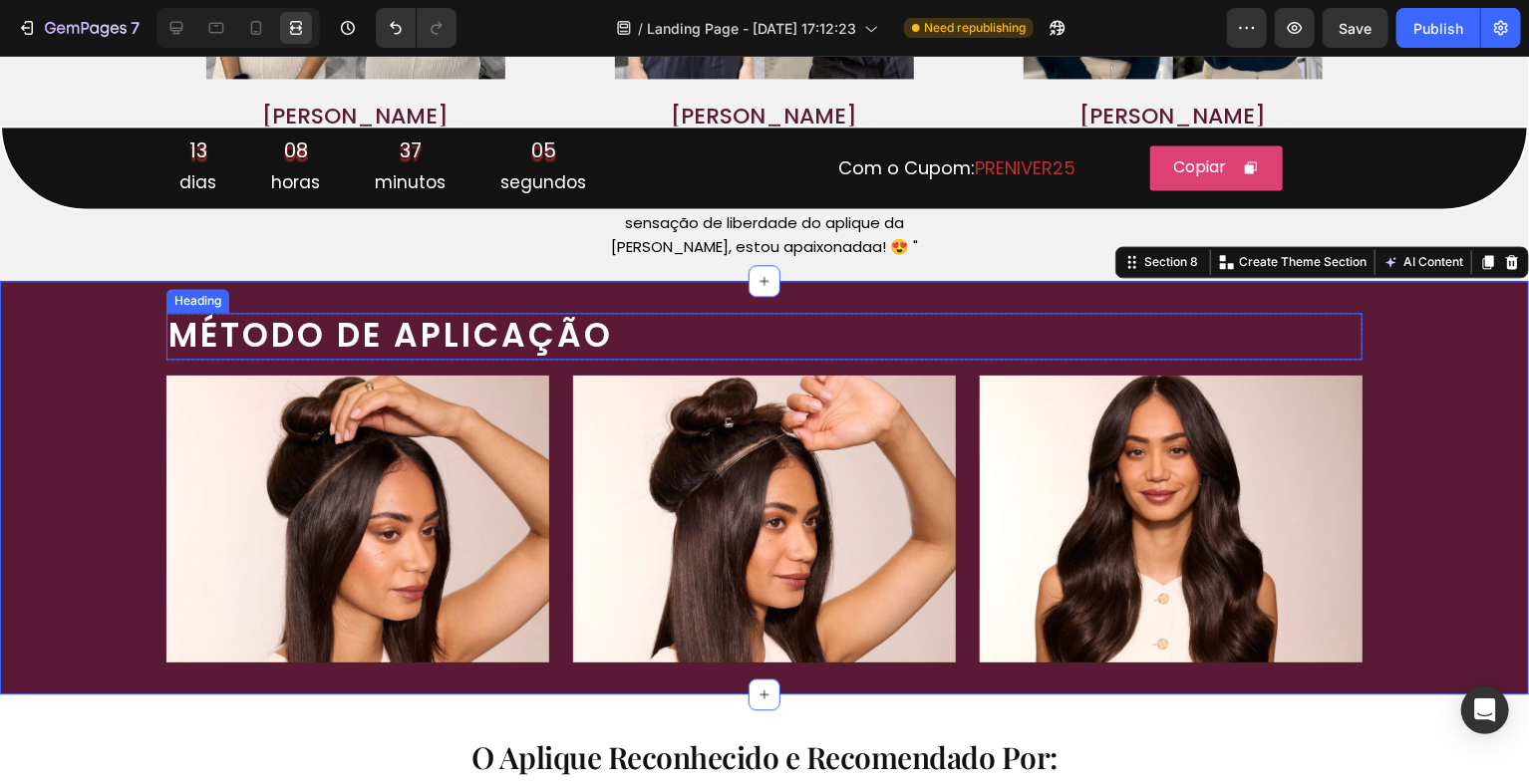 click on "MÉTODO DE APLICAÇÃO" at bounding box center (764, 335) 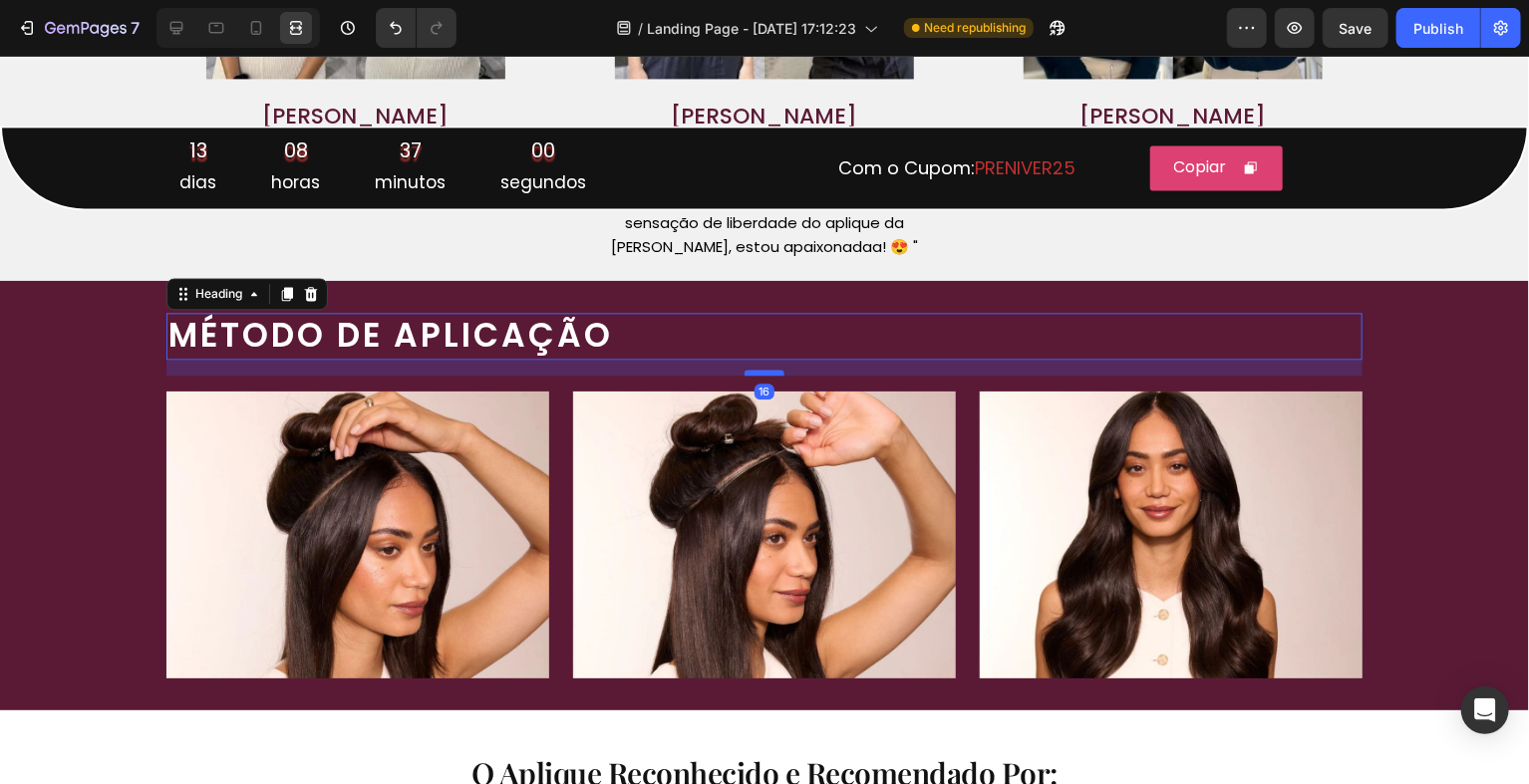 drag, startPoint x: 764, startPoint y: 355, endPoint x: 764, endPoint y: 371, distance: 16 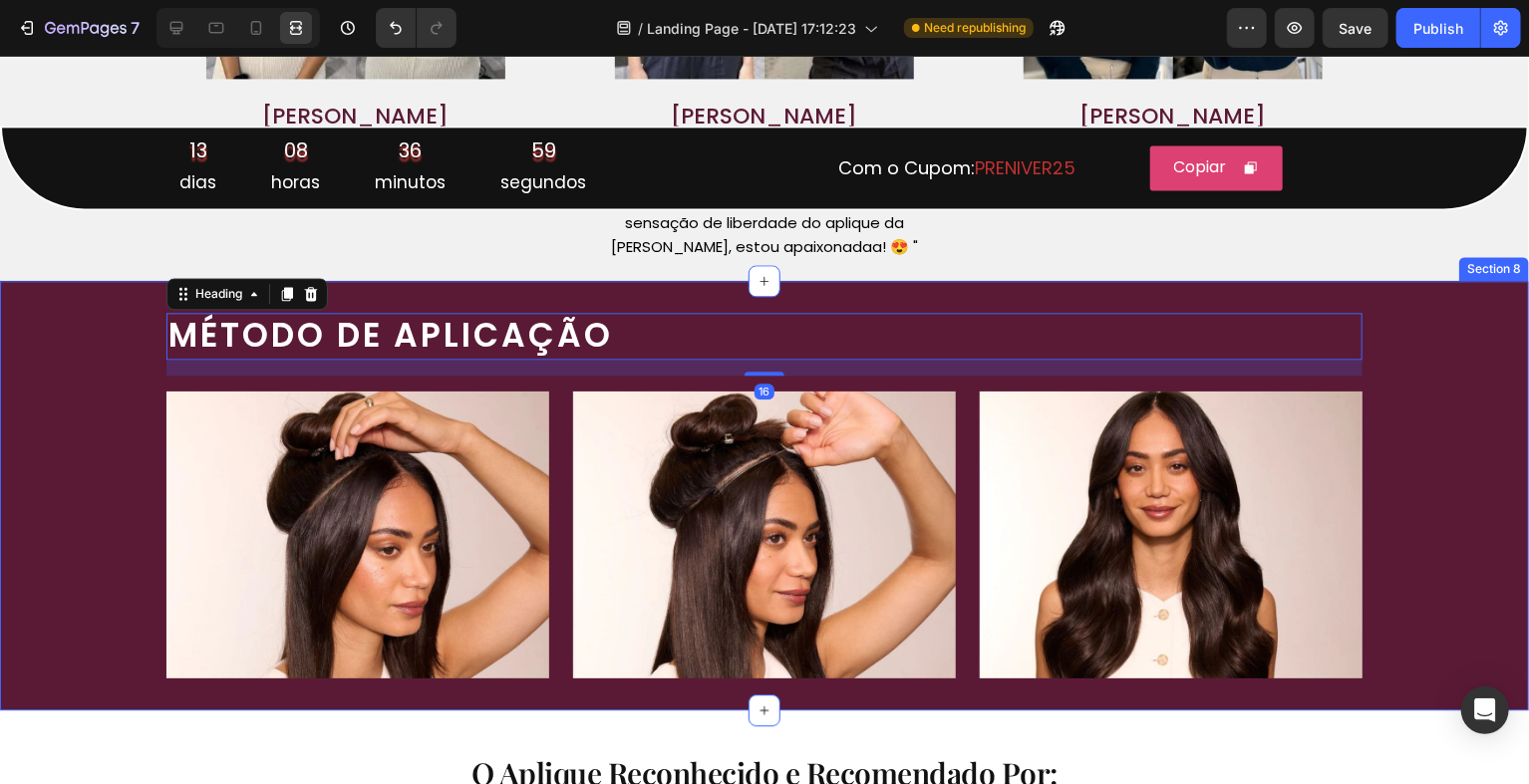 click on "MÉTODO DE APLICAÇÃO  Heading   16 Row Image Image Image Row" at bounding box center (764, 494) 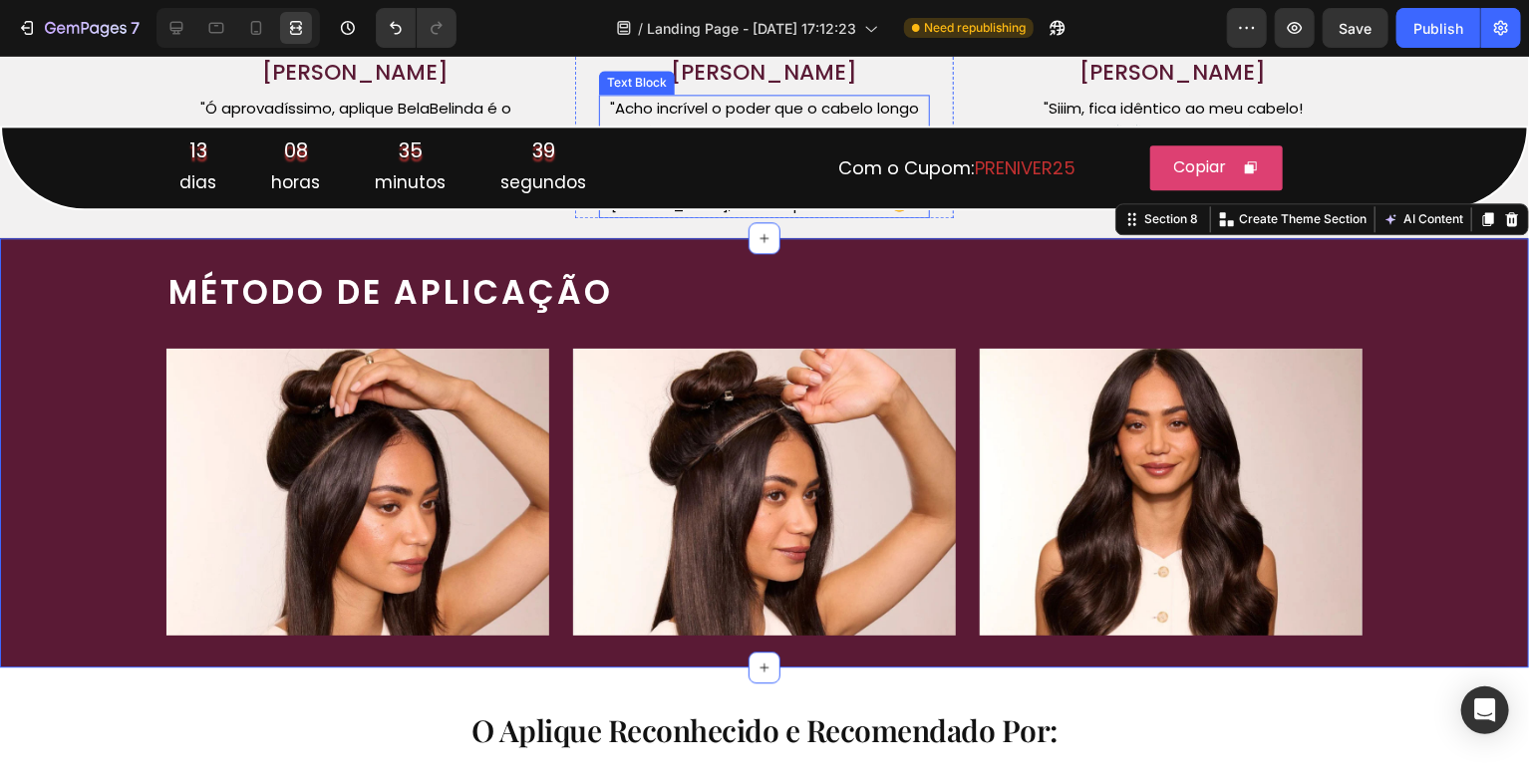 scroll, scrollTop: 2378, scrollLeft: 0, axis: vertical 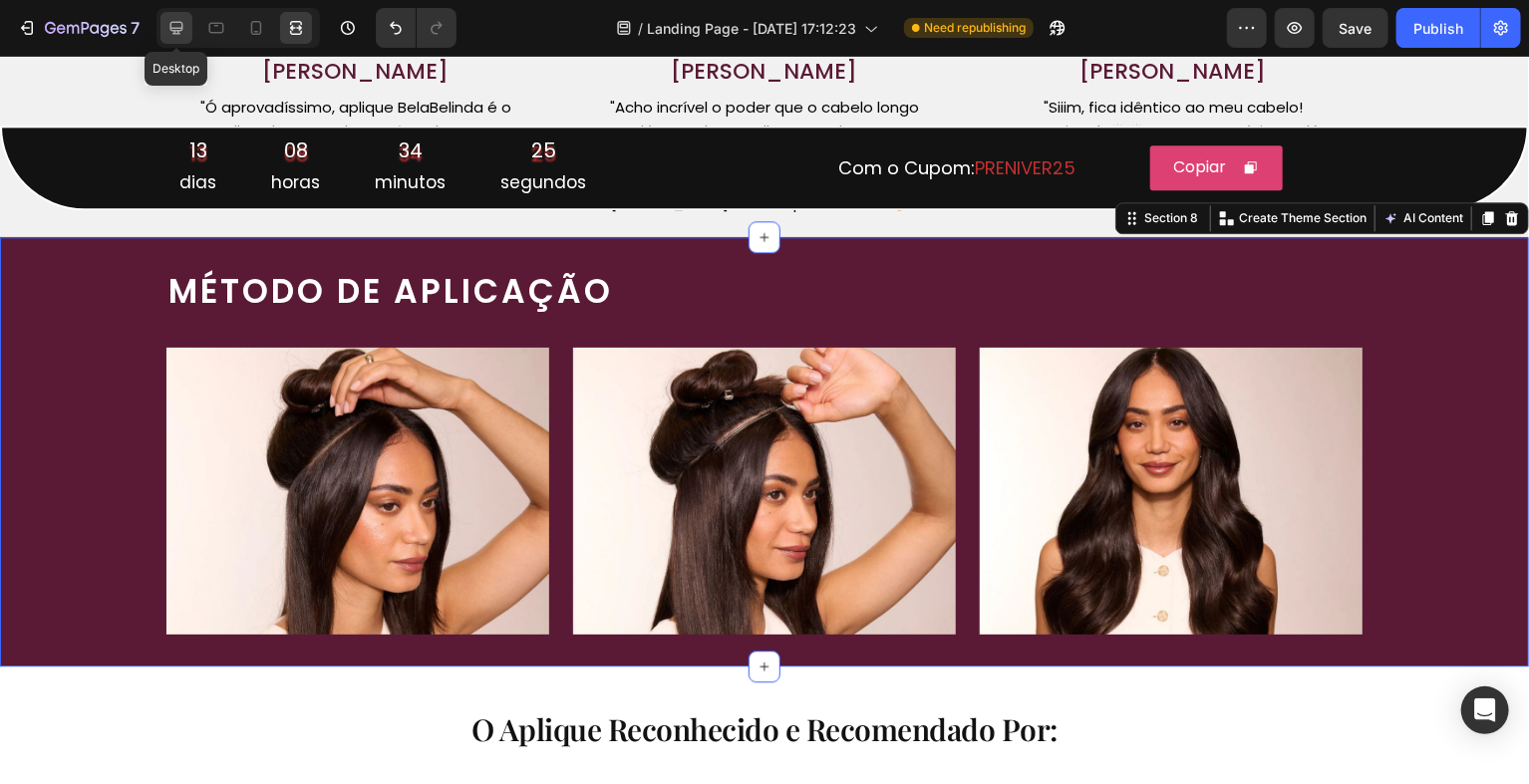 click 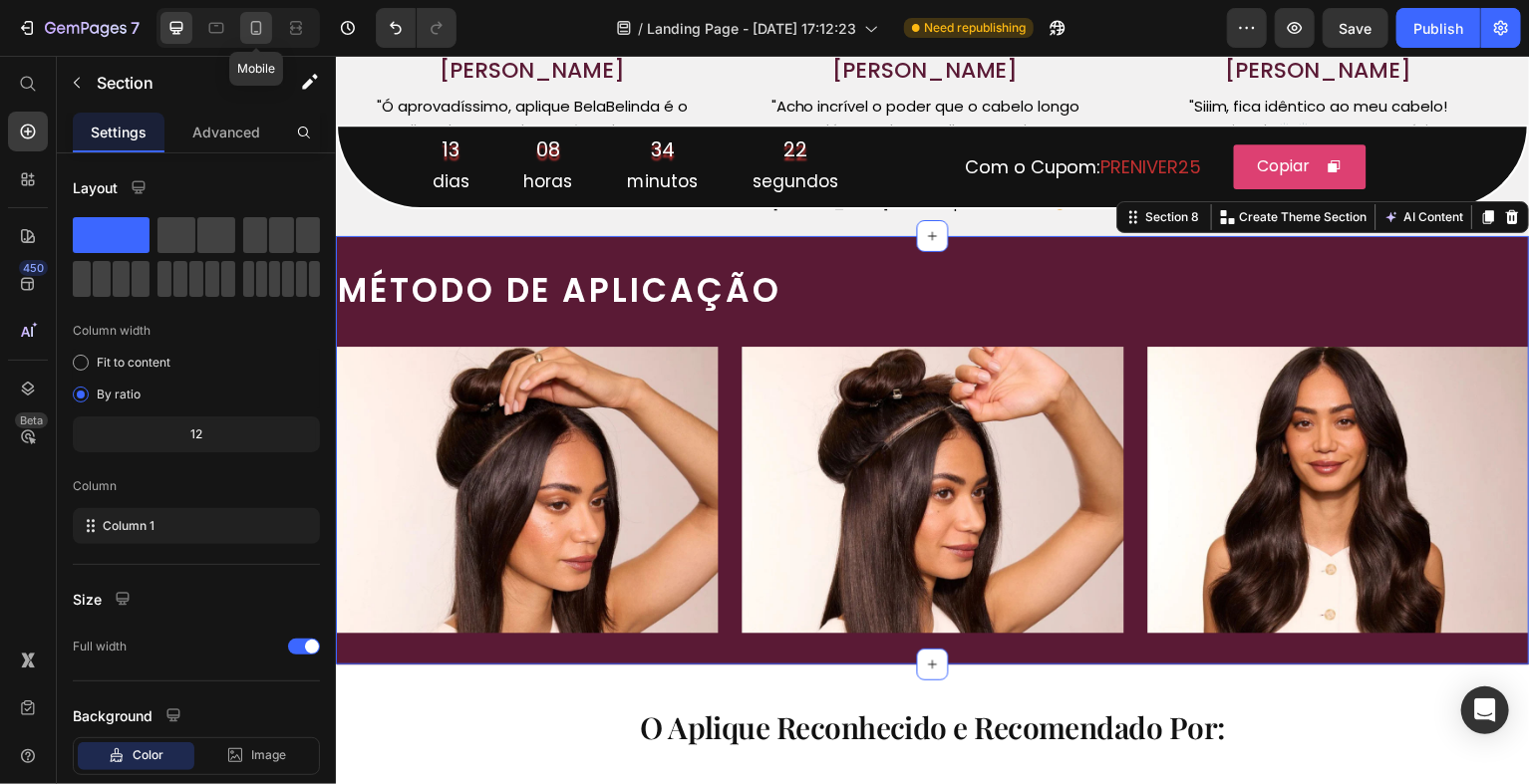 click 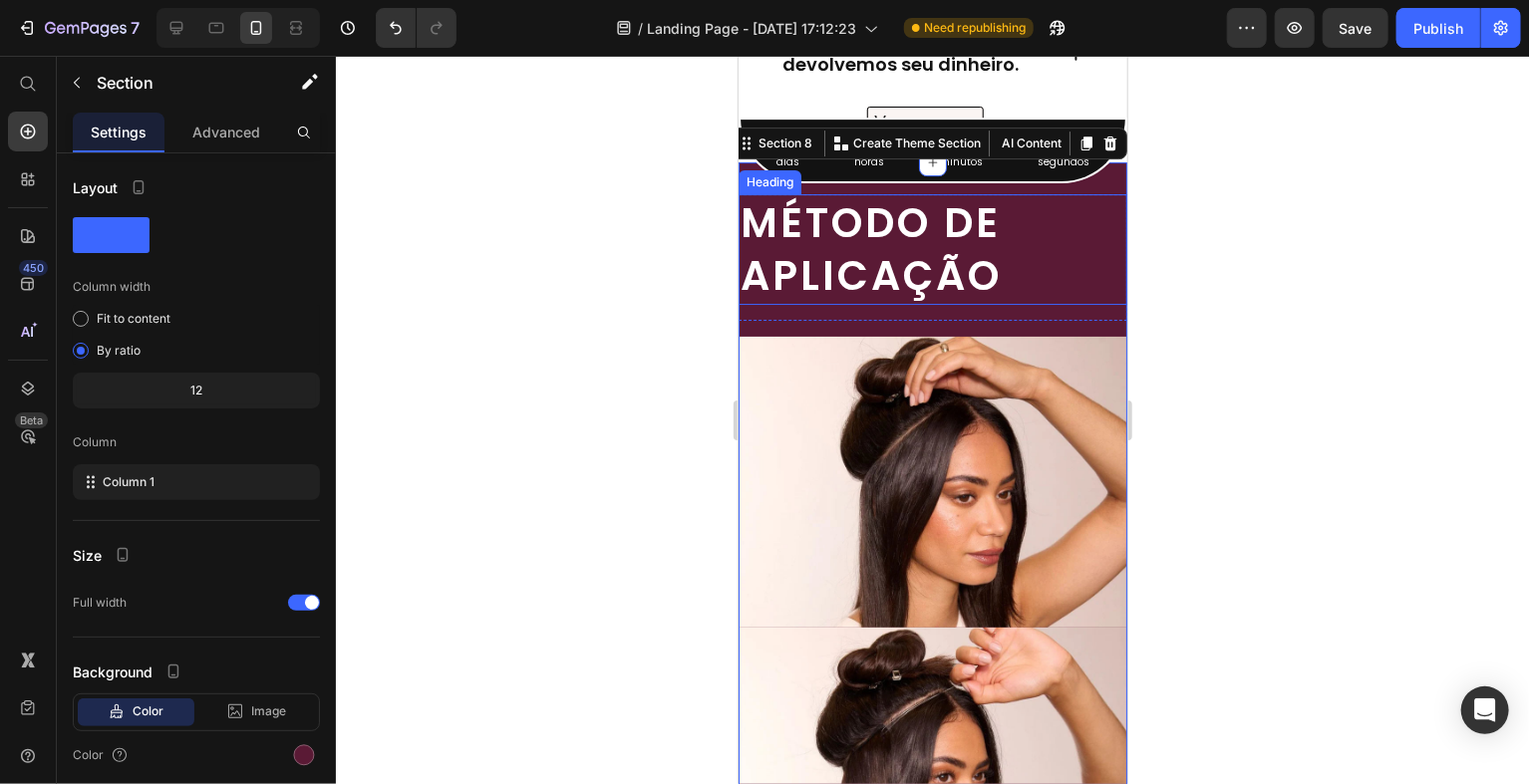 scroll, scrollTop: 3335, scrollLeft: 0, axis: vertical 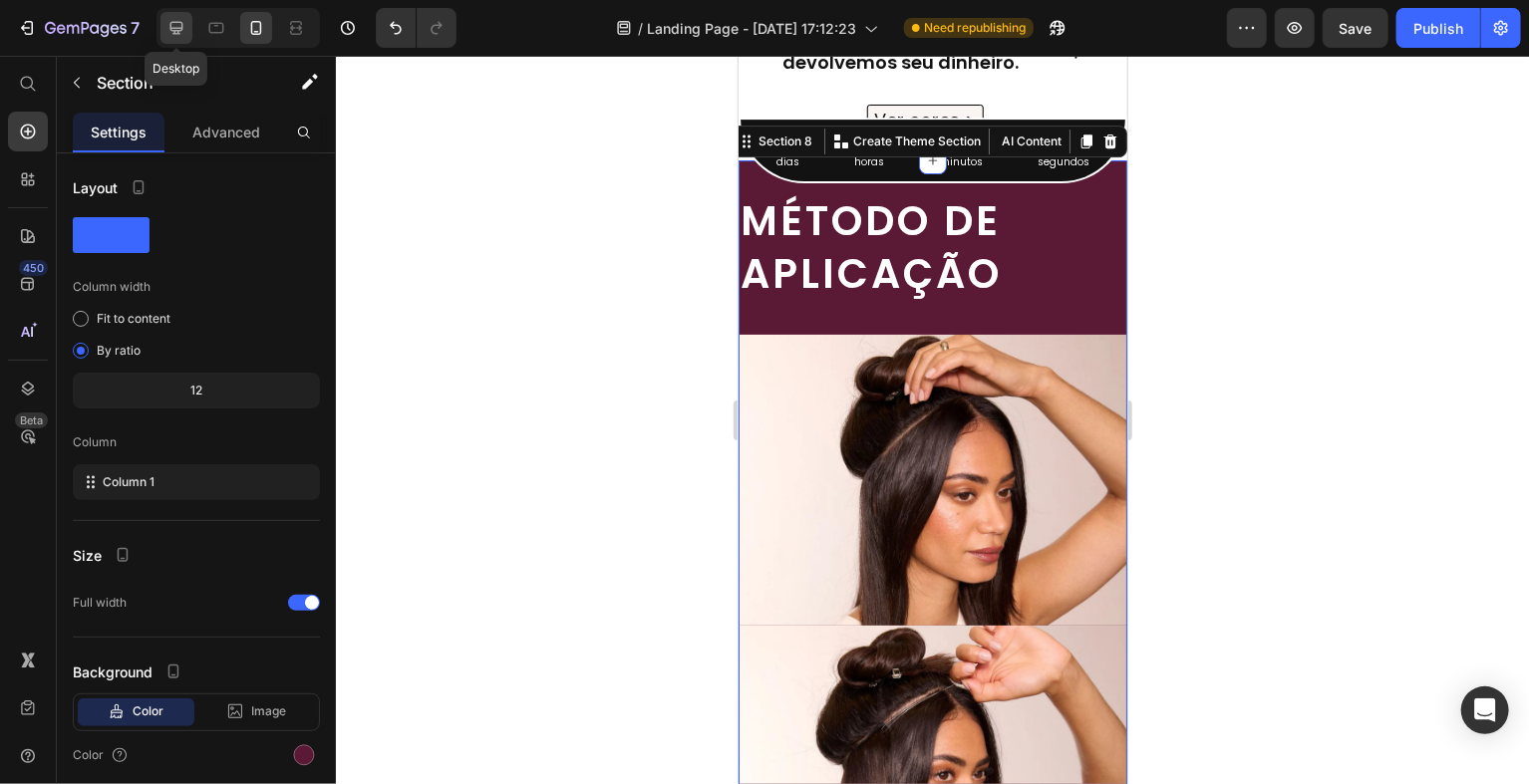 click 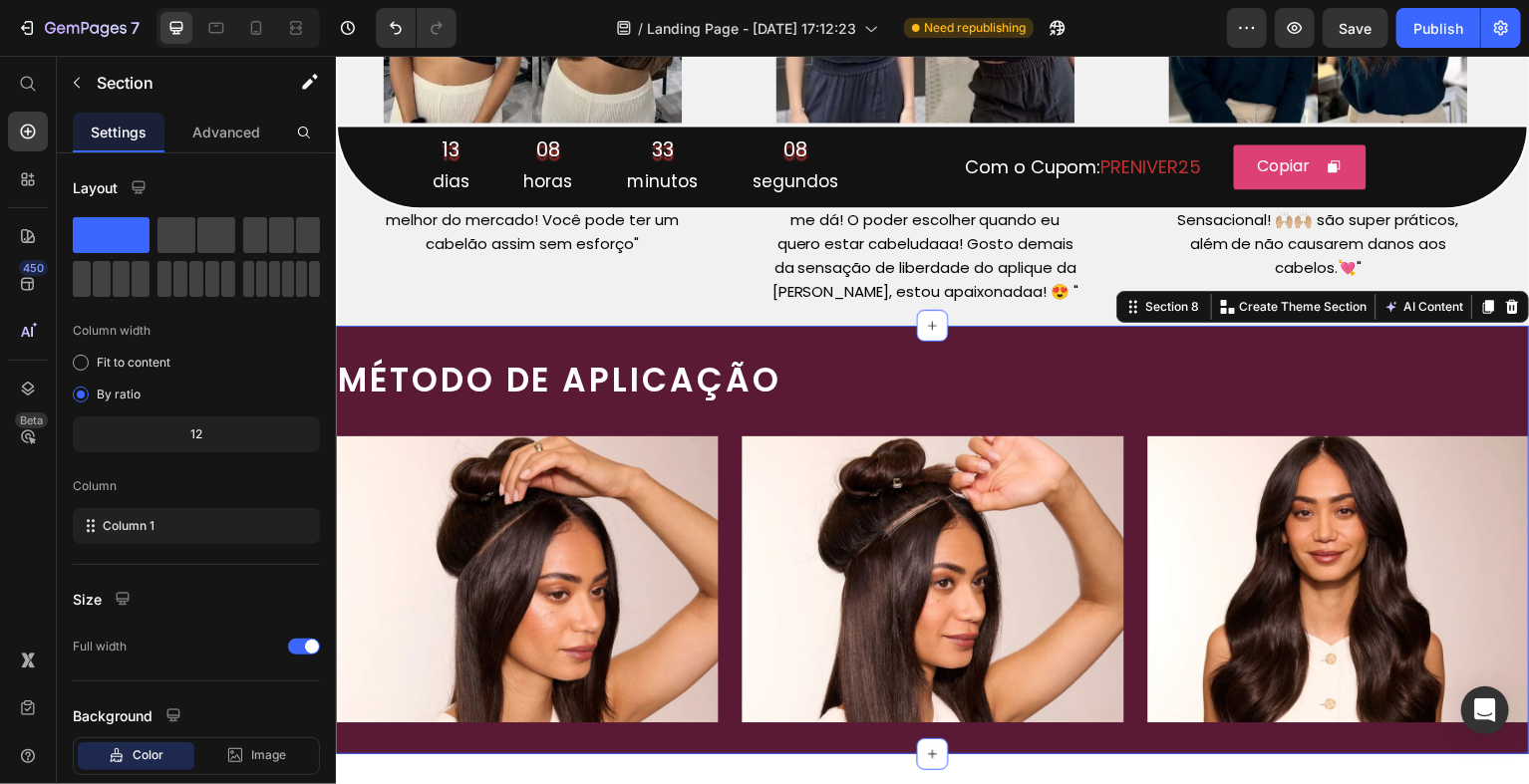scroll, scrollTop: 2287, scrollLeft: 0, axis: vertical 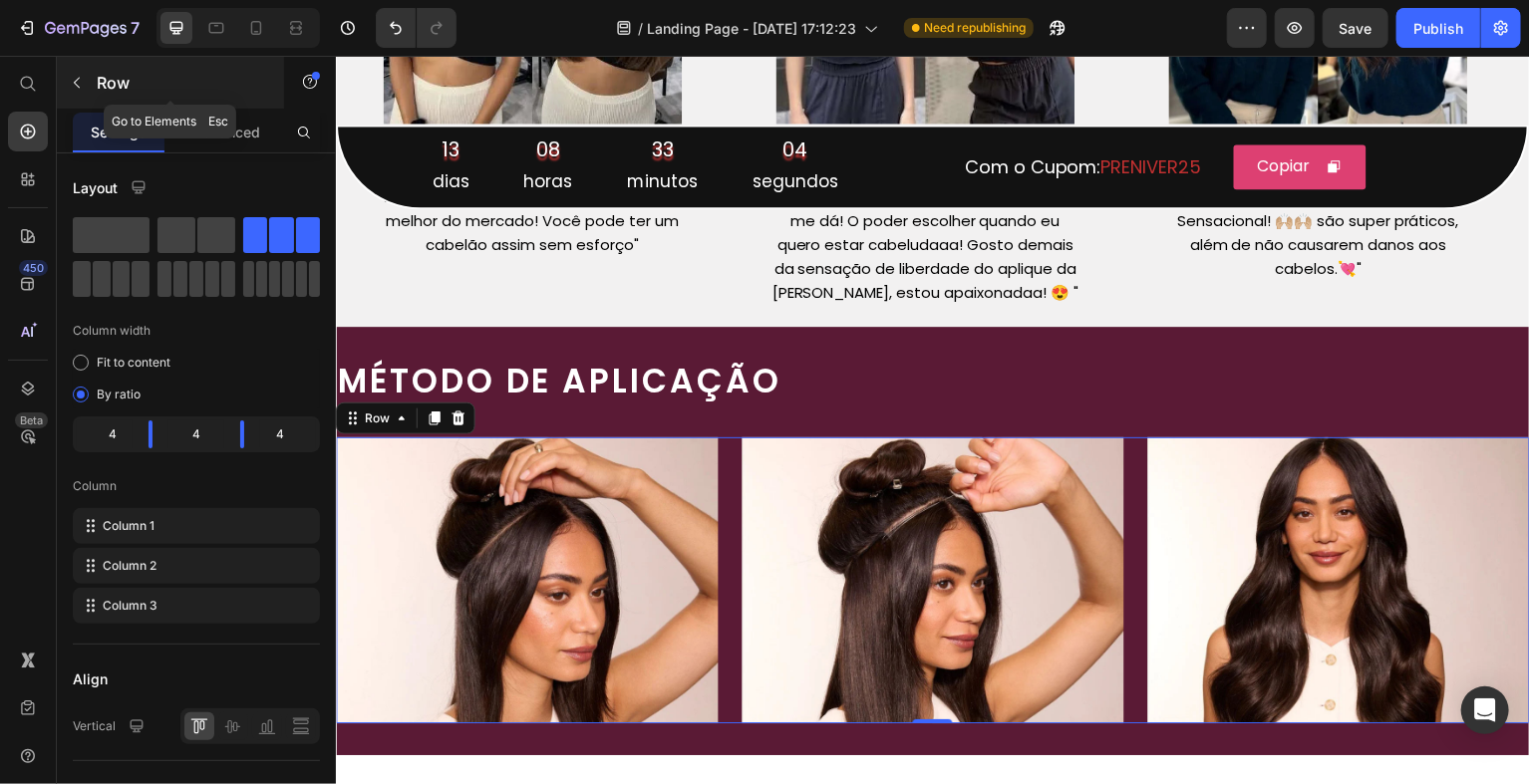 click 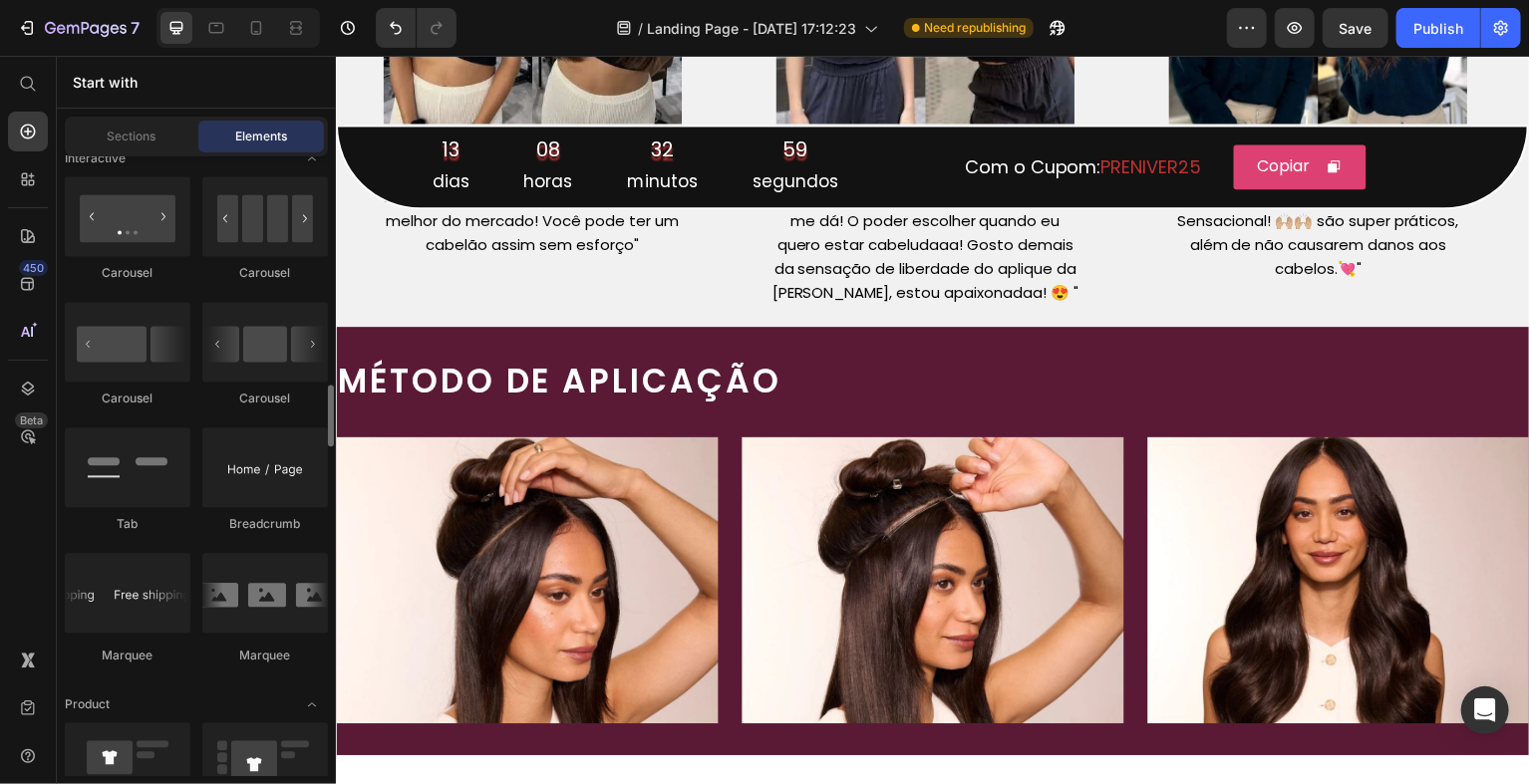 scroll, scrollTop: 2184, scrollLeft: 0, axis: vertical 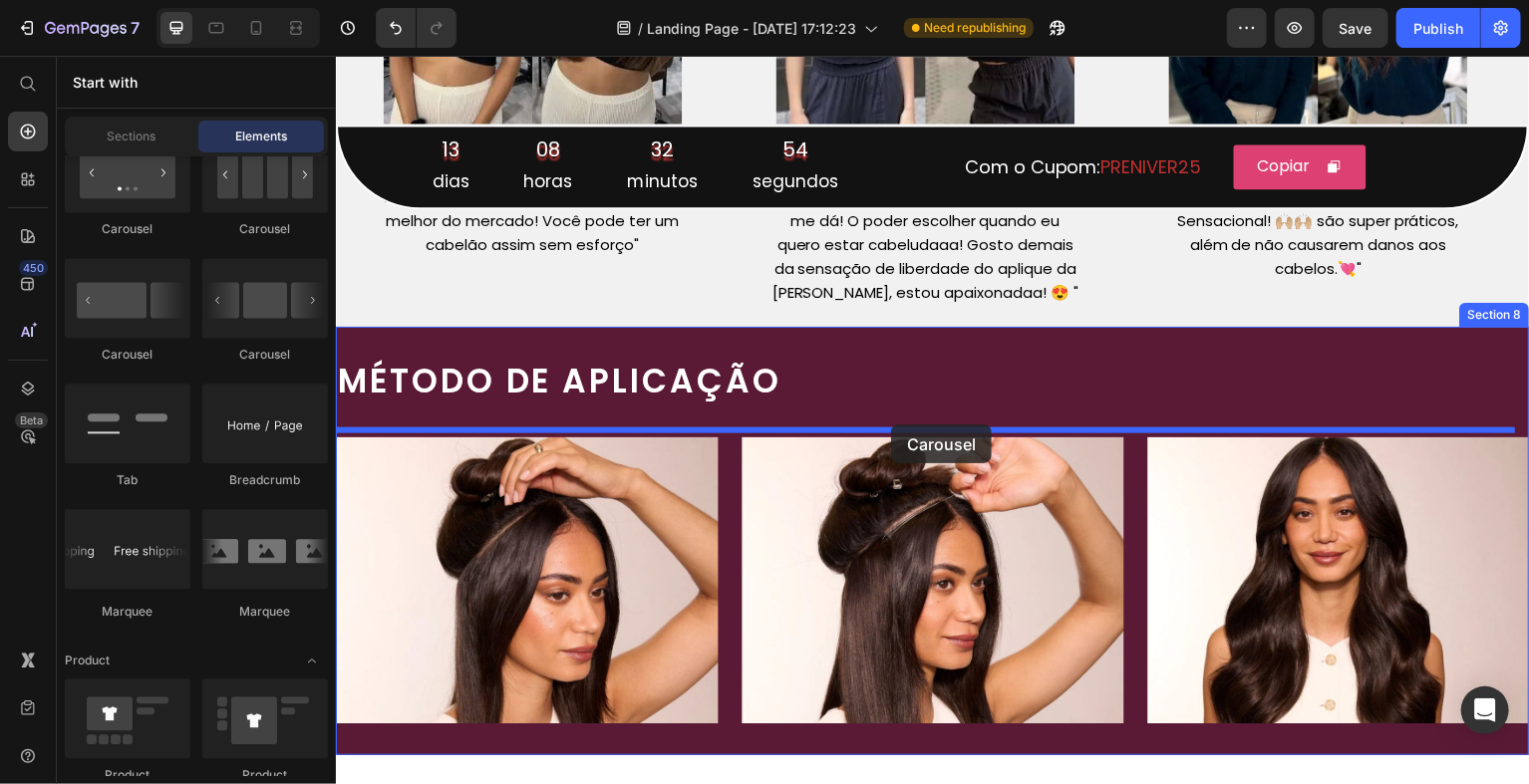drag, startPoint x: 605, startPoint y: 261, endPoint x: 891, endPoint y: 425, distance: 329.6847 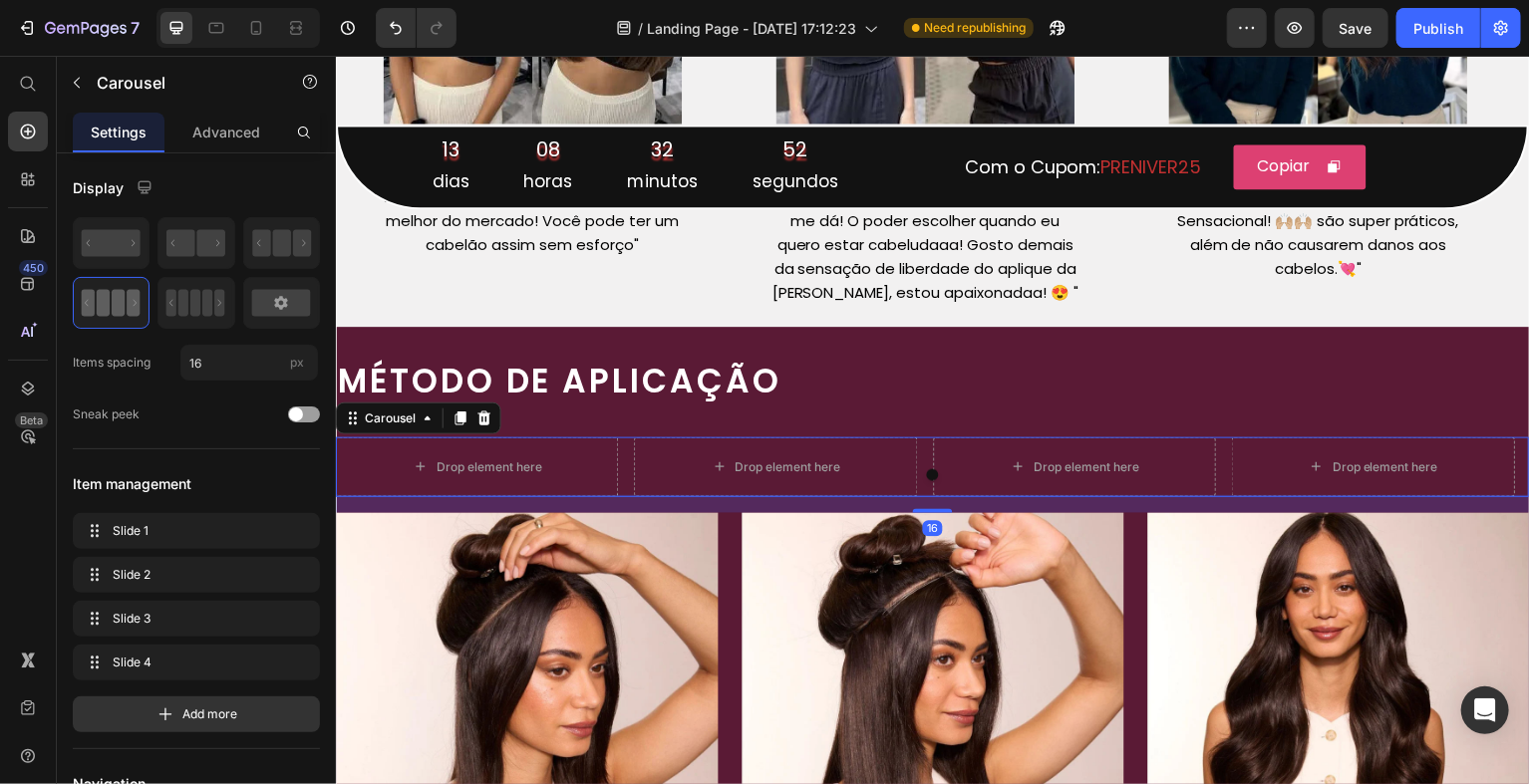 click on "Drop element here
Drop element here
Drop element here
Drop element here" at bounding box center [933, 468] 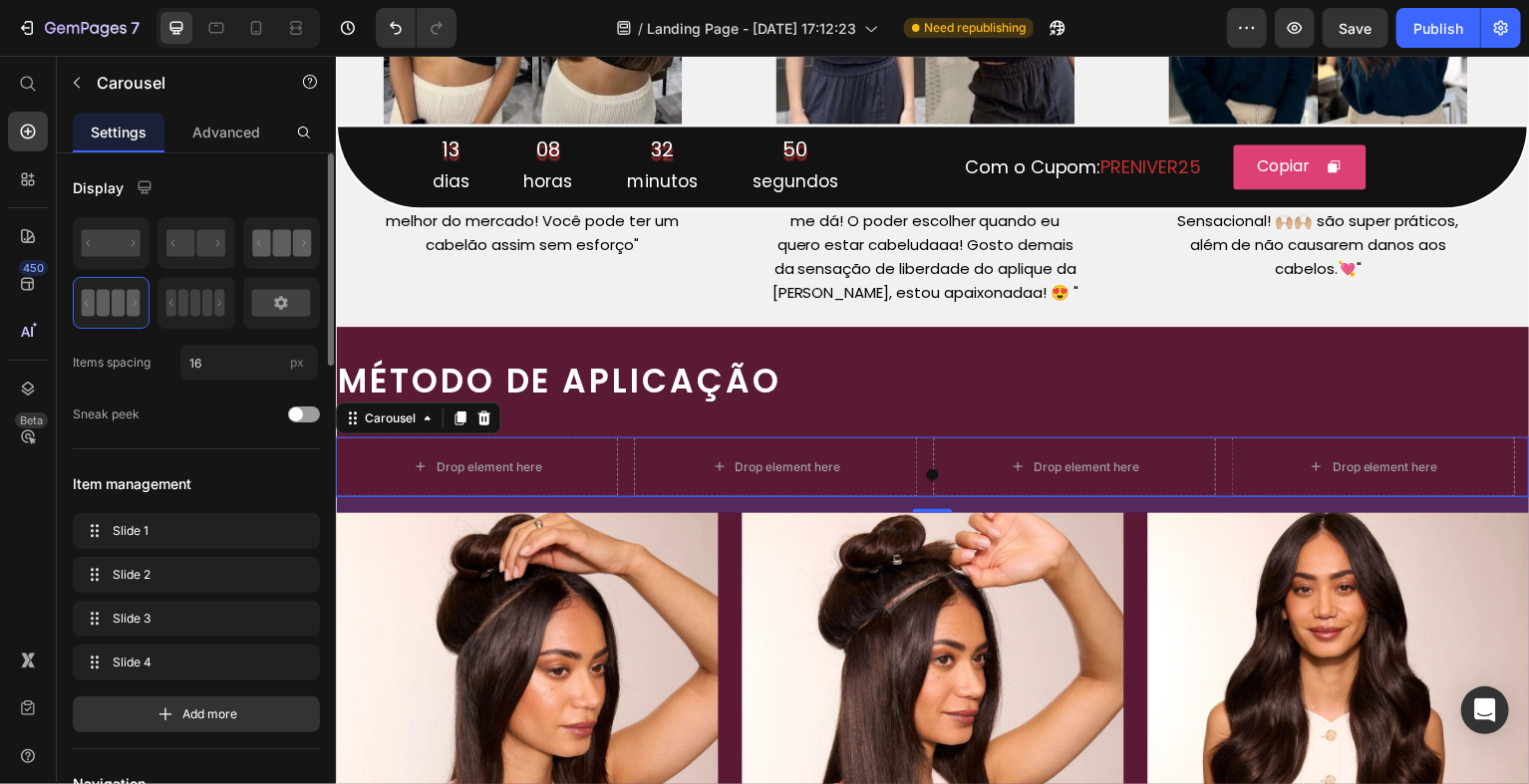 click 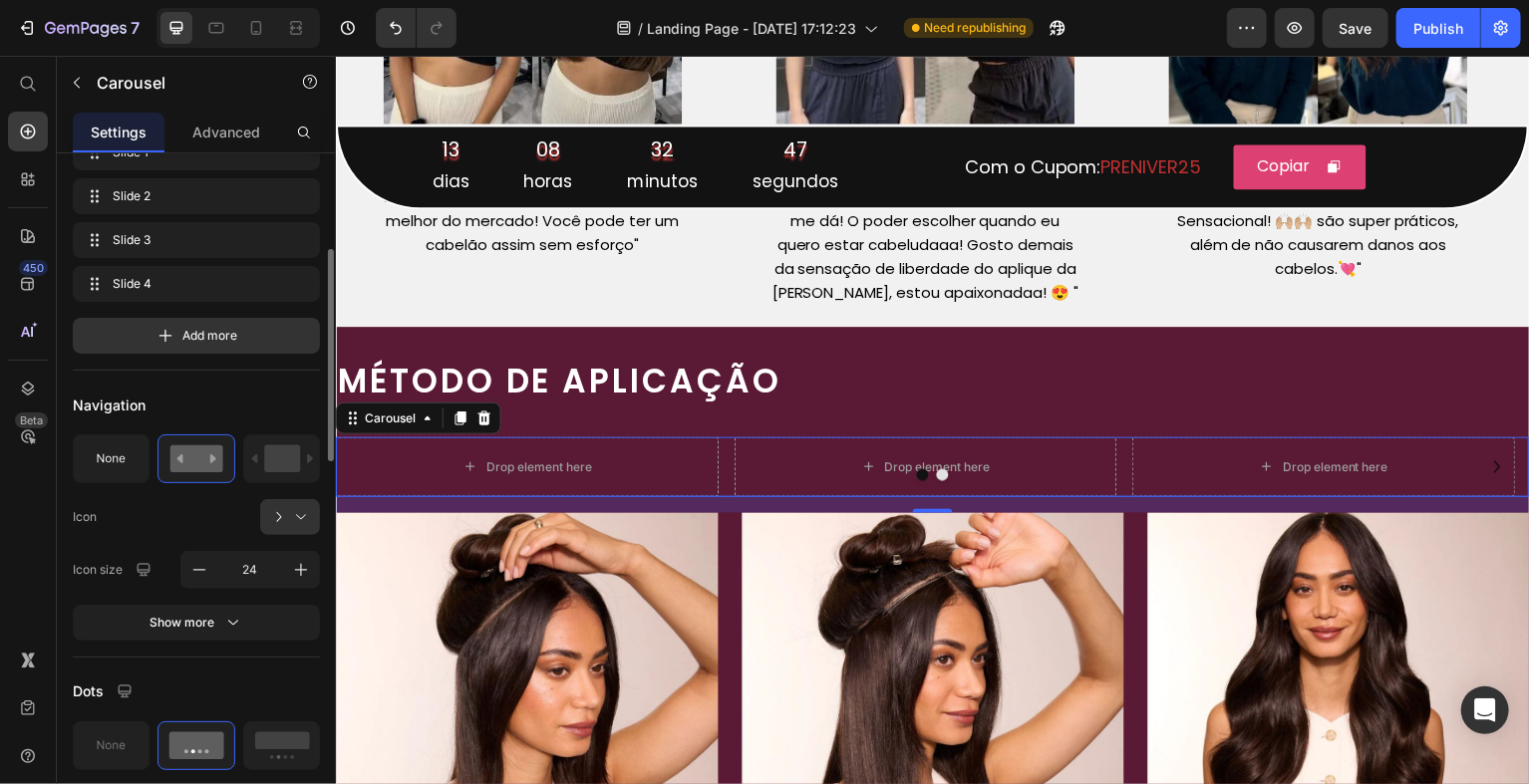 scroll, scrollTop: 398, scrollLeft: 0, axis: vertical 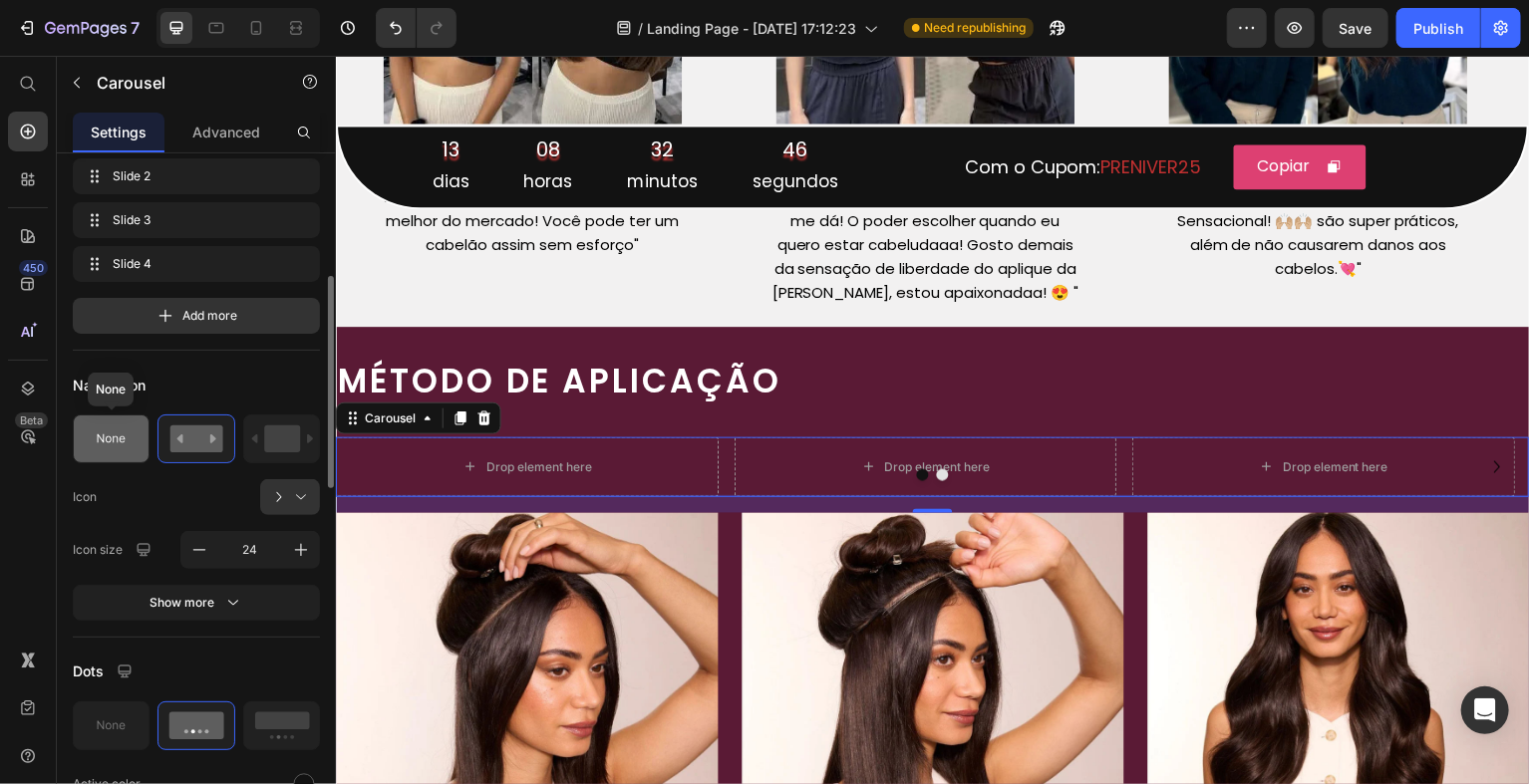 click 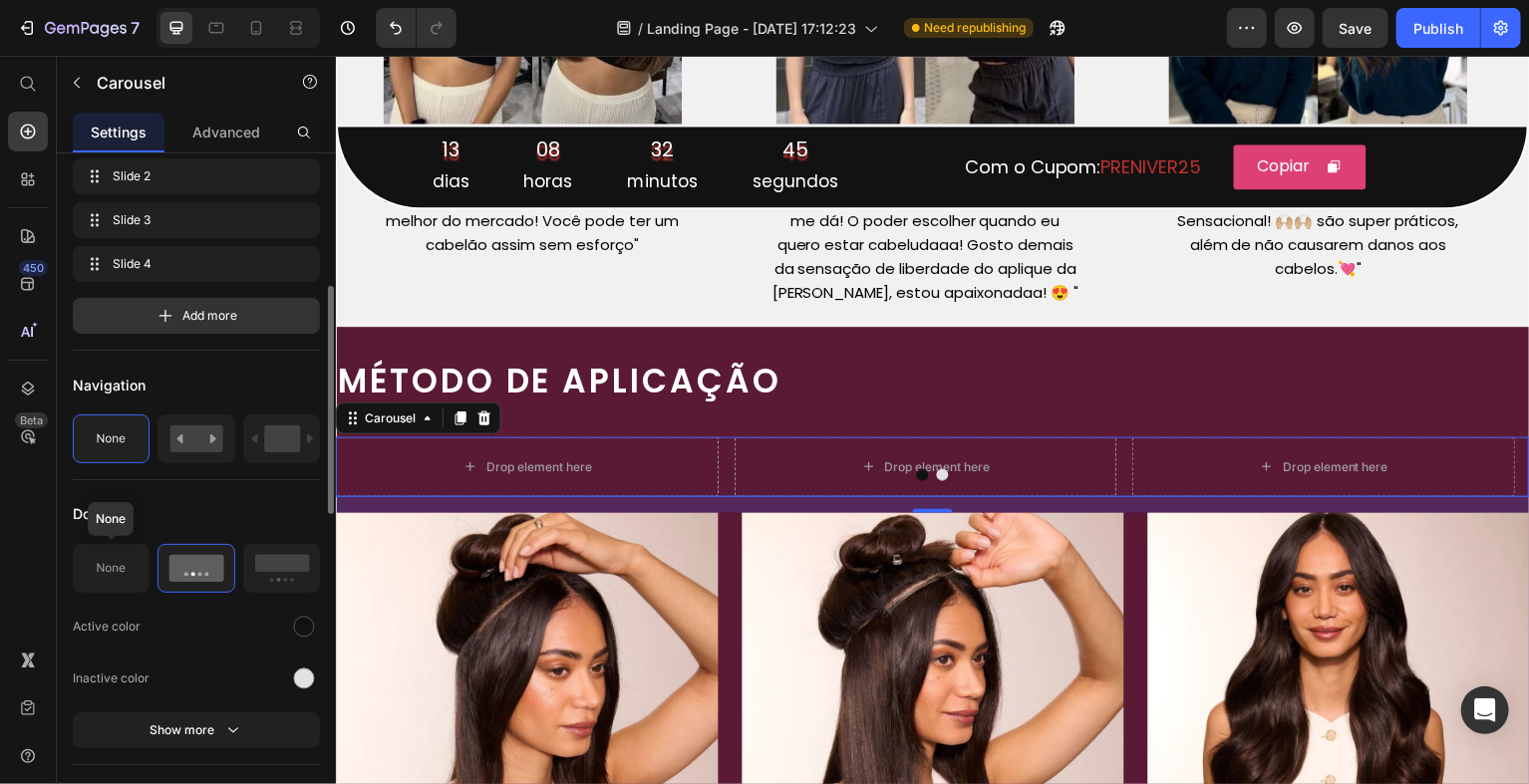 click 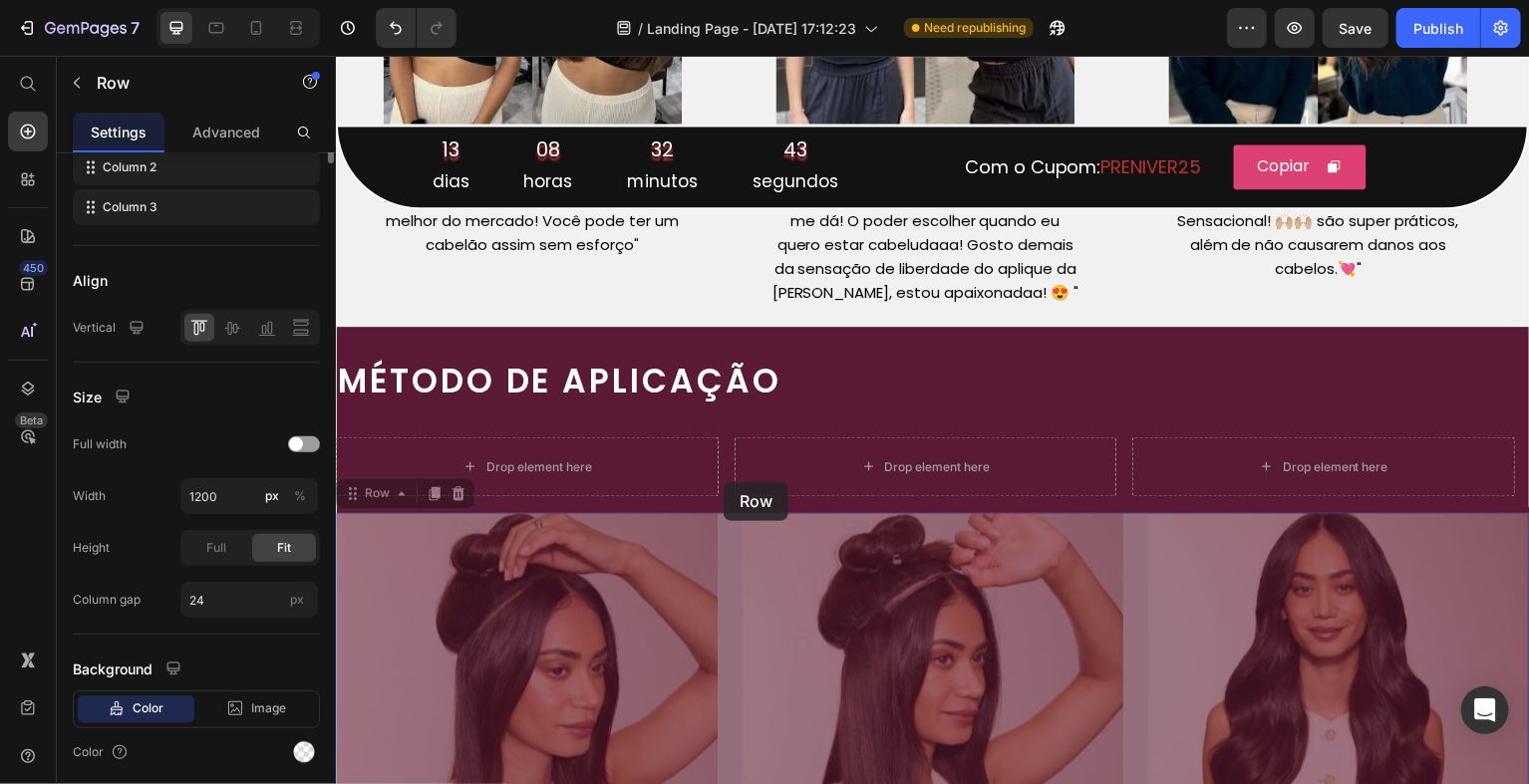 scroll, scrollTop: 0, scrollLeft: 0, axis: both 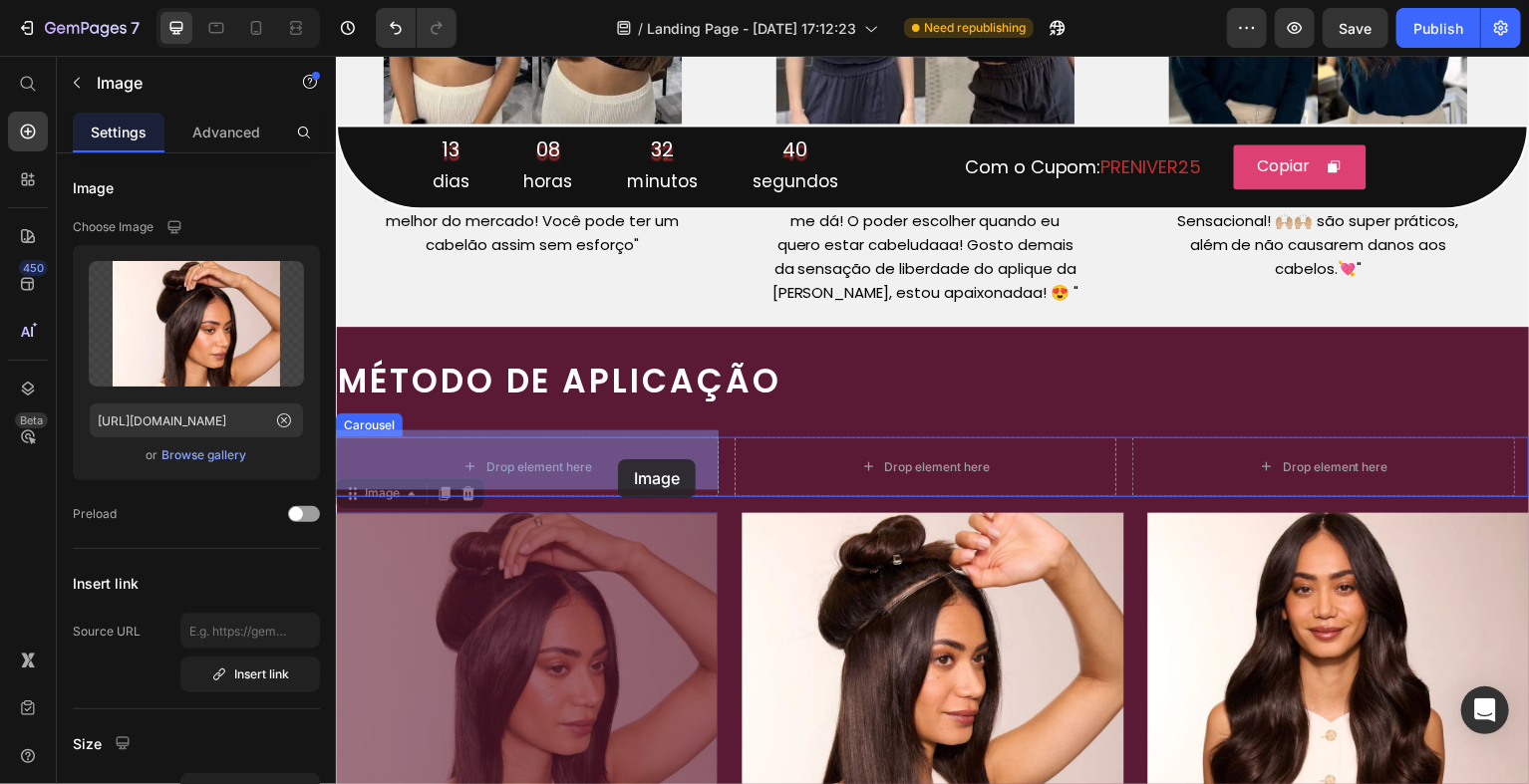 drag, startPoint x: 617, startPoint y: 556, endPoint x: 618, endPoint y: 461, distance: 95.005263 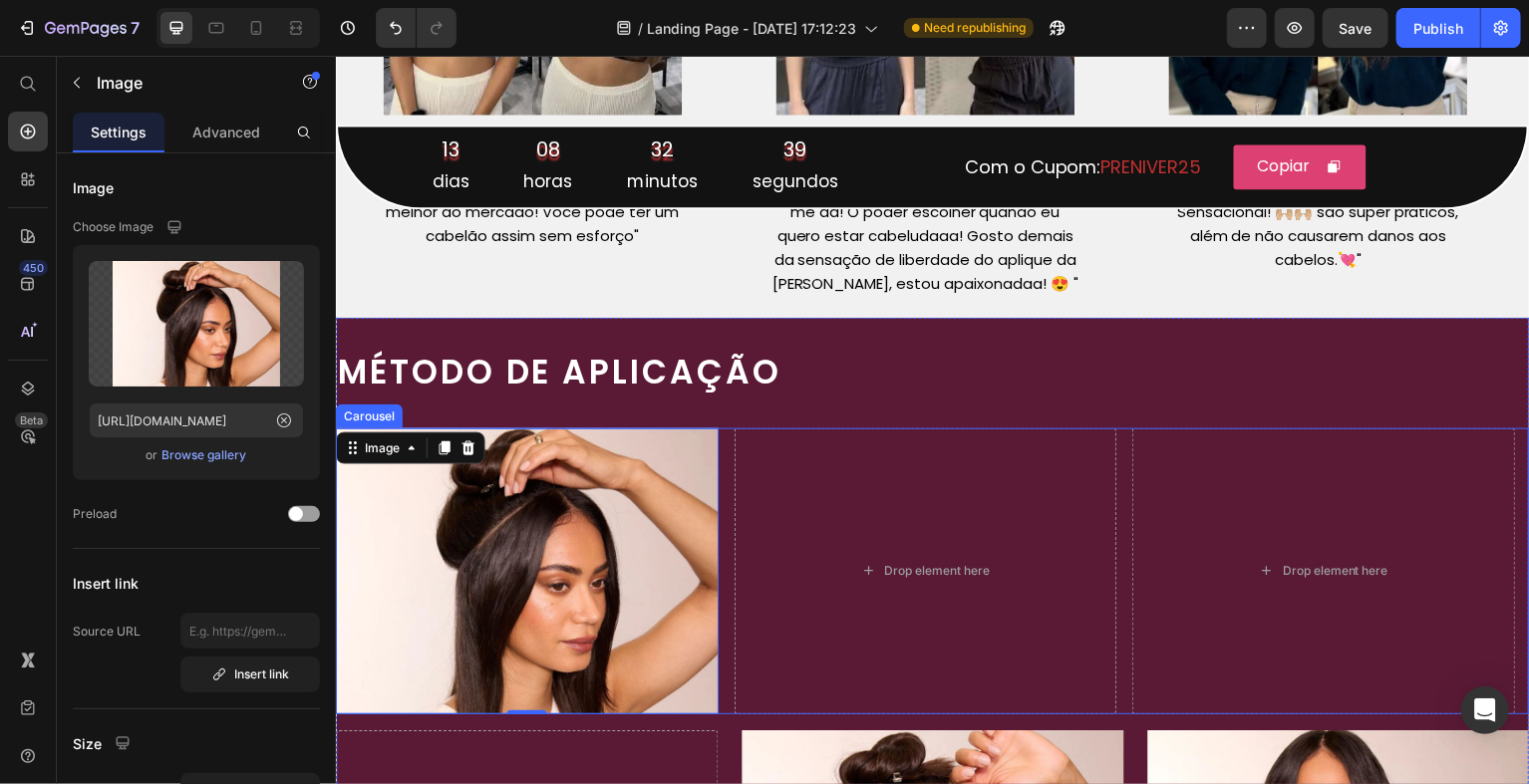 scroll, scrollTop: 2400, scrollLeft: 0, axis: vertical 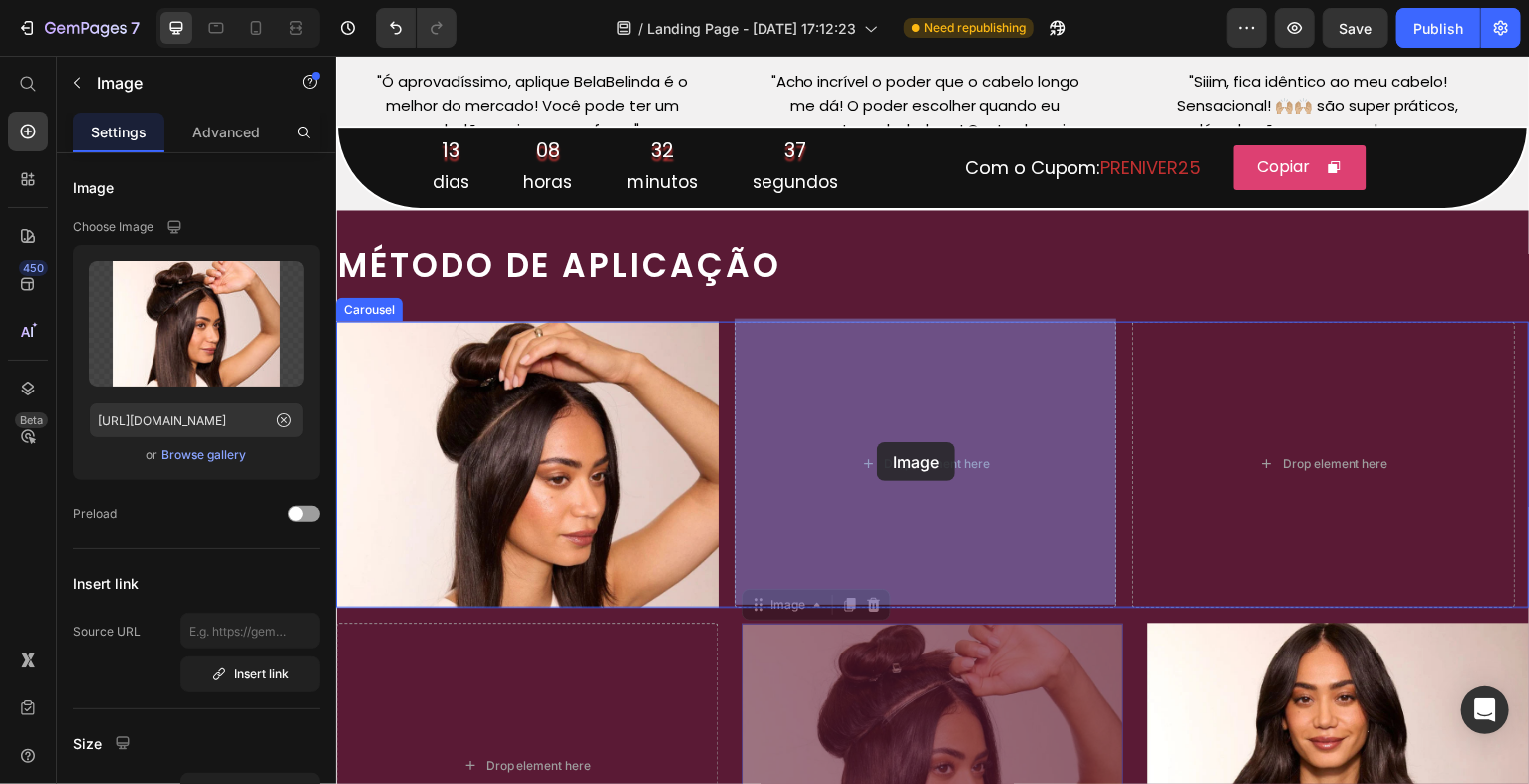drag, startPoint x: 871, startPoint y: 674, endPoint x: 877, endPoint y: 447, distance: 227.07928 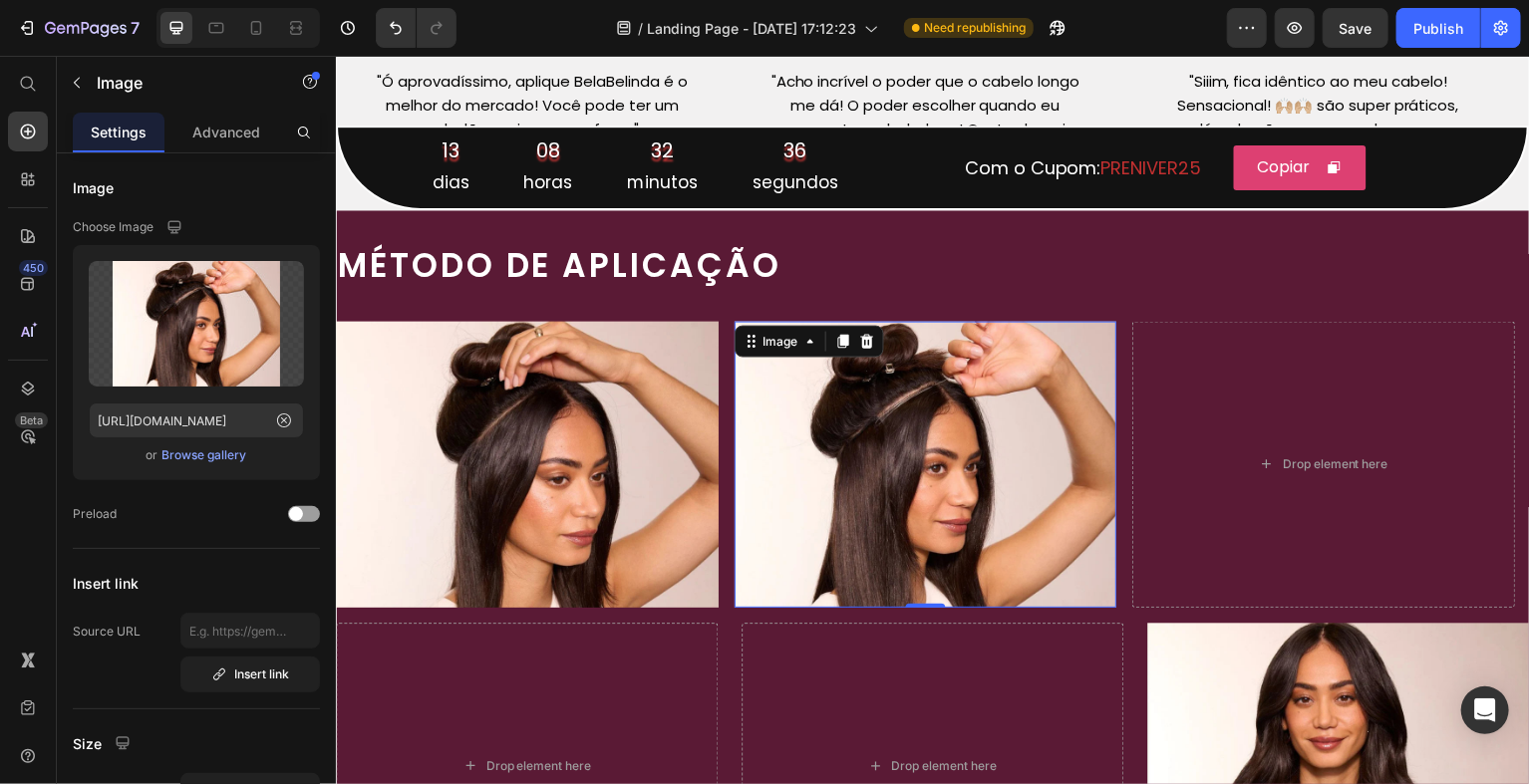 scroll, scrollTop: 2644, scrollLeft: 0, axis: vertical 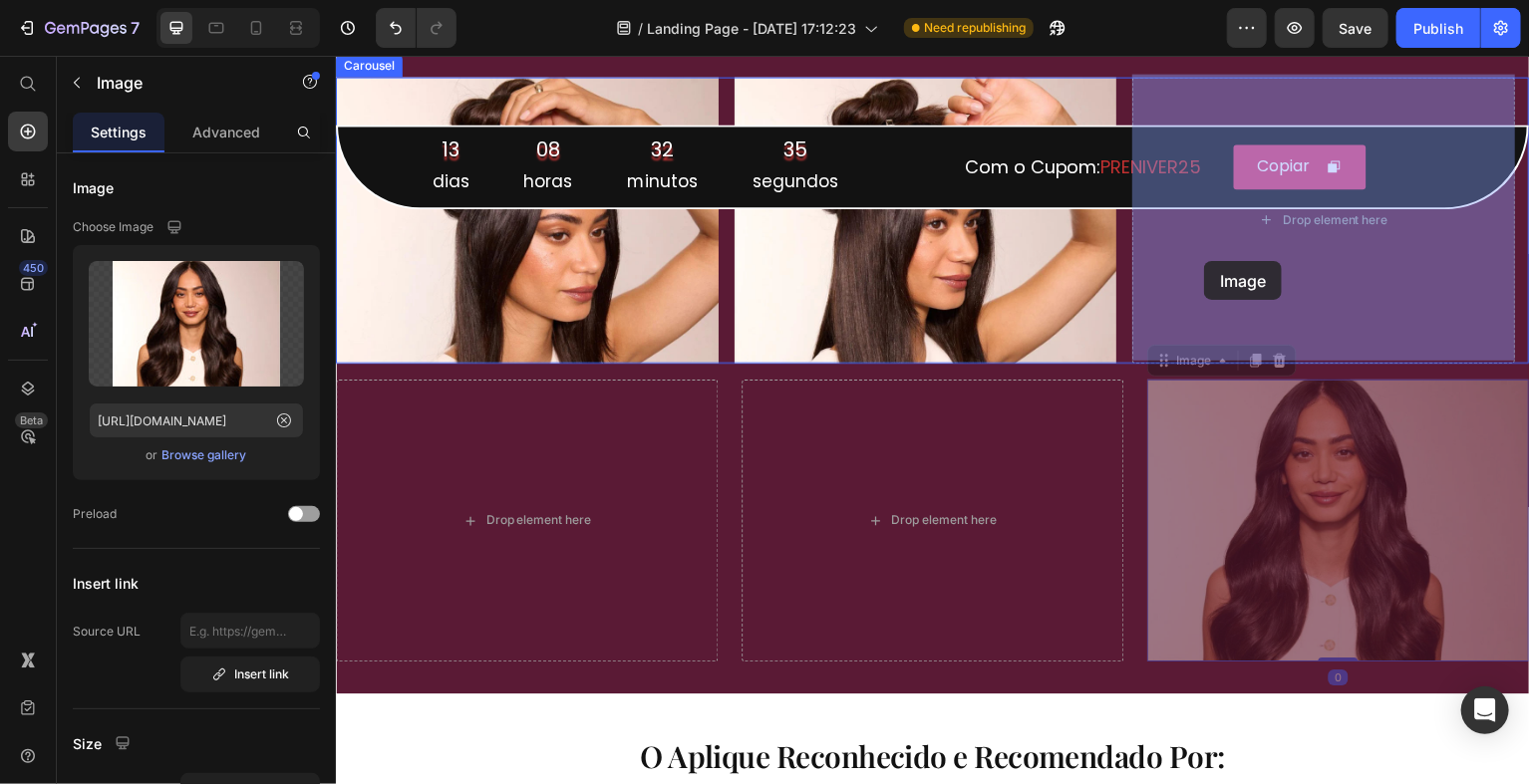 drag, startPoint x: 1221, startPoint y: 501, endPoint x: 1205, endPoint y: 265, distance: 236.54175 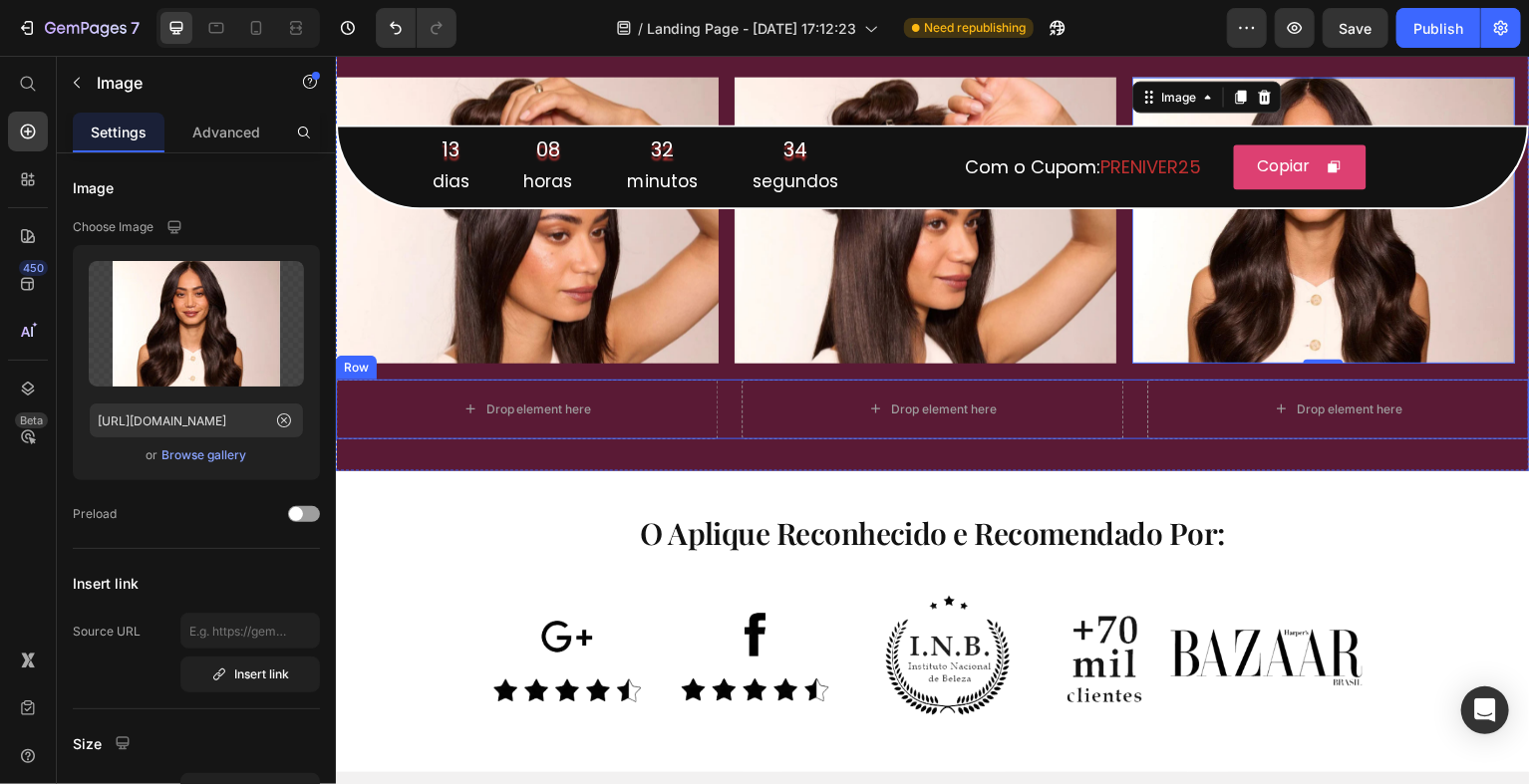 click on "Drop element here
Drop element here
Drop element here Row" at bounding box center [933, 410] 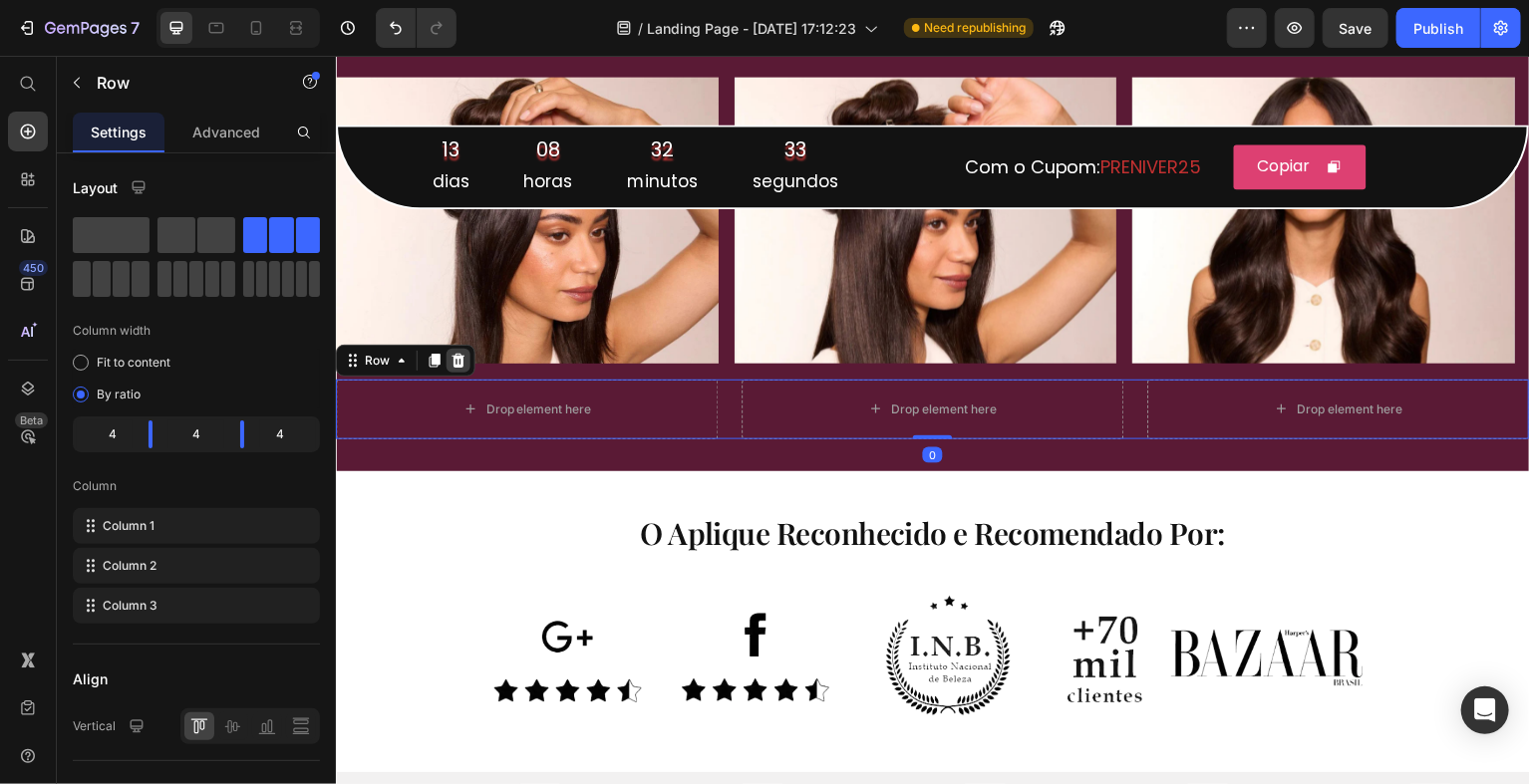 click 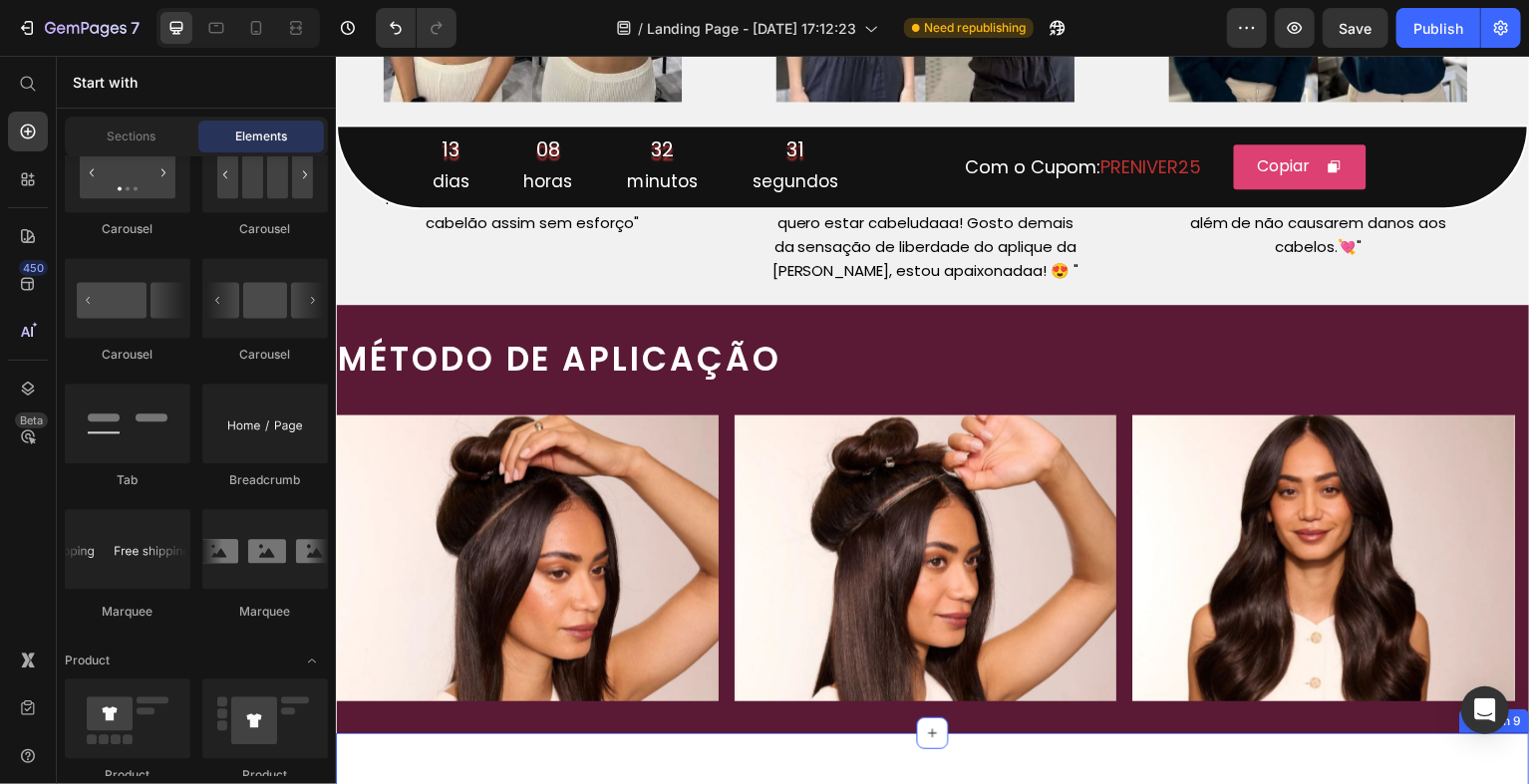 scroll, scrollTop: 2307, scrollLeft: 0, axis: vertical 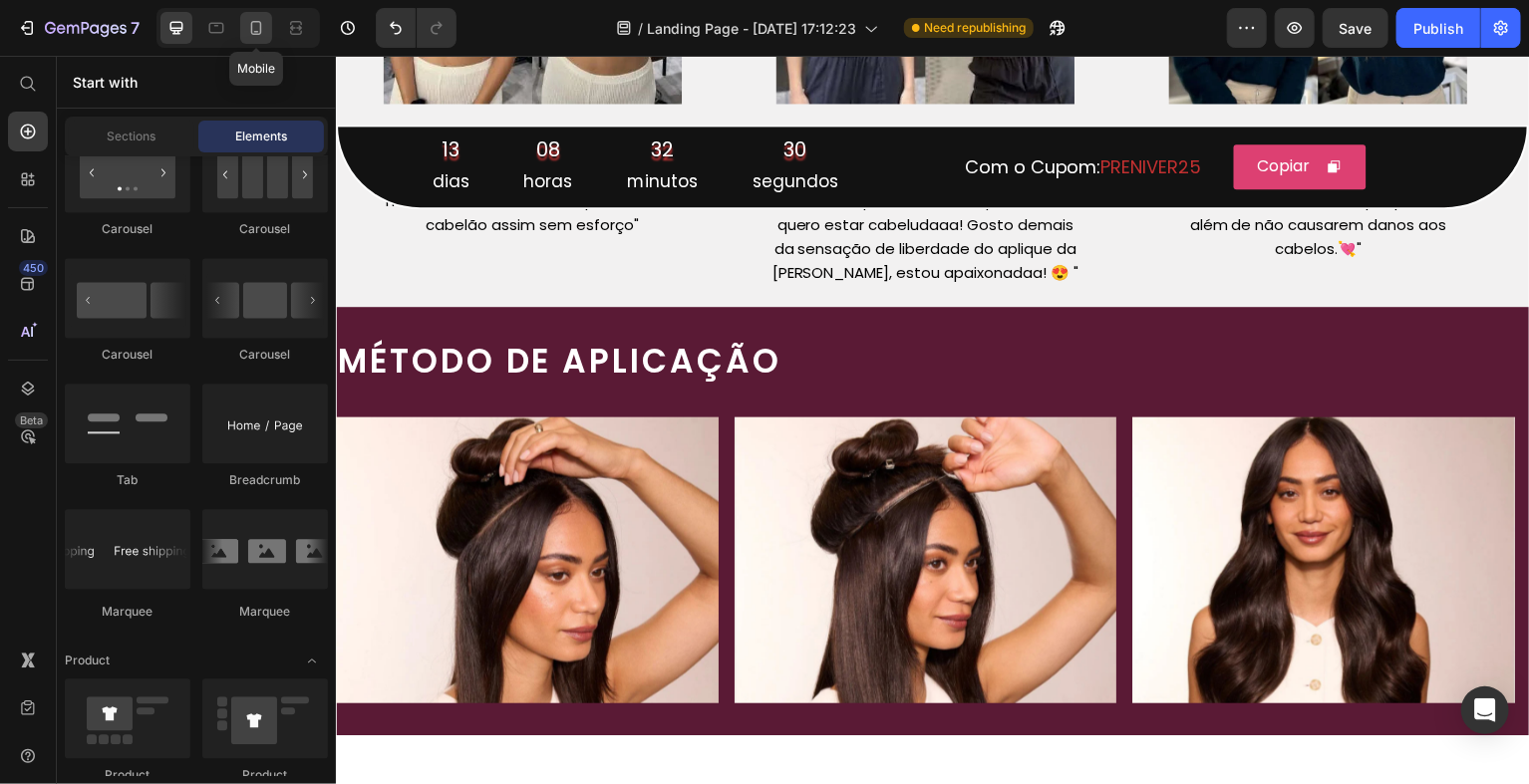 click 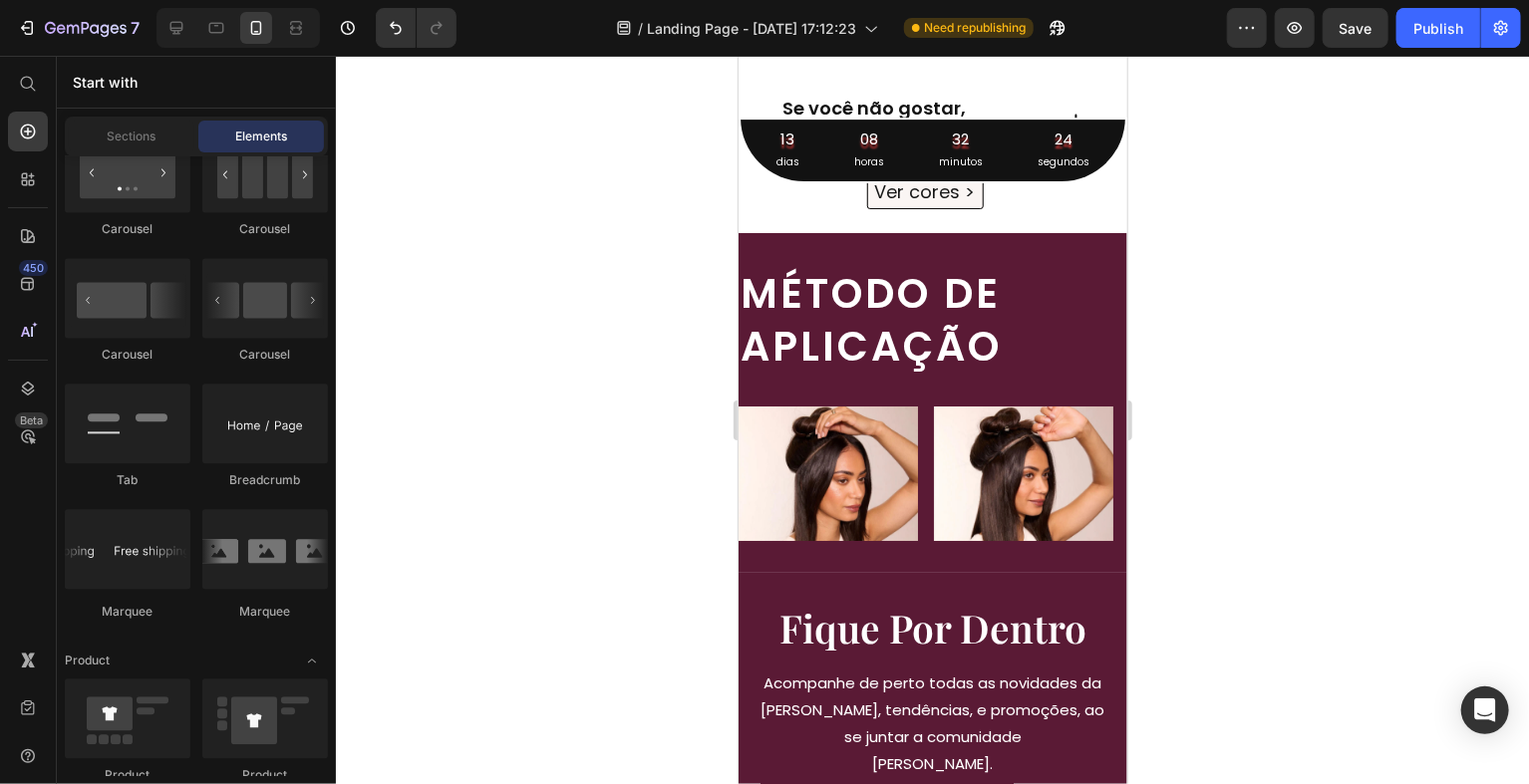 scroll, scrollTop: 3493, scrollLeft: 0, axis: vertical 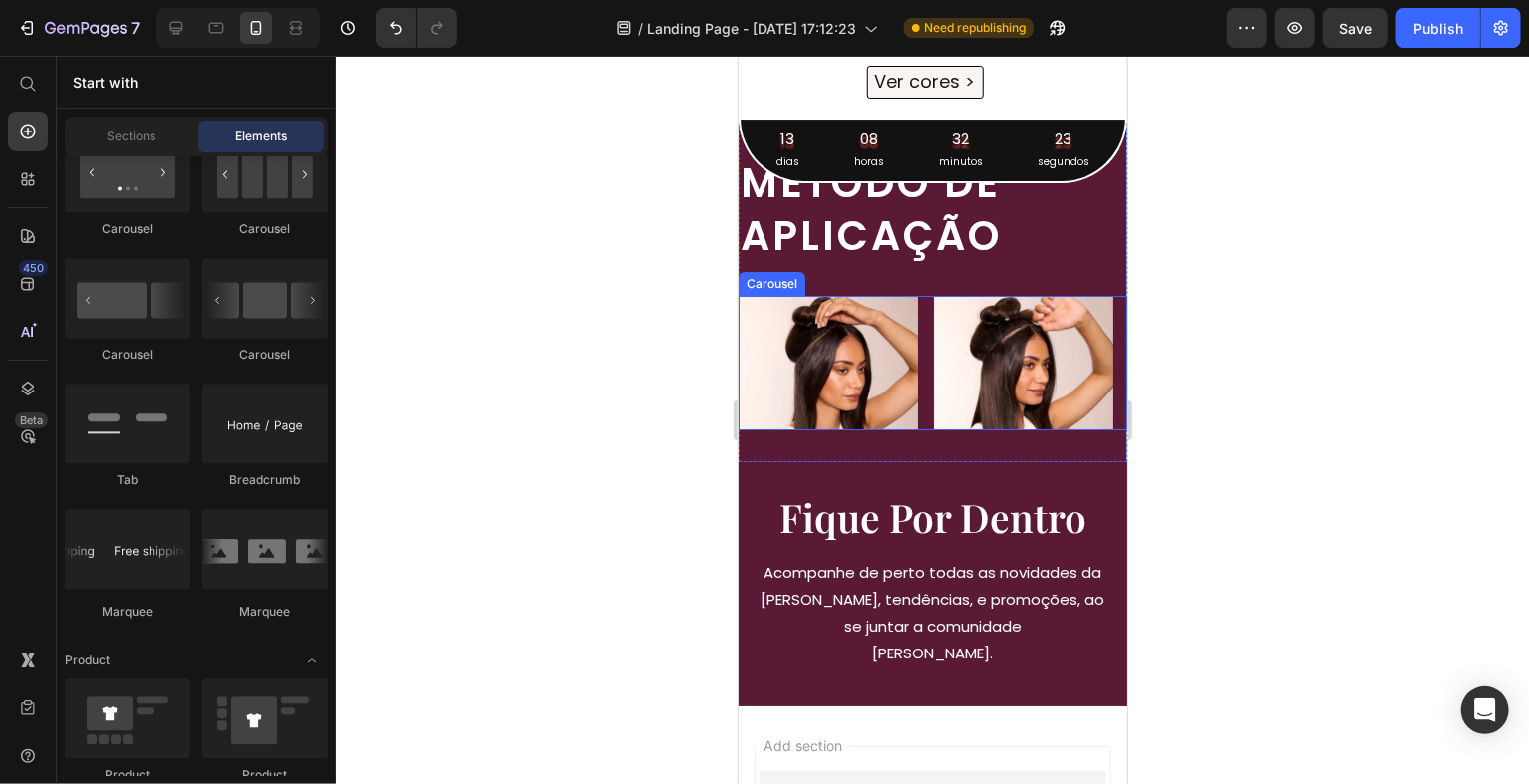 click on "Image Image Image
Drop element here" at bounding box center (932, 362) 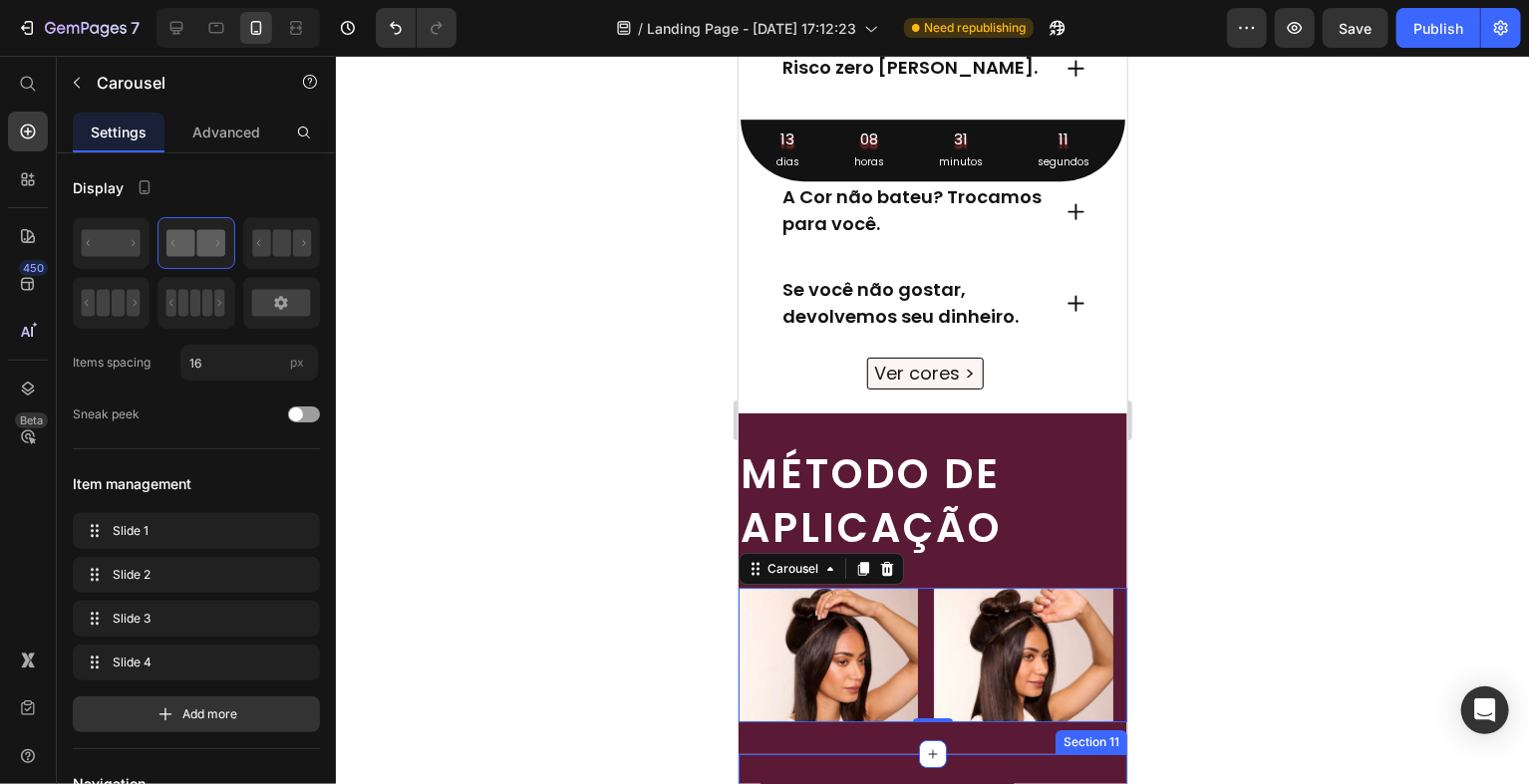 scroll, scrollTop: 3107, scrollLeft: 0, axis: vertical 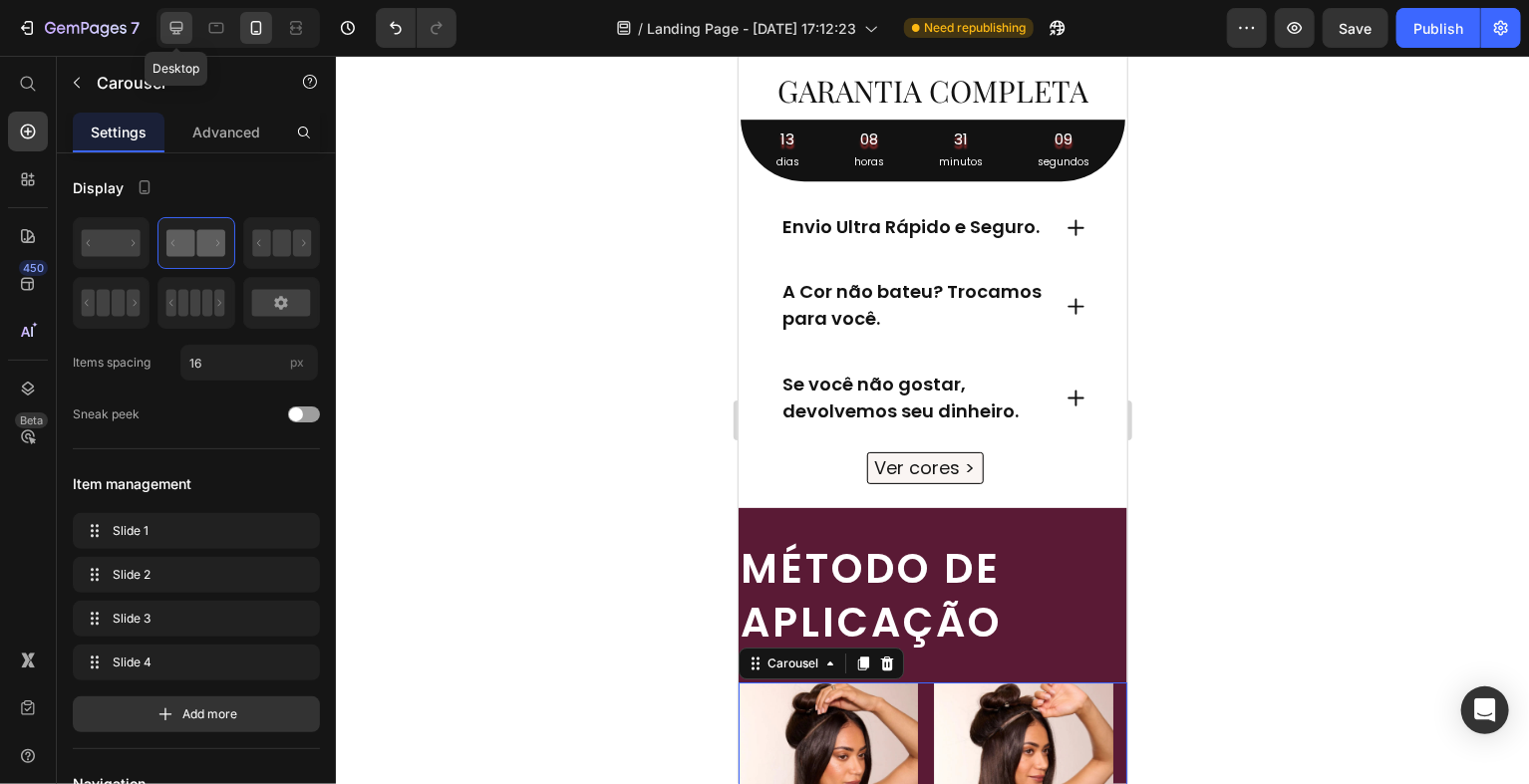 click 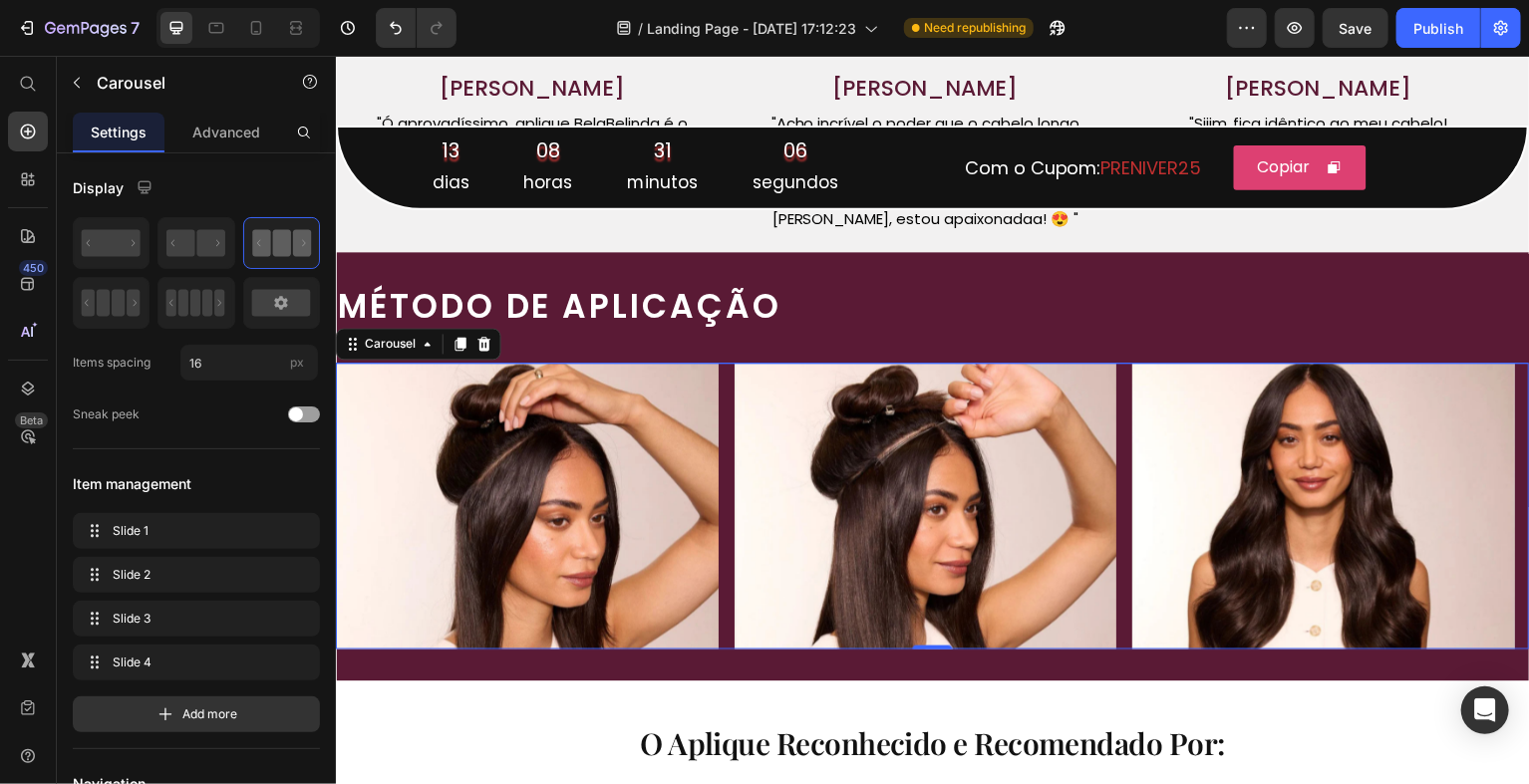 scroll, scrollTop: 2448, scrollLeft: 0, axis: vertical 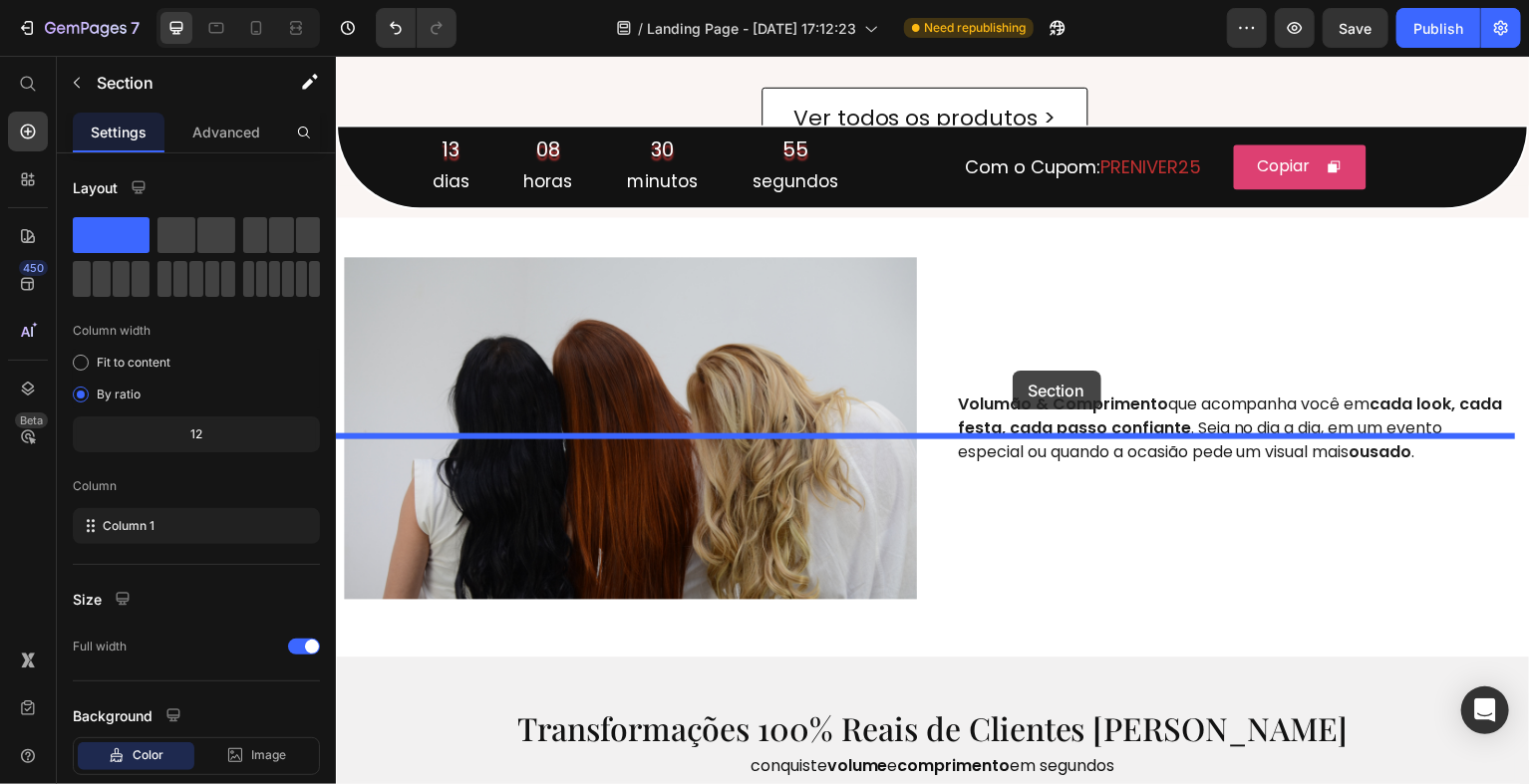 drag, startPoint x: 1167, startPoint y: 273, endPoint x: 1013, endPoint y: 372, distance: 183.07649 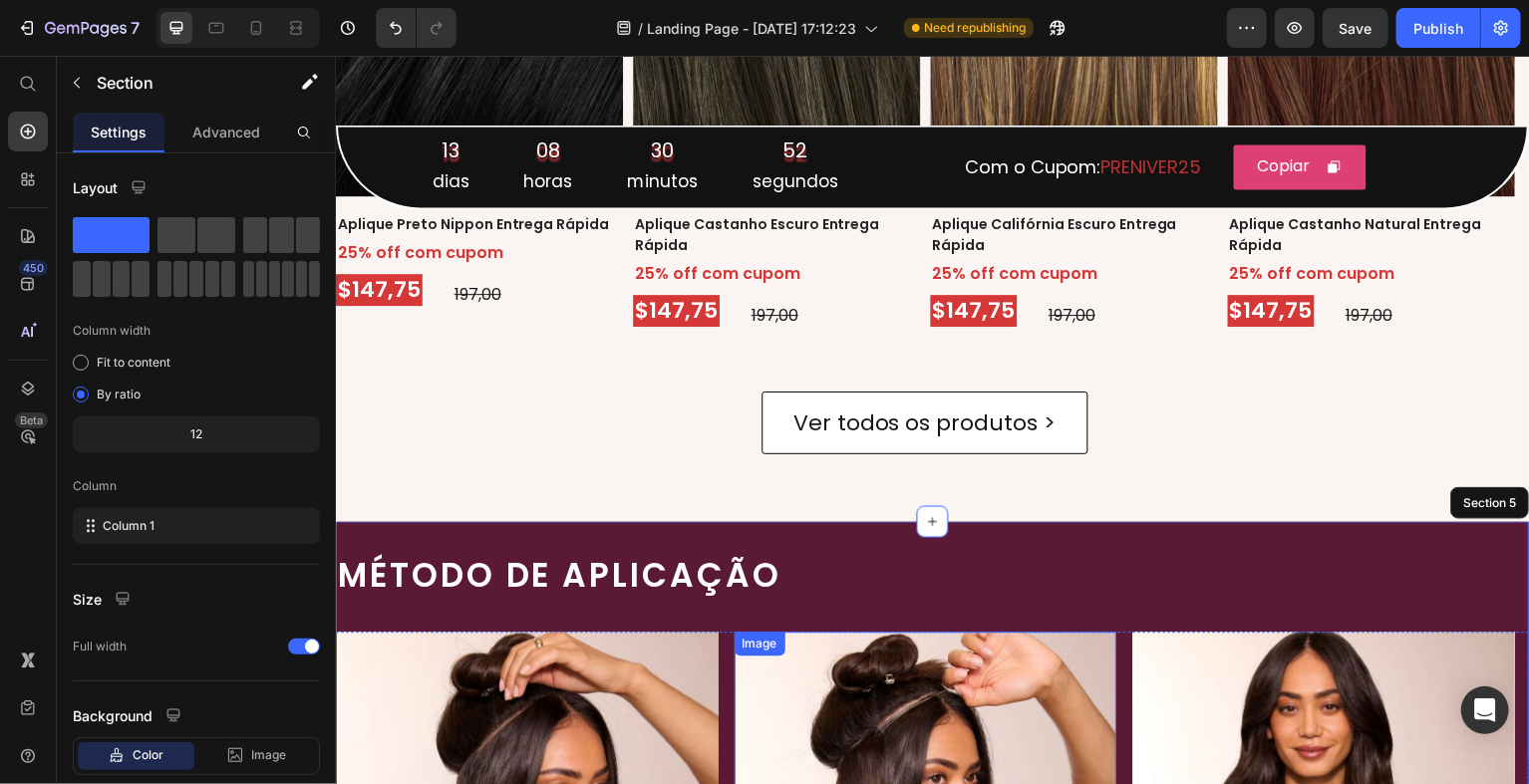 scroll, scrollTop: 896, scrollLeft: 0, axis: vertical 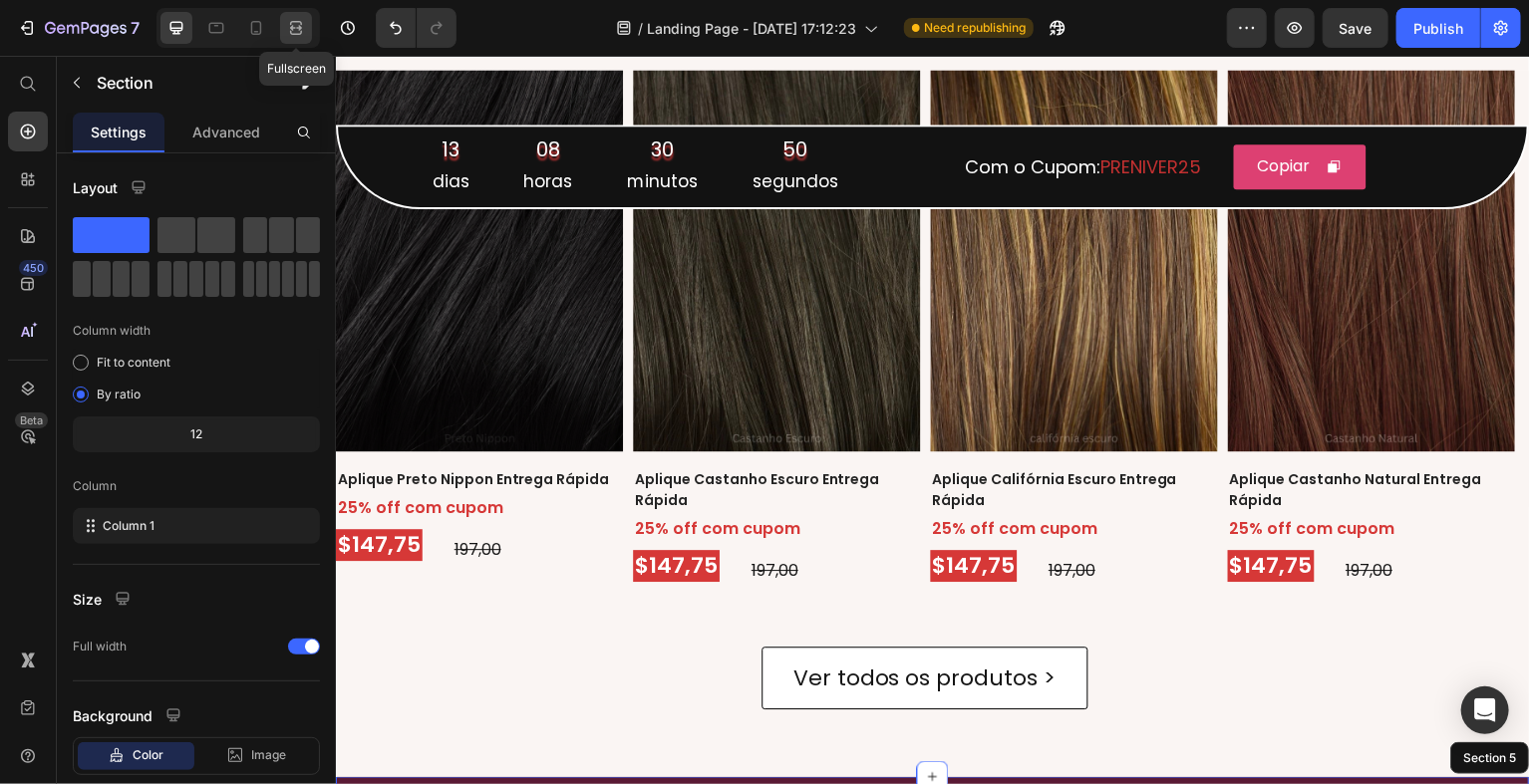 click 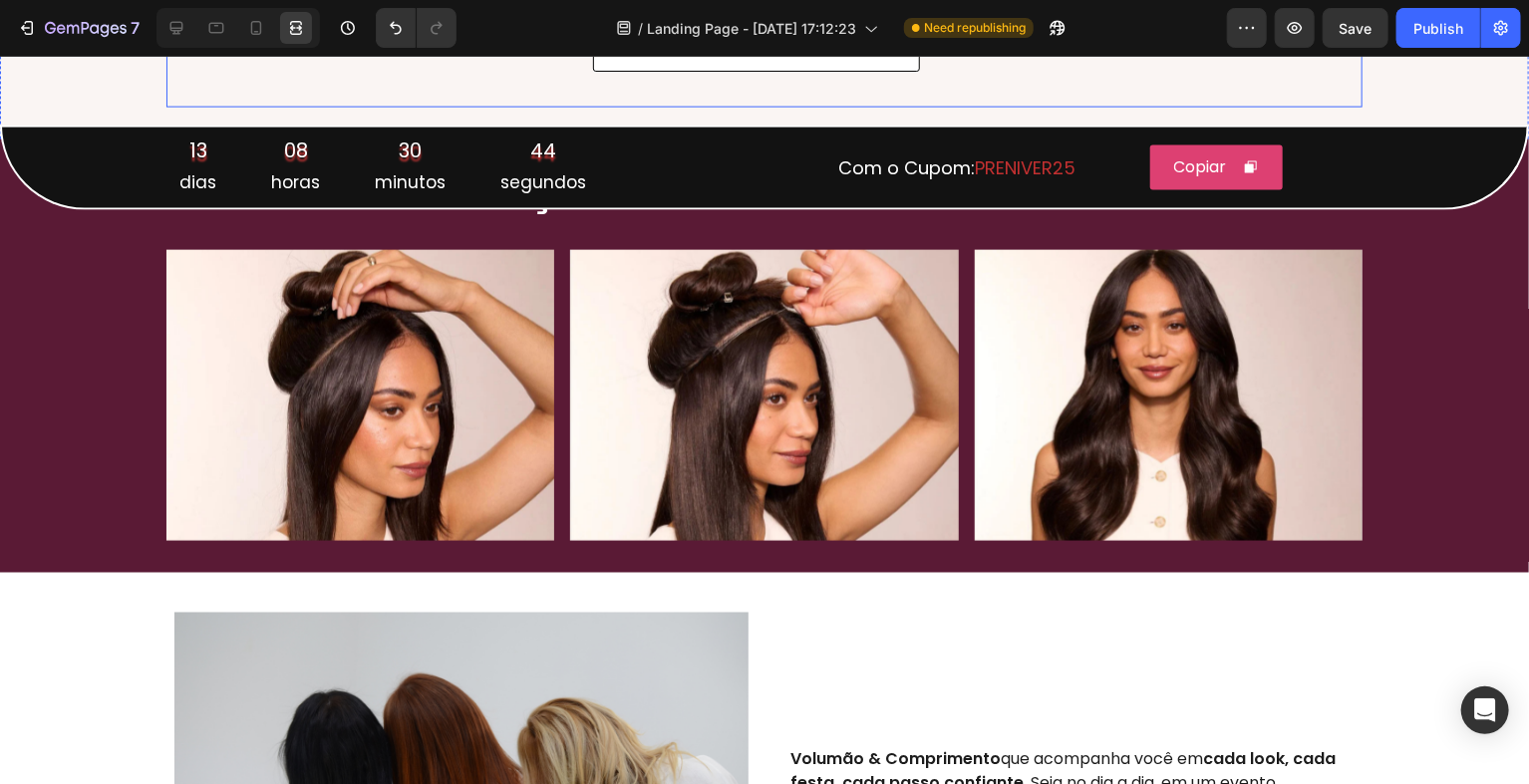 scroll, scrollTop: 1386, scrollLeft: 0, axis: vertical 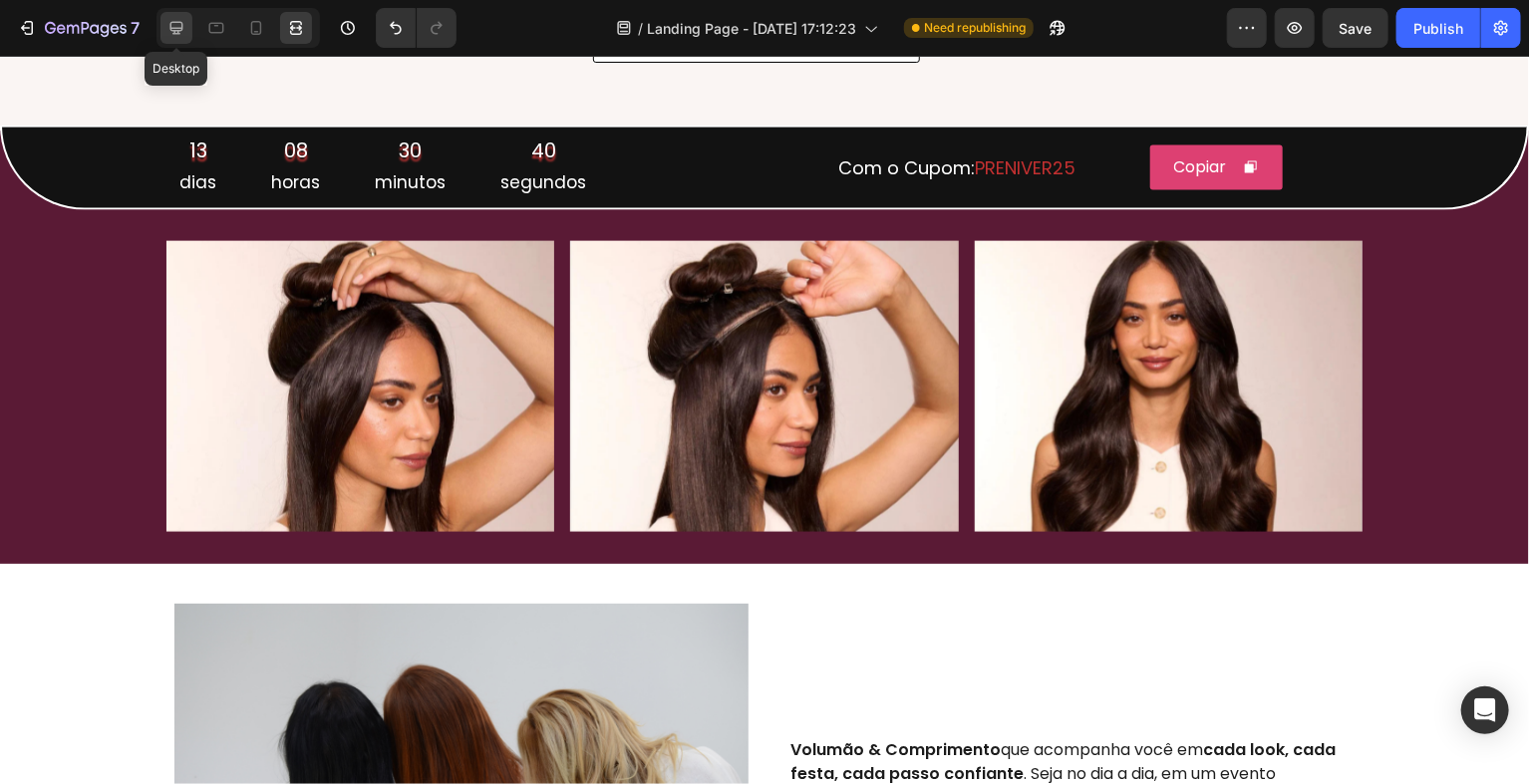 click 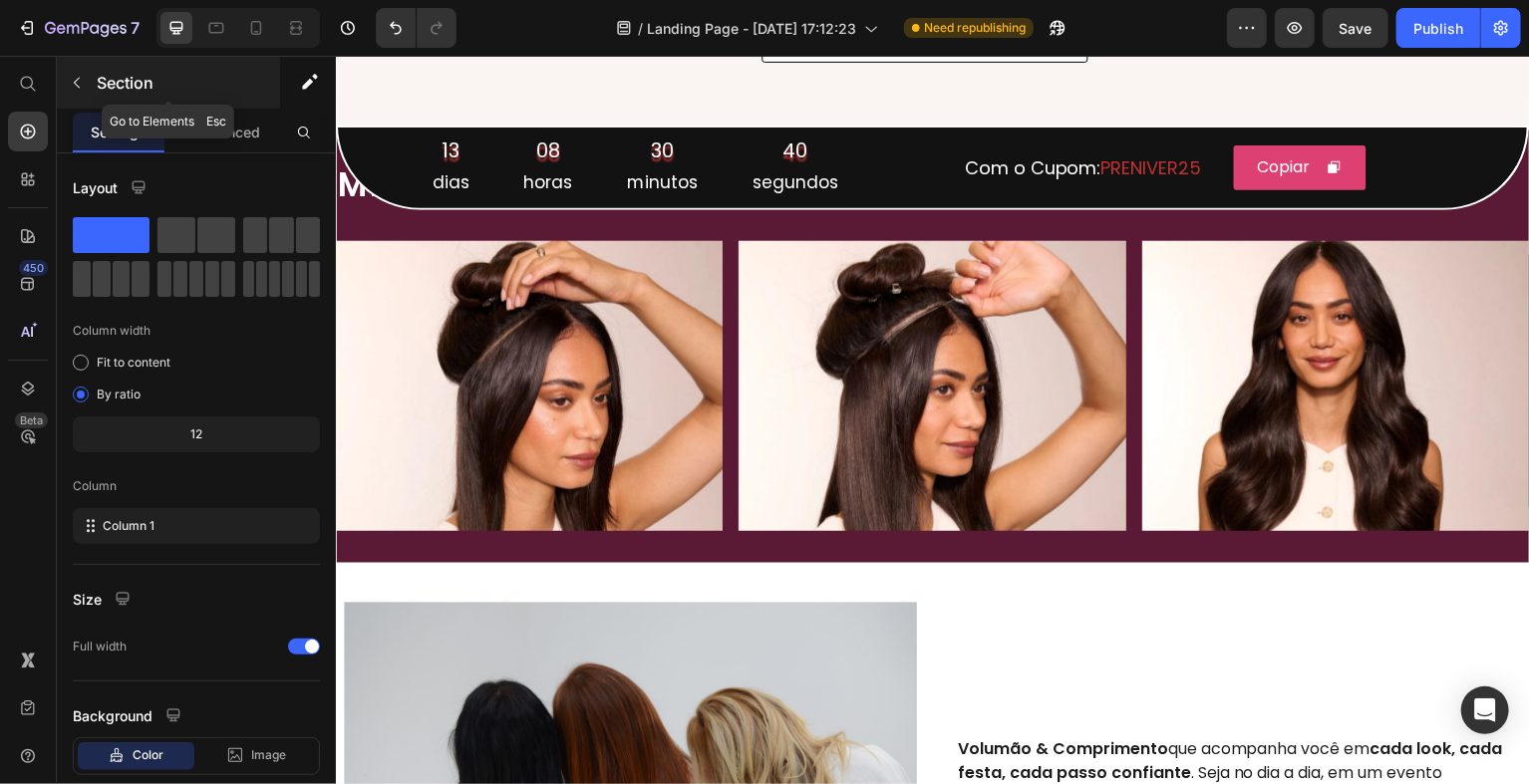 scroll, scrollTop: 1381, scrollLeft: 0, axis: vertical 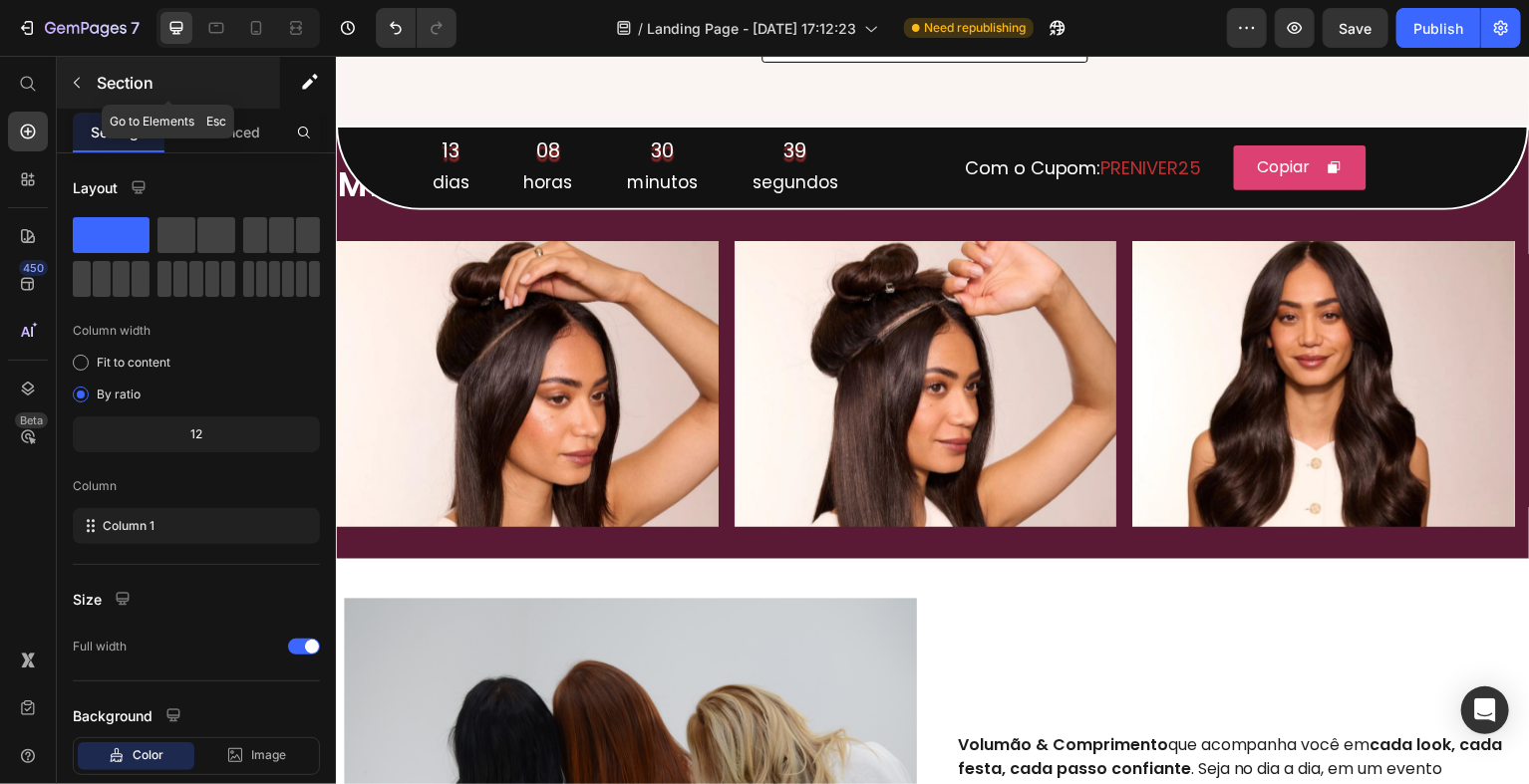 click 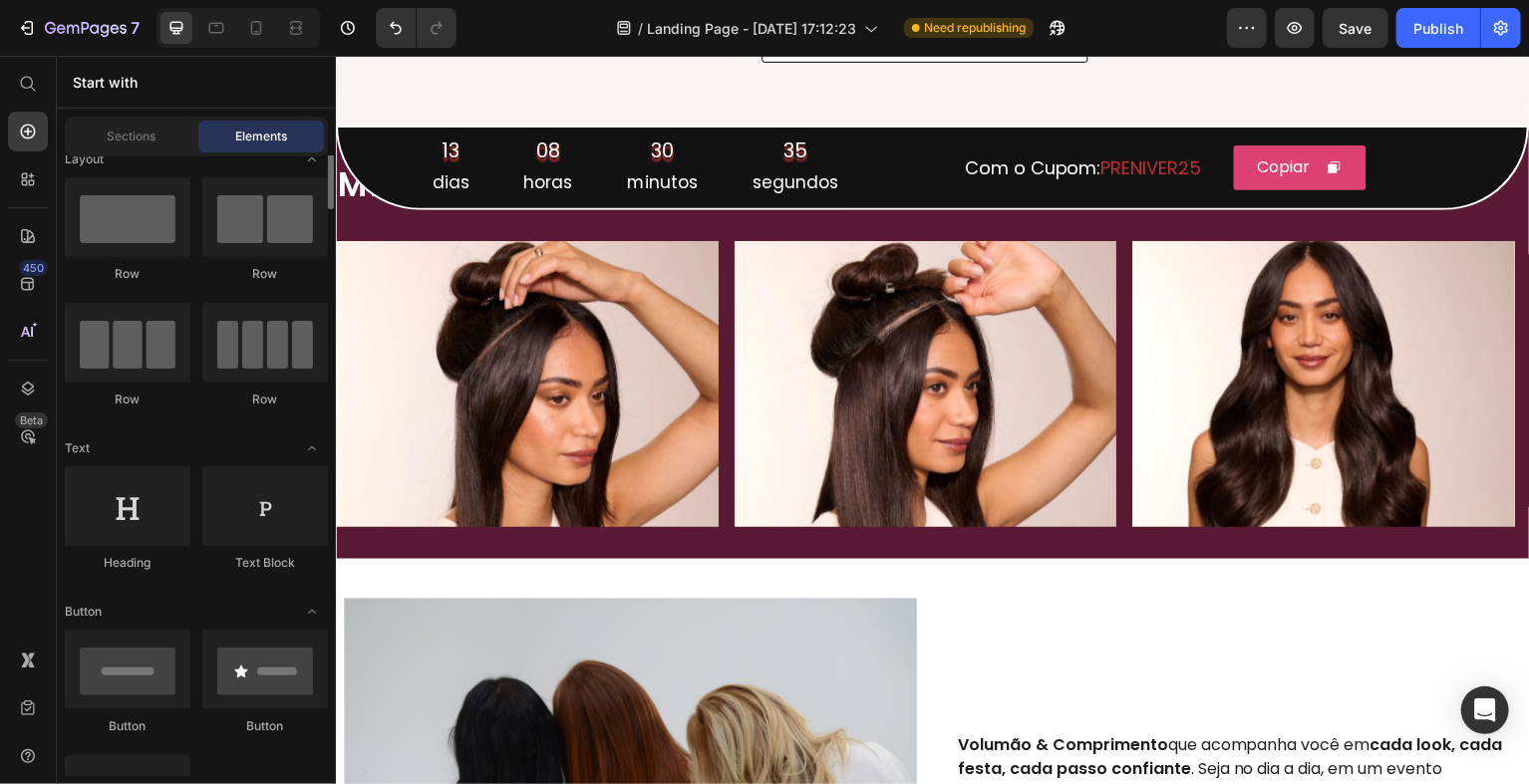 scroll, scrollTop: 0, scrollLeft: 0, axis: both 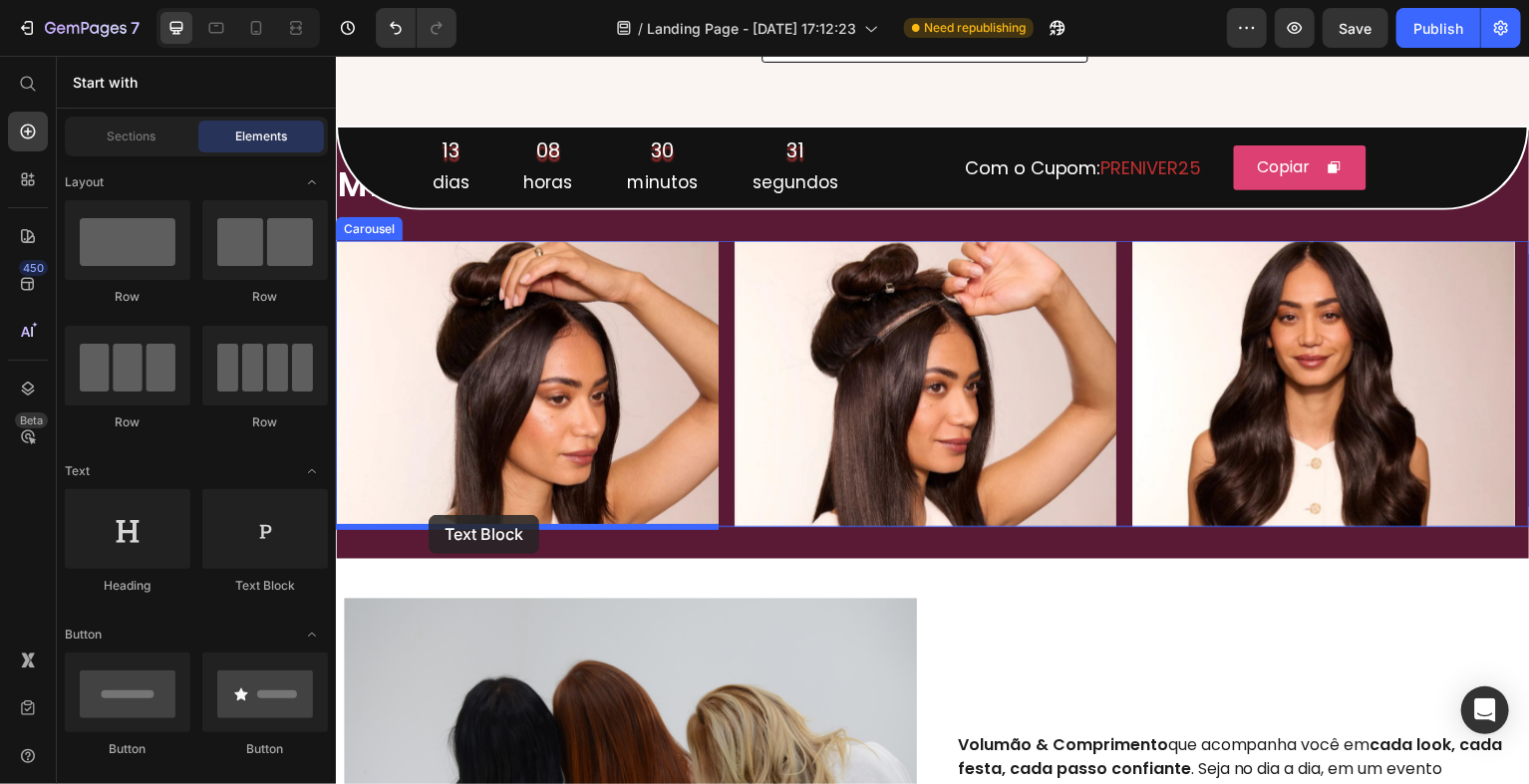 drag, startPoint x: 624, startPoint y: 613, endPoint x: 428, endPoint y: 516, distance: 218.68928 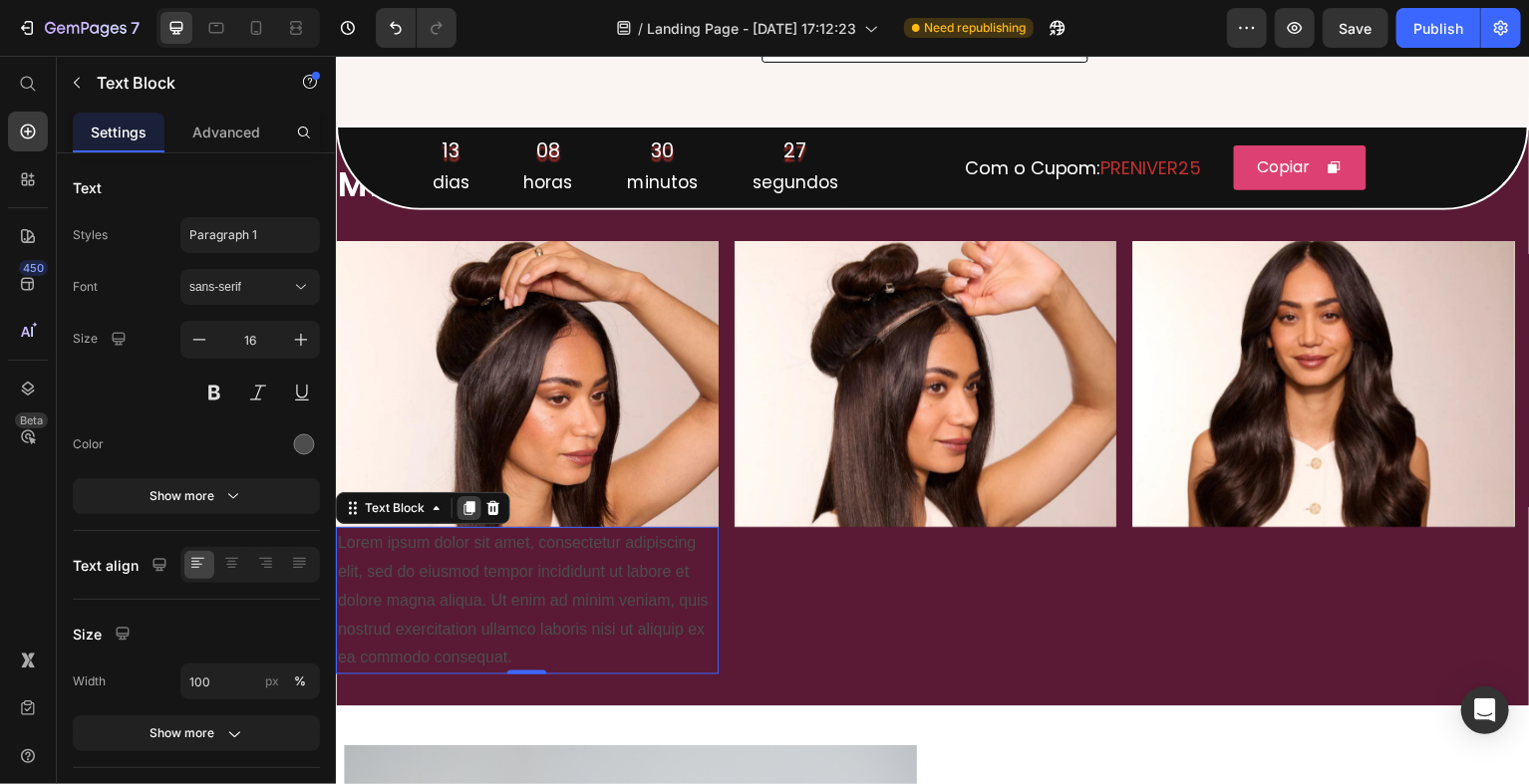 click 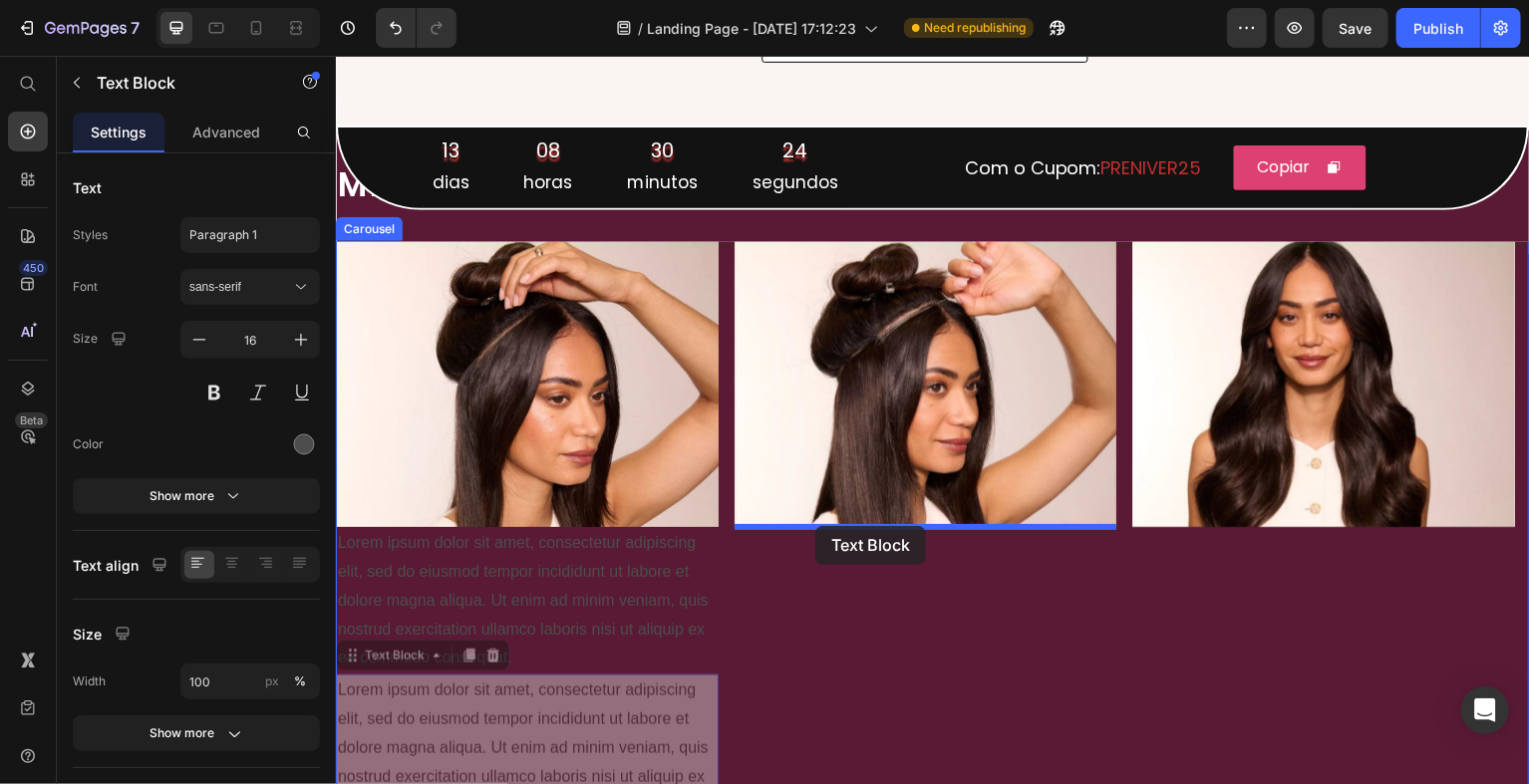 drag, startPoint x: 374, startPoint y: 655, endPoint x: 815, endPoint y: 527, distance: 459.20039 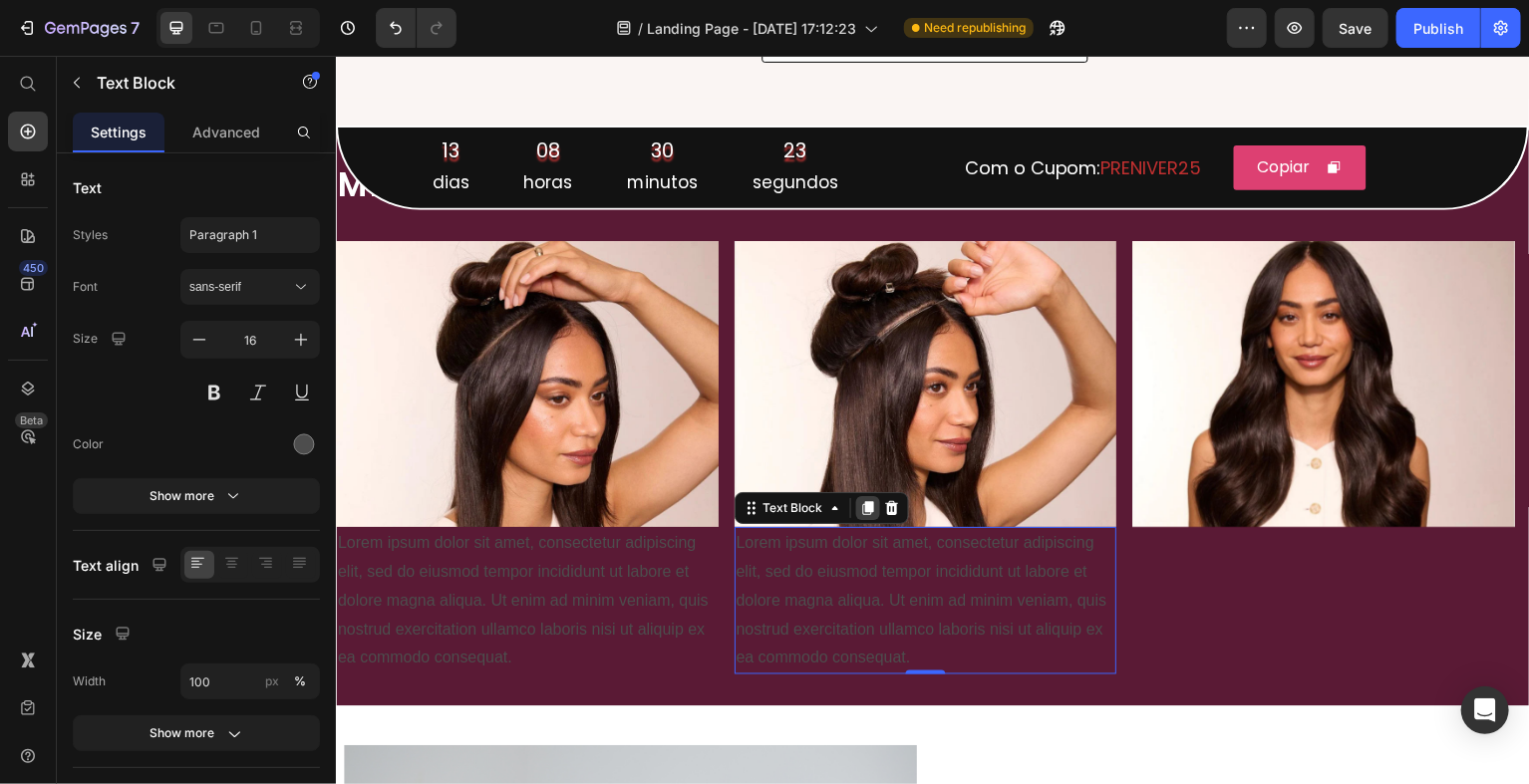 click 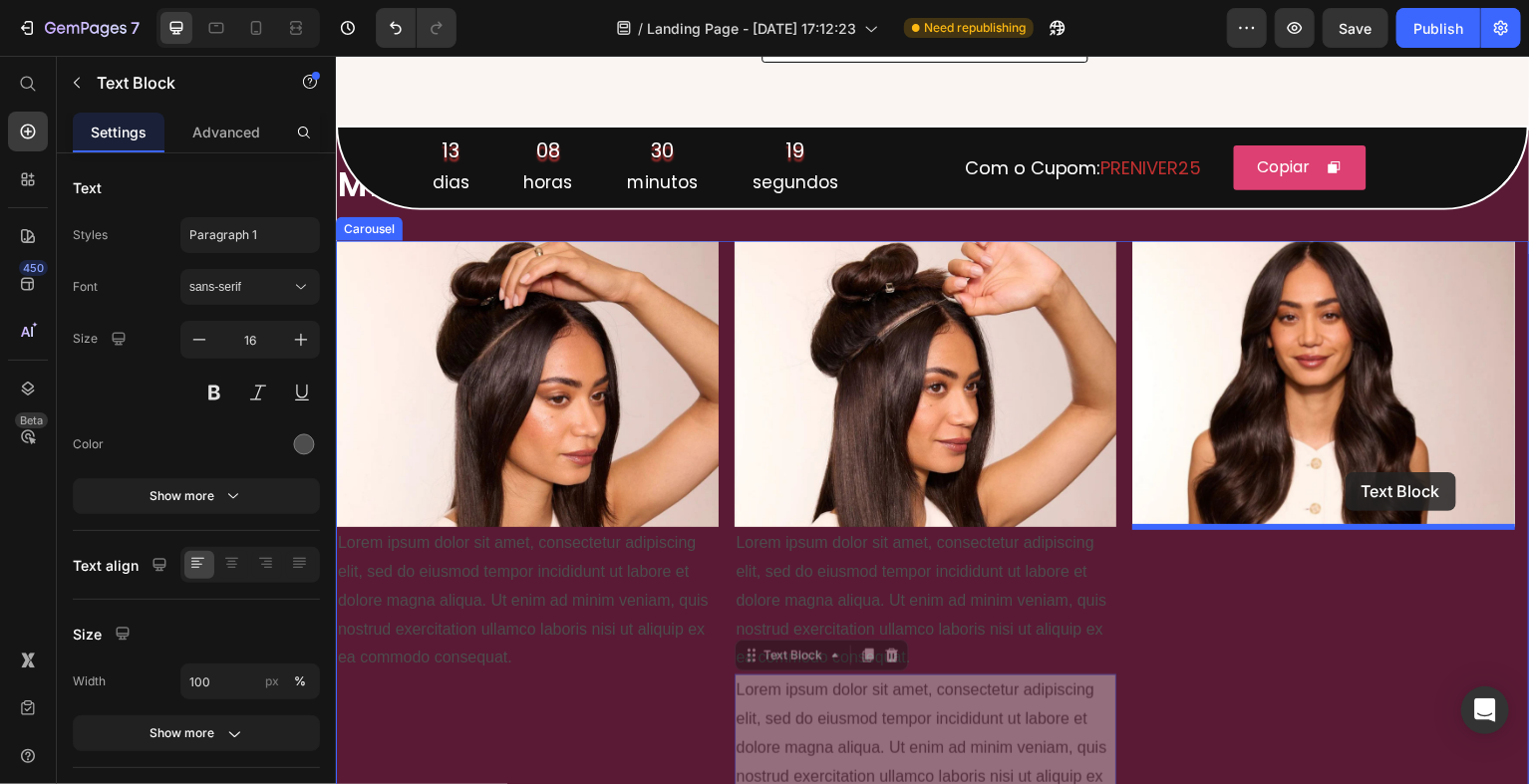 drag, startPoint x: 767, startPoint y: 658, endPoint x: 1346, endPoint y: 476, distance: 606.931 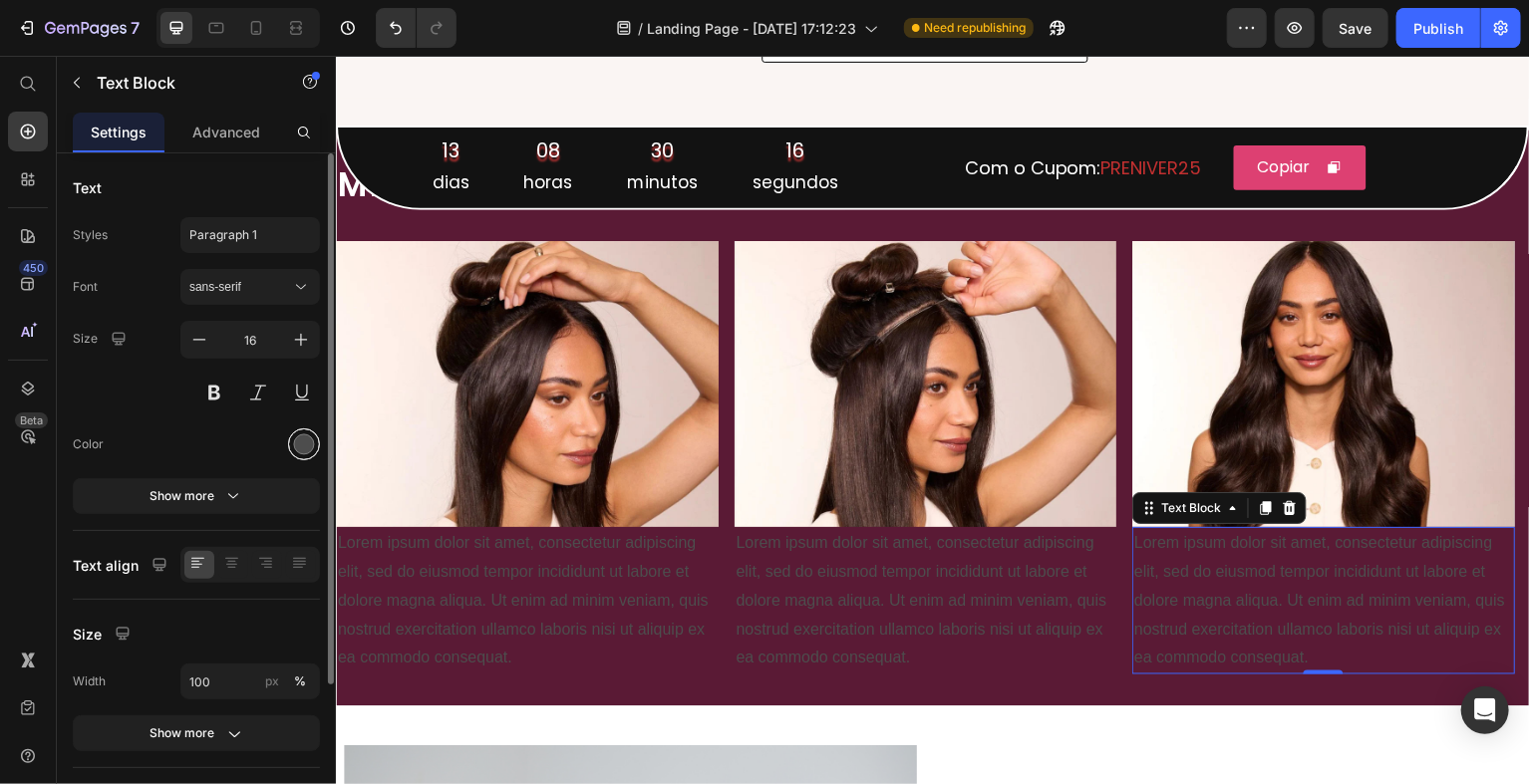 click at bounding box center (304, 444) 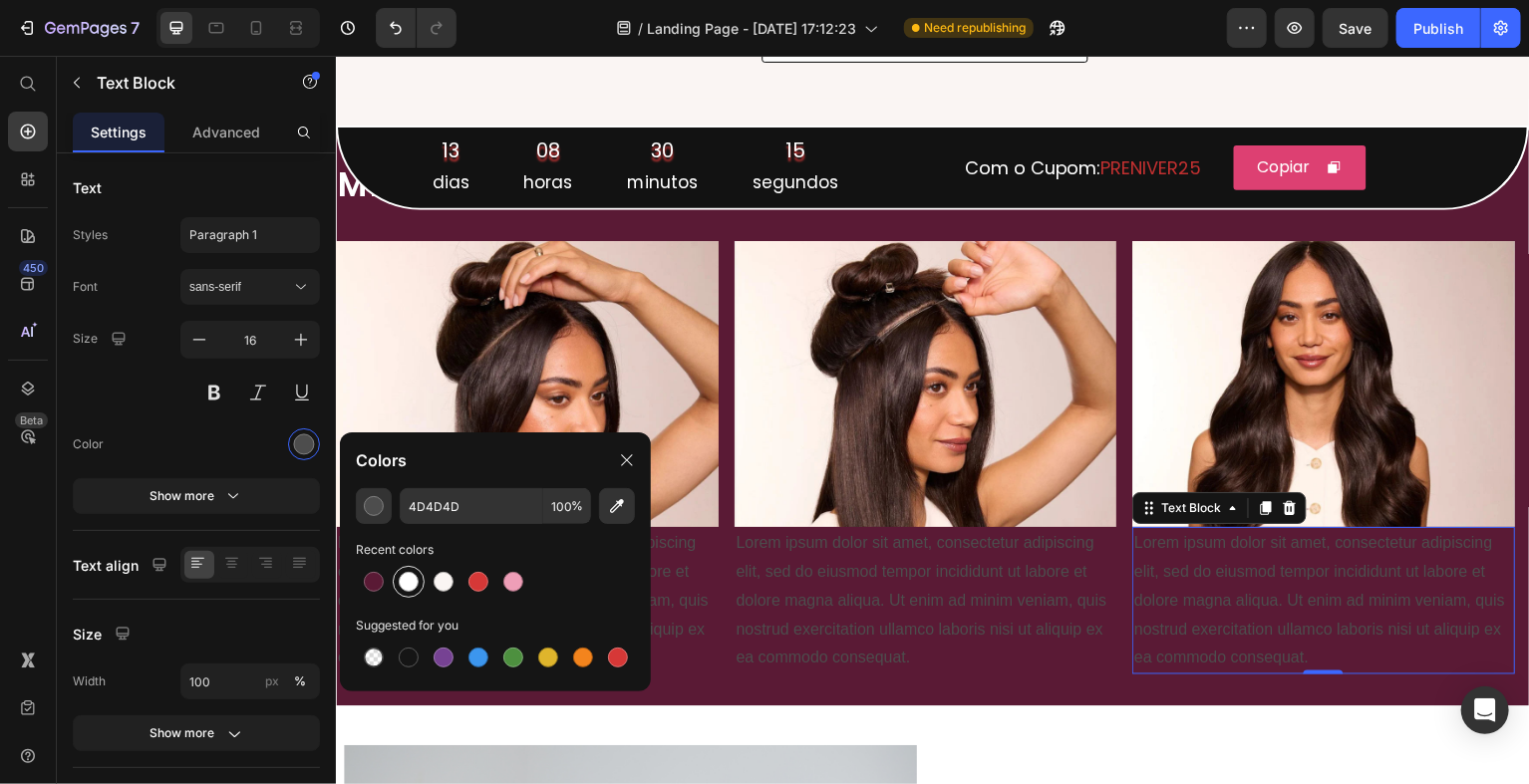 click at bounding box center [409, 582] 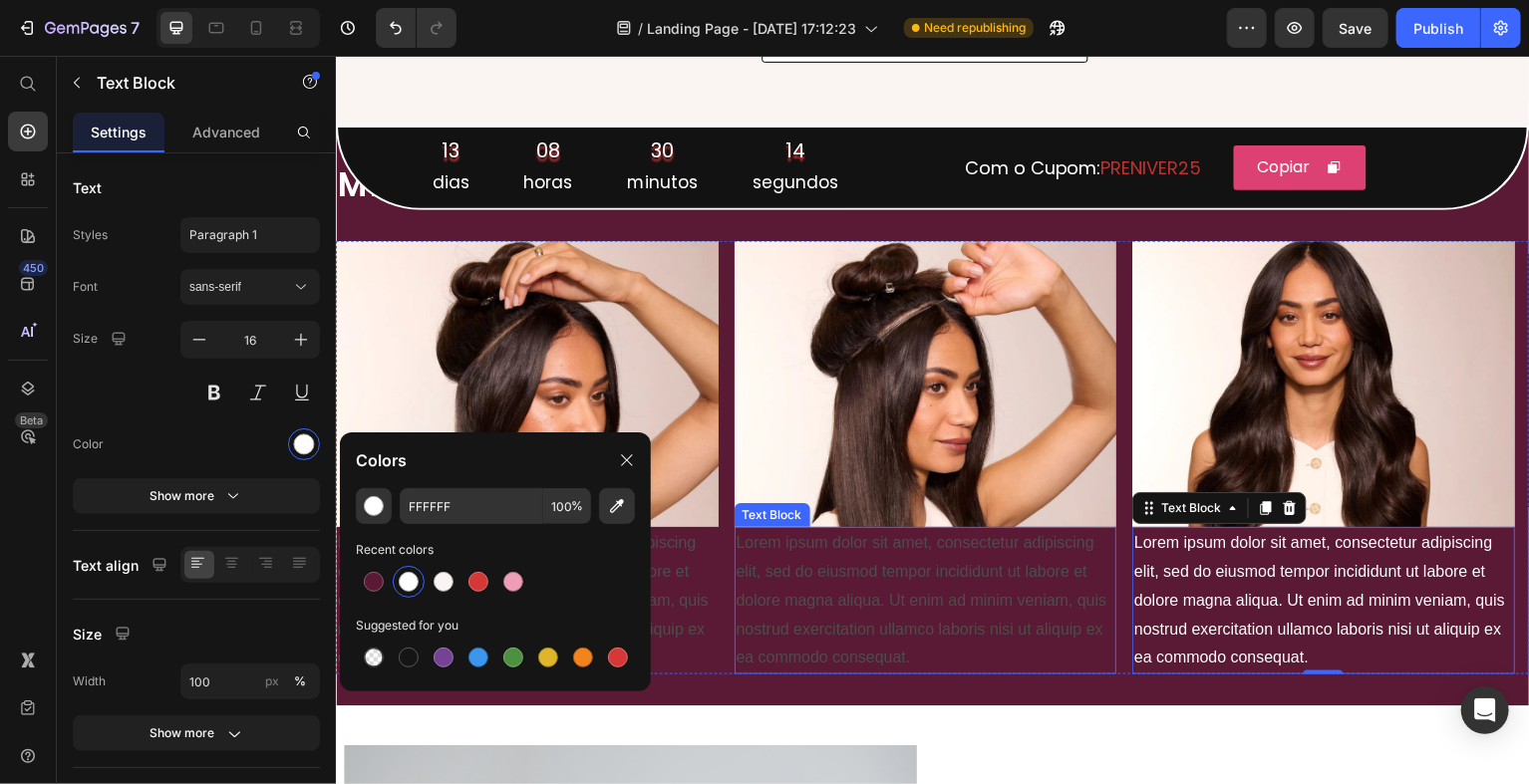 click on "Lorem ipsum dolor sit amet, consectetur adipiscing elit, sed do eiusmod tempor incididunt ut labore et dolore magna aliqua. Ut enim ad minim veniam, quis nostrud exercitation ullamco laboris nisi ut aliquip ex ea commodo consequat." at bounding box center [926, 602] 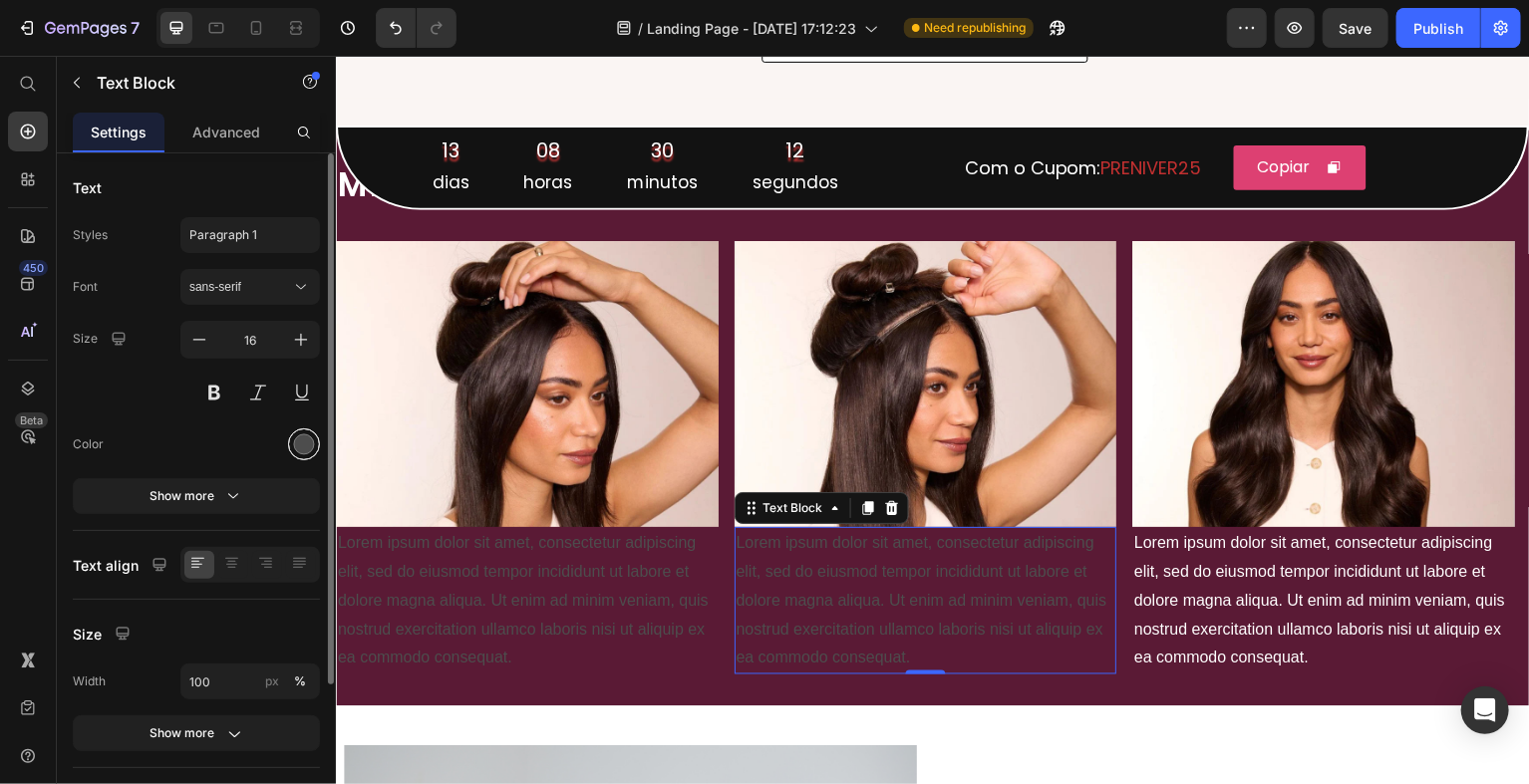 click at bounding box center [304, 444] 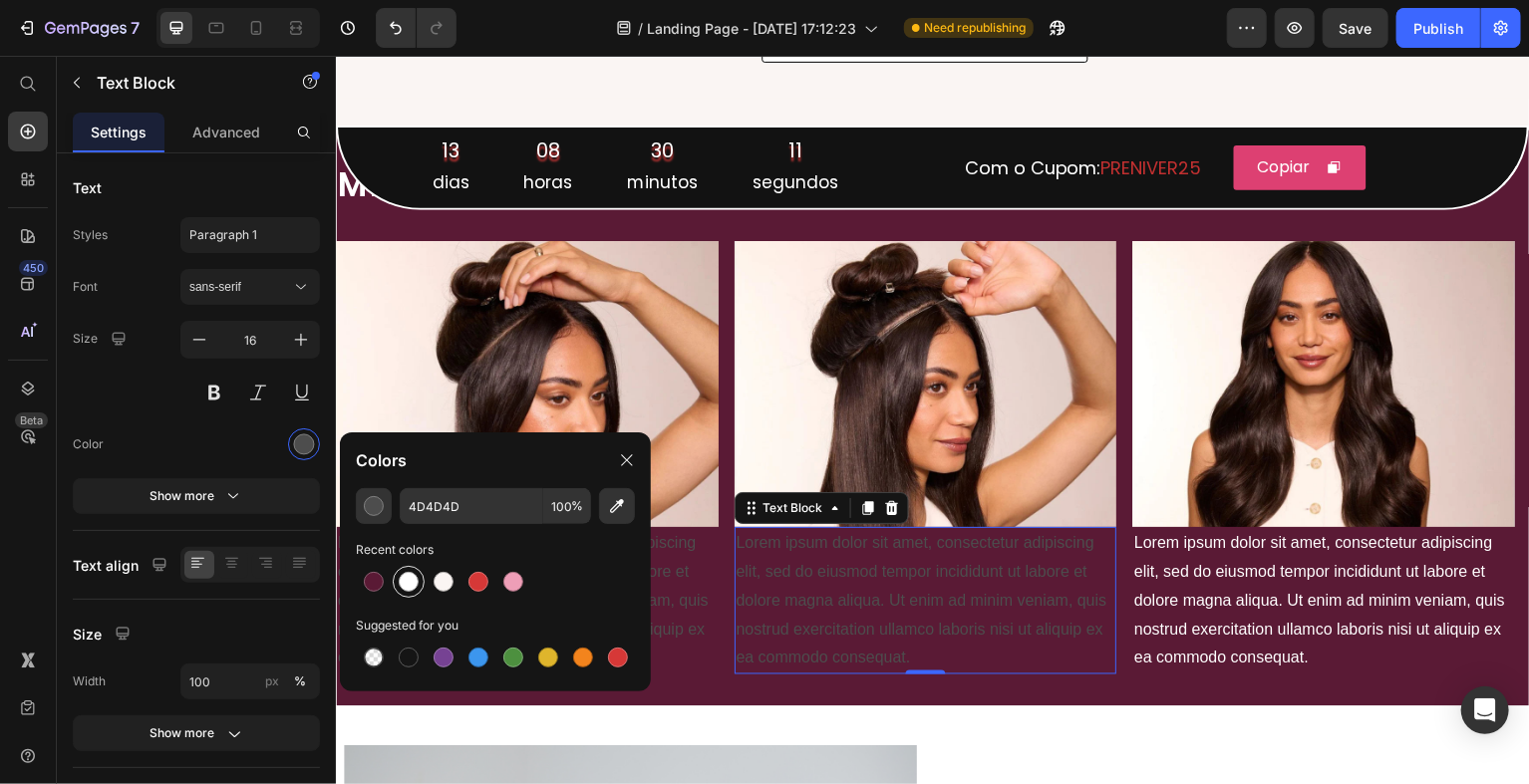 click at bounding box center (409, 582) 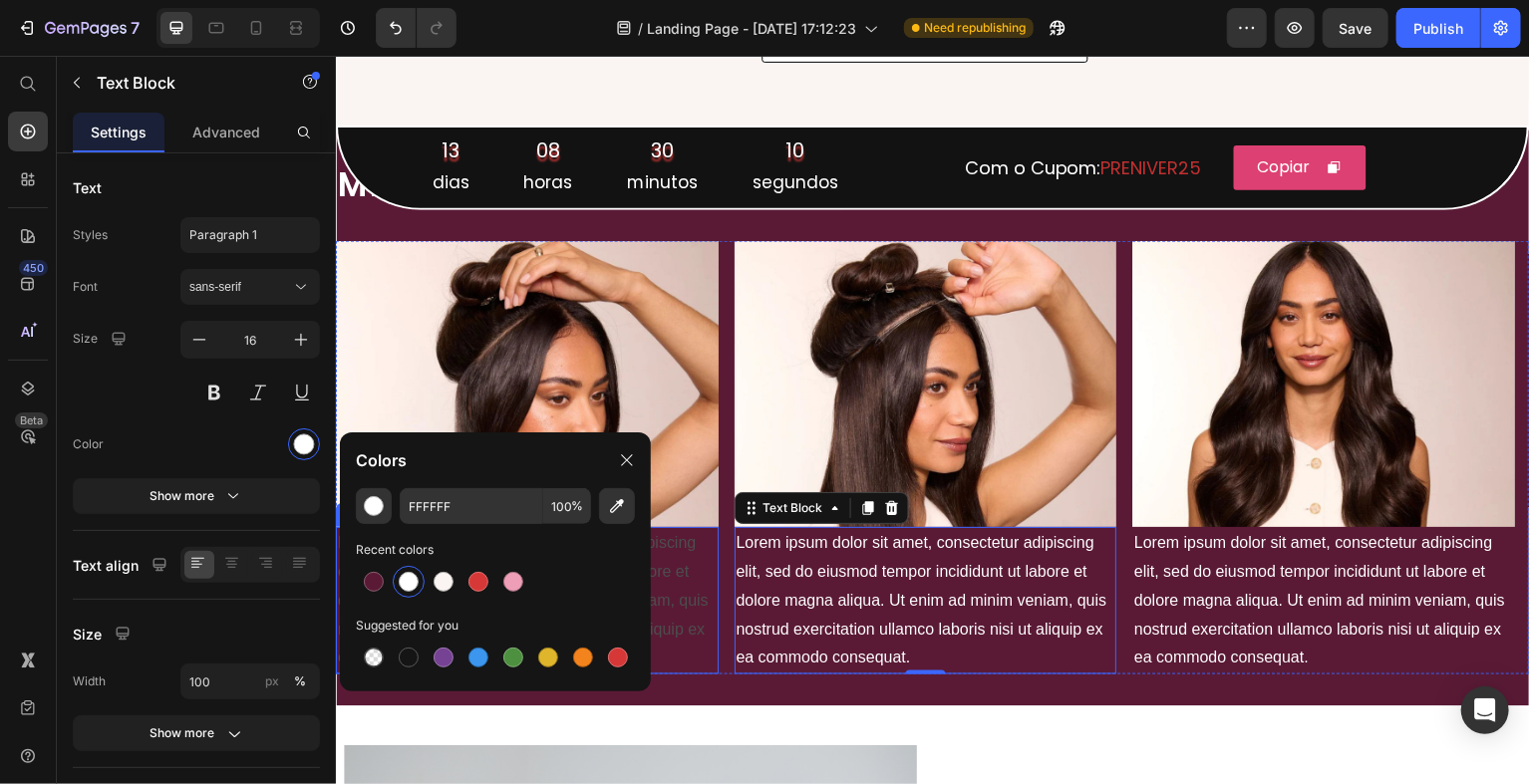 click on "Lorem ipsum dolor sit amet, consectetur adipiscing elit, sed do eiusmod tempor incididunt ut labore et dolore magna aliqua. Ut enim ad minim veniam, quis nostrud exercitation ullamco laboris nisi ut aliquip ex ea commodo consequat." at bounding box center (526, 602) 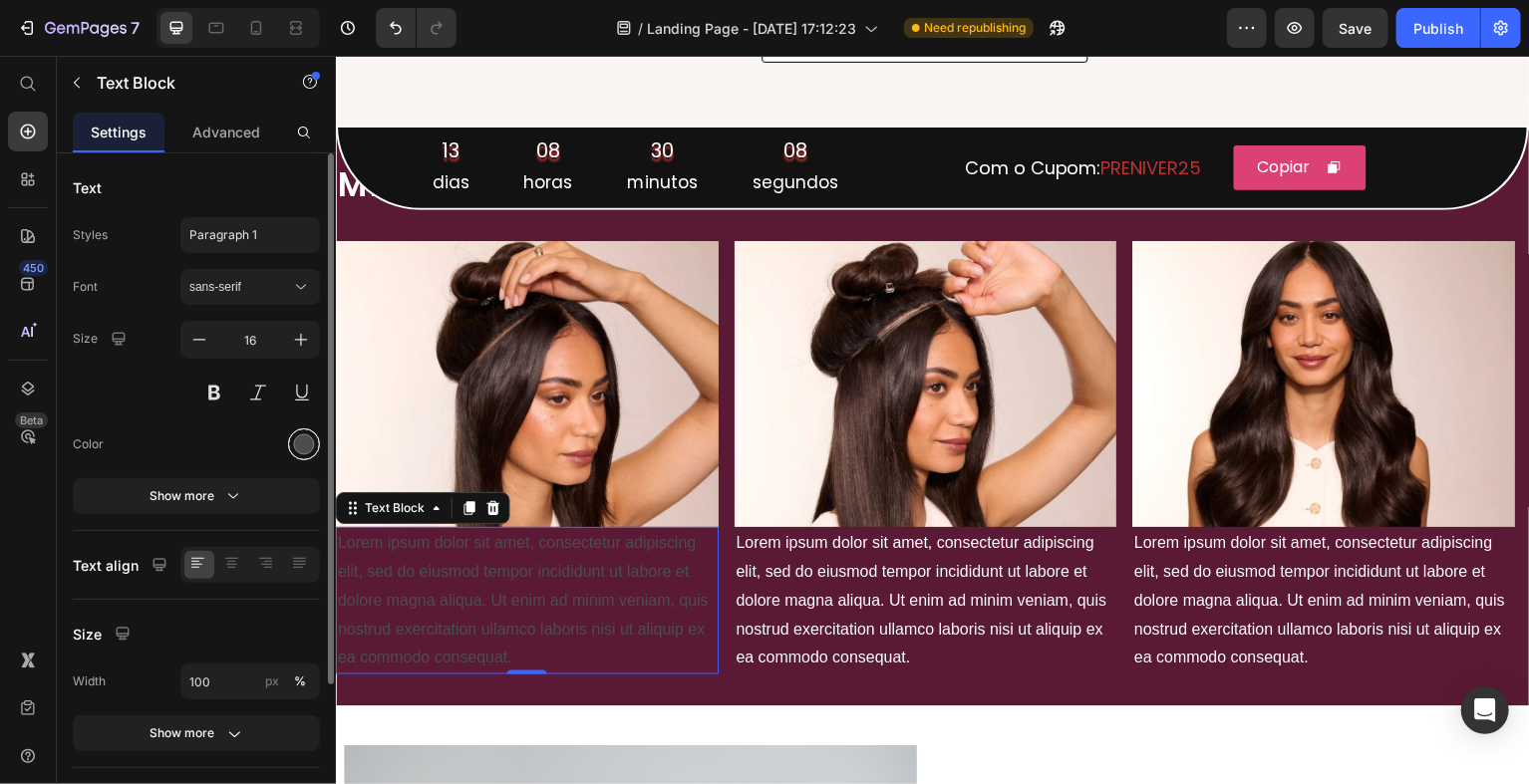 click at bounding box center (304, 444) 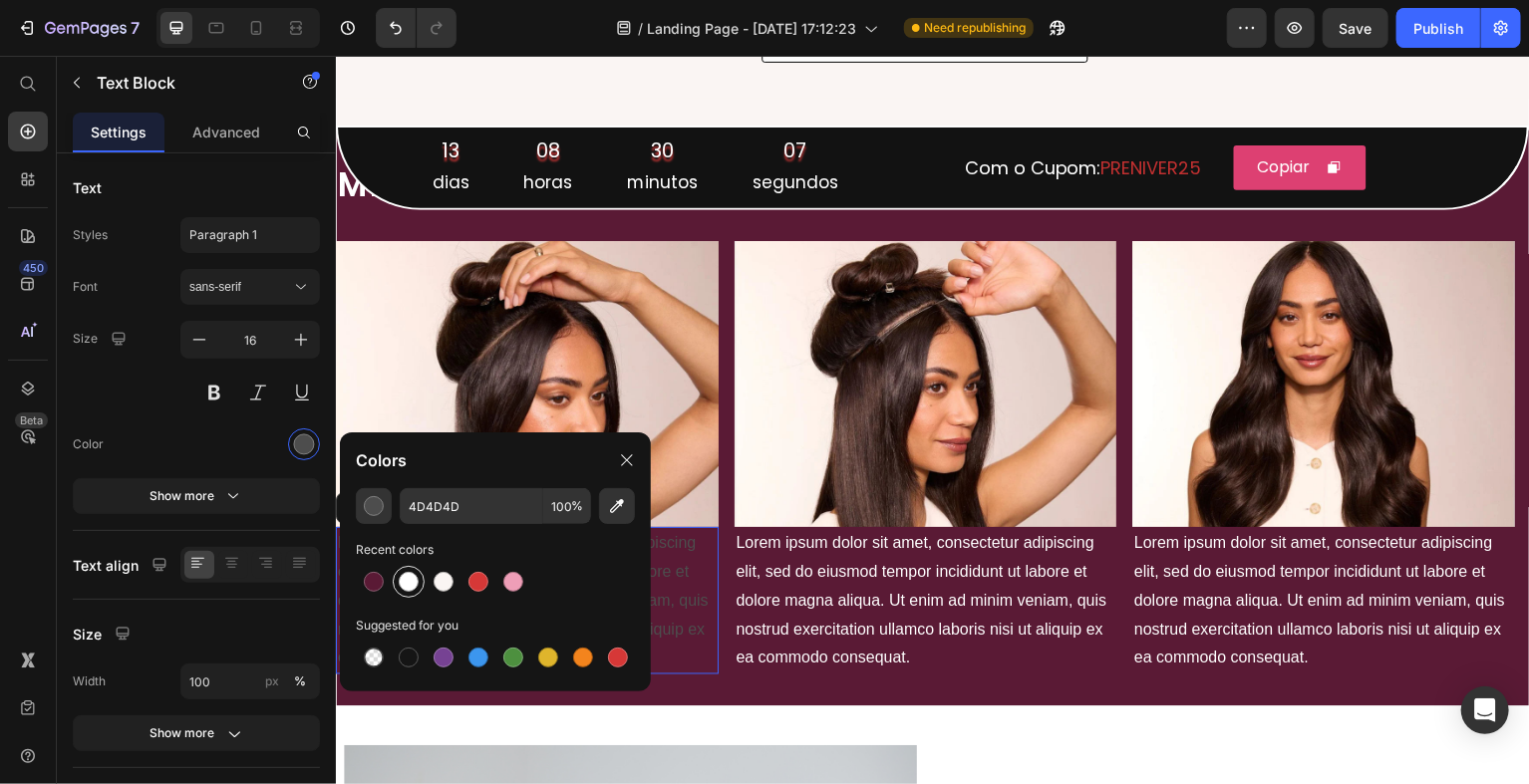 click at bounding box center (409, 582) 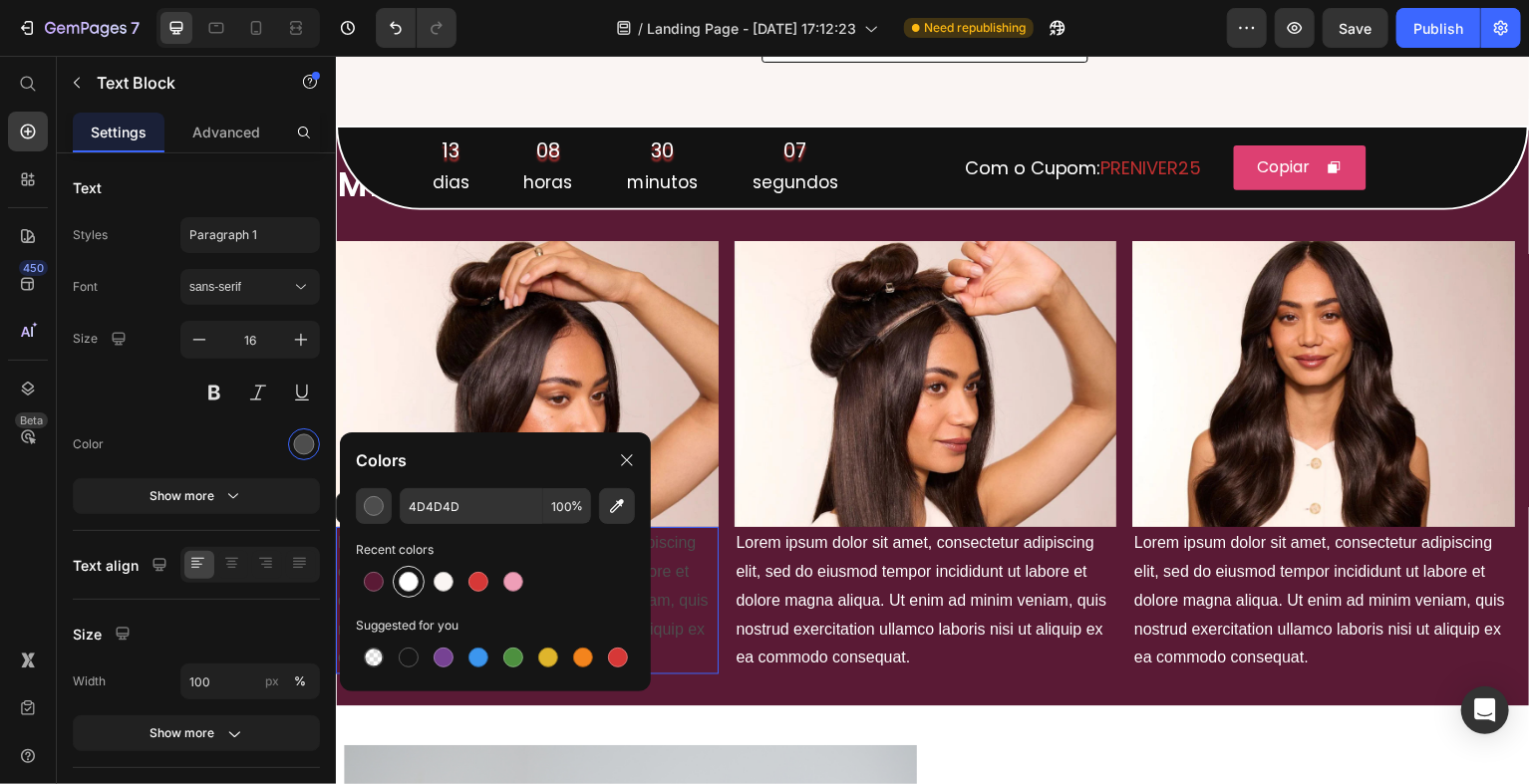 type on "FFFFFF" 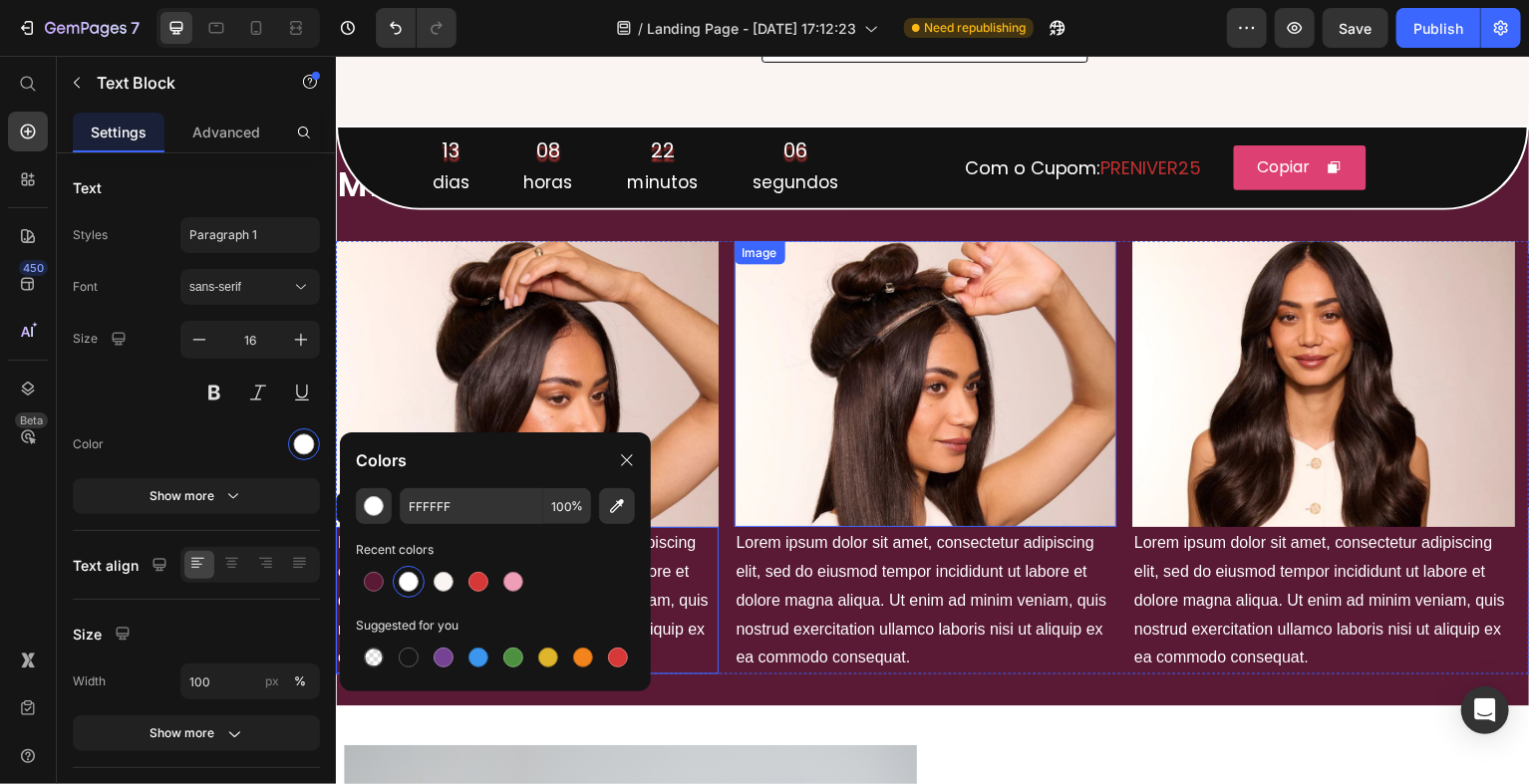 click at bounding box center [926, 385] 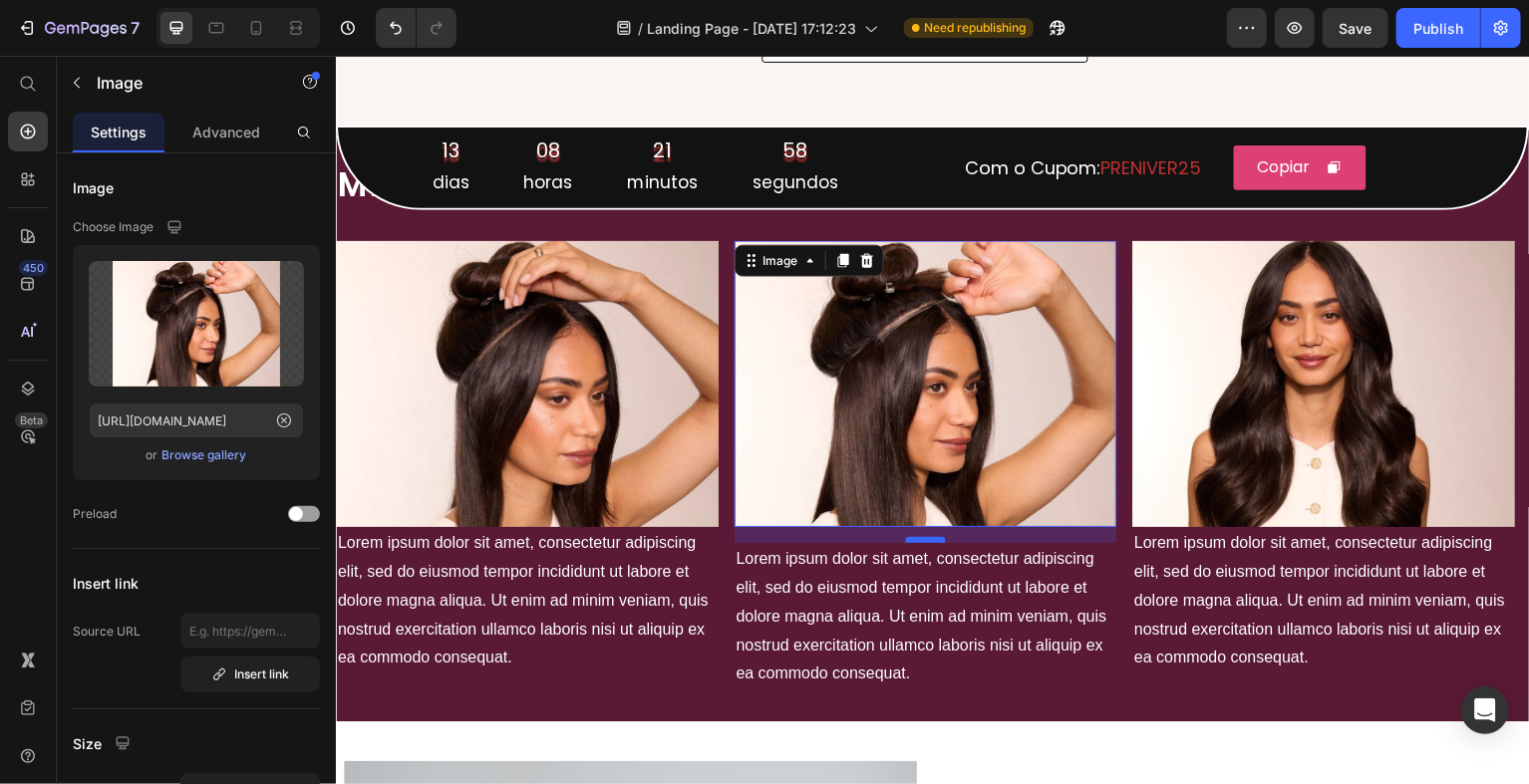 drag, startPoint x: 929, startPoint y: 524, endPoint x: 931, endPoint y: 540, distance: 16.124515 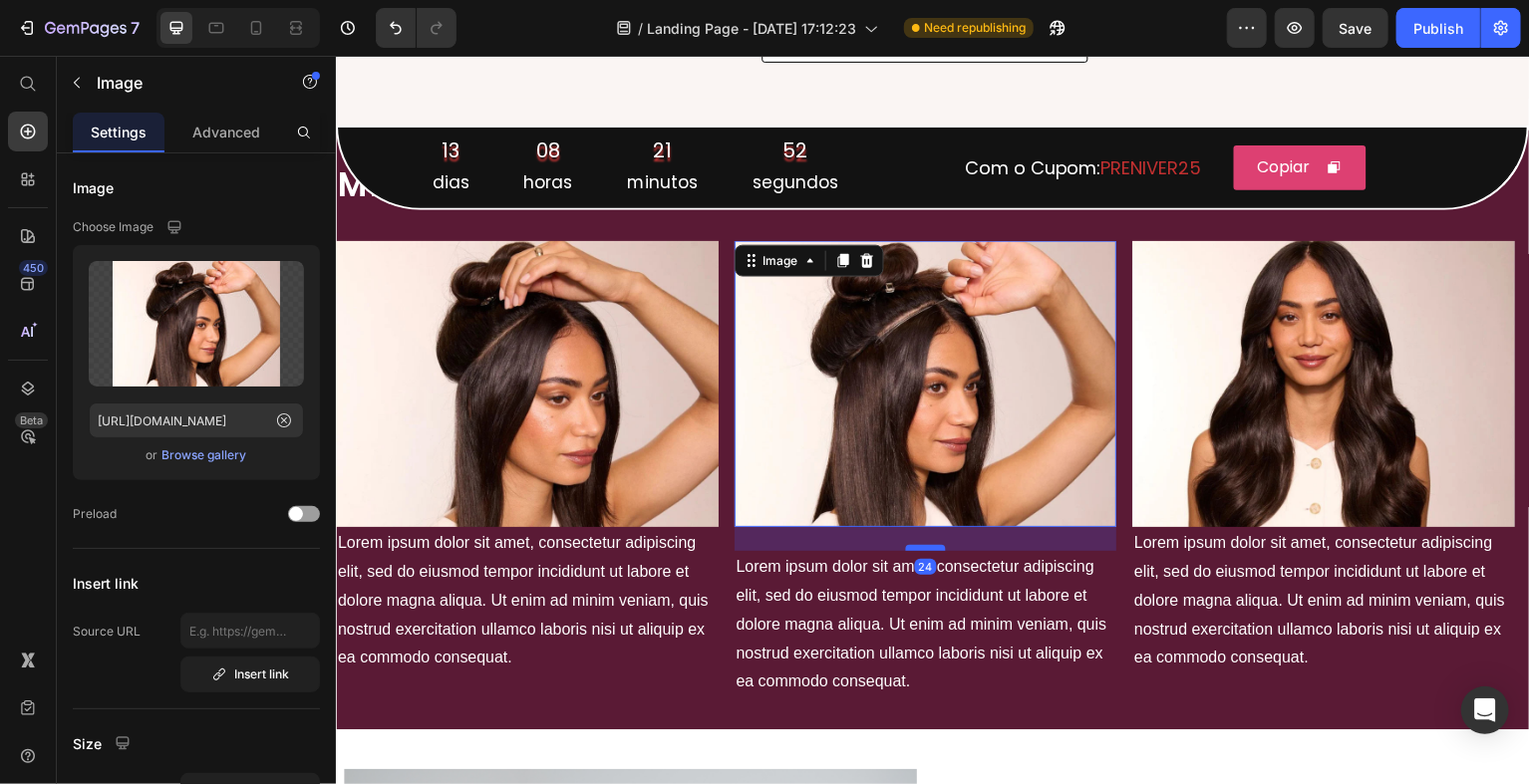 click at bounding box center (926, 549) 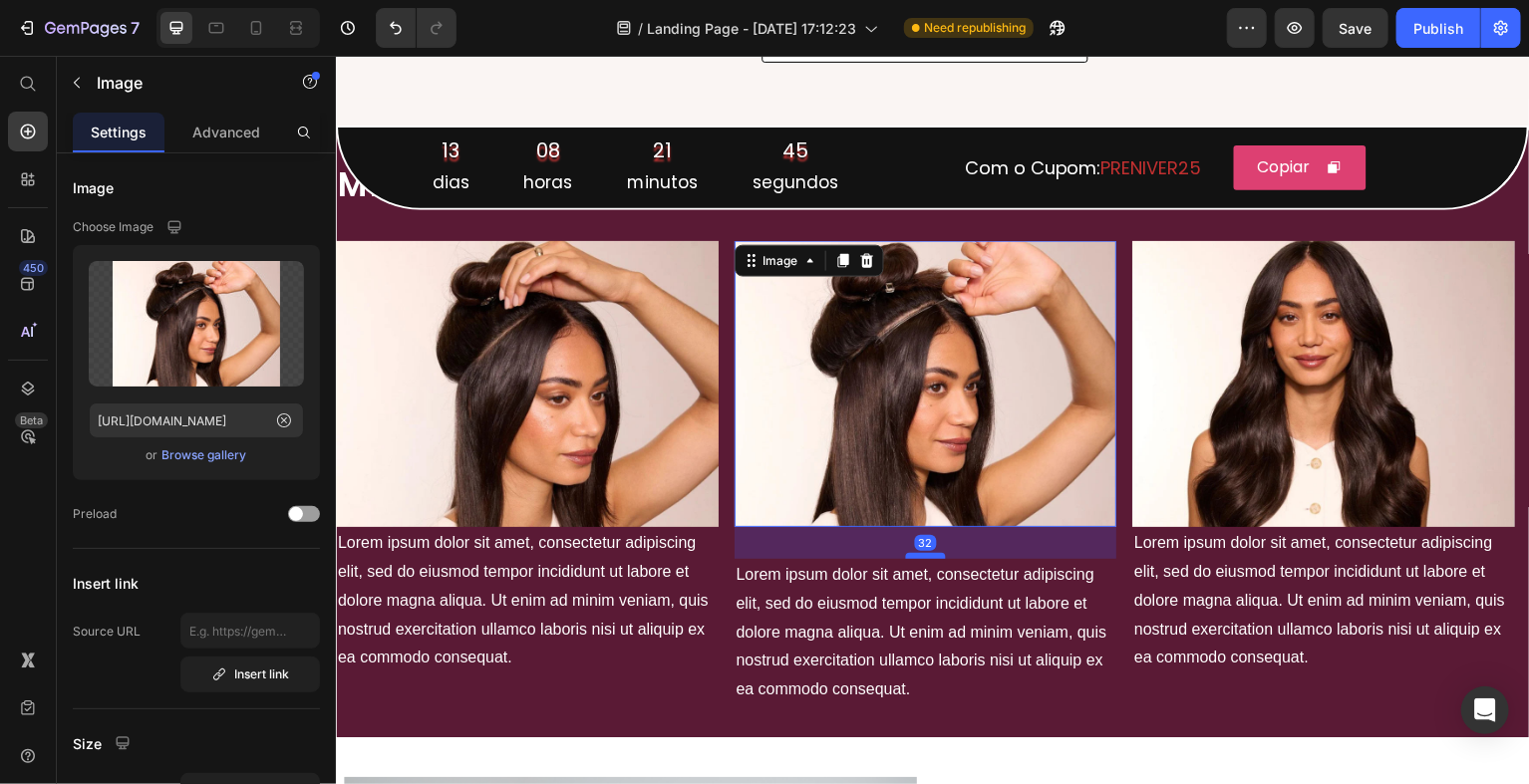 click at bounding box center (926, 557) 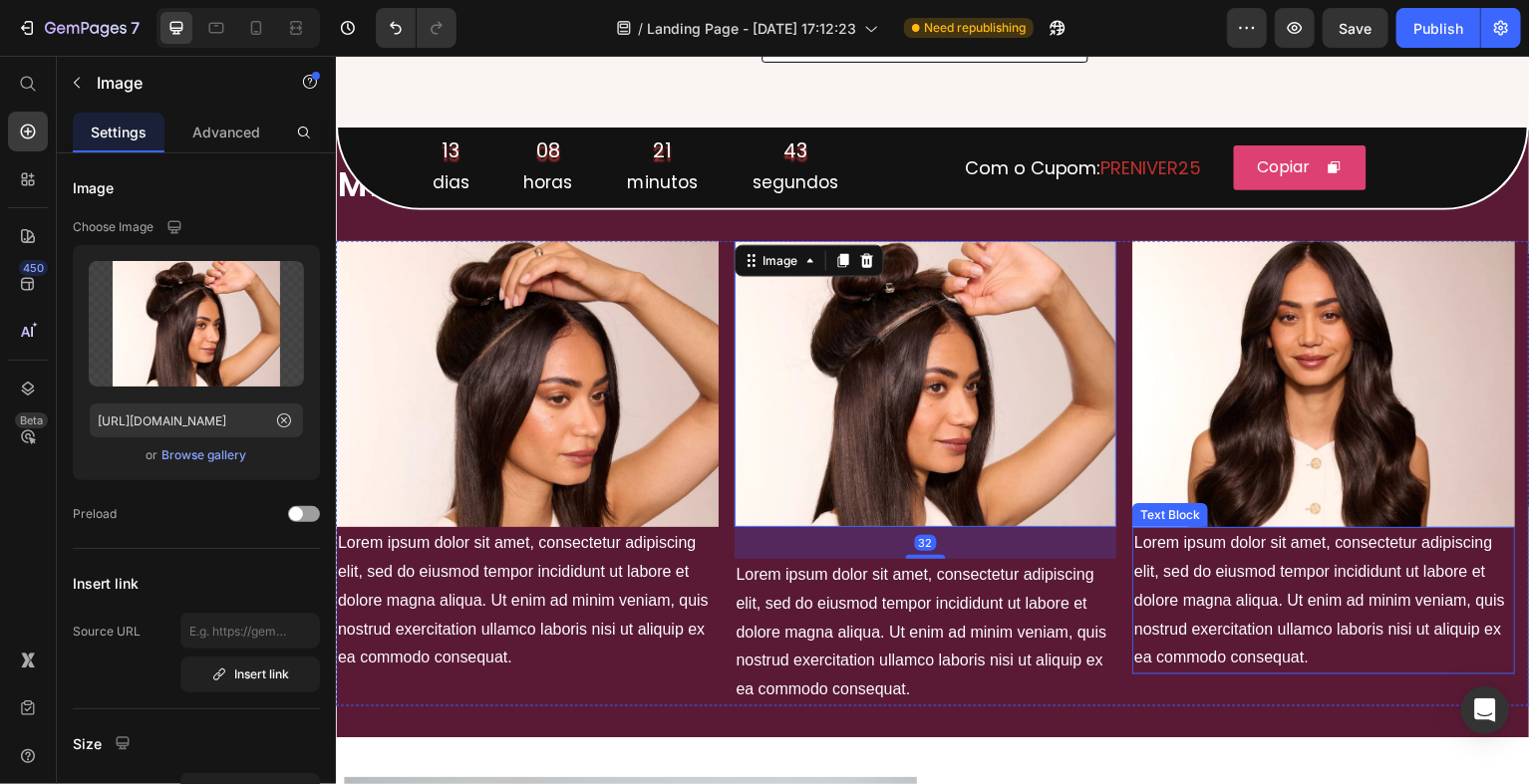 click on "Lorem ipsum dolor sit amet, consectetur adipiscing elit, sed do eiusmod tempor incididunt ut labore et dolore magna aliqua. Ut enim ad minim veniam, quis nostrud exercitation ullamco laboris nisi ut aliquip ex ea commodo consequat." at bounding box center [1325, 602] 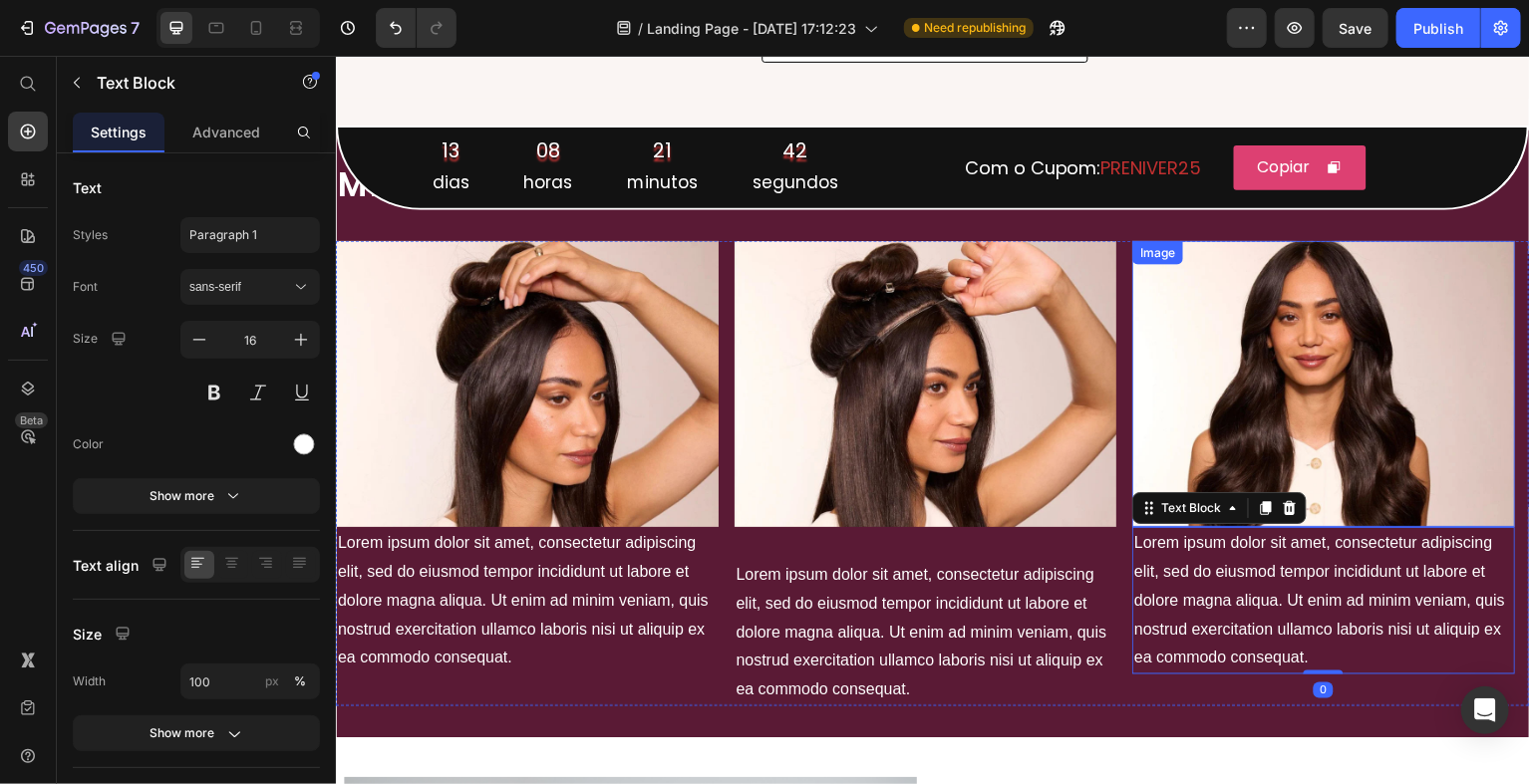click at bounding box center (1325, 385) 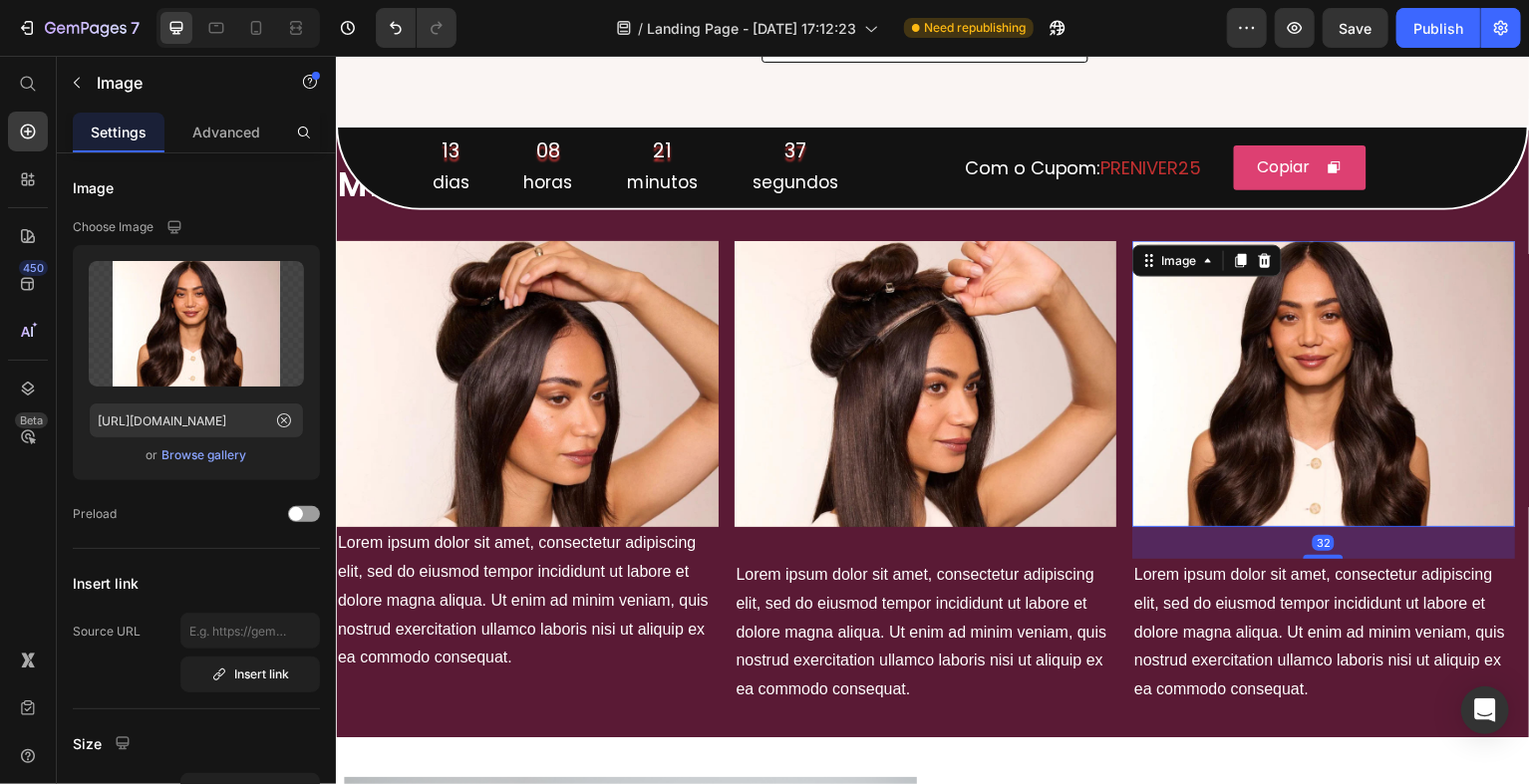 drag, startPoint x: 1327, startPoint y: 526, endPoint x: 1327, endPoint y: 558, distance: 32 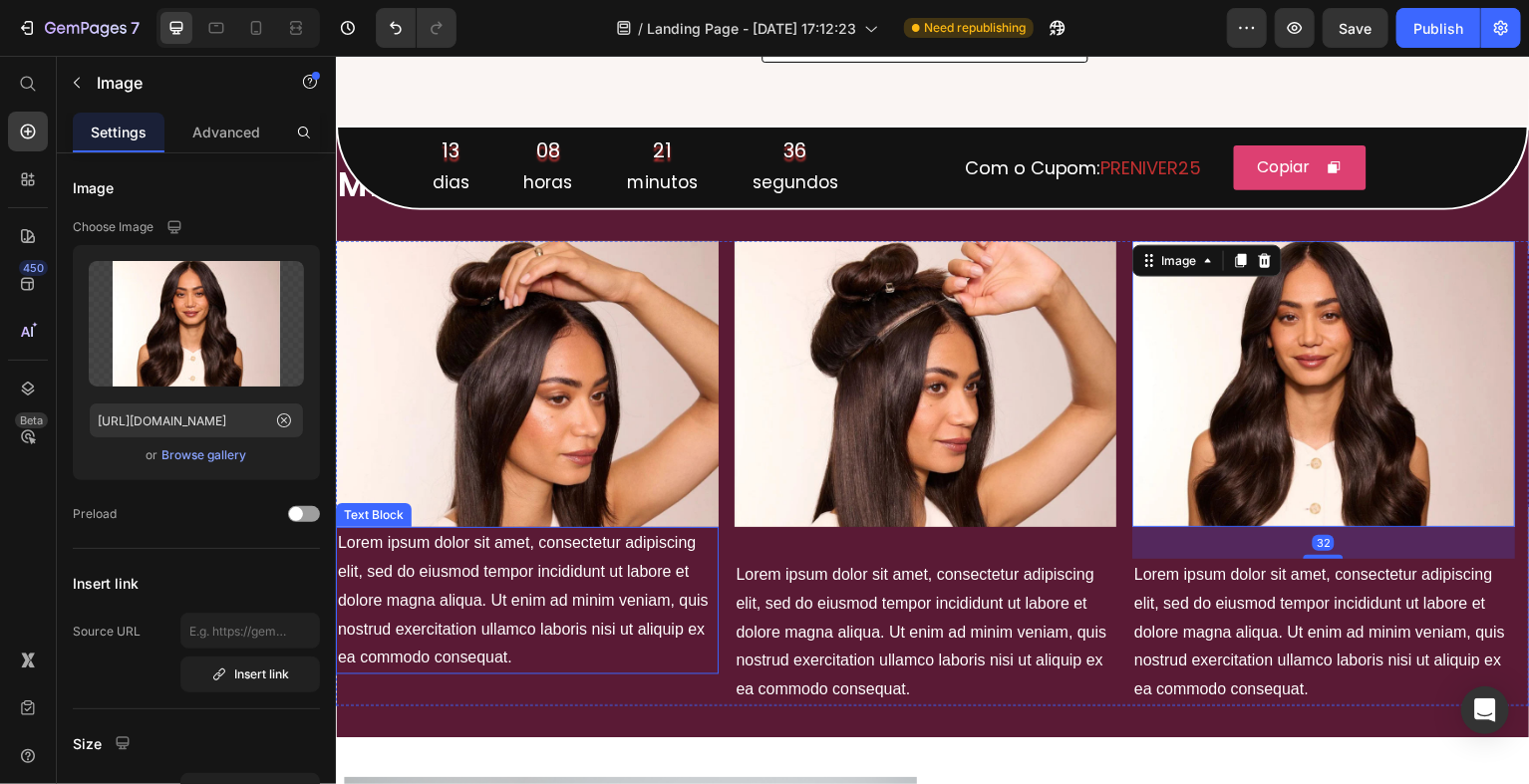 click on "Lorem ipsum dolor sit amet, consectetur adipiscing elit, sed do eiusmod tempor incididunt ut labore et dolore magna aliqua. Ut enim ad minim veniam, quis nostrud exercitation ullamco laboris nisi ut aliquip ex ea commodo consequat." at bounding box center [526, 602] 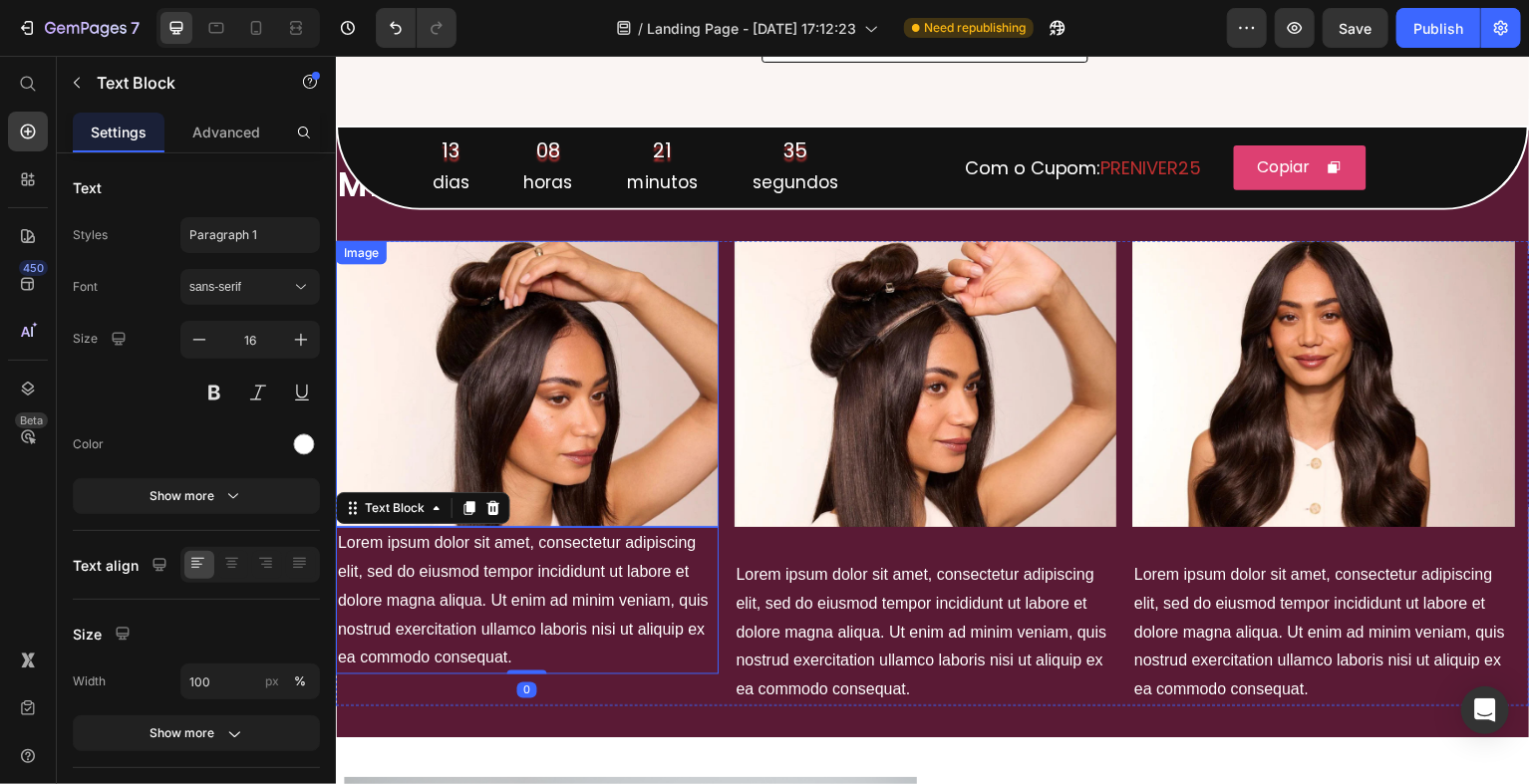 click at bounding box center [526, 385] 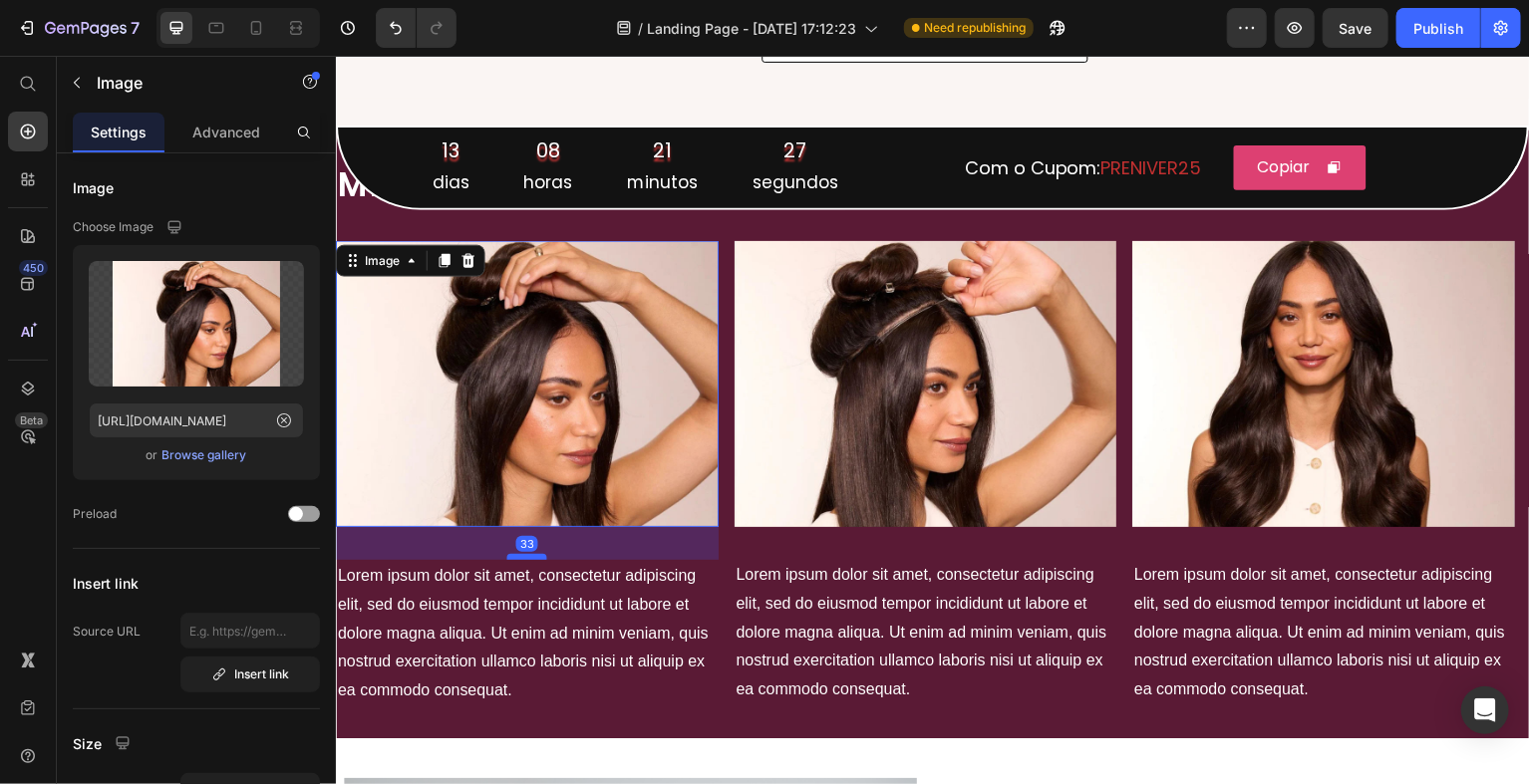 drag, startPoint x: 527, startPoint y: 526, endPoint x: 529, endPoint y: 559, distance: 33.06055 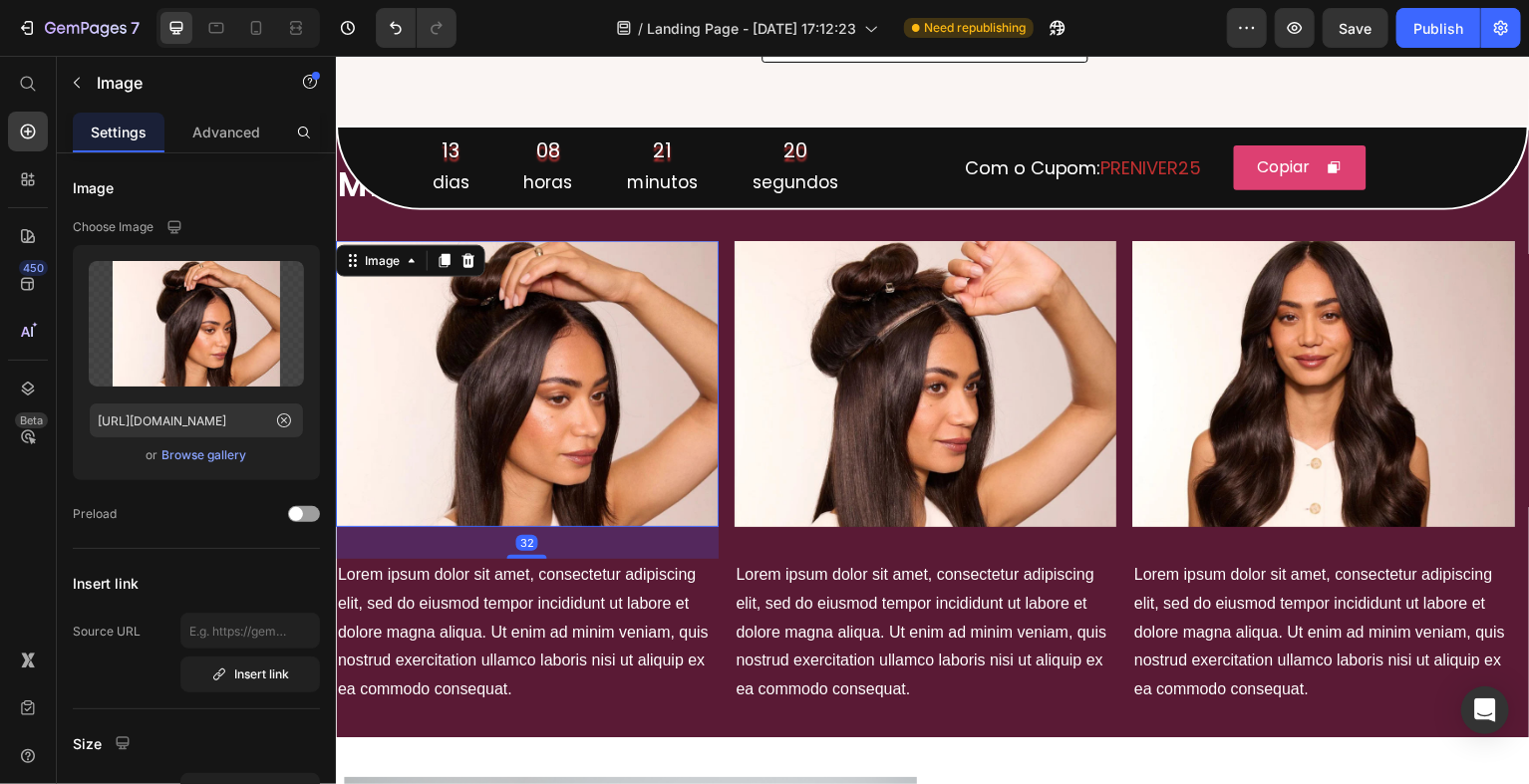 click at bounding box center (526, 558) 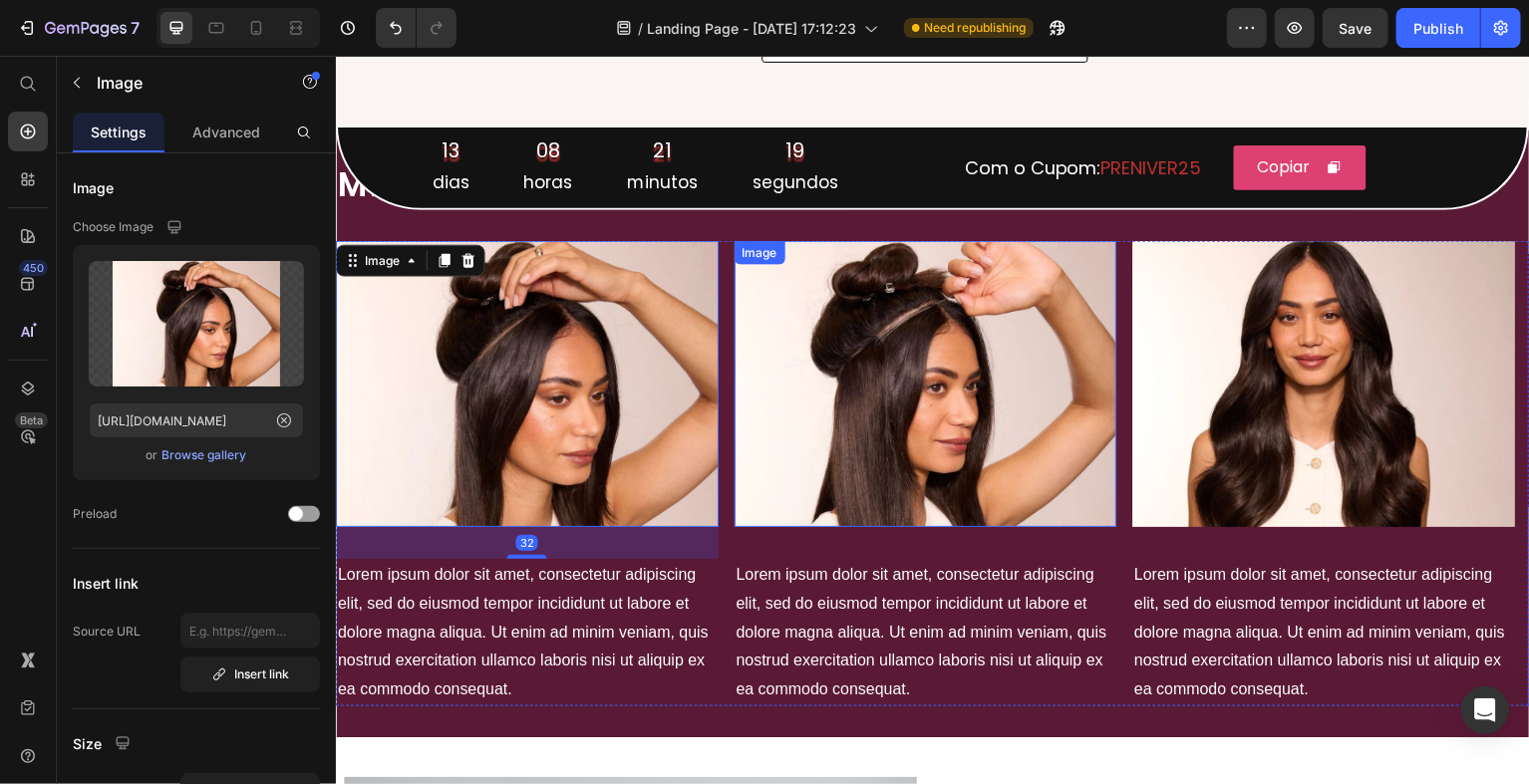 click at bounding box center (926, 385) 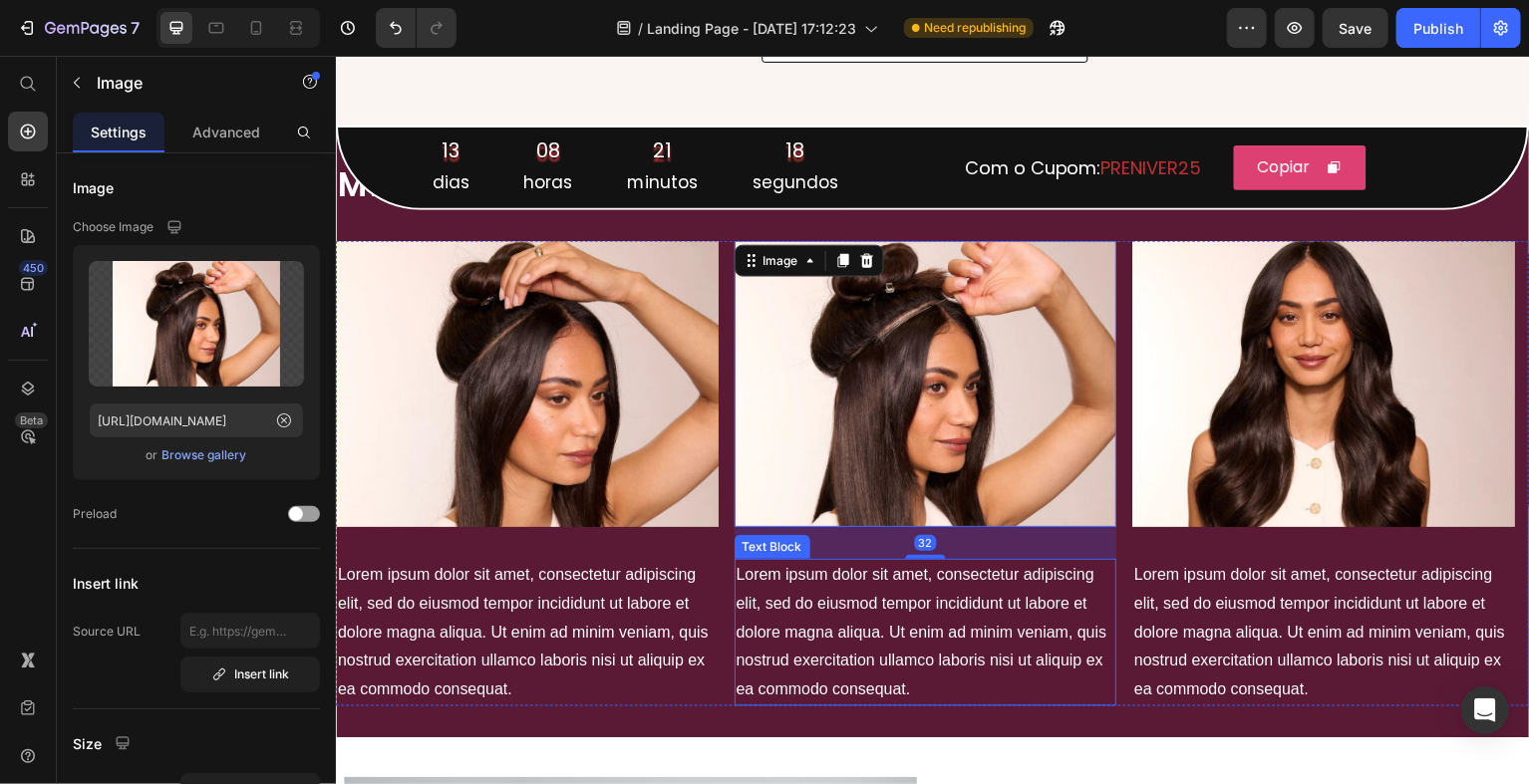 click on "Lorem ipsum dolor sit amet, consectetur adipiscing elit, sed do eiusmod tempor incididunt ut labore et dolore magna aliqua. Ut enim ad minim veniam, quis nostrud exercitation ullamco laboris nisi ut aliquip ex ea commodo consequat." at bounding box center (926, 634) 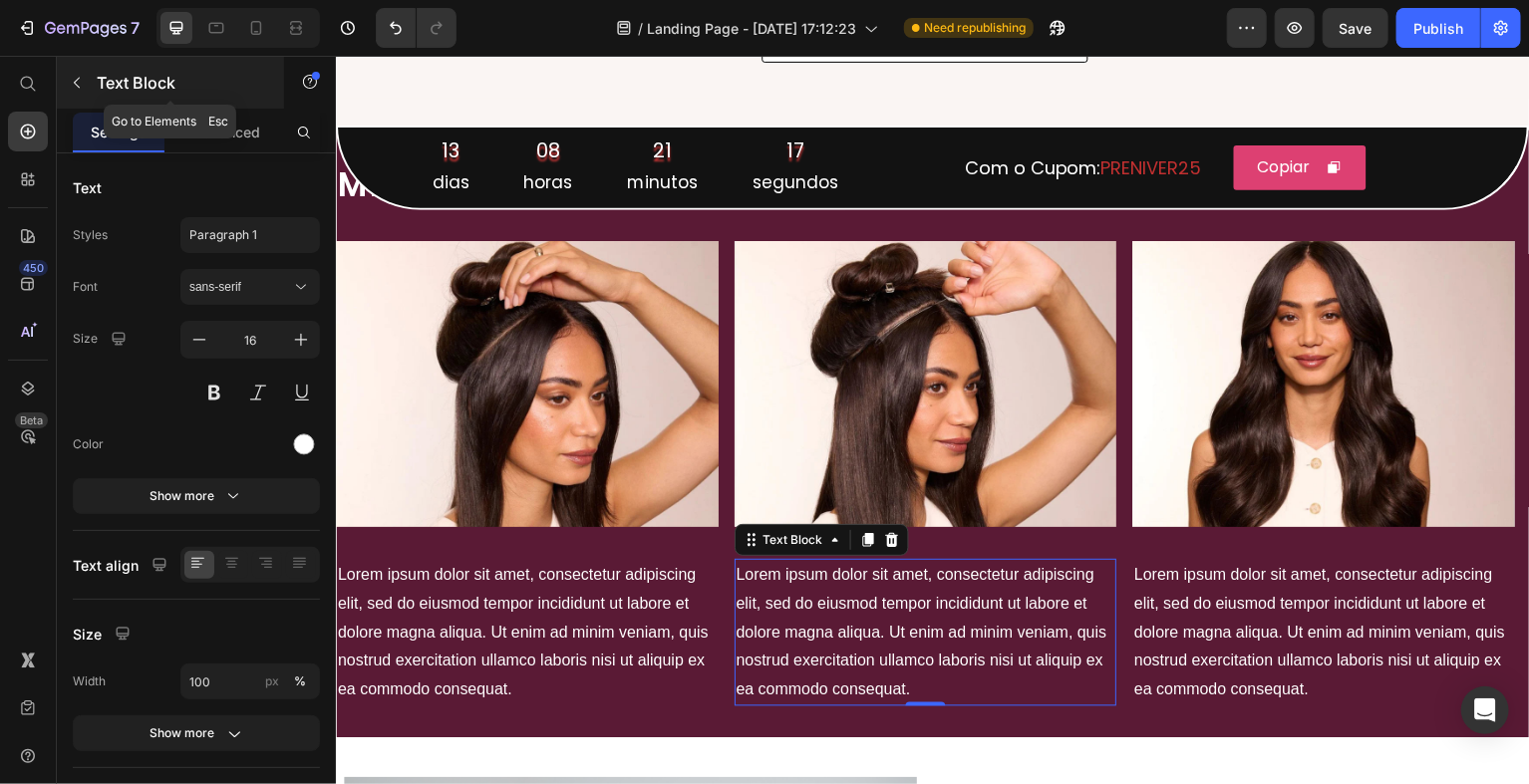 click at bounding box center [77, 83] 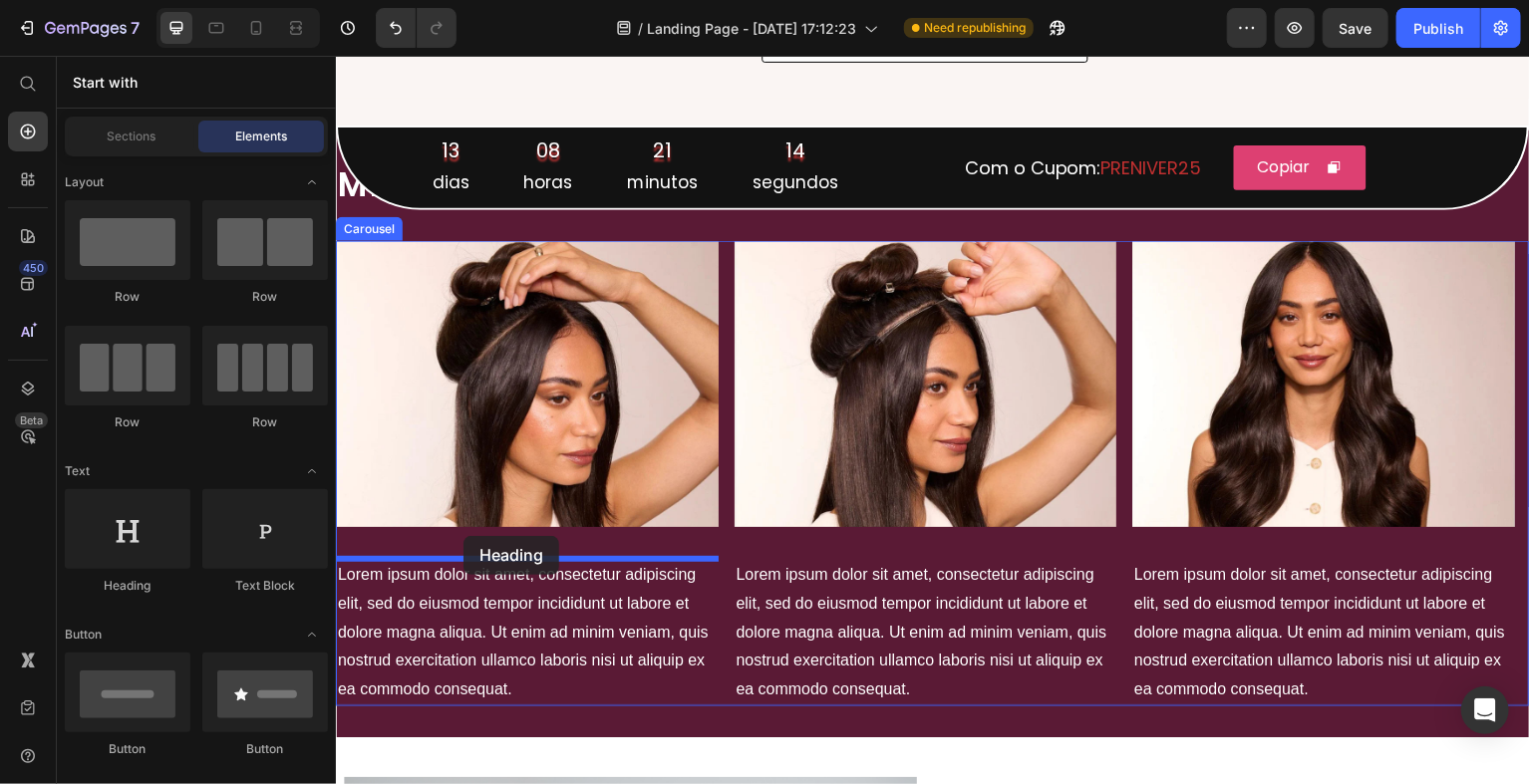 drag, startPoint x: 465, startPoint y: 595, endPoint x: 462, endPoint y: 537, distance: 58.077534 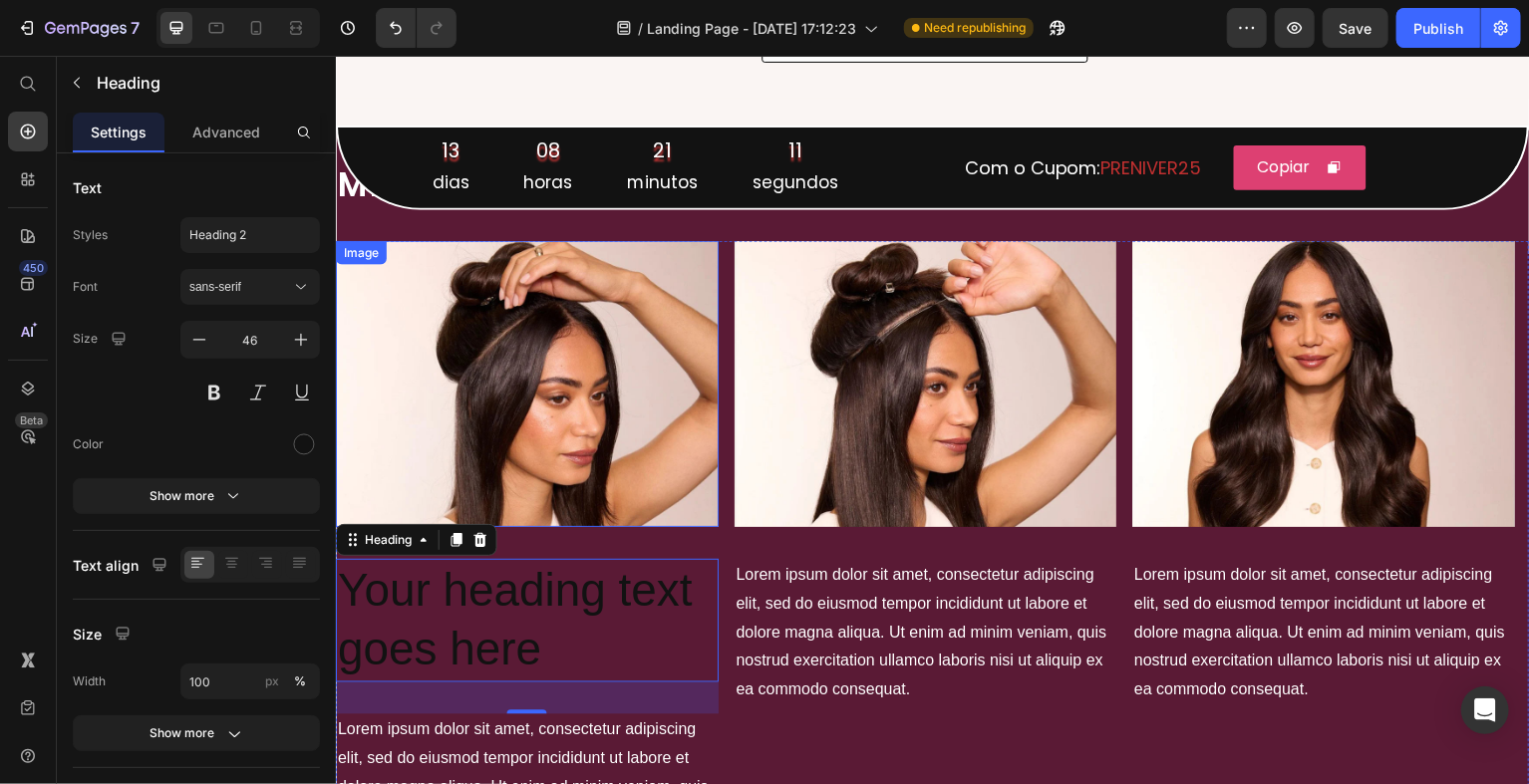 click at bounding box center (526, 385) 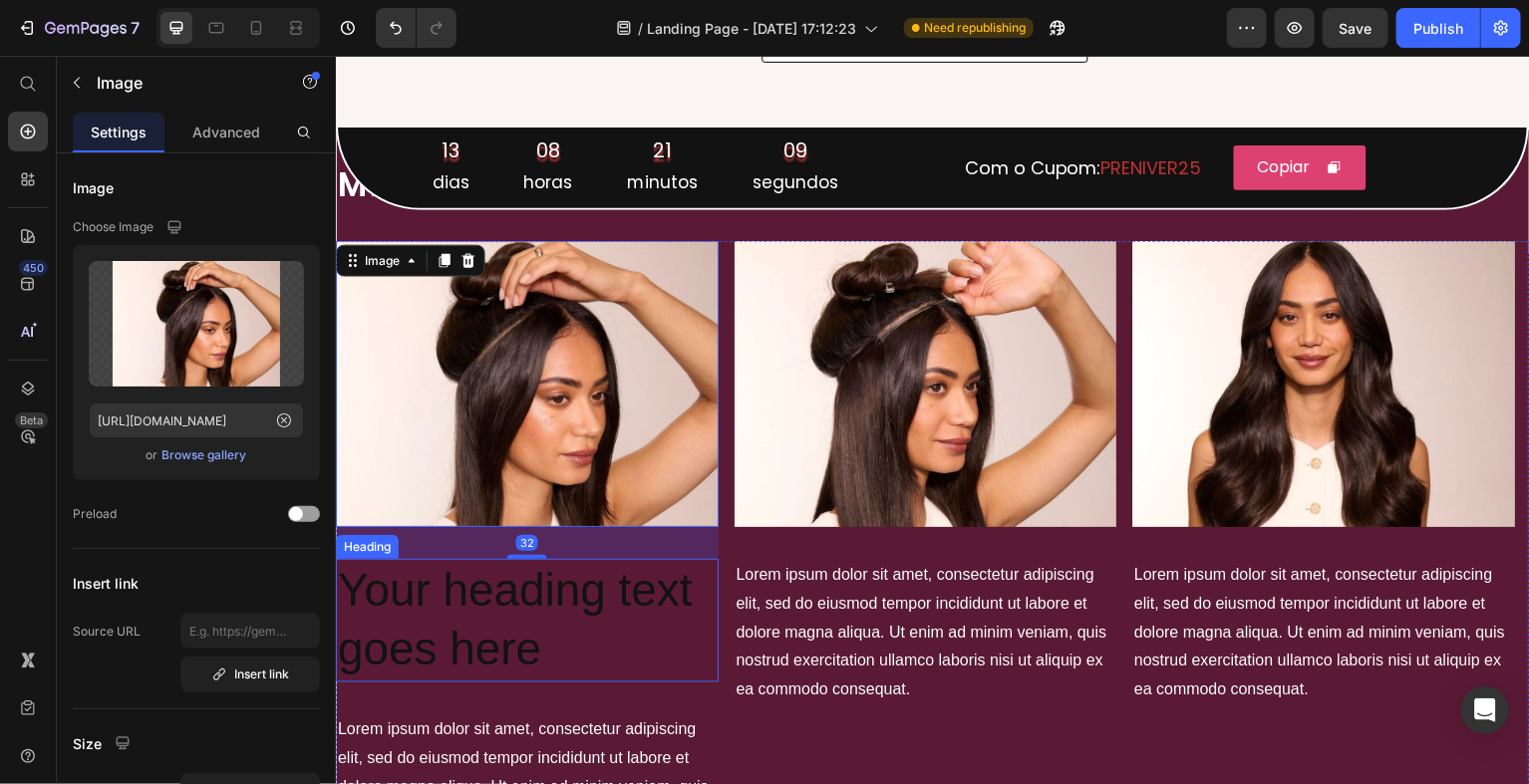 click on "Your heading text goes here" at bounding box center (526, 622) 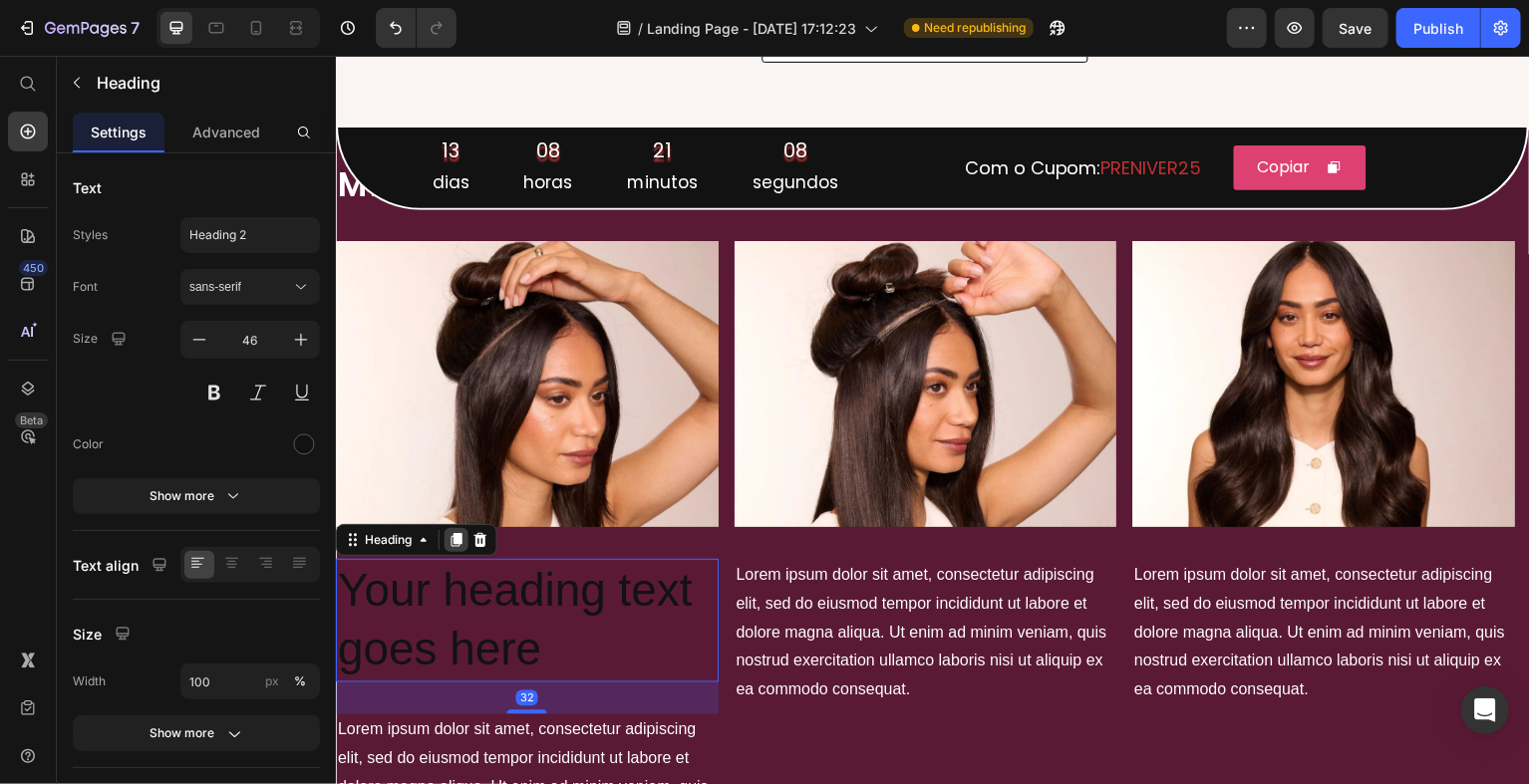 click 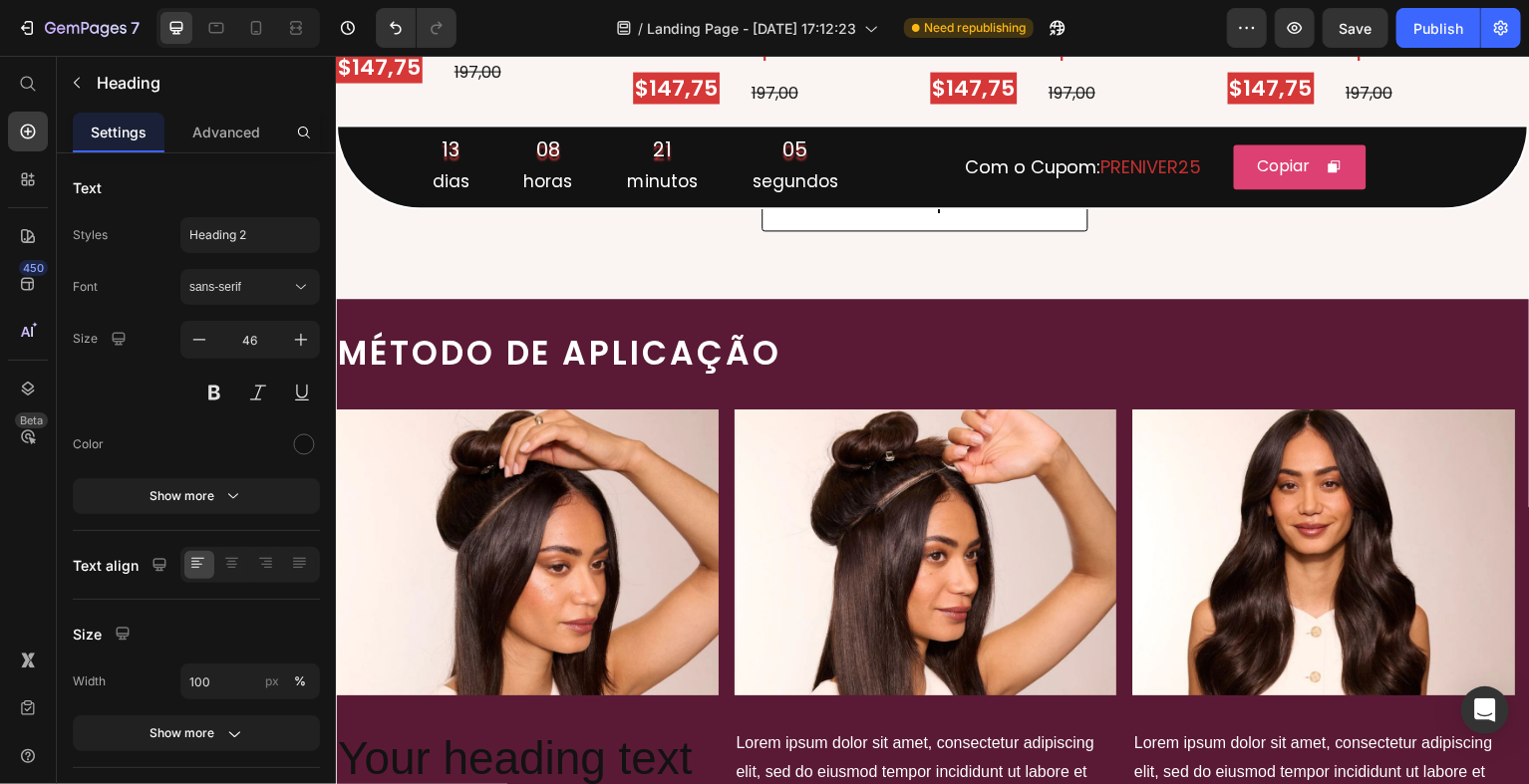 scroll, scrollTop: 1718, scrollLeft: 0, axis: vertical 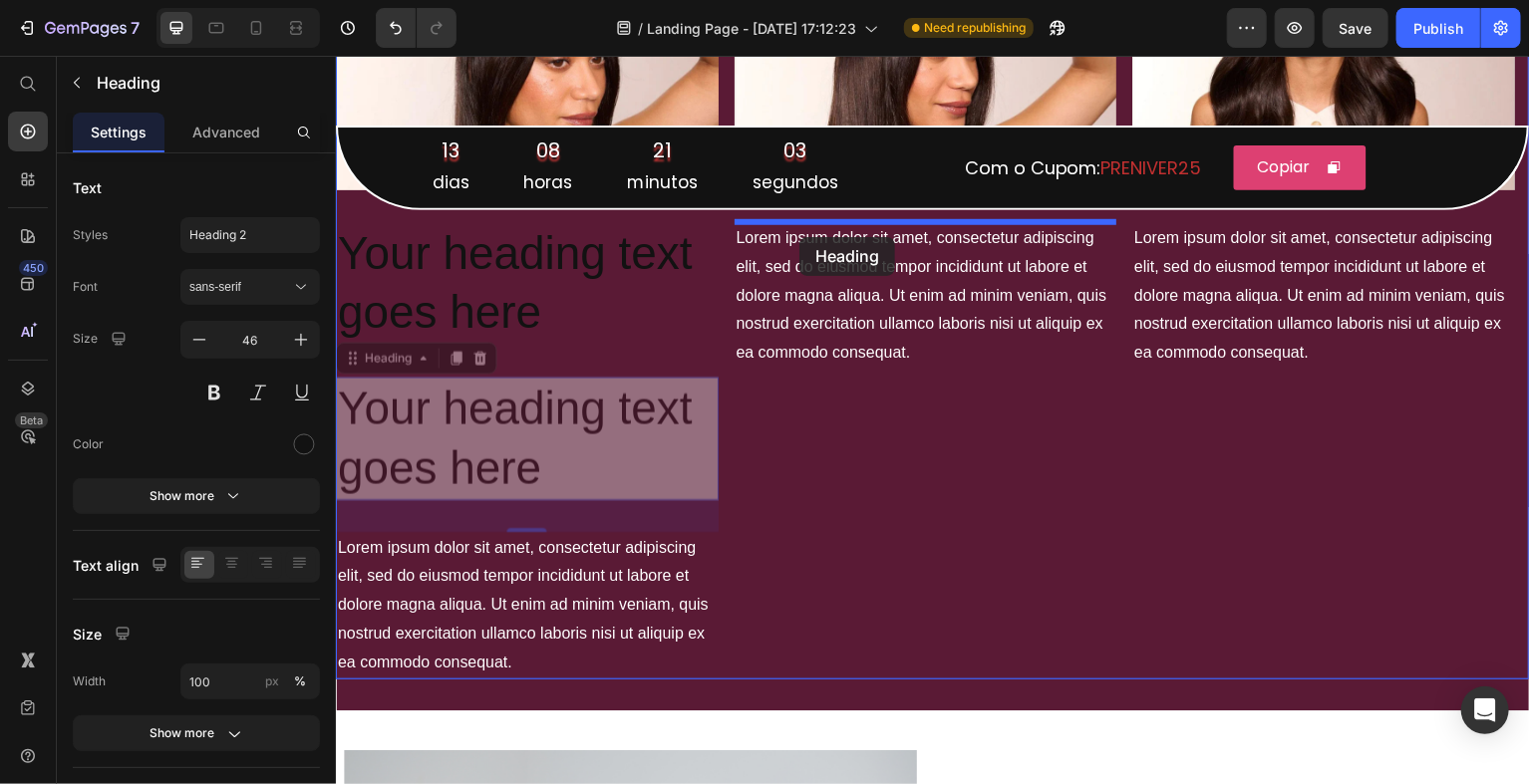 drag, startPoint x: 380, startPoint y: 367, endPoint x: 799, endPoint y: 237, distance: 438.70377 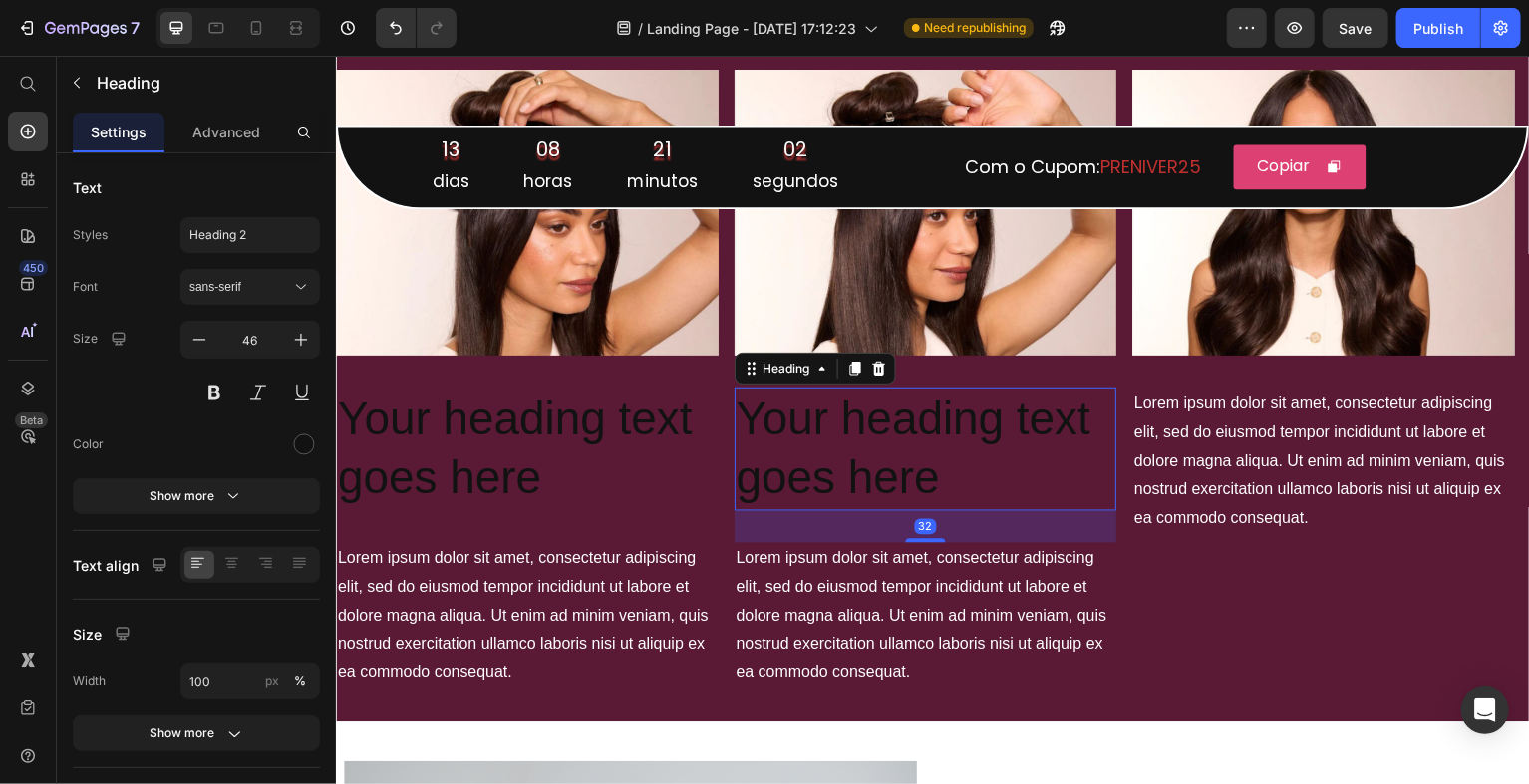 scroll, scrollTop: 1550, scrollLeft: 0, axis: vertical 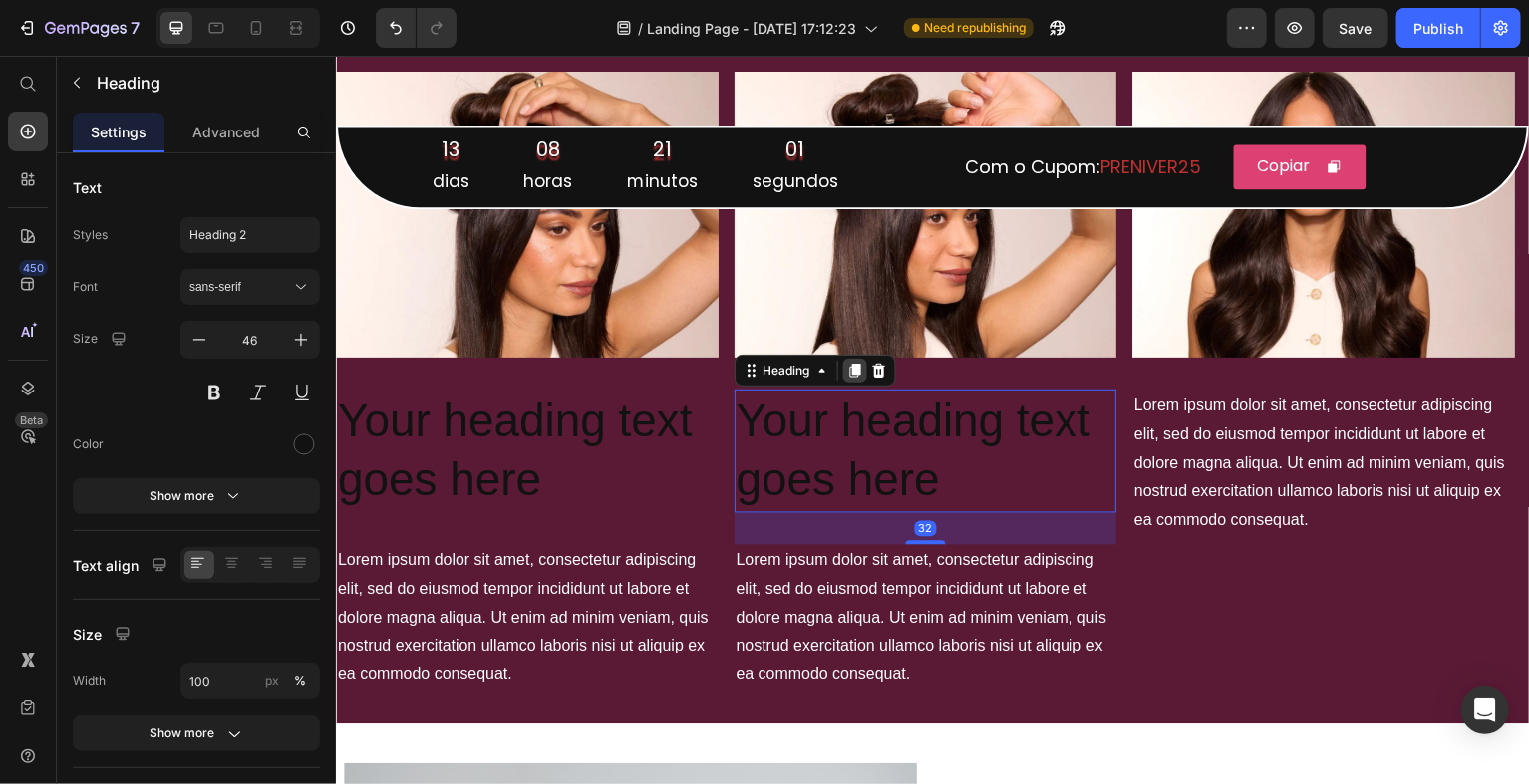 click 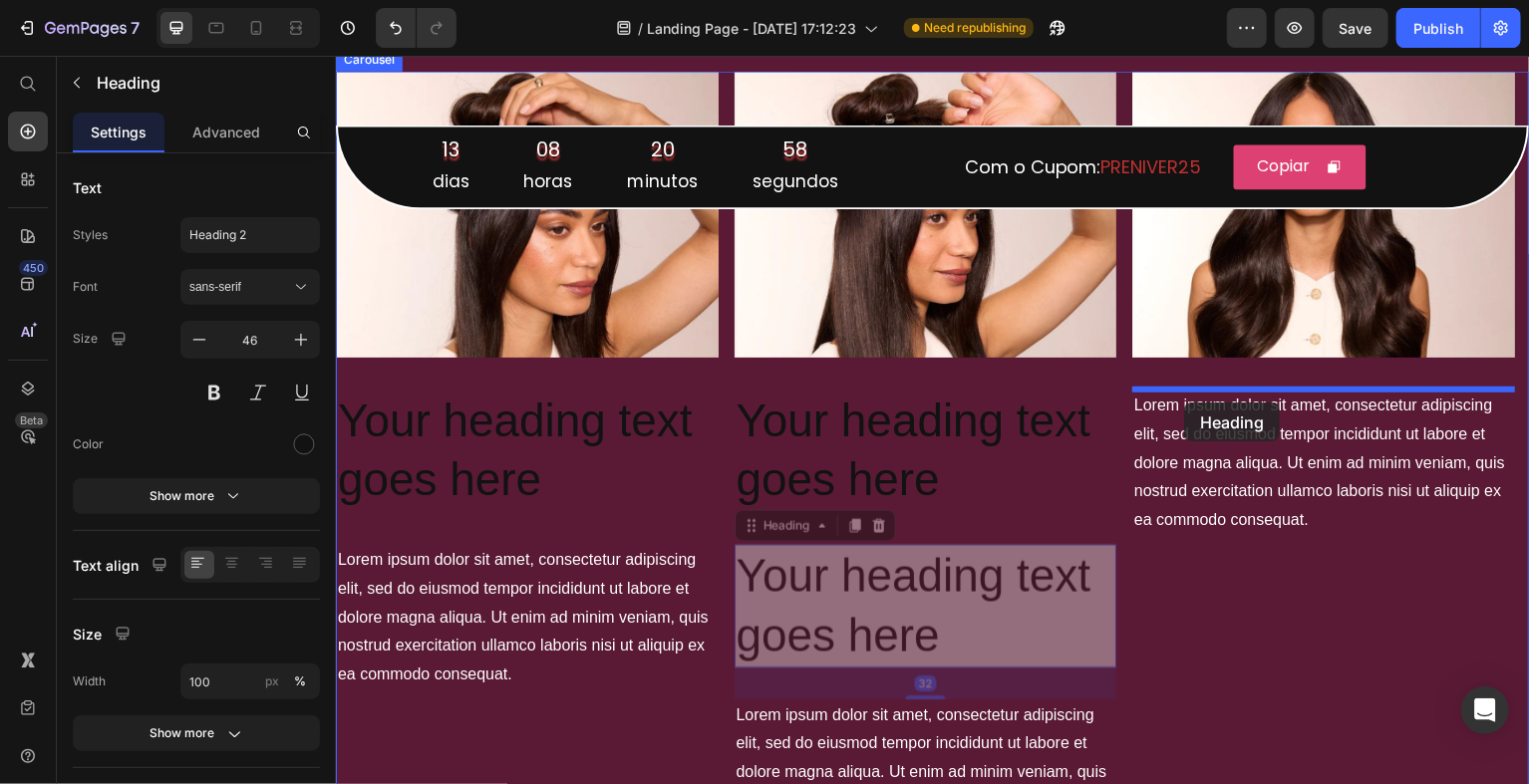 drag, startPoint x: 785, startPoint y: 522, endPoint x: 1186, endPoint y: 401, distance: 418.85797 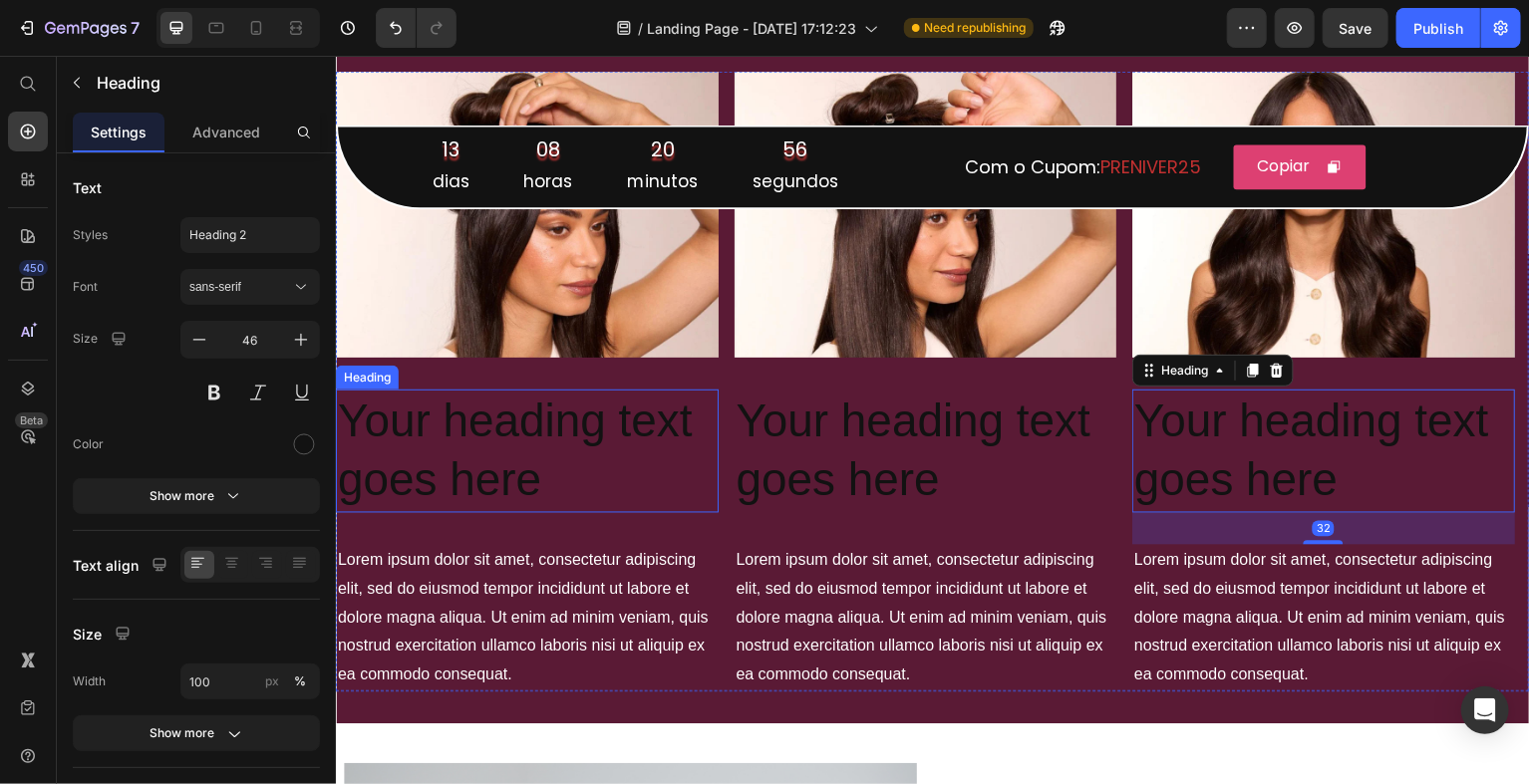 click on "Your heading text goes here" at bounding box center [526, 452] 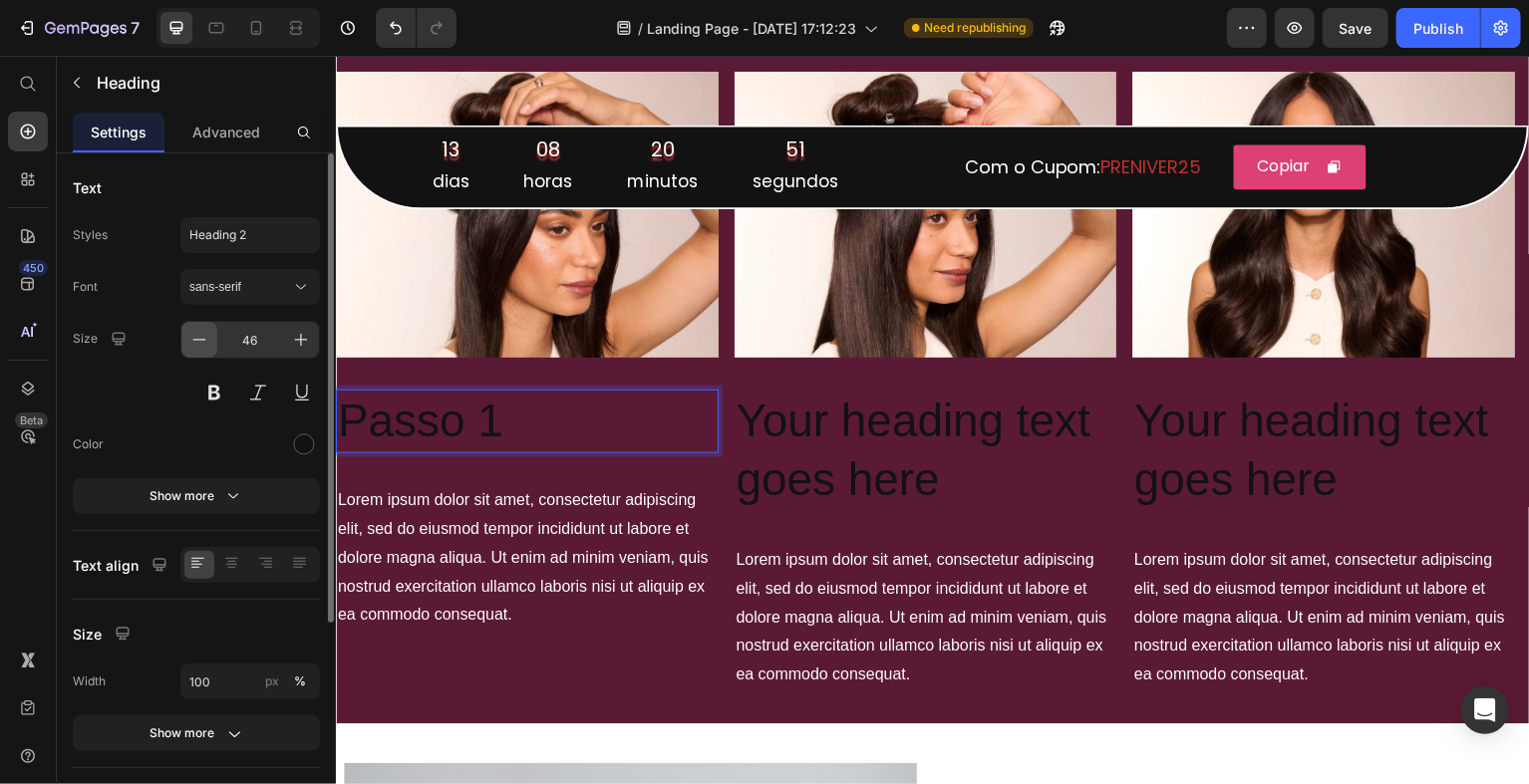 click 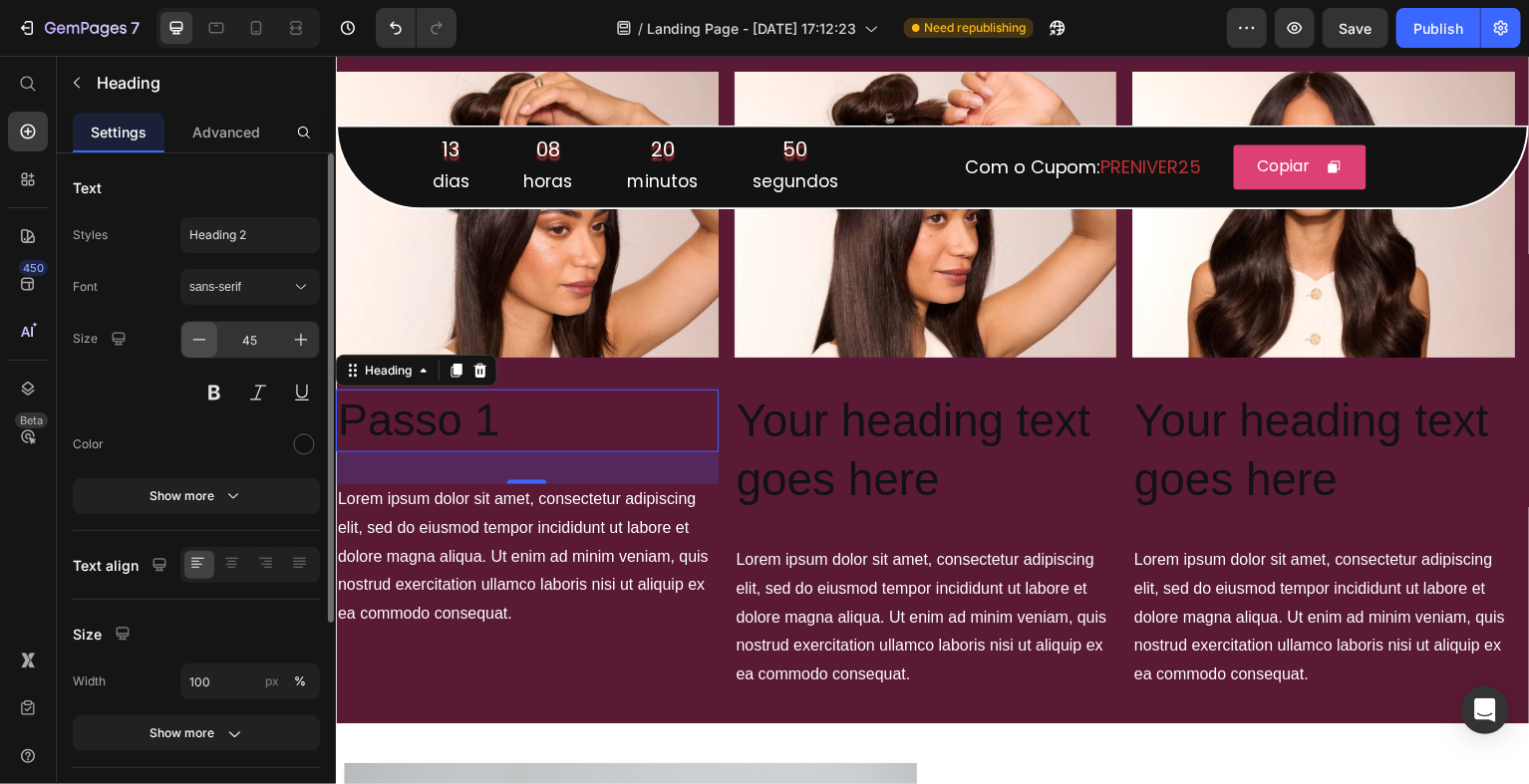click 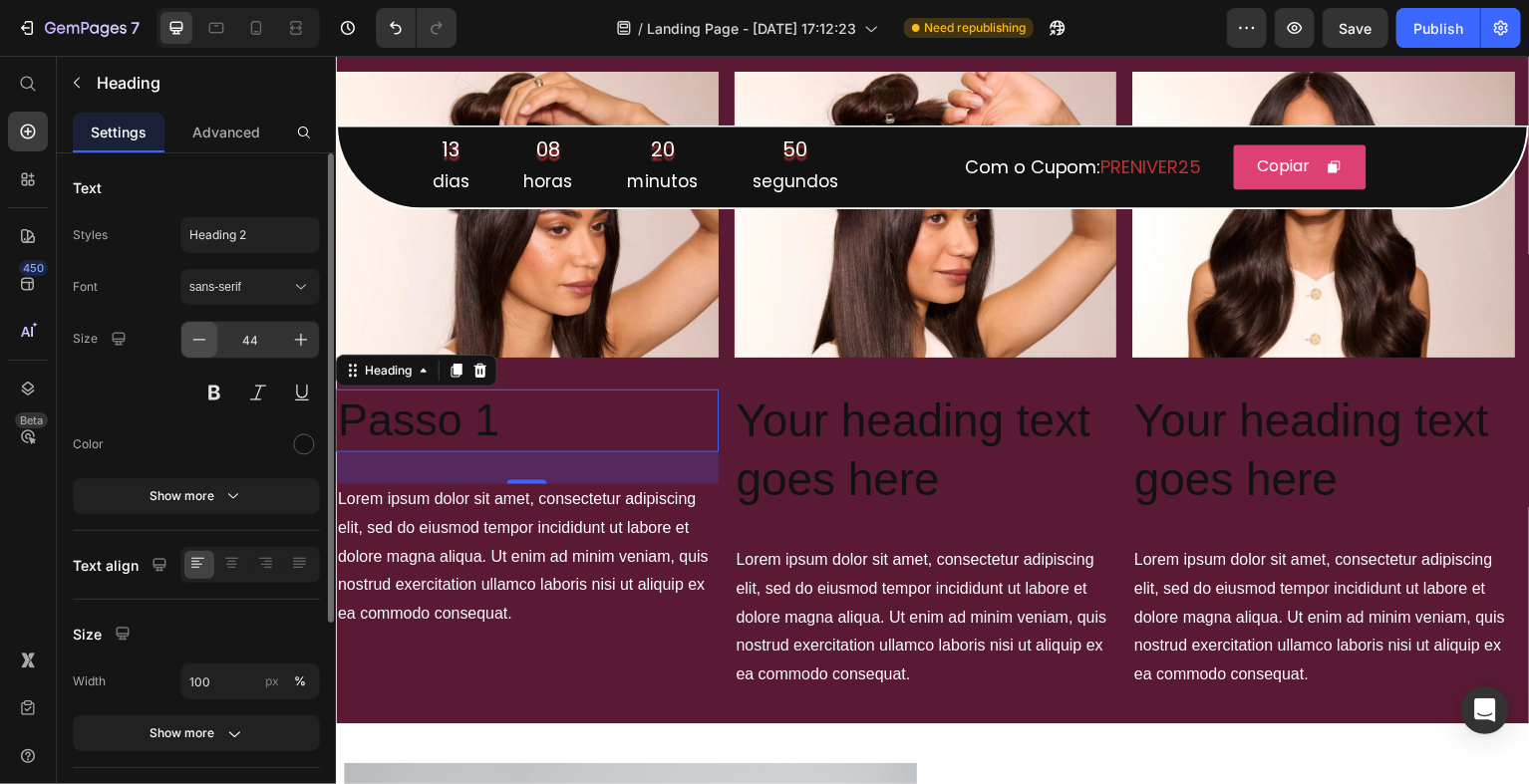 click 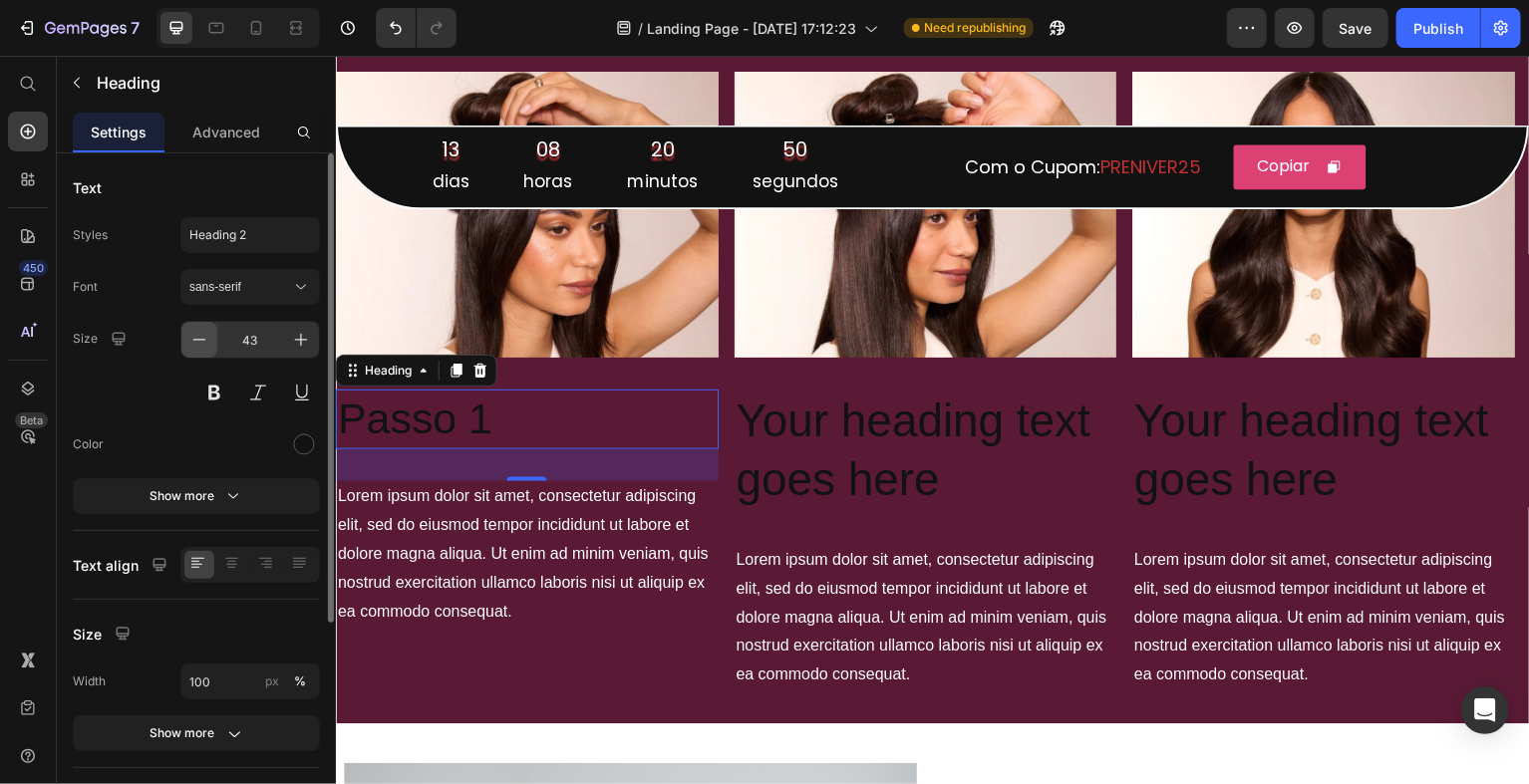 click 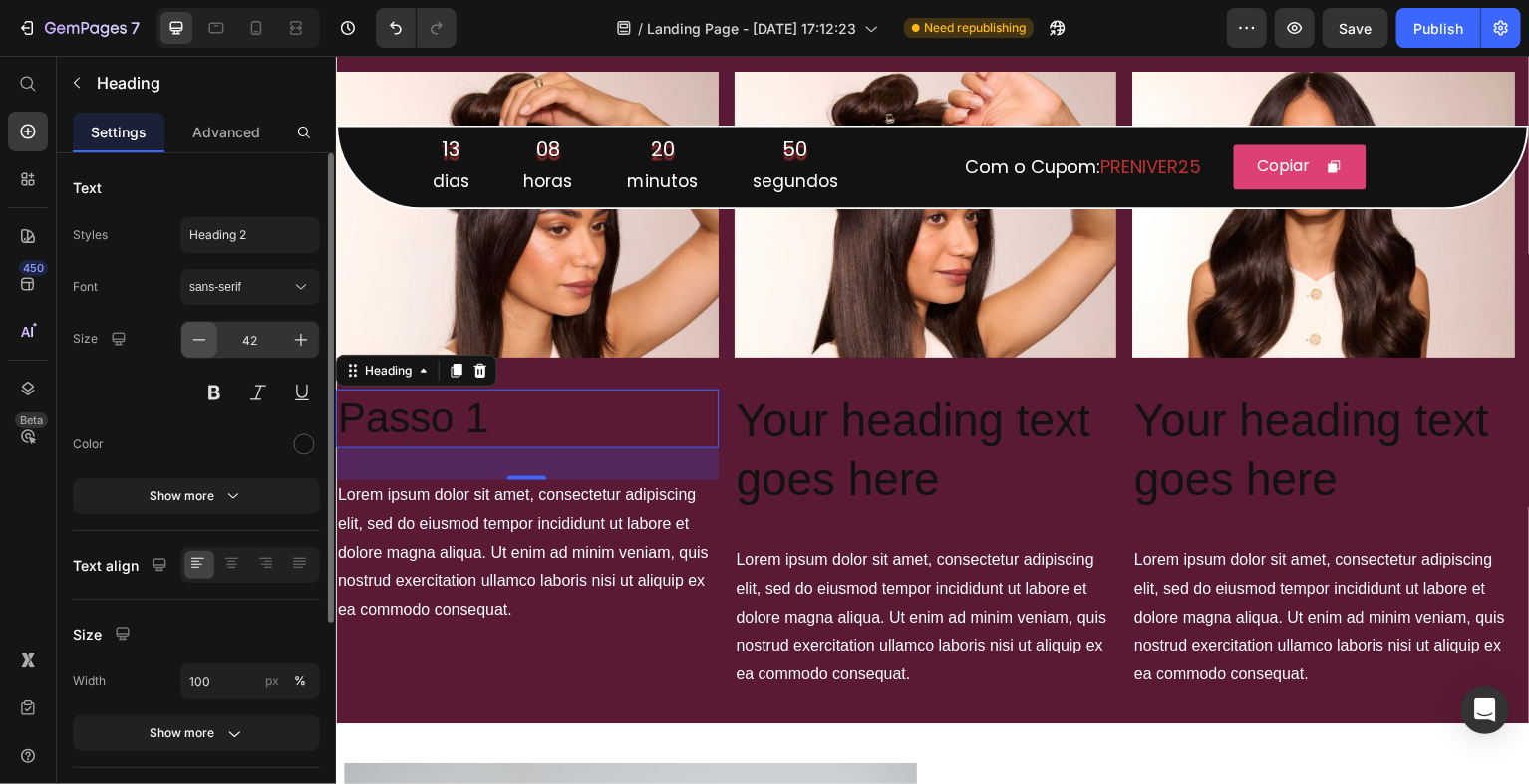 click 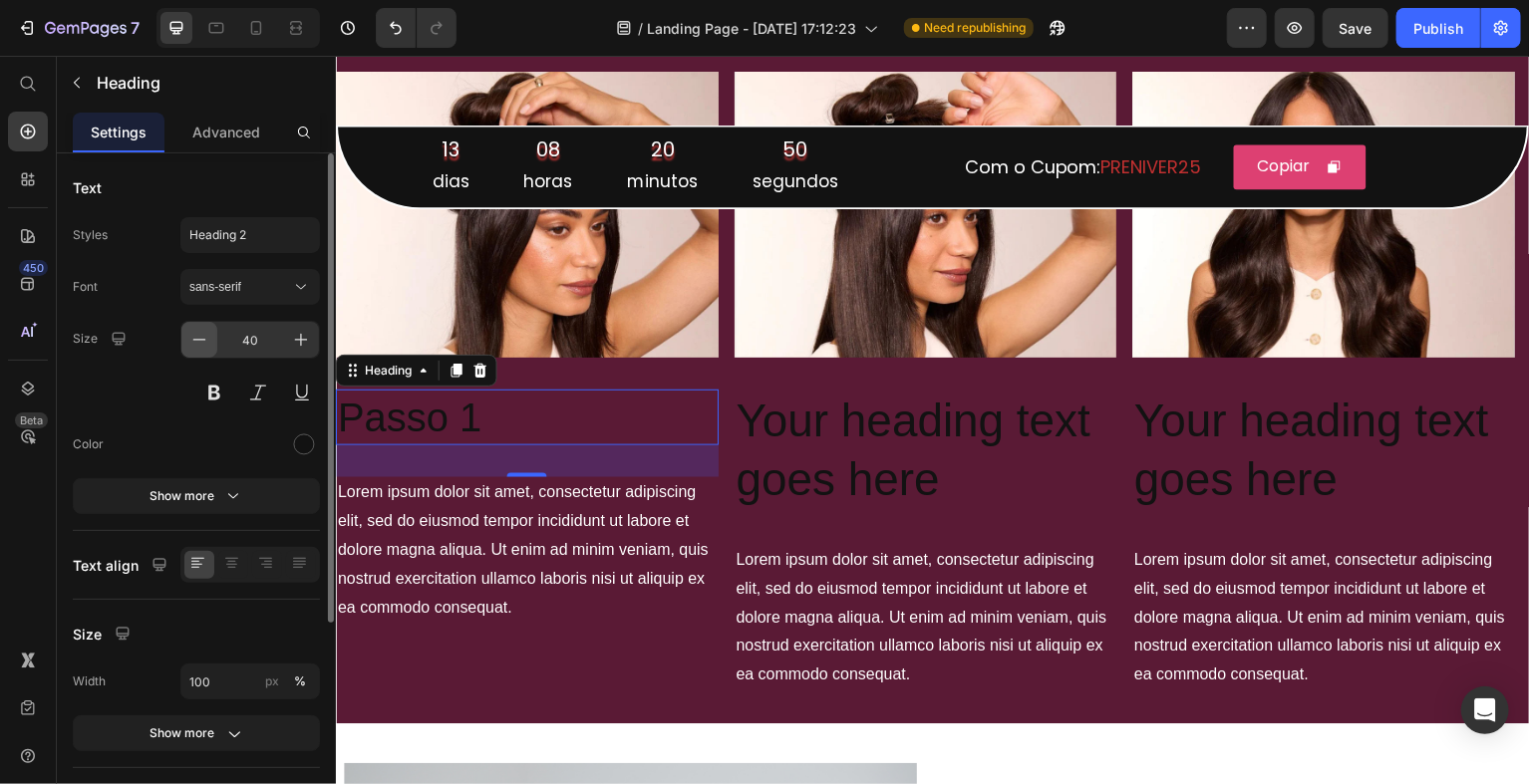 click 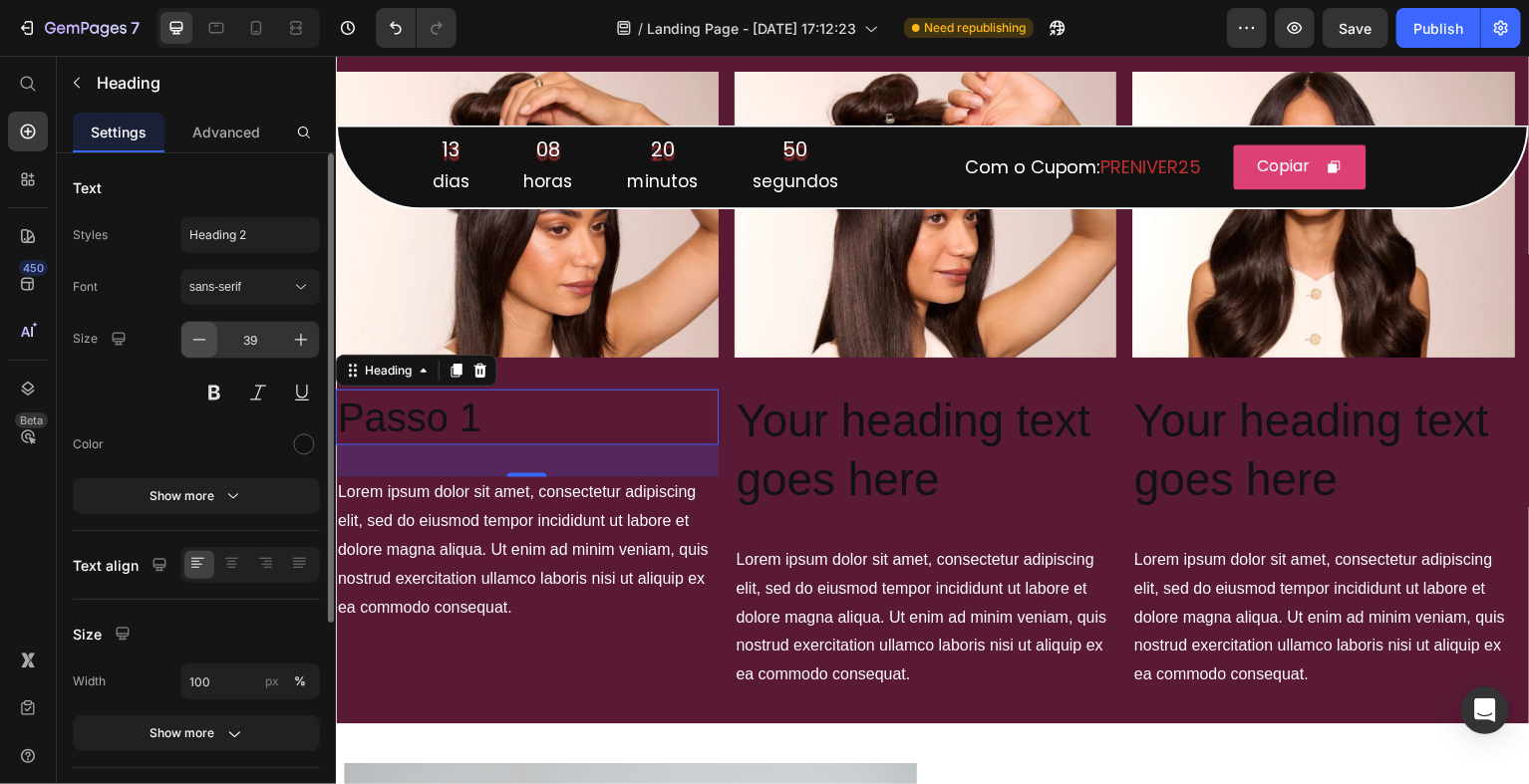 click 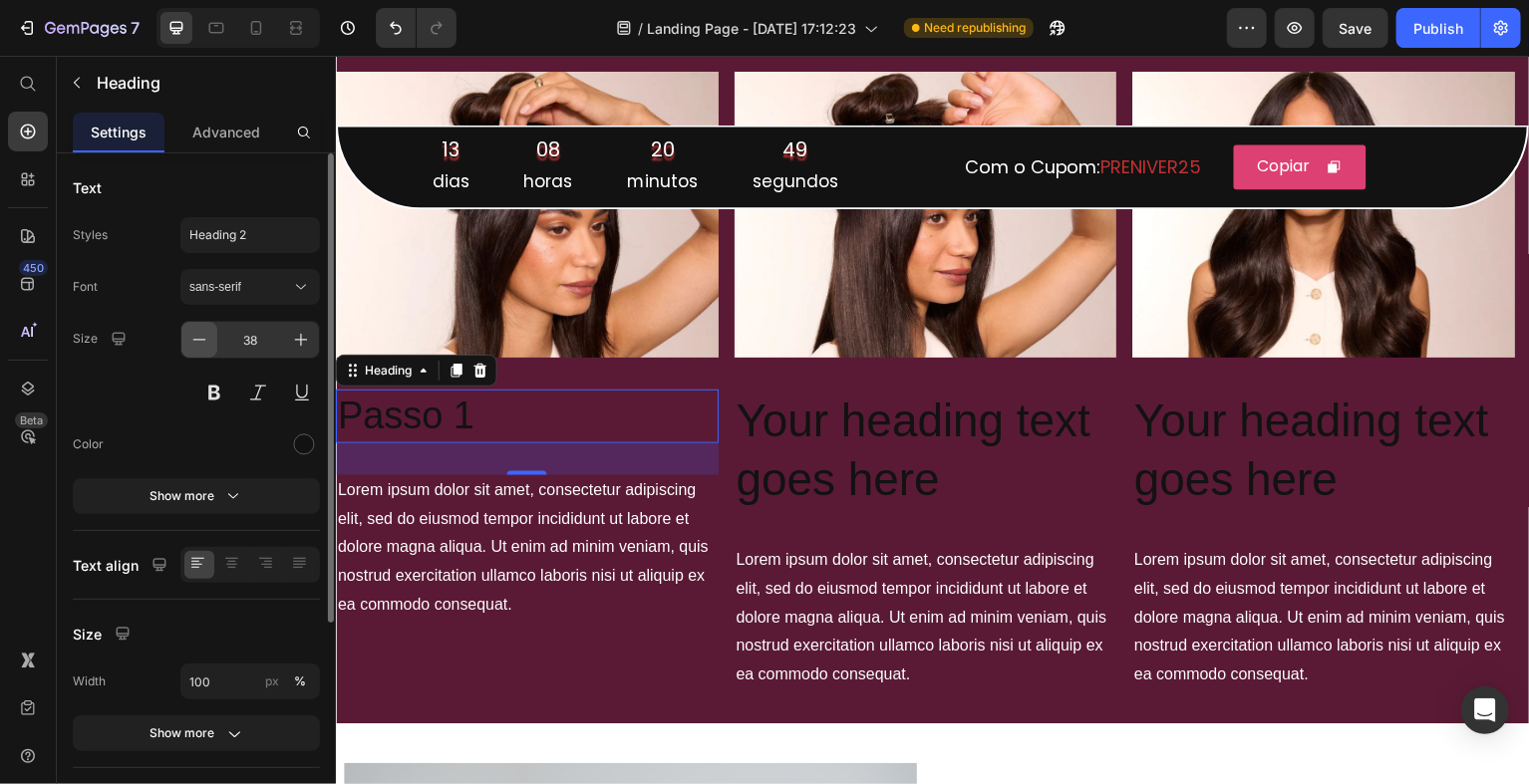click 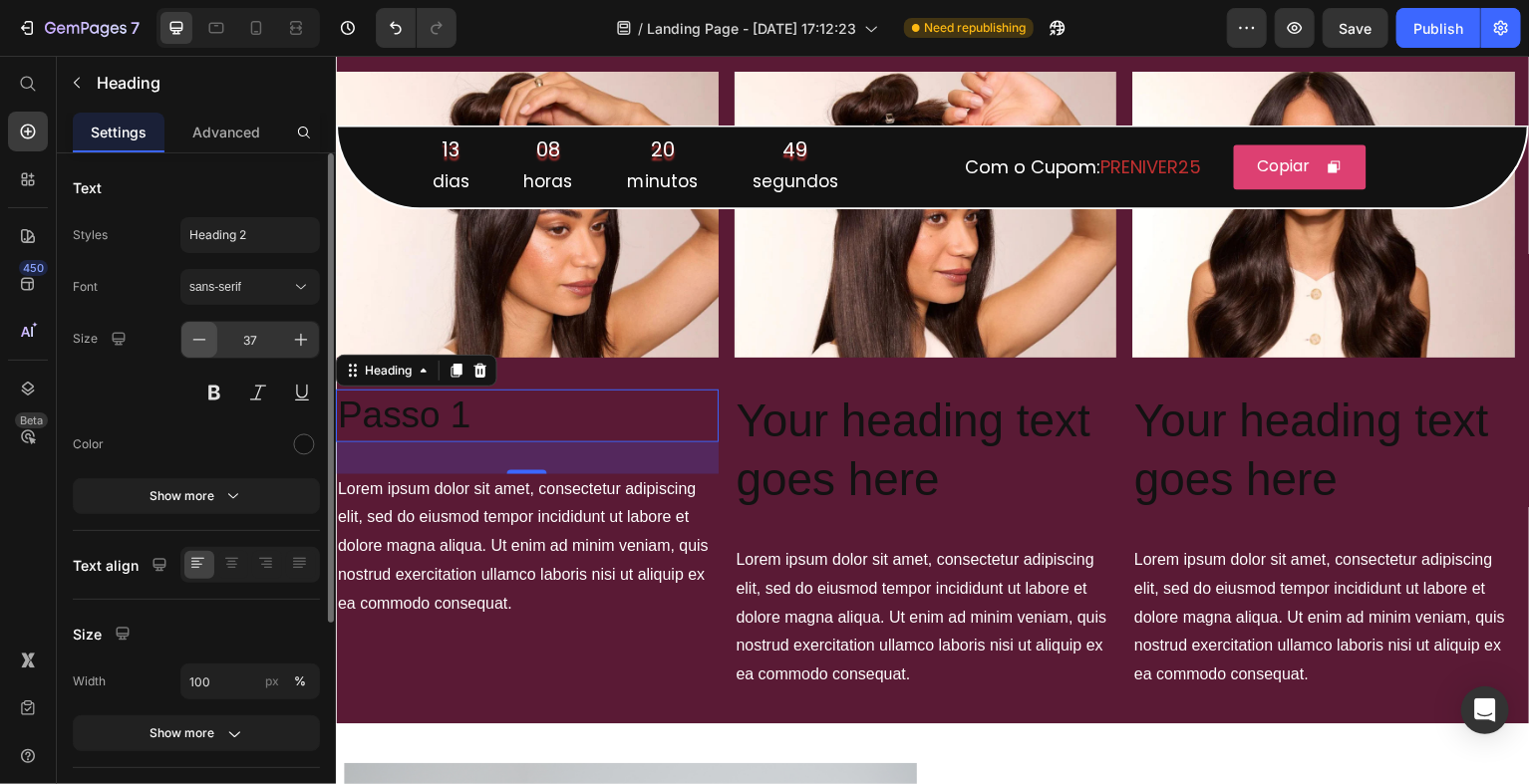 click 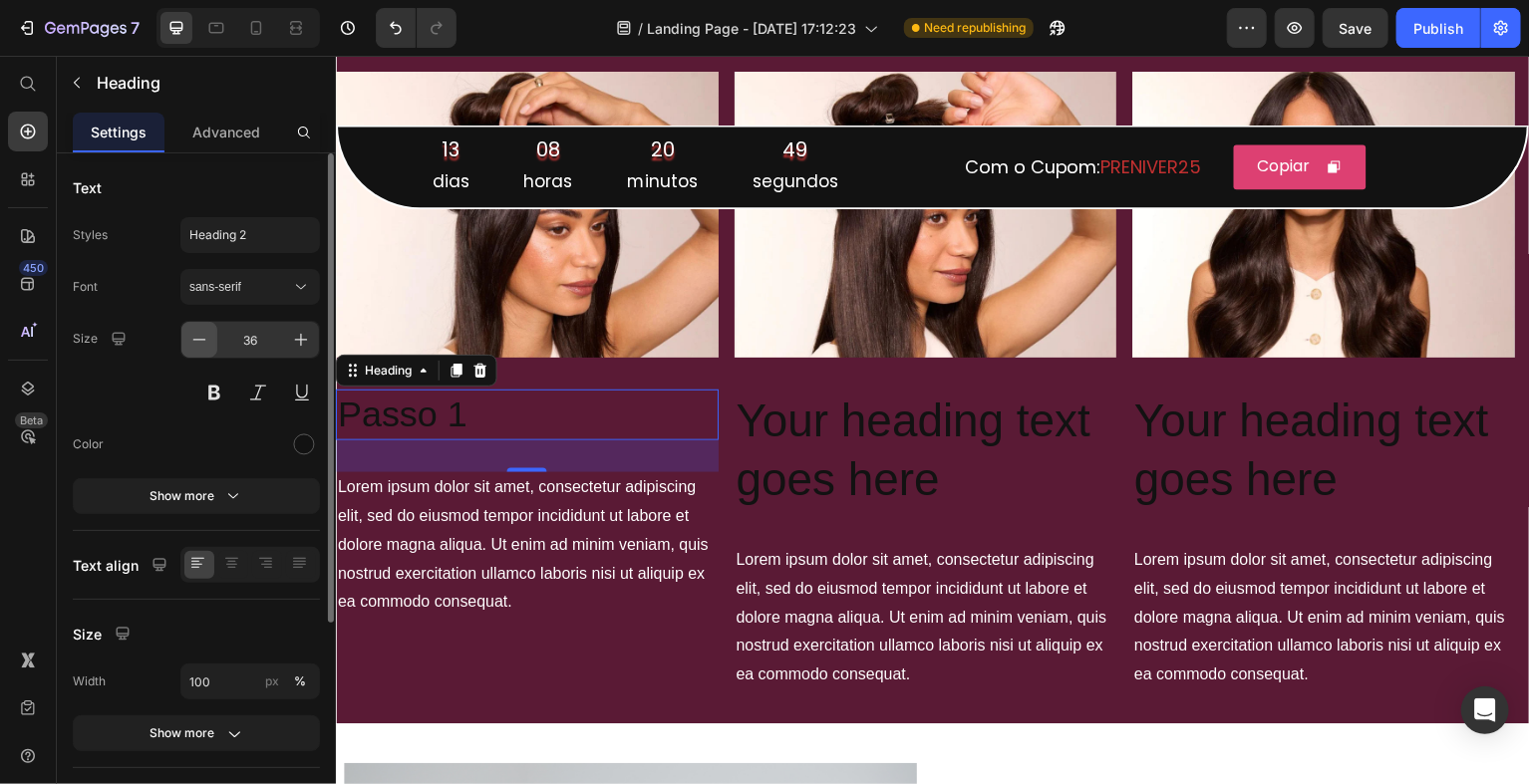 click 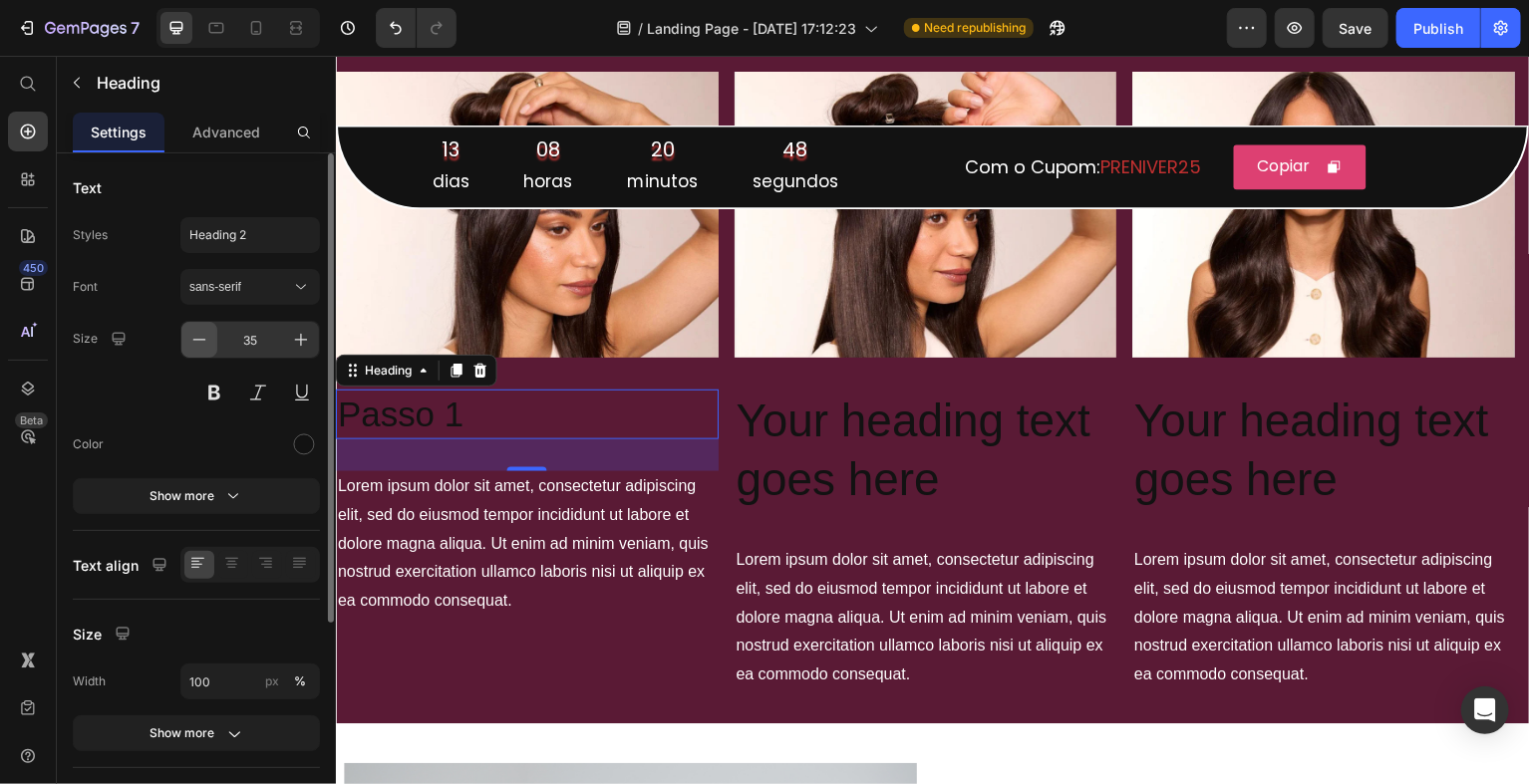 click 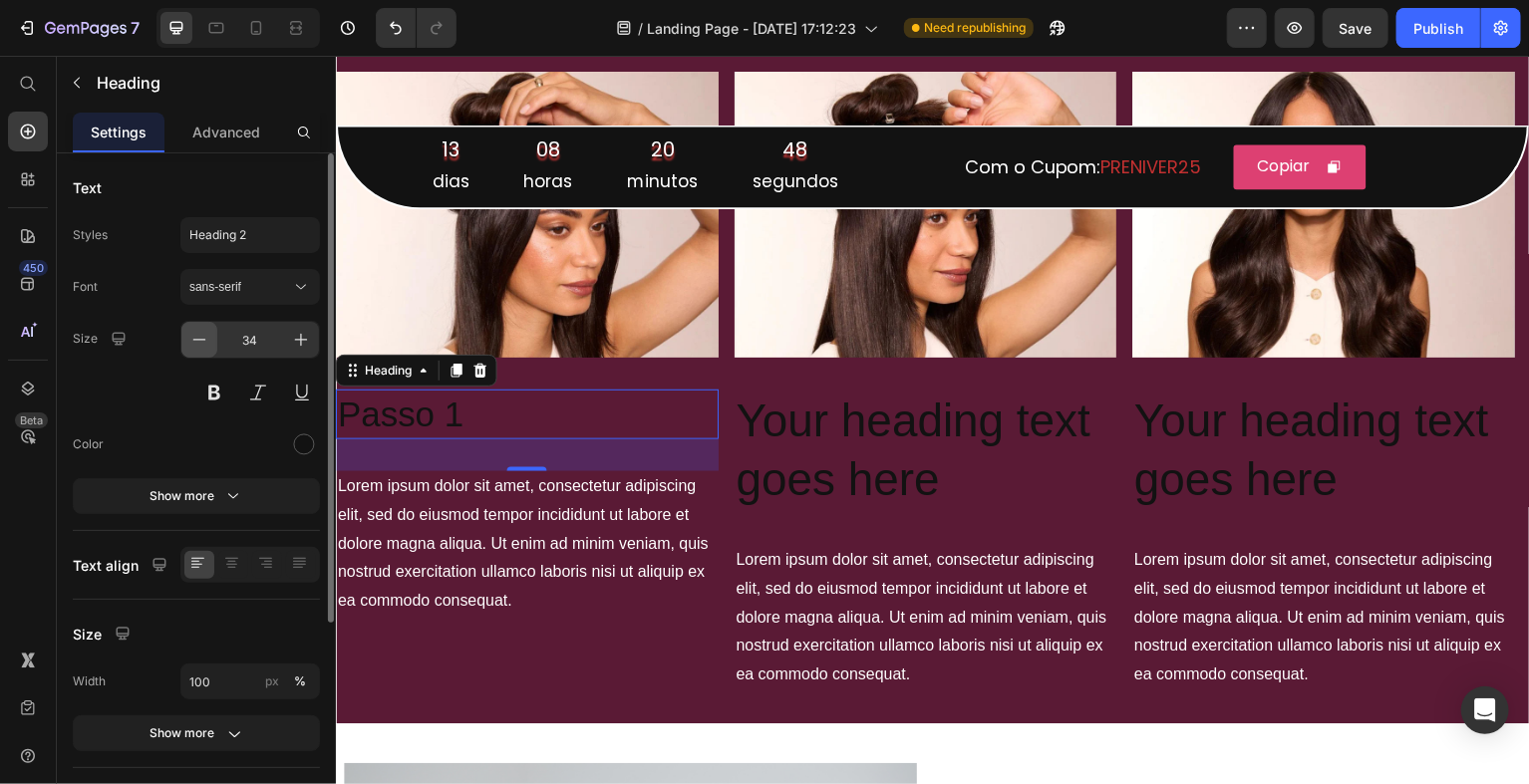click 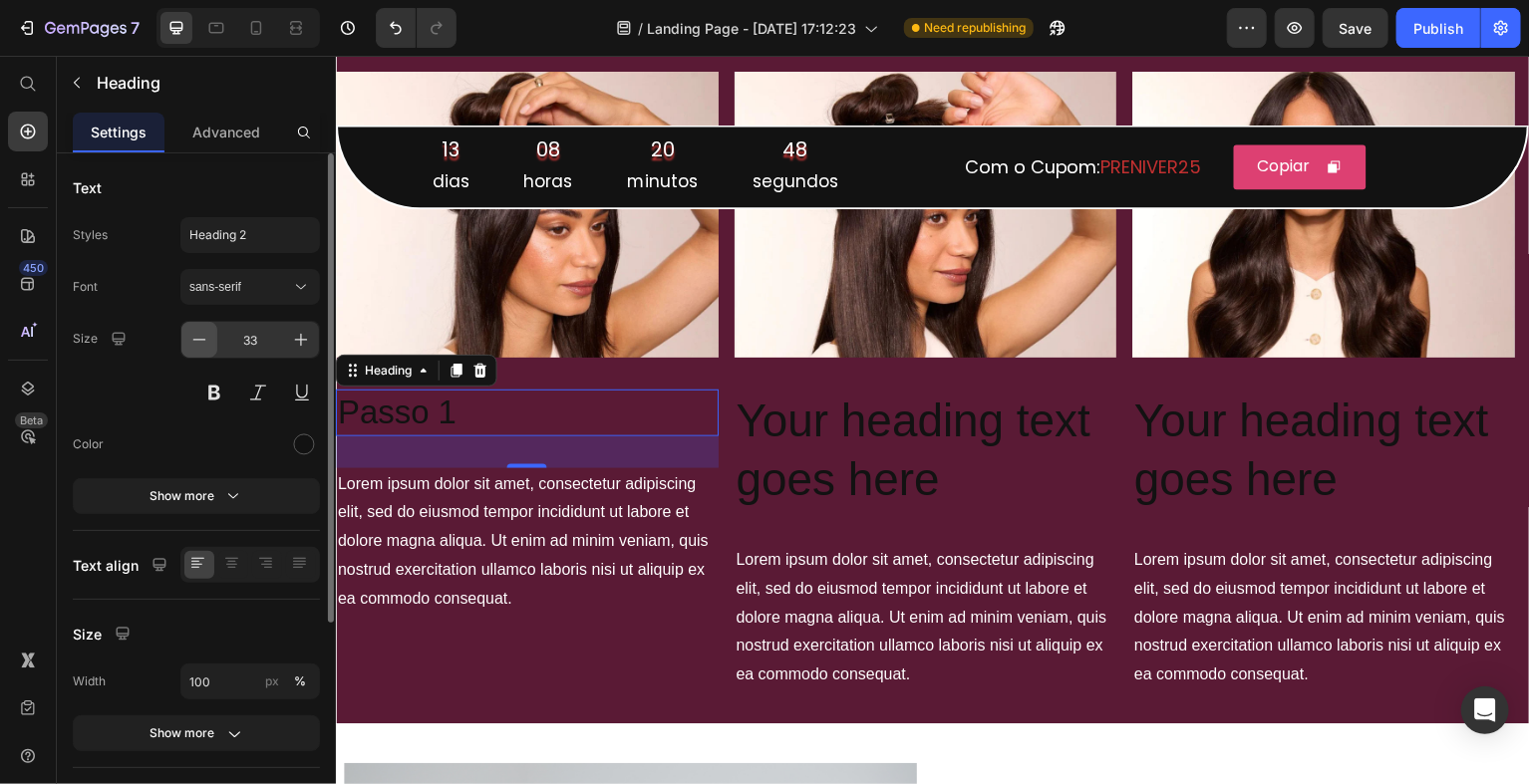 click 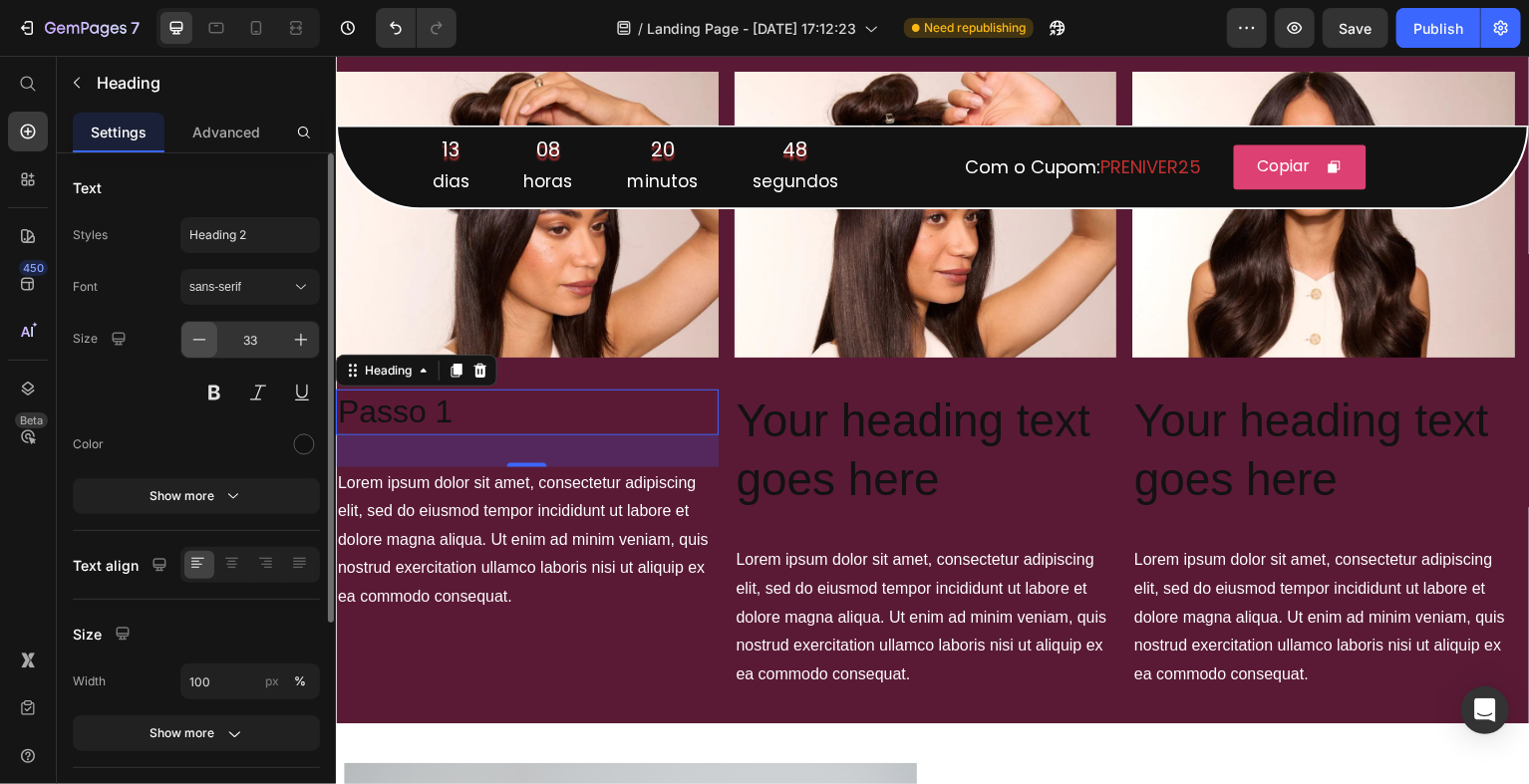type on "32" 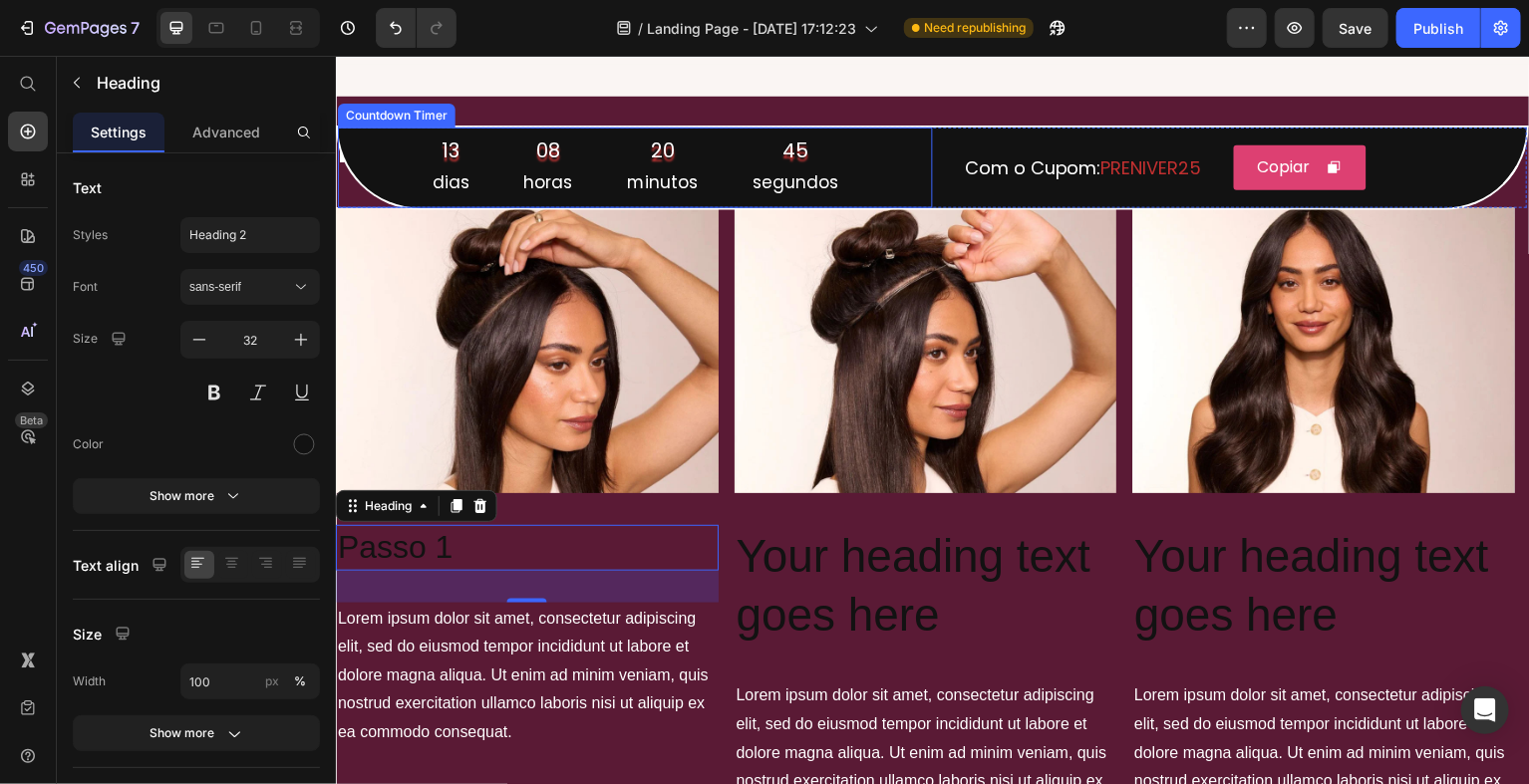 scroll, scrollTop: 1156, scrollLeft: 0, axis: vertical 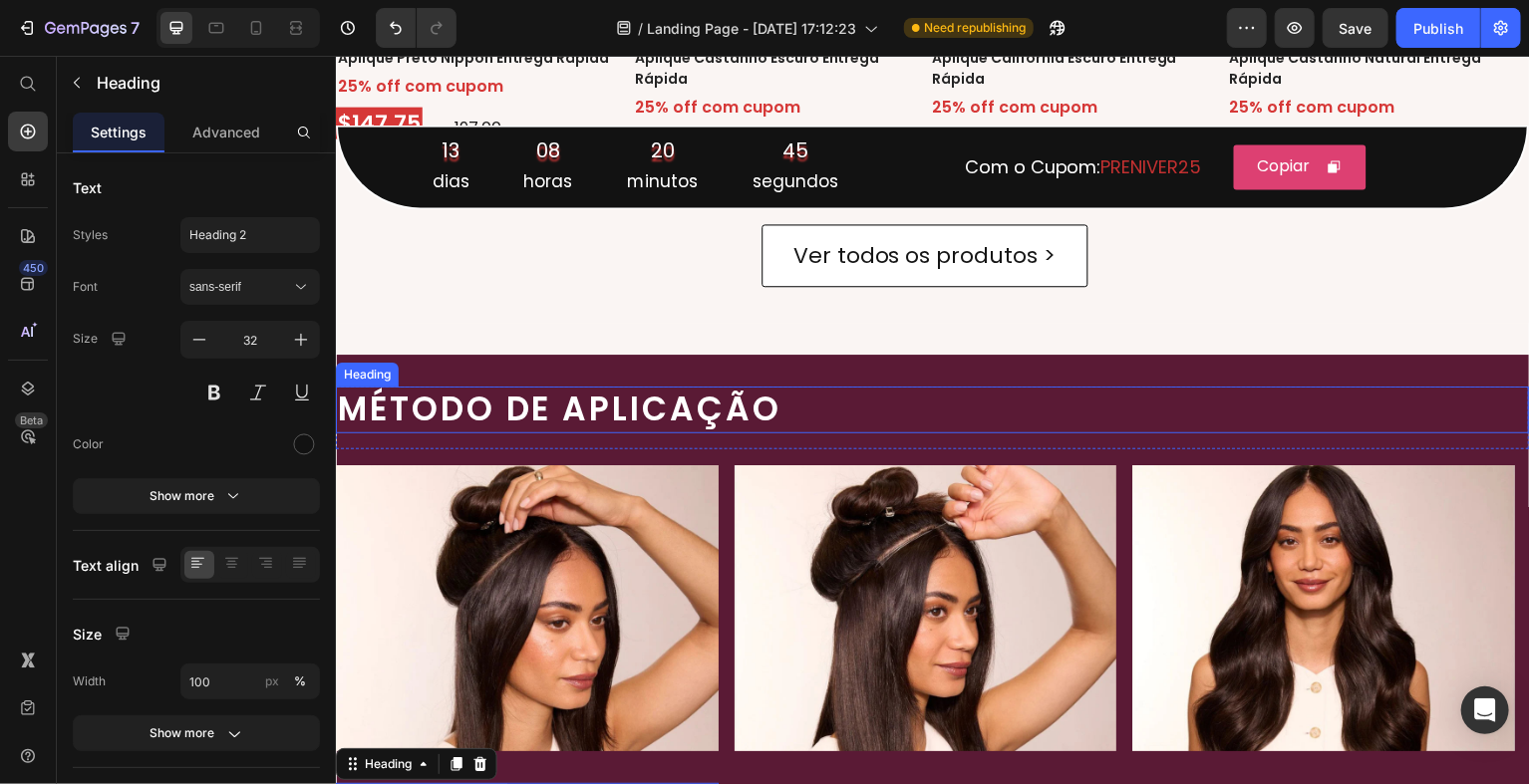 click on "MÉTODO DE APLICAÇÃO" at bounding box center (933, 410) 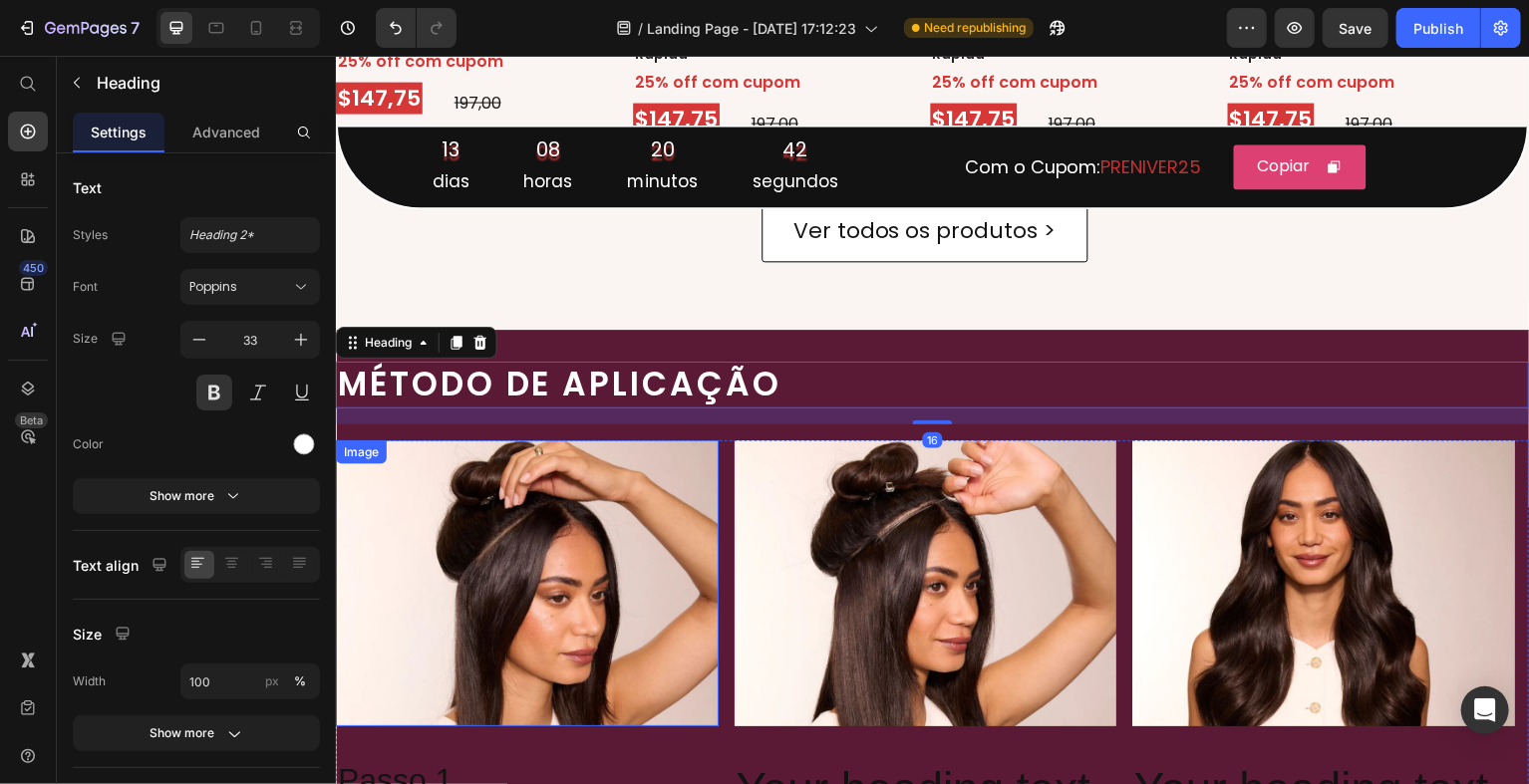 scroll, scrollTop: 1179, scrollLeft: 0, axis: vertical 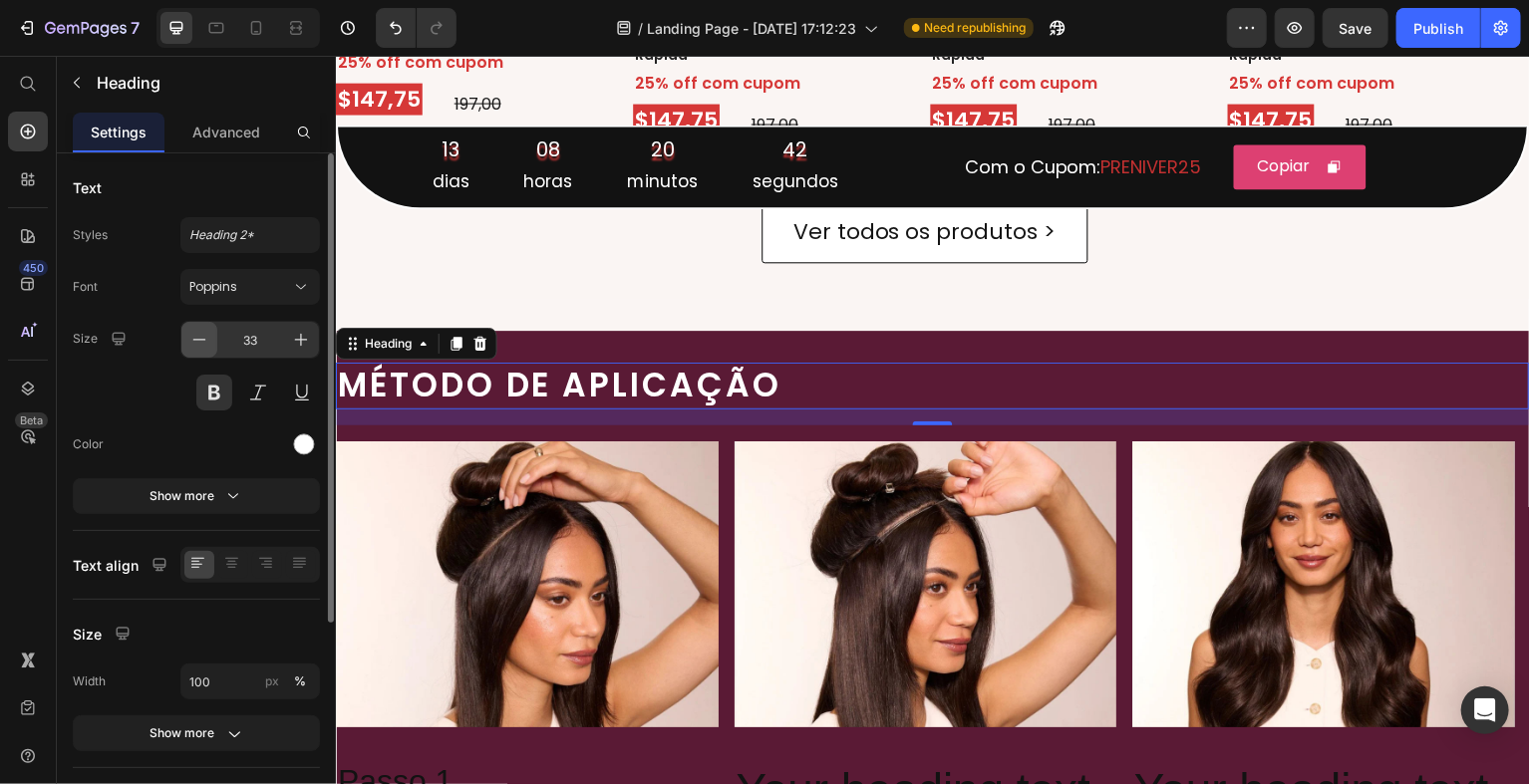 click 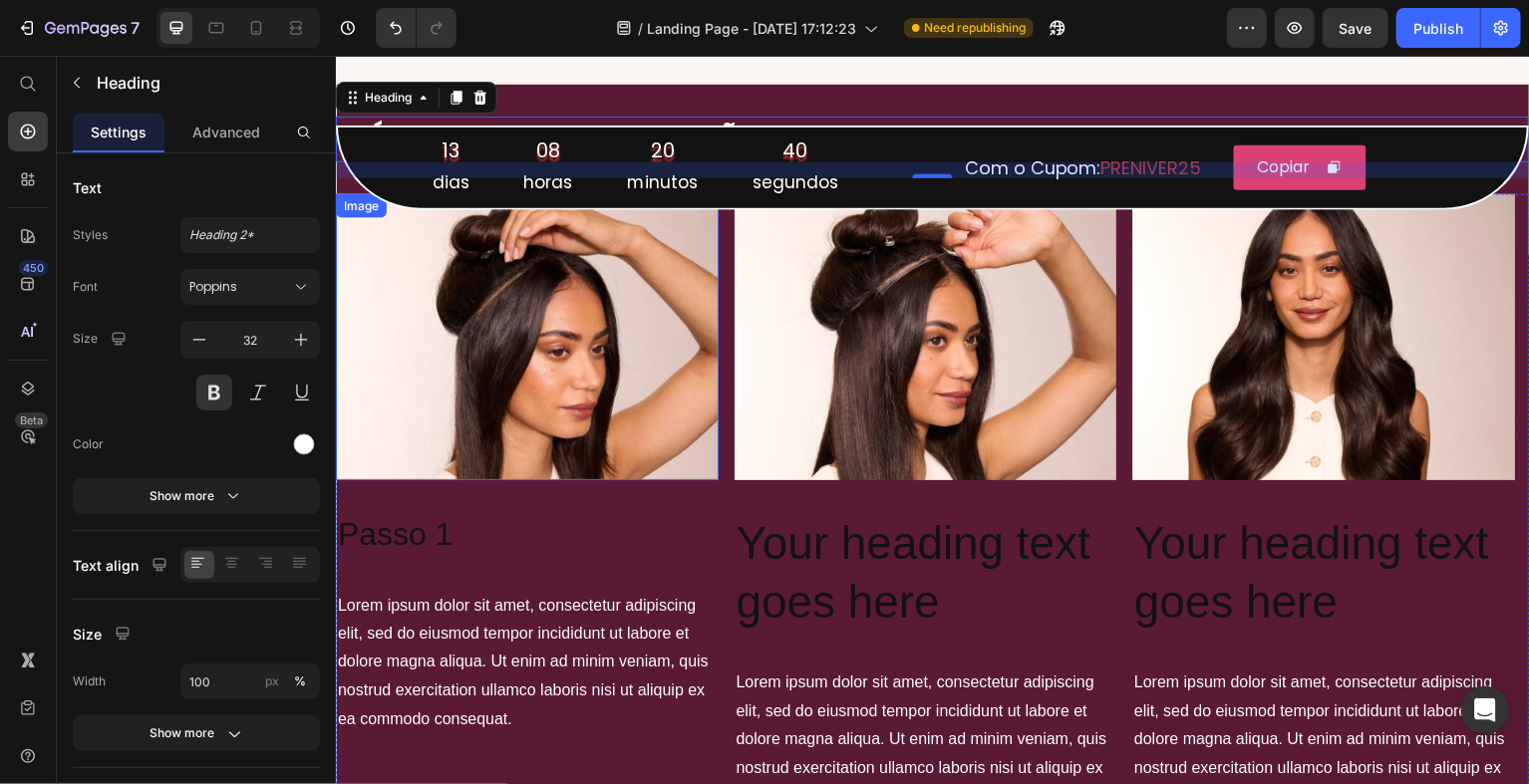 scroll, scrollTop: 1438, scrollLeft: 0, axis: vertical 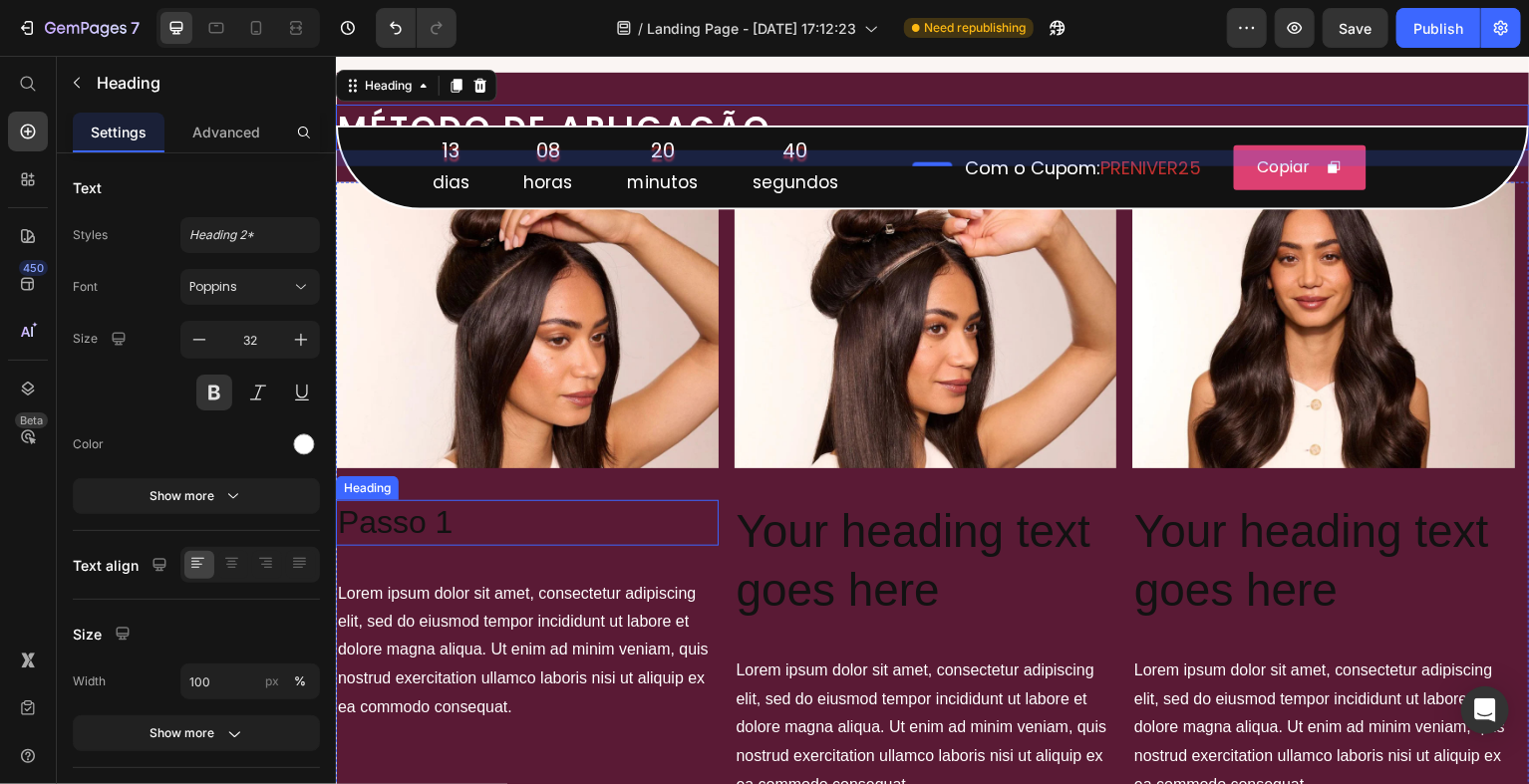 click on "Passo 1" at bounding box center [526, 524] 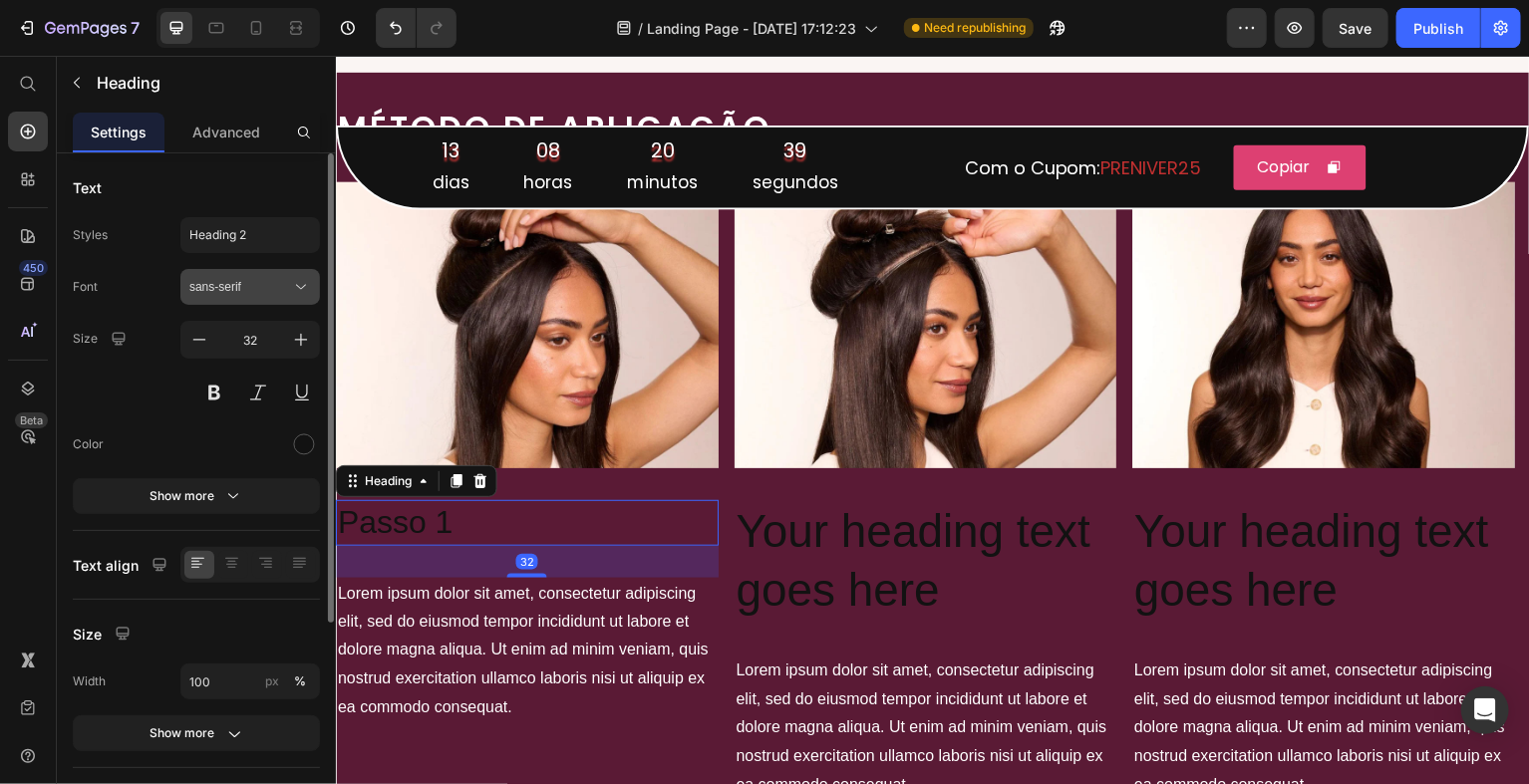 click on "sans-serif" at bounding box center (240, 287) 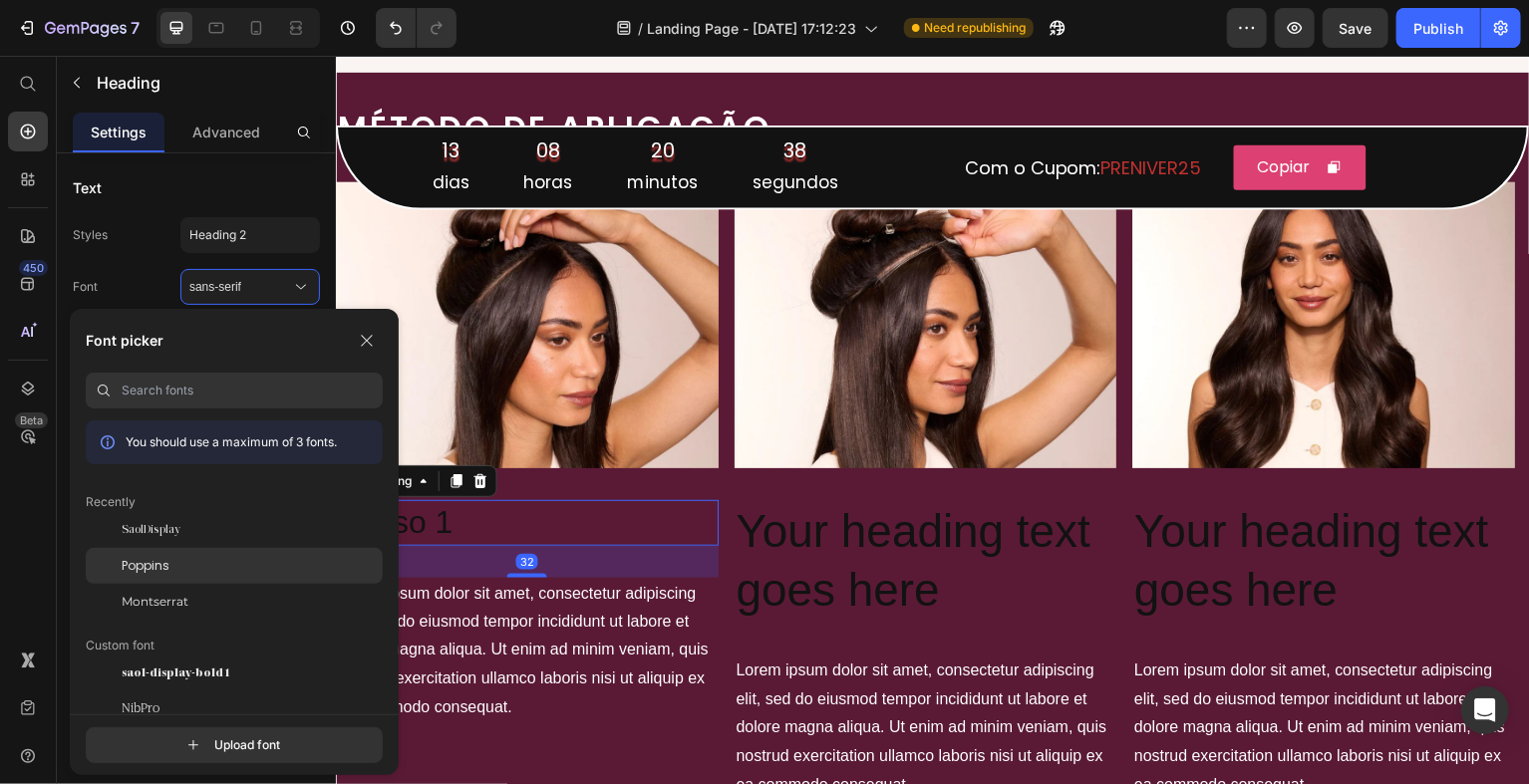 click on "Poppins" 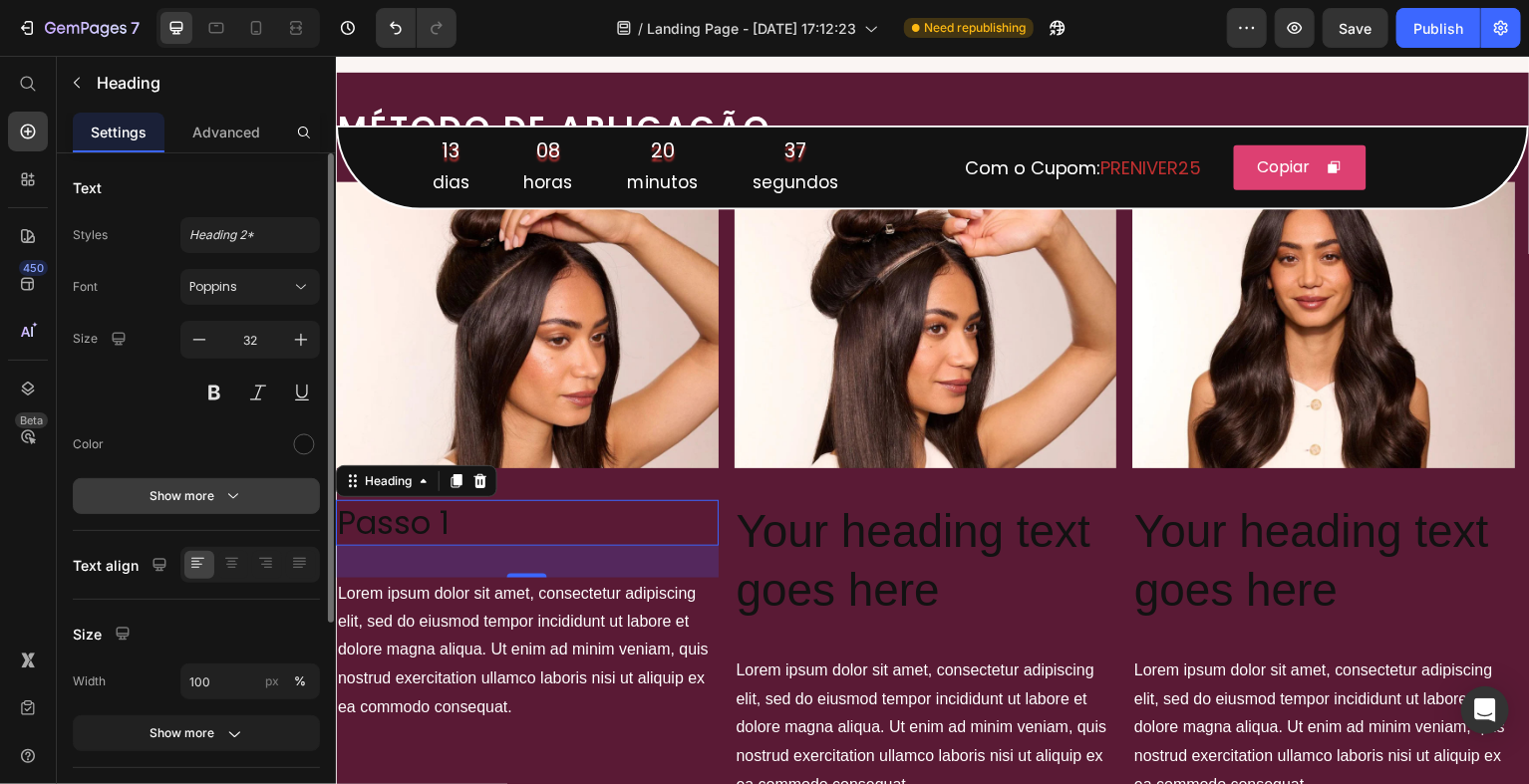 click on "Show more" at bounding box center (196, 496) 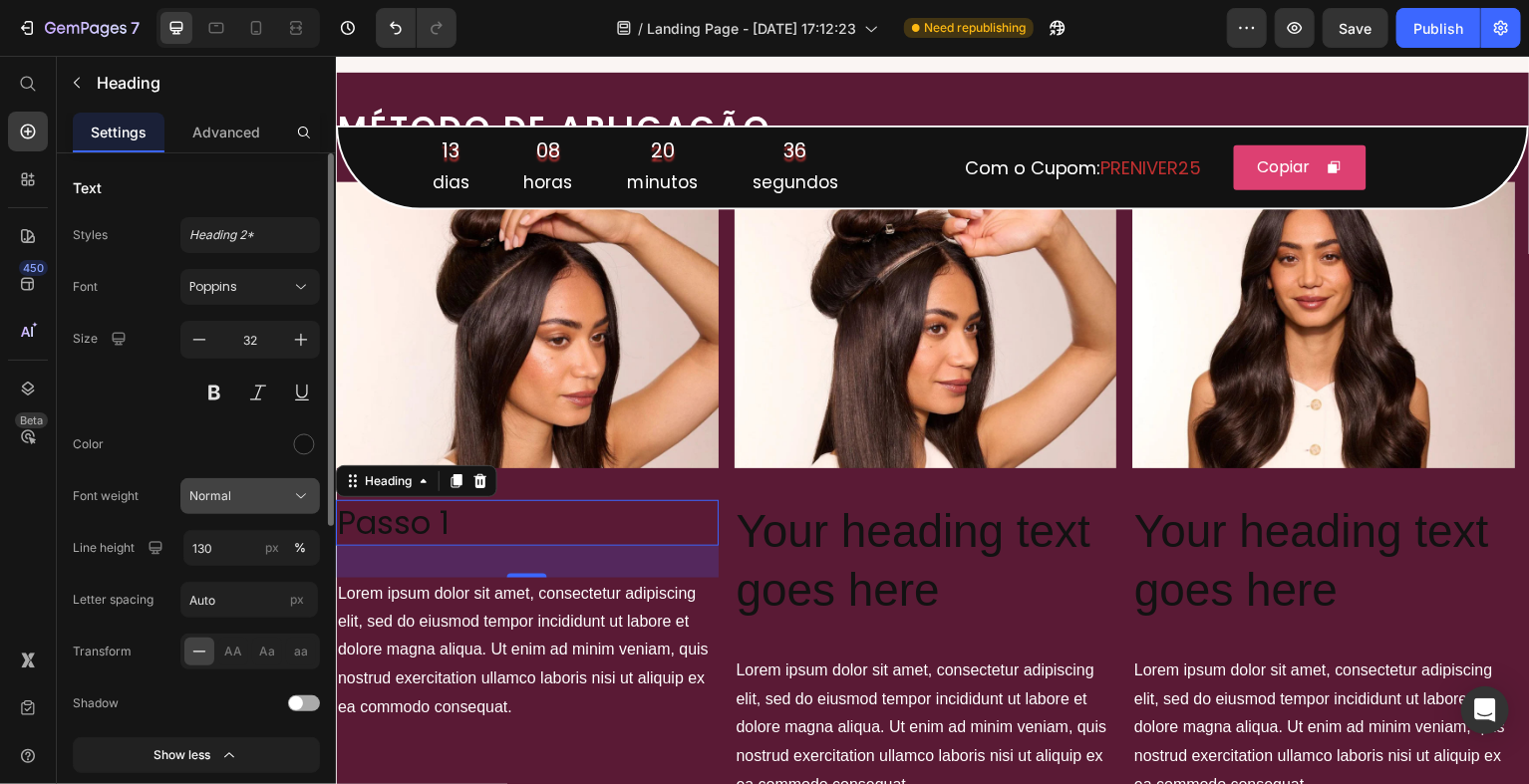 click on "Normal" 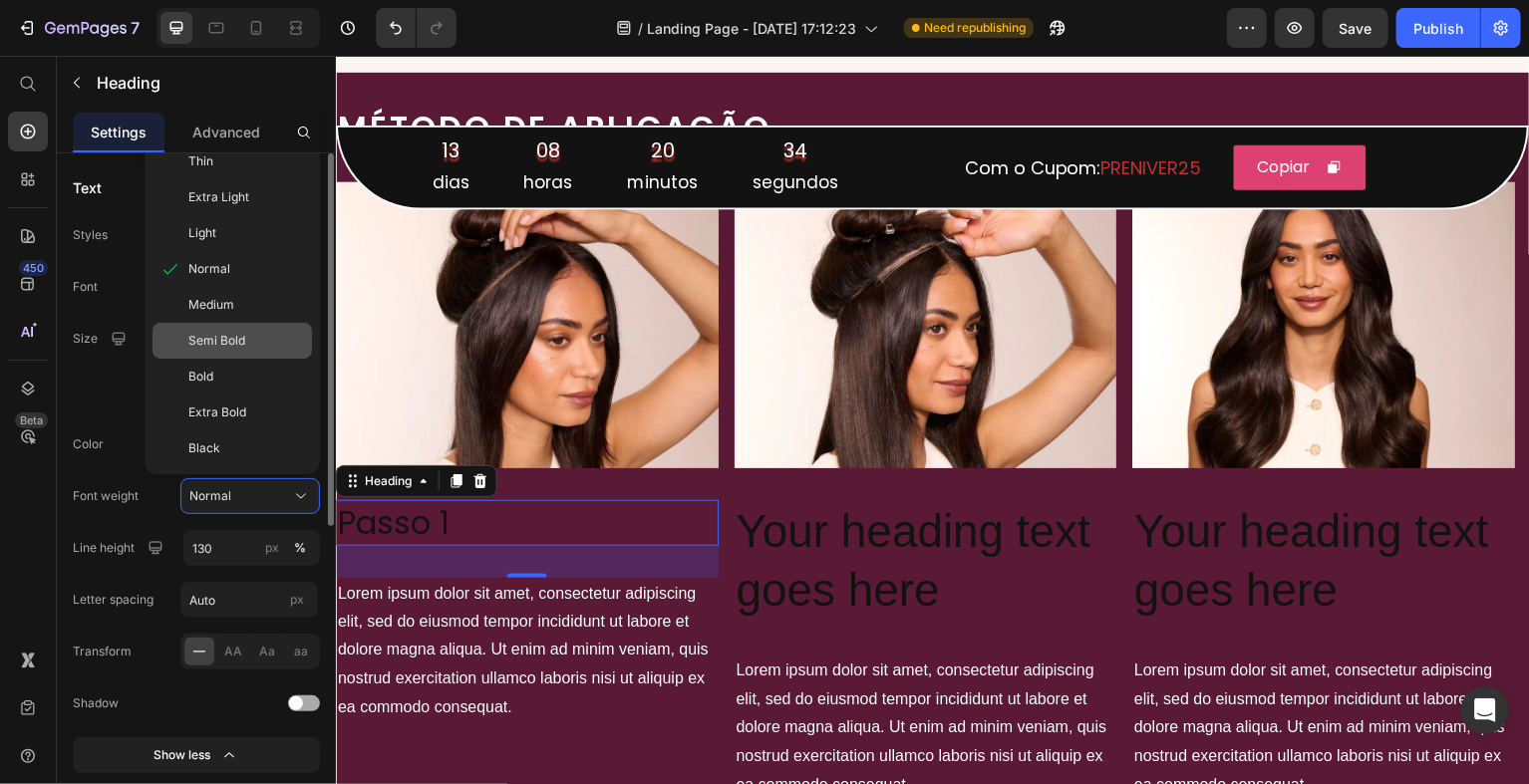click on "Semi Bold" at bounding box center [246, 341] 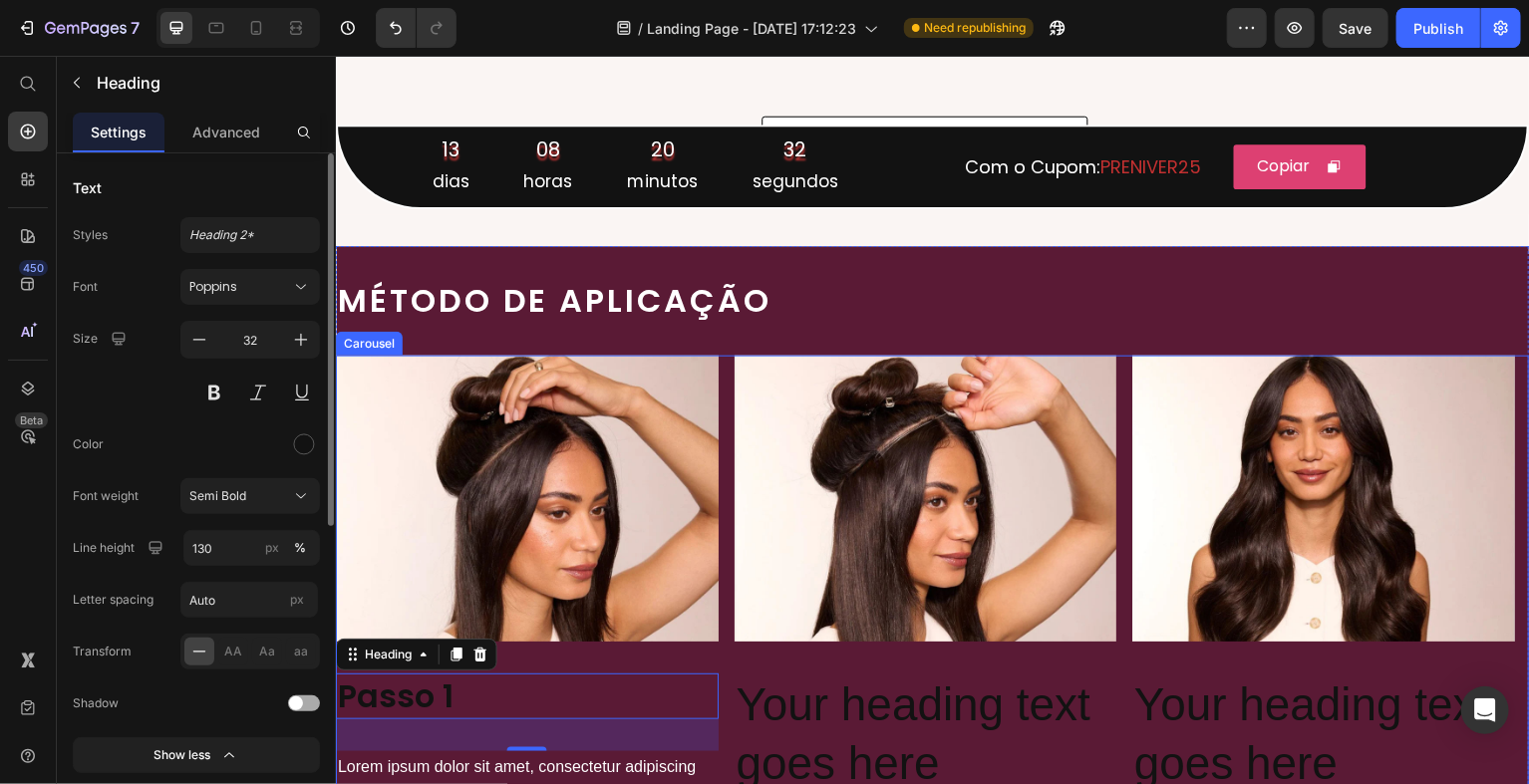 scroll, scrollTop: 1263, scrollLeft: 0, axis: vertical 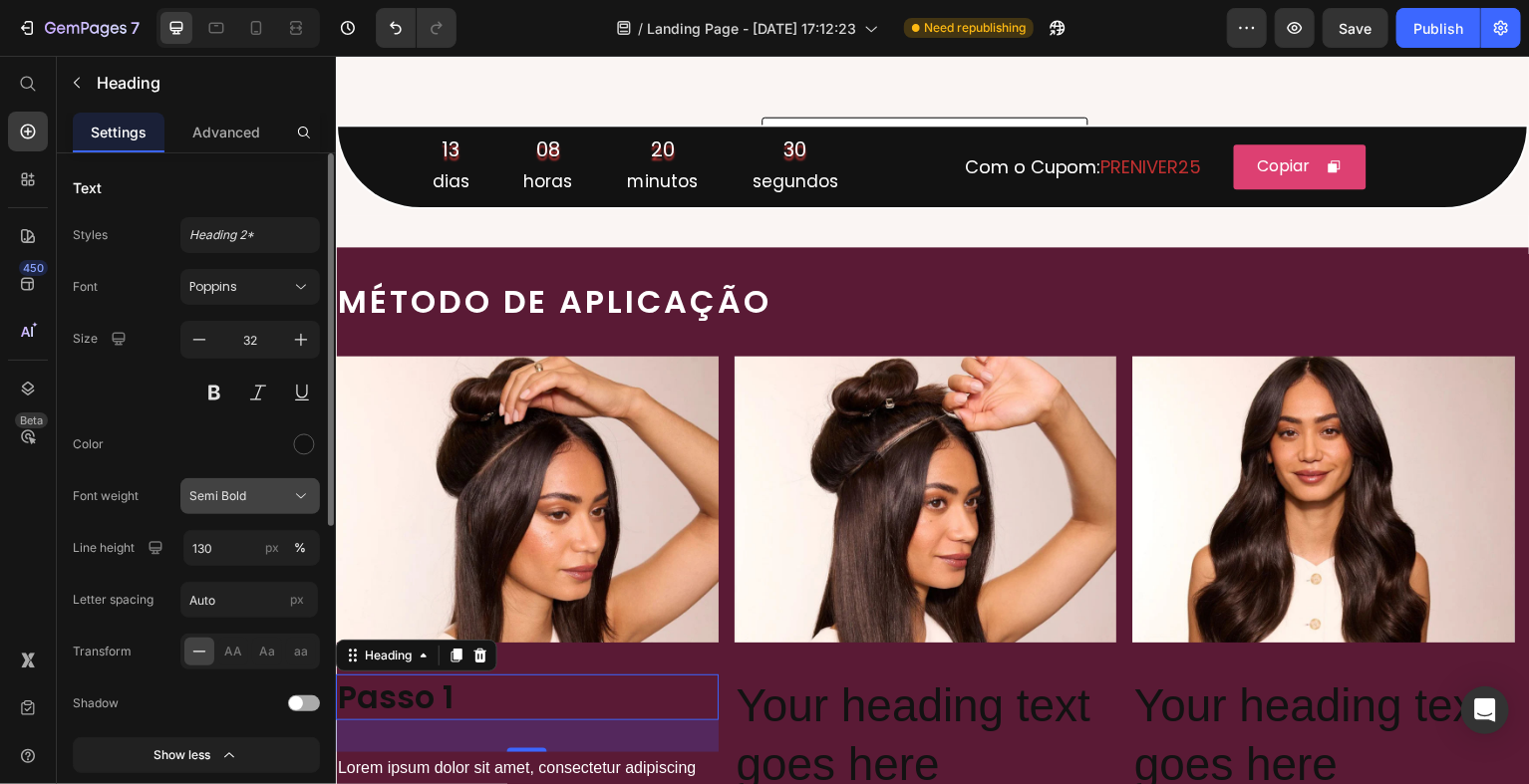 click on "Semi Bold" at bounding box center [250, 496] 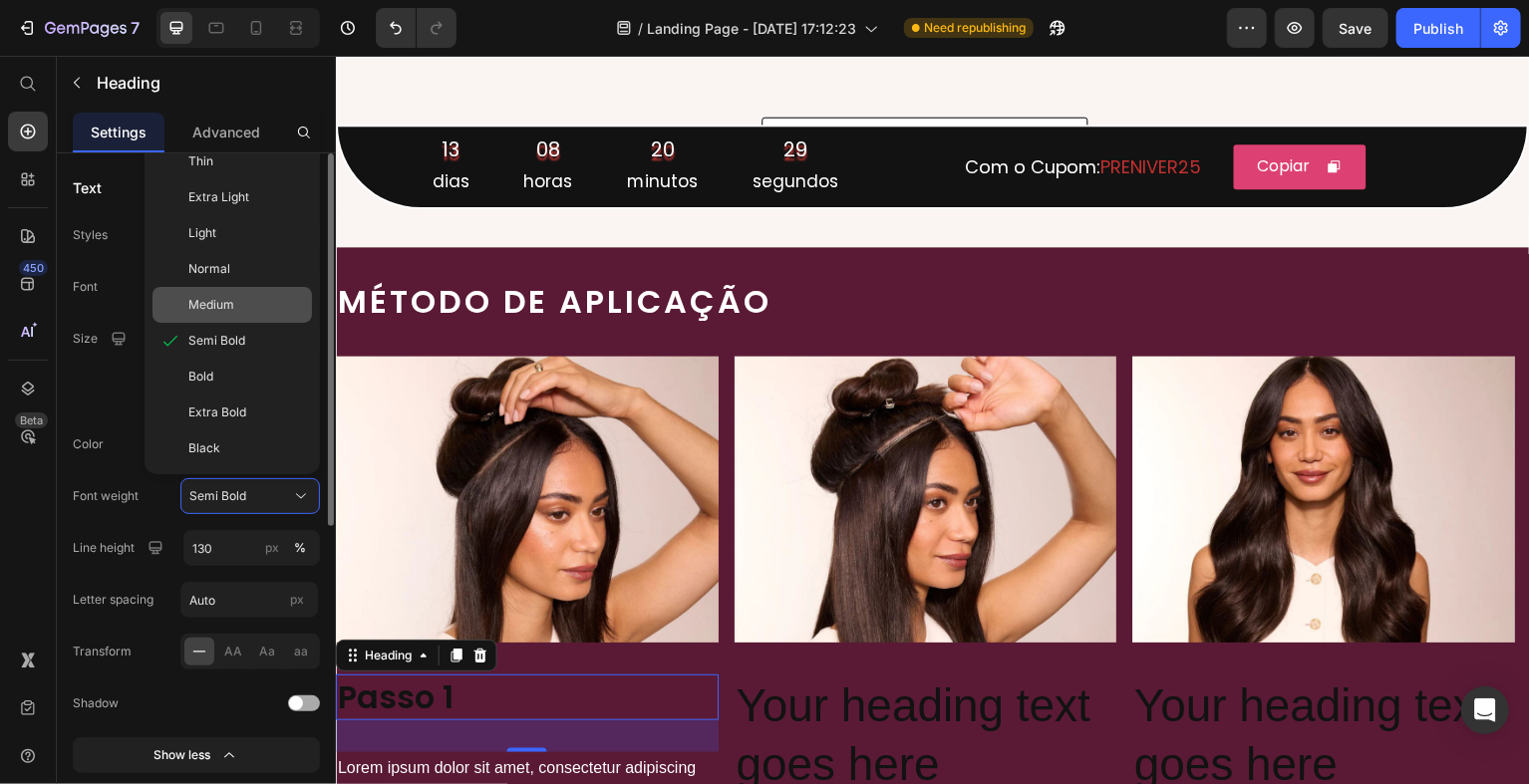 click on "Medium" at bounding box center [246, 305] 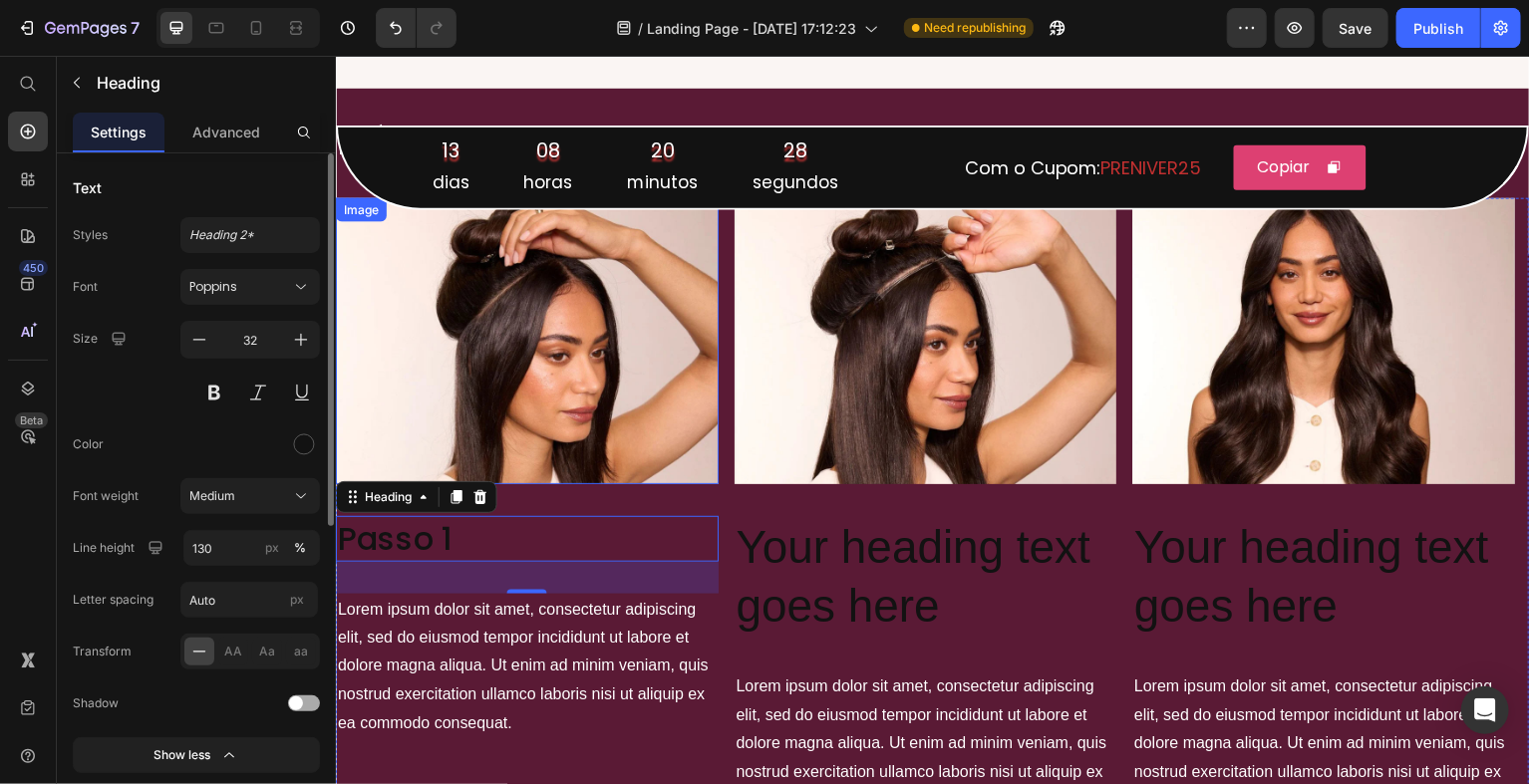 scroll, scrollTop: 1423, scrollLeft: 0, axis: vertical 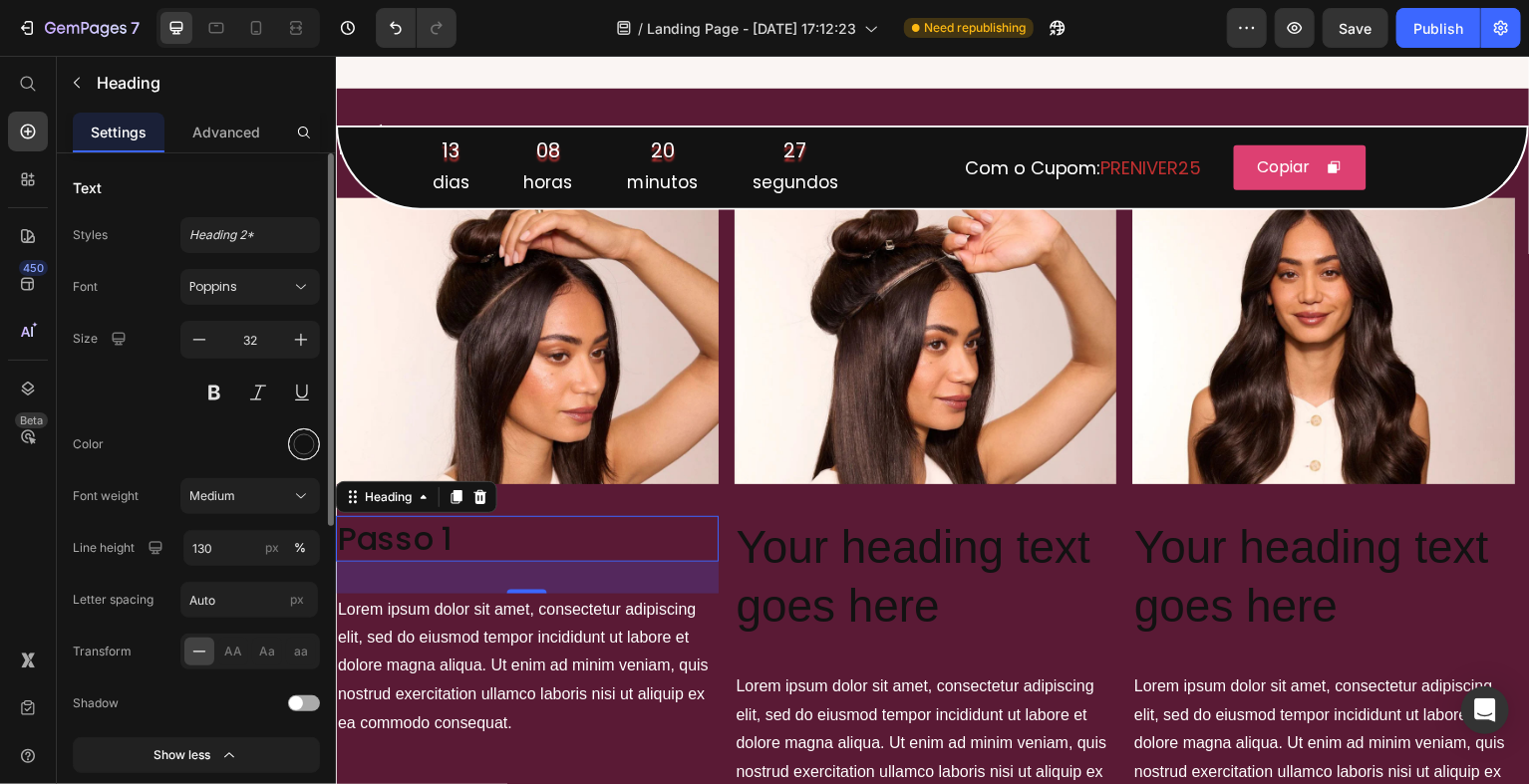 click at bounding box center (304, 444) 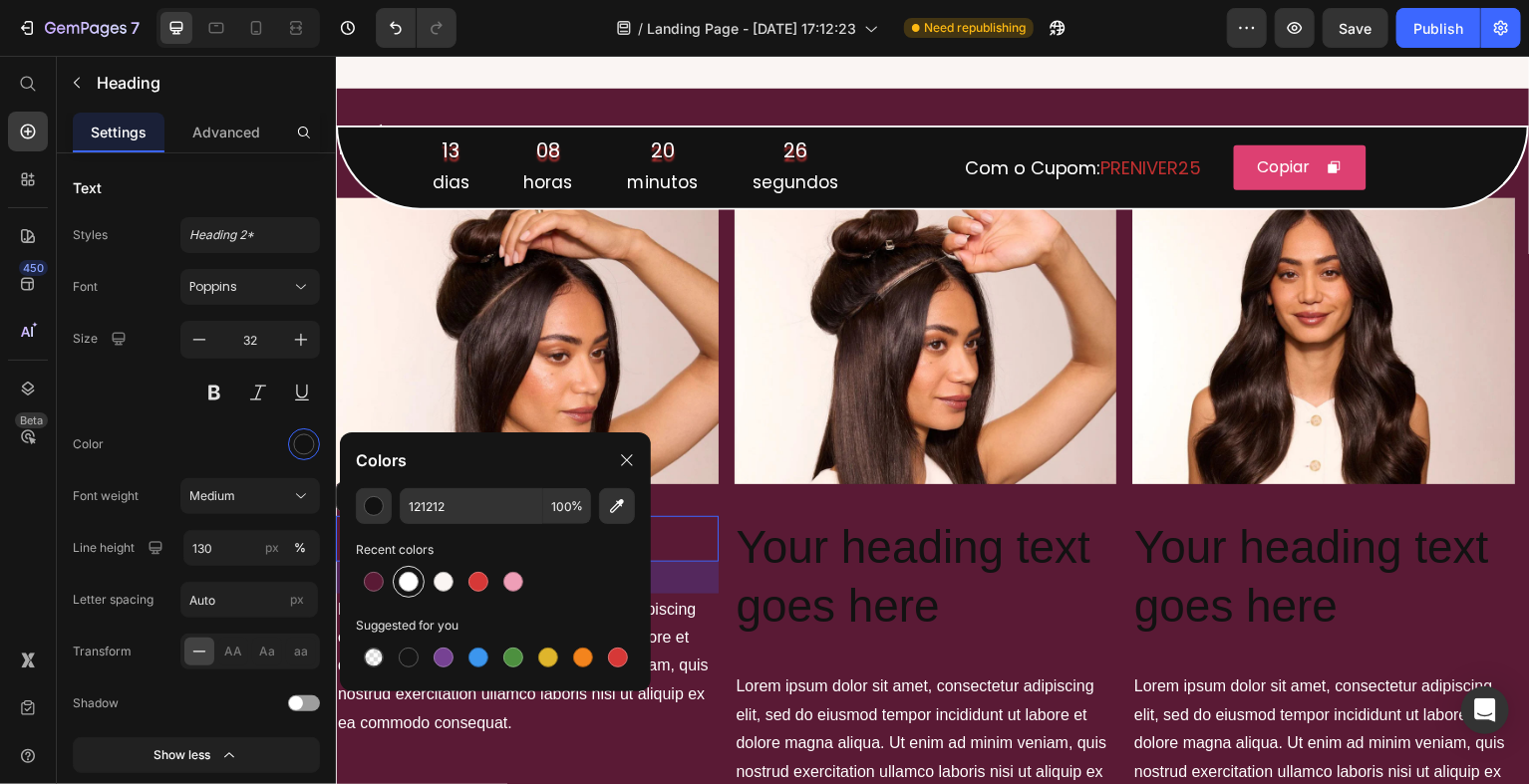 click at bounding box center [409, 582] 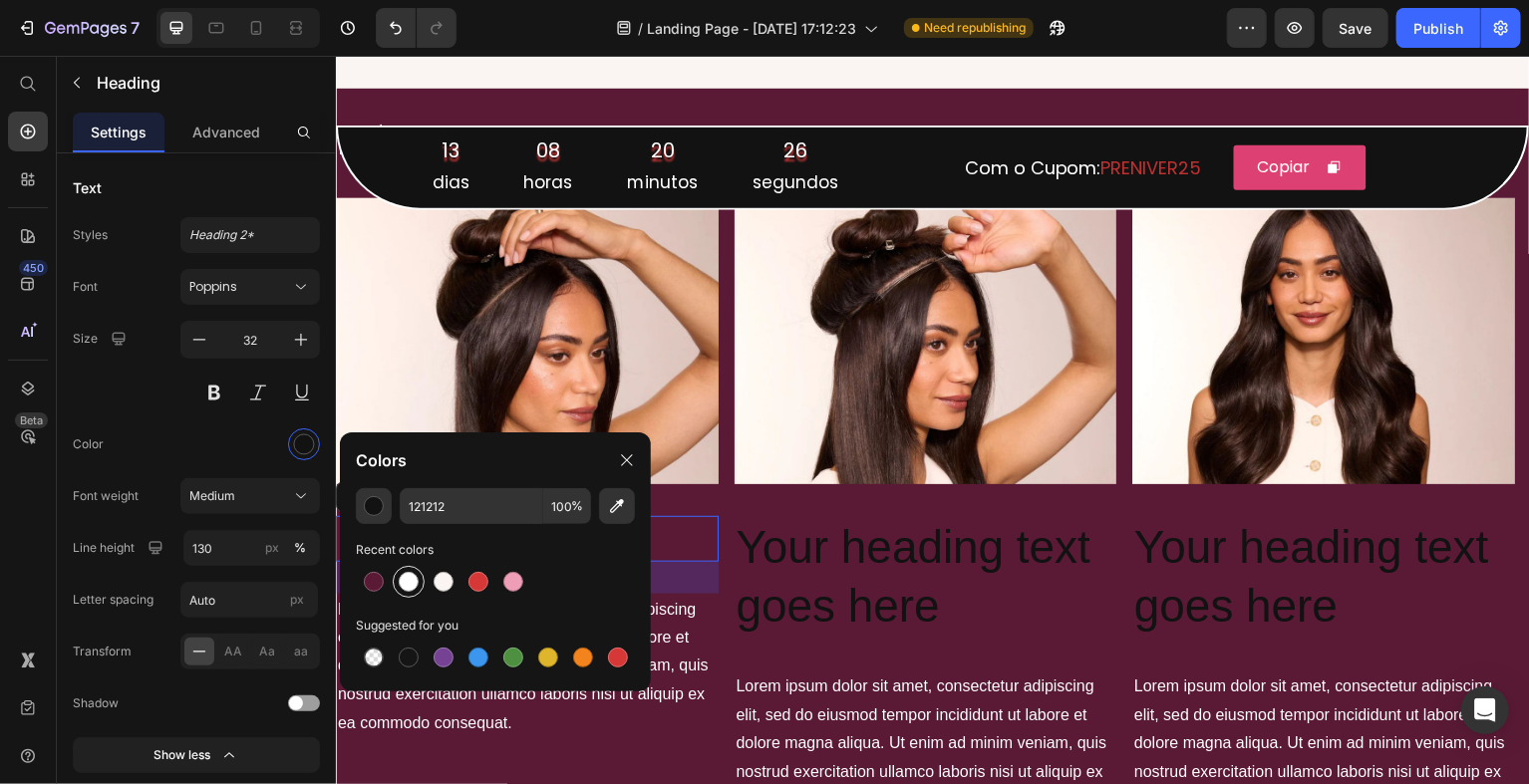 type on "FFFFFF" 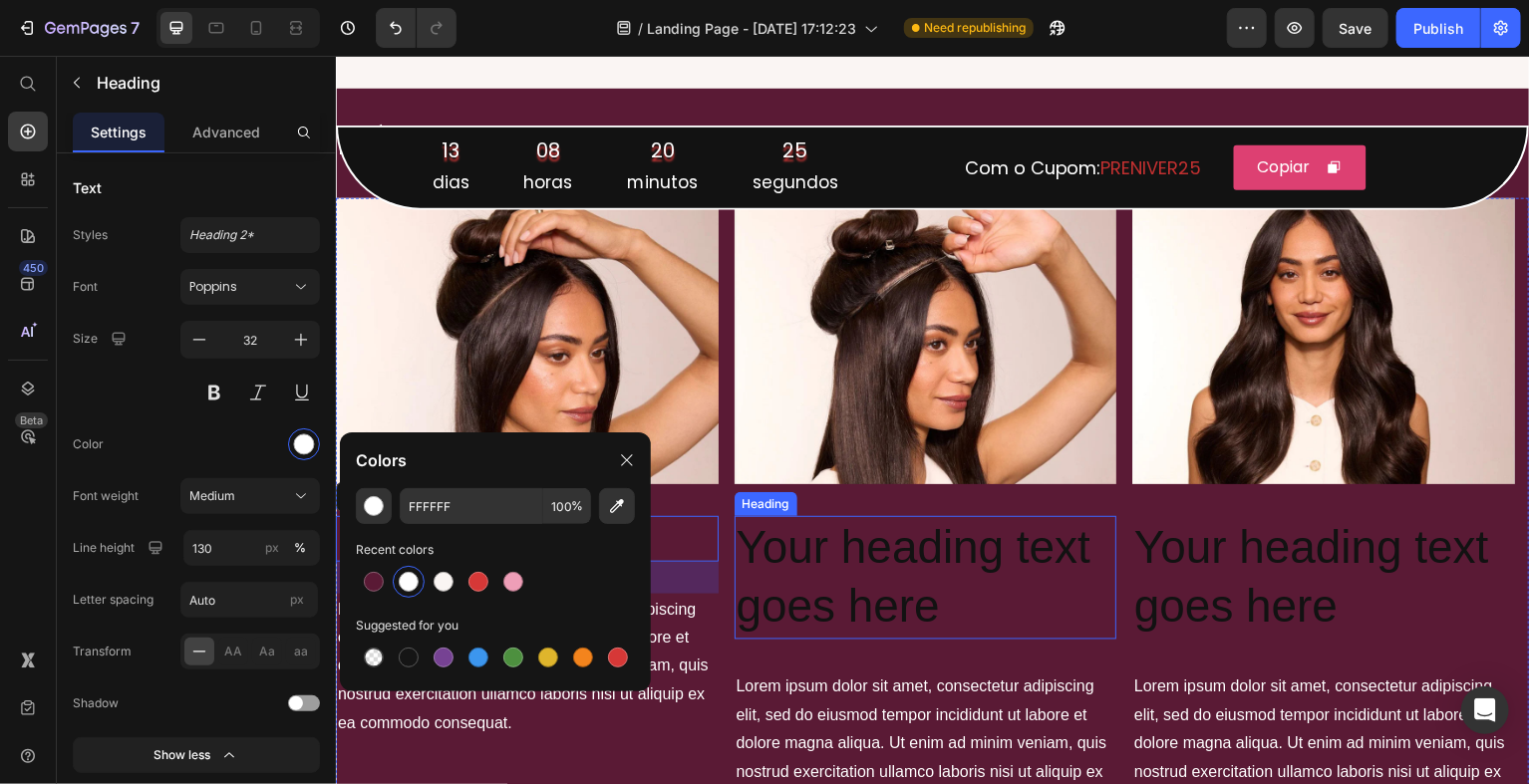 click on "Your heading text goes here" at bounding box center [926, 579] 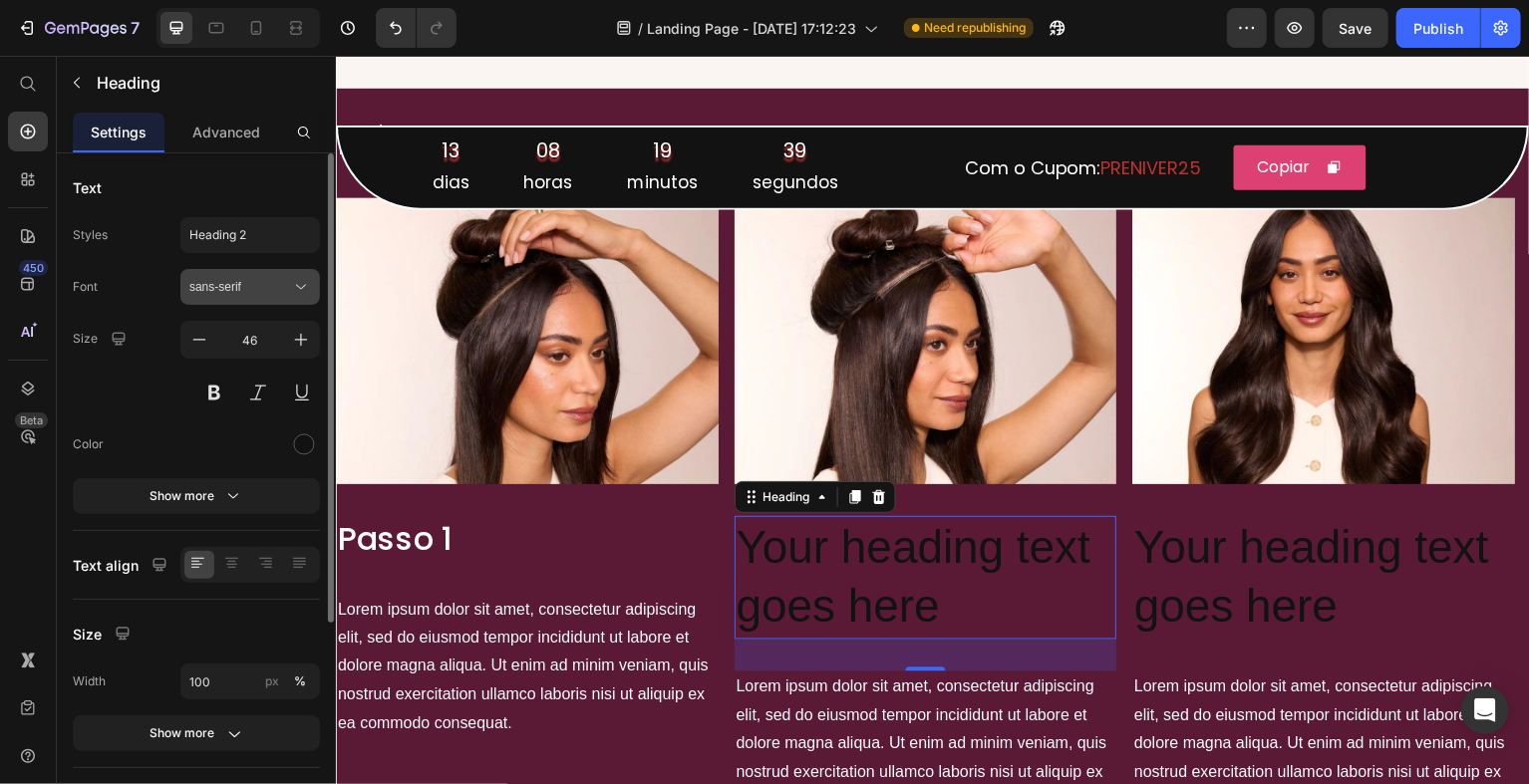 click on "sans-serif" at bounding box center [240, 287] 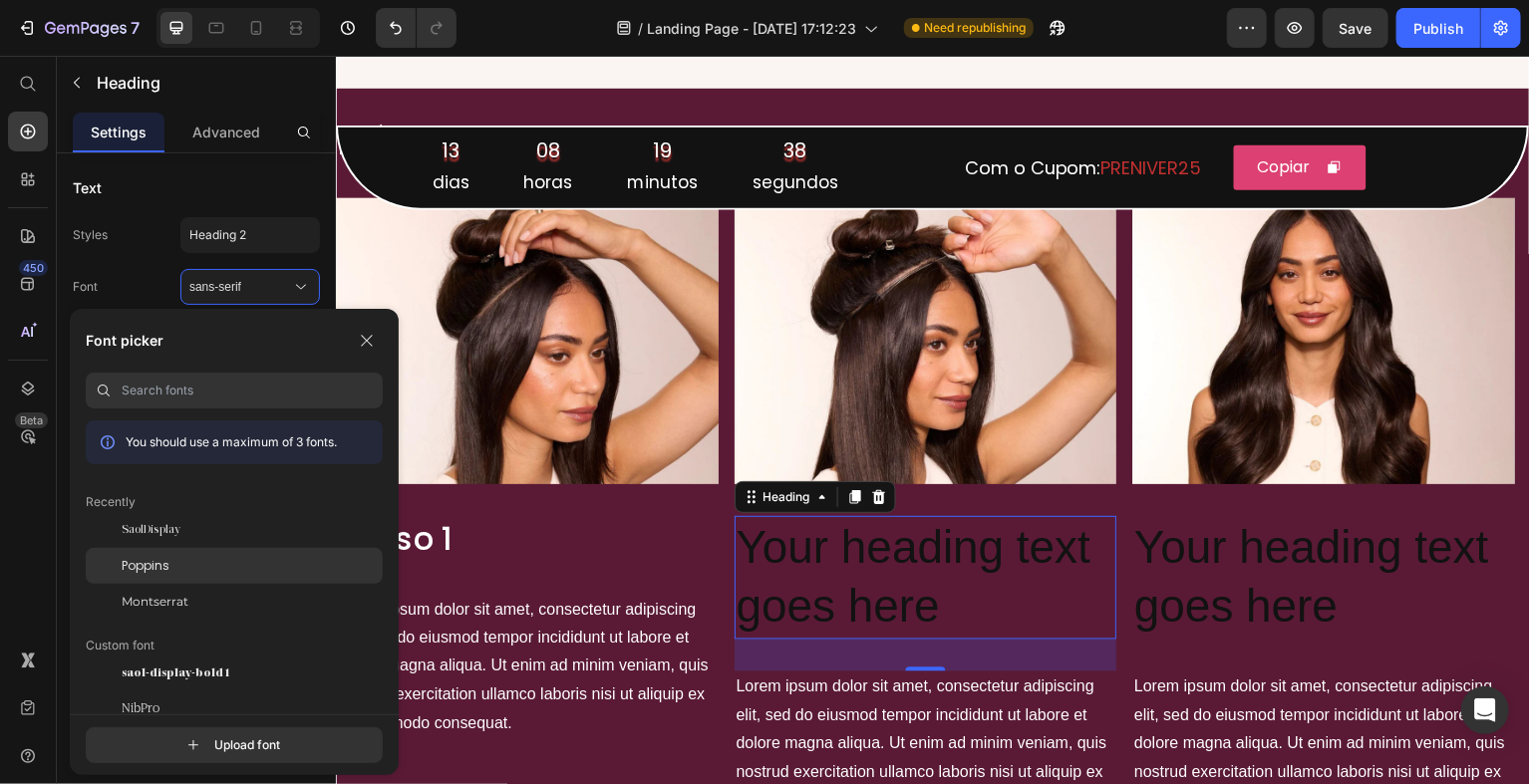 click on "Poppins" 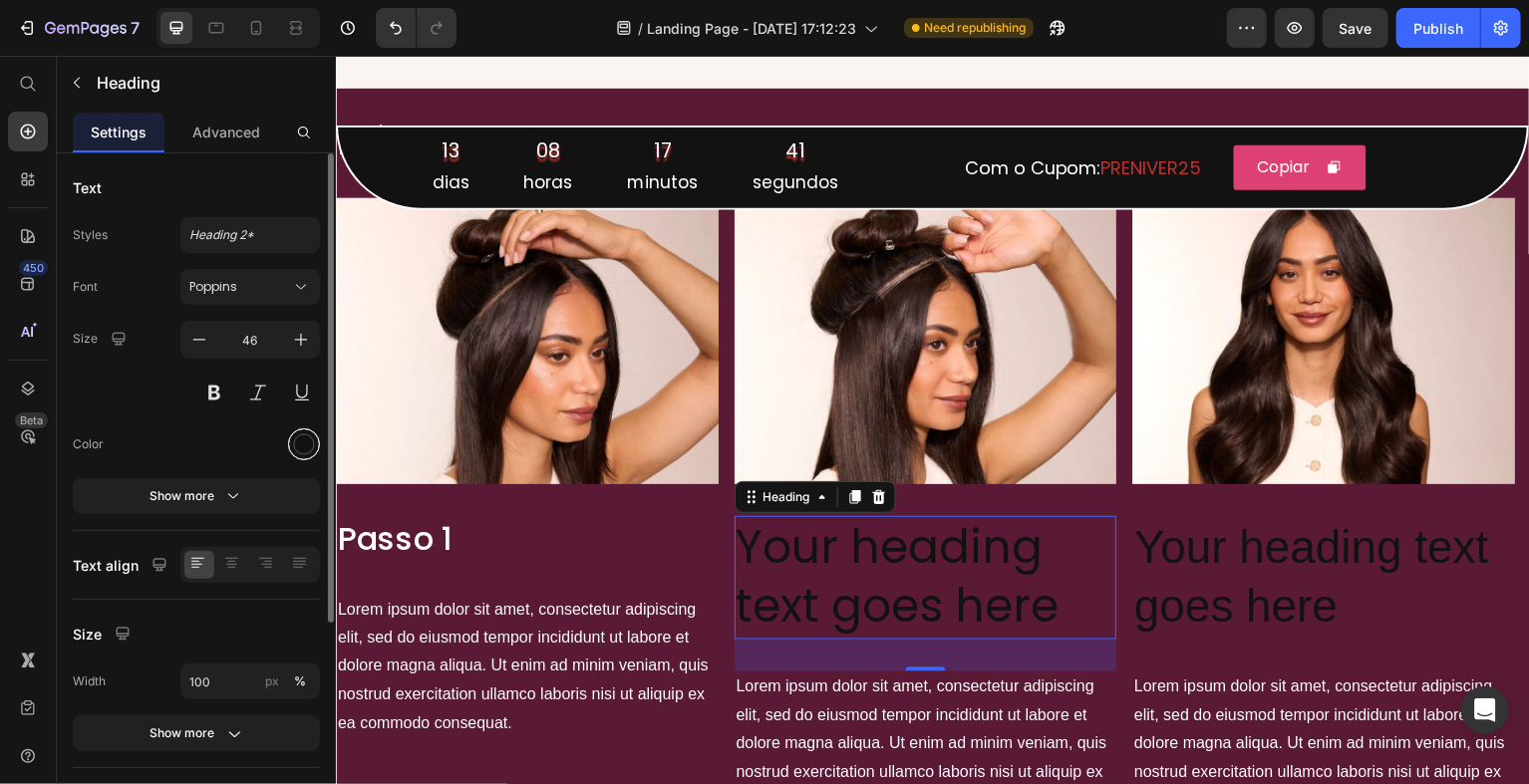 click at bounding box center [304, 444] 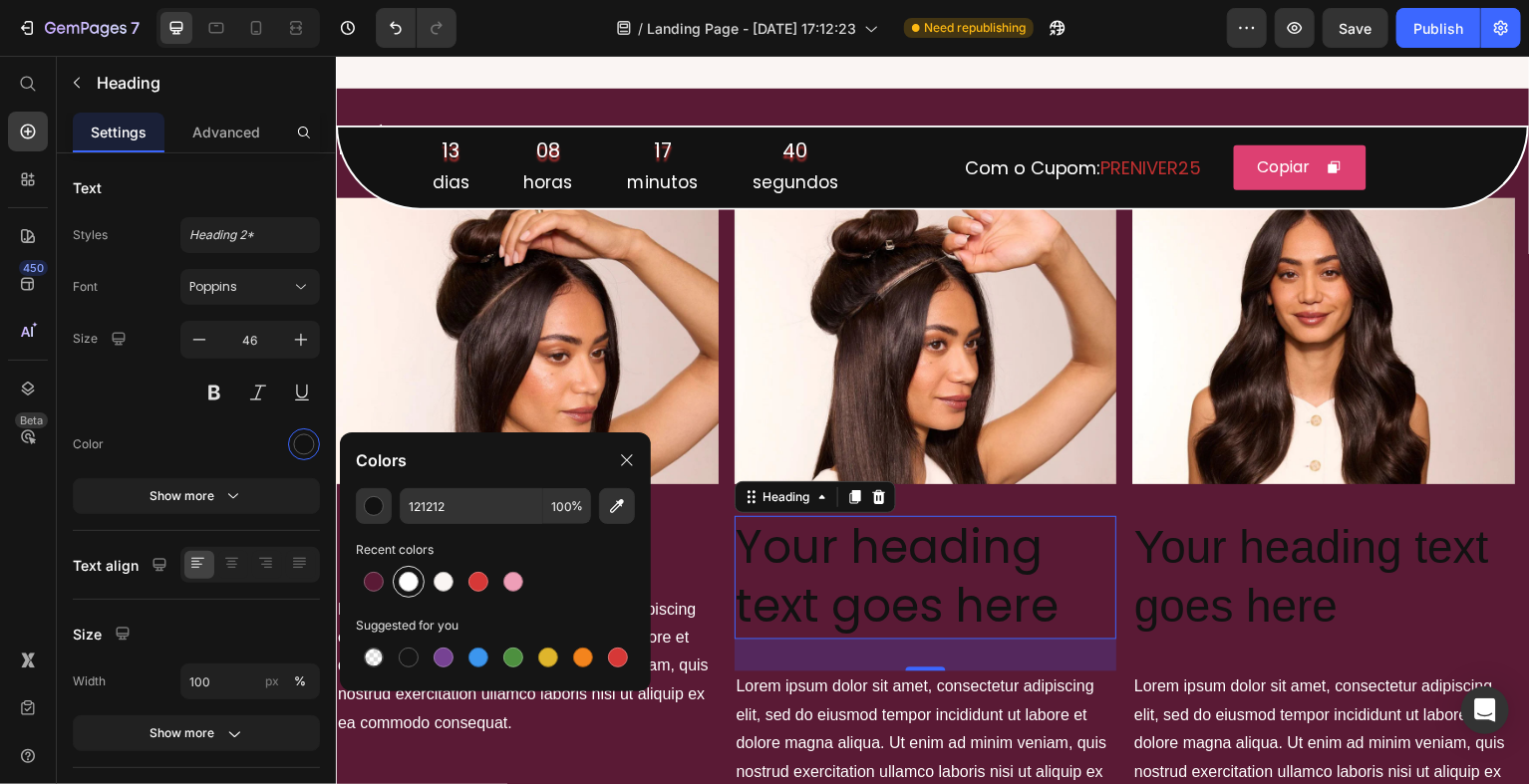 click at bounding box center (409, 582) 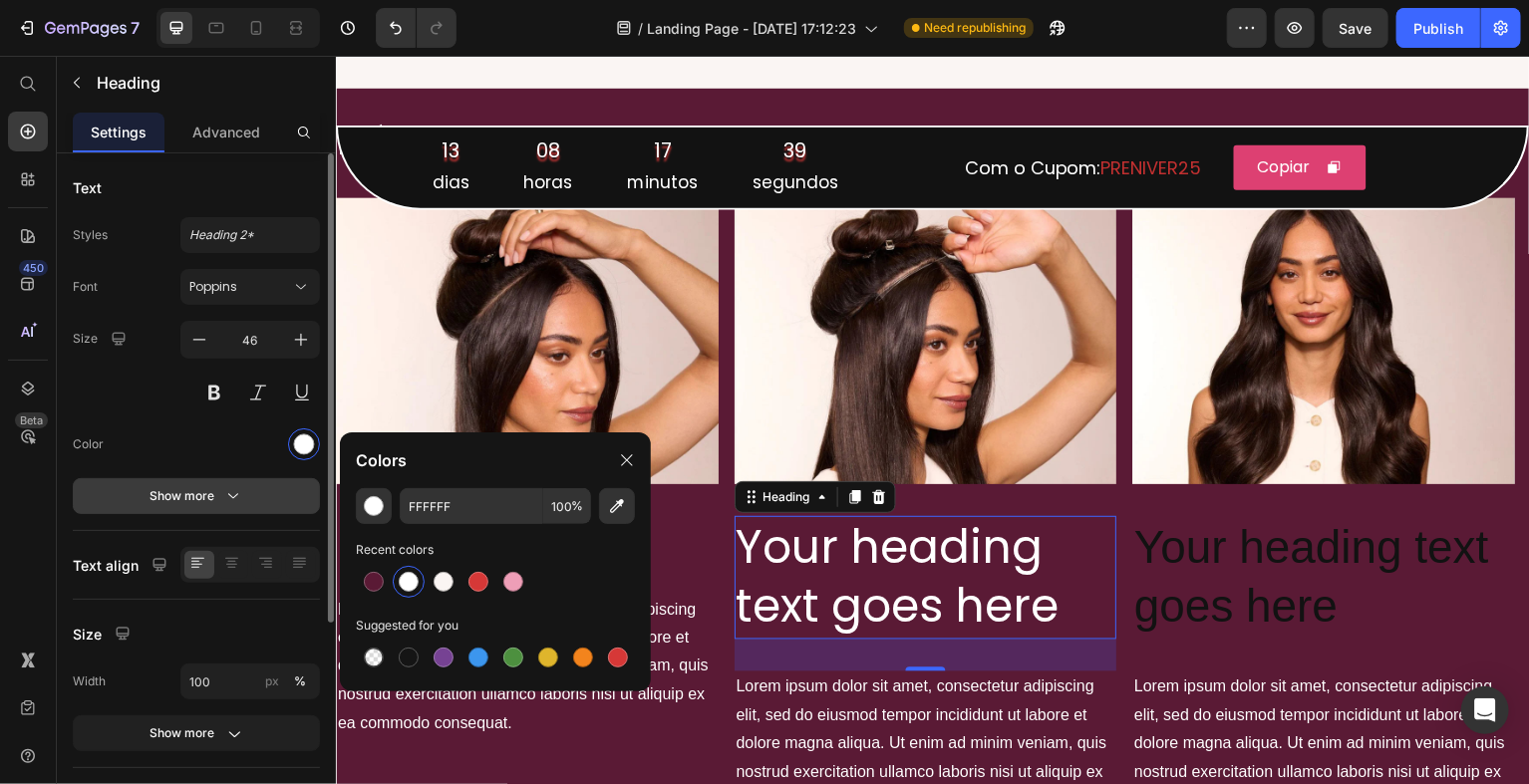 click on "Show more" at bounding box center [196, 496] 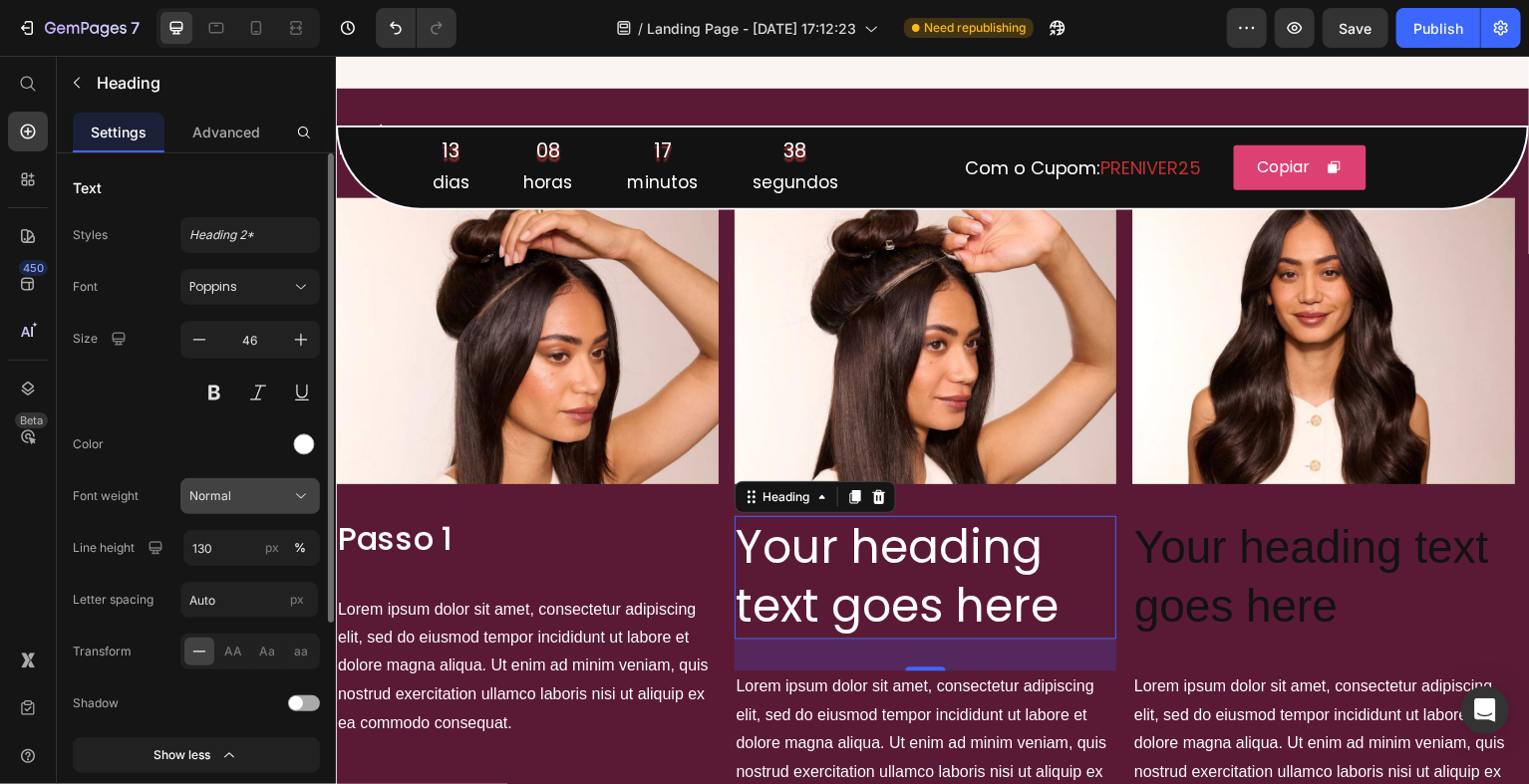 click on "Normal" at bounding box center (250, 496) 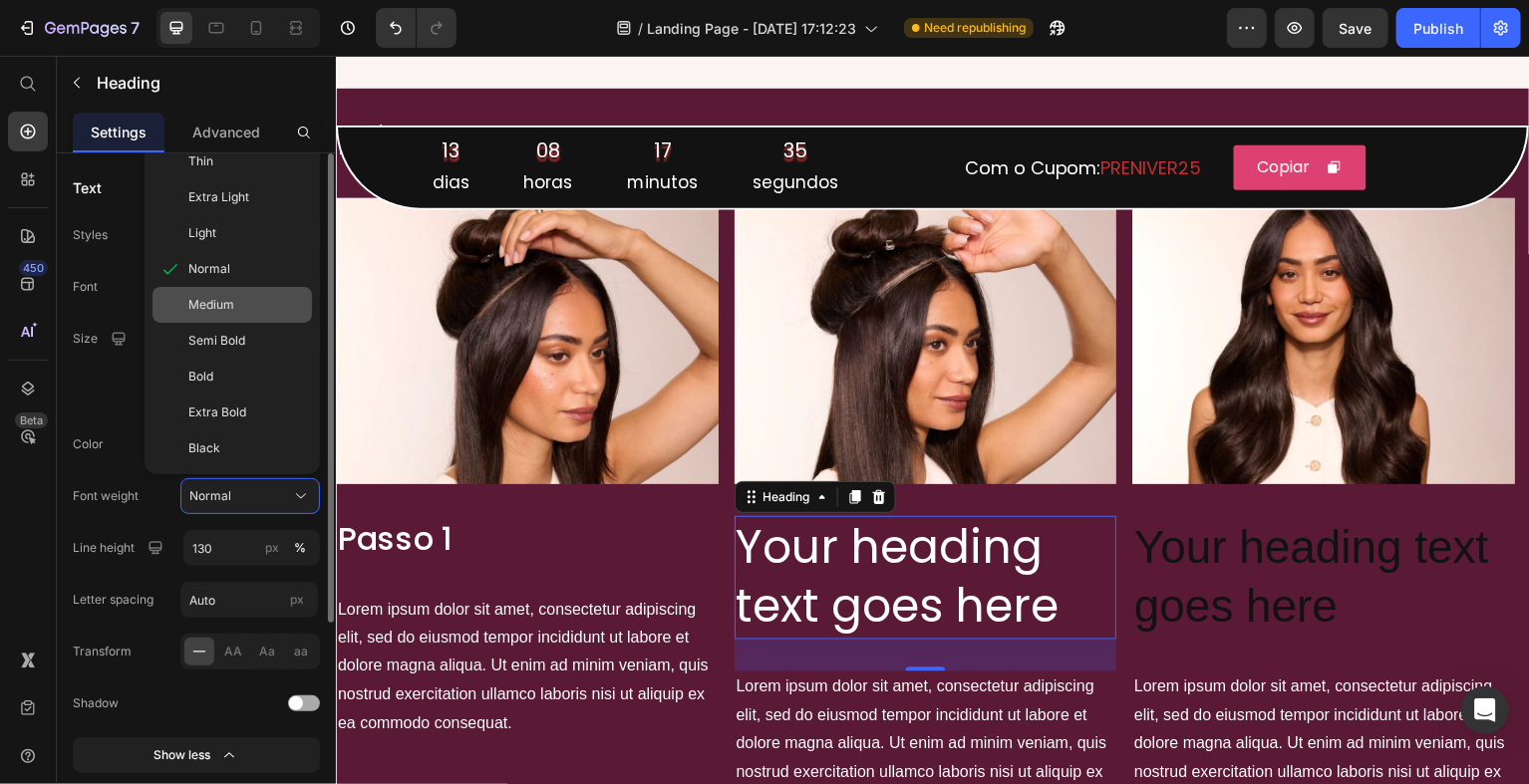 click on "Medium" 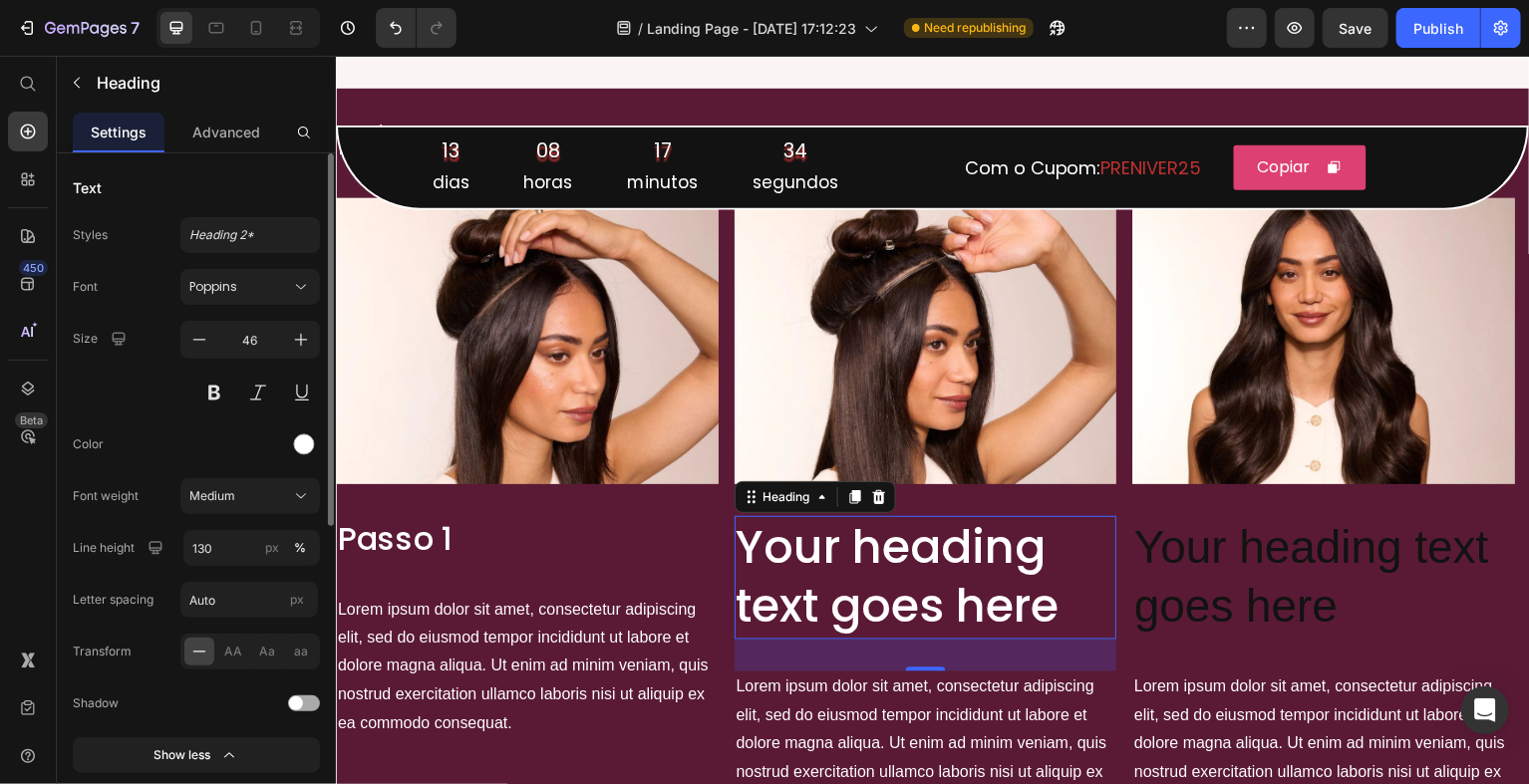 click on "Your heading text goes here" at bounding box center [926, 579] 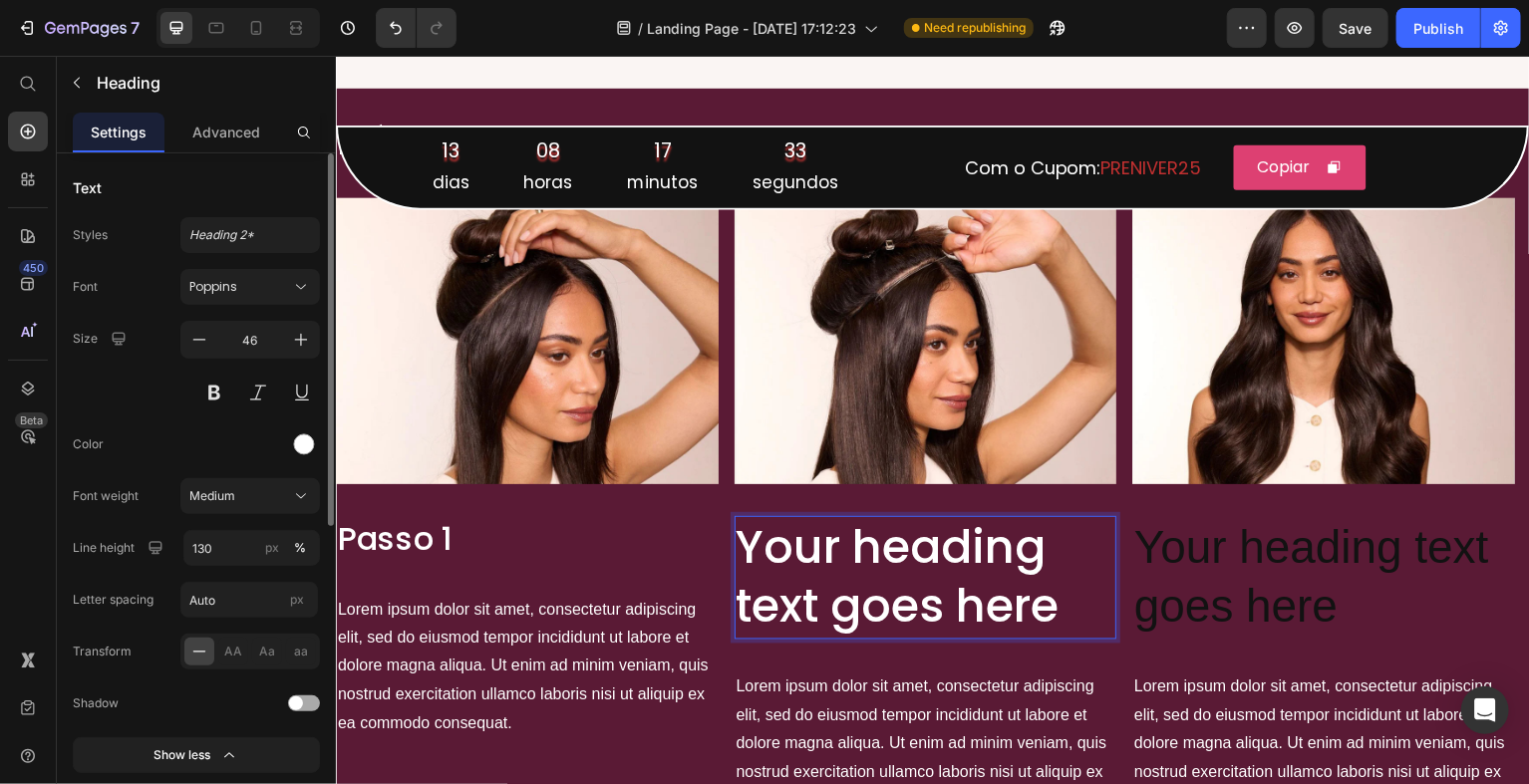 click on "Your heading text goes here" at bounding box center (926, 579) 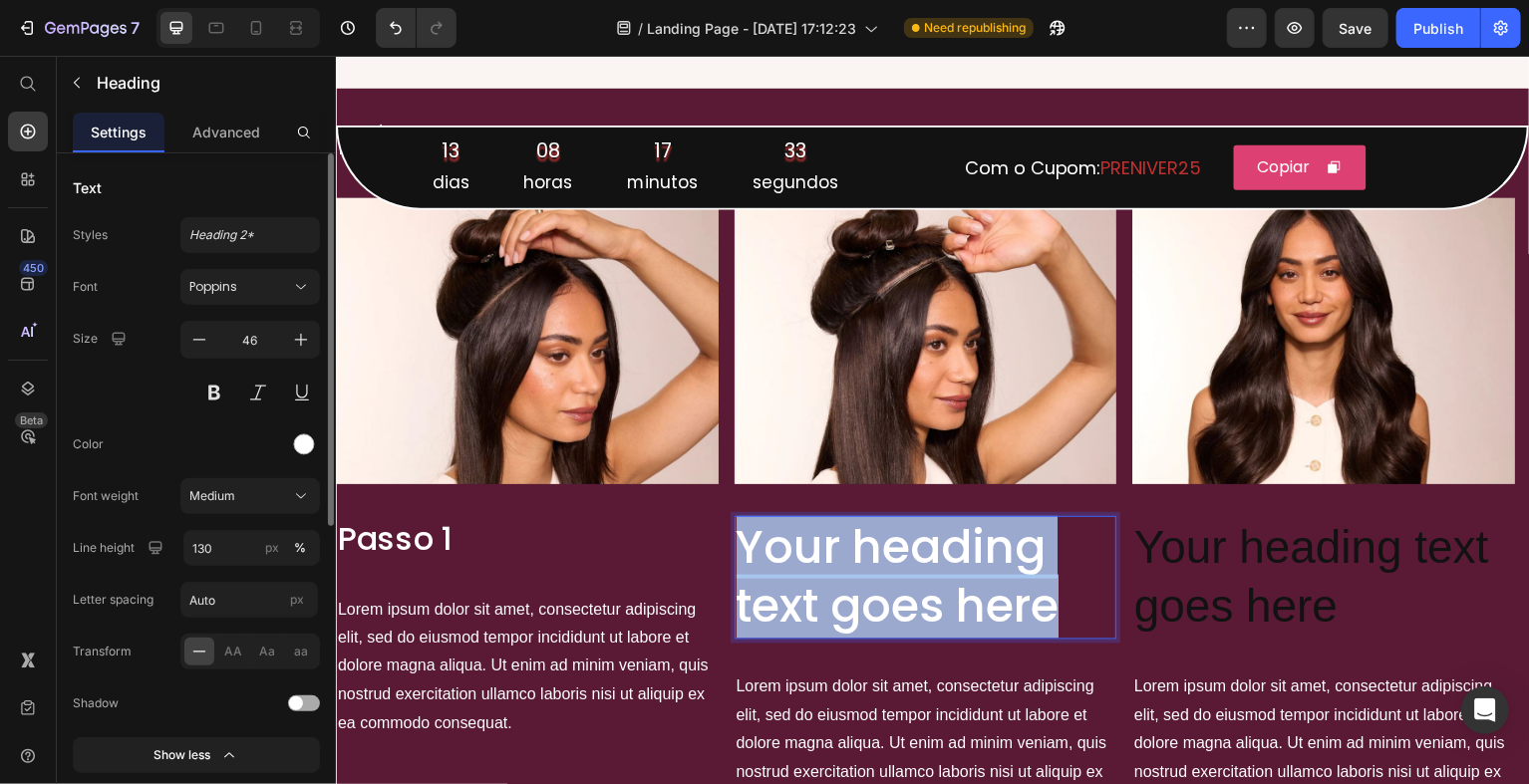 click on "Your heading text goes here" at bounding box center (926, 579) 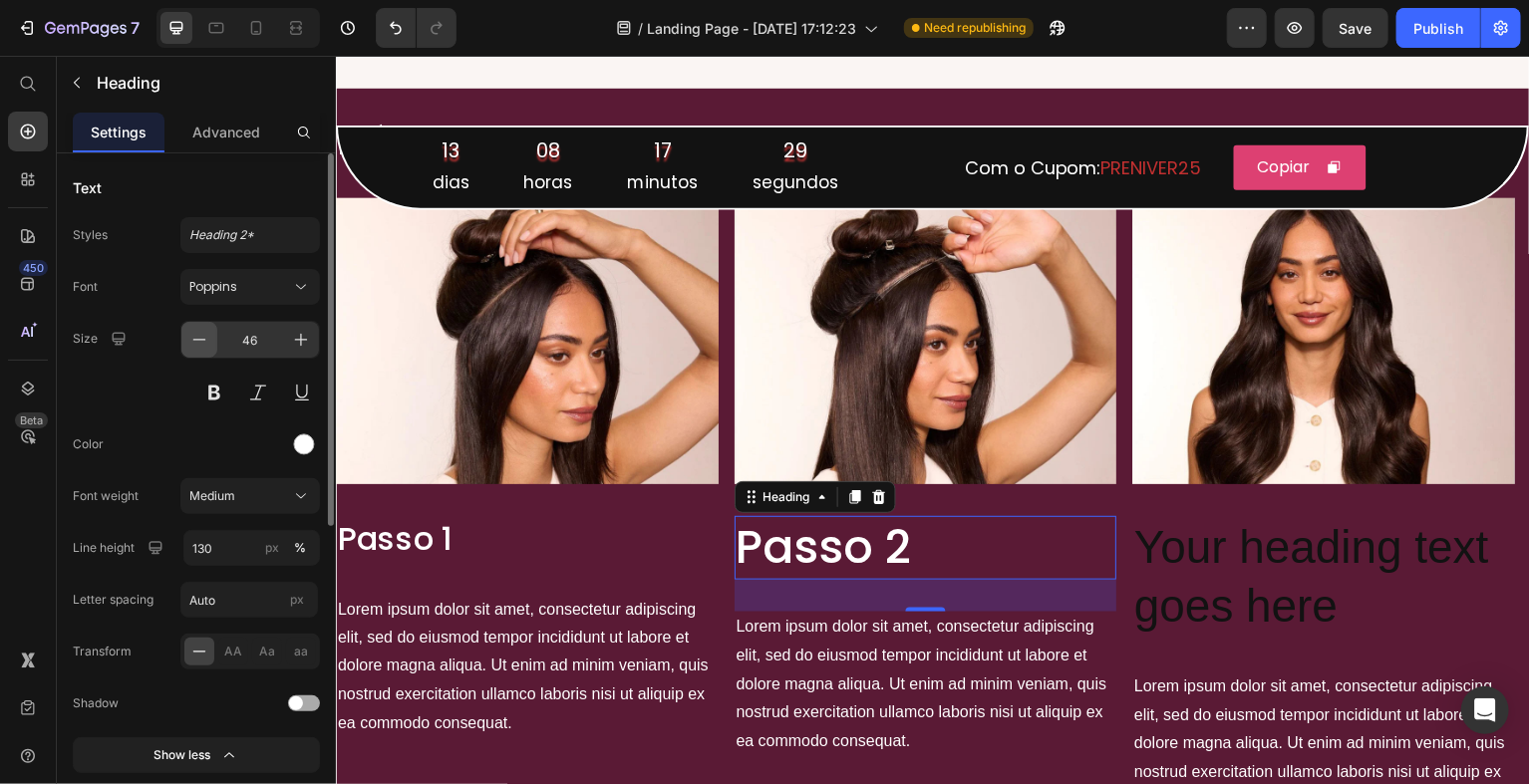 click at bounding box center [199, 340] 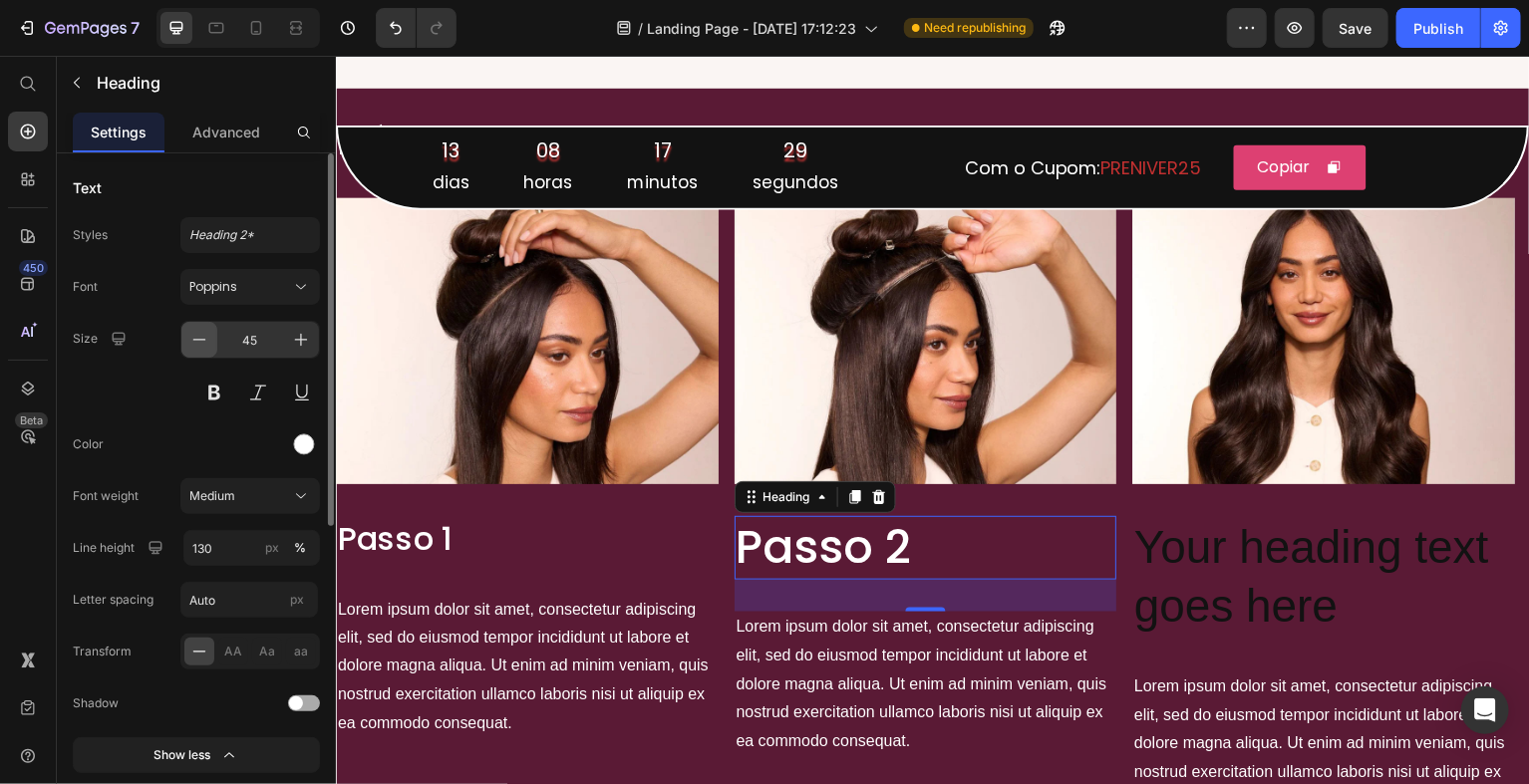 click at bounding box center (199, 340) 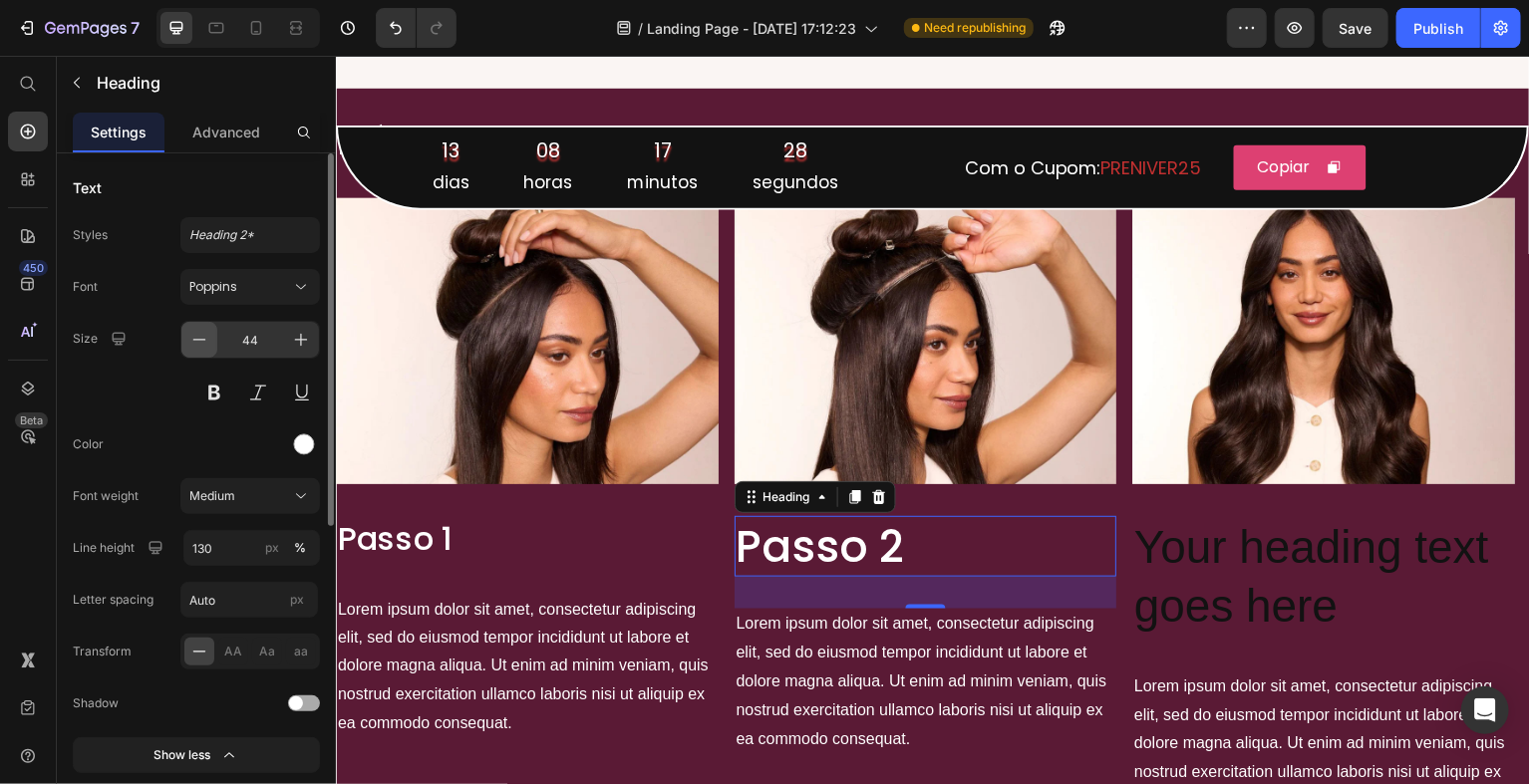 click at bounding box center (199, 340) 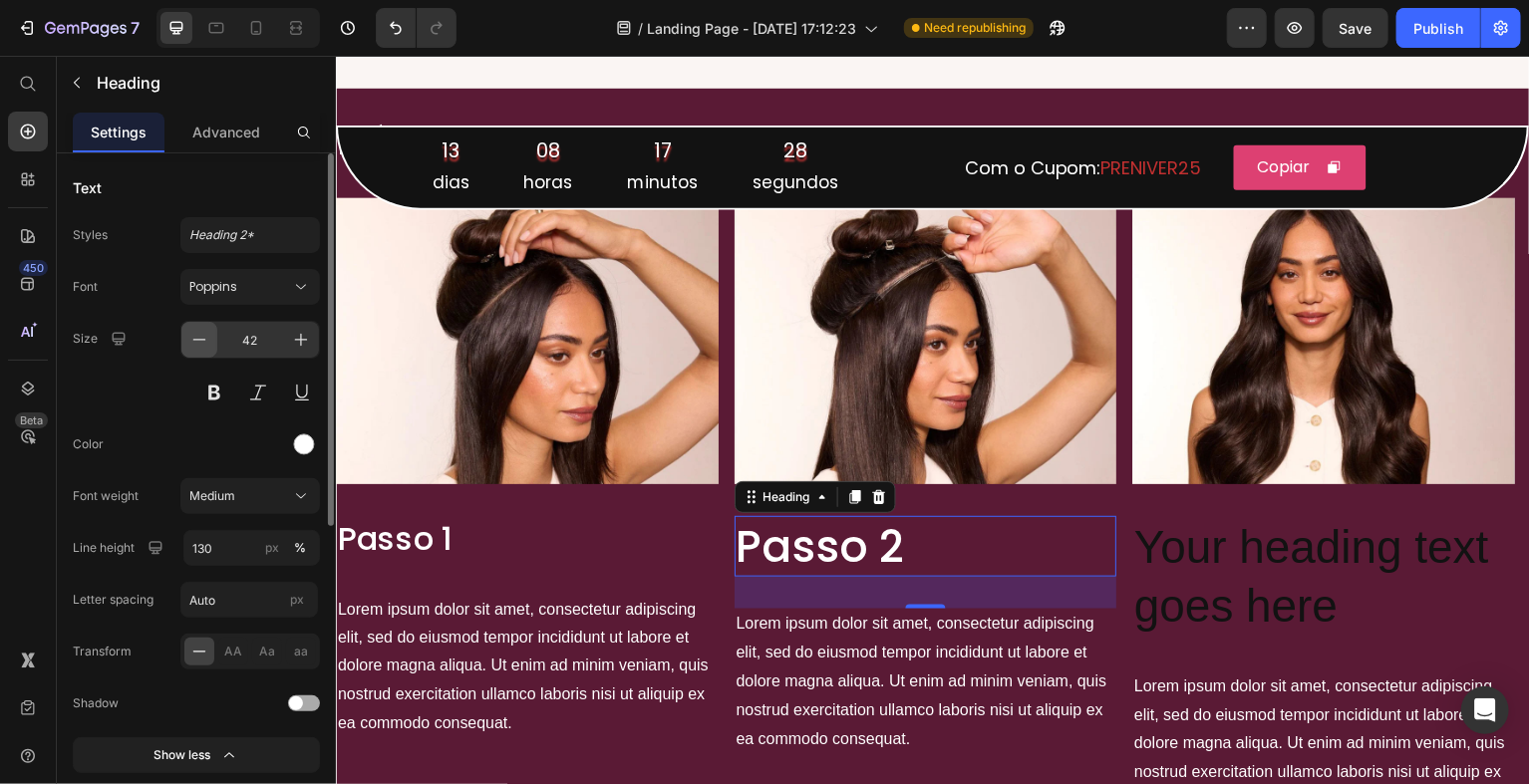 click at bounding box center (199, 340) 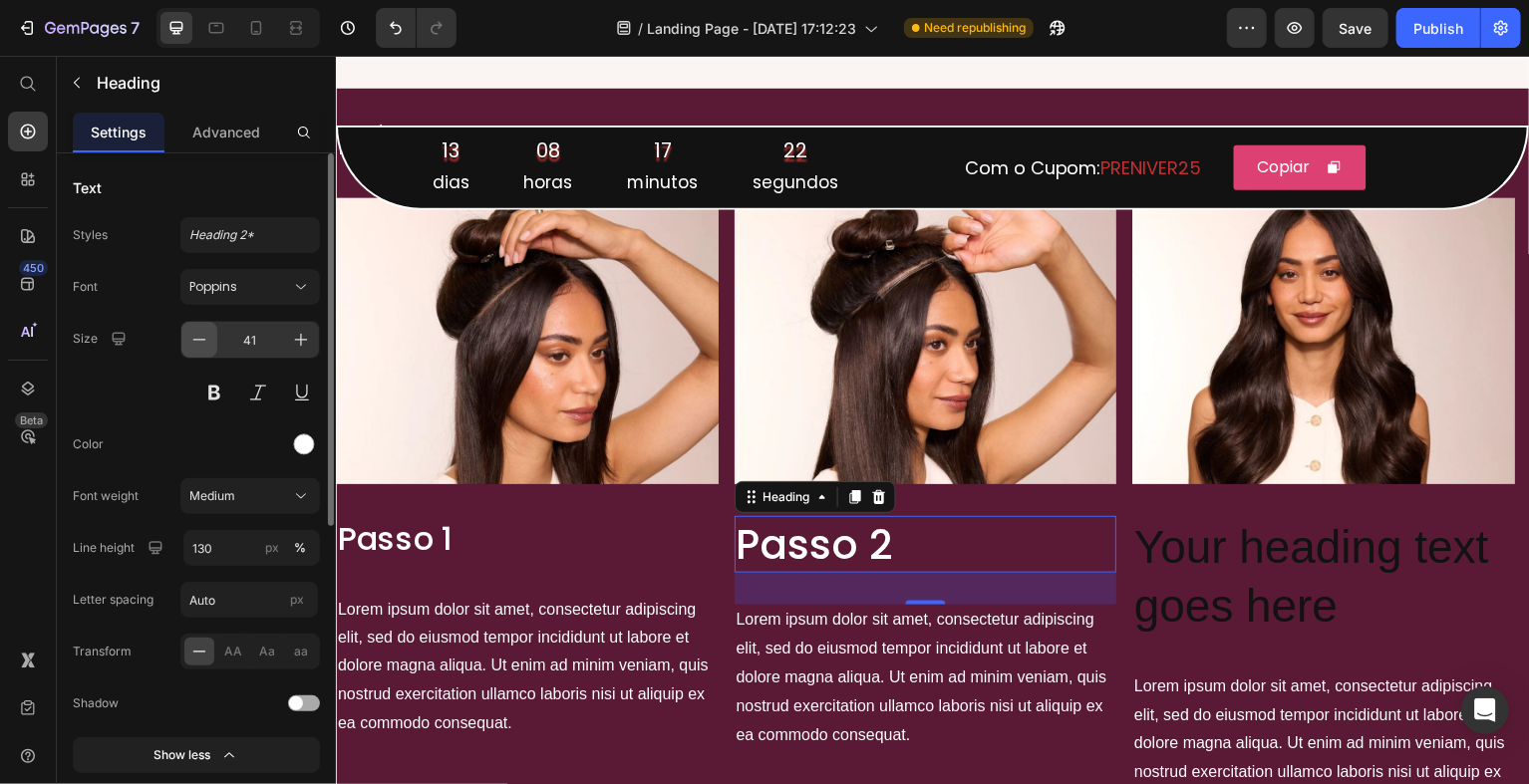 click at bounding box center (199, 340) 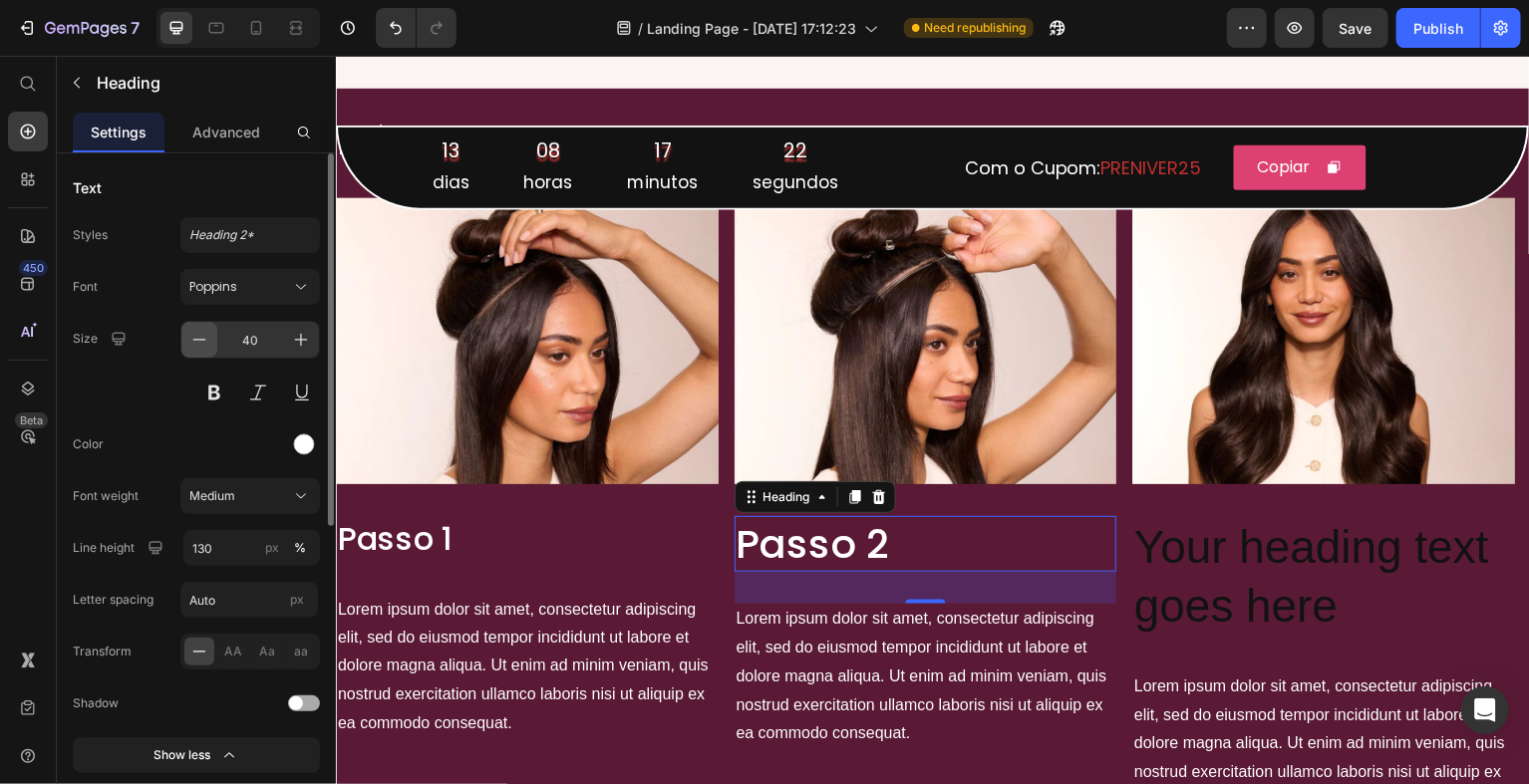 click at bounding box center (199, 340) 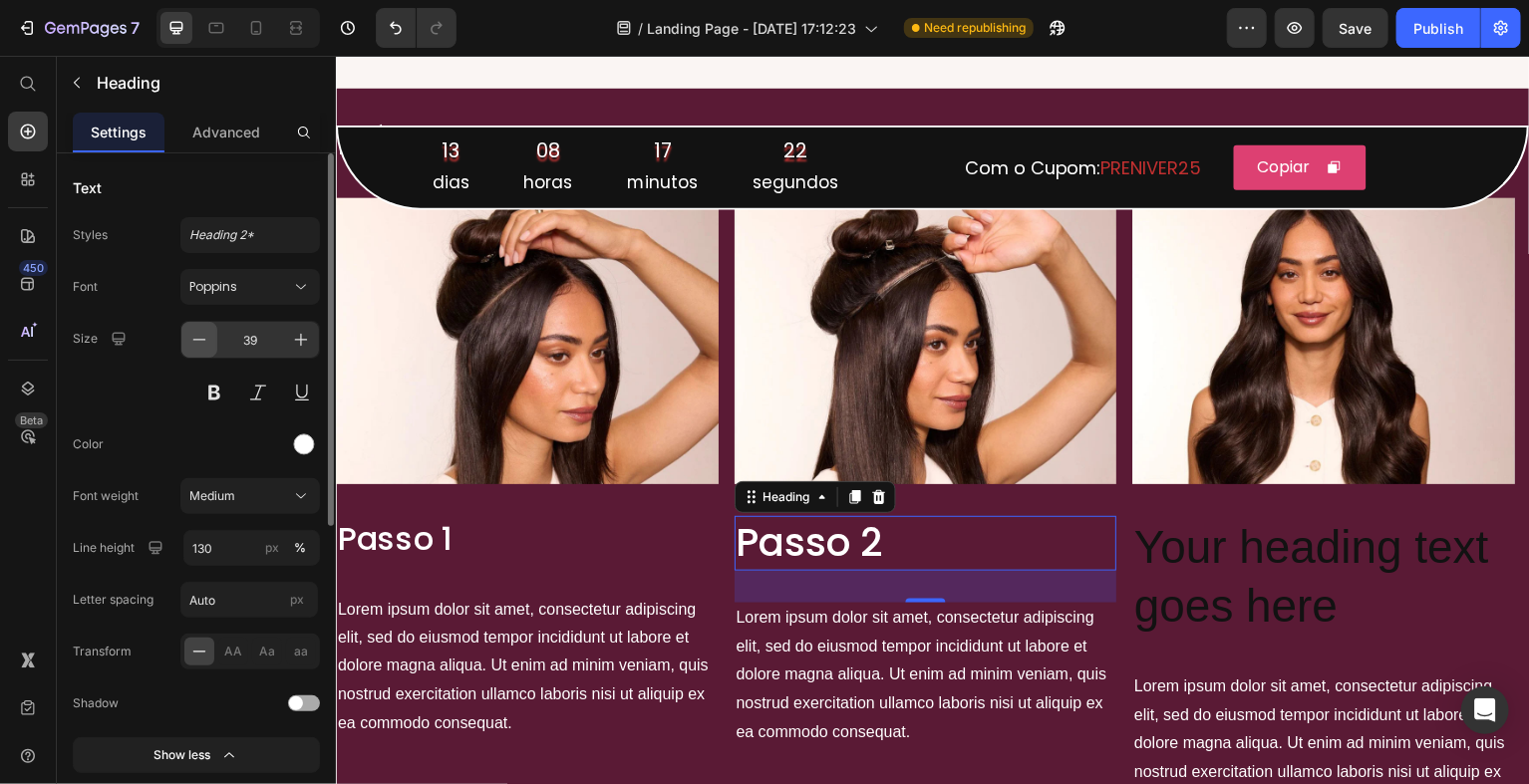 click at bounding box center (199, 340) 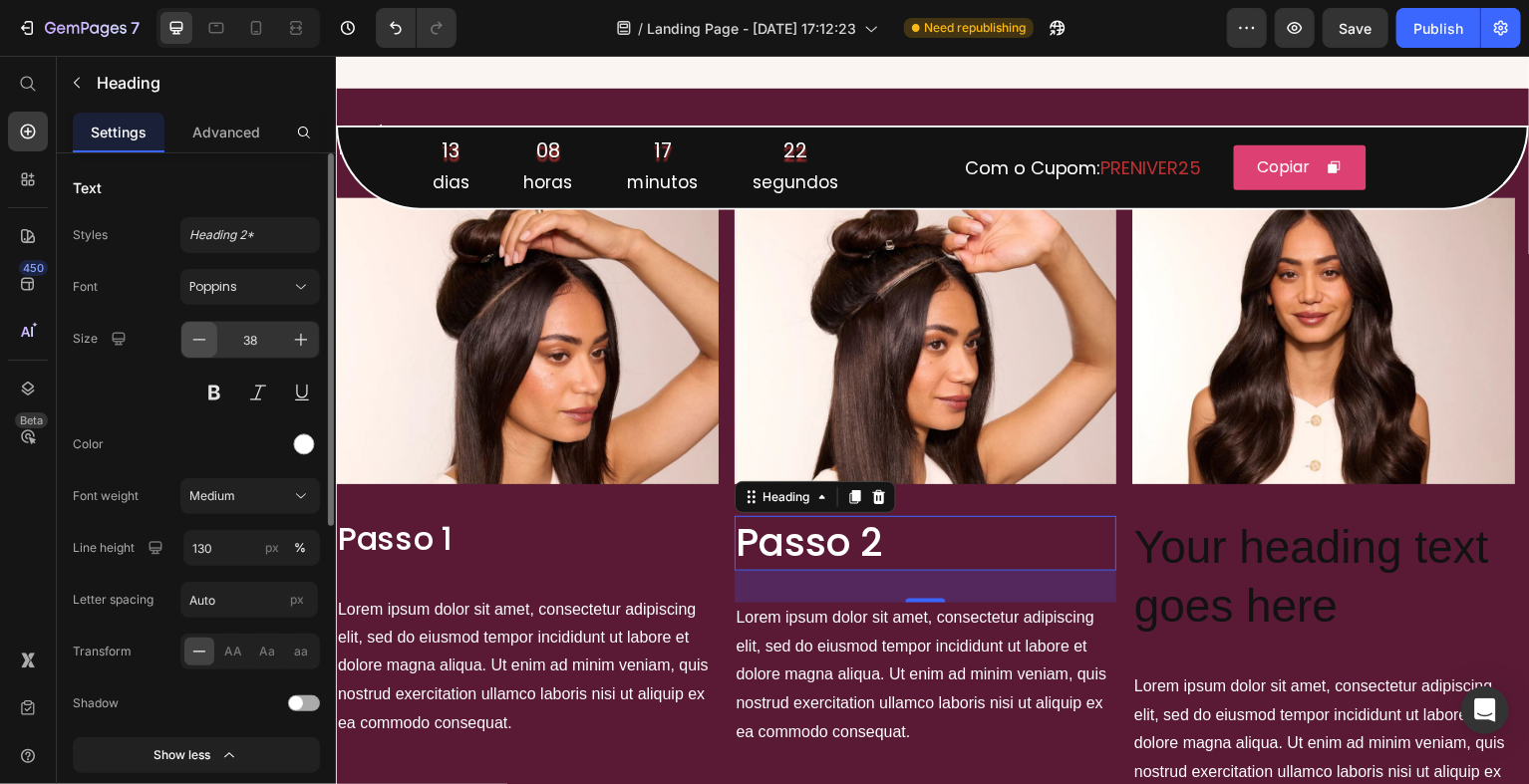 click at bounding box center [199, 340] 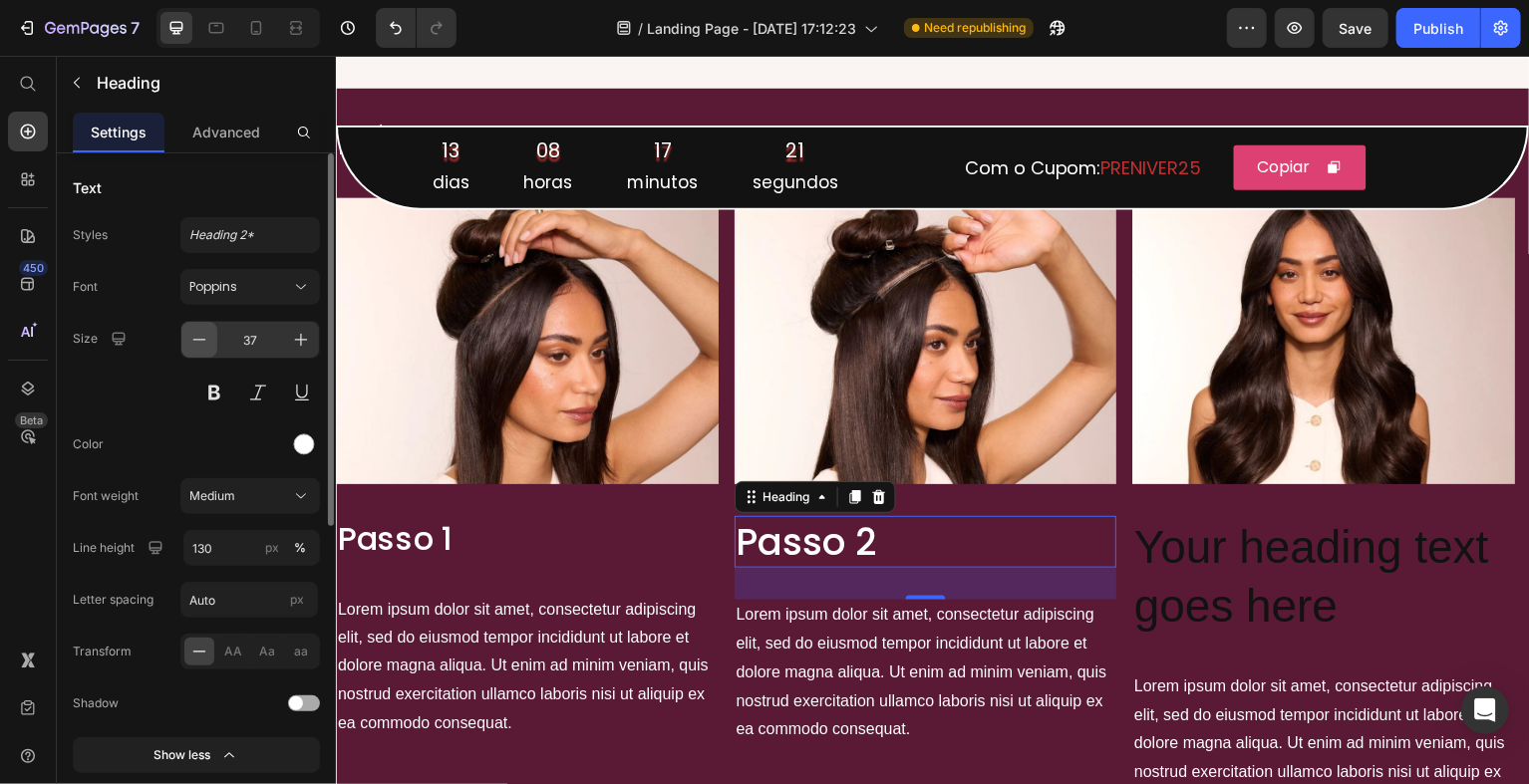 click at bounding box center [199, 340] 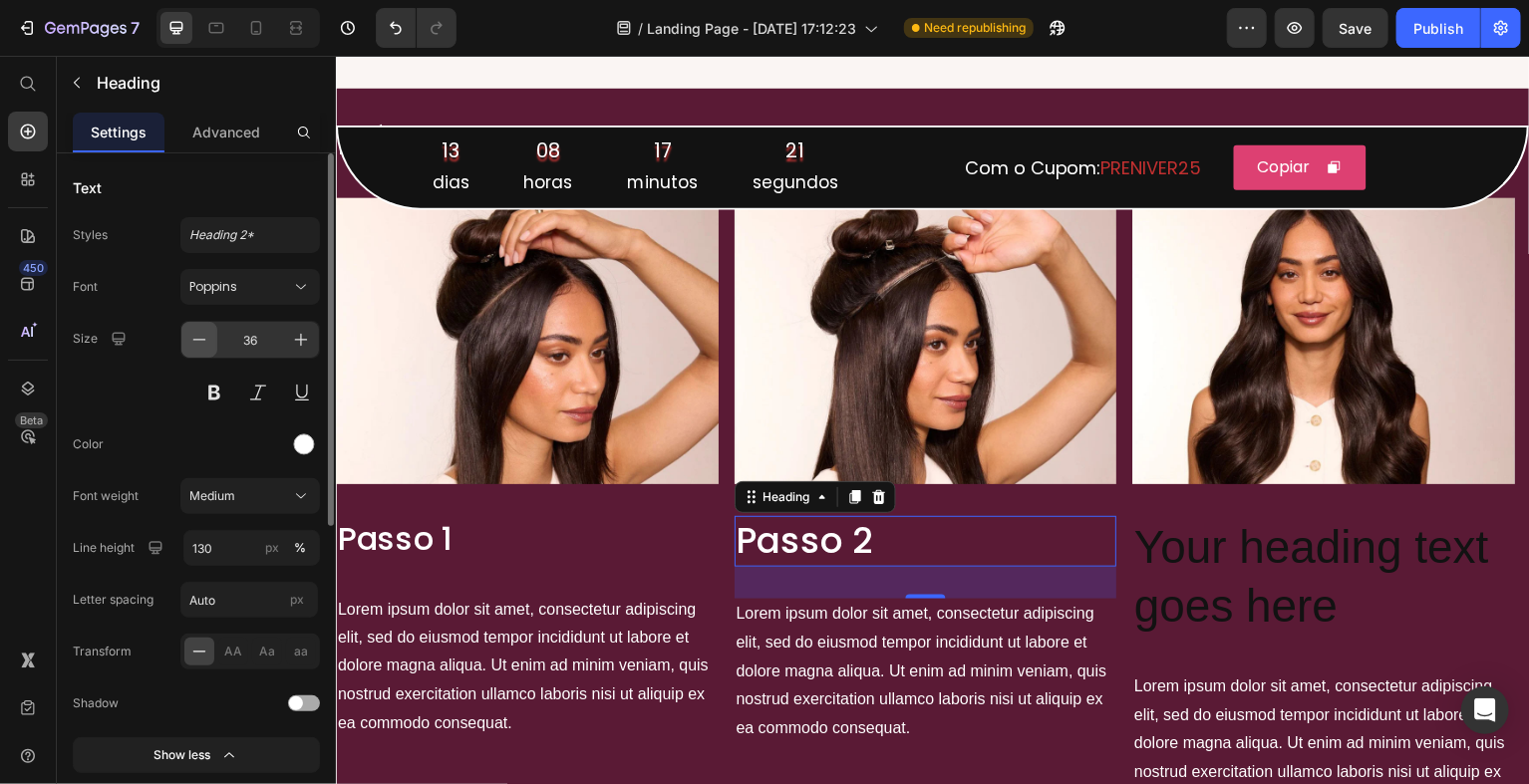 click at bounding box center (199, 340) 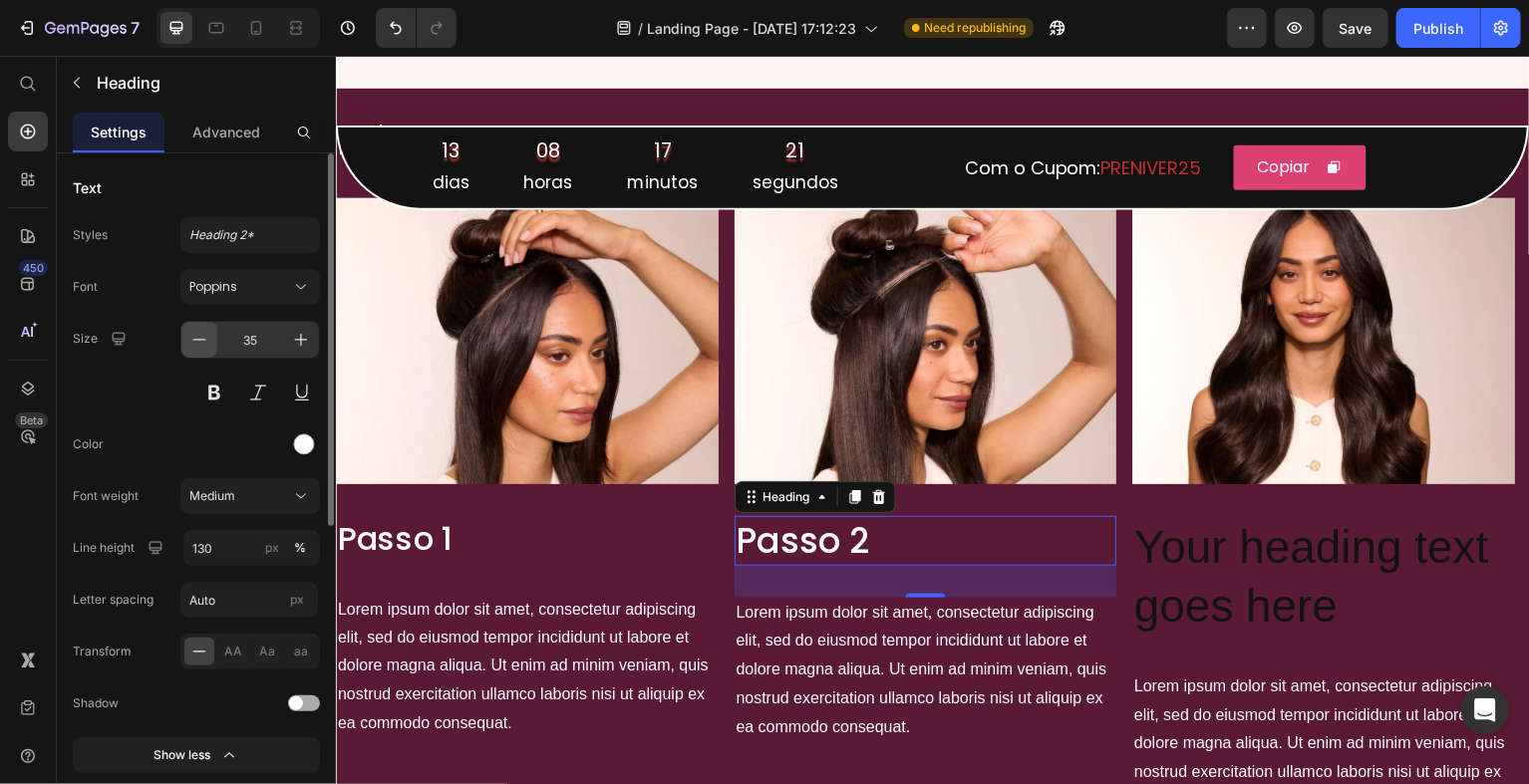 click at bounding box center [199, 340] 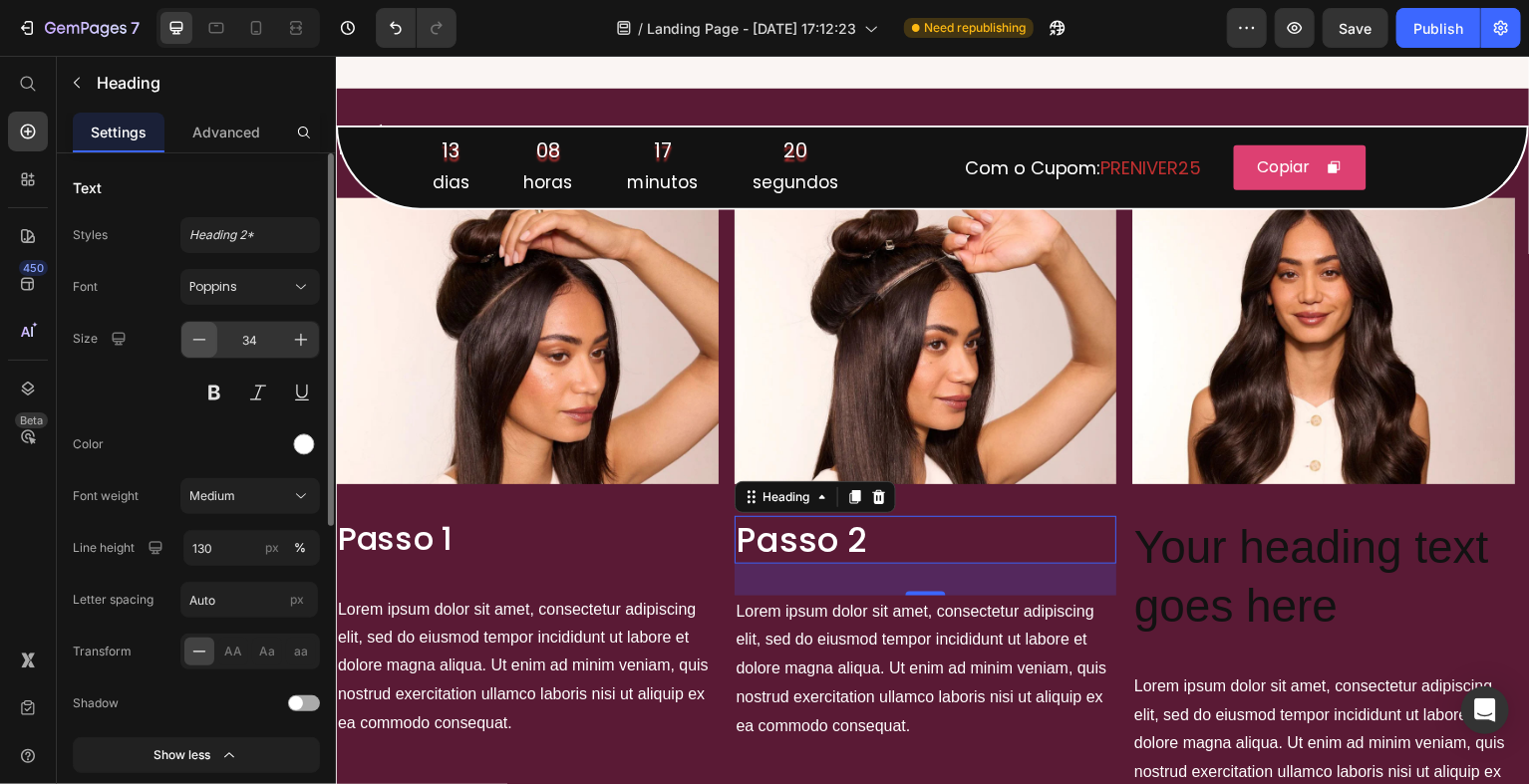 click at bounding box center [199, 340] 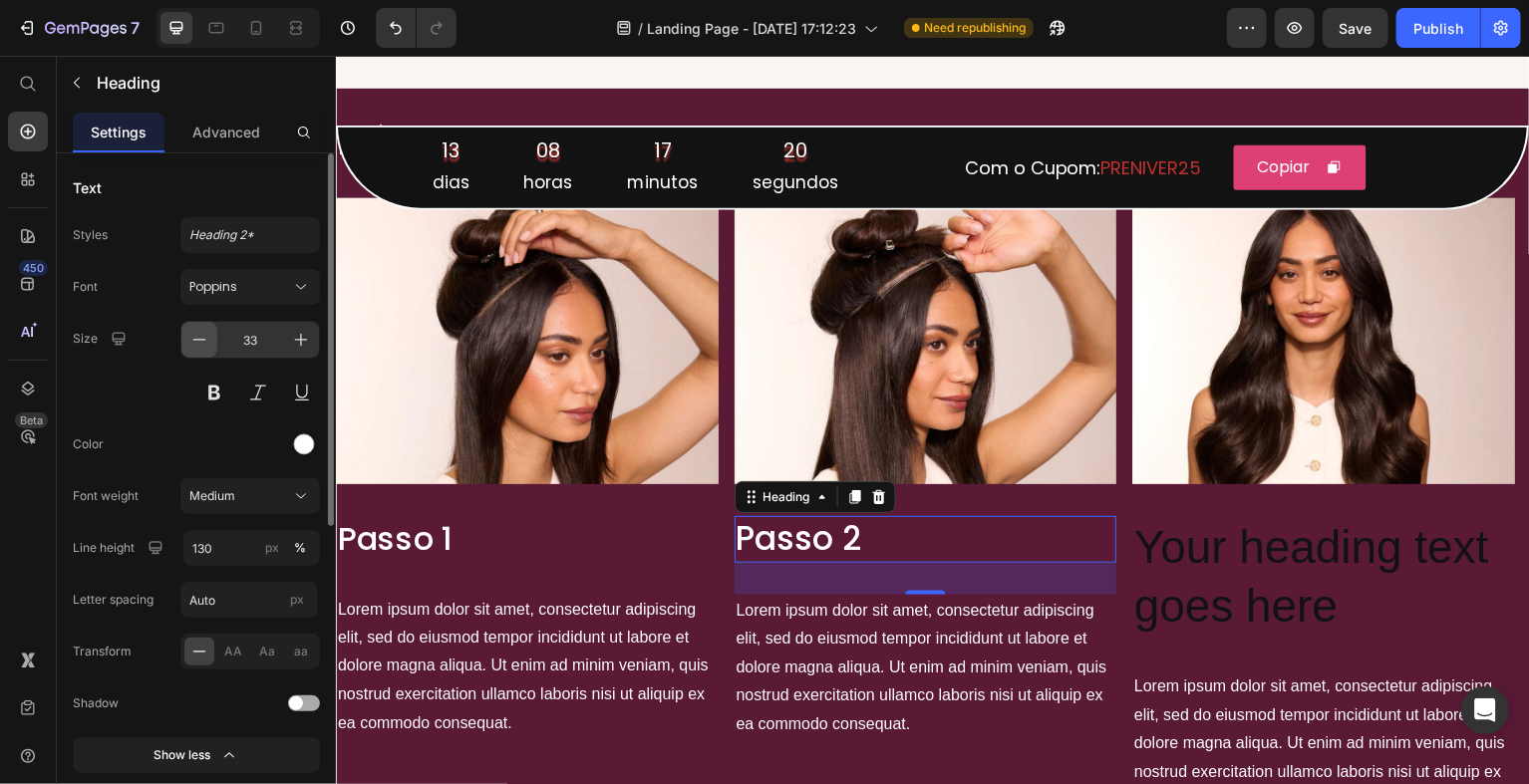 click at bounding box center (199, 340) 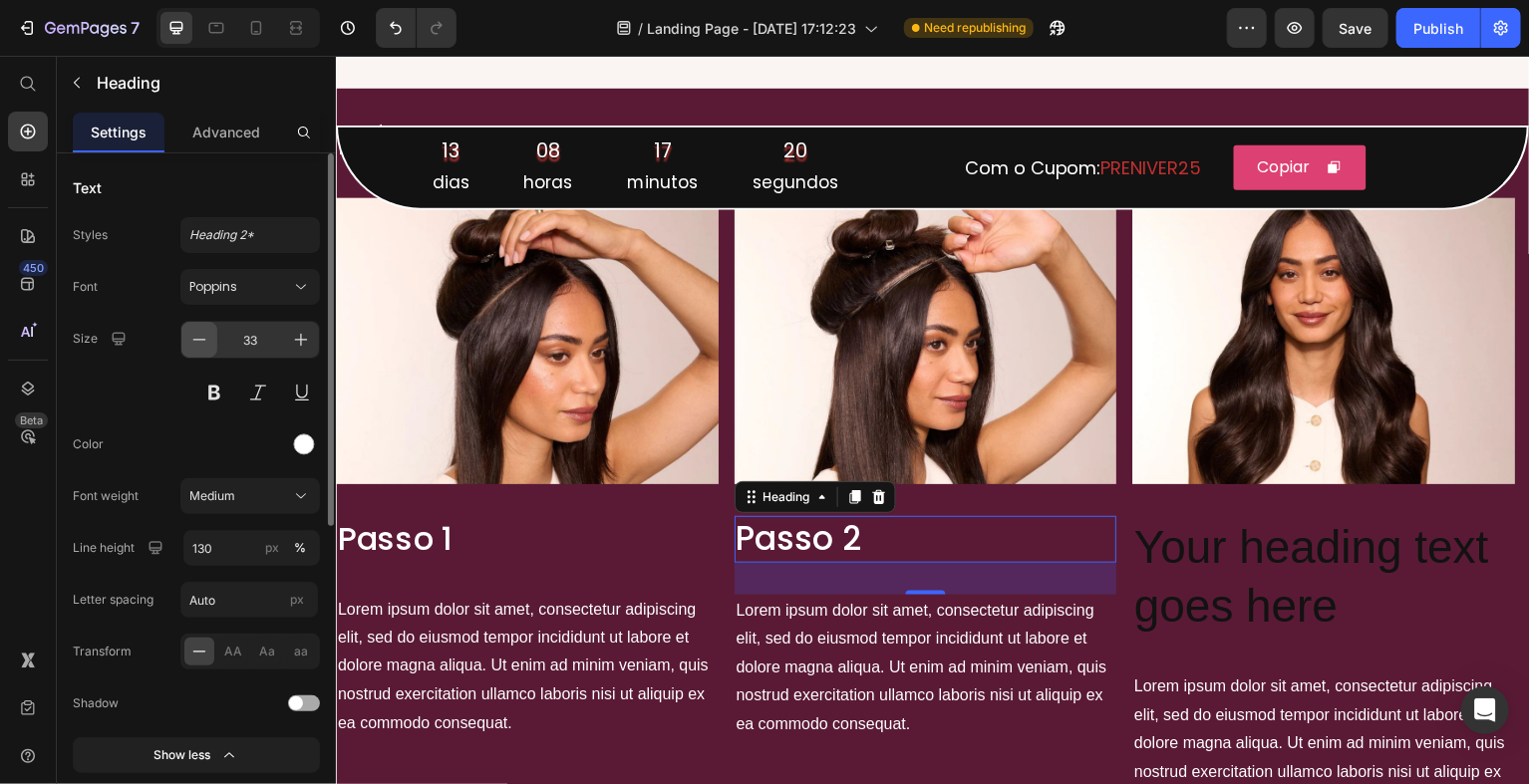 type on "32" 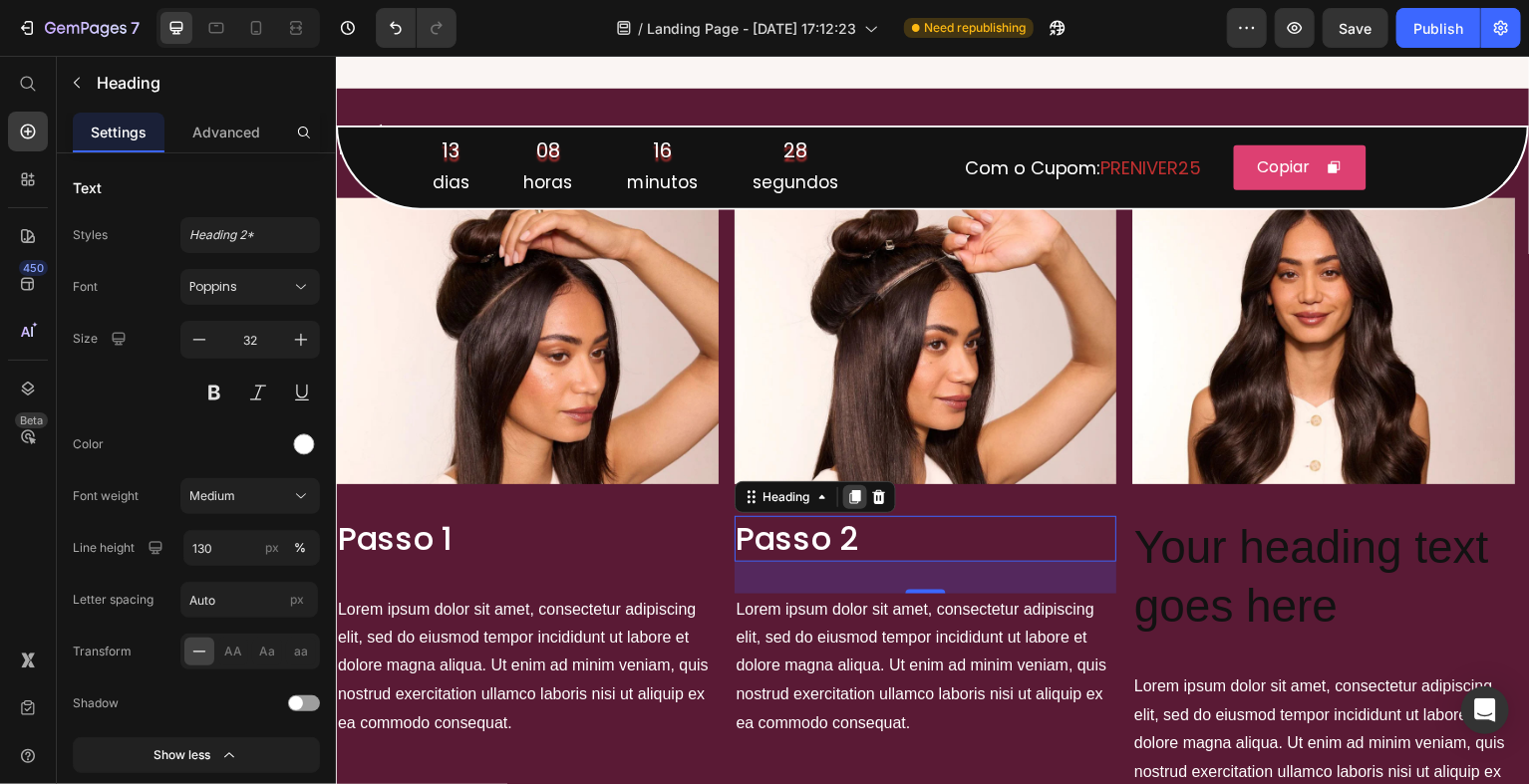 click 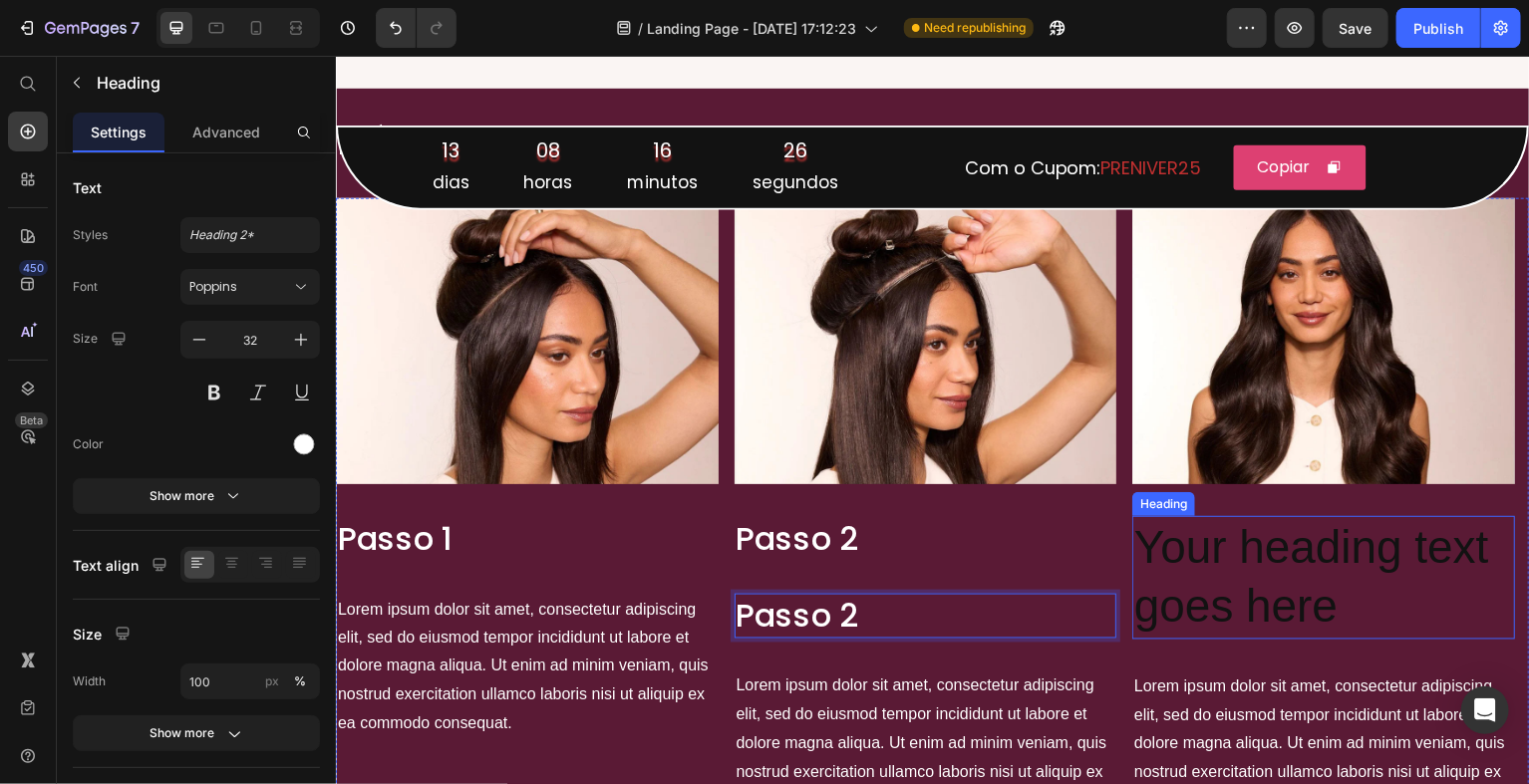 click on "Your heading text goes here" at bounding box center (1325, 579) 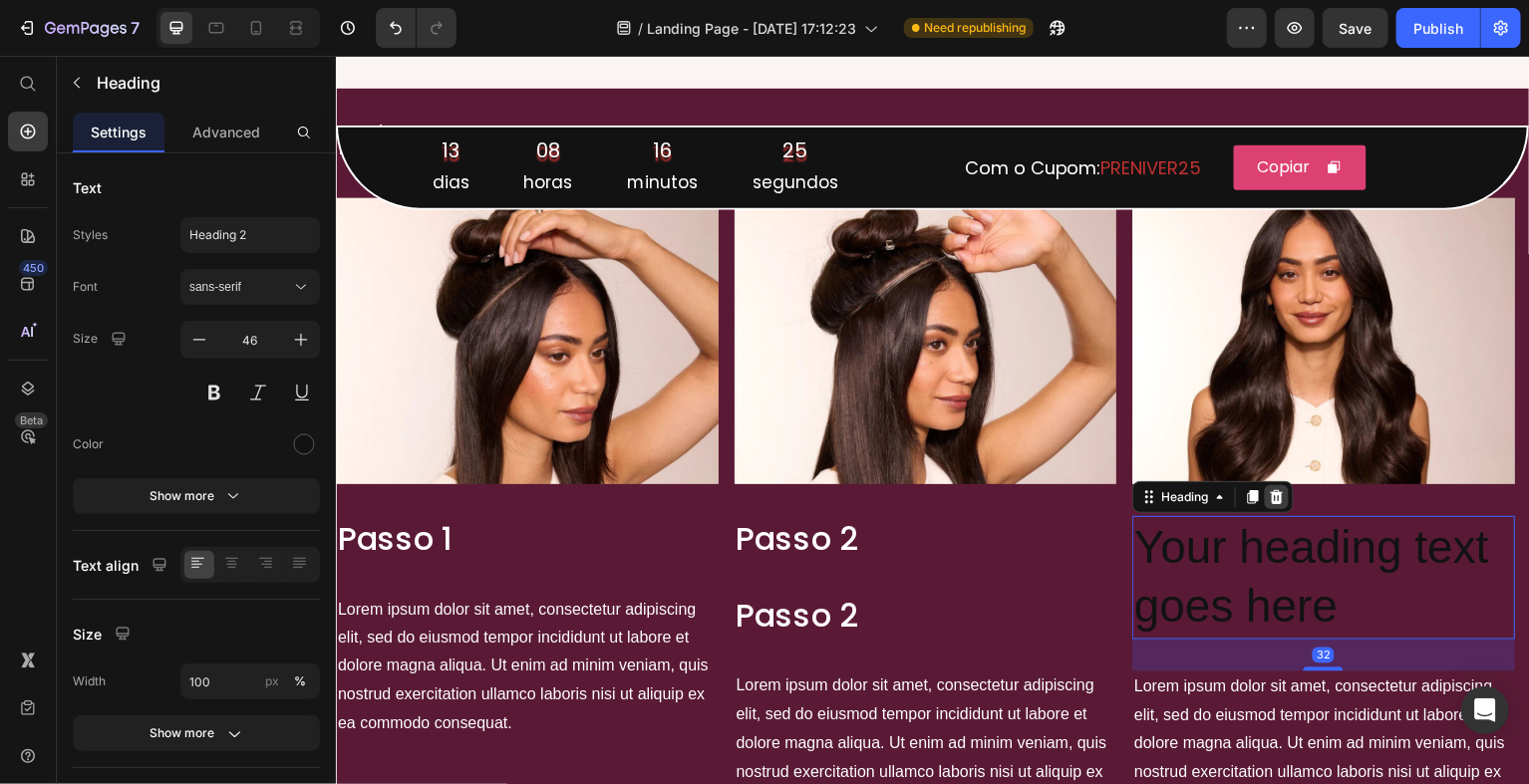 click 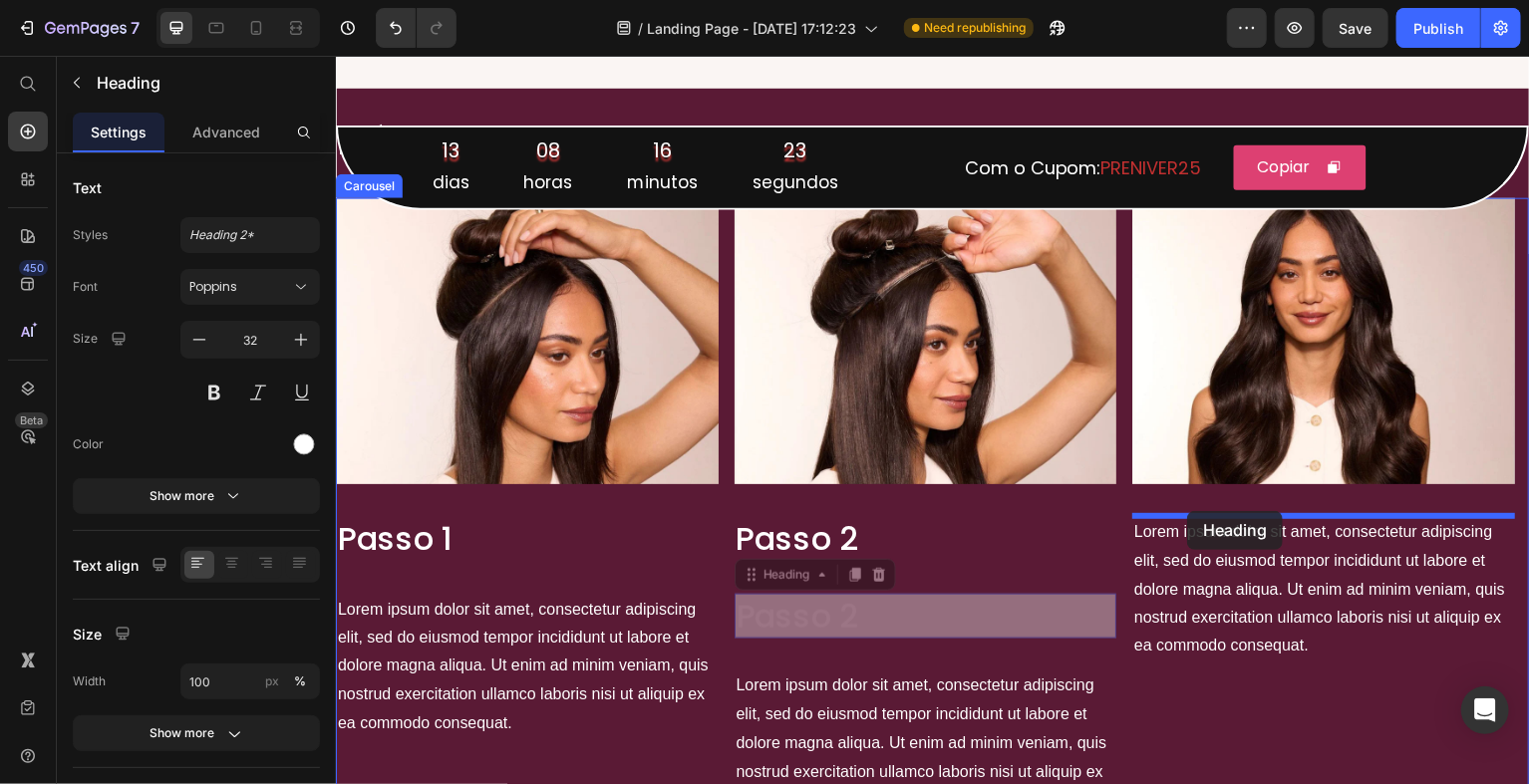 drag, startPoint x: 844, startPoint y: 616, endPoint x: 1190, endPoint y: 512, distance: 361.2921 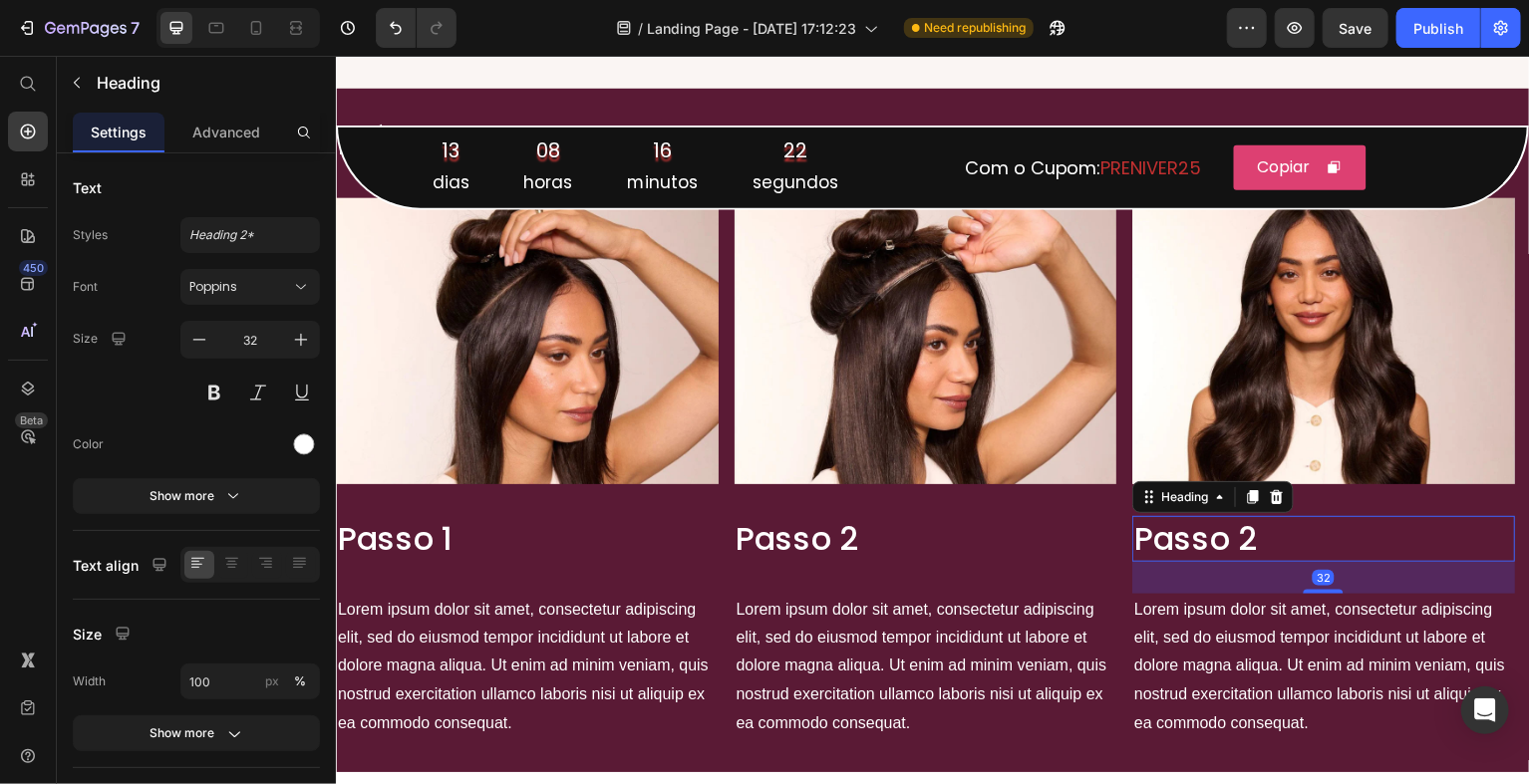 click on "Passo 2" at bounding box center [1325, 540] 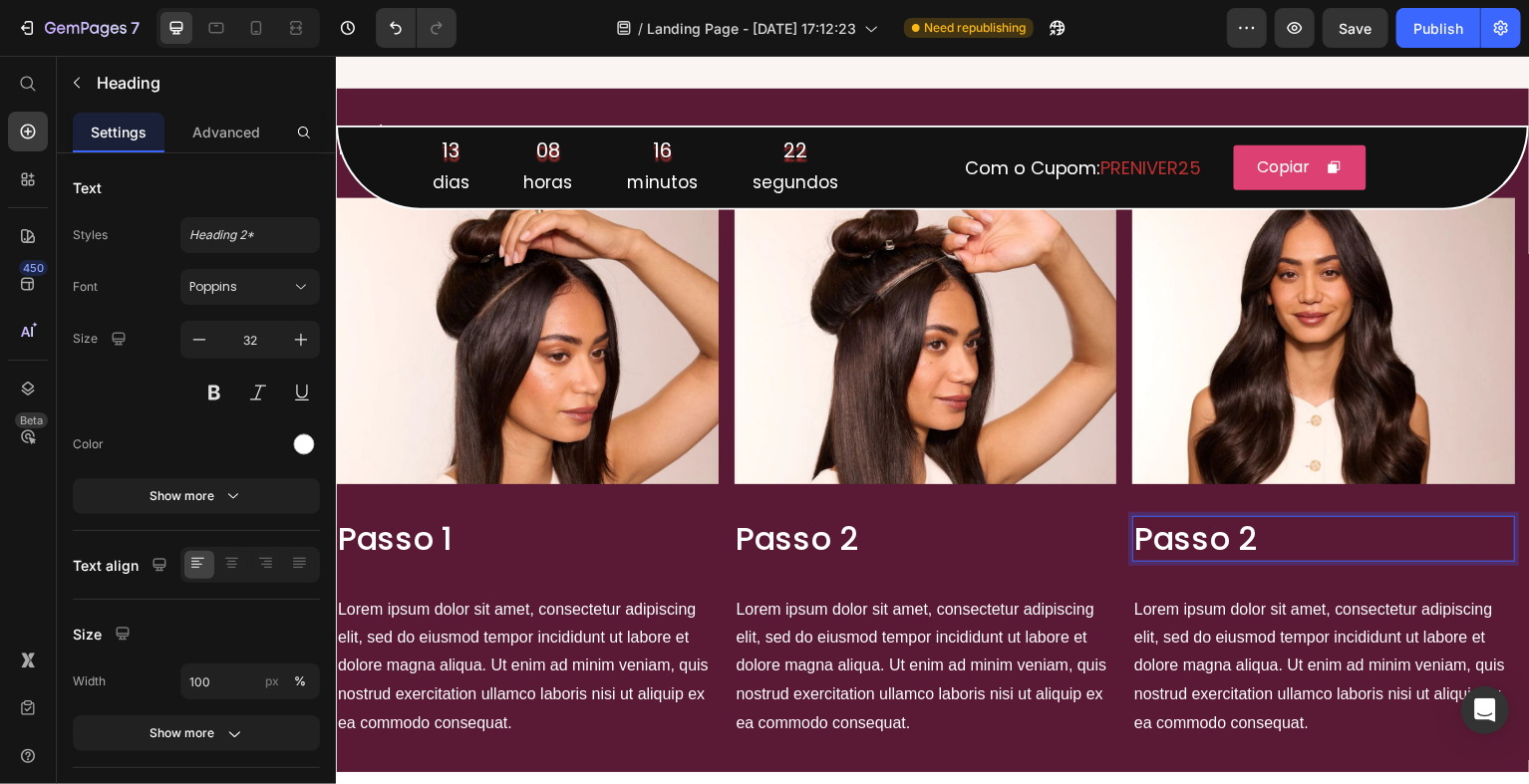 click on "Passo 2" at bounding box center [1325, 540] 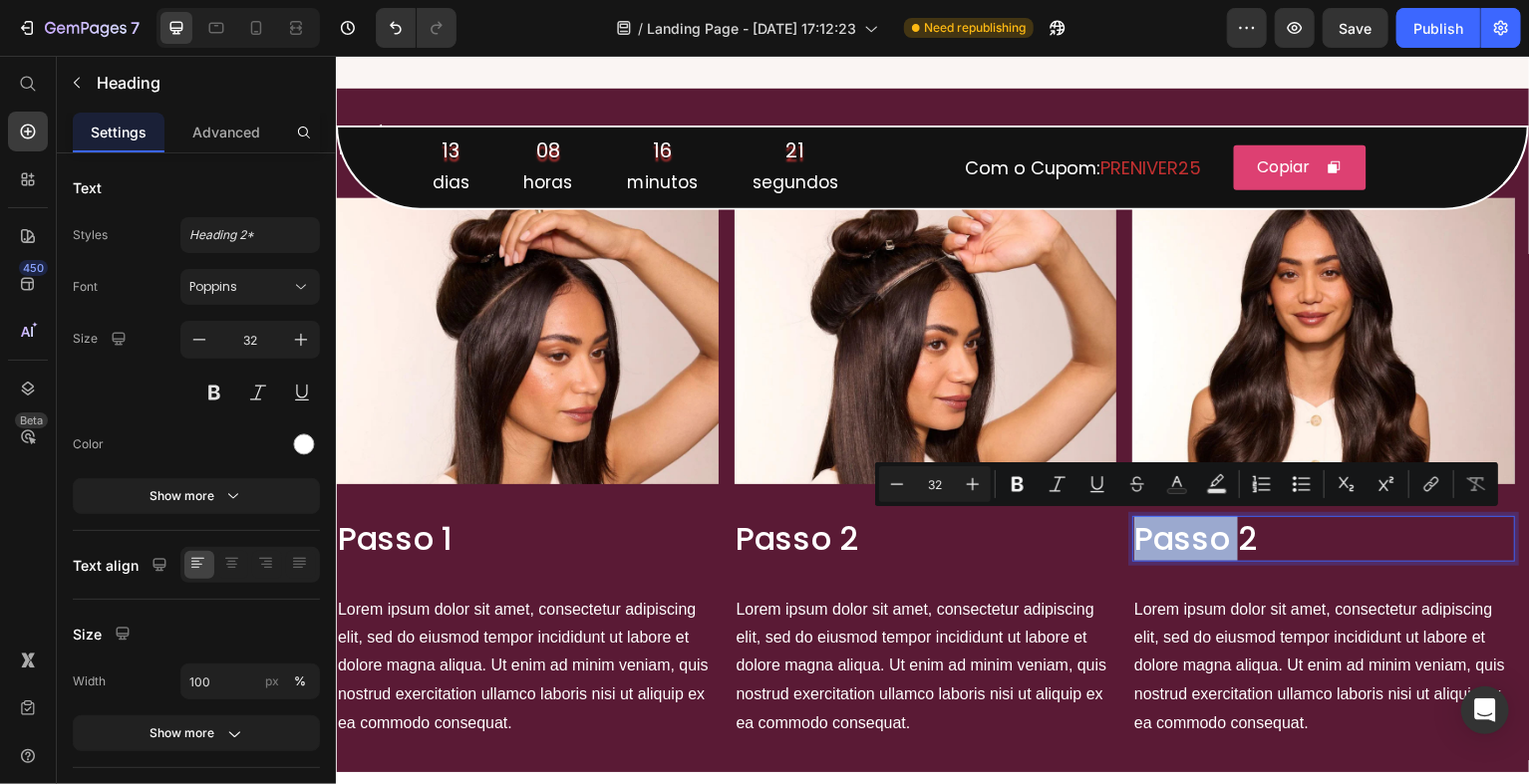 click on "Passo 2" at bounding box center (1325, 540) 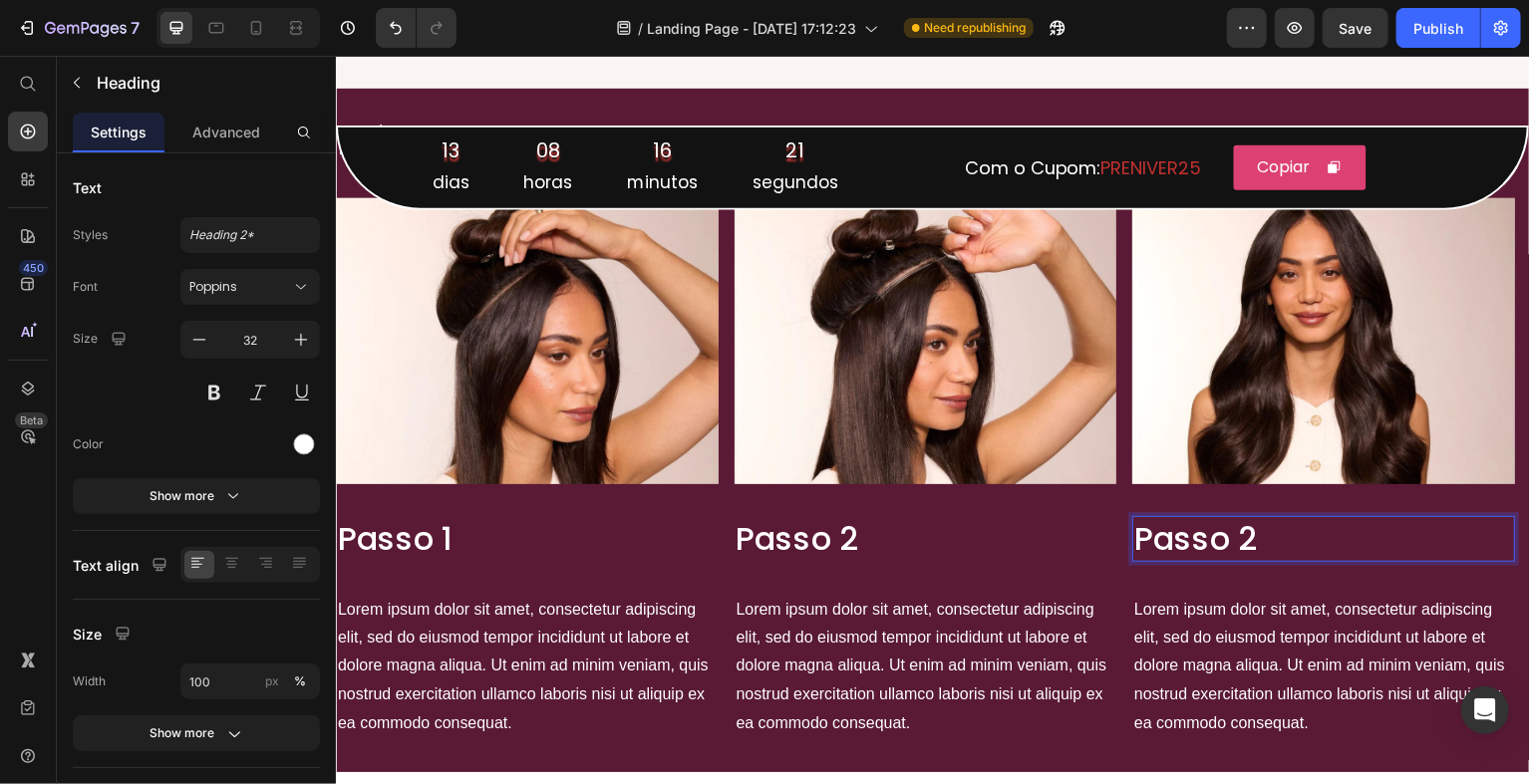 click on "Passo 2" at bounding box center (1325, 540) 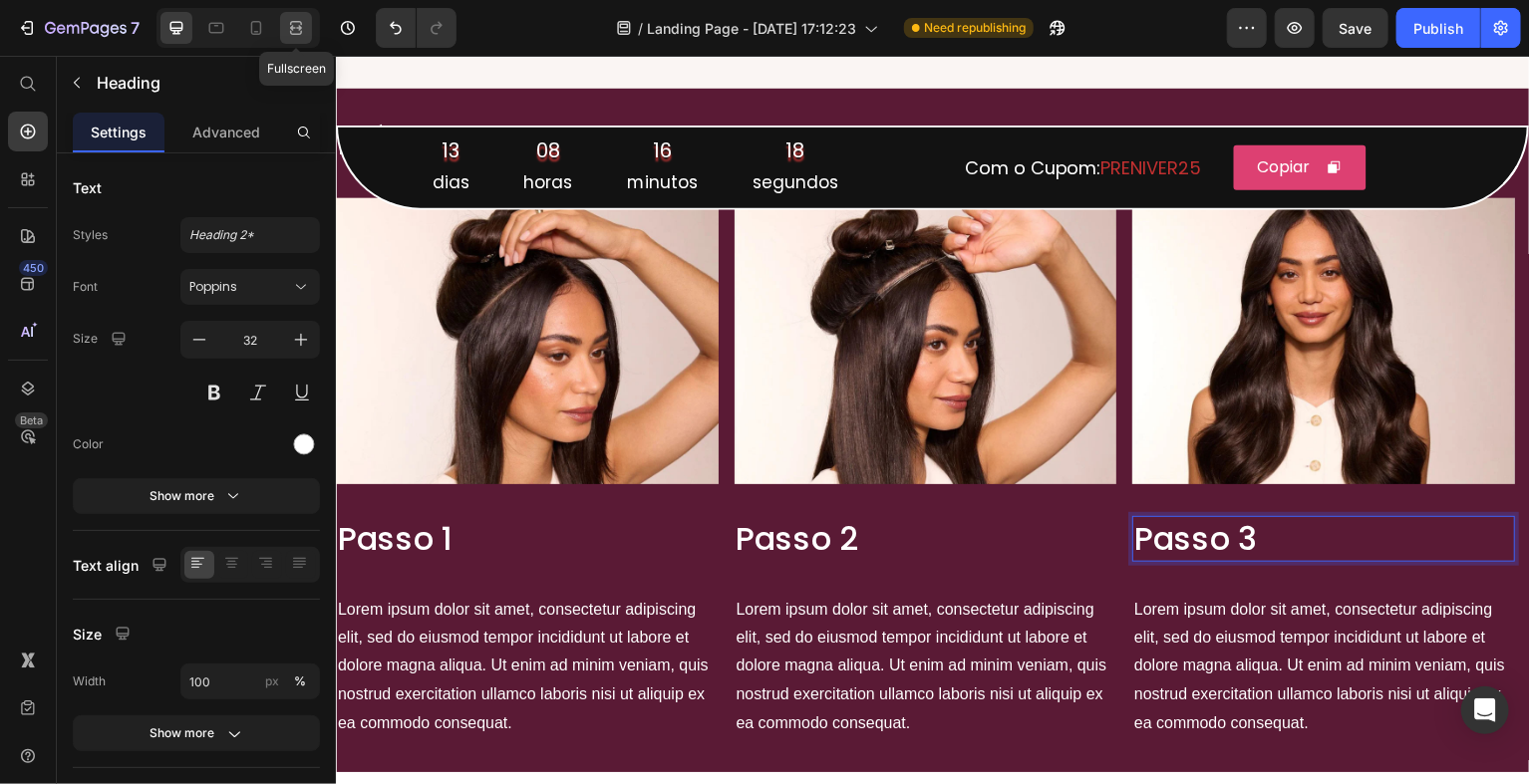 click 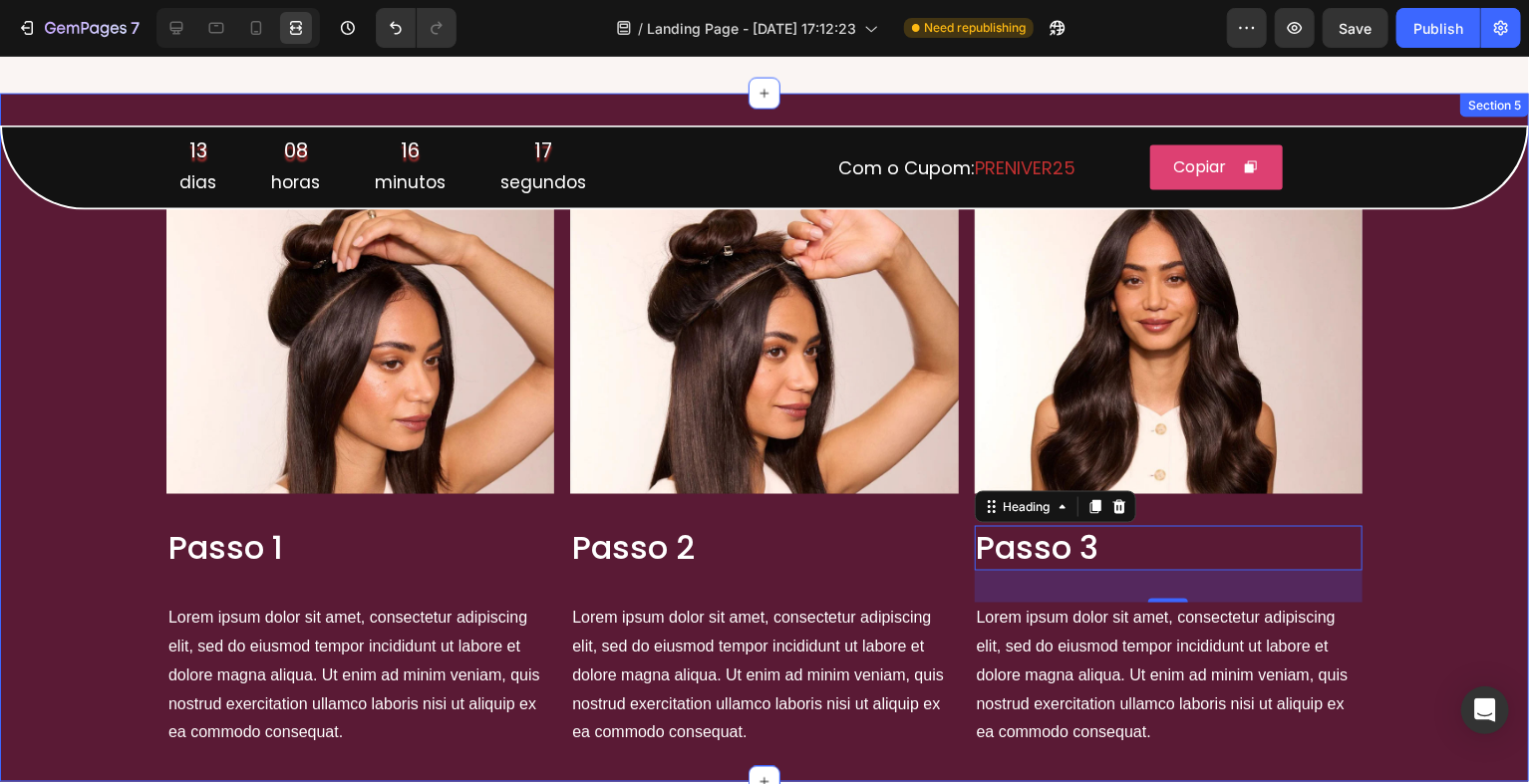 click on "Image Passo 1 Heading Lorem ipsum dolor sit amet, consectetur adipiscing elit, sed do eiusmod tempor incididunt ut labore et dolore magna aliqua. Ut enim ad minim veniam, quis nostrud exercitation ullamco laboris nisi ut aliquip ex ea commodo consequat. Text Block Image Passo 2 Heading Lorem ipsum dolor sit amet, consectetur adipiscing elit, sed do eiusmod tempor incididunt ut labore et dolore magna aliqua. Ut enim ad minim veniam, quis nostrud exercitation ullamco laboris nisi ut aliquip ex ea commodo consequat. Text Block Image Passo 3 Heading   32 Lorem ipsum dolor sit amet, consectetur adipiscing elit, sed do eiusmod tempor incididunt ut labore et dolore magna aliqua. Ut enim ad minim veniam, quis nostrud exercitation ullamco laboris nisi ut aliquip ex ea commodo consequat. Text Block
Drop element here Carousel" at bounding box center (764, 476) 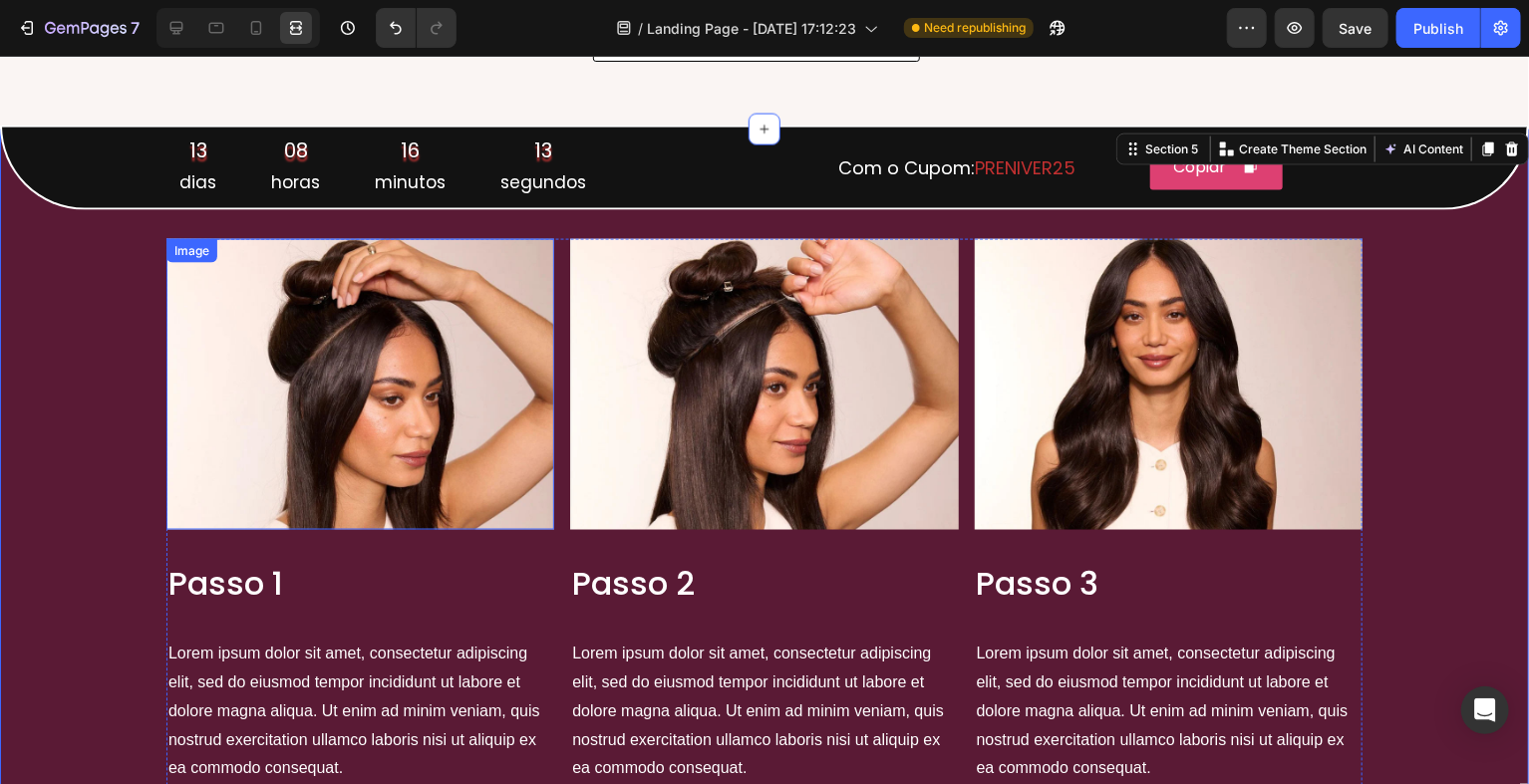 scroll, scrollTop: 1478, scrollLeft: 0, axis: vertical 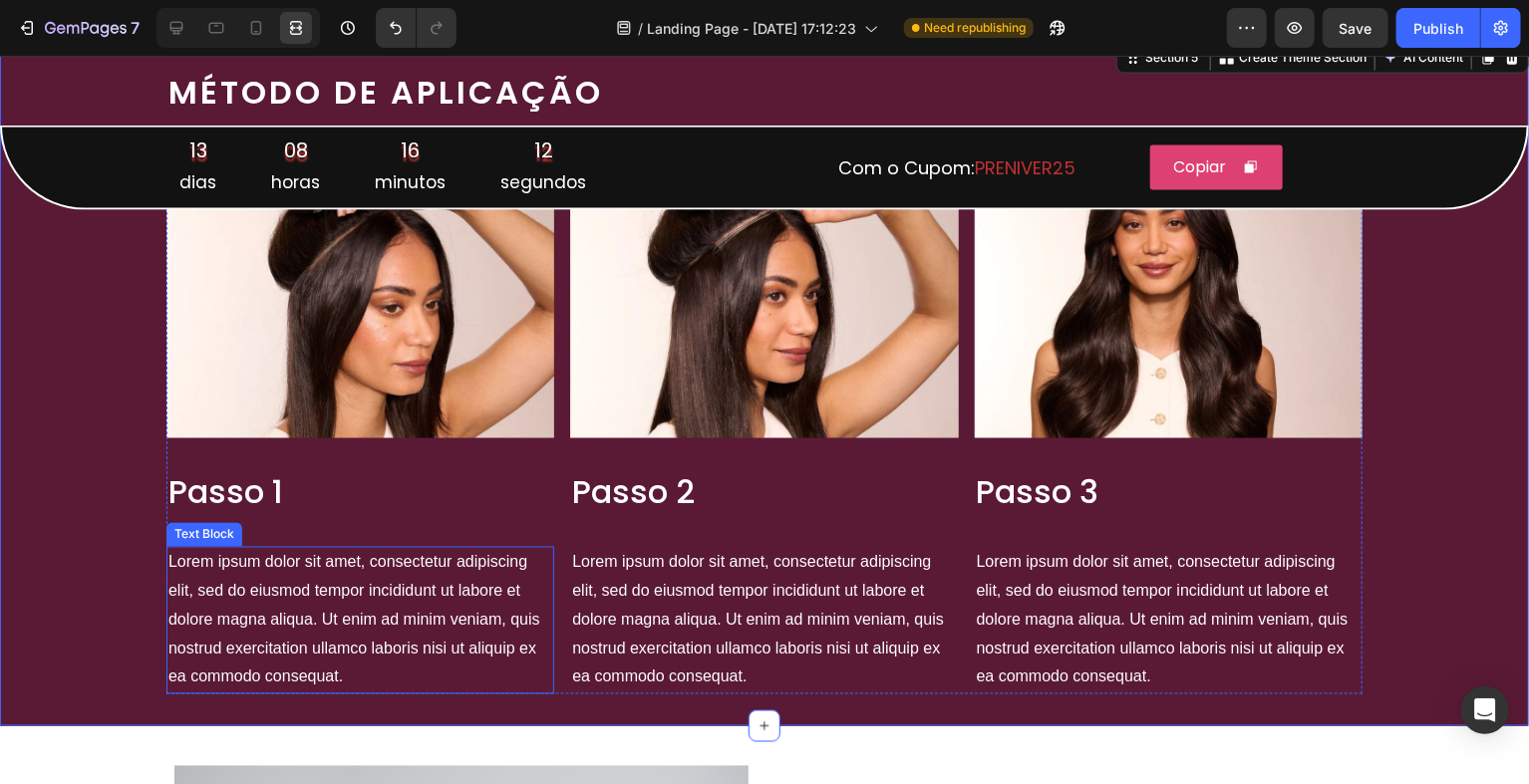 click on "Lorem ipsum dolor sit amet, consectetur adipiscing elit, sed do eiusmod tempor incididunt ut labore et dolore magna aliqua. Ut enim ad minim veniam, quis nostrud exercitation ullamco laboris nisi ut aliquip ex ea commodo consequat." at bounding box center (360, 620) 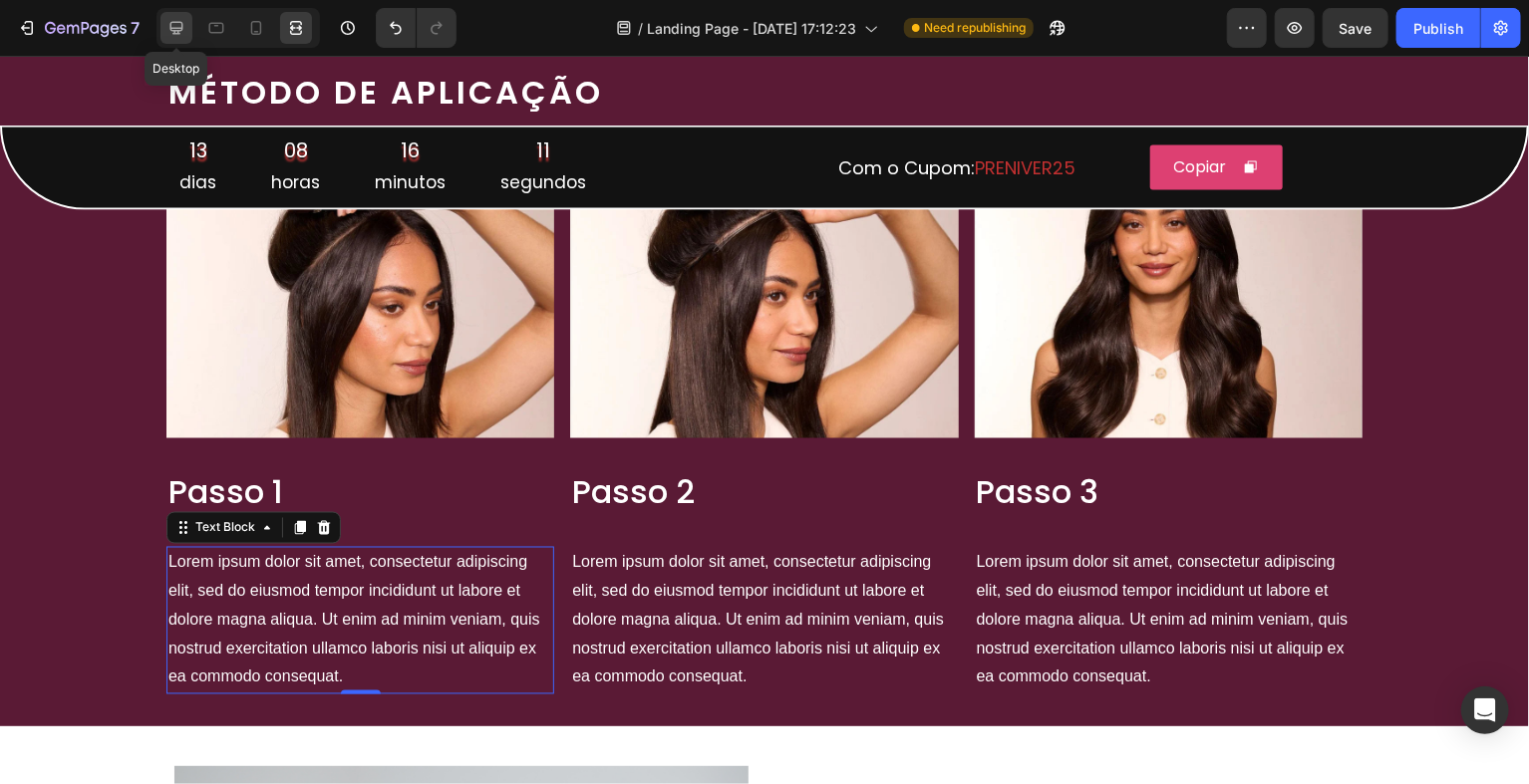click 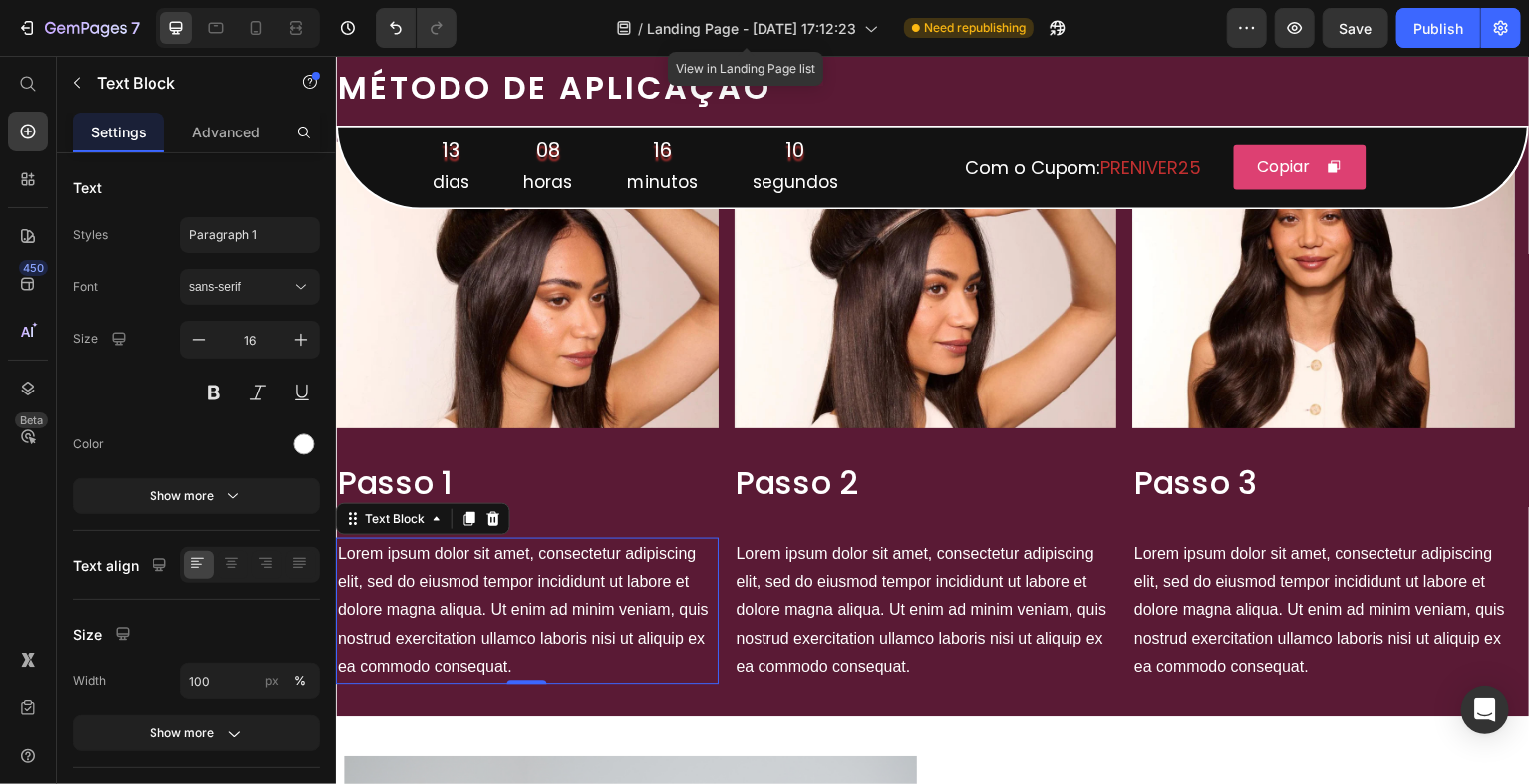 scroll, scrollTop: 1473, scrollLeft: 0, axis: vertical 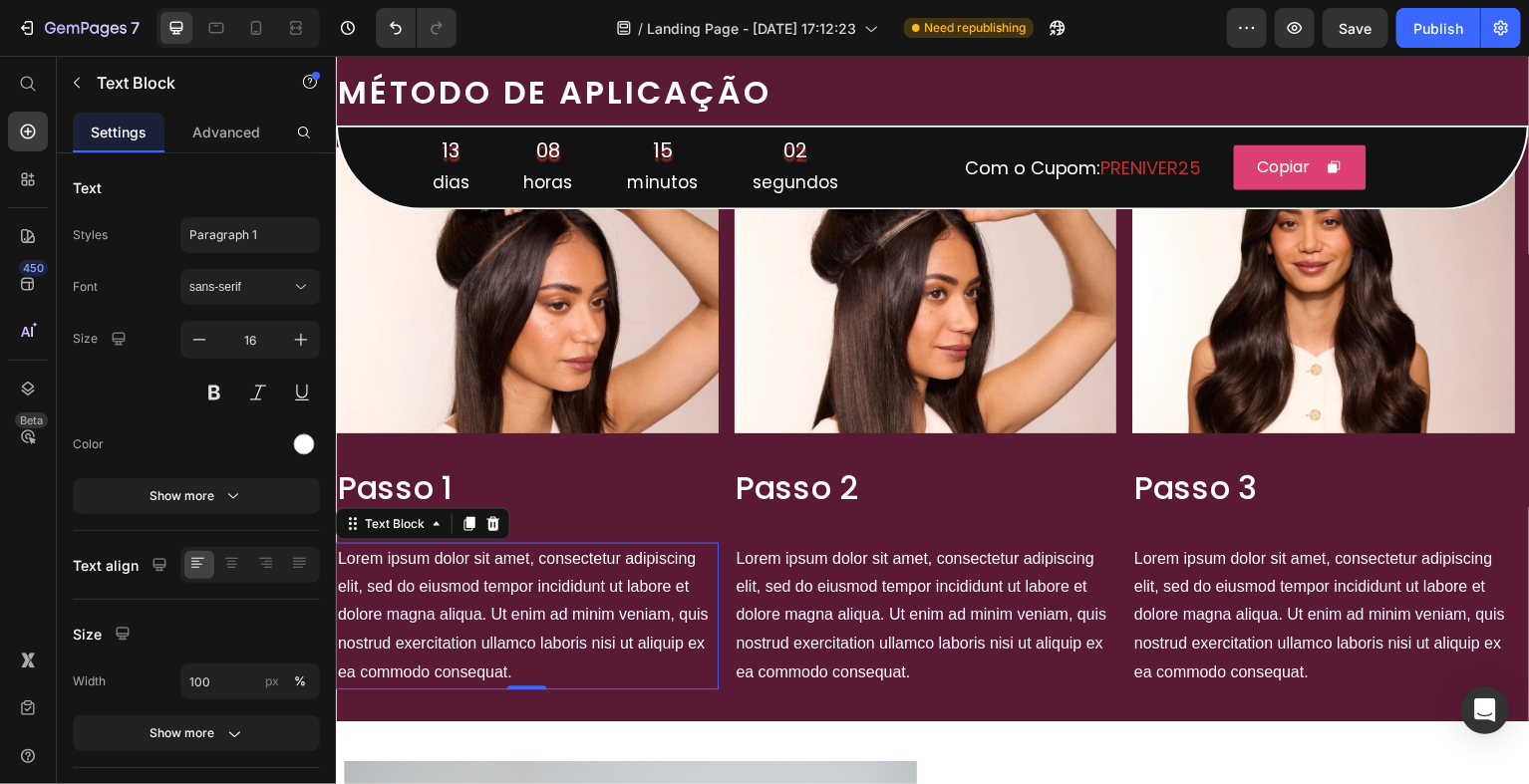 click on "Lorem ipsum dolor sit amet, consectetur adipiscing elit, sed do eiusmod tempor incididunt ut labore et dolore magna aliqua. Ut enim ad minim veniam, quis nostrud exercitation ullamco laboris nisi ut aliquip ex ea commodo consequat." at bounding box center (526, 618) 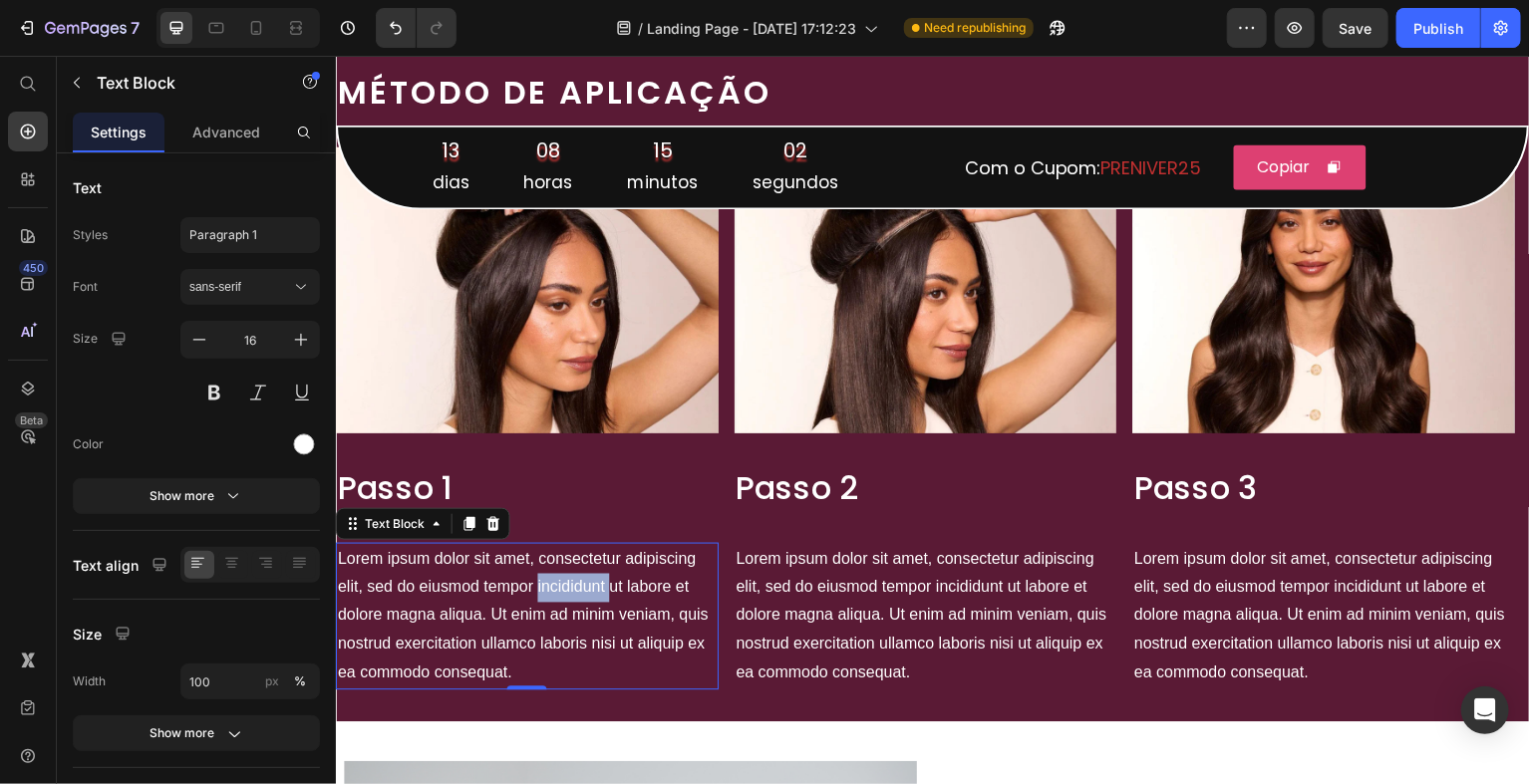 click on "Lorem ipsum dolor sit amet, consectetur adipiscing elit, sed do eiusmod tempor incididunt ut labore et dolore magna aliqua. Ut enim ad minim veniam, quis nostrud exercitation ullamco laboris nisi ut aliquip ex ea commodo consequat." at bounding box center [526, 618] 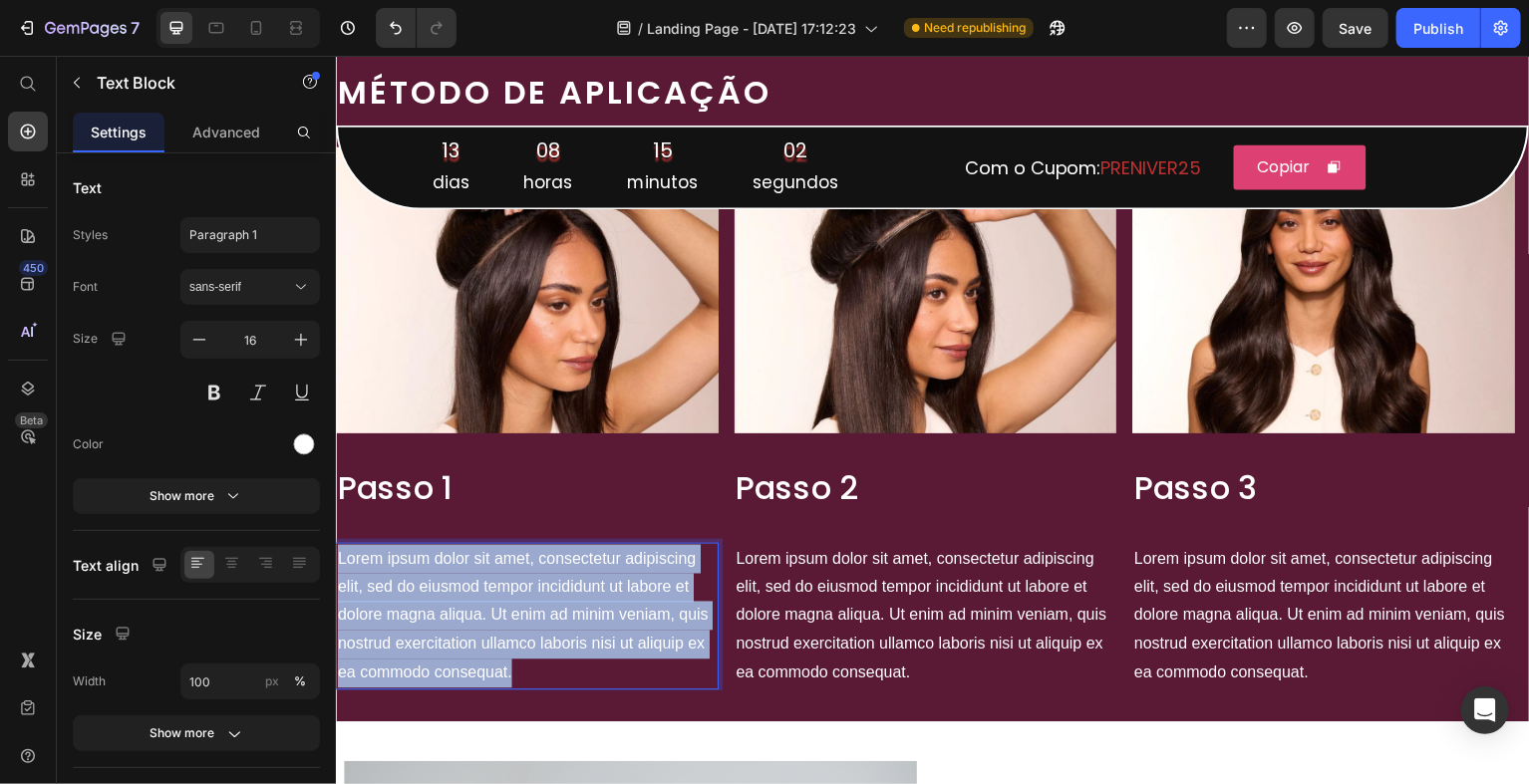 click on "Lorem ipsum dolor sit amet, consectetur adipiscing elit, sed do eiusmod tempor incididunt ut labore et dolore magna aliqua. Ut enim ad minim veniam, quis nostrud exercitation ullamco laboris nisi ut aliquip ex ea commodo consequat." at bounding box center [526, 618] 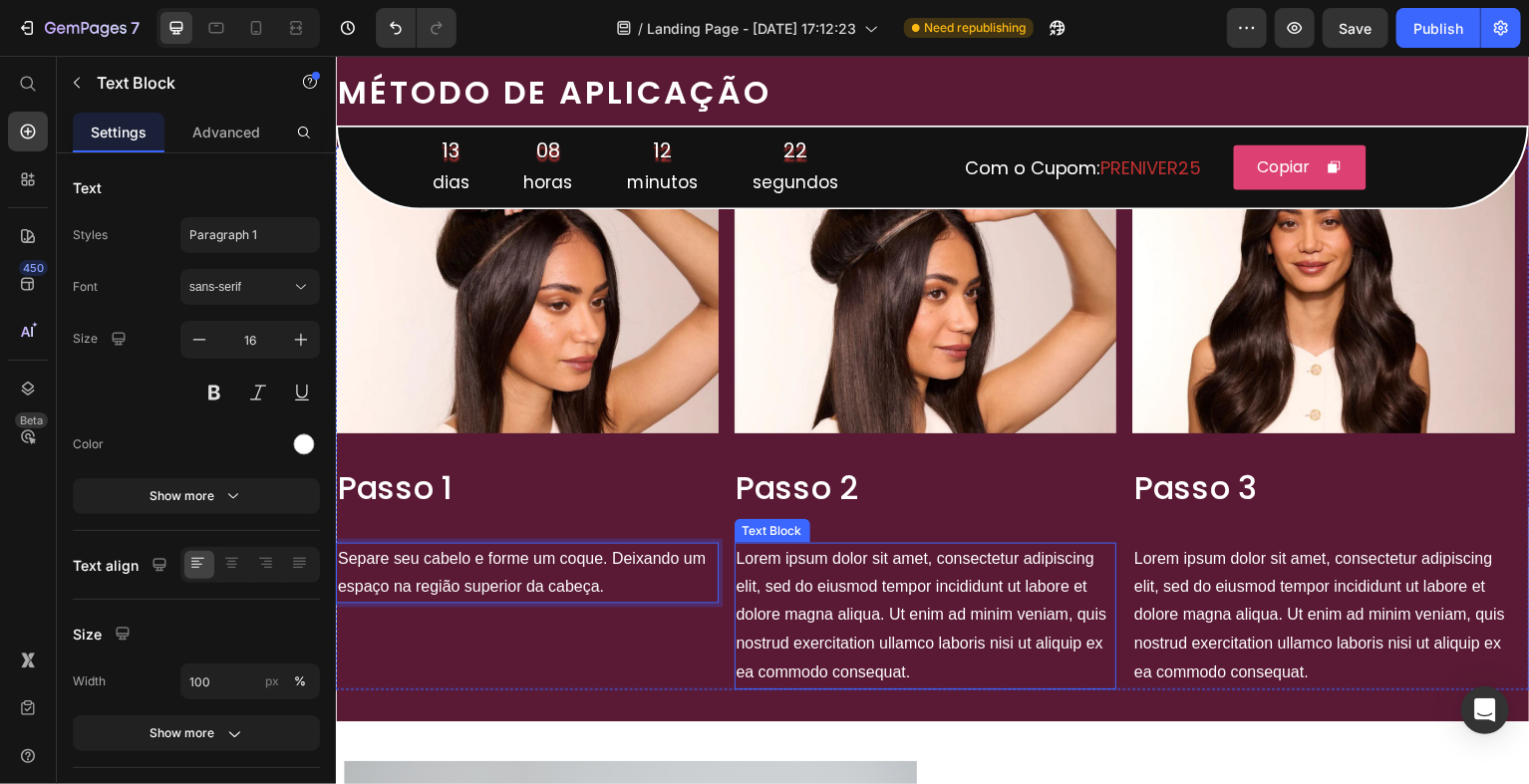 click on "Lorem ipsum dolor sit amet, consectetur adipiscing elit, sed do eiusmod tempor incididunt ut labore et dolore magna aliqua. Ut enim ad minim veniam, quis nostrud exercitation ullamco laboris nisi ut aliquip ex ea commodo consequat." at bounding box center [926, 618] 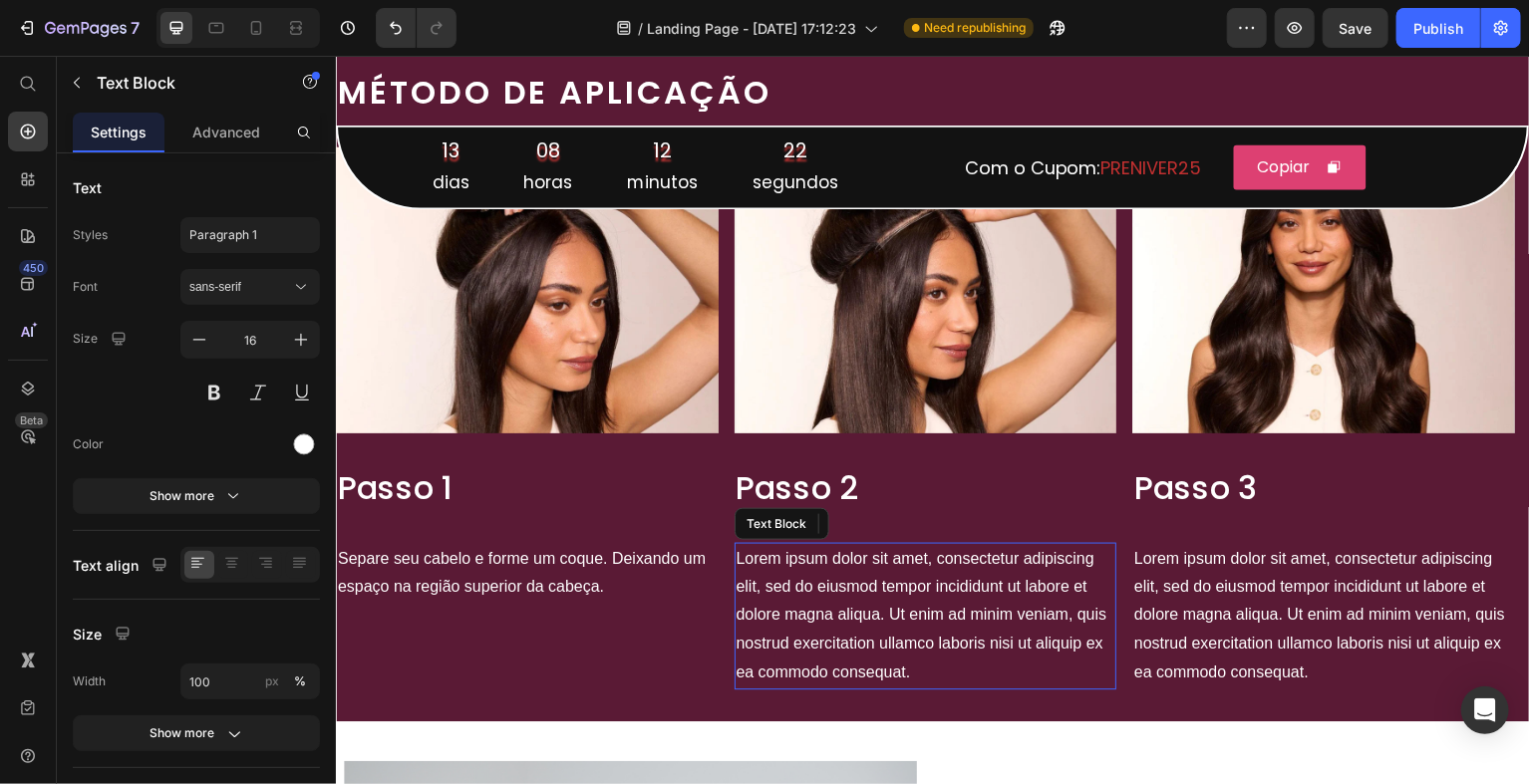 click on "Lorem ipsum dolor sit amet, consectetur adipiscing elit, sed do eiusmod tempor incididunt ut labore et dolore magna aliqua. Ut enim ad minim veniam, quis nostrud exercitation ullamco laboris nisi ut aliquip ex ea commodo consequat." at bounding box center (926, 618) 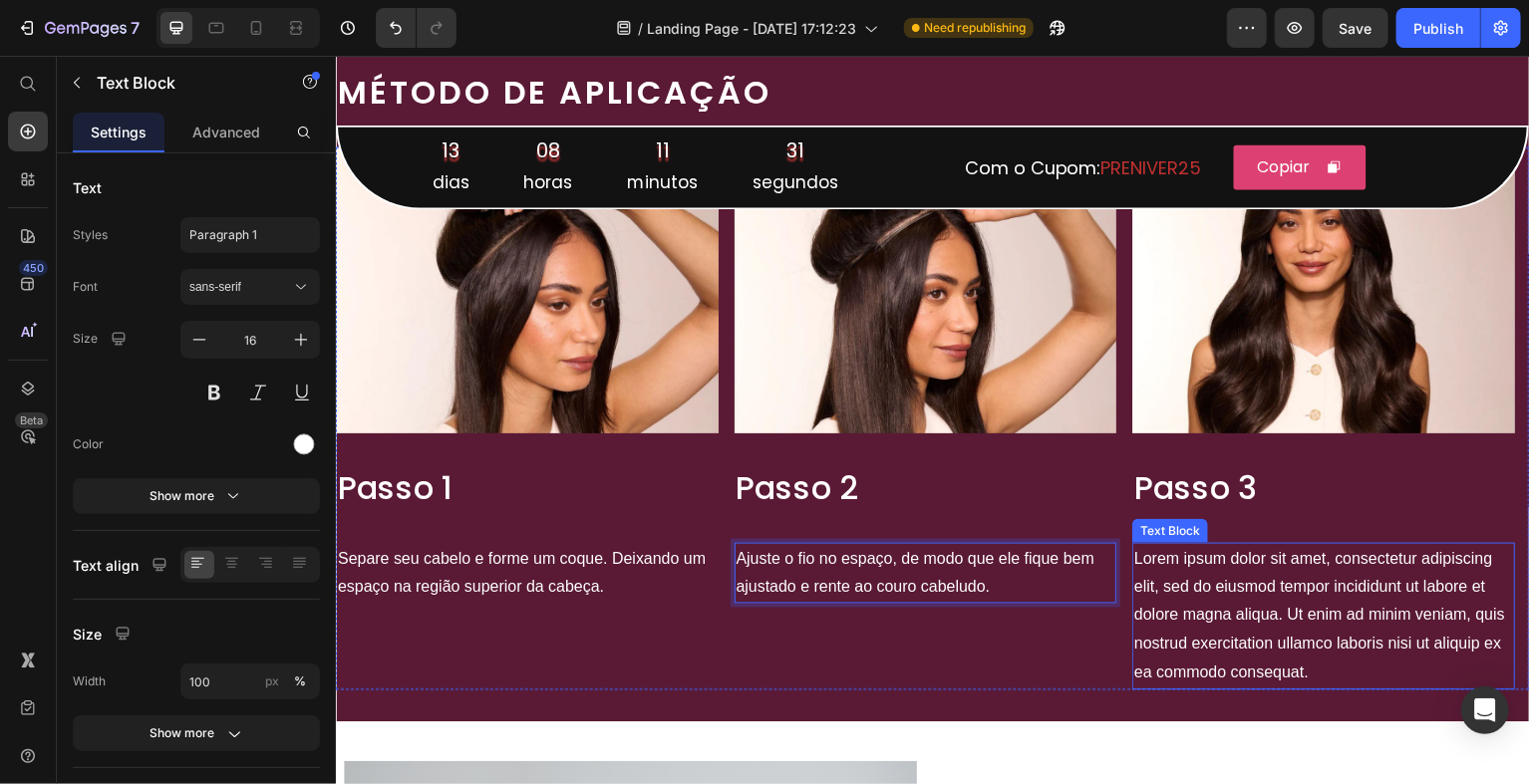click on "Lorem ipsum dolor sit amet, consectetur adipiscing elit, sed do eiusmod tempor incididunt ut labore et dolore magna aliqua. Ut enim ad minim veniam, quis nostrud exercitation ullamco laboris nisi ut aliquip ex ea commodo consequat." at bounding box center [1325, 618] 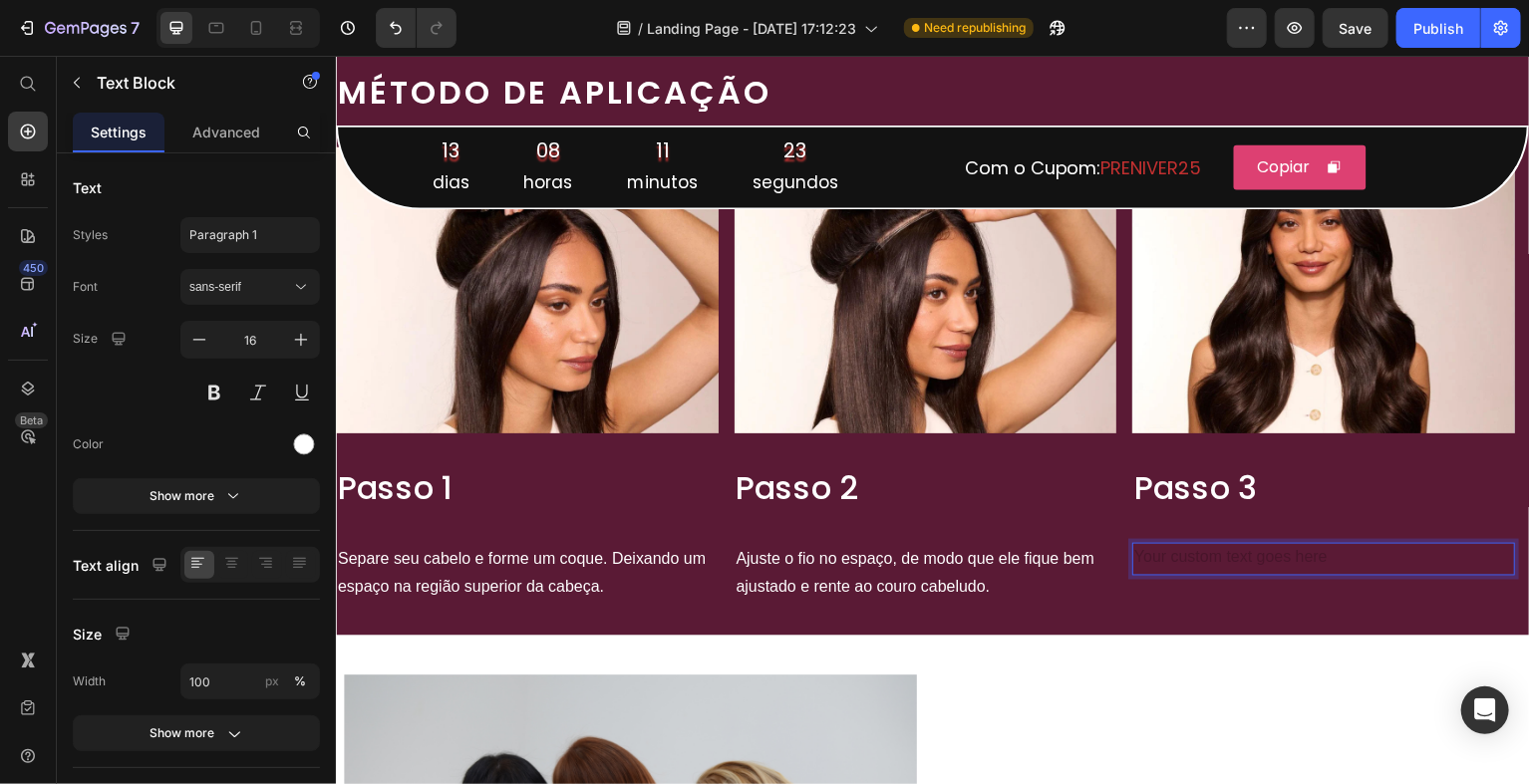 click on "Image Passo 3 Heading Text Block   0" at bounding box center (1325, 377) 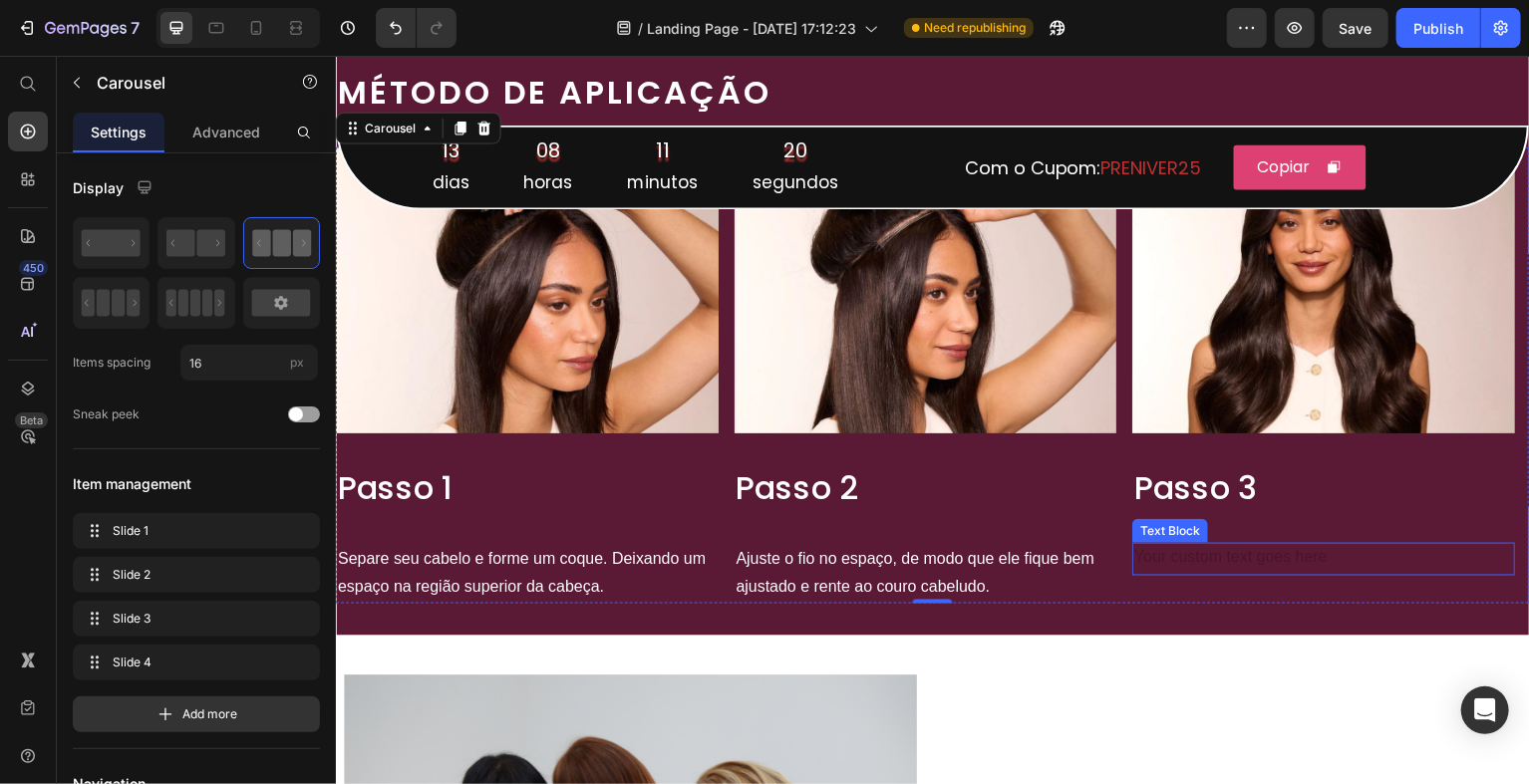click at bounding box center [1325, 560] 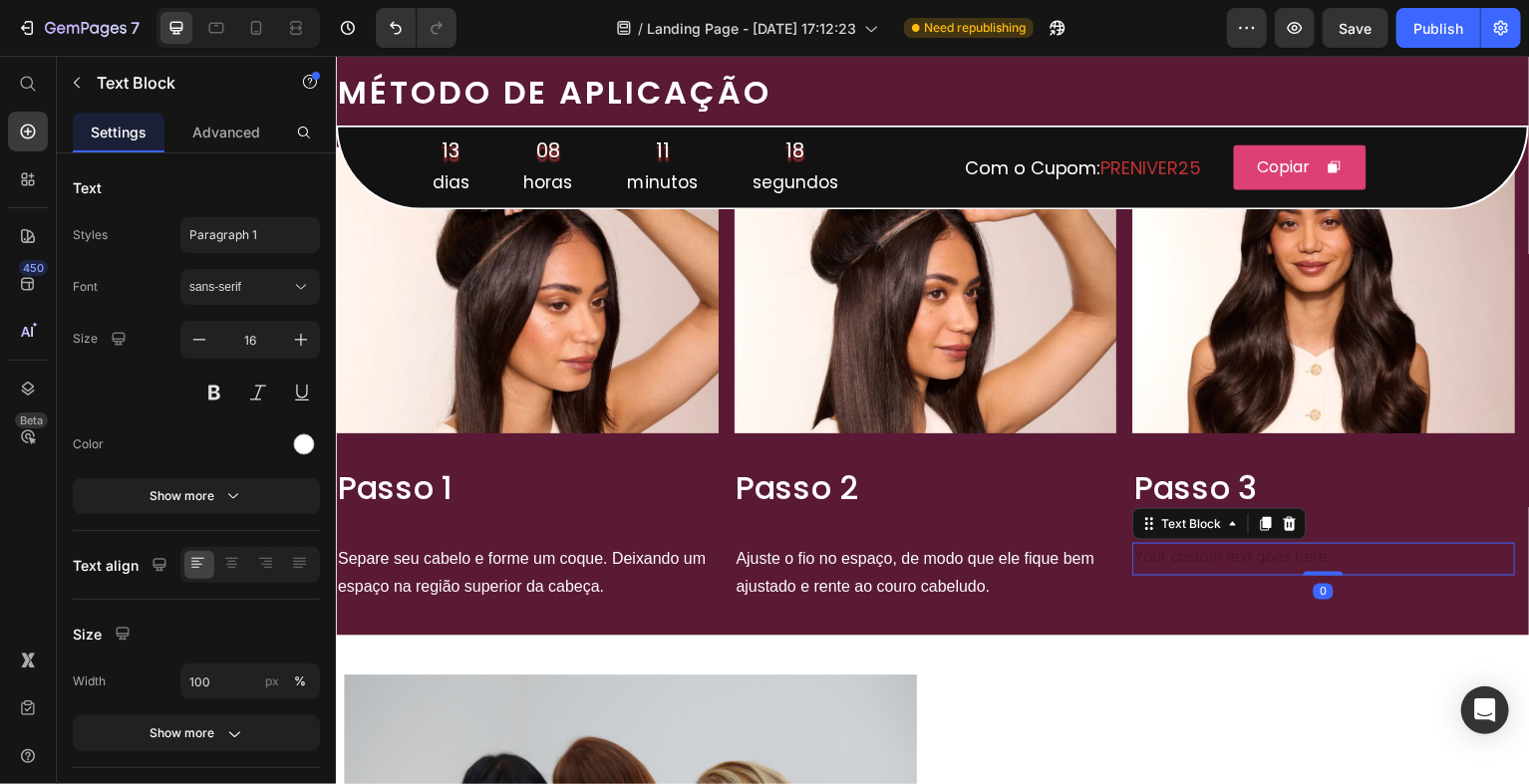 click at bounding box center (1325, 560) 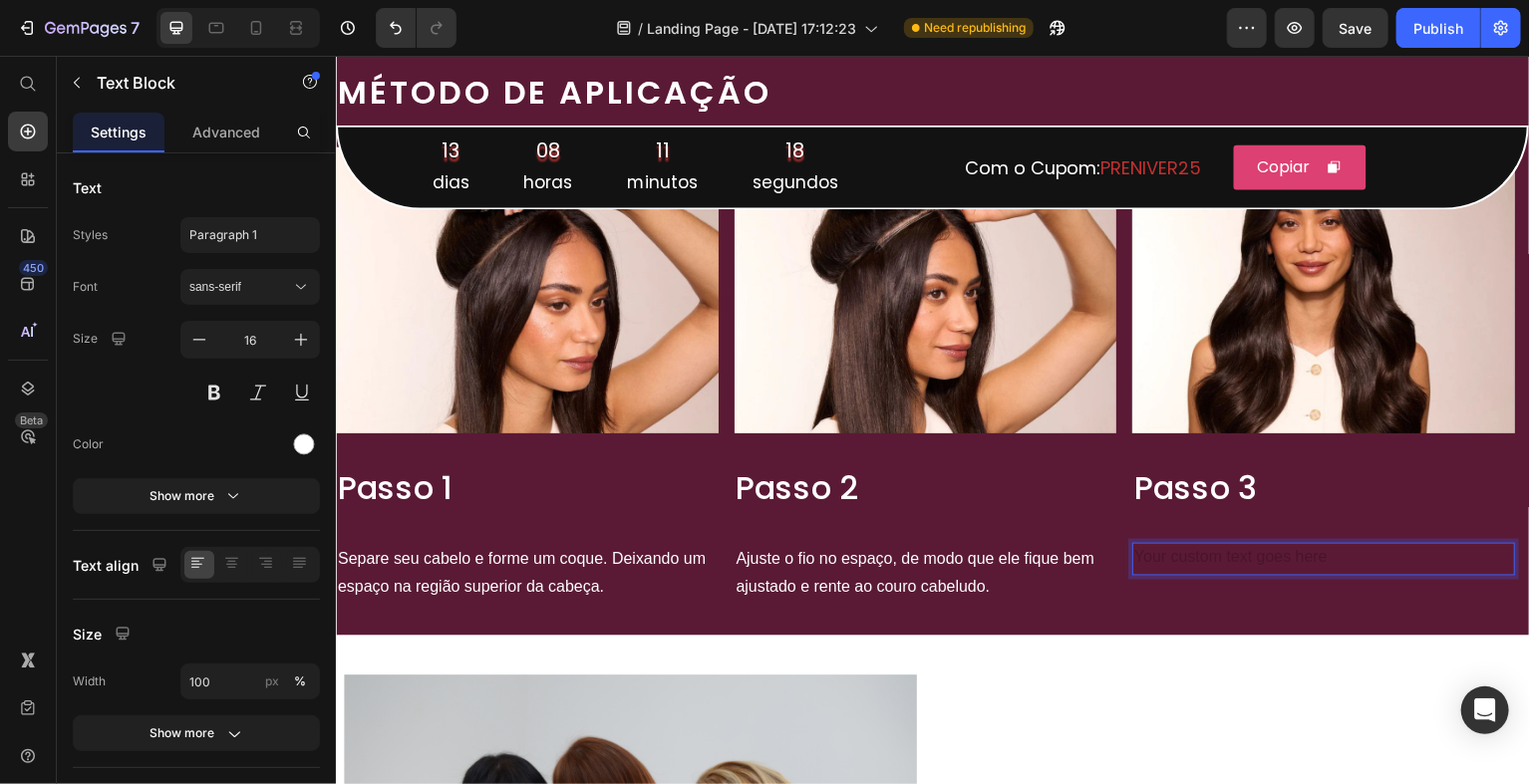 click at bounding box center (1325, 560) 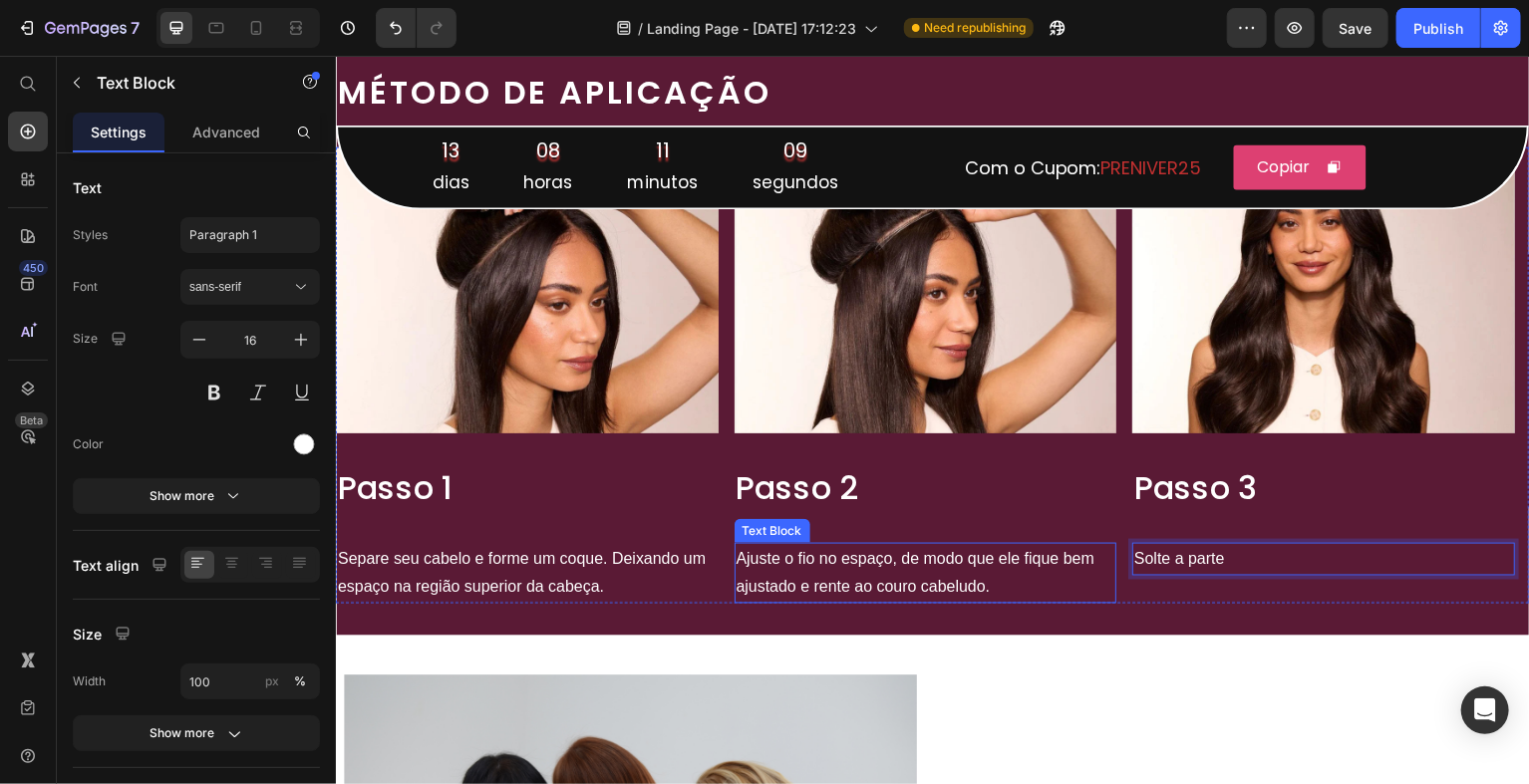 click on "Ajuste o fio no espaço, de modo que ele fique bem ajustado e rente ao couro cabeludo." at bounding box center (926, 575) 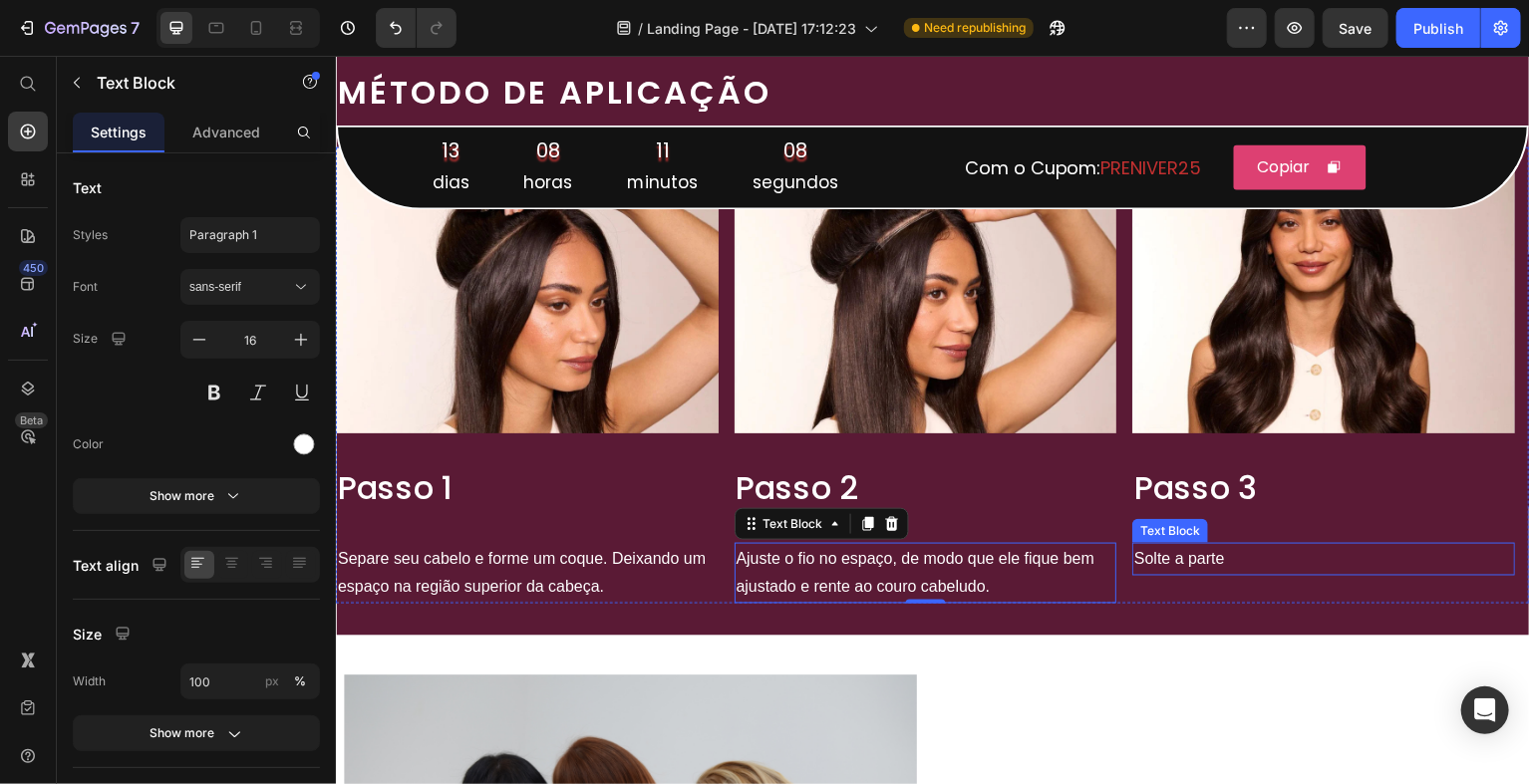 click on "Solte a parte" at bounding box center [1325, 560] 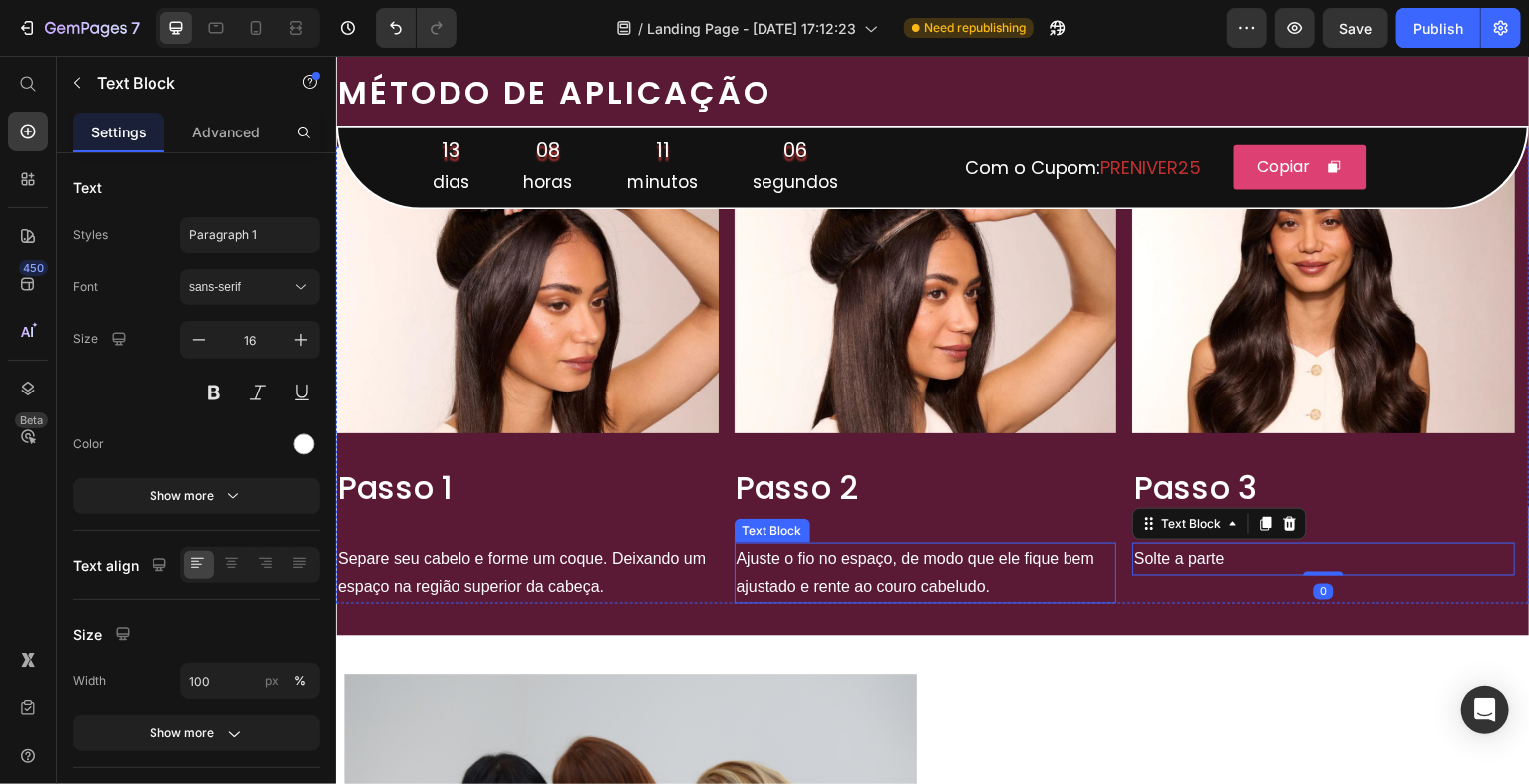 click on "Ajuste o fio no espaço, de modo que ele fique bem ajustado e rente ao couro cabeludo." at bounding box center [926, 575] 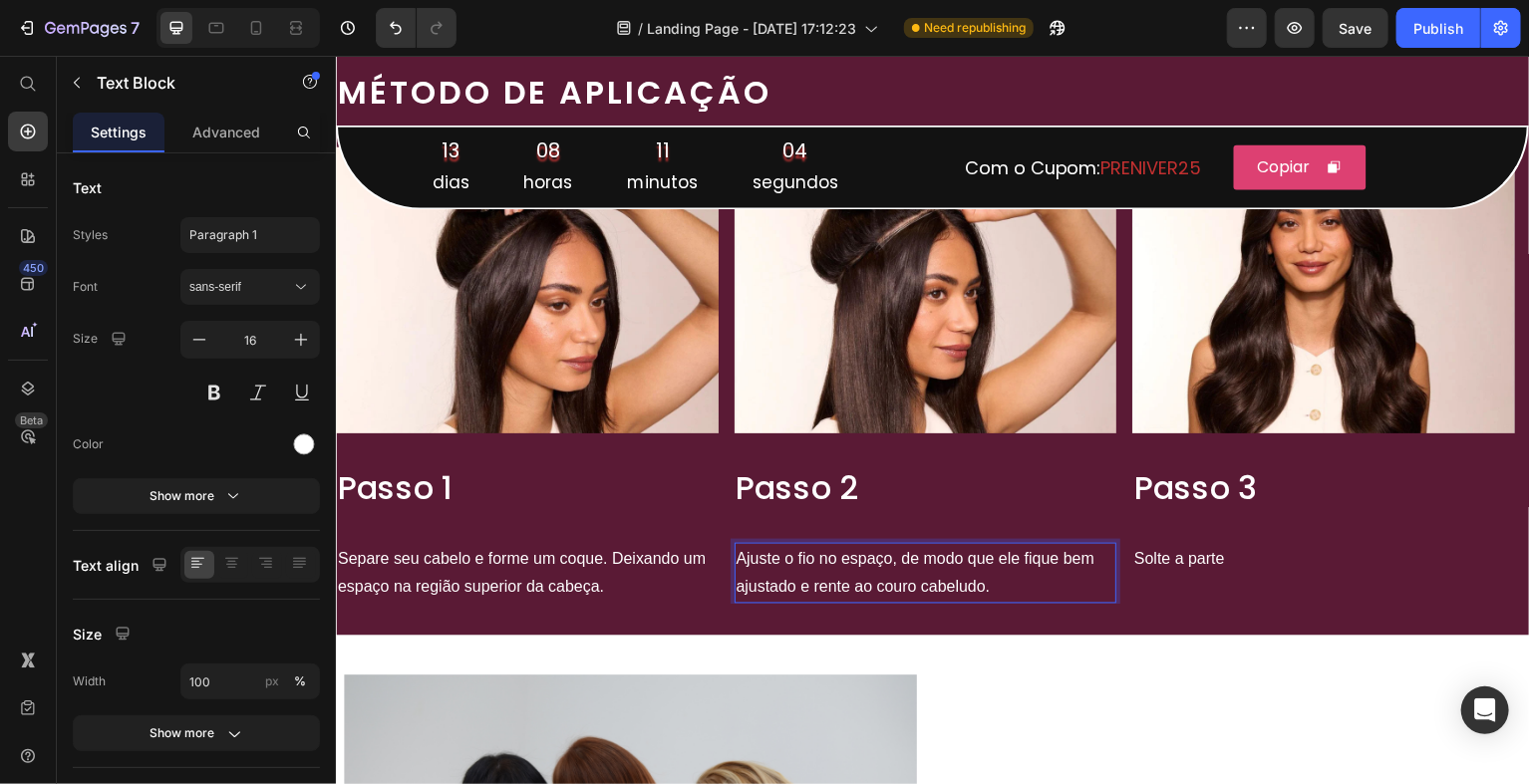 click on "Ajuste o fio no espaço, de modo que ele fique bem ajustado e rente ao couro cabeludo." at bounding box center [926, 575] 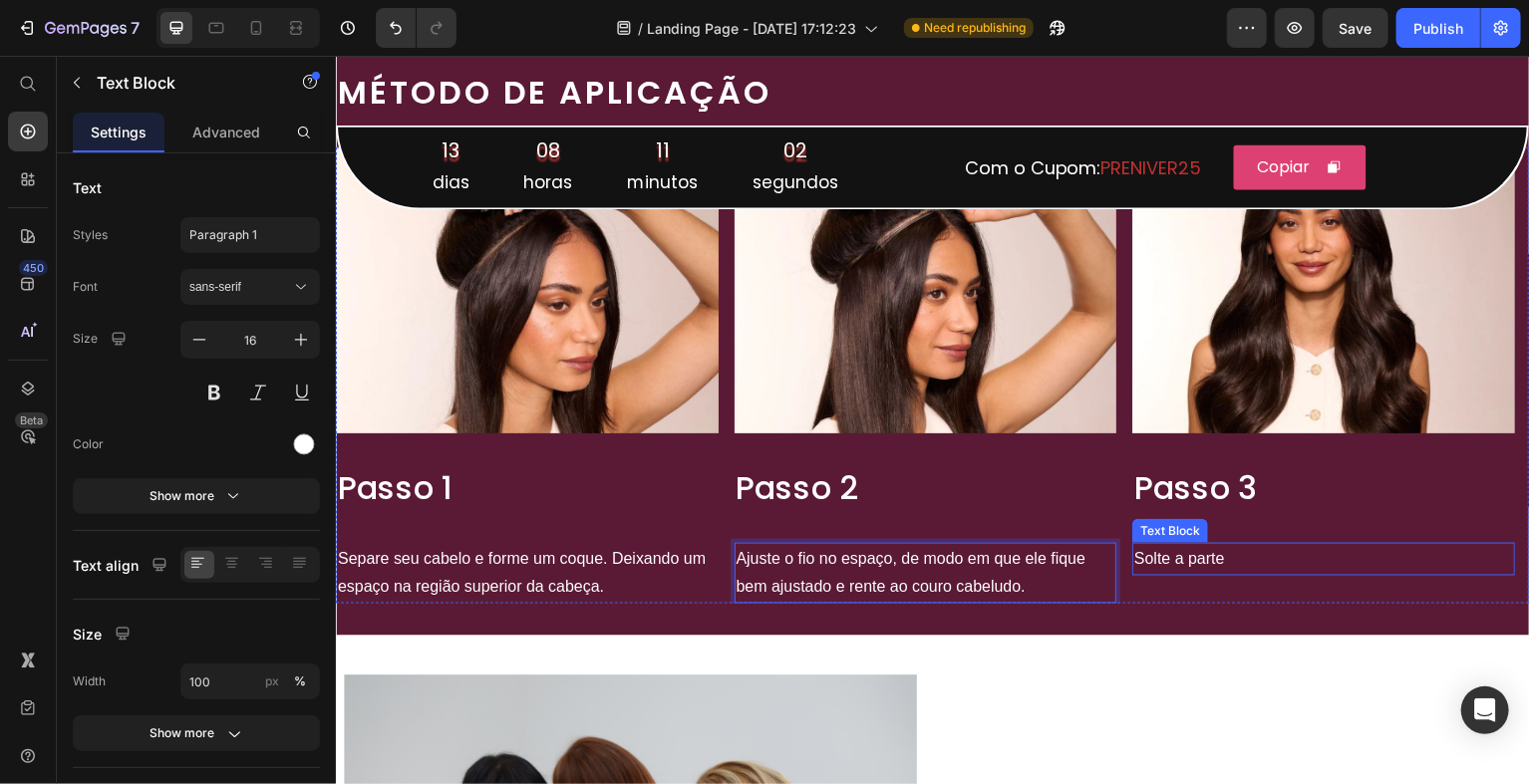click on "Solte a parte" at bounding box center (1325, 560) 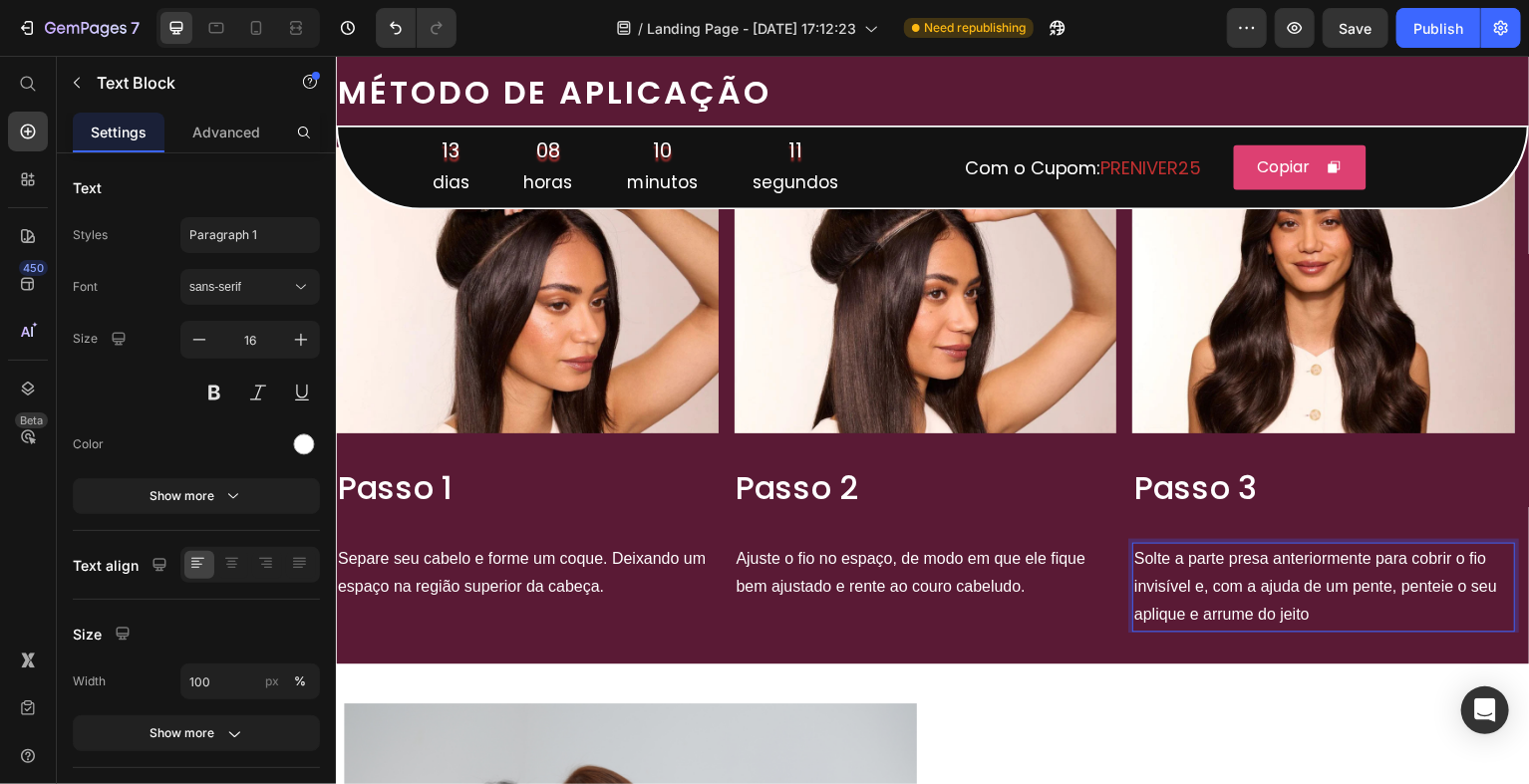click on "Solte a parte presa anteriormente para cobrir o fio invisível e, com a ajuda de um pente, penteie o seu aplique e arrume do jeito" at bounding box center (1325, 589) 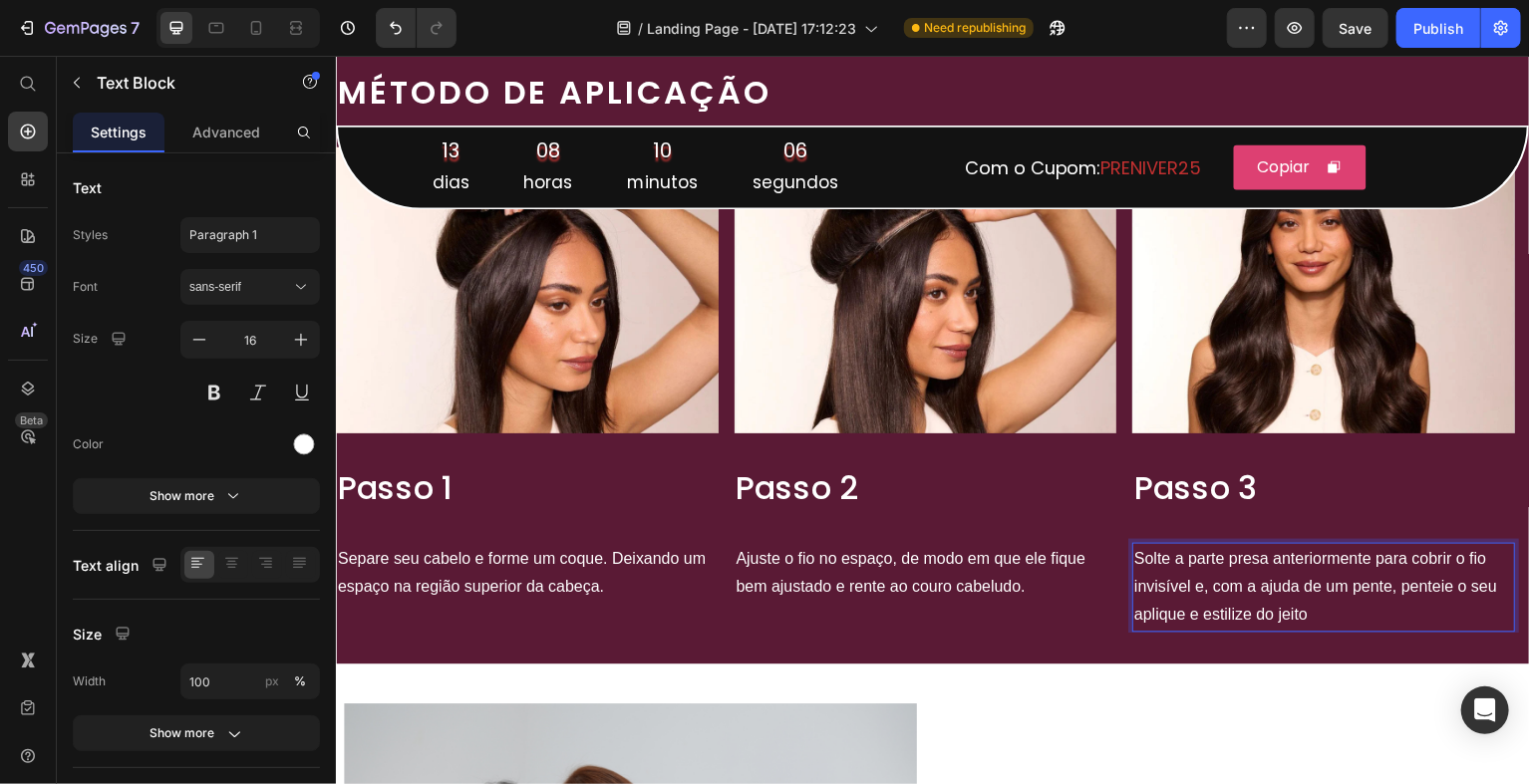 click on "Solte a parte presa anteriormente para cobrir o fio invisível e, com a ajuda de um pente, penteie o seu aplique e estilize do jeito" at bounding box center [1325, 589] 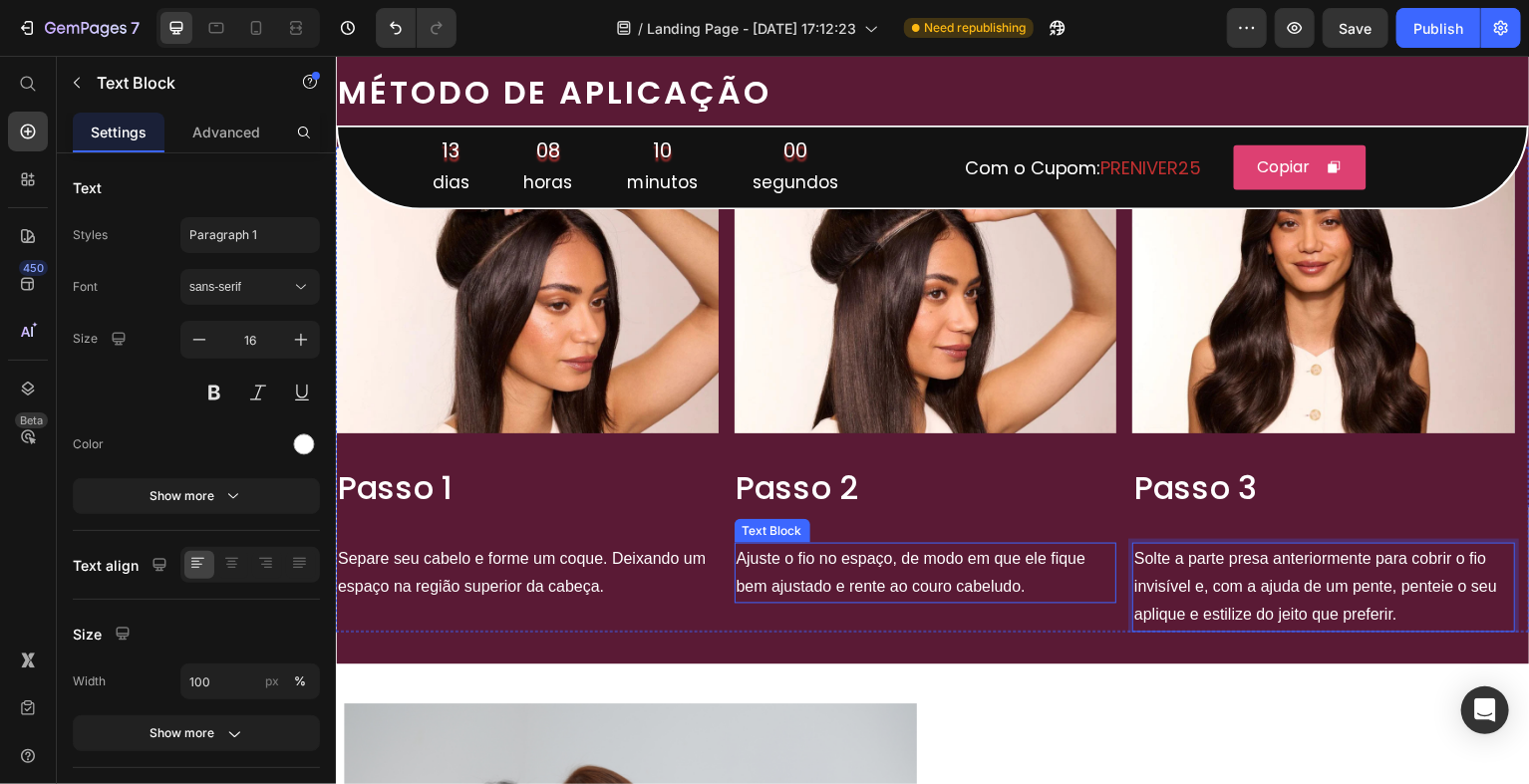 click on "Ajuste o fio no espaço, de modo em que ele fique bem ajustado e rente ao couro cabeludo." at bounding box center (926, 575) 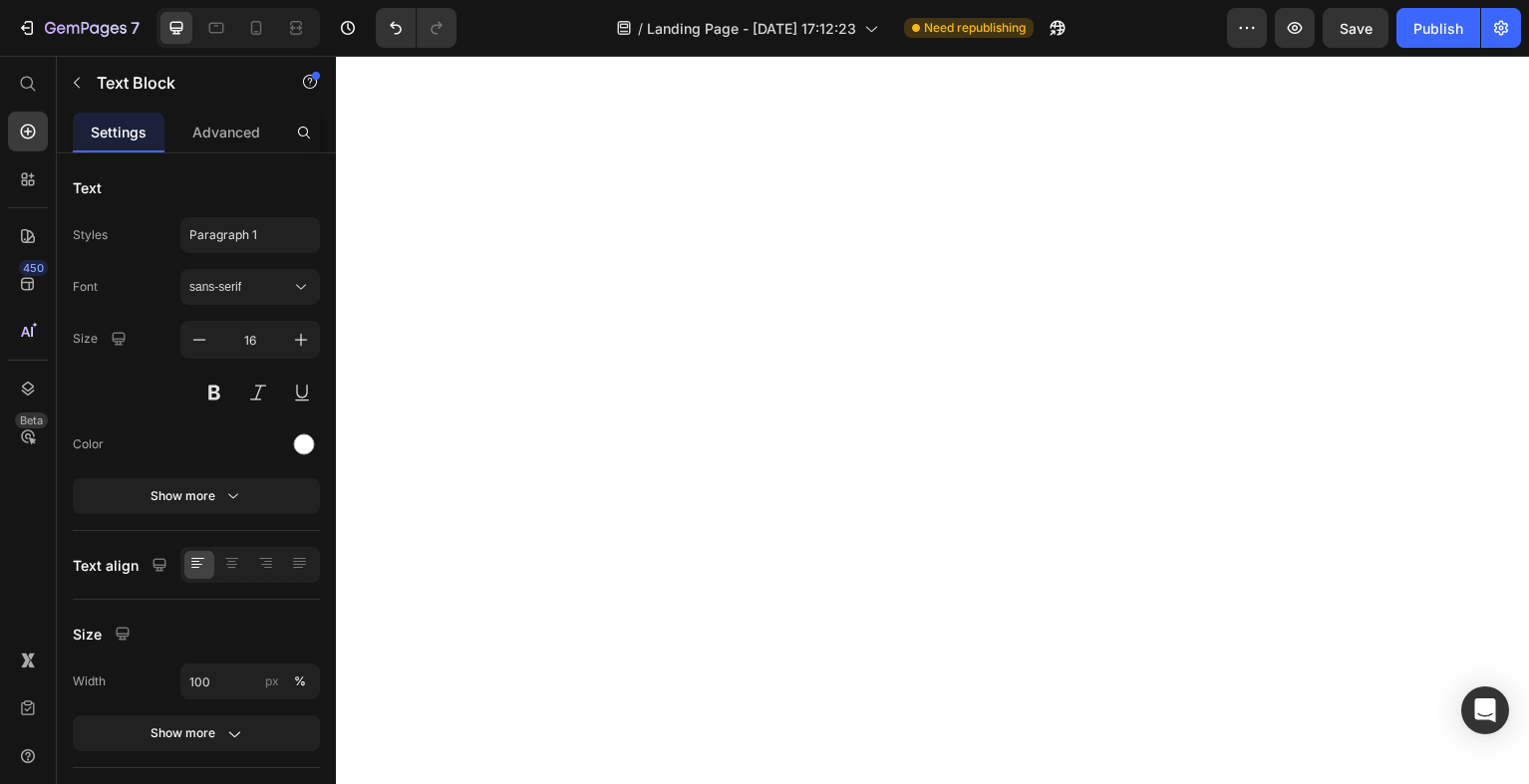 scroll, scrollTop: 0, scrollLeft: 0, axis: both 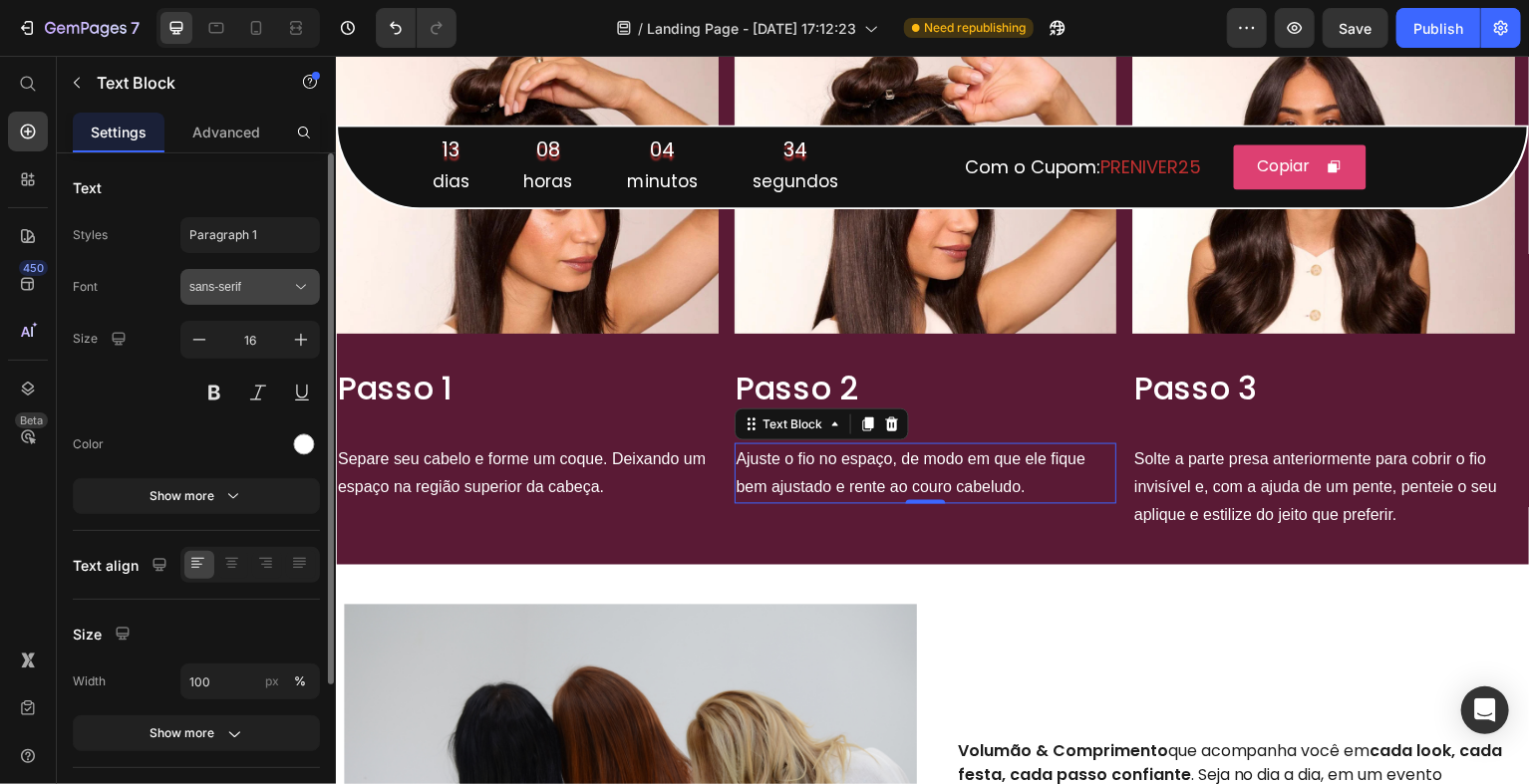 click on "sans-serif" at bounding box center [240, 287] 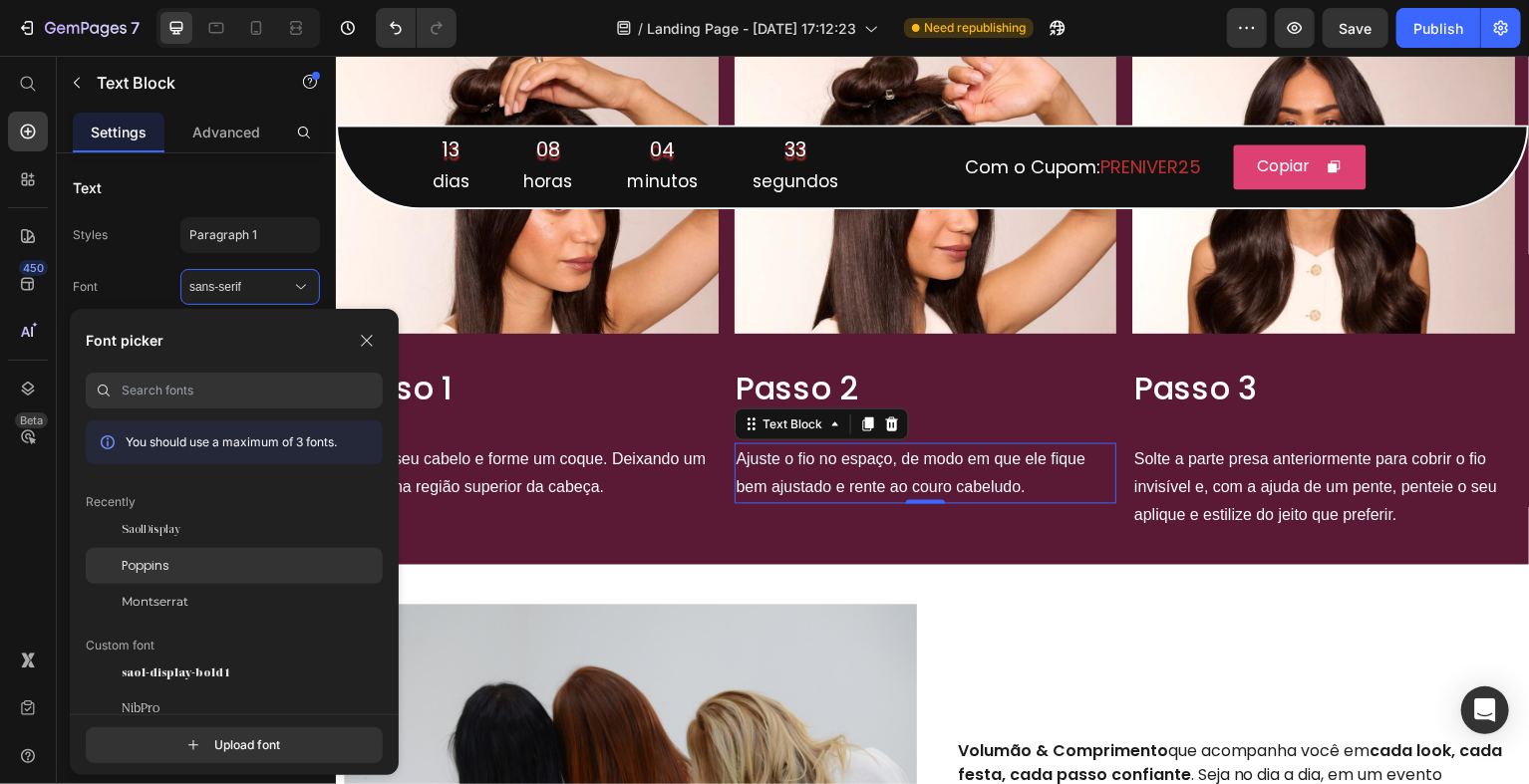 click on "Poppins" 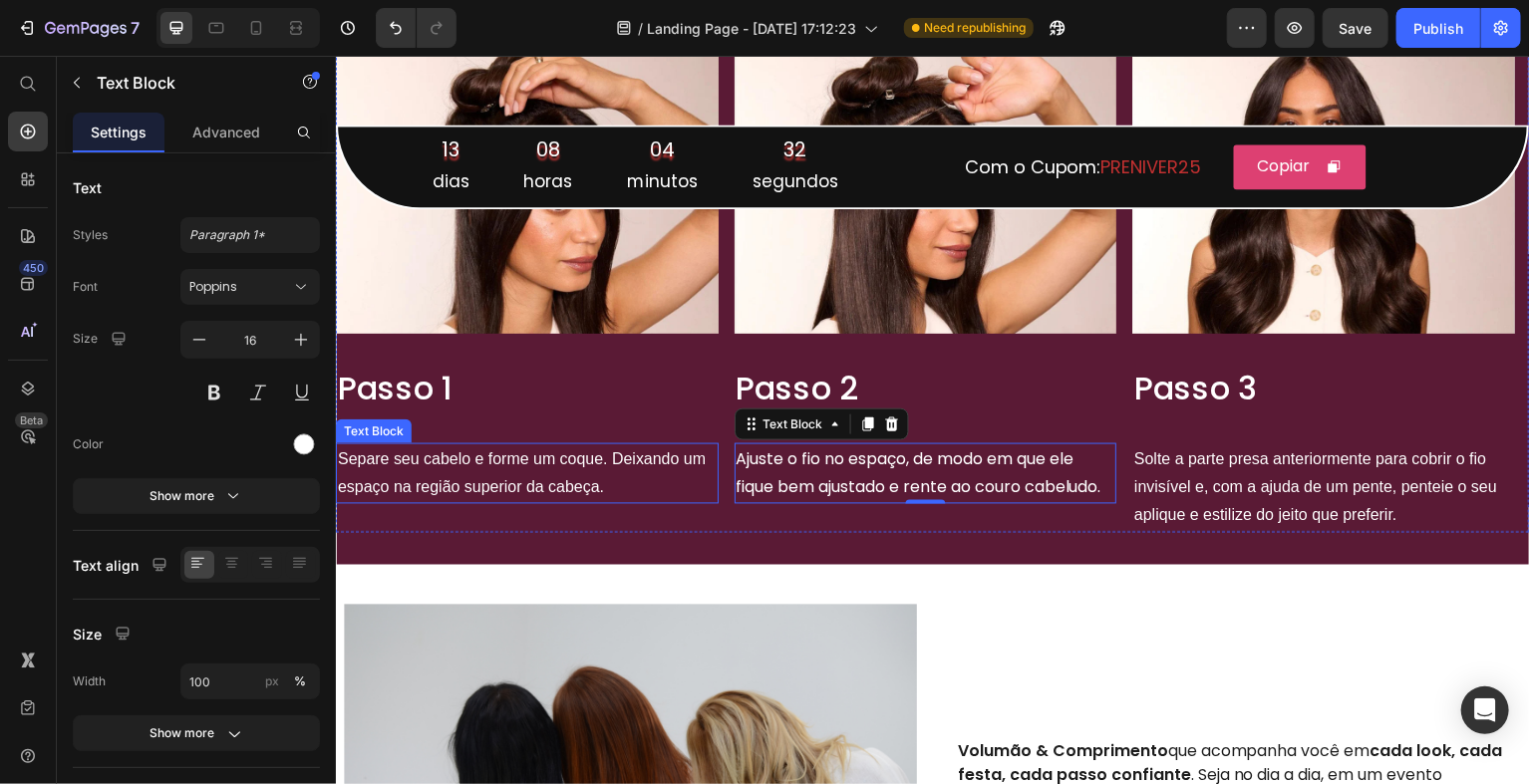 click on "Separe seu cabelo e forme um coque. Deixando um espaço na região superior da cabeça." at bounding box center (526, 475) 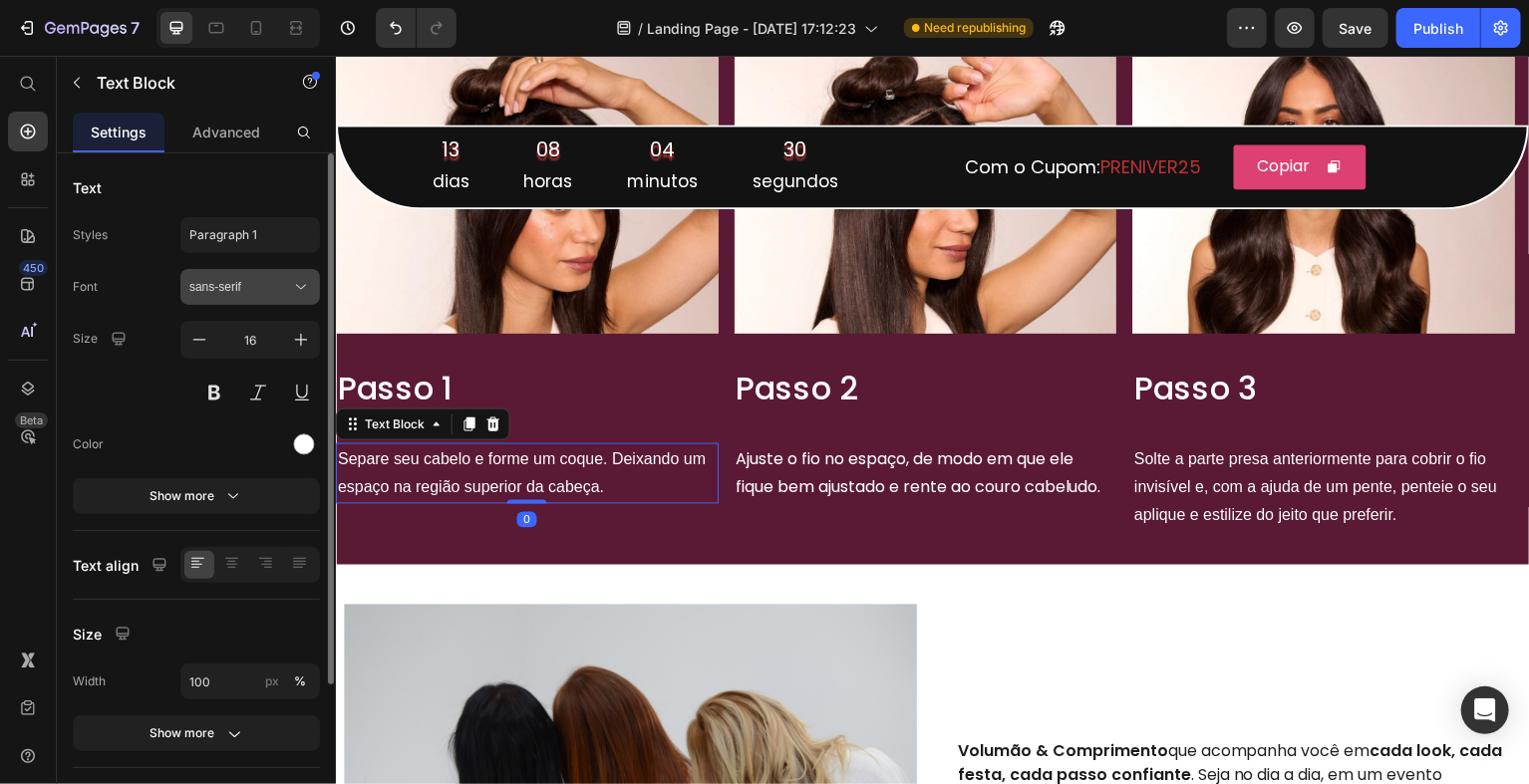 click on "sans-serif" at bounding box center [250, 287] 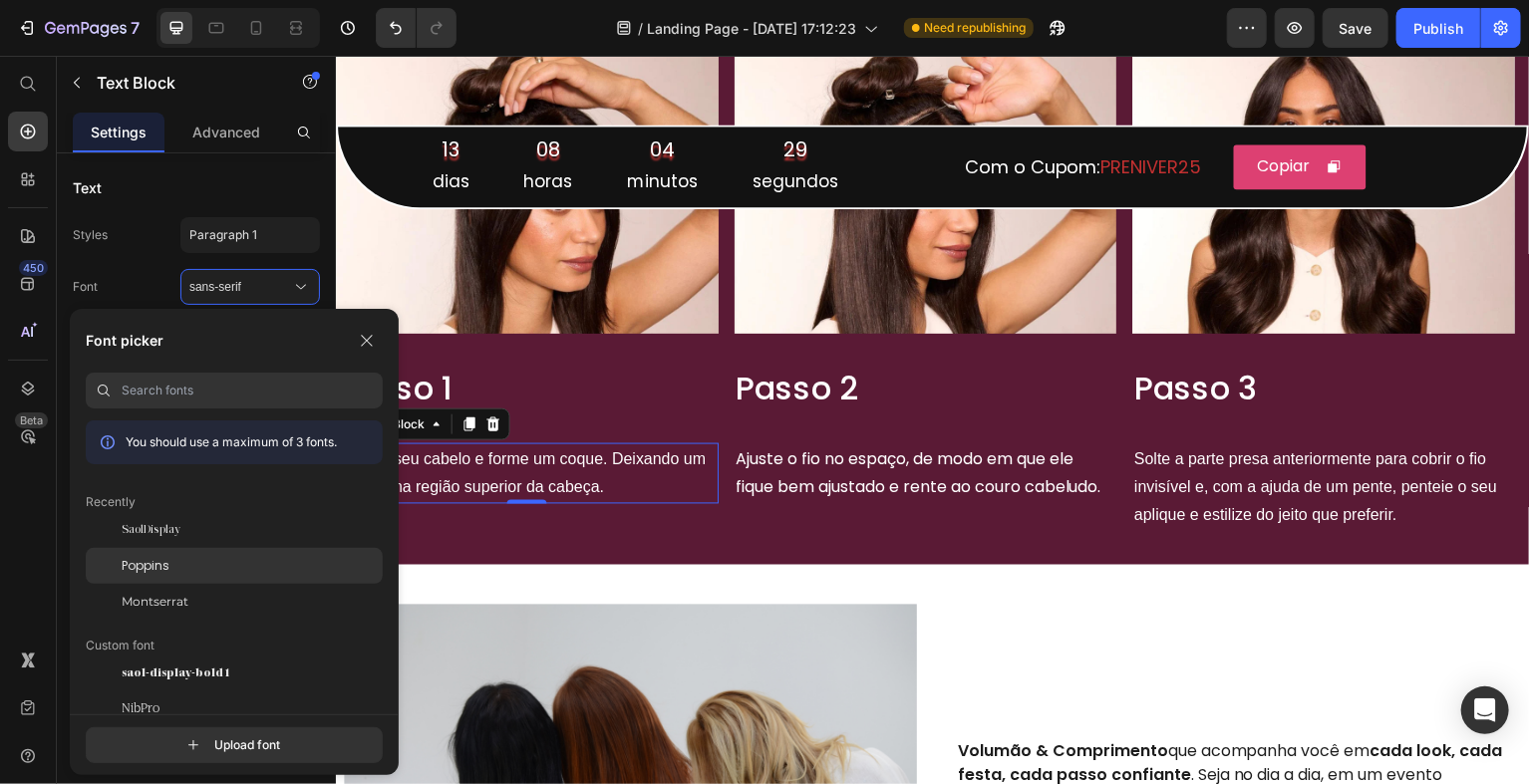 click on "Poppins" 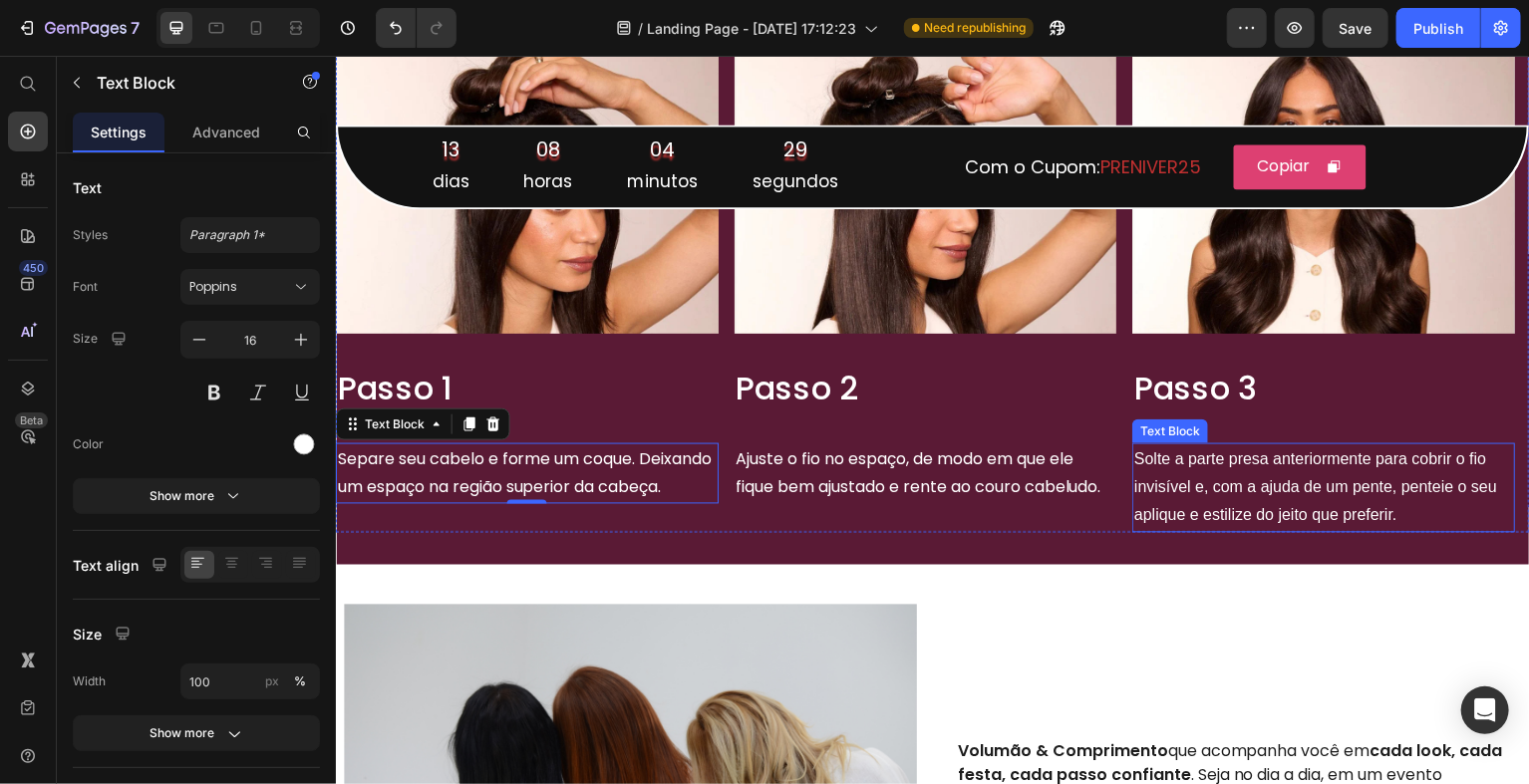 click on "Solte a parte presa anteriormente para cobrir o fio invisível e, com a ajuda de um pente, penteie o seu aplique e estilize do jeito que preferir." at bounding box center [1325, 489] 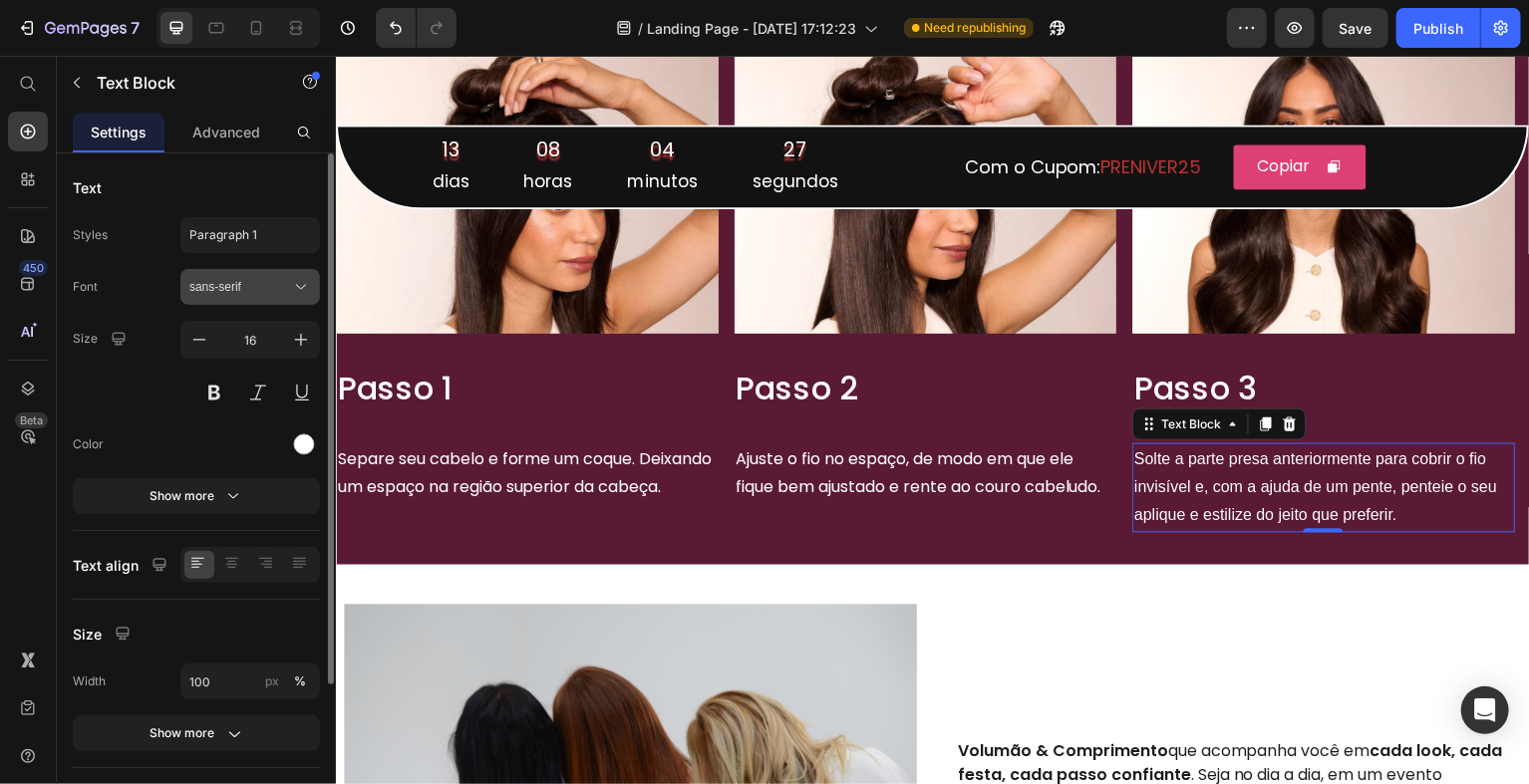 click on "sans-serif" at bounding box center (240, 287) 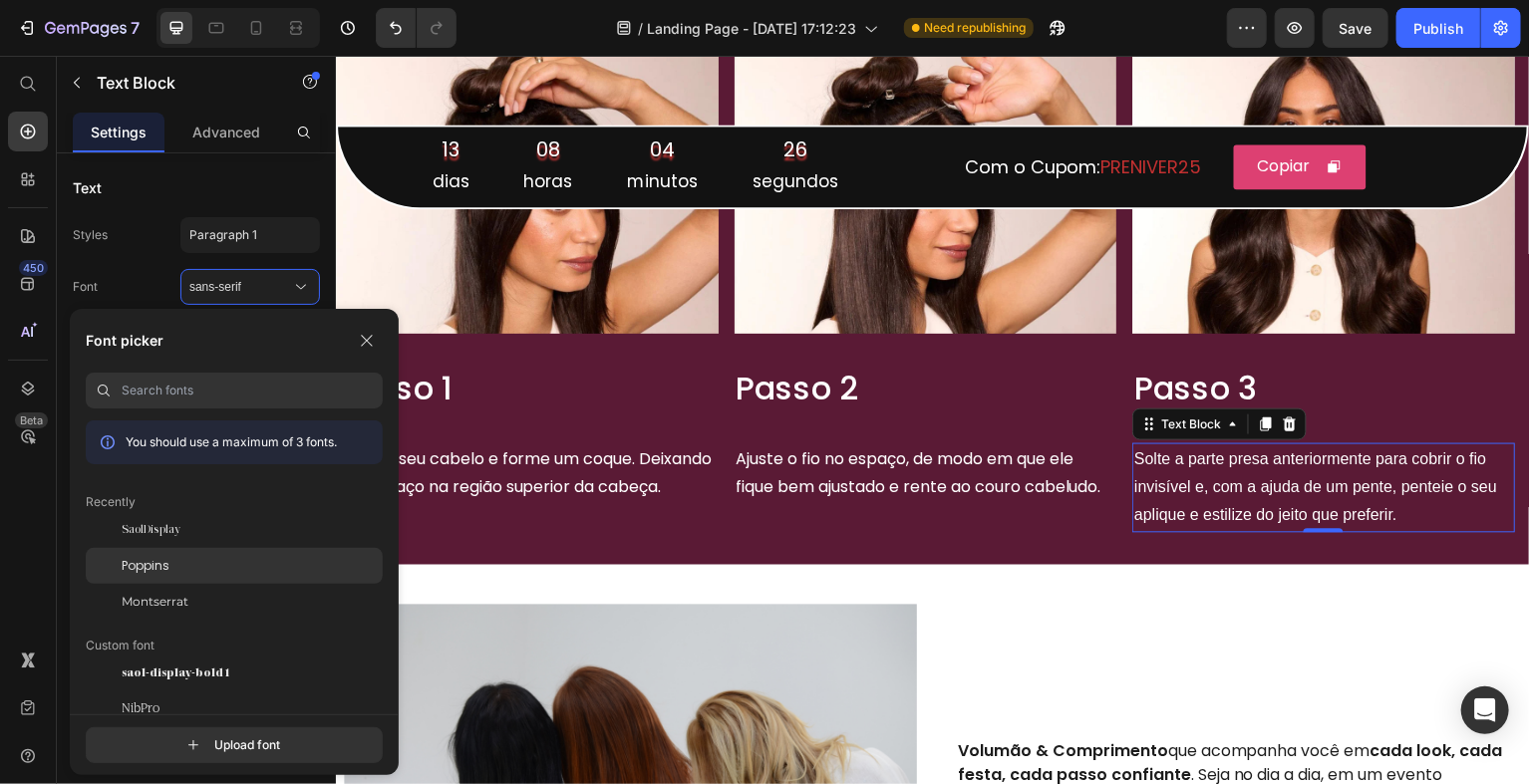 click on "Poppins" 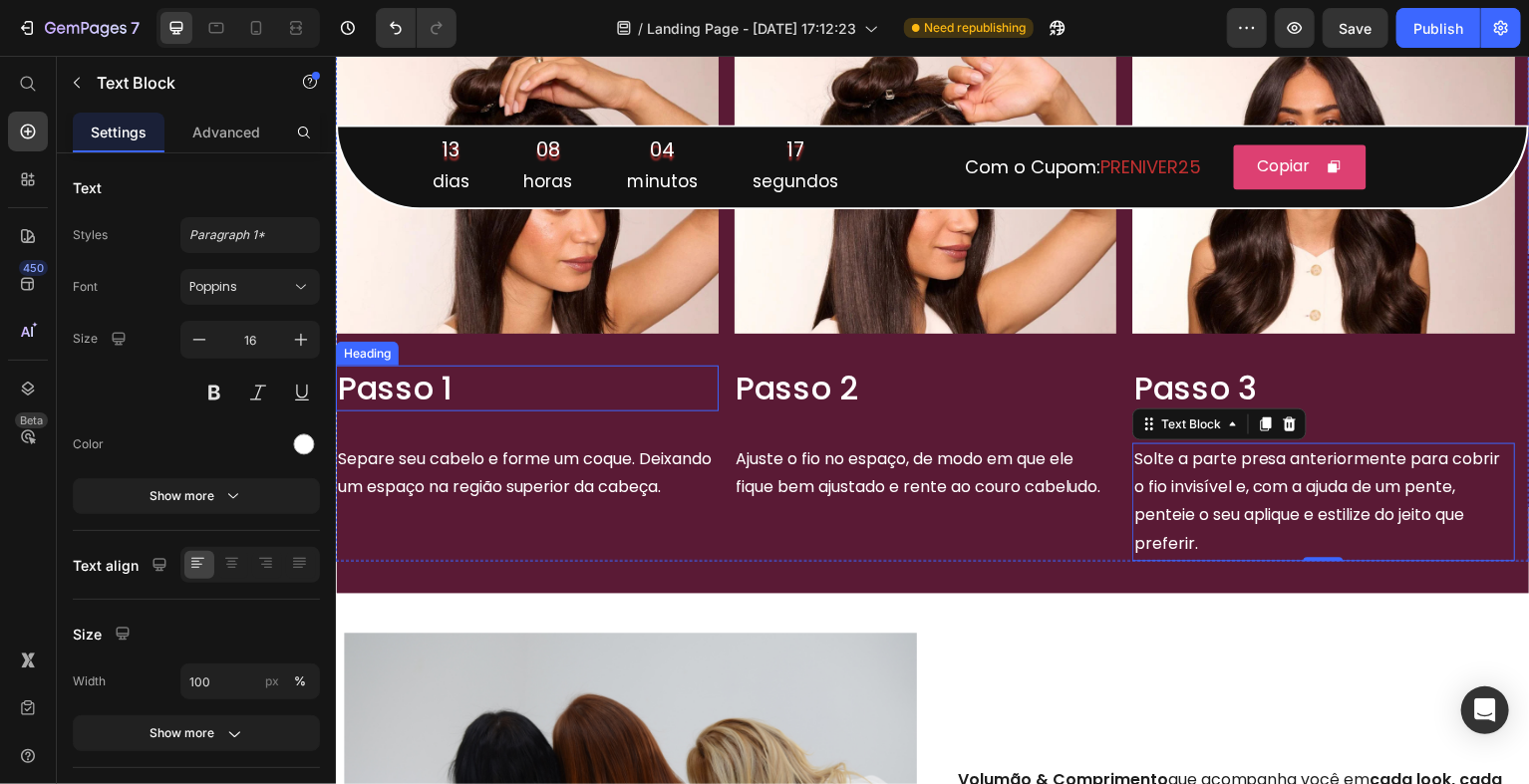 click on "Passo 1" at bounding box center (526, 390) 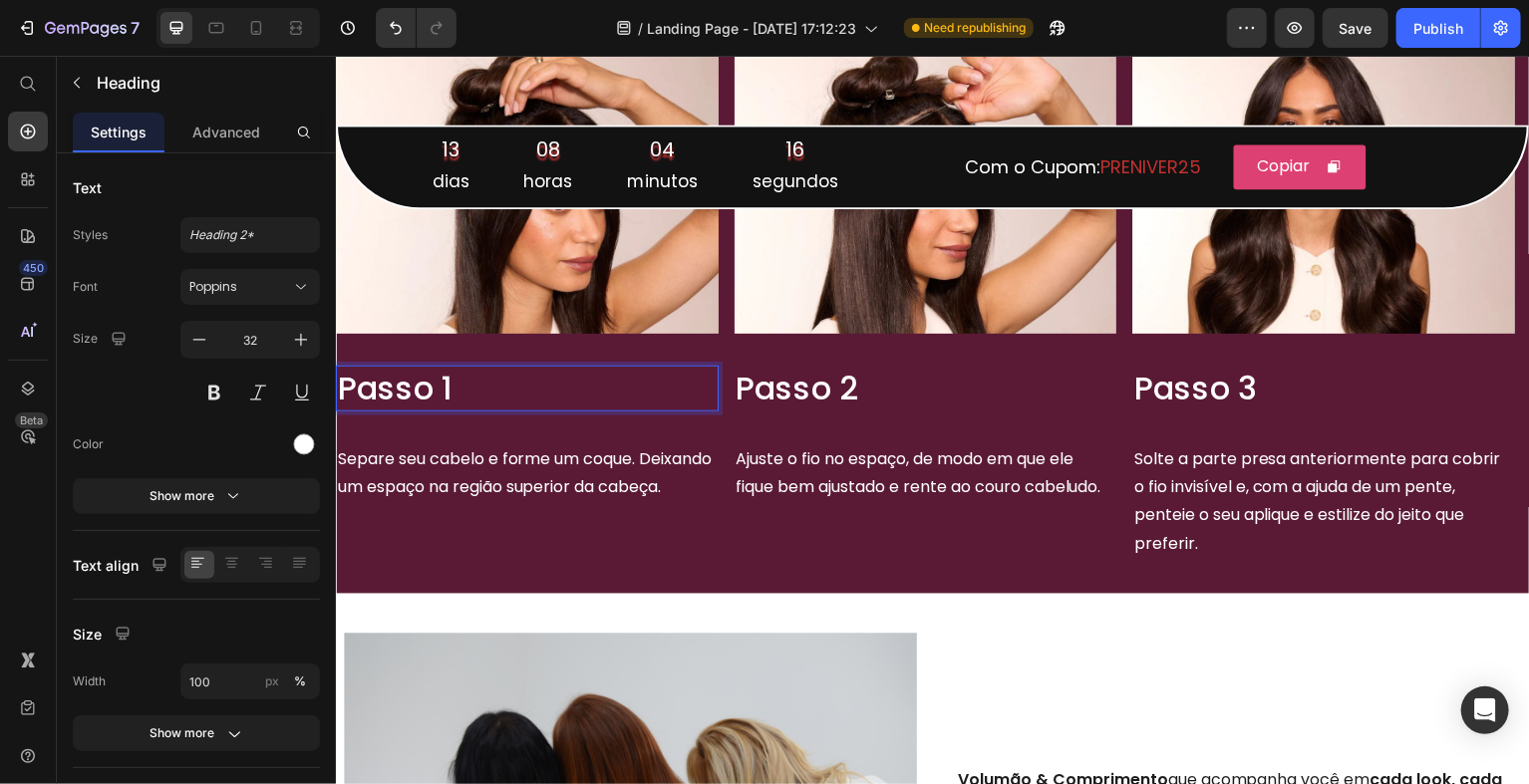 click on "Passo 1" at bounding box center [526, 390] 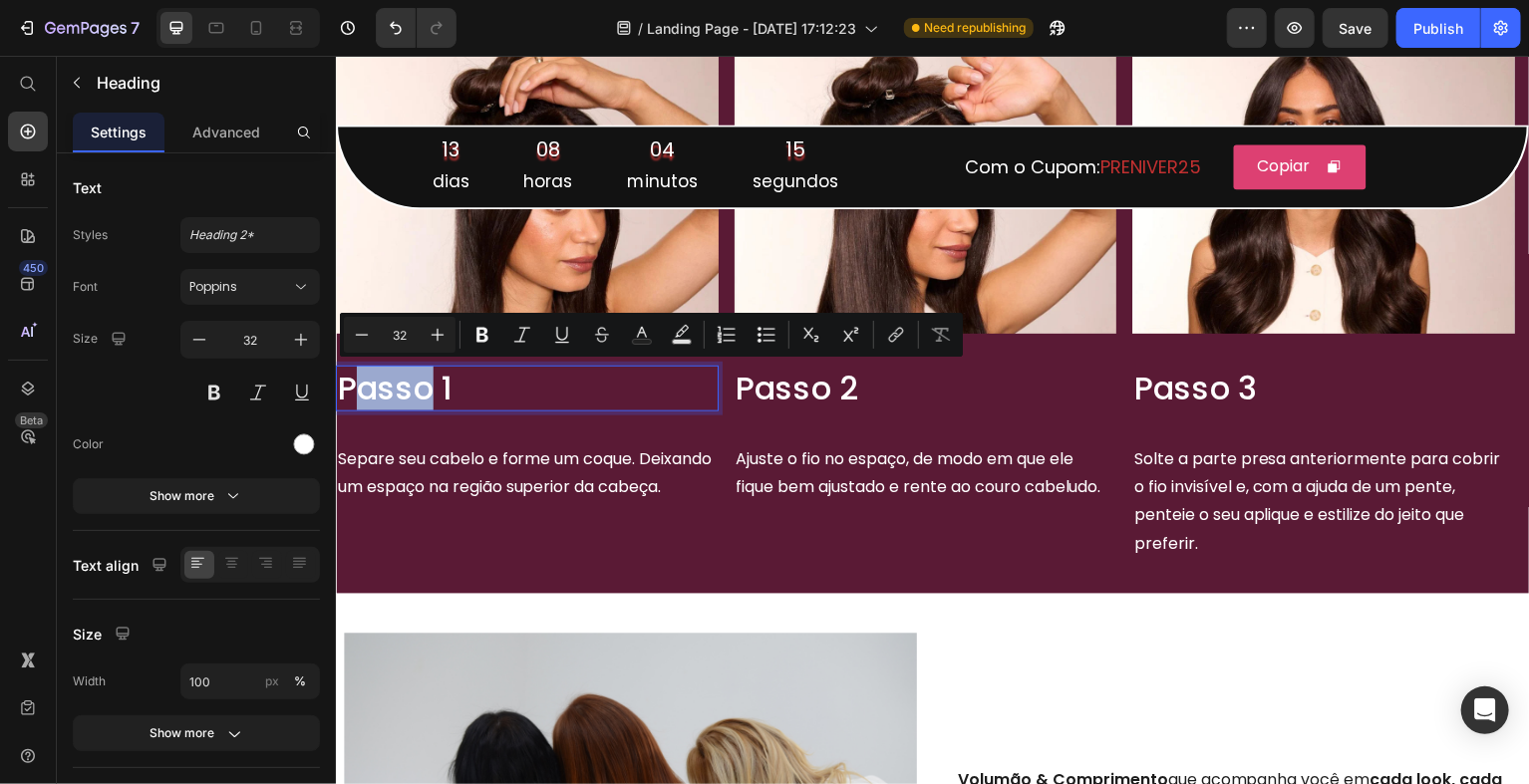 drag, startPoint x: 425, startPoint y: 386, endPoint x: 358, endPoint y: 386, distance: 67 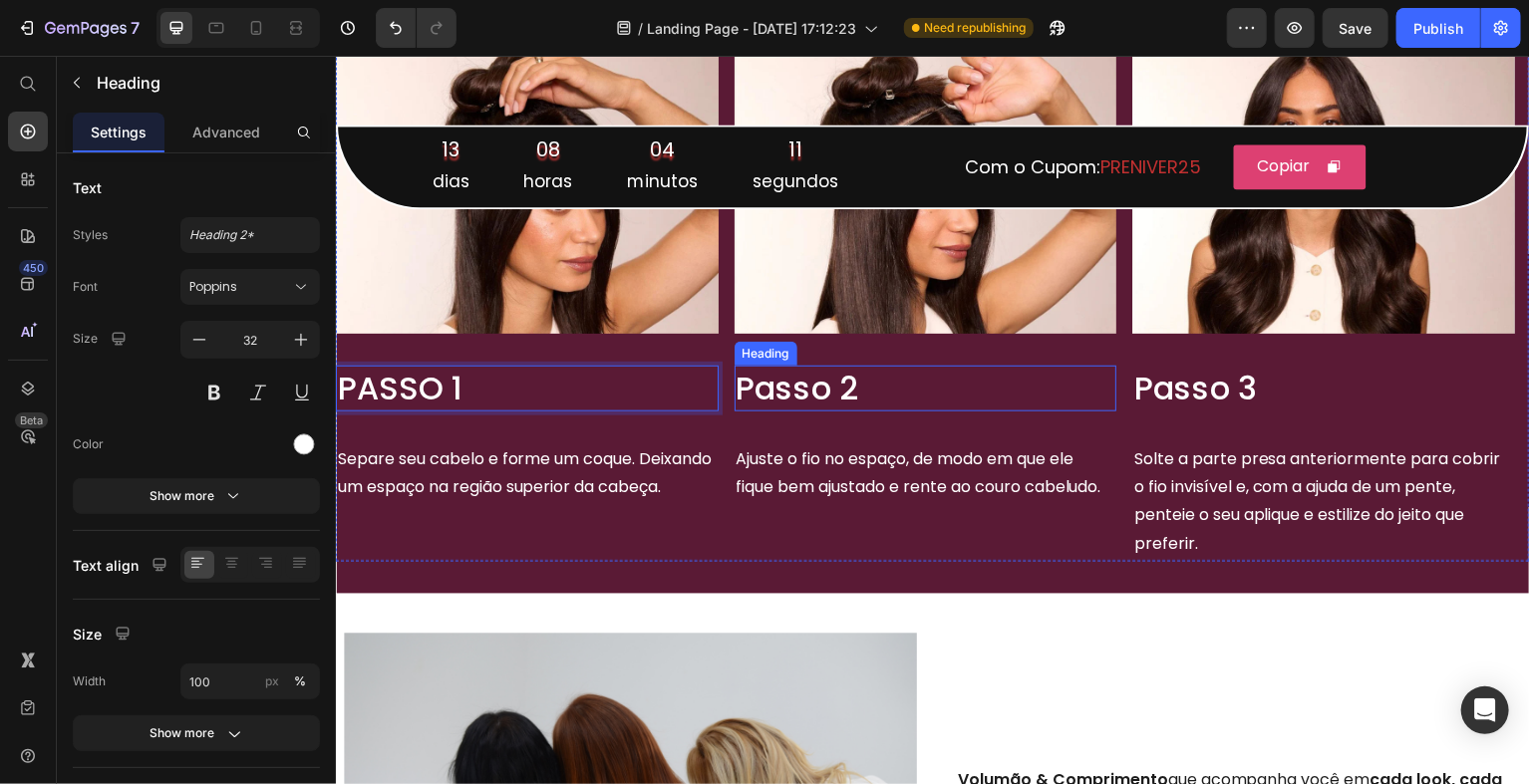 click on "Passo 2" at bounding box center [926, 390] 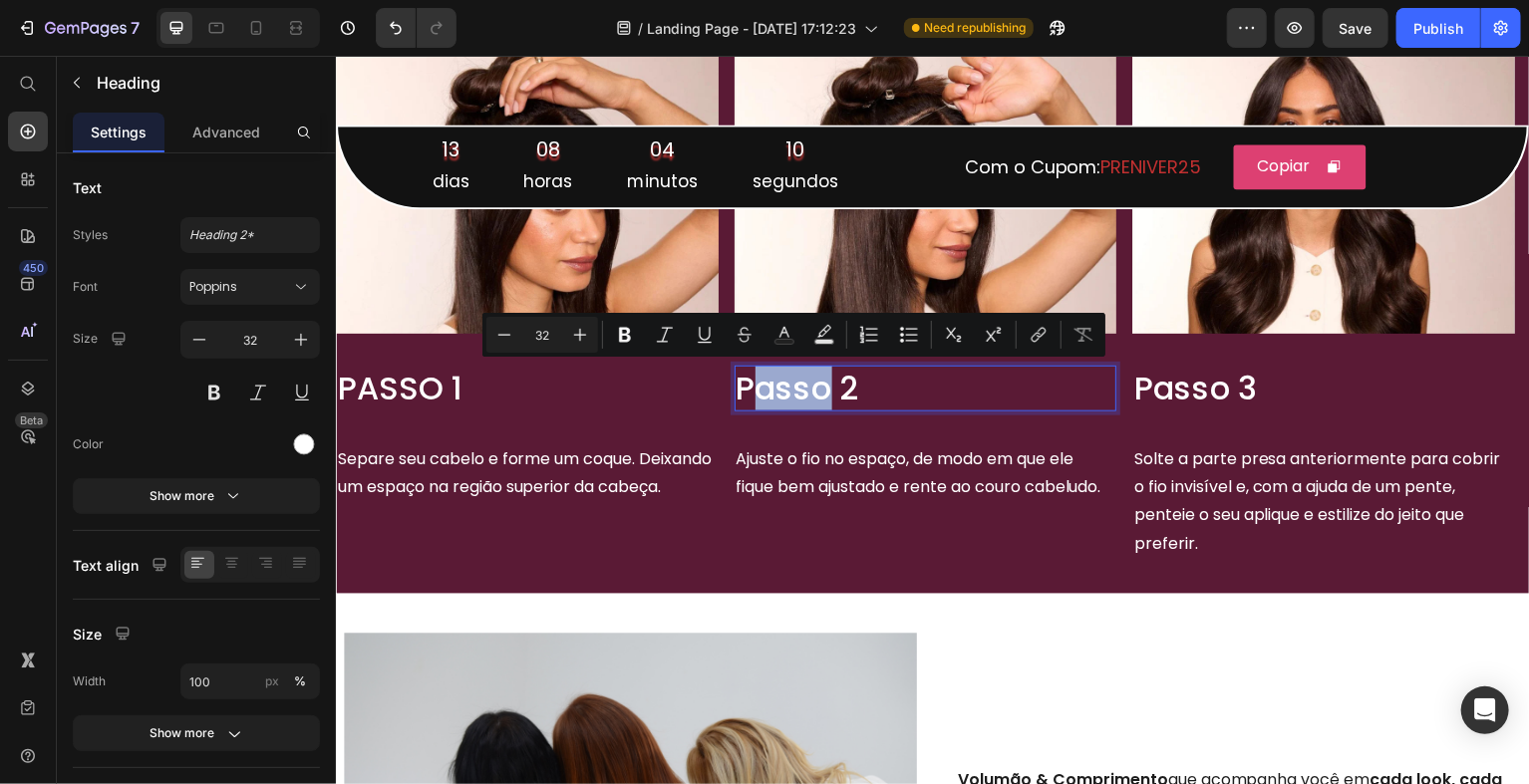 drag, startPoint x: 828, startPoint y: 392, endPoint x: 764, endPoint y: 386, distance: 64.28063 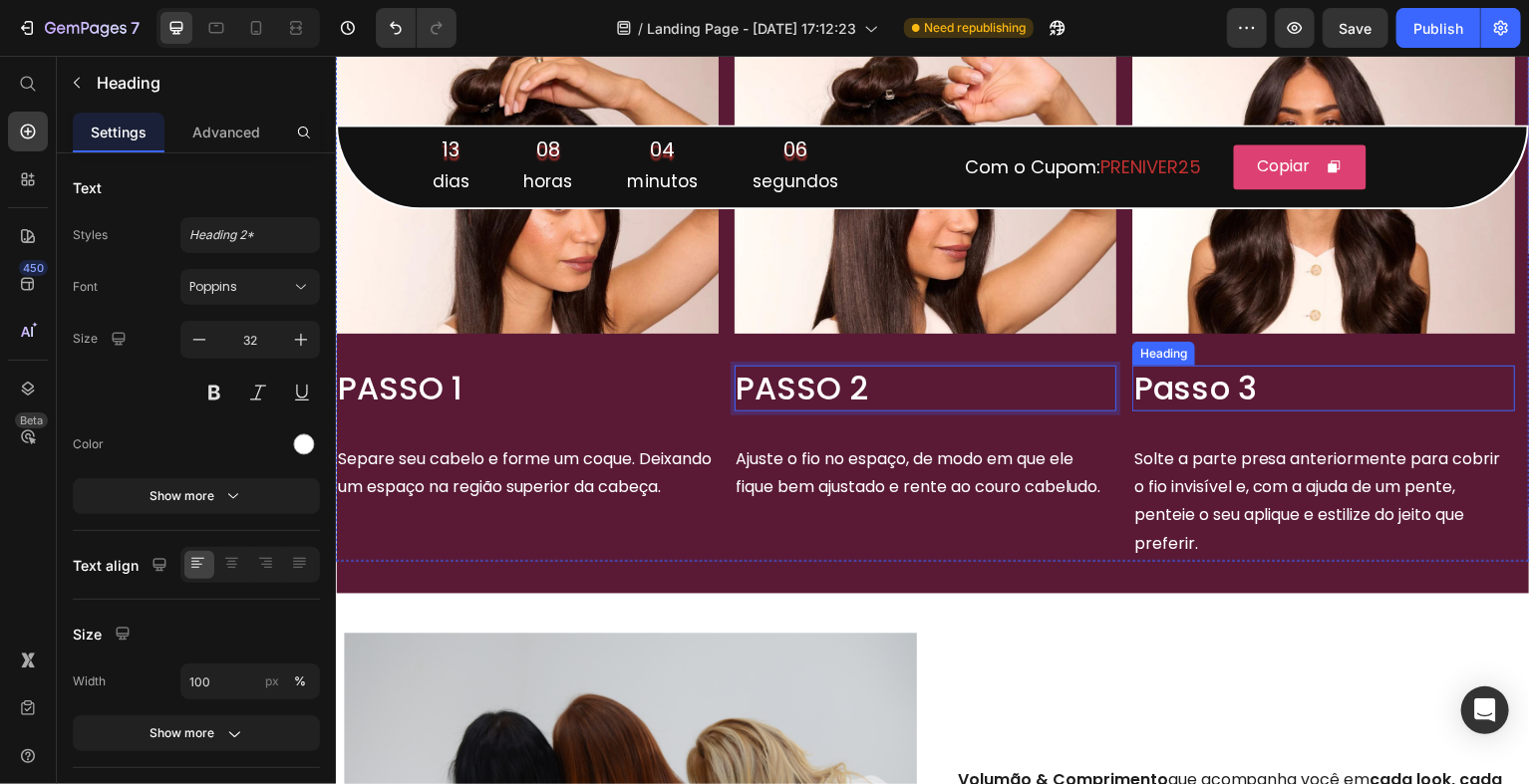 click on "Passo 3" at bounding box center (1325, 390) 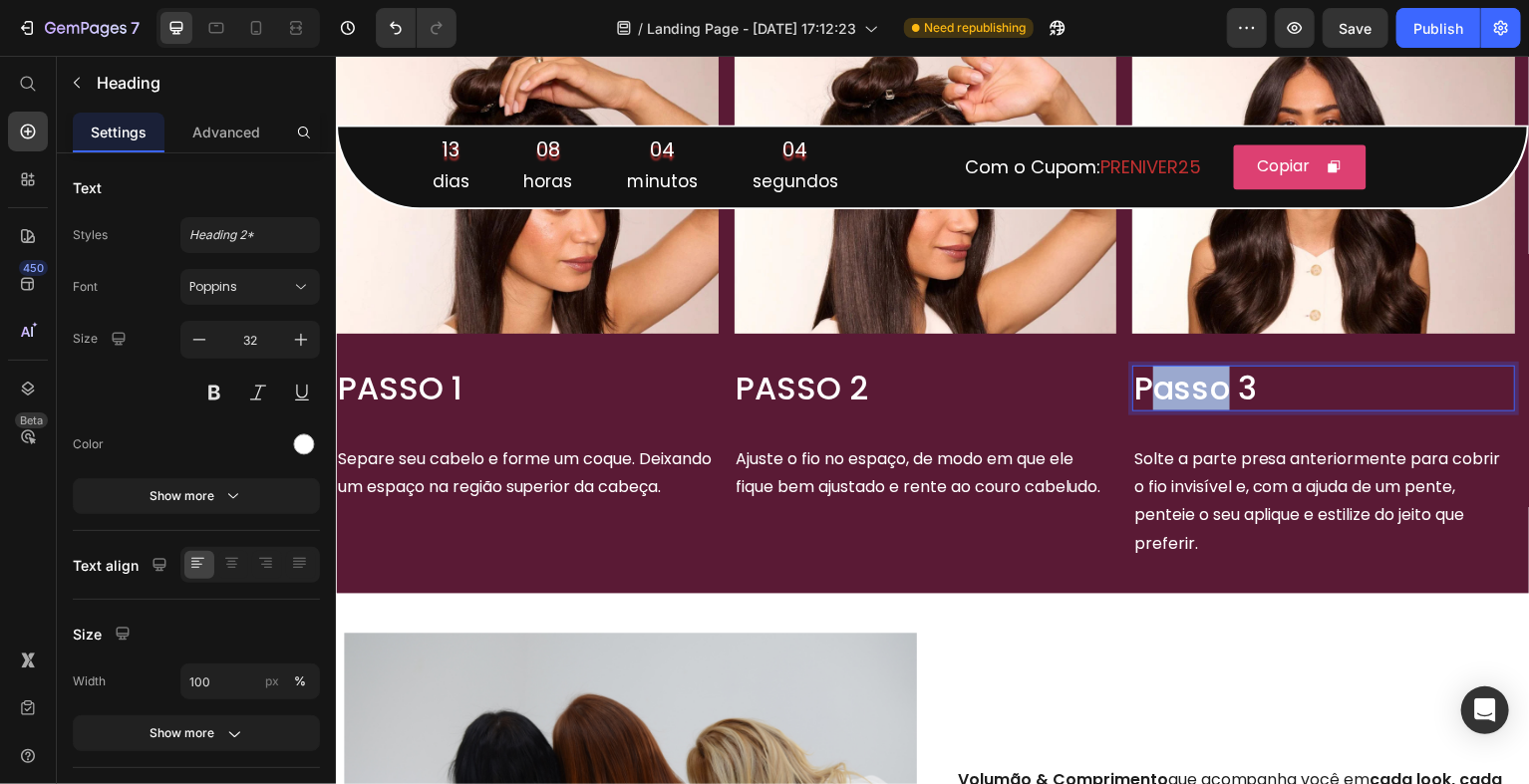 drag, startPoint x: 1232, startPoint y: 384, endPoint x: 1161, endPoint y: 384, distance: 71 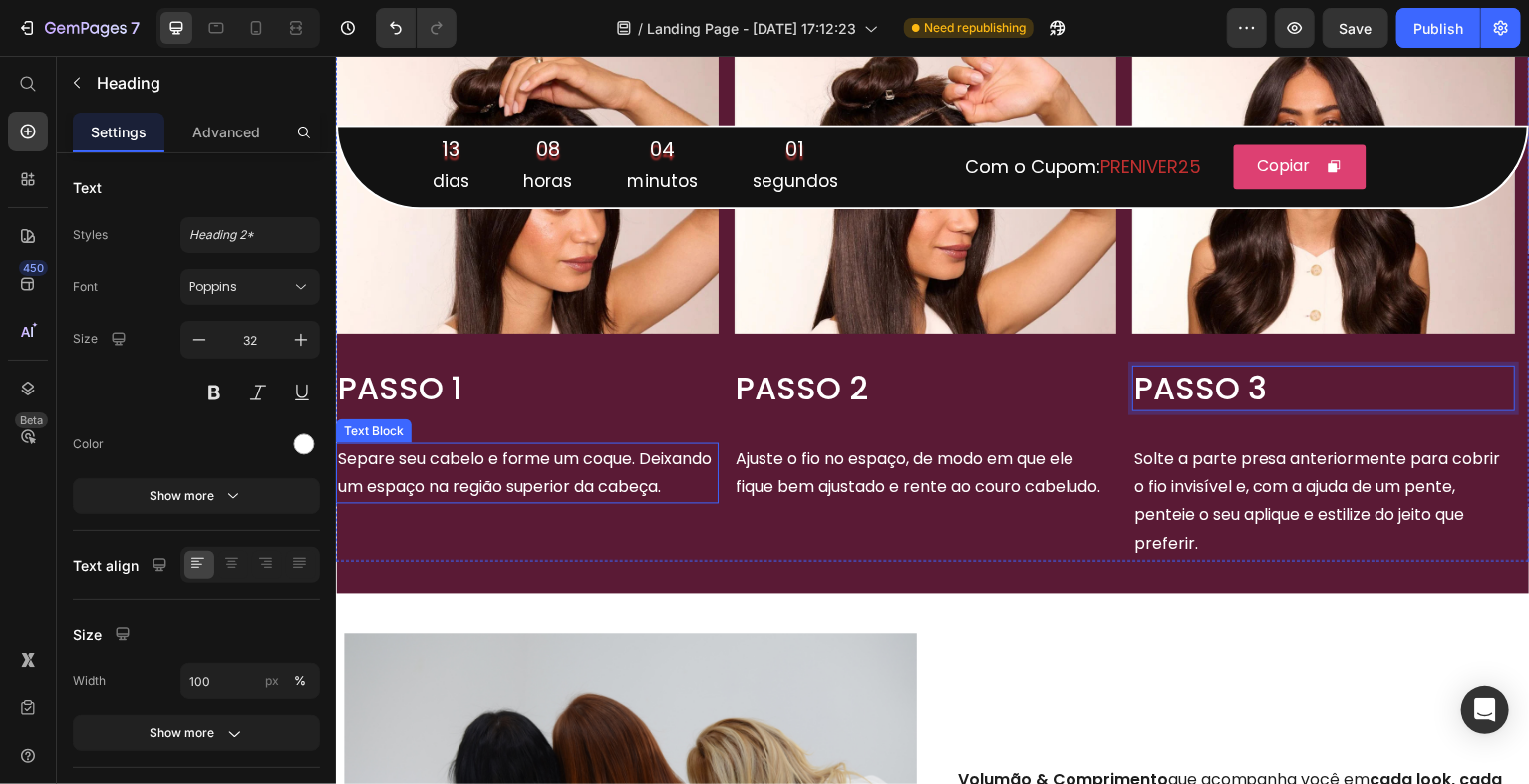 click on "Separe seu cabelo e forme um coque. Deixando um espaço na região superior da cabeça." at bounding box center (526, 475) 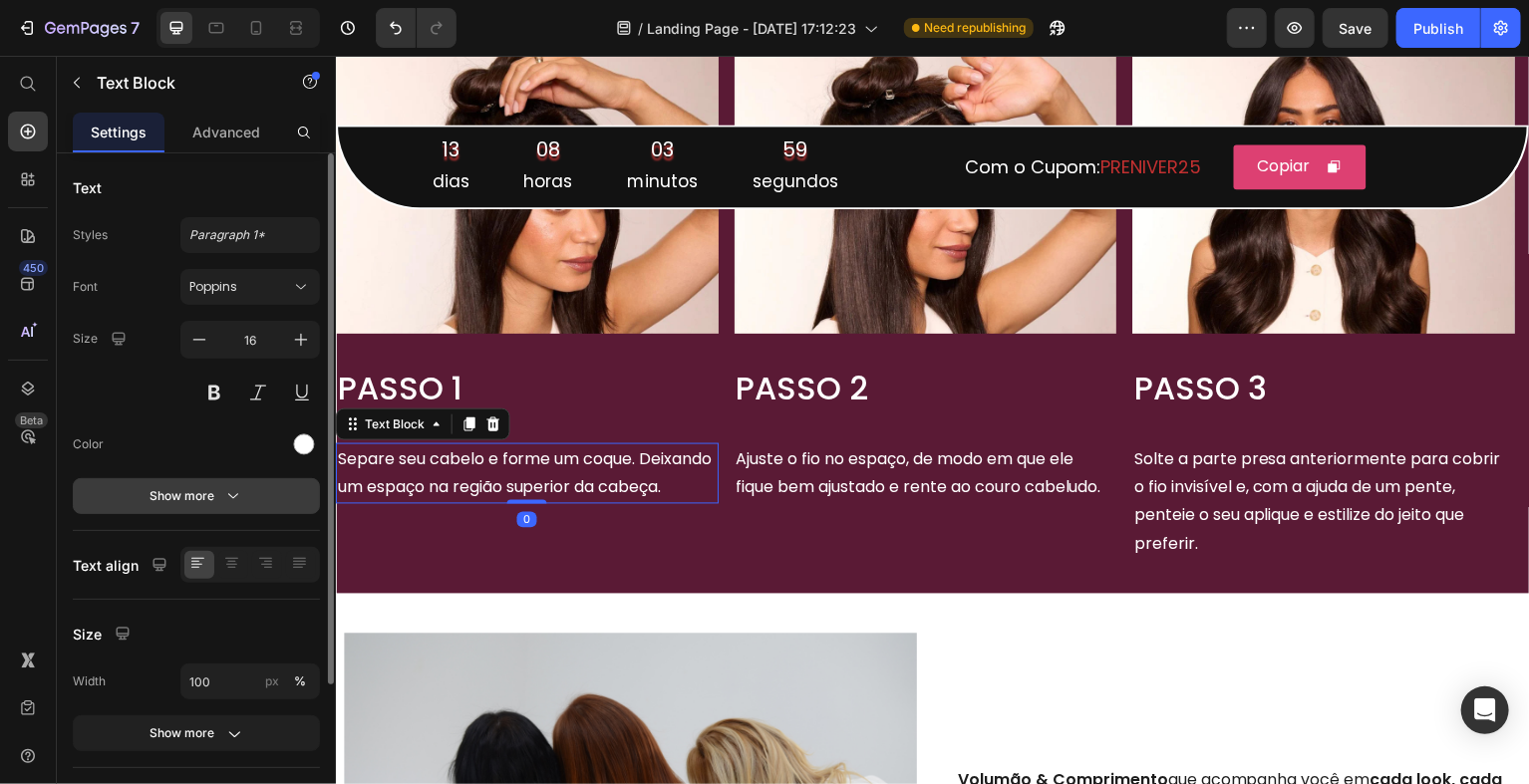 click on "Show more" at bounding box center (196, 496) 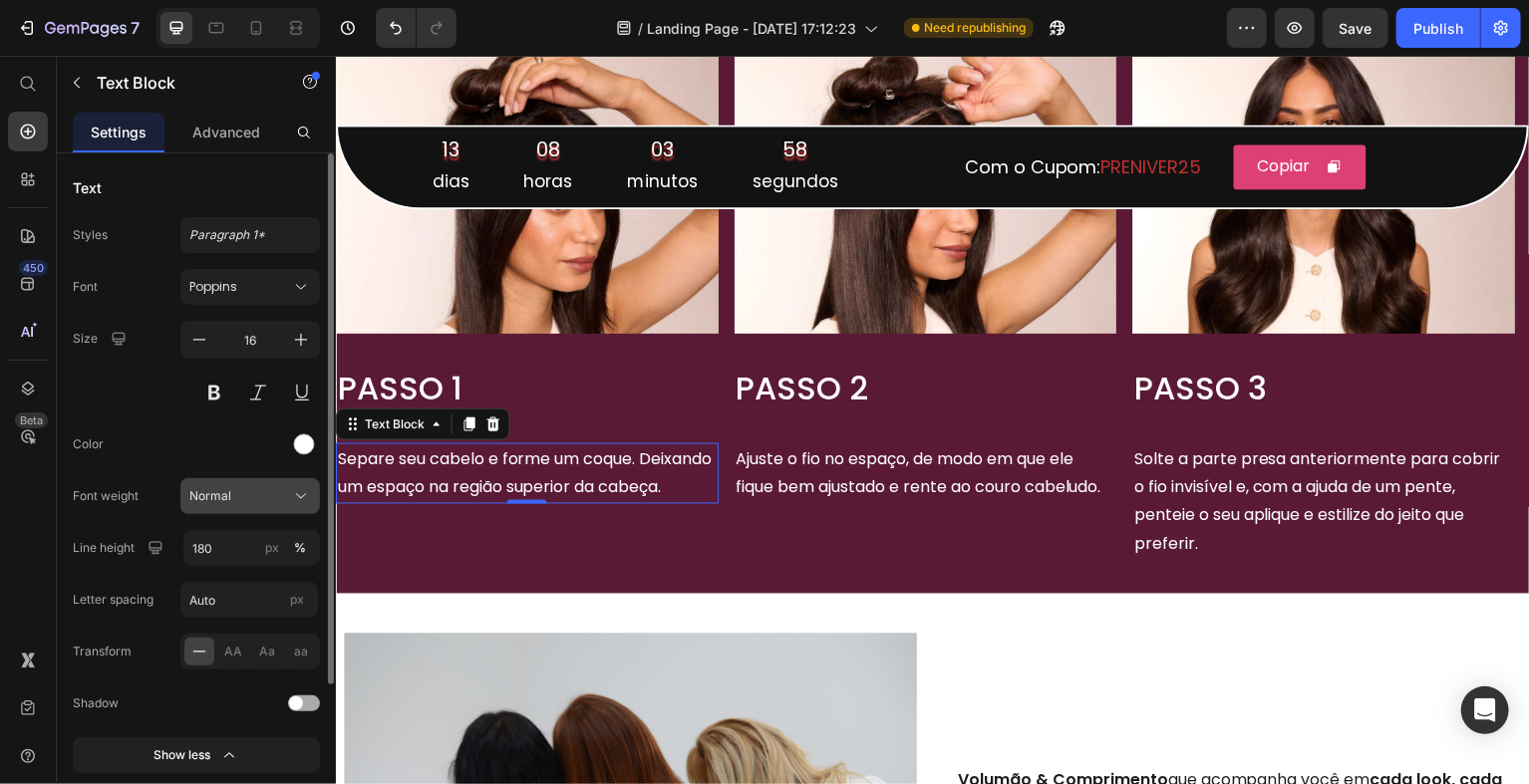 click on "Normal" 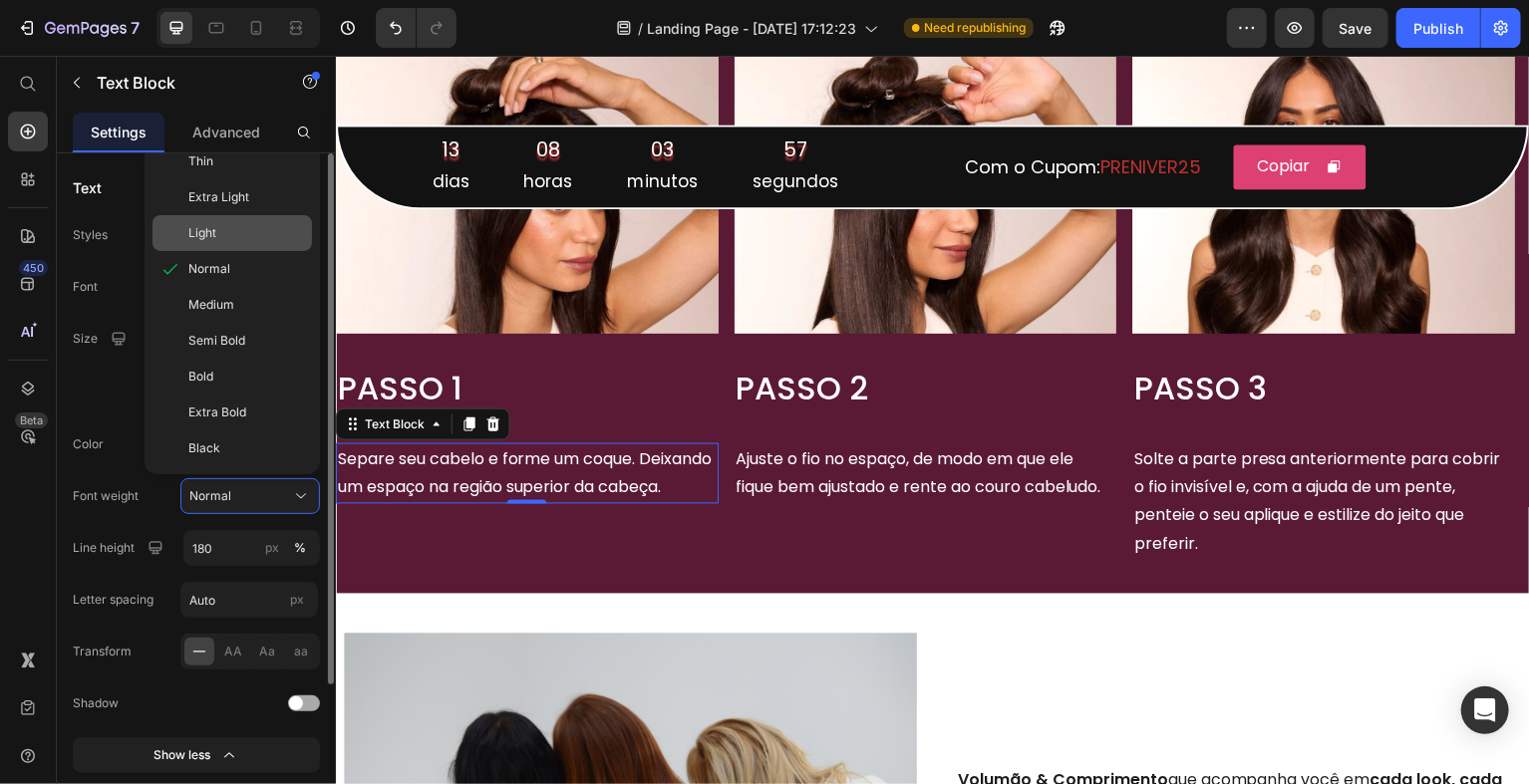 click on "Light" at bounding box center (246, 233) 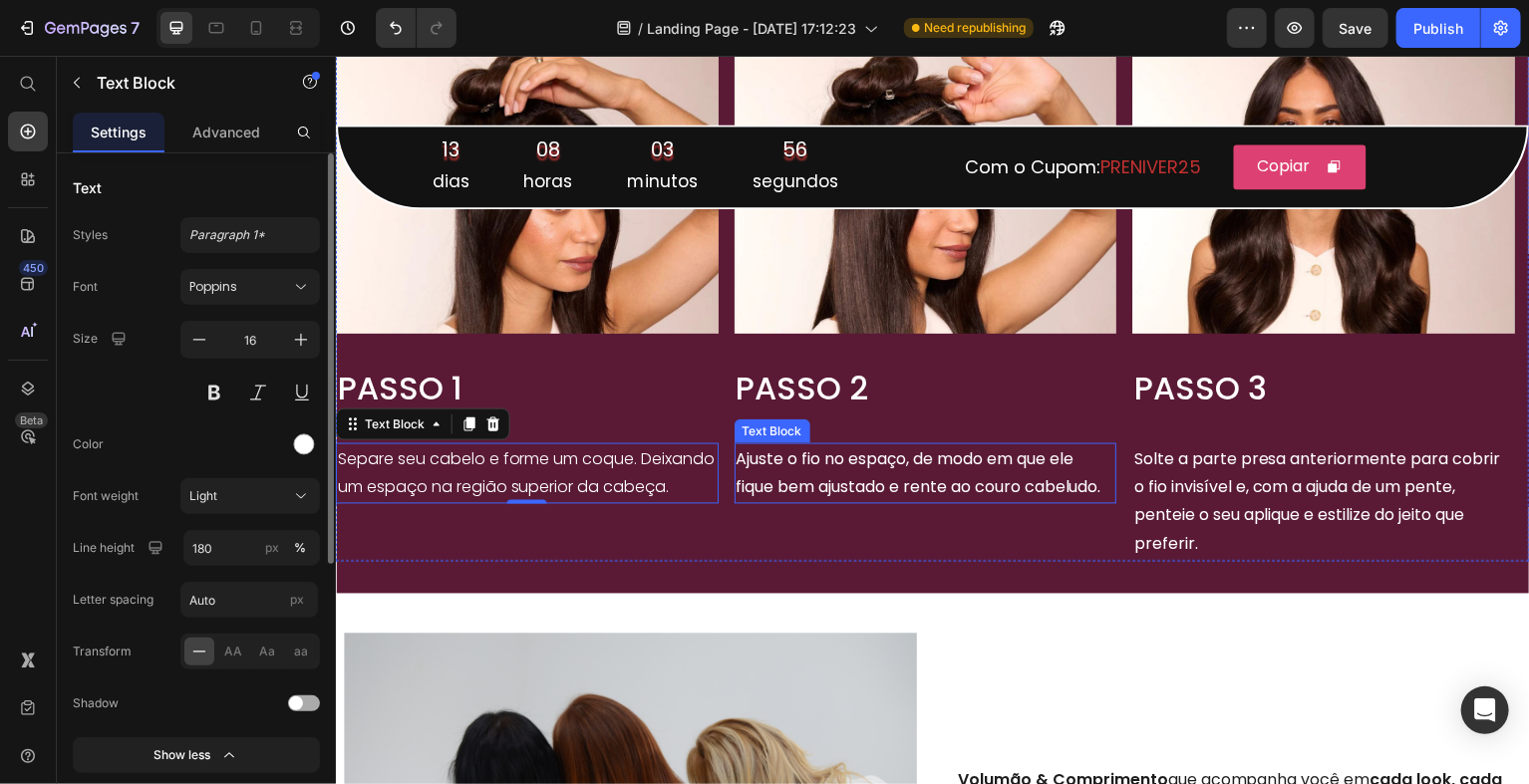 click on "Ajuste o fio no espaço, de modo em que ele fique bem ajustado e rente ao couro cabeludo." at bounding box center [926, 475] 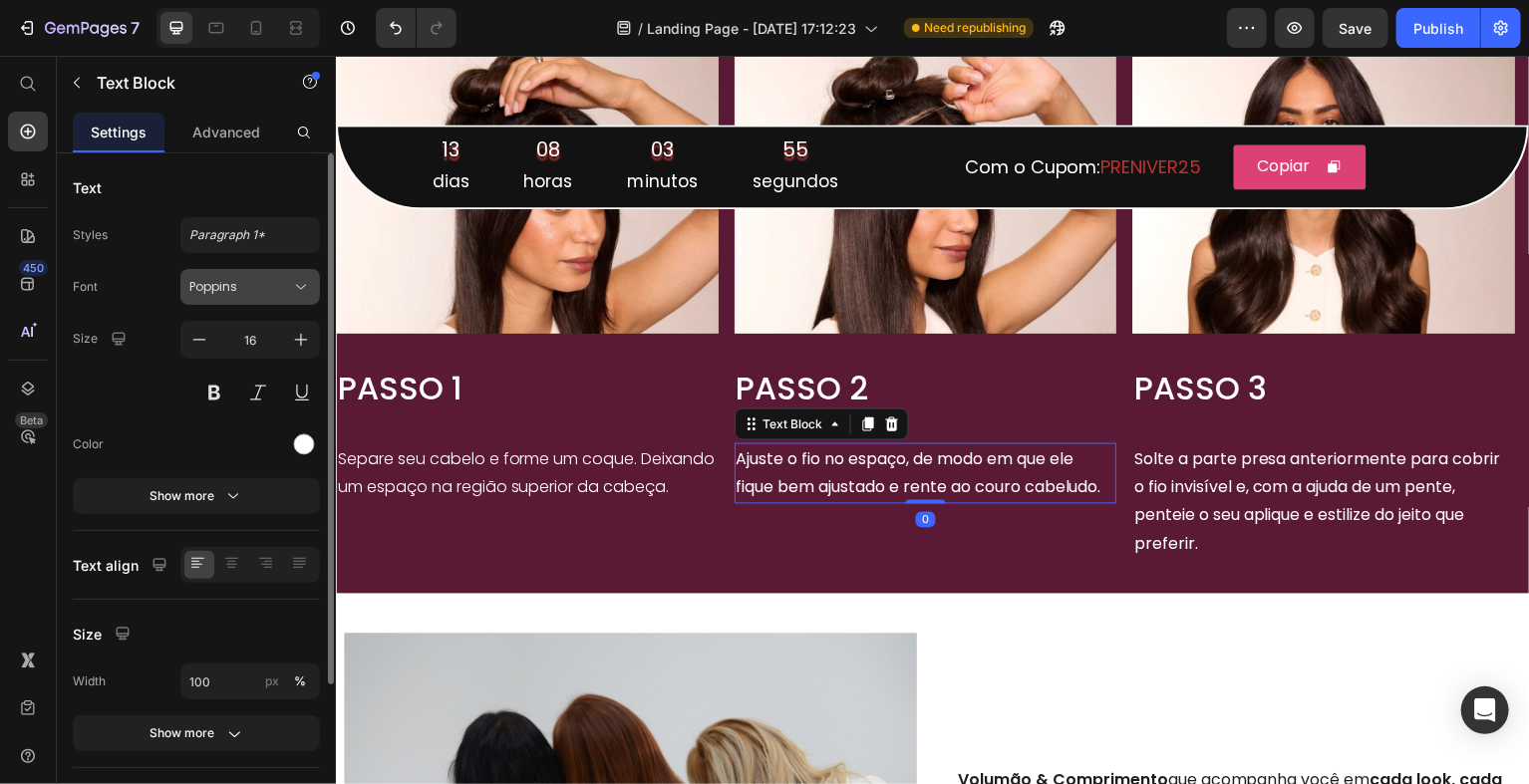 click on "Poppins" at bounding box center (250, 287) 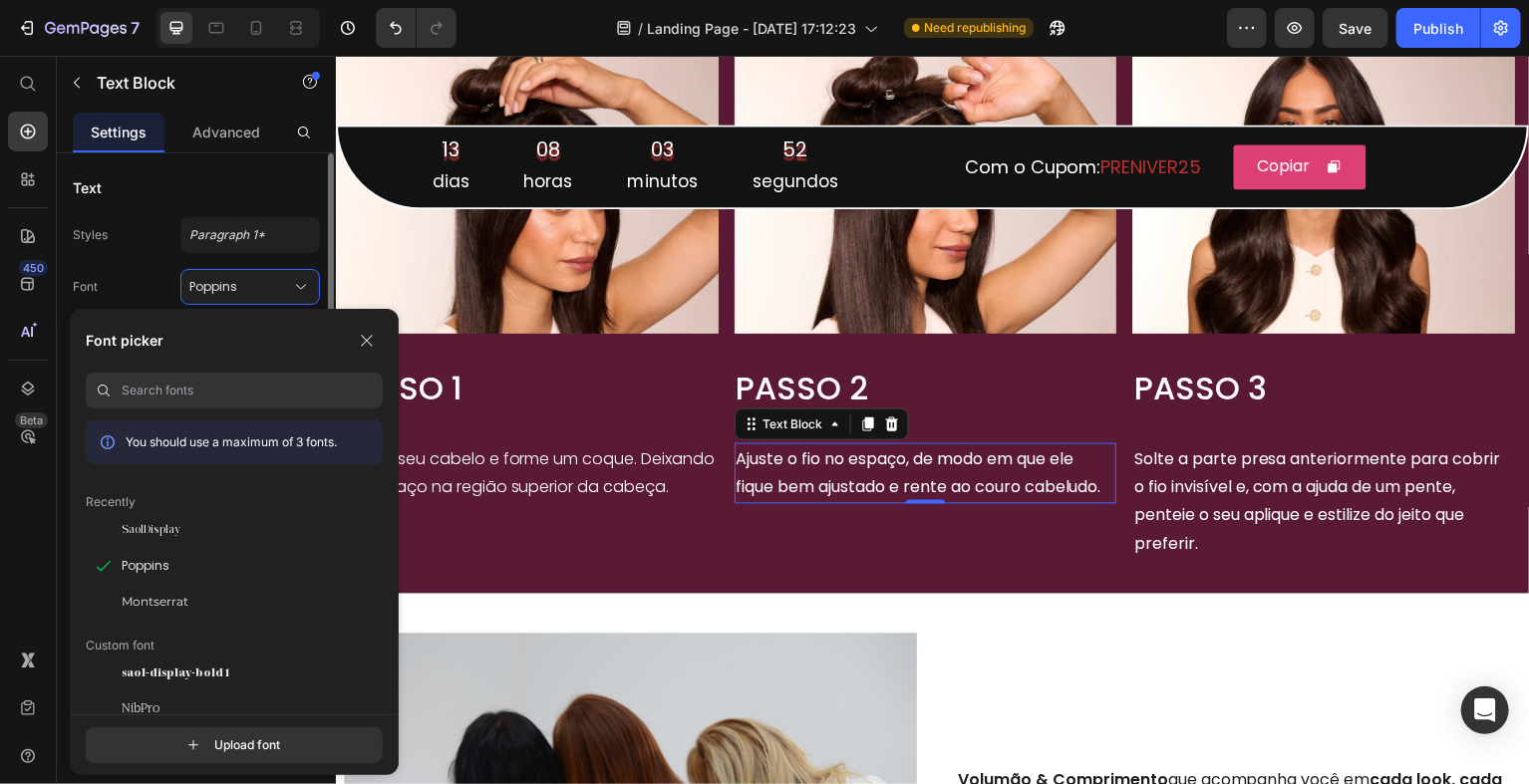 click on "Text Styles Paragraph 1* Font Poppins Size 16 Color Show more" 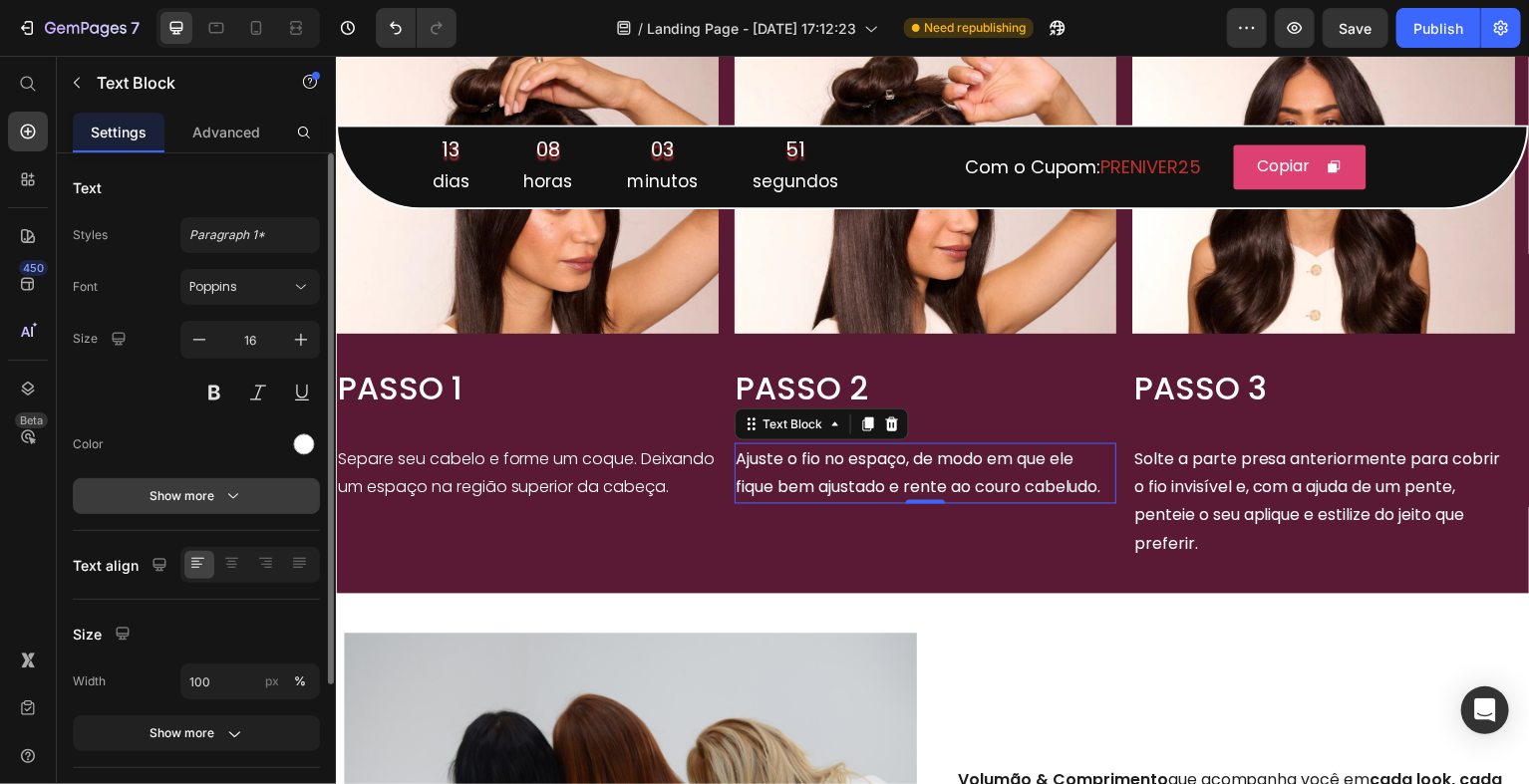 click on "Show more" at bounding box center [196, 496] 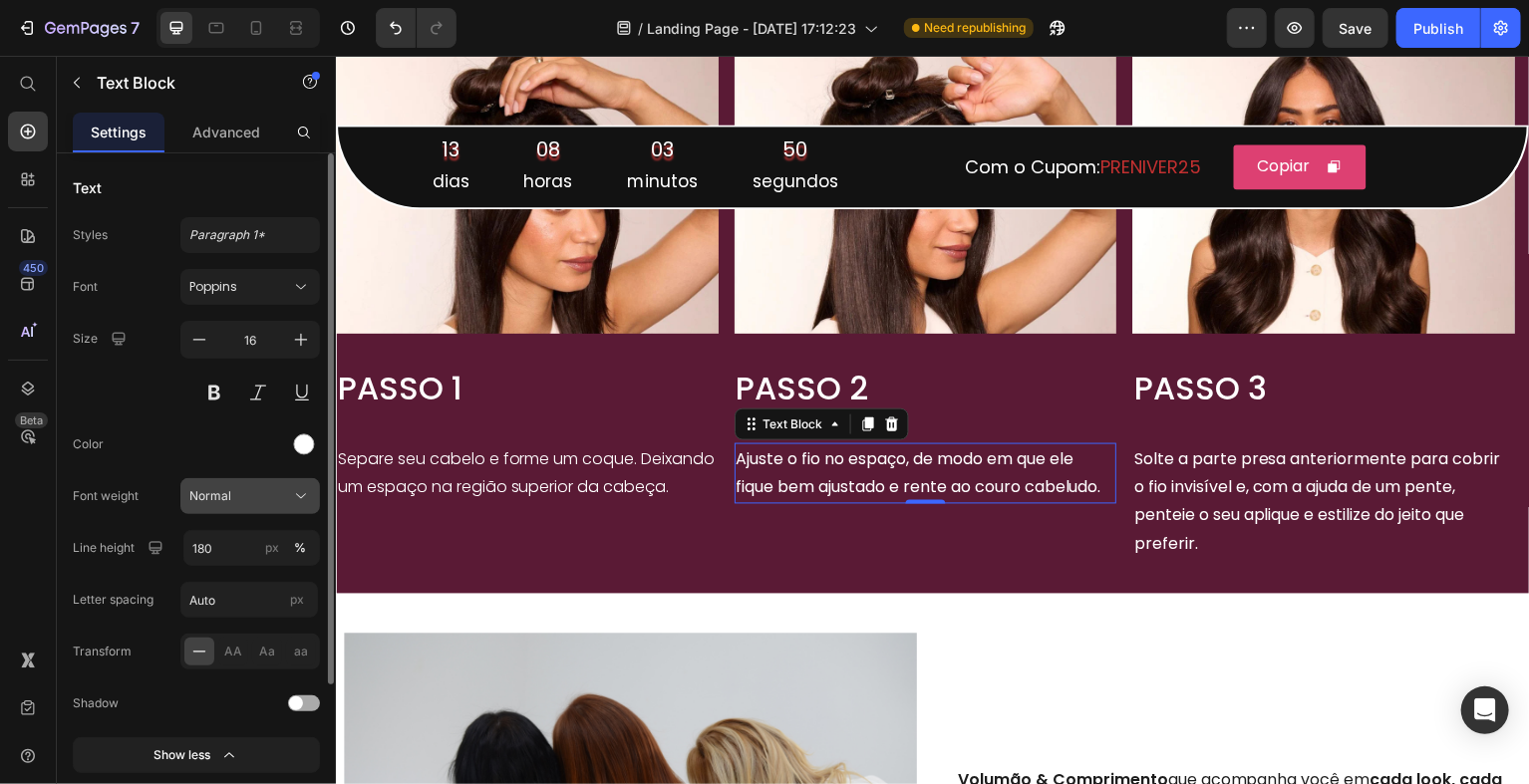 click on "Normal" at bounding box center (250, 496) 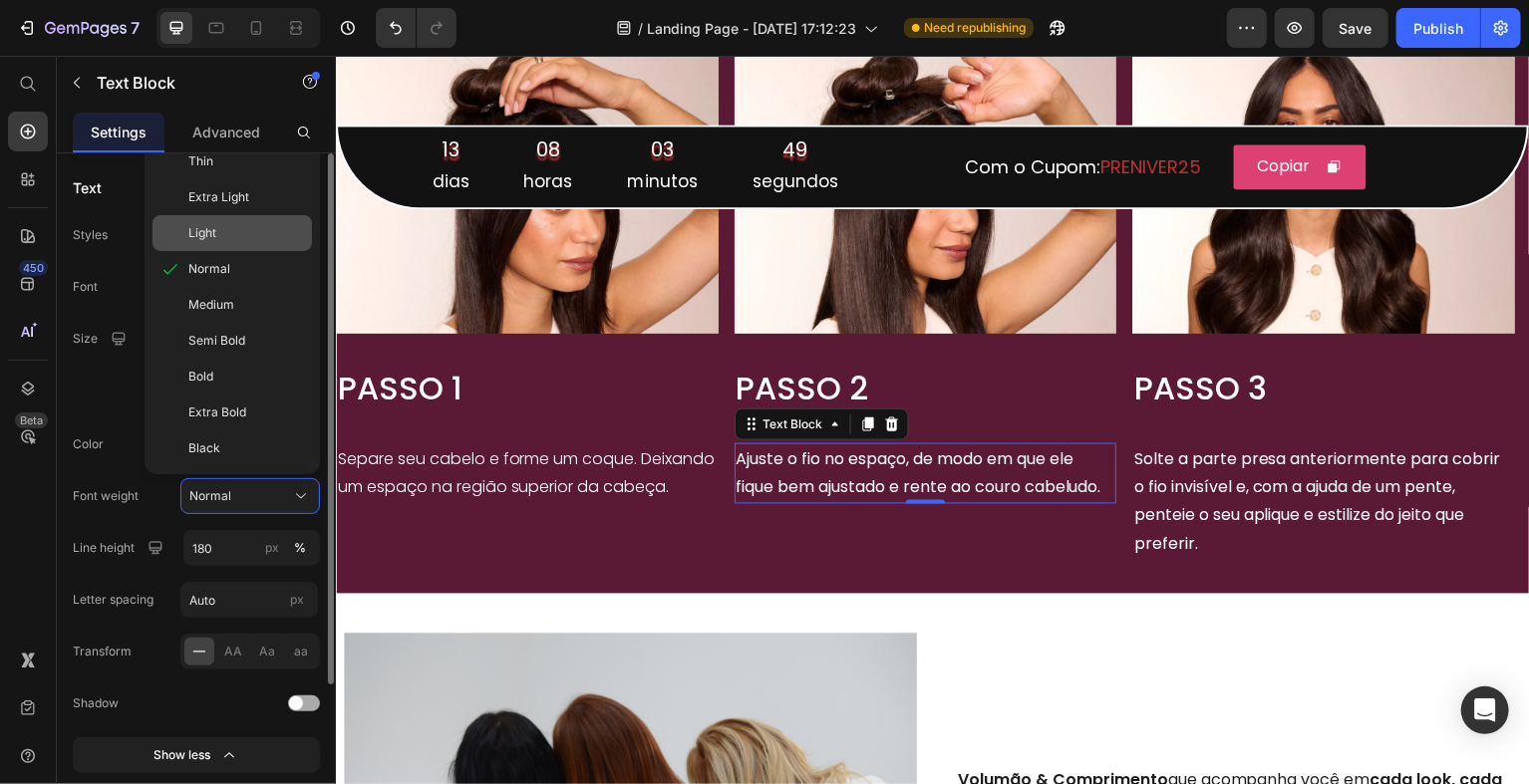 click on "Light" at bounding box center [246, 233] 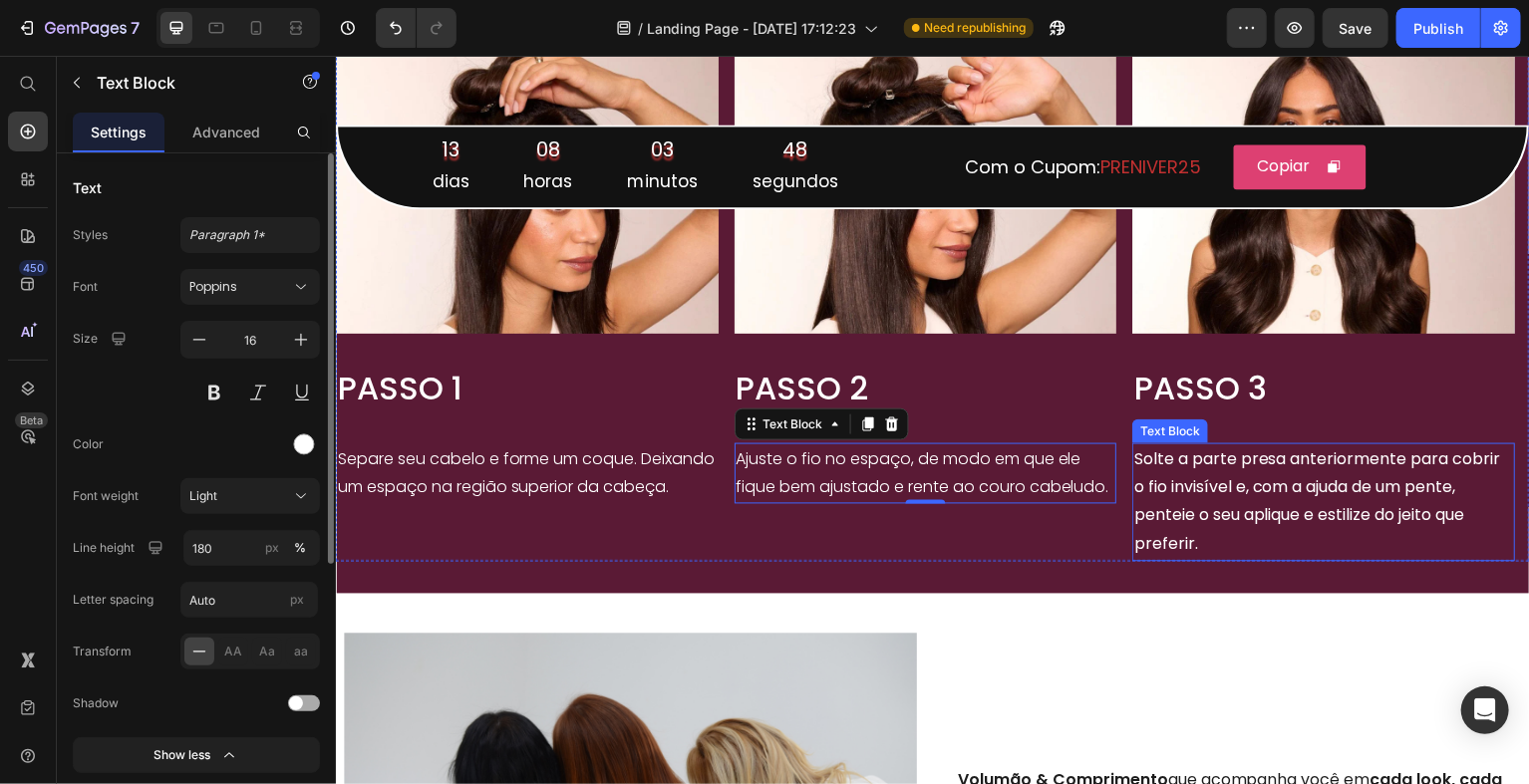 click on "Solte a parte presa anteriormente para cobrir o fio invisível e, com a ajuda de um pente, penteie o seu aplique e estilize do jeito que preferir." at bounding box center [1325, 503] 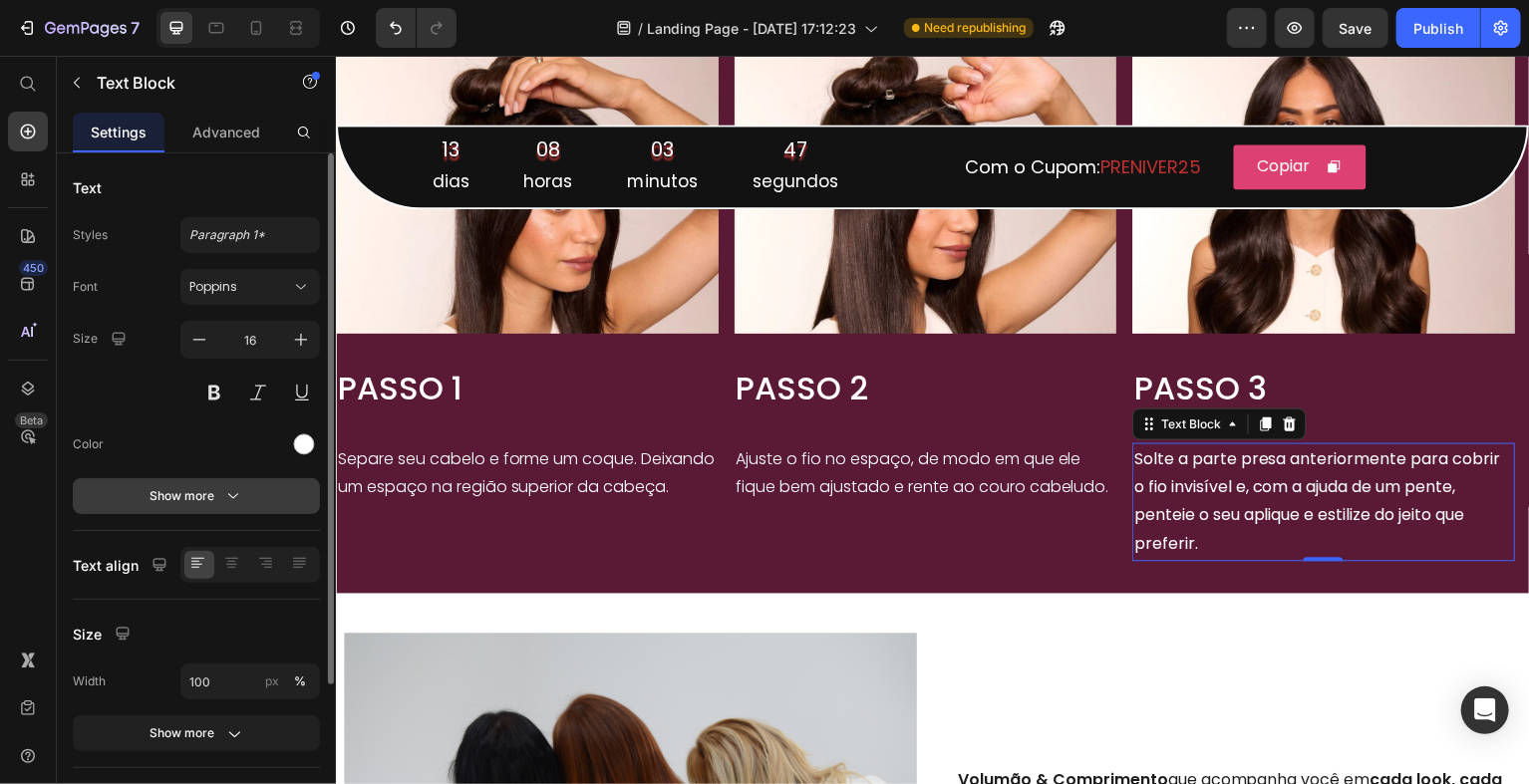 click on "Show more" at bounding box center (196, 496) 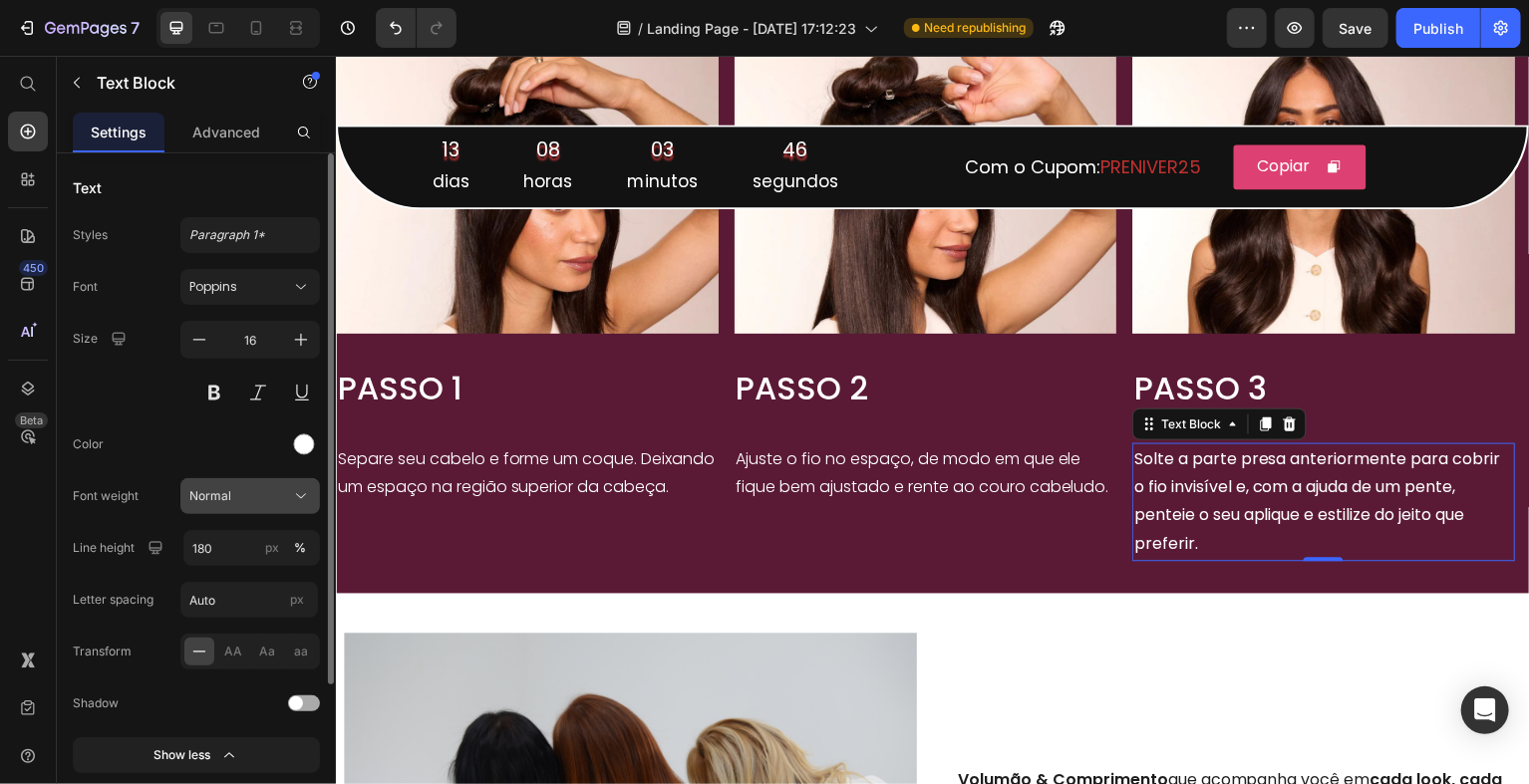 click on "Normal" at bounding box center (250, 496) 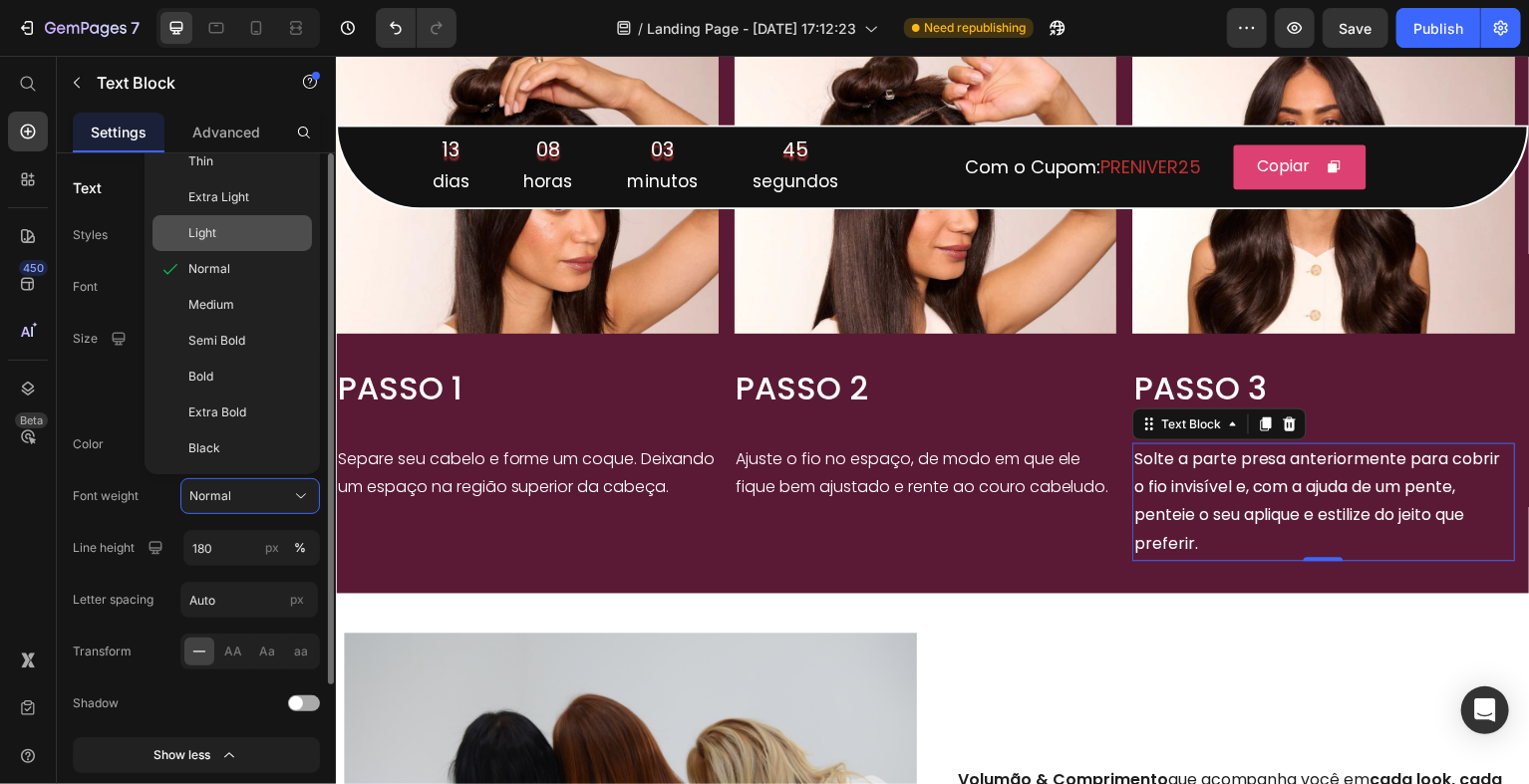 click on "Light" at bounding box center [246, 233] 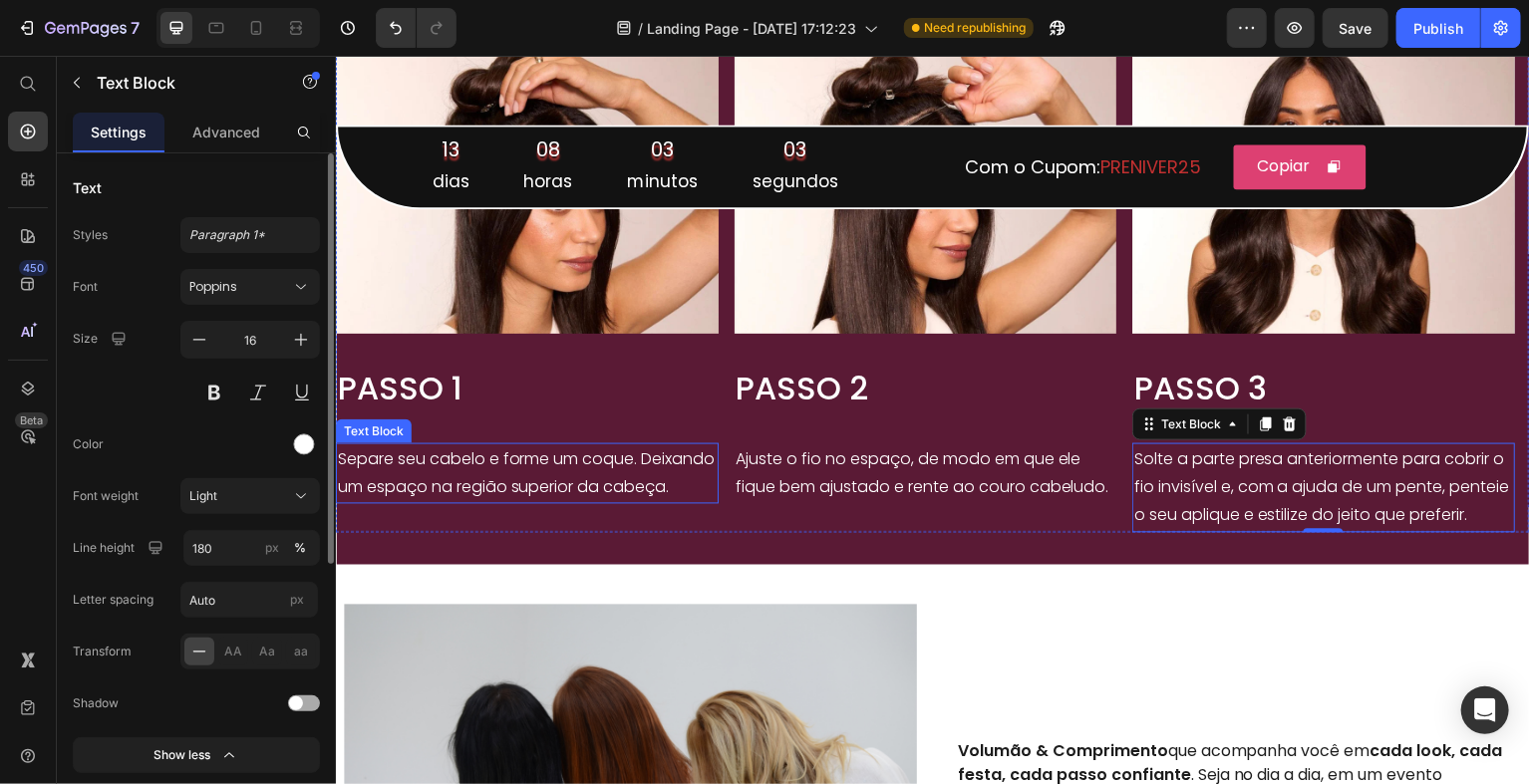 click on "Separe seu cabelo e forme um coque. Deixando um espaço na região superior da cabeça." at bounding box center (526, 475) 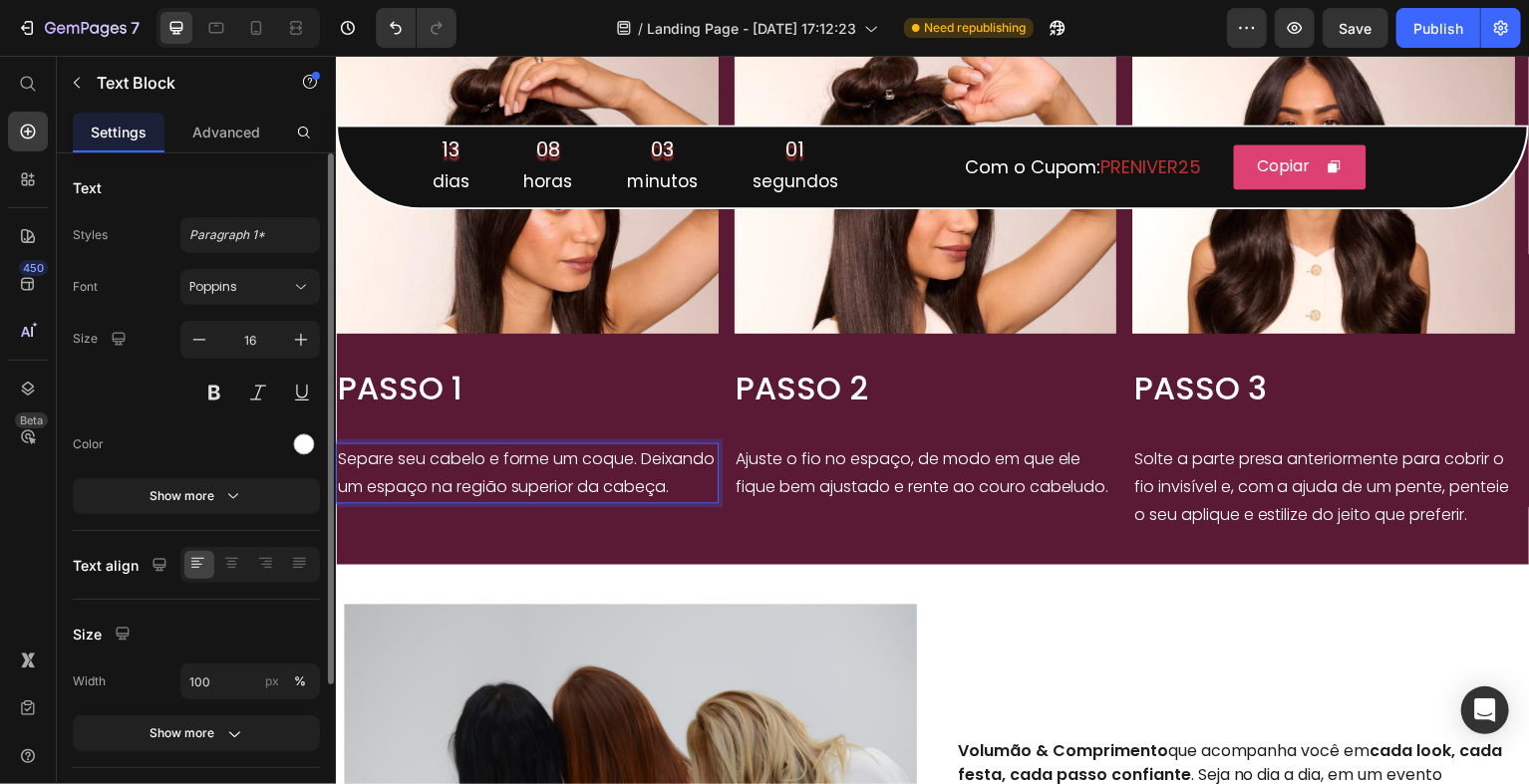 click on "Separe seu cabelo e forme um coque. Deixando um espaço na região superior da cabeça." at bounding box center [526, 475] 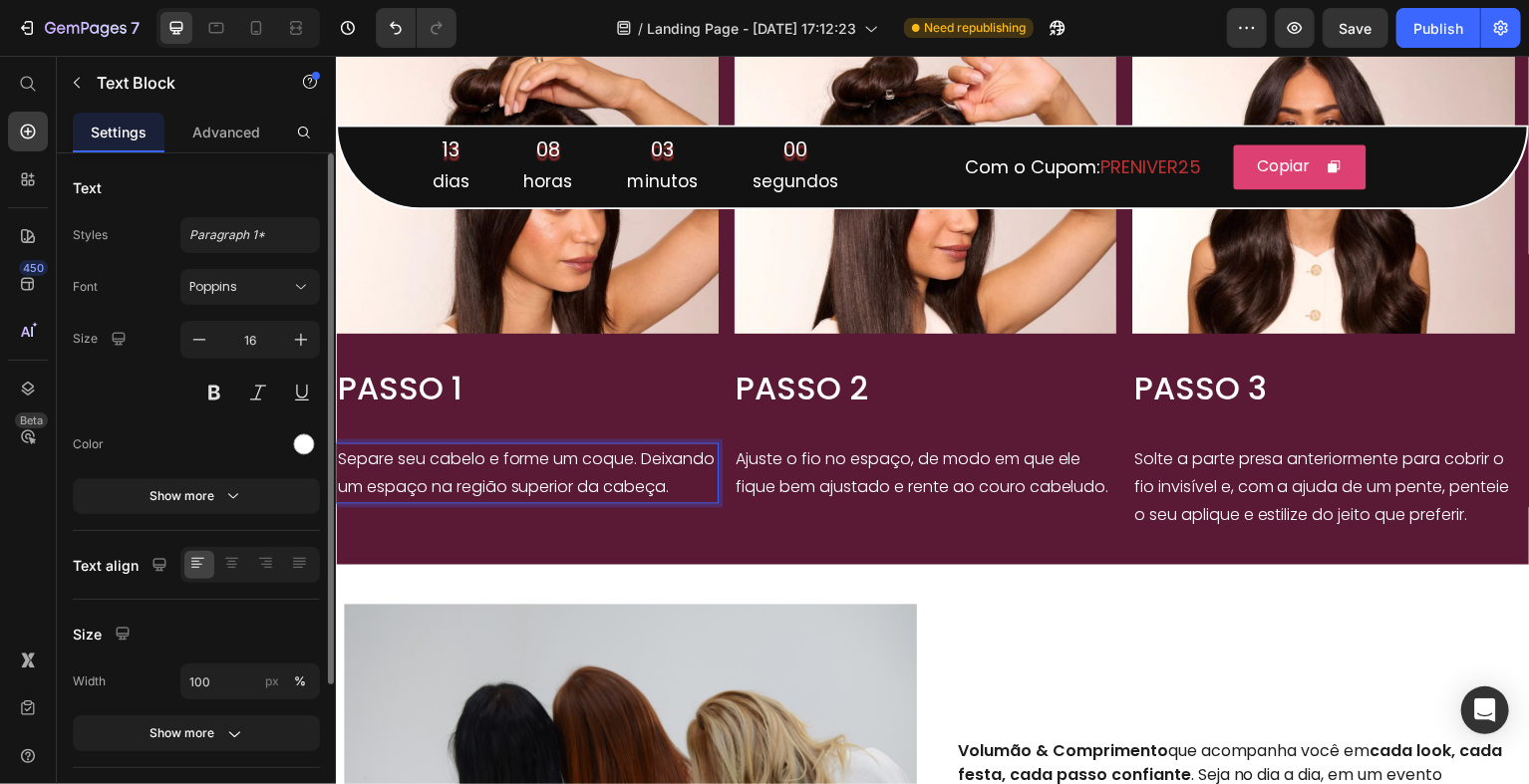 drag, startPoint x: 429, startPoint y: 462, endPoint x: 408, endPoint y: 457, distance: 21.587033 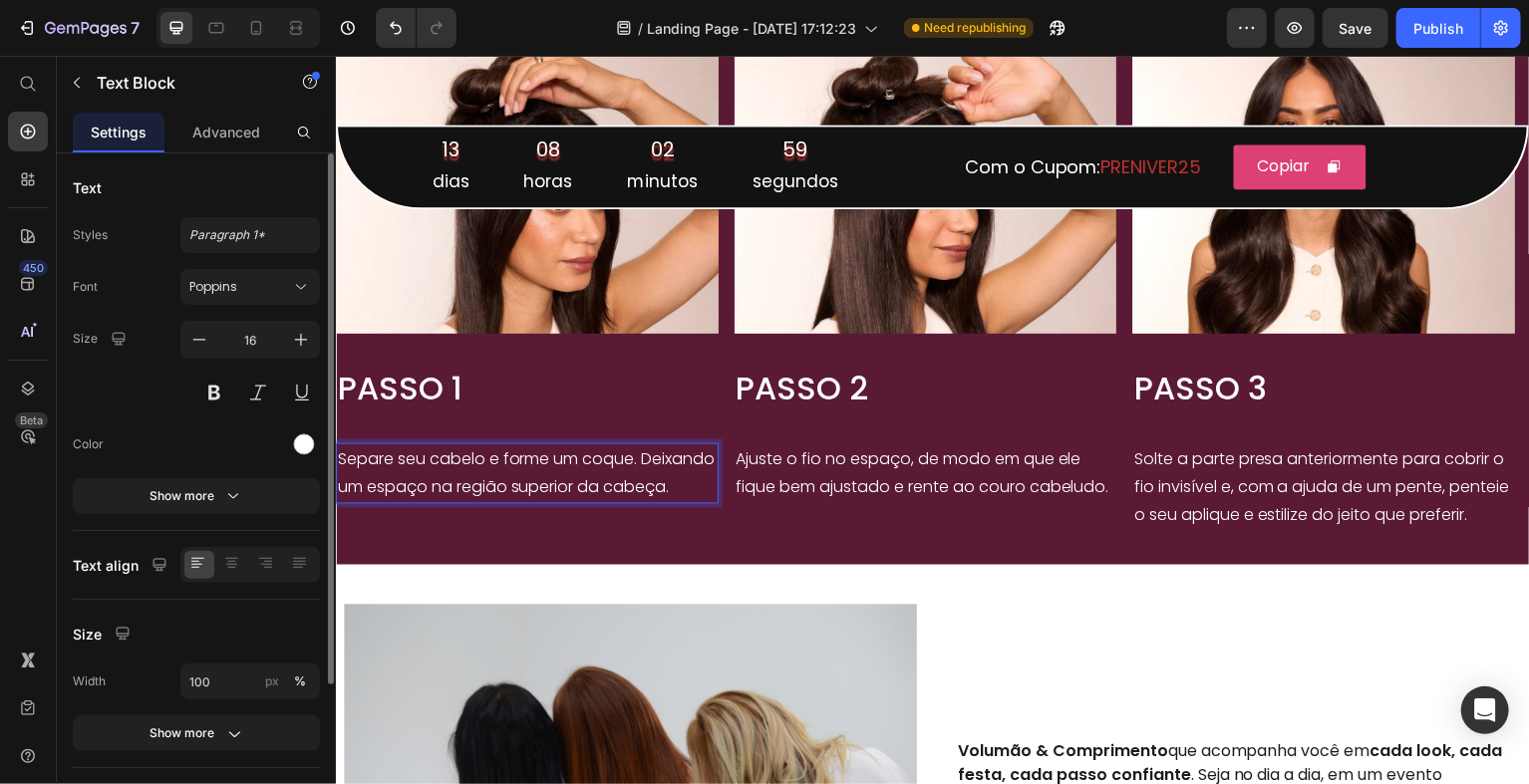 click on "Separe seu cabelo e forme um coque. Deixando um espaço na região superior da cabeça." at bounding box center [526, 475] 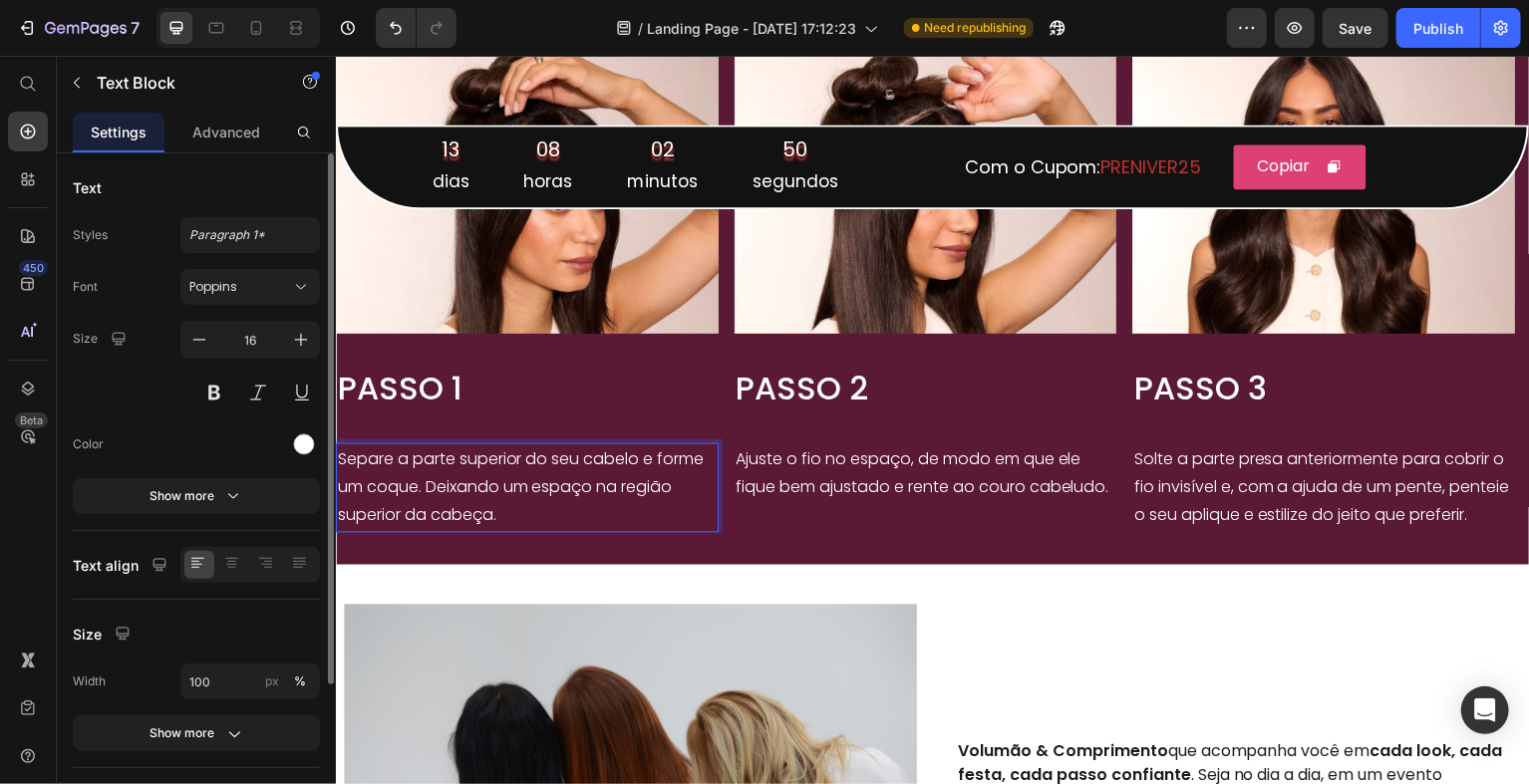 click on "Separe a parte superior do seu cabelo e forme um coque. Deixando um espaço na região superior da cabeça." at bounding box center [526, 489] 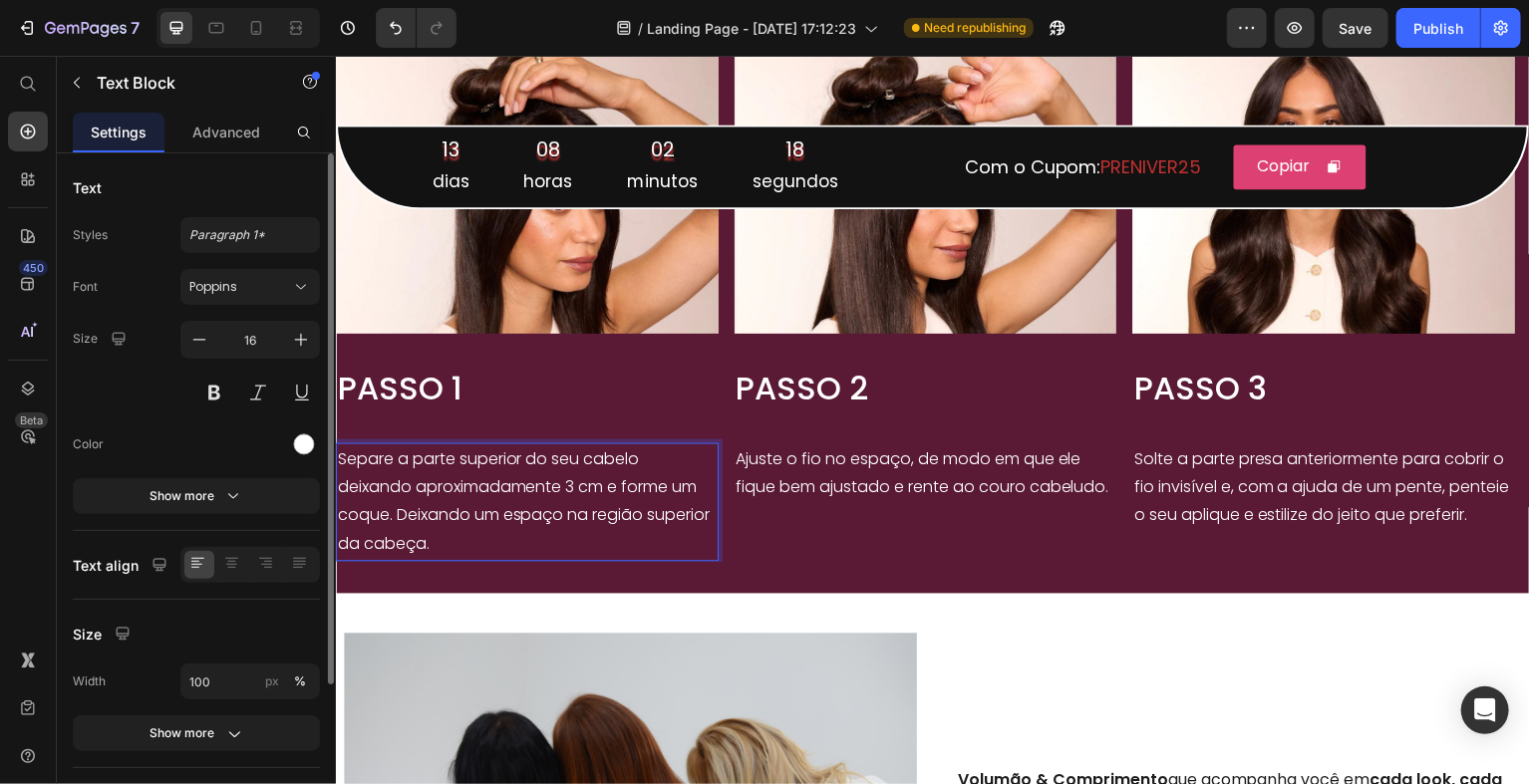 click on "Separe a parte superior do seu cabelo deixando aproximadamente 3 cm e forme um coque. Deixando um espaço na região superior da cabeça." at bounding box center [526, 503] 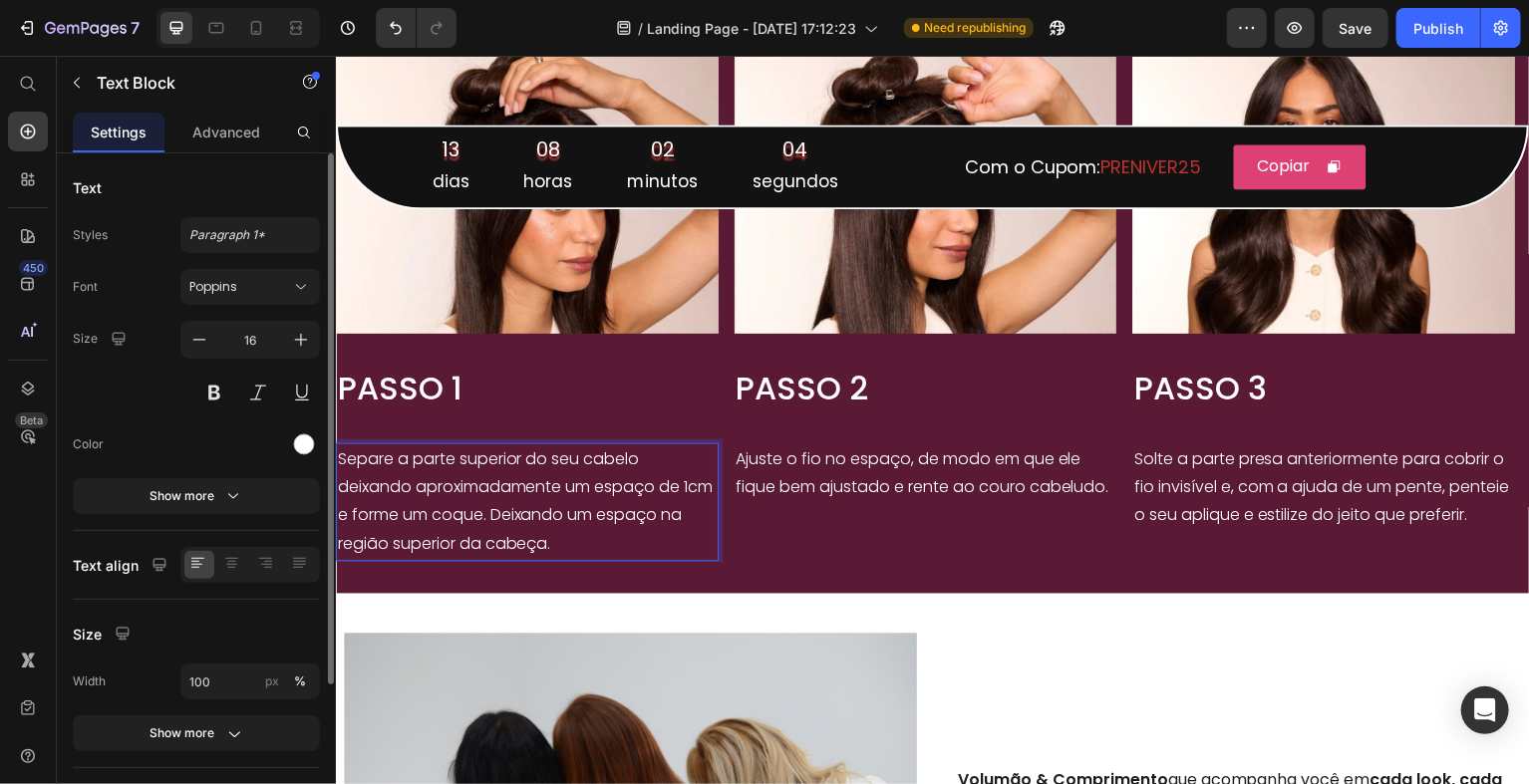 click on "Separe a parte superior do seu cabelo deixando aproximadamente um espaço de 1cm e forme um coque. Deixando um espaço na região superior da cabeça." at bounding box center [526, 503] 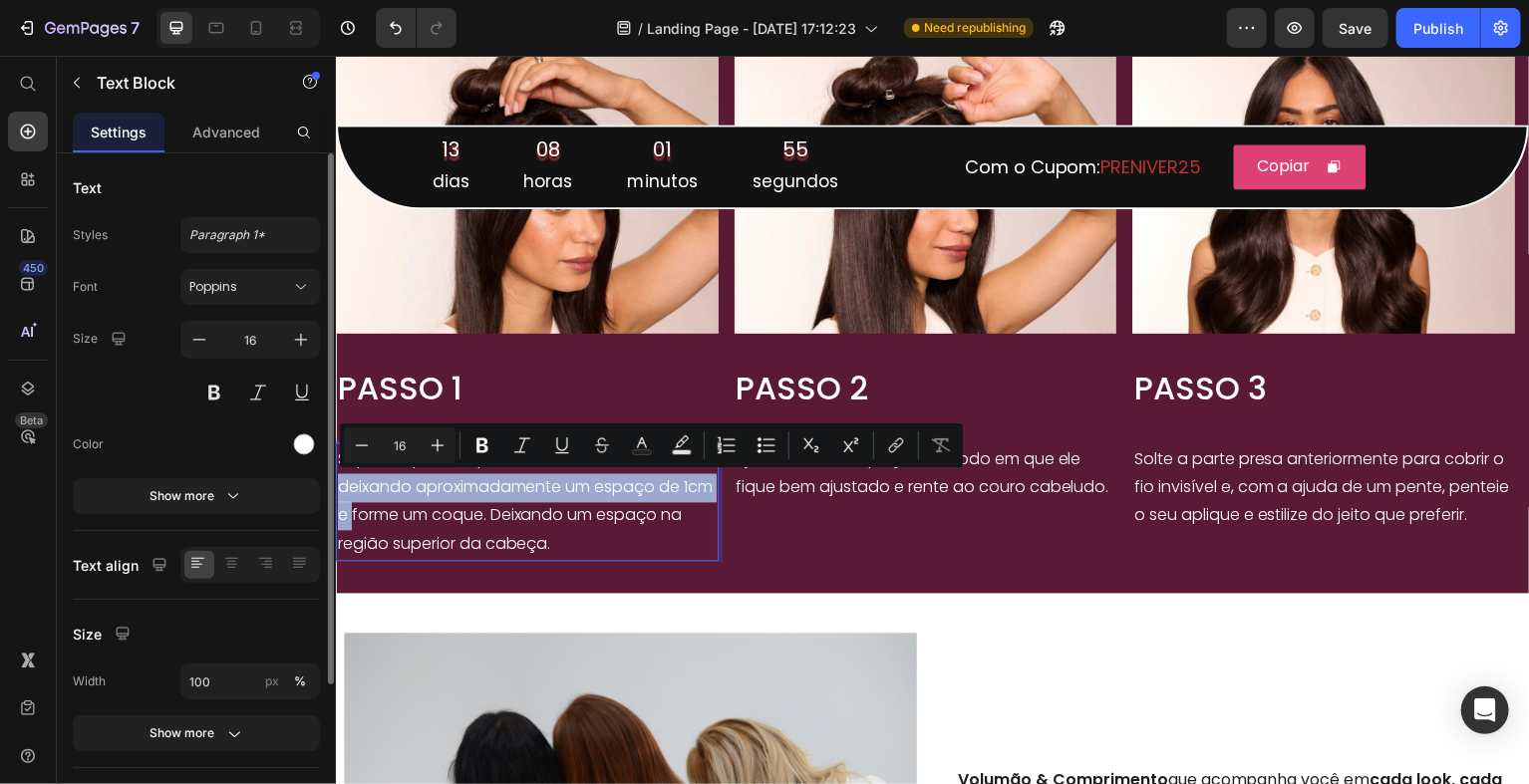 drag, startPoint x: 385, startPoint y: 527, endPoint x: 342, endPoint y: 491, distance: 56.0803 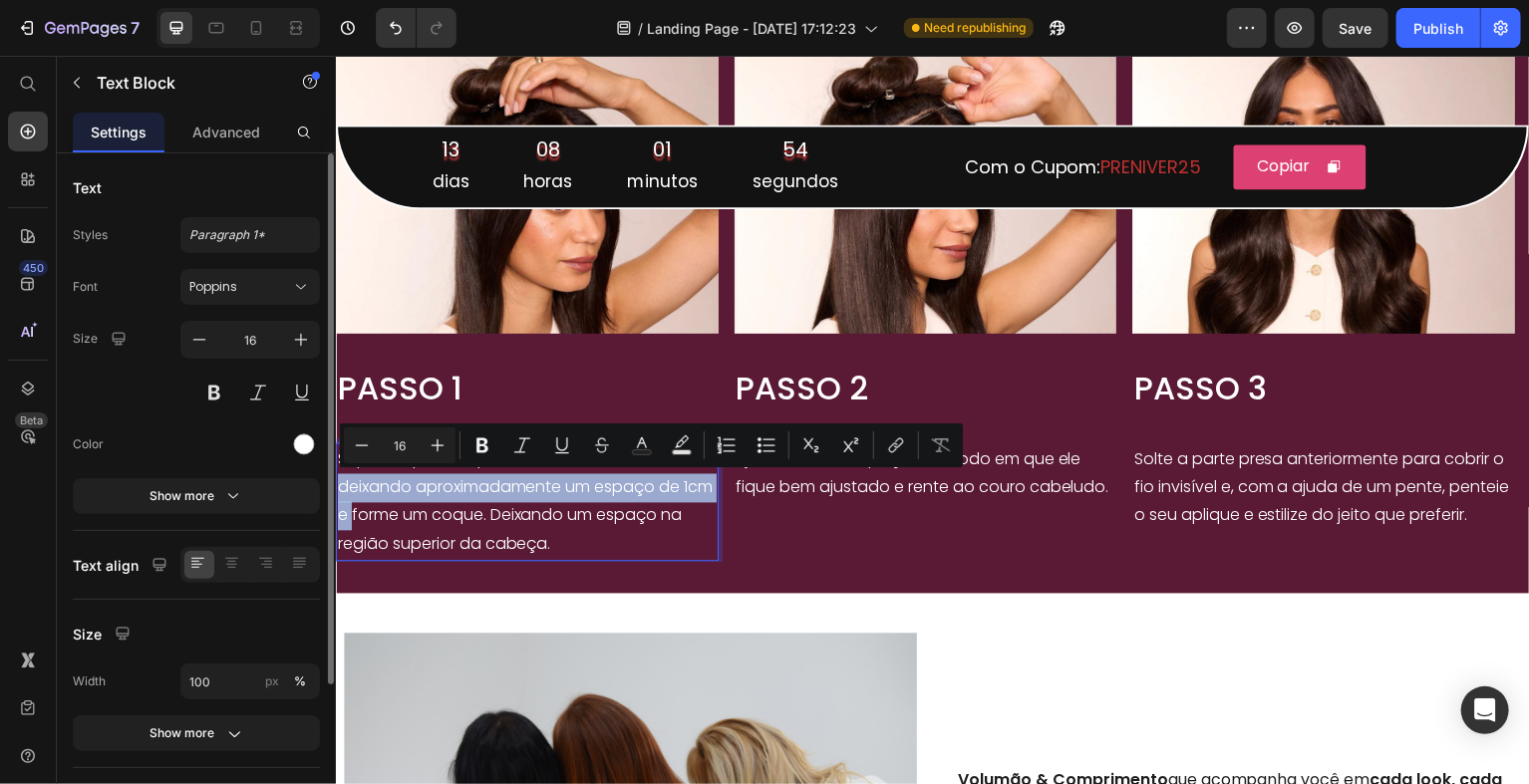 copy on "deixando aproximadamente um espaço de 1cm e" 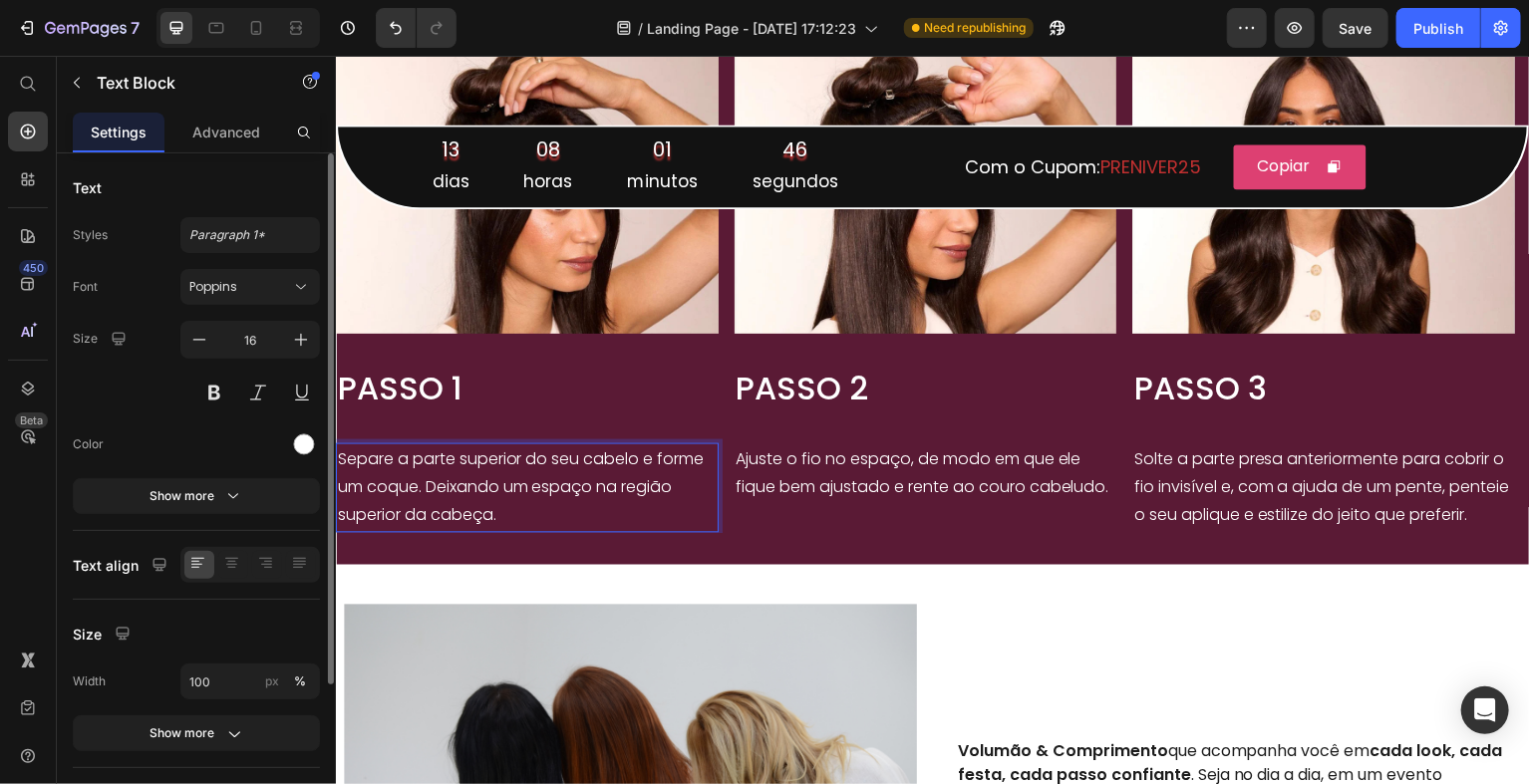 click on "Separe a parte superior do seu cabelo e forme um coque. Deixando um espaço na região superior da cabeça." at bounding box center (526, 489) 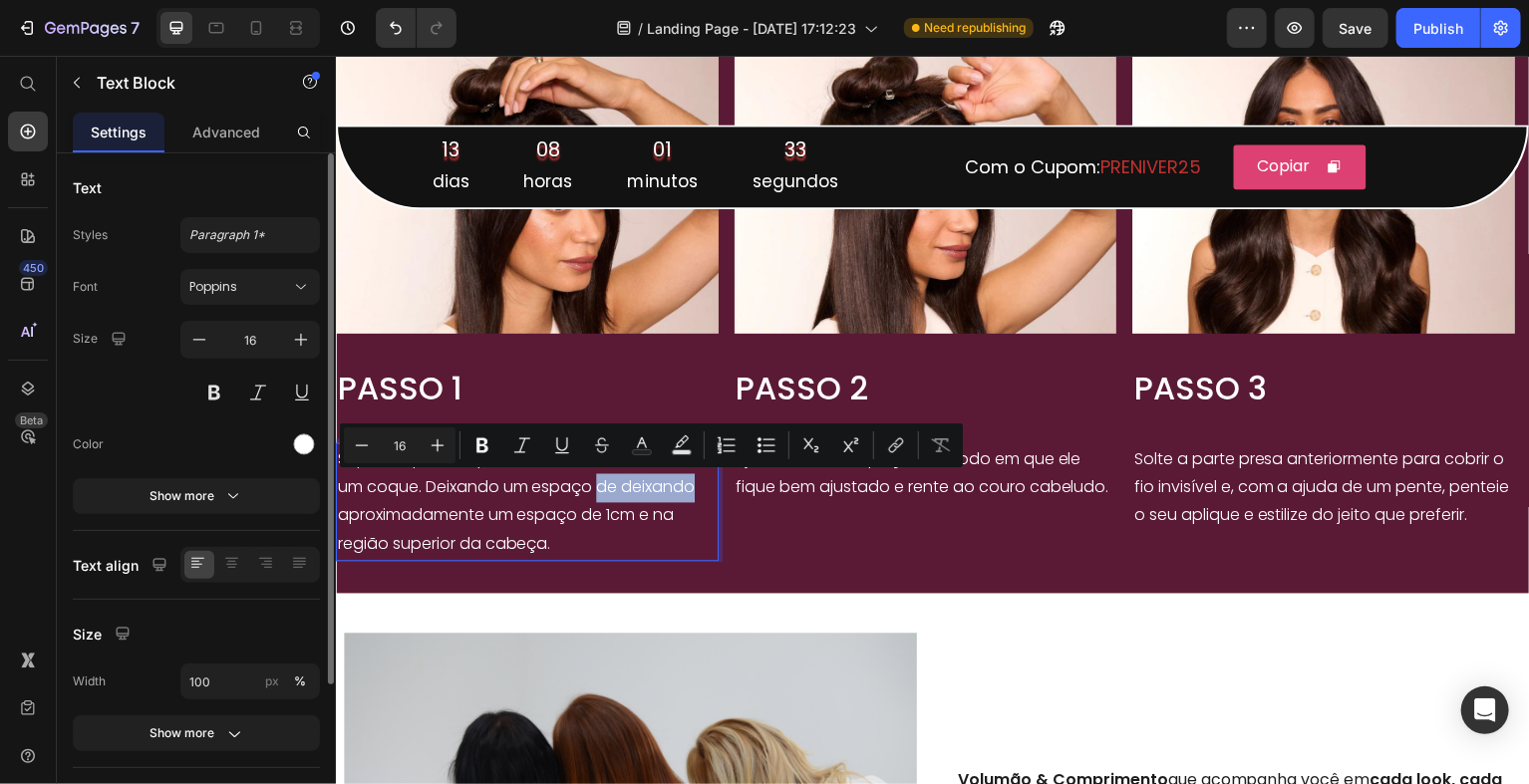 drag, startPoint x: 599, startPoint y: 484, endPoint x: 693, endPoint y: 494, distance: 94.53042 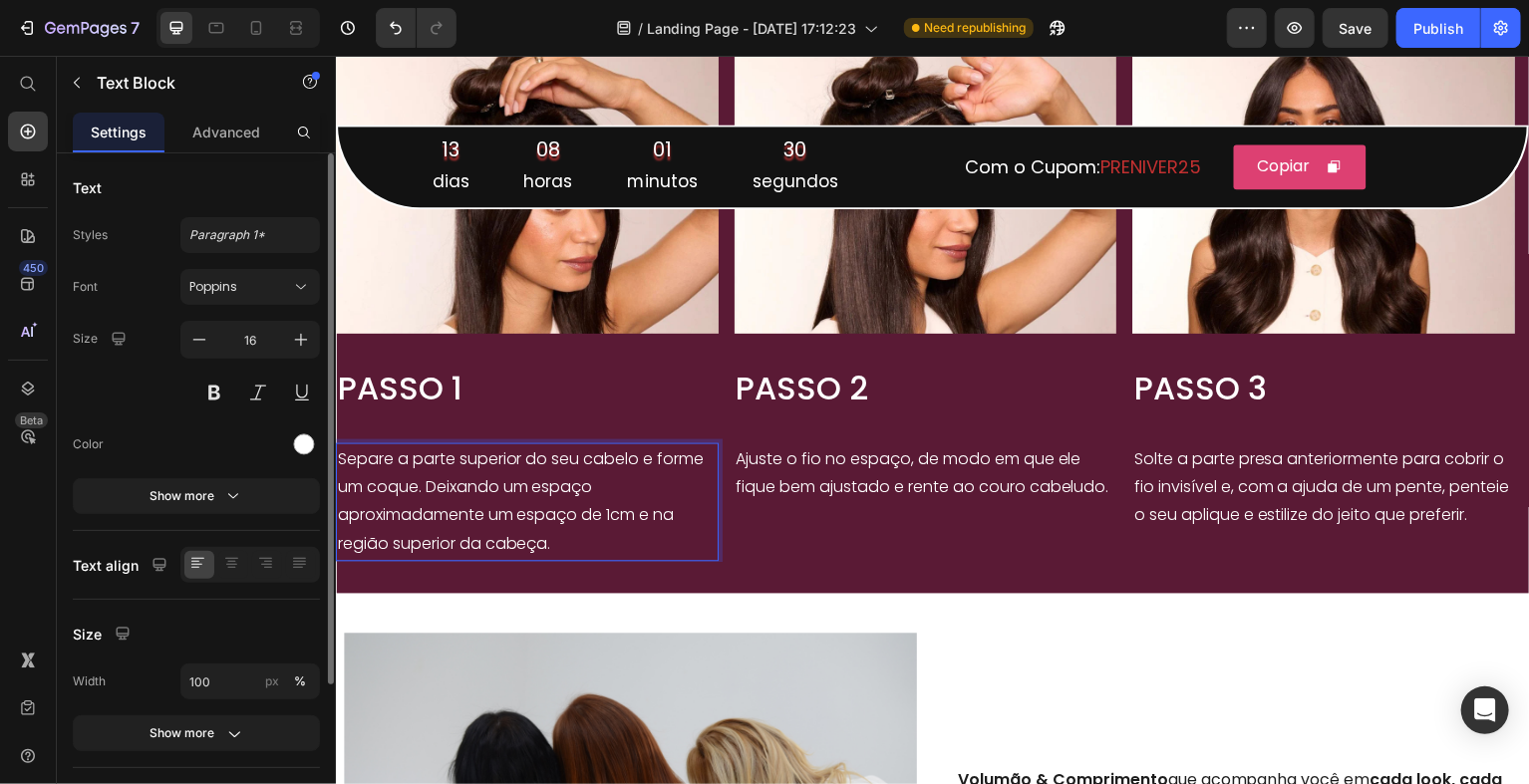 click on "Separe a parte superior do seu cabelo e forme um coque. Deixando um espaço aproximadamente um espaço de 1cm e na região superior da cabeça." at bounding box center [526, 503] 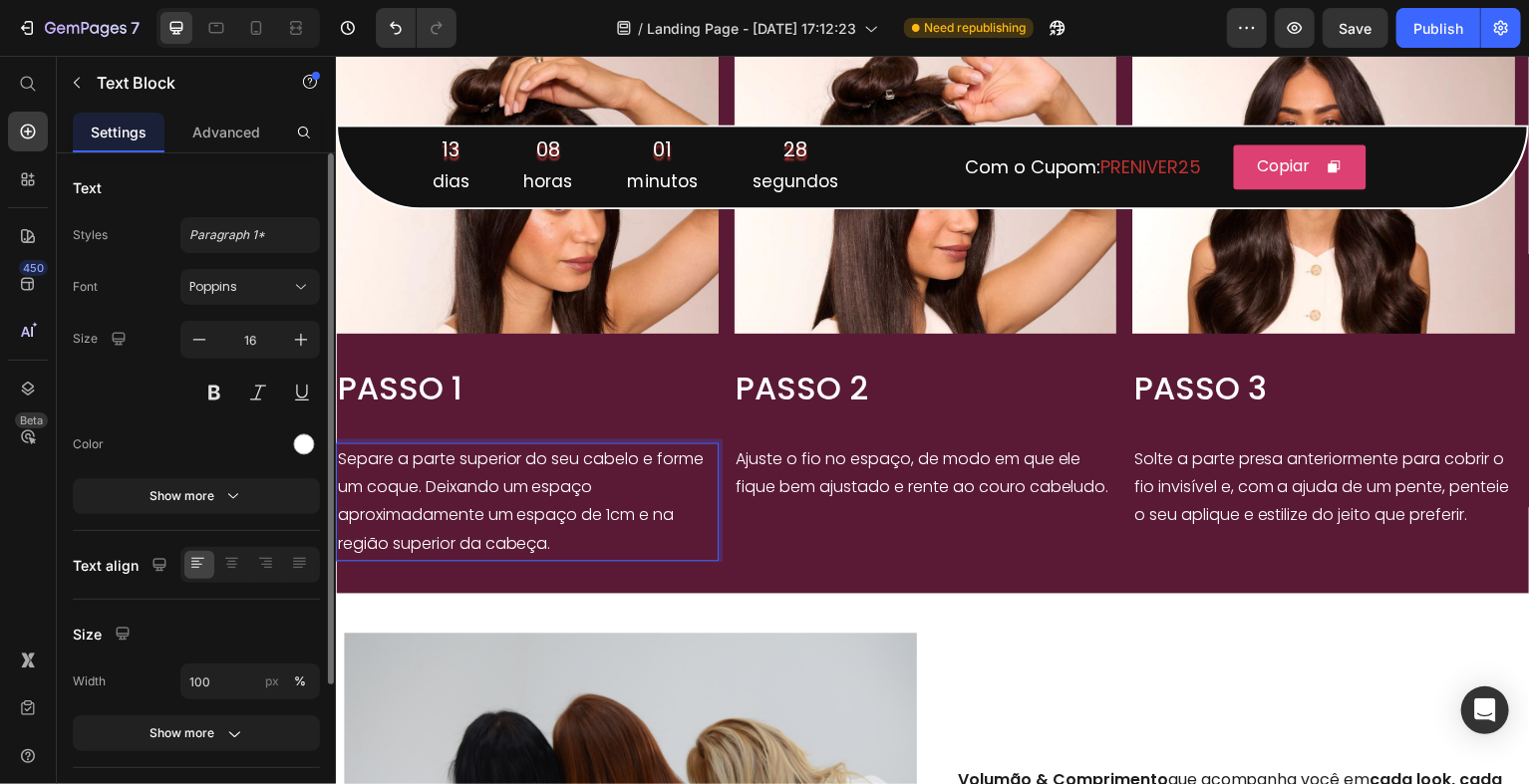click on "Separe a parte superior do seu cabelo e forme um coque. Deixando um espaço aproximadamente um espaço de 1cm e na região superior da cabeça." at bounding box center [526, 503] 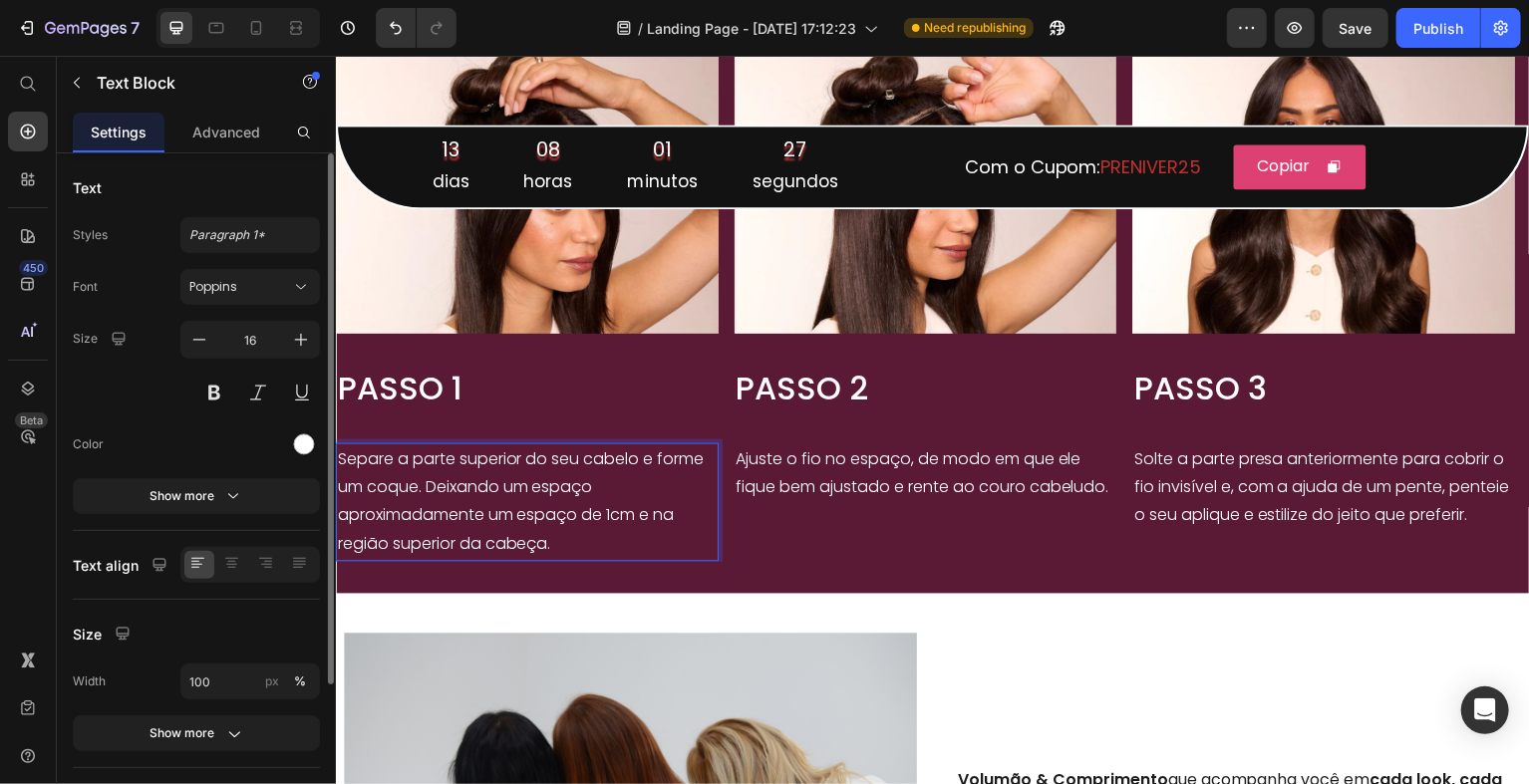 click on "Separe a parte superior do seu cabelo e forme um coque. Deixando um espaço aproximadamente um espaço de 1cm e na região superior da cabeça." at bounding box center (526, 503) 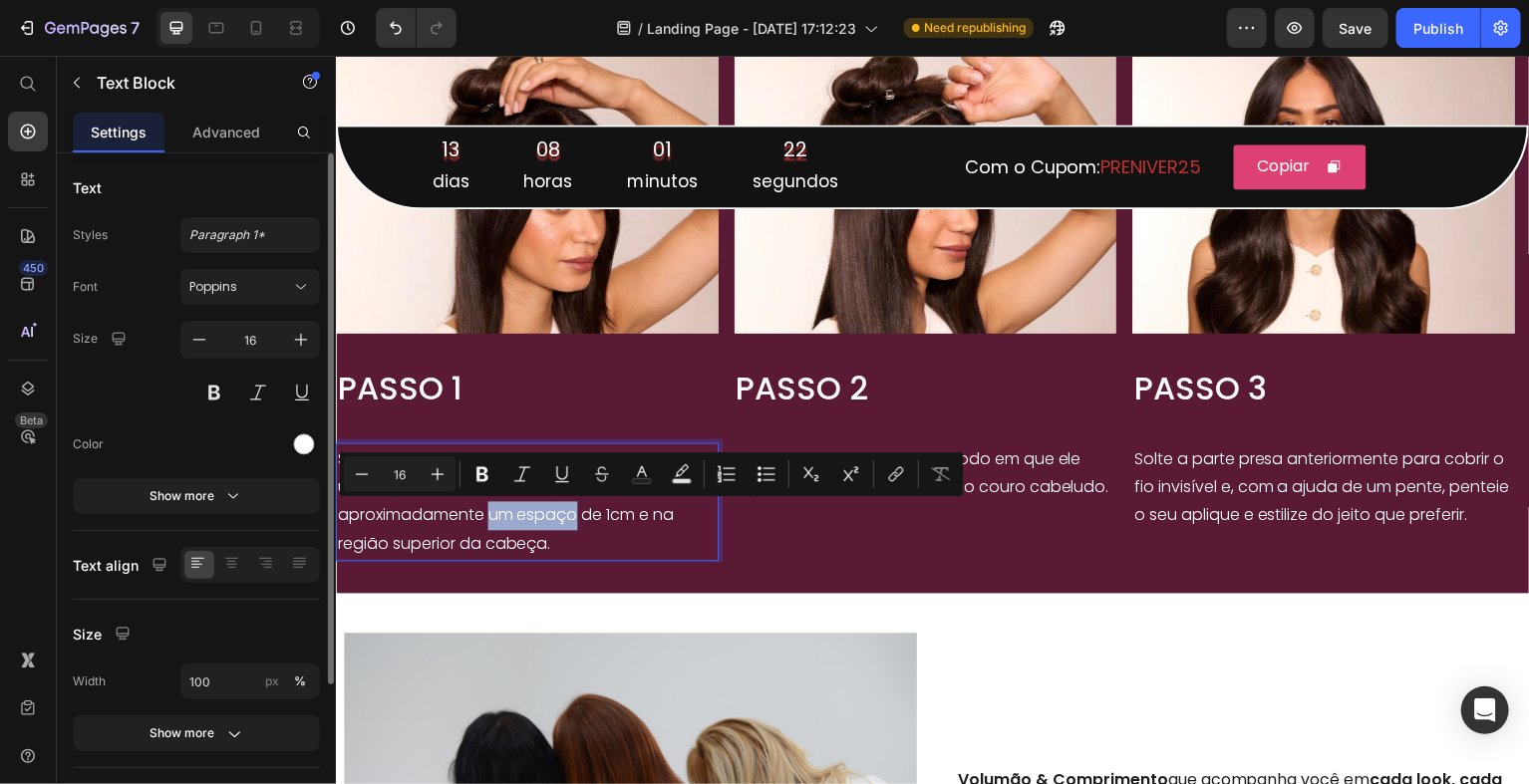 drag, startPoint x: 578, startPoint y: 521, endPoint x: 494, endPoint y: 524, distance: 84.05355 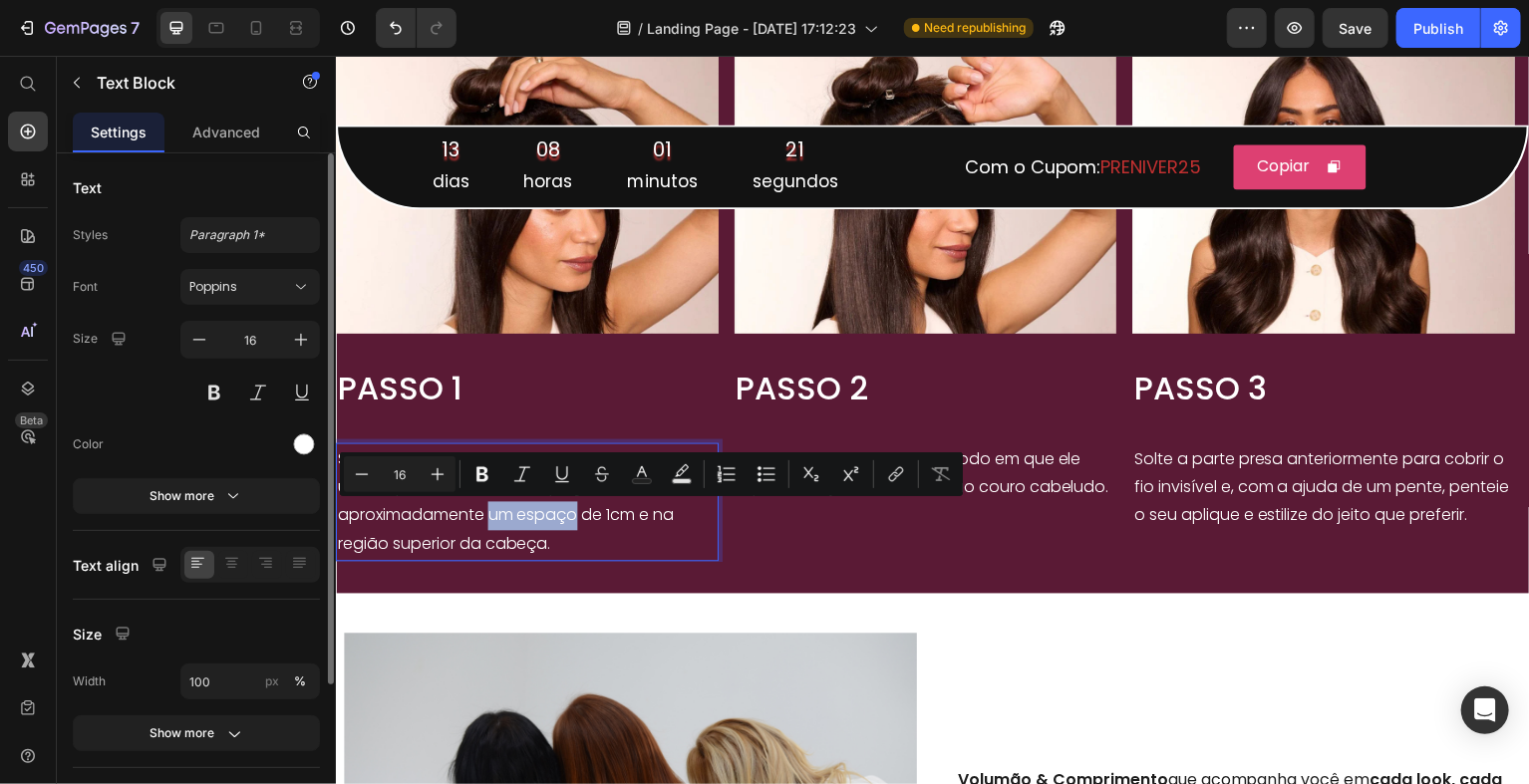 click on "Separe a parte superior do seu cabelo e forme um coque. Deixando um espaço aproximadamente um espaço de 1cm e na região superior da cabeça." at bounding box center [526, 503] 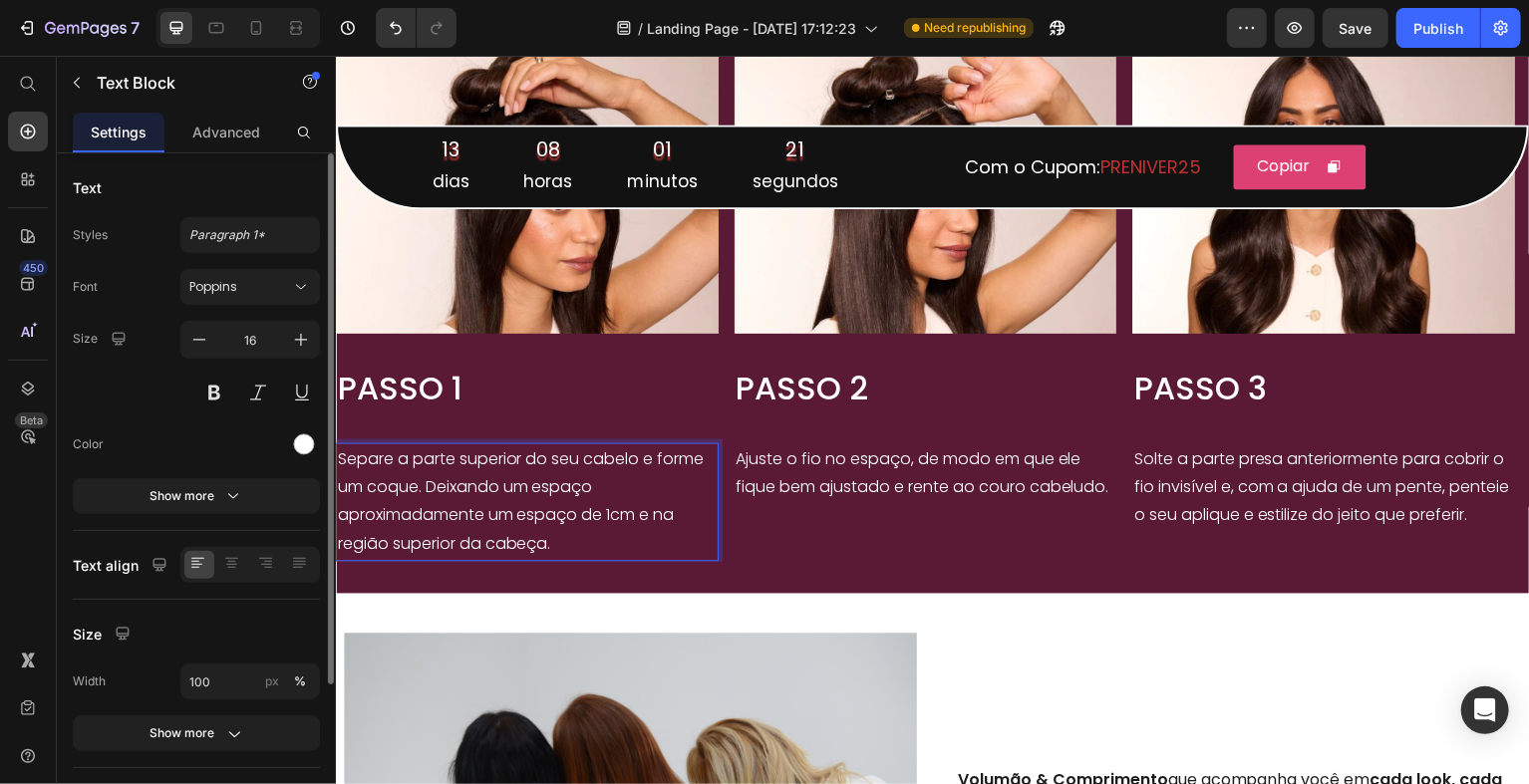 click on "Separe a parte superior do seu cabelo e forme um coque. Deixando um espaço aproximadamente um espaço de 1cm e na região superior da cabeça." at bounding box center [526, 503] 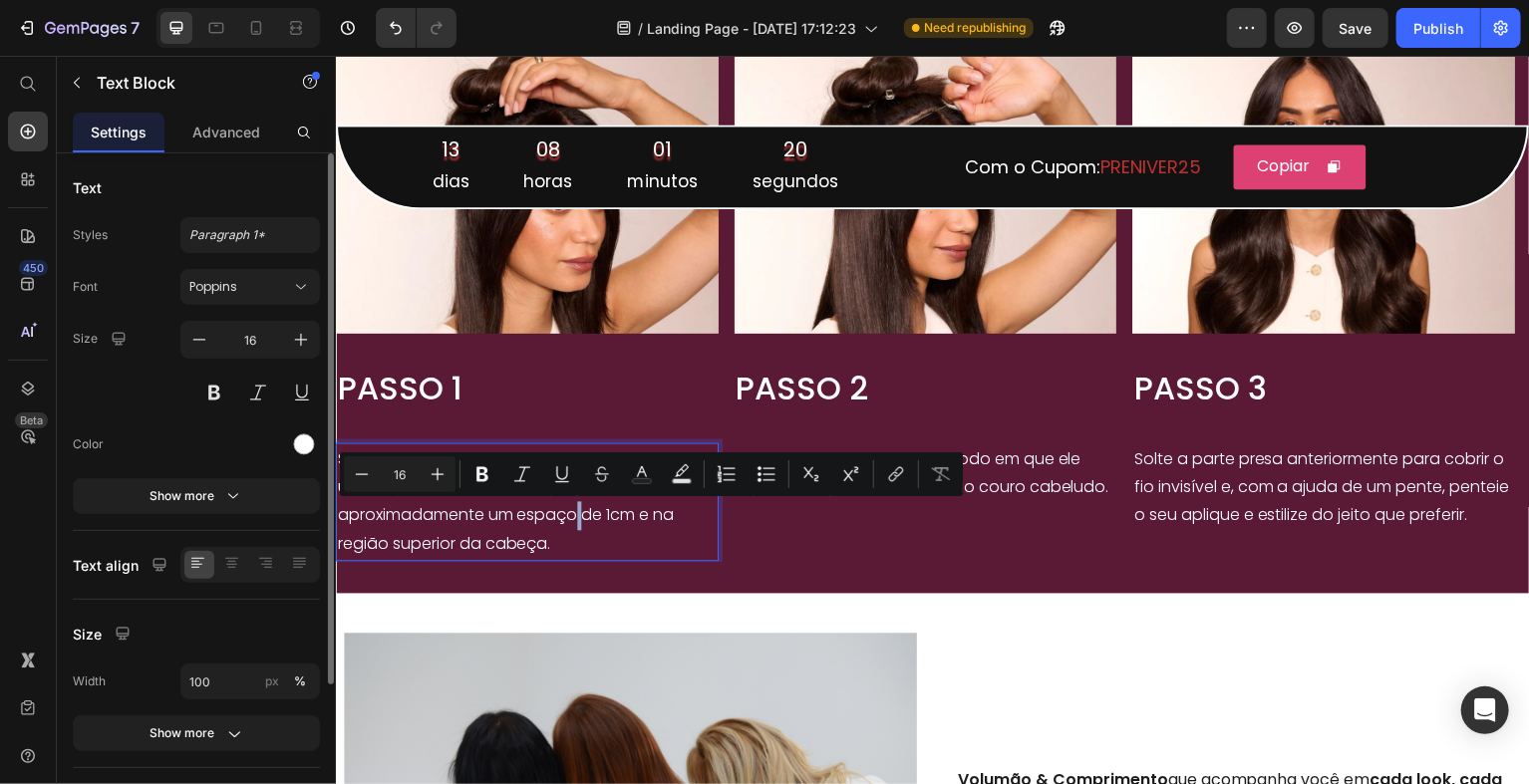 click on "Separe a parte superior do seu cabelo e forme um coque. Deixando um espaço aproximadamente um espaço de 1cm e na região superior da cabeça." at bounding box center [526, 503] 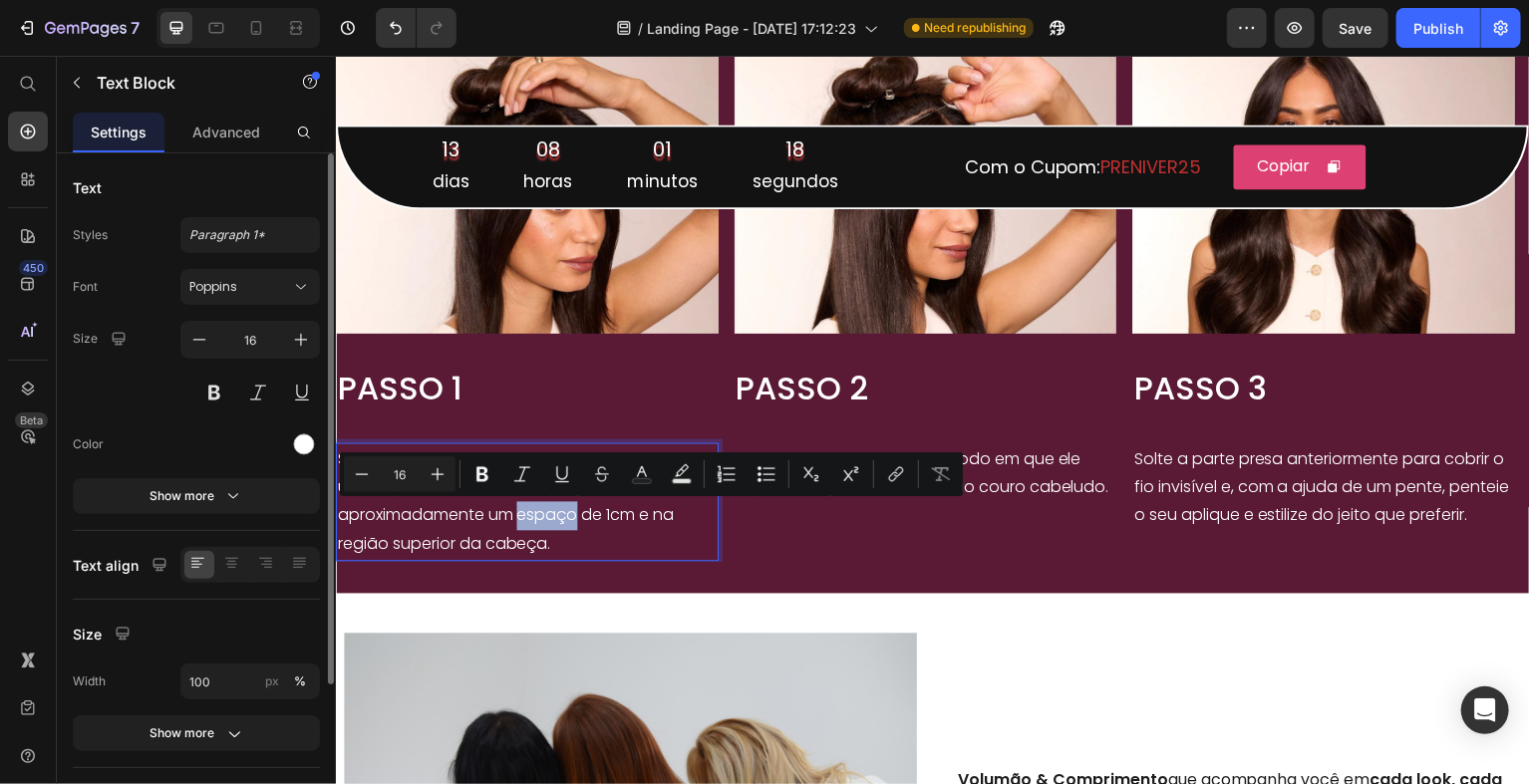 drag, startPoint x: 578, startPoint y: 524, endPoint x: 521, endPoint y: 522, distance: 57.035077 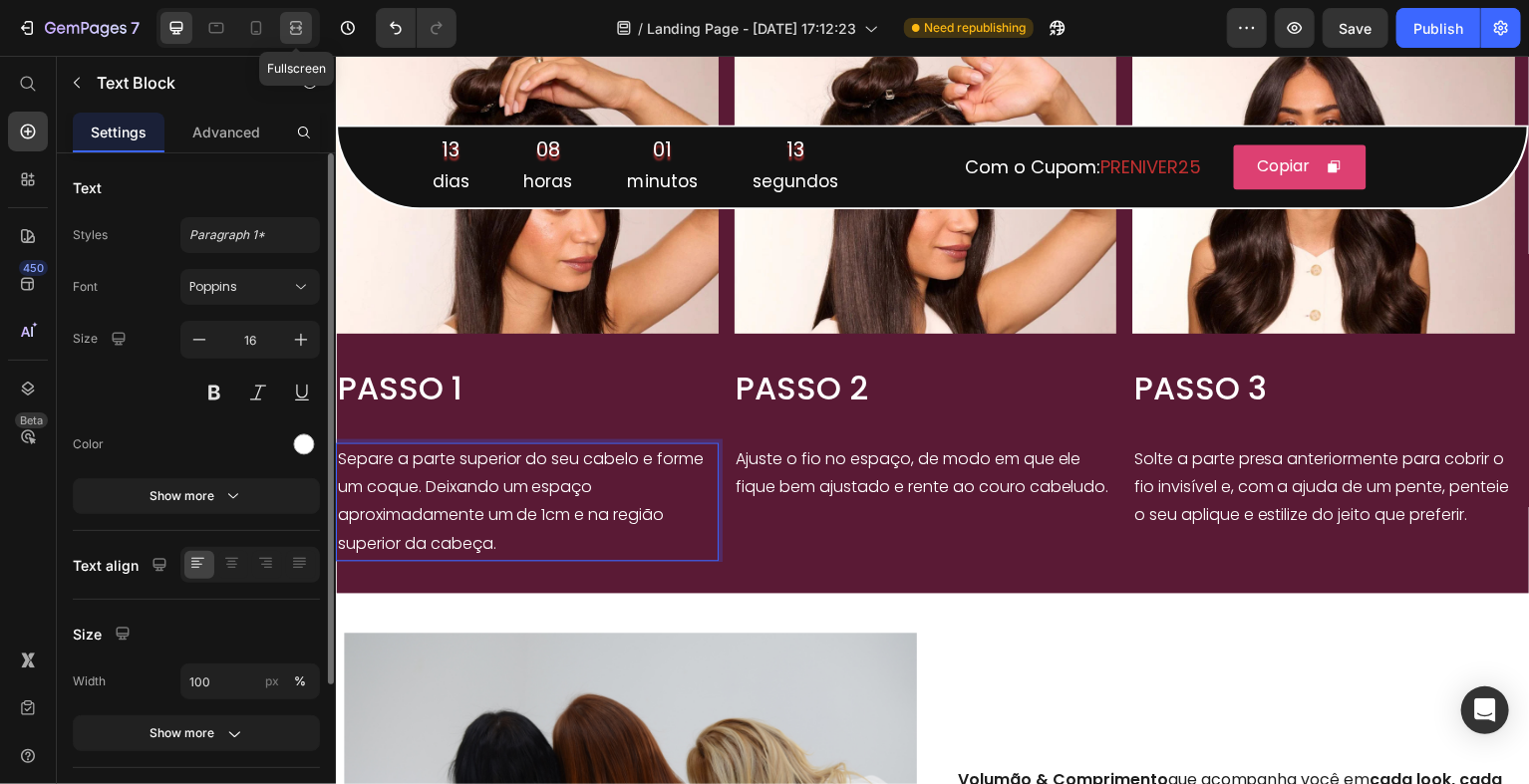 click 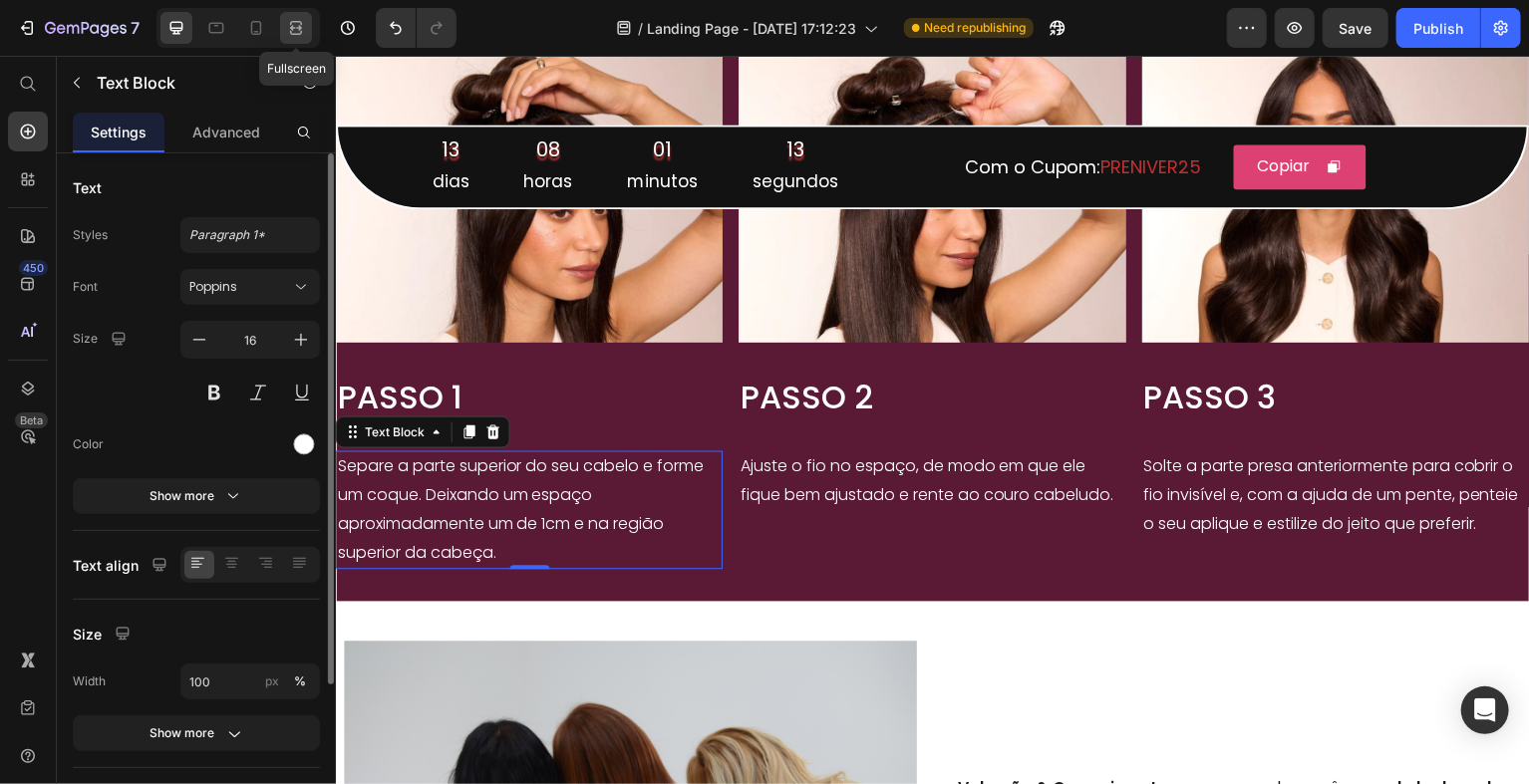 scroll, scrollTop: 1578, scrollLeft: 0, axis: vertical 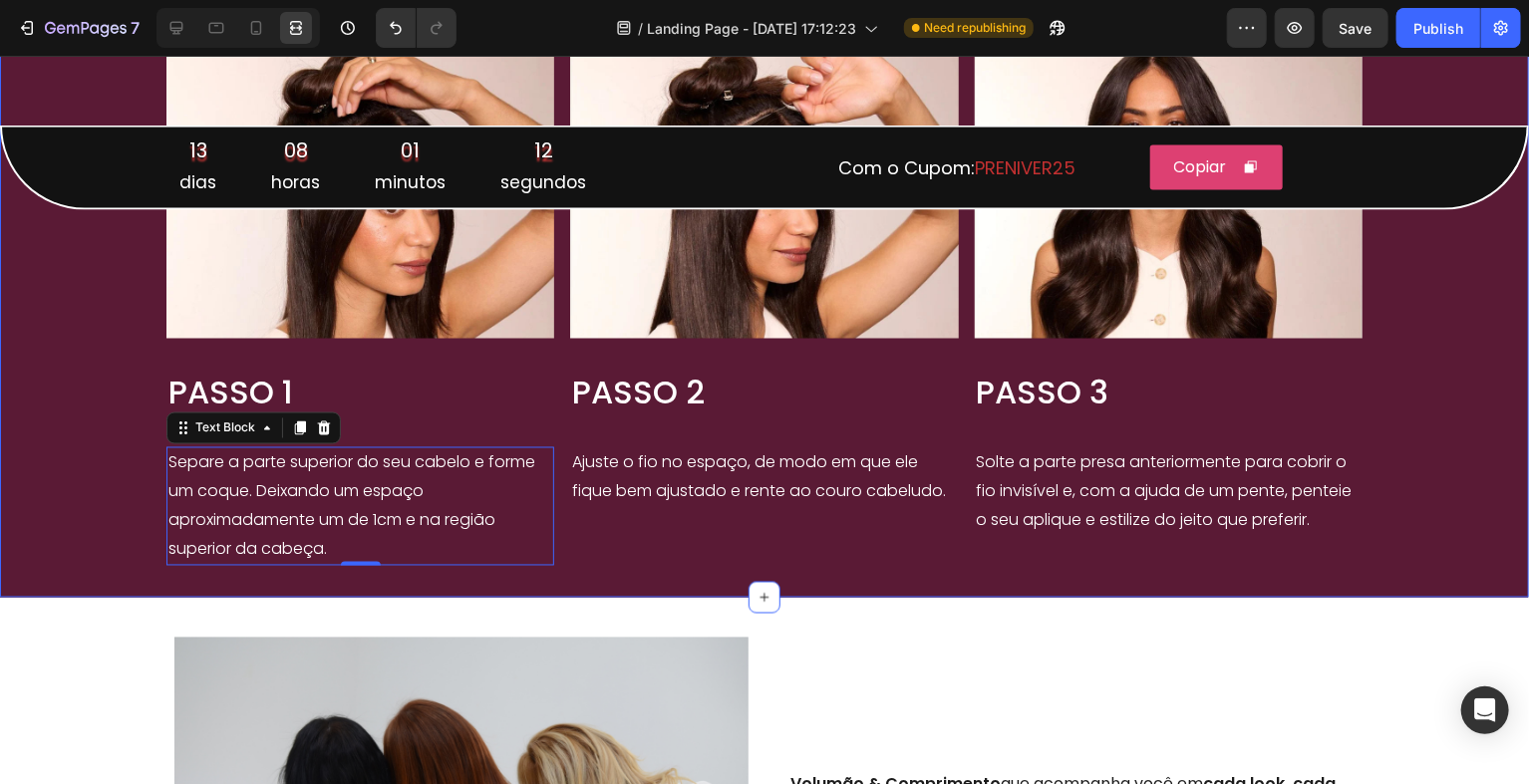 click on "Image PASSO 1 Heading Separe a parte superior do seu cabelo e forme um coque. Deixando um espaço aproximadamente um de 1cm e na região superior da cabeça. Text Block   0 Image PASSO 2 Heading Ajuste o fio no espaço, de modo em que ele fique bem ajustado e rente ao couro cabeludo. Text Block Image PASSO 3 Heading Solte a parte presa anteriormente para cobrir o fio invisível e, com a ajuda de um pente, penteie o seu aplique e estilize do jeito que preferir. Text Block
Drop element here Carousel" at bounding box center (764, 306) 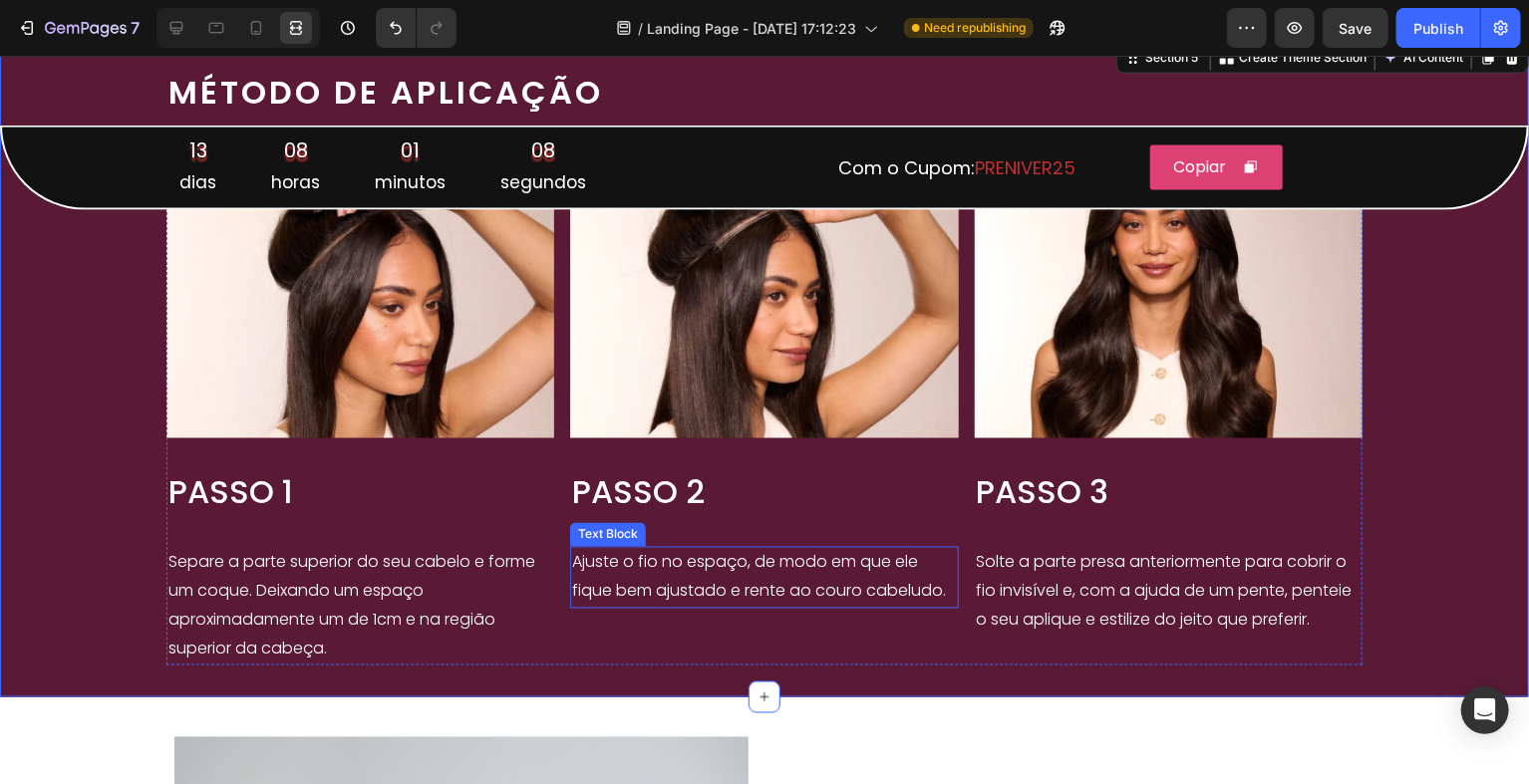 scroll, scrollTop: 1578, scrollLeft: 0, axis: vertical 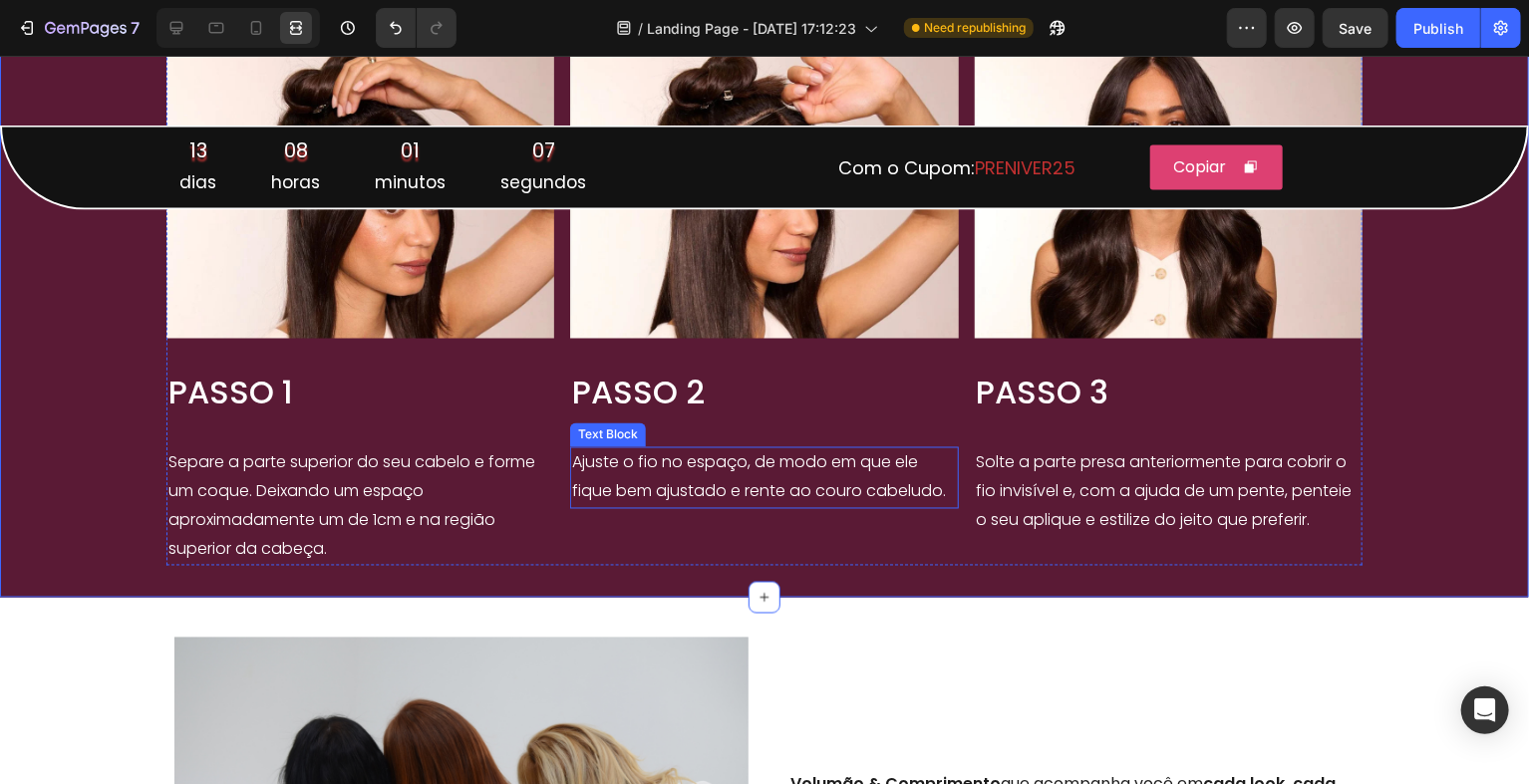 click on "Ajuste o fio no espaço, de modo em que ele fique bem ajustado e rente ao couro cabeludo." at bounding box center (764, 477) 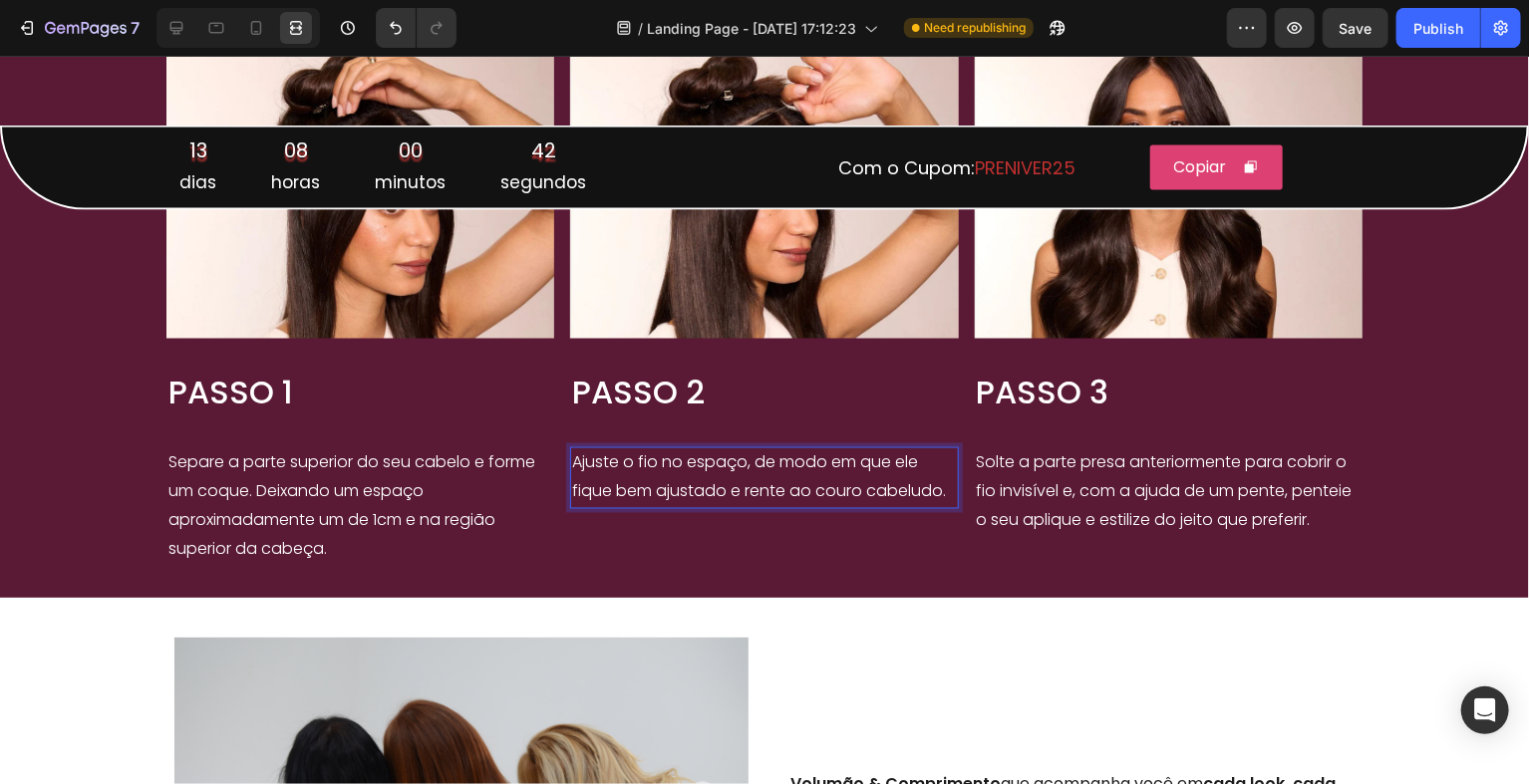 click on "Ajuste o fio no espaço, de modo em que ele fique bem ajustado e rente ao couro cabeludo." at bounding box center (764, 477) 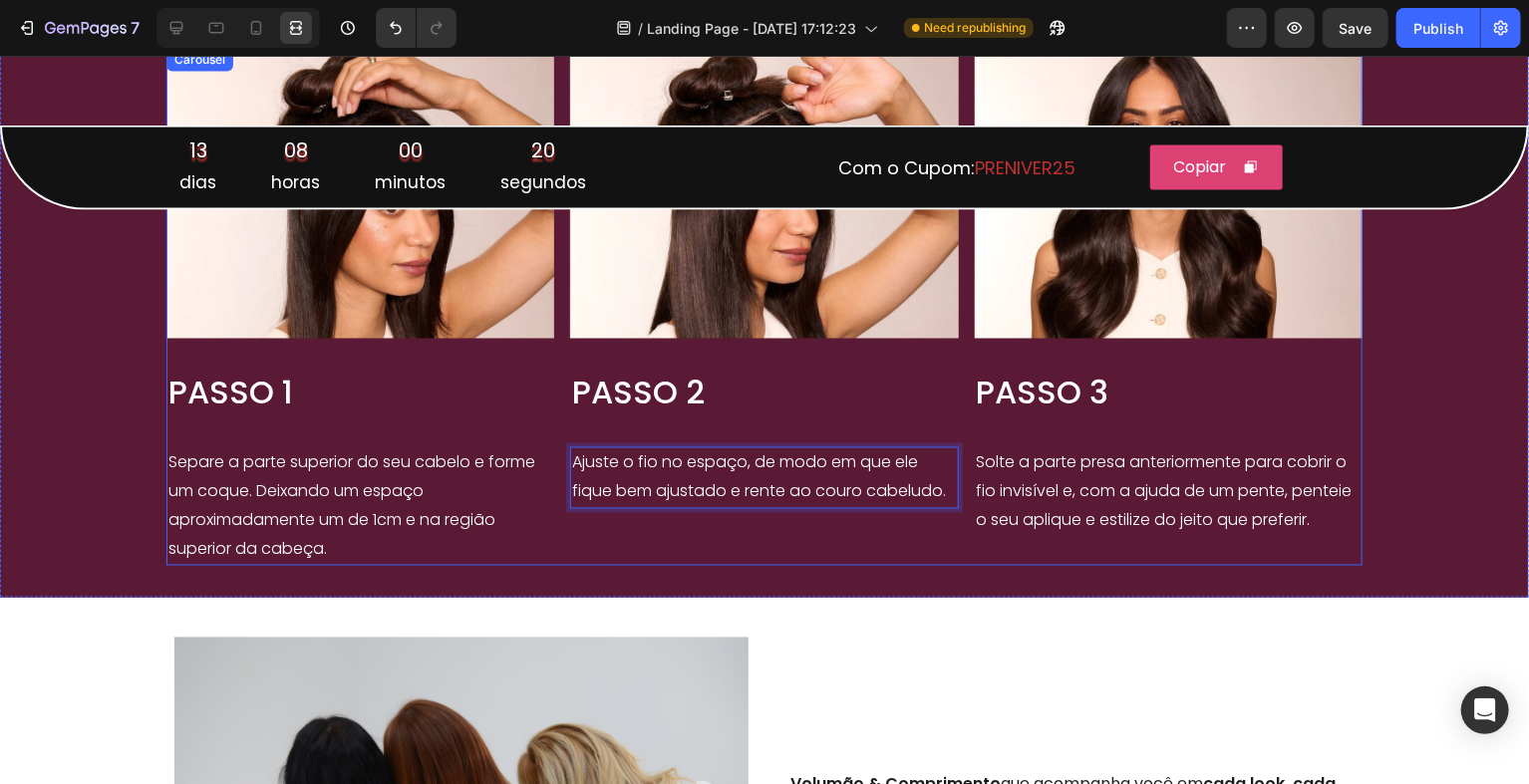 click on "Image PASSO 2 Heading Ajuste o fio no espaço, de modo em que ele fique bem ajustado e rente ao couro cabeludo. Text Block   0" at bounding box center (764, 306) 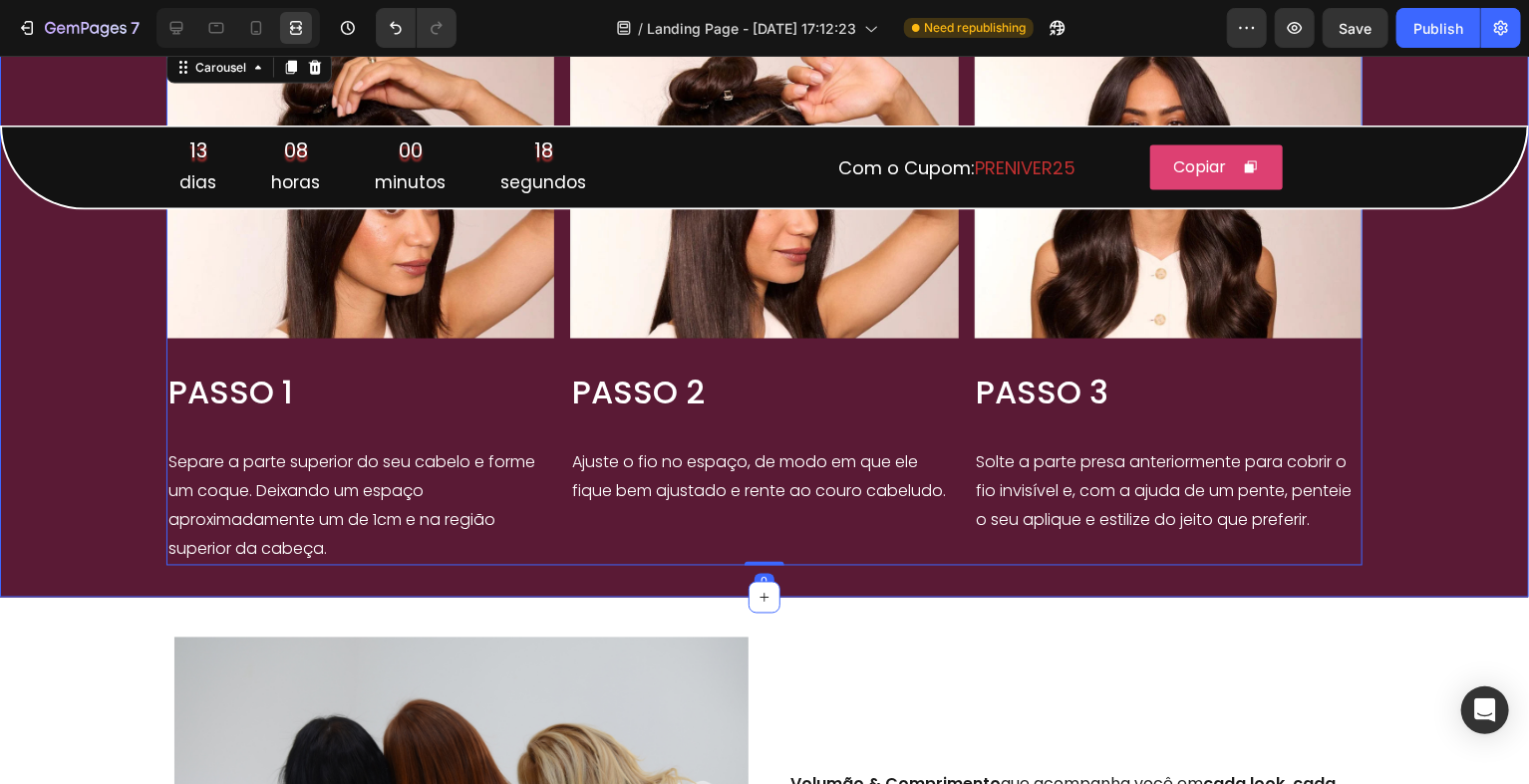 click on "MÉTODO DE APLICAÇÃO  Heading Row Image PASSO 1 Heading Separe a parte superior do seu cabelo e forme um coque. Deixando um espaço aproximadamente um de 1cm e na região superior da cabeça. Text Block Image PASSO 2 Heading Ajuste o fio no espaço, de modo em que ele fique bem ajustado e rente ao couro cabeludo. Text Block Image PASSO 3 Heading Solte a parte presa anteriormente para cobrir o fio invisível e, com a ajuda de um pente, penteie o seu aplique e estilize do jeito que preferir. Text Block
Drop element here Carousel   0 Section 5" at bounding box center [764, 267] 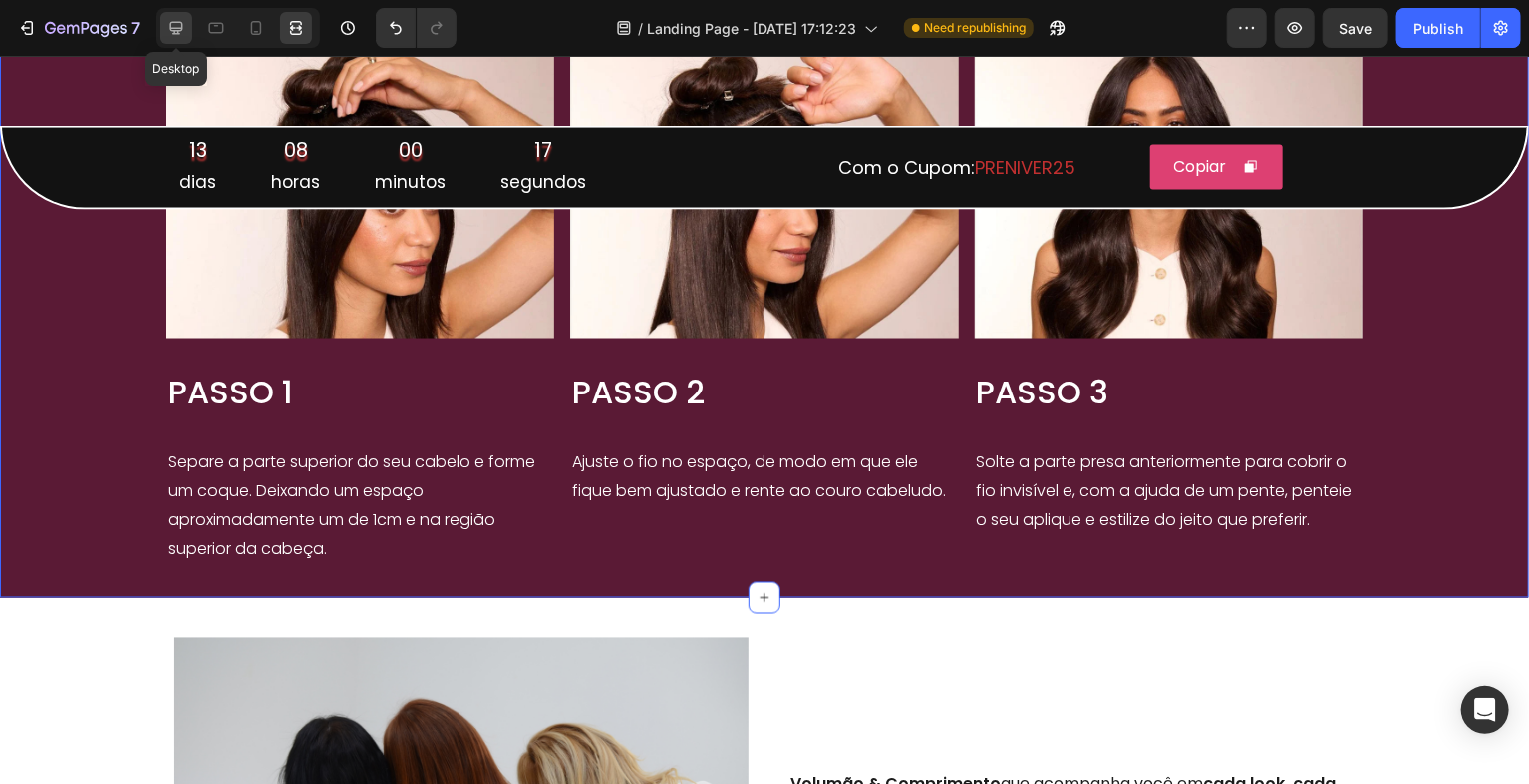 click 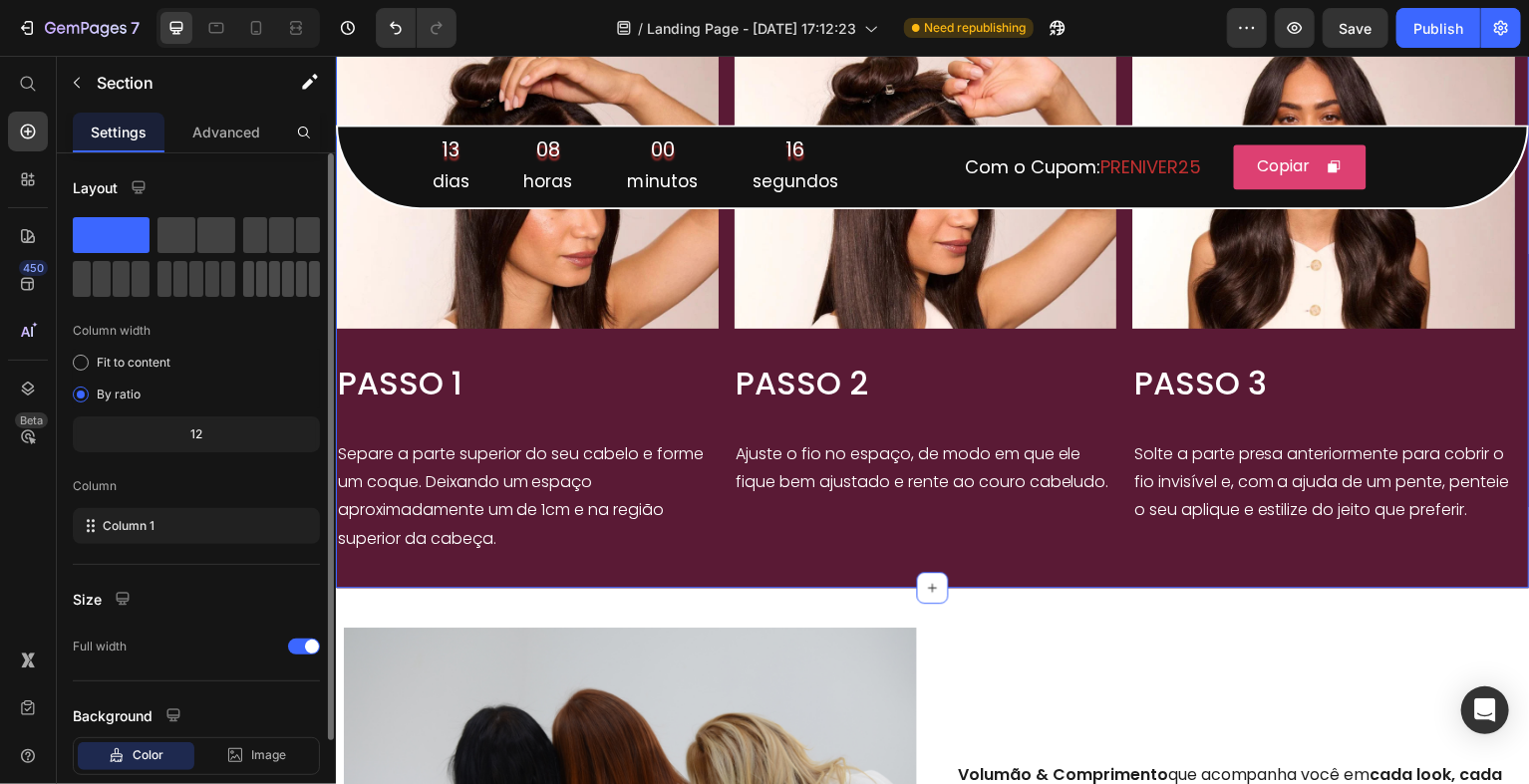 scroll, scrollTop: 1577, scrollLeft: 0, axis: vertical 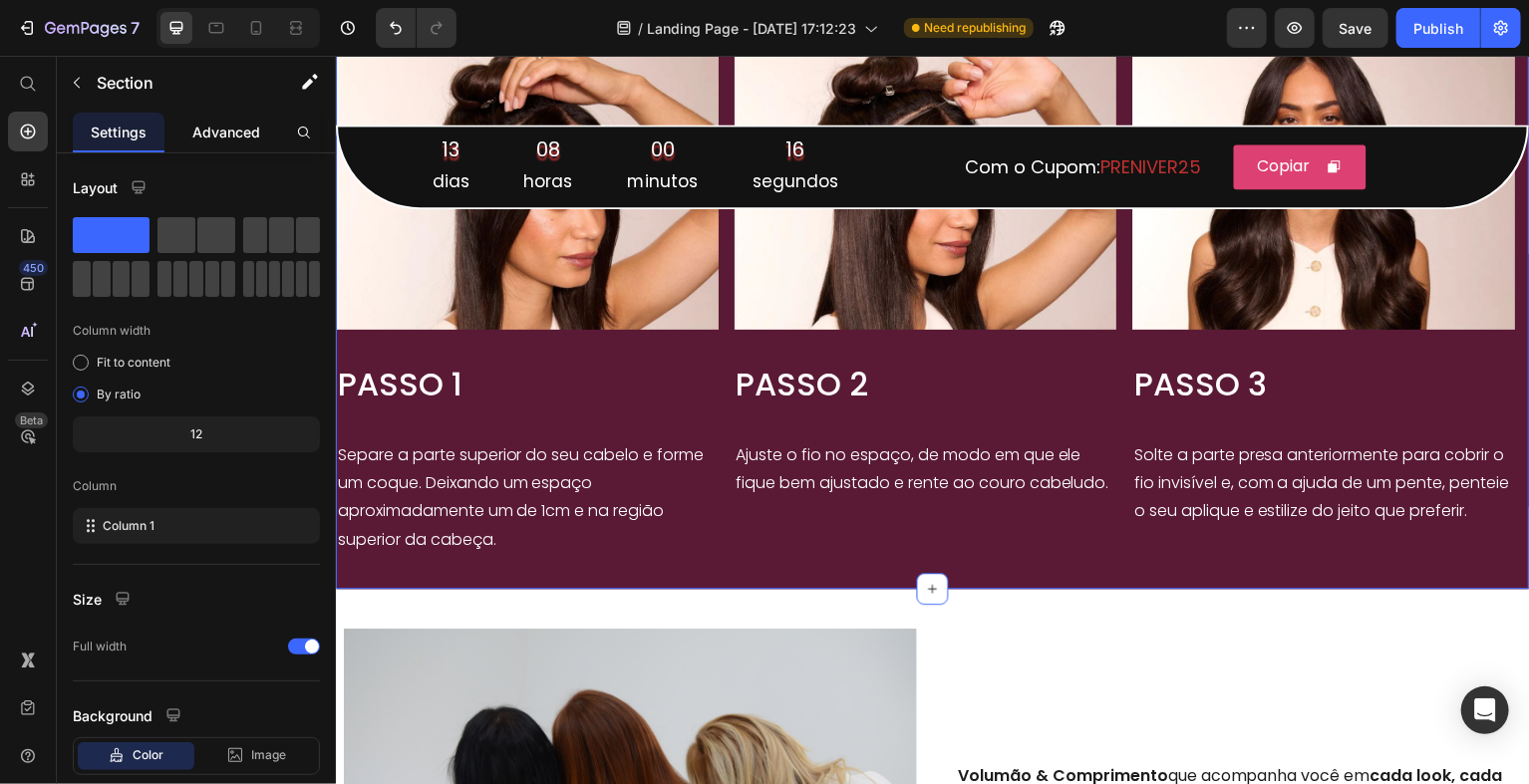 click on "Advanced" 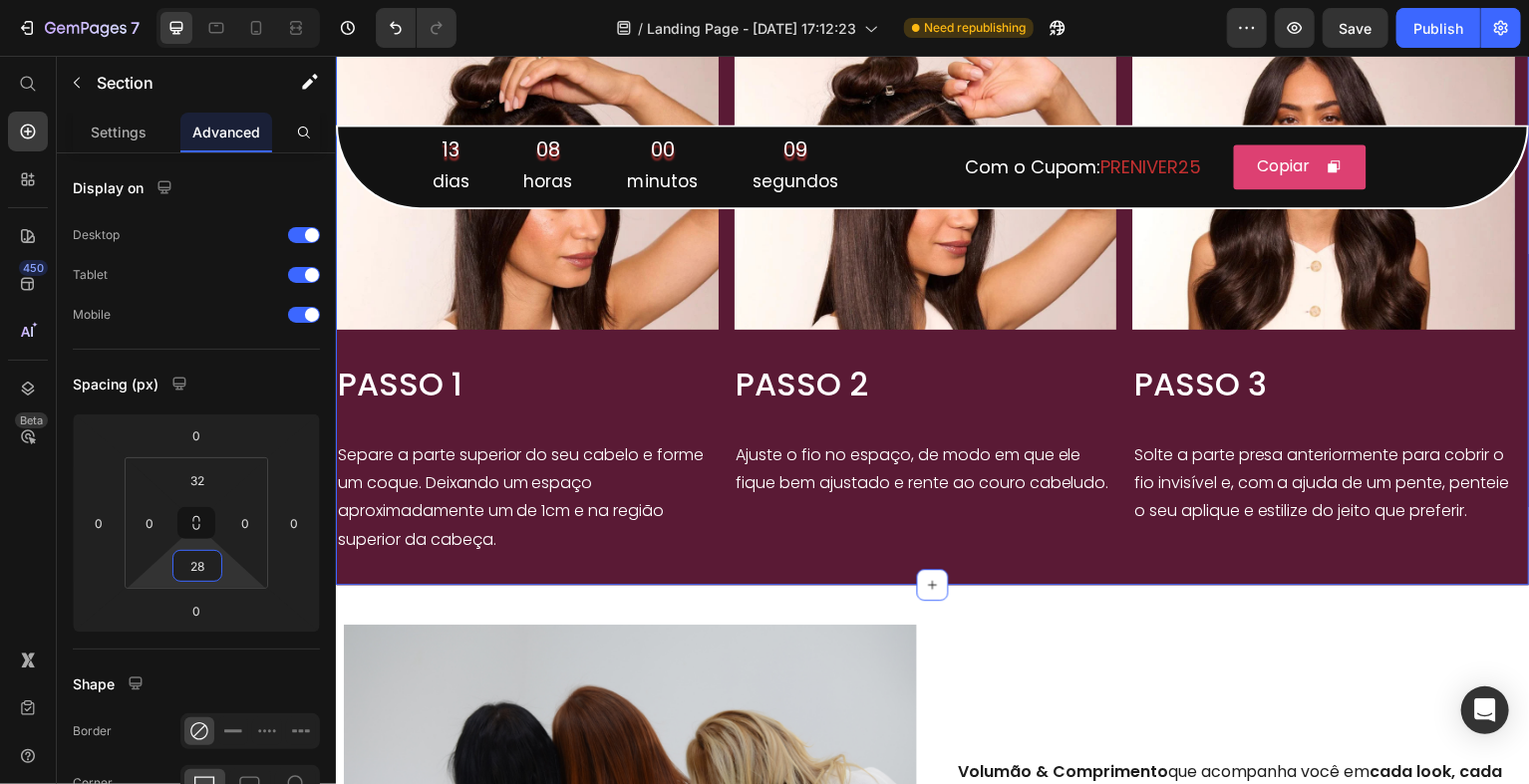 drag, startPoint x: 226, startPoint y: 562, endPoint x: 230, endPoint y: 549, distance: 13.601471 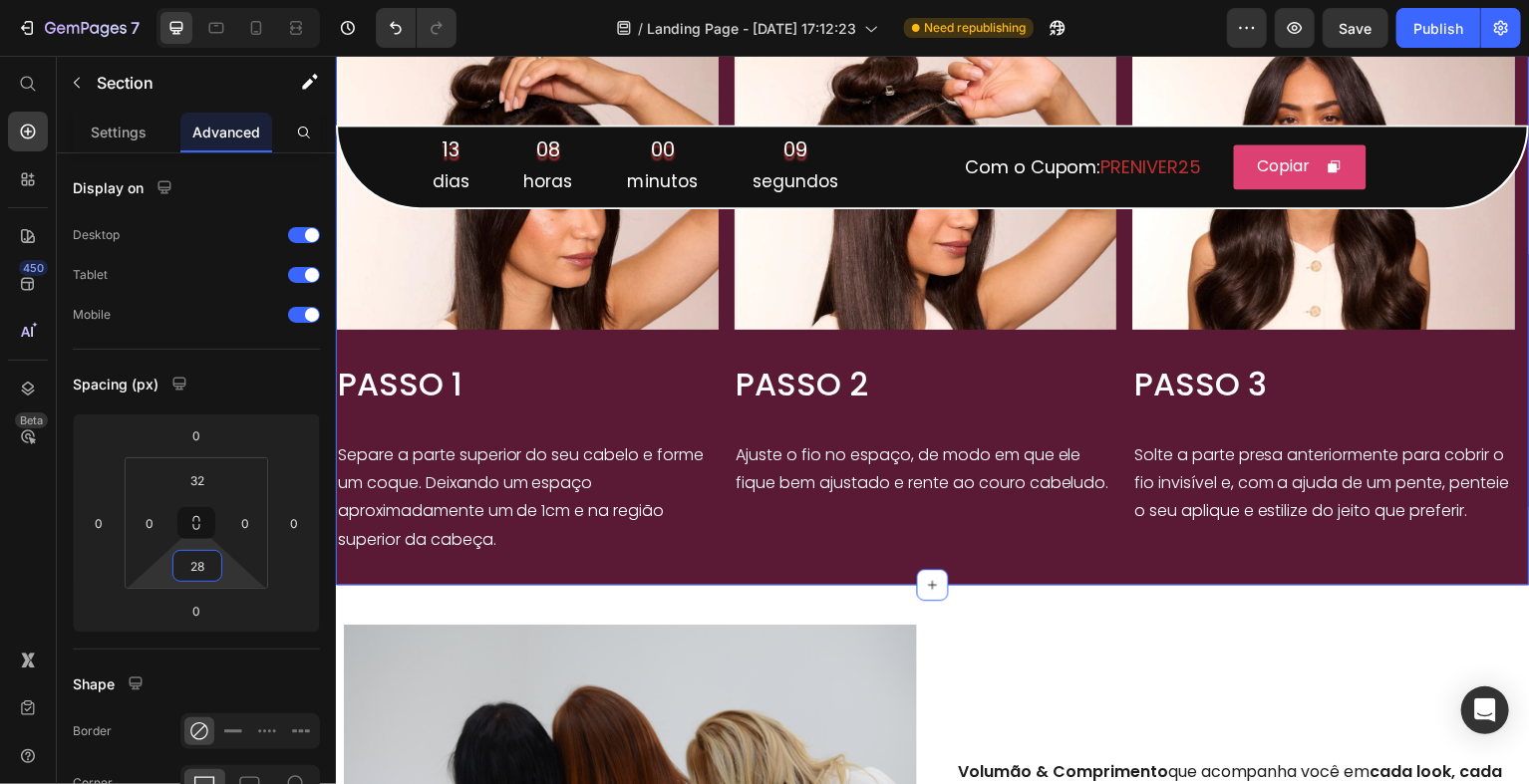 click on "7  Version history  /  Landing Page - Jul 4, 17:12:23 Need republishing Preview  Save   Publish  450 Beta Start with Sections Elements Hero Section Product Detail Brands Trusted Badges Guarantee Product Breakdown How to use Testimonials Compare Bundle FAQs Social Proof Brand Story Product List Collection Blog List Contact Sticky Add to Cart Custom Footer Browse Library 450 Layout
Row
Row
Row
Row Text
Heading
Text Block Button
Button
Button
Sticky Back to top Media" at bounding box center (764, 0) 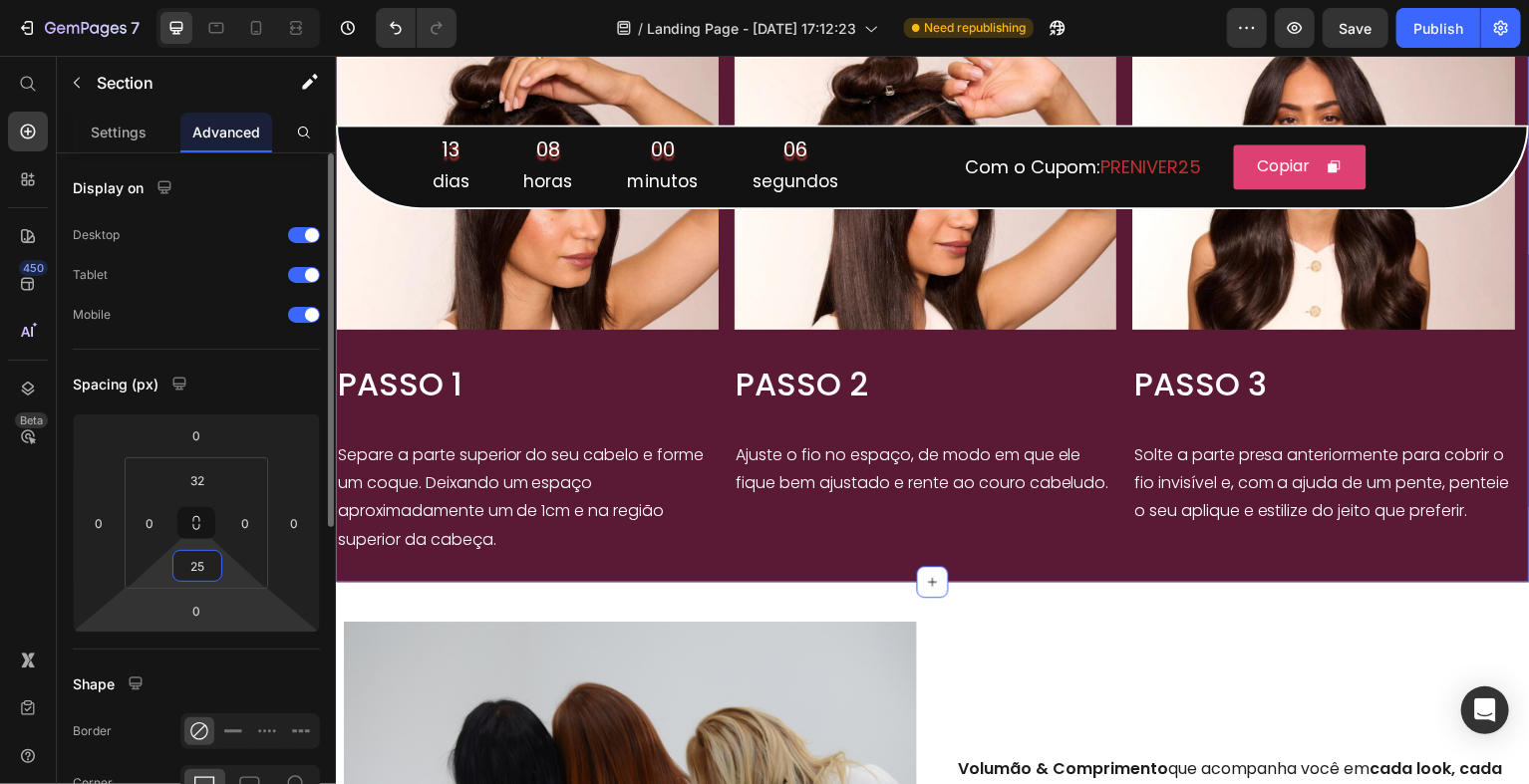 type on "24" 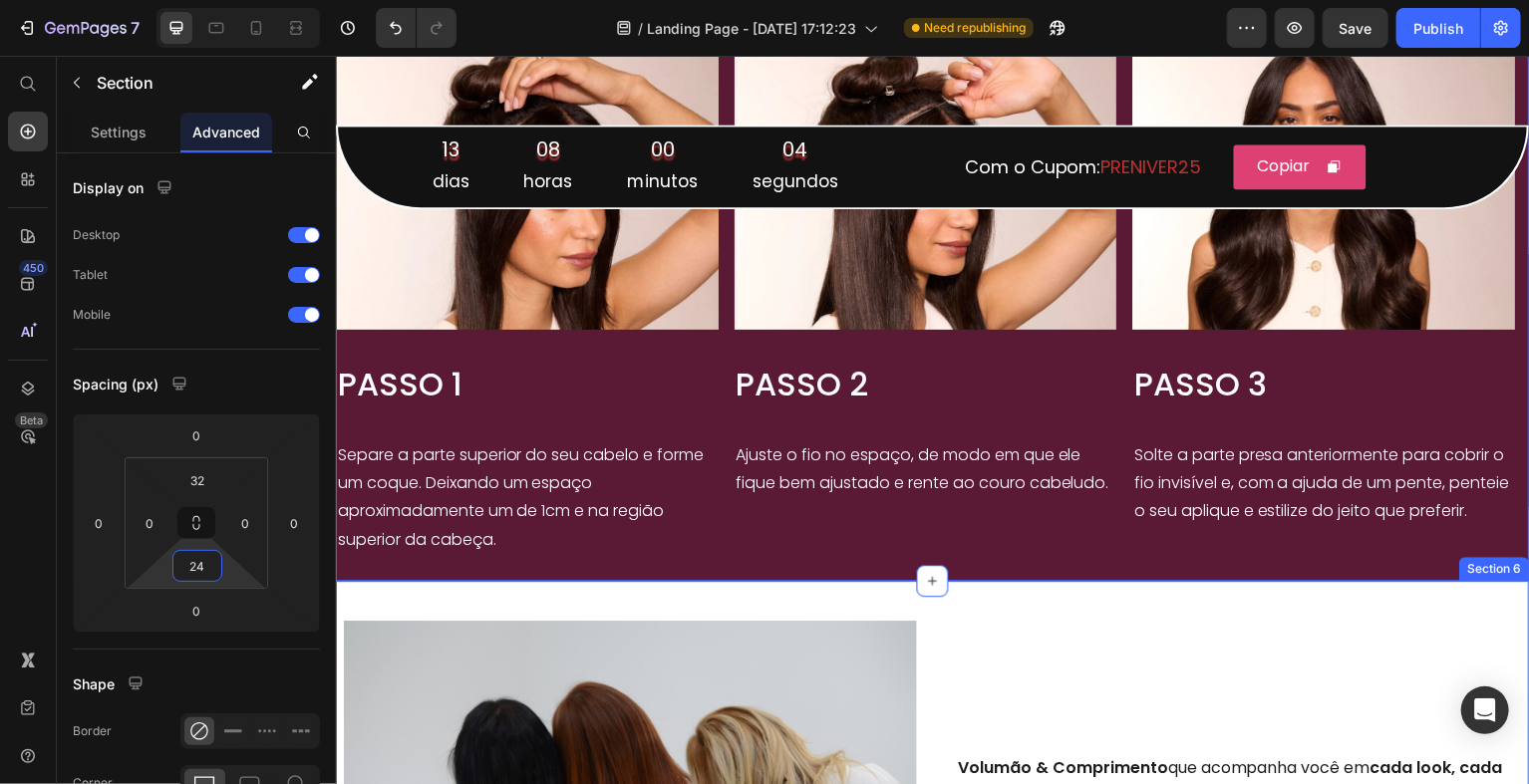 click on "Volumão & Comprimento  que acompanha você em  cada look, cada festa, cada passo confiante . Seja no dia a dia, em um evento especial ou quando a ocasião pede um visual mais  ousado . Text Block Row" at bounding box center [1236, 794] 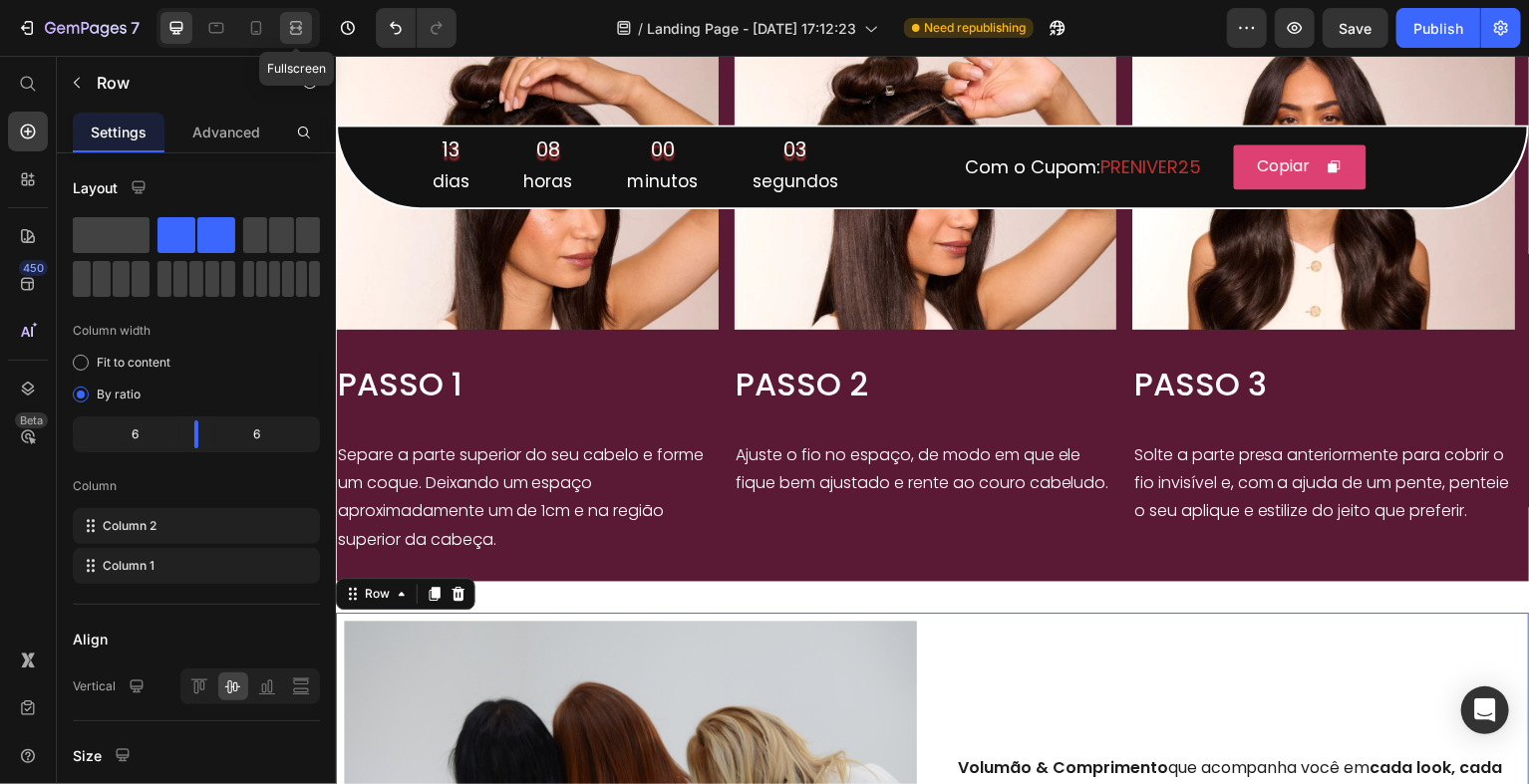 click 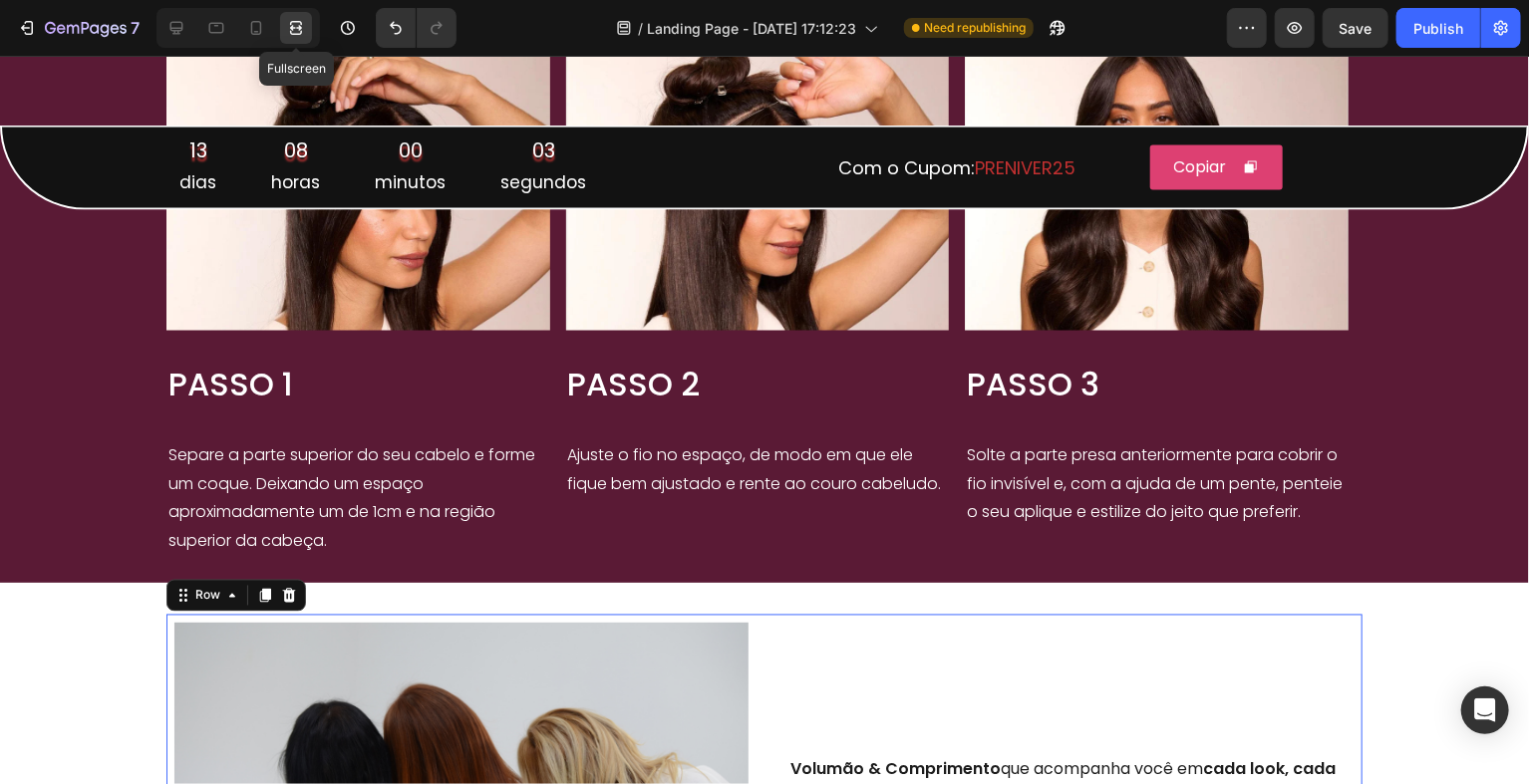 scroll, scrollTop: 1582, scrollLeft: 0, axis: vertical 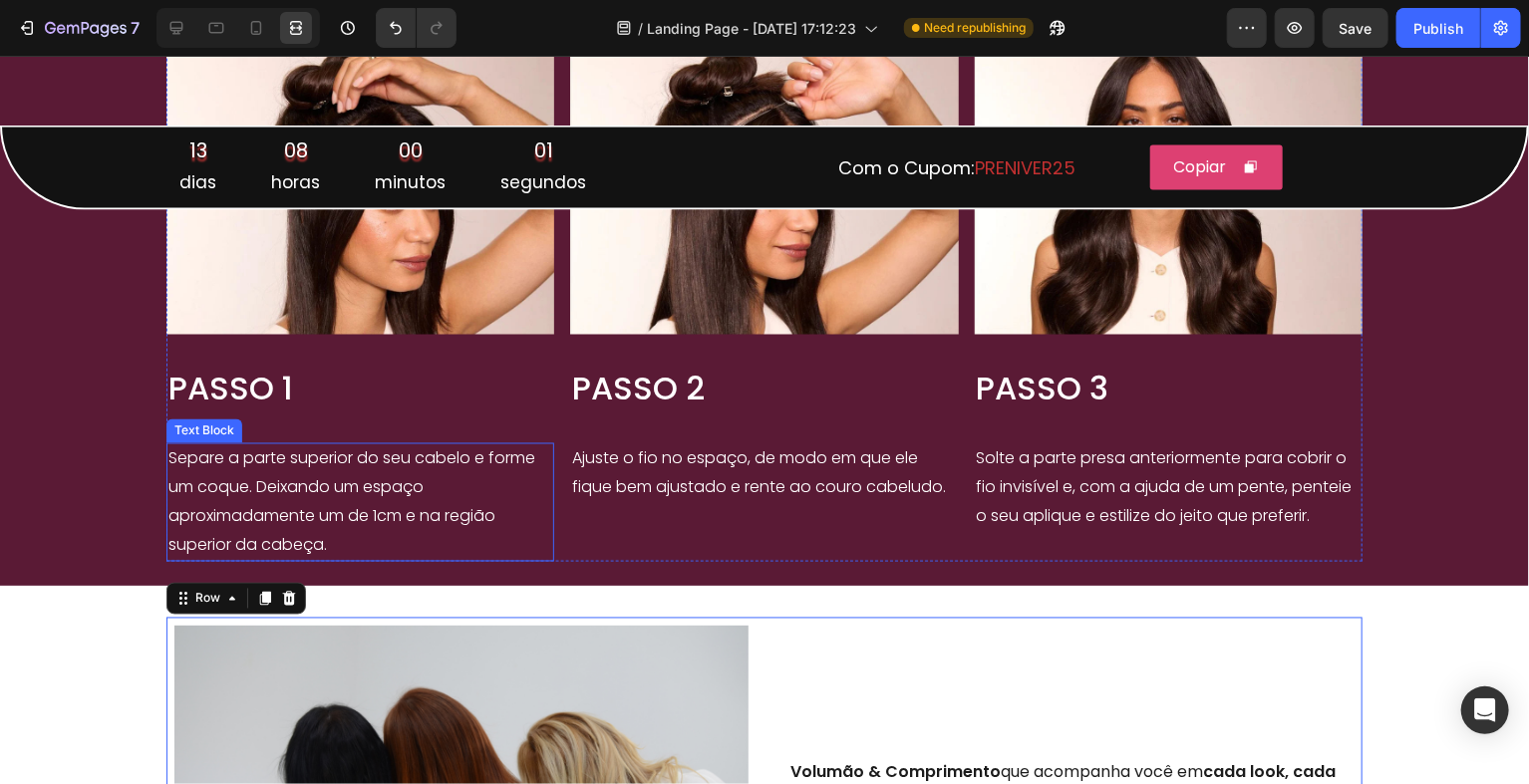 drag, startPoint x: 326, startPoint y: 460, endPoint x: 380, endPoint y: 421, distance: 66.61081 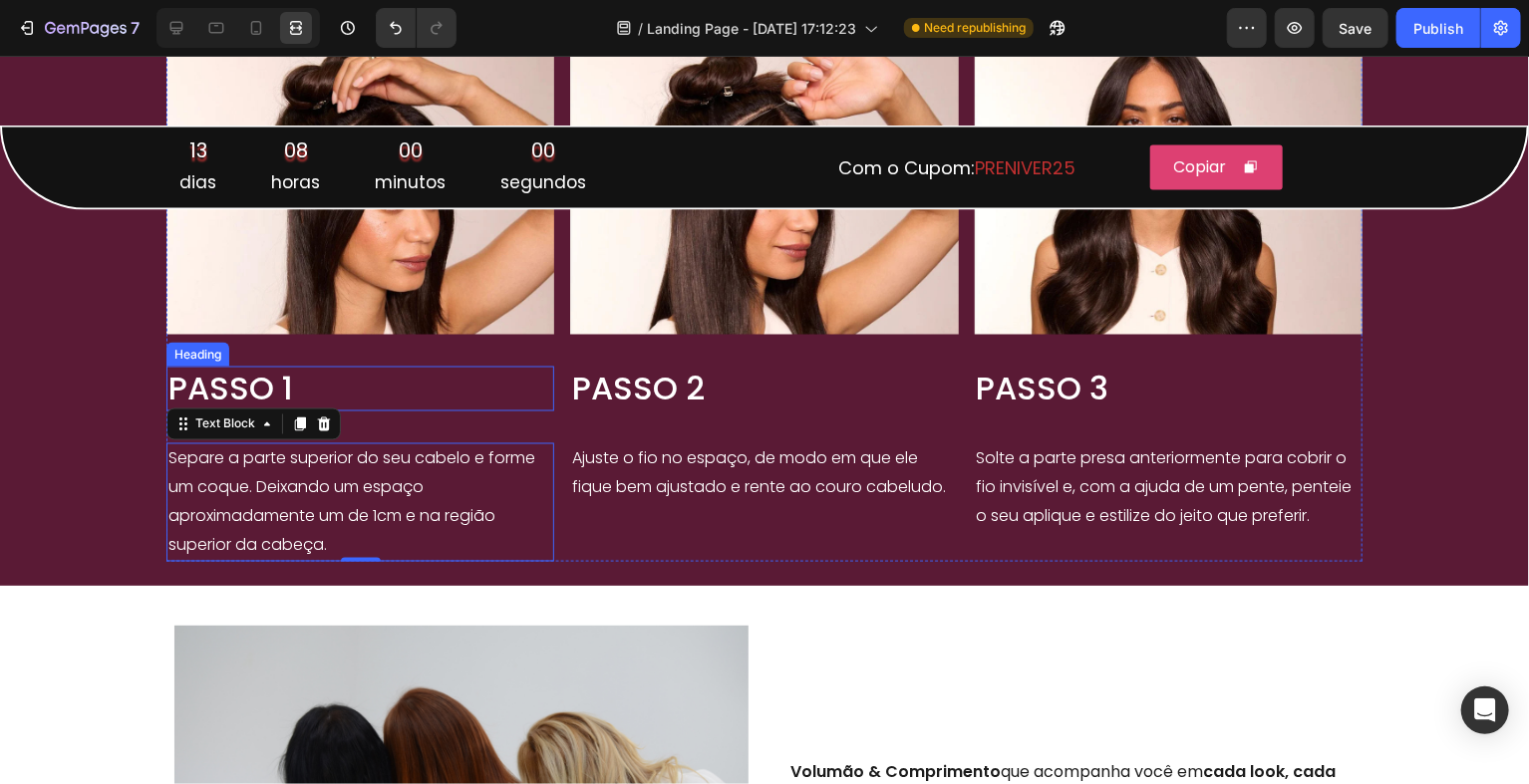 click on "PASSO 1" at bounding box center [360, 389] 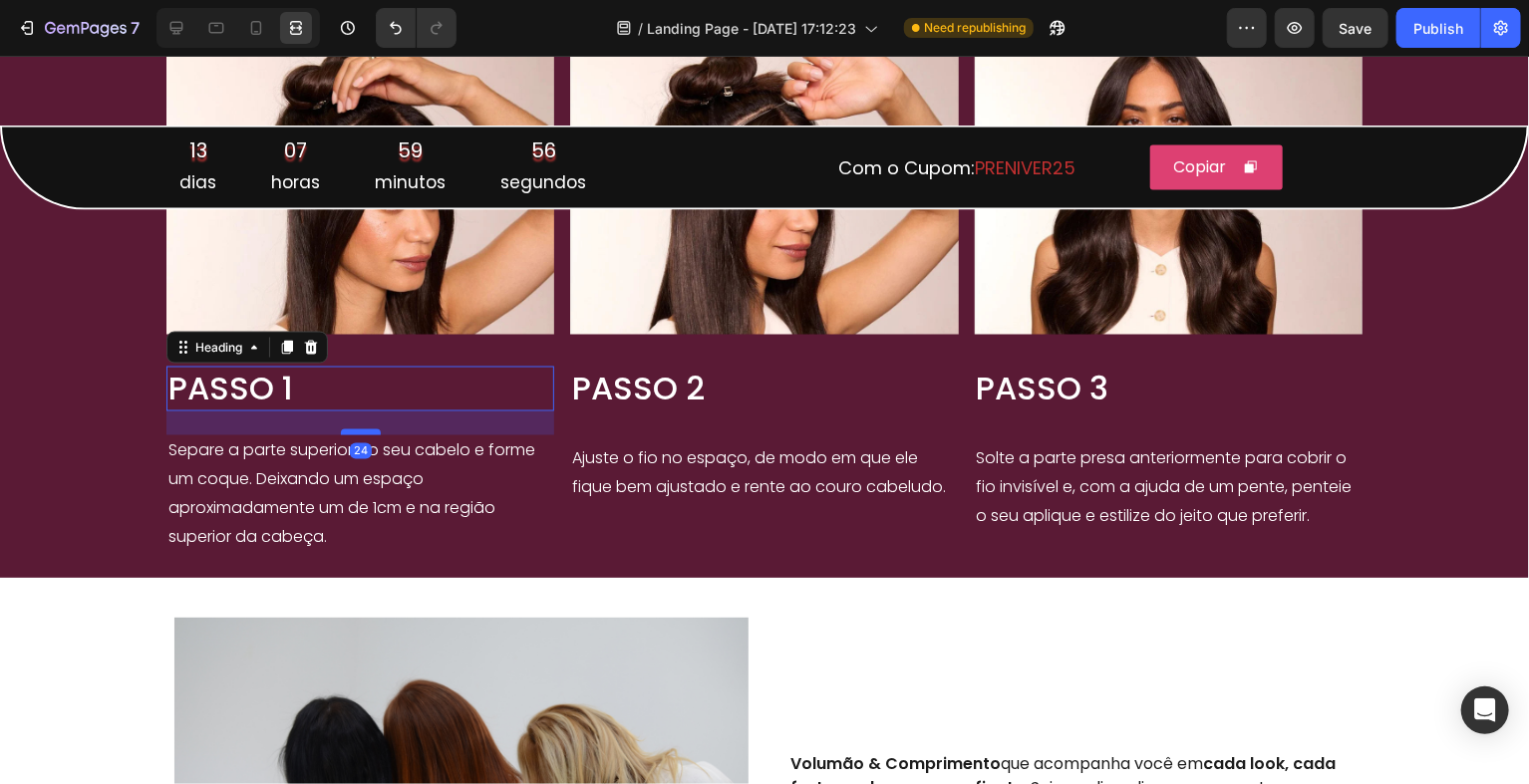 drag, startPoint x: 360, startPoint y: 438, endPoint x: 372, endPoint y: 430, distance: 14.422205 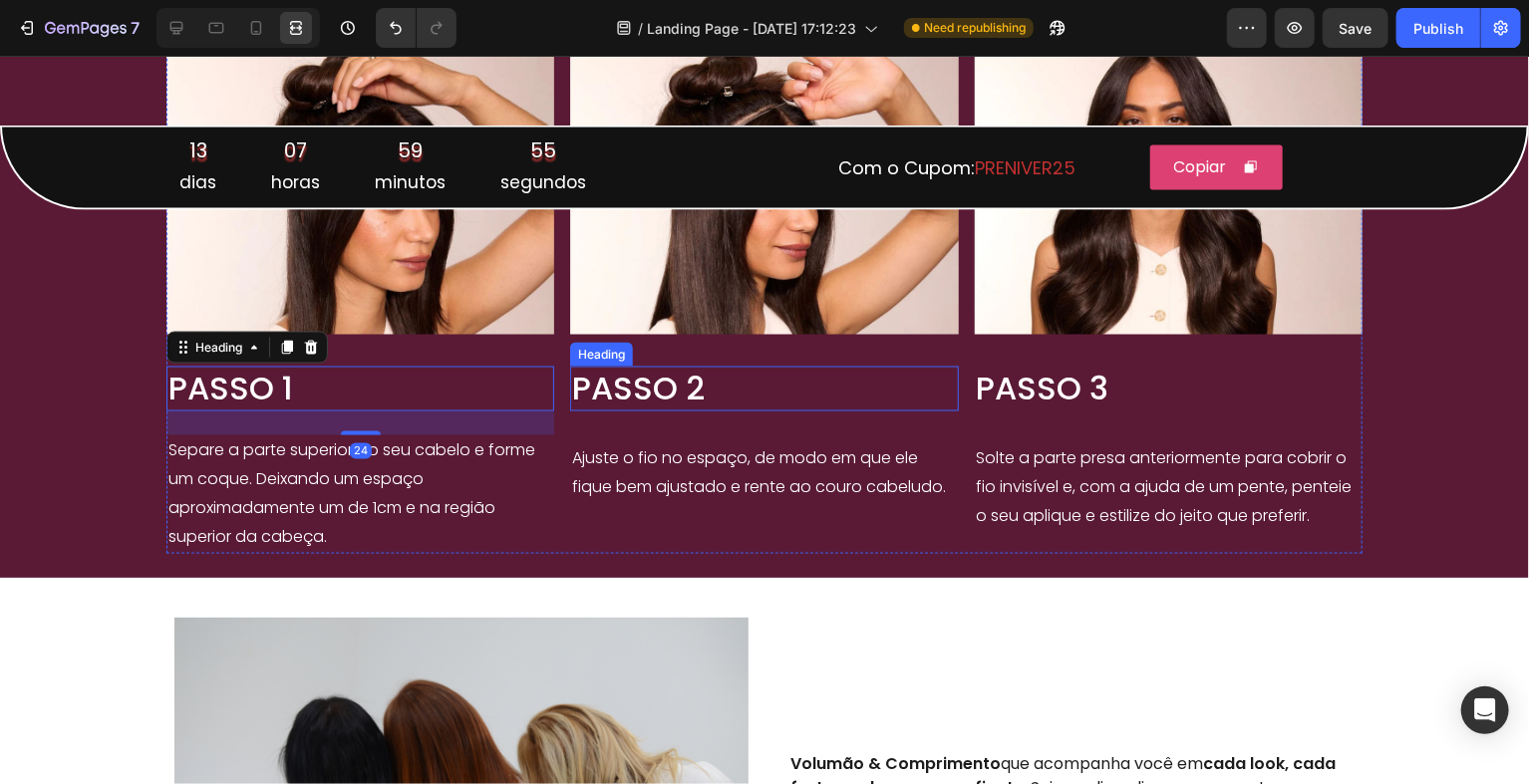 click on "PASSO 2" at bounding box center (764, 389) 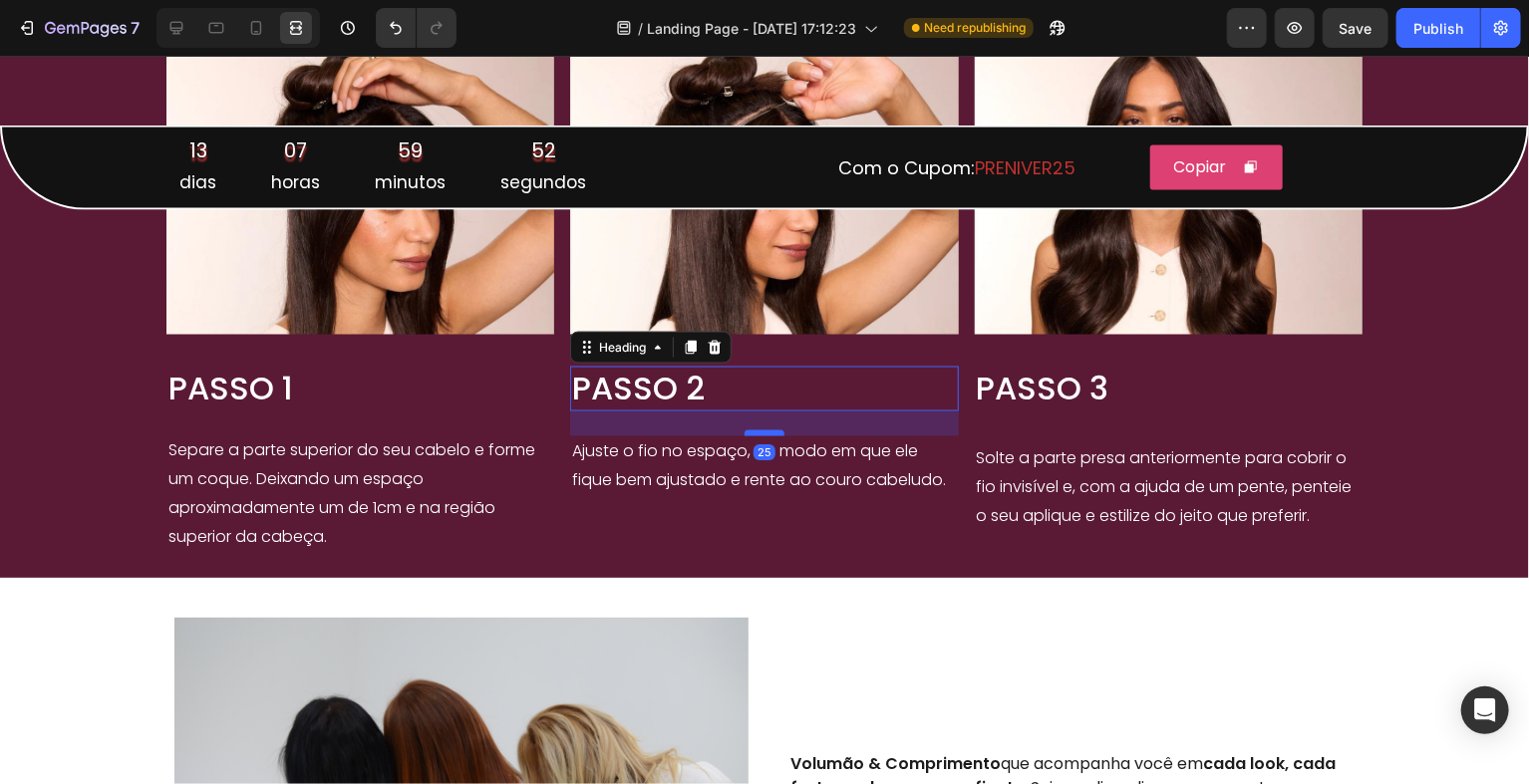 drag, startPoint x: 767, startPoint y: 440, endPoint x: 755, endPoint y: 433, distance: 13.892444 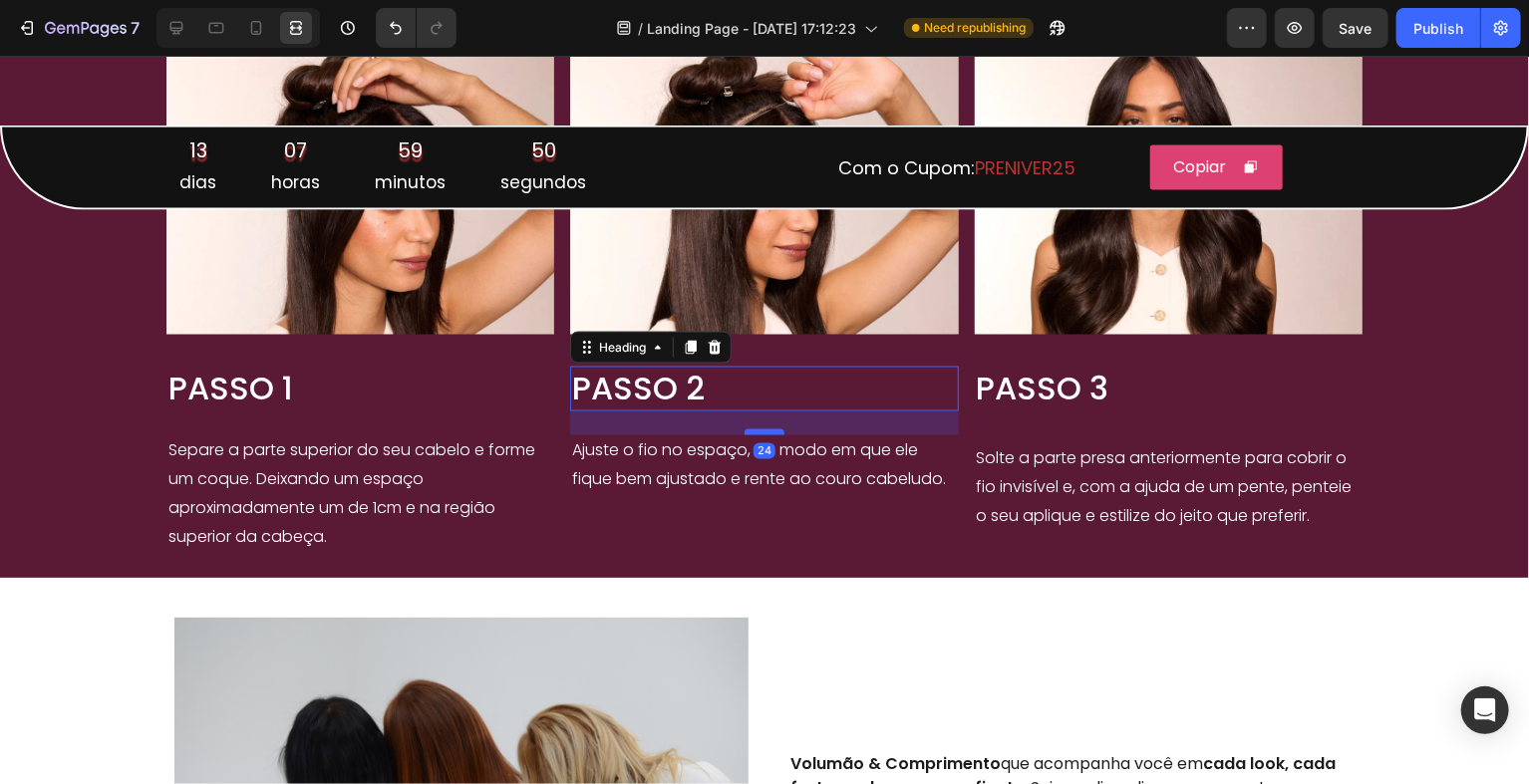 click at bounding box center [764, 431] 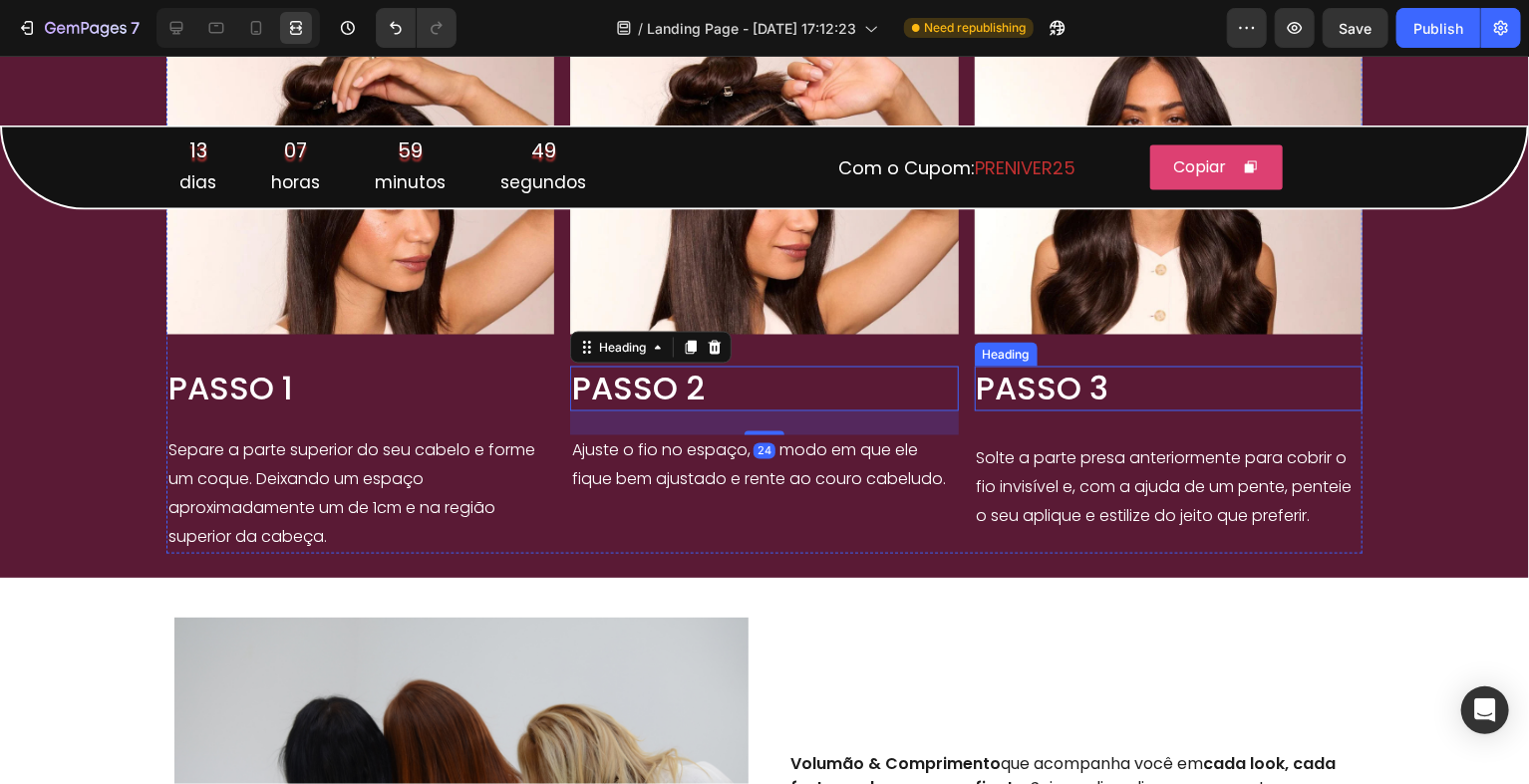 click on "PASSO 3" at bounding box center (1168, 389) 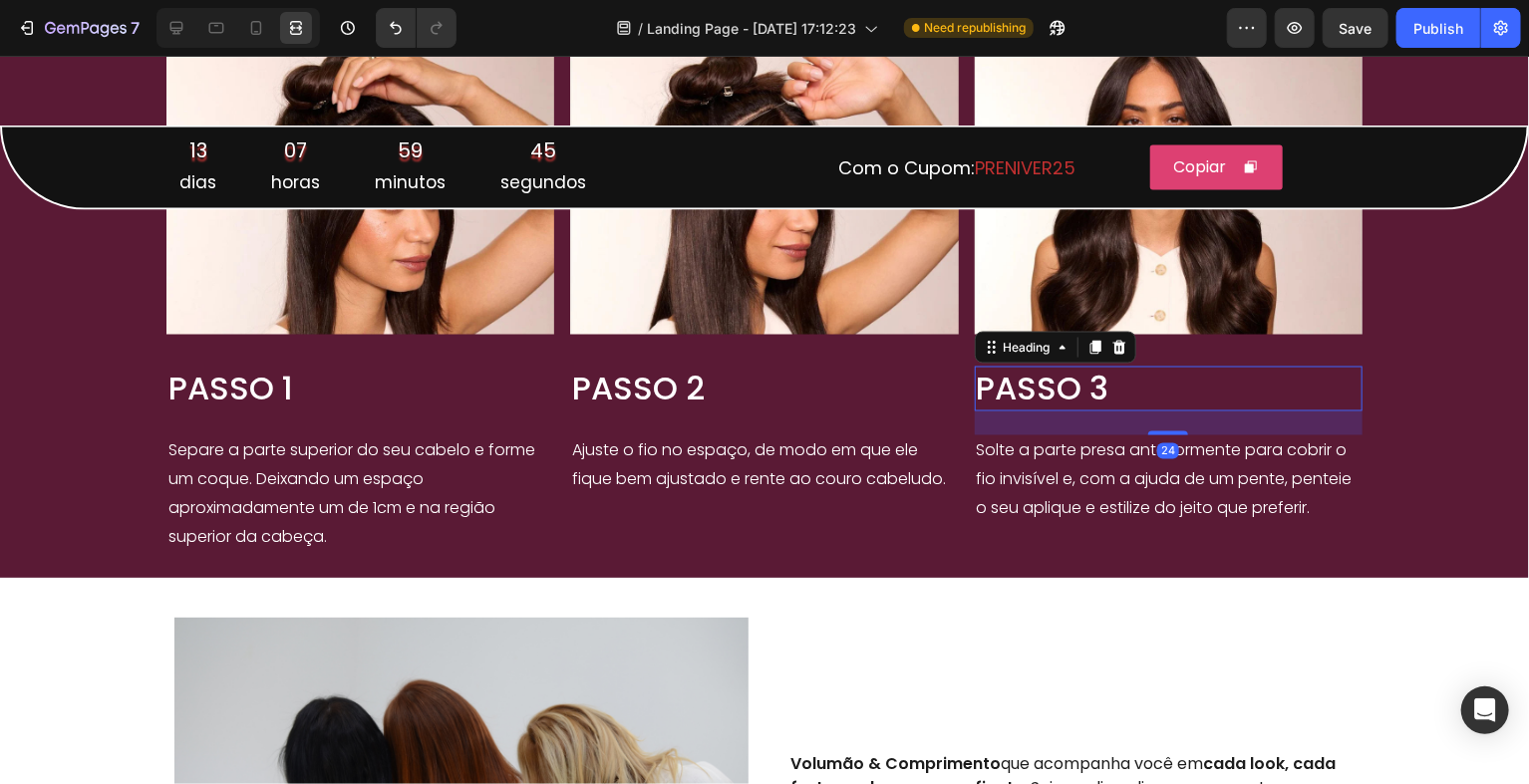 drag, startPoint x: 1149, startPoint y: 439, endPoint x: 1128, endPoint y: 431, distance: 22.472205 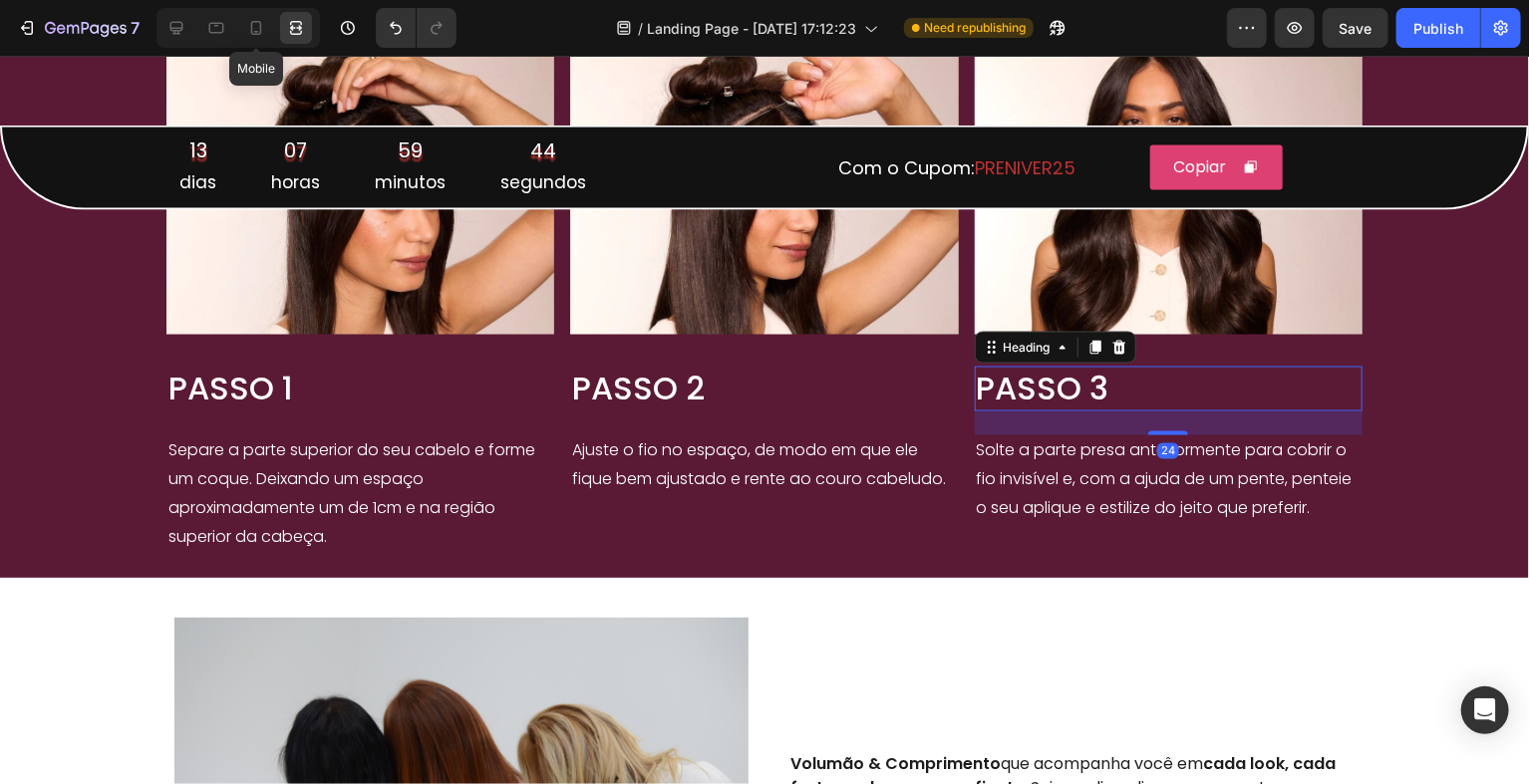drag, startPoint x: 263, startPoint y: 39, endPoint x: 270, endPoint y: 47, distance: 10.630146 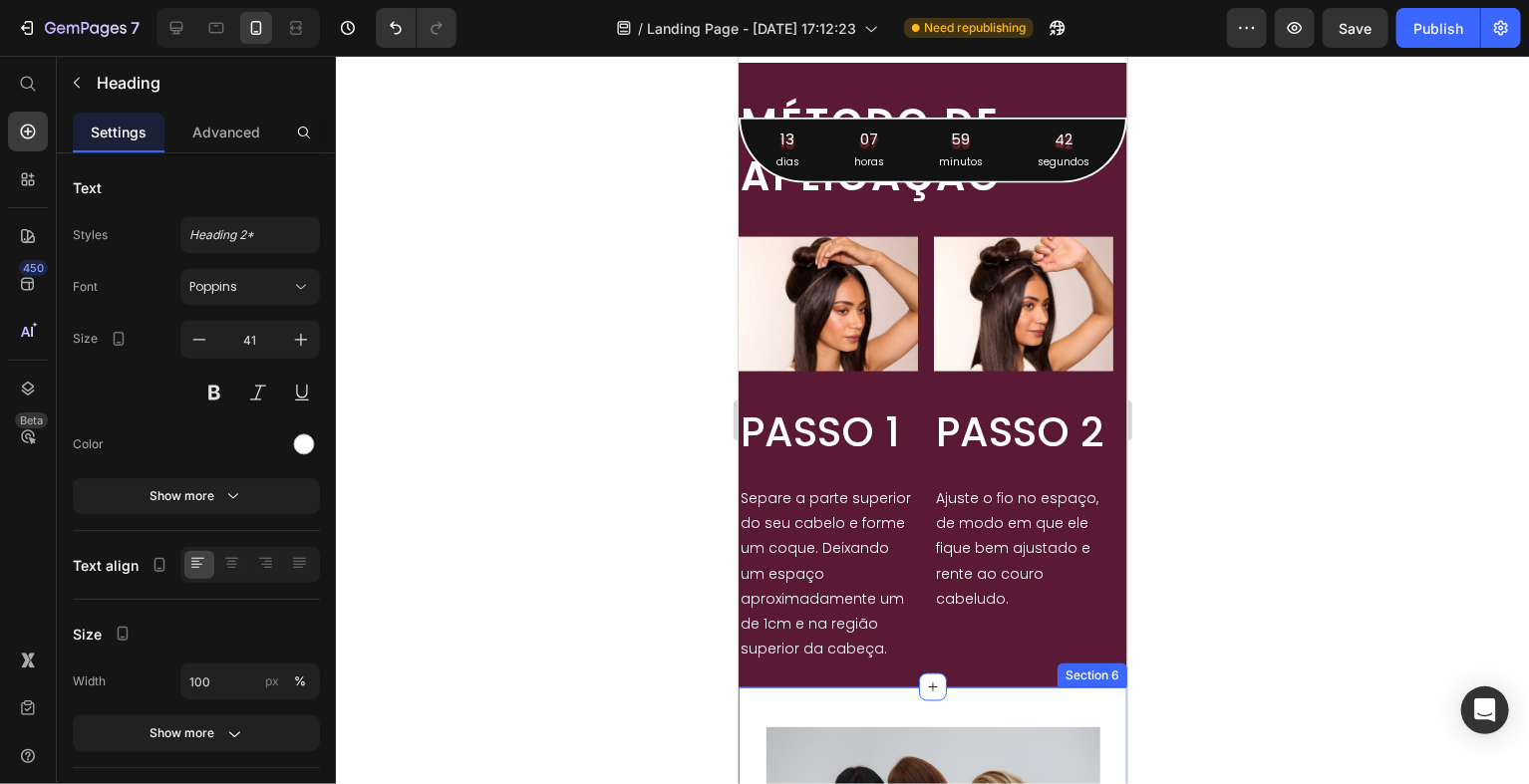 scroll, scrollTop: 1222, scrollLeft: 0, axis: vertical 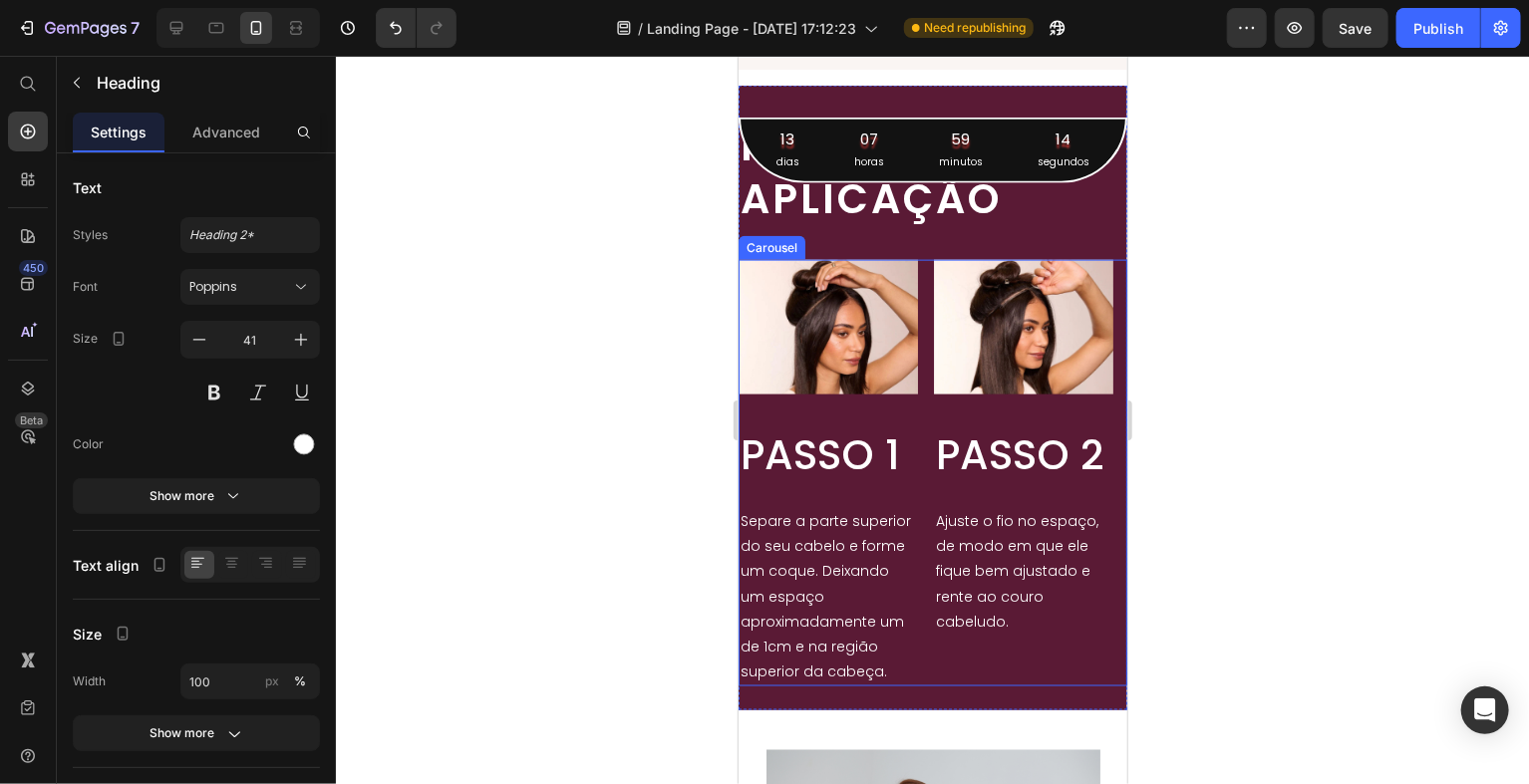 click on "Image PASSO 1 Heading Separe a parte superior do seu cabelo e forme um coque. Deixando um espaço aproximadamente um de 1cm e na região superior da cabeça. Text Block Image PASSO 2 Heading Ajuste o fio no espaço, de modo em que ele fique bem ajustado e rente ao couro cabeludo. Text Block Image PASSO 3 Heading   24 Solte a parte presa anteriormente para cobrir o fio invisível e, com a ajuda de um pente, penteie o seu aplique e estilize do jeito que preferir. Text Block
Drop element here" at bounding box center (932, 472) 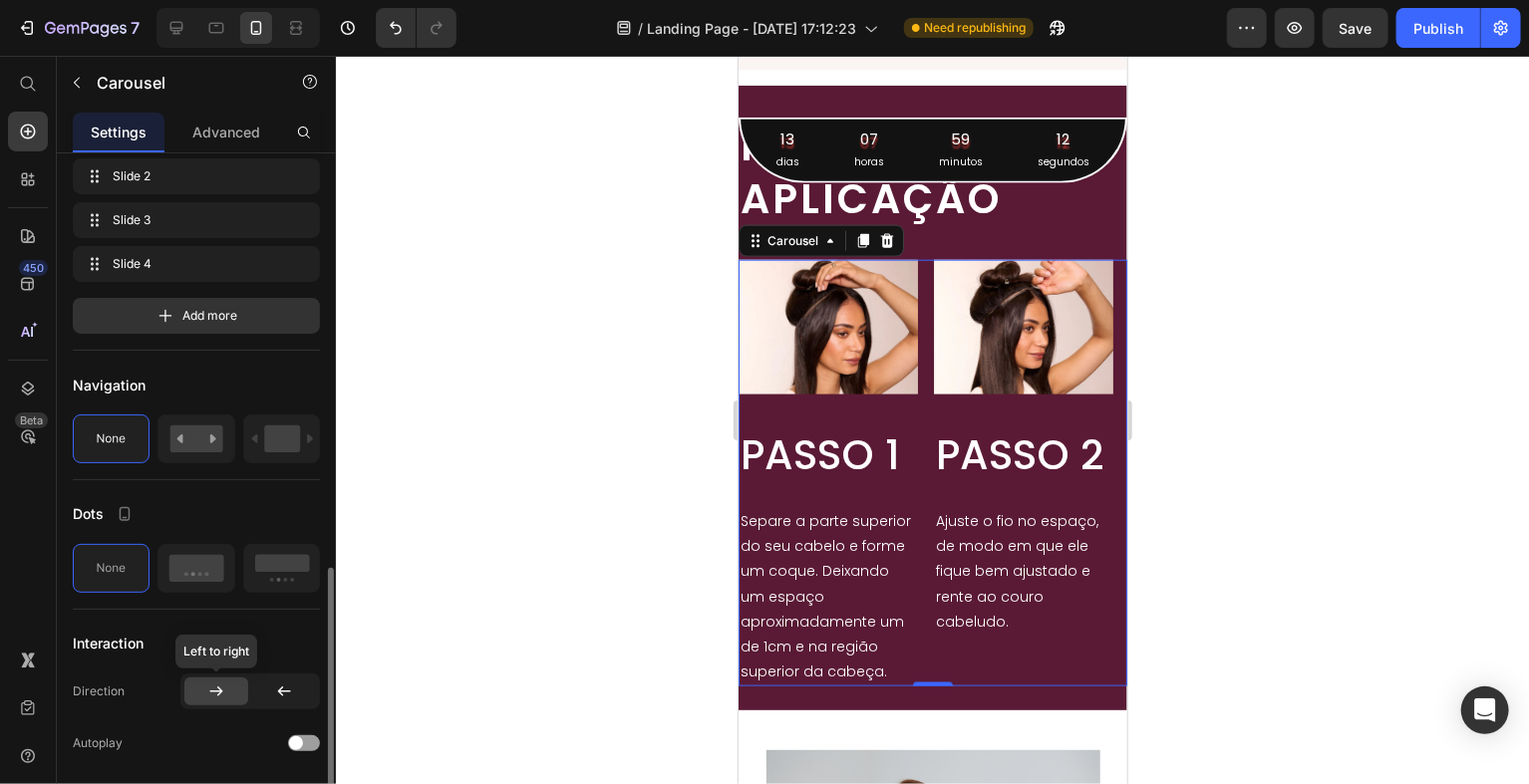scroll, scrollTop: 598, scrollLeft: 0, axis: vertical 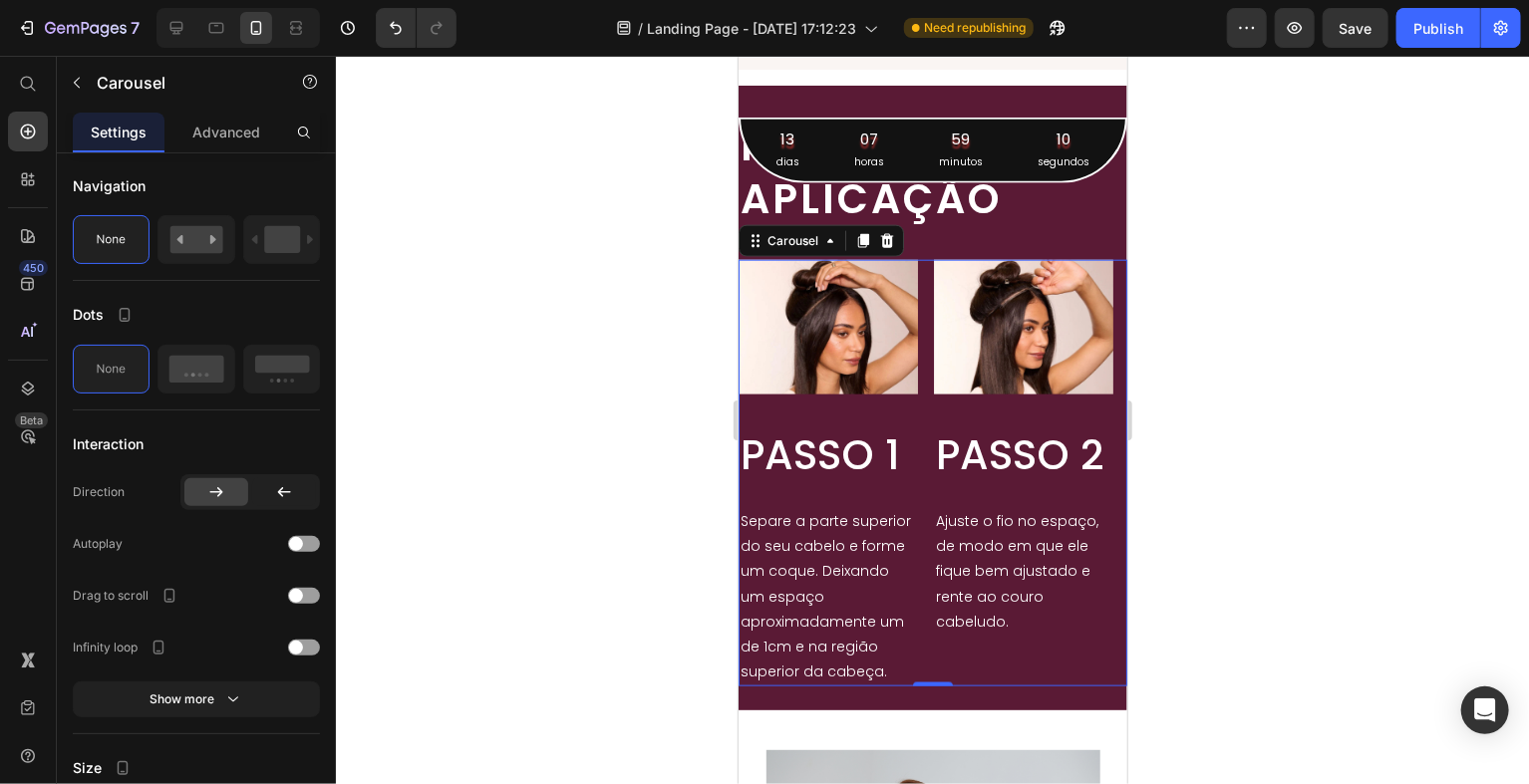 click on "Carousel" at bounding box center [820, 240] 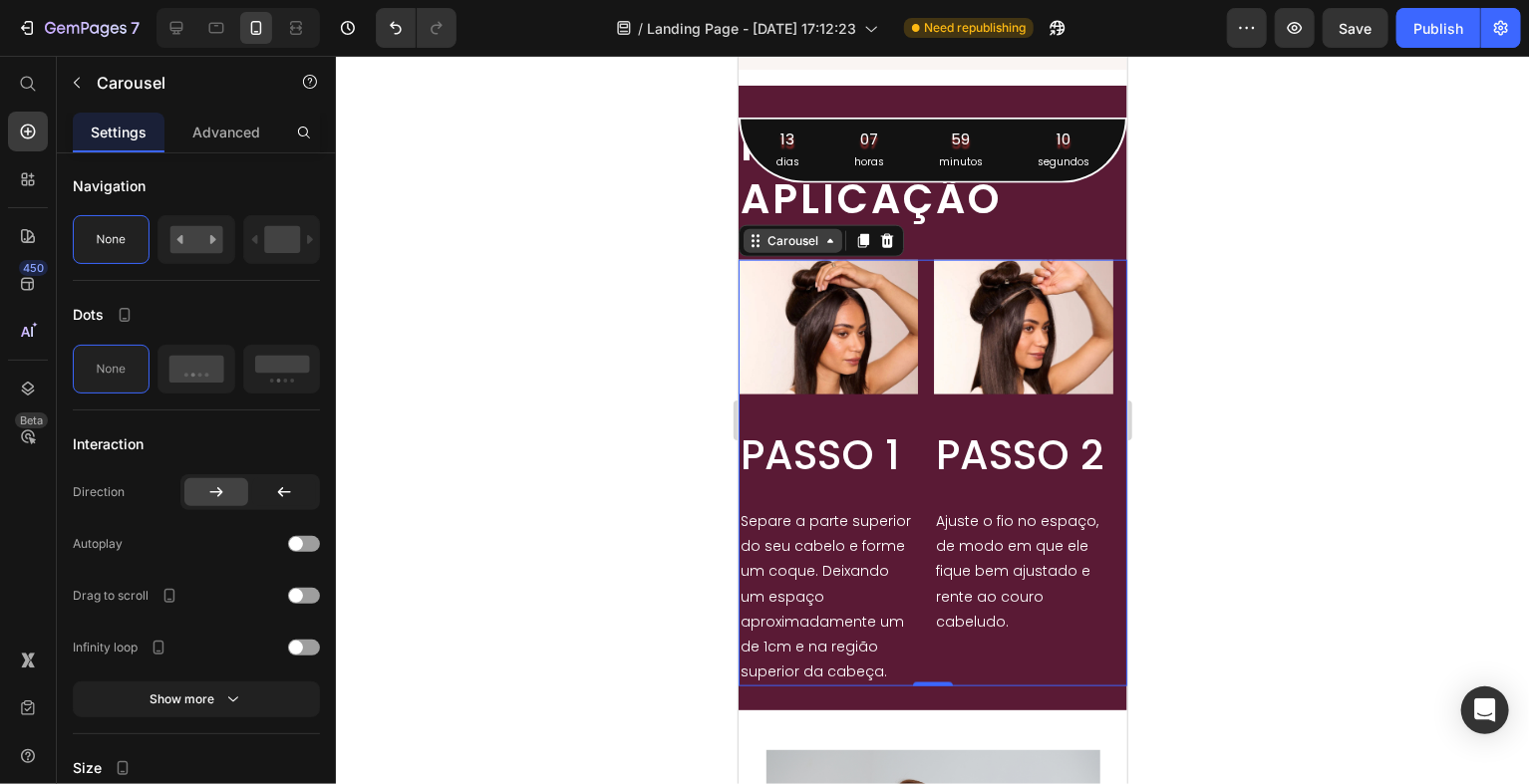 click on "Carousel" at bounding box center [791, 240] 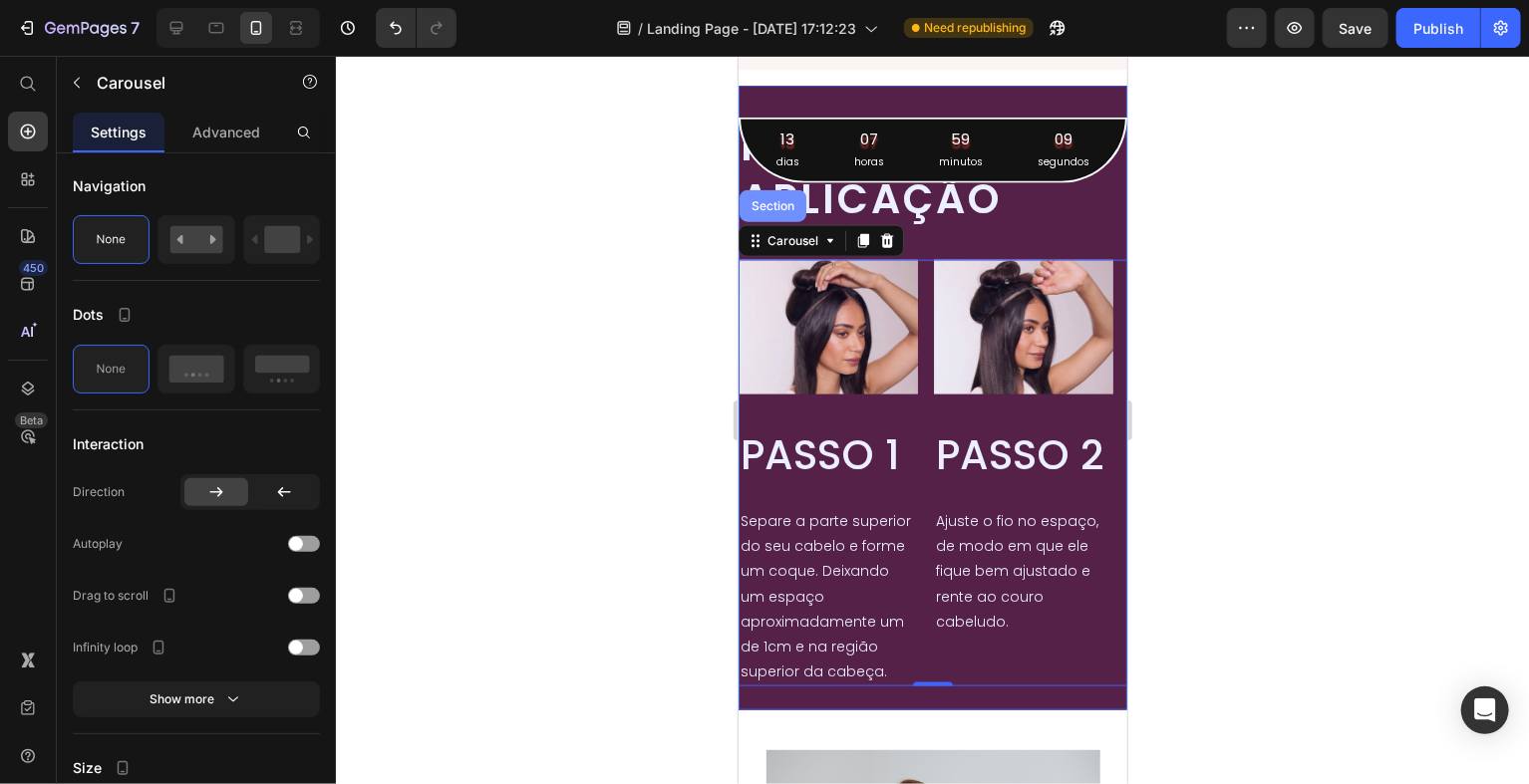 click on "Section" at bounding box center [771, 205] 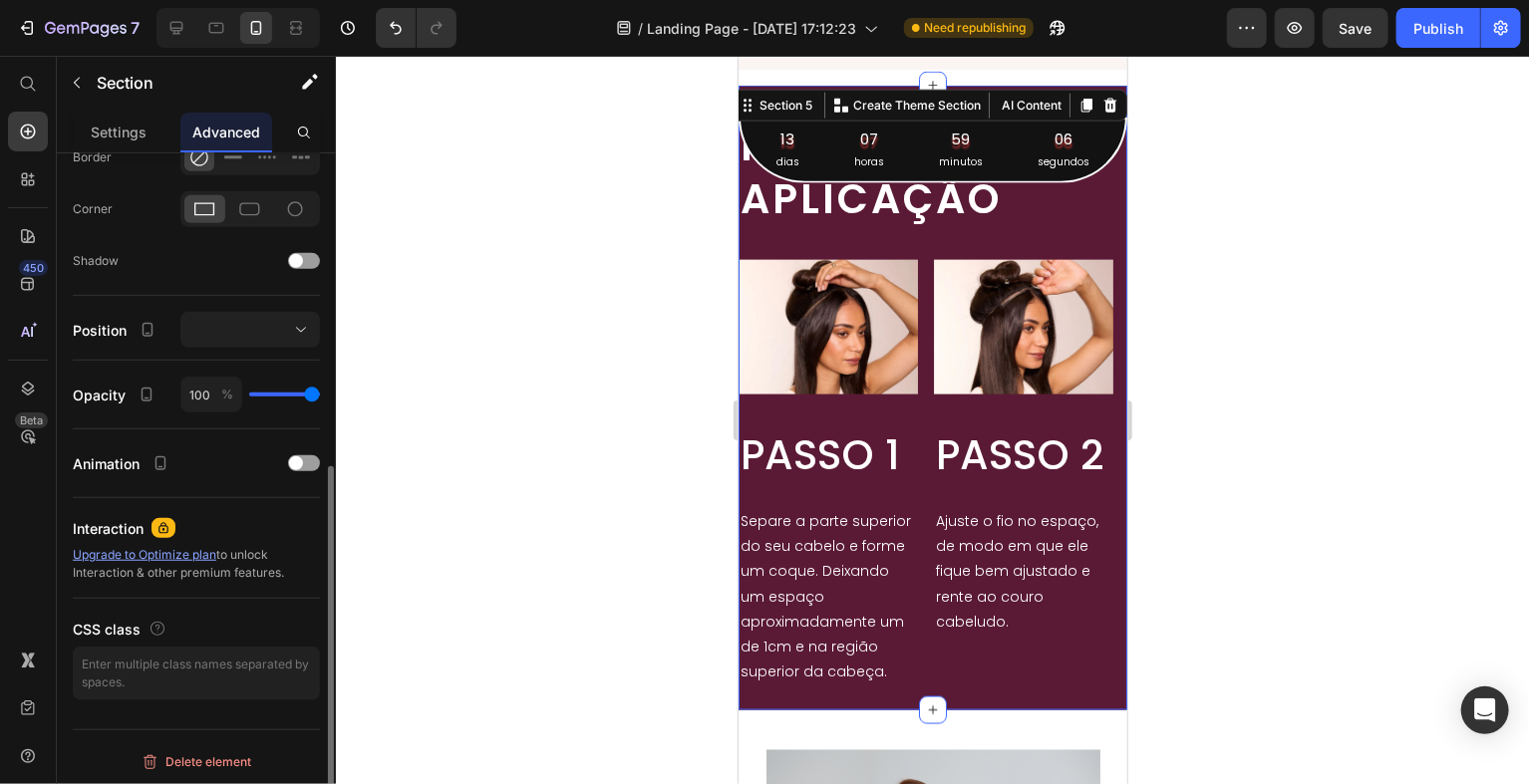 scroll, scrollTop: 275, scrollLeft: 0, axis: vertical 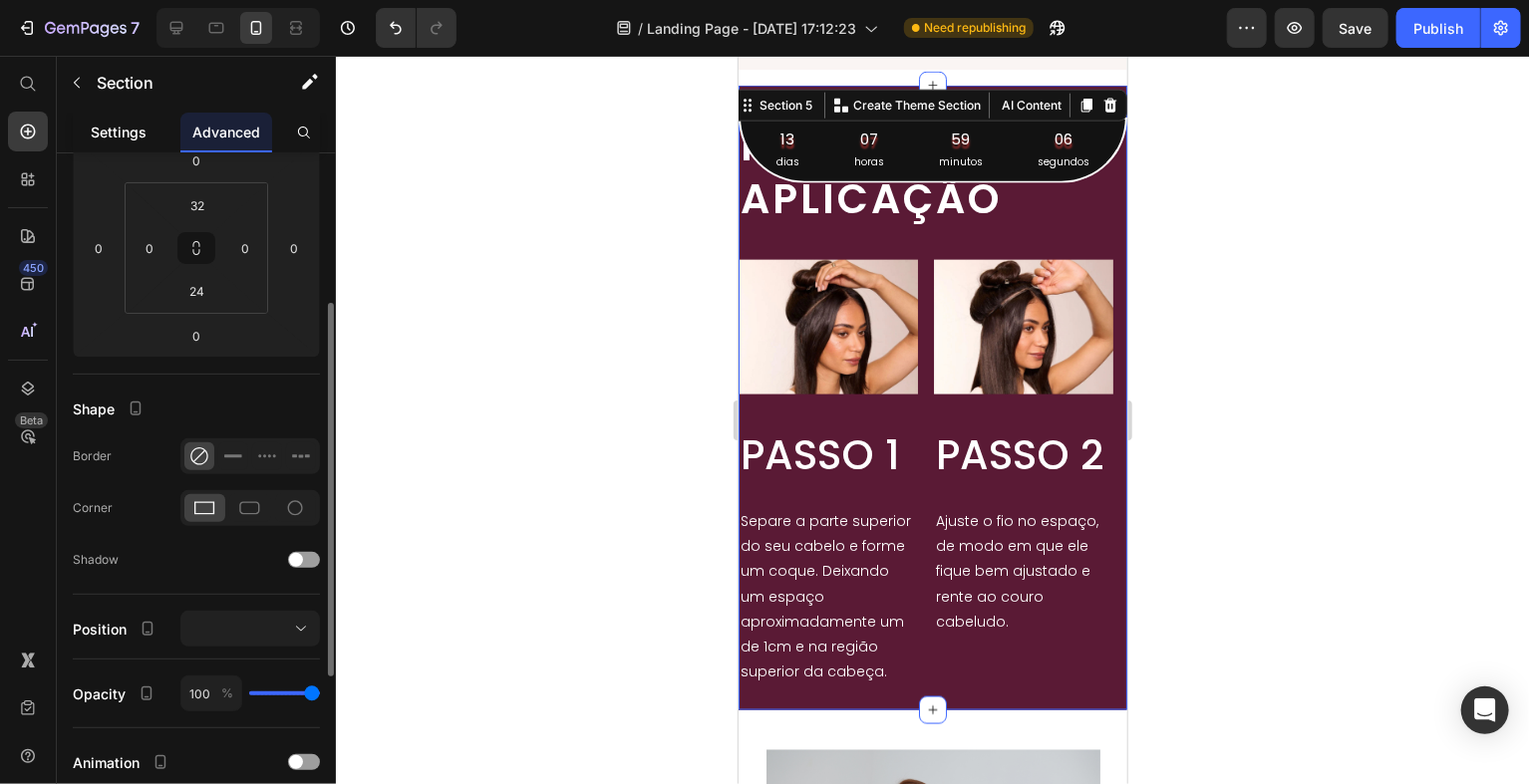 click on "Settings" 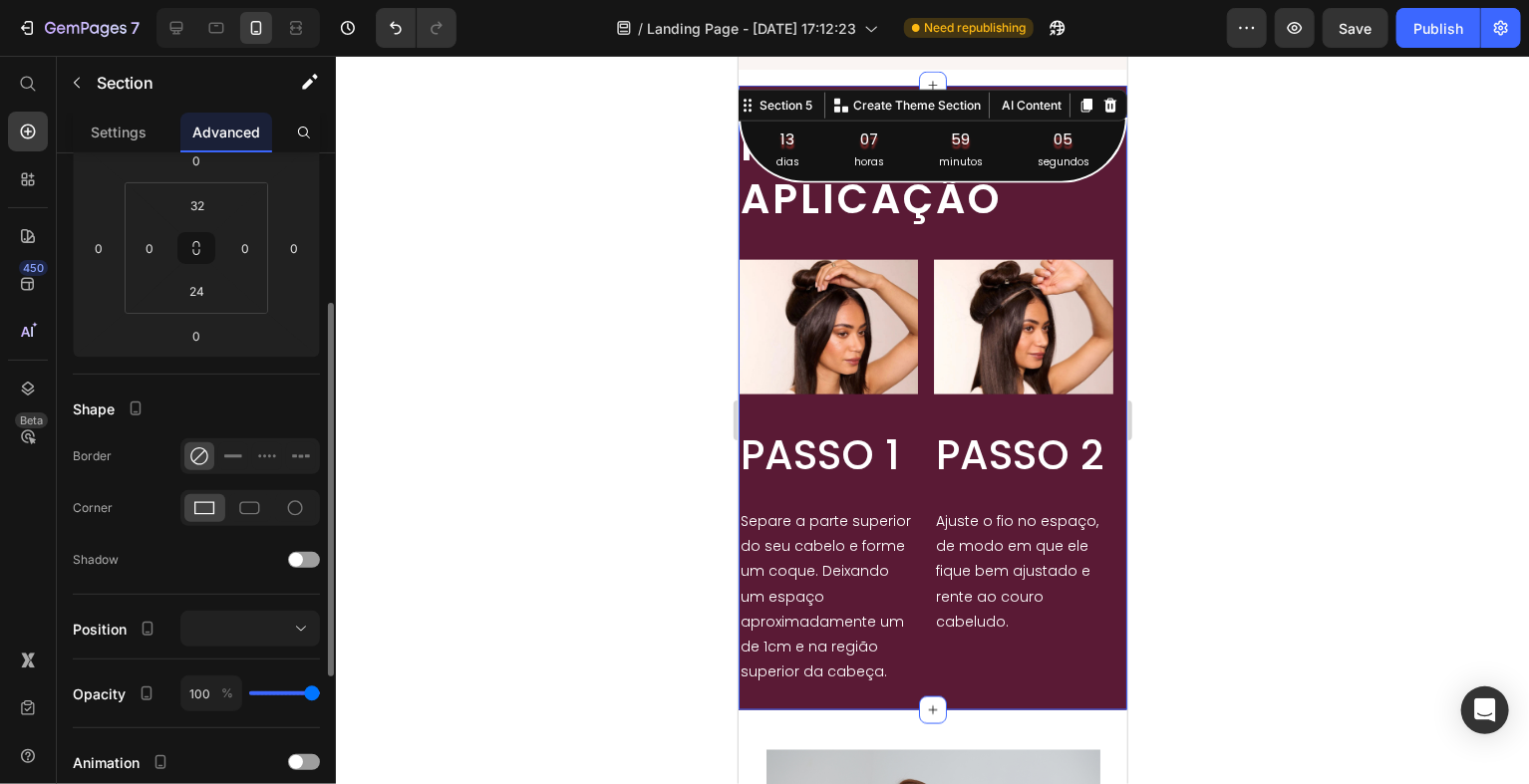 scroll, scrollTop: 0, scrollLeft: 0, axis: both 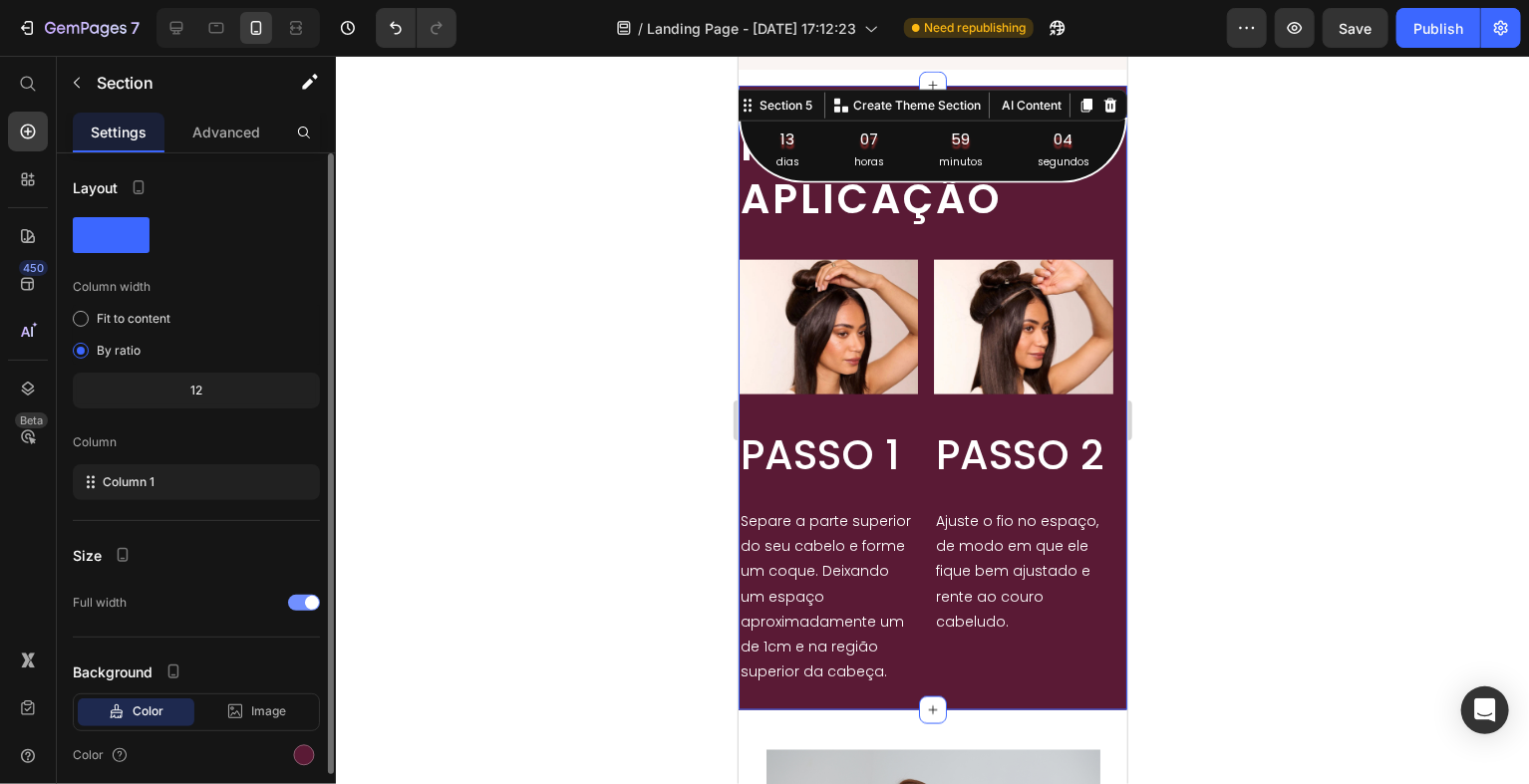click on "Full width" 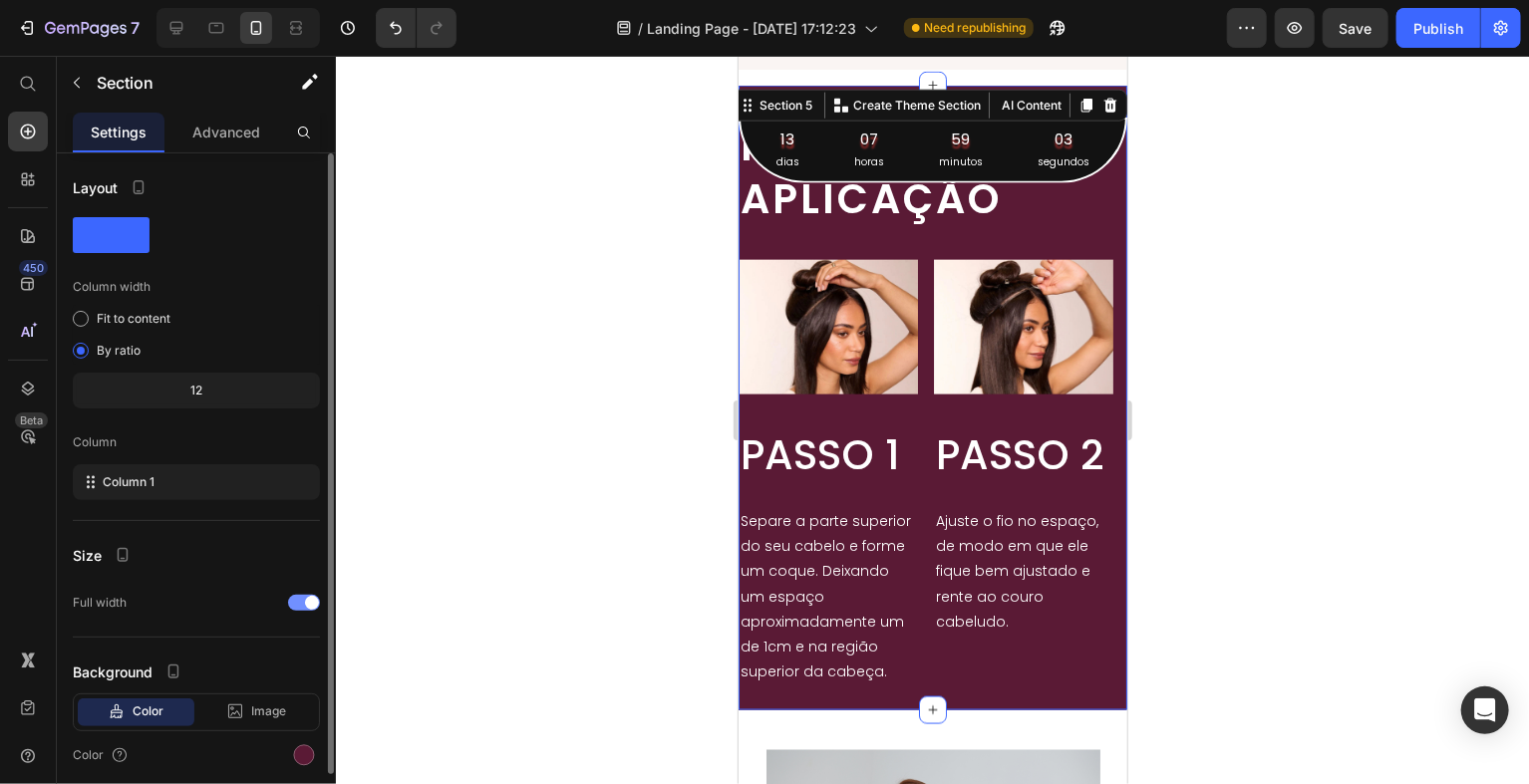 click at bounding box center [304, 603] 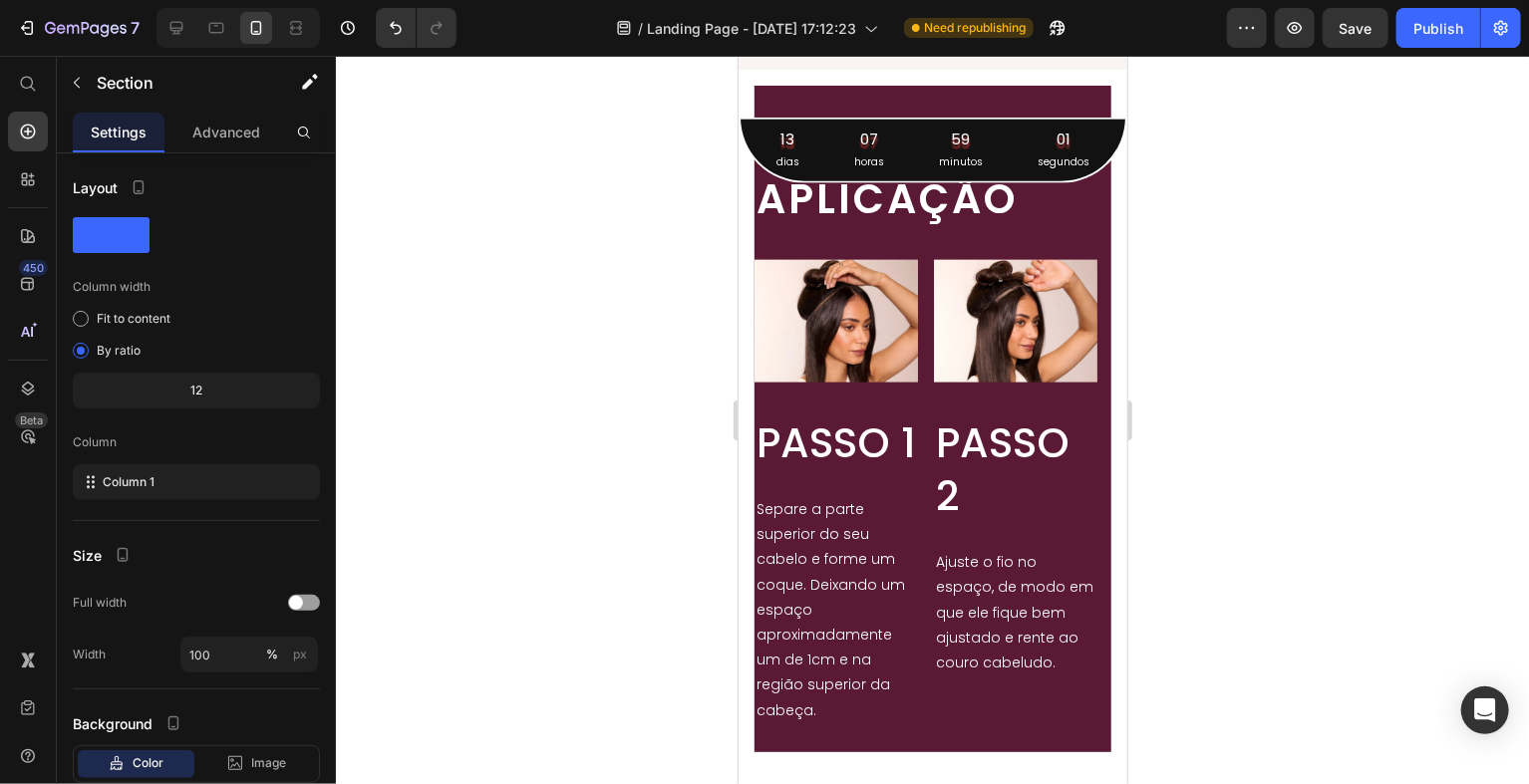 click on "MÉTODO DE APLICAÇÃO  Heading Row Image PASSO 1 Heading Separe a parte superior do seu cabelo e forme um coque. Deixando um espaço aproximadamente um de 1cm e na região superior da cabeça. Text Block Image PASSO 2 Heading Ajuste o fio no espaço, de modo em que ele fique bem ajustado e rente ao couro cabeludo. Text Block Image PASSO 3 Heading Solte a parte presa anteriormente para cobrir o fio invisível e, com a ajuda de um pente, penteie o seu aplique e estilize do jeito que preferir. Text Block
Drop element here Carousel Section 5" at bounding box center [932, 417] 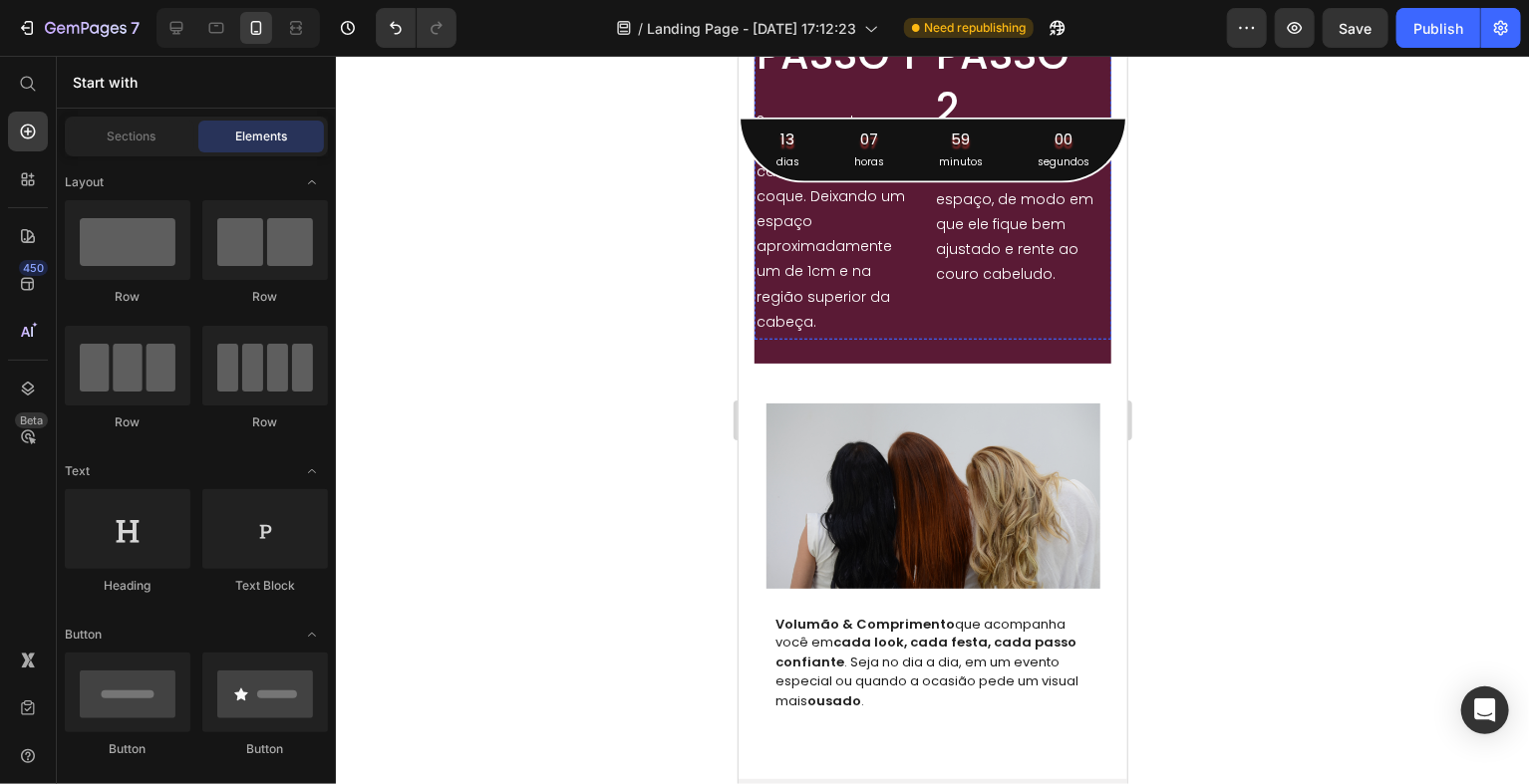 scroll, scrollTop: 1297, scrollLeft: 0, axis: vertical 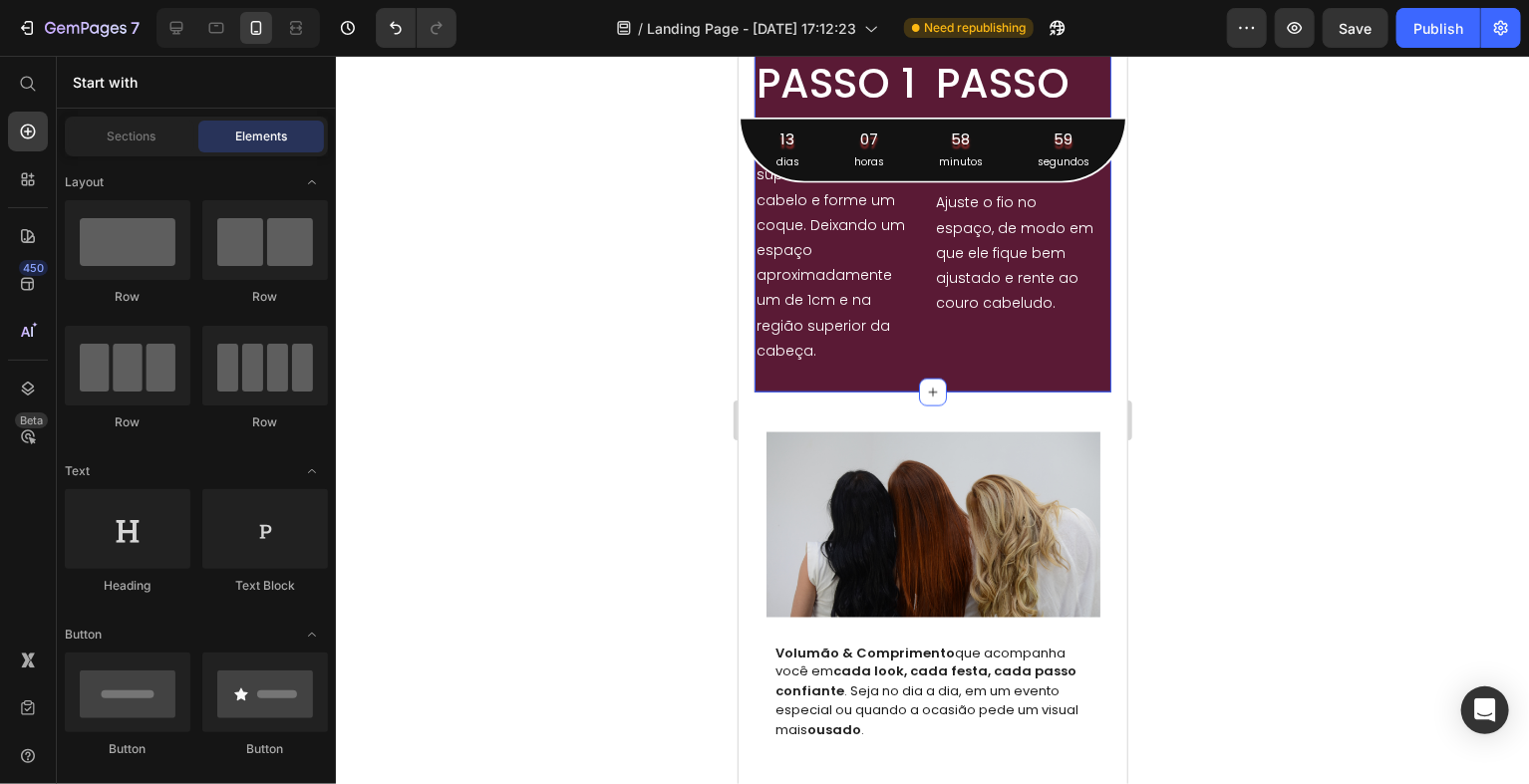 click on "MÉTODO DE APLICAÇÃO  Heading Row Image PASSO 1 Heading Separe a parte superior do seu cabelo e forme um coque. Deixando um espaço aproximadamente um de 1cm e na região superior da cabeça. Text Block Image PASSO 2 Heading Ajuste o fio no espaço, de modo em que ele fique bem ajustado e rente ao couro cabeludo. Text Block Image PASSO 3 Heading Solte a parte presa anteriormente para cobrir o fio invisível e, com a ajuda de um pente, penteie o seu aplique e estilize do jeito que preferir. Text Block
Drop element here Carousel Section 5   Create Theme Section AI Content Write with GemAI What would you like to describe here? Tone and Voice Persuasive Product Pink Virgin - Complexo Anti Queda Show more Generate" at bounding box center [932, 58] 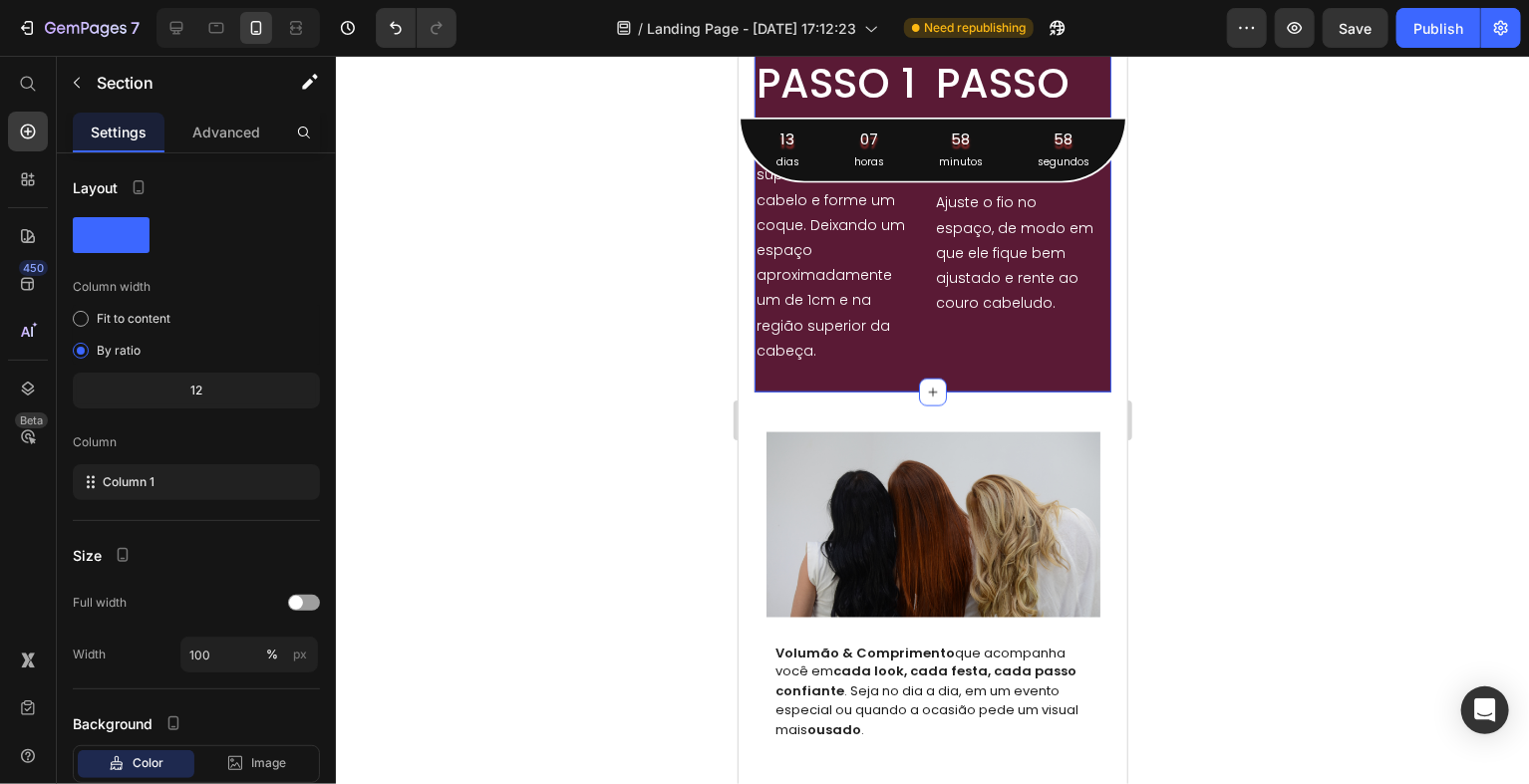 click on "Section 5" at bounding box center (768, -294) 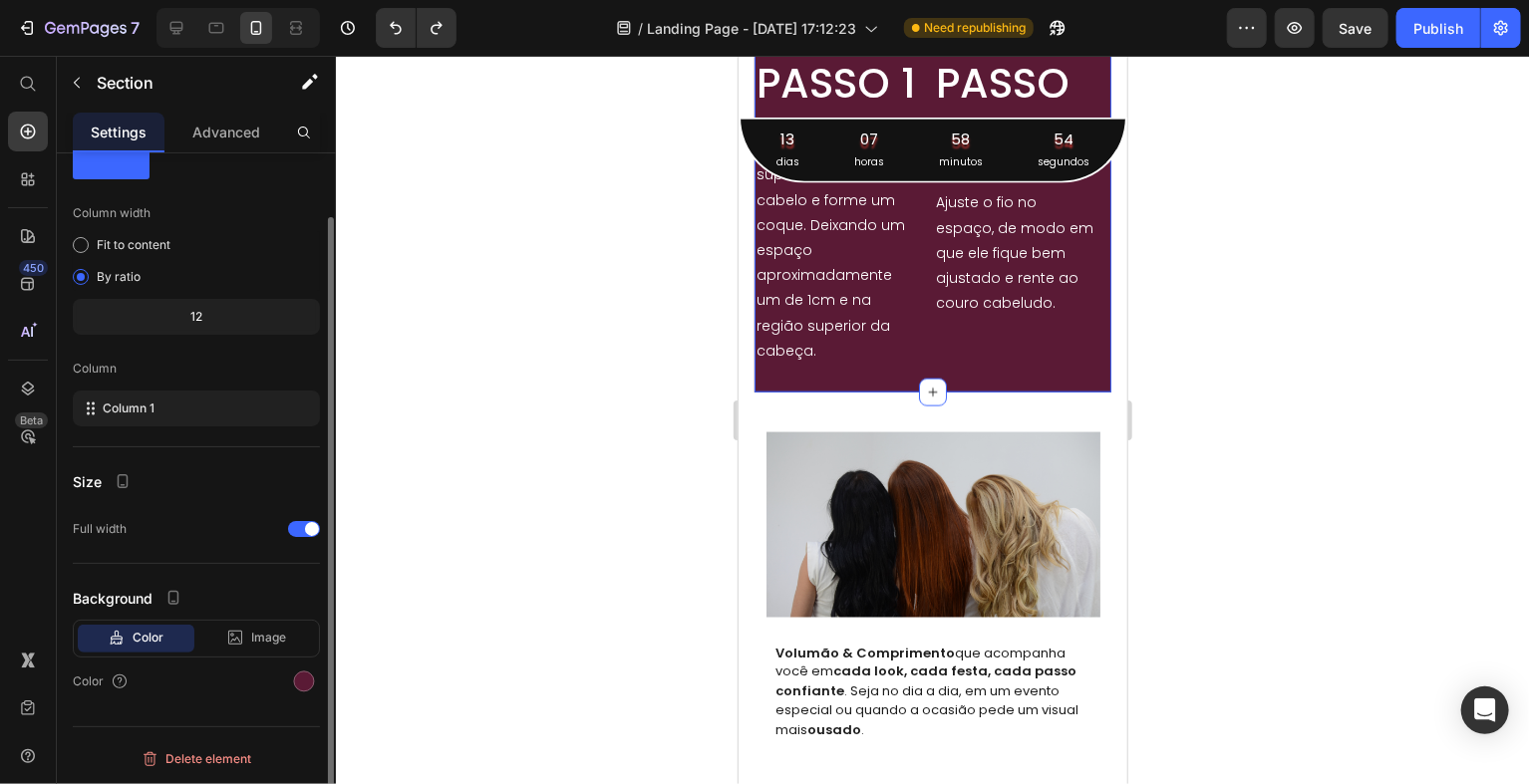 scroll, scrollTop: 72, scrollLeft: 0, axis: vertical 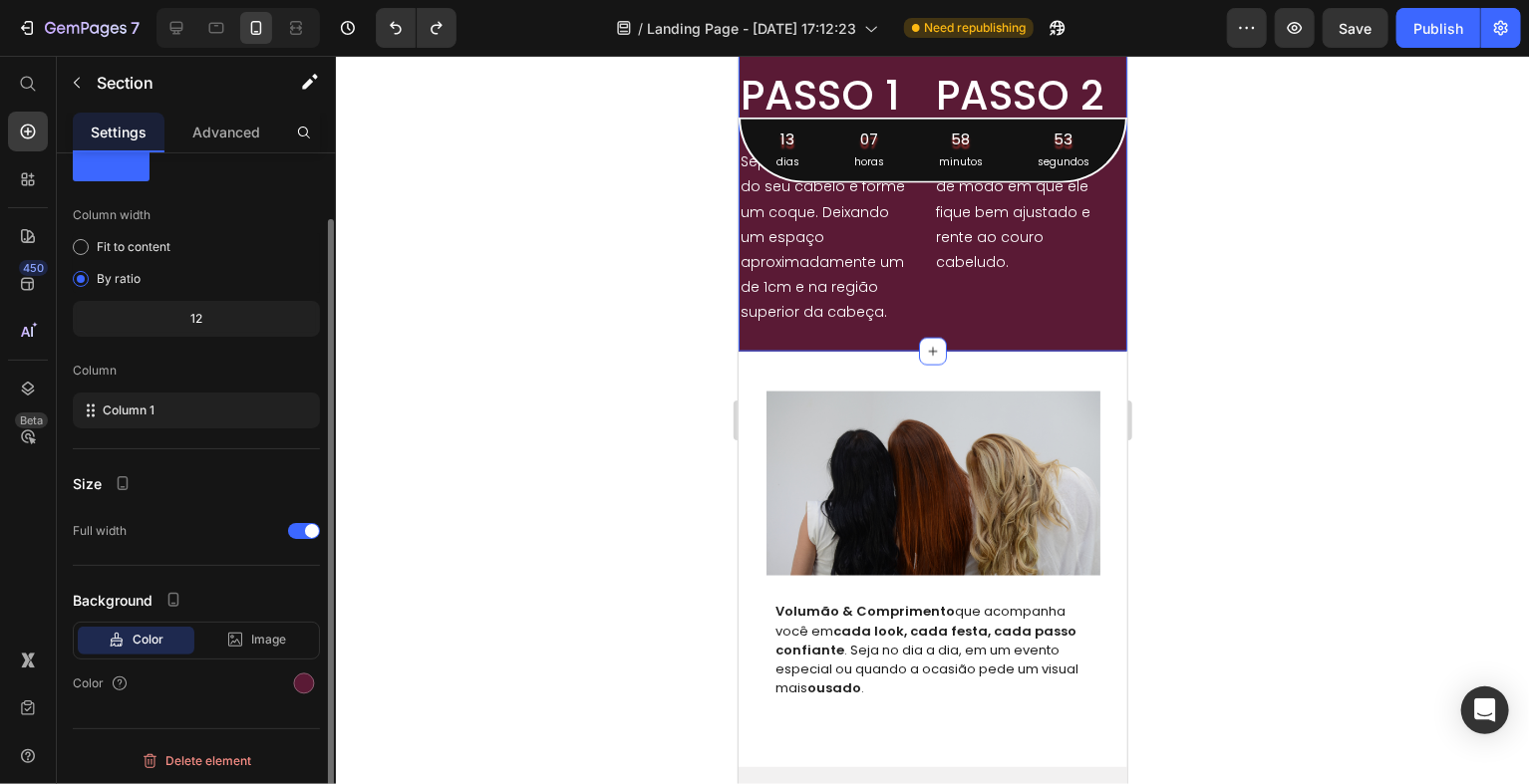 click on "MÉTODO DE APLICAÇÃO" at bounding box center (932, -188) 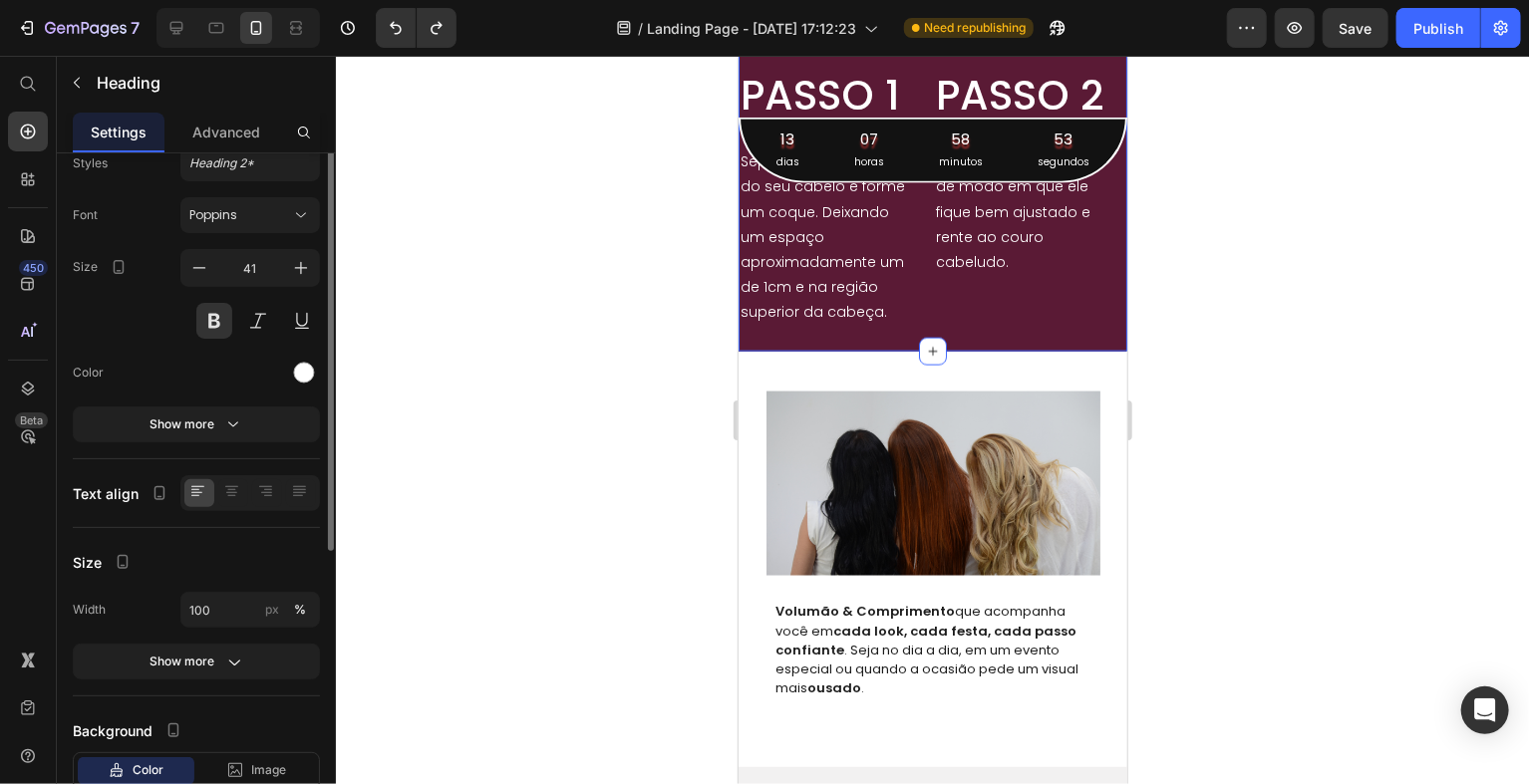 scroll, scrollTop: 0, scrollLeft: 0, axis: both 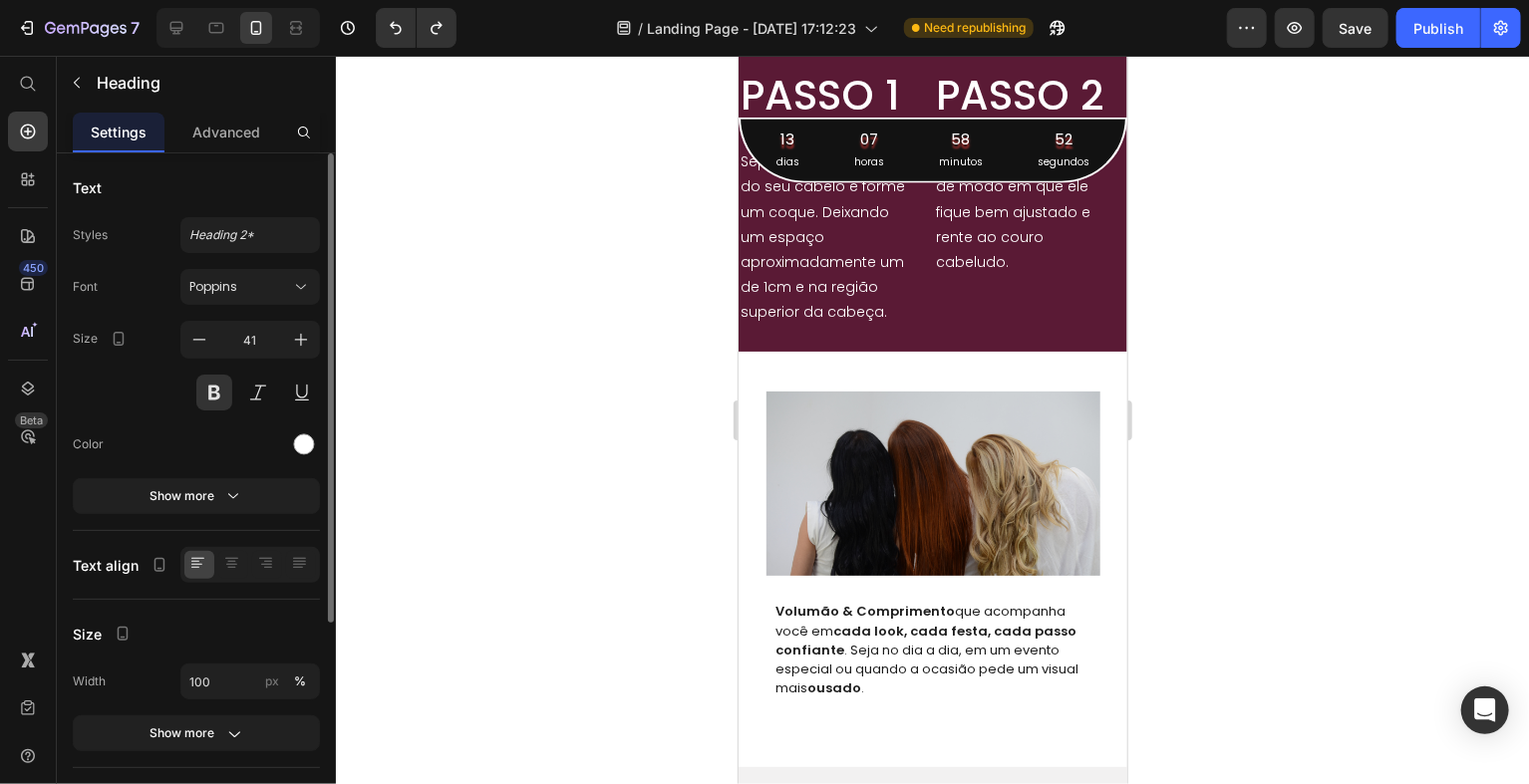 click on "Heading" at bounding box center (789, -262) 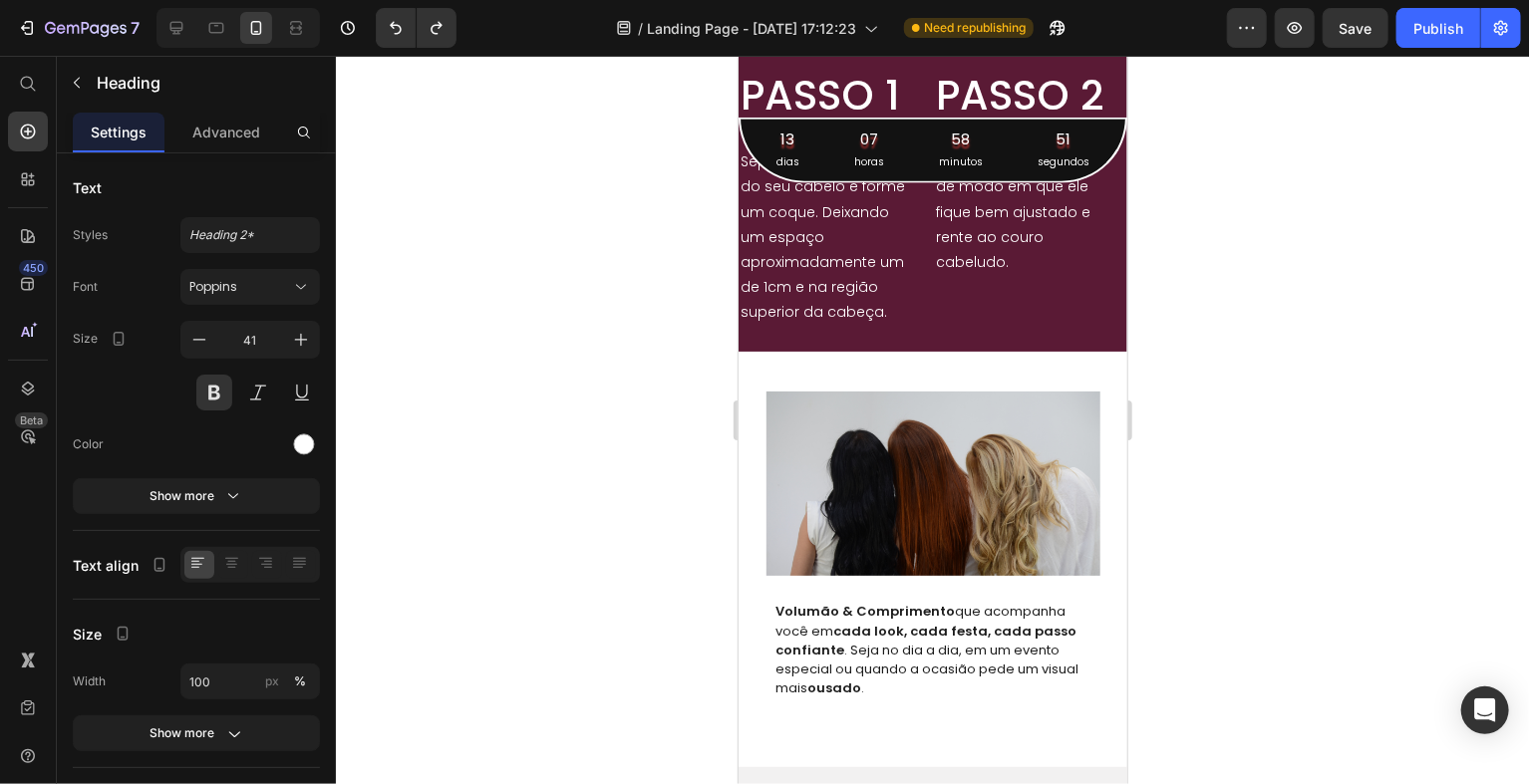 click on "Row 1 col" at bounding box center [776, -297] 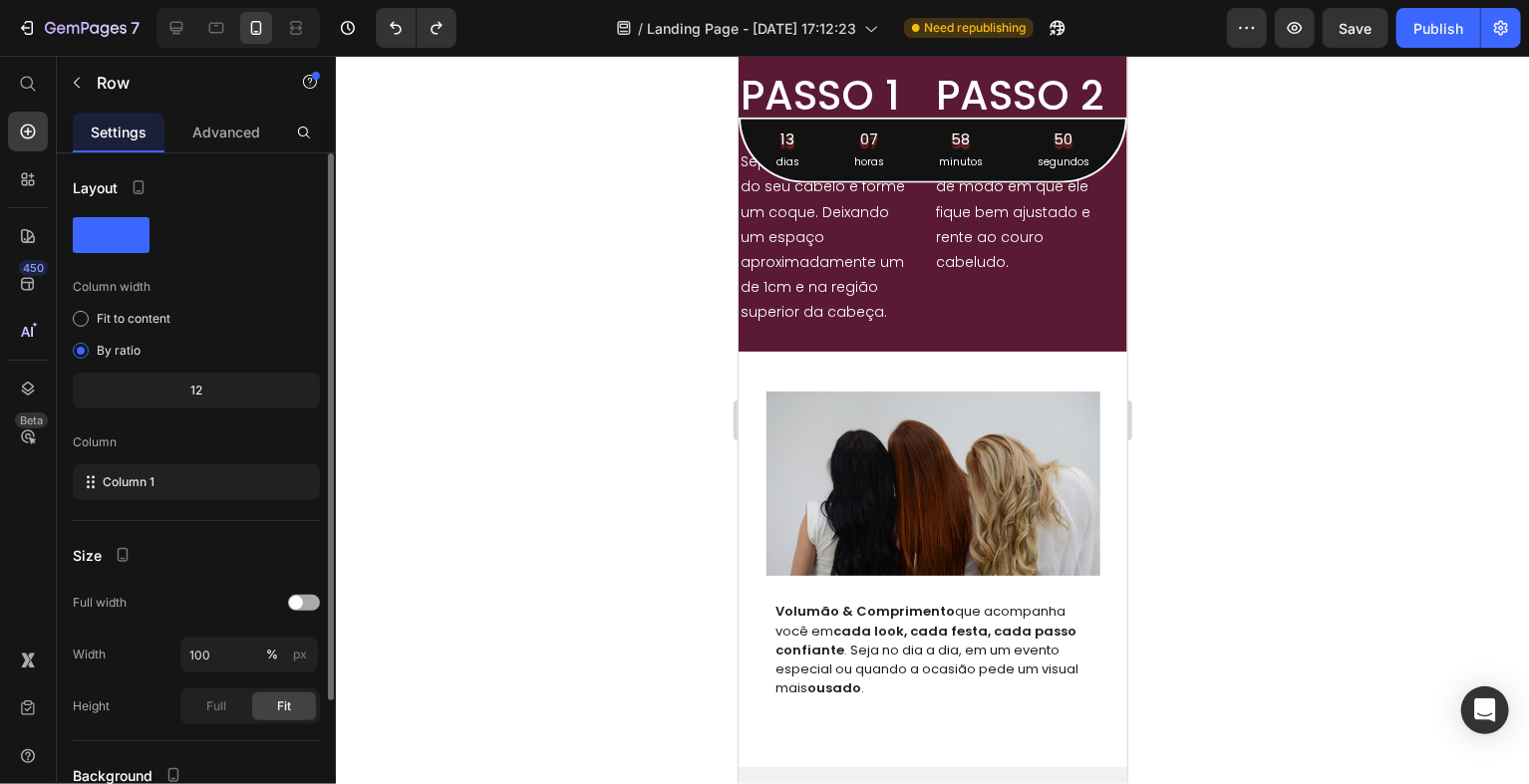 click at bounding box center (304, 603) 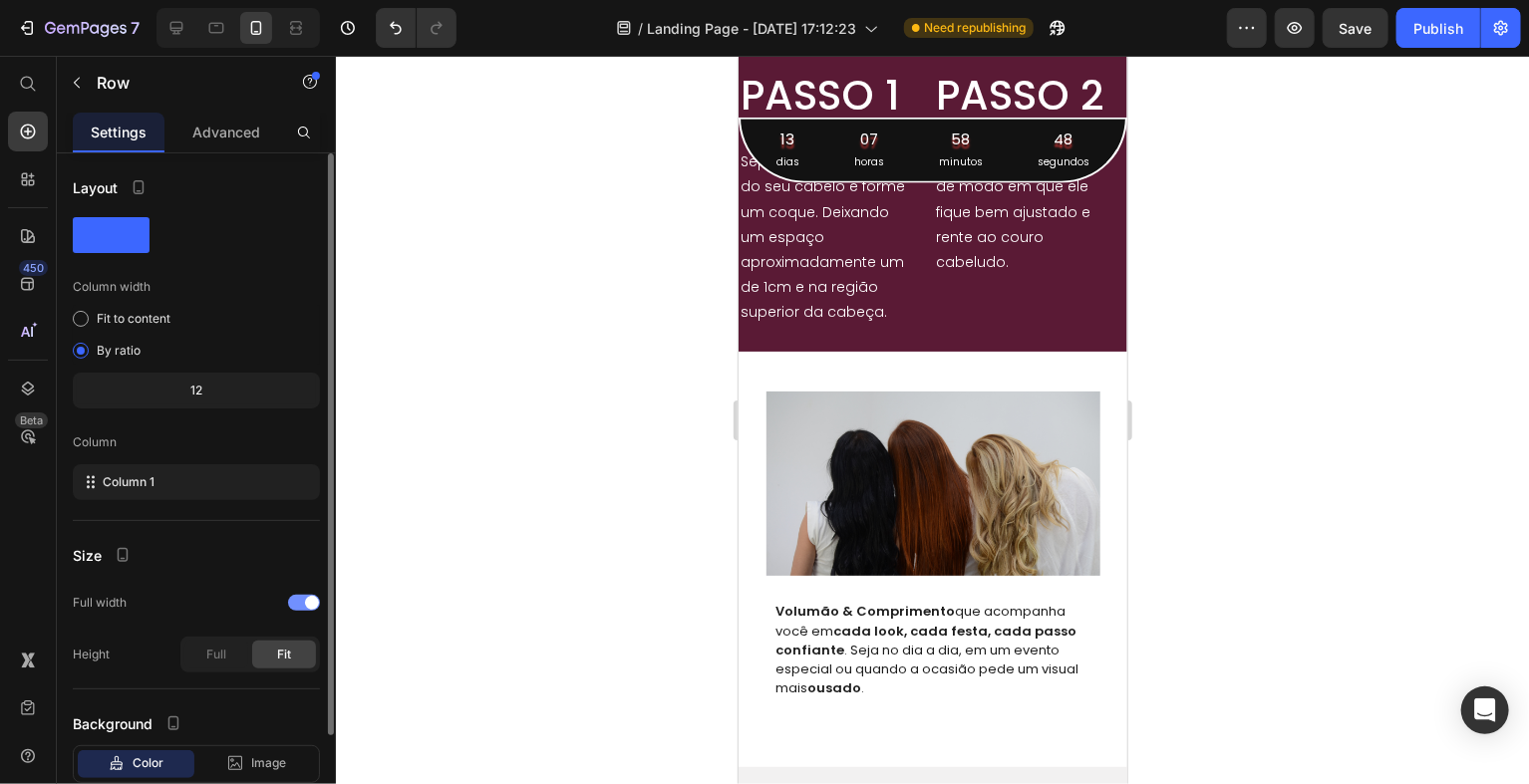 click at bounding box center (312, 603) 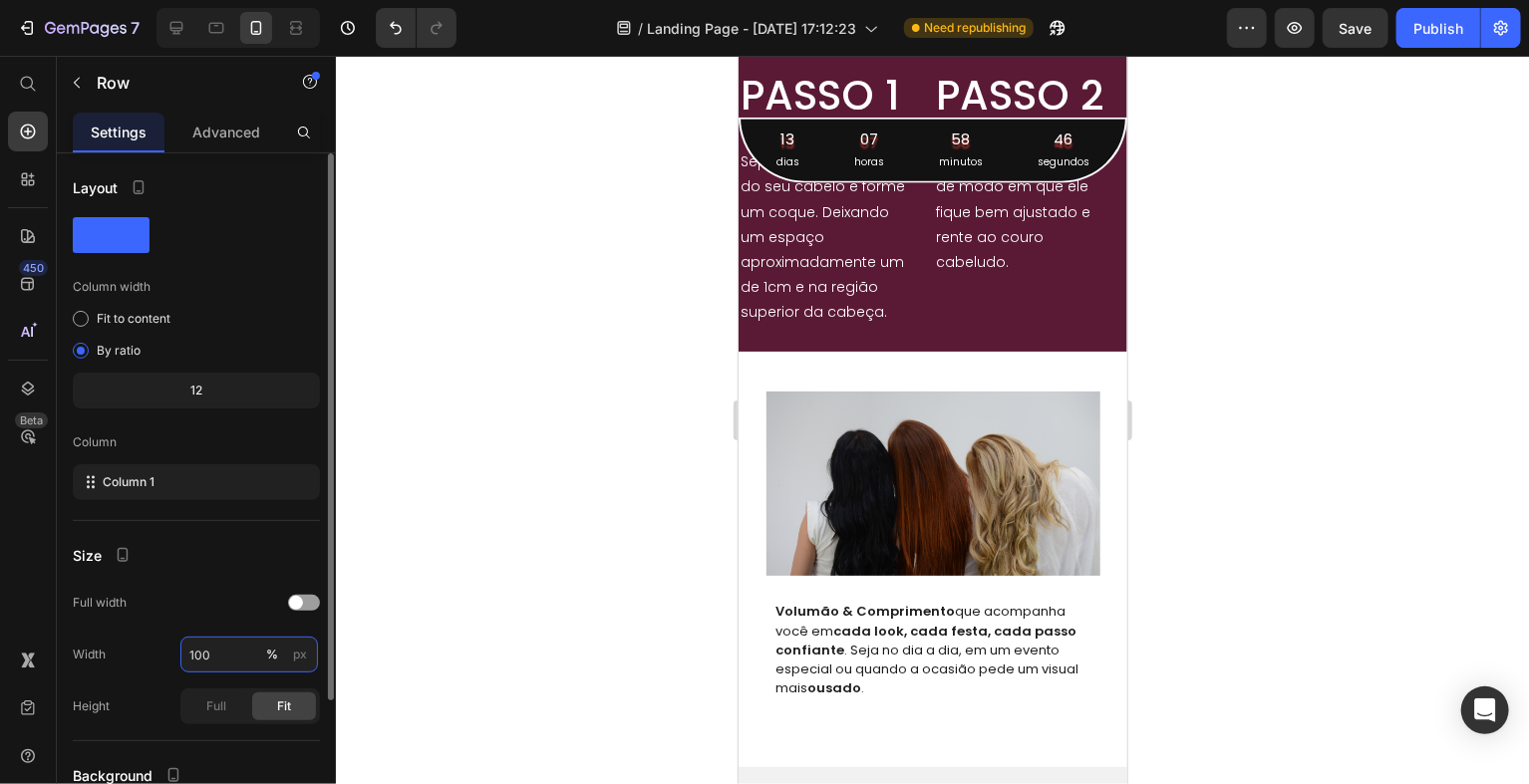 click on "100" at bounding box center [249, 654] 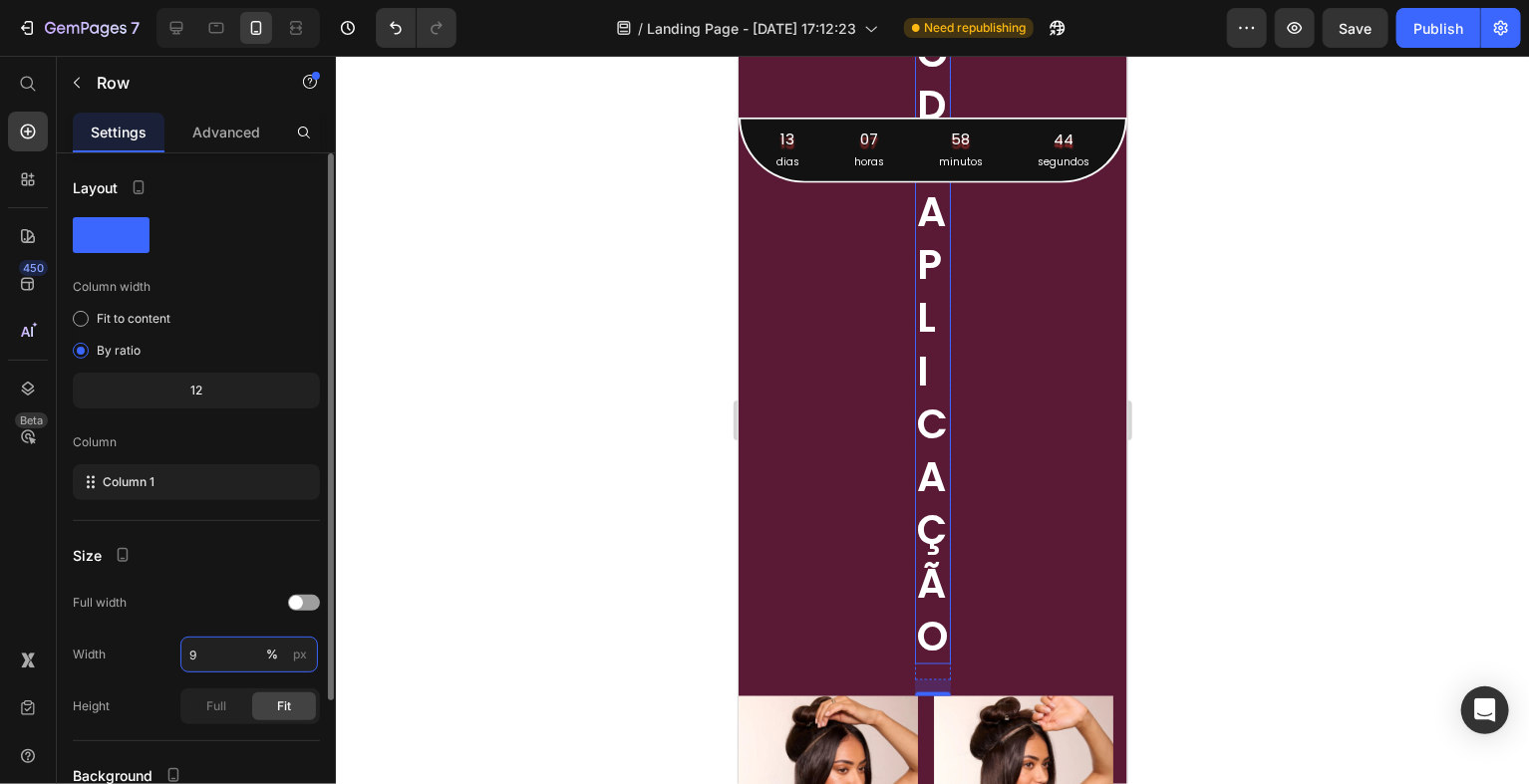 type on "90" 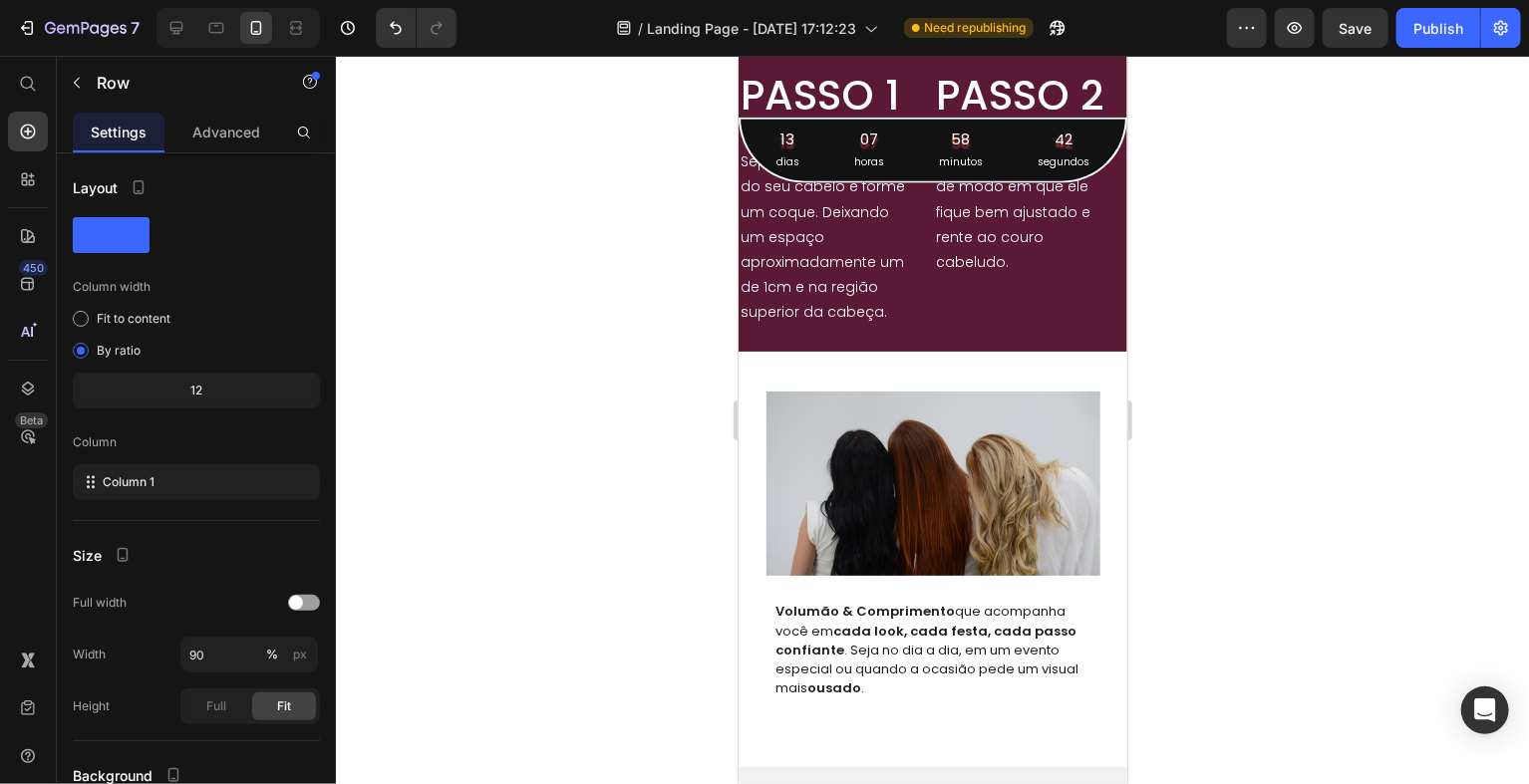 click on "MÉTODO DE APLICAÇÃO" at bounding box center (932, -188) 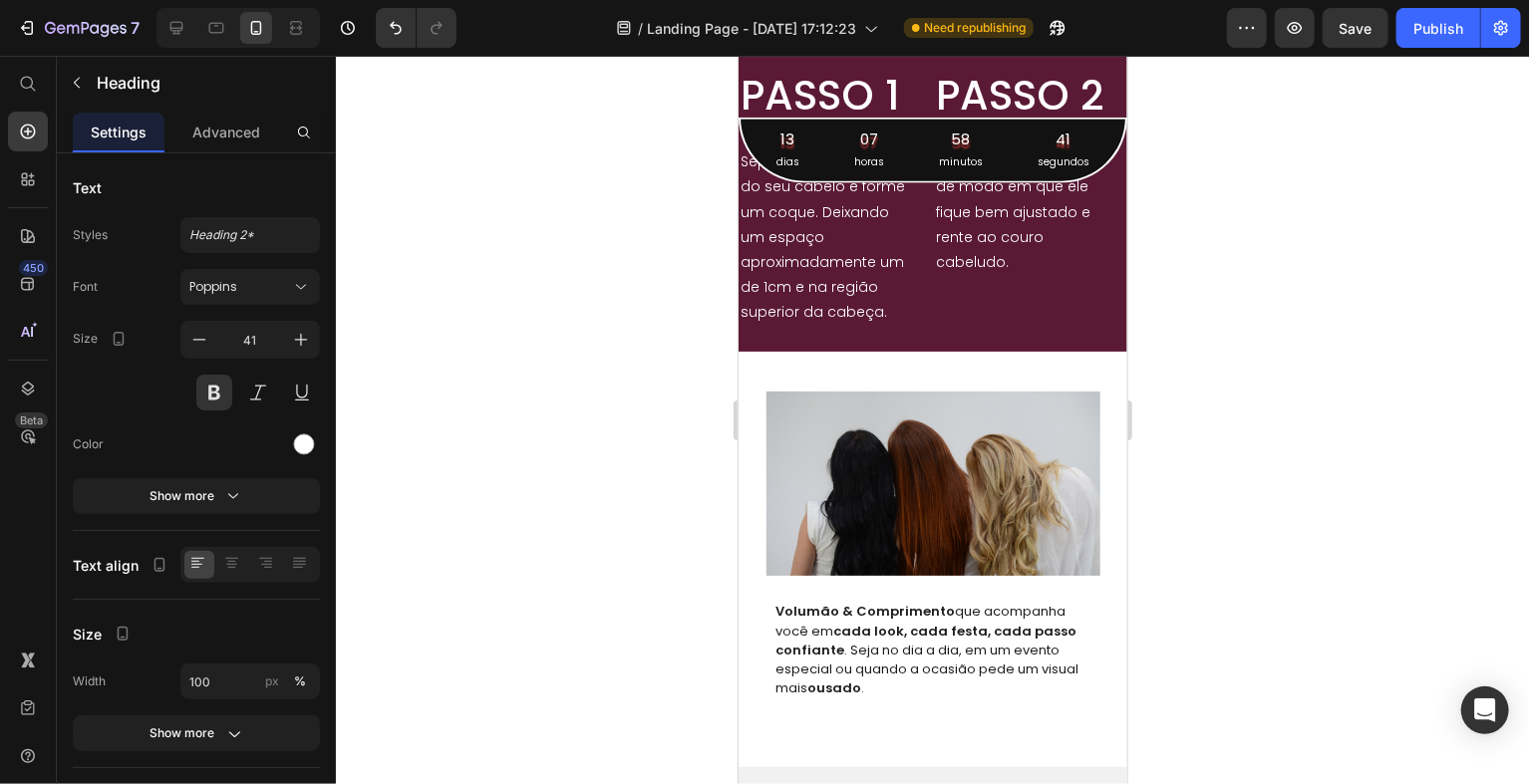 click on "MÉTODO DE APLICAÇÃO" at bounding box center (932, -188) 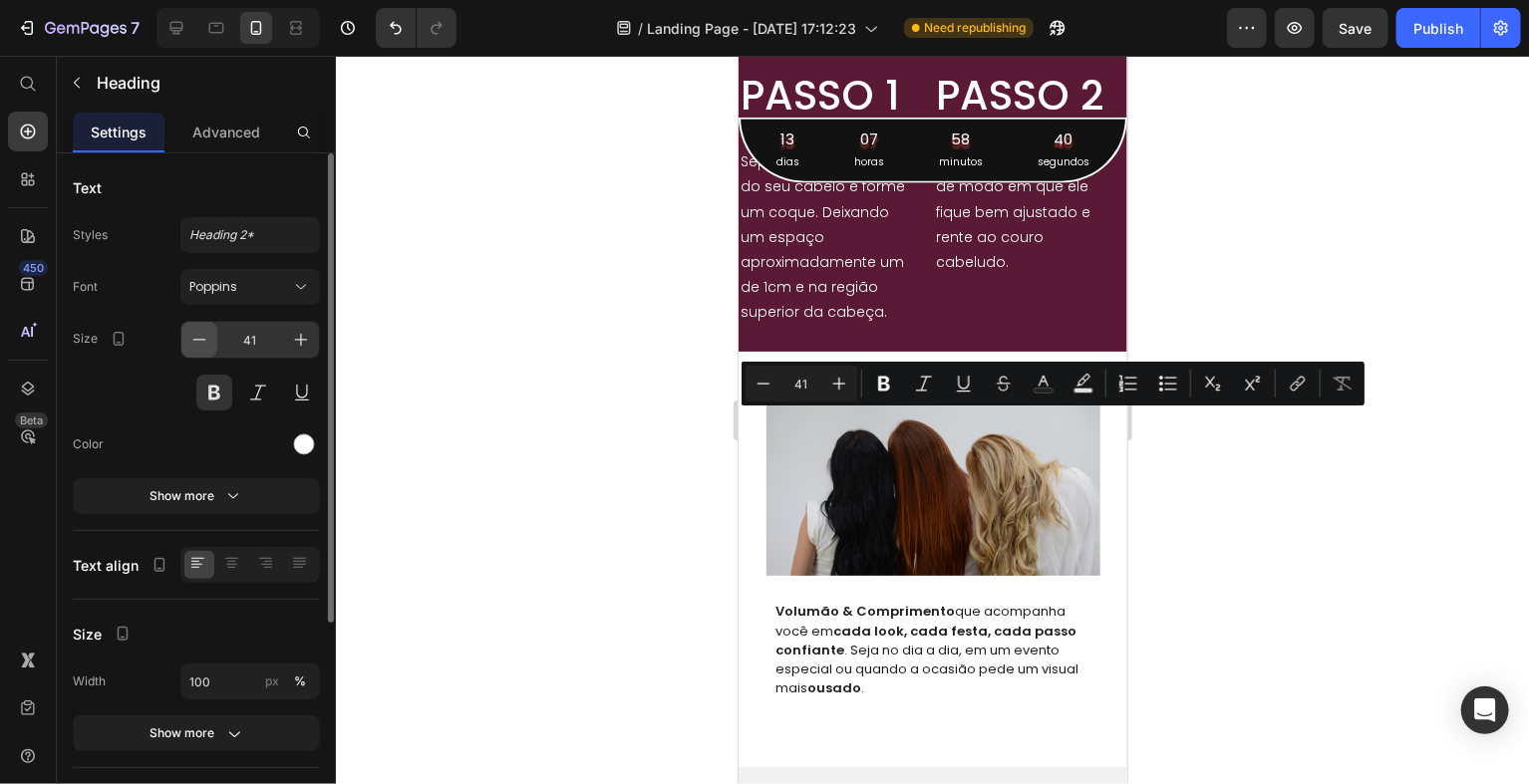 click 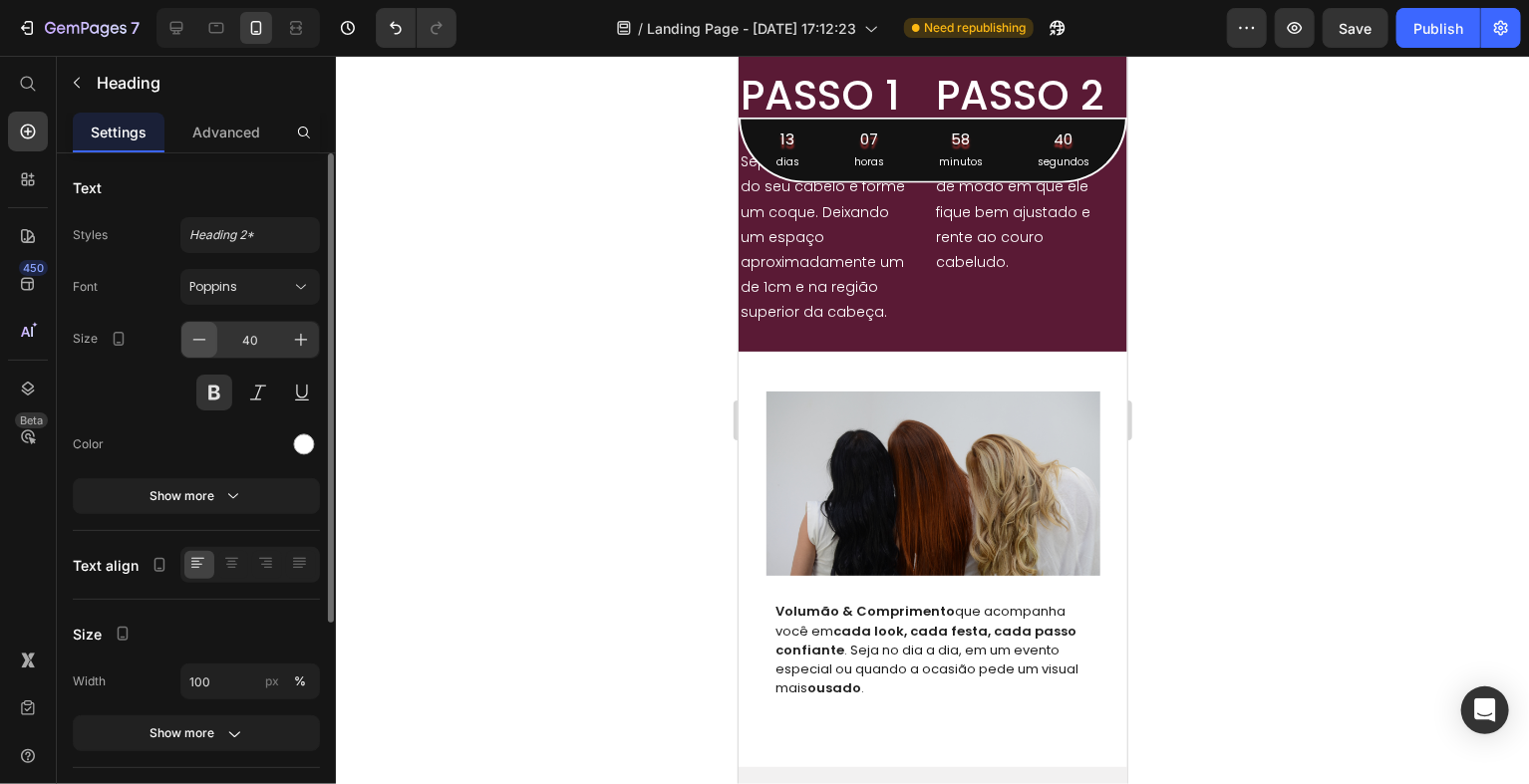 click 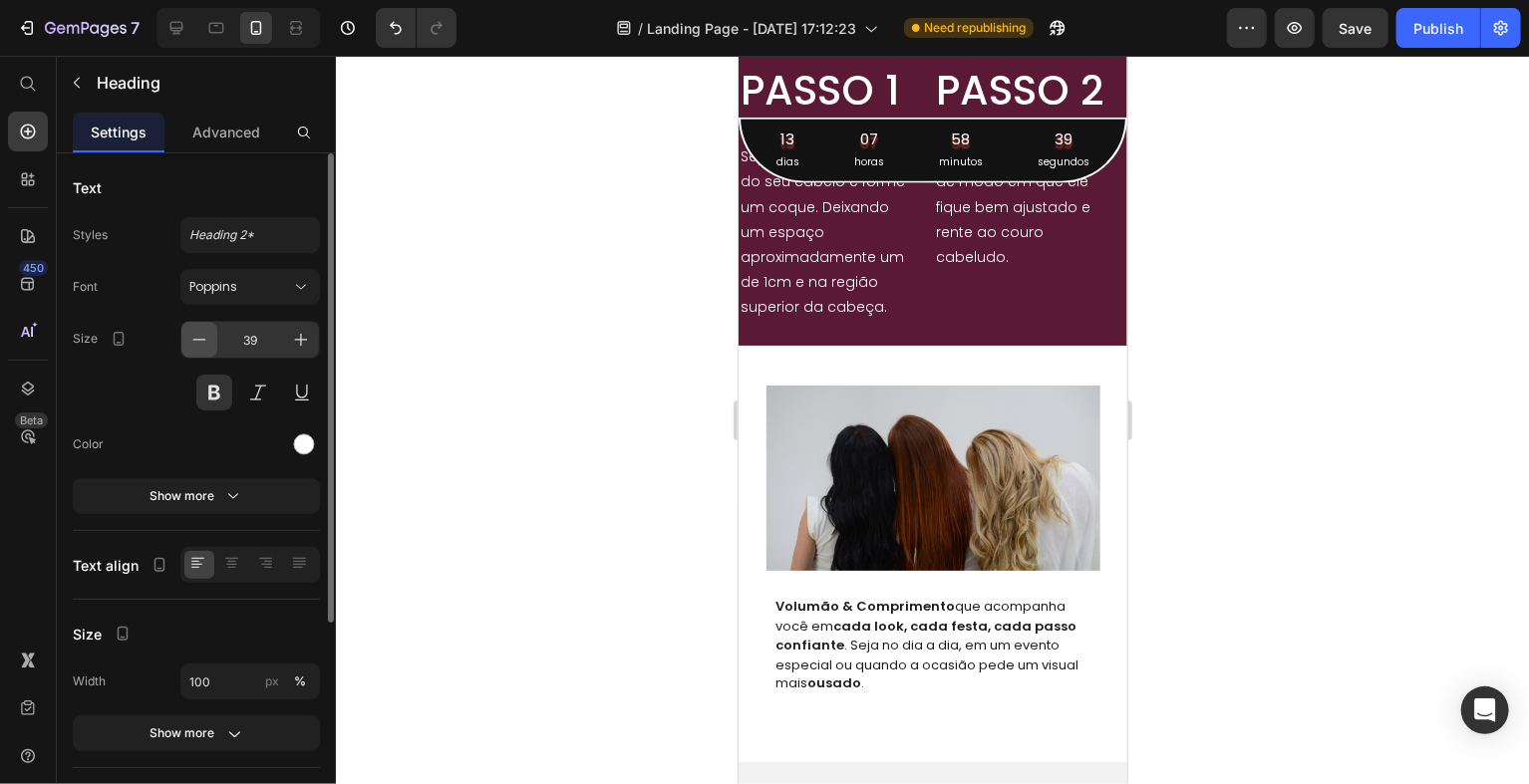 click 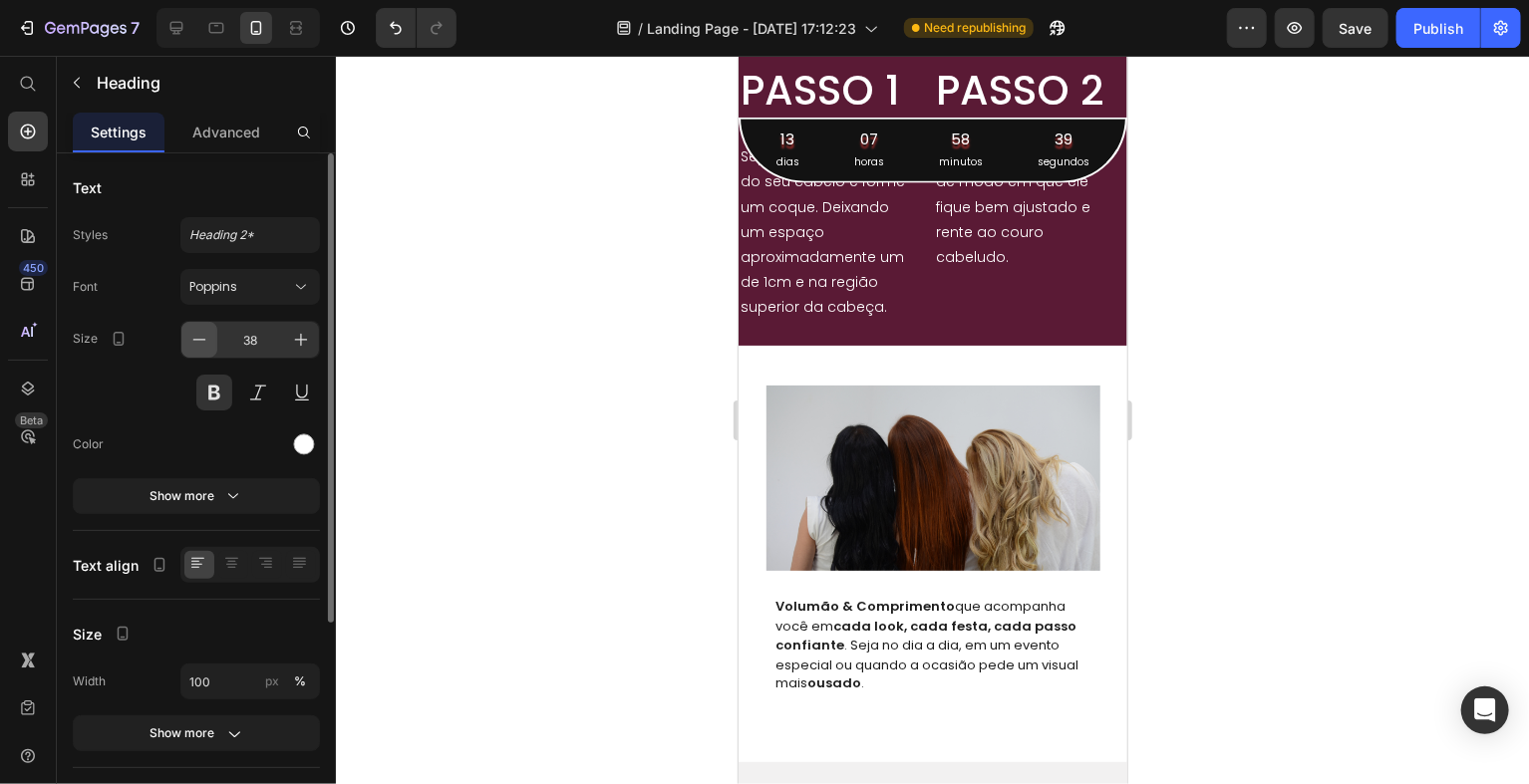 click 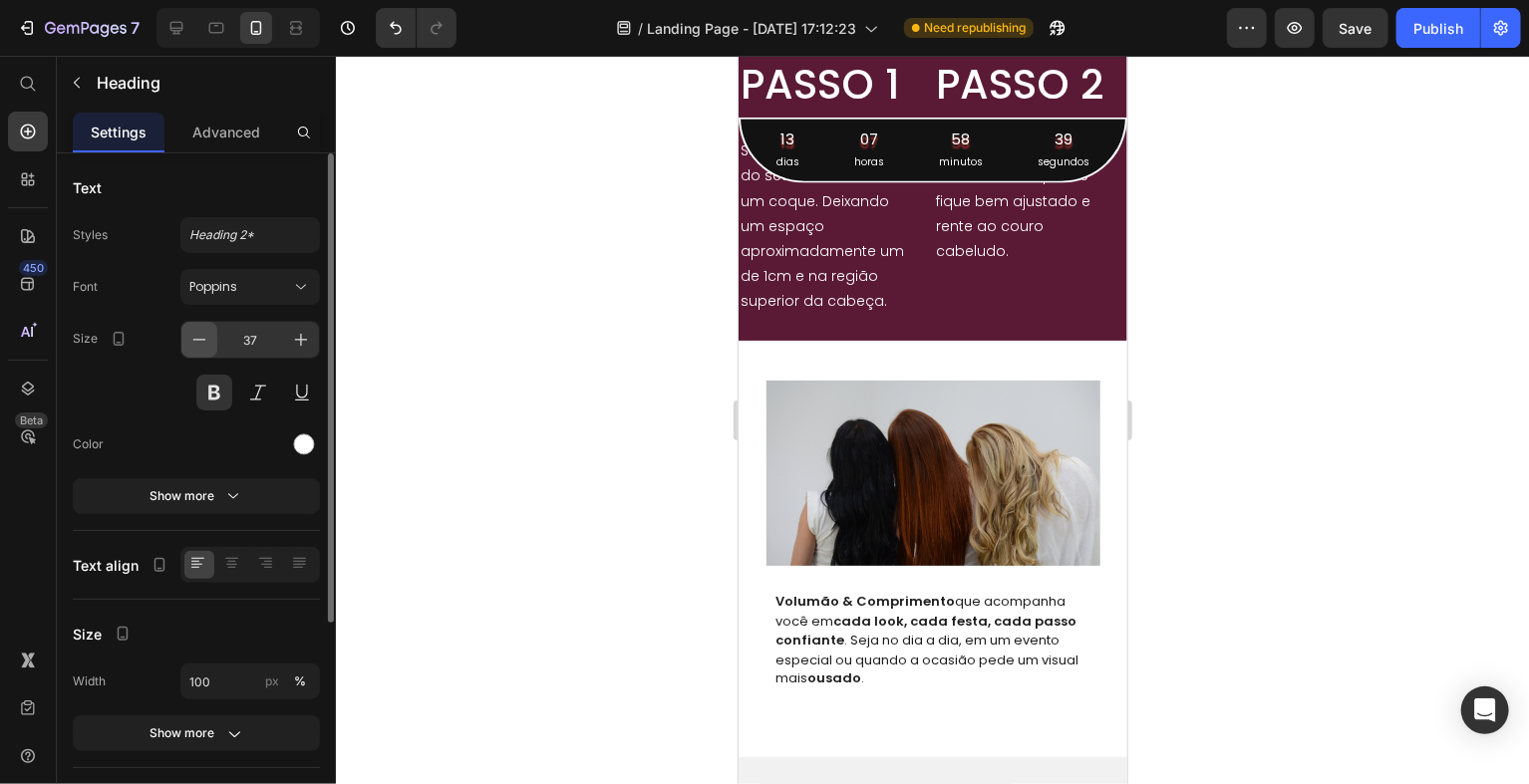 click 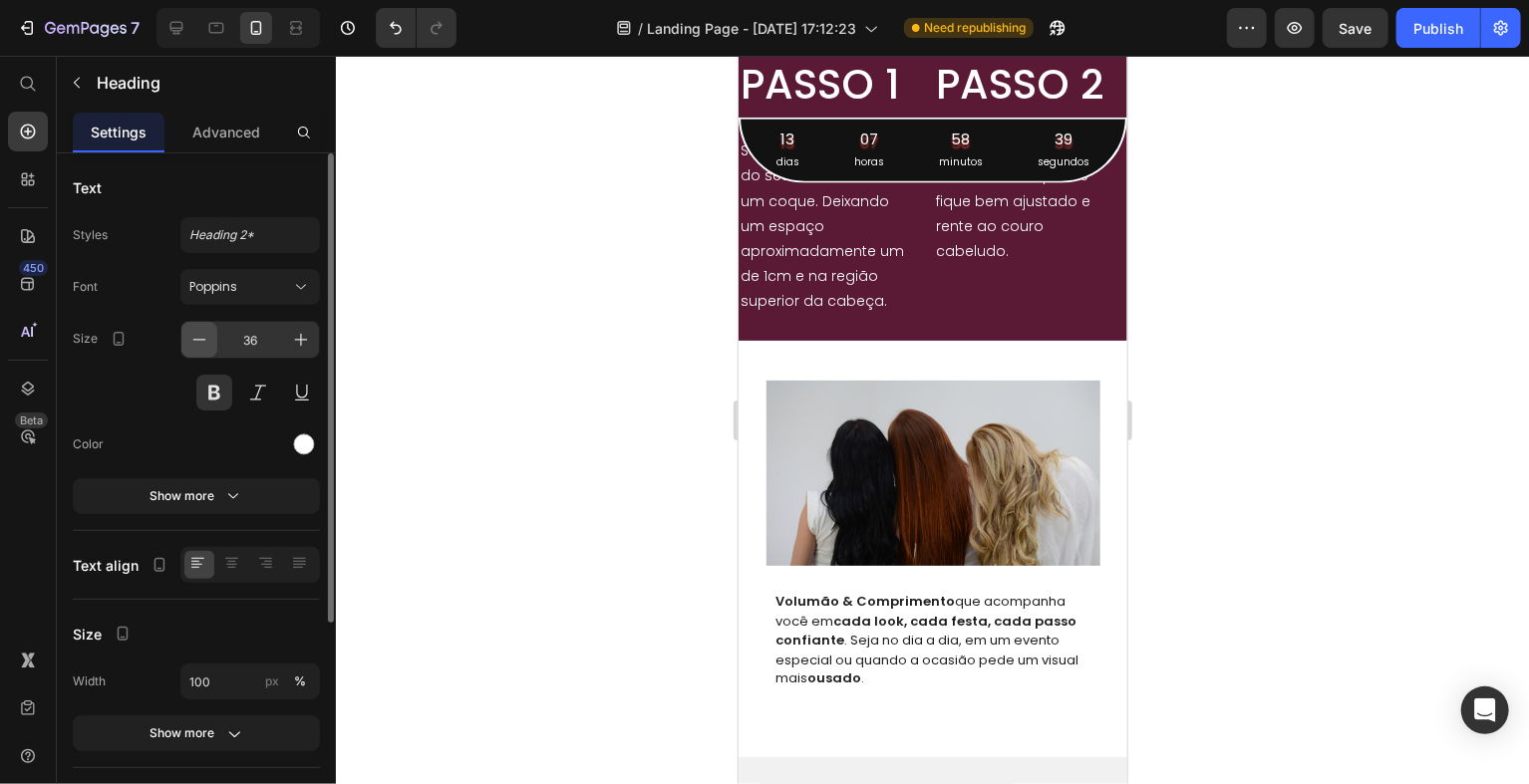 click 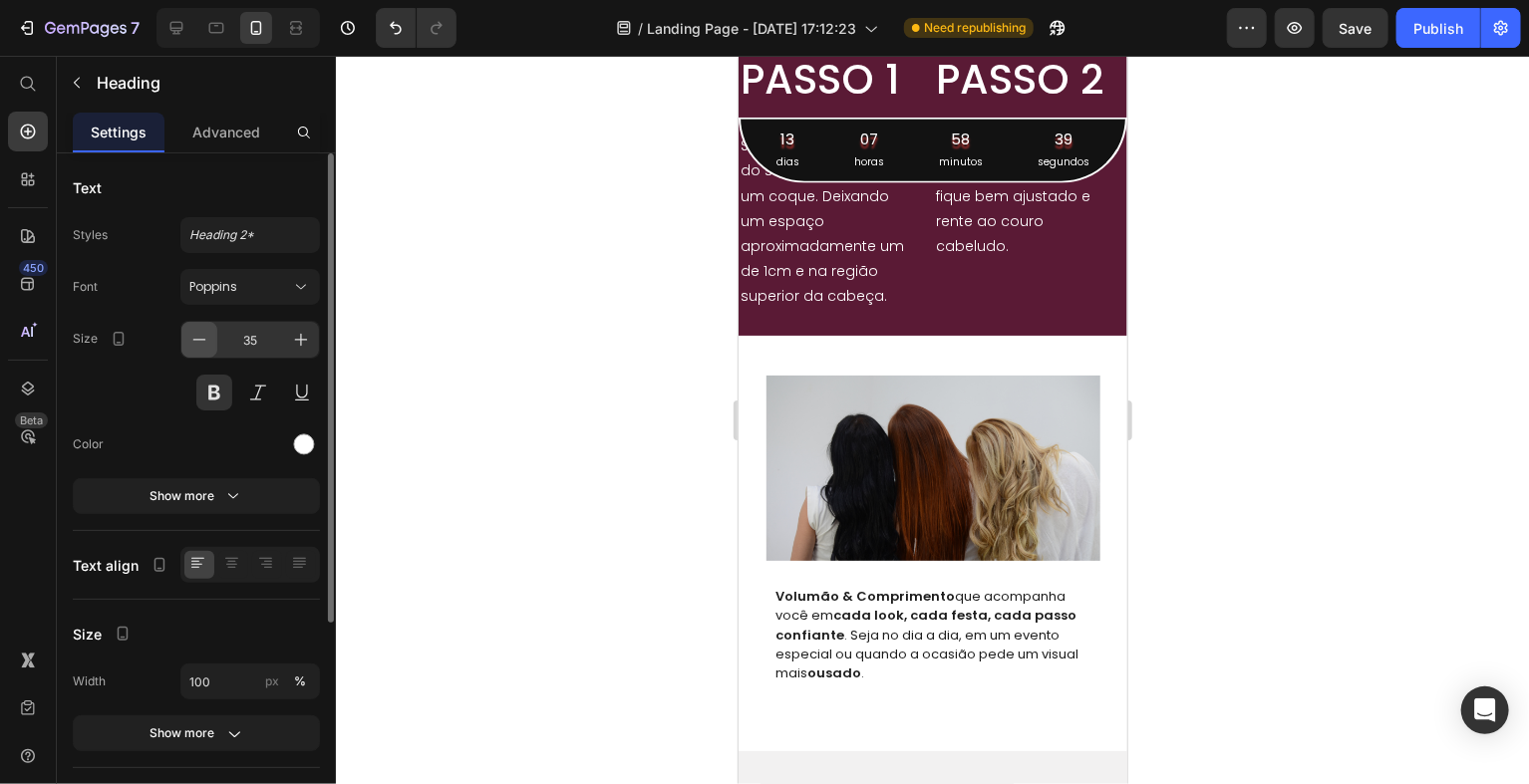 click 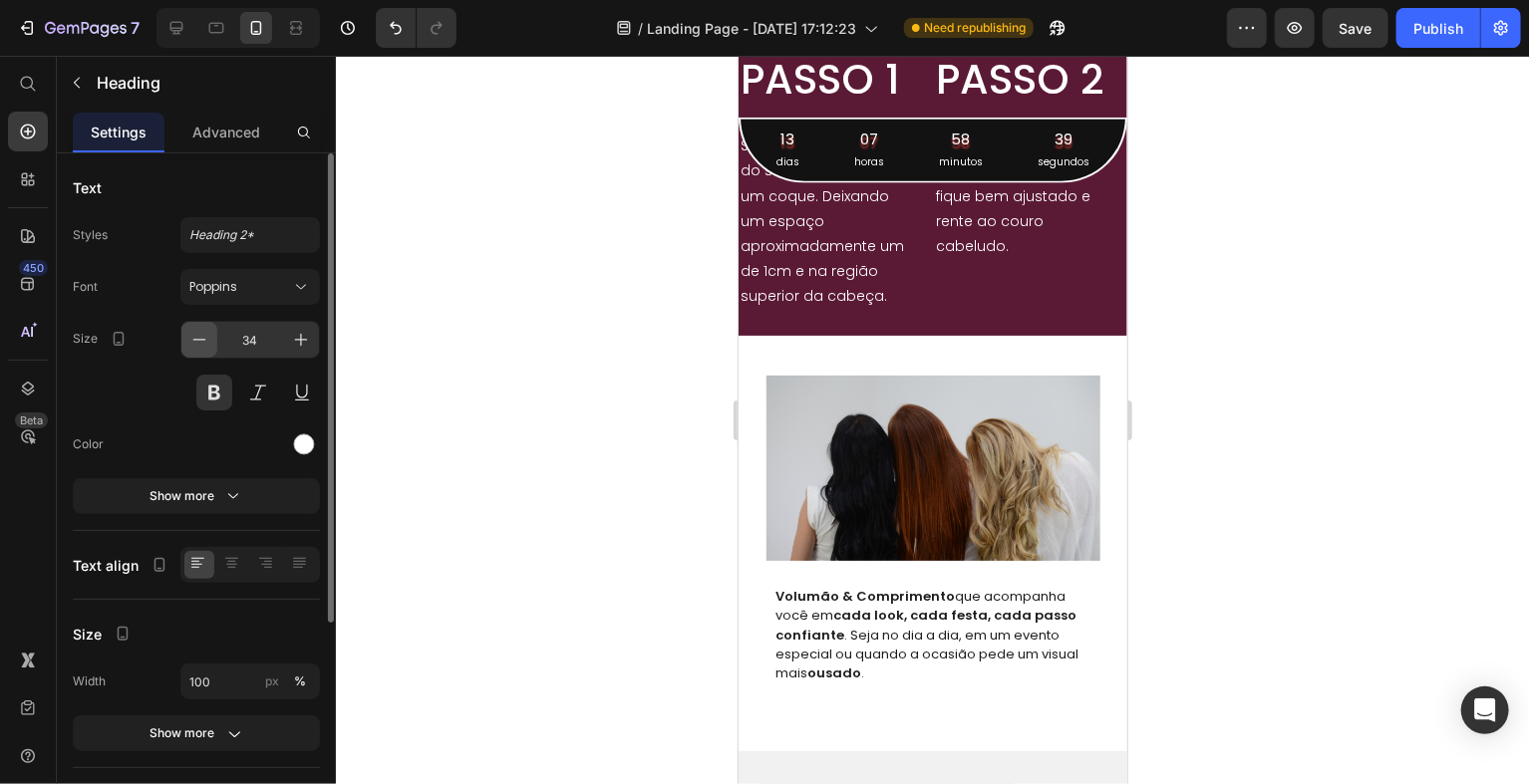 click 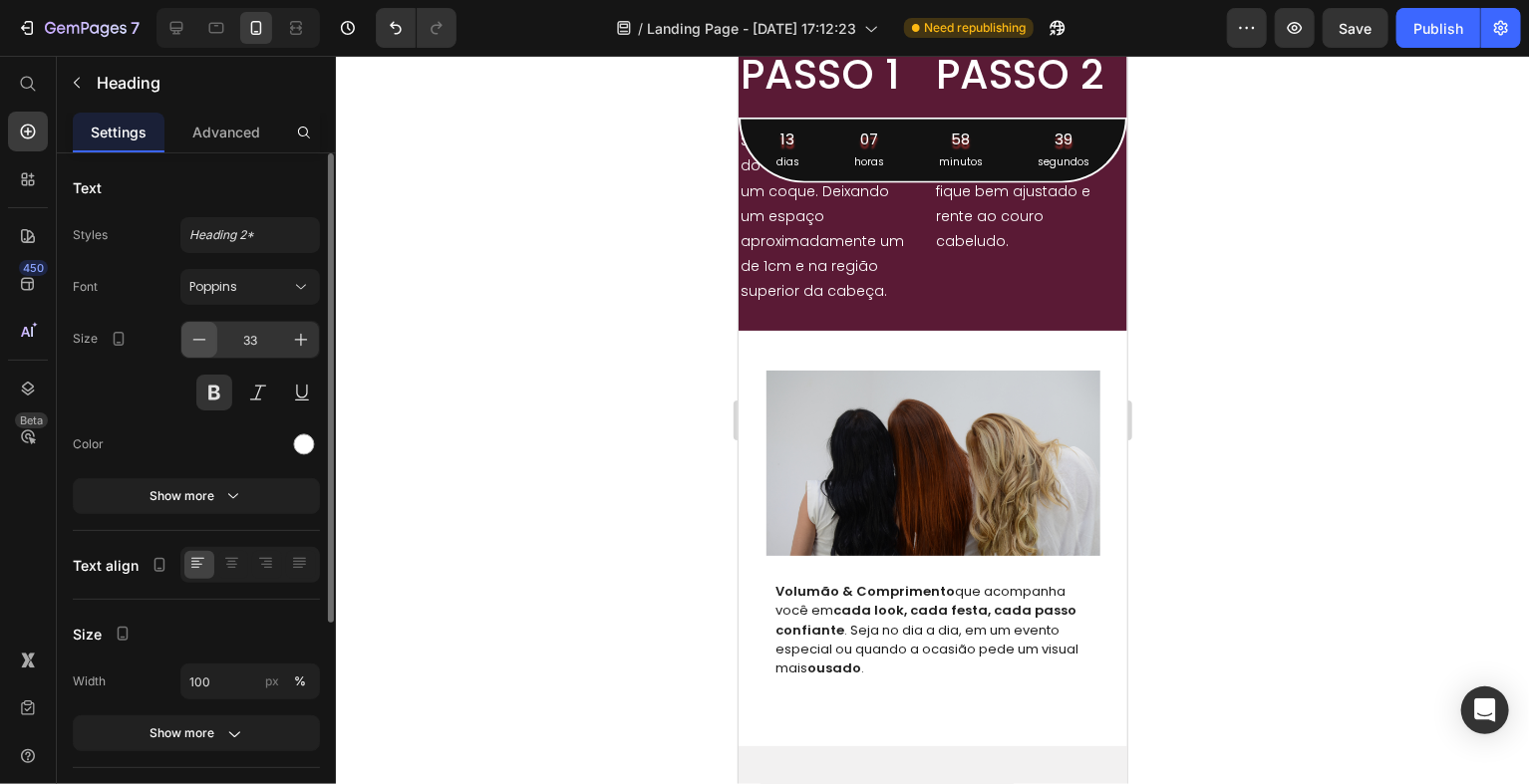 click 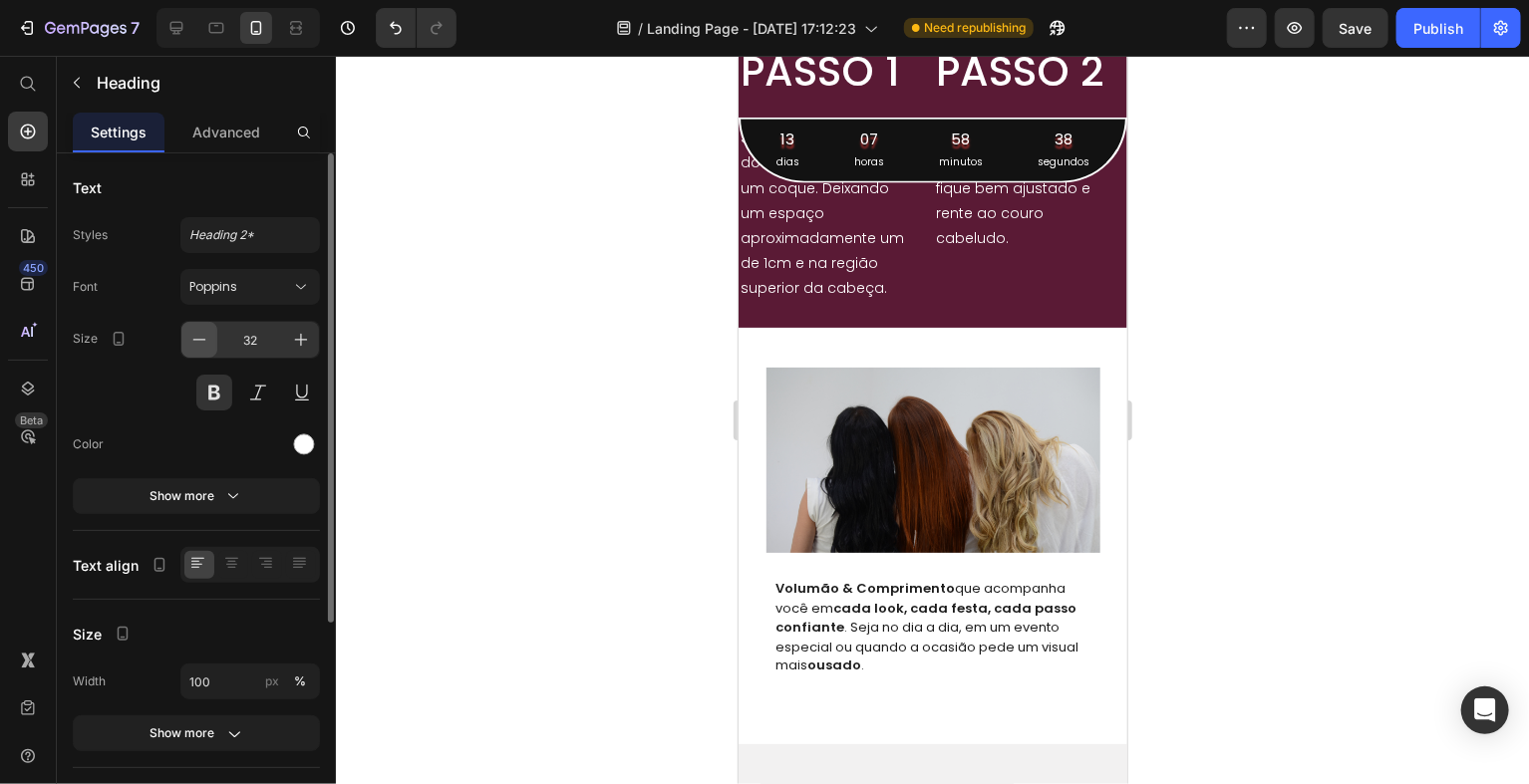 click 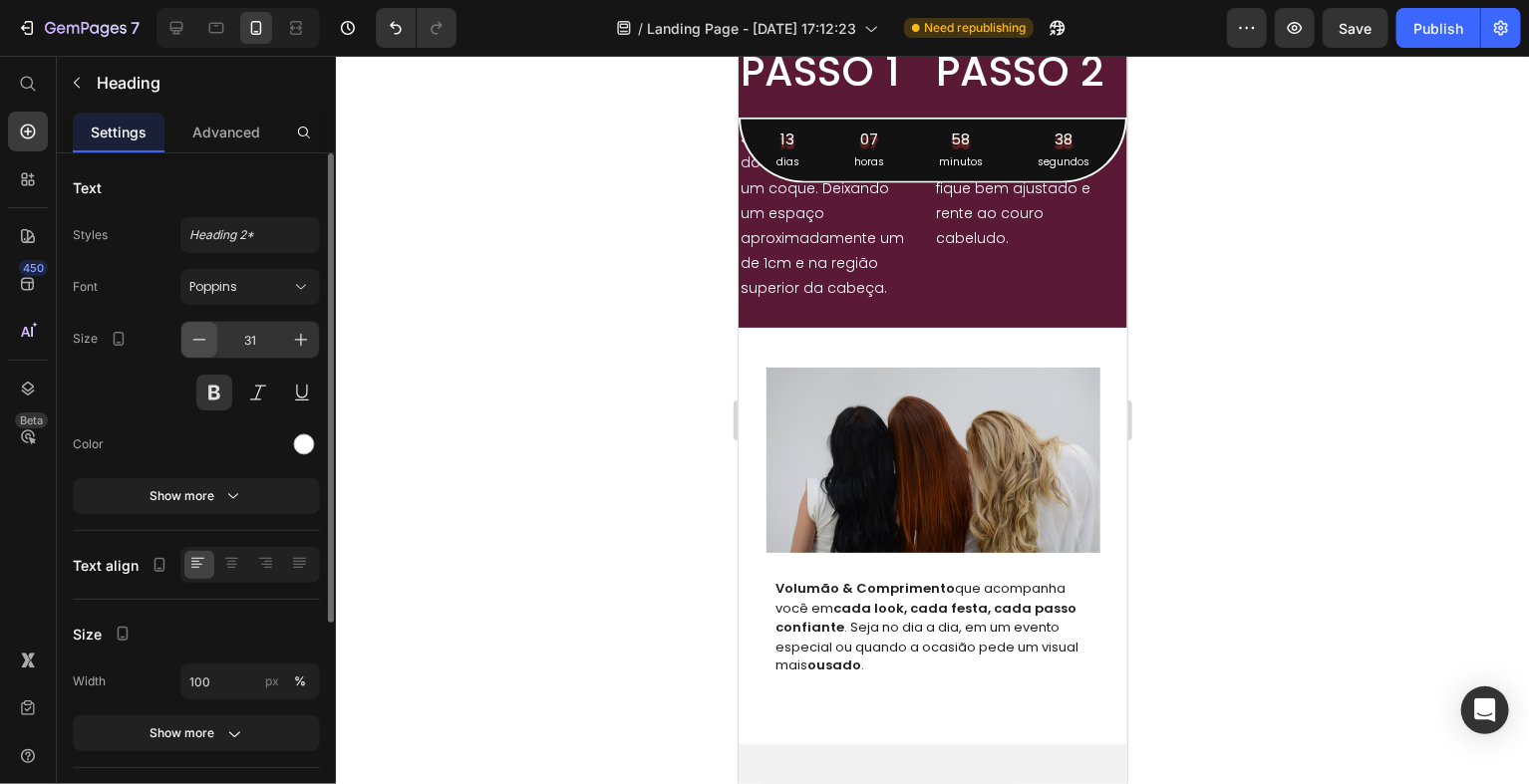 click 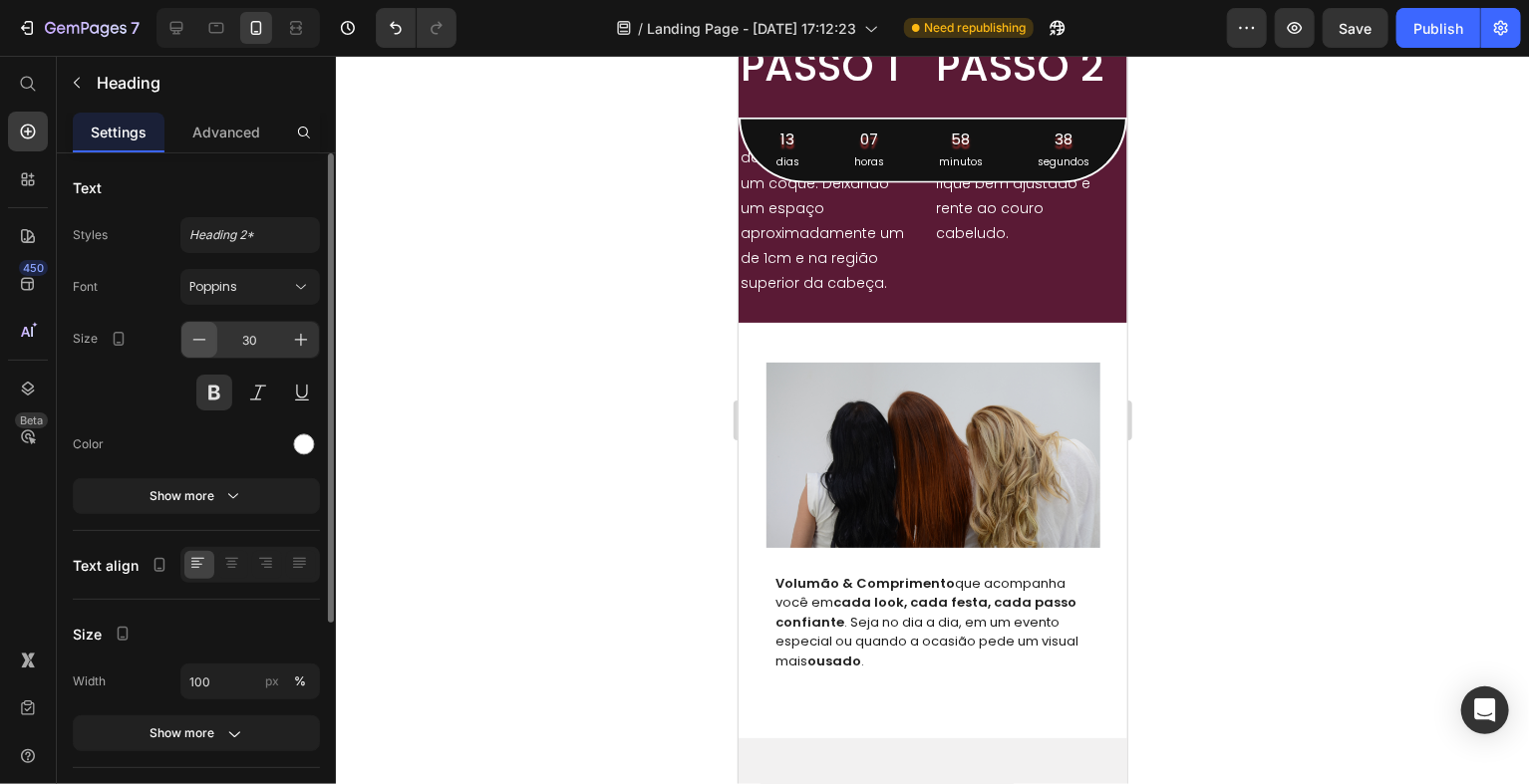 click 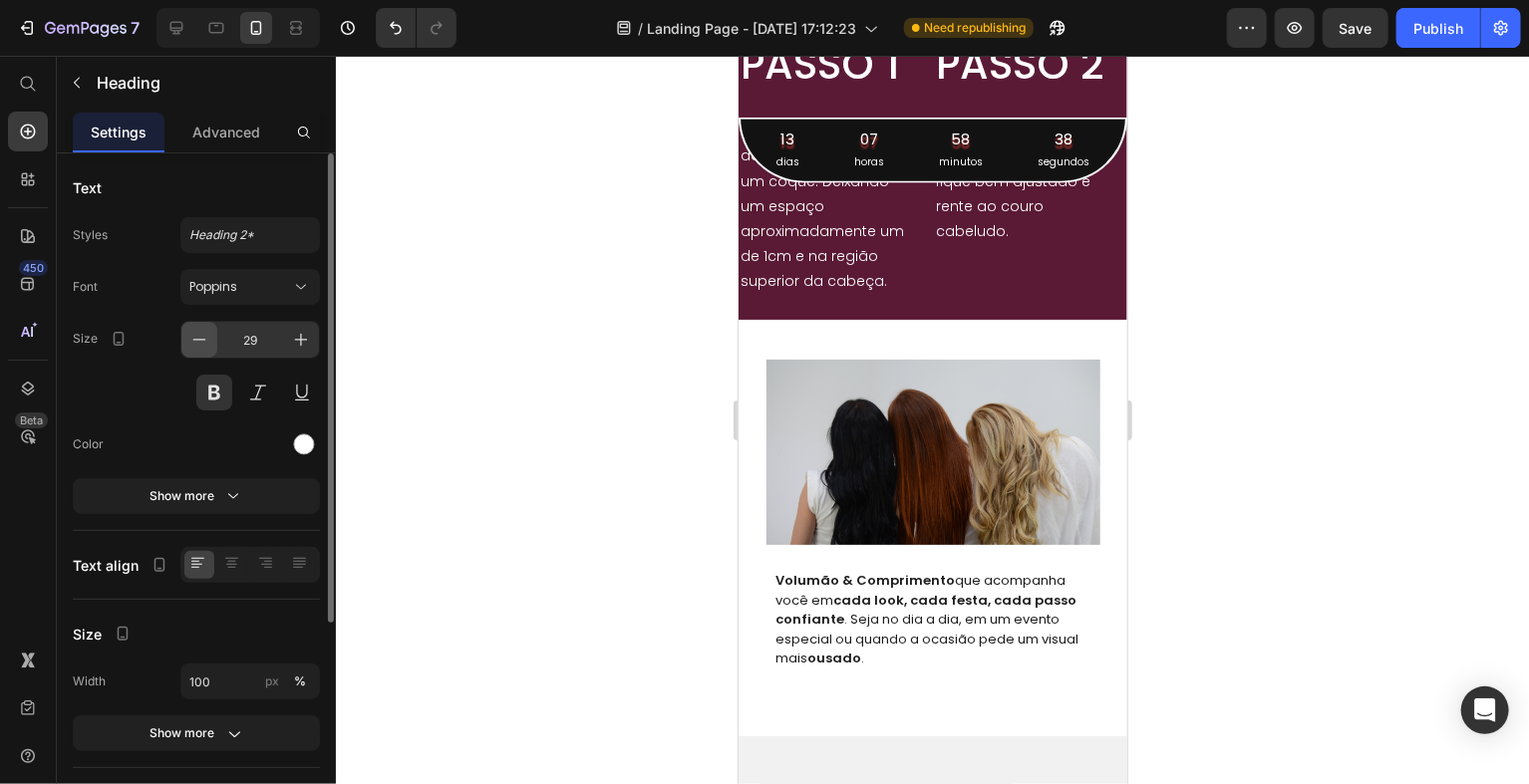 click 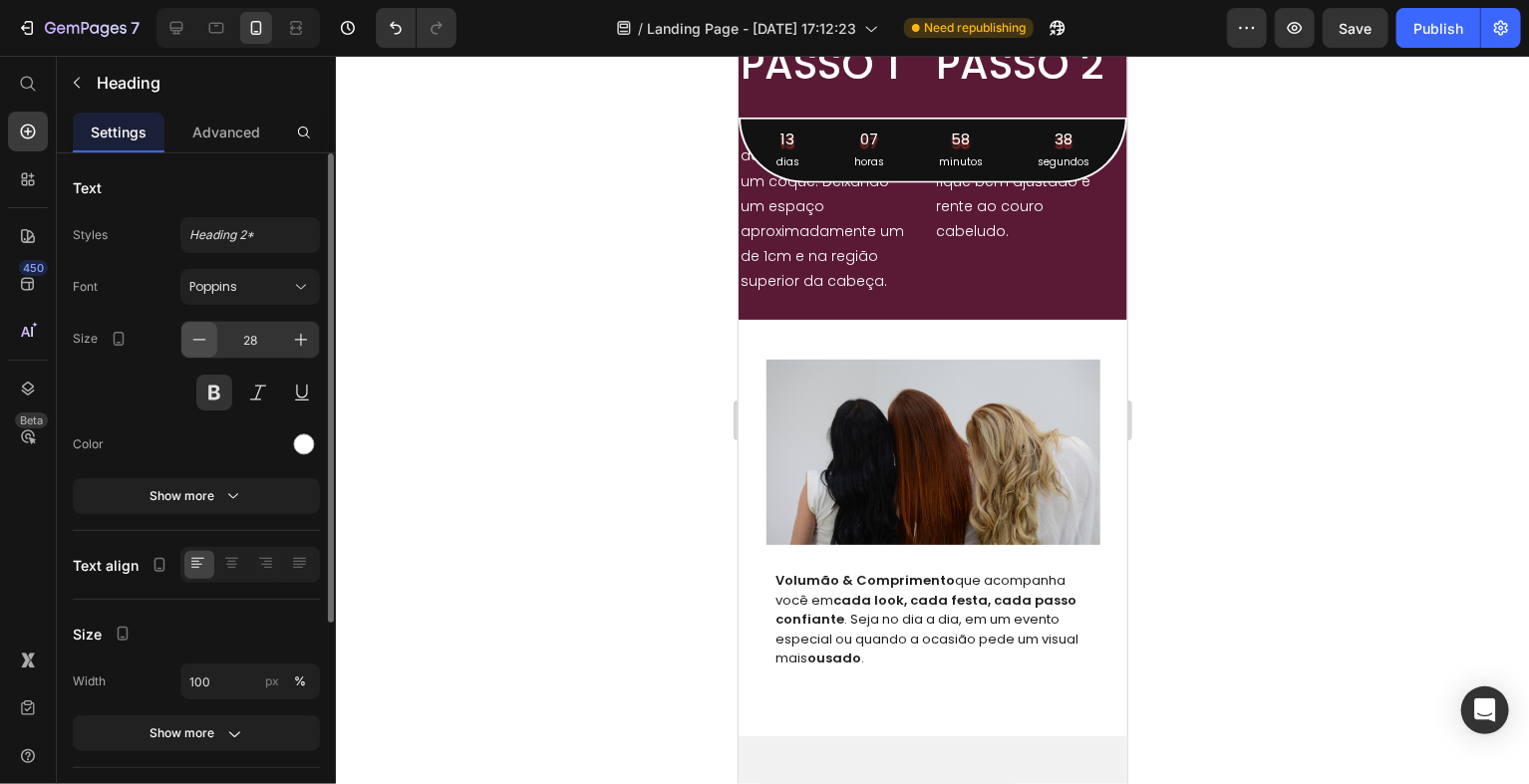 click 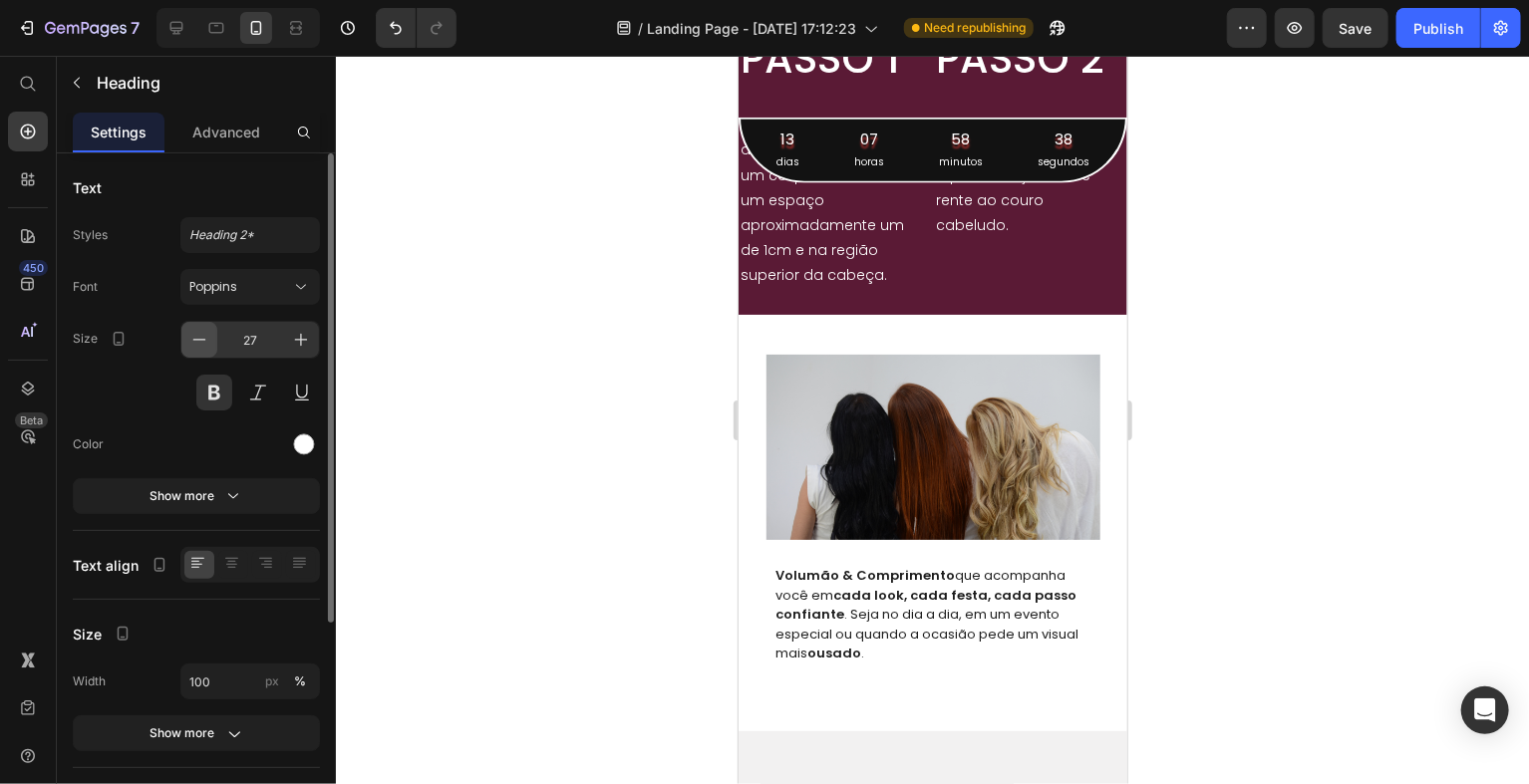 click 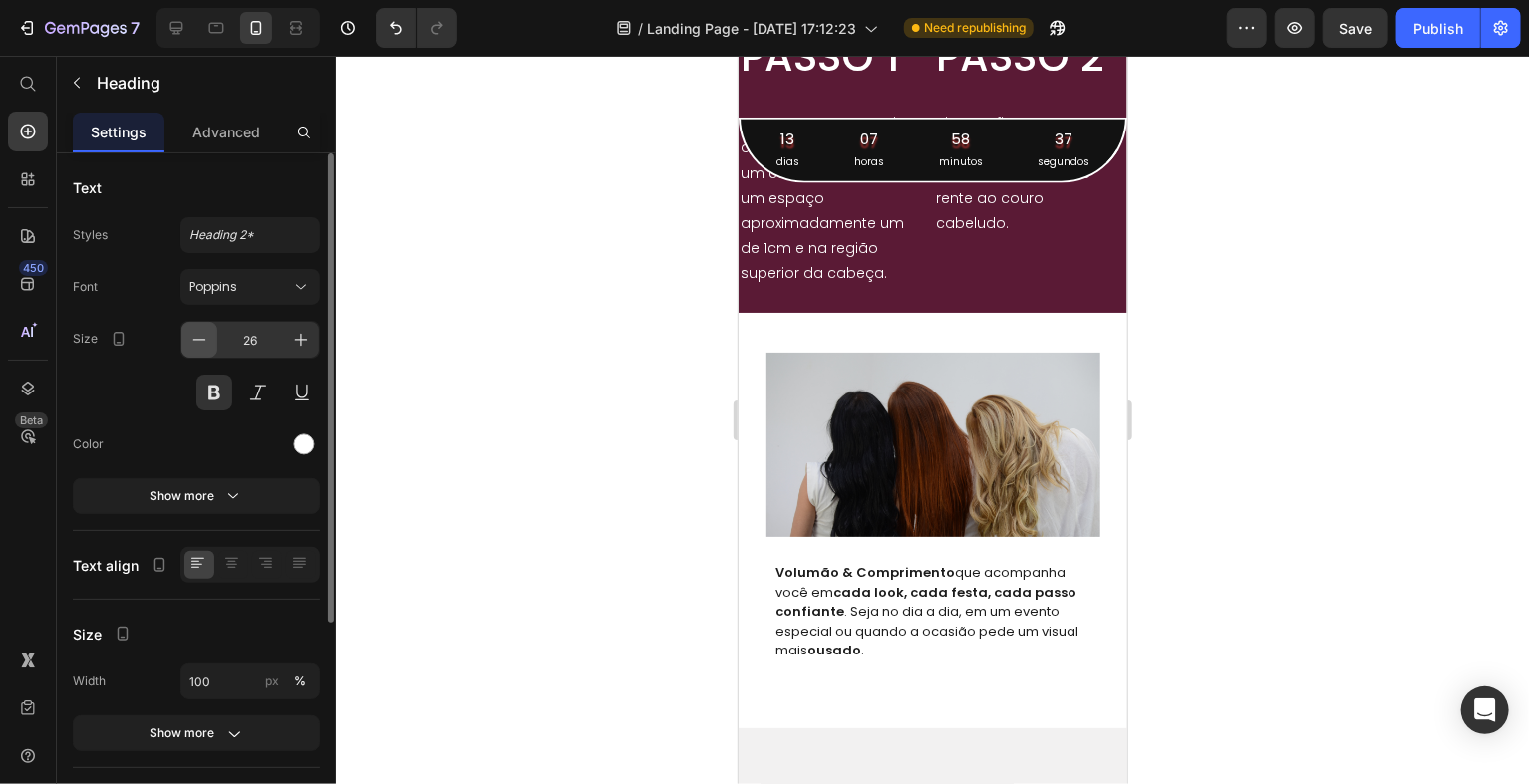 click 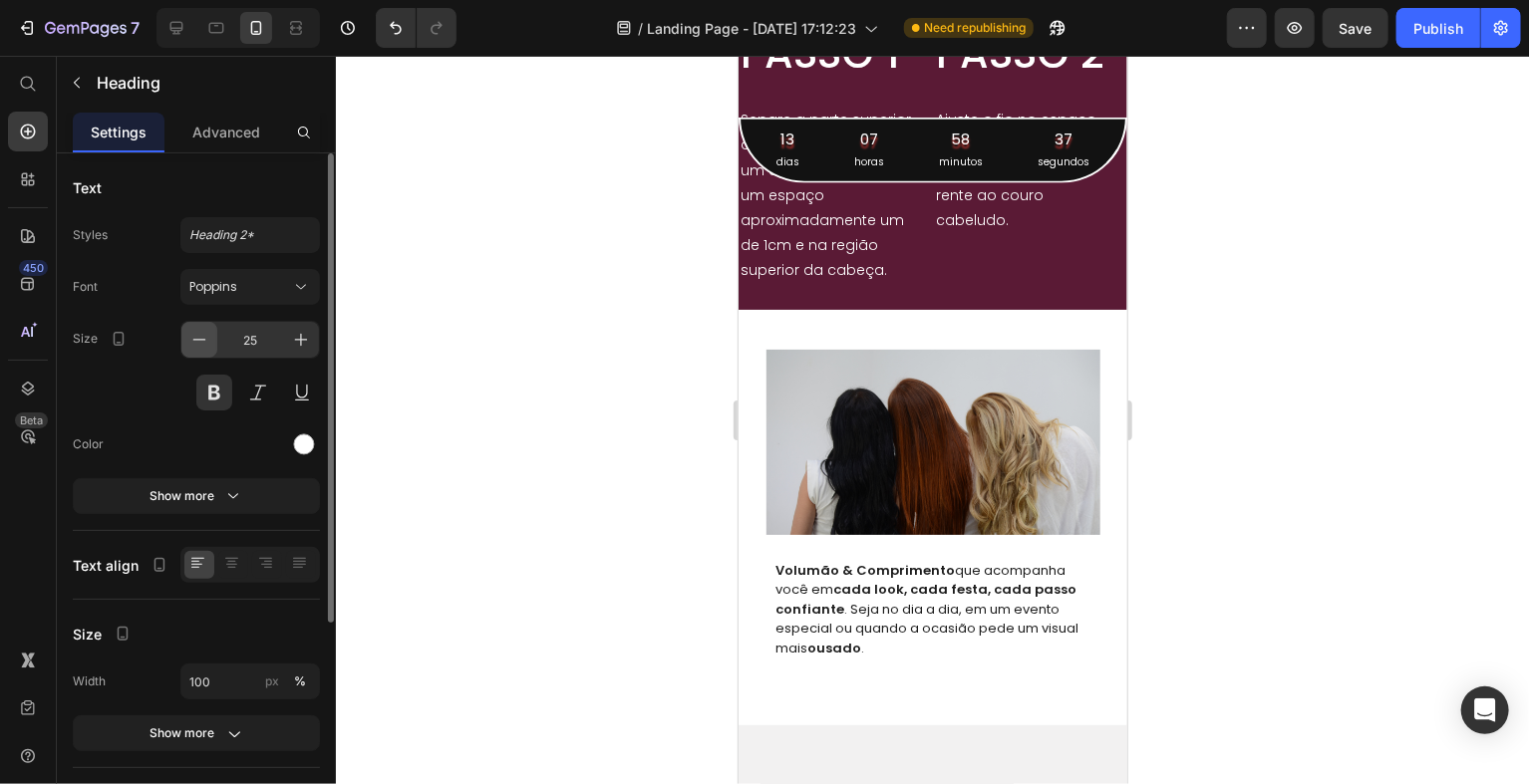 click 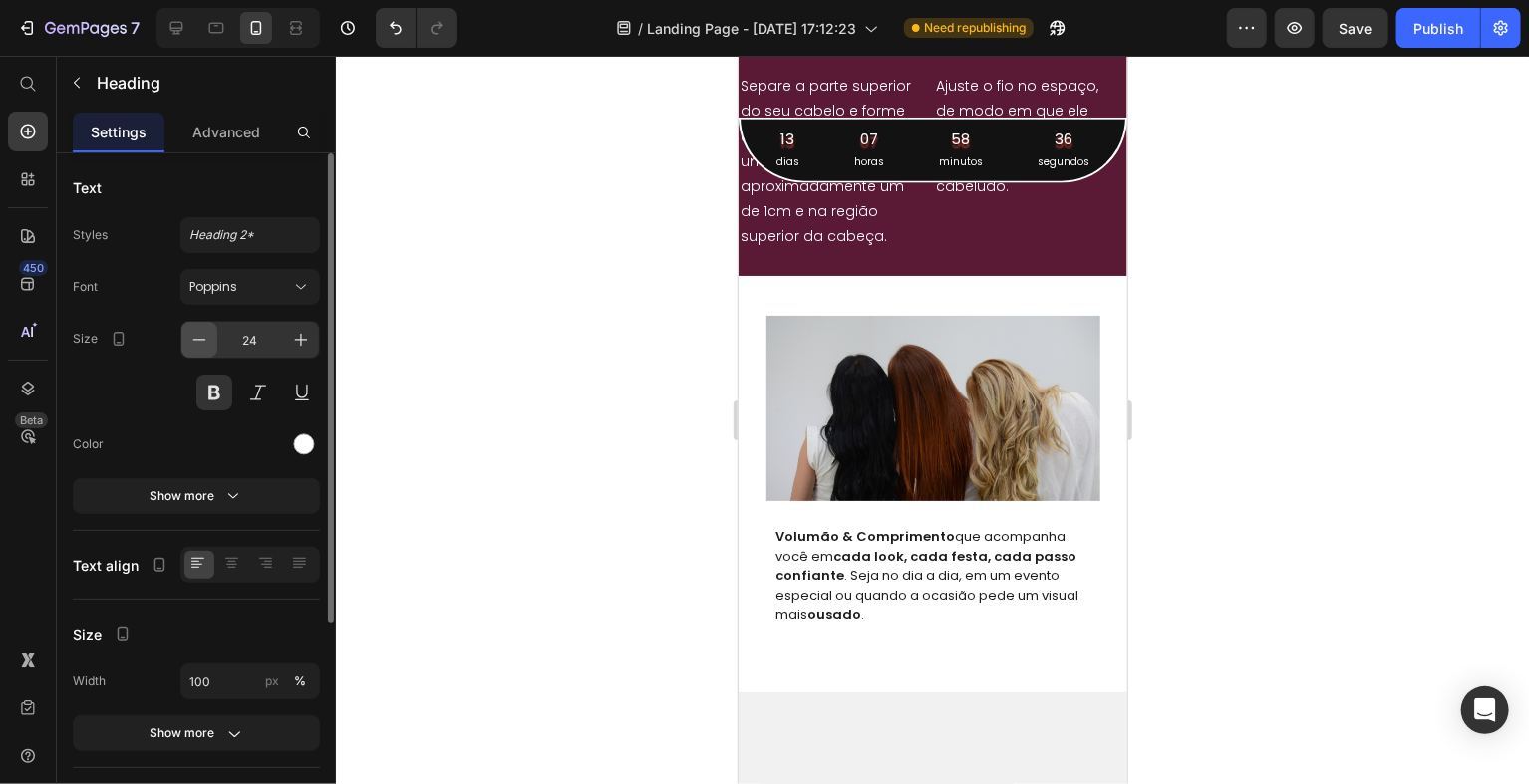click 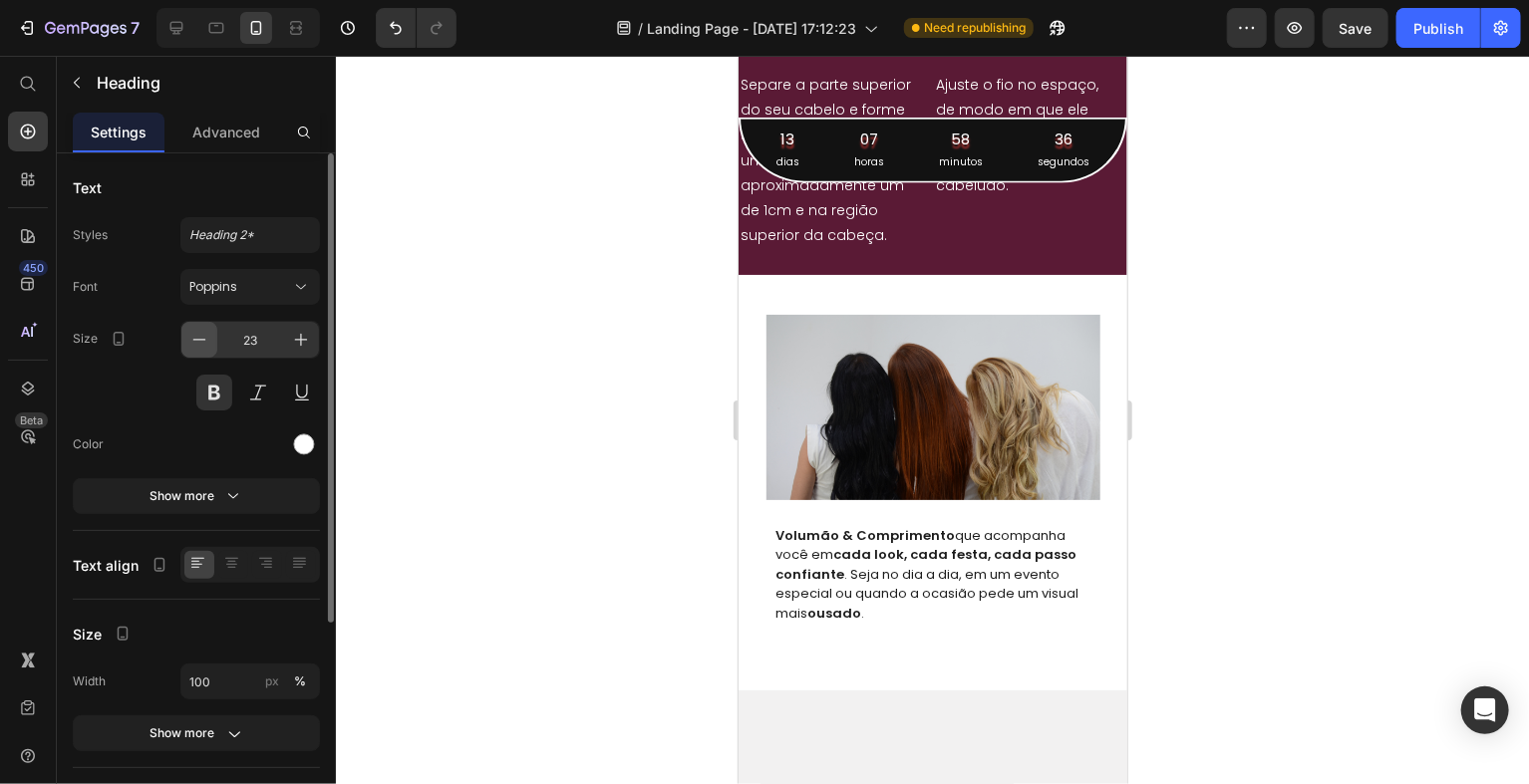 click 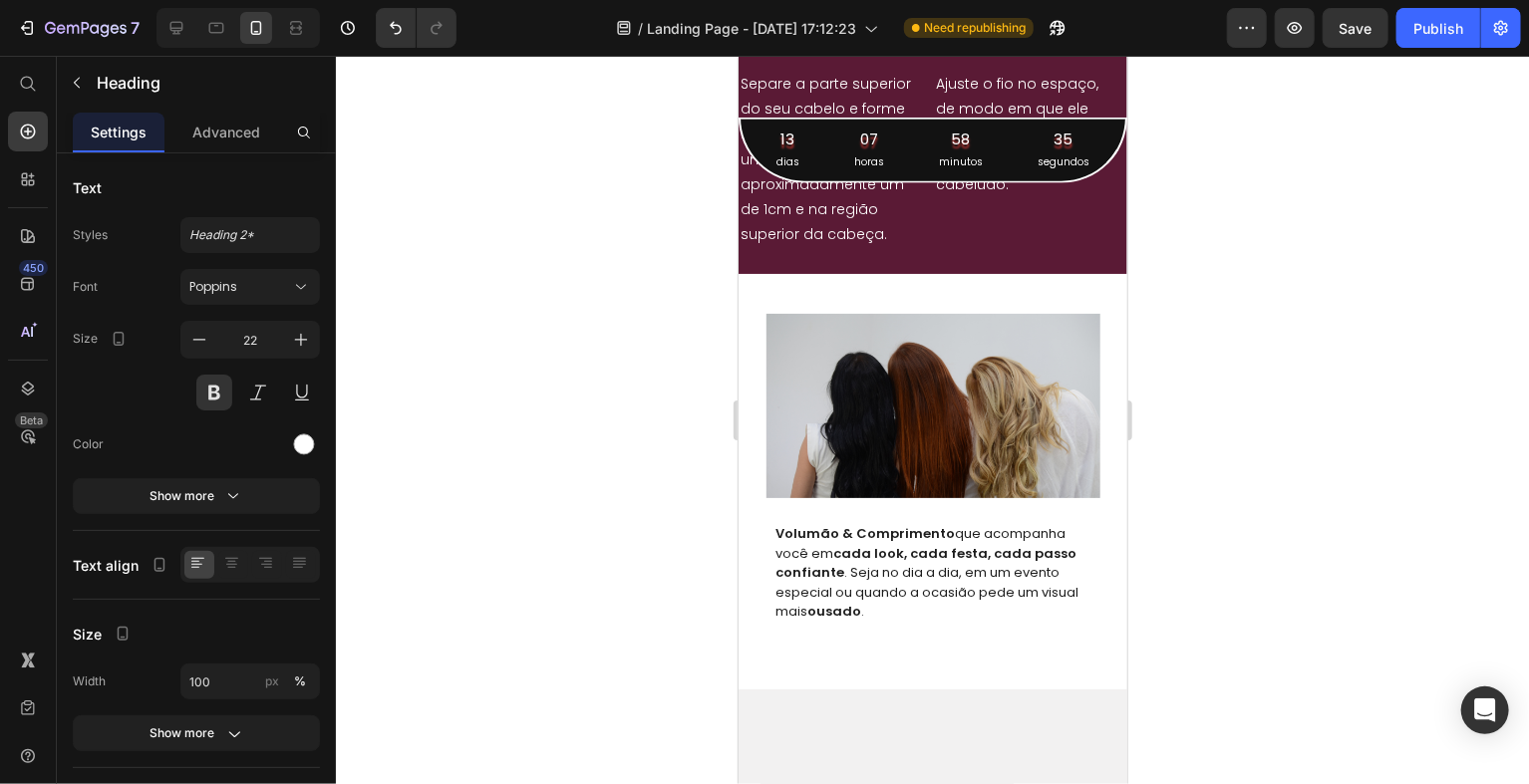 click 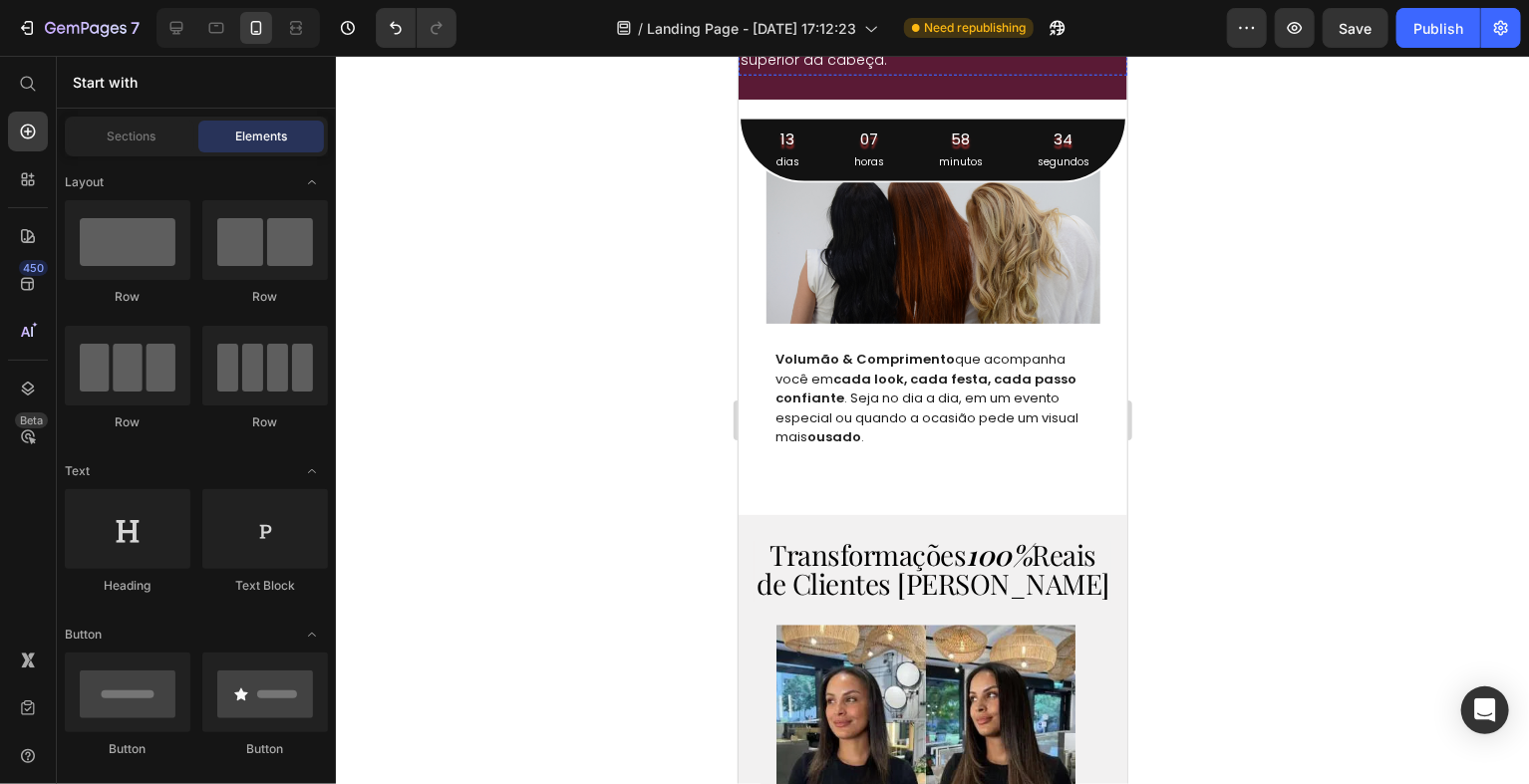 scroll, scrollTop: 1496, scrollLeft: 0, axis: vertical 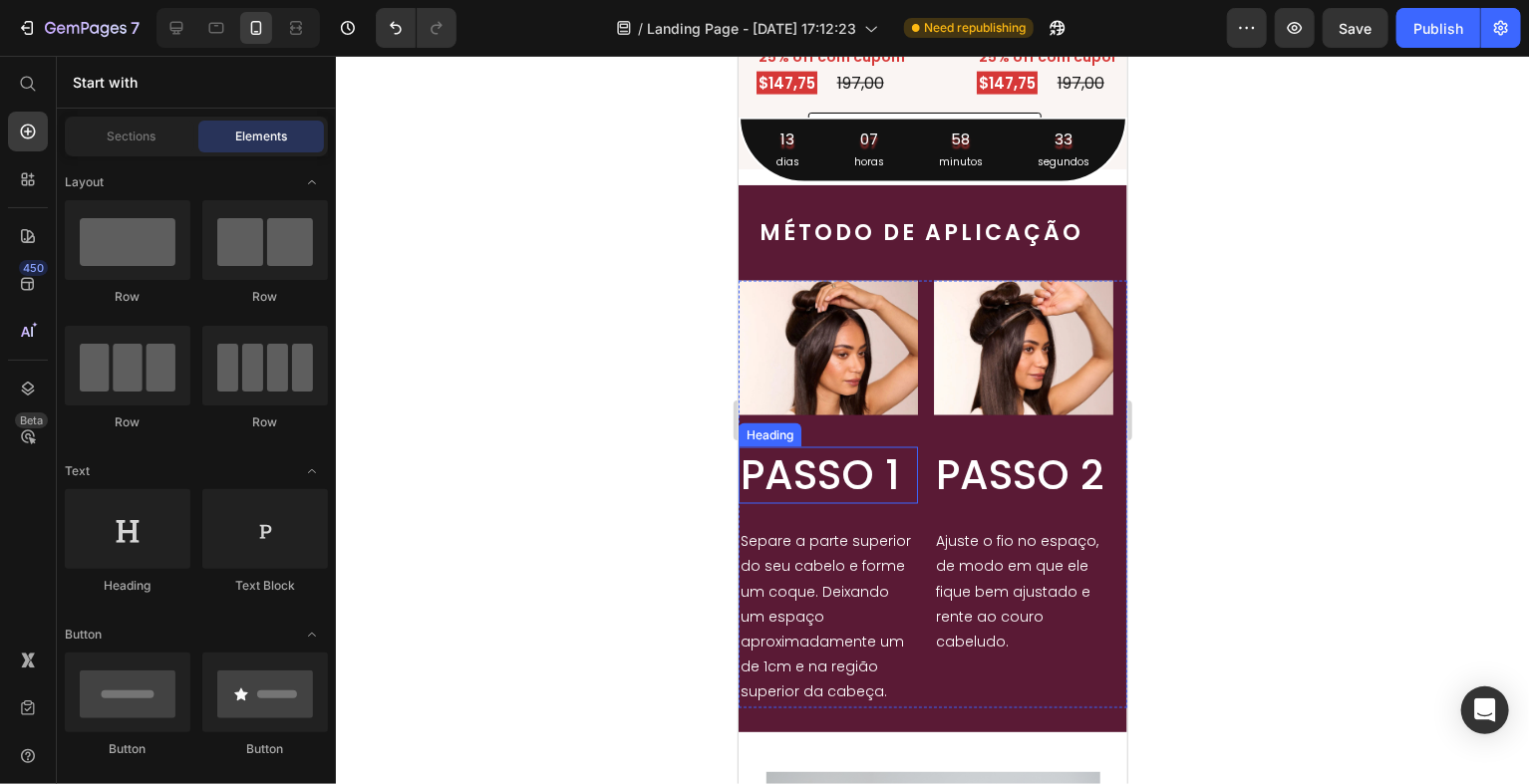 click on "PASSO 1" at bounding box center [827, 474] 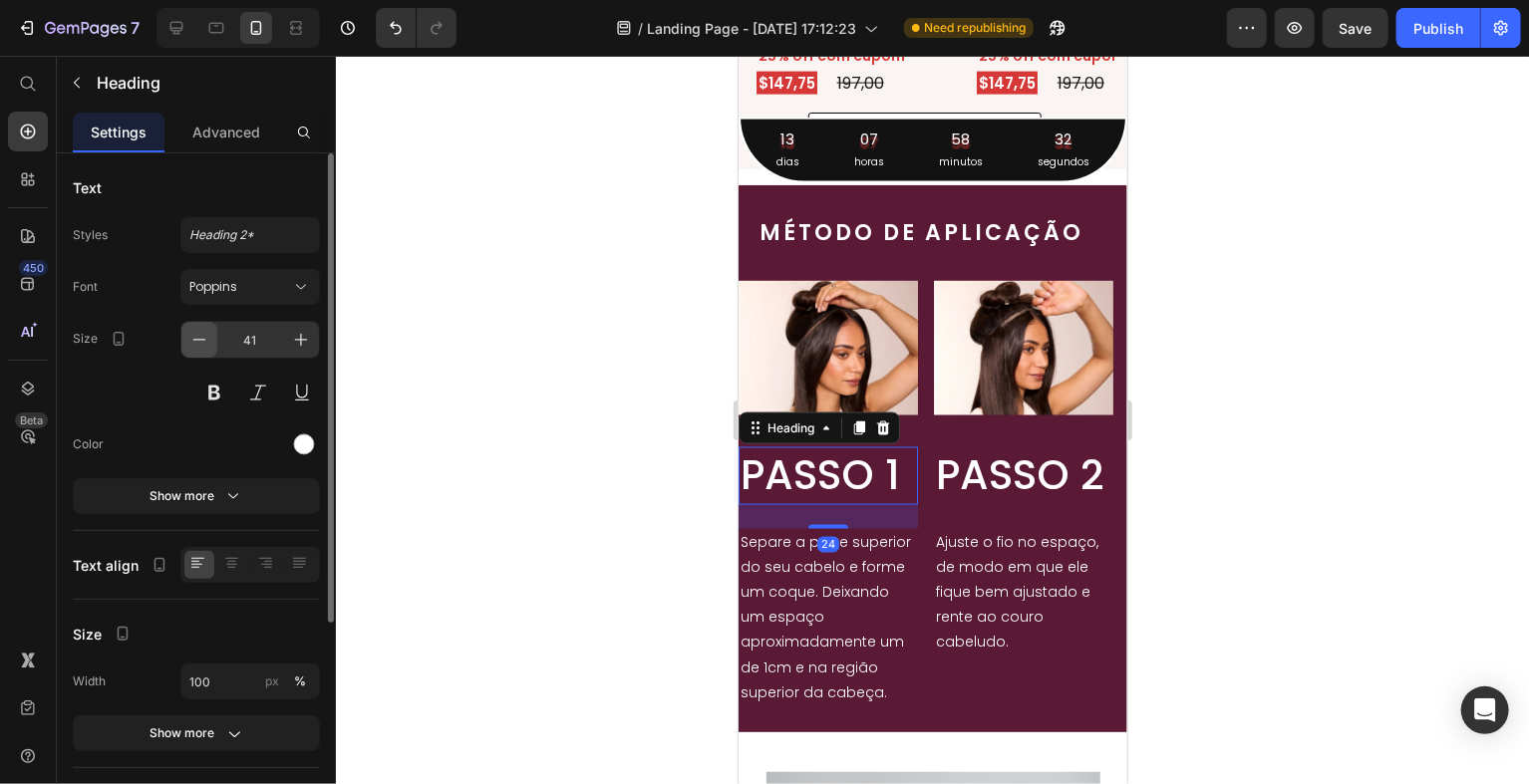 click 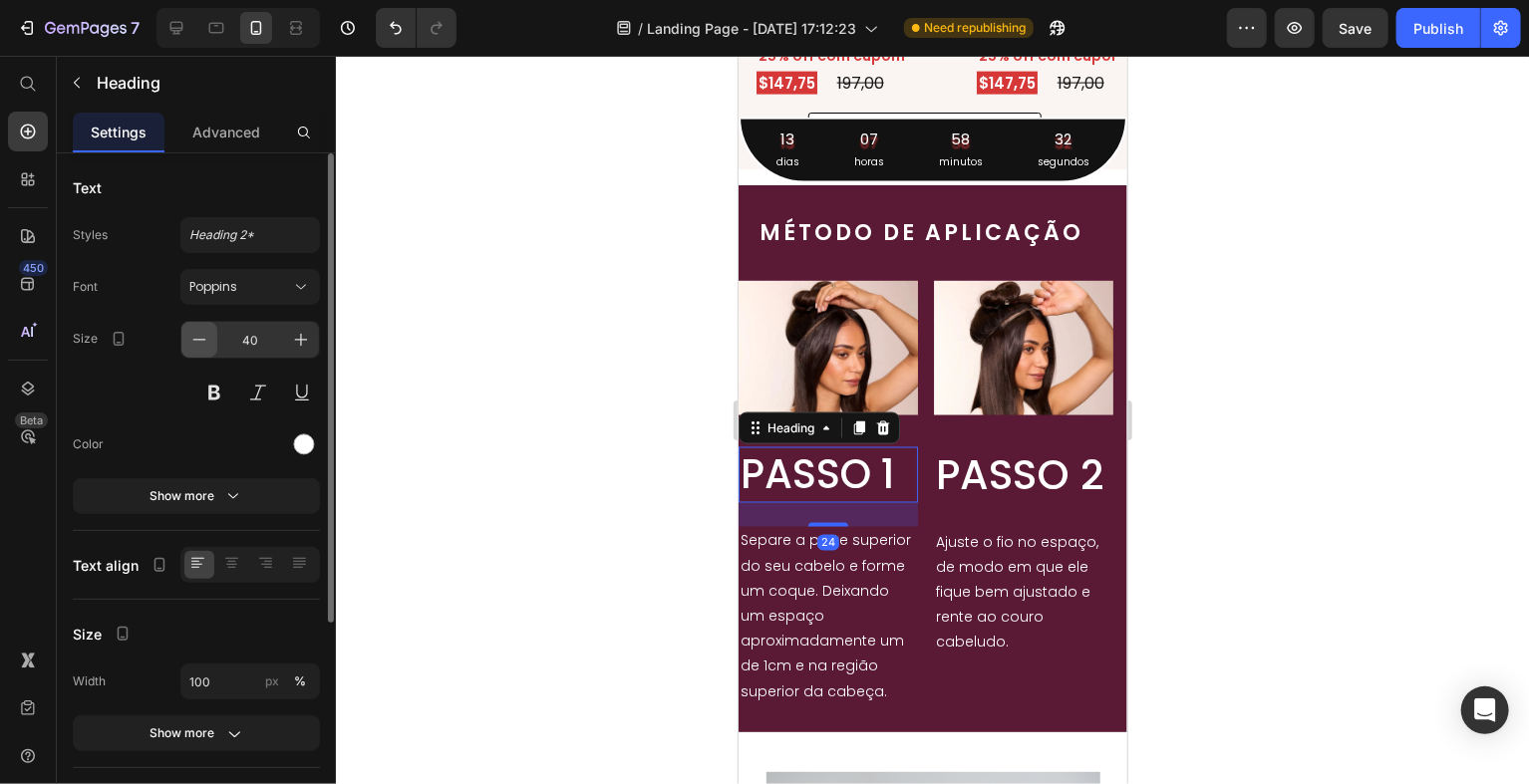 click 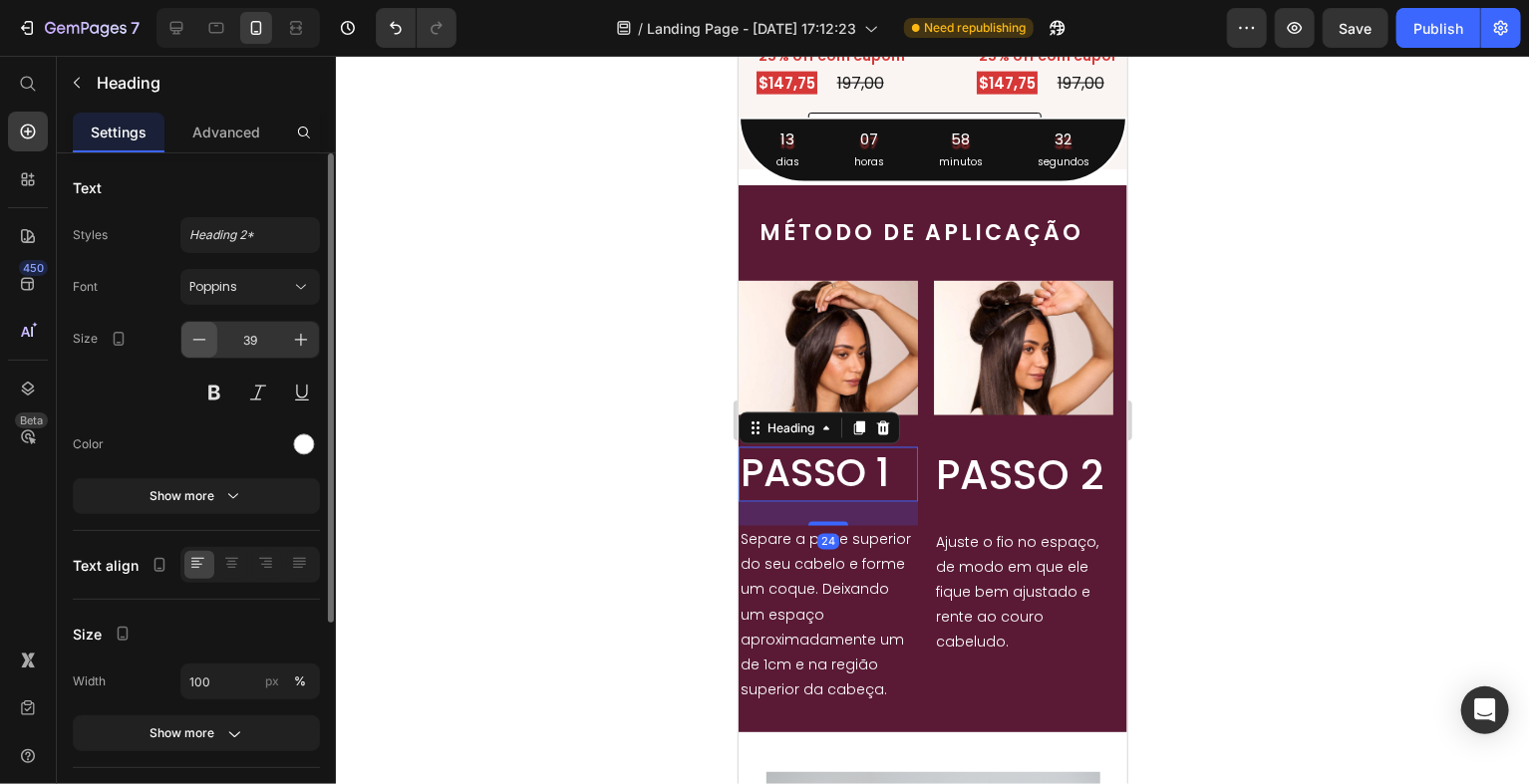 click 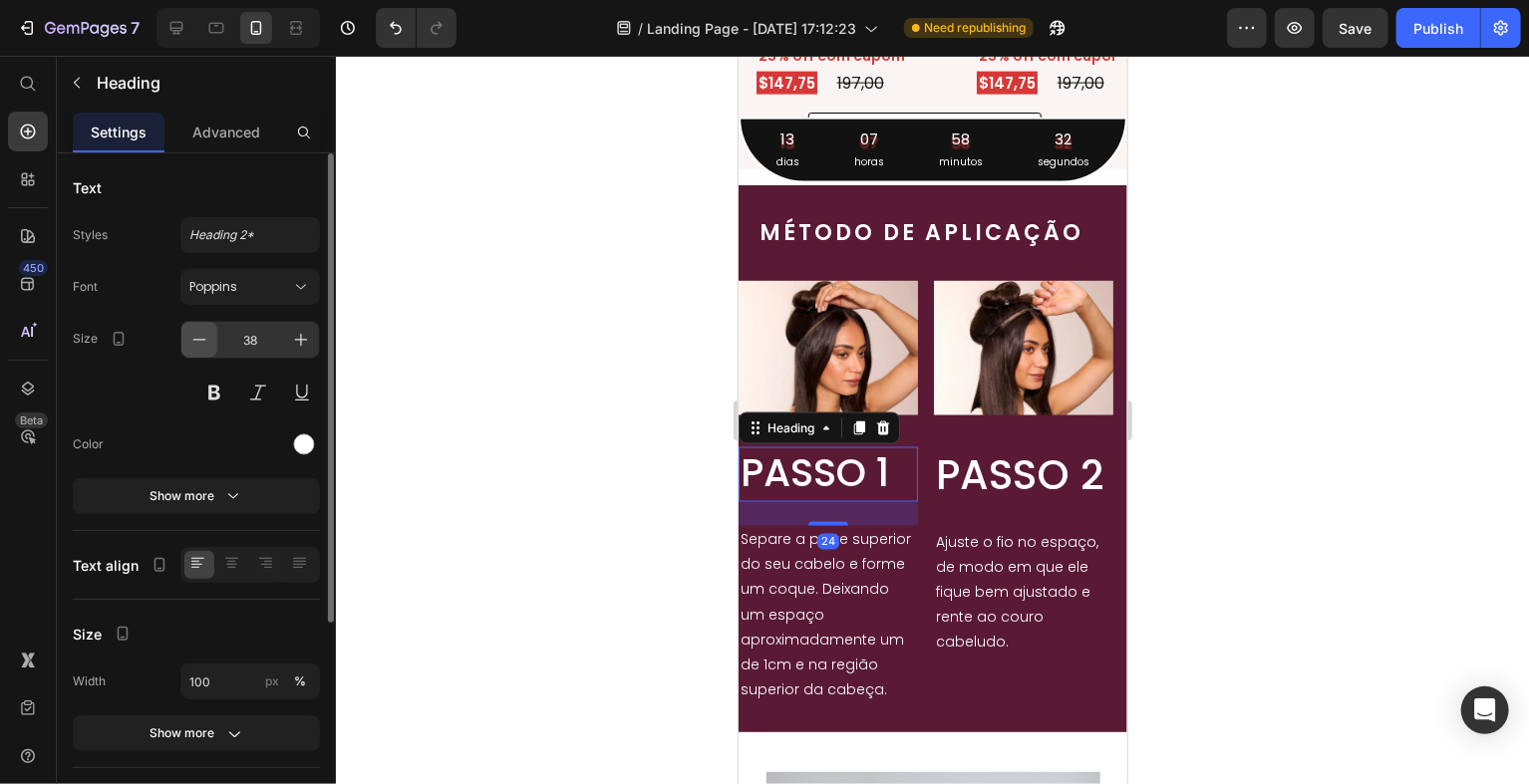 click 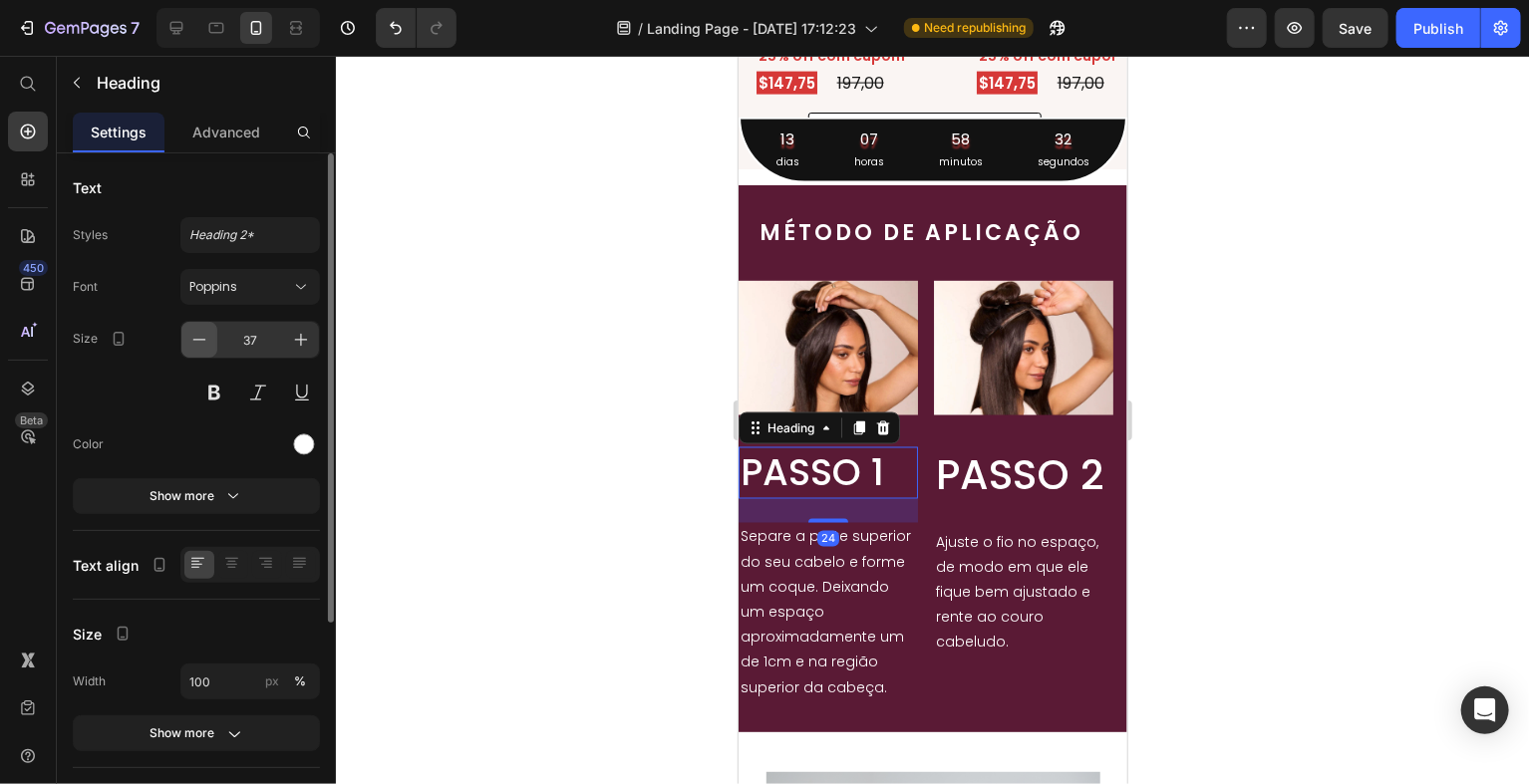 click 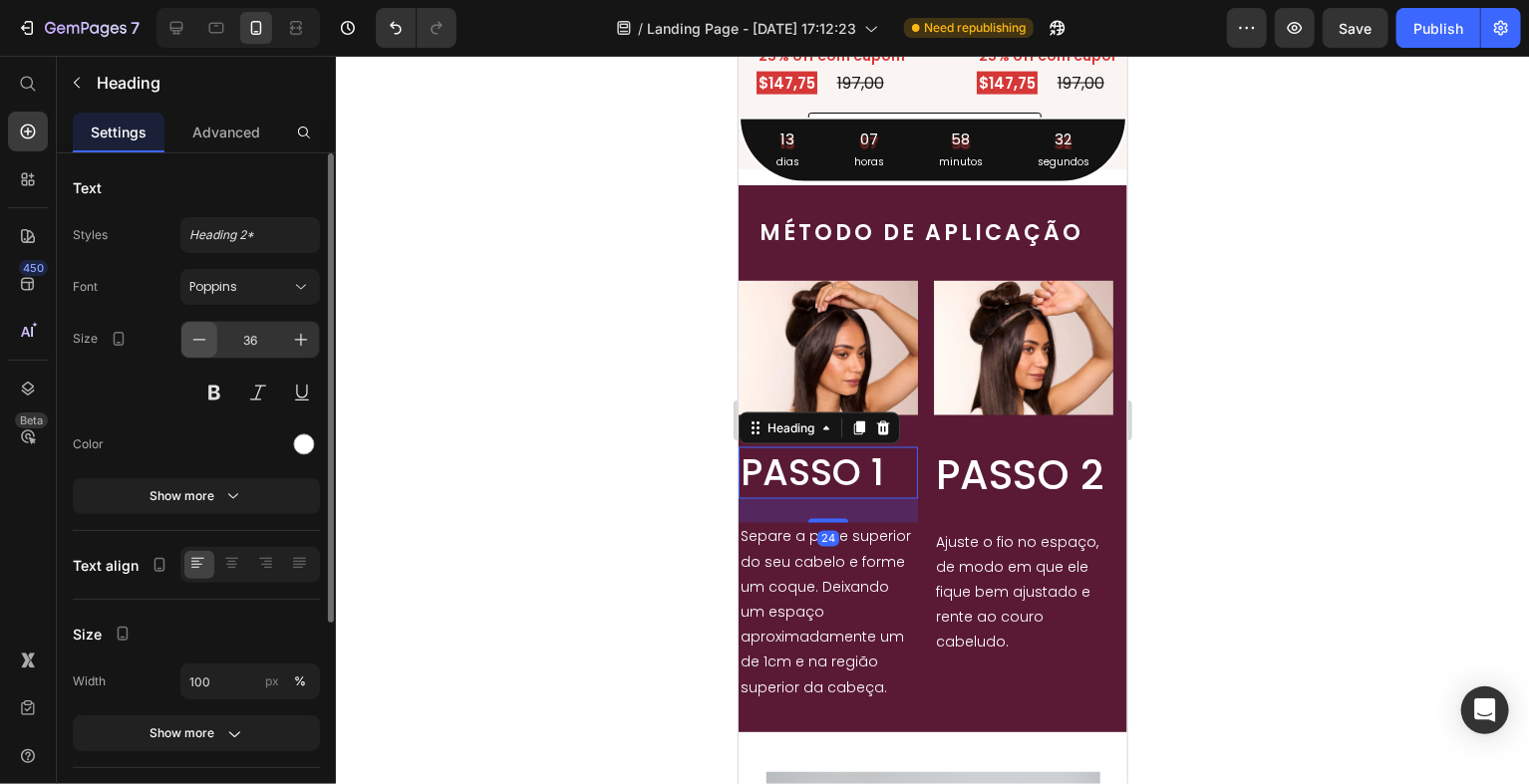 click 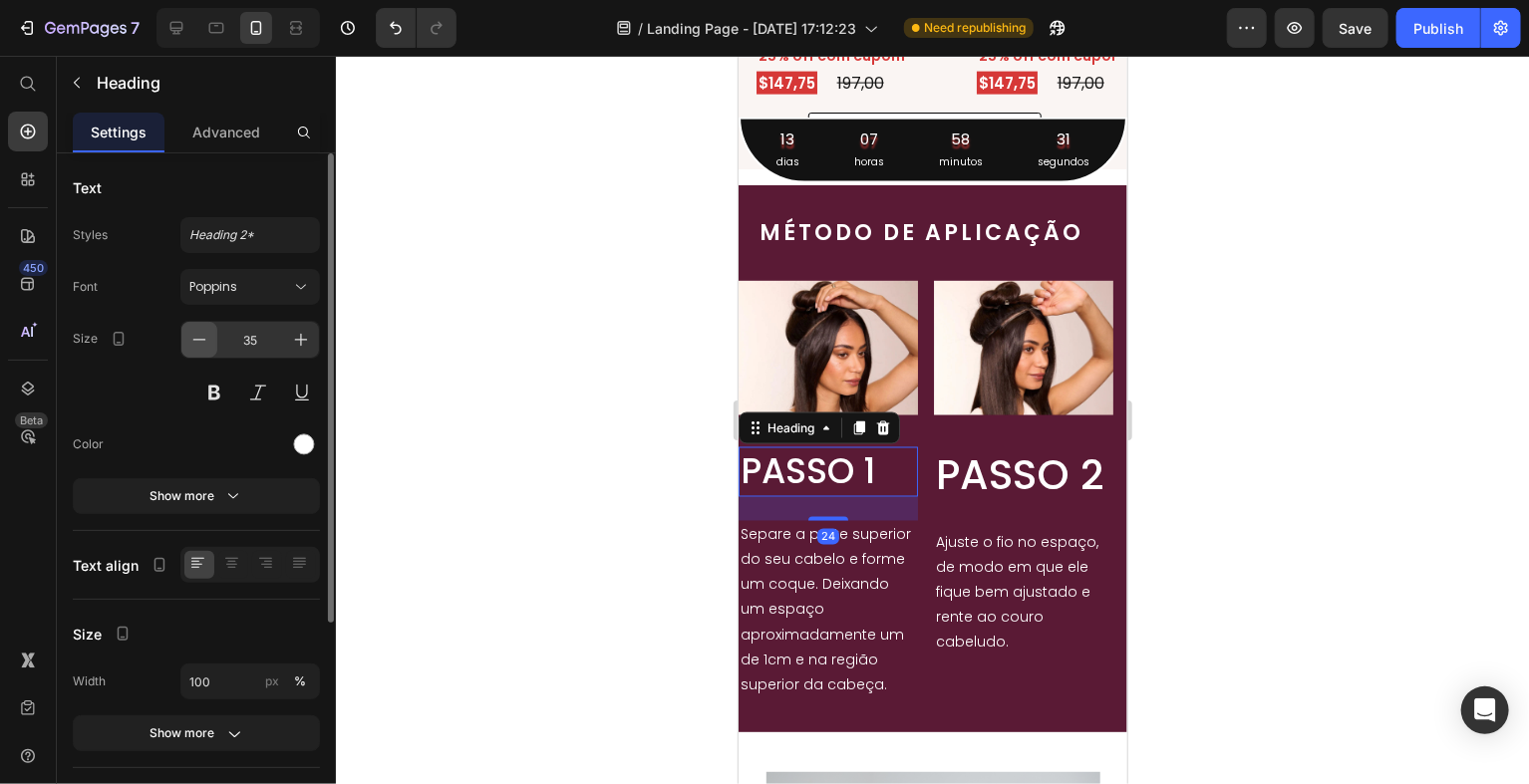 click 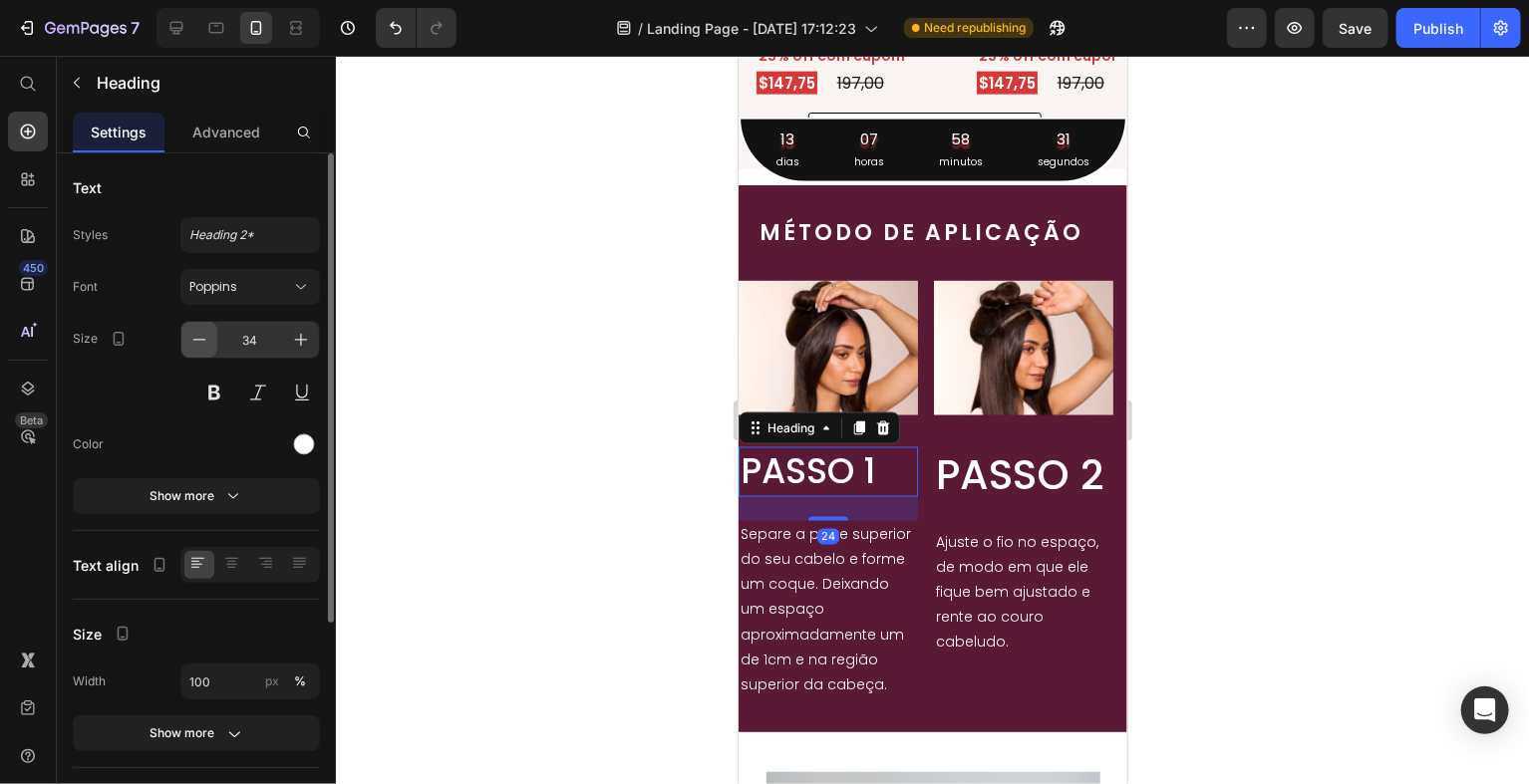 click 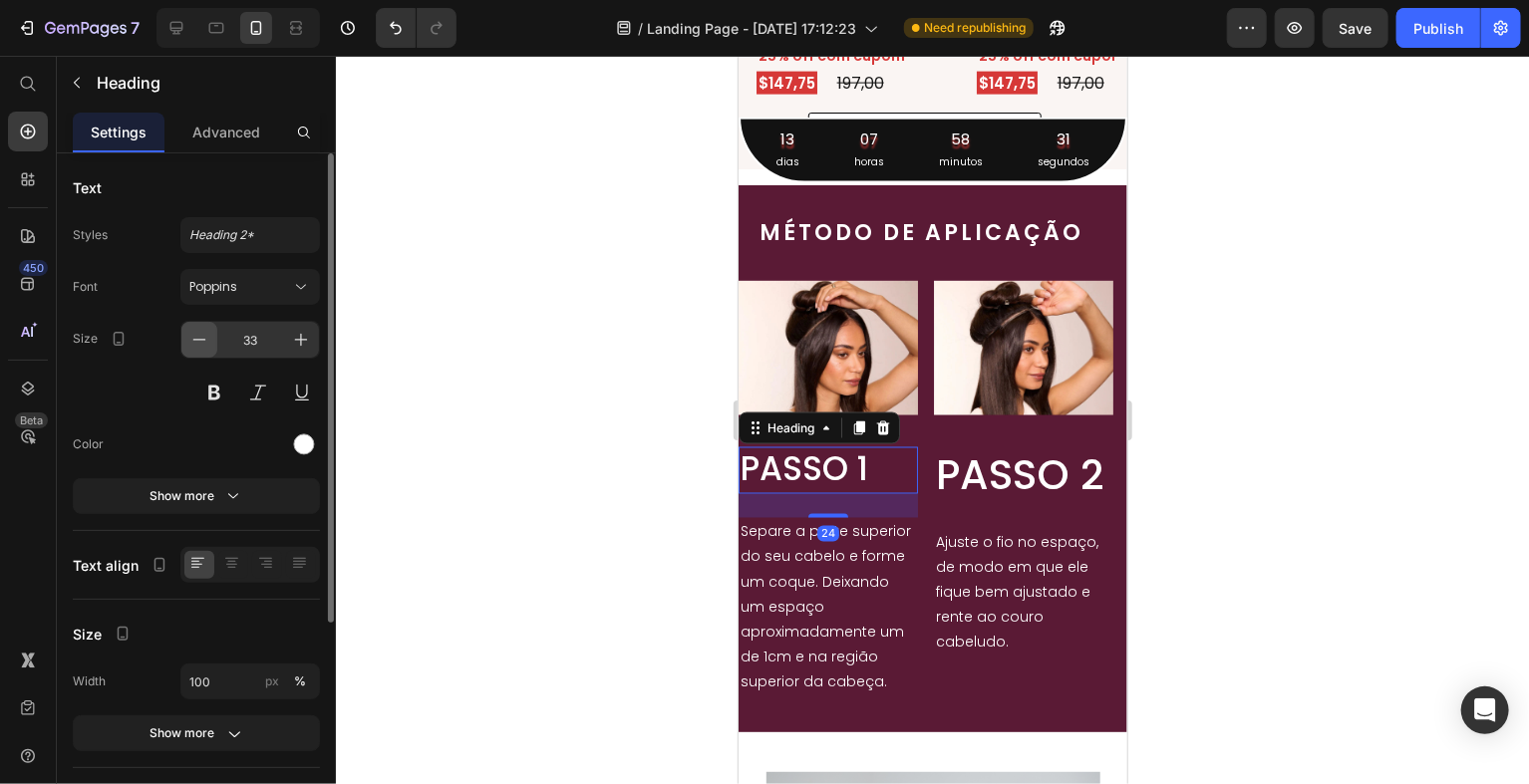 click 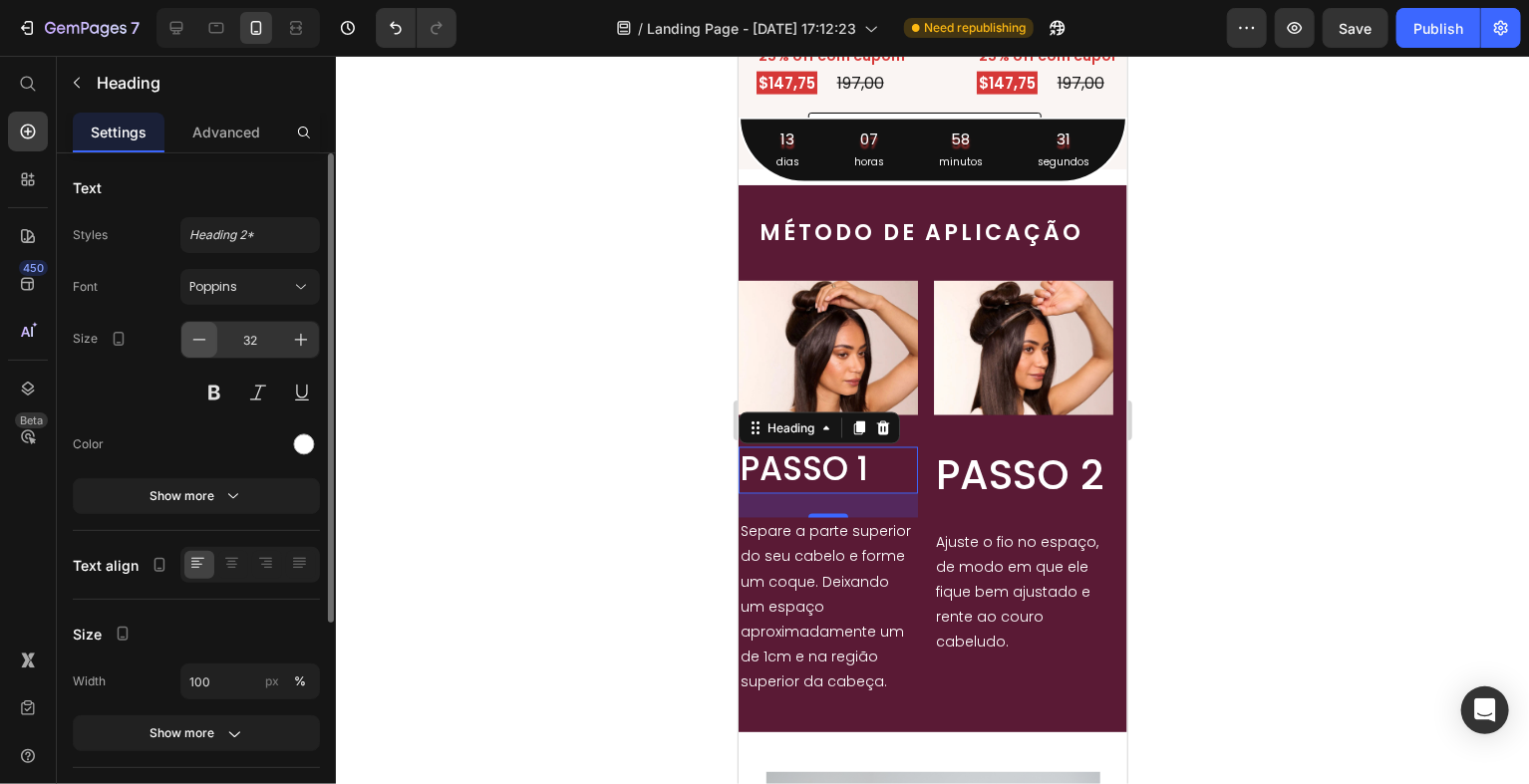 click 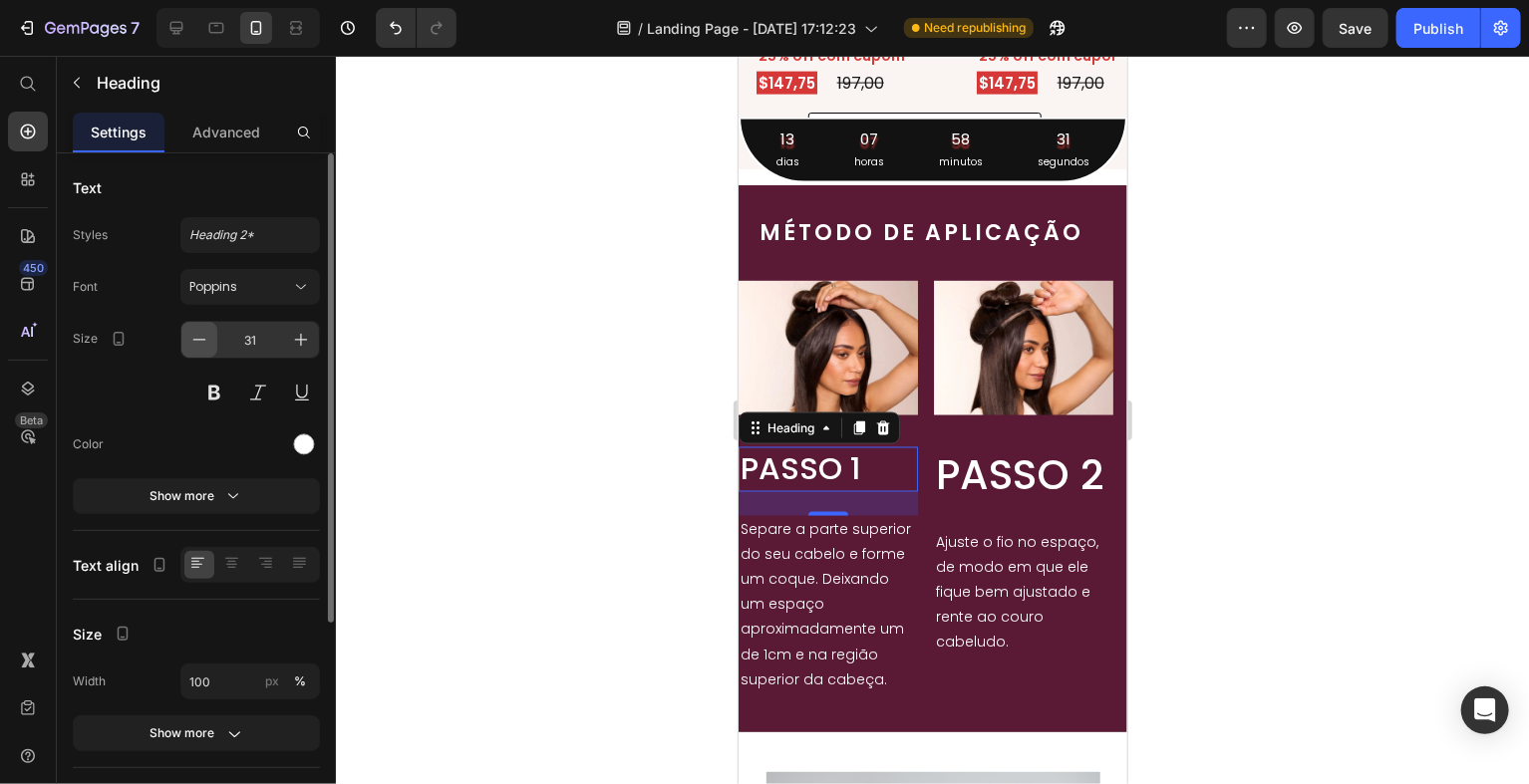 click 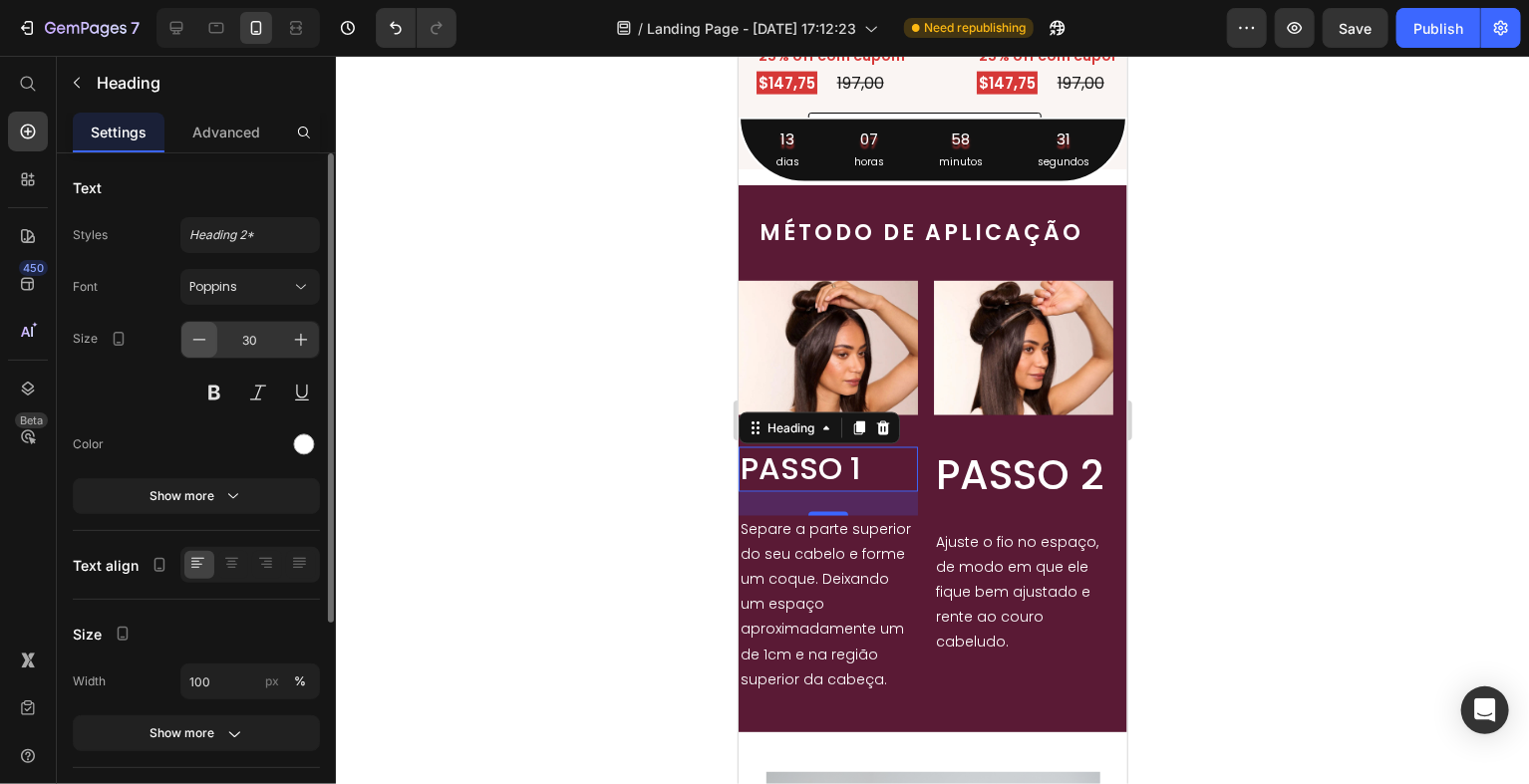 click 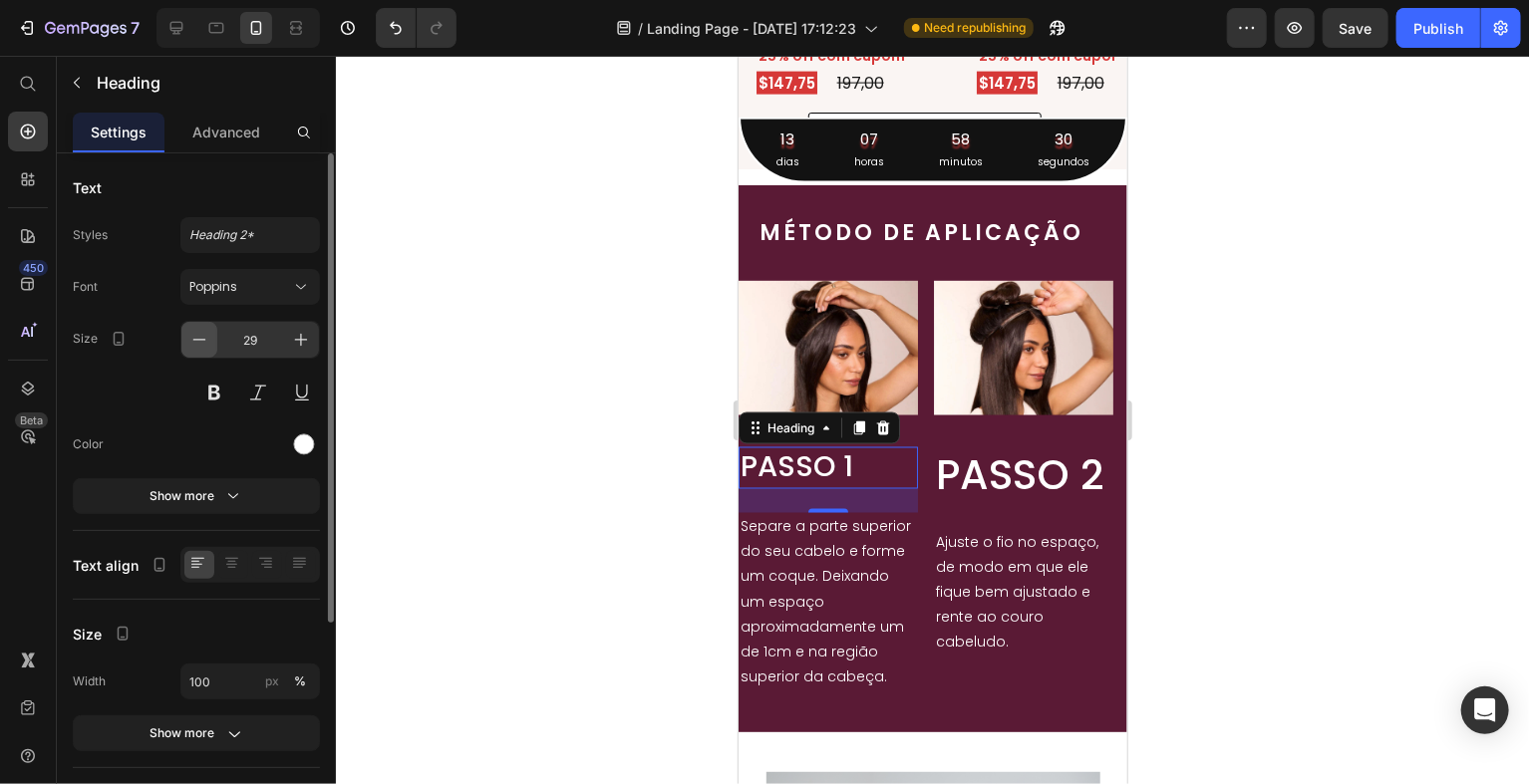 click 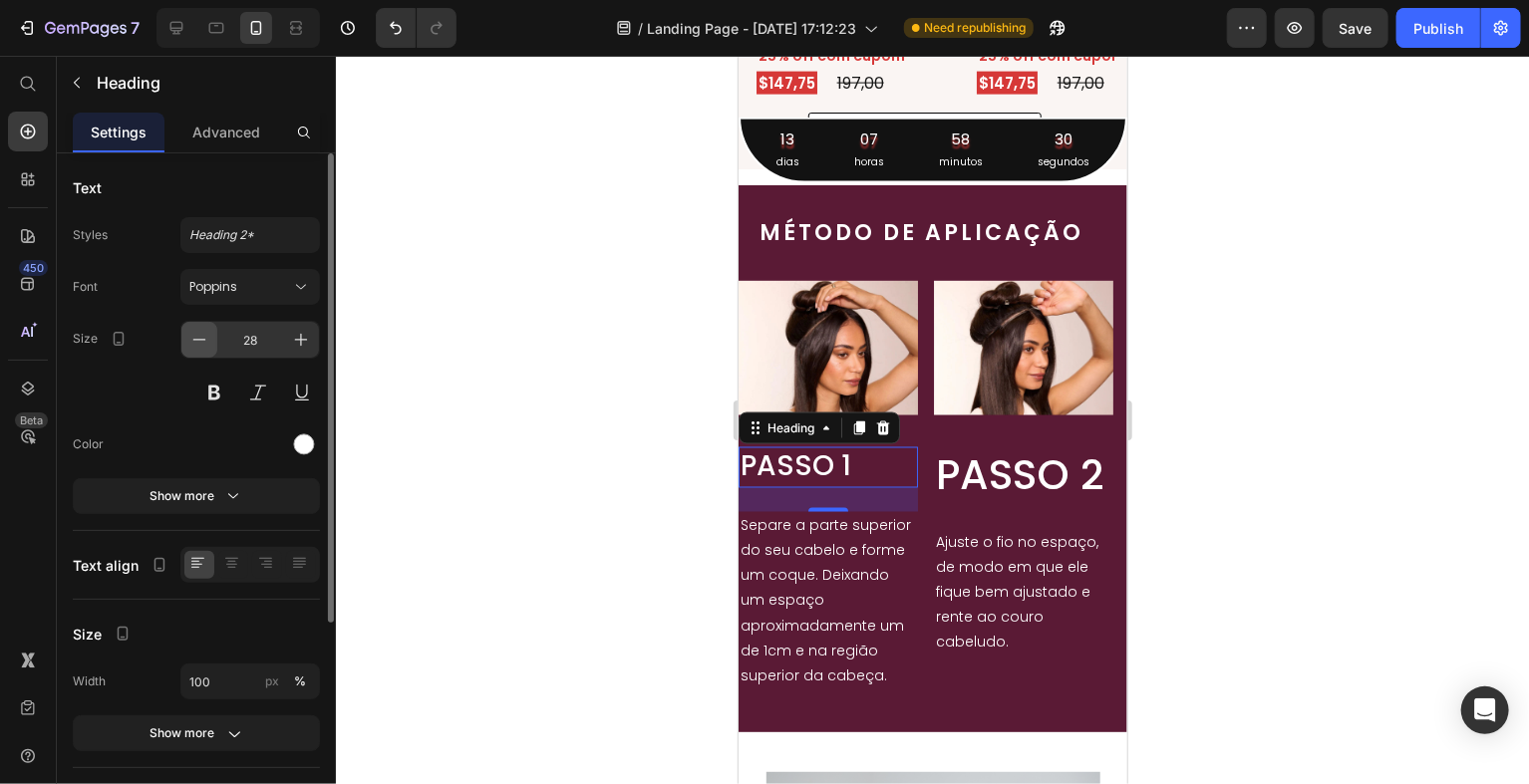 click 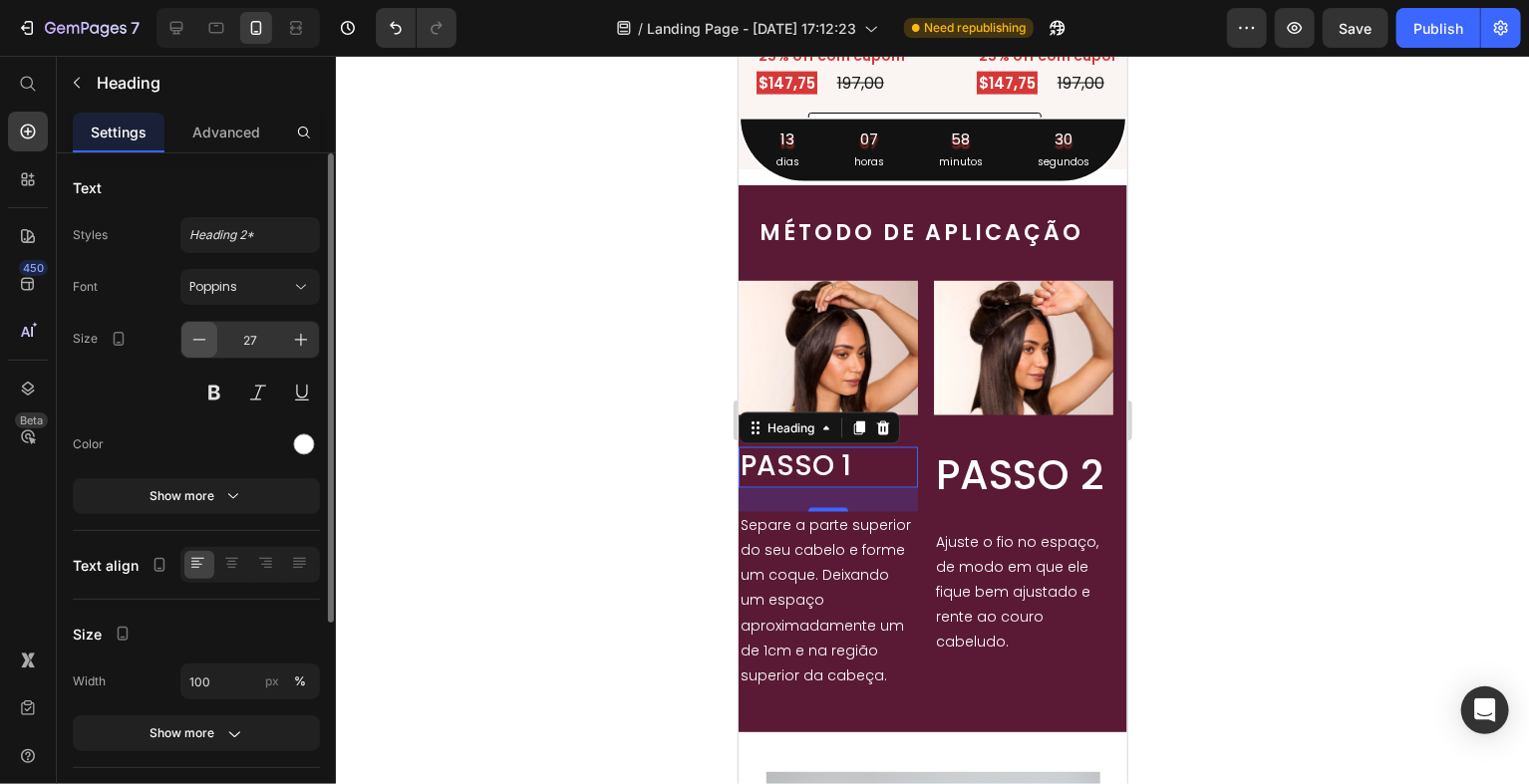 click 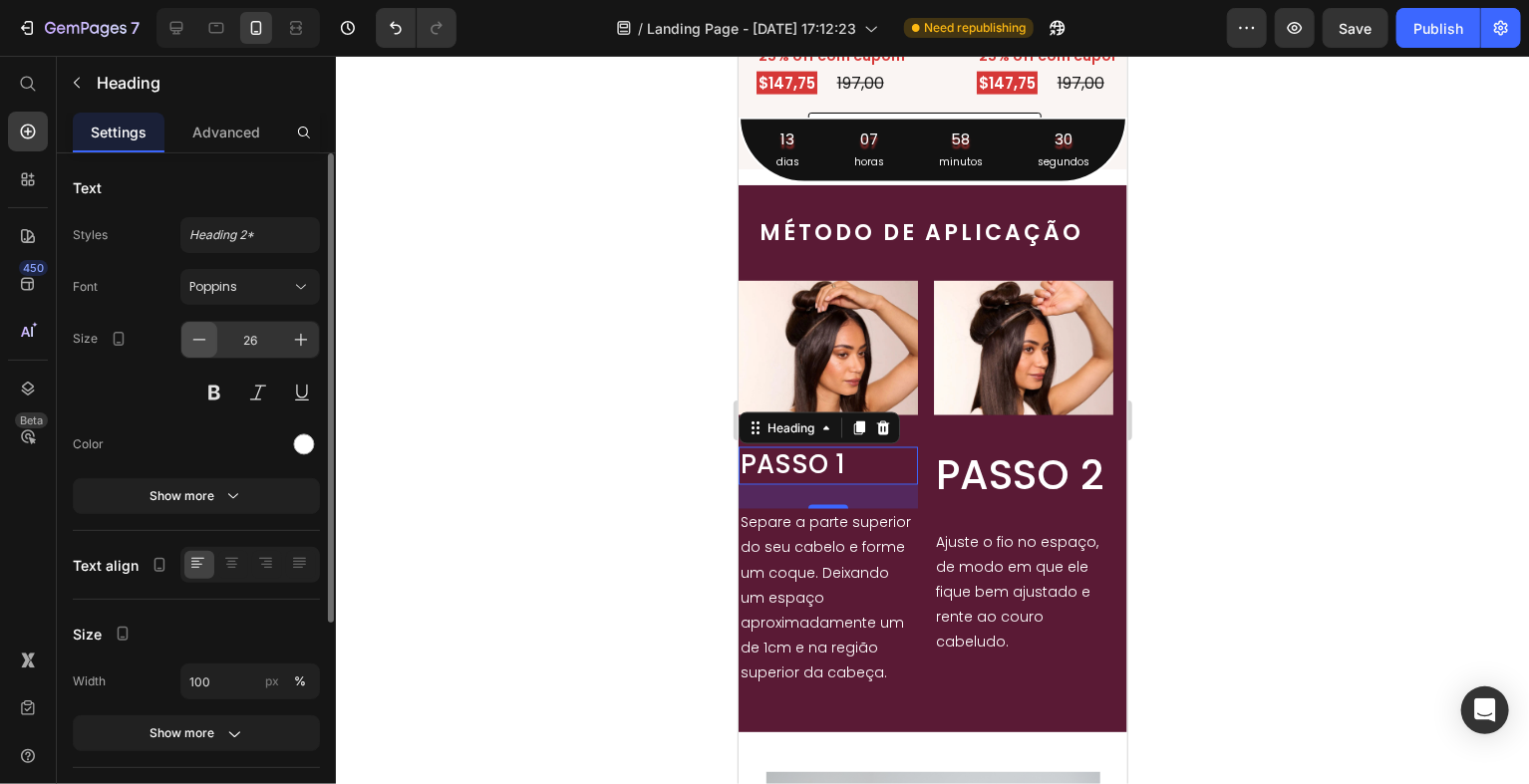click 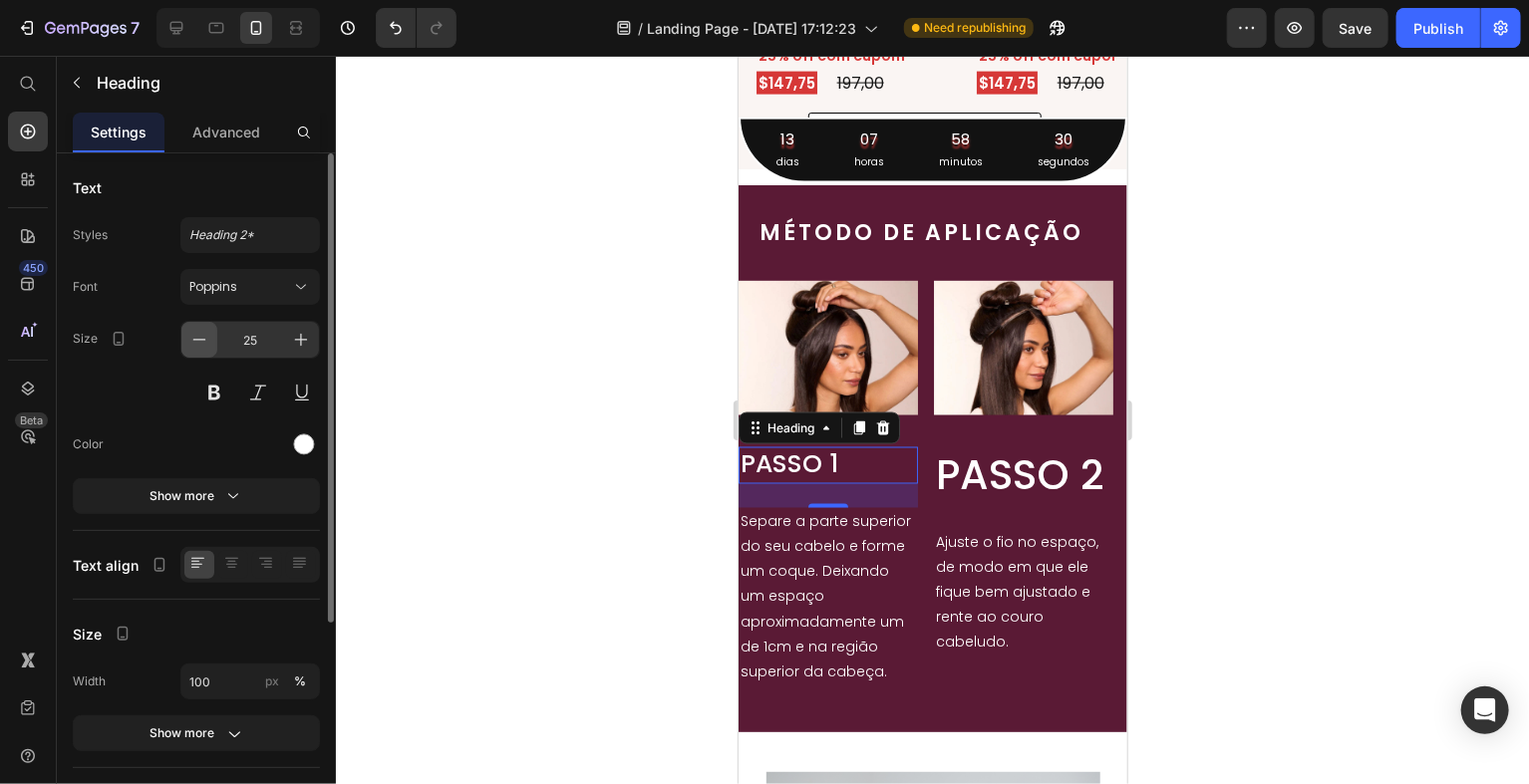 click 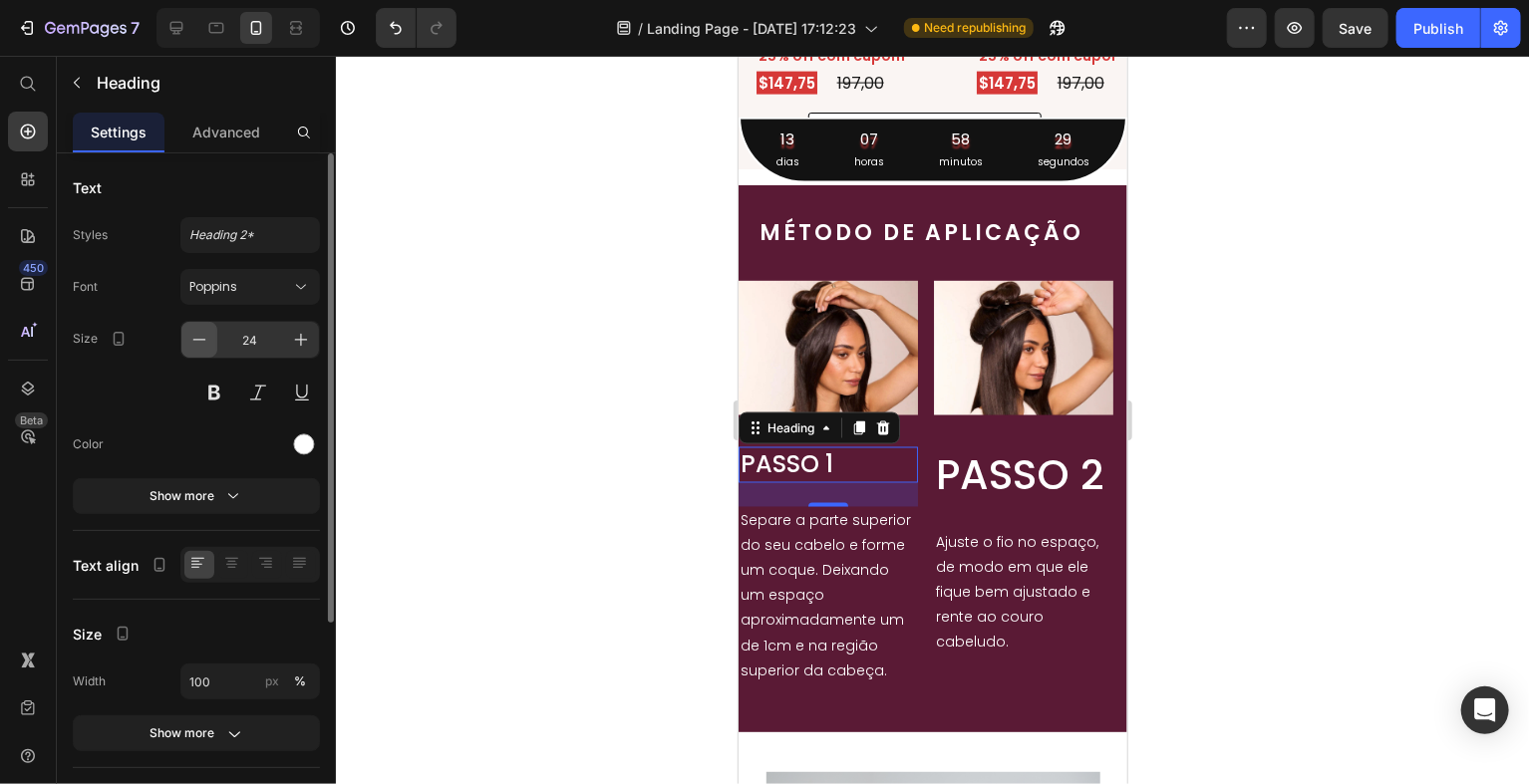 click 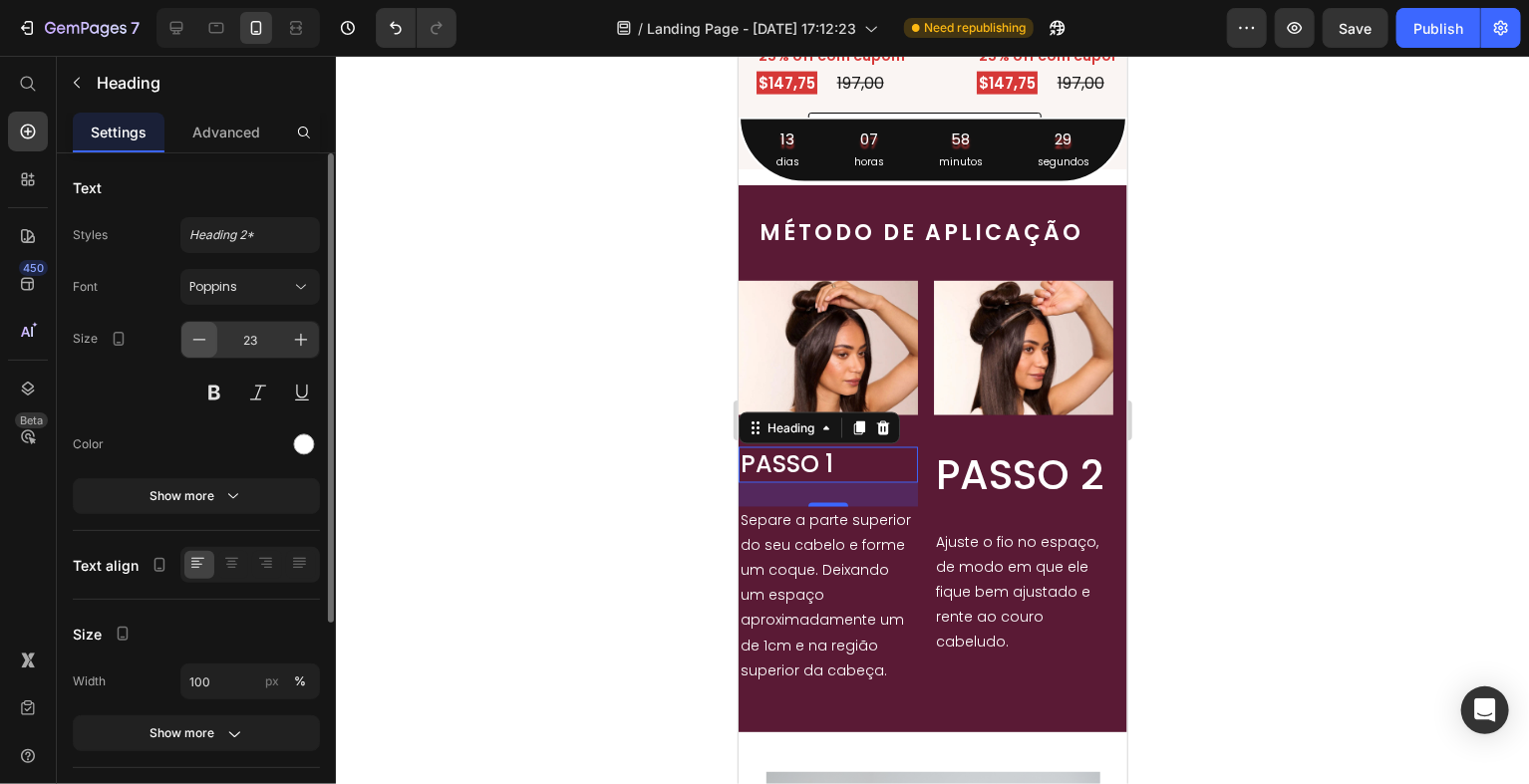 click 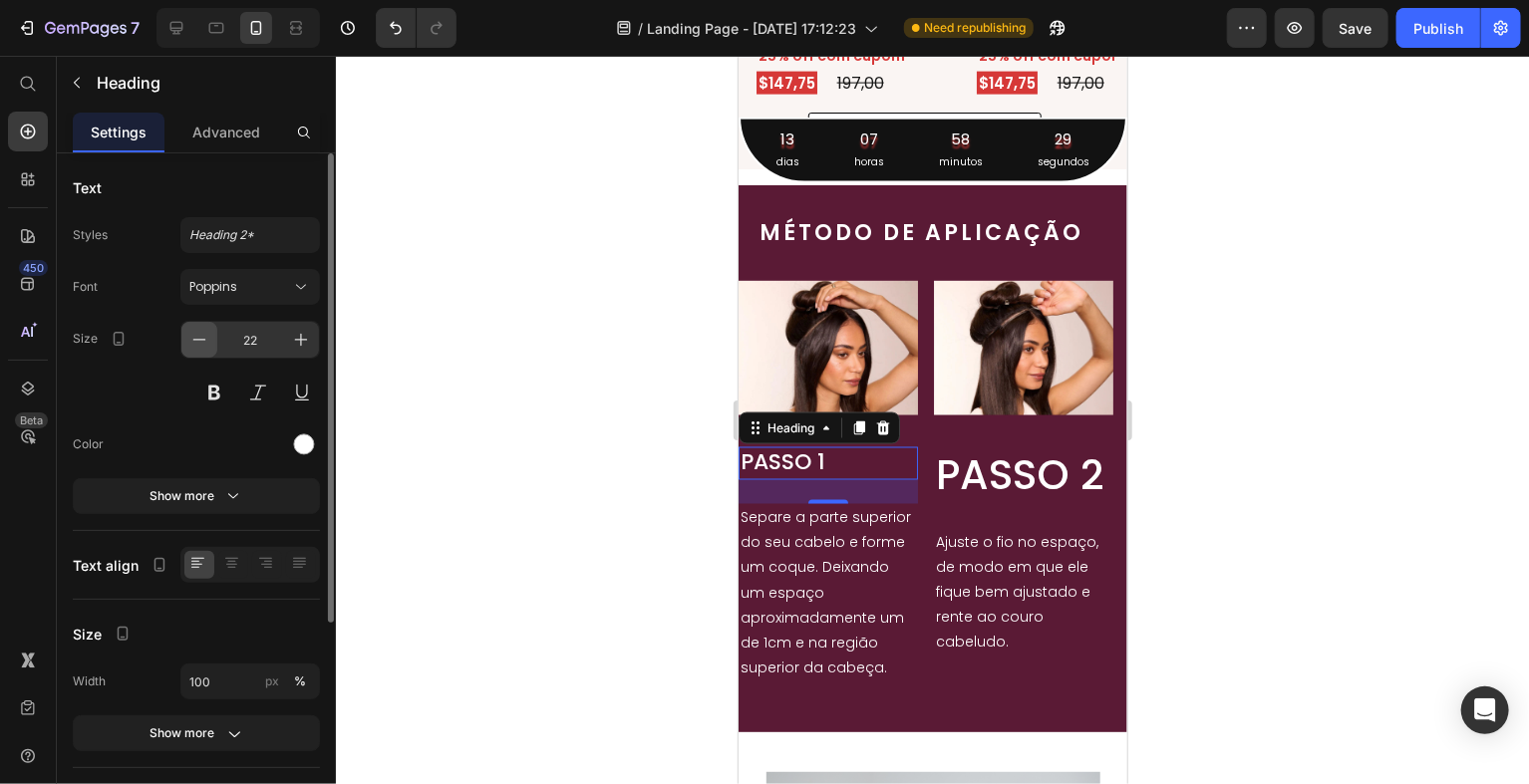 click 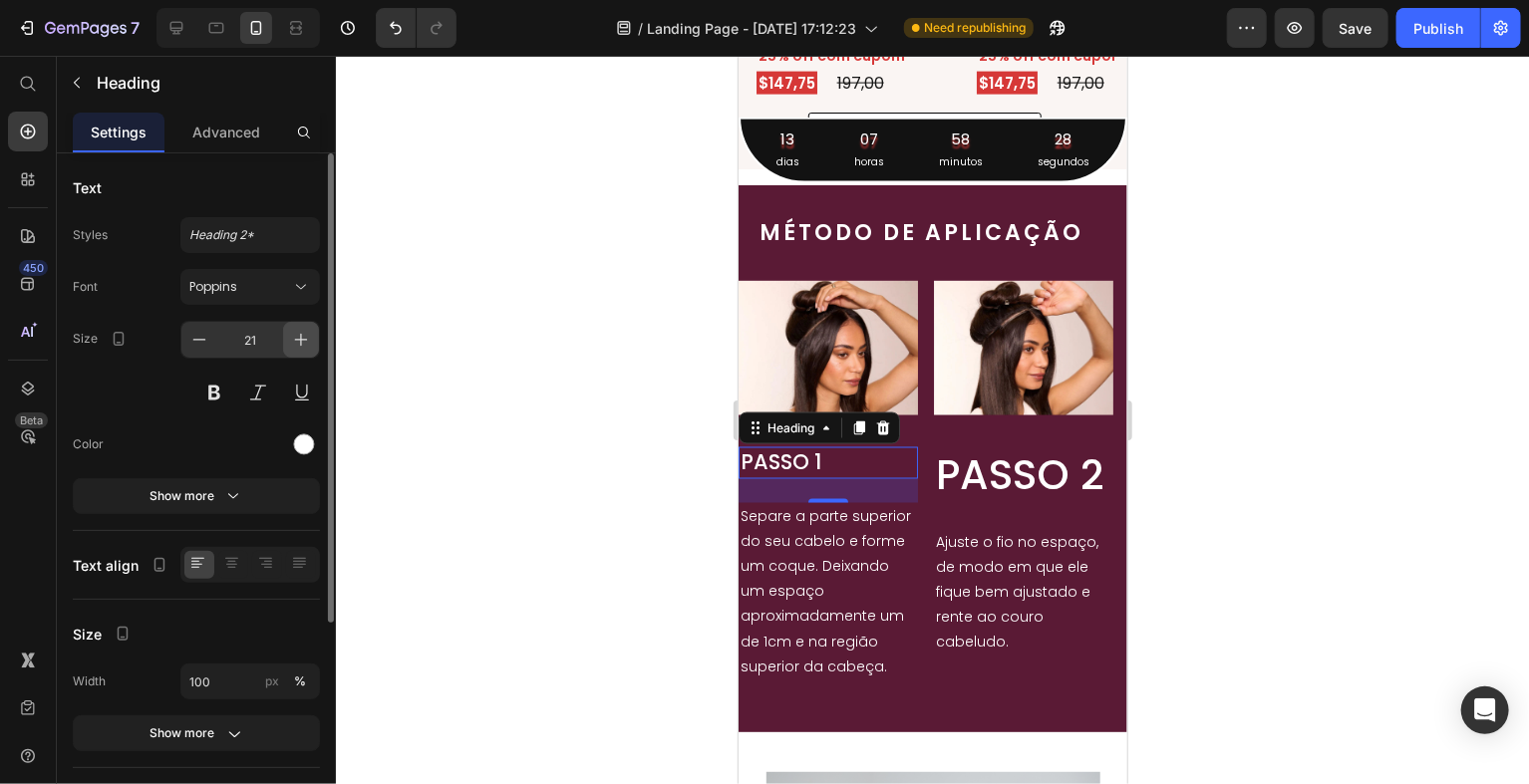 click at bounding box center [301, 340] 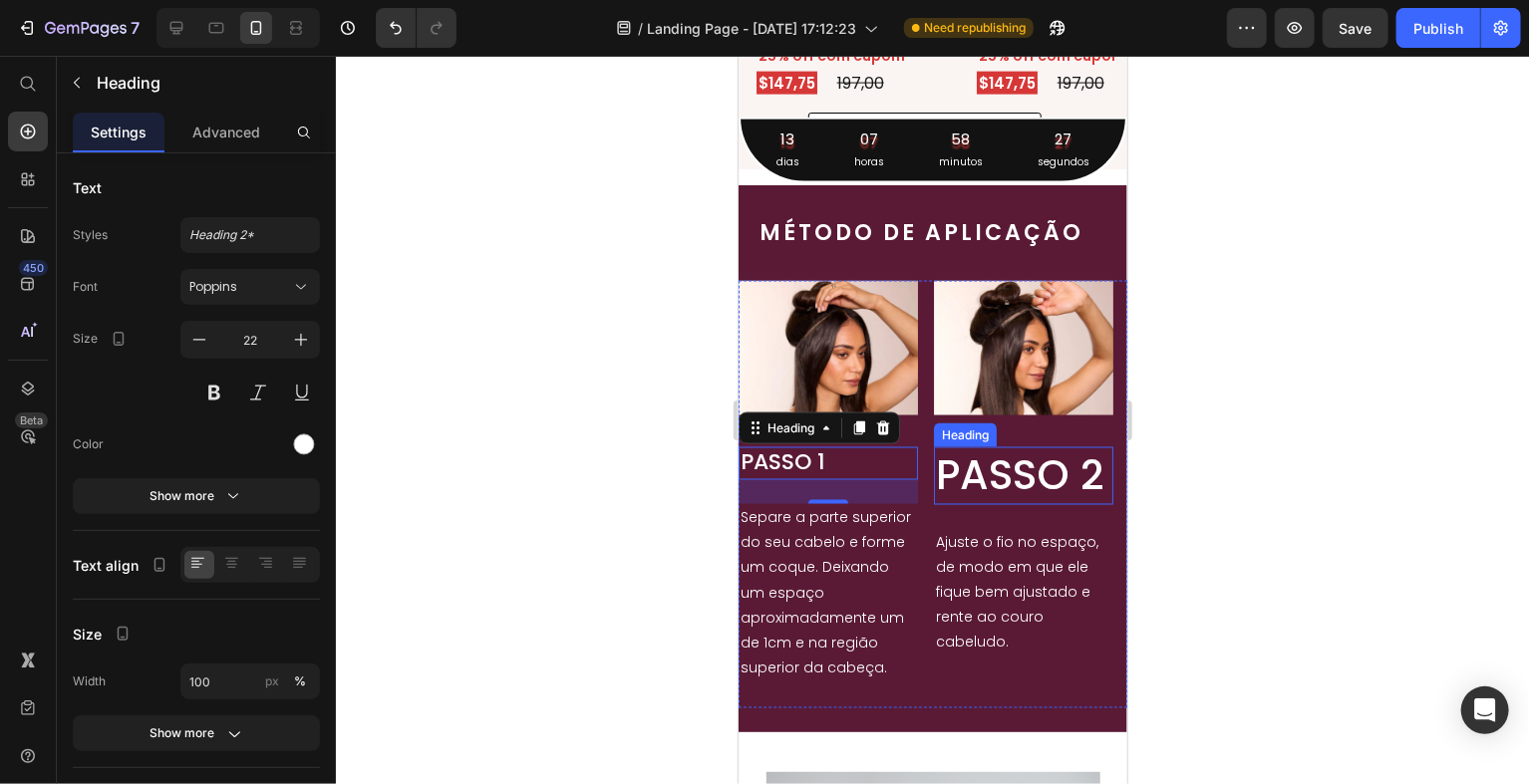 click on "PASSO 2" at bounding box center [1023, 474] 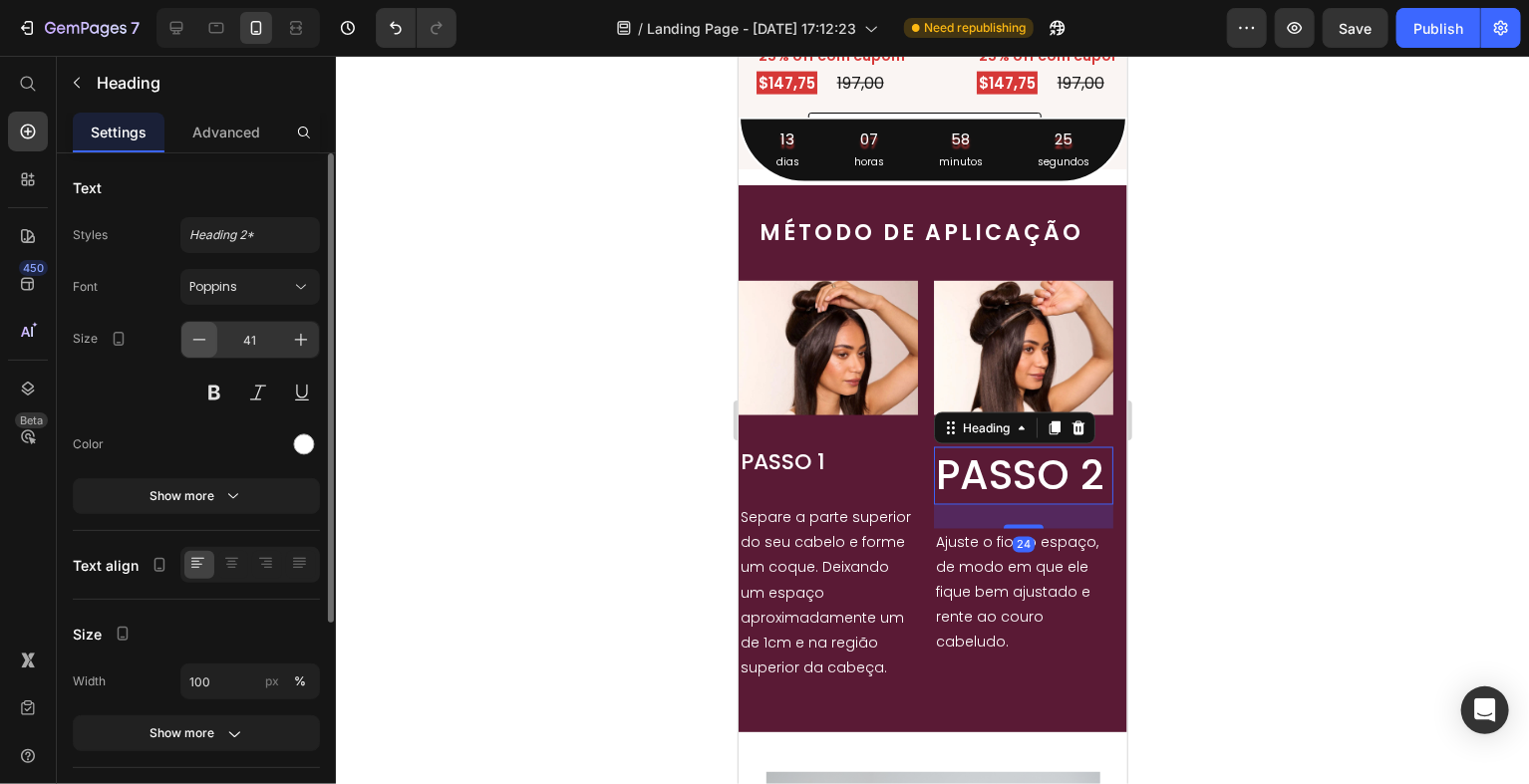 click 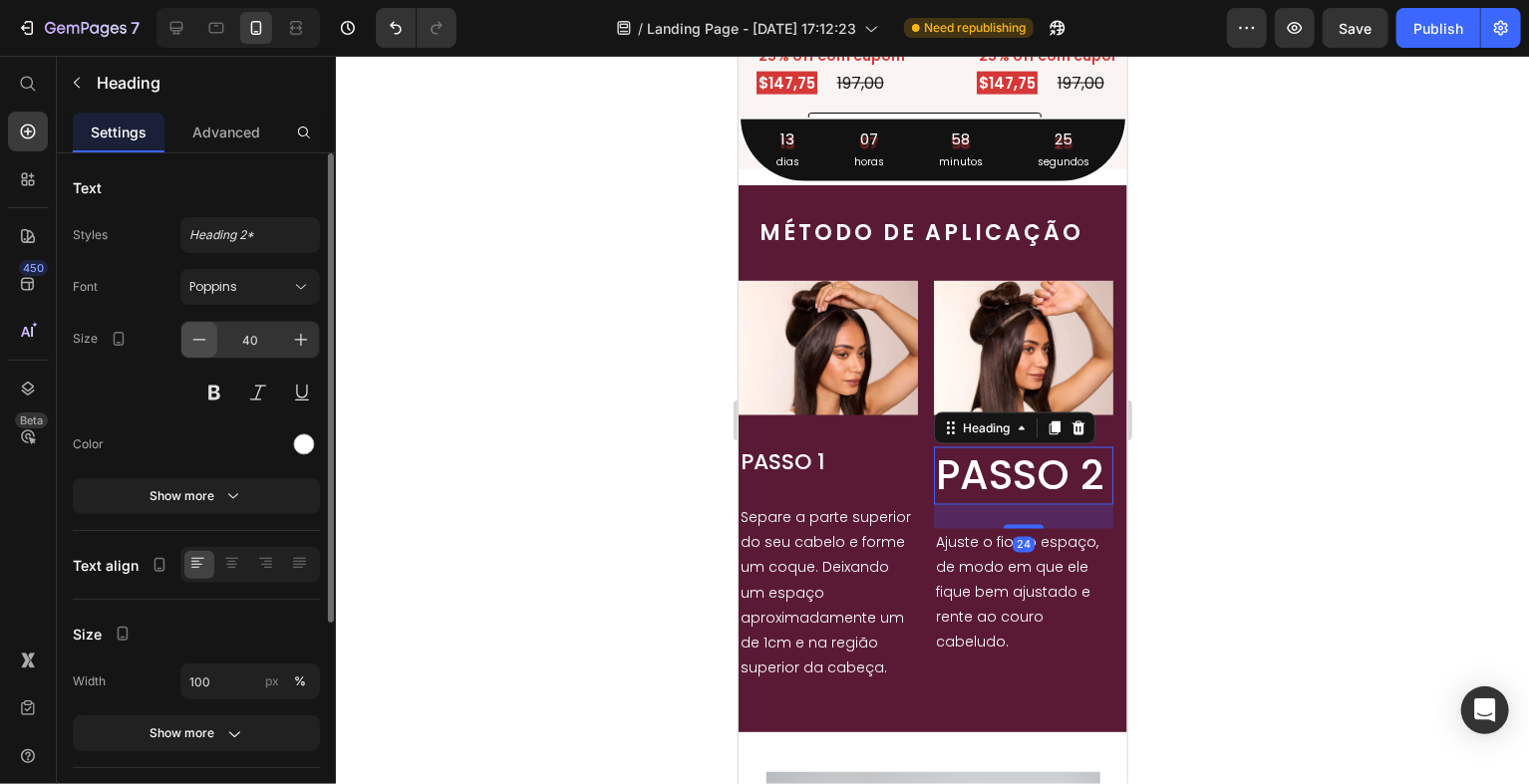 click 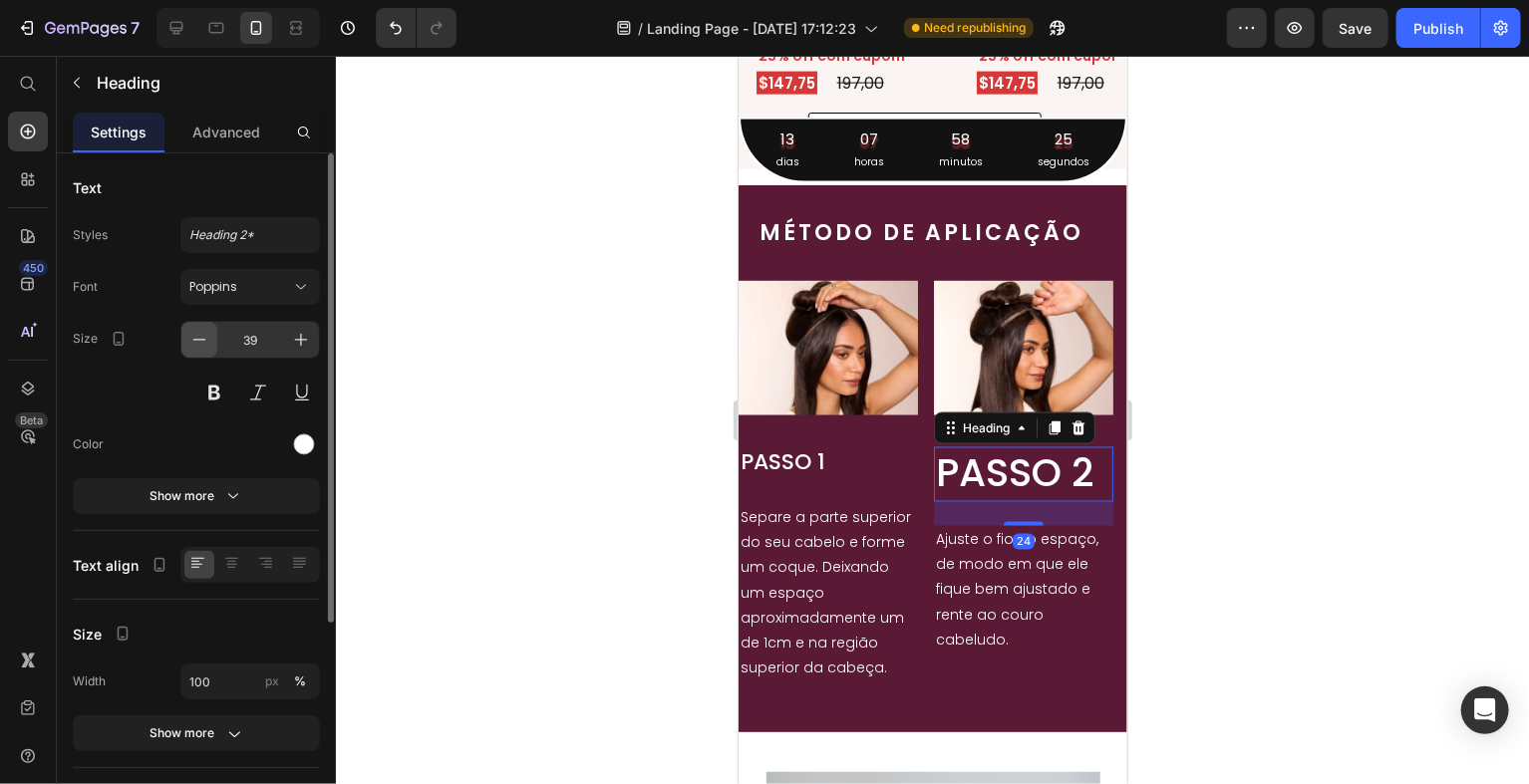 click 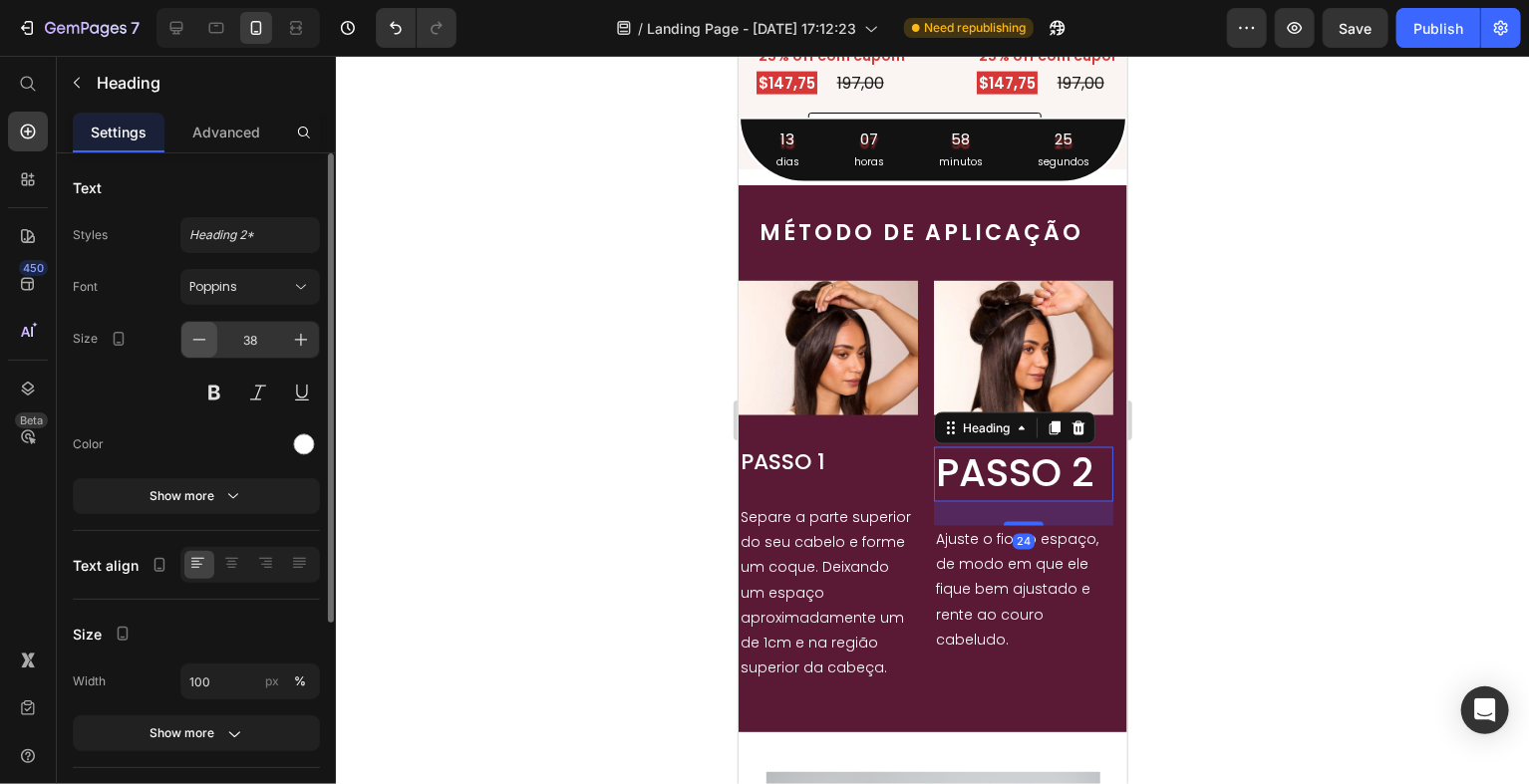 click 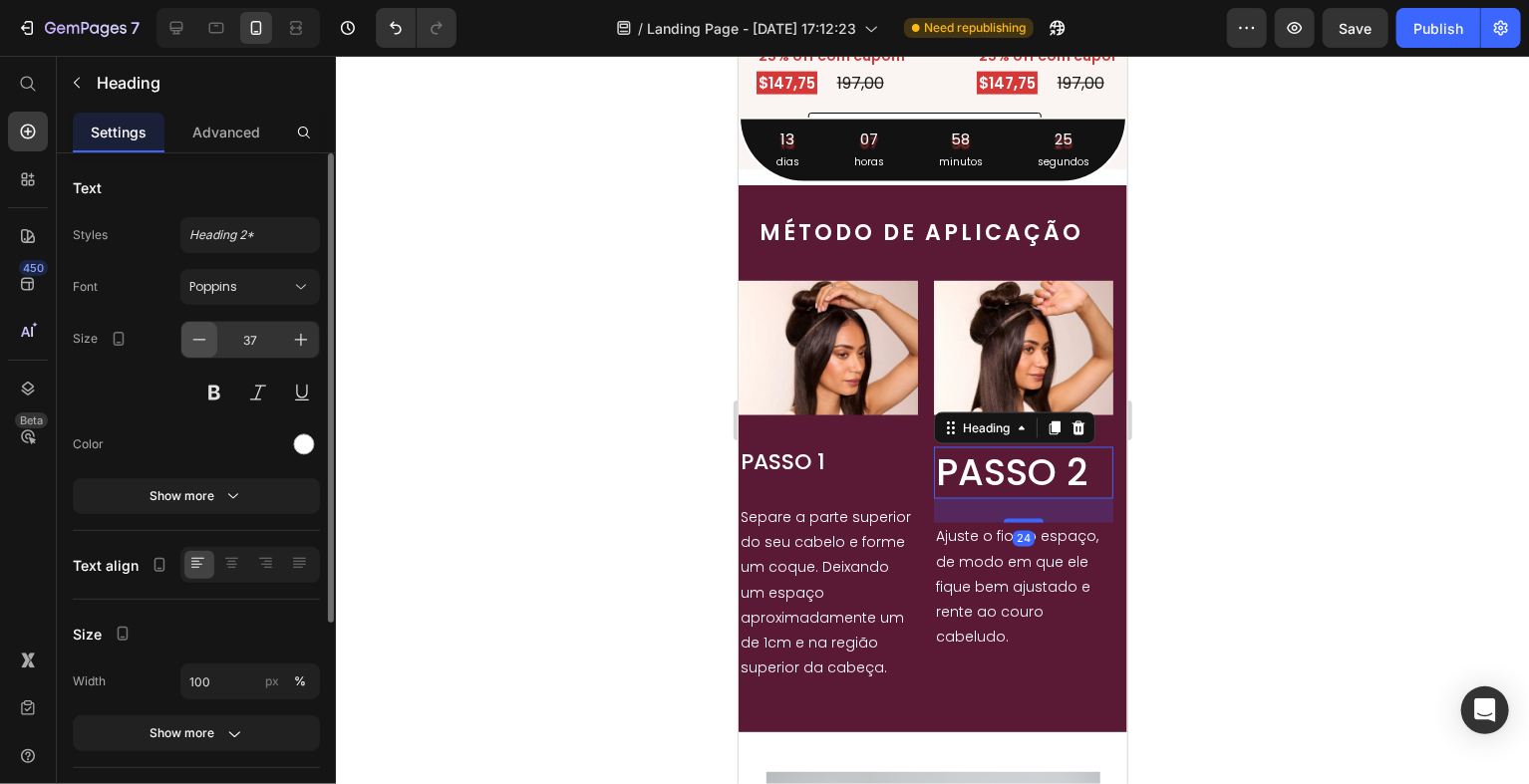 click 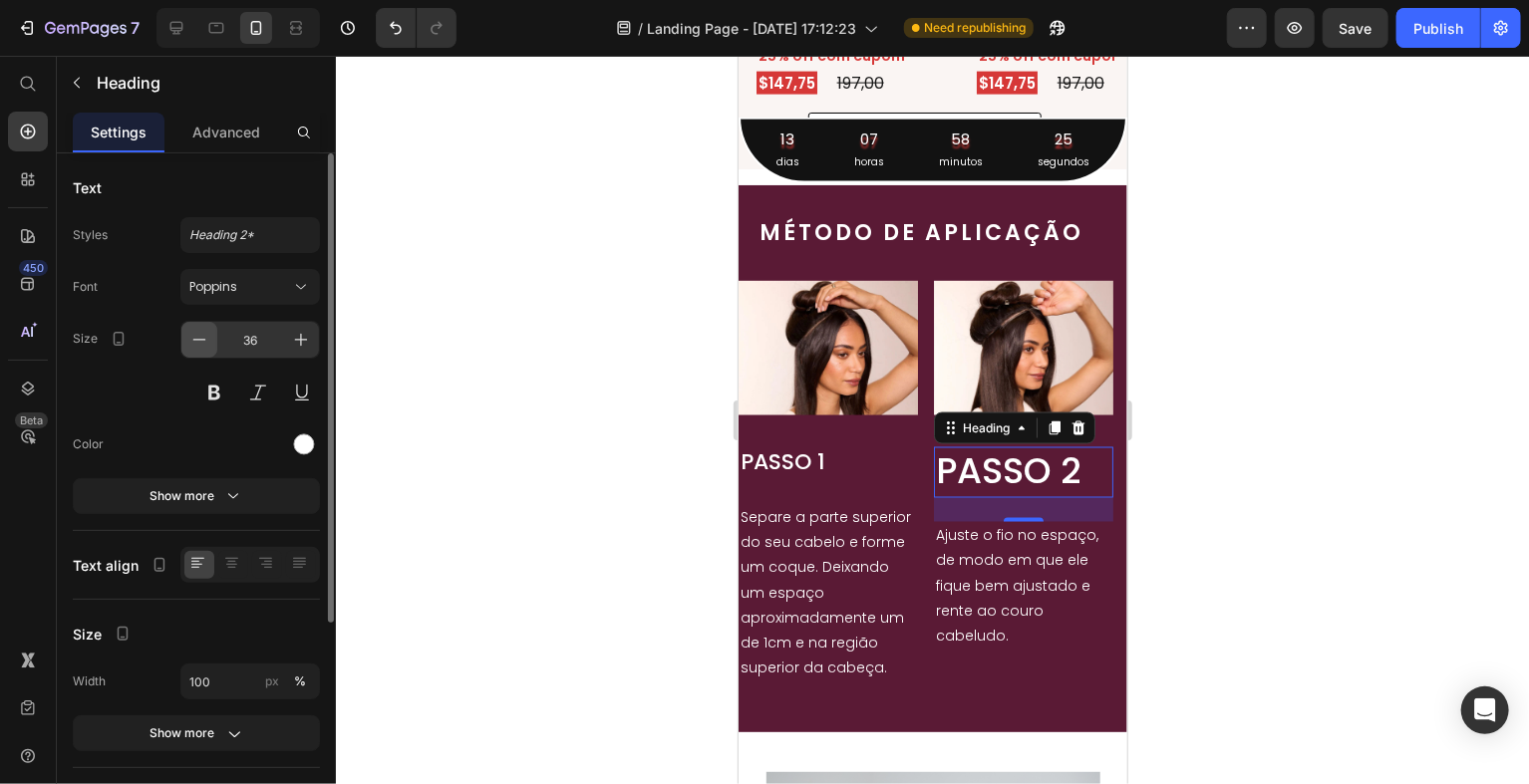 click 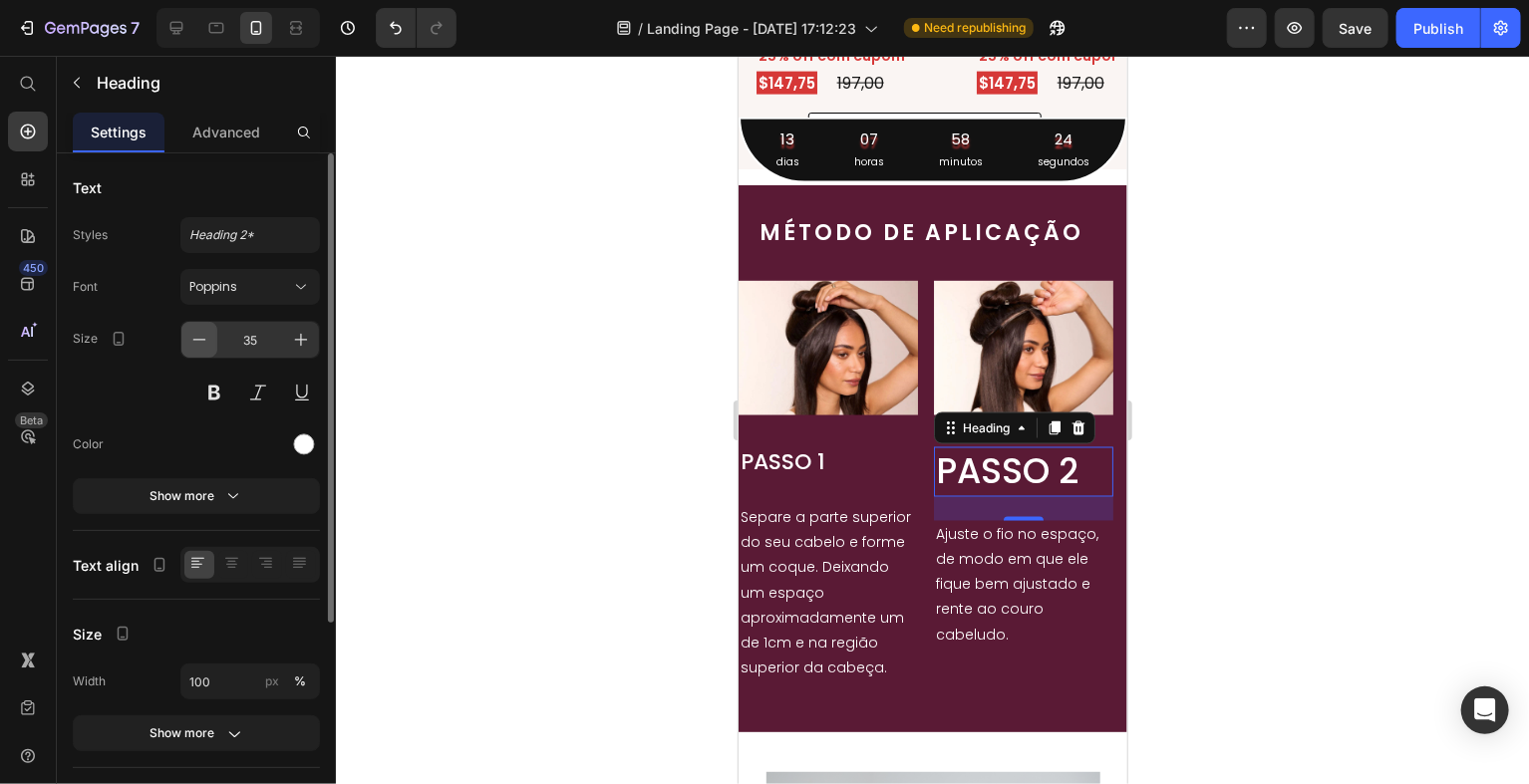 click 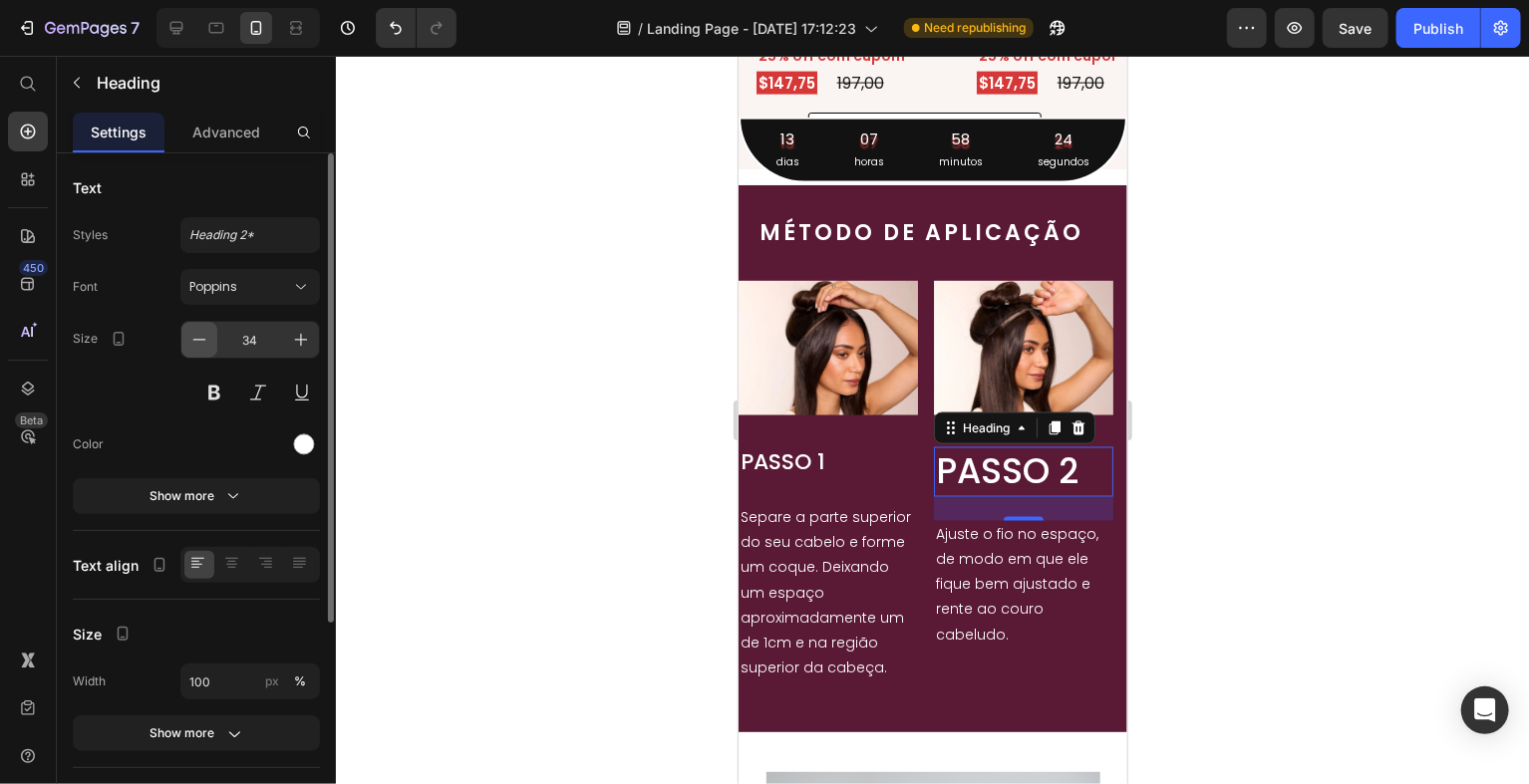 click 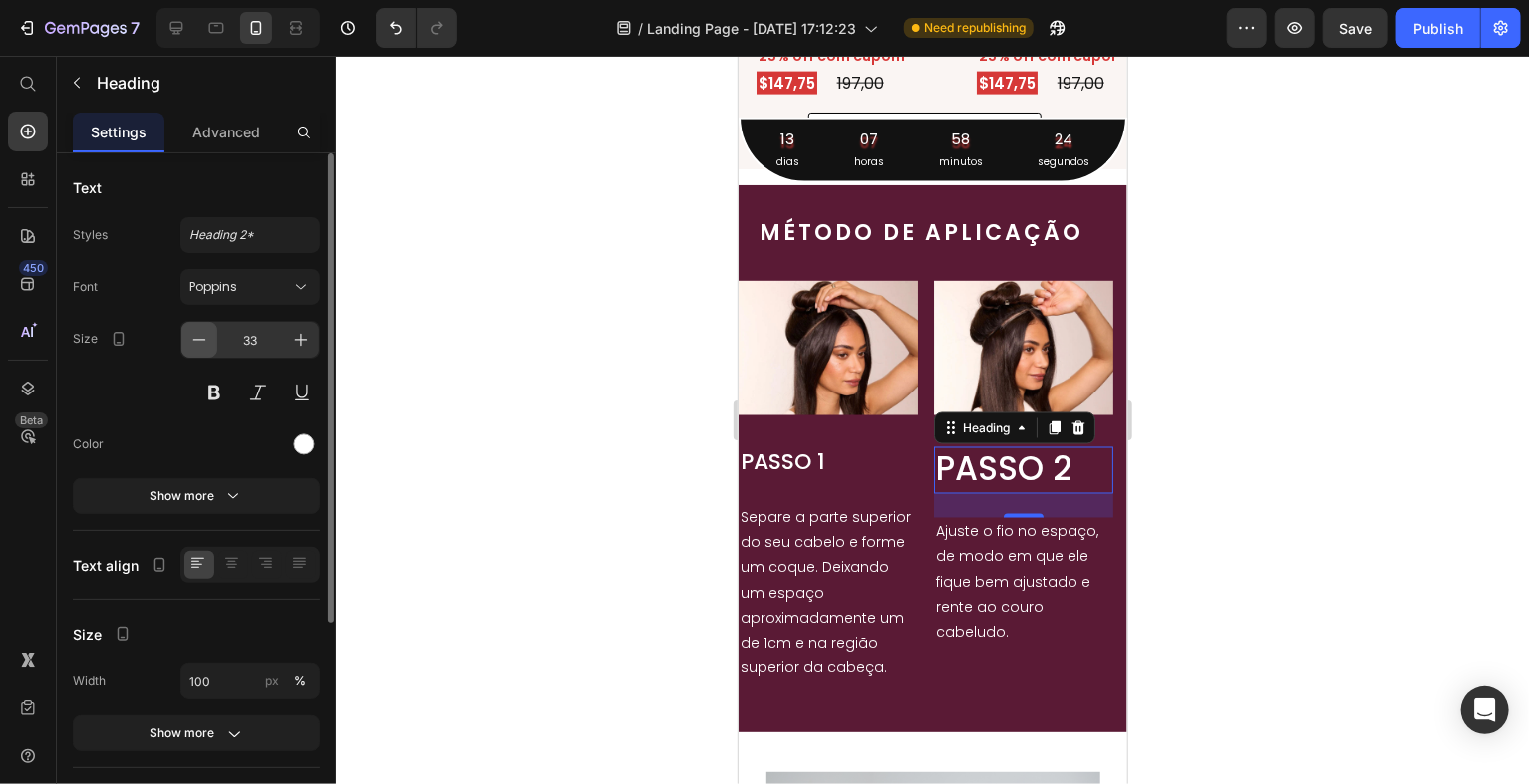 click 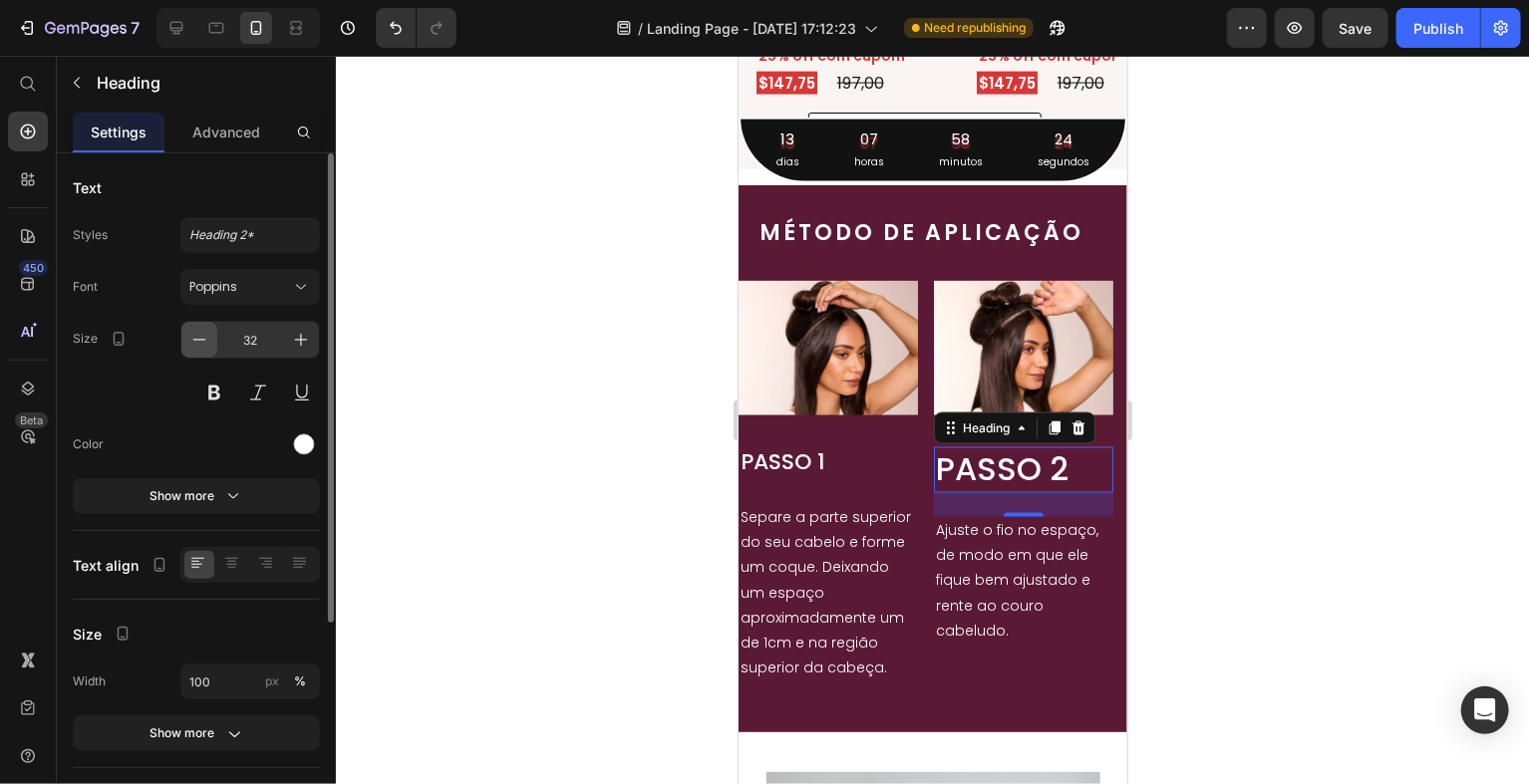 click 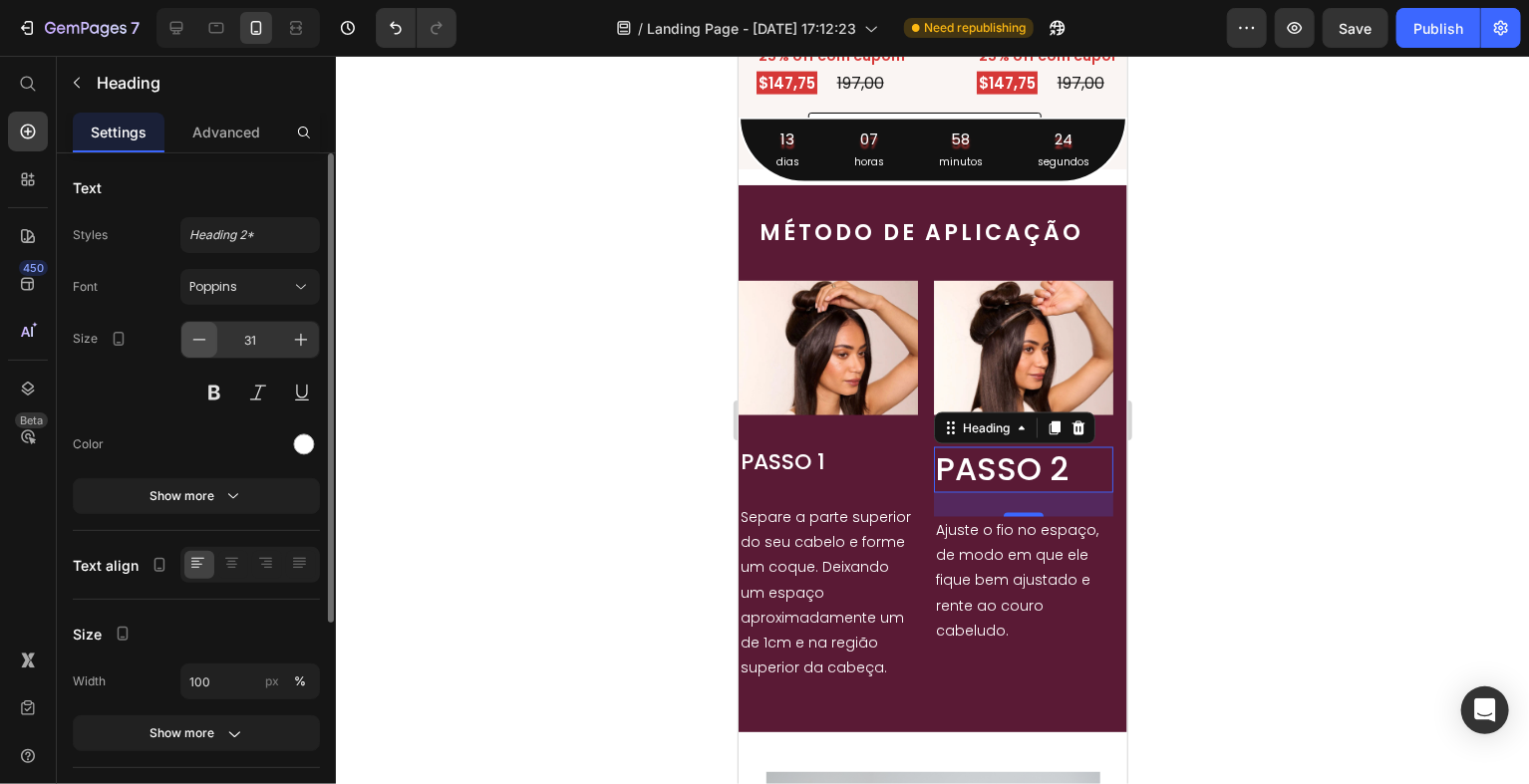 click 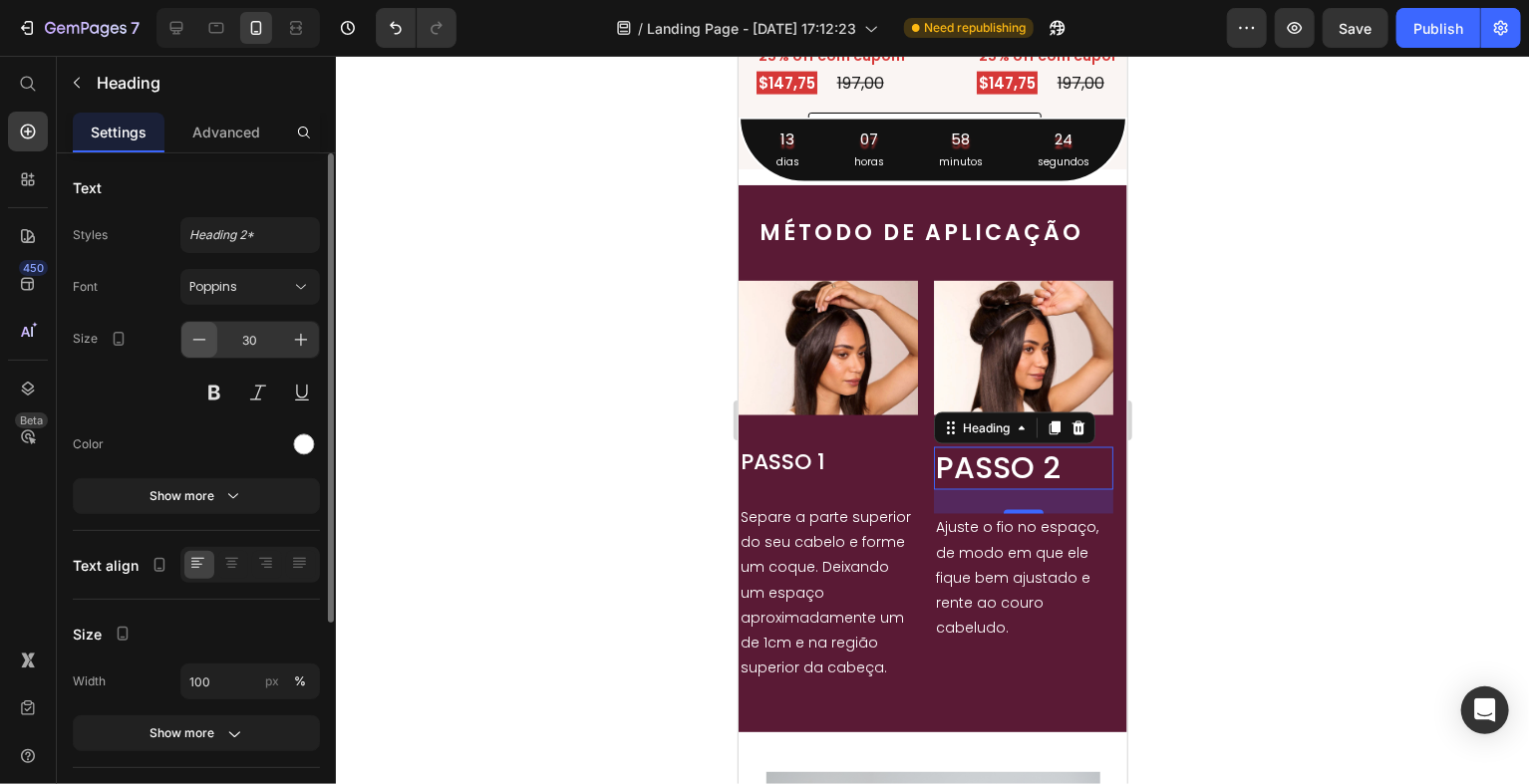 click 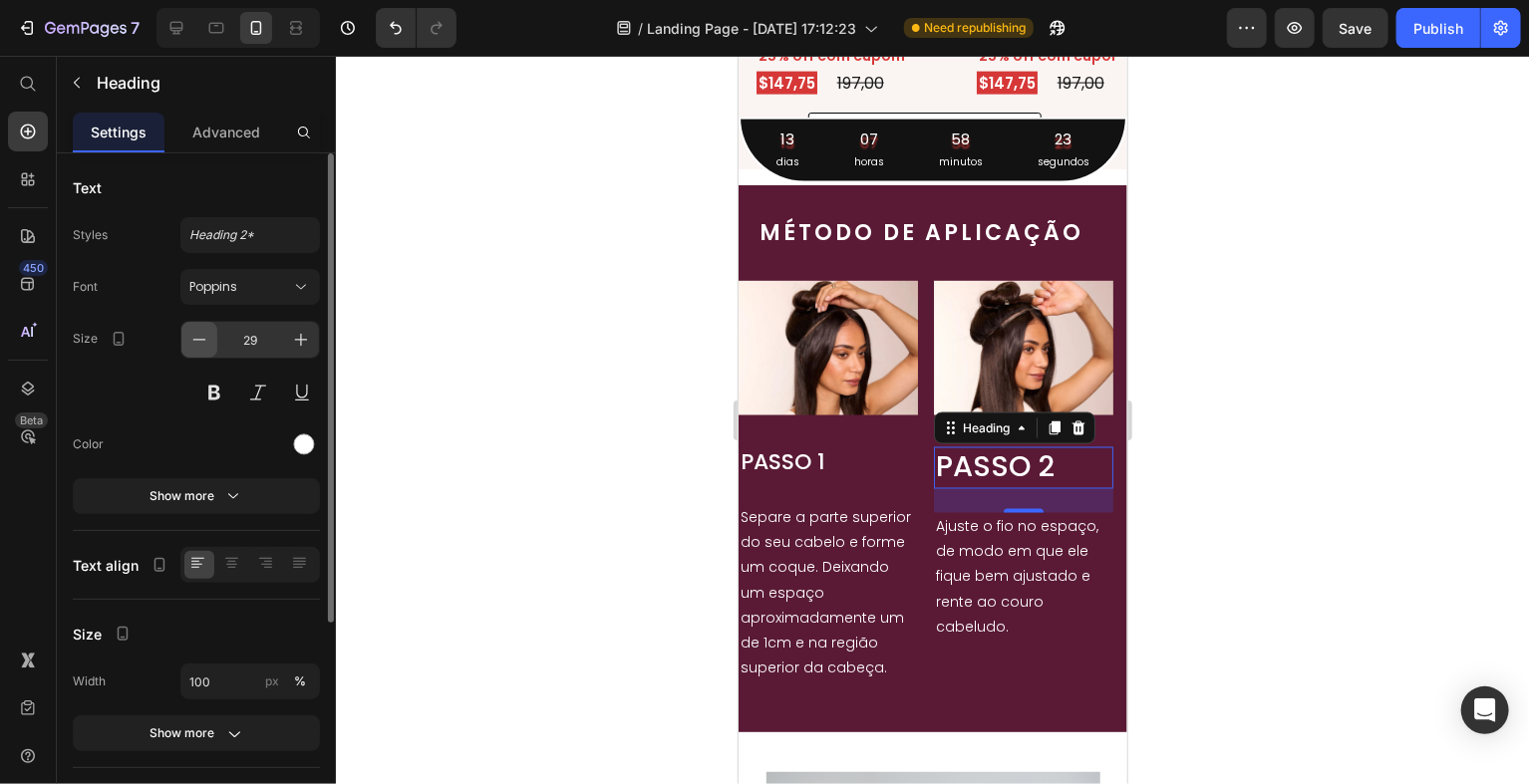 click 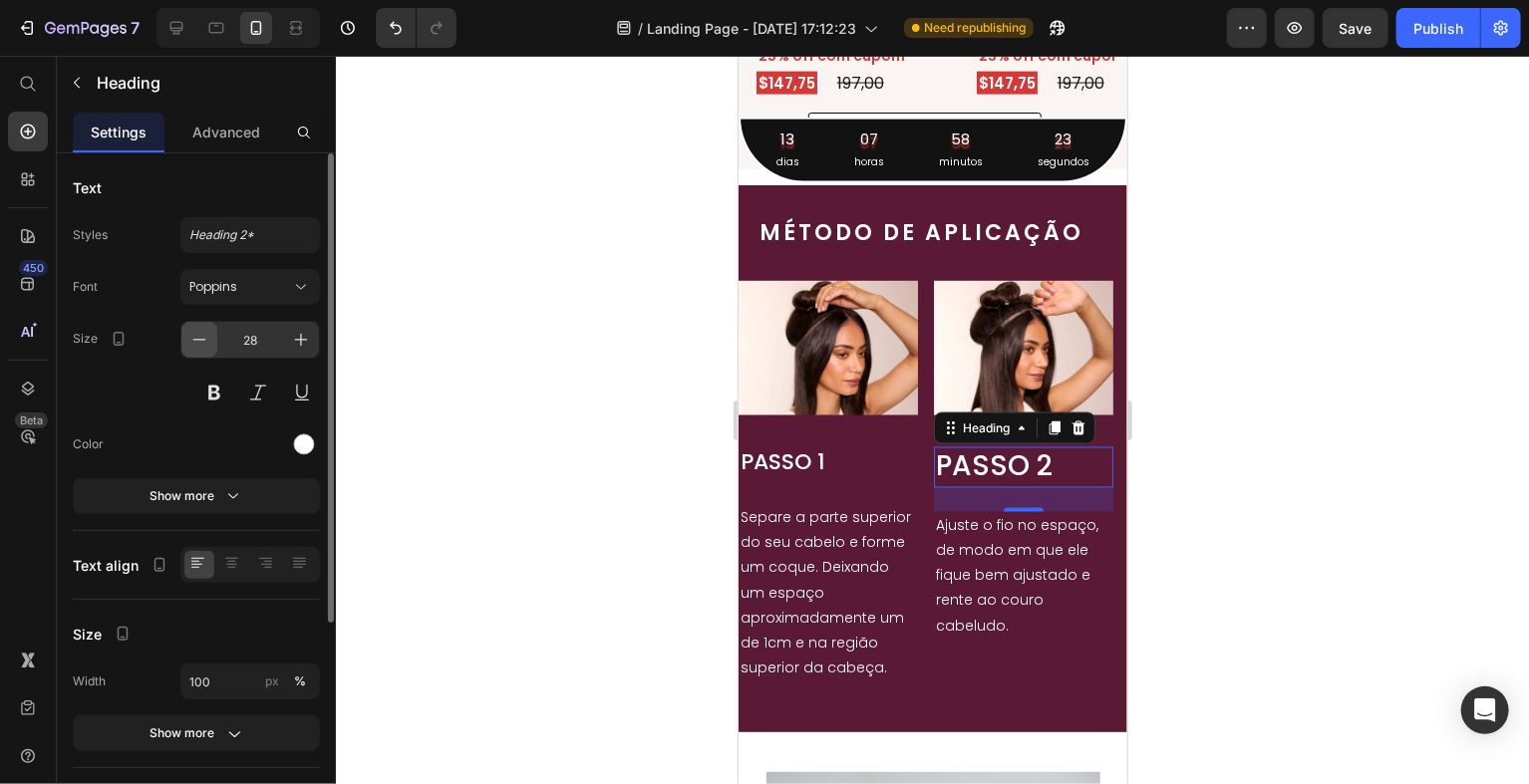 click 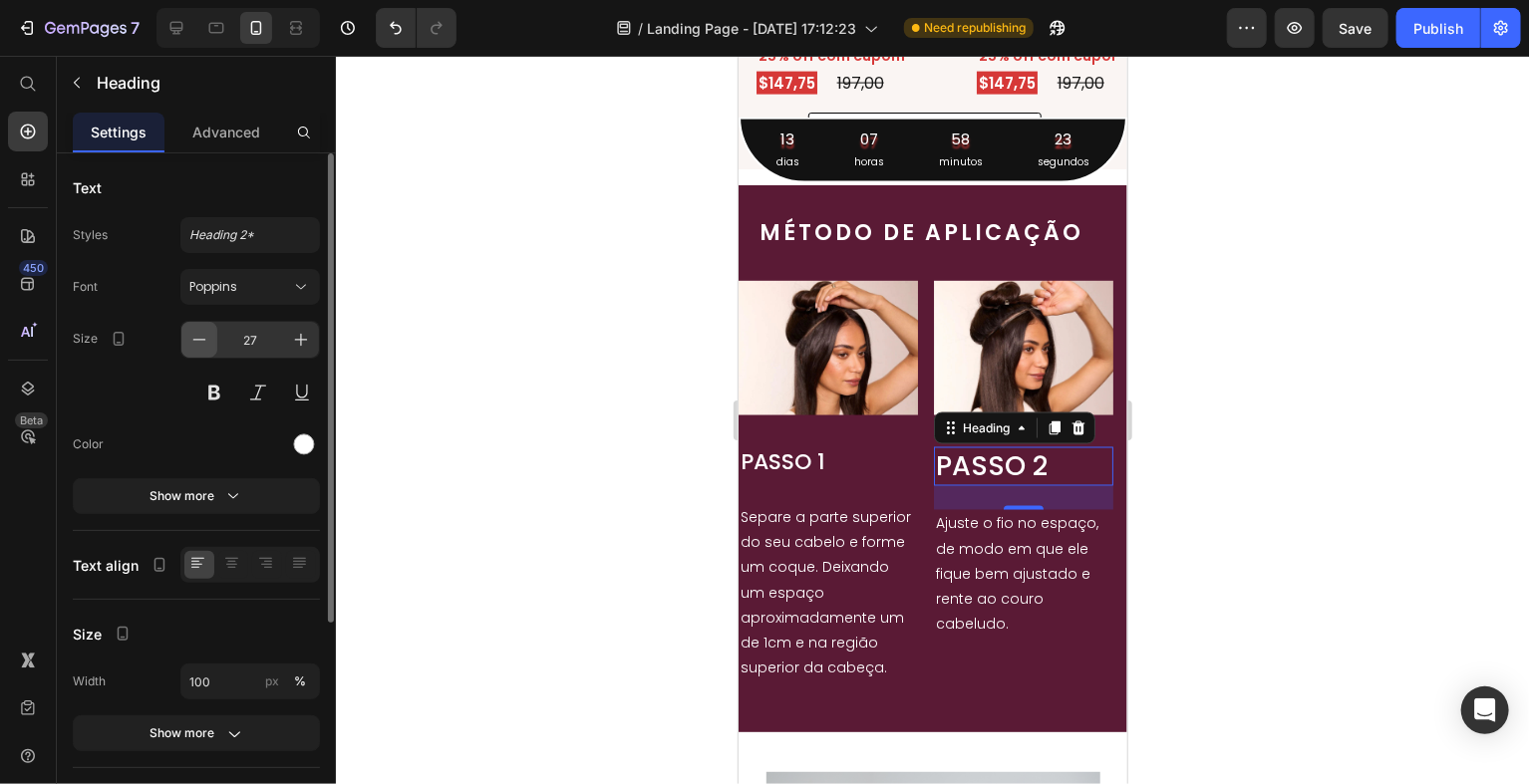 click 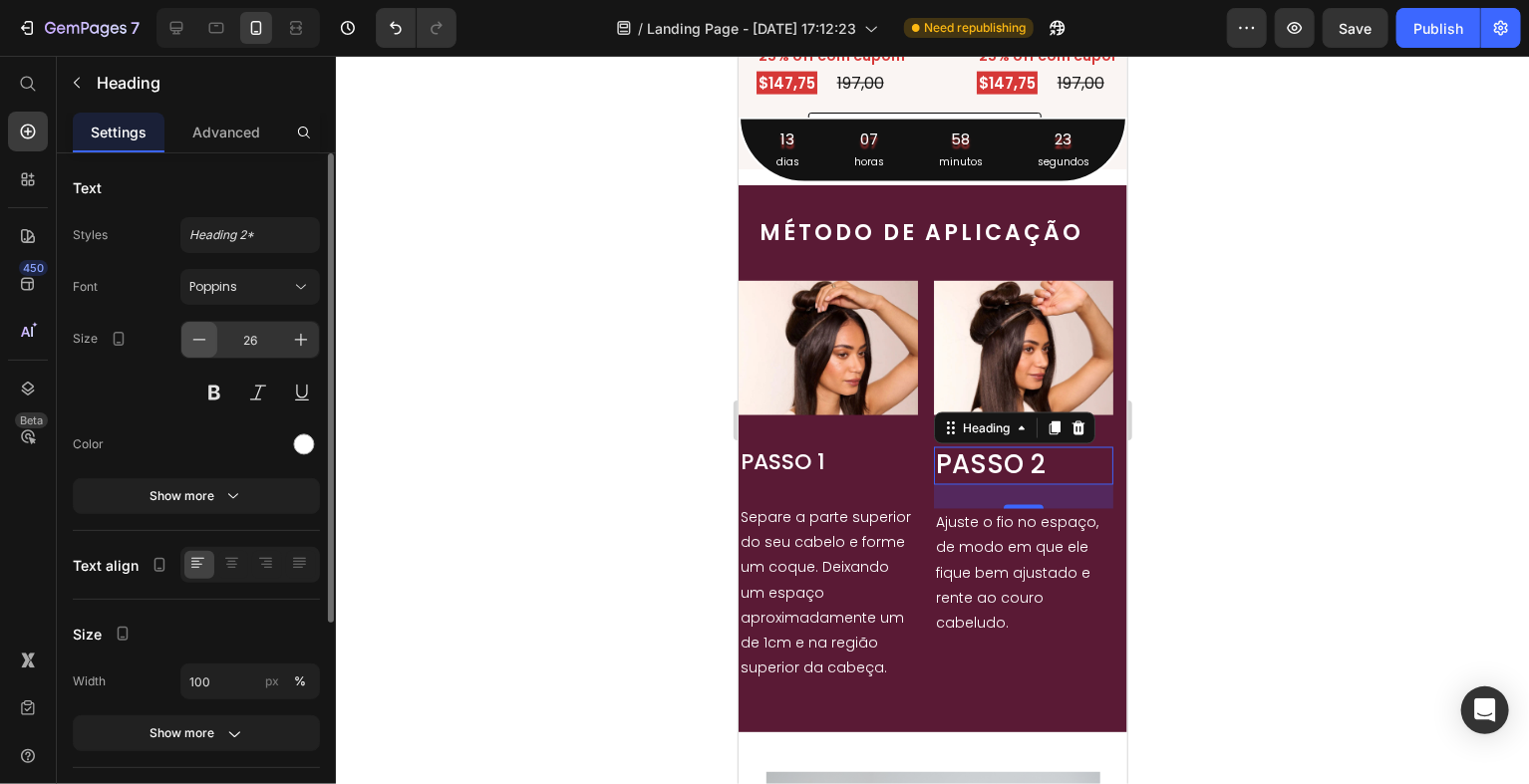 click 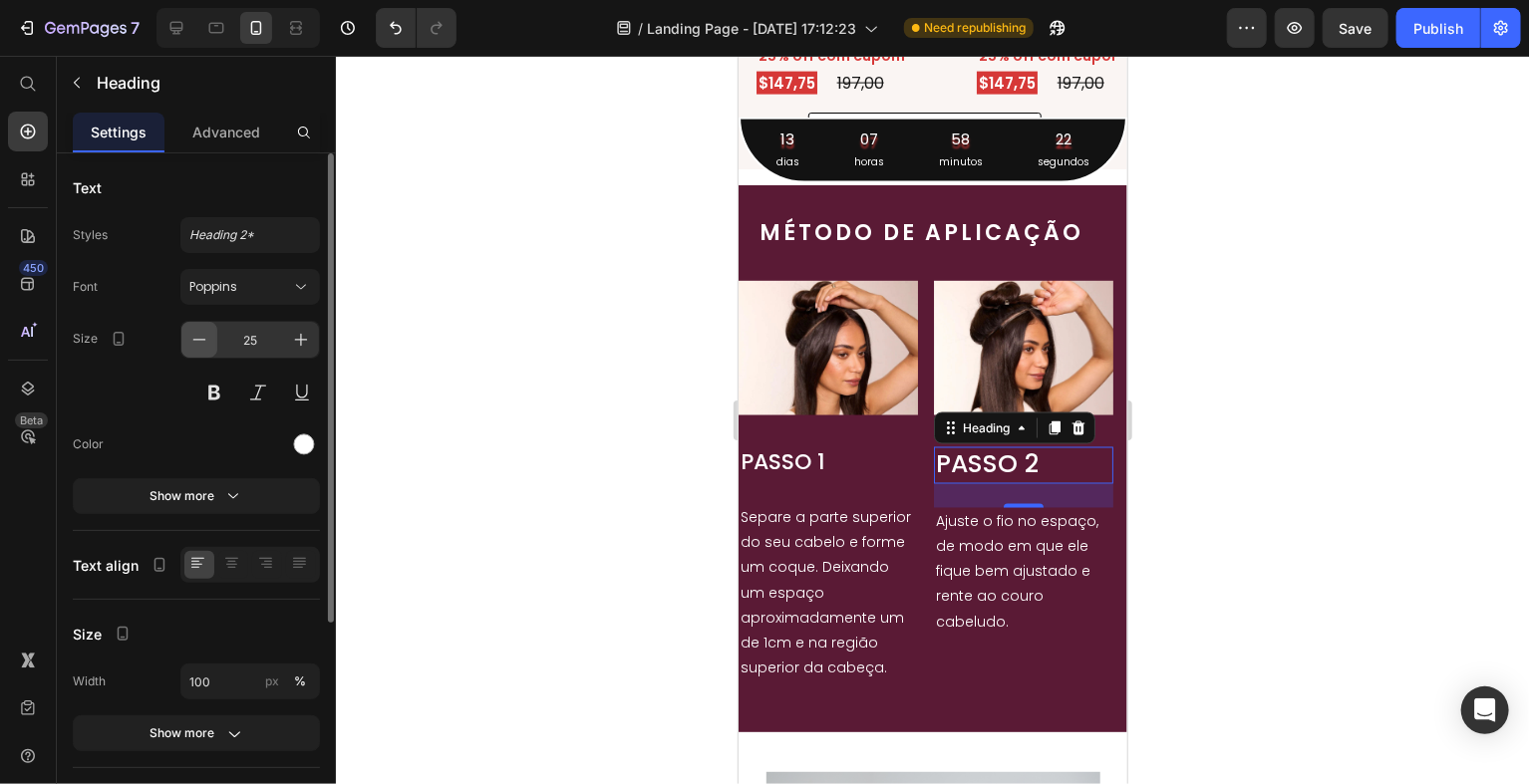 click 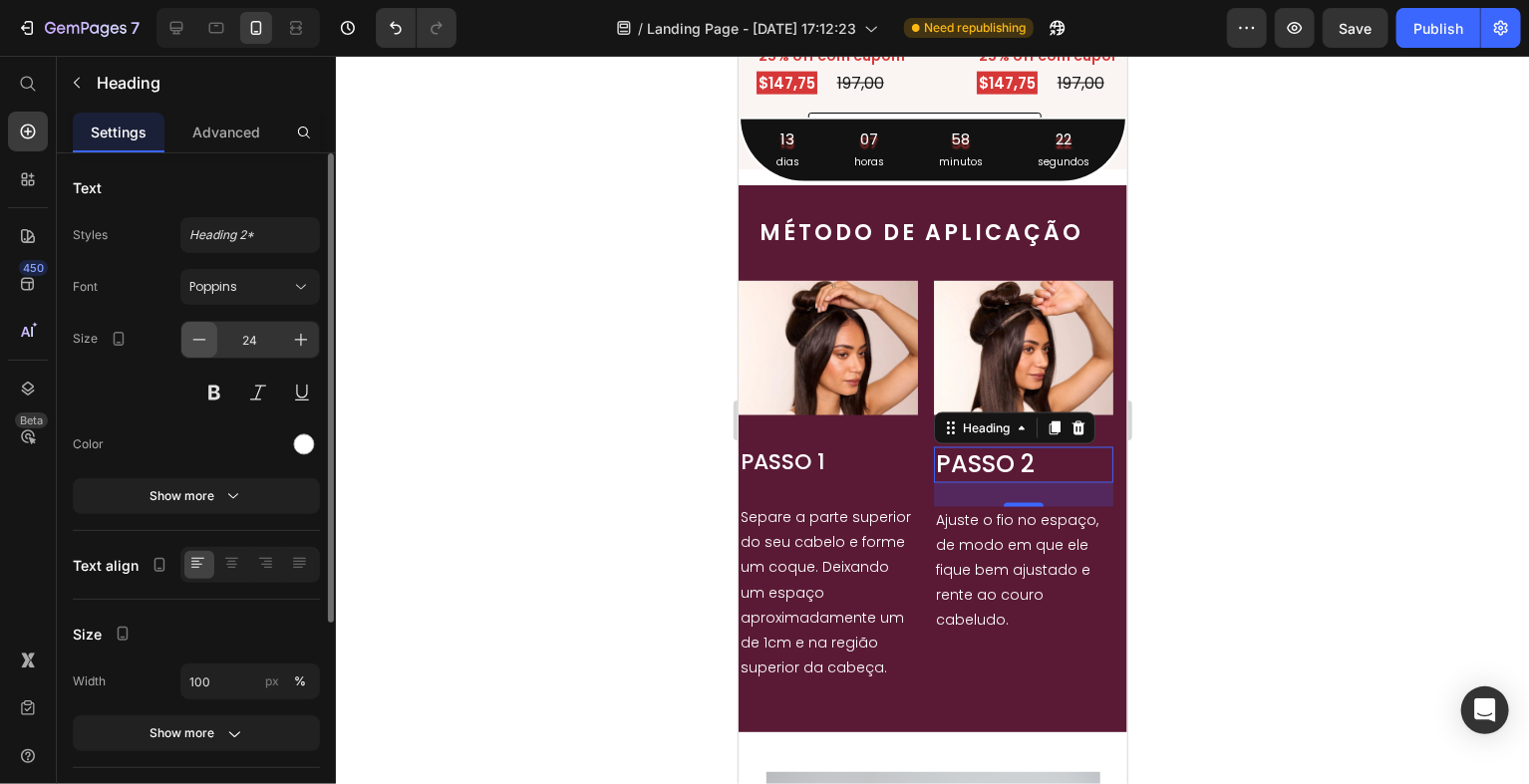 click 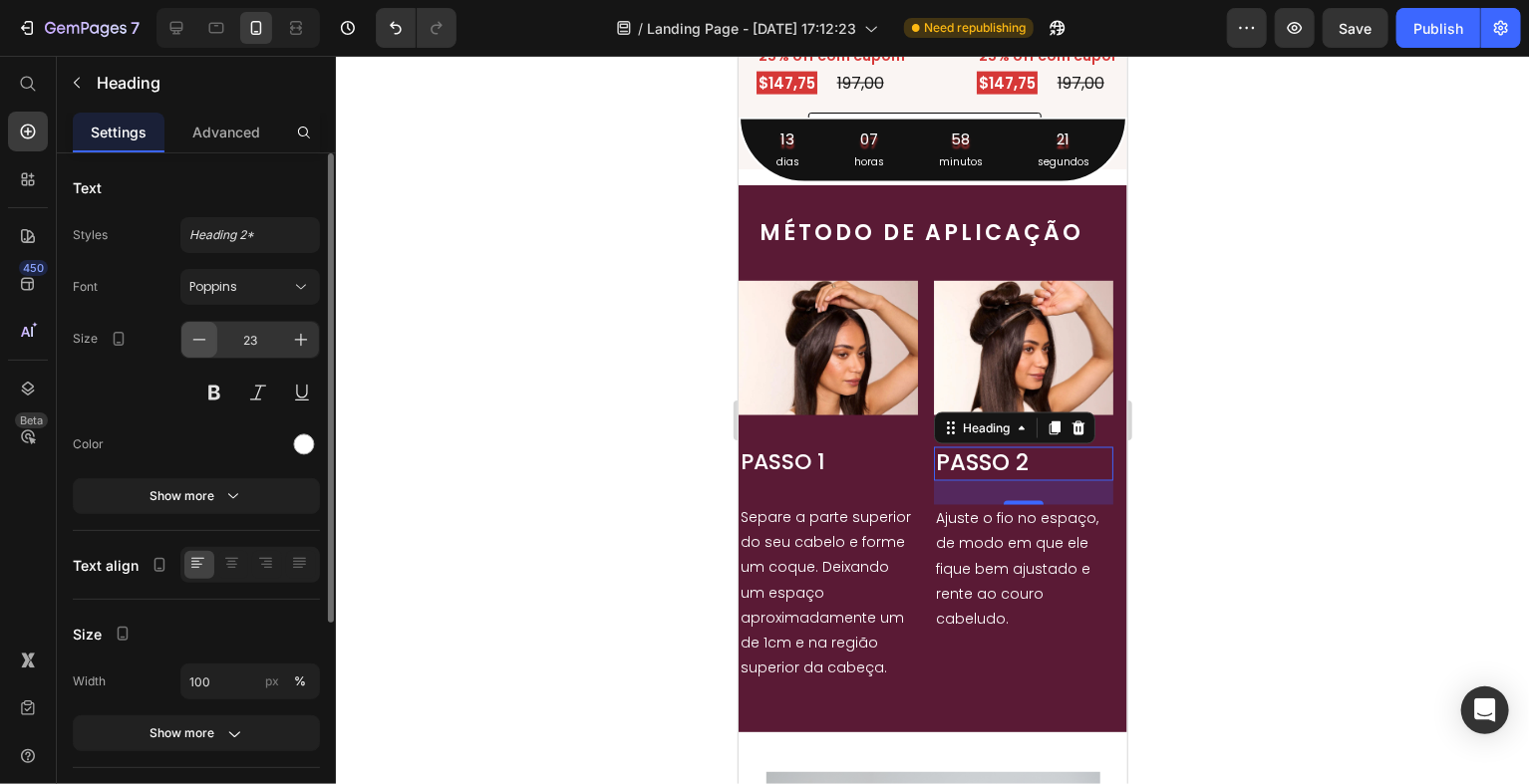 click 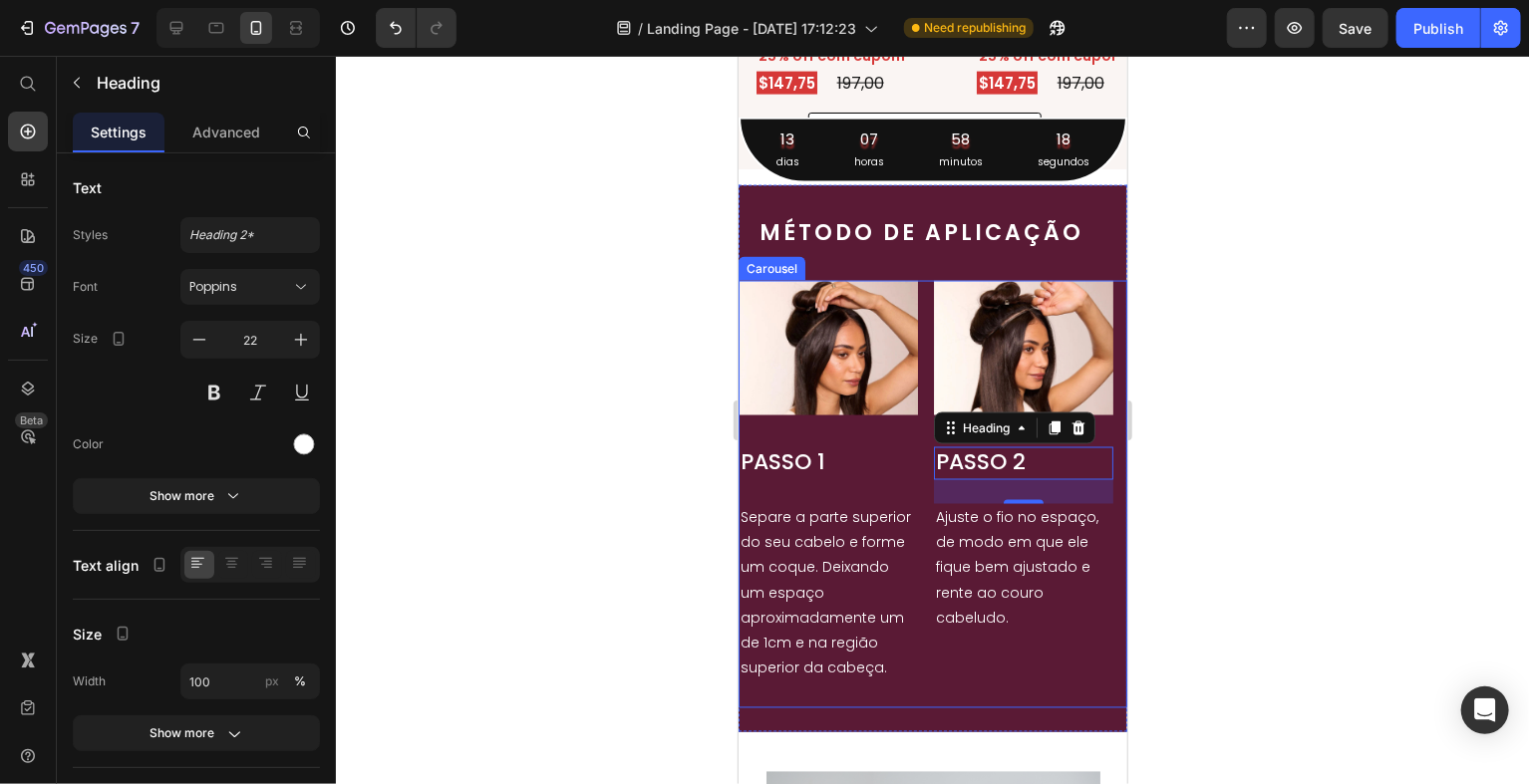 click on "Image PASSO 1 Heading Separe a parte superior do seu cabelo e forme um coque. Deixando um espaço aproximadamente um de 1cm e na região superior da cabeça. Text Block Image PASSO 2 Heading   24 Ajuste o fio no espaço, de modo em que ele fique bem ajustado e rente ao couro cabeludo. Text Block Image PASSO 3 Heading Solte a parte presa anteriormente para cobrir o fio invisível e, com a ajuda de um pente, penteie o seu aplique e estilize do jeito que preferir. Text Block
Drop element here" at bounding box center (932, 493) 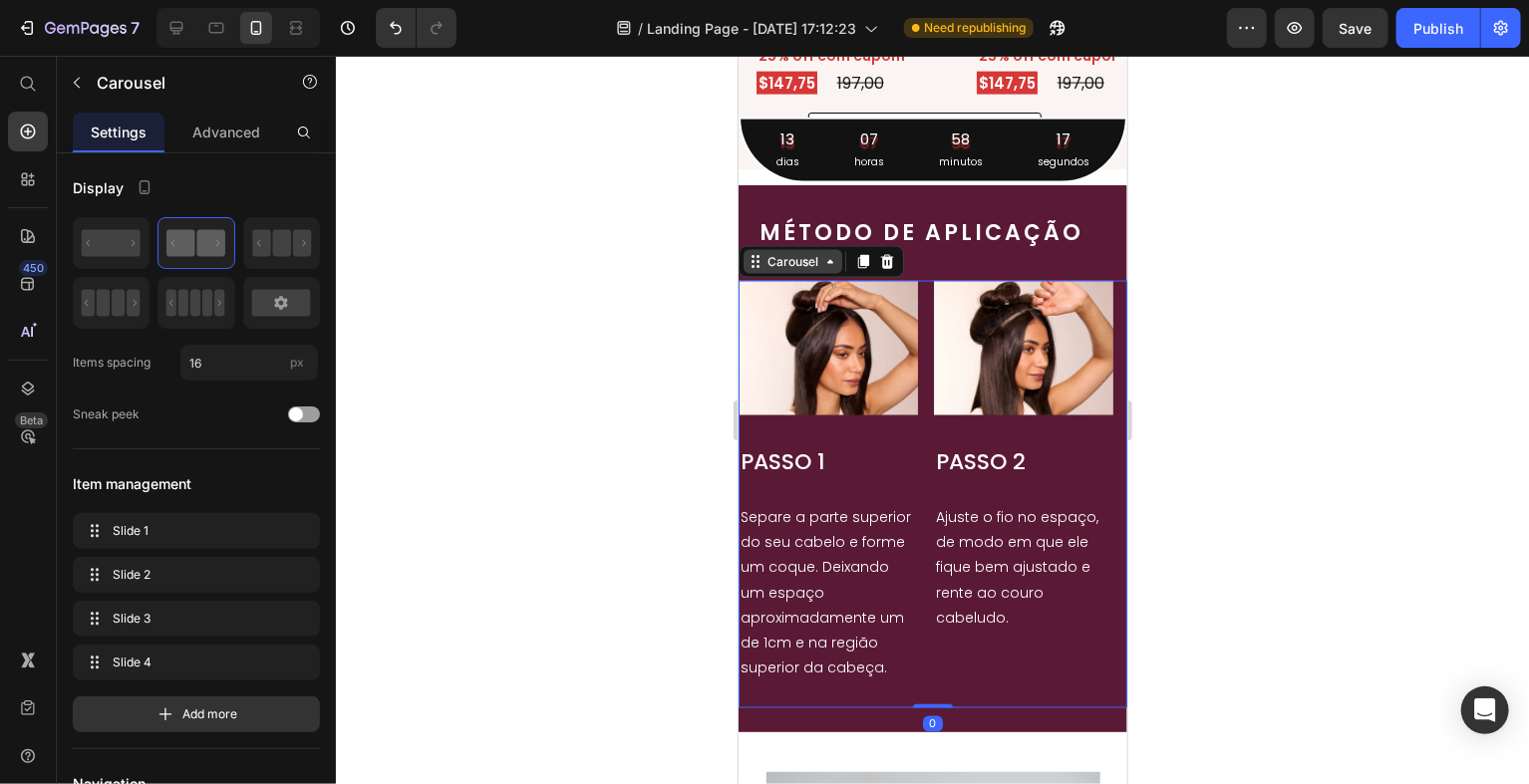 click on "Carousel" at bounding box center (791, 261) 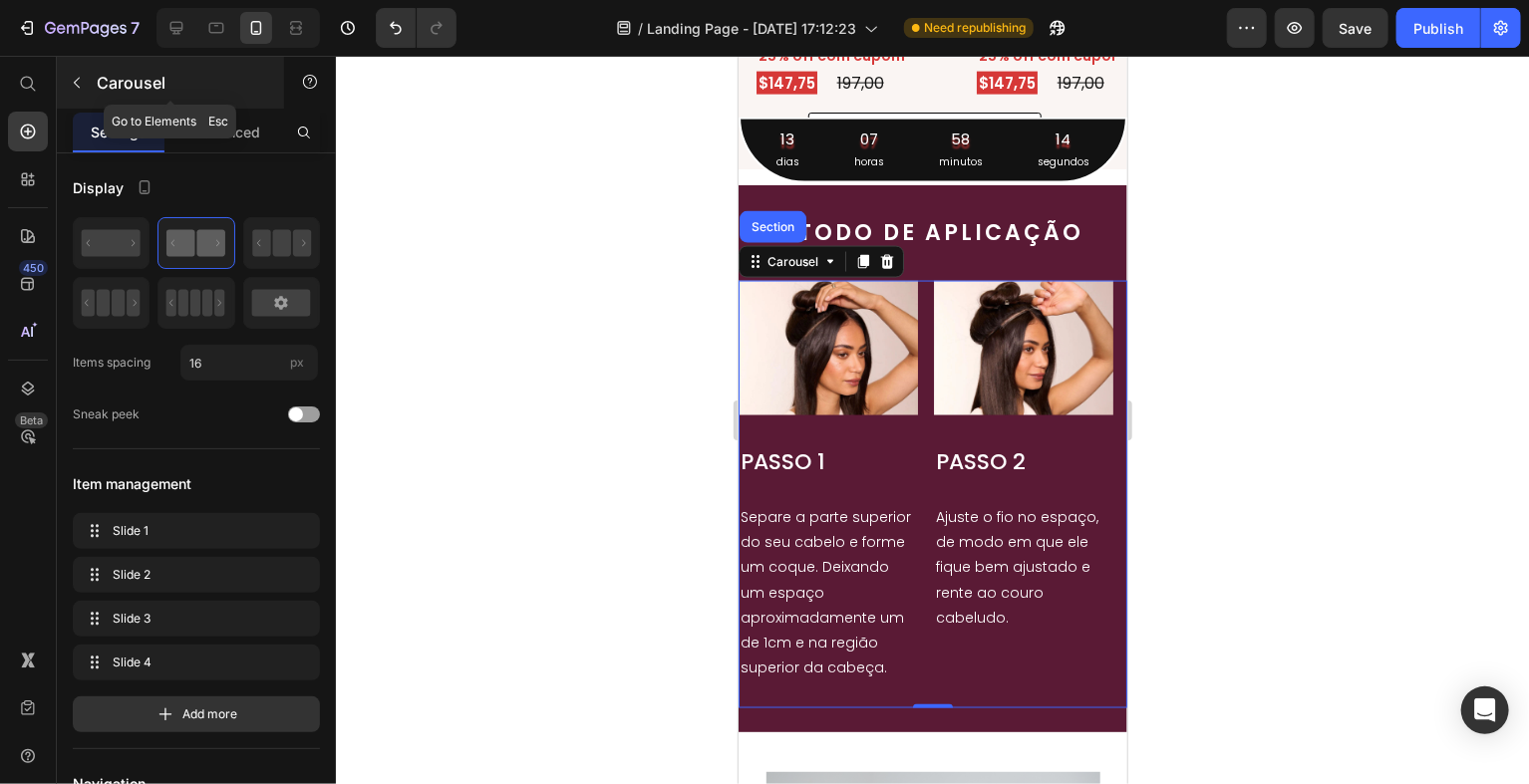 click 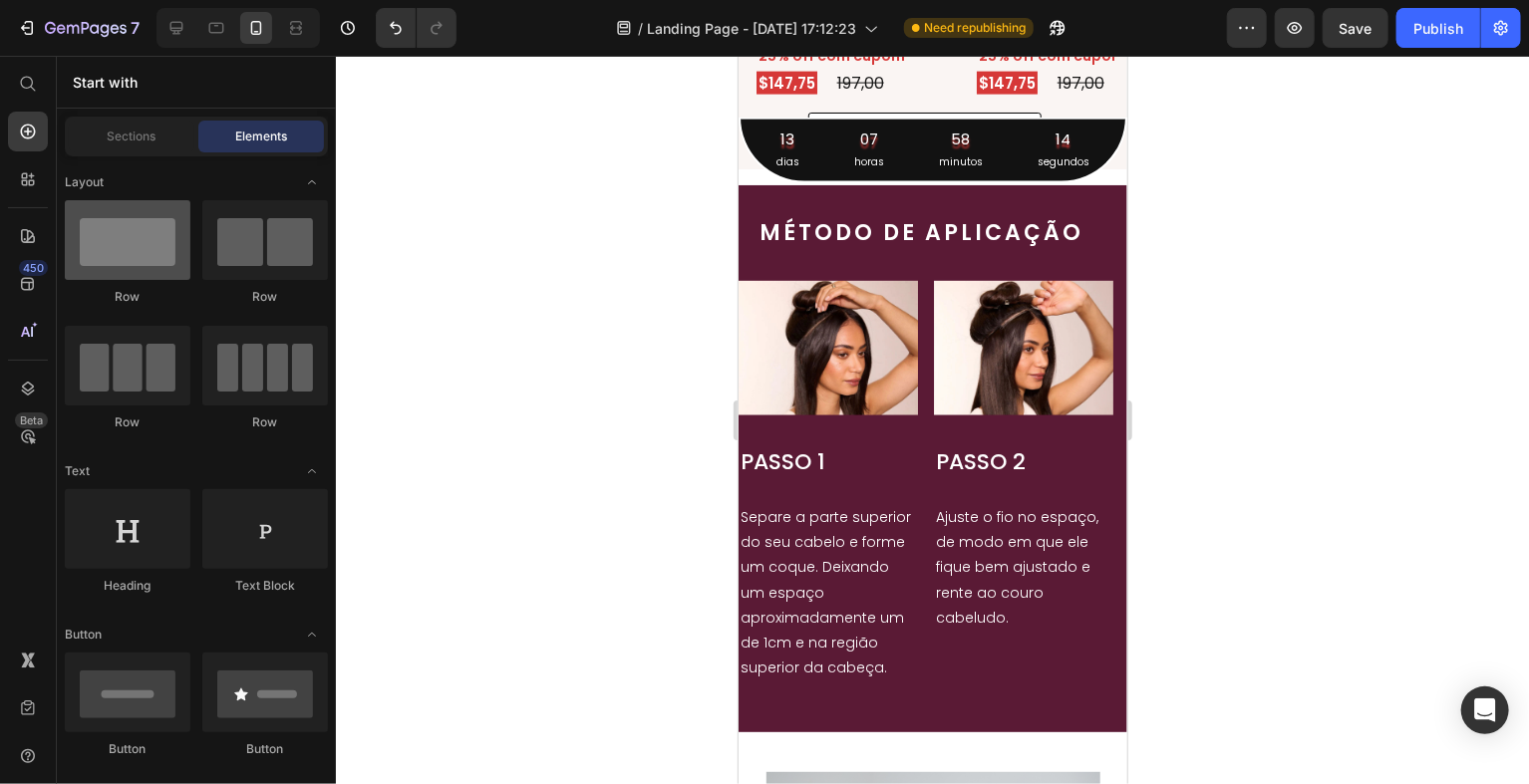 click at bounding box center (128, 240) 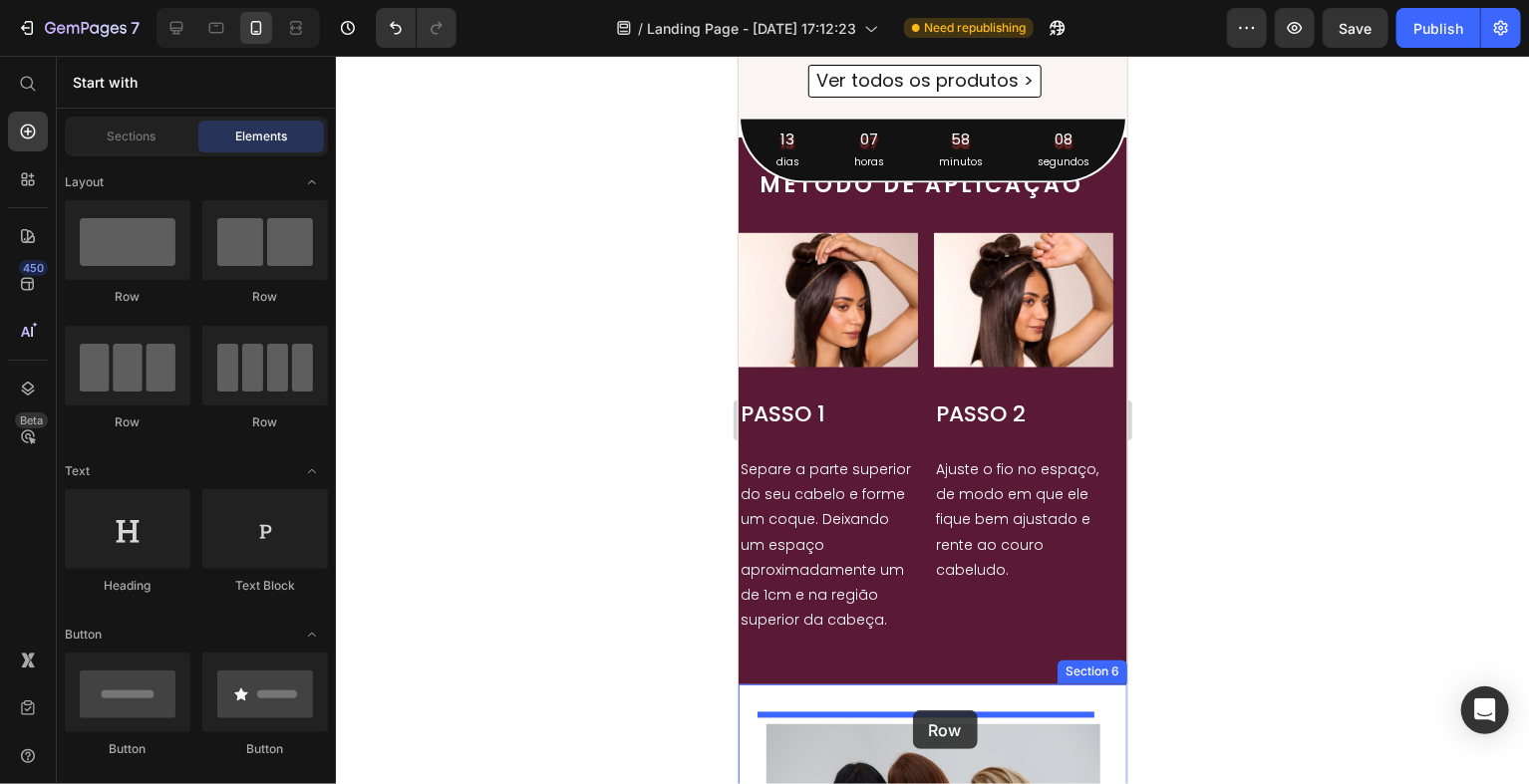 scroll, scrollTop: 1554, scrollLeft: 0, axis: vertical 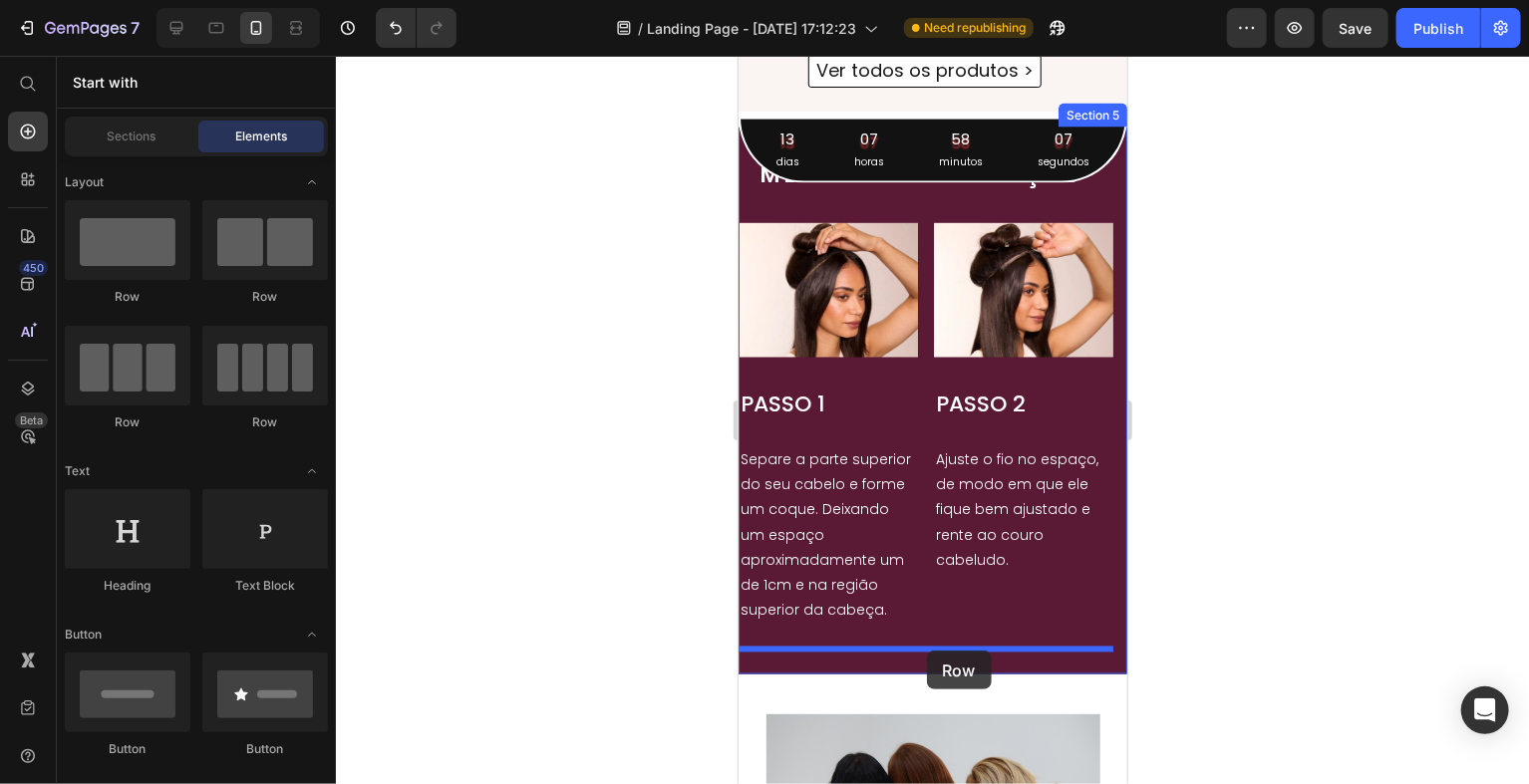 drag, startPoint x: 862, startPoint y: 295, endPoint x: 925, endPoint y: 650, distance: 360.54681 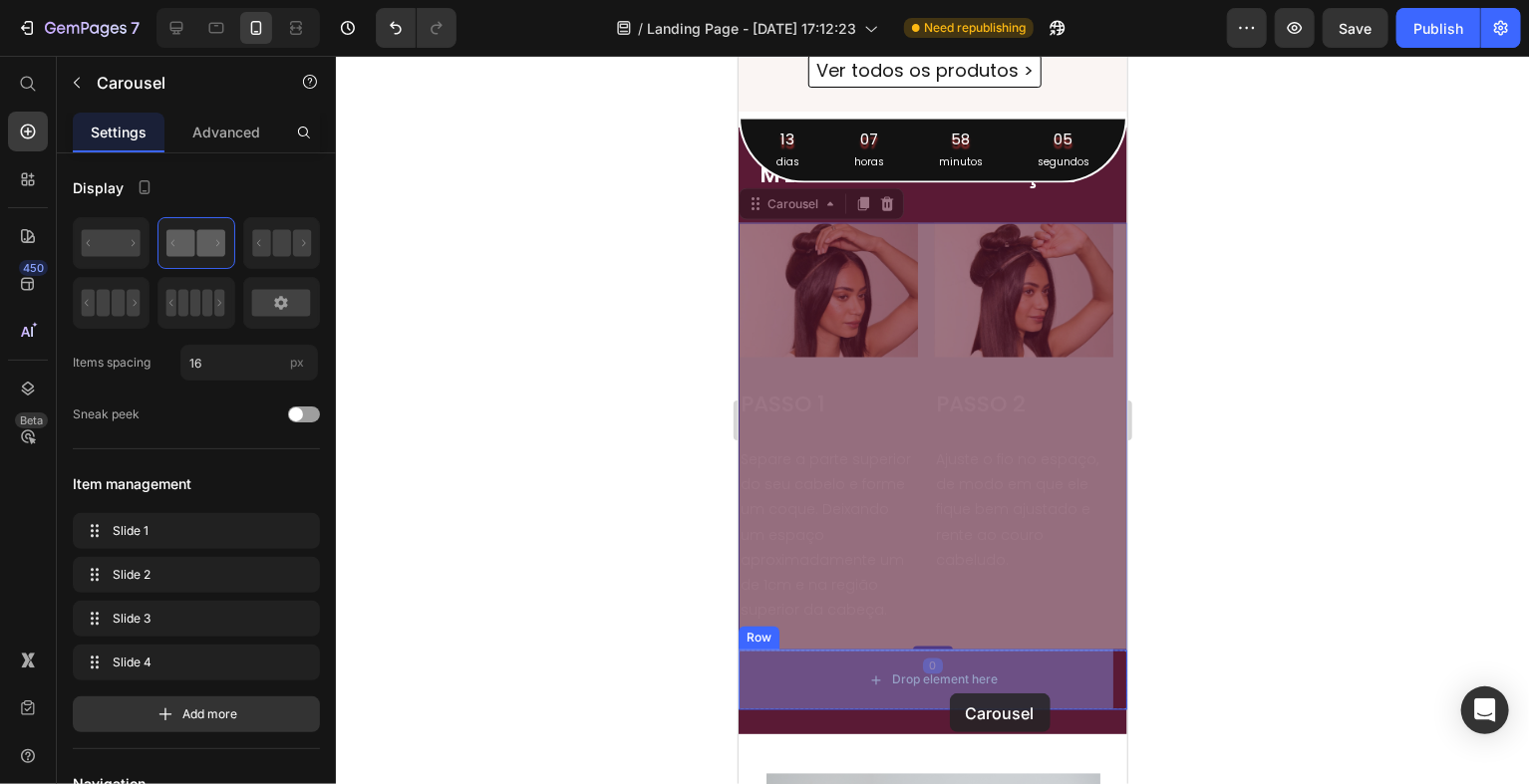 drag, startPoint x: 922, startPoint y: 458, endPoint x: 978, endPoint y: 655, distance: 204.80479 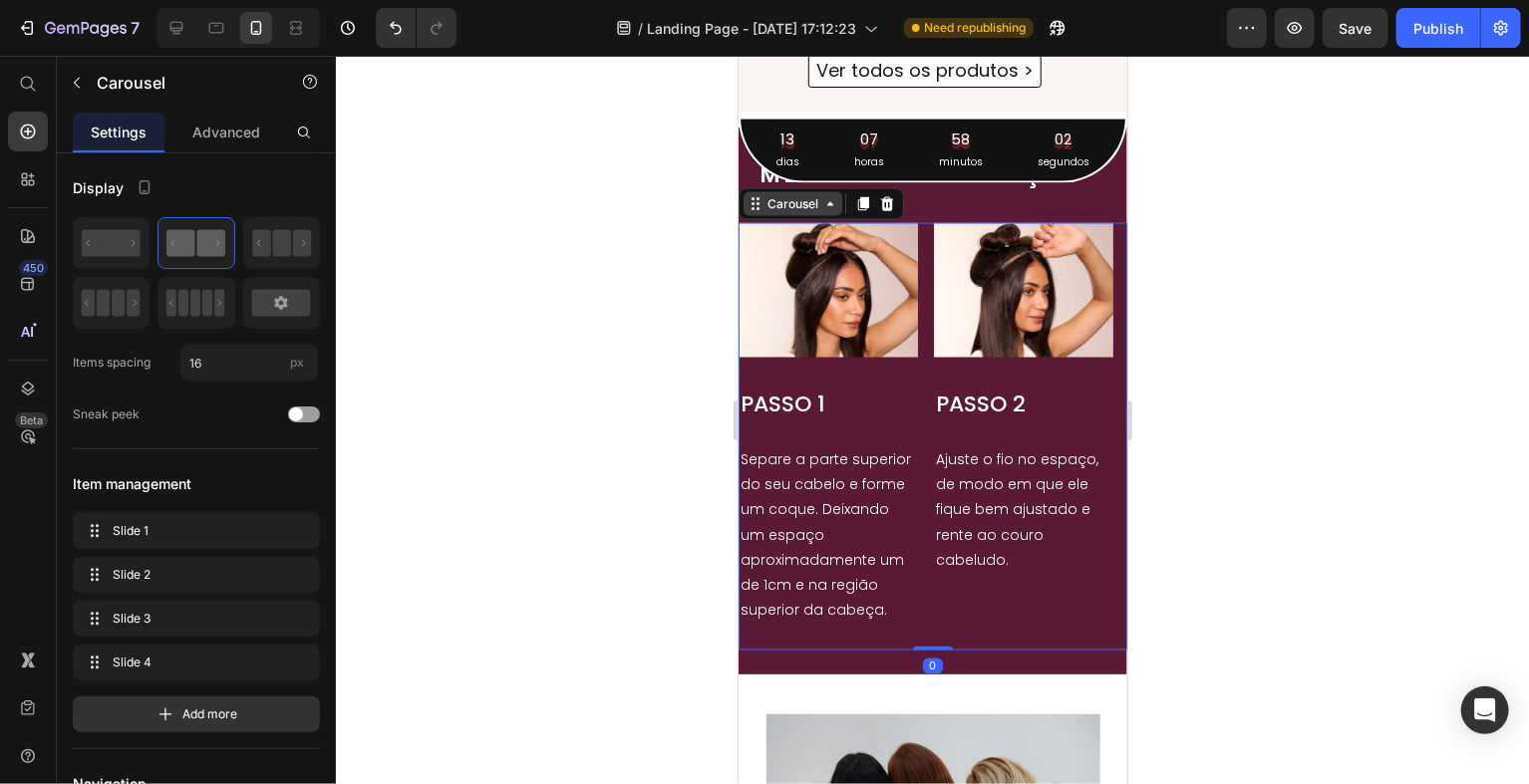 click on "Carousel" at bounding box center [791, 203] 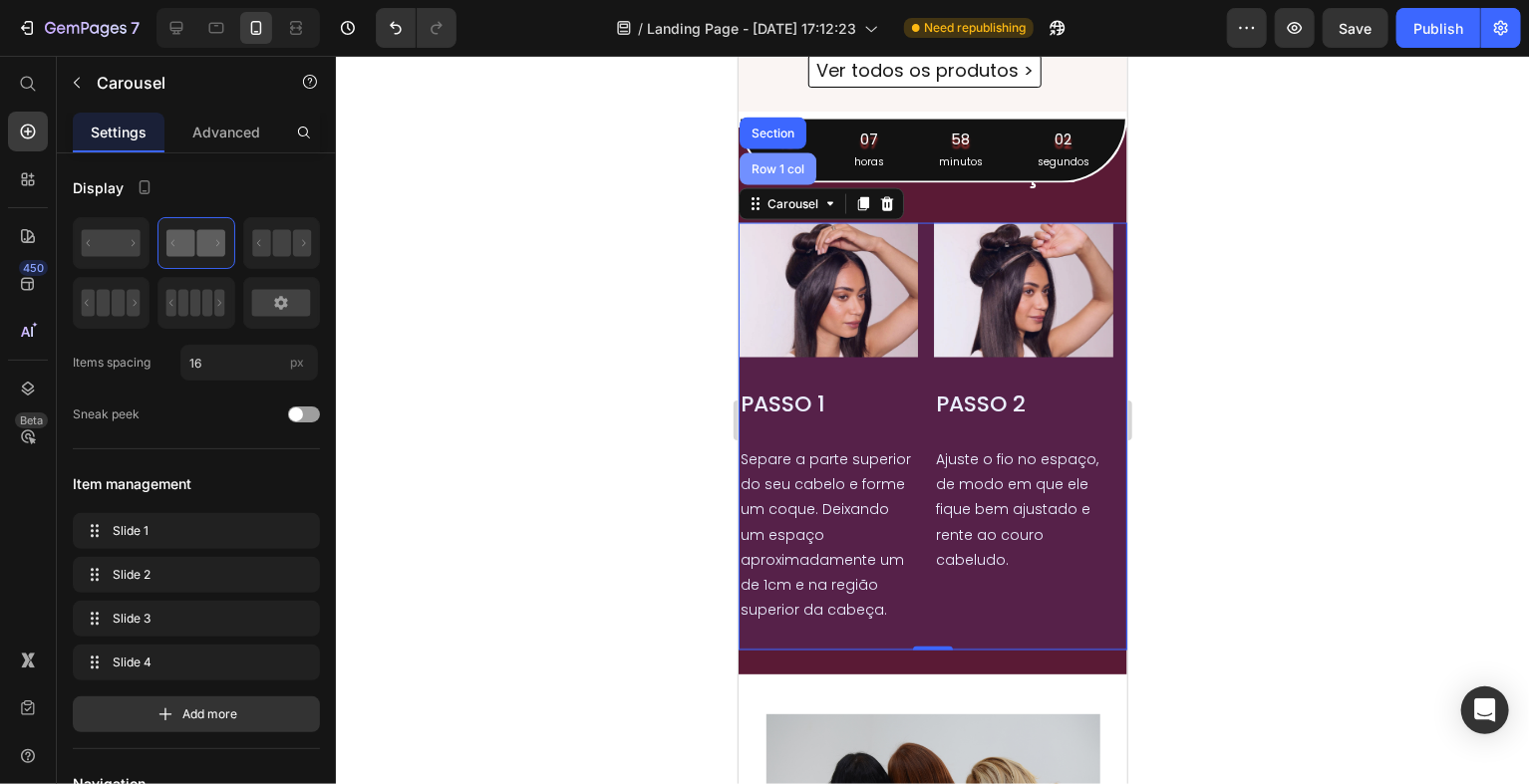 click on "Row 1 col" at bounding box center (776, 168) 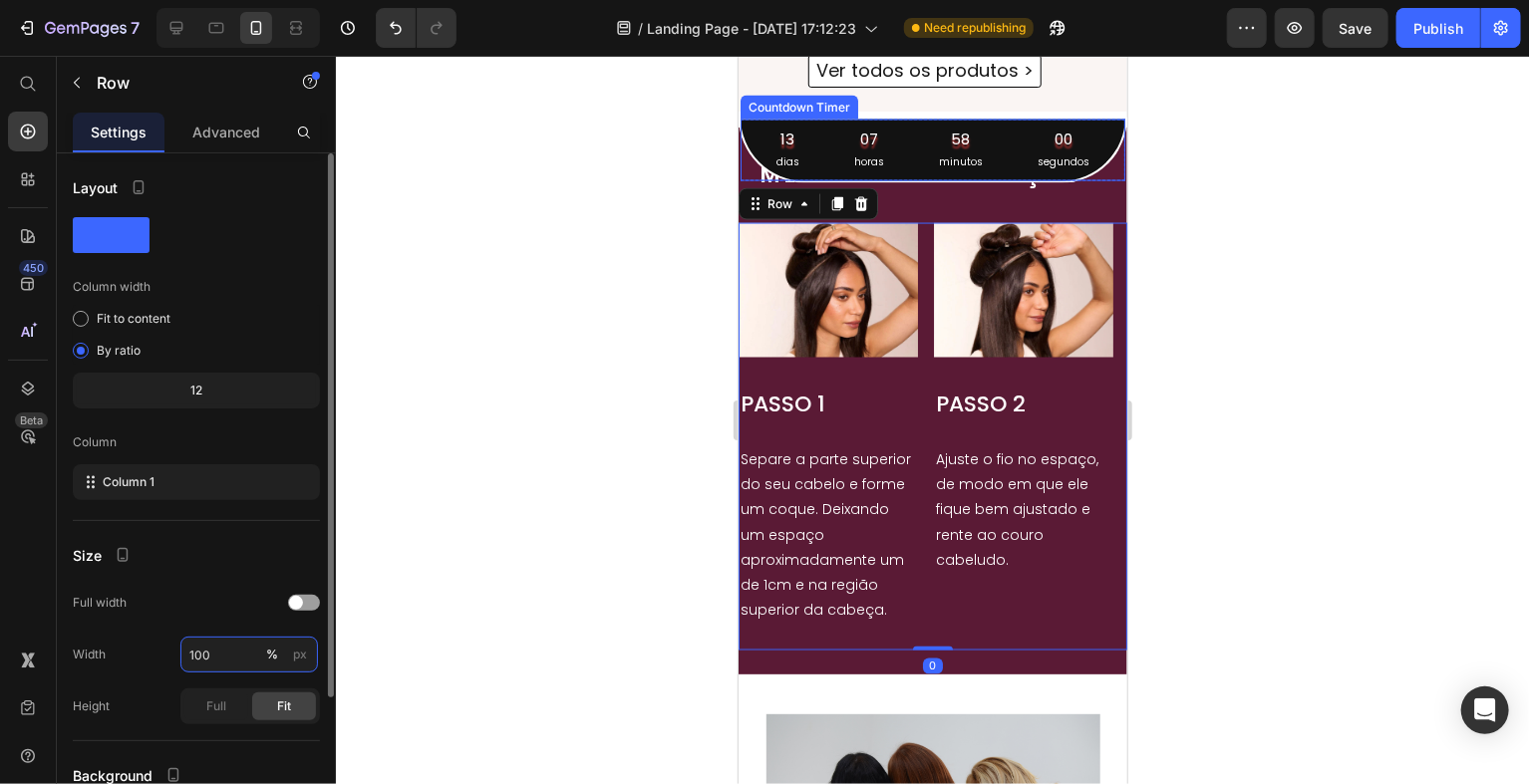 click on "100" at bounding box center (249, 654) 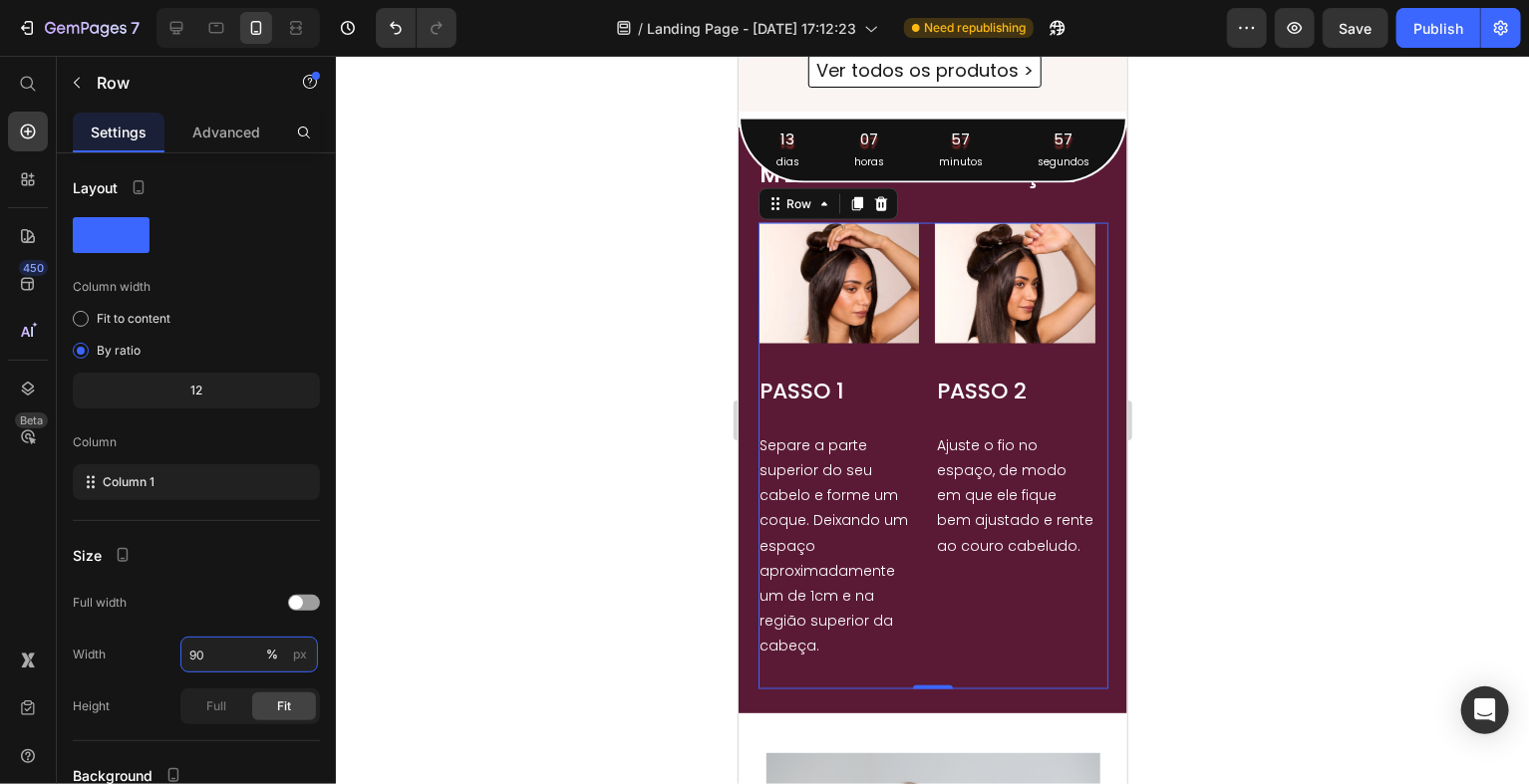 type on "90" 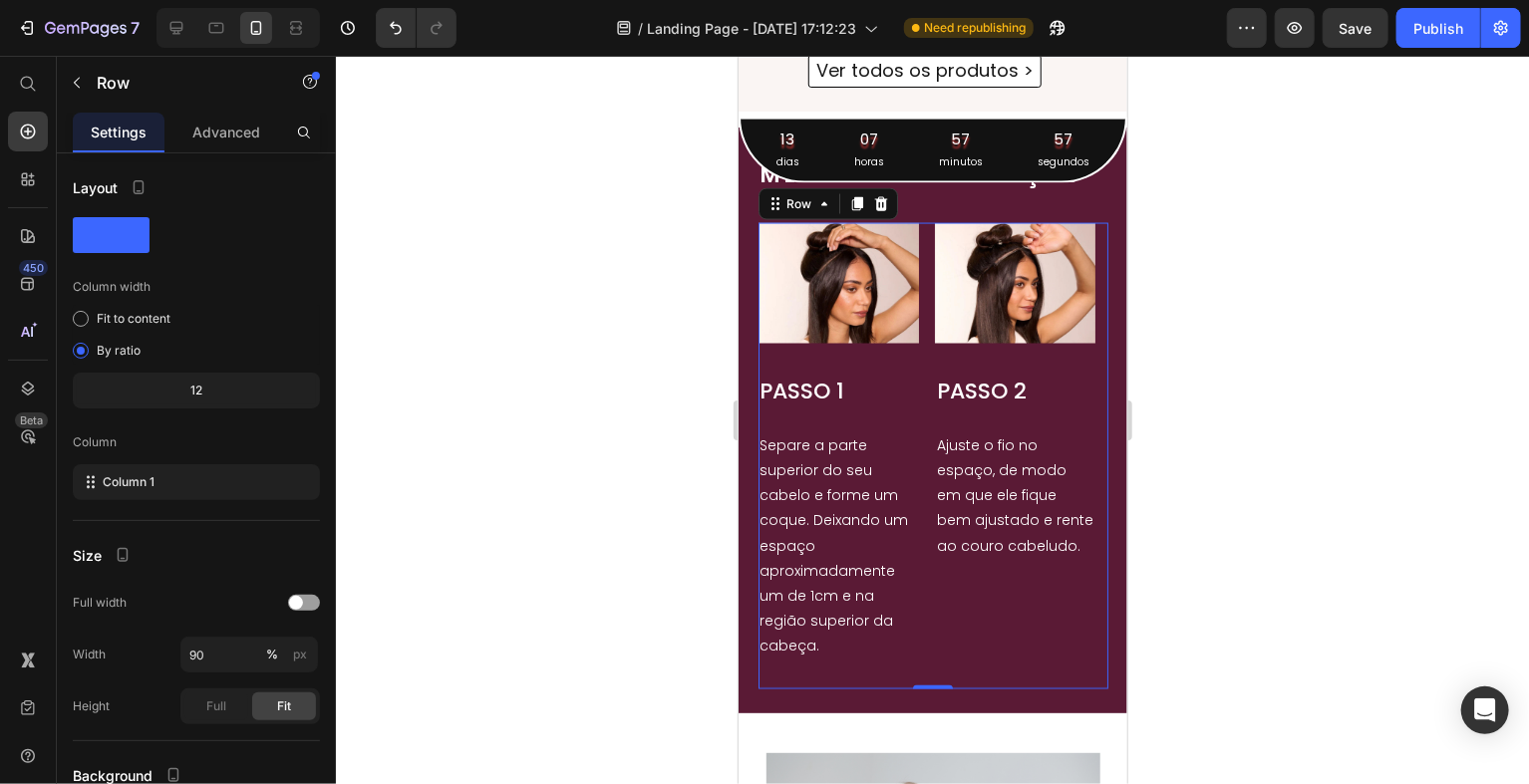 click 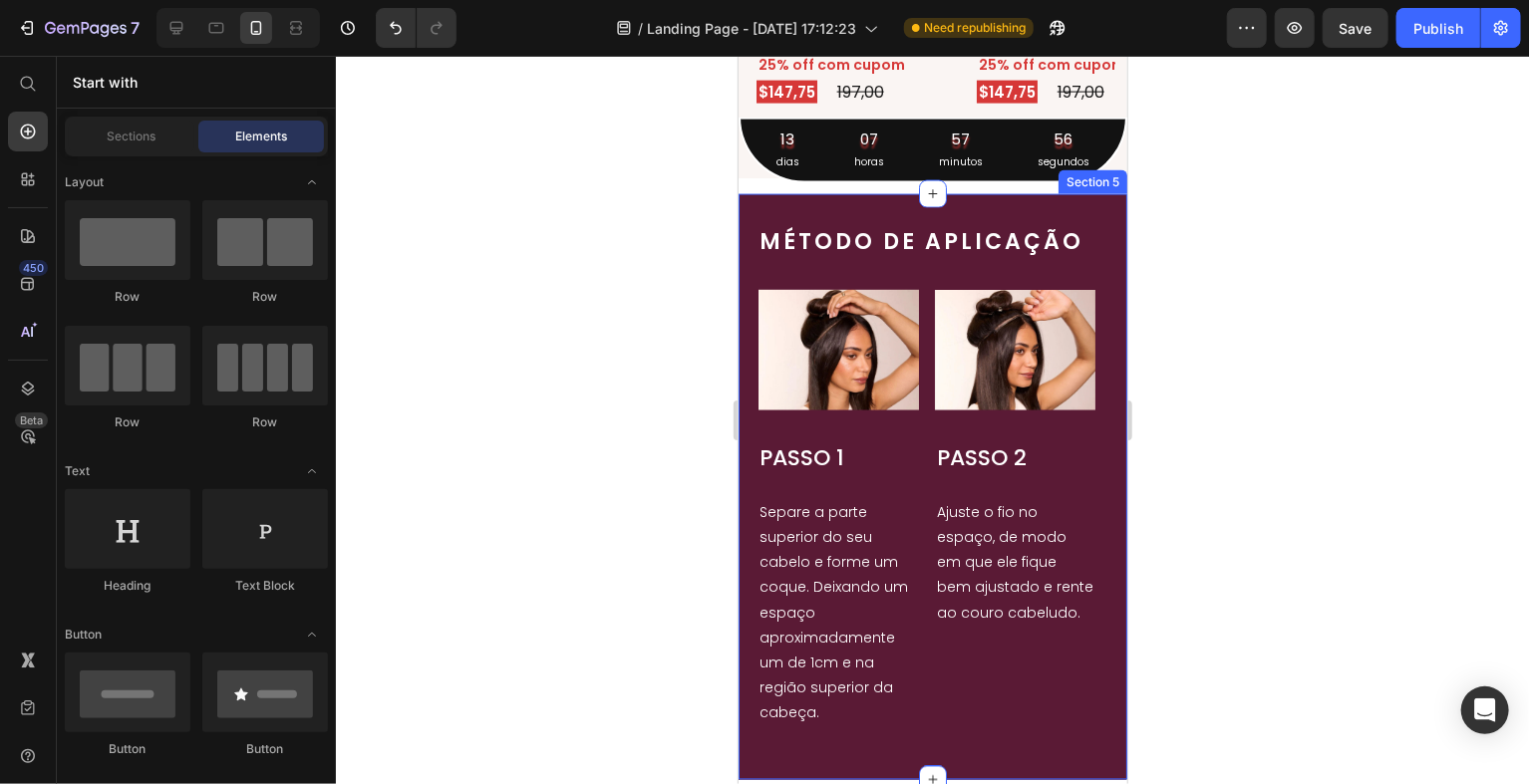 scroll, scrollTop: 1454, scrollLeft: 0, axis: vertical 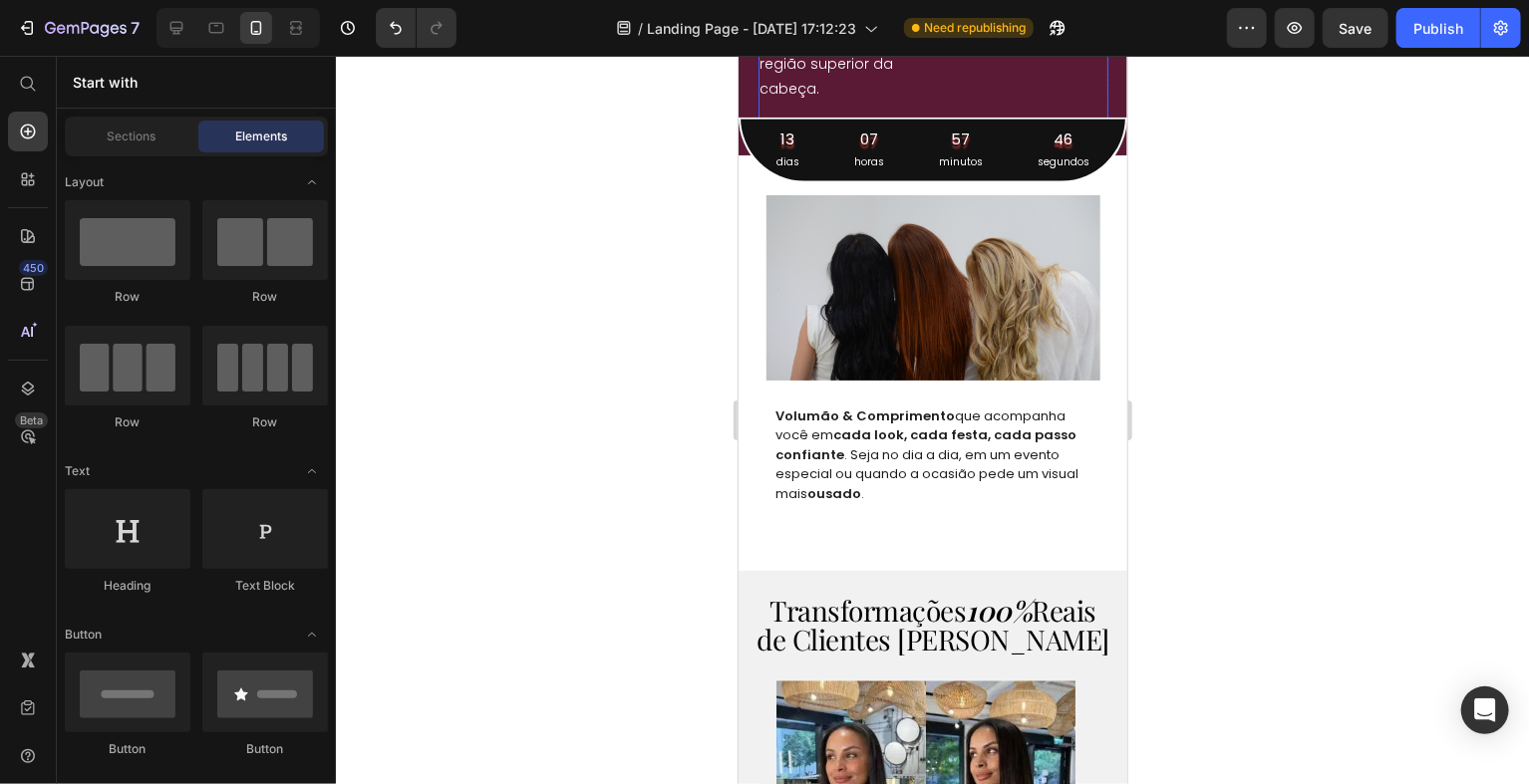 click on "Image PASSO 1 Heading Separe a parte superior do seu cabelo e forme um coque. Deixando um espaço aproximadamente um de 1cm e na região superior da cabeça. Text Block Image PASSO 2 Heading Ajuste o fio no espaço, de modo em que ele fique bem ajustado e rente ao couro cabeludo. Text Block Image PASSO 3 Heading Solte a parte presa anteriormente para cobrir o fio invisível e, com a ajuda de um pente, penteie o seu aplique e estilize do jeito que preferir. Text Block
Drop element here" at bounding box center (932, -103) 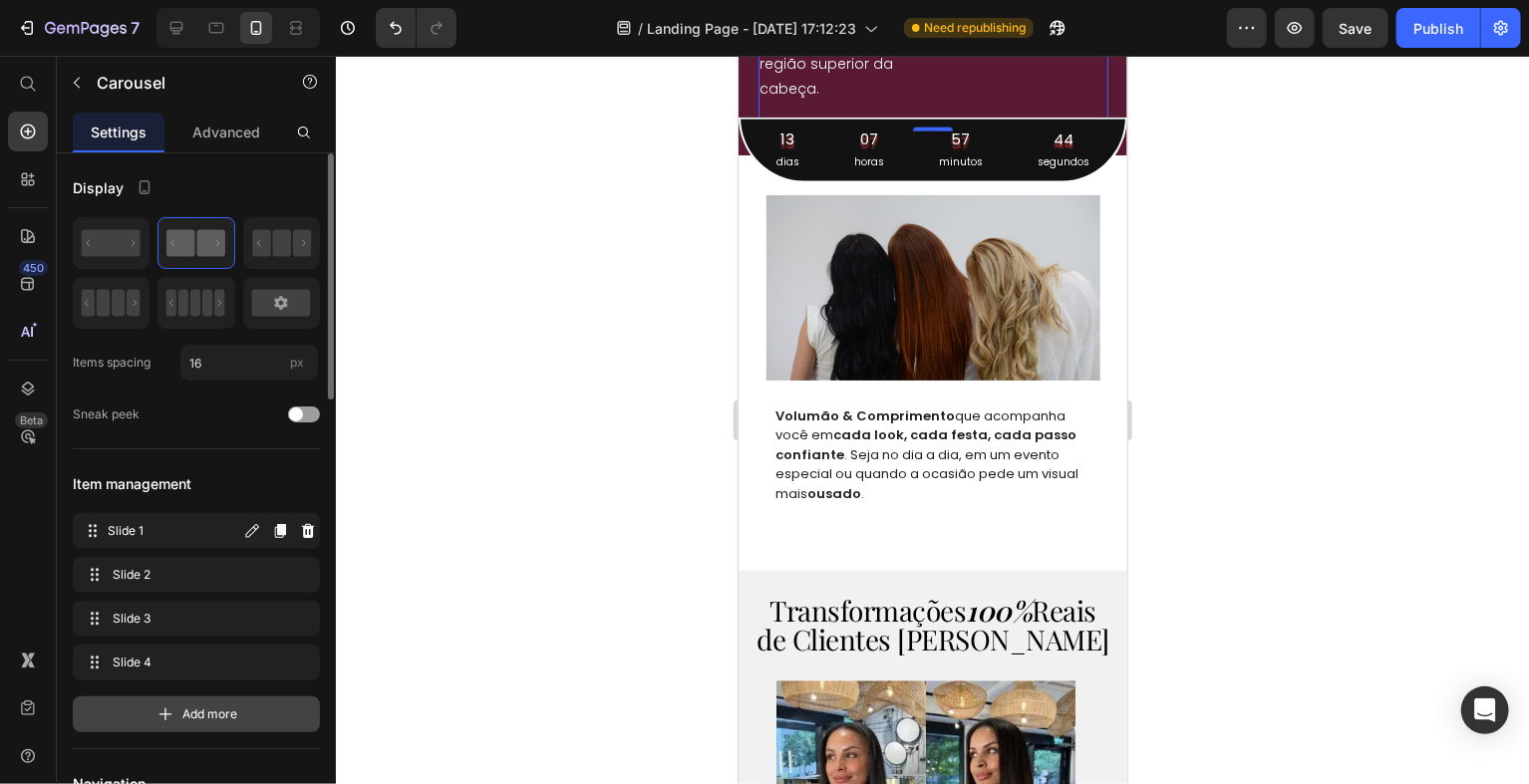 scroll, scrollTop: 199, scrollLeft: 0, axis: vertical 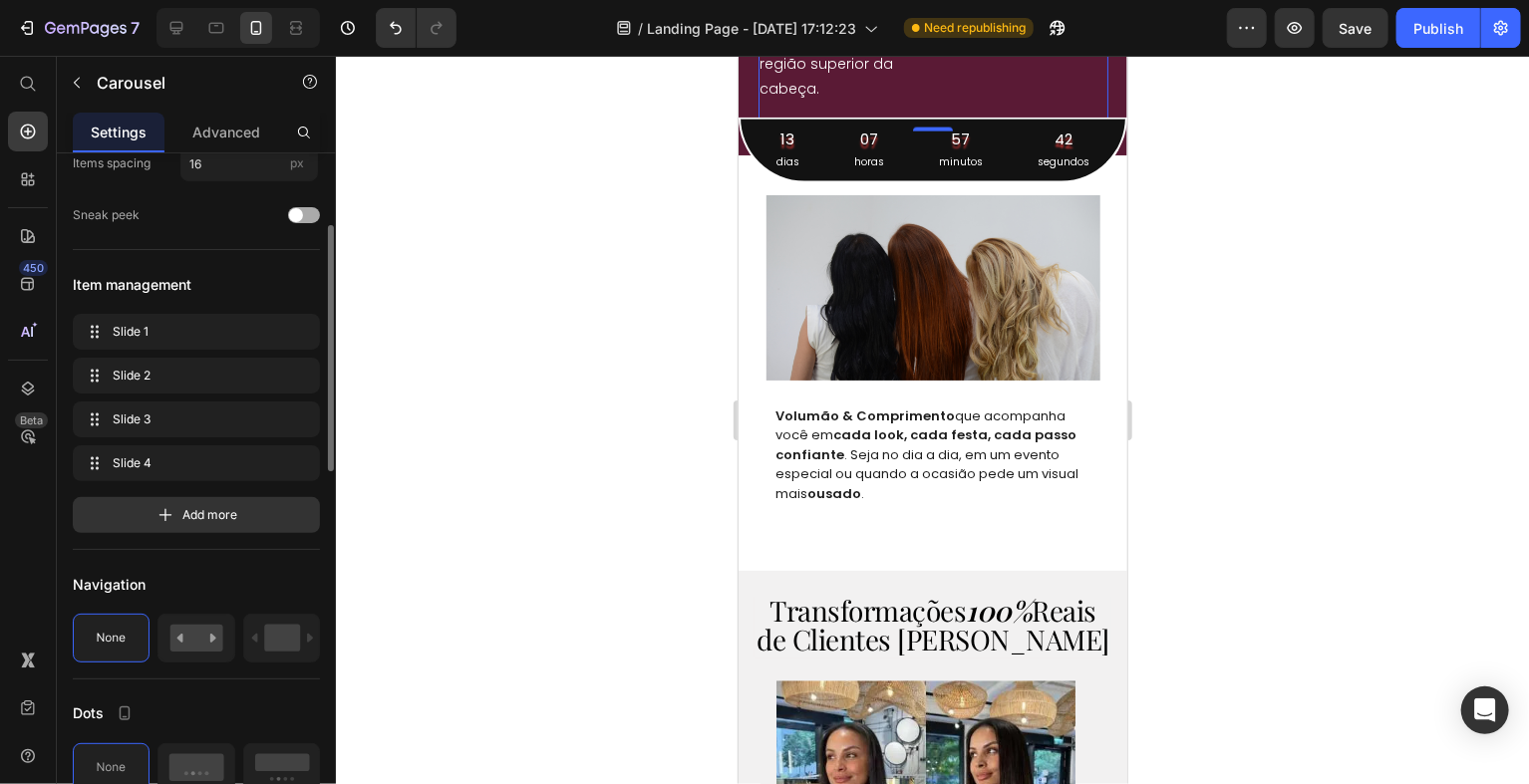 click at bounding box center [304, 215] 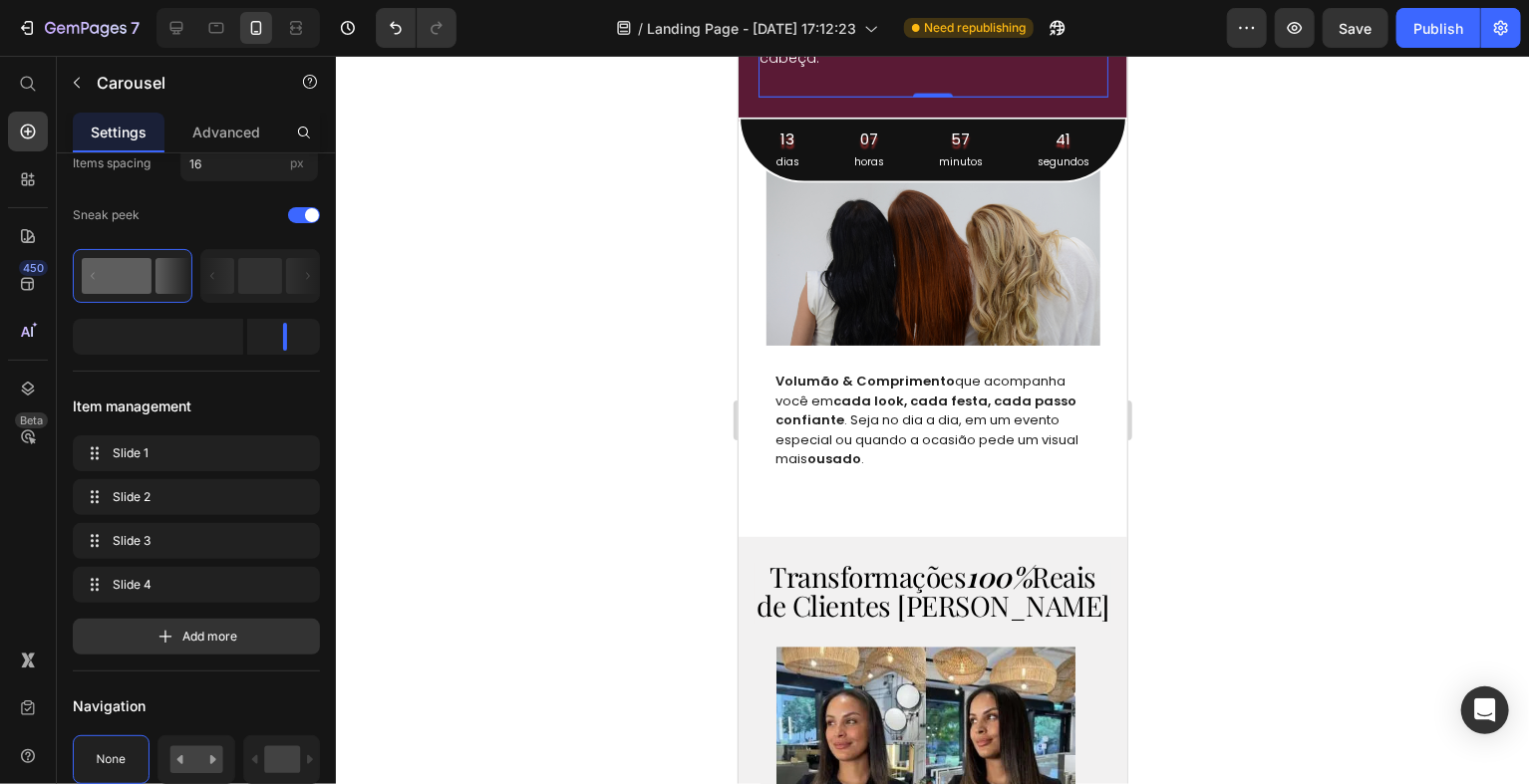 click 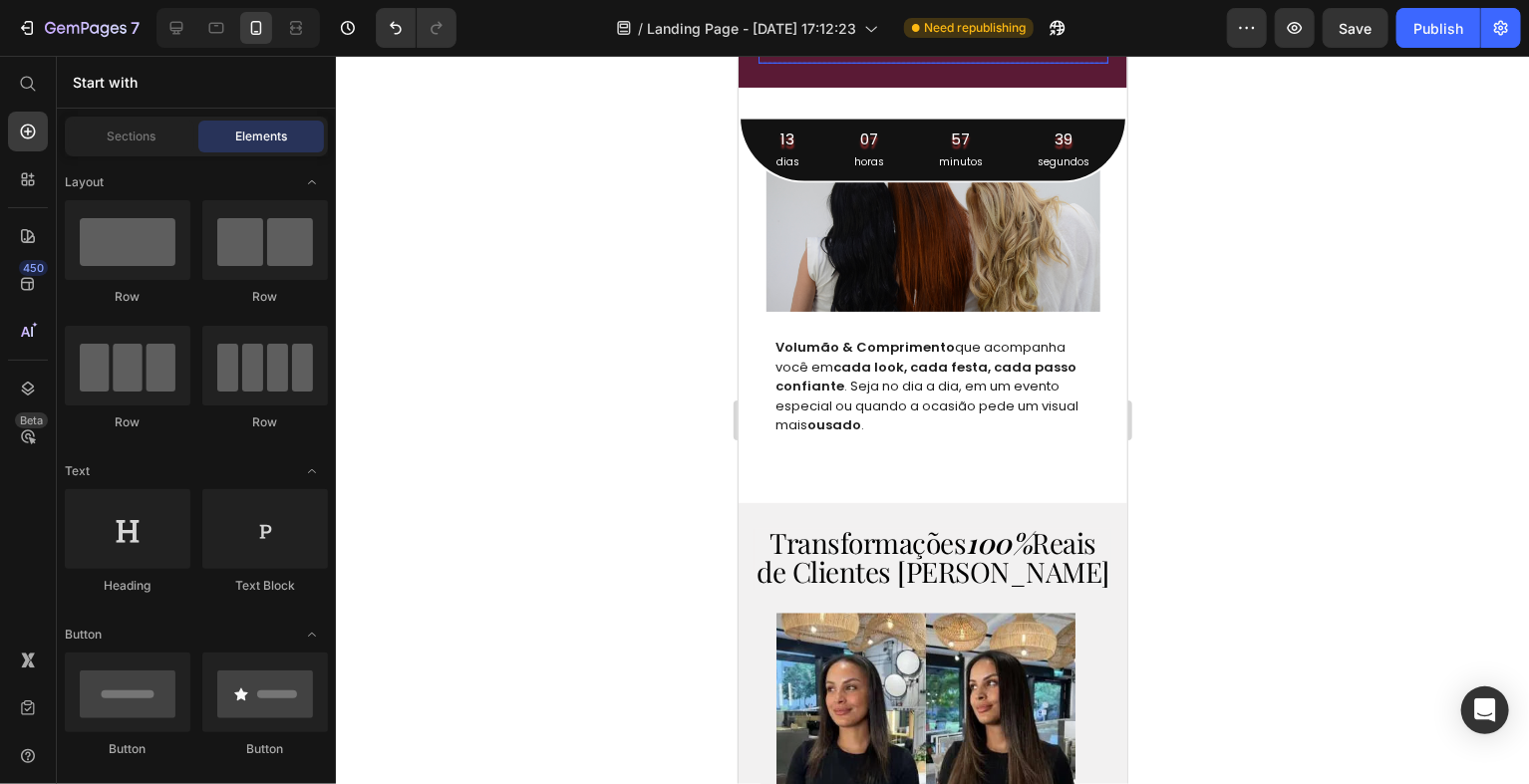 scroll, scrollTop: 1454, scrollLeft: 0, axis: vertical 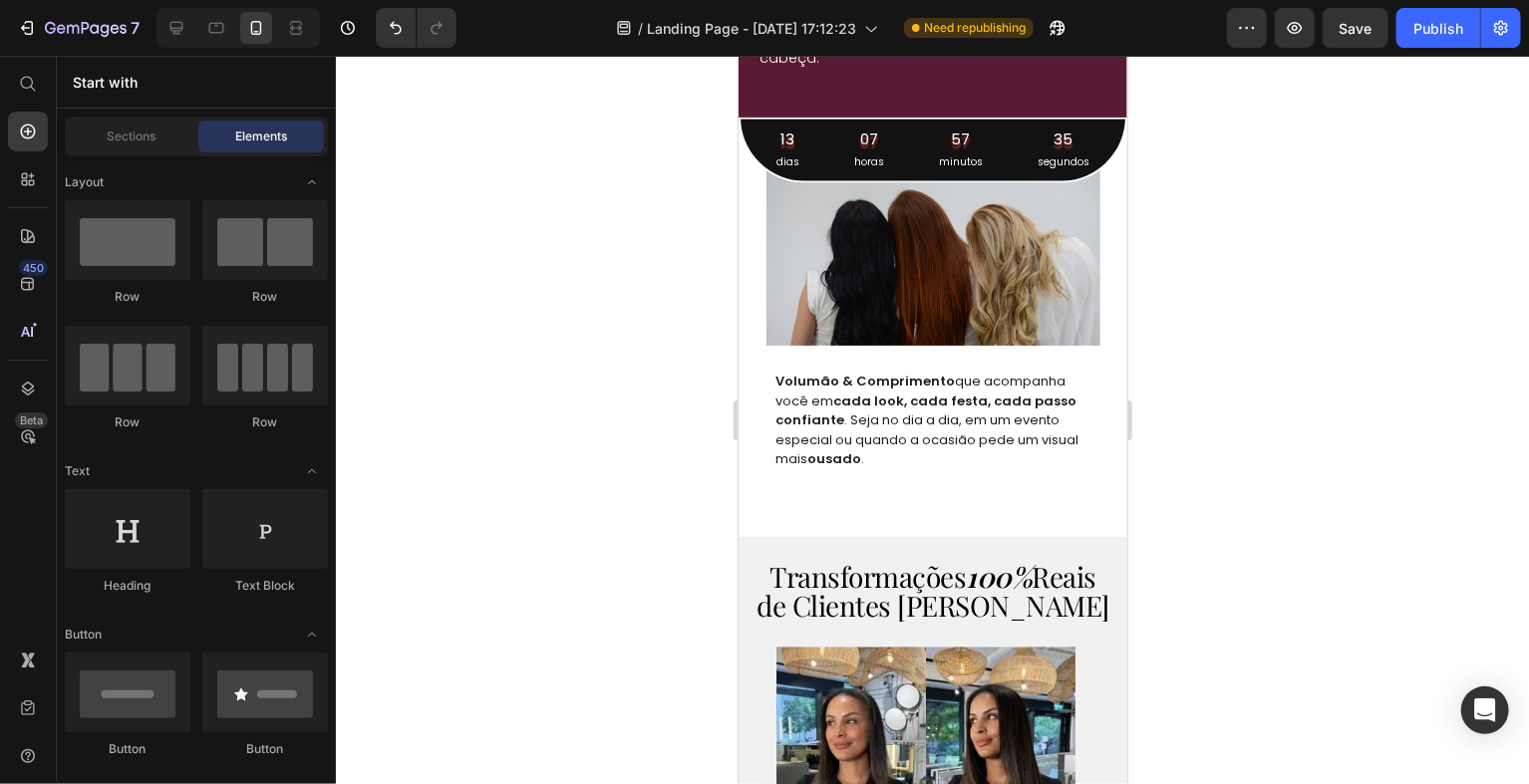click on "MÉTODO DE APLICAÇÃO" at bounding box center [932, -385] 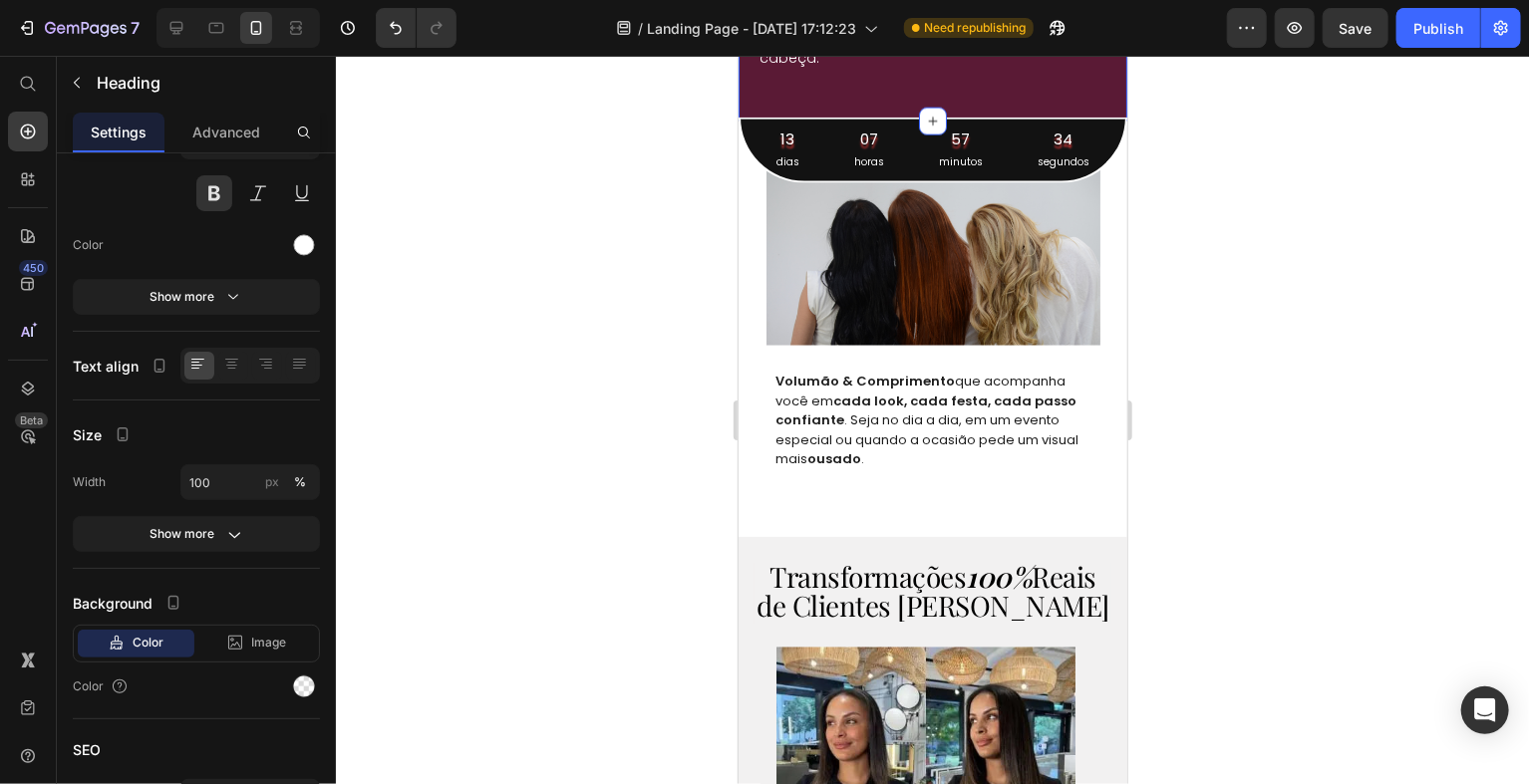 scroll, scrollTop: 0, scrollLeft: 0, axis: both 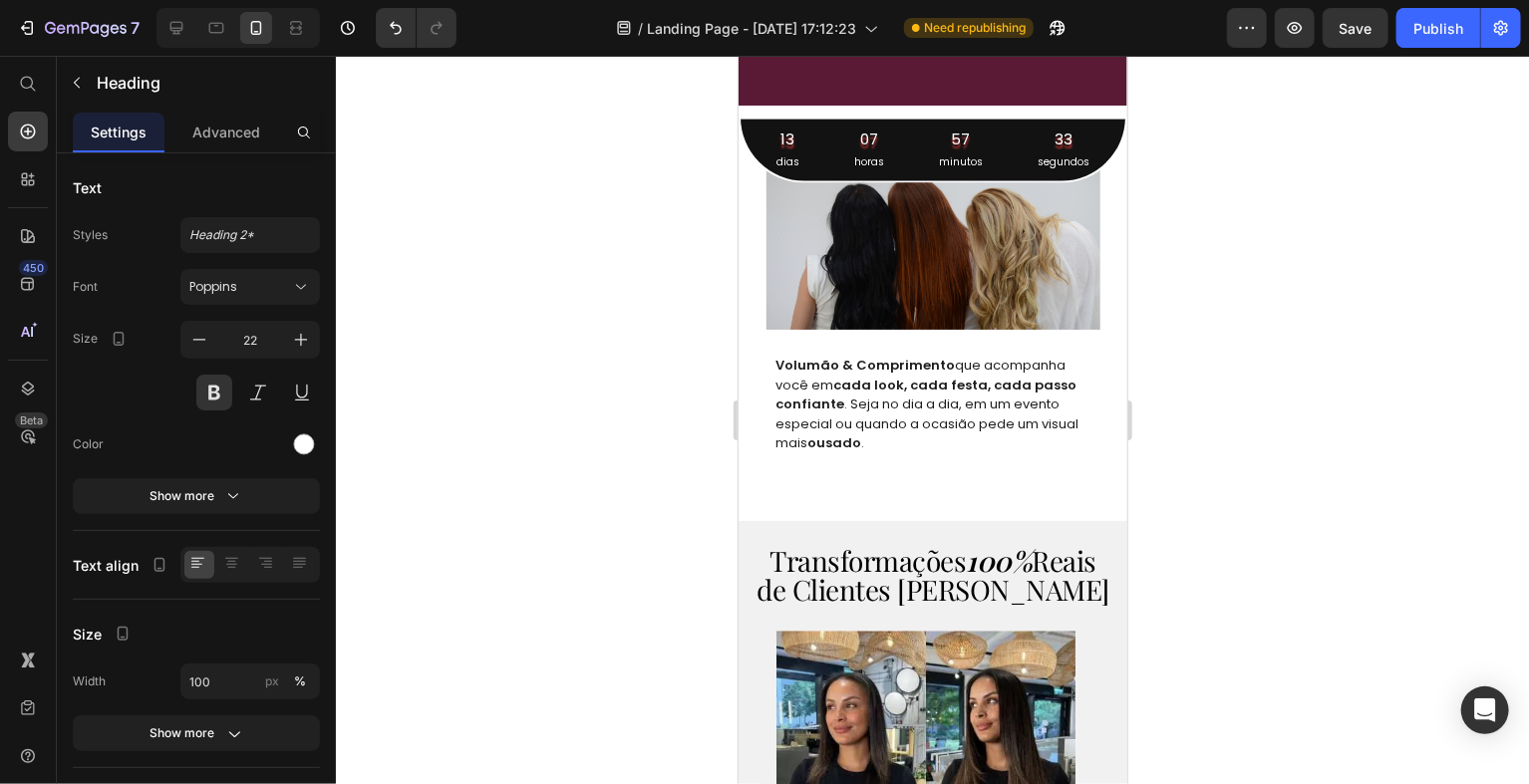 drag, startPoint x: 937, startPoint y: 302, endPoint x: 936, endPoint y: 275, distance: 27.018512 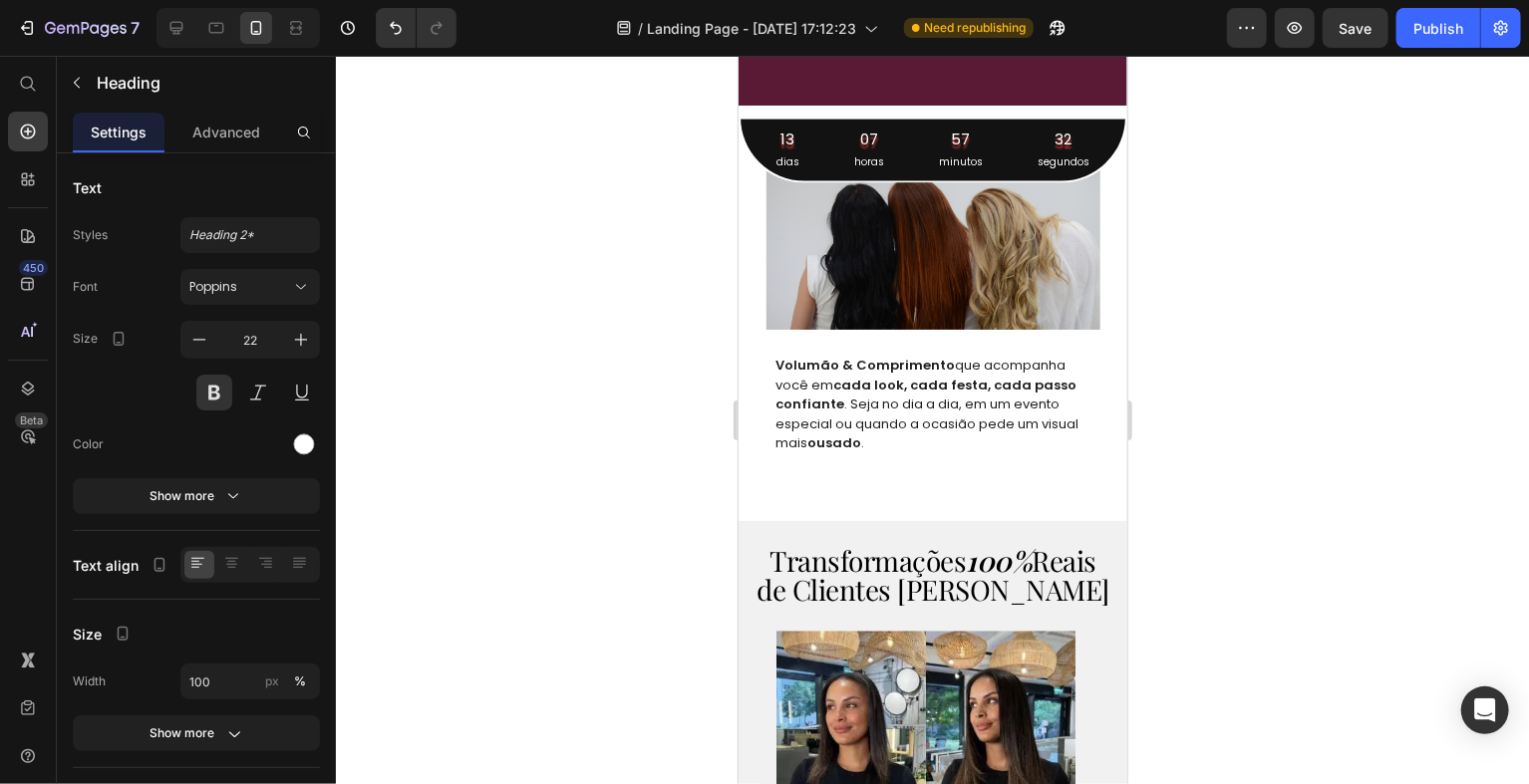 click 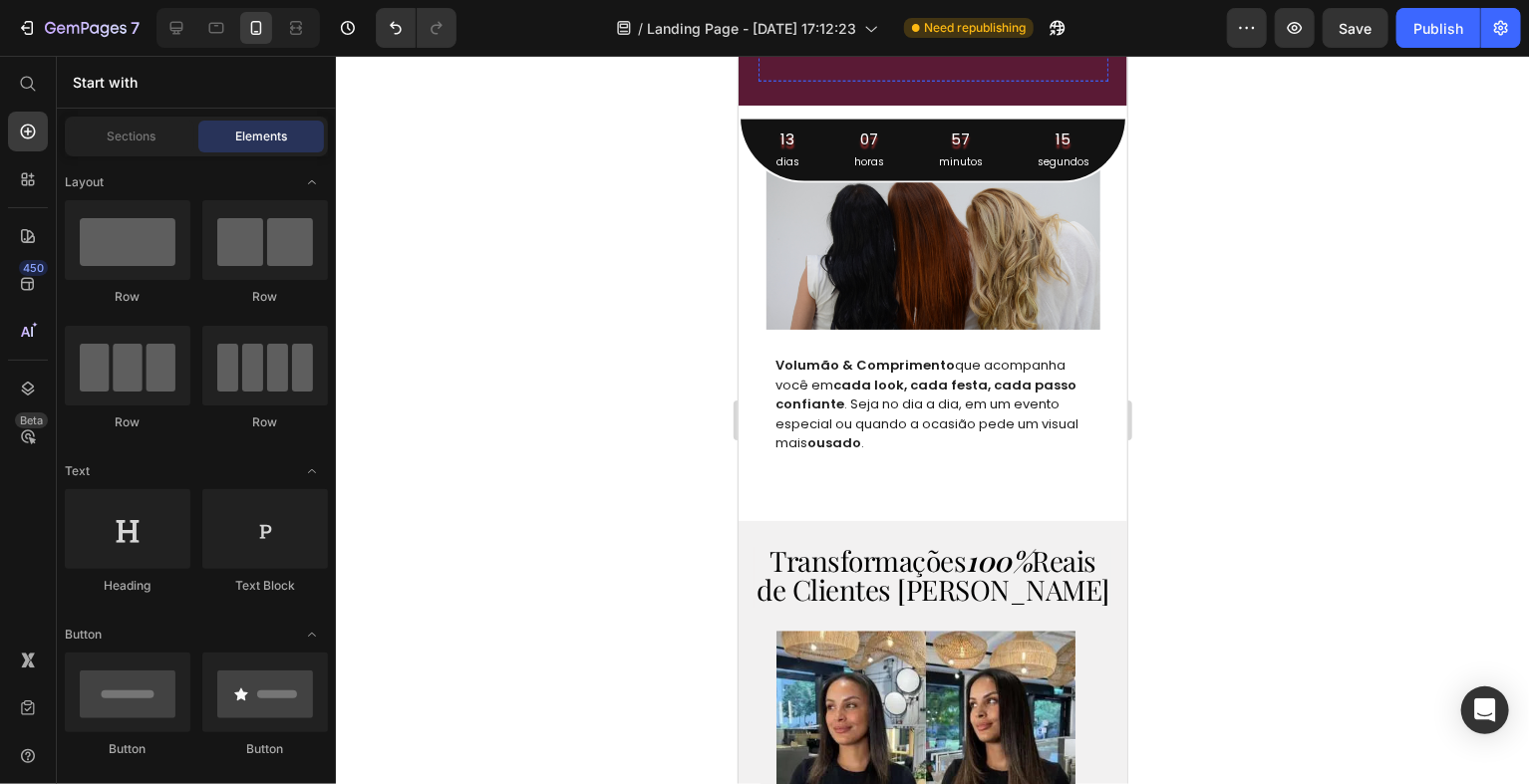 click on "PASSO 1" at bounding box center [867, -139] 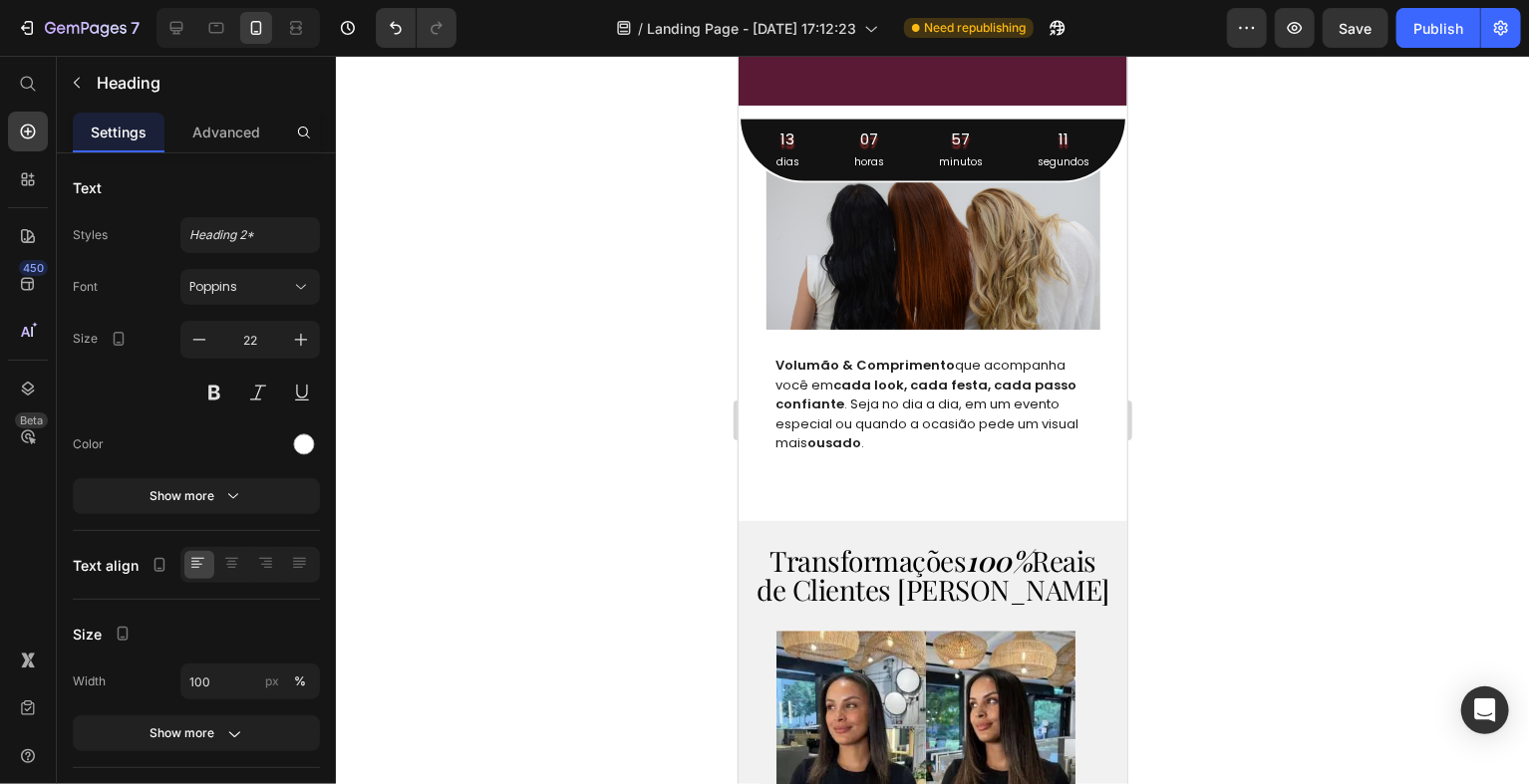 drag, startPoint x: 864, startPoint y: 557, endPoint x: 877, endPoint y: 536, distance: 24.698178 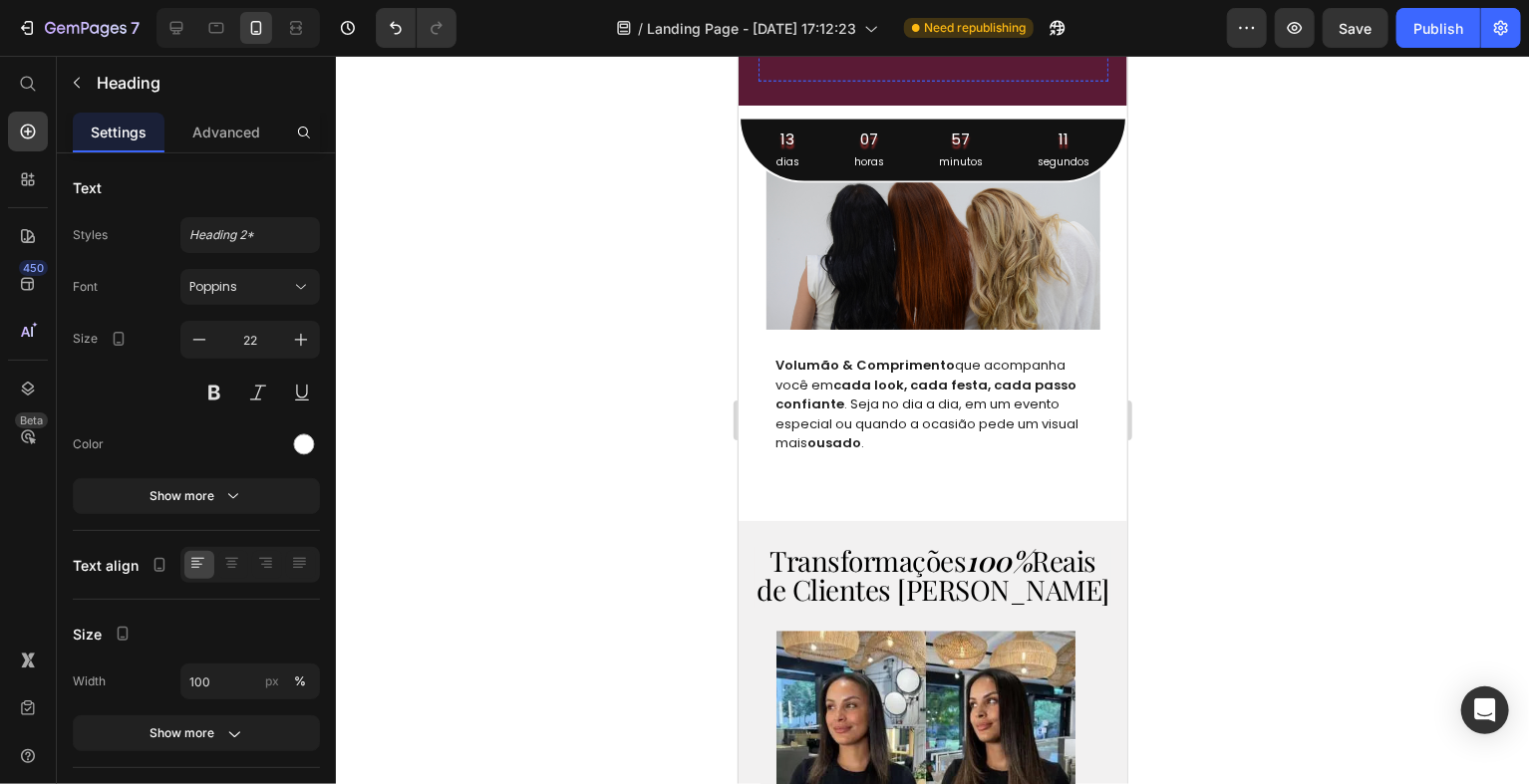 click on "PASSO 2" at bounding box center [1102, -139] 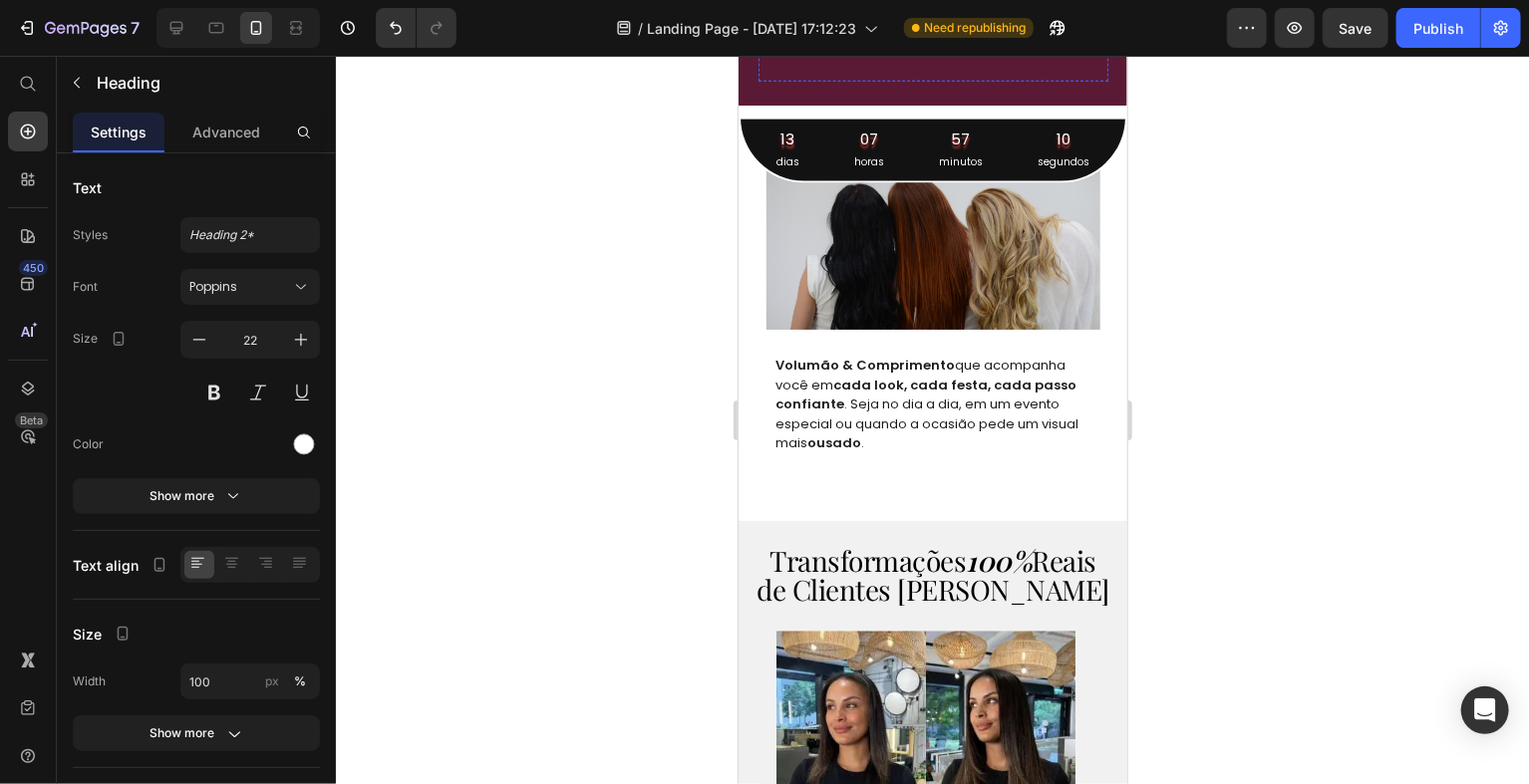click on "PASSO 1" at bounding box center [867, -139] 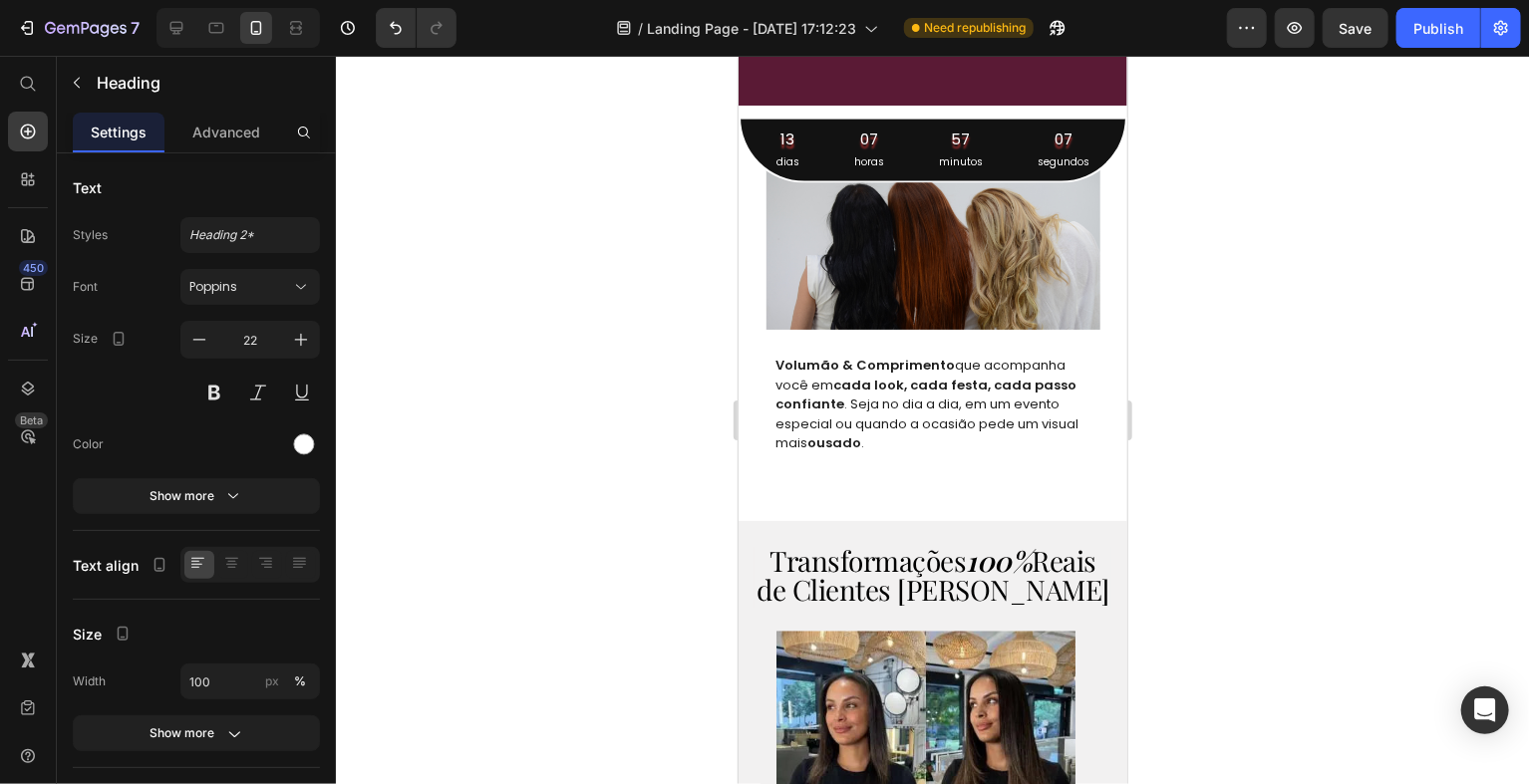 drag, startPoint x: 862, startPoint y: 535, endPoint x: 892, endPoint y: 509, distance: 39.698866 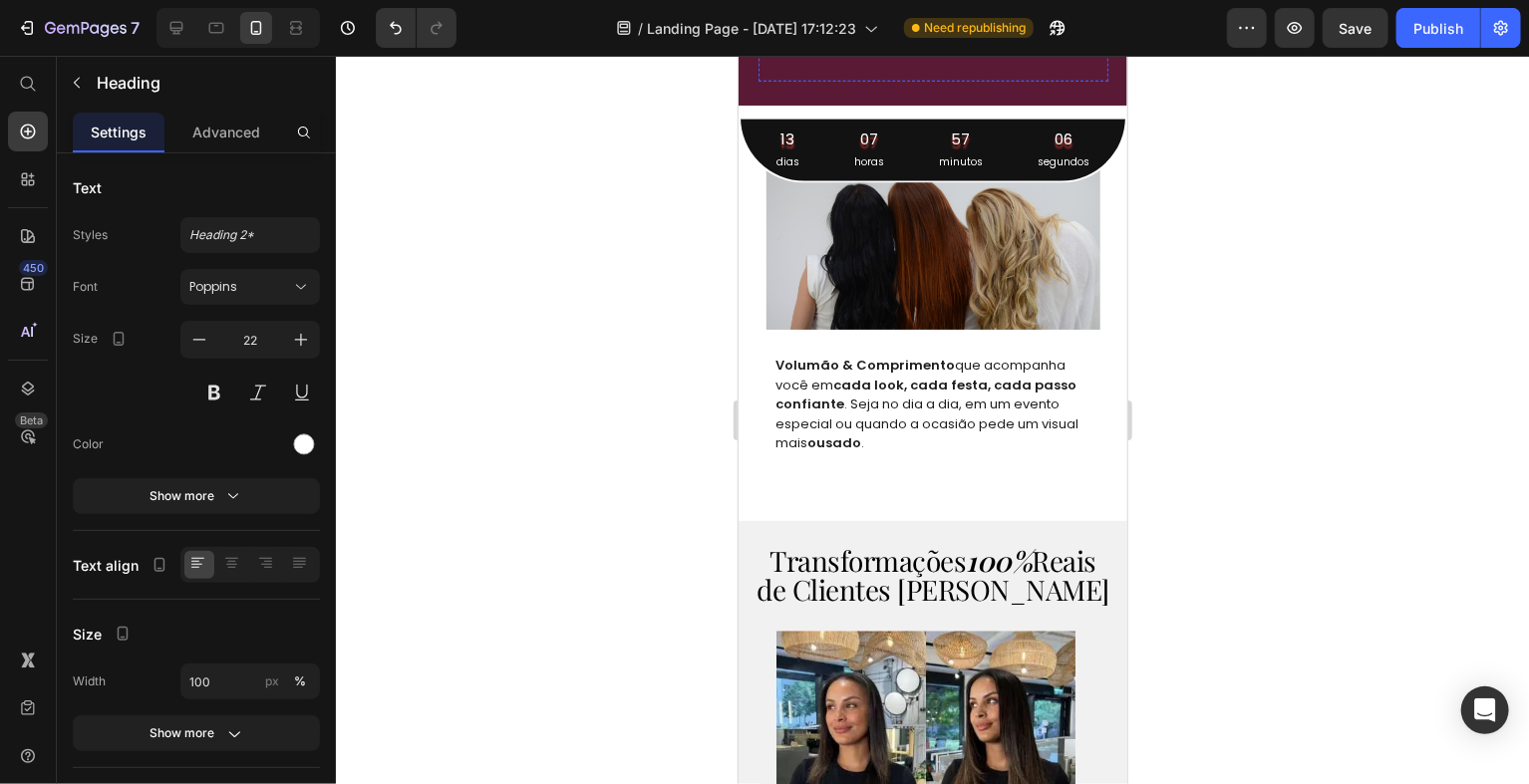 click on "PASSO 2" at bounding box center [1102, -139] 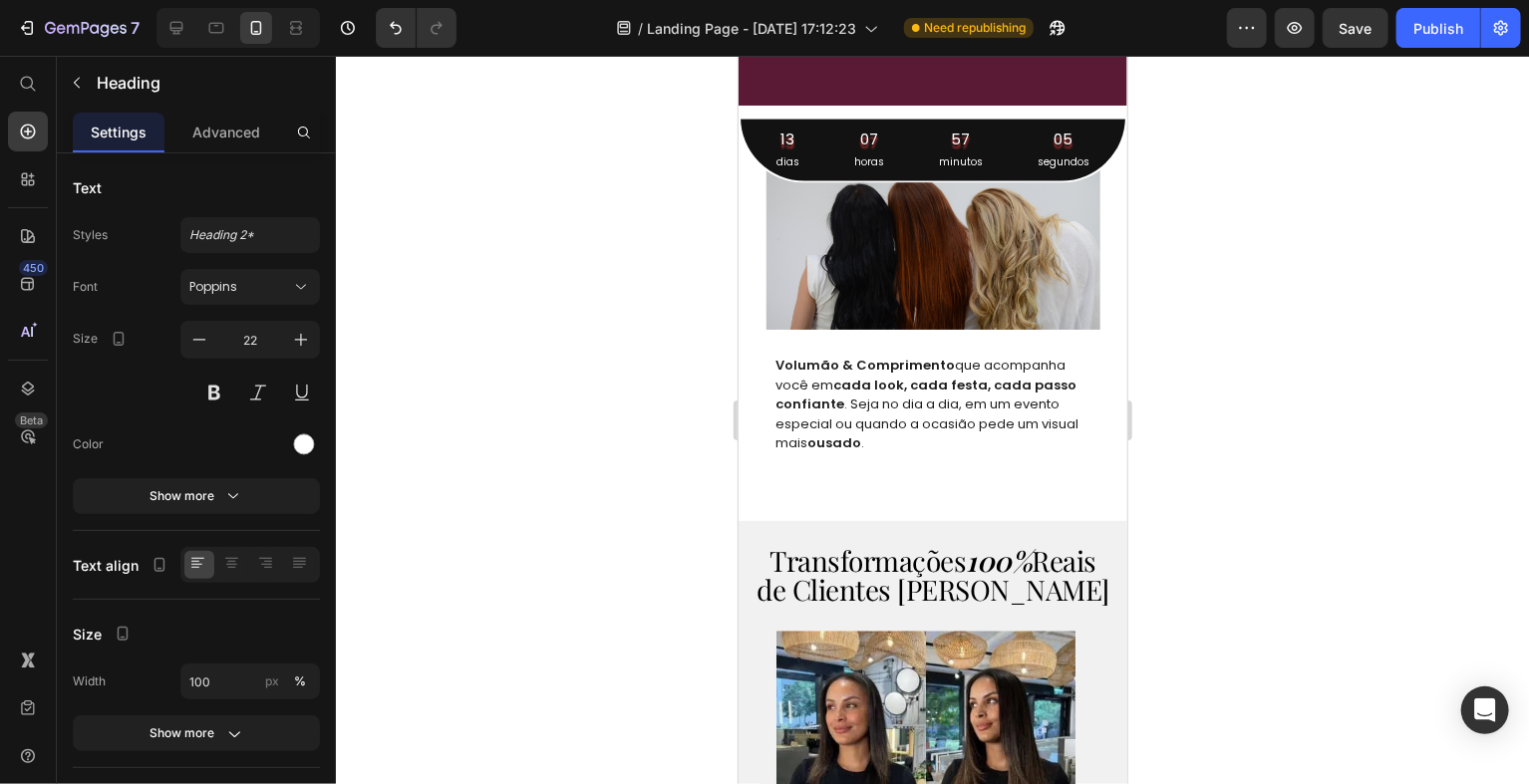drag, startPoint x: 1084, startPoint y: 555, endPoint x: 1107, endPoint y: 485, distance: 73.68175 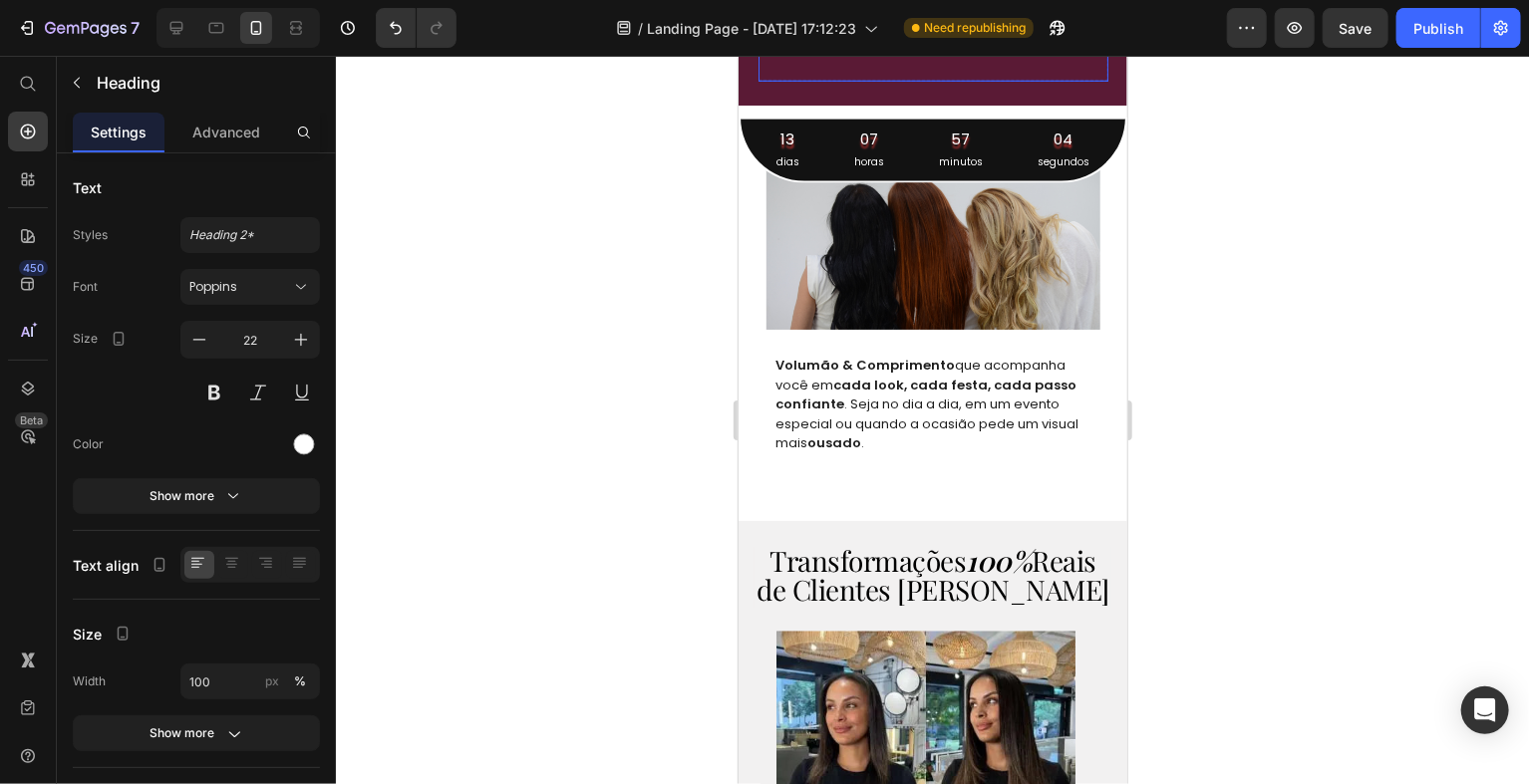 click on "Image PASSO 1 Heading Separe a parte superior do seu cabelo e forme um coque. Deixando um espaço aproximadamente um de 1cm e na região superior da cabeça. Text Block Image PASSO 2 Heading   0 Ajuste o fio no espaço, de modo em que ele fique bem ajustado e rente ao couro cabeludo. Text Block Image PASSO 3 Heading Solte a parte presa anteriormente para cobrir o fio invisível e, com a ajuda de um pente, penteie o seu aplique e estilize do jeito que preferir. Text Block
Drop element here" at bounding box center (932, -135) 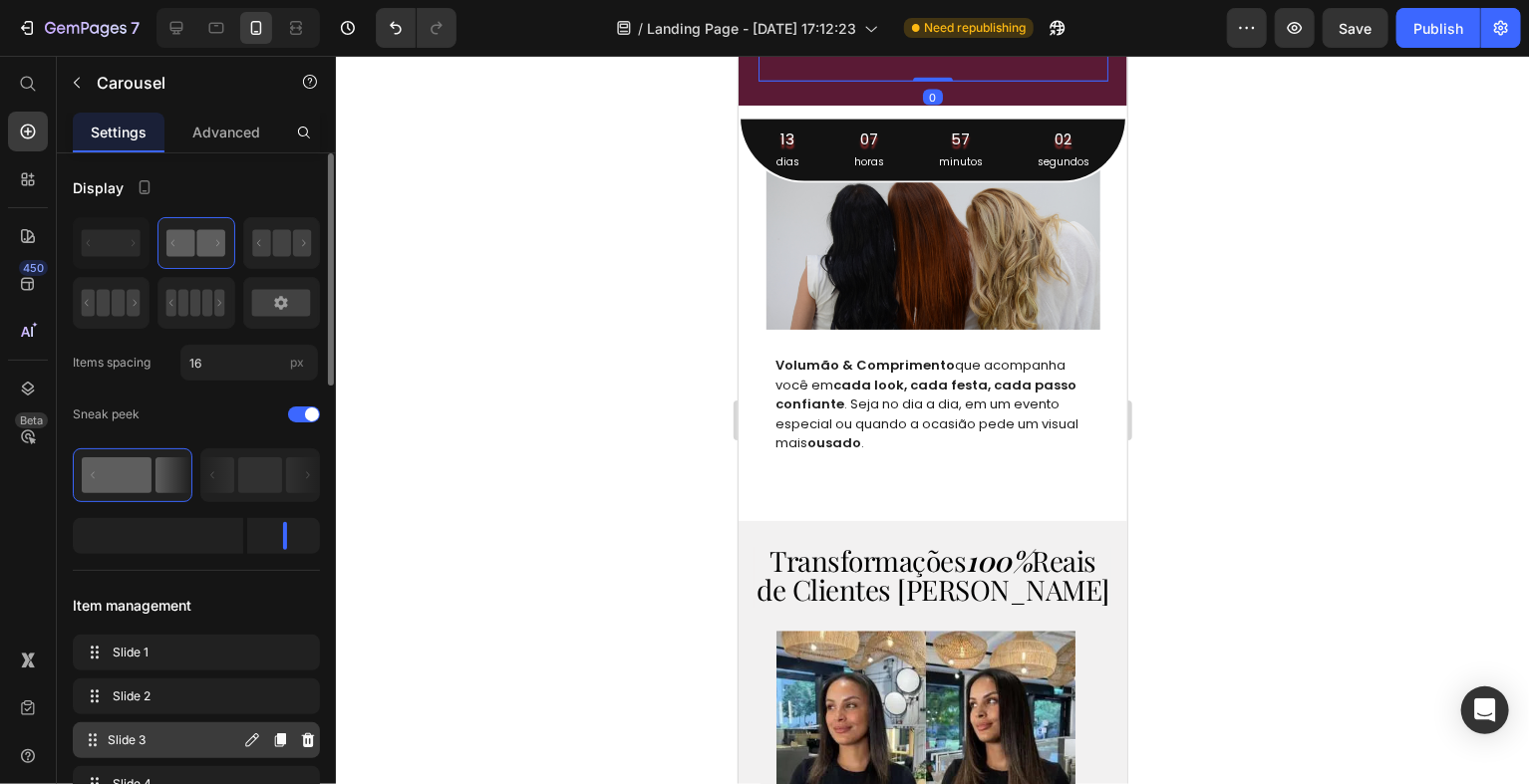 click on "Slide 3" at bounding box center (173, 740) 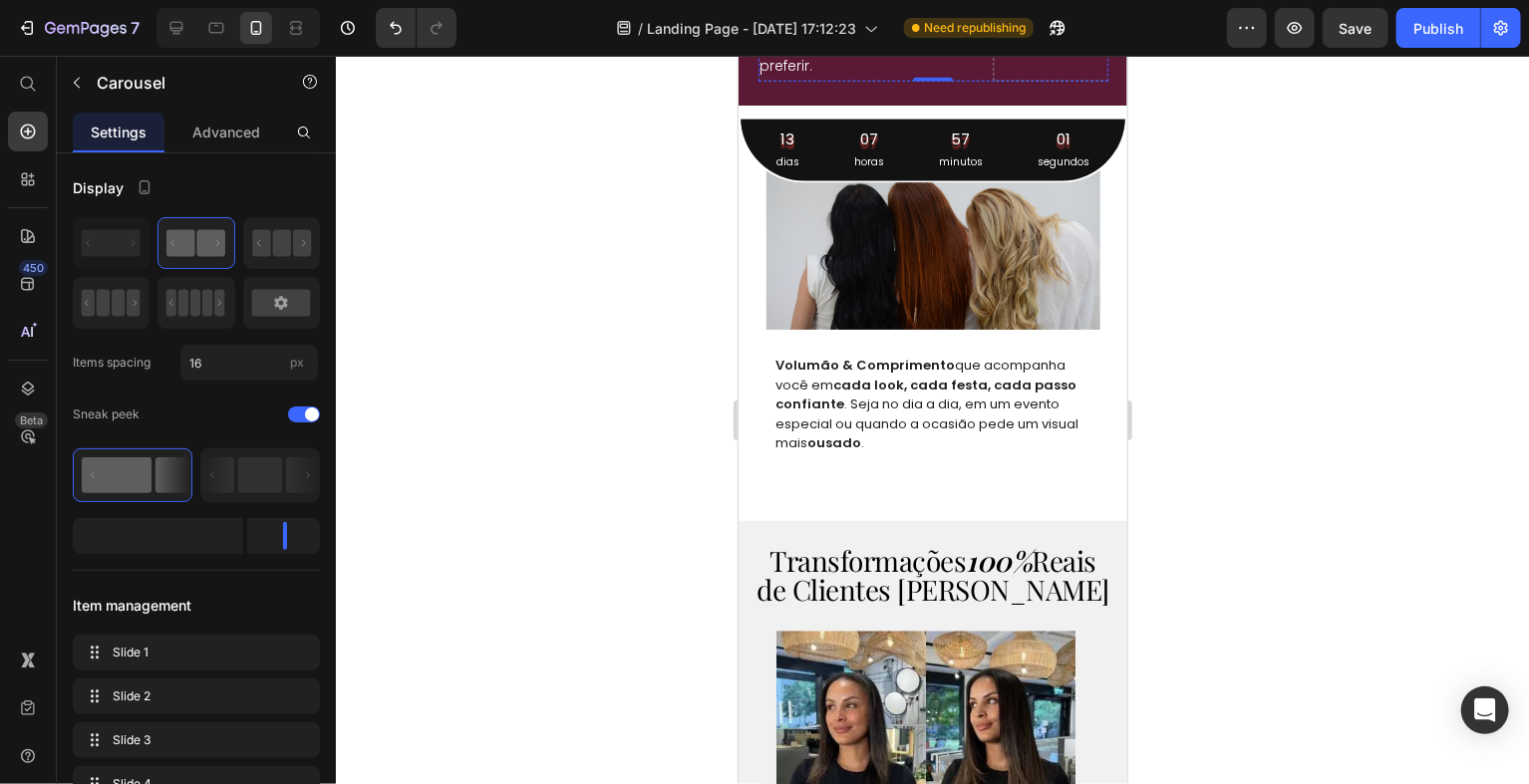 click on "PASSO 3" at bounding box center [866, -128] 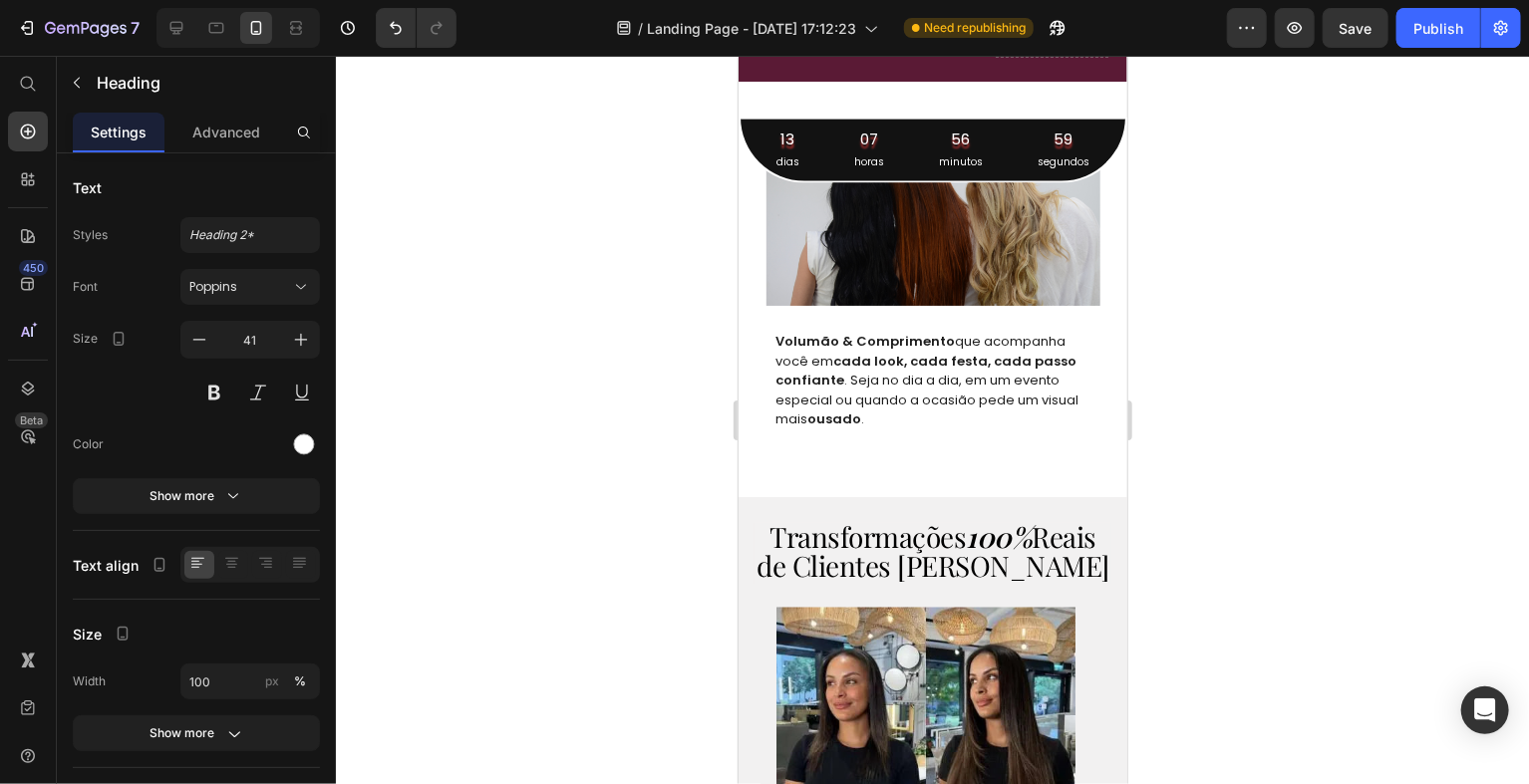 drag, startPoint x: 865, startPoint y: 579, endPoint x: 901, endPoint y: 520, distance: 69.115845 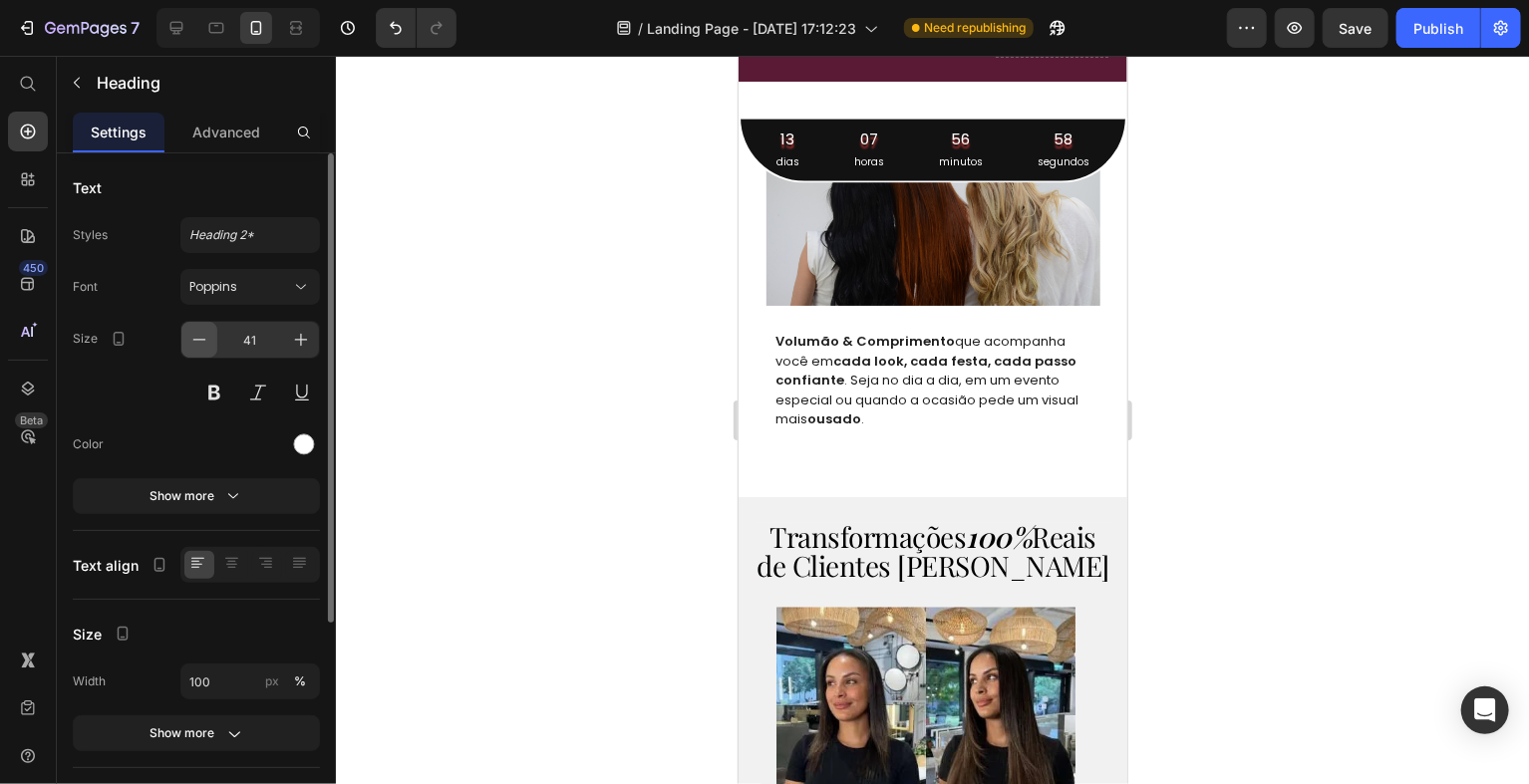 click at bounding box center (199, 340) 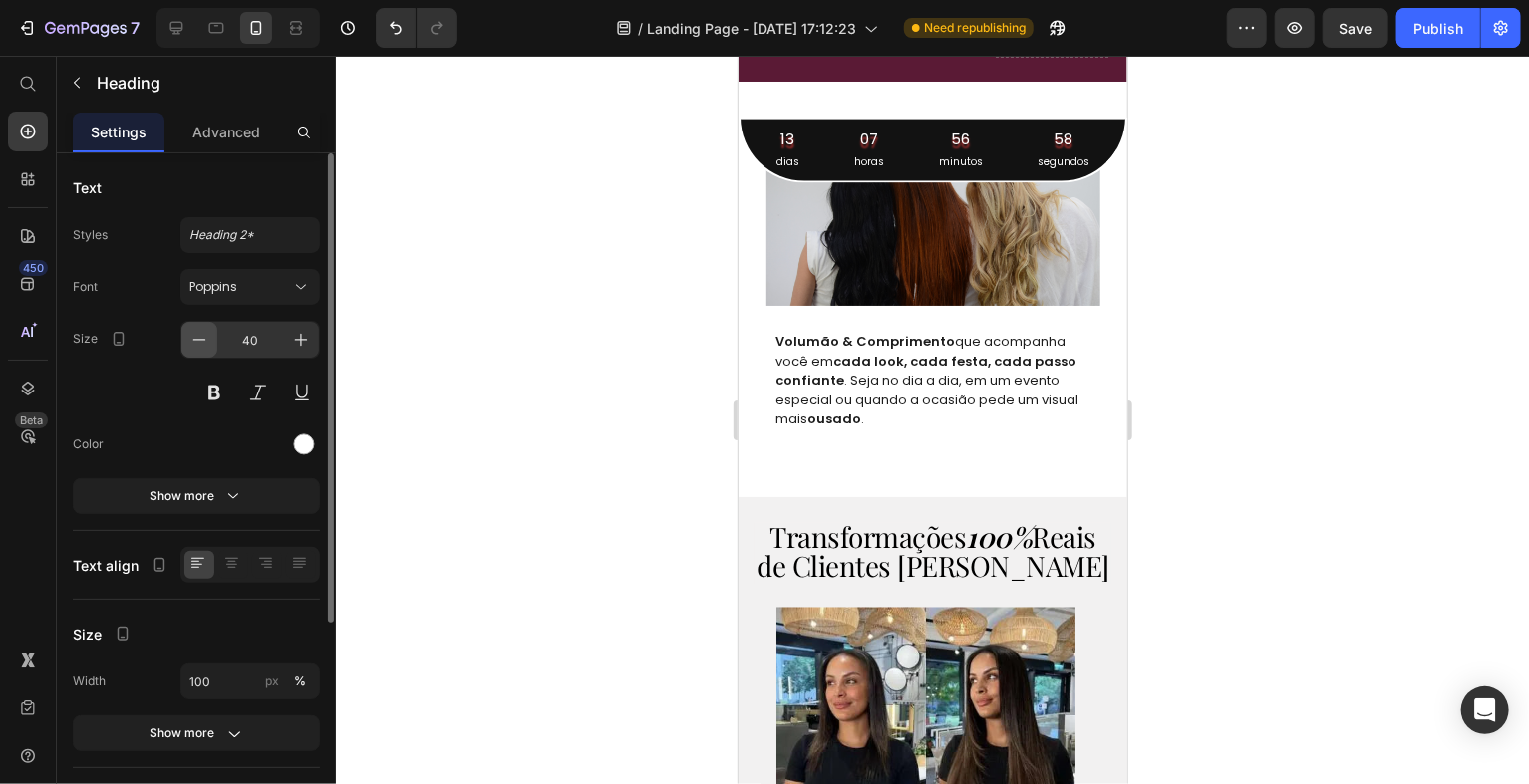 click 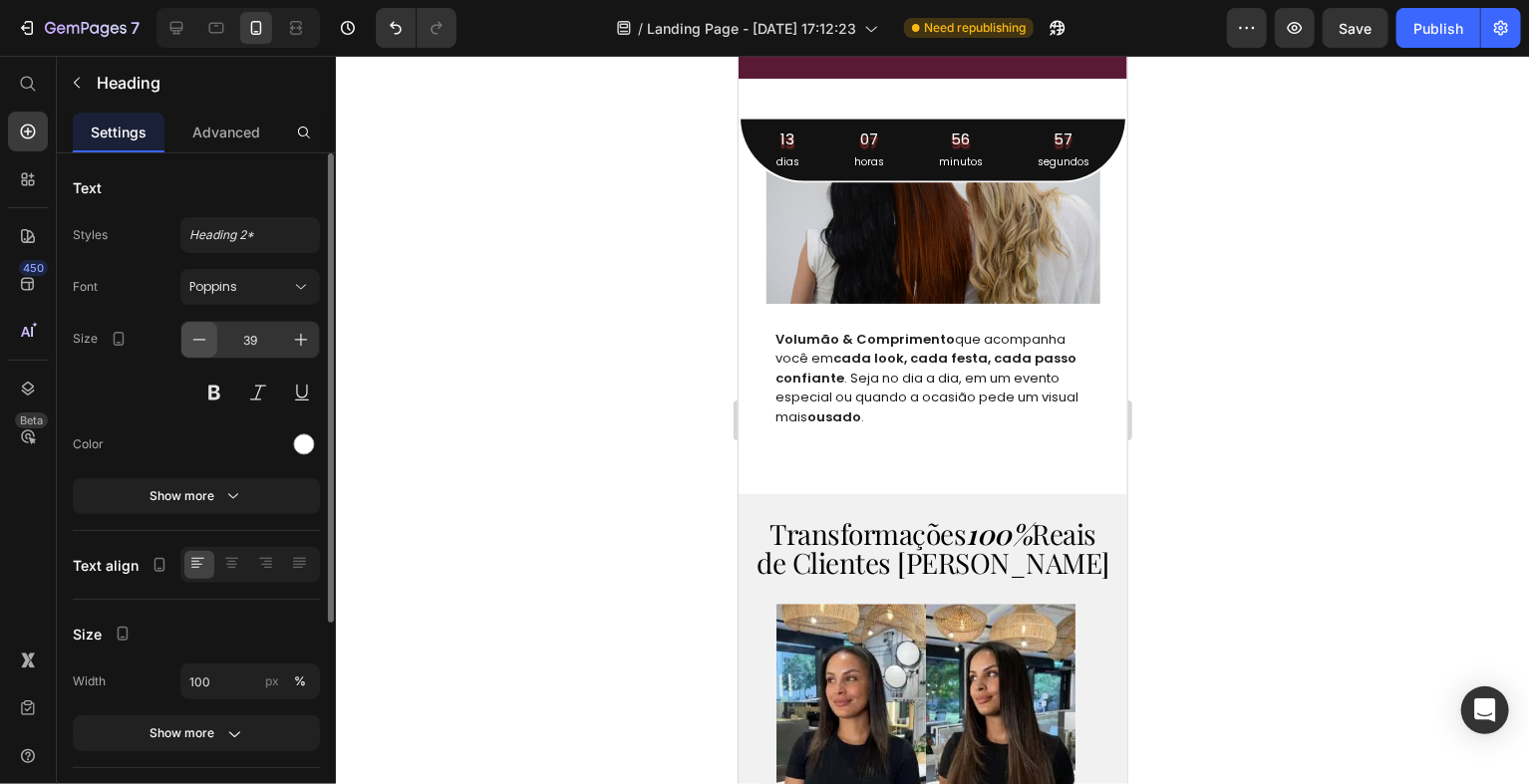 click 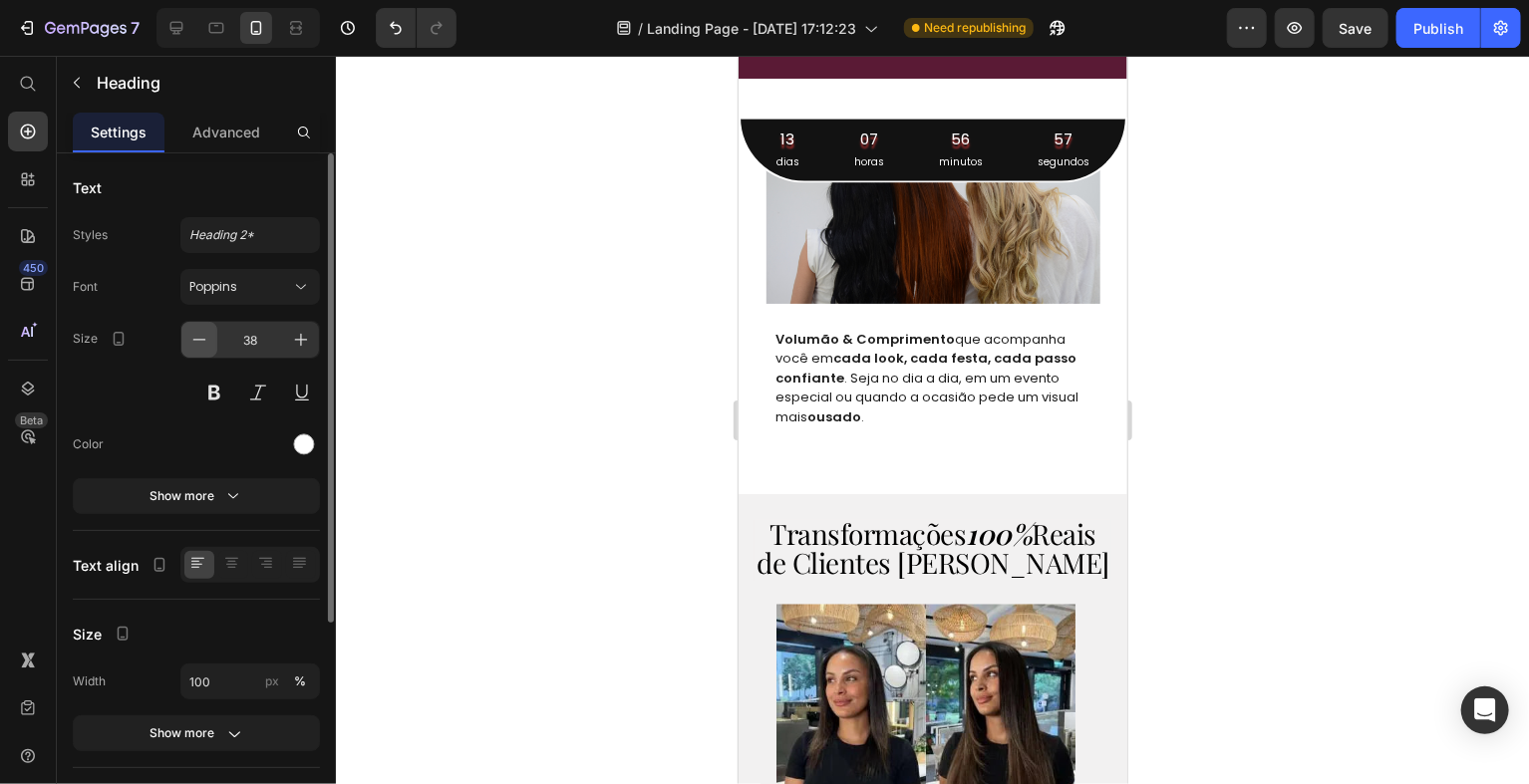 click 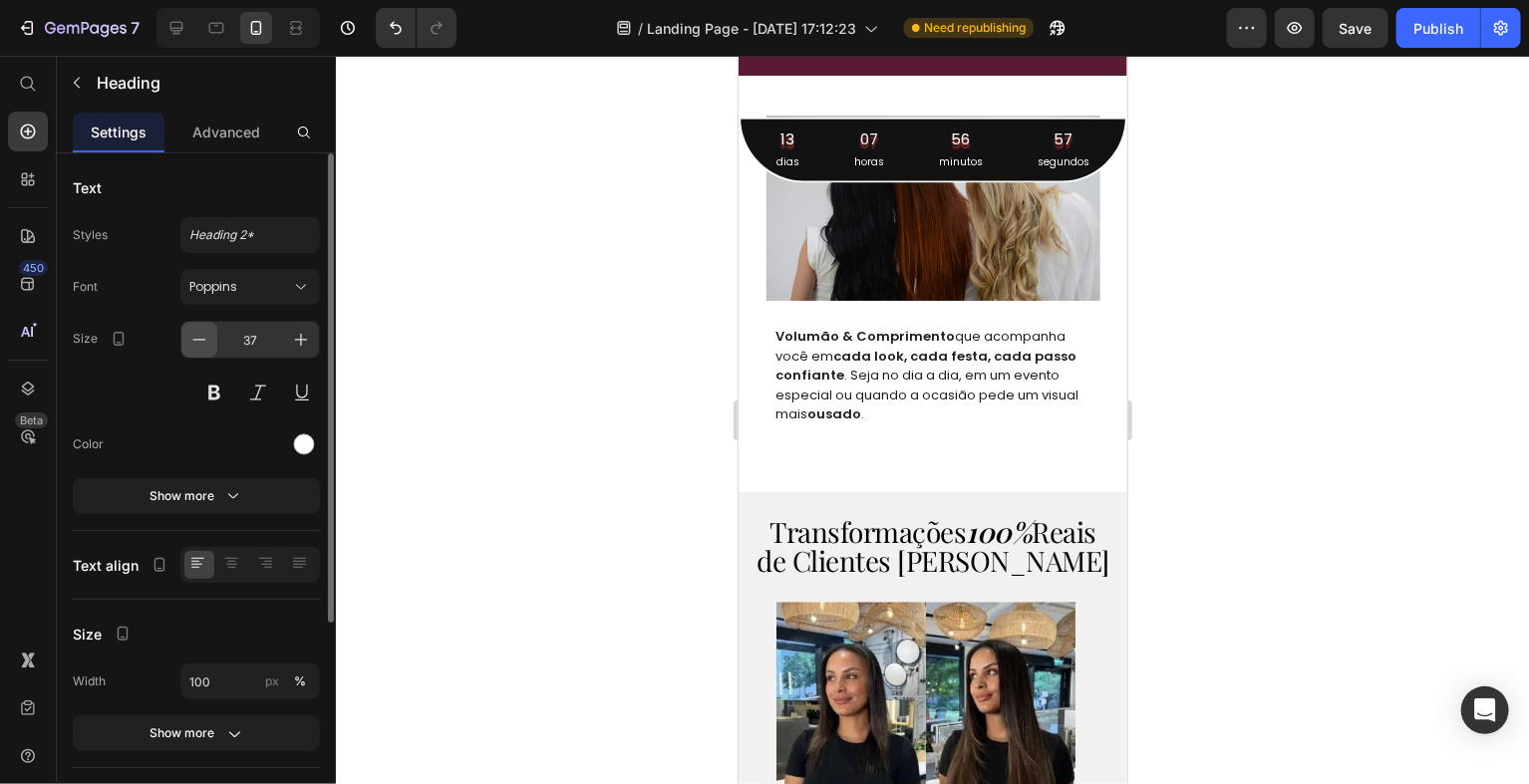 click 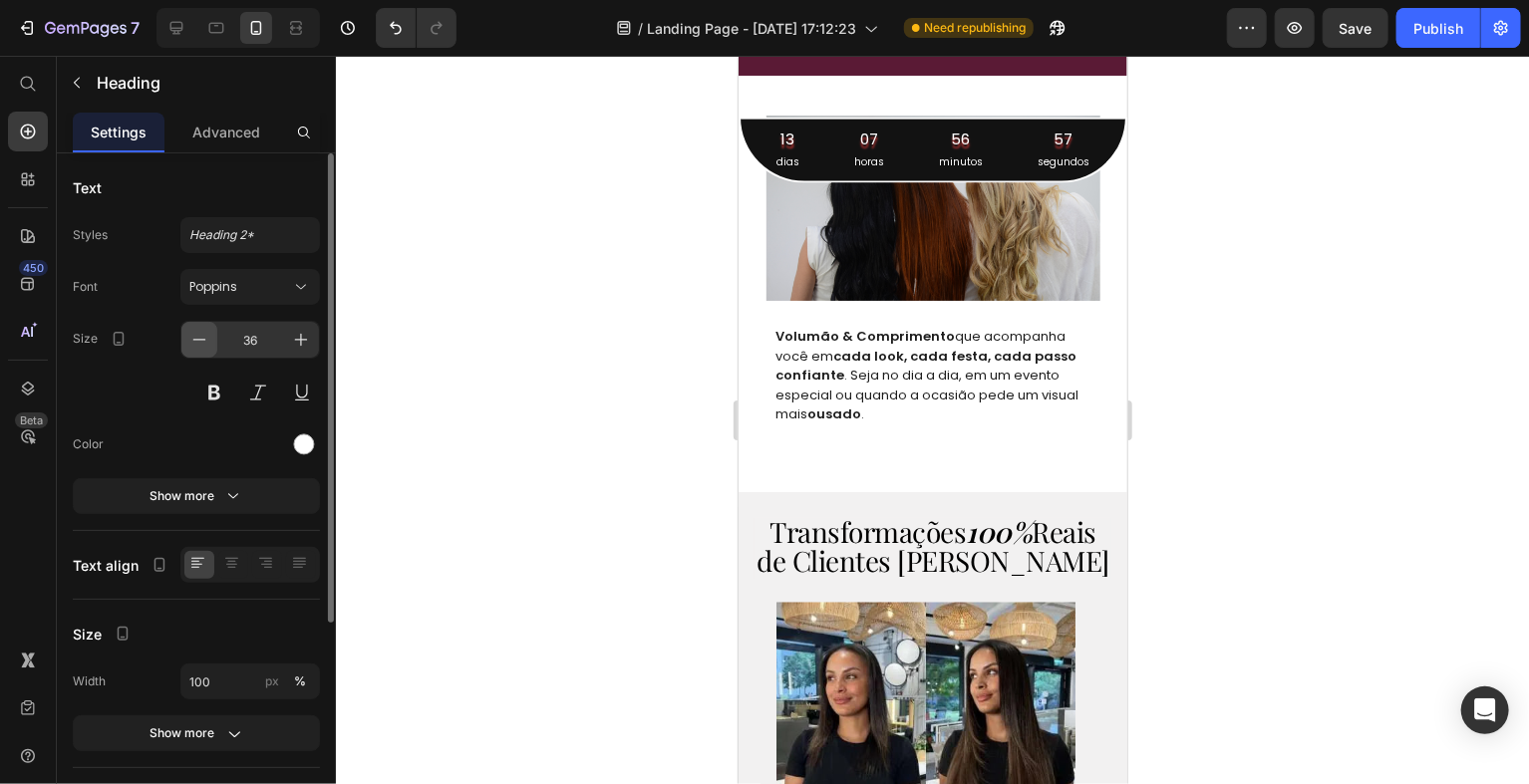 click 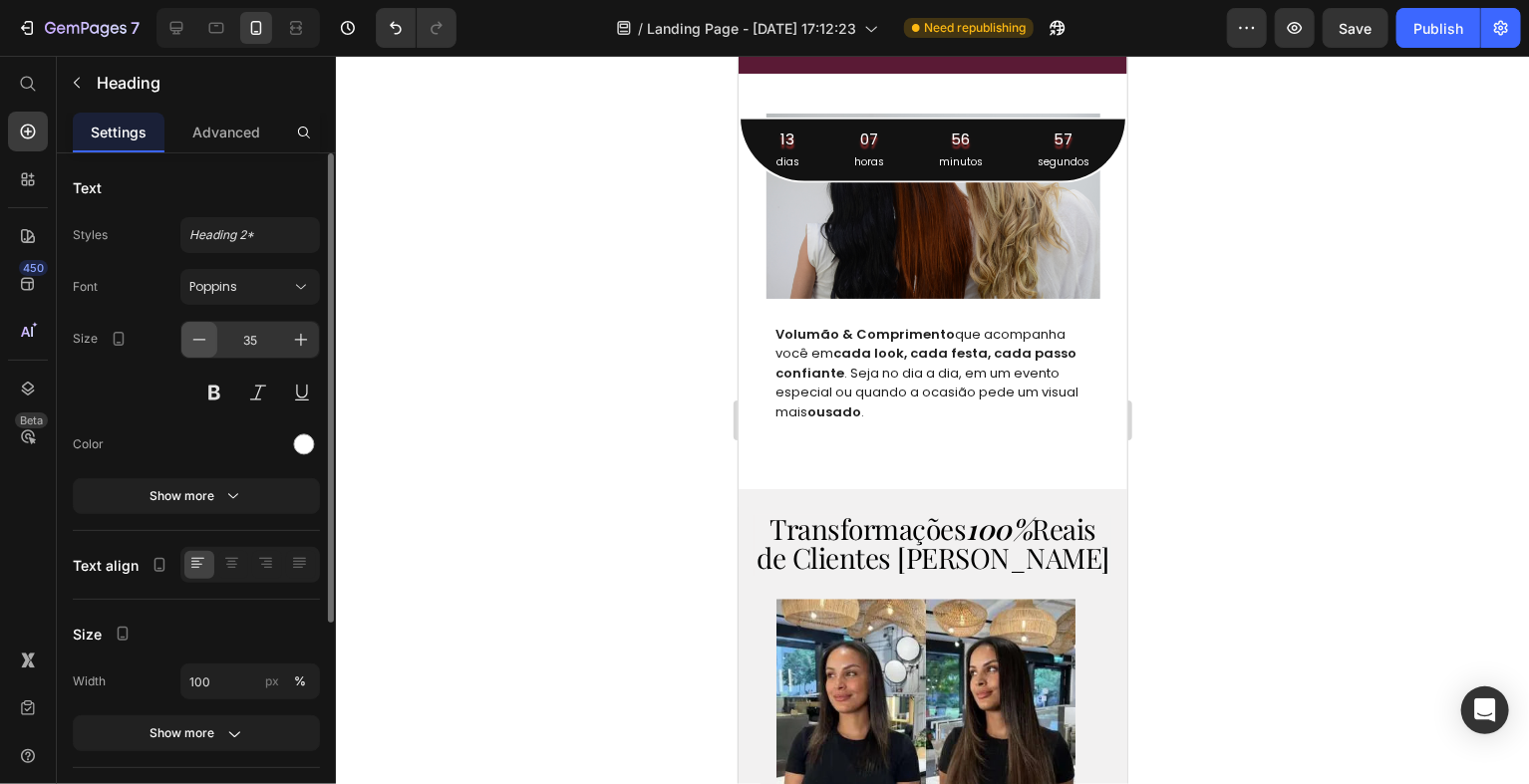 click 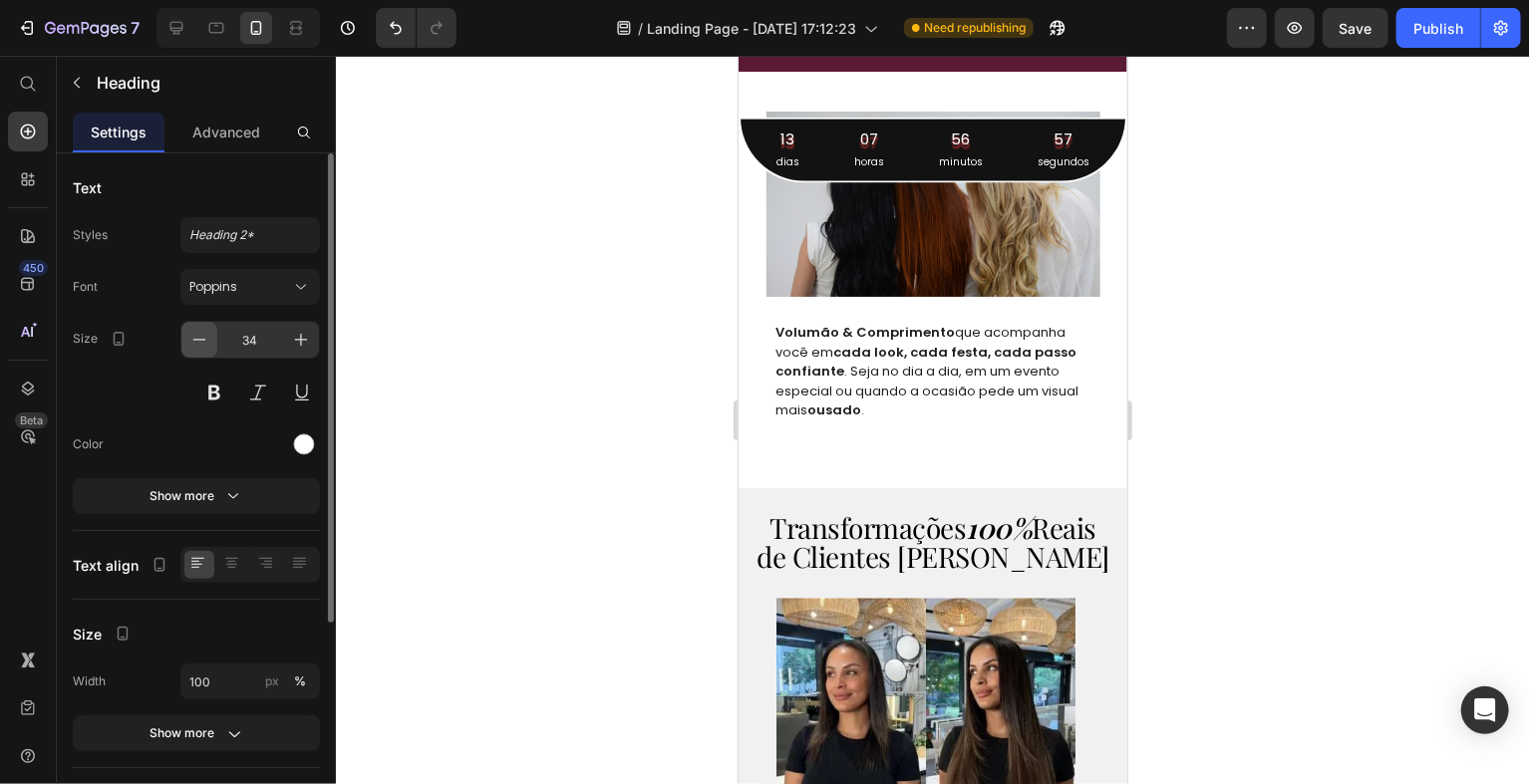 click 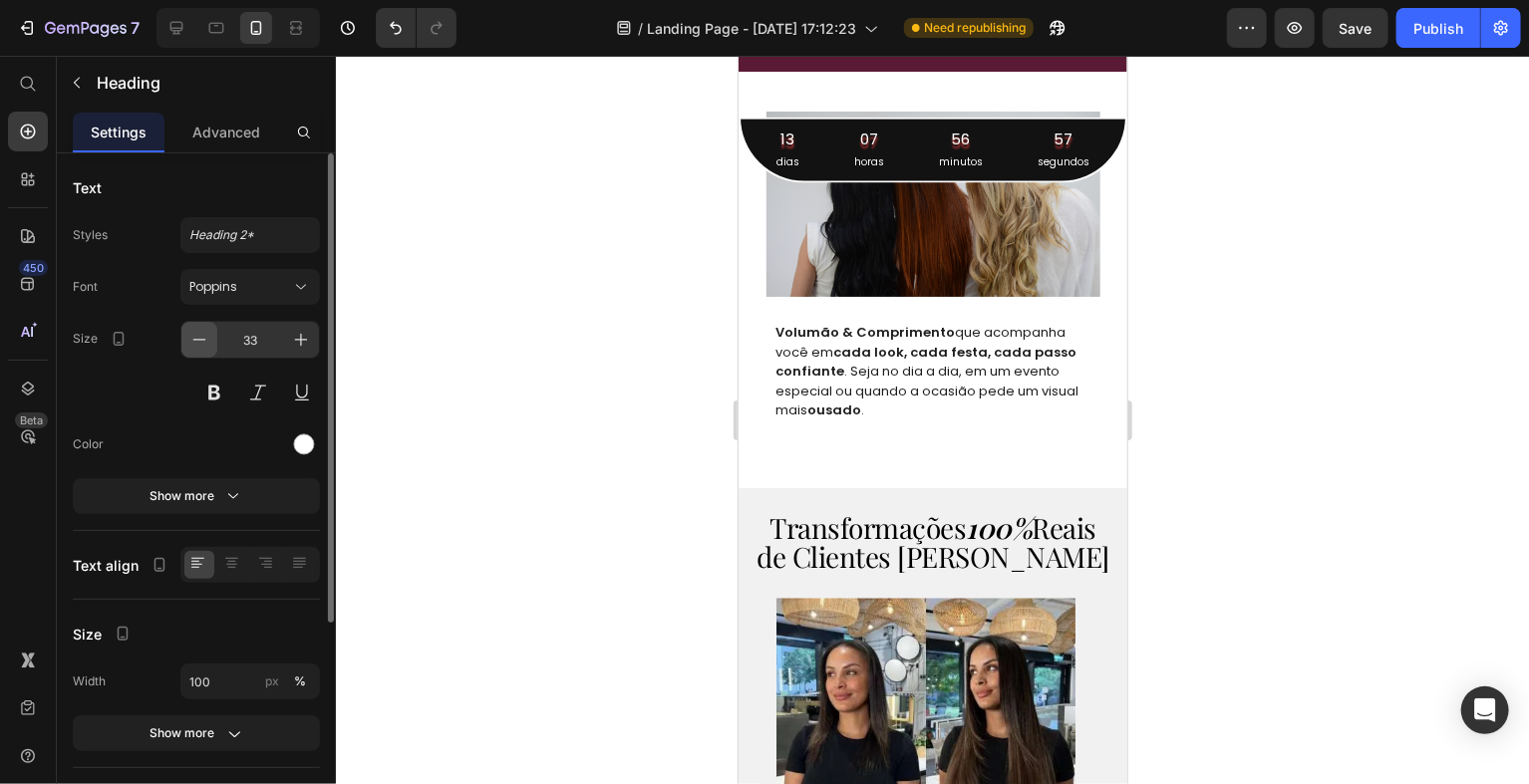 click 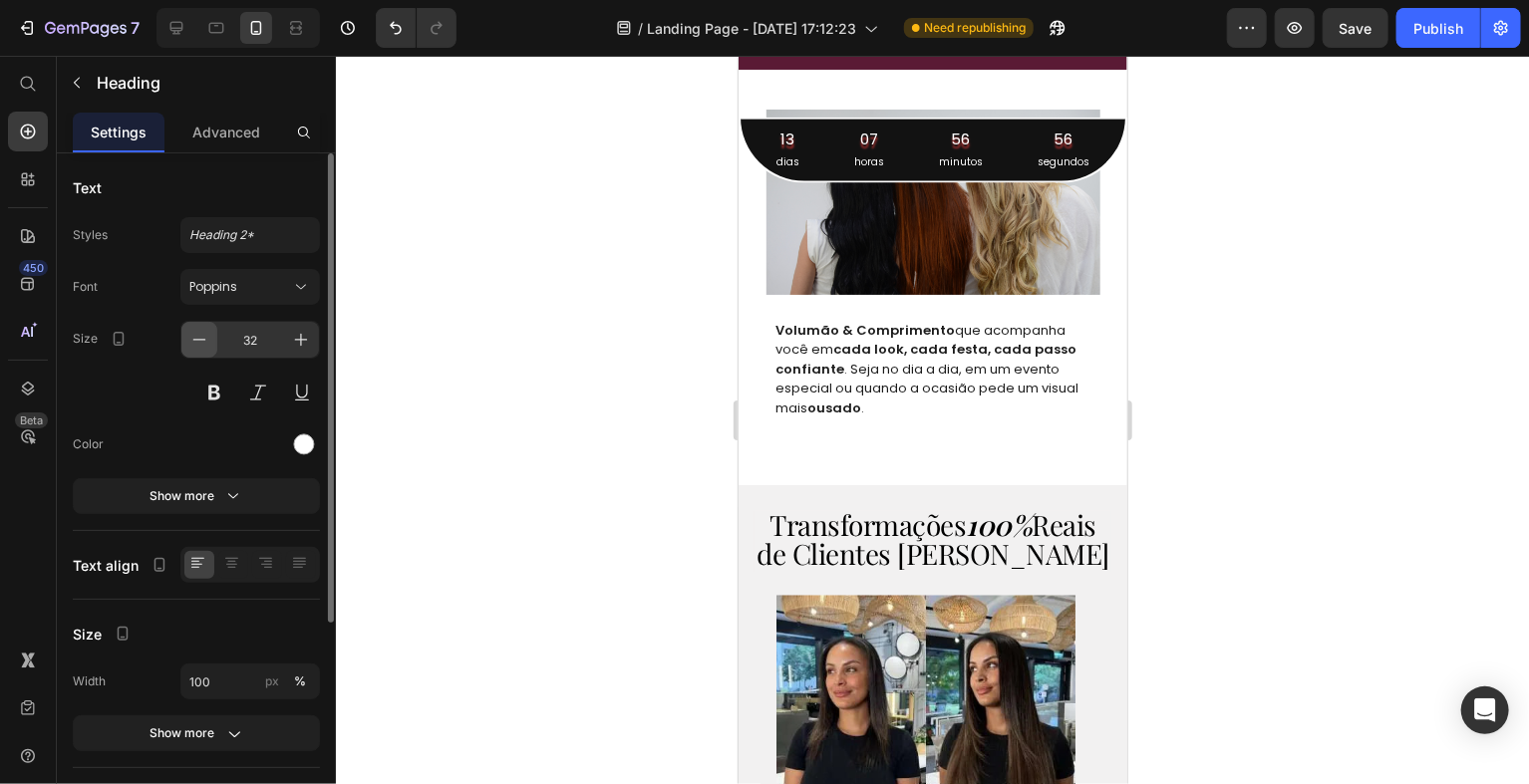 click 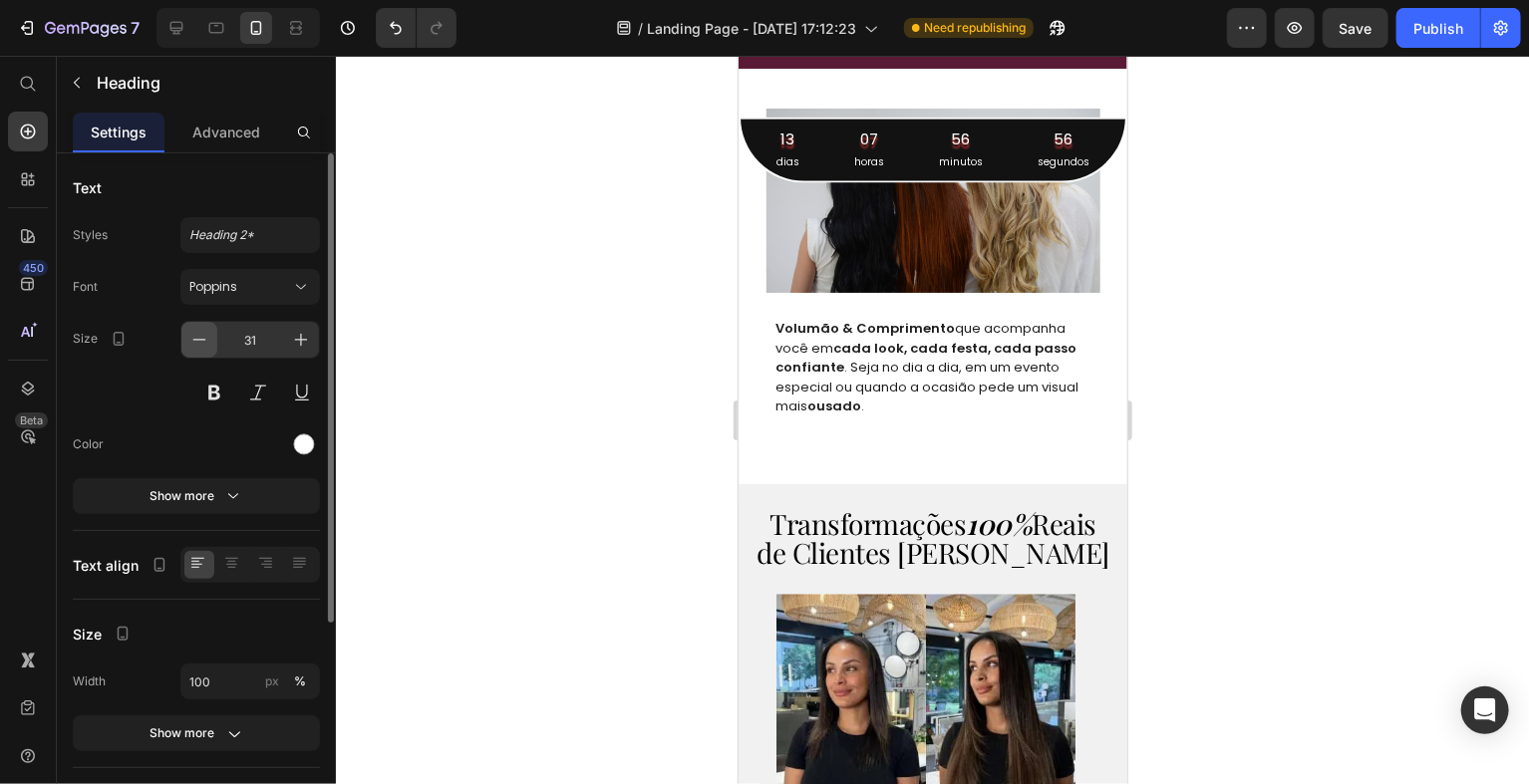 click 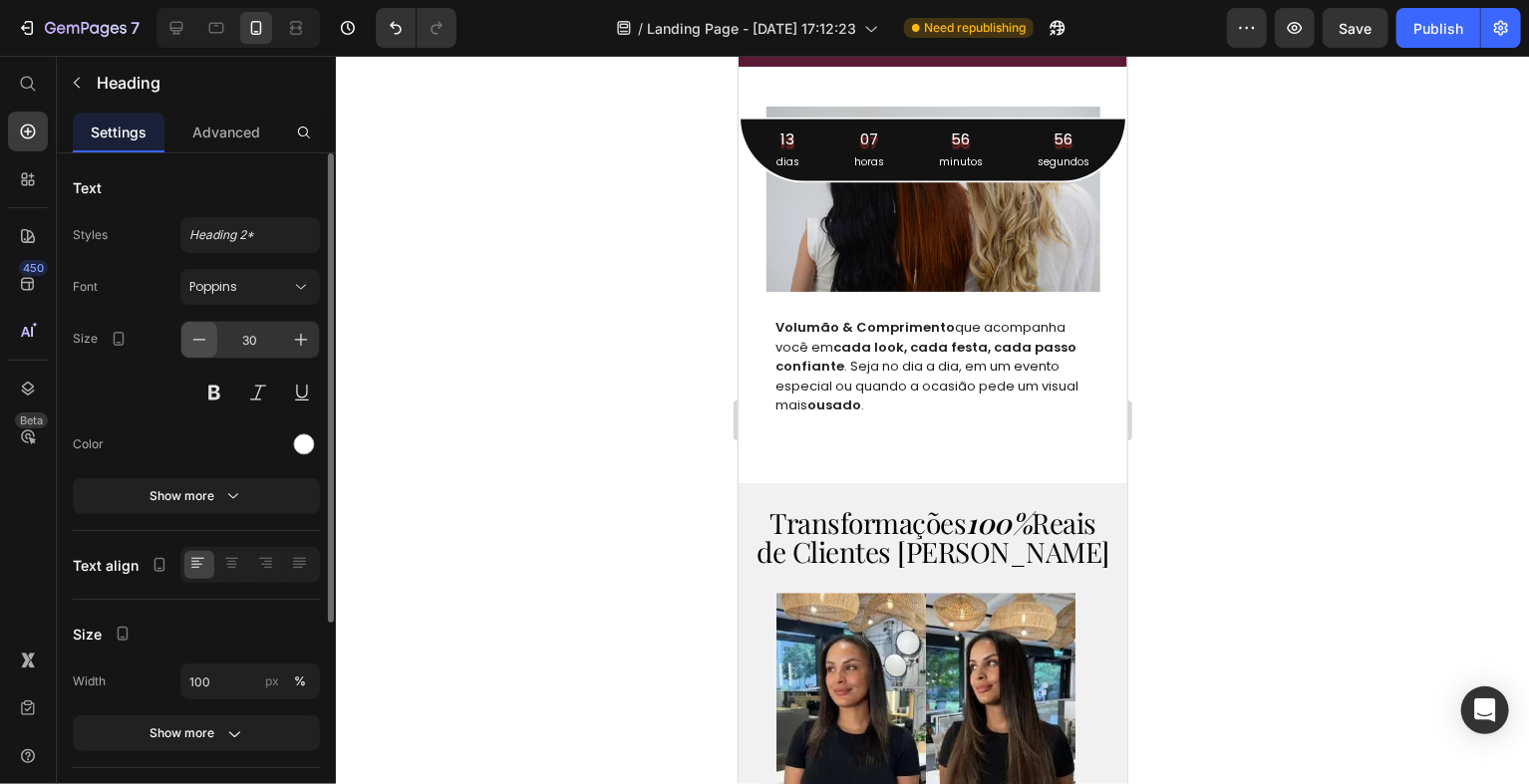 click 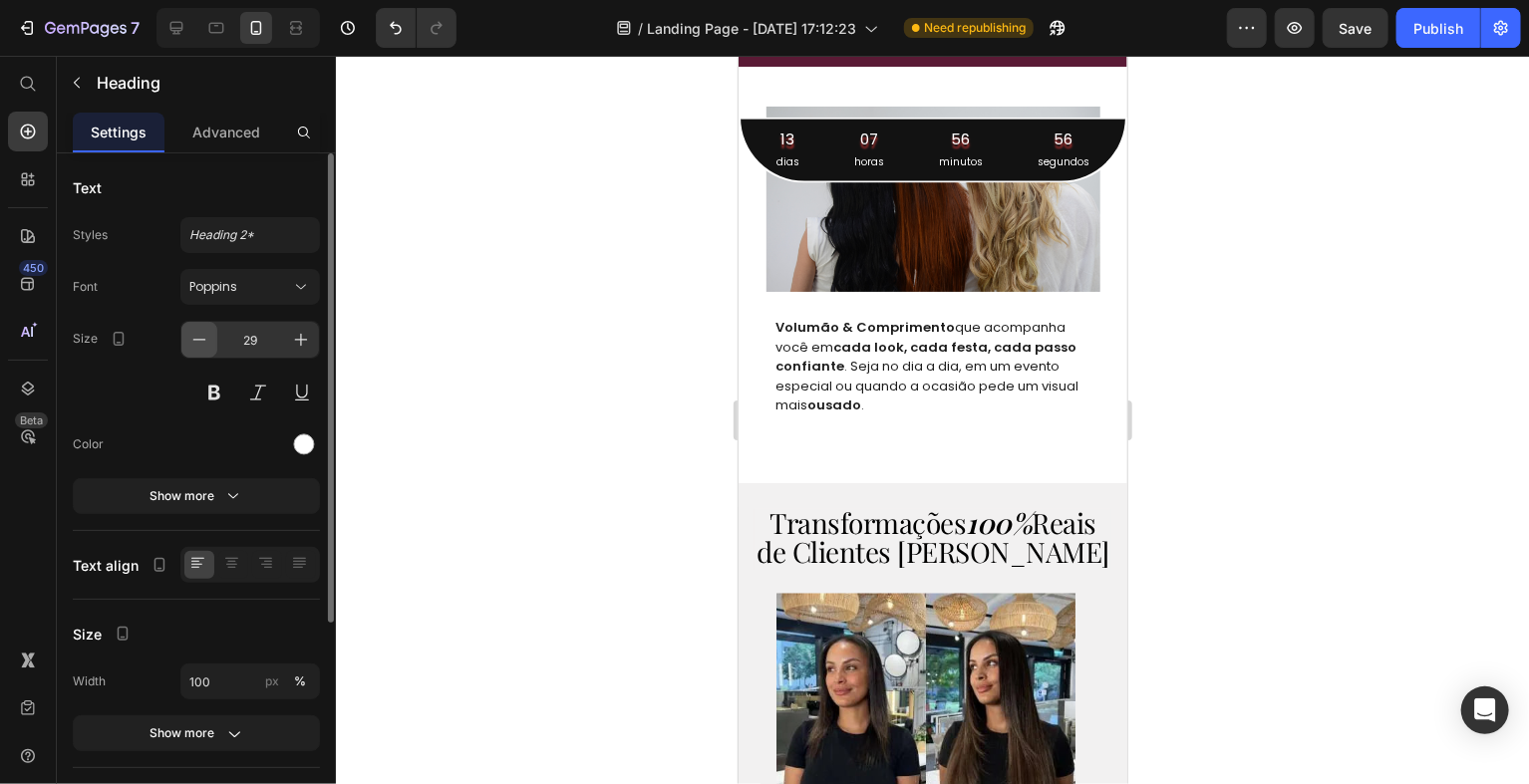click 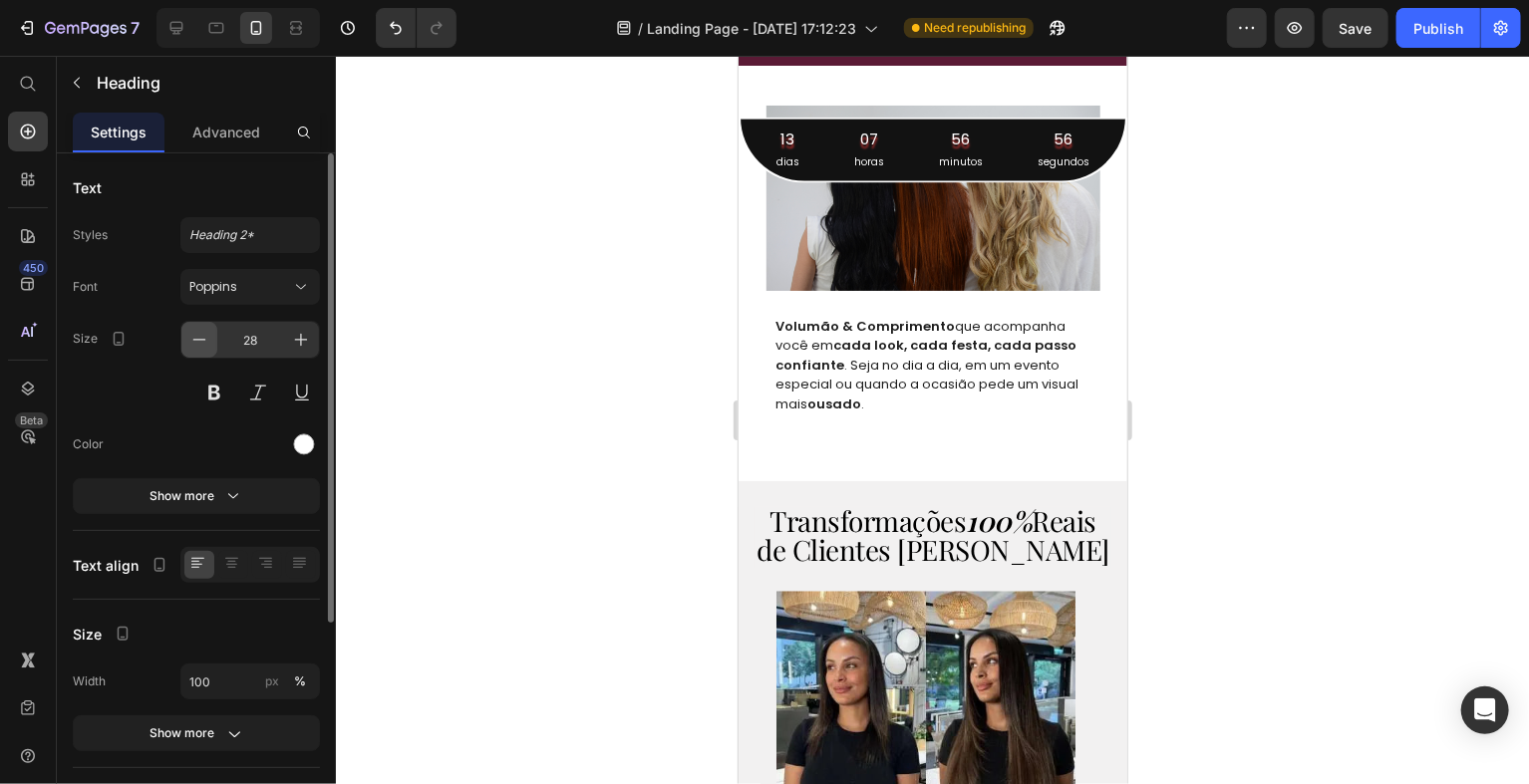 click 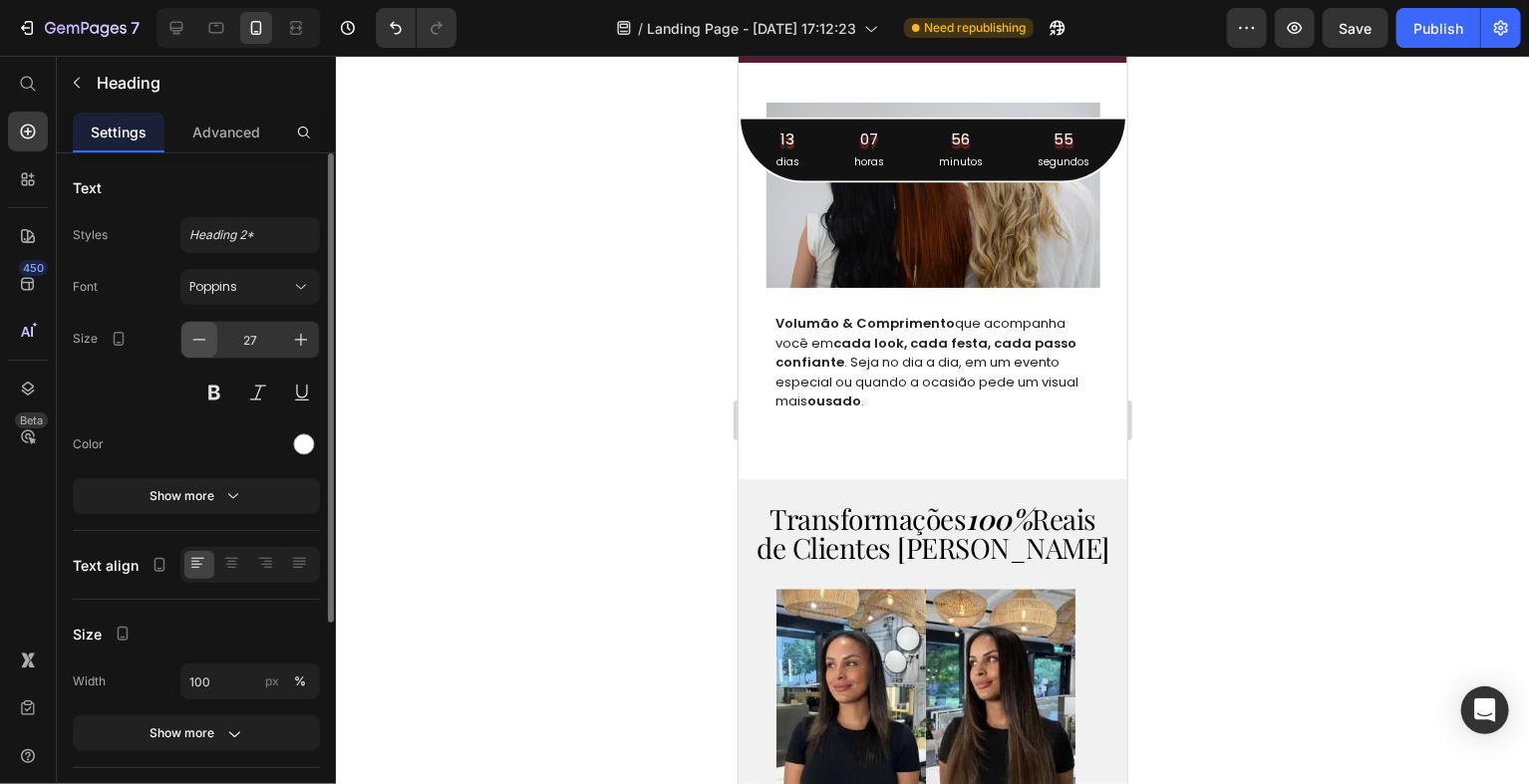 click 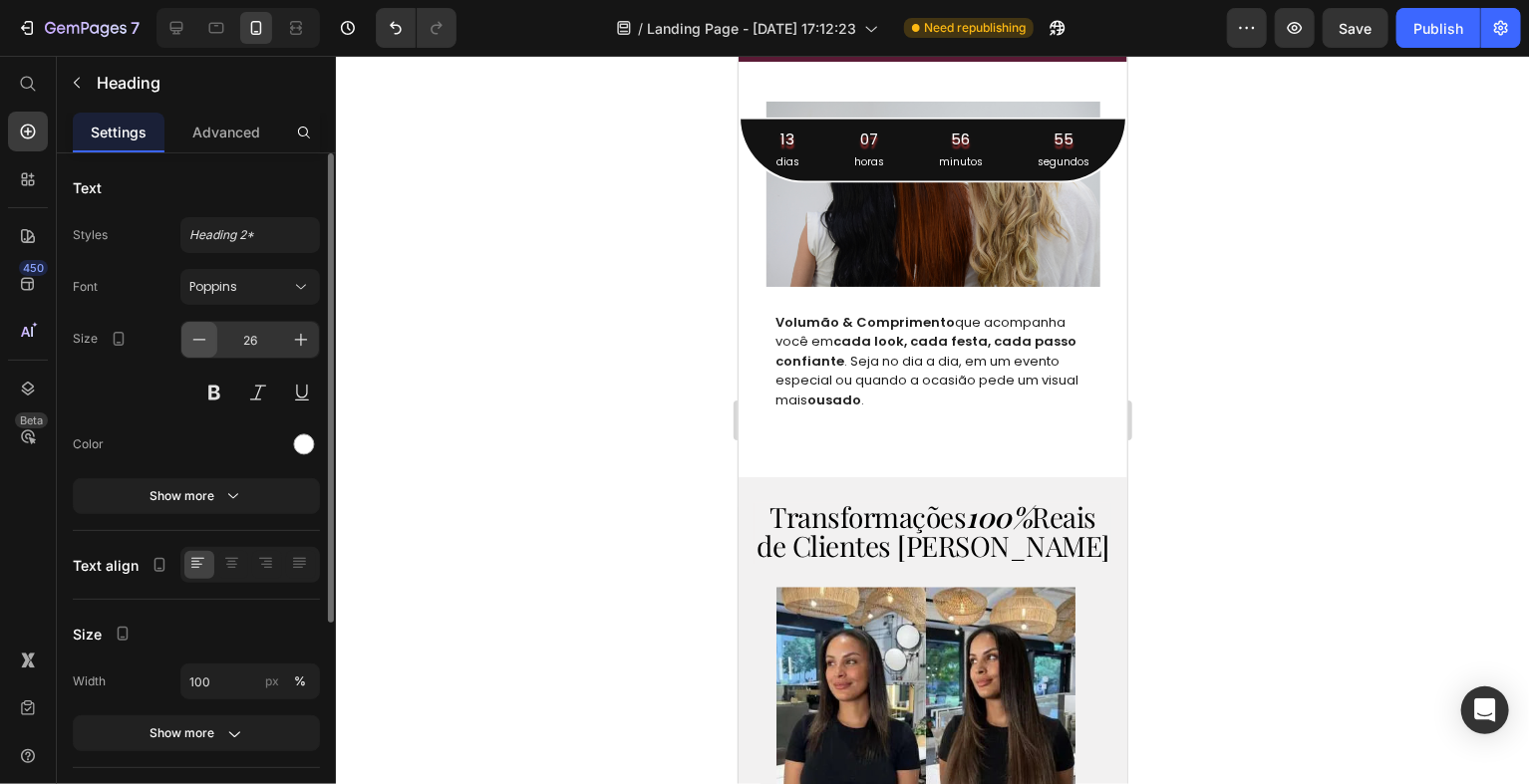 click 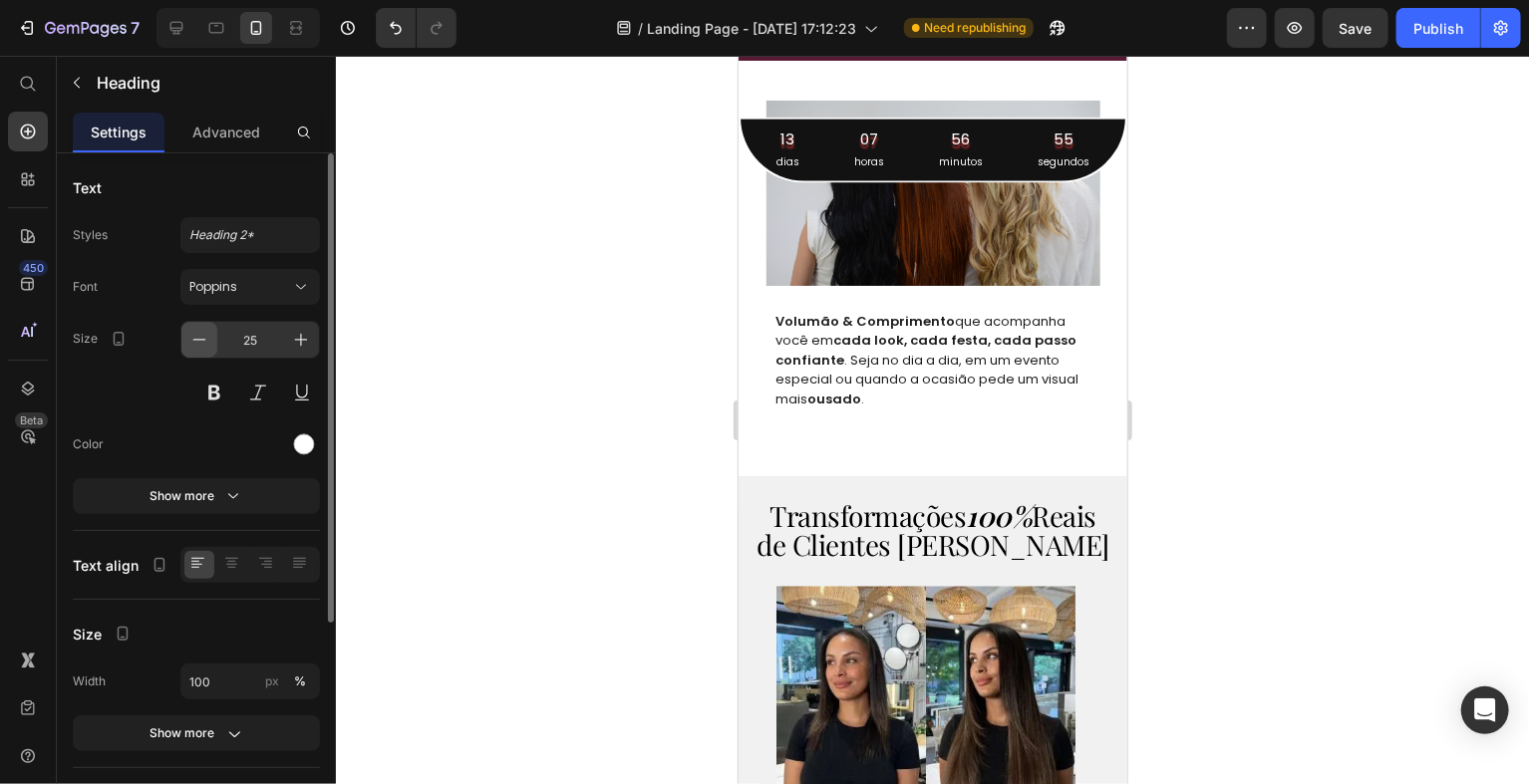 click 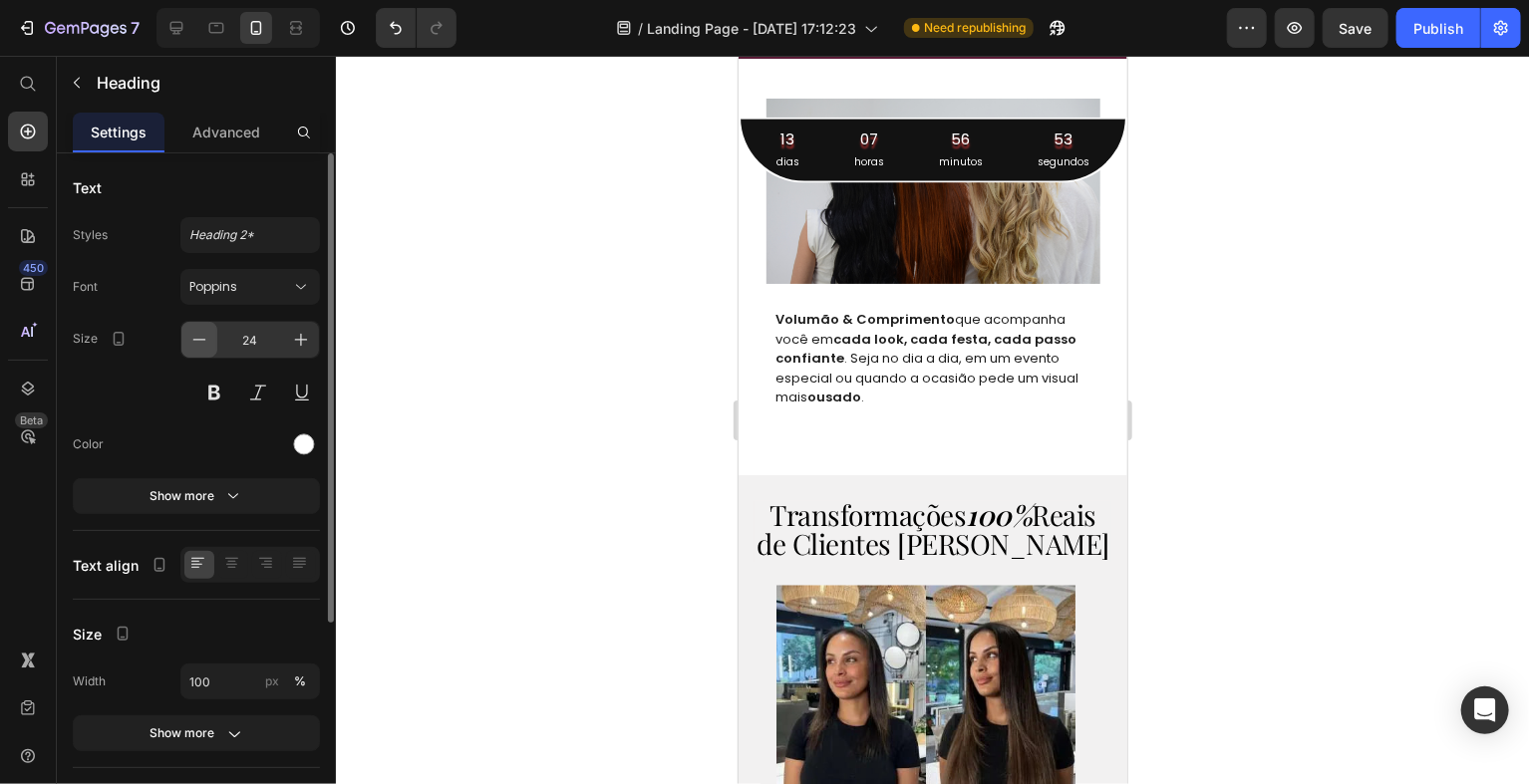 click 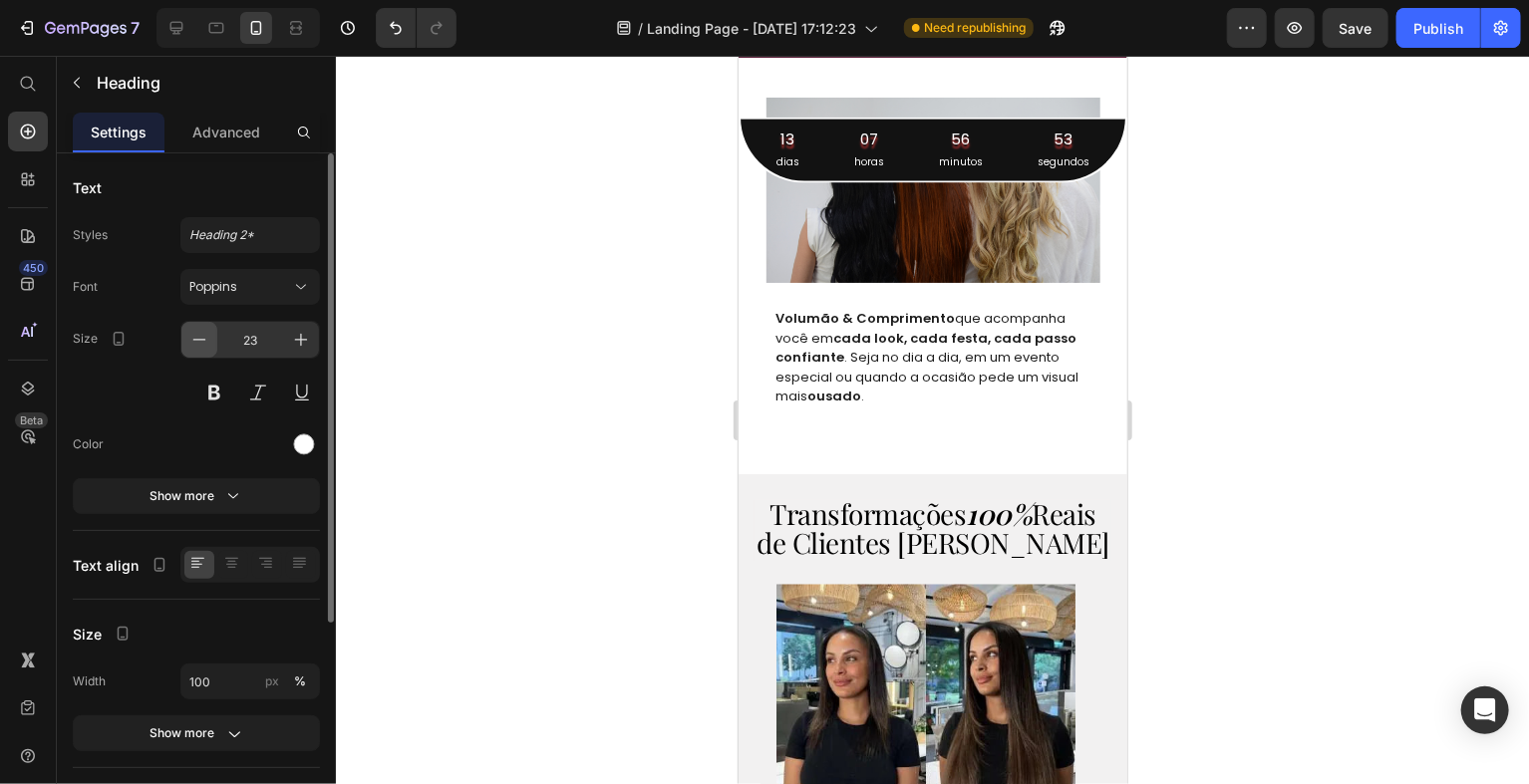 click 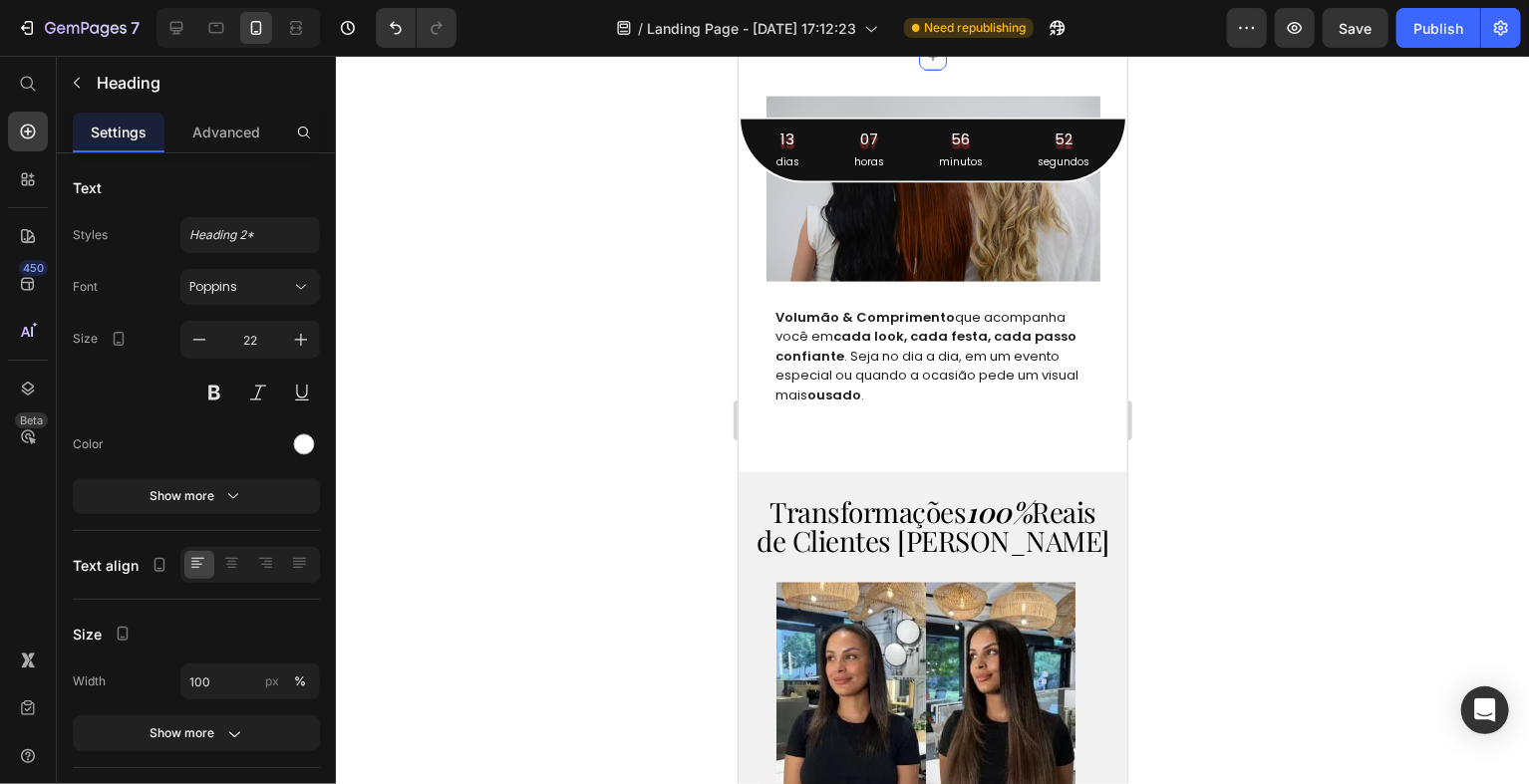 drag, startPoint x: 1223, startPoint y: 559, endPoint x: 1158, endPoint y: 571, distance: 66.09841 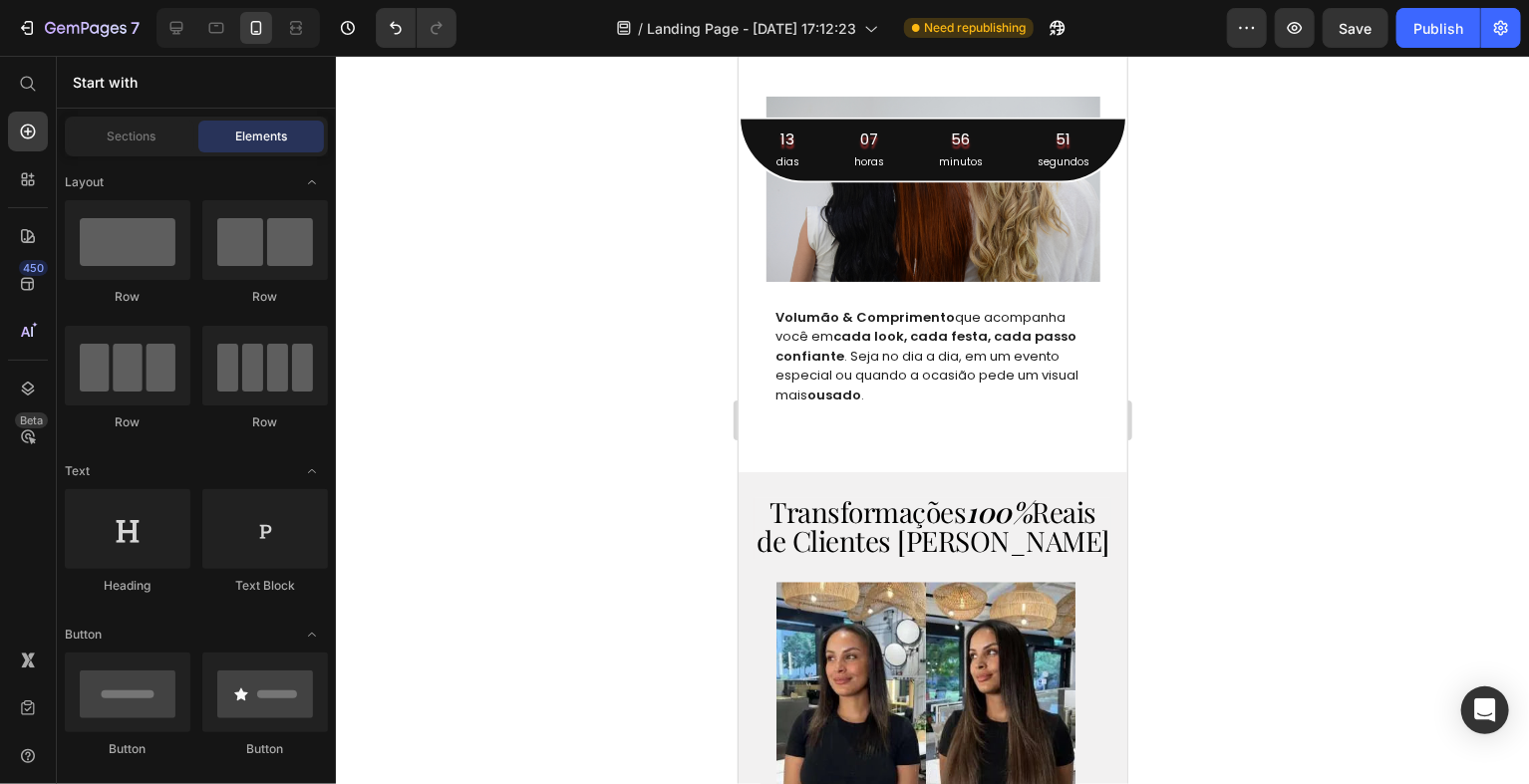 click on "PASSO 3" at bounding box center [866, -139] 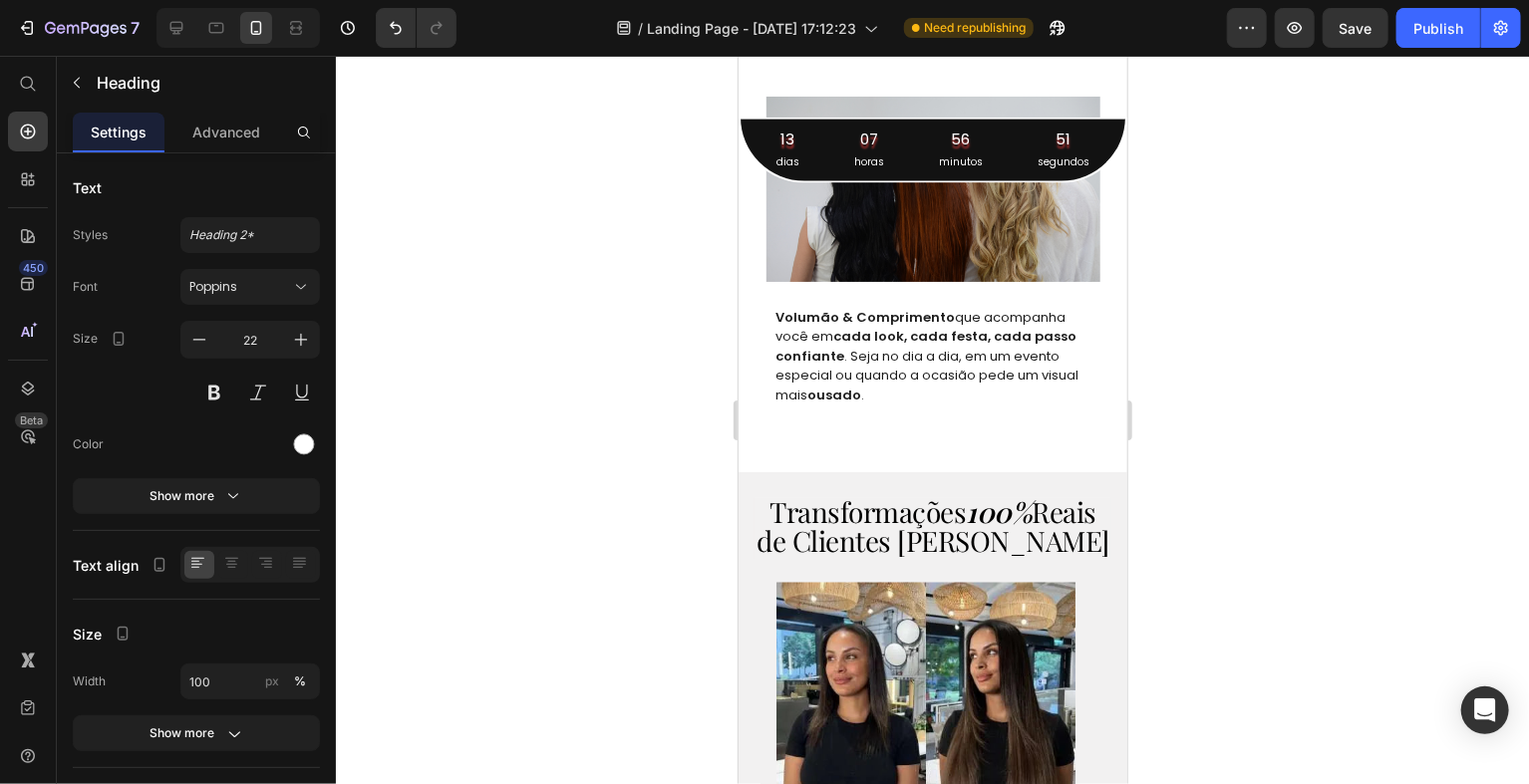 click on "PASSO 3" at bounding box center [866, -139] 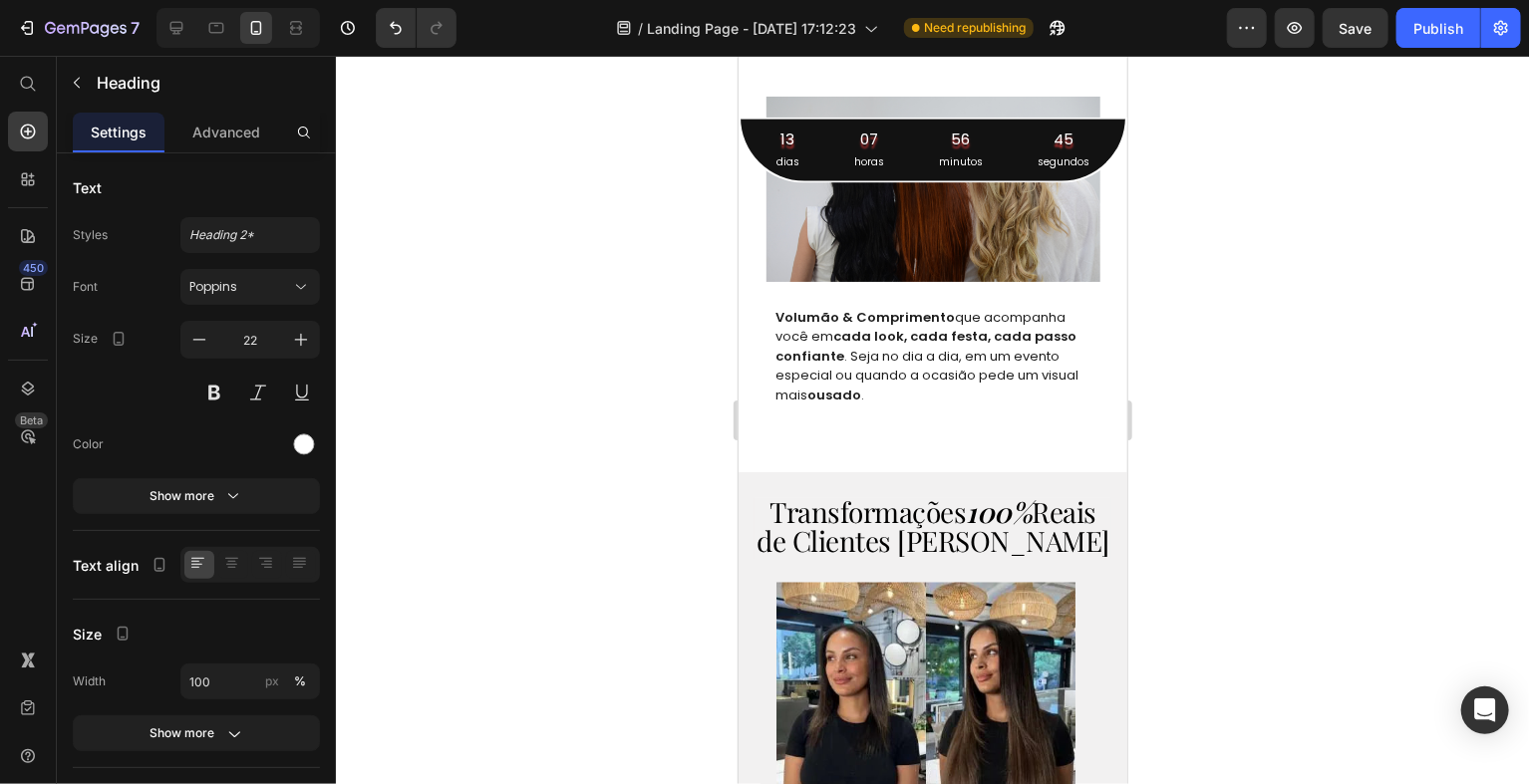 click on "PASSO 3:" at bounding box center [866, -139] 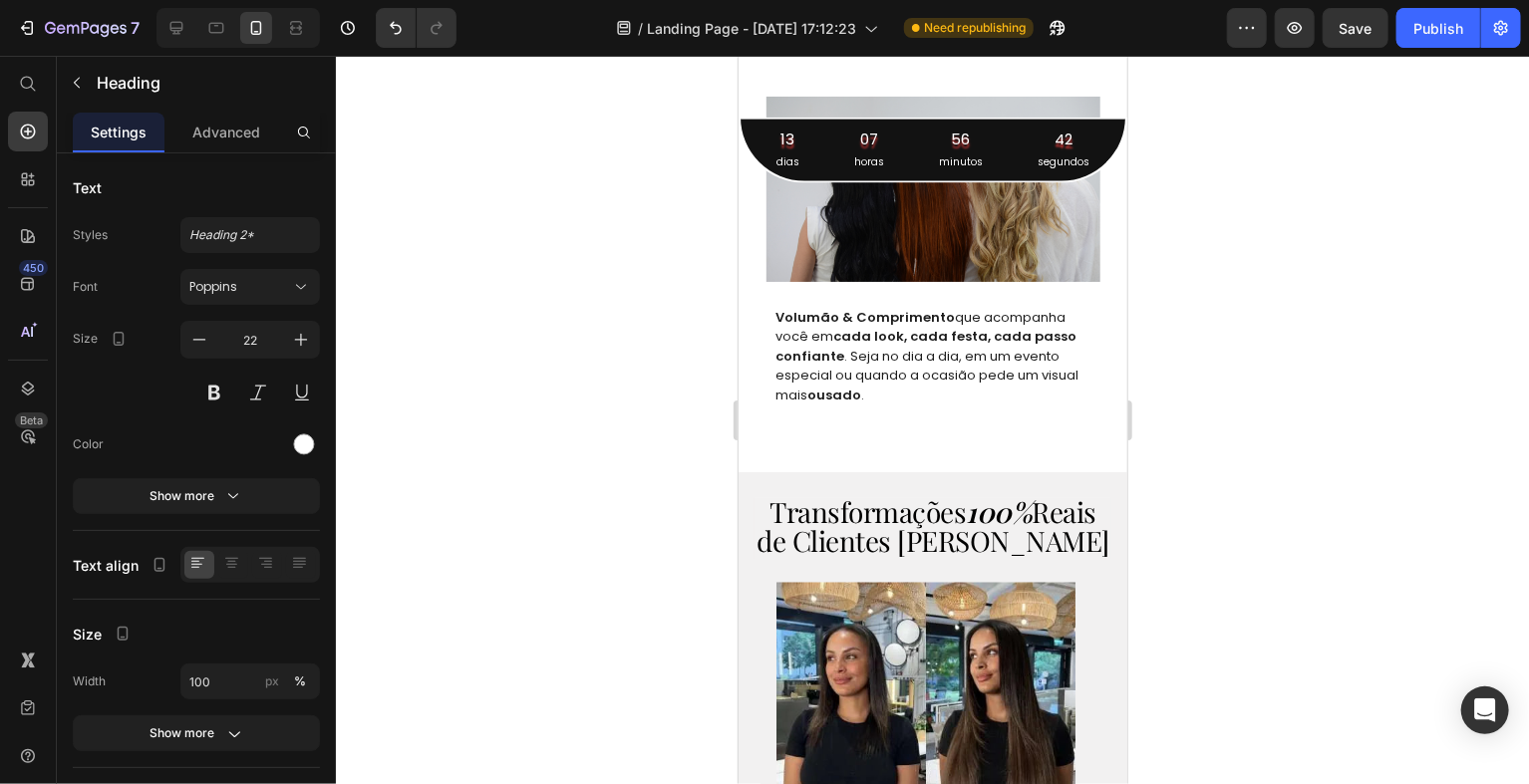 click on "Image PASSO 1 Heading Separe a parte superior do seu cabelo e forme um coque. Deixando um espaço aproximadamente um de 1cm e na região superior da cabeça. Text Block Image PASSO 2 Heading Ajuste o fio no espaço, de modo em que ele fique bem ajustado e rente ao couro cabeludo. Text Block Image PASSO 3 : Heading   0 Solte a parte presa anteriormente para cobrir o fio invisível e, com a ajuda de um pente, penteie o seu aplique e estilize do jeito que preferir. Text Block
Drop element here" at bounding box center [932, -160] 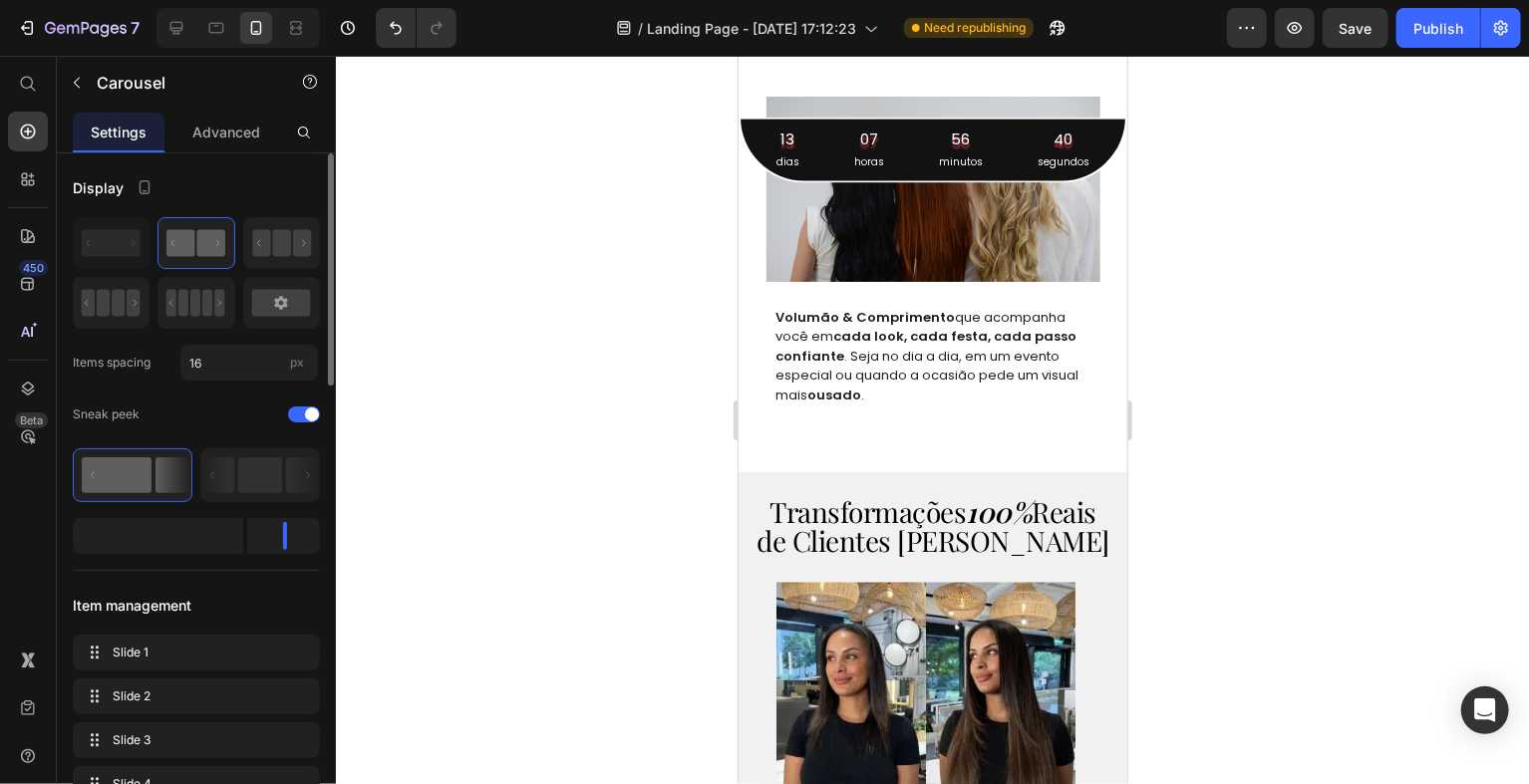 scroll, scrollTop: 100, scrollLeft: 0, axis: vertical 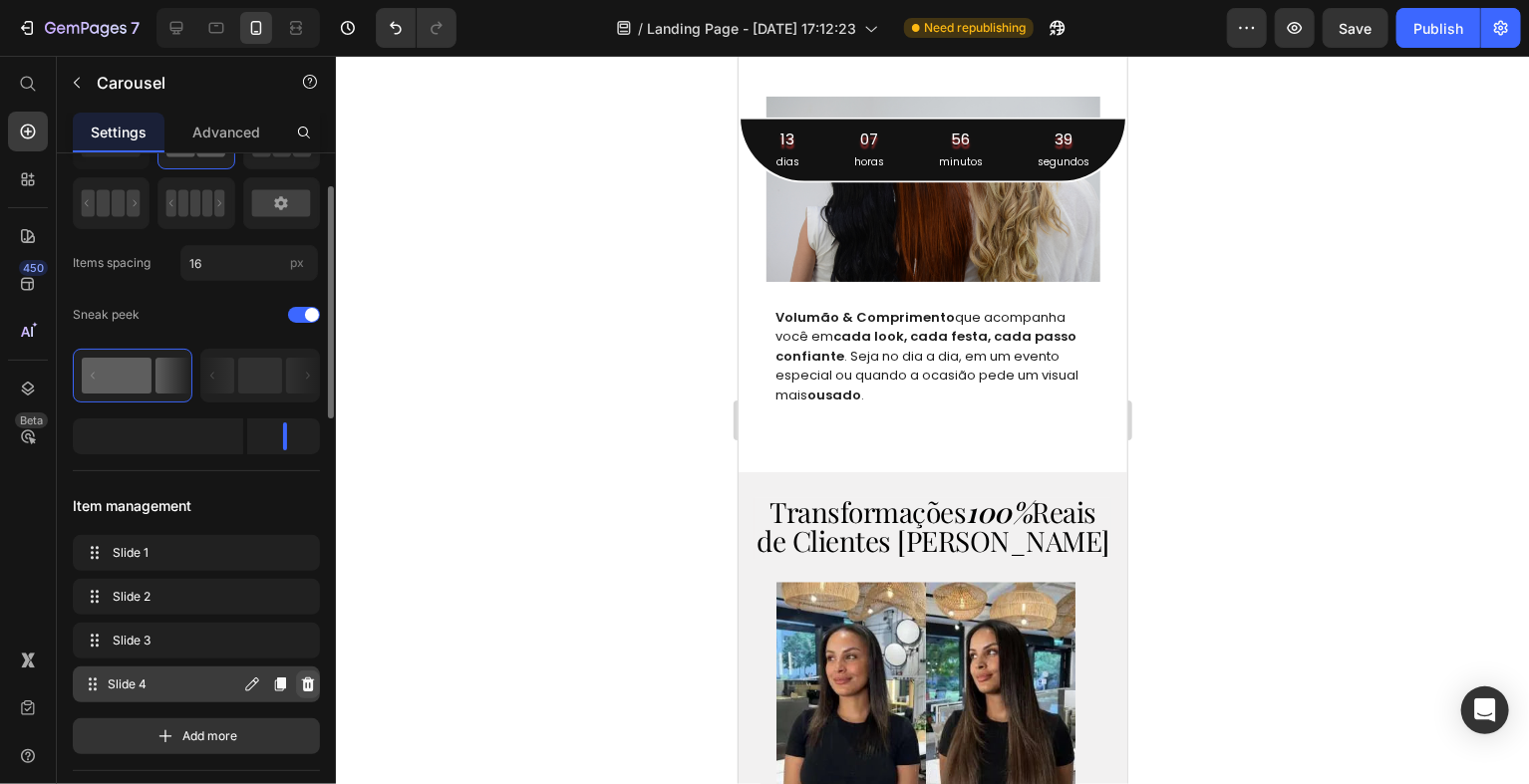click 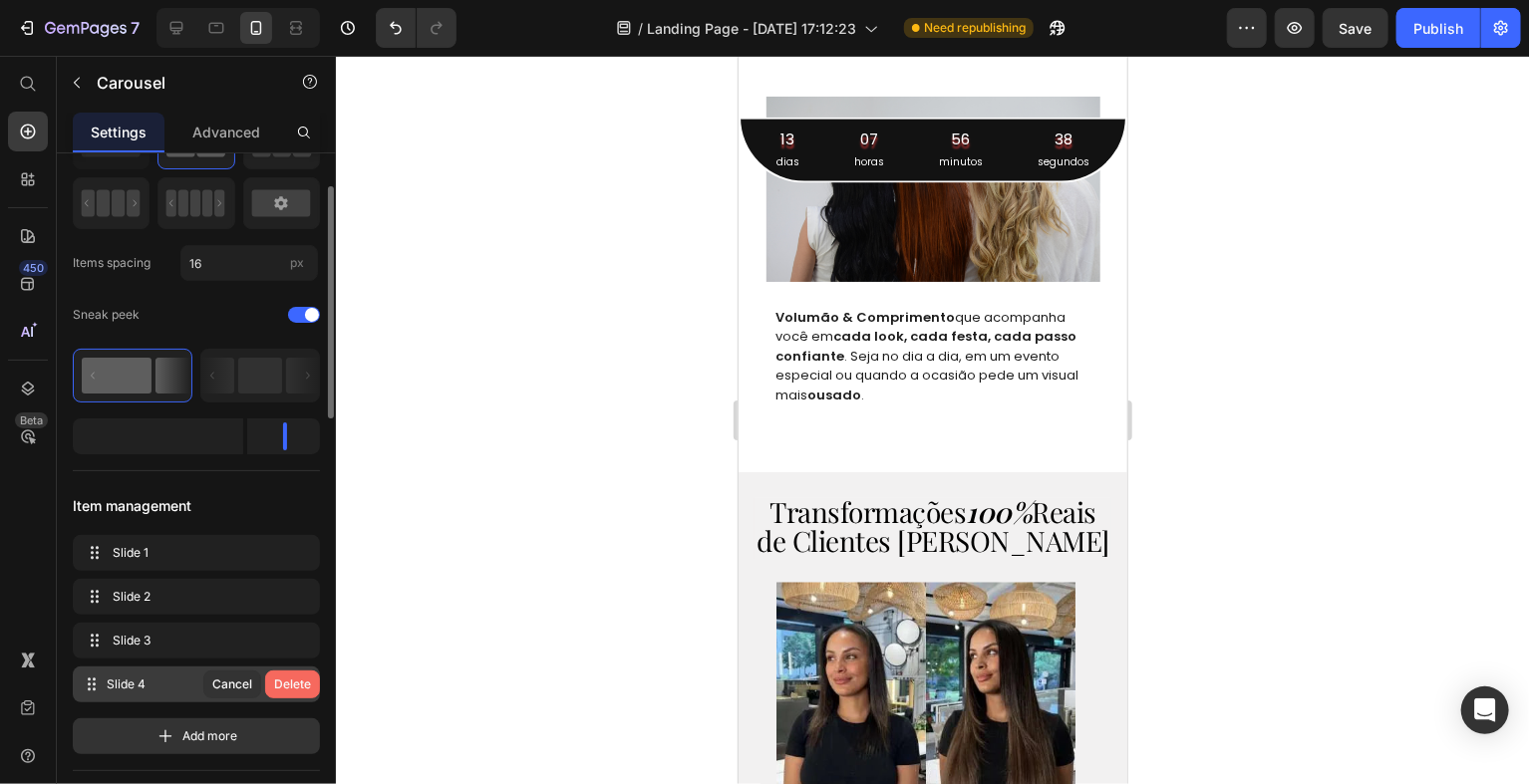 click on "Delete" at bounding box center [292, 684] 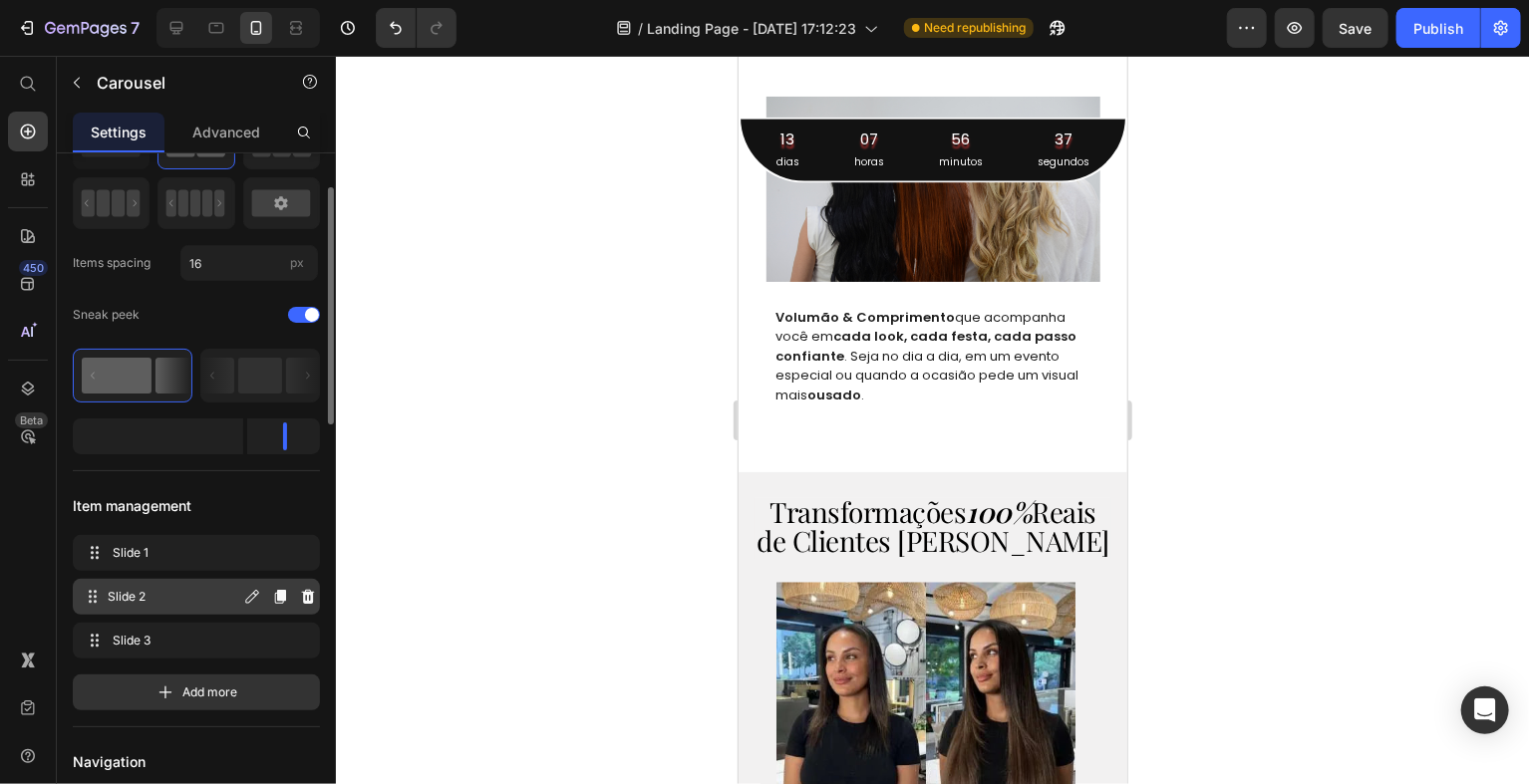 click on "Slide 2 Slide 2" at bounding box center [160, 597] 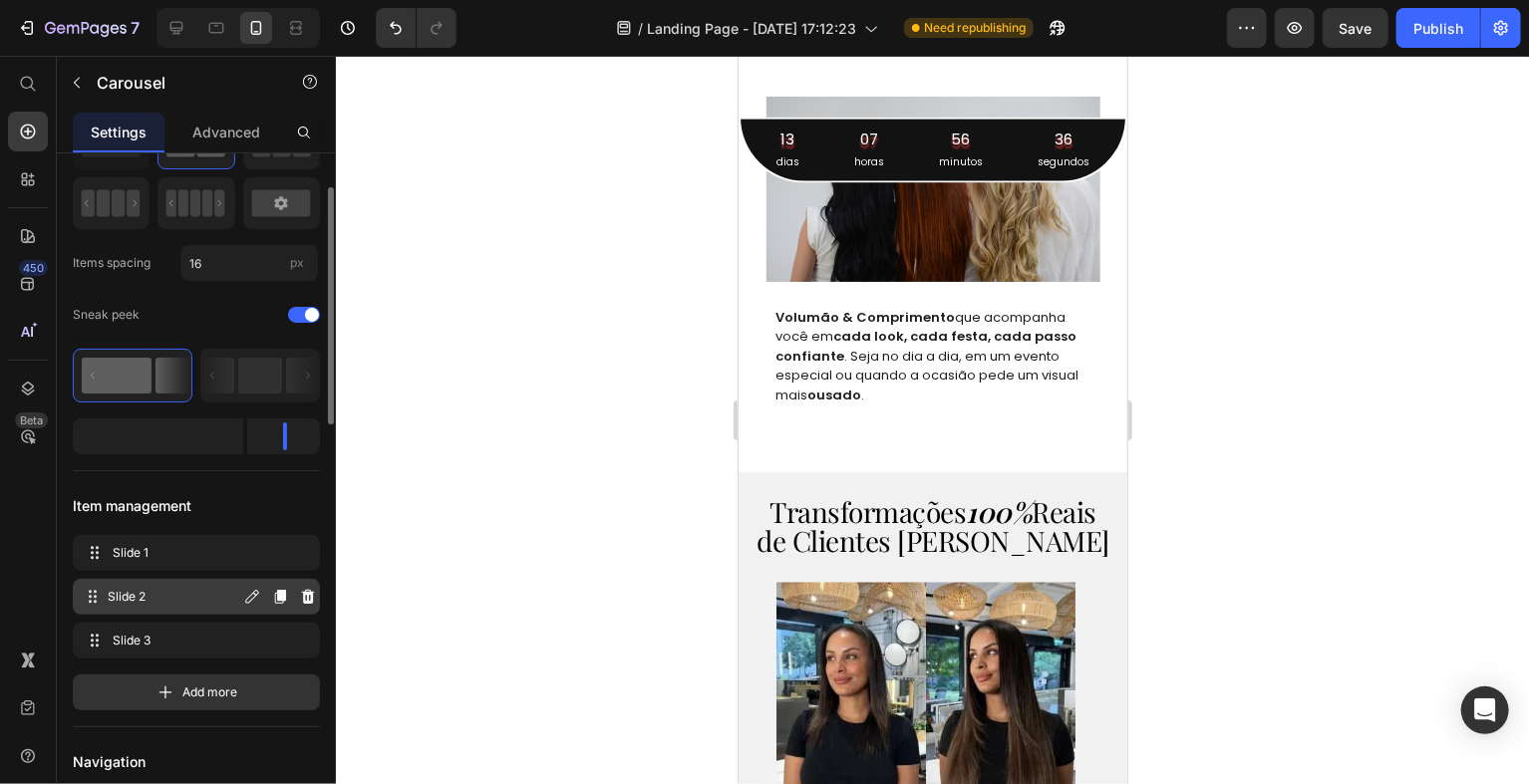click on "Slide 2 Slide 2" at bounding box center (160, 597) 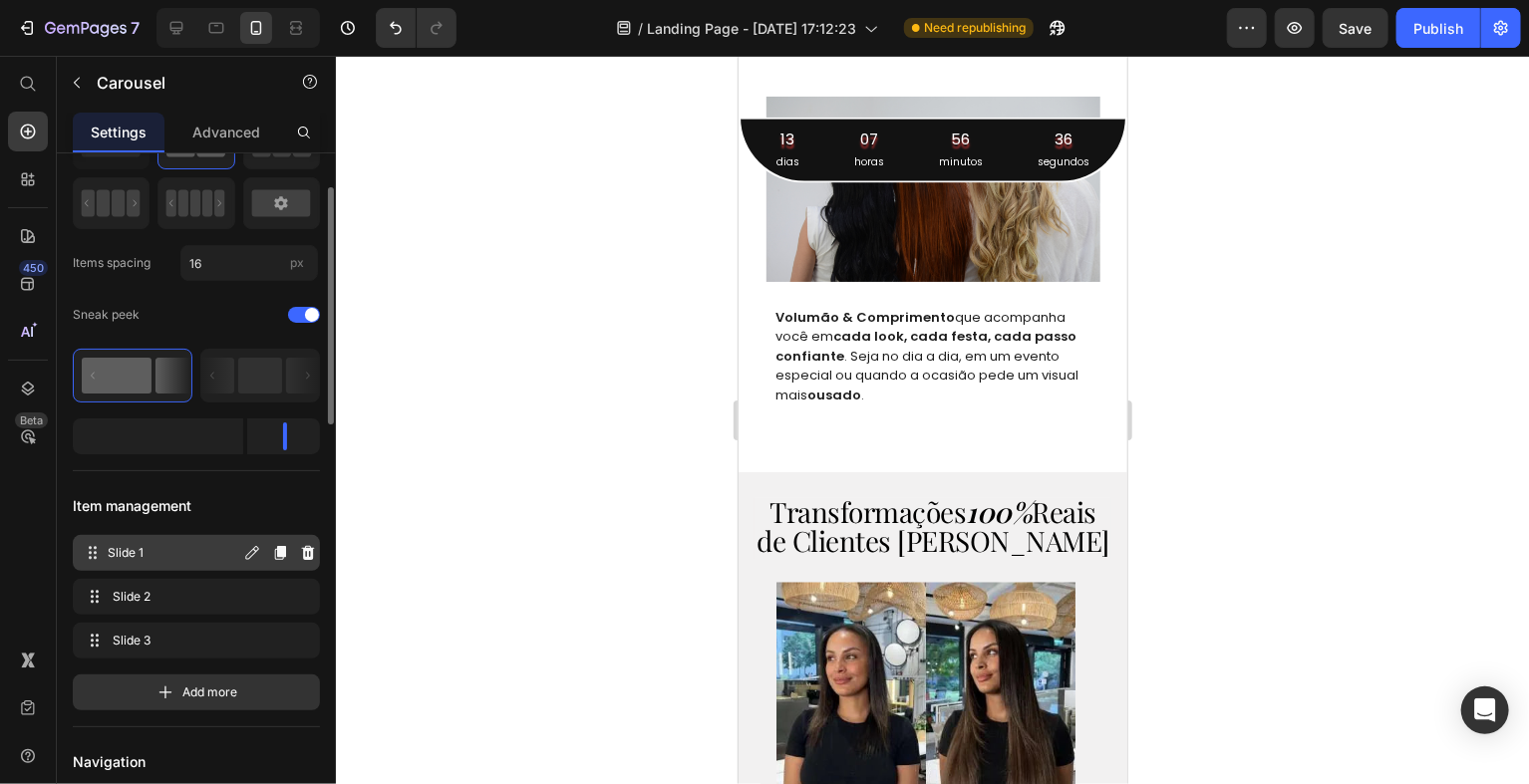 click on "Slide 1 Slide 1" at bounding box center (160, 553) 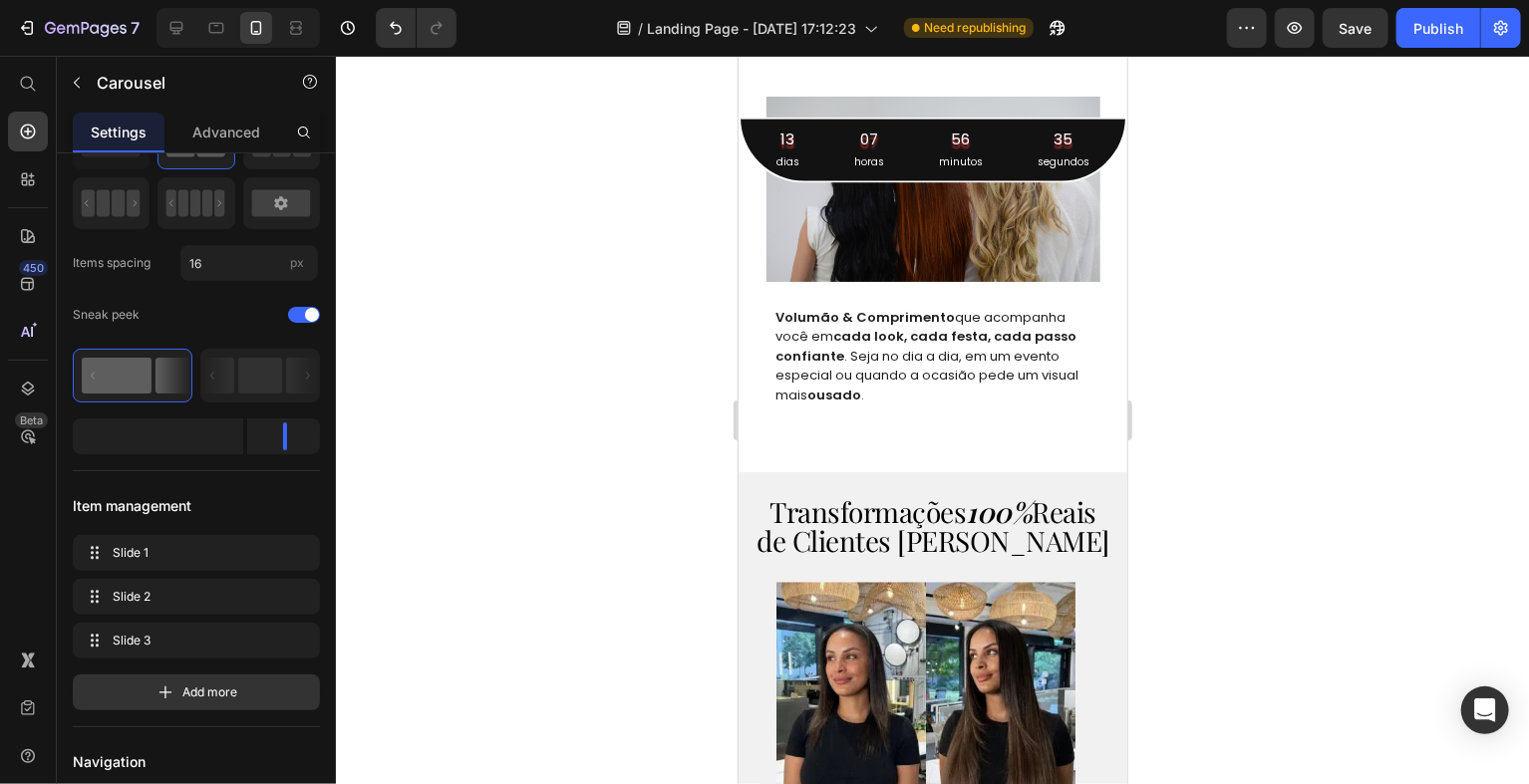 click on "PASSO 2" at bounding box center (1102, -139) 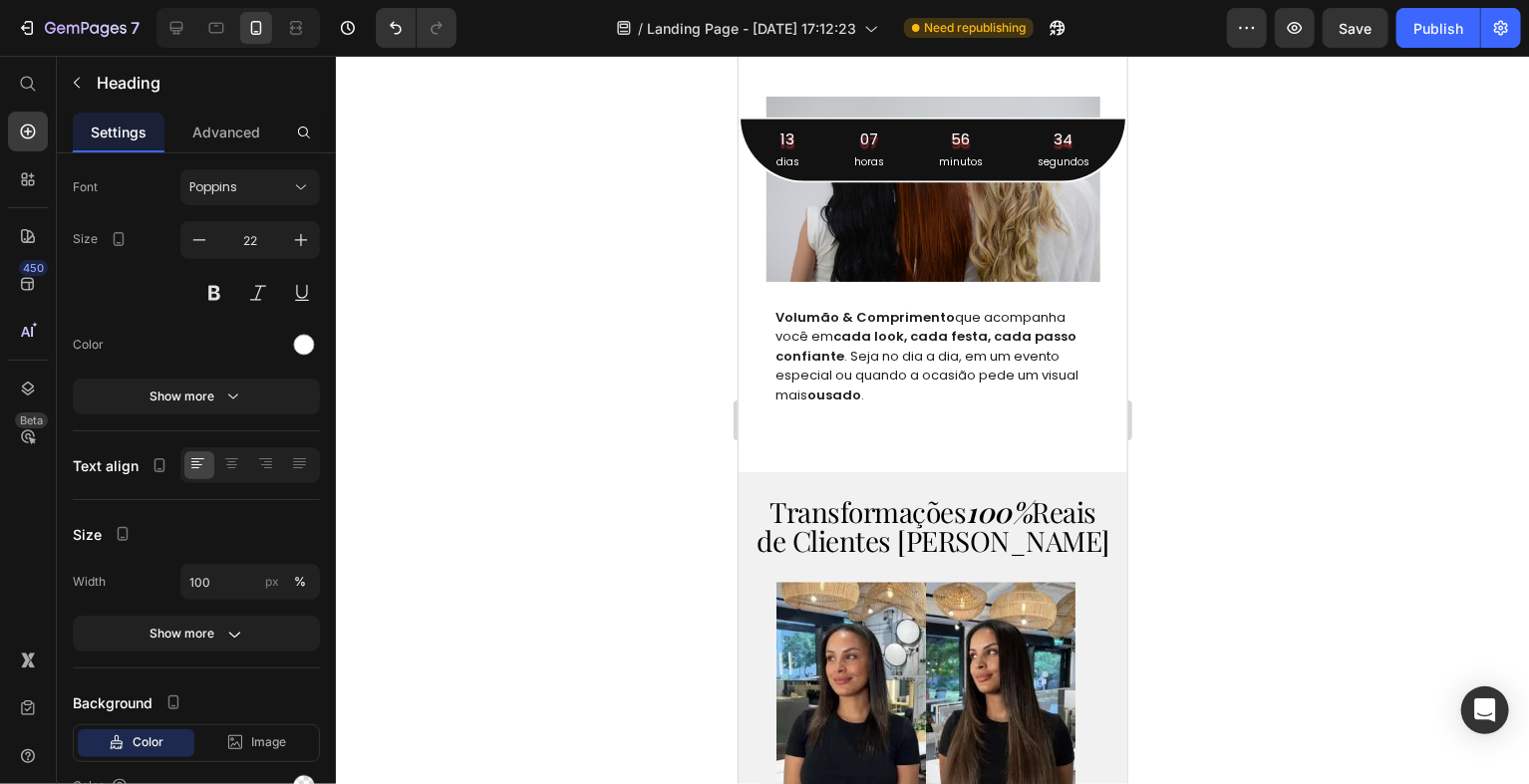 scroll, scrollTop: 0, scrollLeft: 0, axis: both 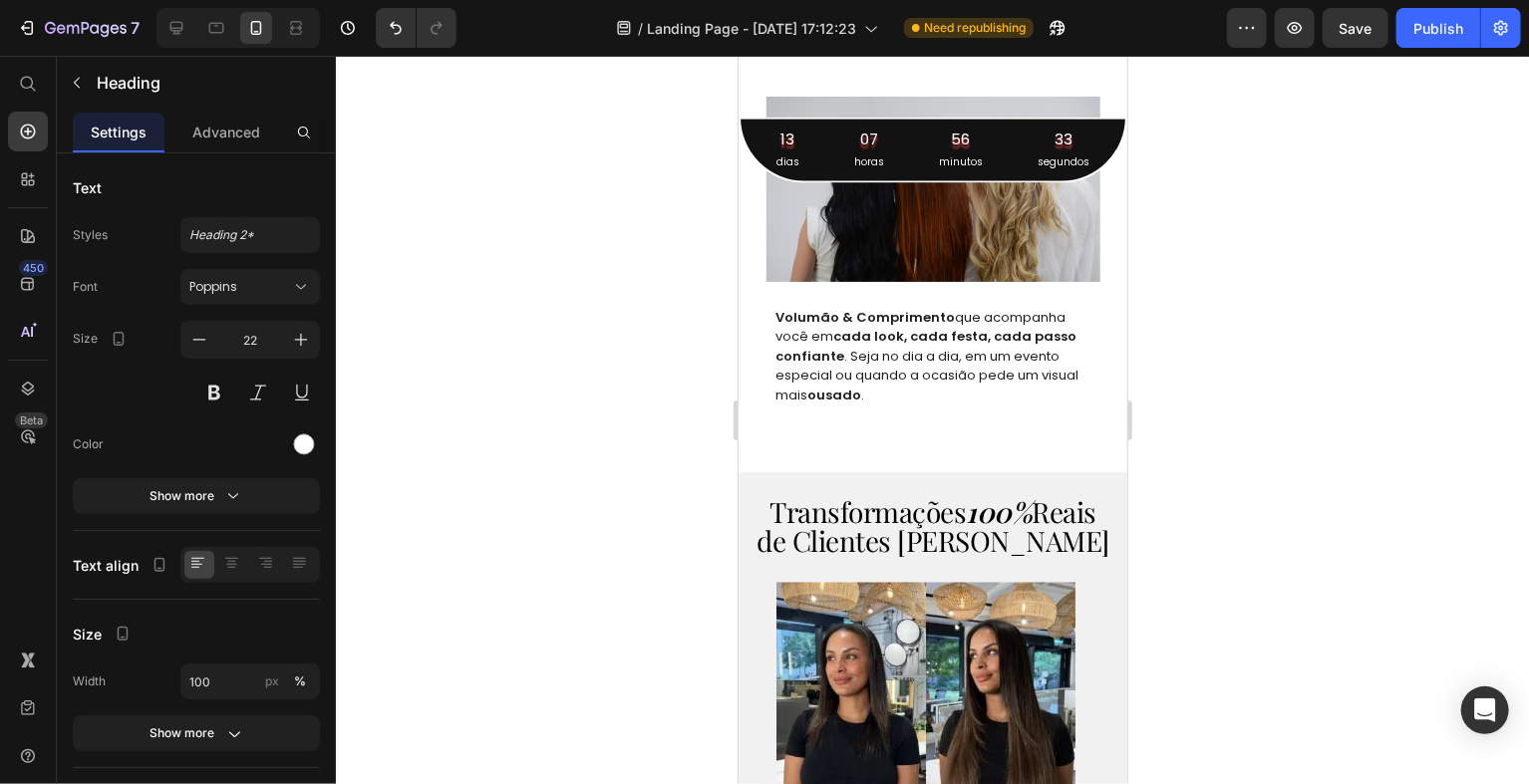 click on "PASSO 2" at bounding box center (1102, -139) 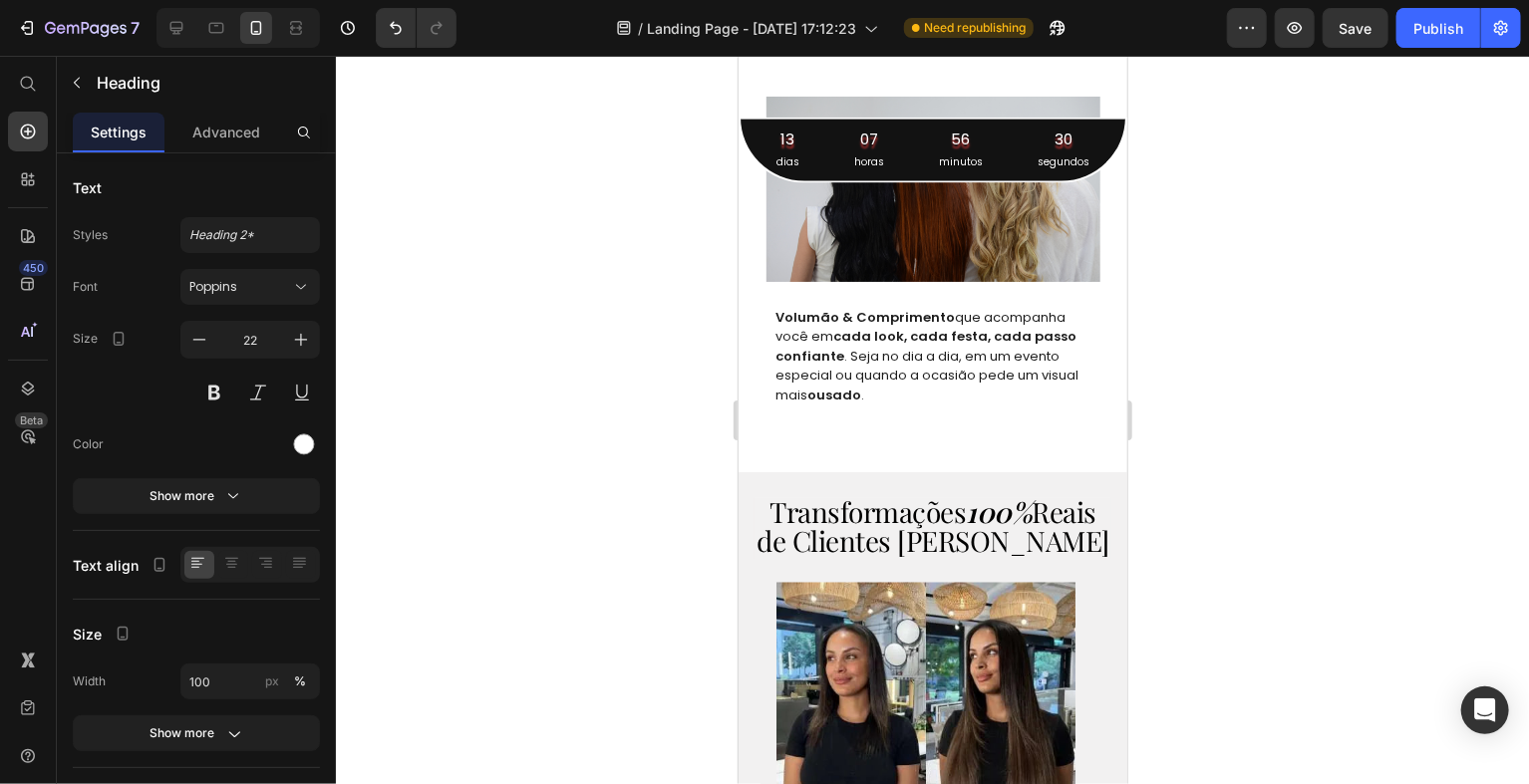 click on "PASSO 1" at bounding box center (867, -139) 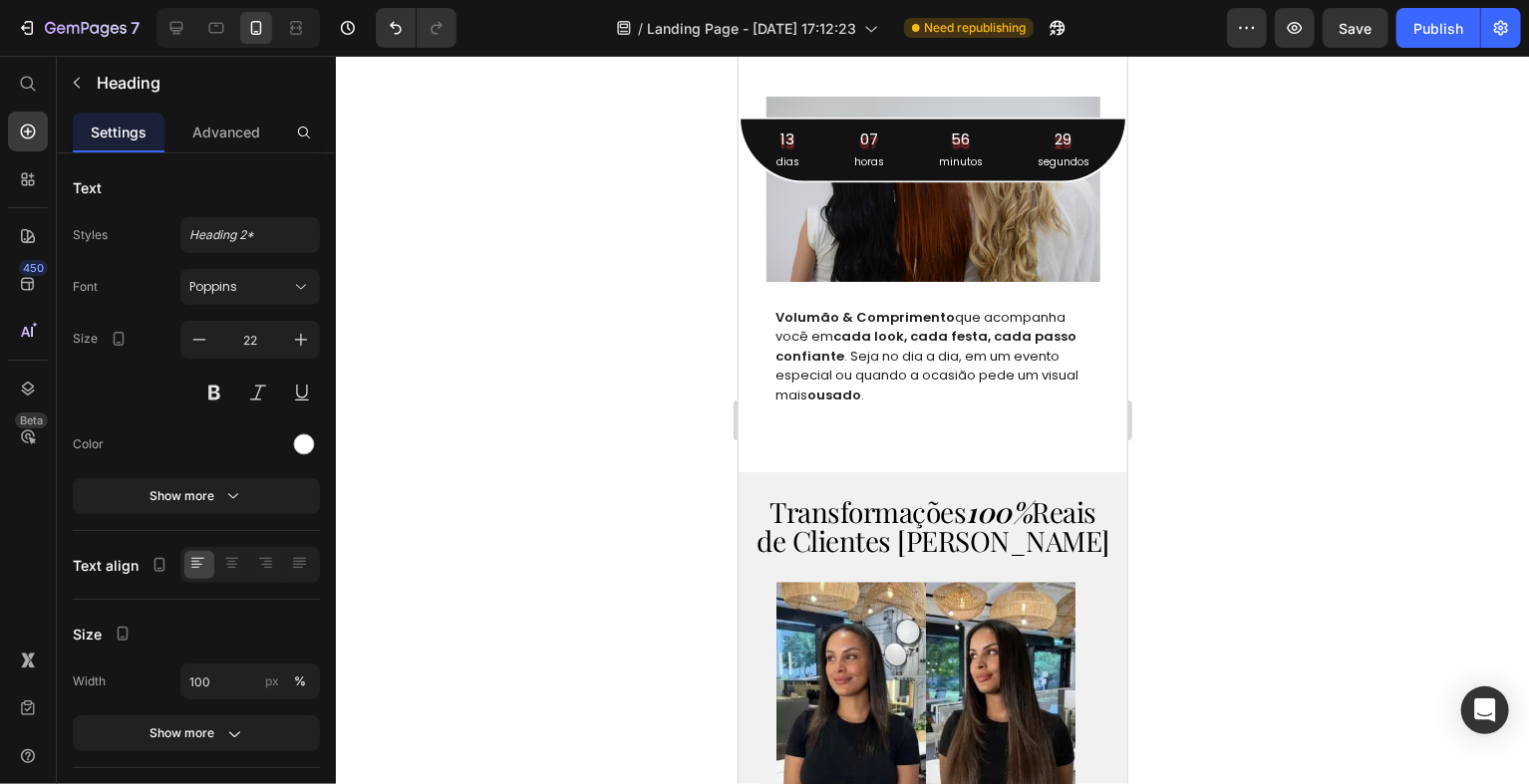 click on "PASSO 1" at bounding box center [867, -139] 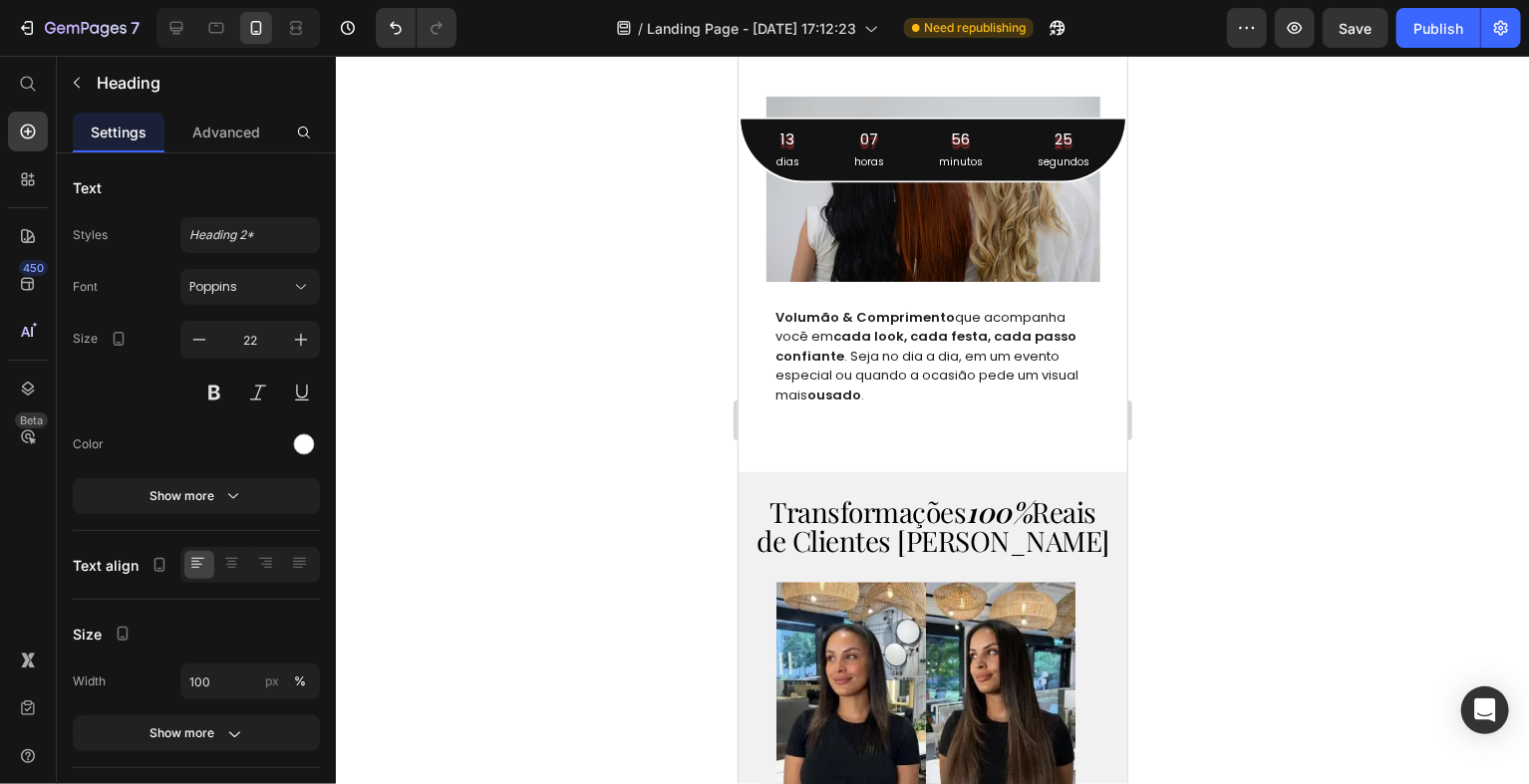 click on "MÉTODO DE APLICAÇÃO" at bounding box center (932, -385) 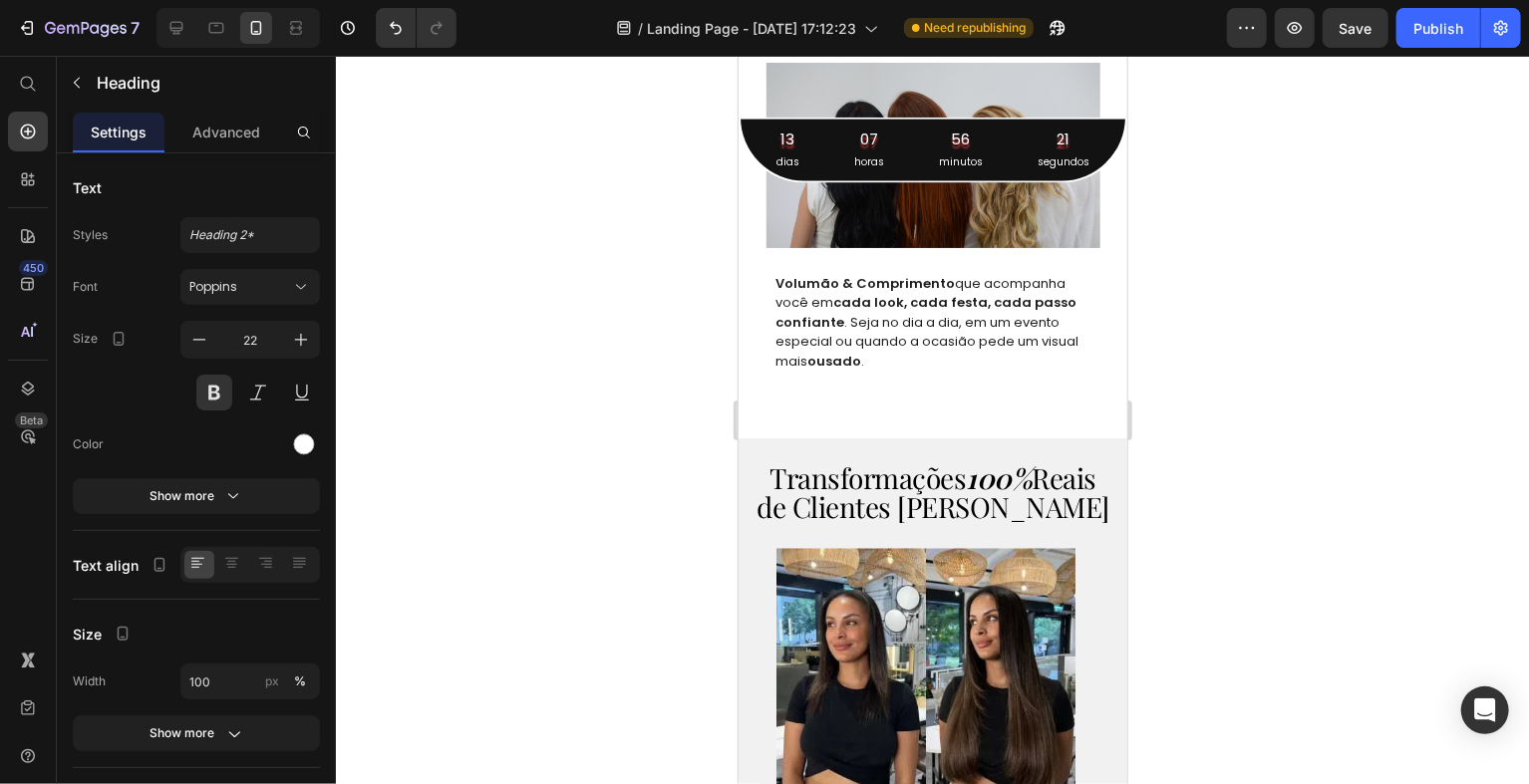 scroll, scrollTop: 1454, scrollLeft: 0, axis: vertical 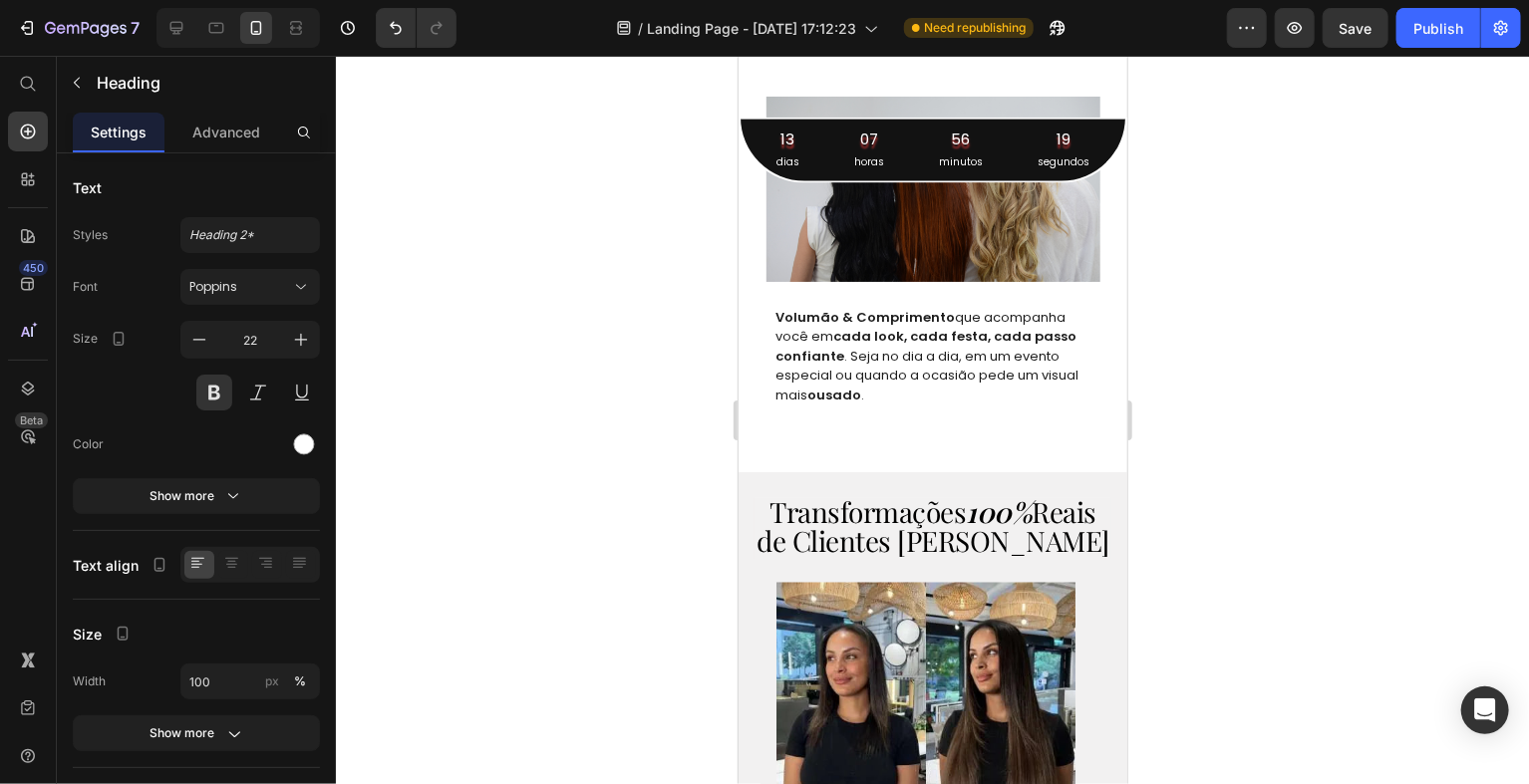 click on "MÉTODO DE APLICAÇÃO" at bounding box center [932, -385] 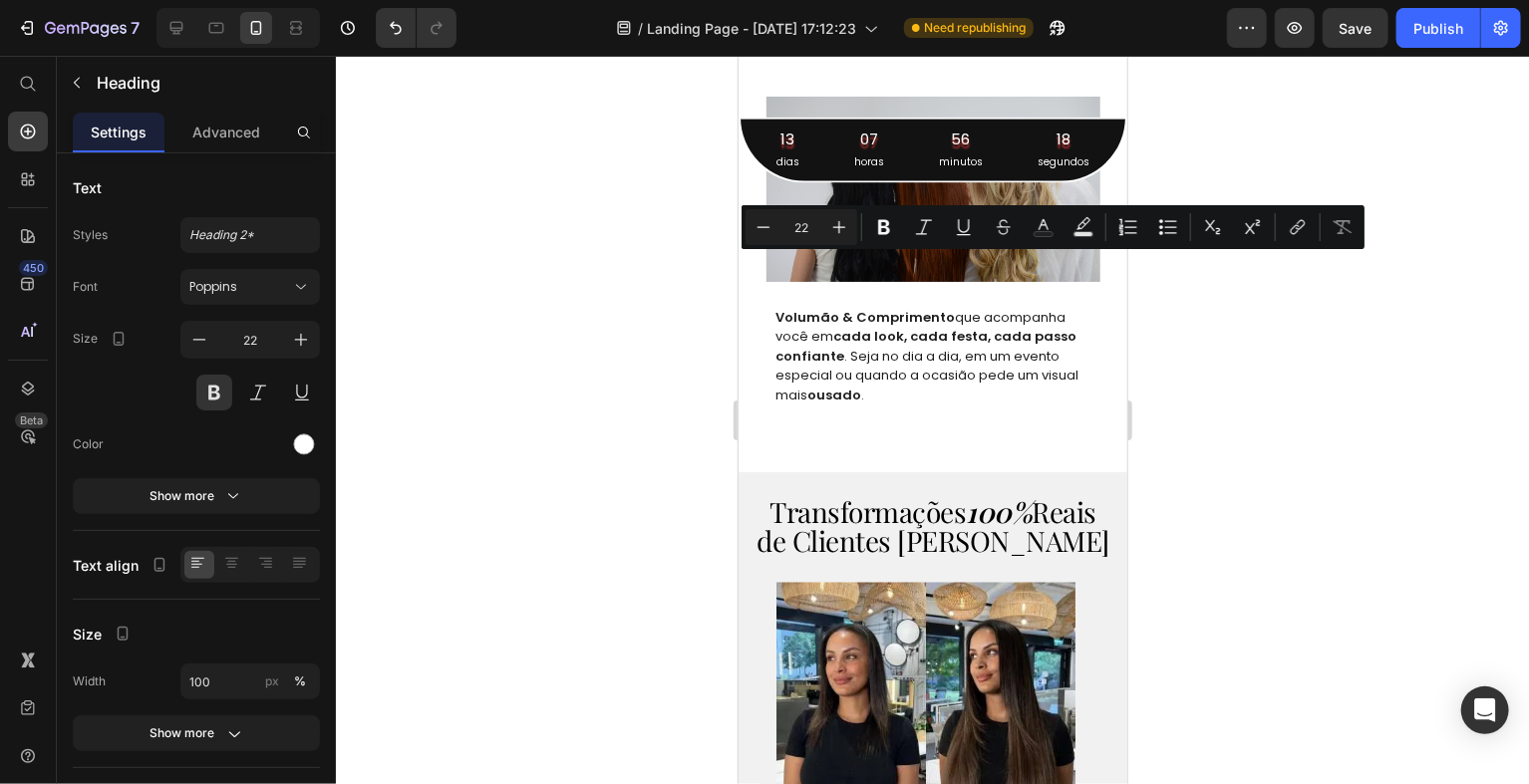 click on "MÉTODO DE APLICAÇÃO" at bounding box center (932, -385) 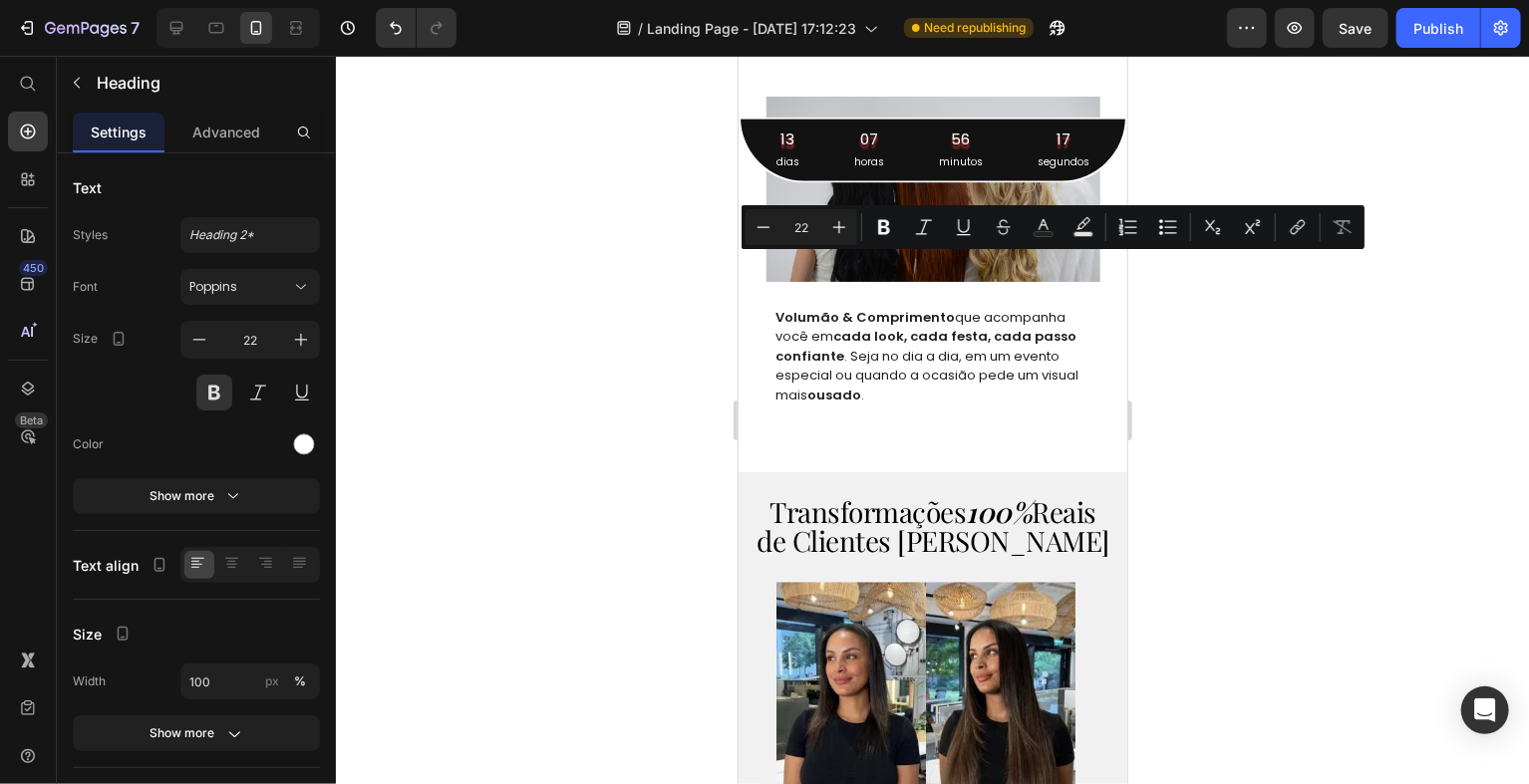 click on "MÉTODO DE APLICAÇÃO" at bounding box center (932, -385) 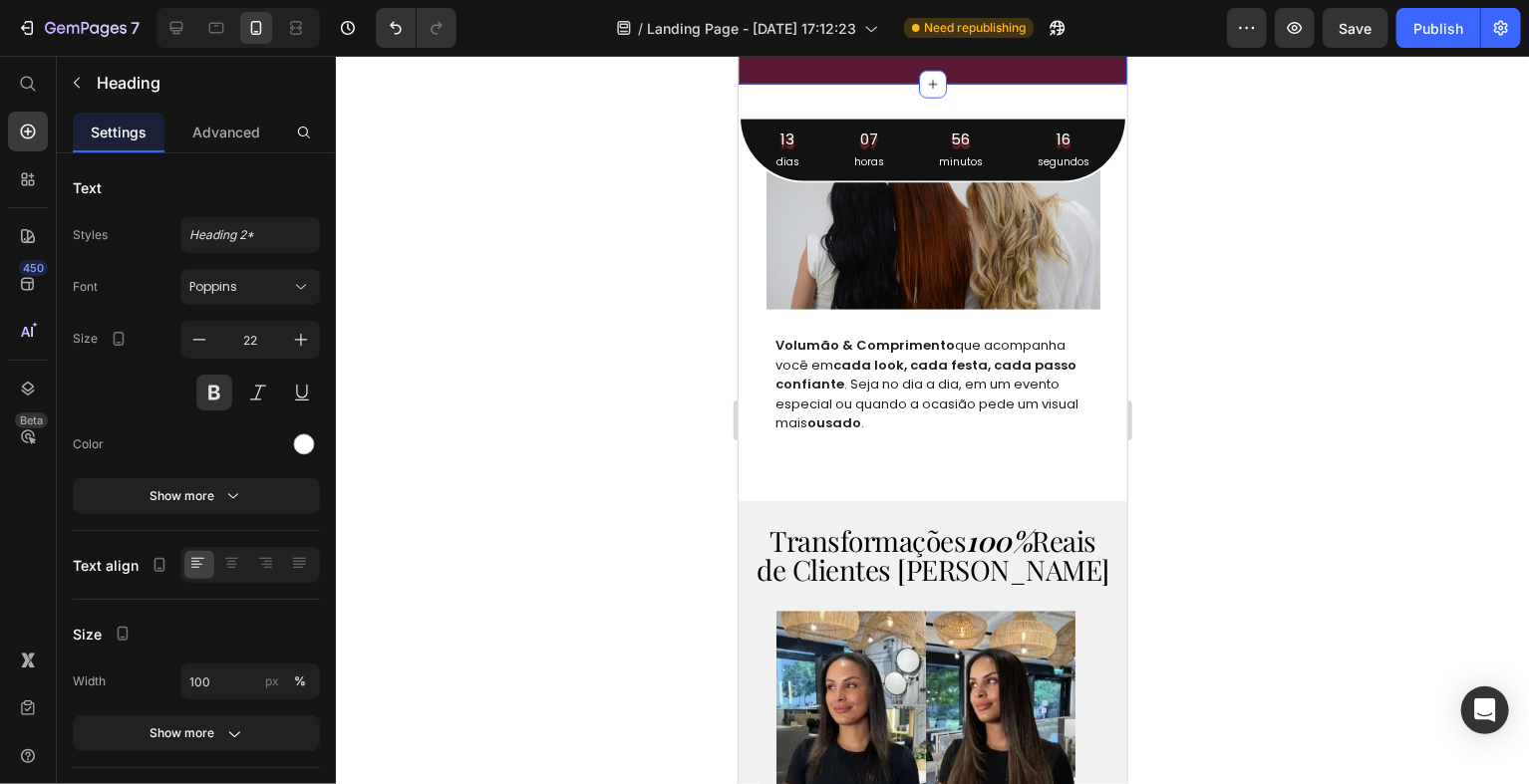 click 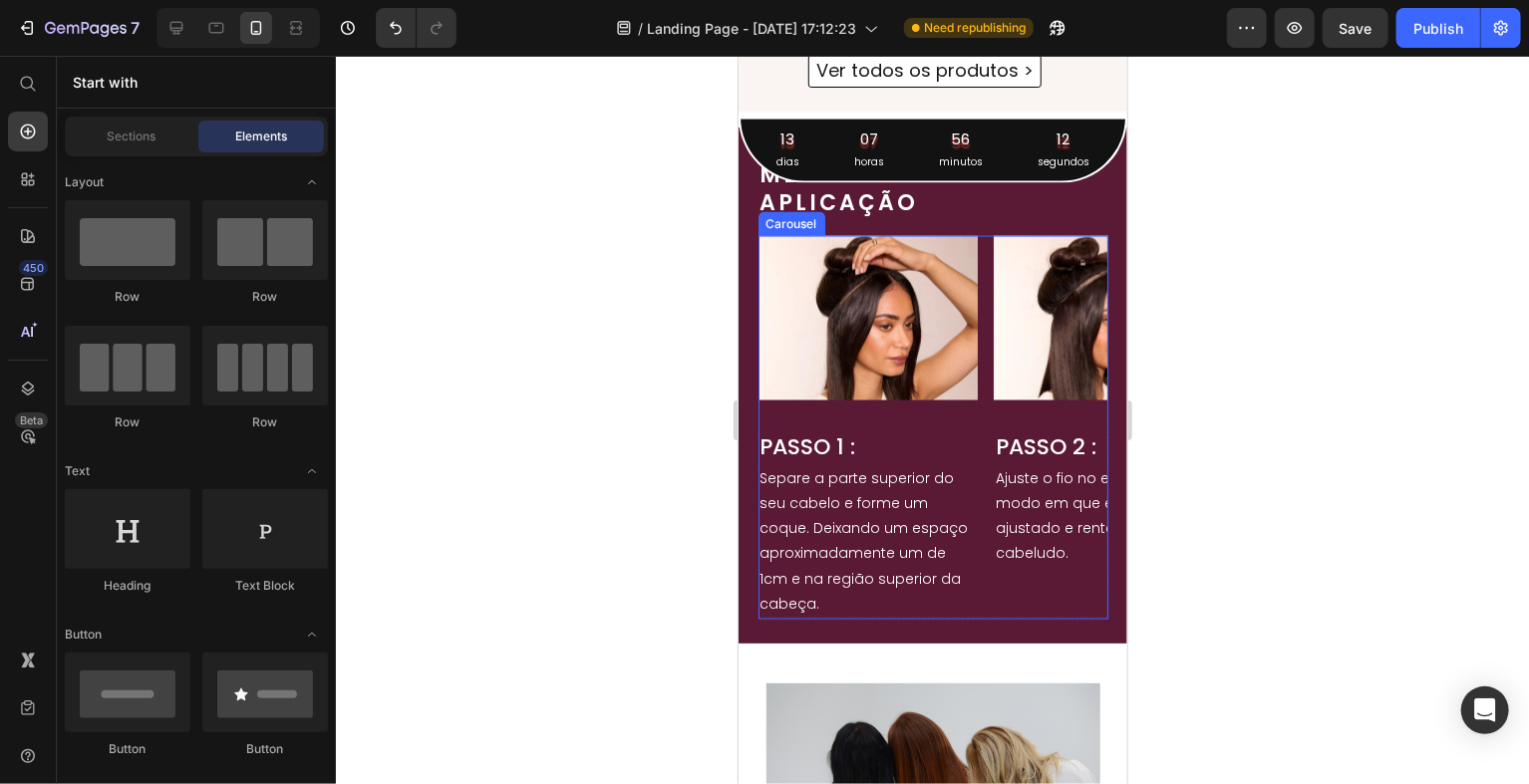 scroll, scrollTop: 1454, scrollLeft: 0, axis: vertical 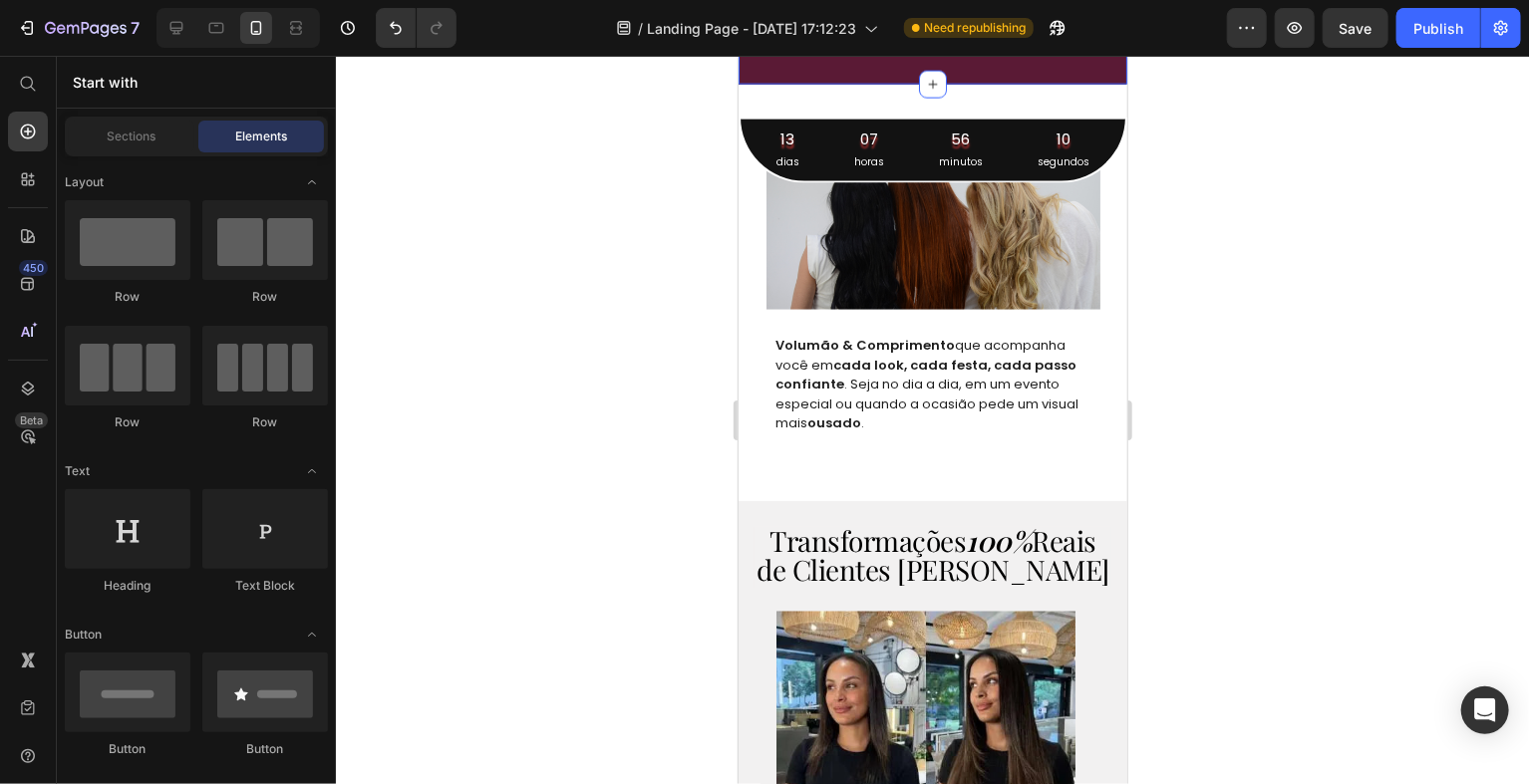 click on "MÉTODO DE  APLICAÇÃO  Heading Row Image PASSO 1 : Heading Separe a parte superior do seu cabelo e forme um coque. Deixando um espaço aproximadamente um de 1cm e na região superior da cabeça. Text Block Image PASSO 2 : Heading Ajuste o fio no espaço, de modo em que ele fique bem ajustado e rente ao couro cabeludo. Text Block Image PASSO 3 : Heading Solte a parte presa anteriormente para cobrir o fio invisível e, com a ajuda de um pente, penteie o seu aplique e estilize do jeito que preferir. Text Block Carousel Row Section 5" at bounding box center (932, -174) 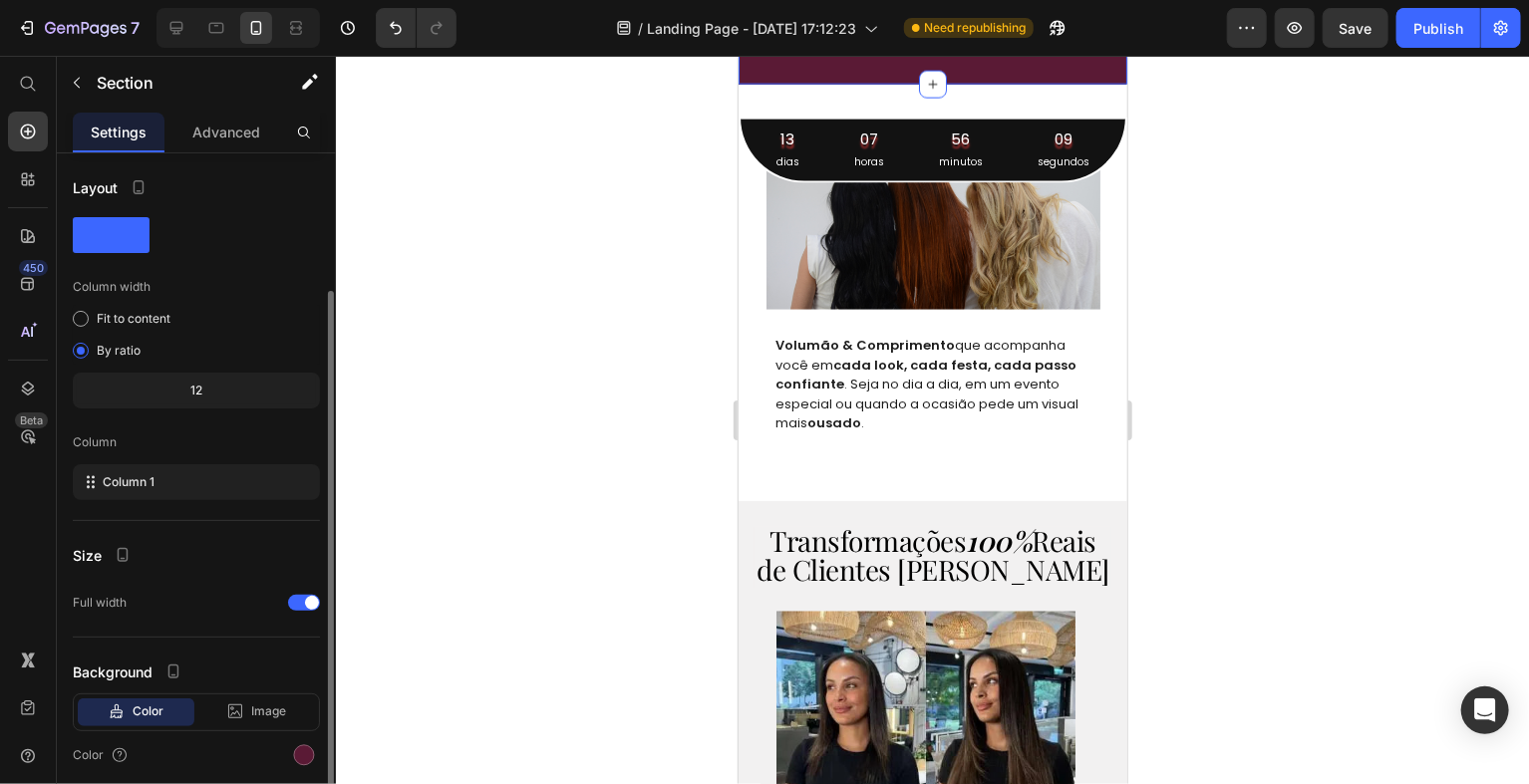 scroll, scrollTop: 72, scrollLeft: 0, axis: vertical 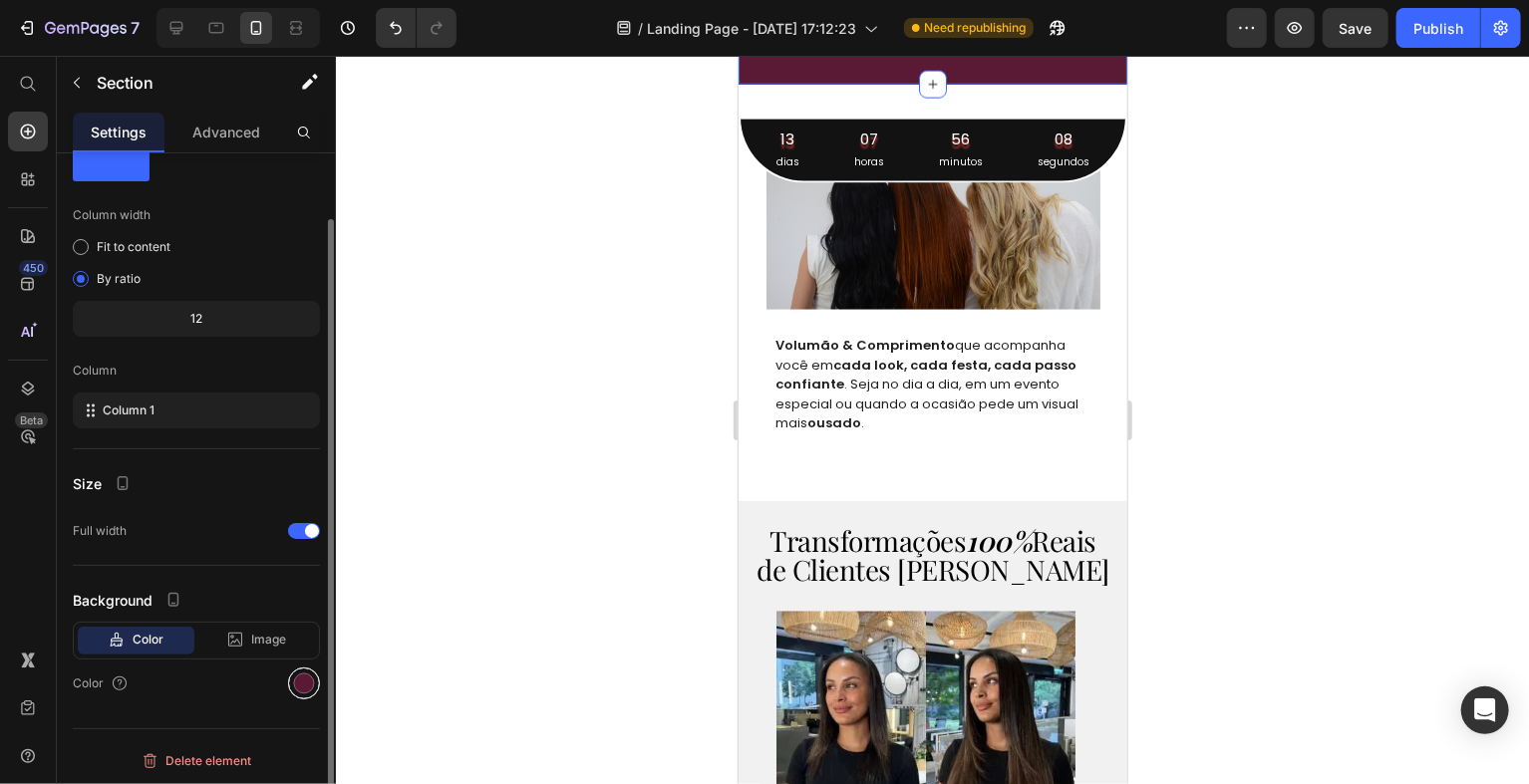 click at bounding box center (304, 683) 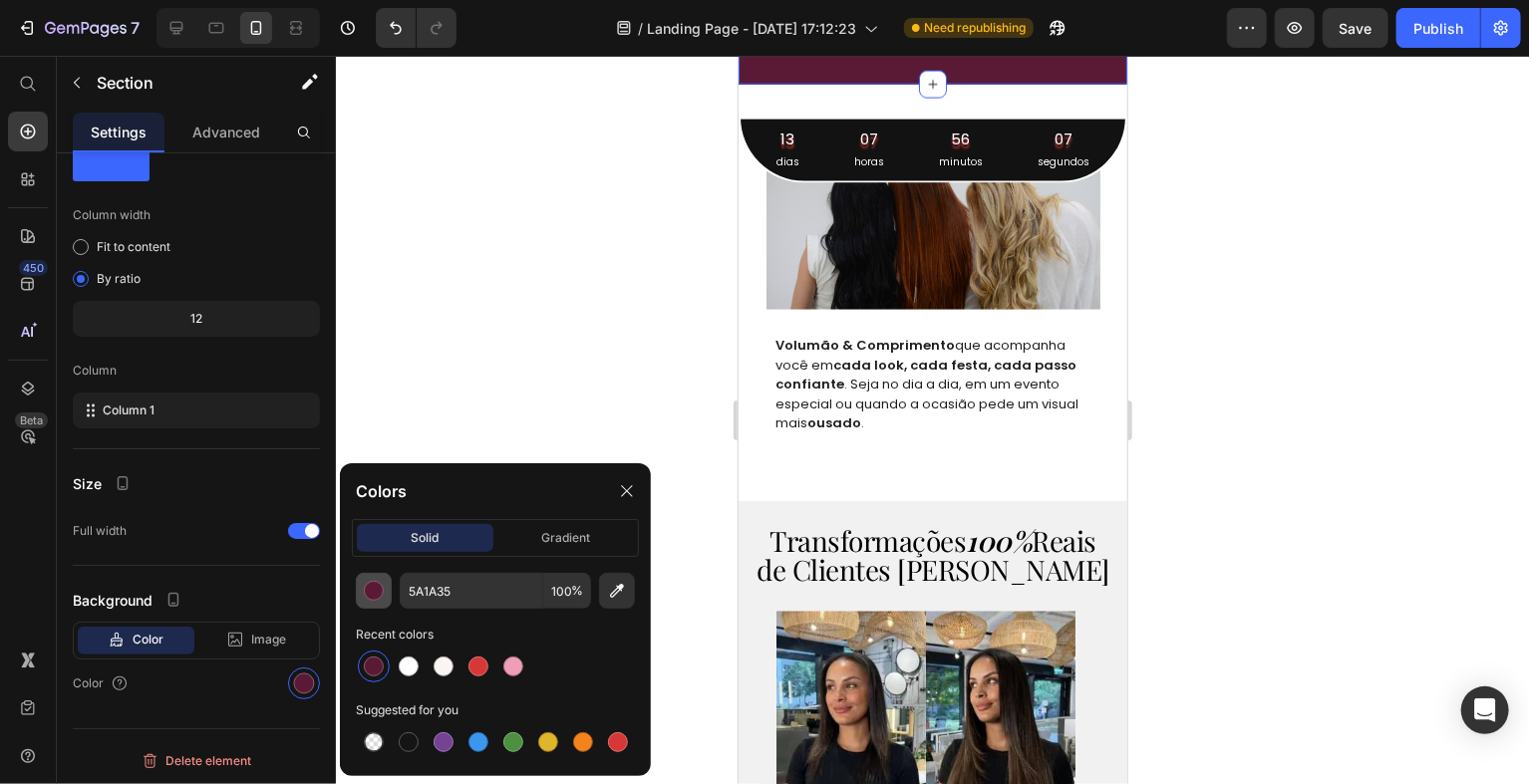 click at bounding box center [374, 591] 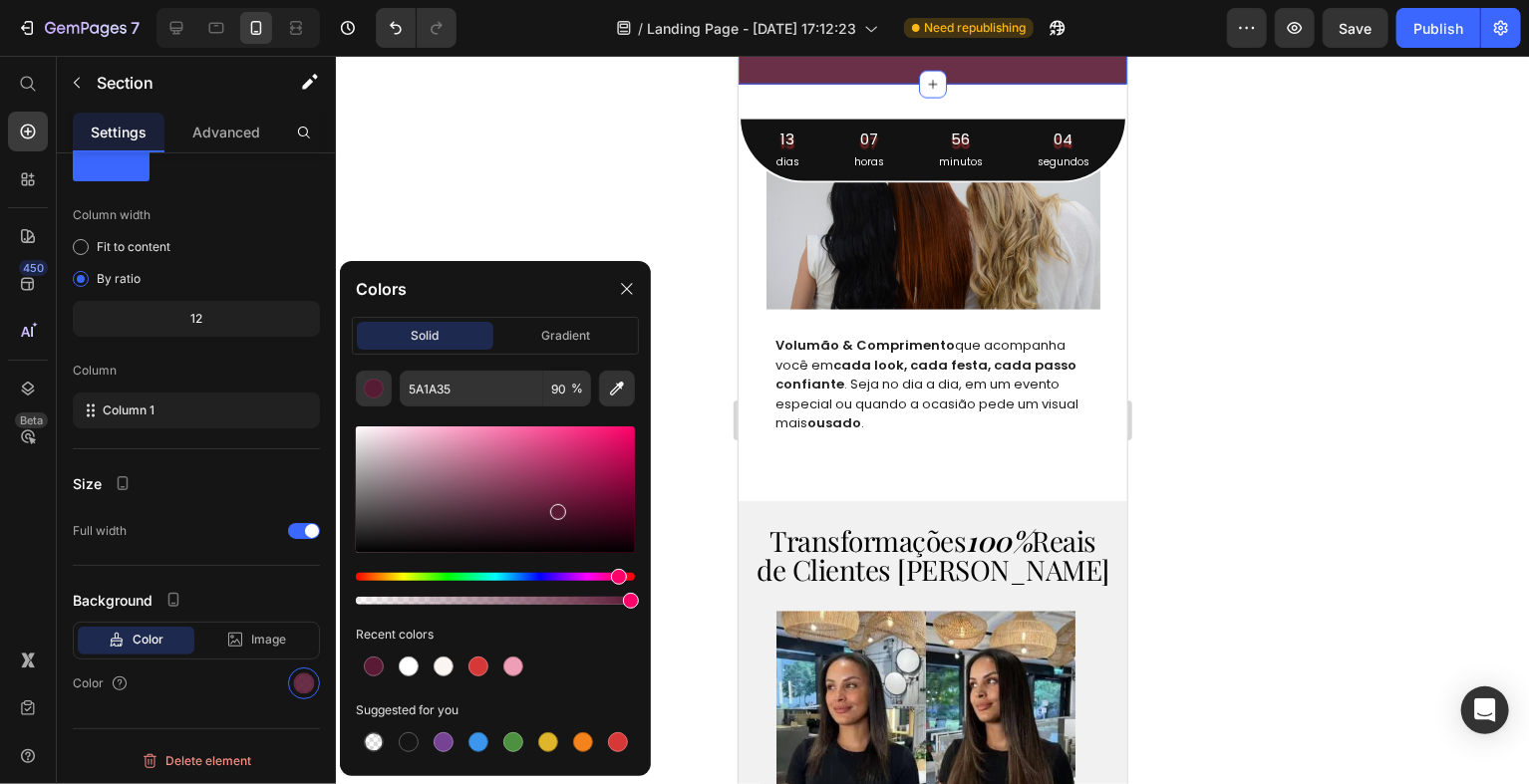 type on "100" 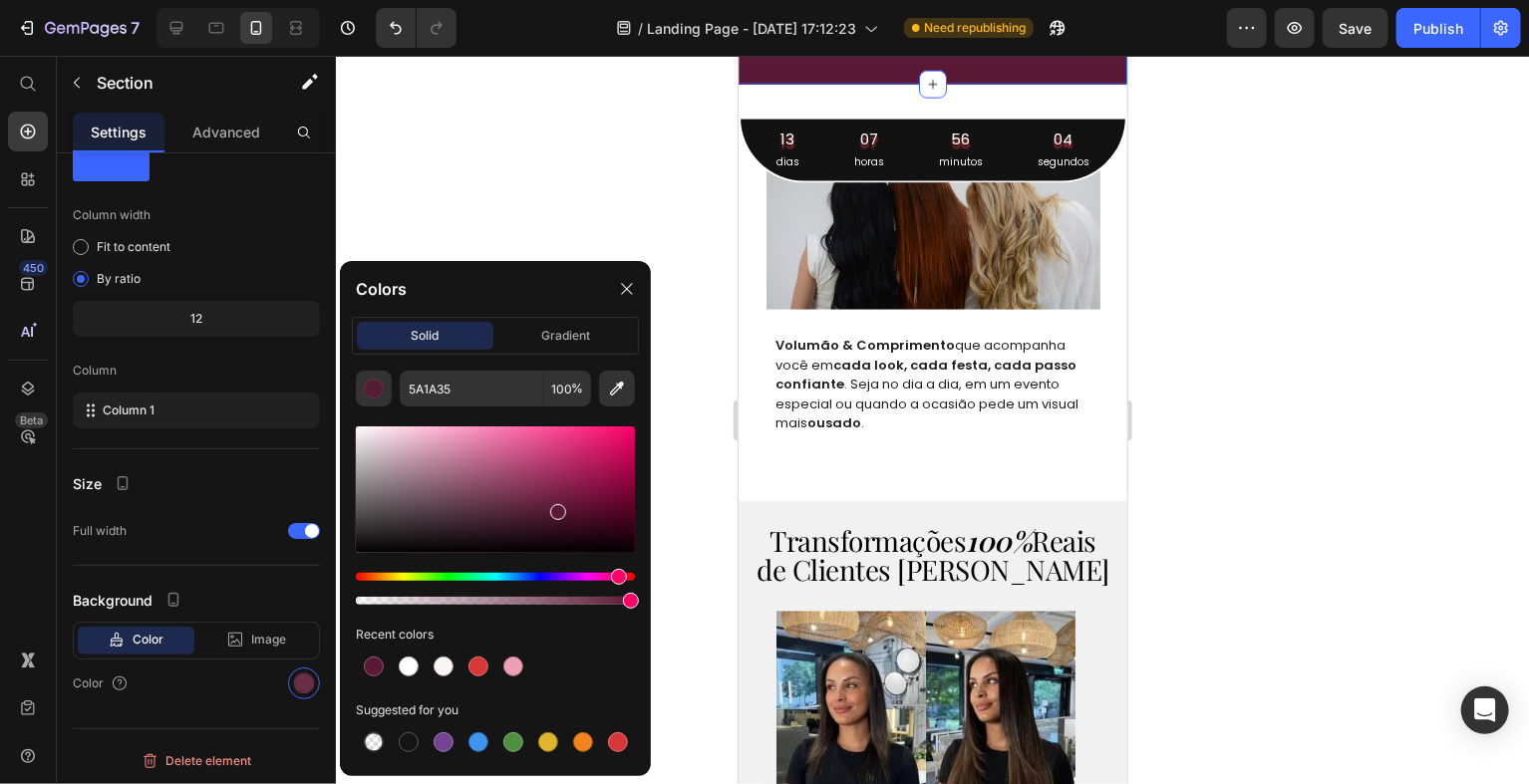 drag, startPoint x: 608, startPoint y: 596, endPoint x: 612, endPoint y: 620, distance: 24.33105 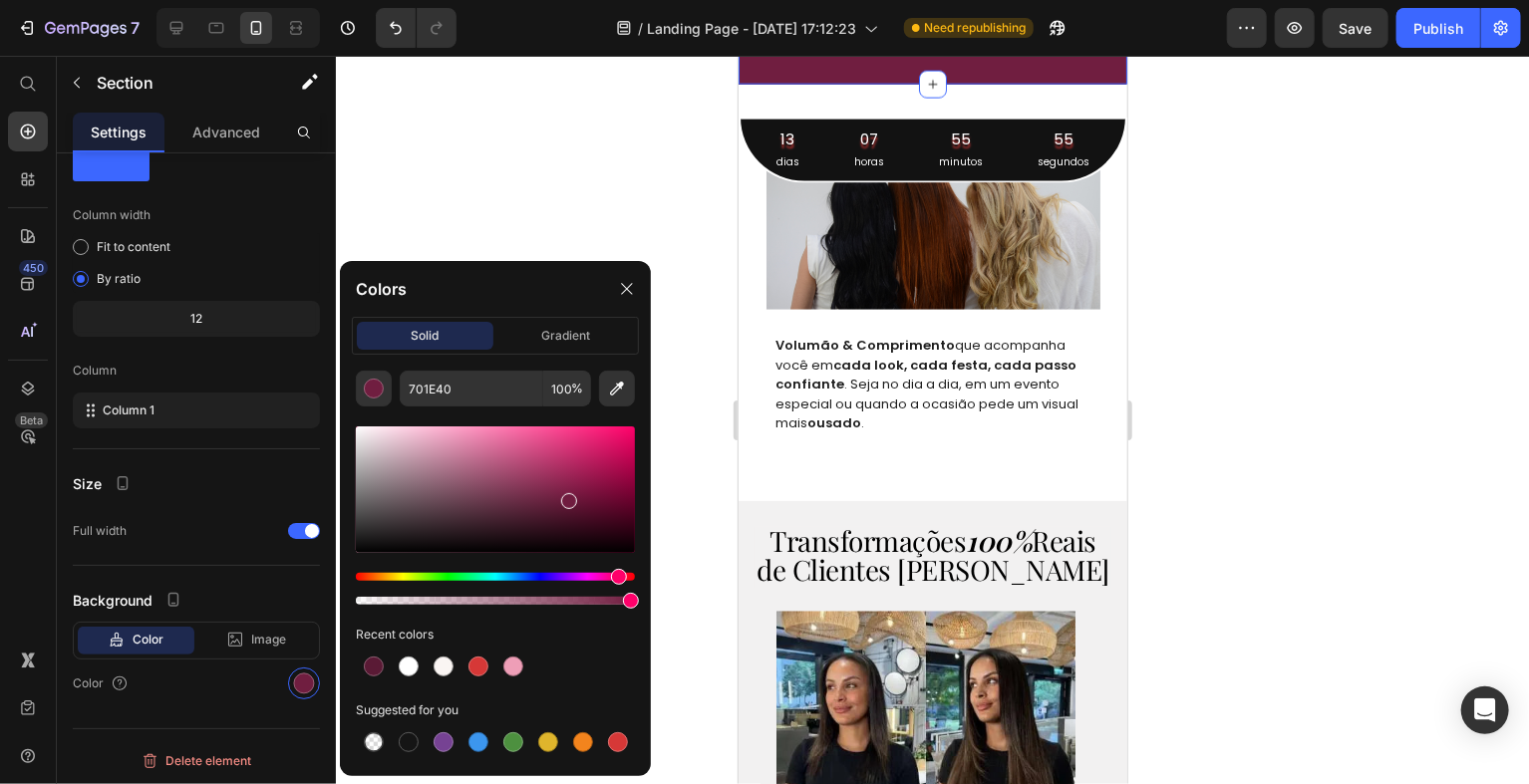 type on "701C3F" 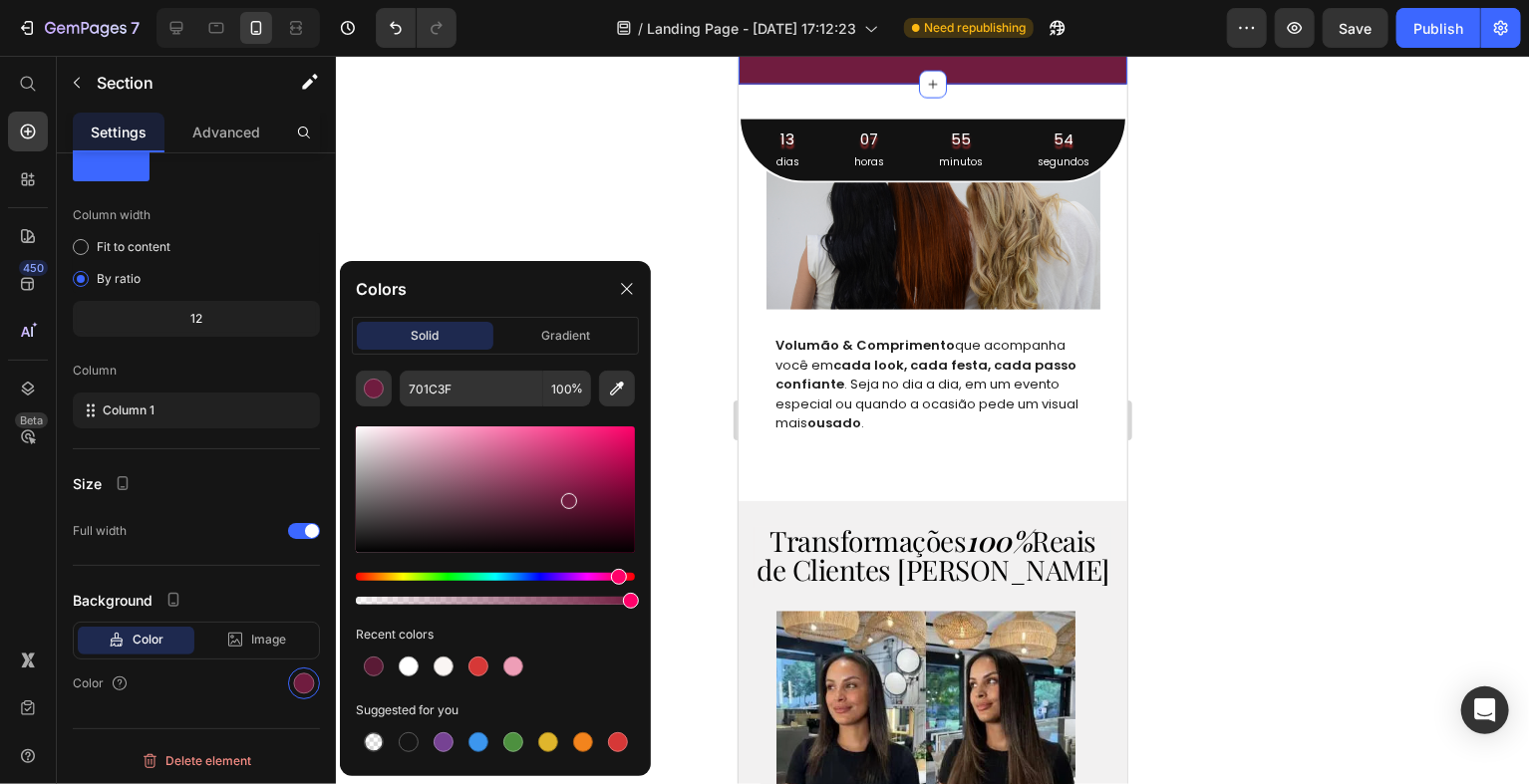 drag, startPoint x: 557, startPoint y: 504, endPoint x: 567, endPoint y: 496, distance: 12.806248 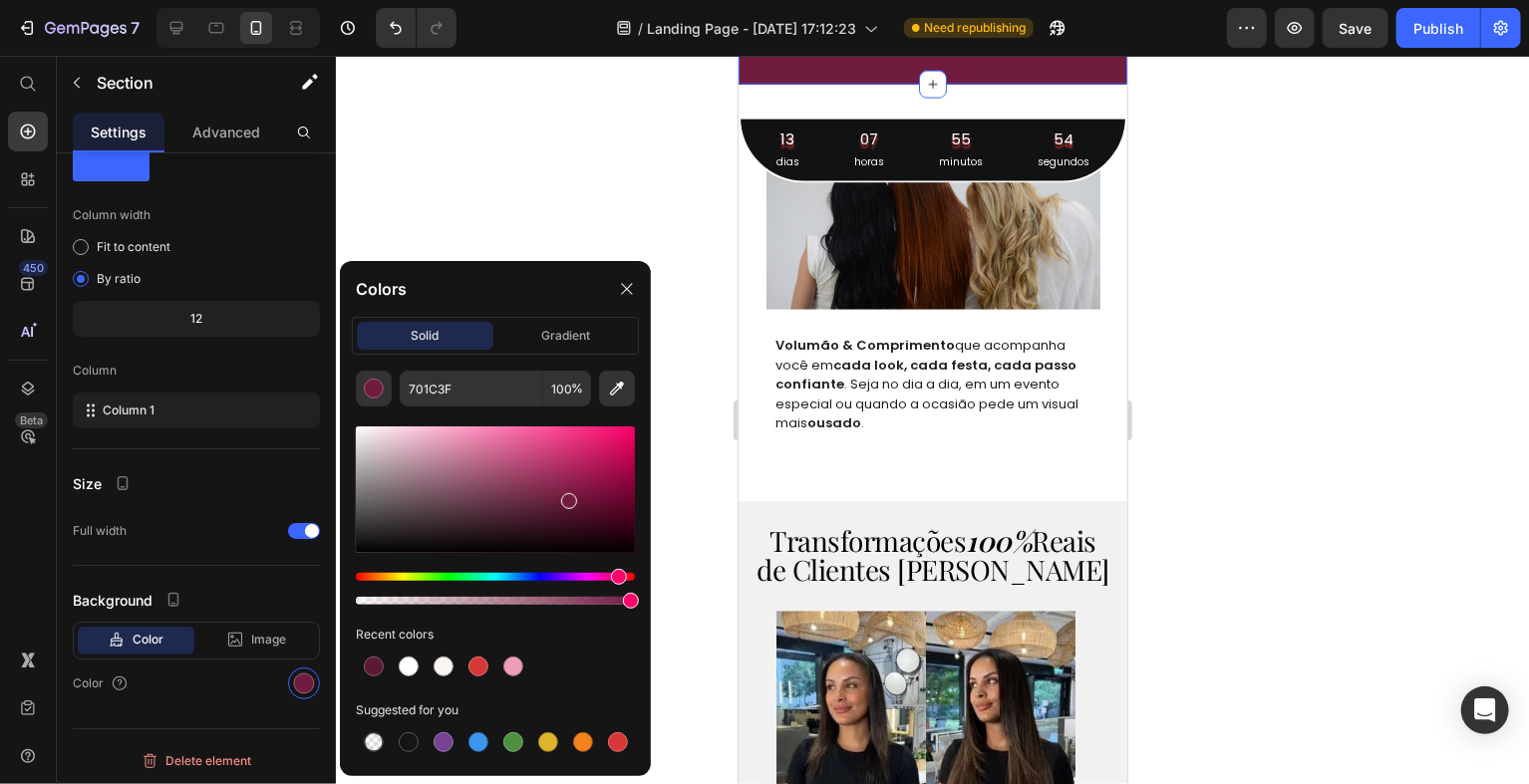 click at bounding box center [569, 501] 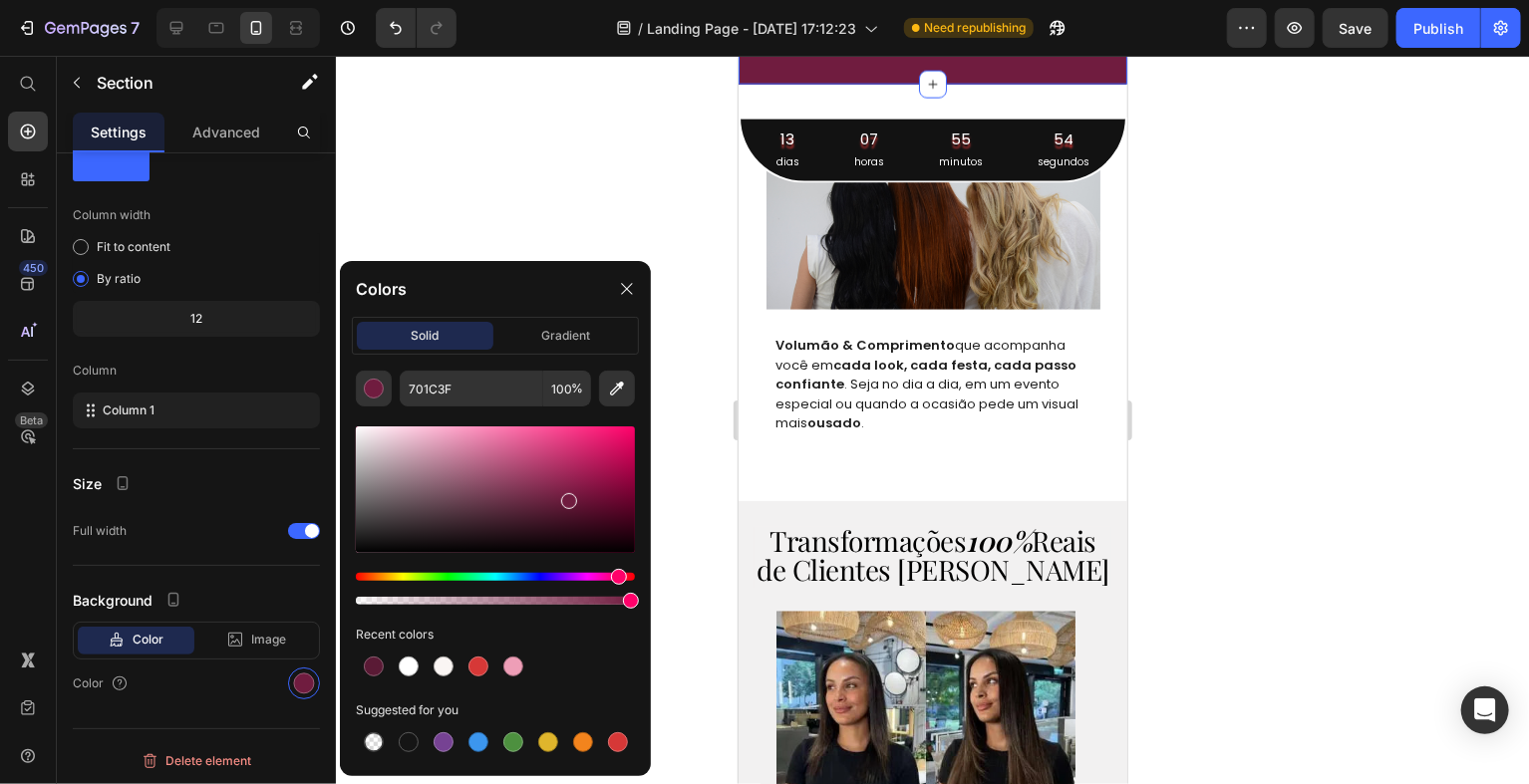 drag, startPoint x: 1262, startPoint y: 418, endPoint x: 1209, endPoint y: 473, distance: 76.38063 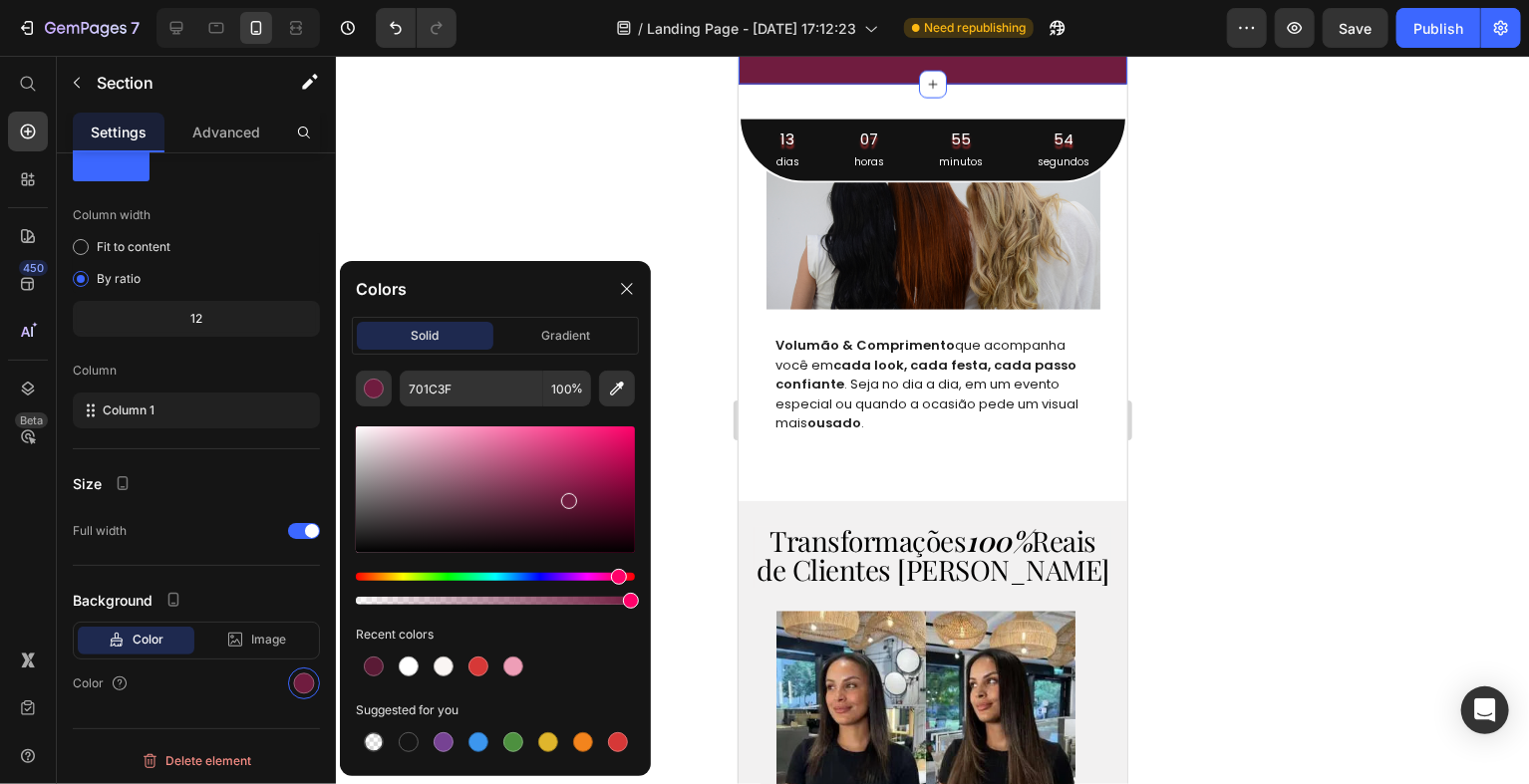 click 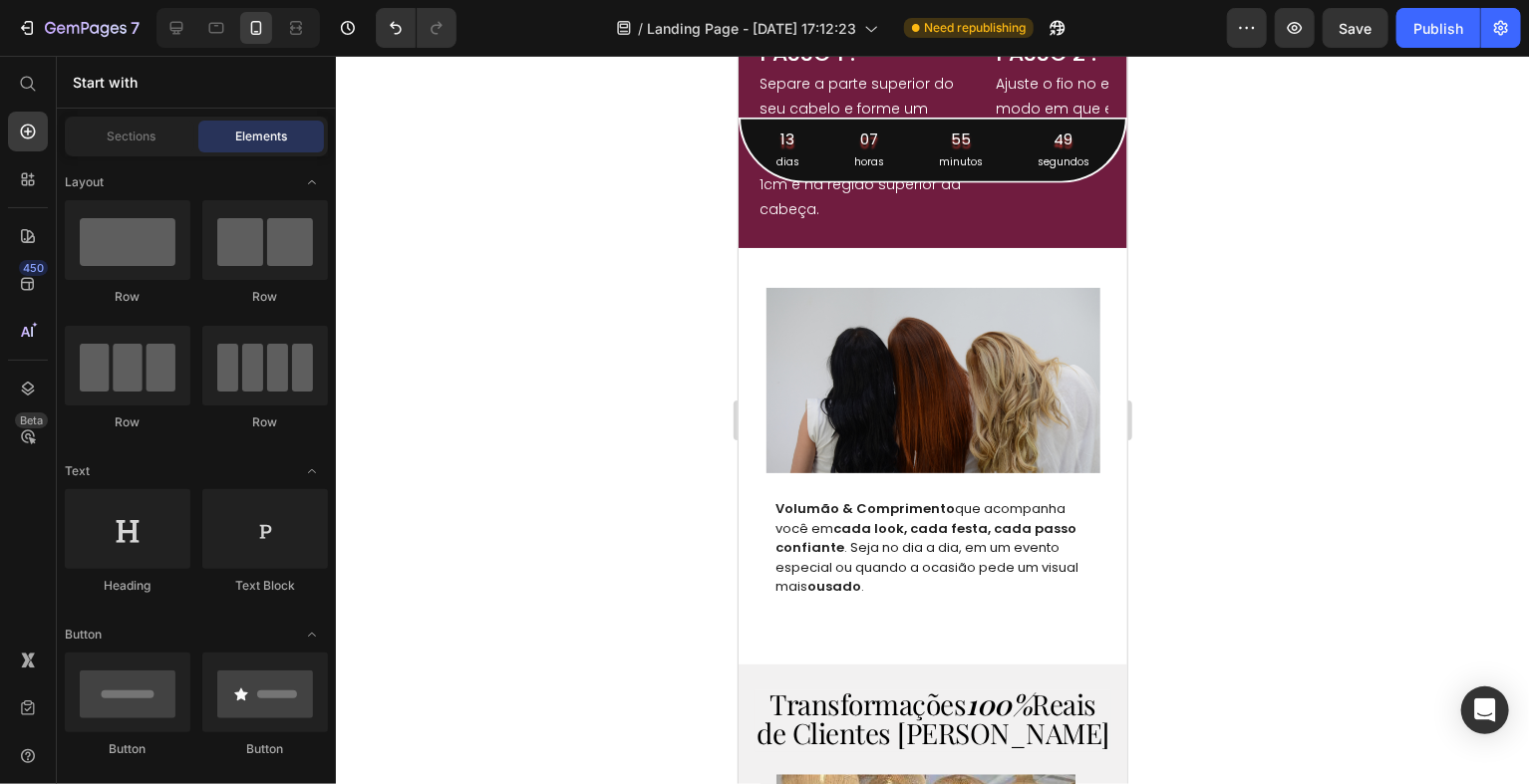 scroll, scrollTop: 1454, scrollLeft: 0, axis: vertical 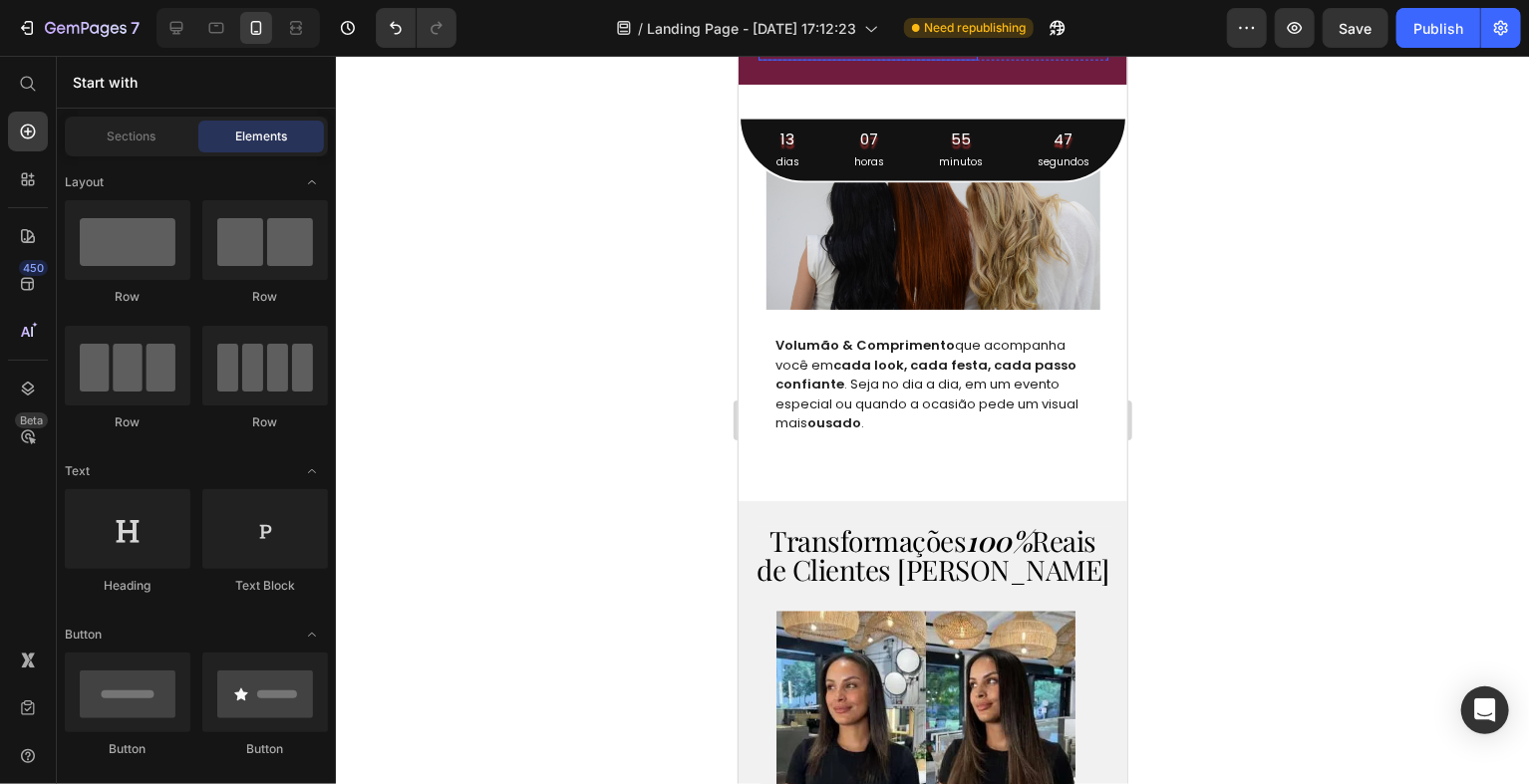 click on "Separe a parte superior do seu cabelo e forme um coque. Deixando um espaço aproximadamente um de 1cm e na região superior da cabeça." at bounding box center (867, -18) 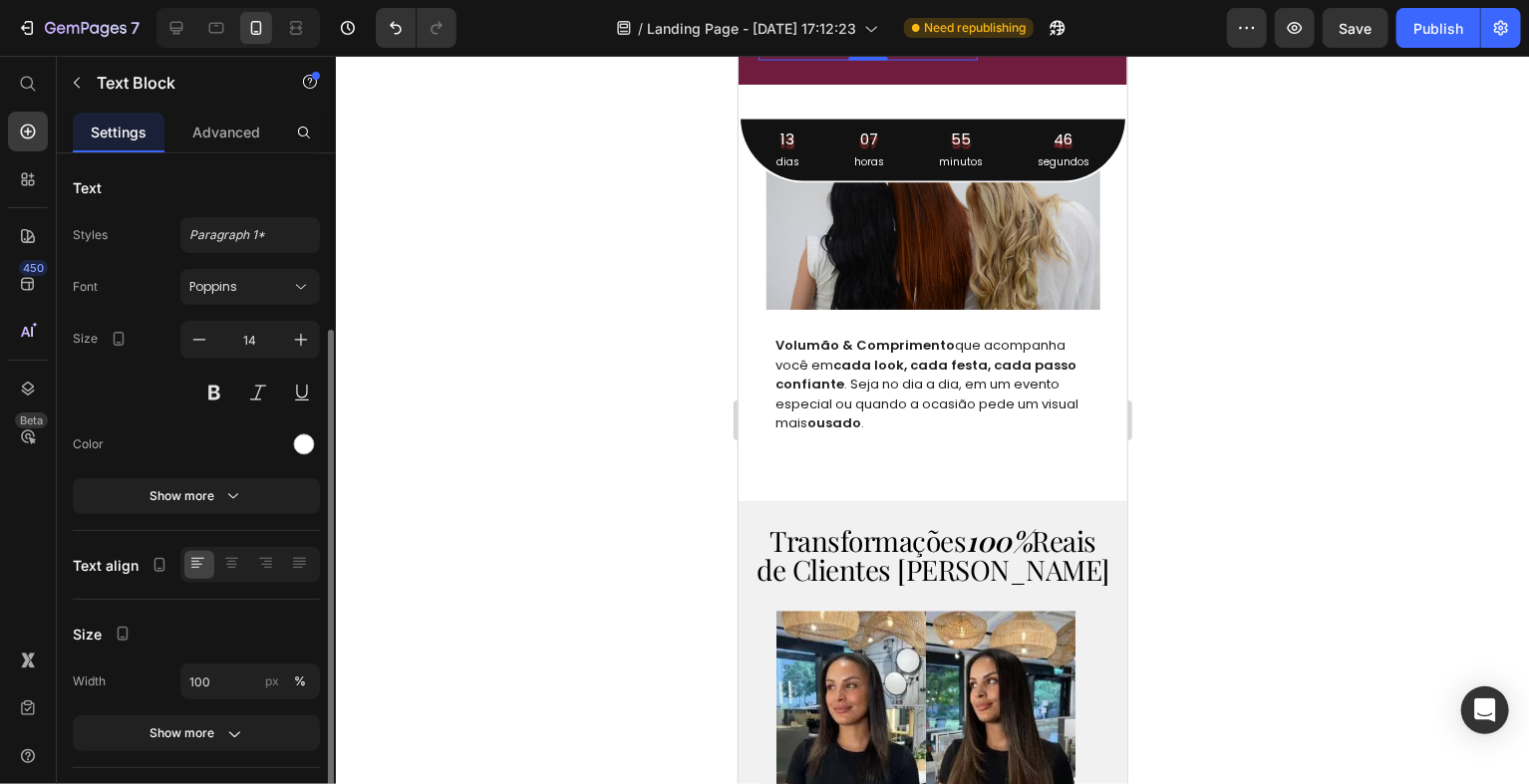 scroll, scrollTop: 100, scrollLeft: 0, axis: vertical 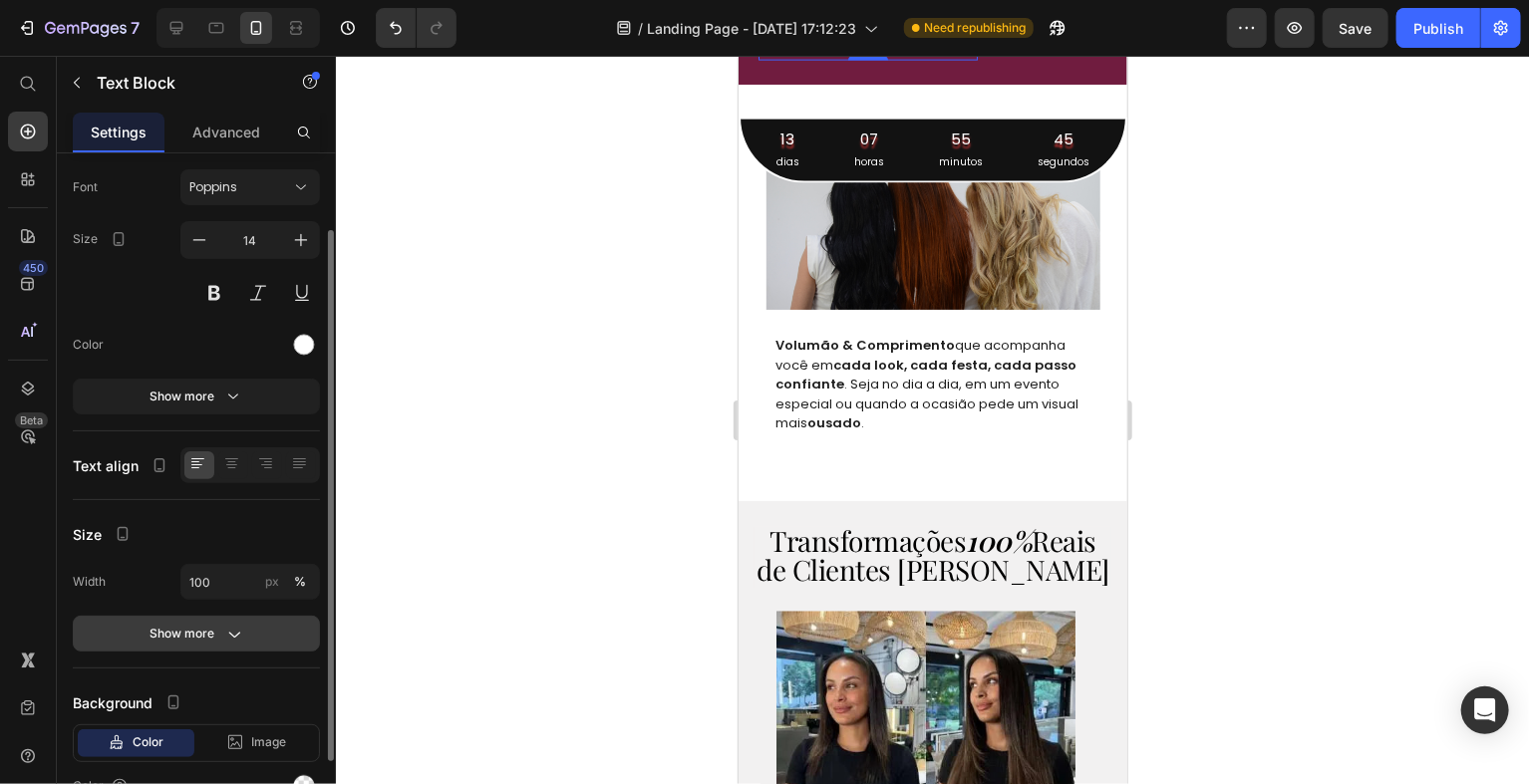 click on "Show more" 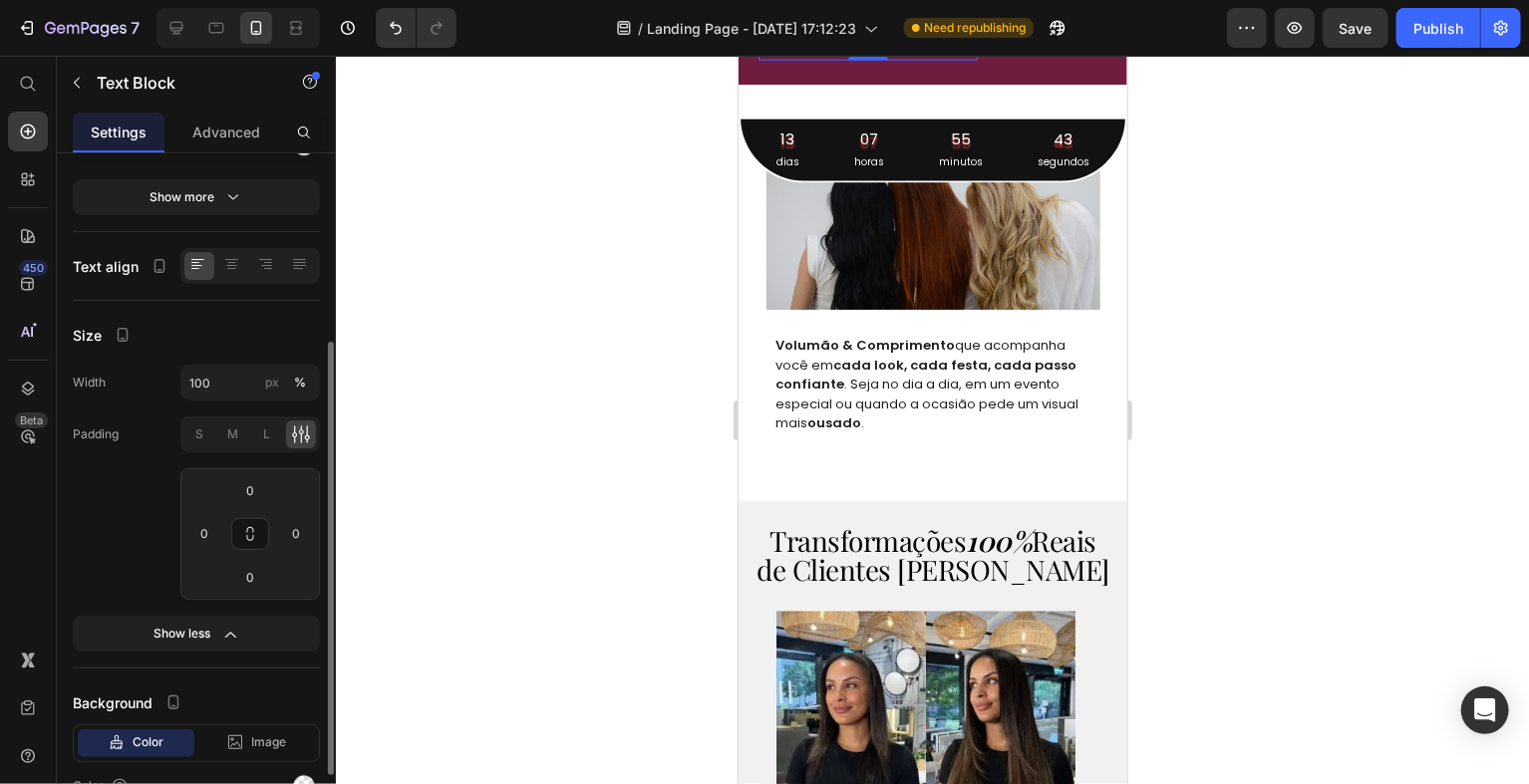 scroll, scrollTop: 100, scrollLeft: 0, axis: vertical 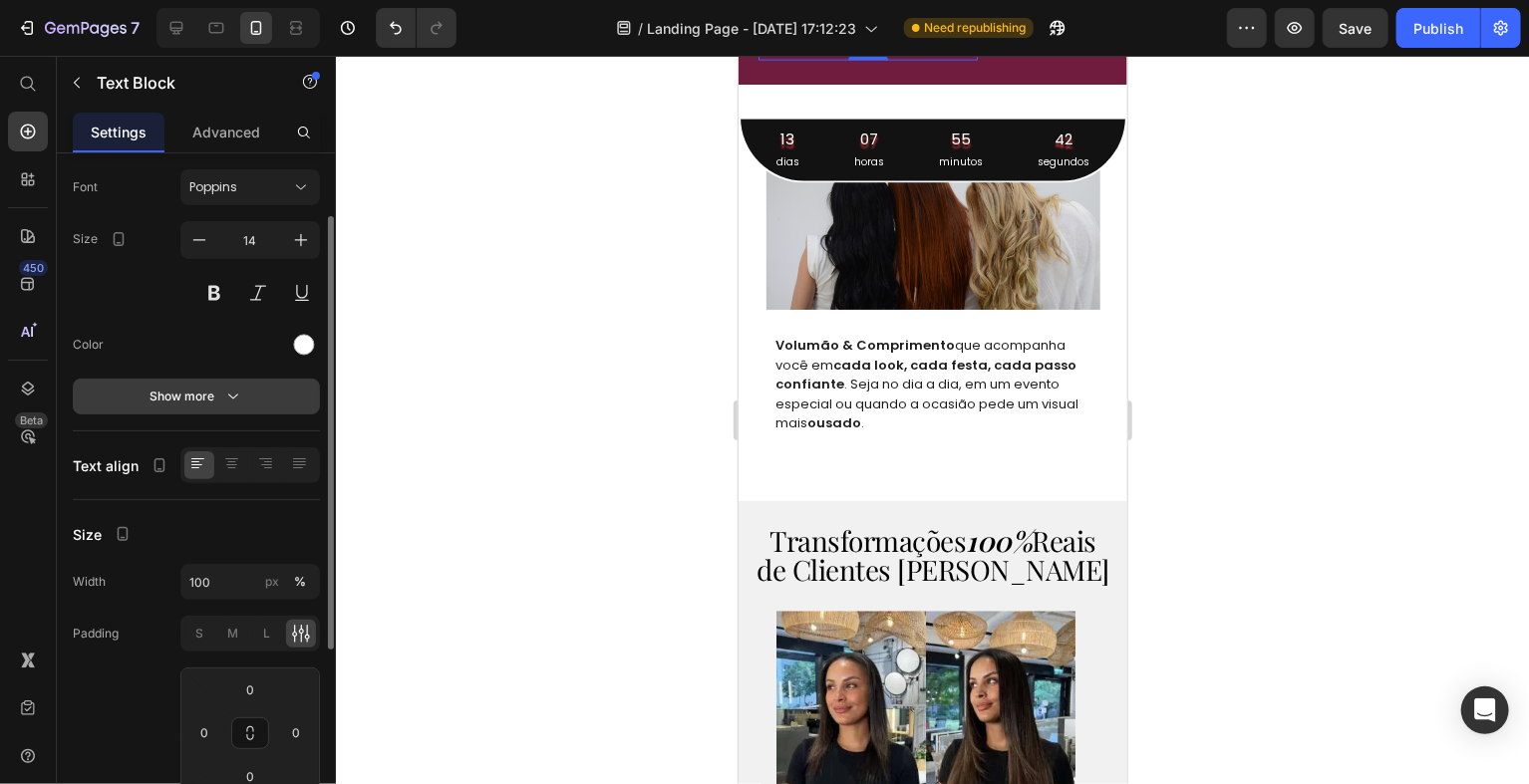 click on "Show more" at bounding box center (196, 396) 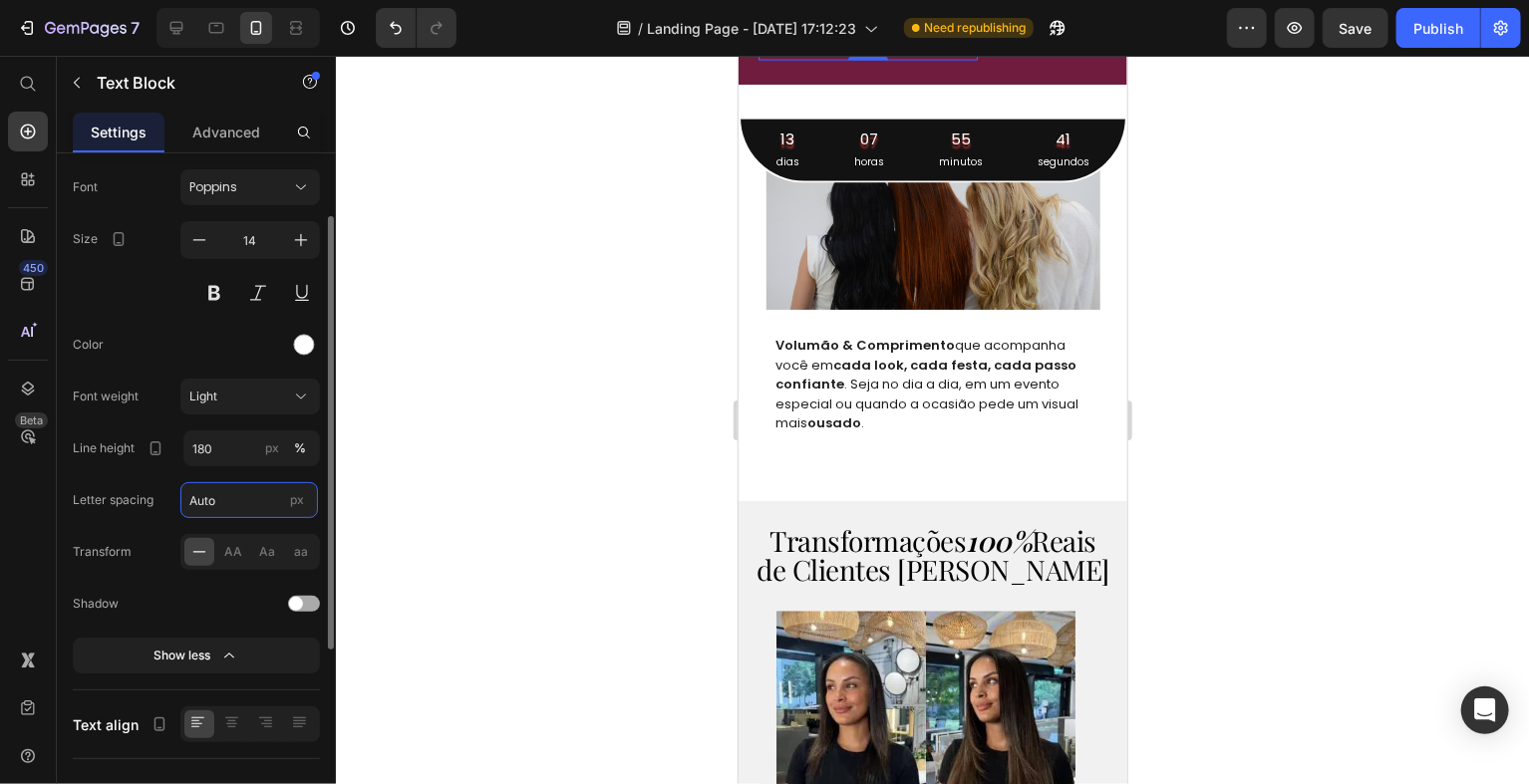 click on "Auto" at bounding box center (249, 500) 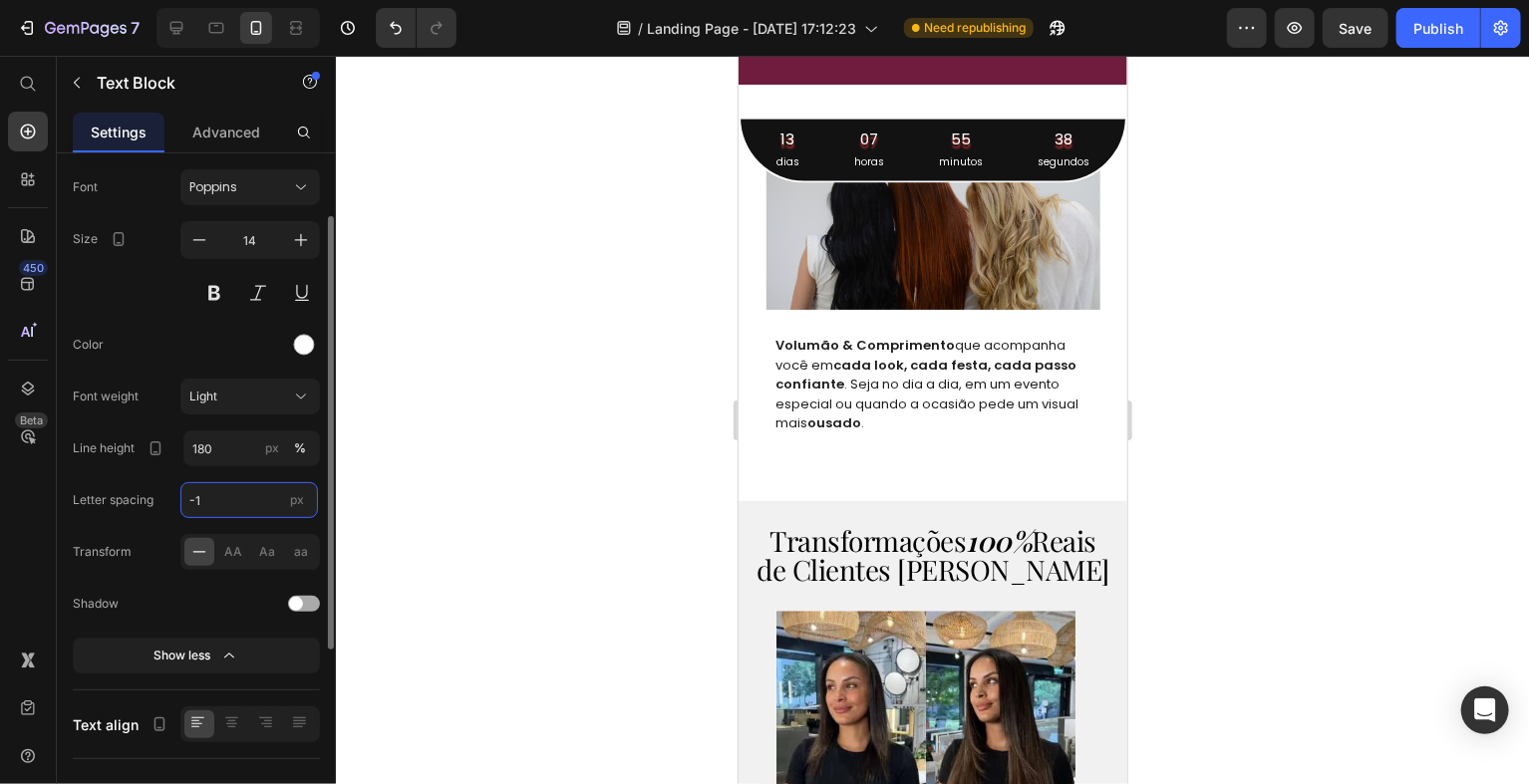 type on "0" 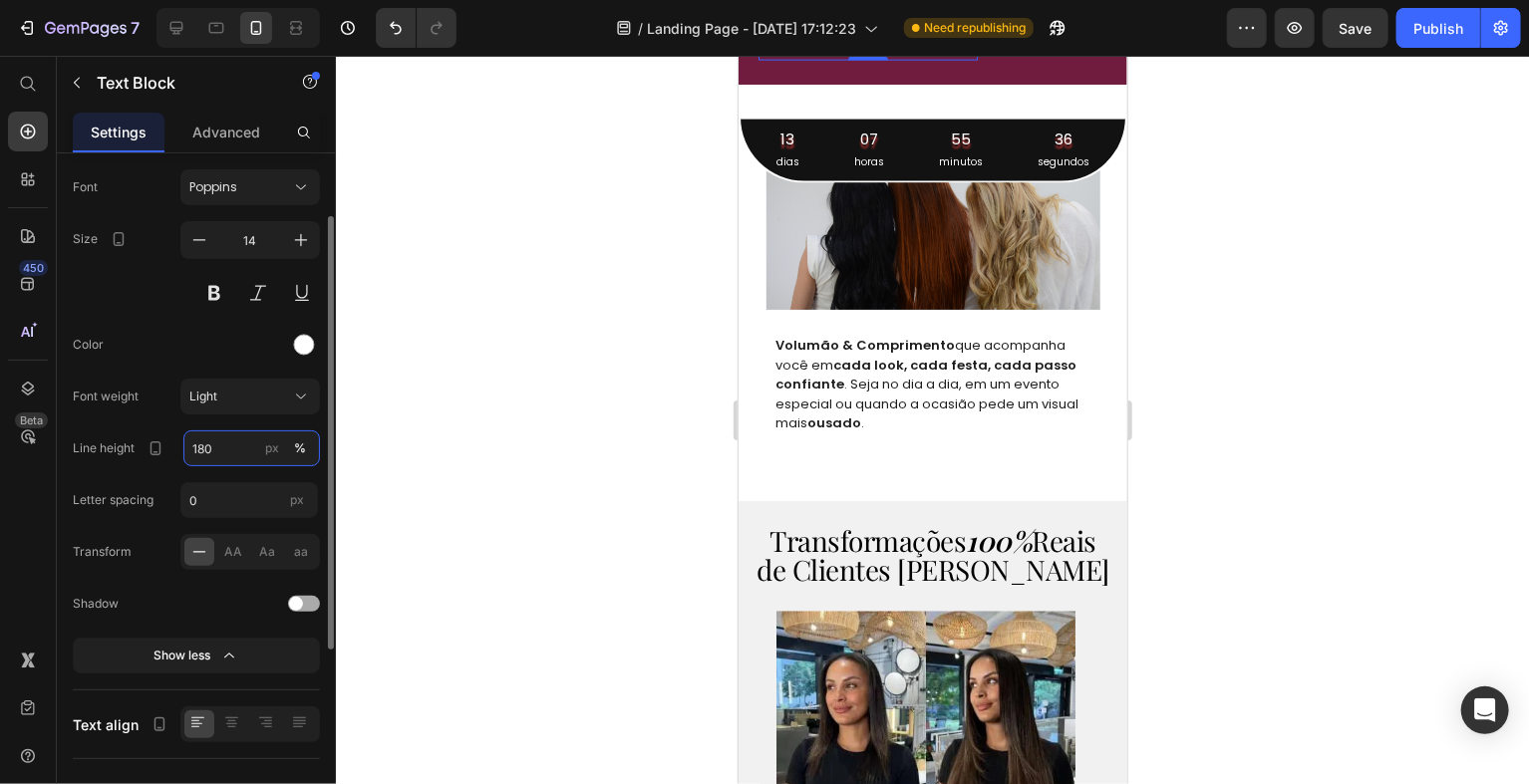 click on "180" at bounding box center (251, 448) 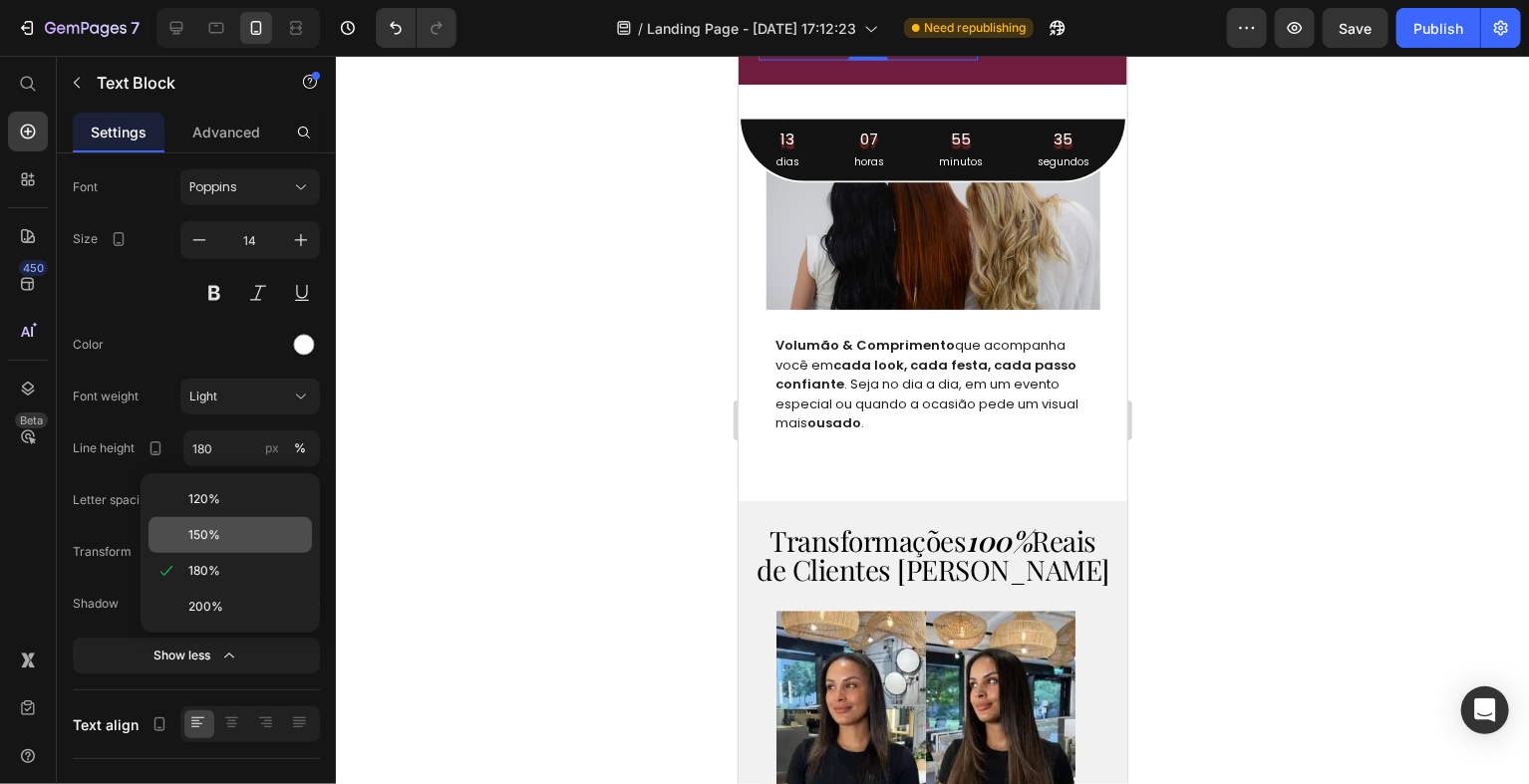 click on "150%" at bounding box center [204, 535] 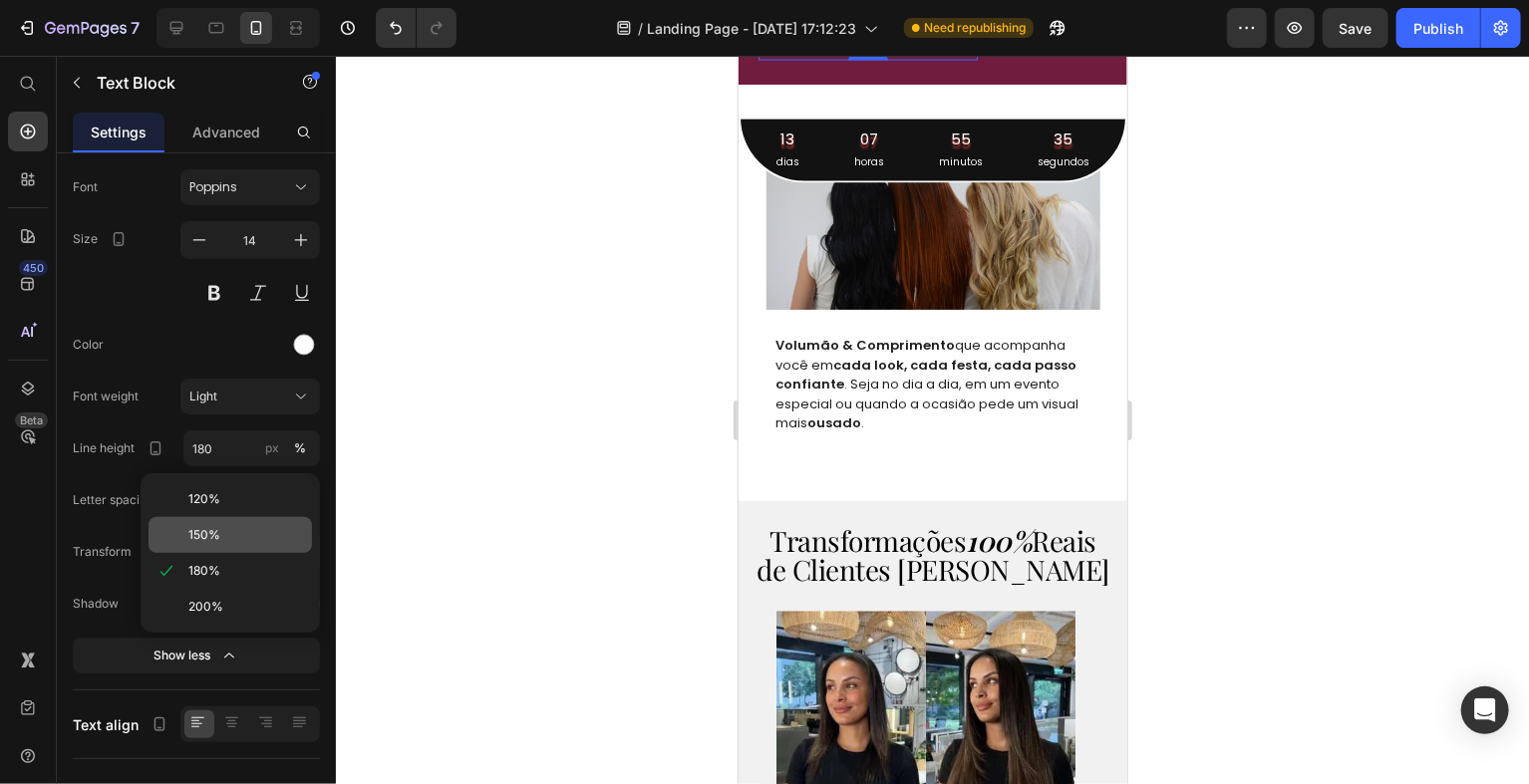 type on "150" 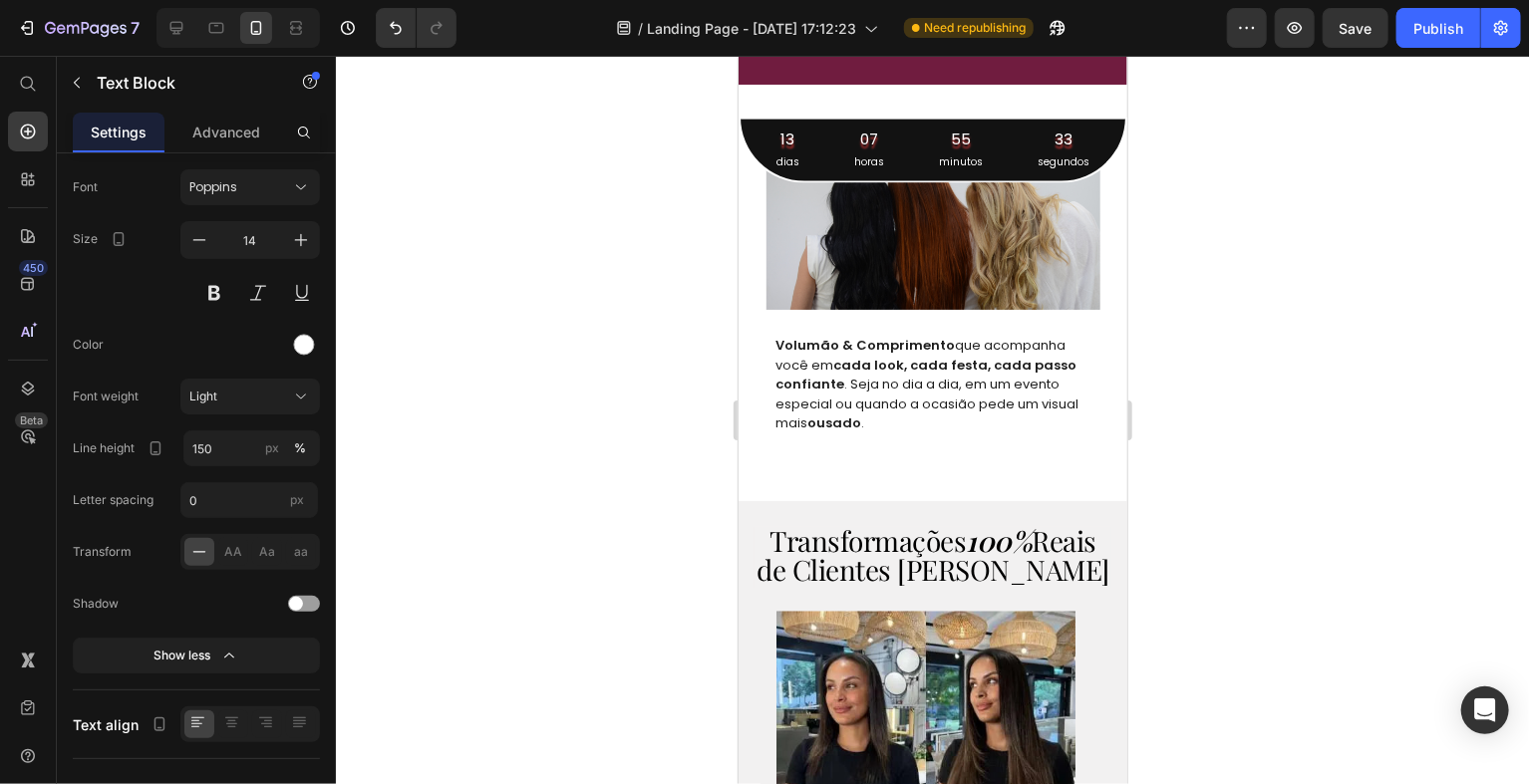 click 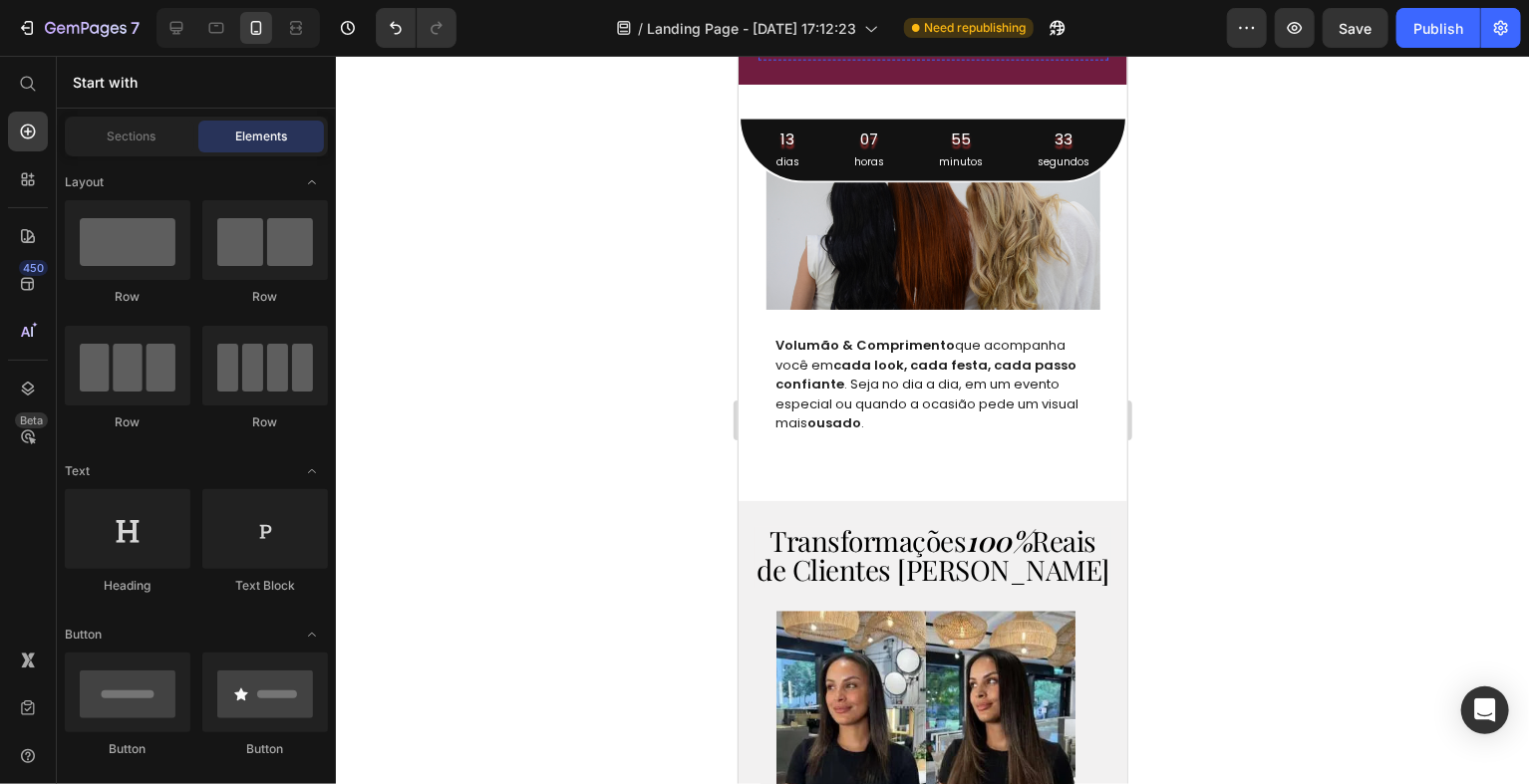 click on "Ajuste o fio no espaço, de modo em que ele fique bem ajustado e rente ao couro cabeludo." at bounding box center (1102, -43) 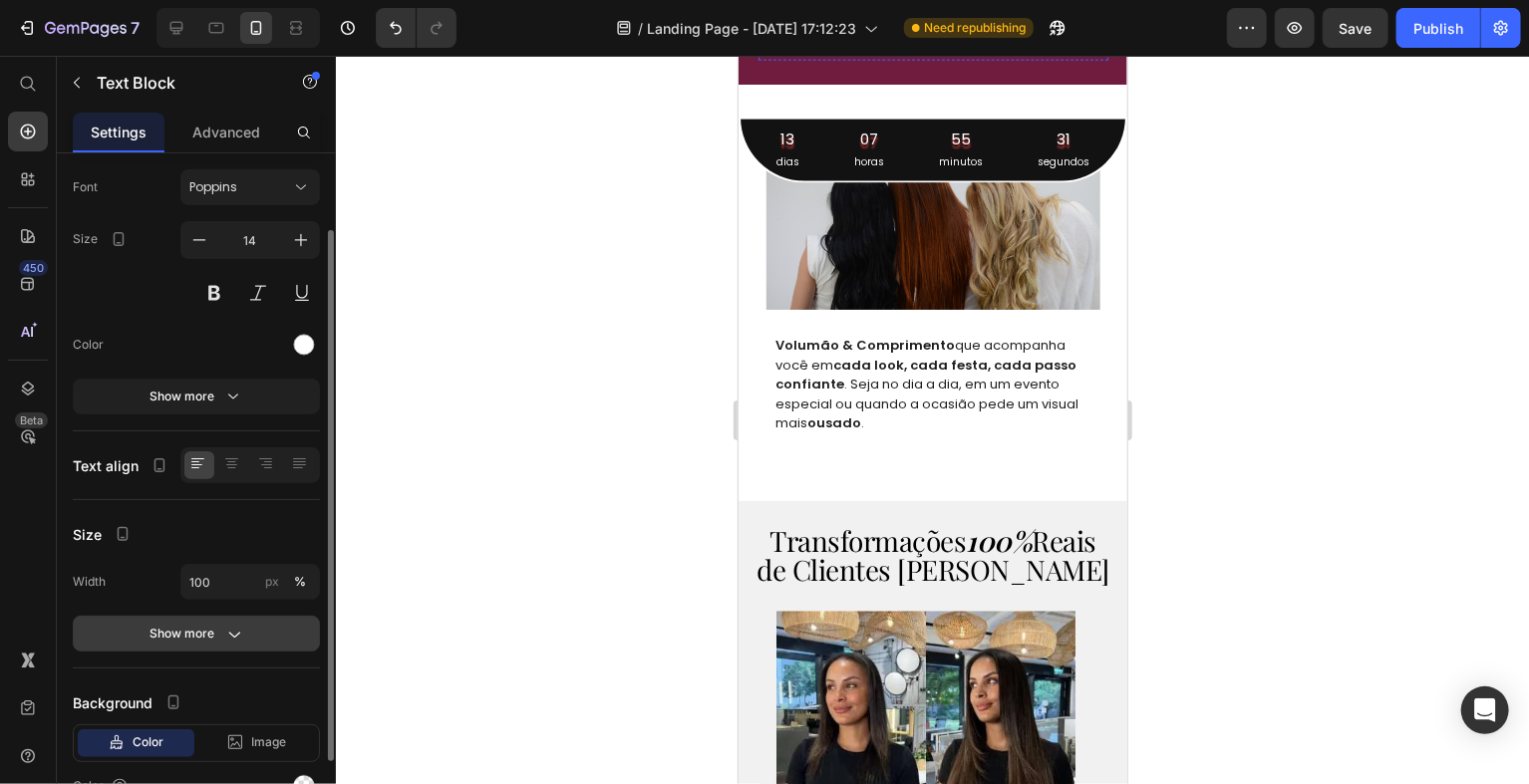 click on "Show more" 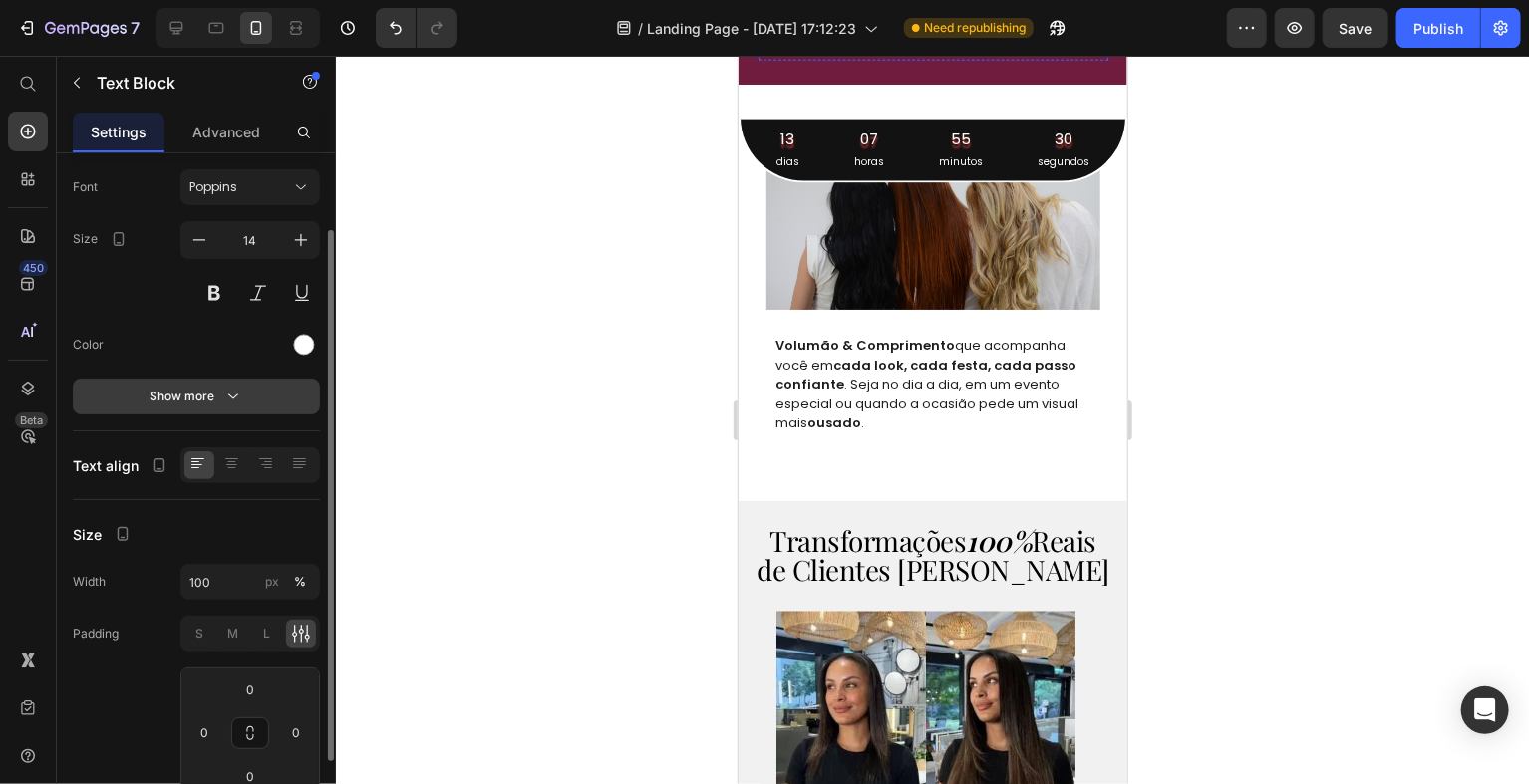 click on "Show more" at bounding box center [196, 396] 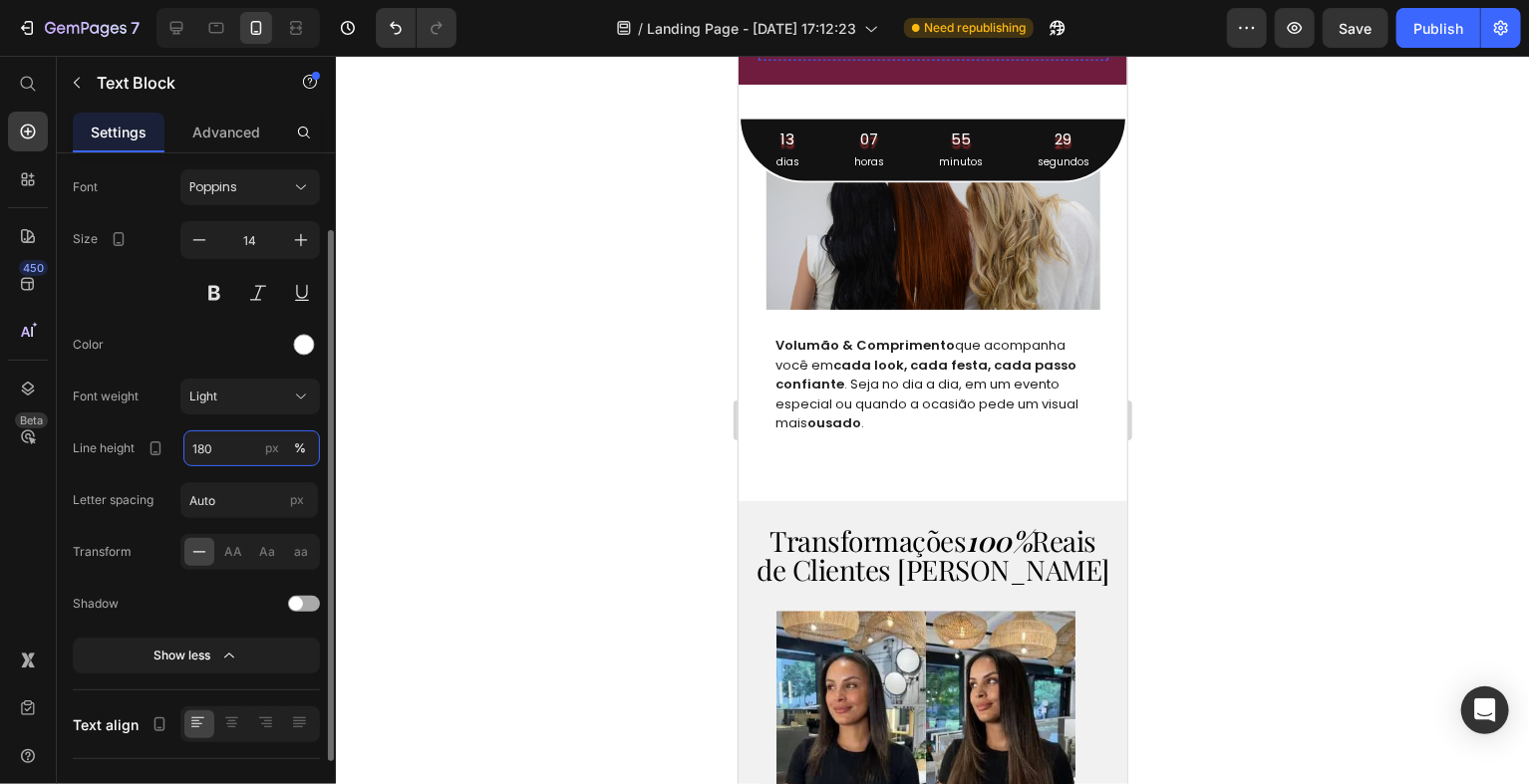 click on "180" at bounding box center (251, 448) 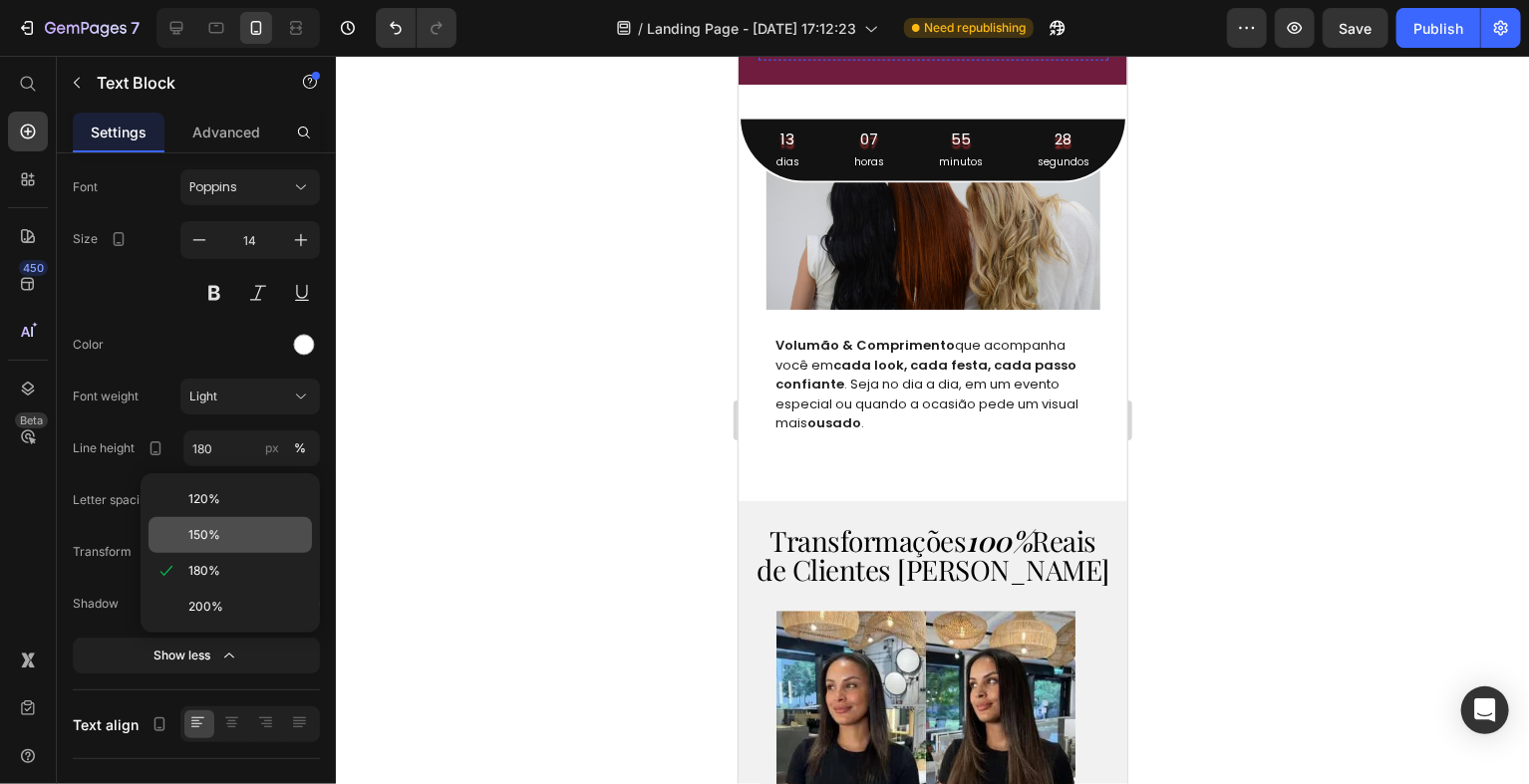 click on "150%" at bounding box center [246, 535] 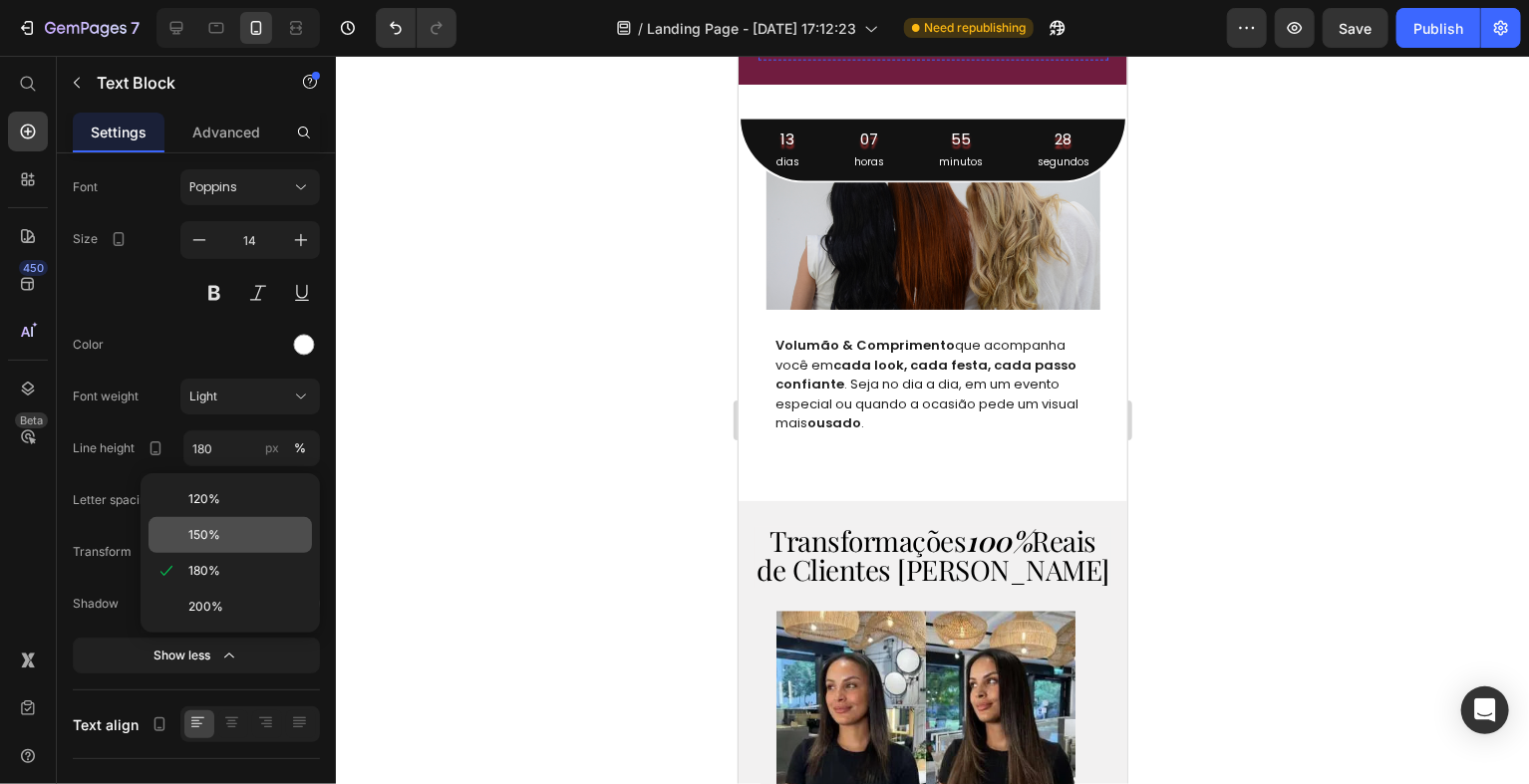 type on "150" 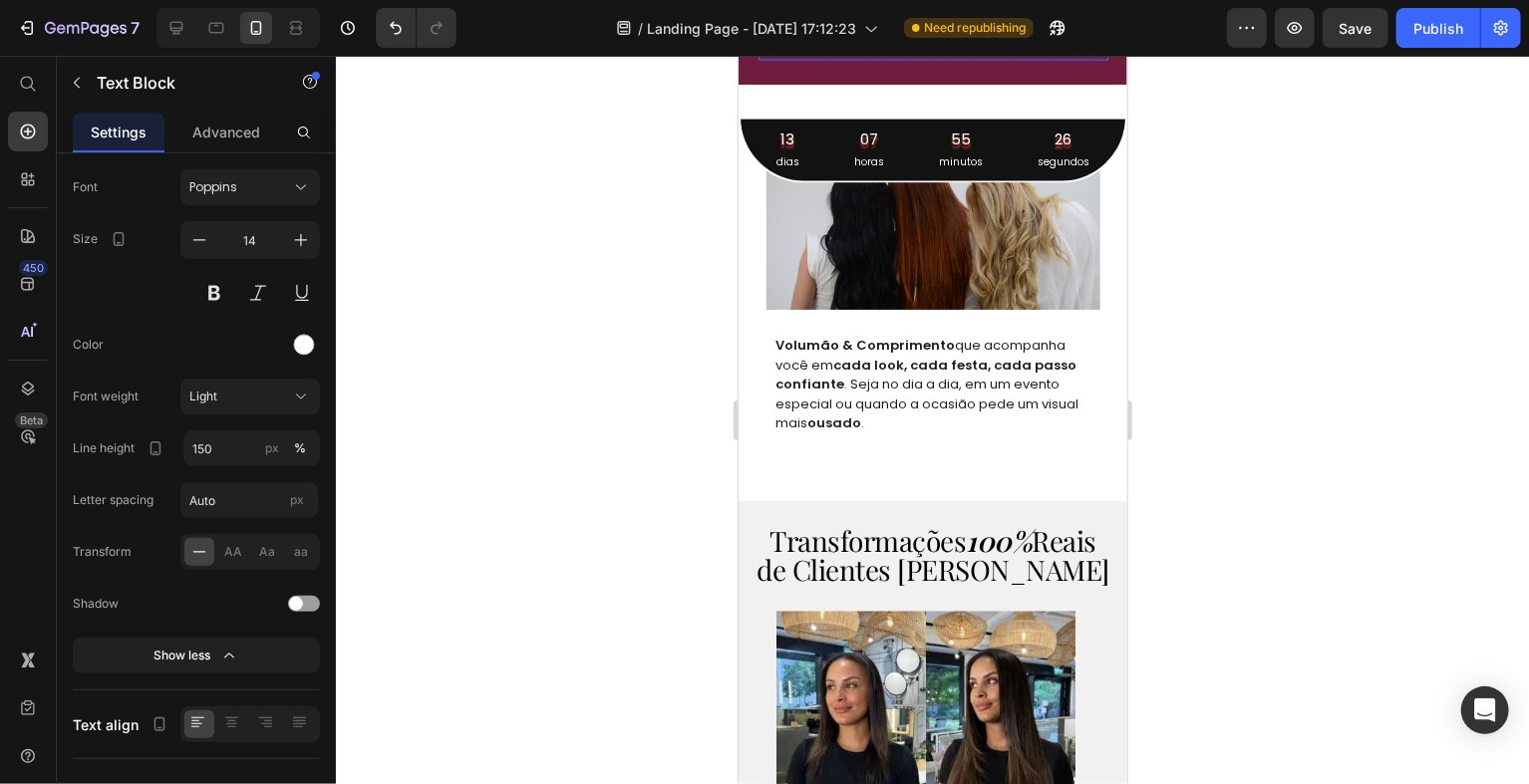 click on "Image PASSO 1 : Heading Separe a parte superior do seu cabelo e forme um coque. Deixando um espaço aproximadamente um de 1cm e na região superior da cabeça. Text Block Image PASSO 2 : Heading Ajuste o fio no espaço, de modo em que ele fique bem ajustado e rente ao couro cabeludo. Text Block   0 Image PASSO 3 : Heading Solte a parte presa anteriormente para cobrir o fio invisível e, com a ajuda de um pente, penteie o seu aplique e estilize do jeito que preferir. Text Block" at bounding box center [932, -132] 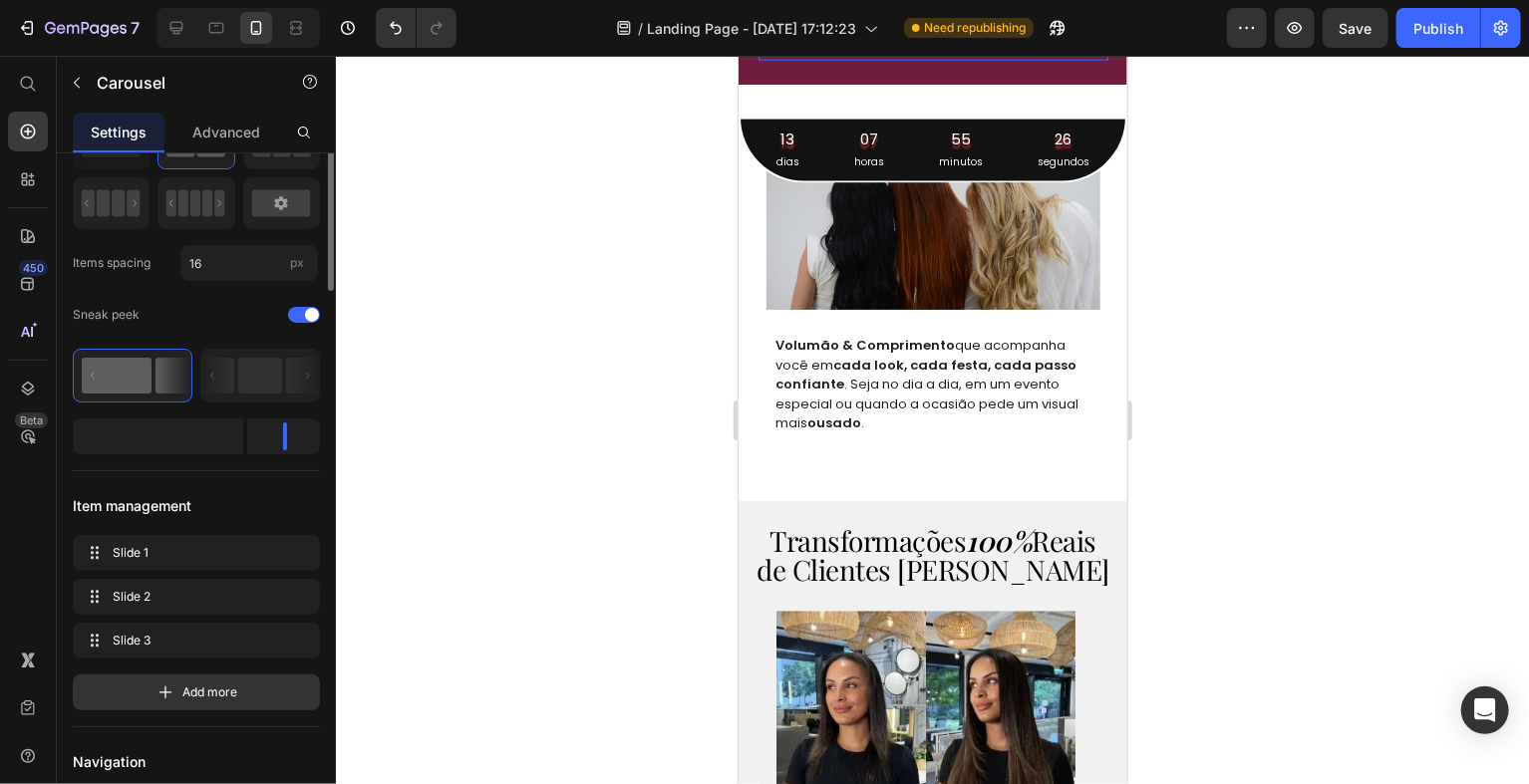 scroll, scrollTop: 0, scrollLeft: 0, axis: both 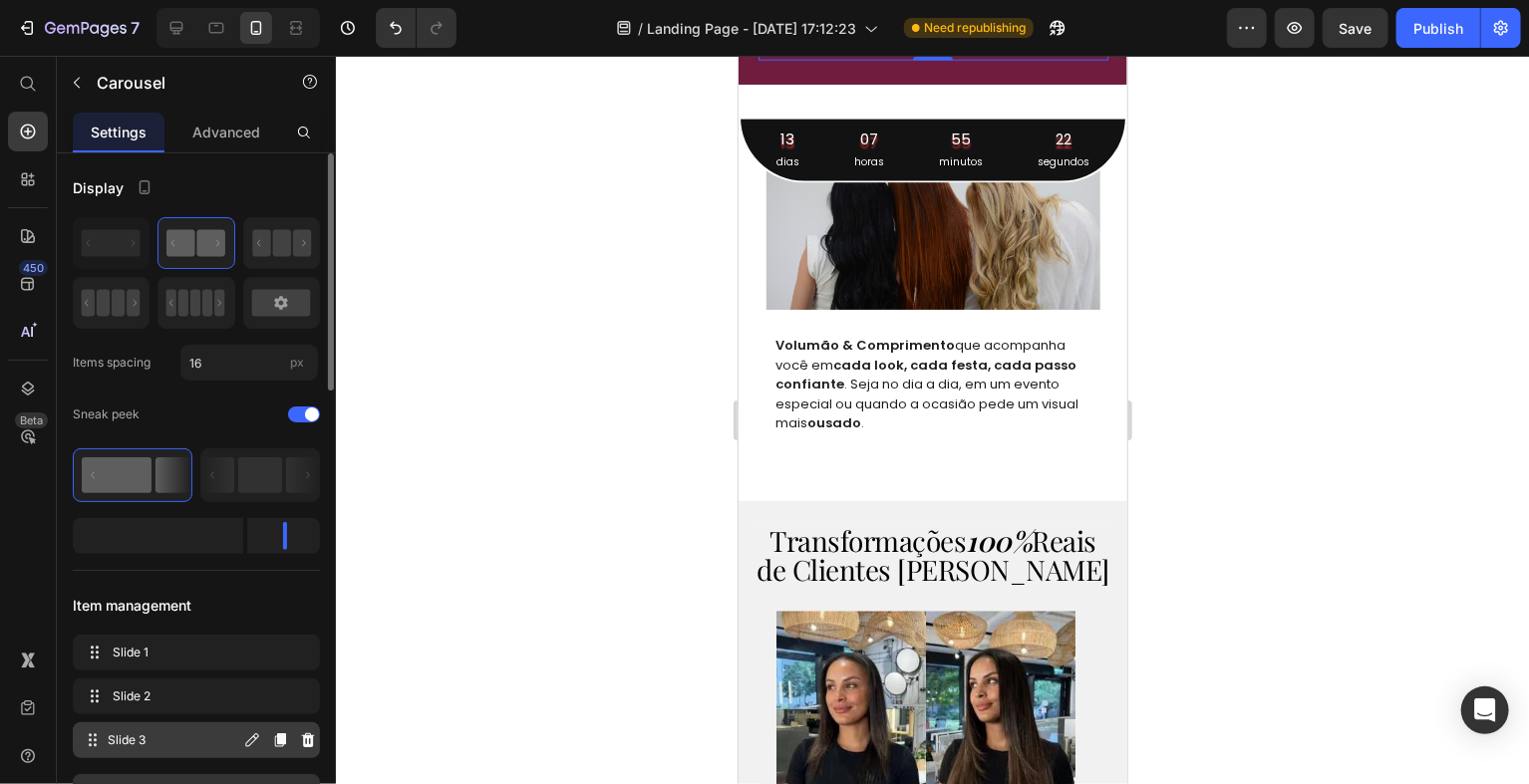 click on "Slide 3 Slide 3" at bounding box center (160, 740) 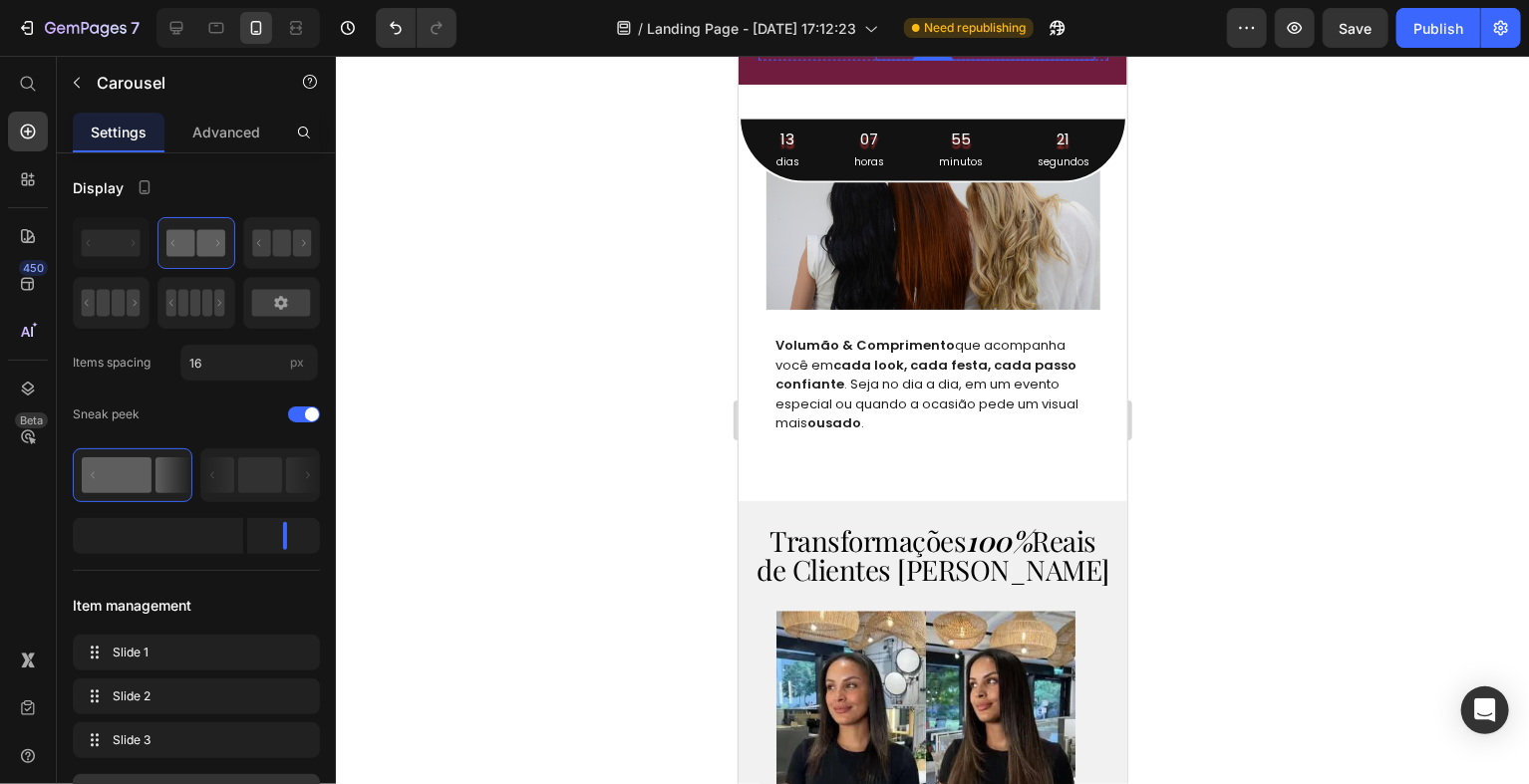 click on "Solte a parte presa anteriormente para cobrir o fio invisível e, com a ajuda de um pente, penteie o seu aplique e estilize do jeito que preferir." at bounding box center [985, -18] 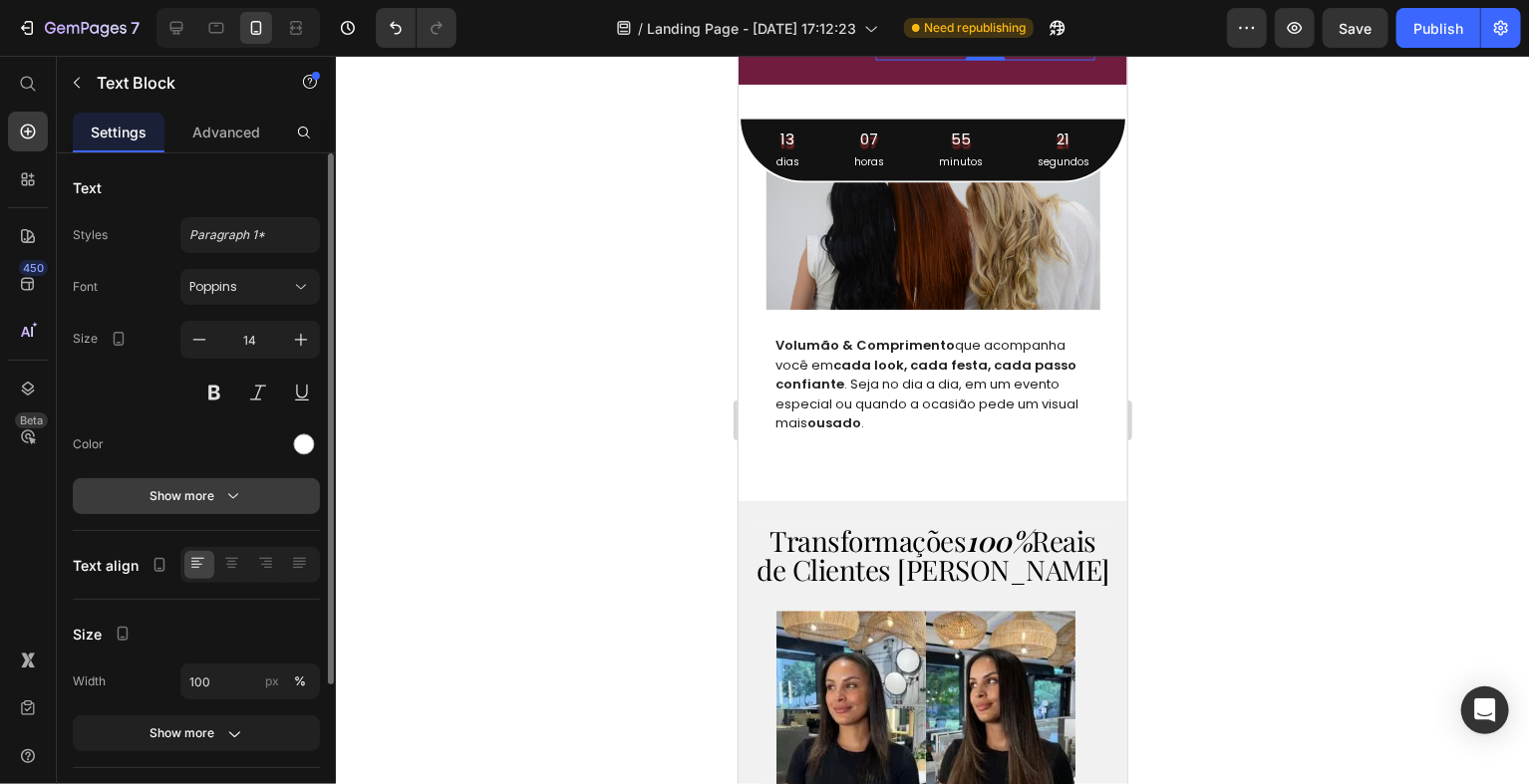 click 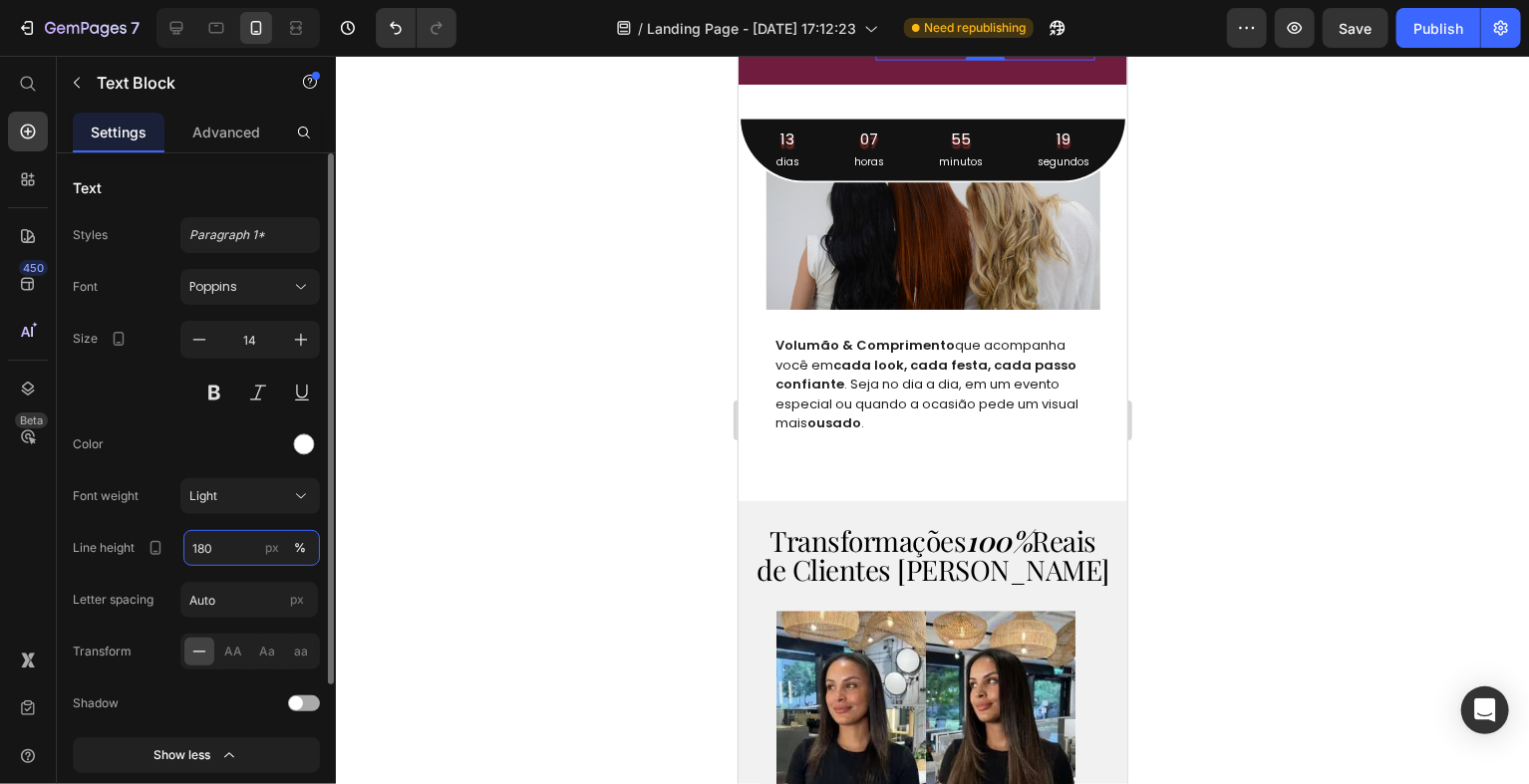 click on "180" at bounding box center [251, 548] 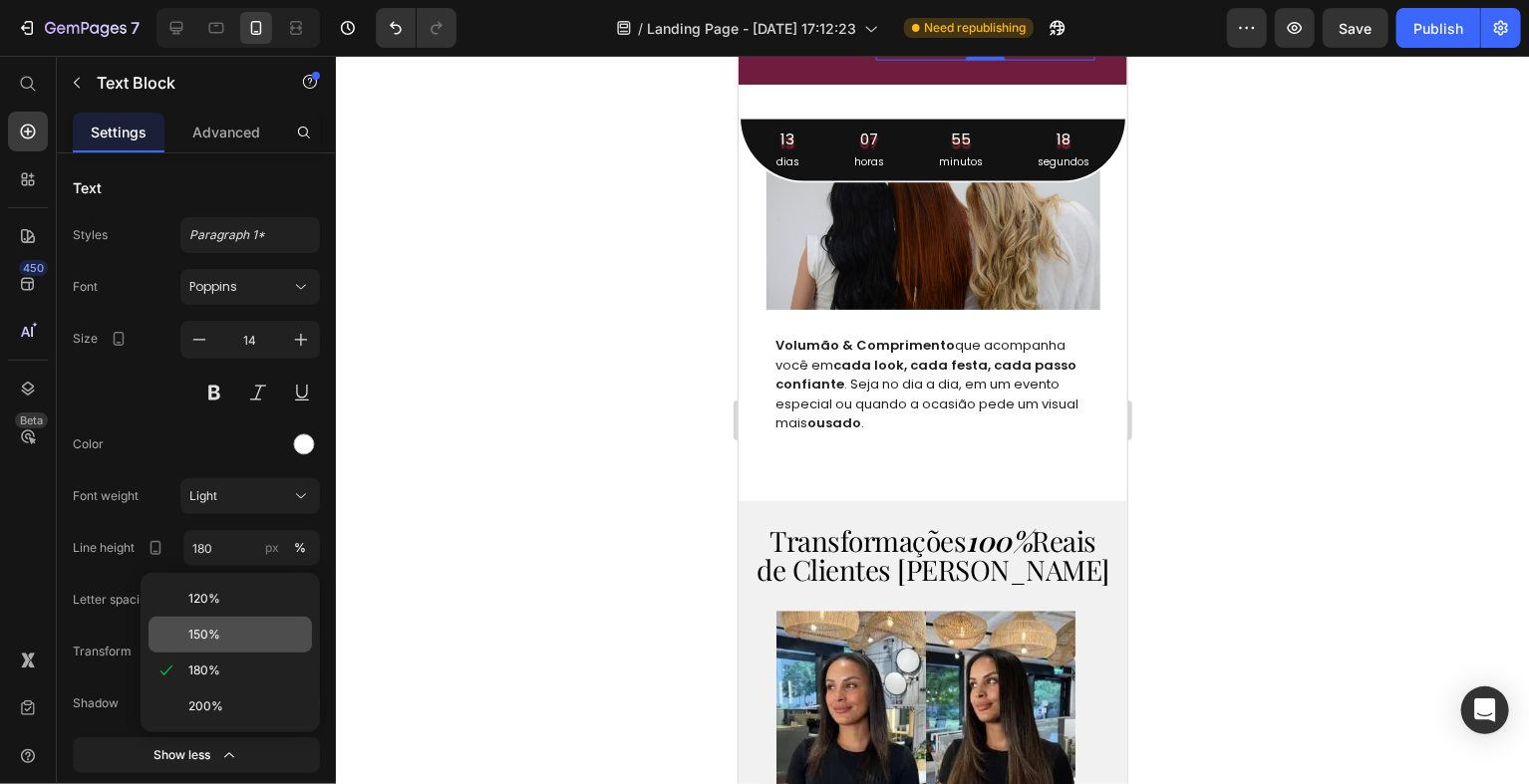 click on "150%" 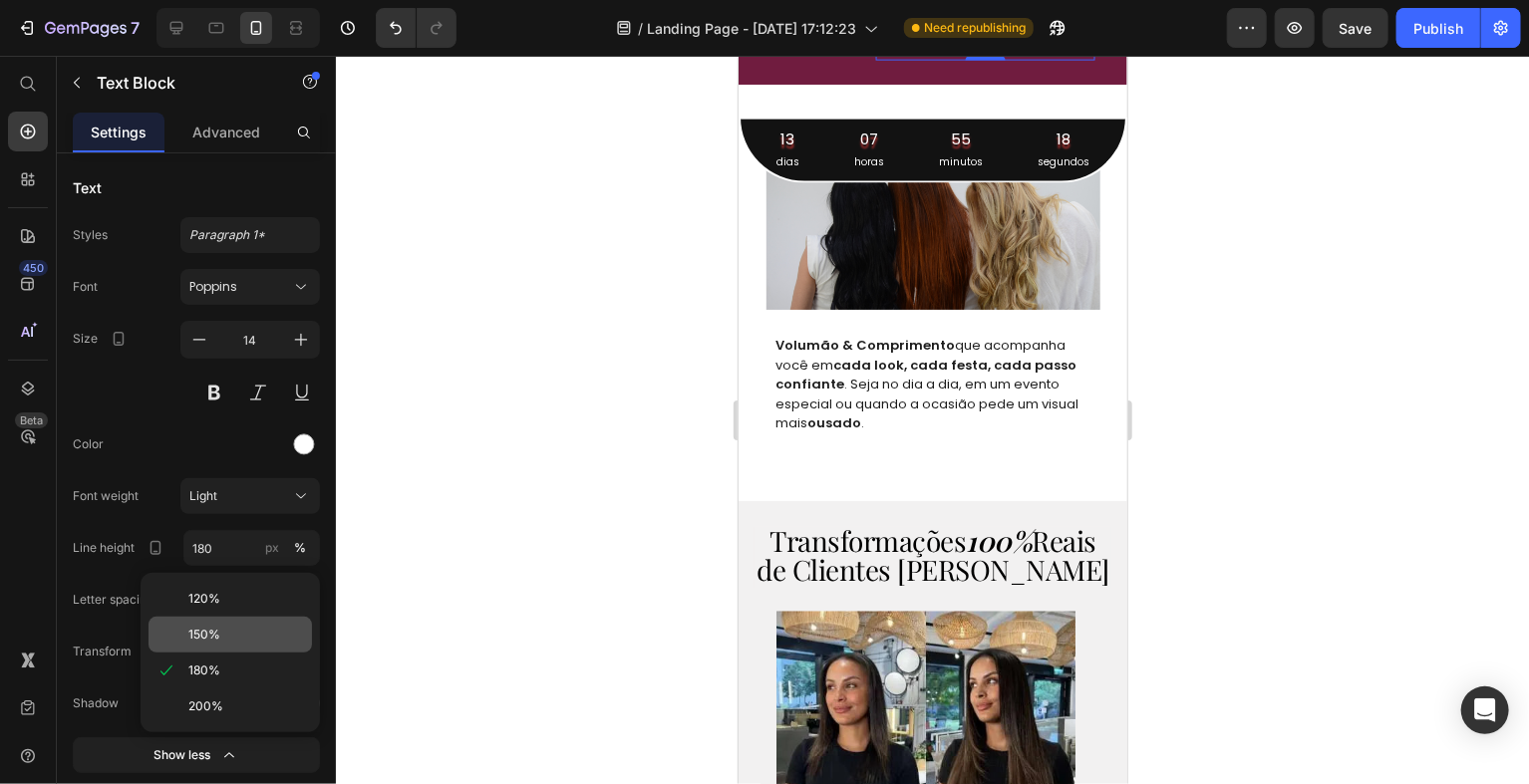type on "150" 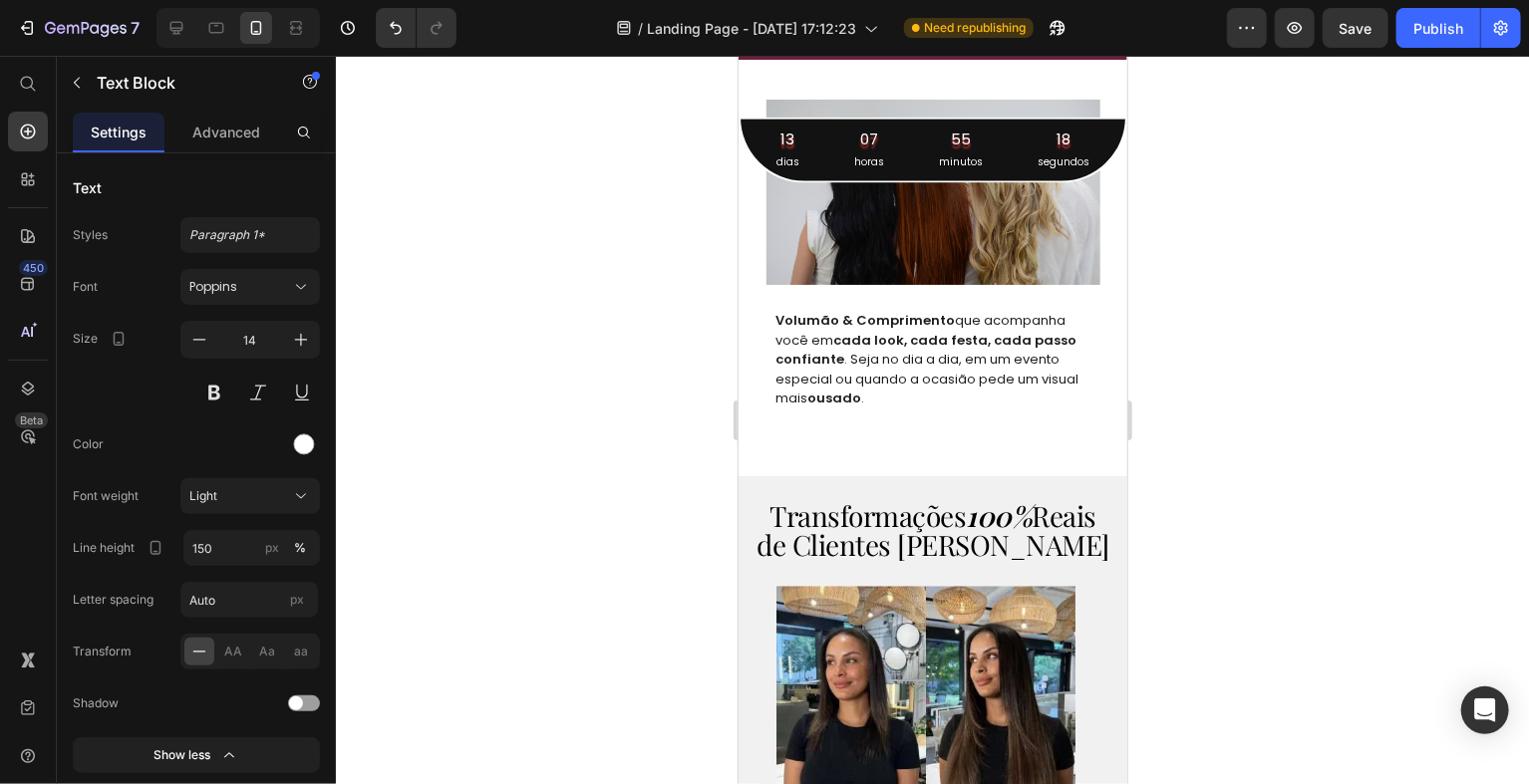 click 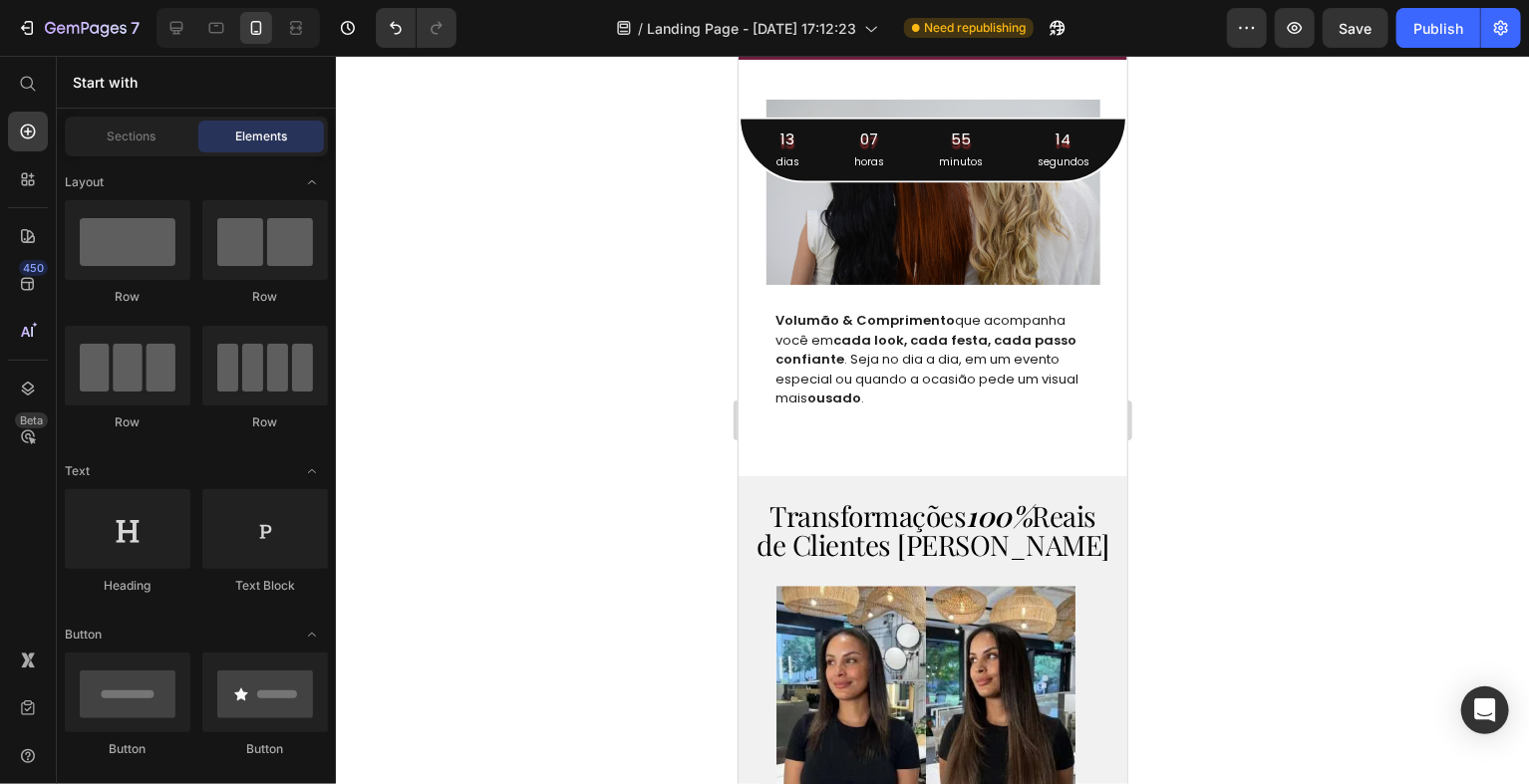 click on "Image PASSO 3 : Heading Solte a parte presa anteriormente para cobrir o fio invisível e, com a ajuda de um pente, penteie o seu aplique e estilize do jeito que preferir. Text Block" at bounding box center (985, -144) 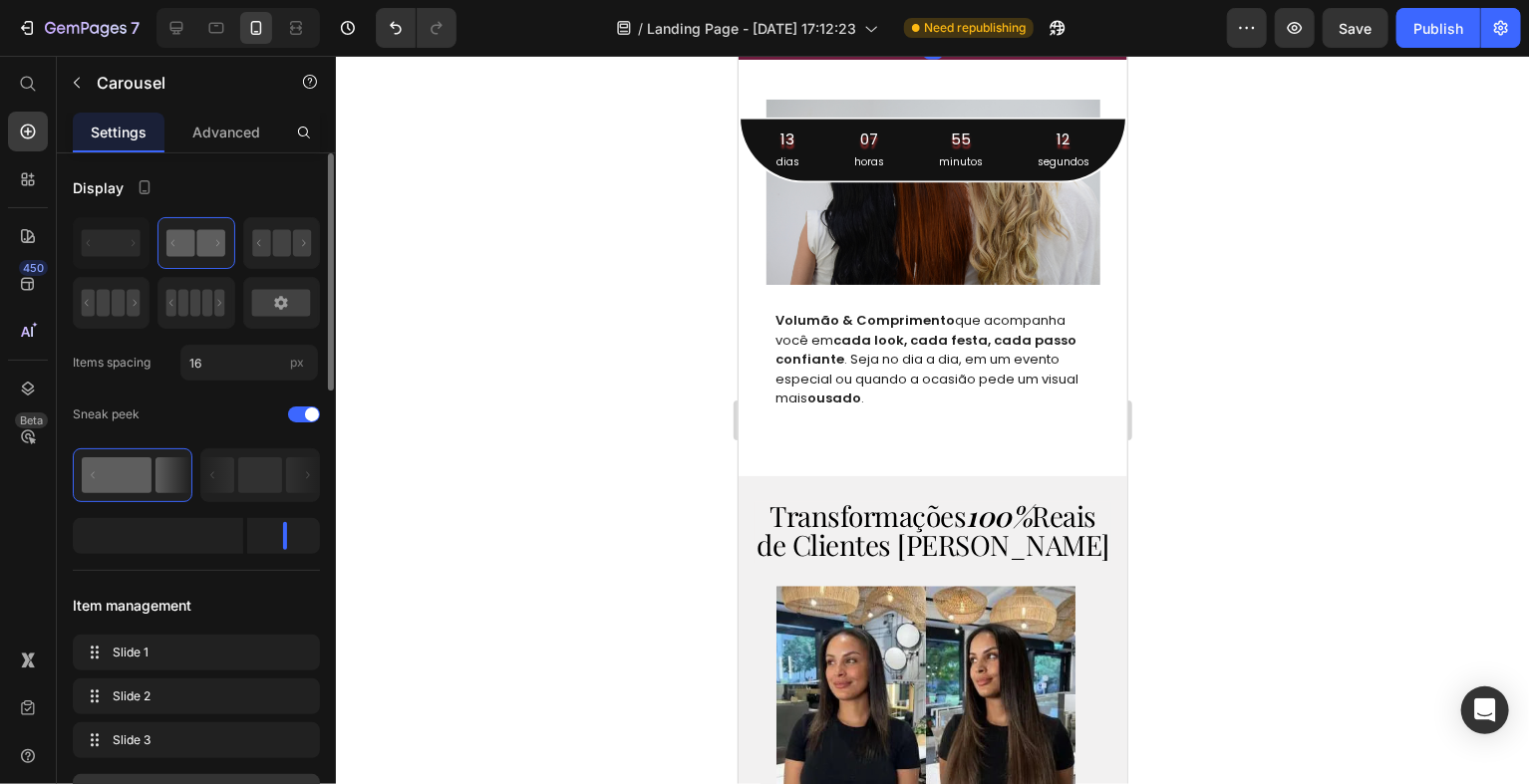 scroll, scrollTop: 100, scrollLeft: 0, axis: vertical 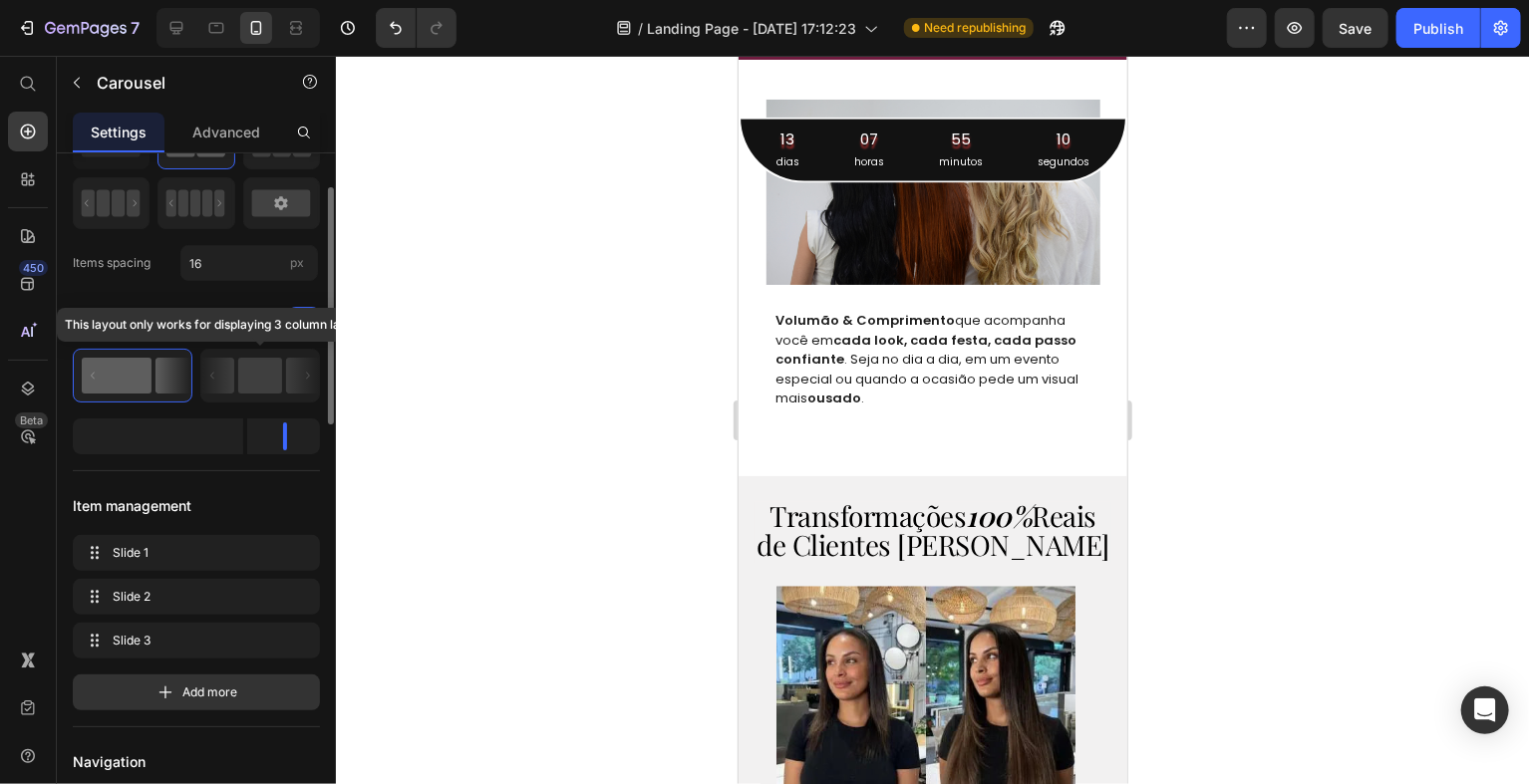 click 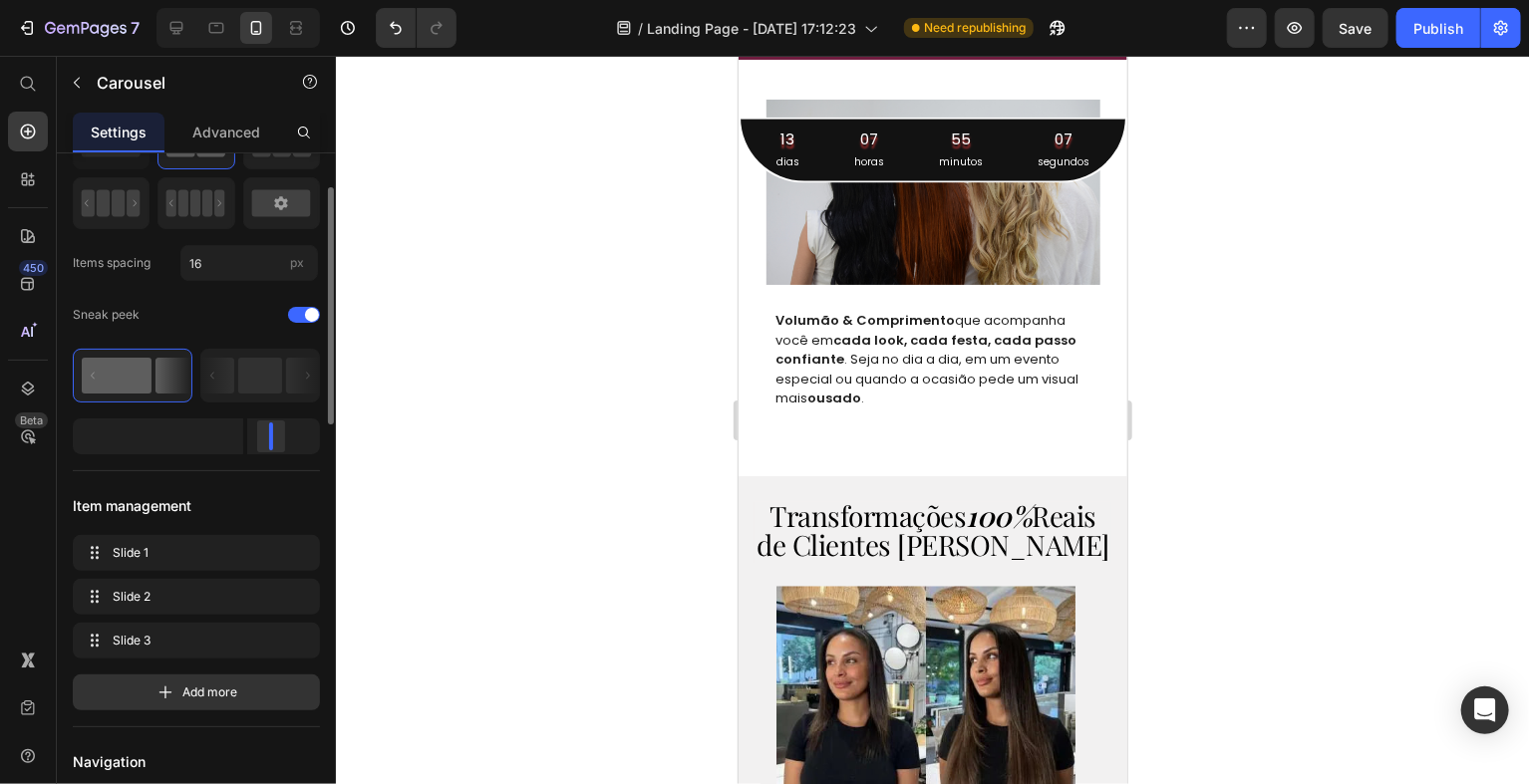 click at bounding box center (283, 436) 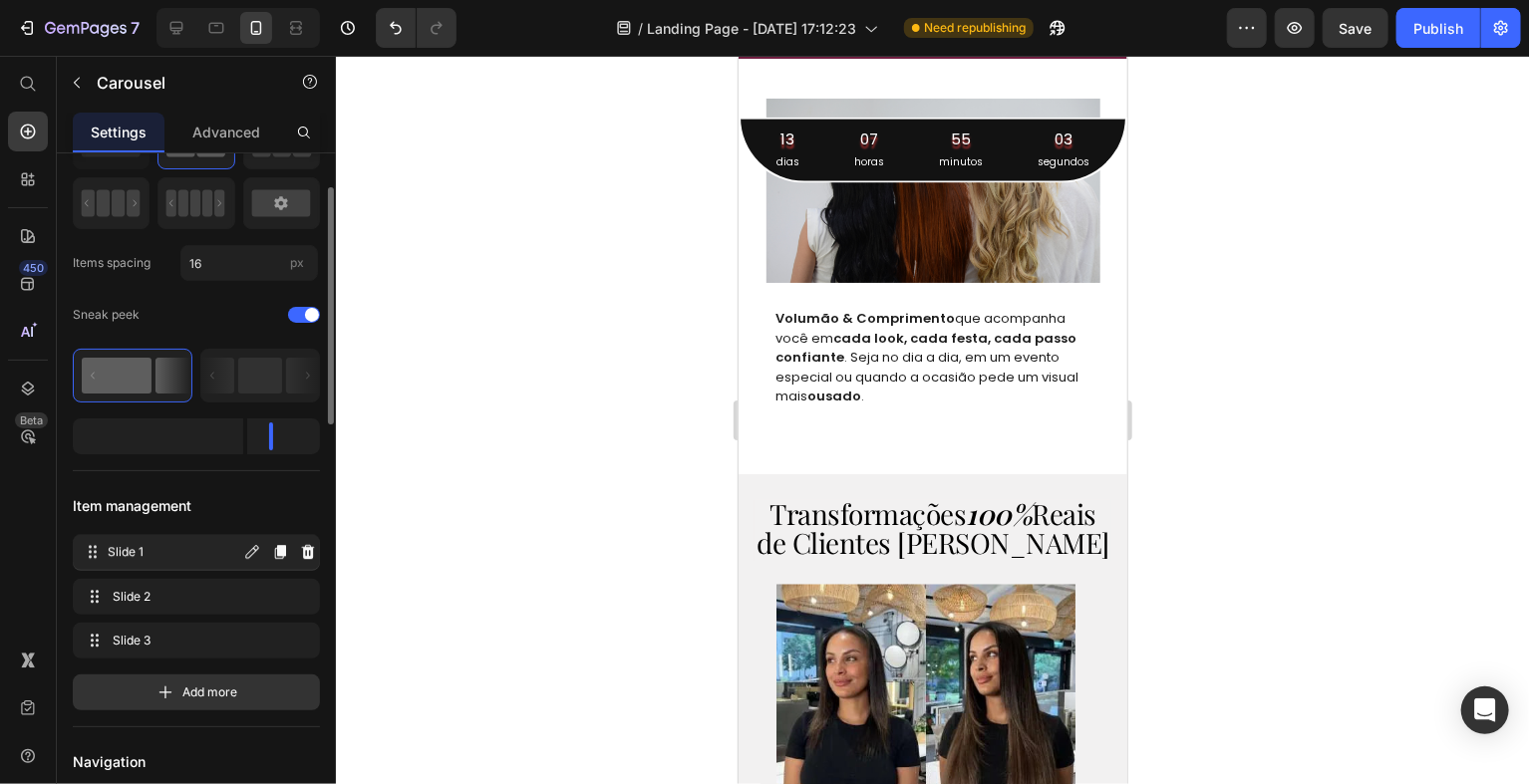 click on "Slide 1 Slide 1" at bounding box center (196, 553) 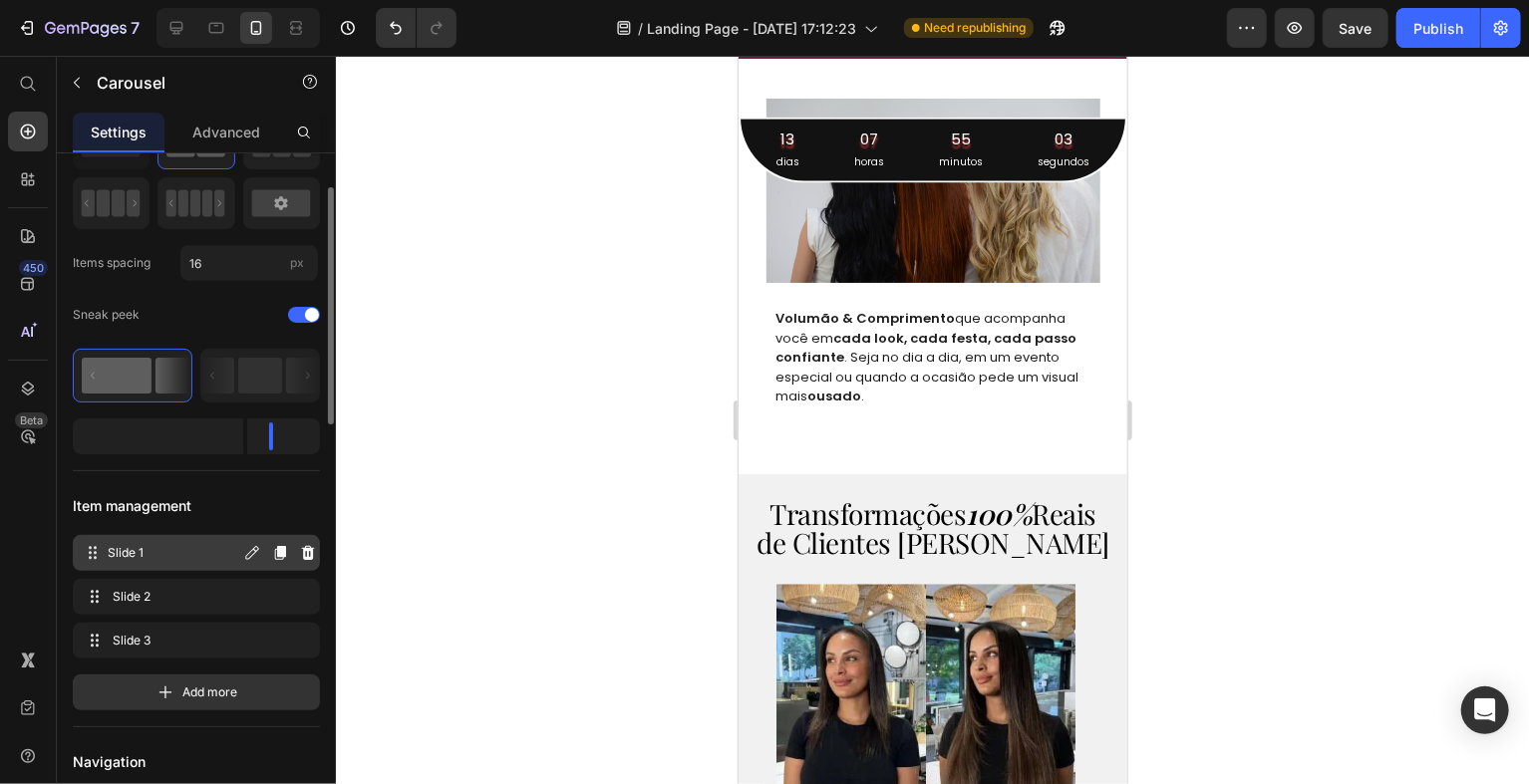 click on "Slide 1 Slide 1" at bounding box center [160, 553] 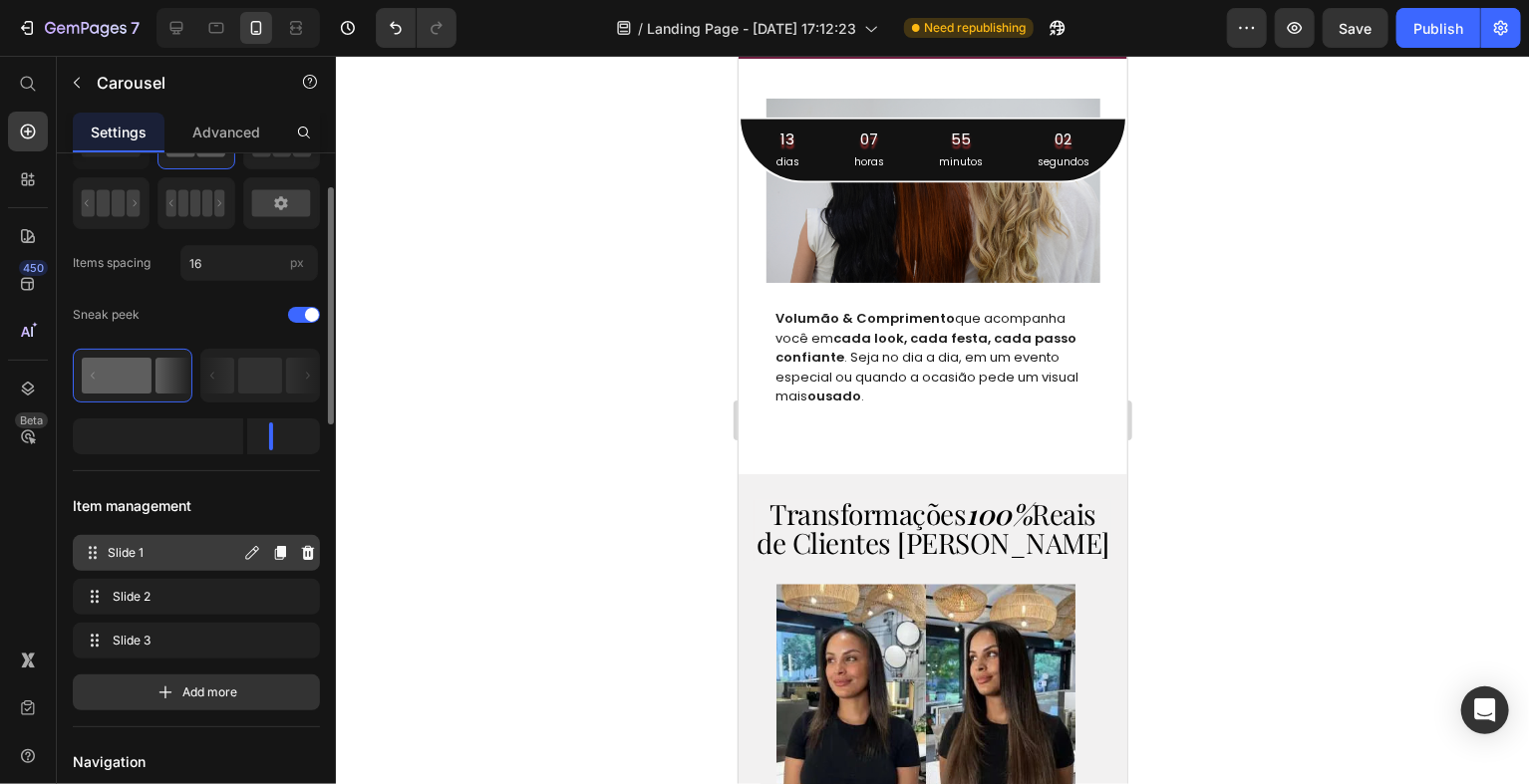 click on "Slide 1 Slide 1" at bounding box center (160, 553) 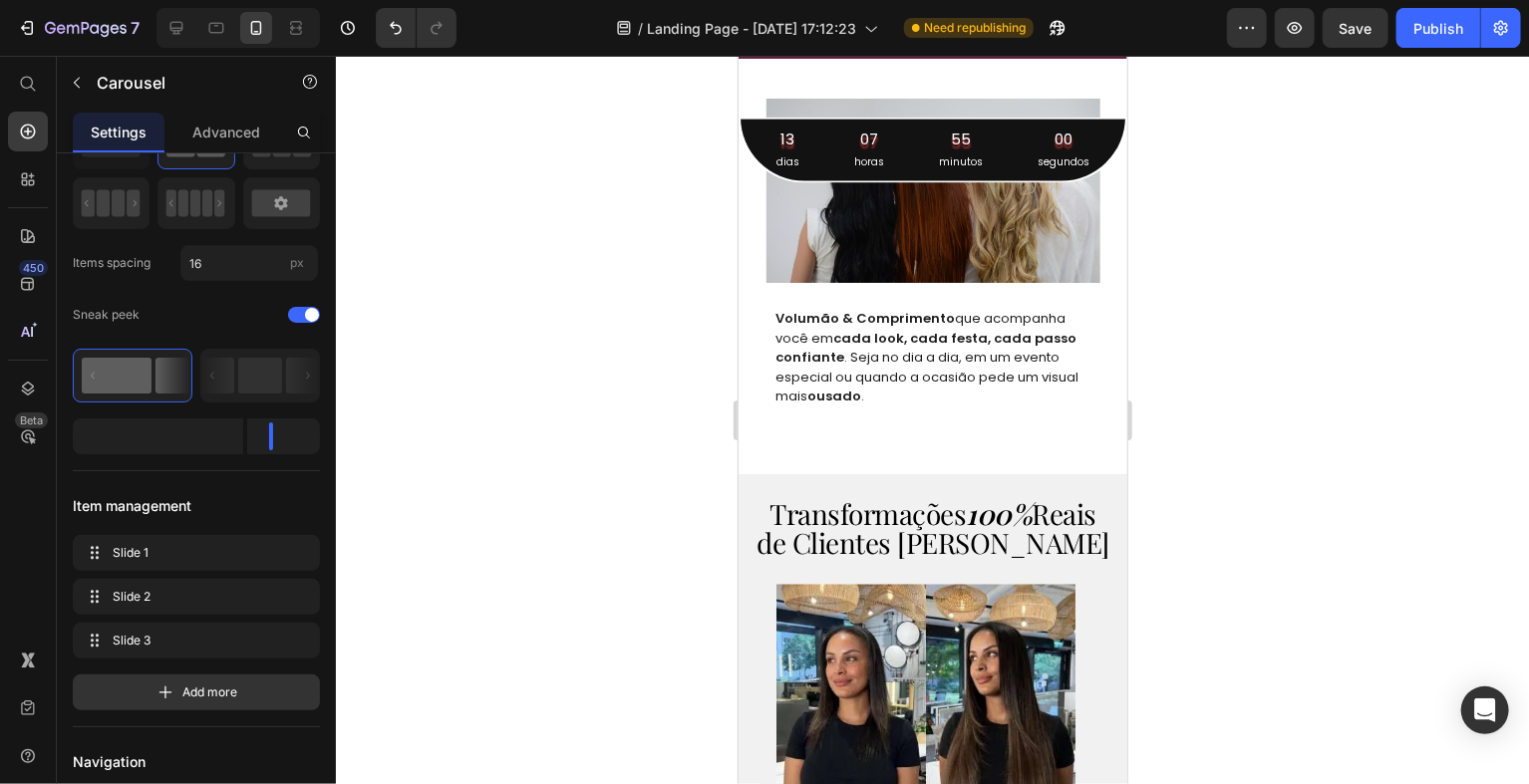 click 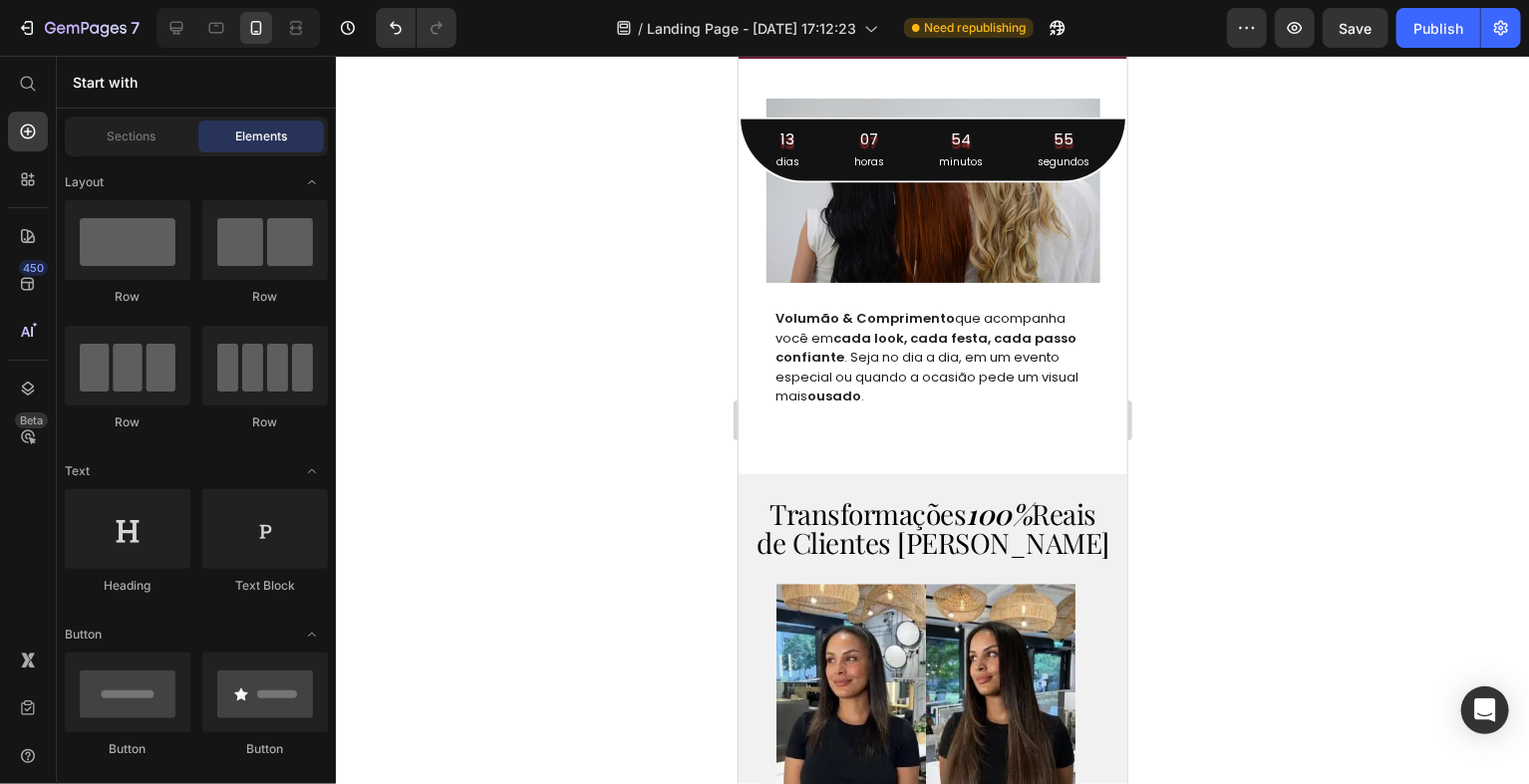 click on "Image PASSO 1 : Heading Separe a parte superior do seu cabelo e forme um coque. Deixando um espaço aproximadamente um de 1cm e na região superior da cabeça. Text Block Image PASSO 2 : Heading Ajuste o fio no espaço, de modo em que ele fique bem ajustado e rente ao couro cabeludo. Text Block Image PASSO 3 : Heading Solte a parte presa anteriormente para cobrir o fio invisível e, com a ajuda de um pente, penteie o seu aplique e estilize do jeito que preferir. Text Block" at bounding box center [932, -145] 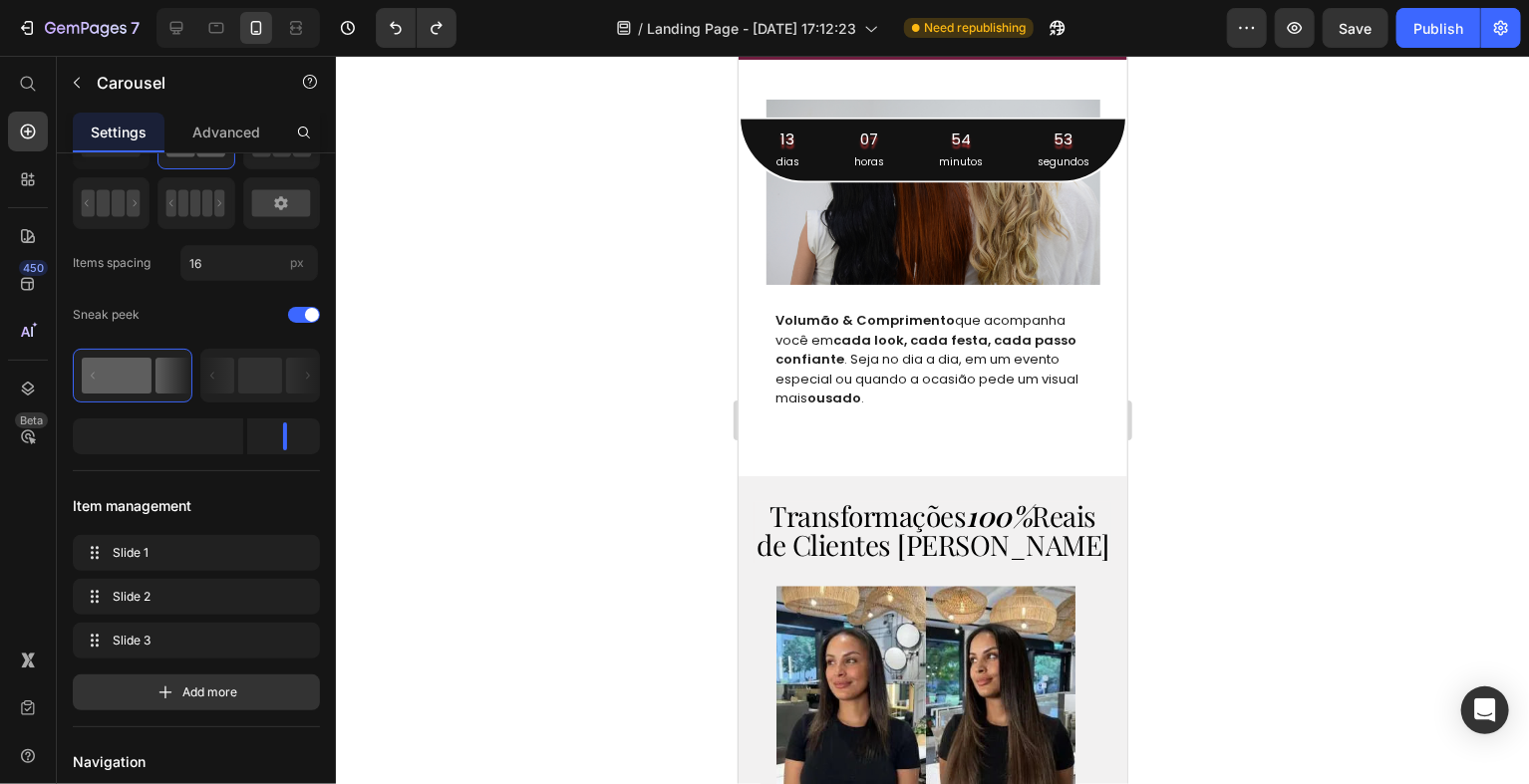 click 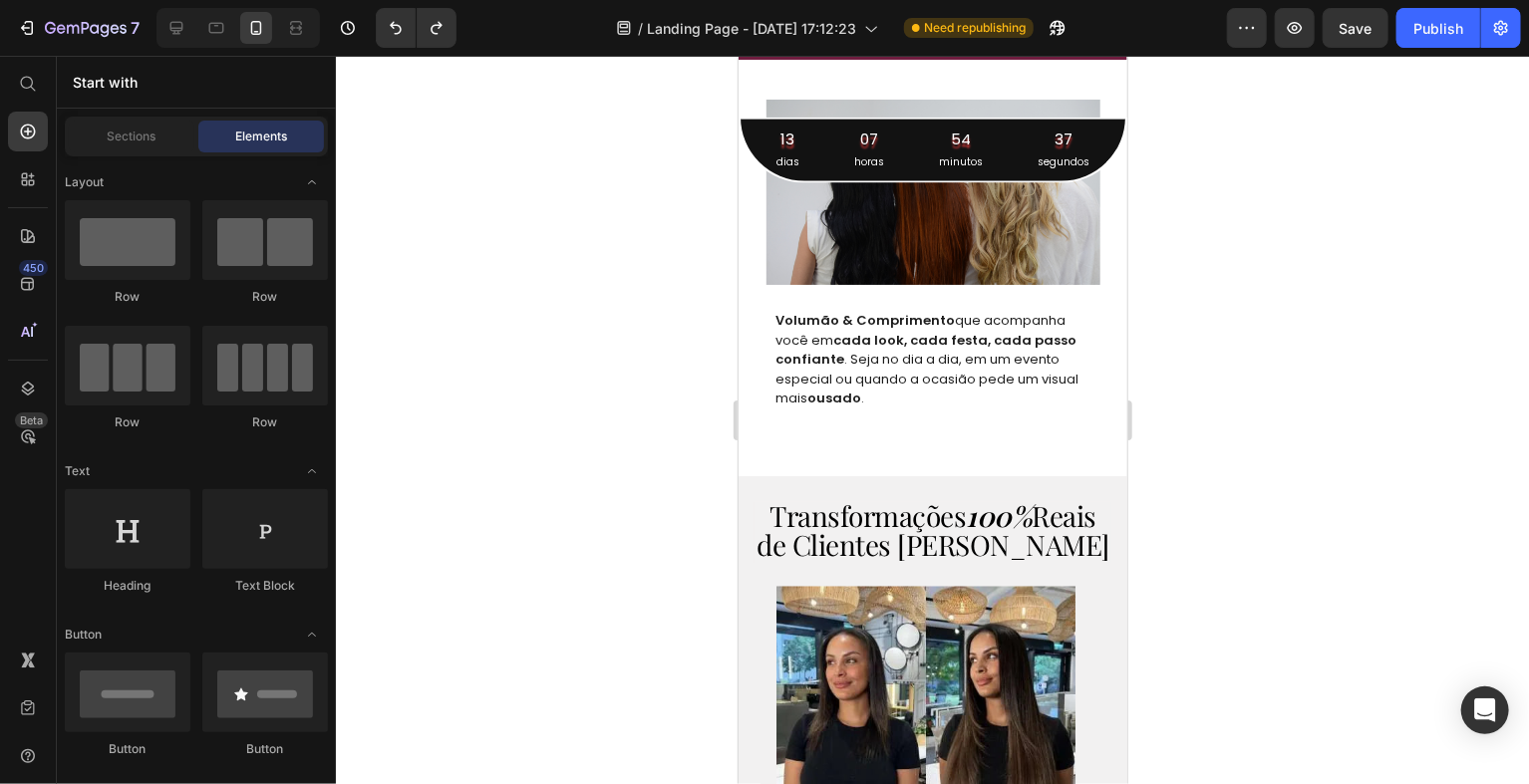 click on "Image PASSO 1 : Heading Separe a parte superior do seu cabelo e forme um coque. Deixando um espaço aproximadamente um de 1cm e na região superior da cabeça. Text Block Image PASSO 2 : Heading Ajuste o fio no espaço, de modo em que ele fique bem ajustado e rente ao couro cabeludo. Text Block Image PASSO 3 : Heading Solte a parte presa anteriormente para cobrir o fio invisível e, com a ajuda de um pente, penteie o seu aplique e estilize do jeito que preferir. Text Block" at bounding box center (932, -144) 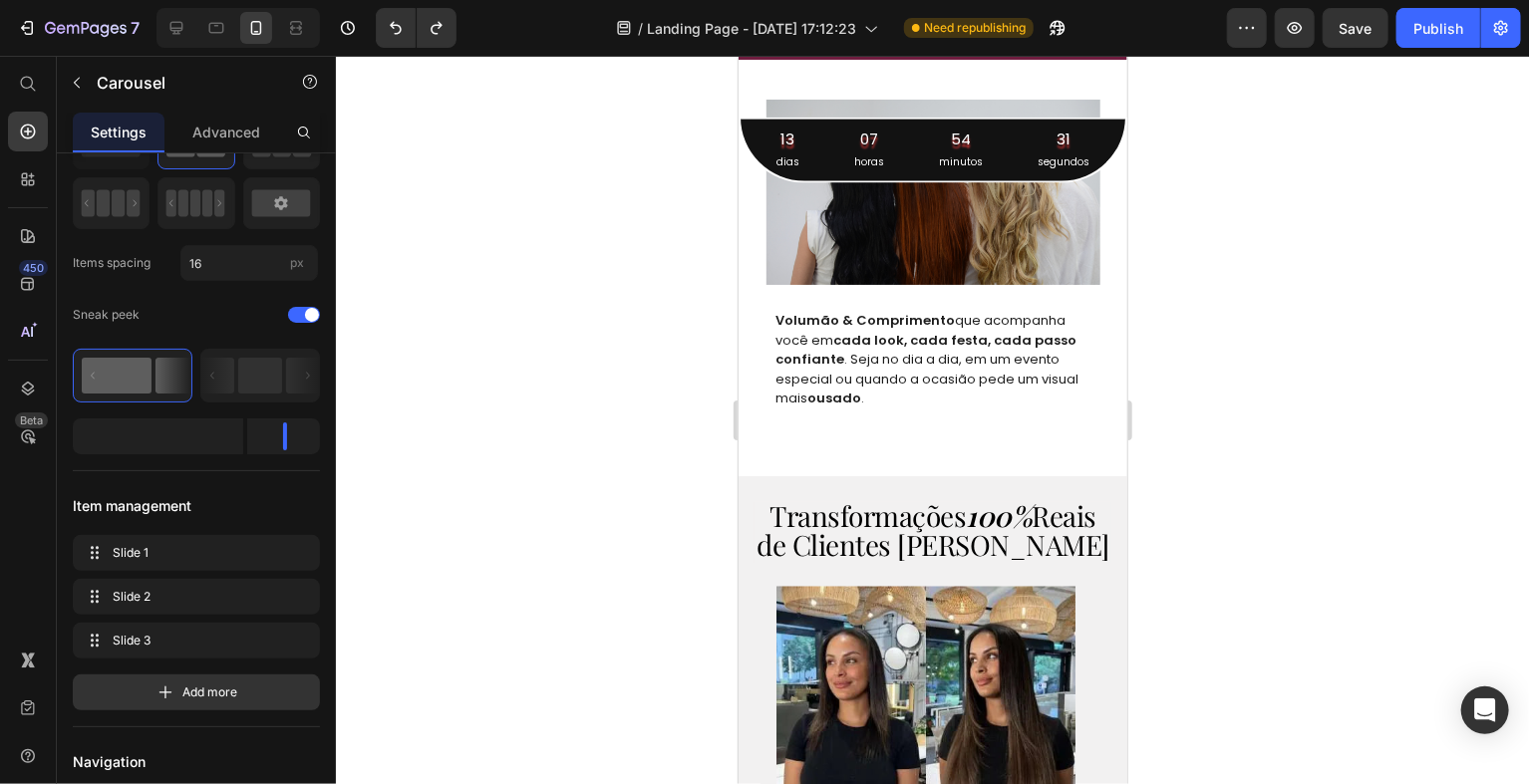 click on "Image PASSO 1 : Heading Separe a parte superior do seu cabelo e forme um coque. Deixando um espaço aproximadamente um de 1cm e na região superior da cabeça. Text Block Image PASSO 2 : Heading Ajuste o fio no espaço, de modo em que ele fique bem ajustado e rente ao couro cabeludo. Text Block Image PASSO 3 : Heading Solte a parte presa anteriormente para cobrir o fio invisível e, com a ajuda de um pente, penteie o seu aplique e estilize do jeito que preferir. Text Block" at bounding box center [932, -144] 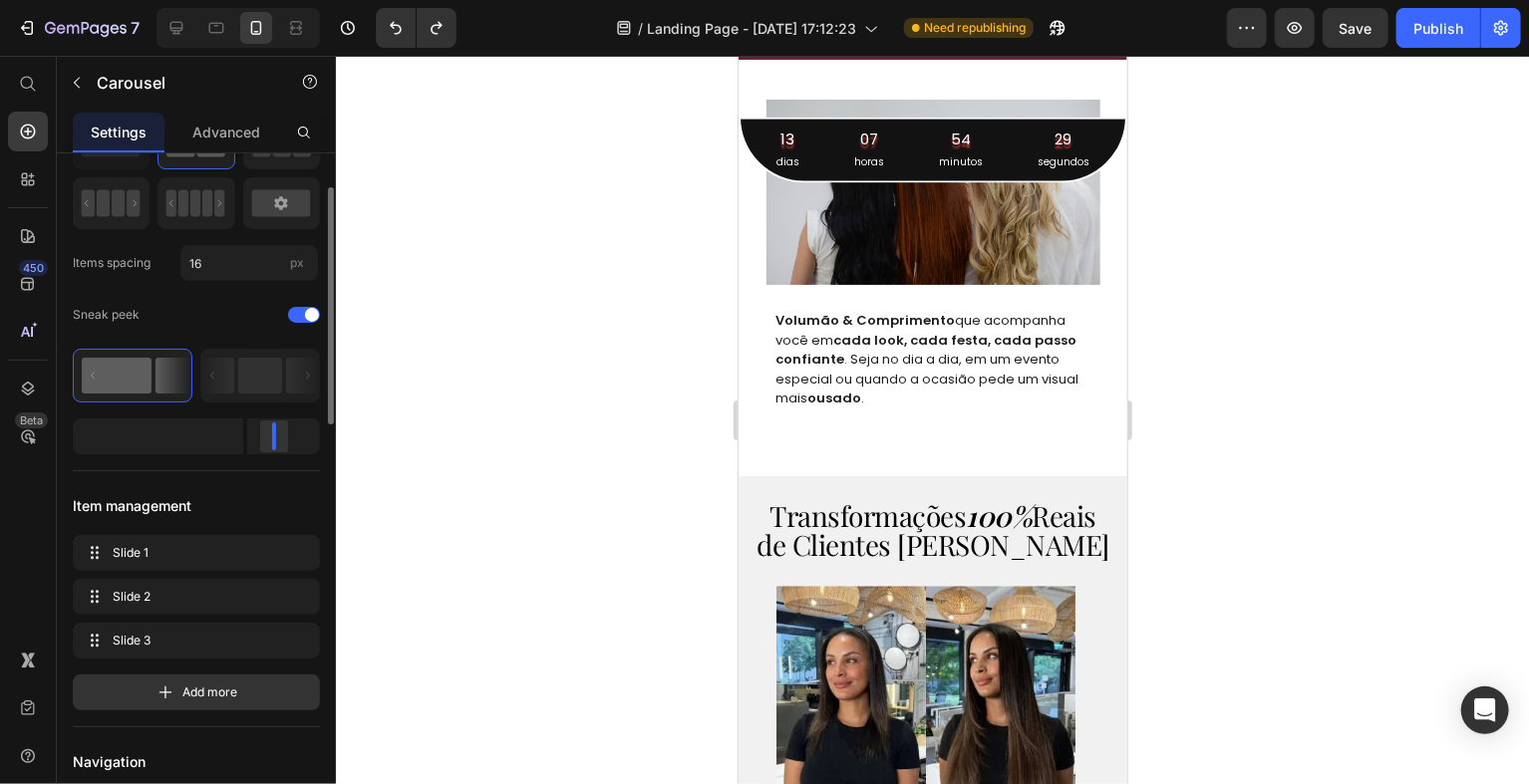 drag, startPoint x: 287, startPoint y: 420, endPoint x: 270, endPoint y: 420, distance: 17 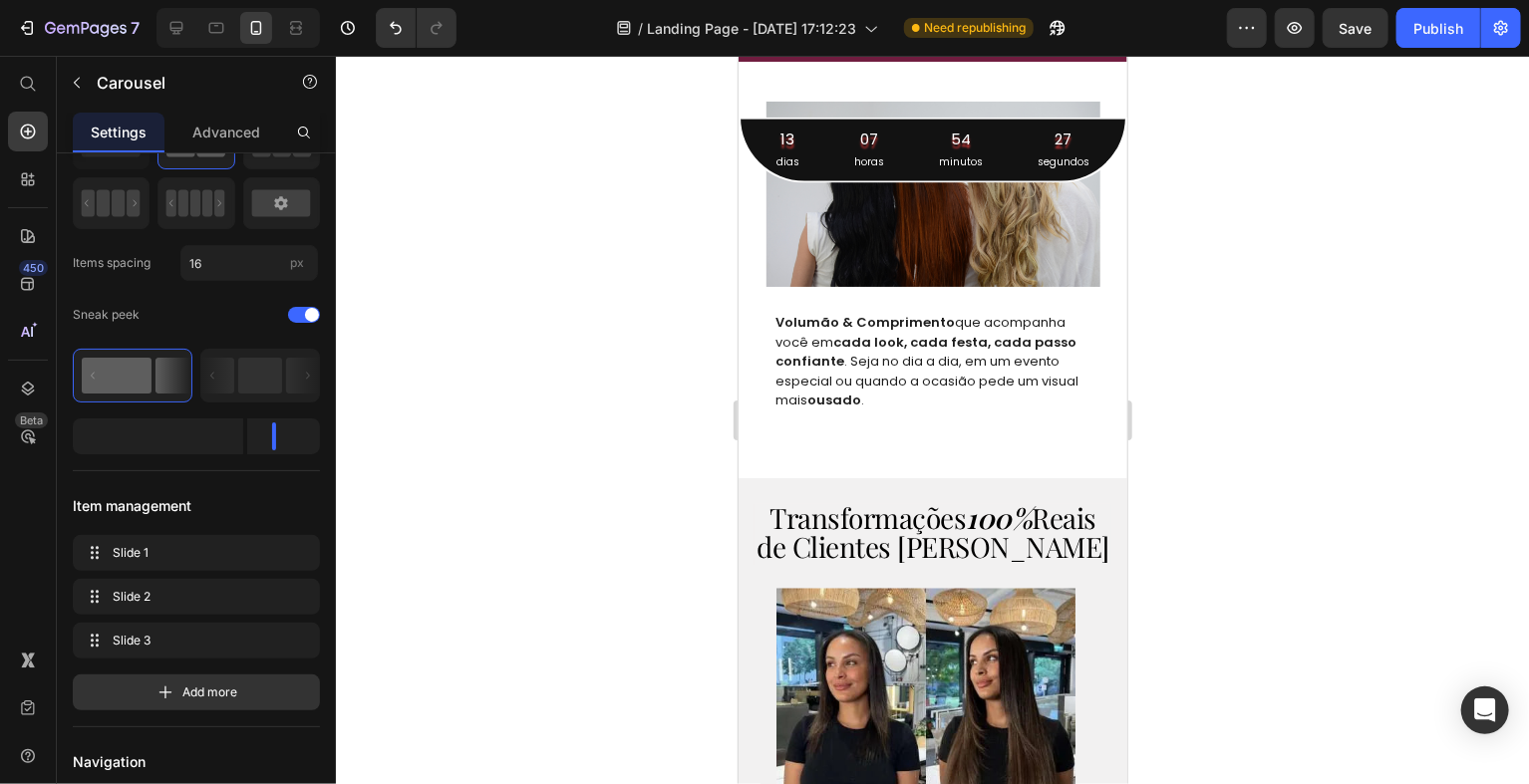 click 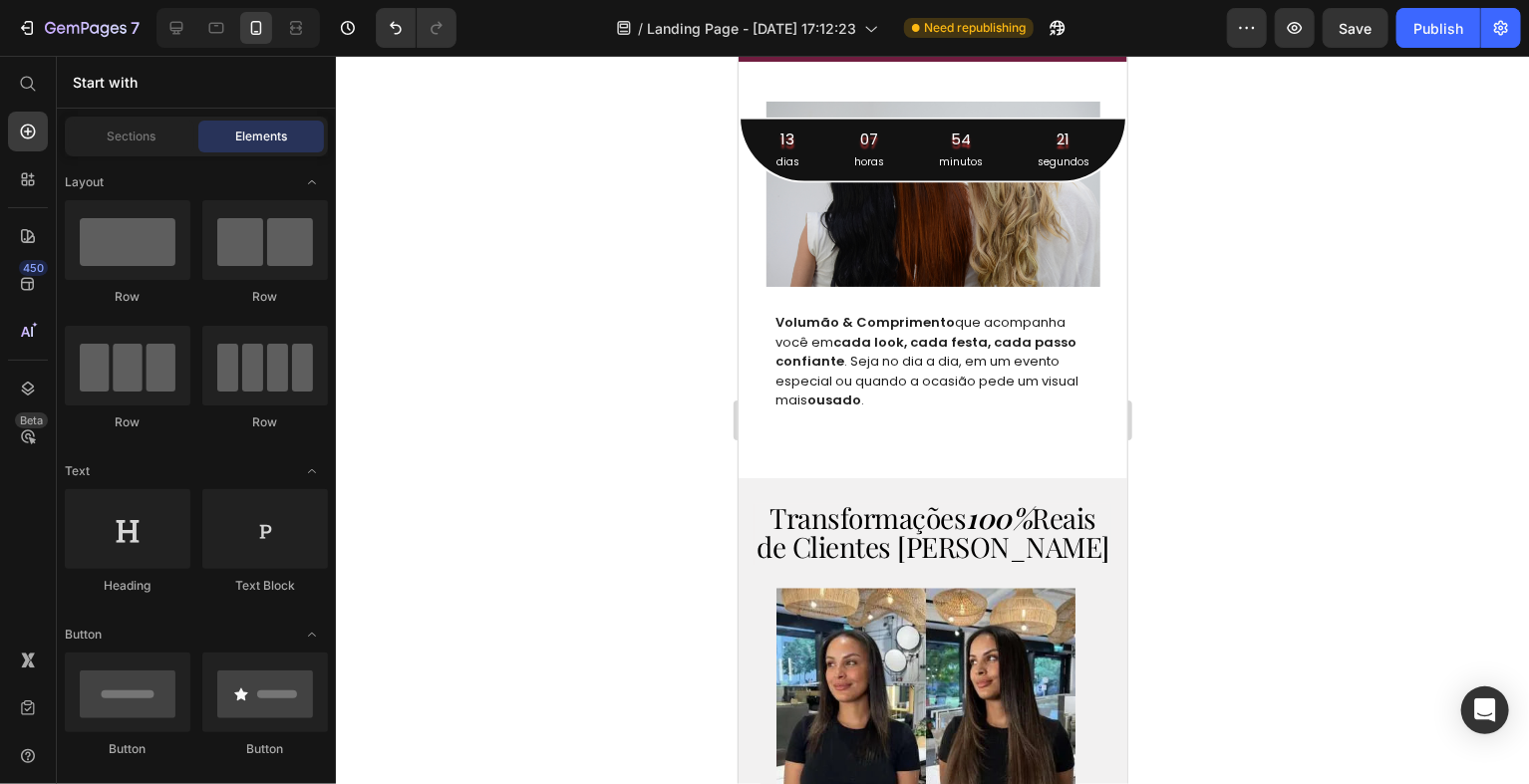 click at bounding box center (854, -251) 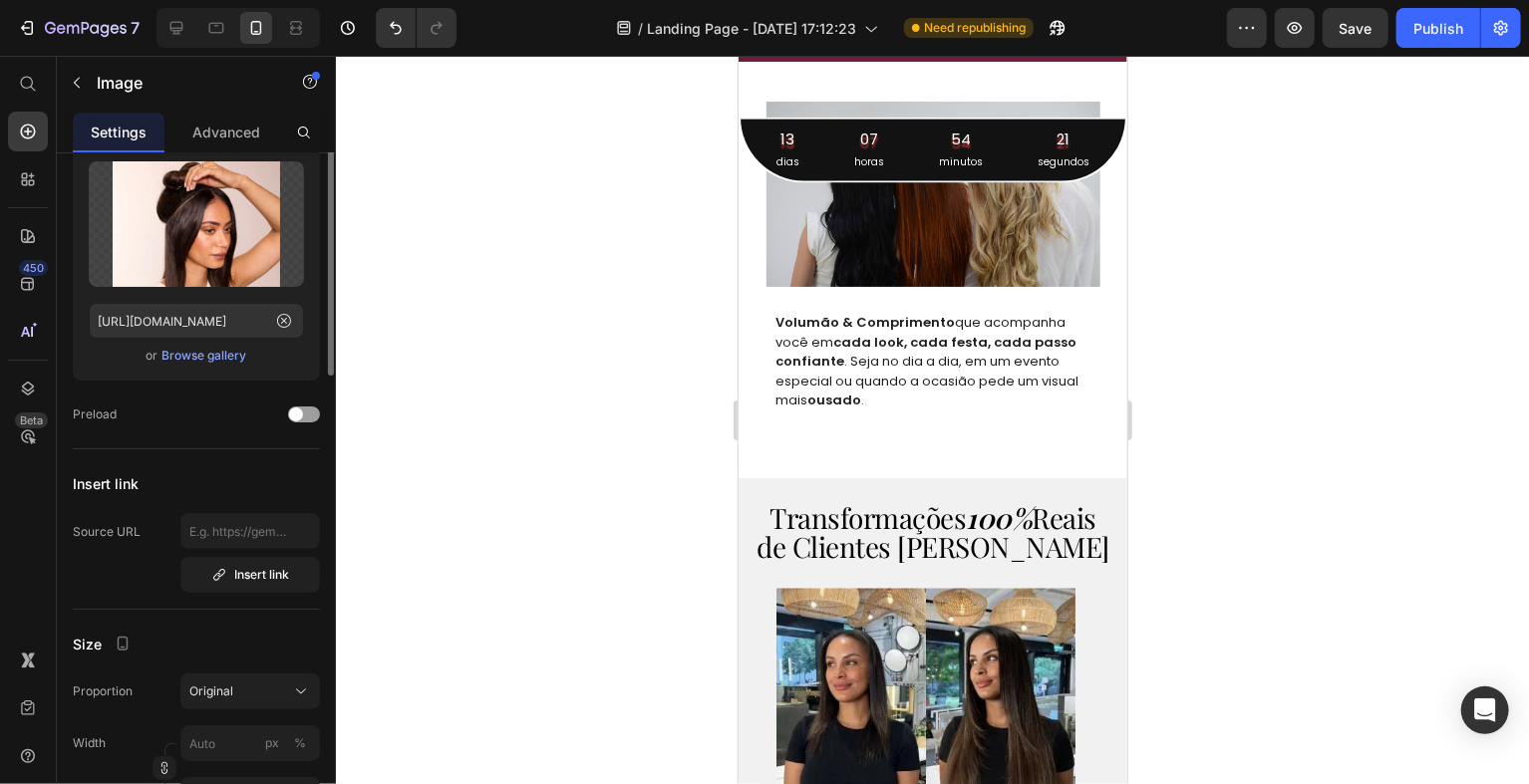 scroll, scrollTop: 0, scrollLeft: 0, axis: both 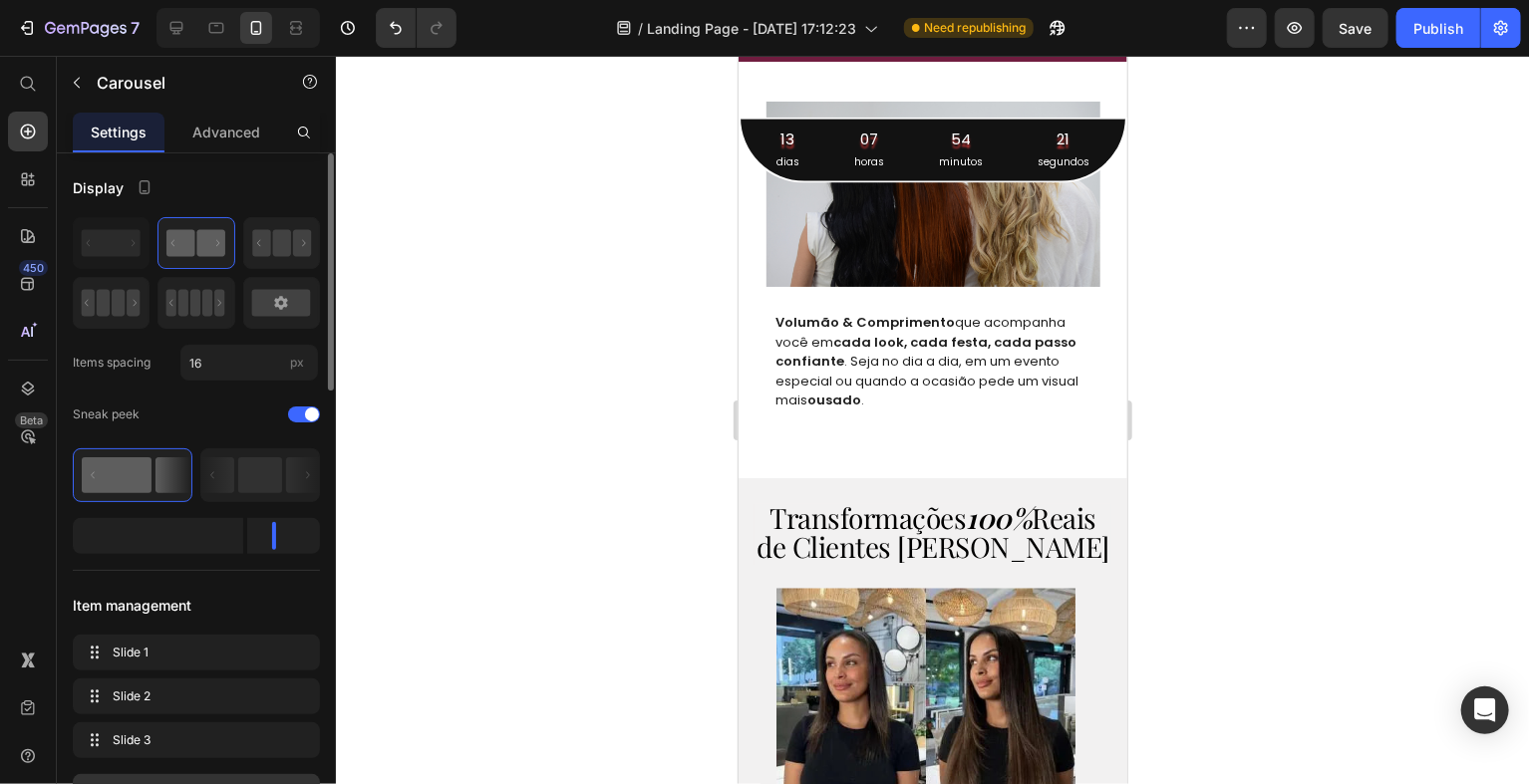click on "Image   32 PASSO 1 : Heading Separe a parte superior do seu cabelo e forme um coque. Deixando um espaço aproximadamente um de 1cm e na região superior da cabeça. Text Block Image PASSO 2 : Heading Ajuste o fio no espaço, de modo em que ele fique bem ajustado e rente ao couro cabeludo. Text Block Image PASSO 3 : Heading Solte a parte presa anteriormente para cobrir o fio invisível e, com a ajuda de um pente, penteie o seu aplique e estilize do jeito que preferir. Text Block" at bounding box center (932, -143) 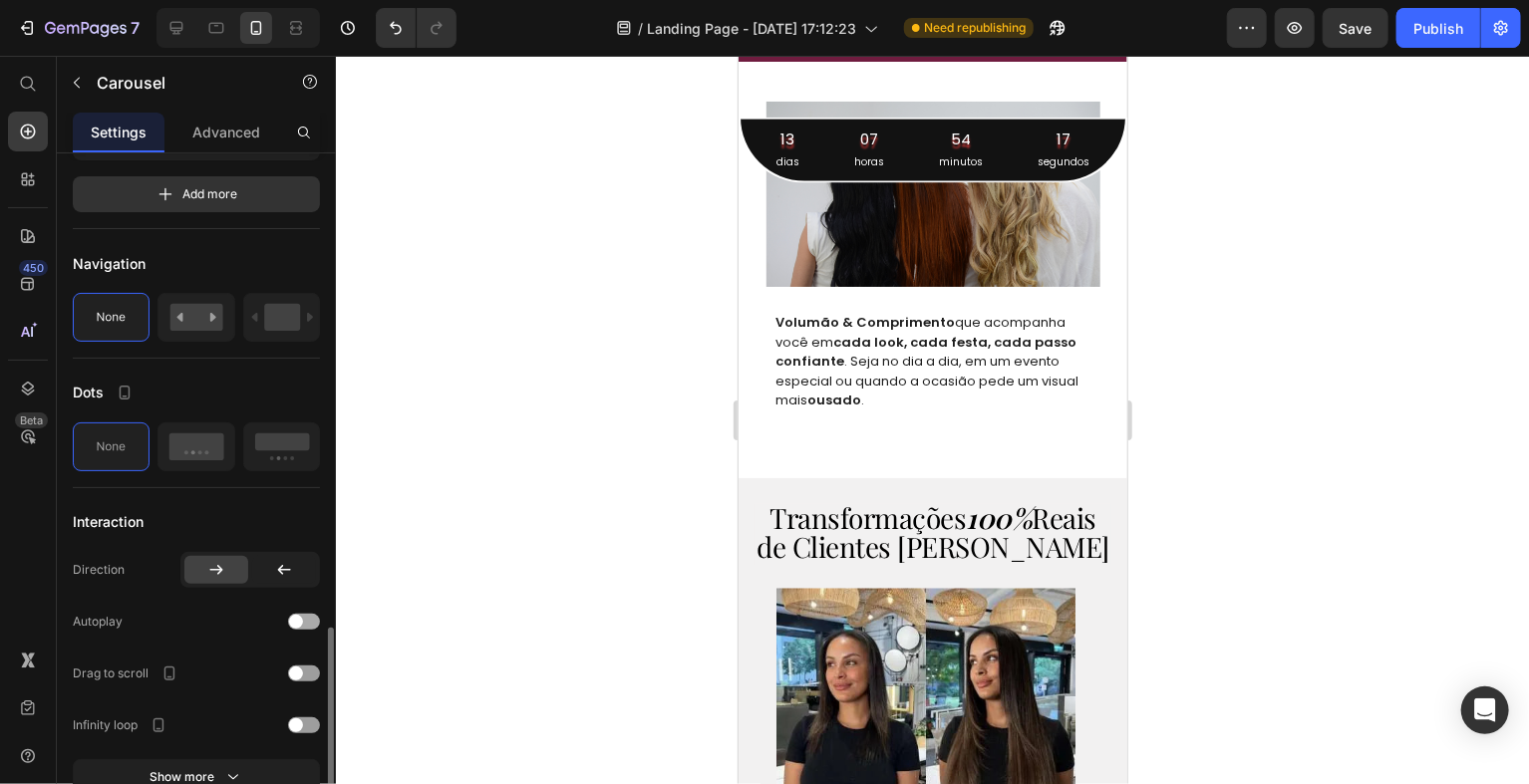 scroll, scrollTop: 797, scrollLeft: 0, axis: vertical 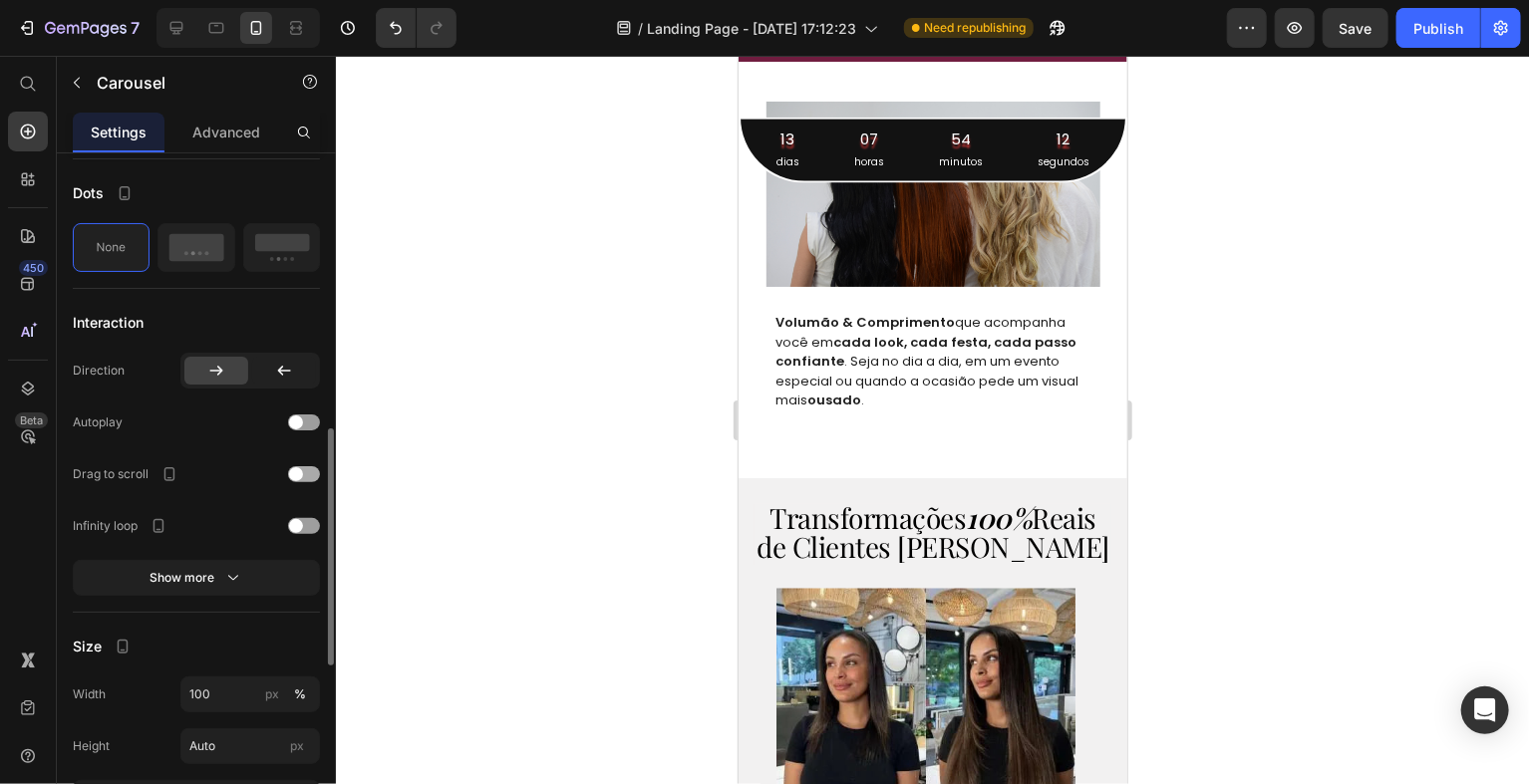 click at bounding box center (304, 474) 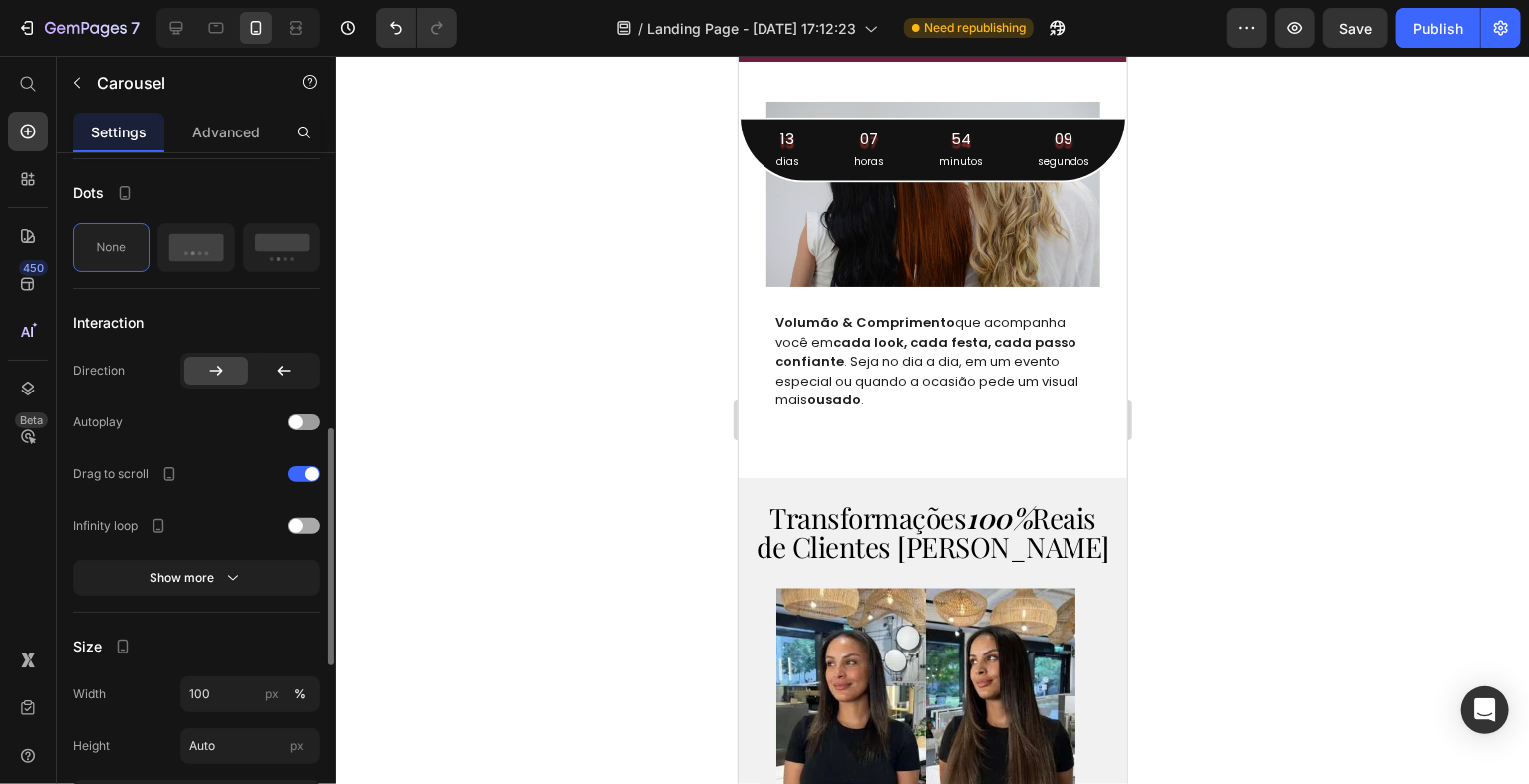 click at bounding box center [304, 526] 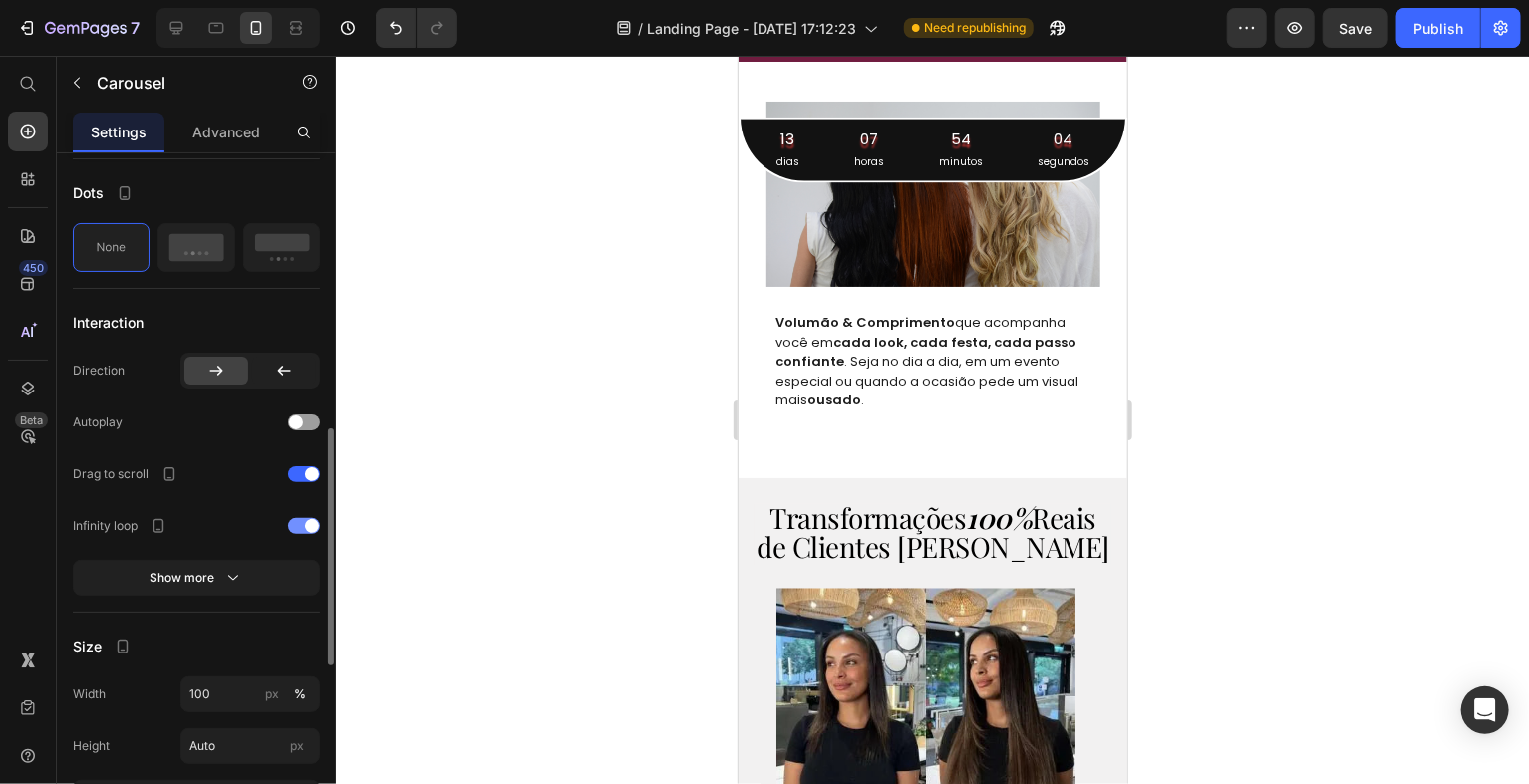 click at bounding box center (312, 526) 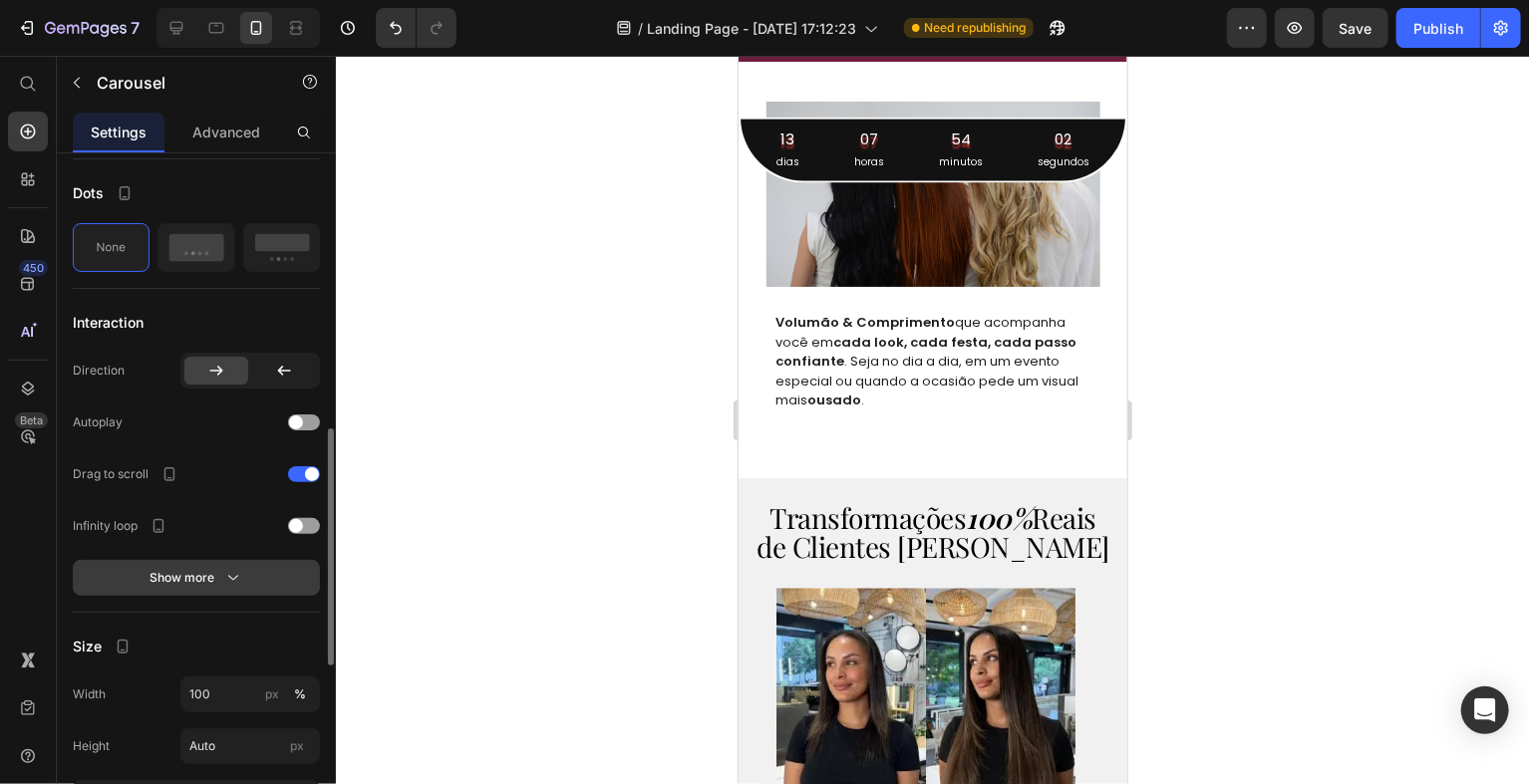 click 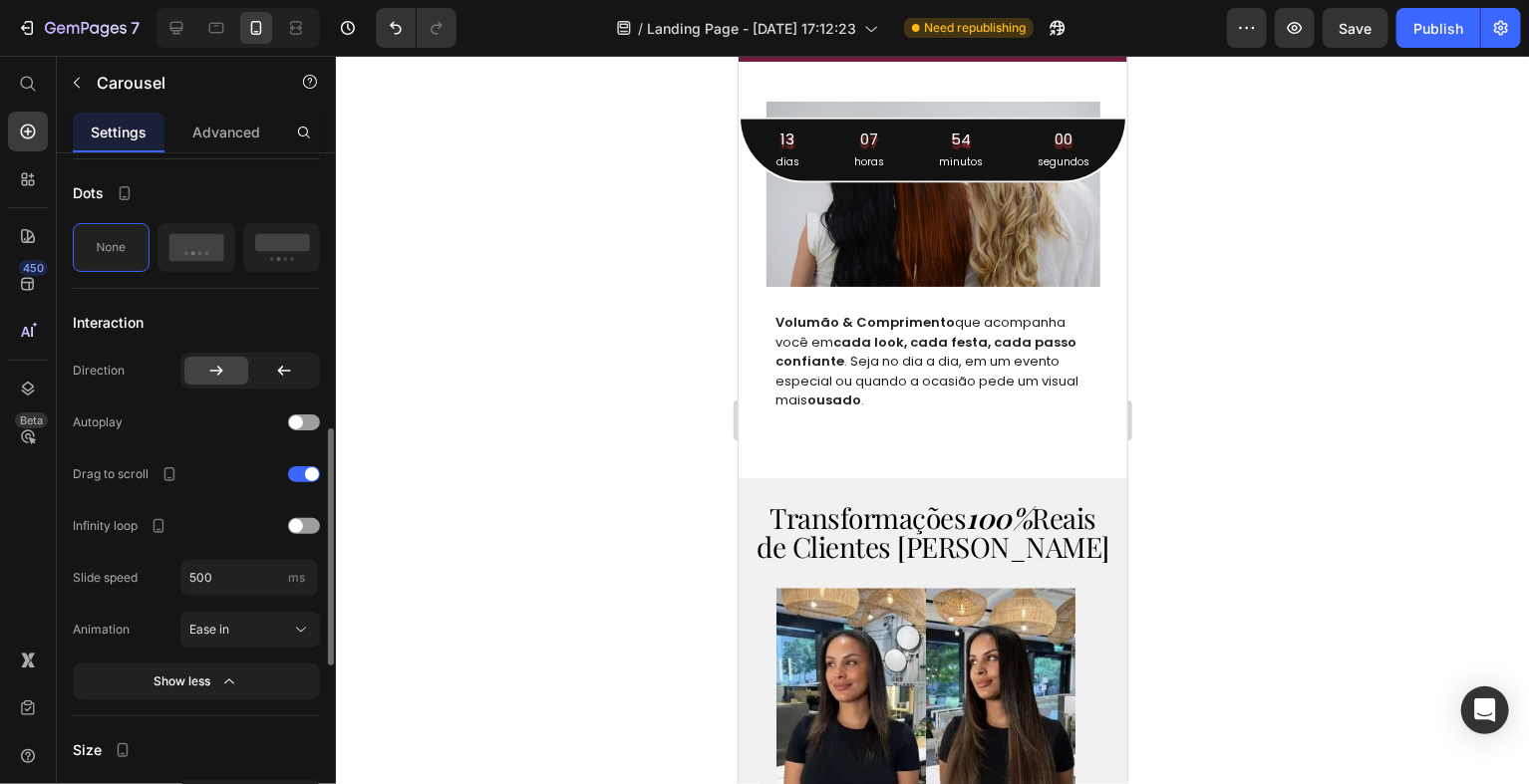 scroll, scrollTop: 697, scrollLeft: 0, axis: vertical 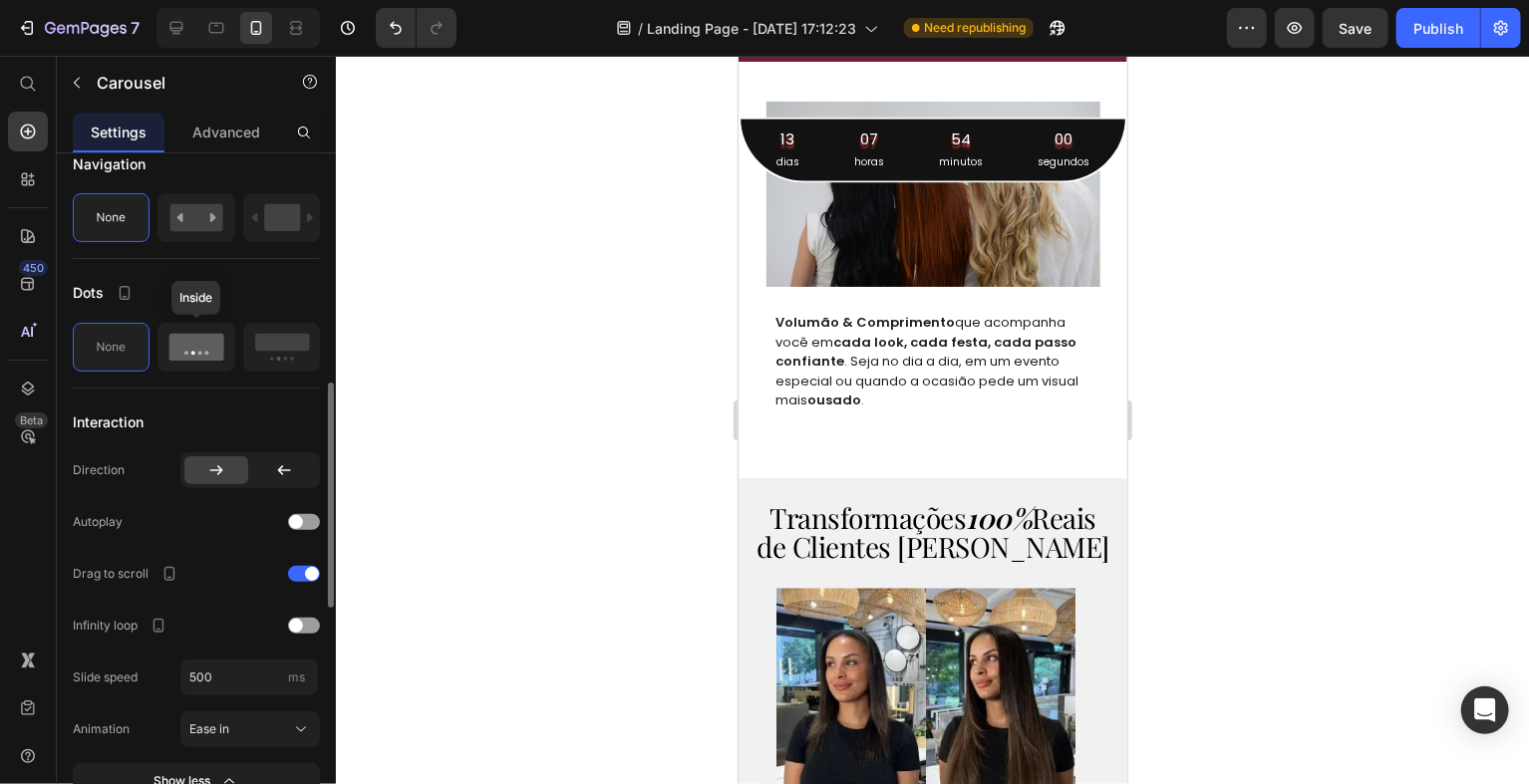 click 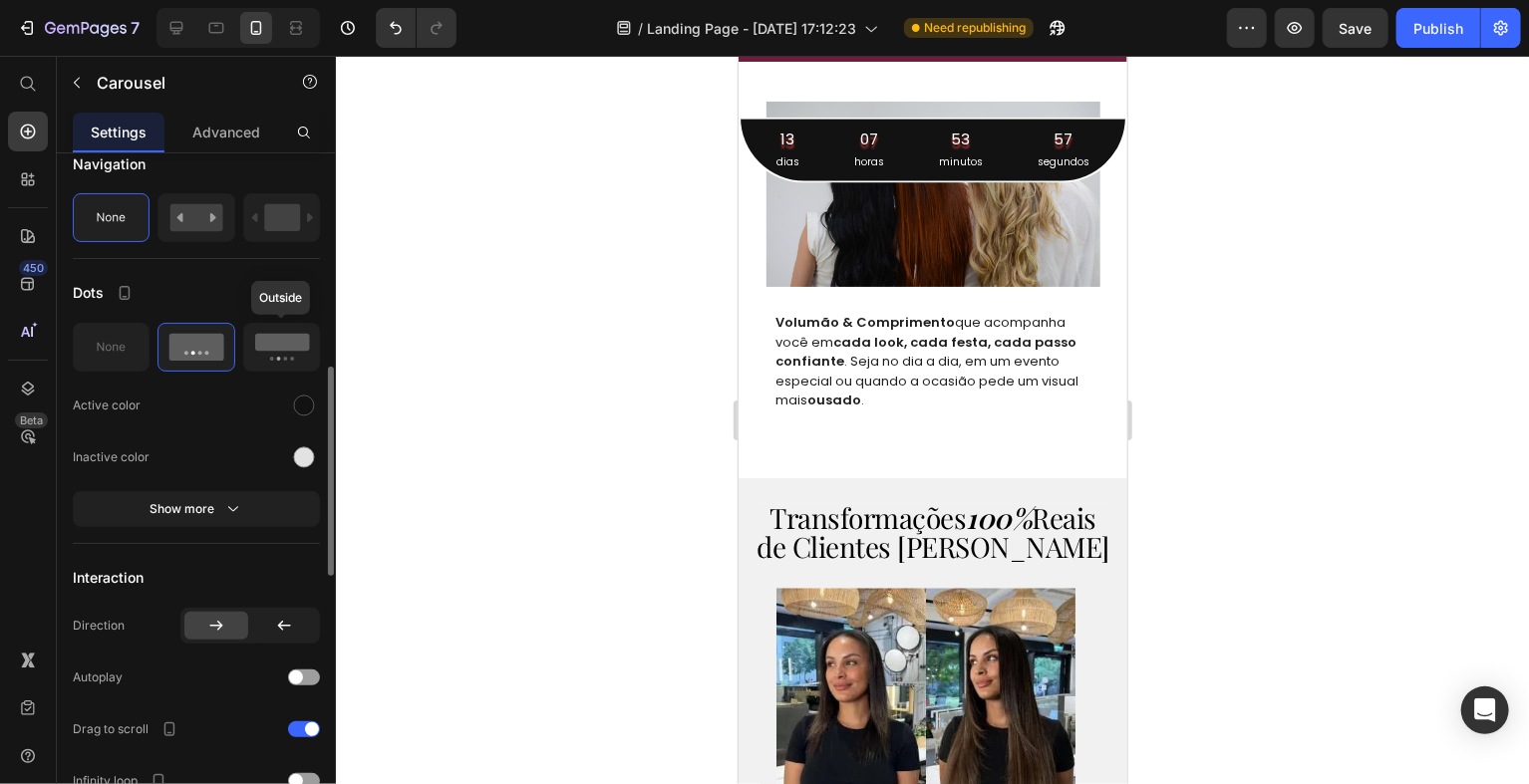 click 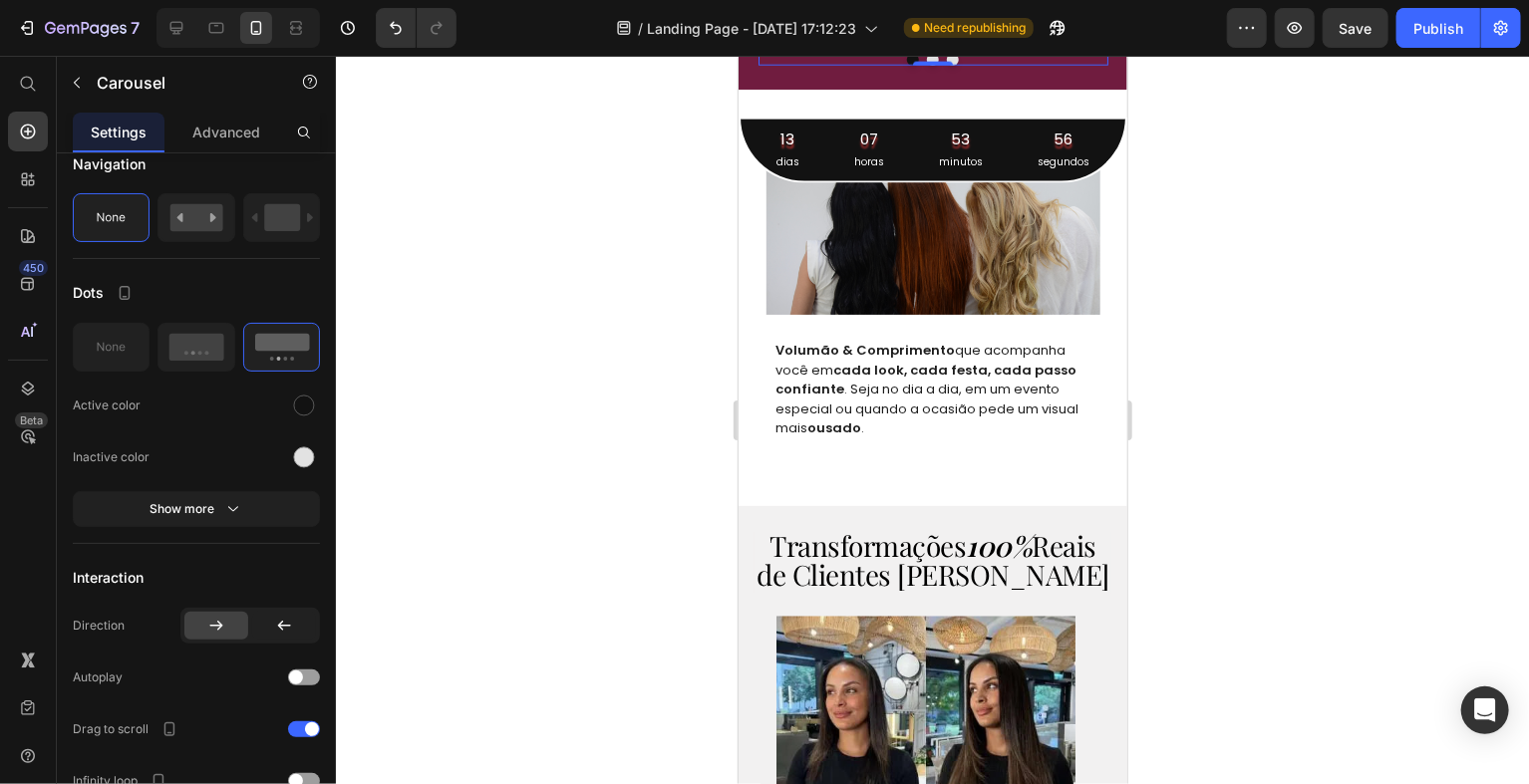click 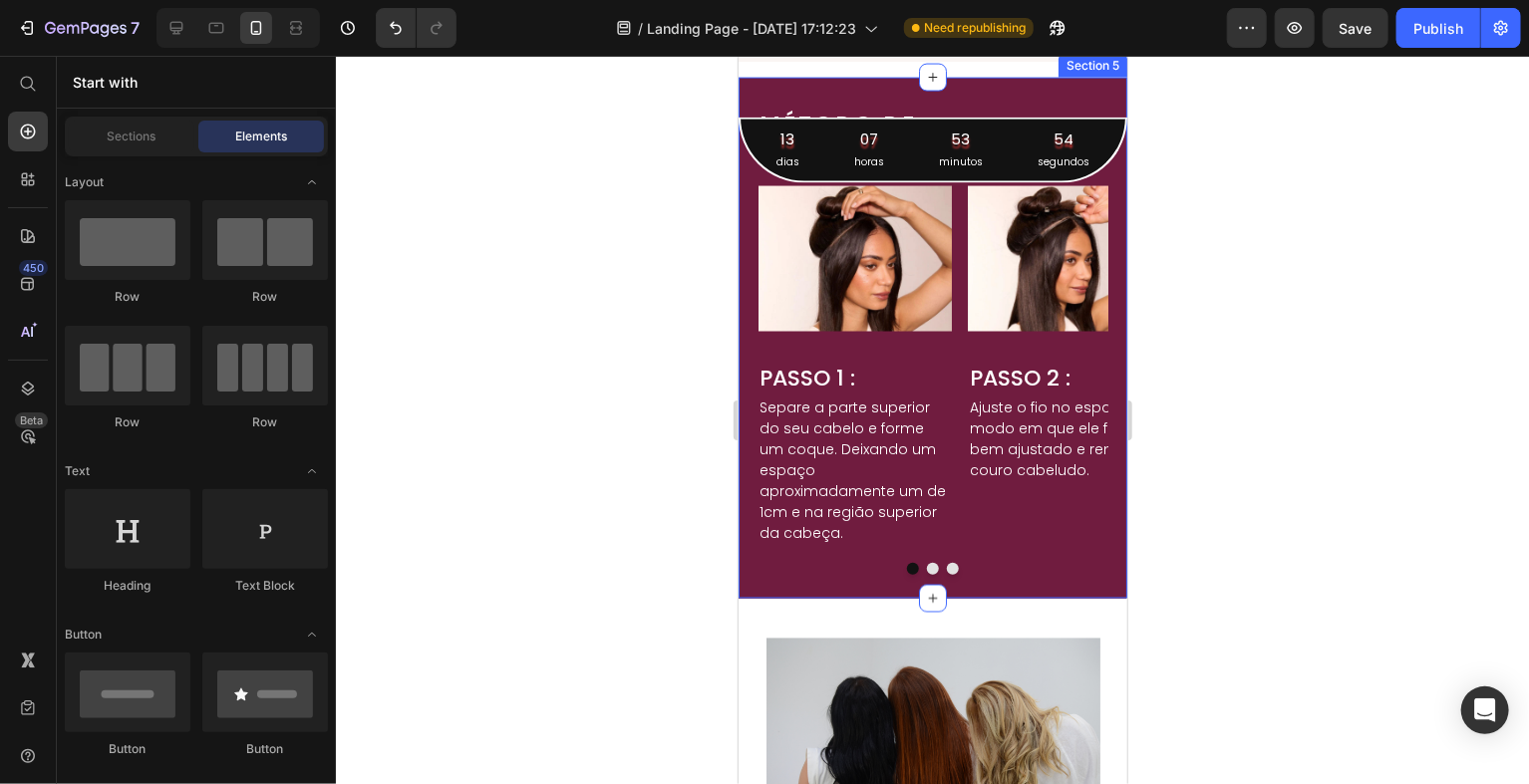 scroll, scrollTop: 1654, scrollLeft: 0, axis: vertical 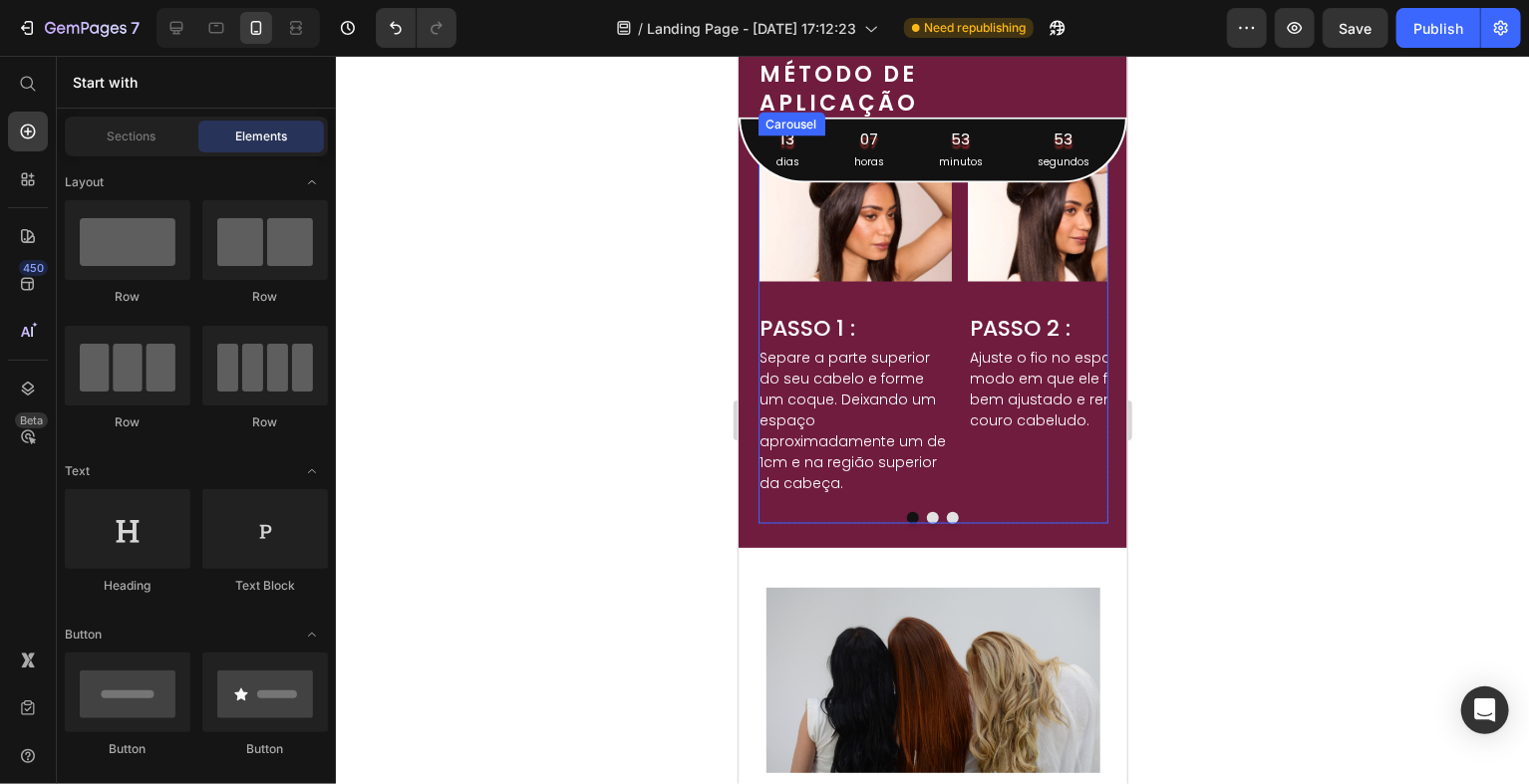 click on "Image PASSO 1 : Heading Separe a parte superior do seu cabelo e forme um coque. Deixando um espaço aproximadamente um de 1cm e na região superior da cabeça. Text Block Image PASSO 2 : Heading Ajuste o fio no espaço, de modo em que ele fique bem ajustado e rente ao couro cabeludo. Text Block Image PASSO 3 : Heading Solte a parte presa anteriormente para cobrir o fio invisível e, com a ajuda de um pente, penteie o seu aplique e estilize do jeito que preferir. Text Block" at bounding box center [932, 330] 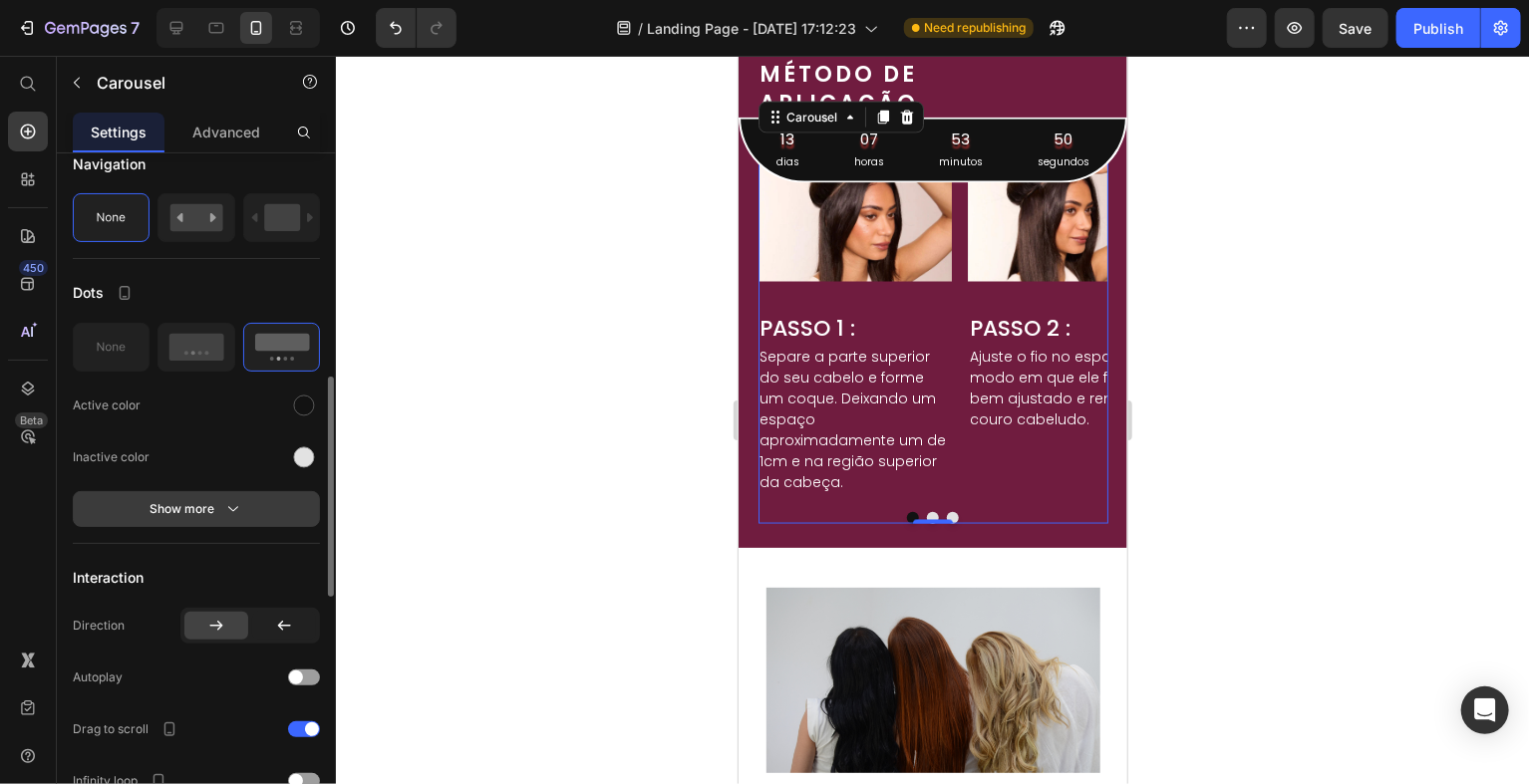click on "Show more" at bounding box center (196, 509) 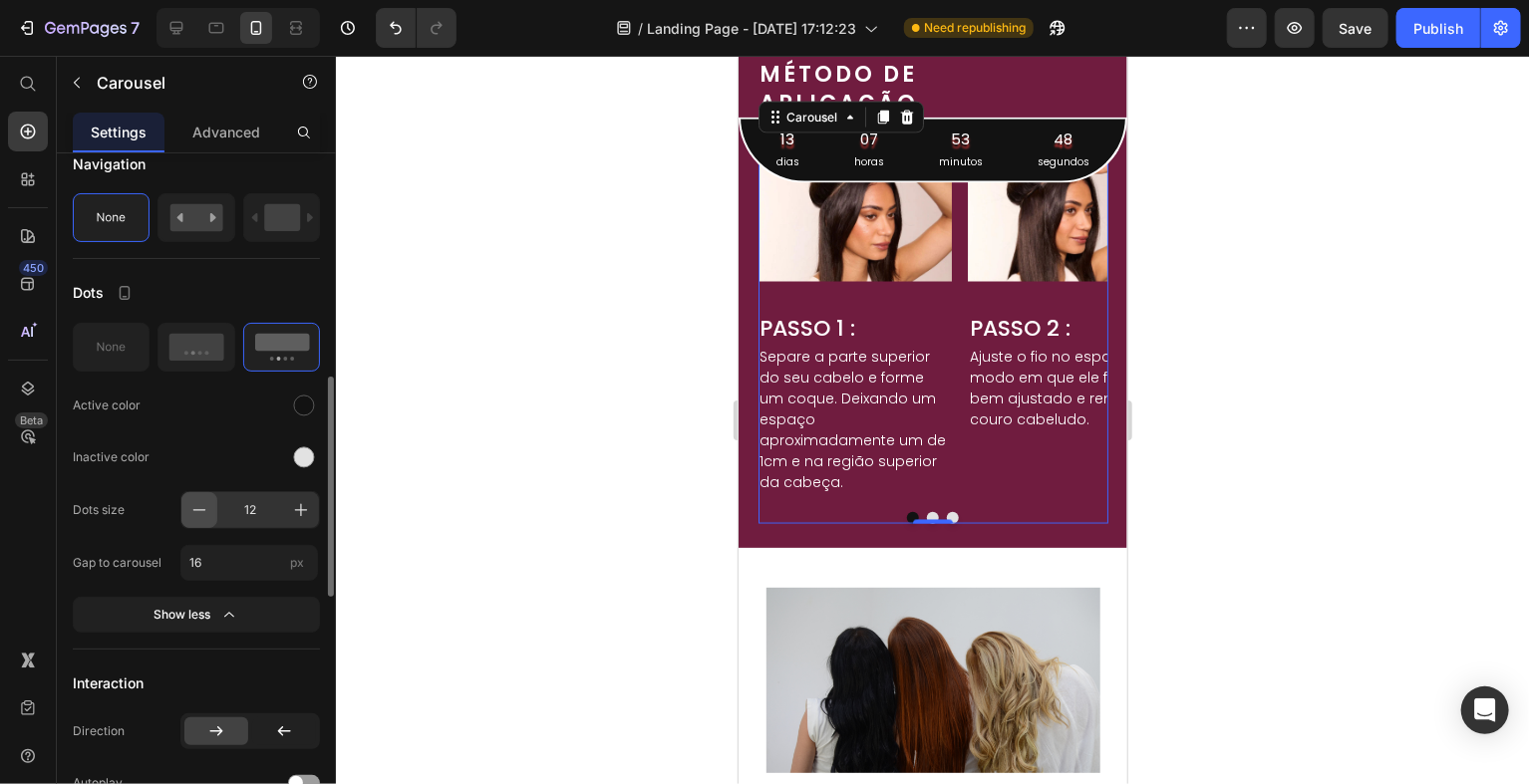 click 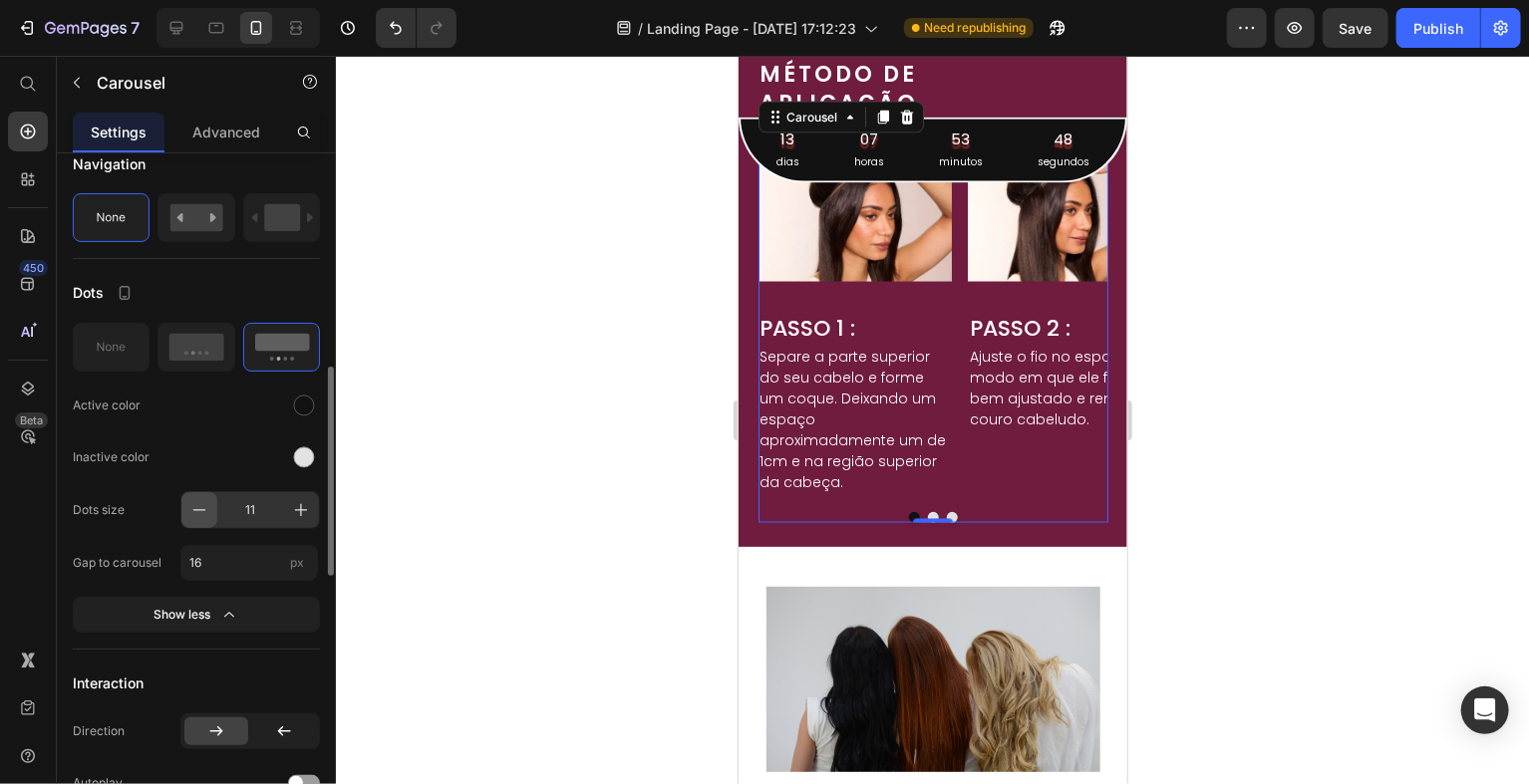 click 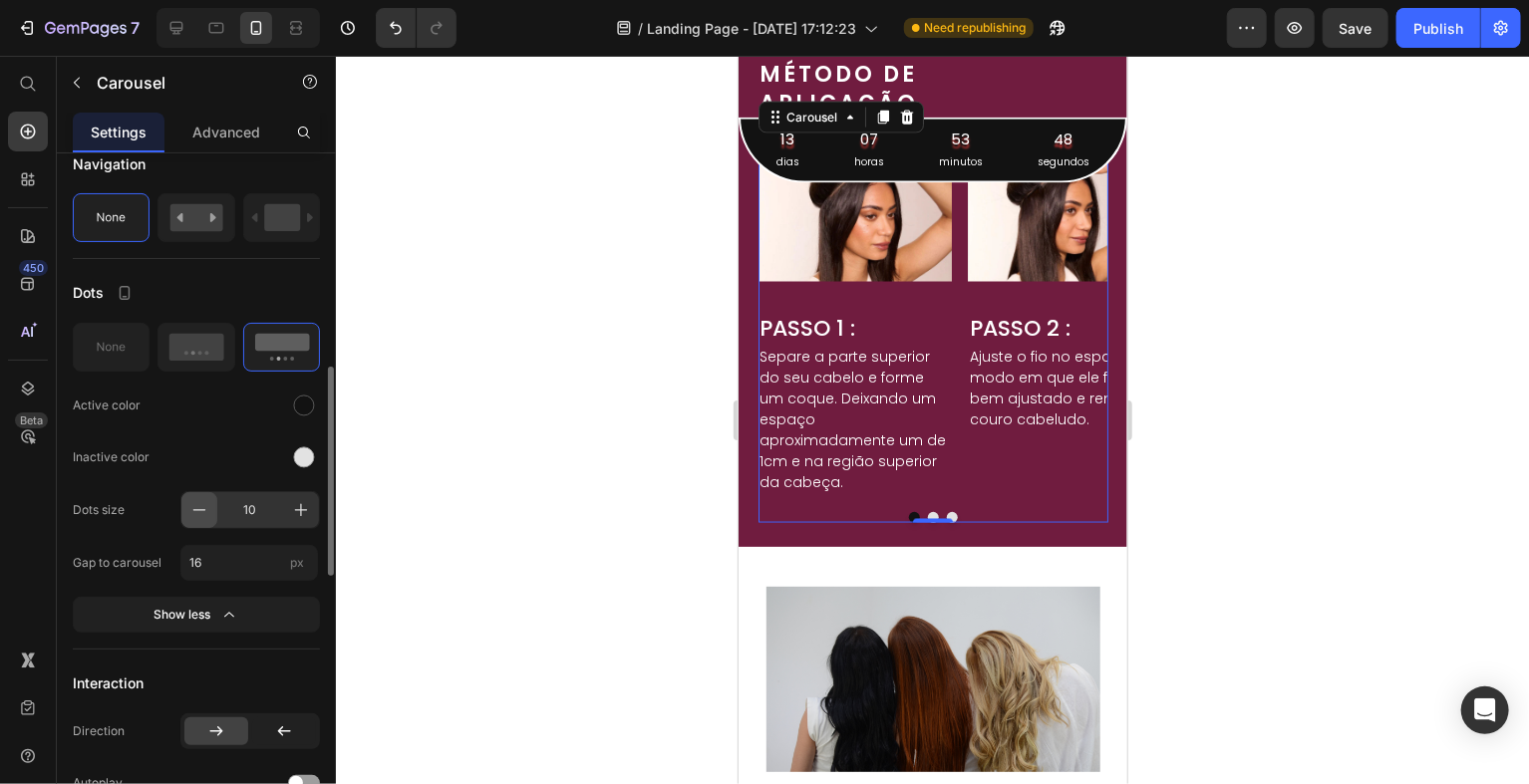 click 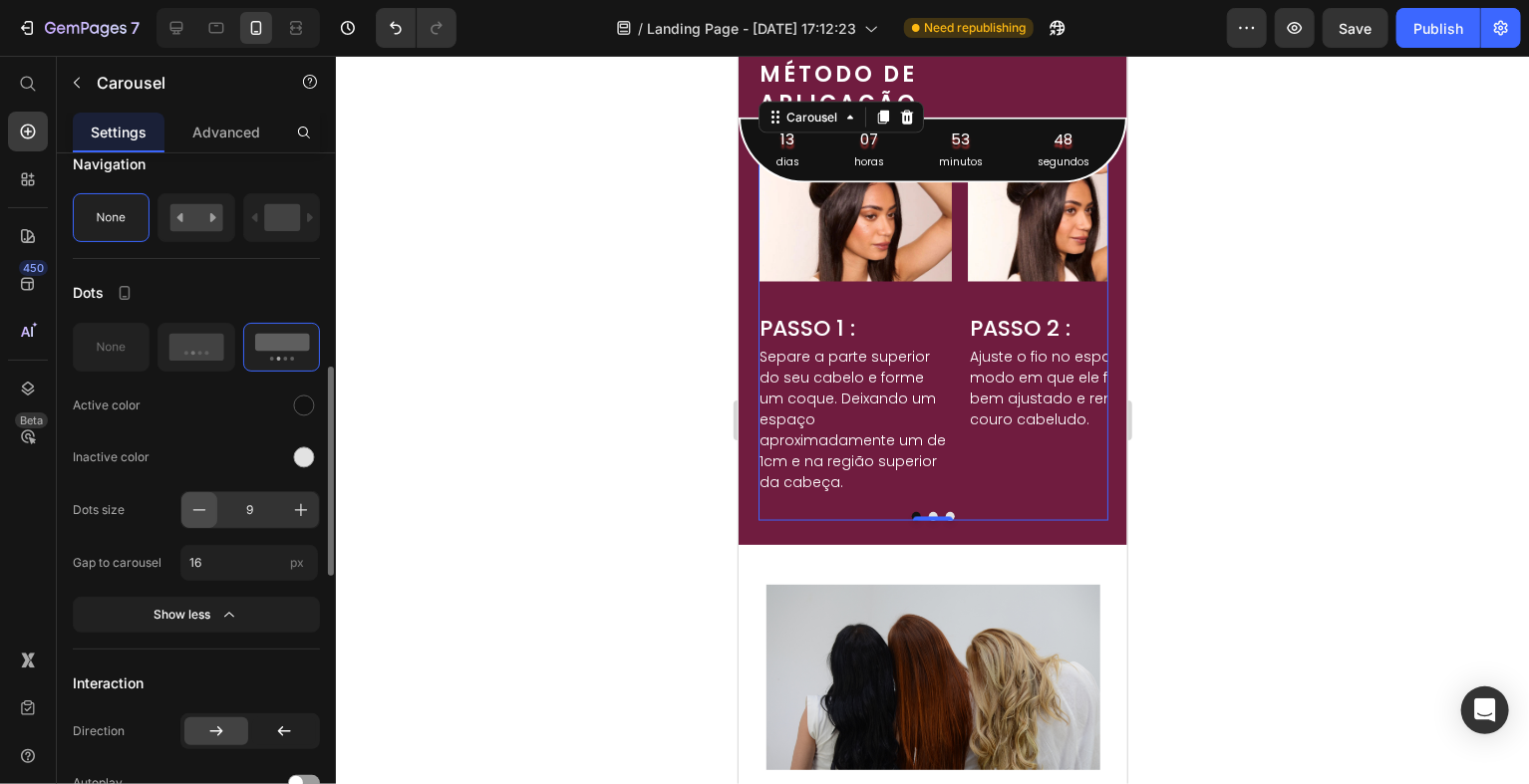 click 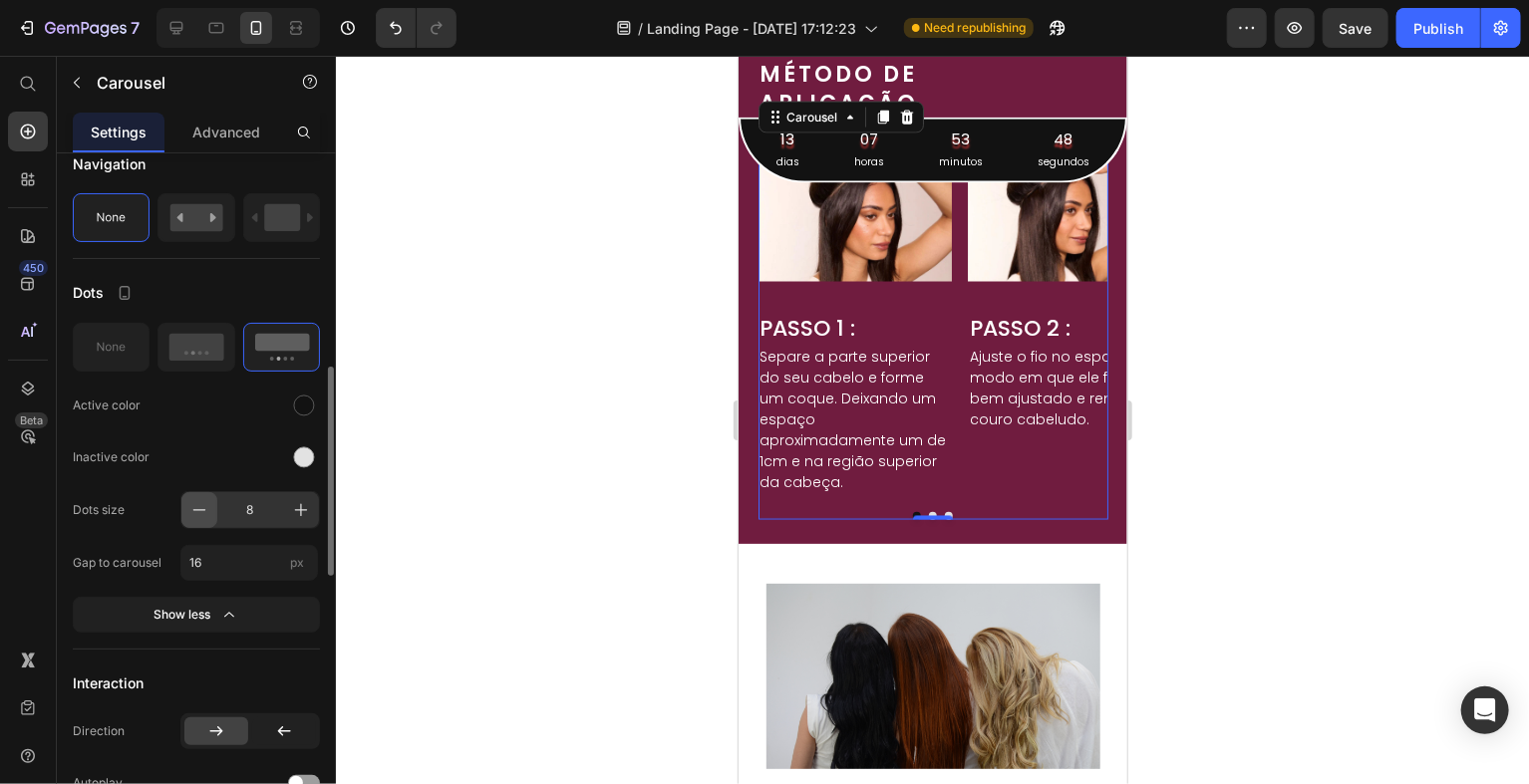 click 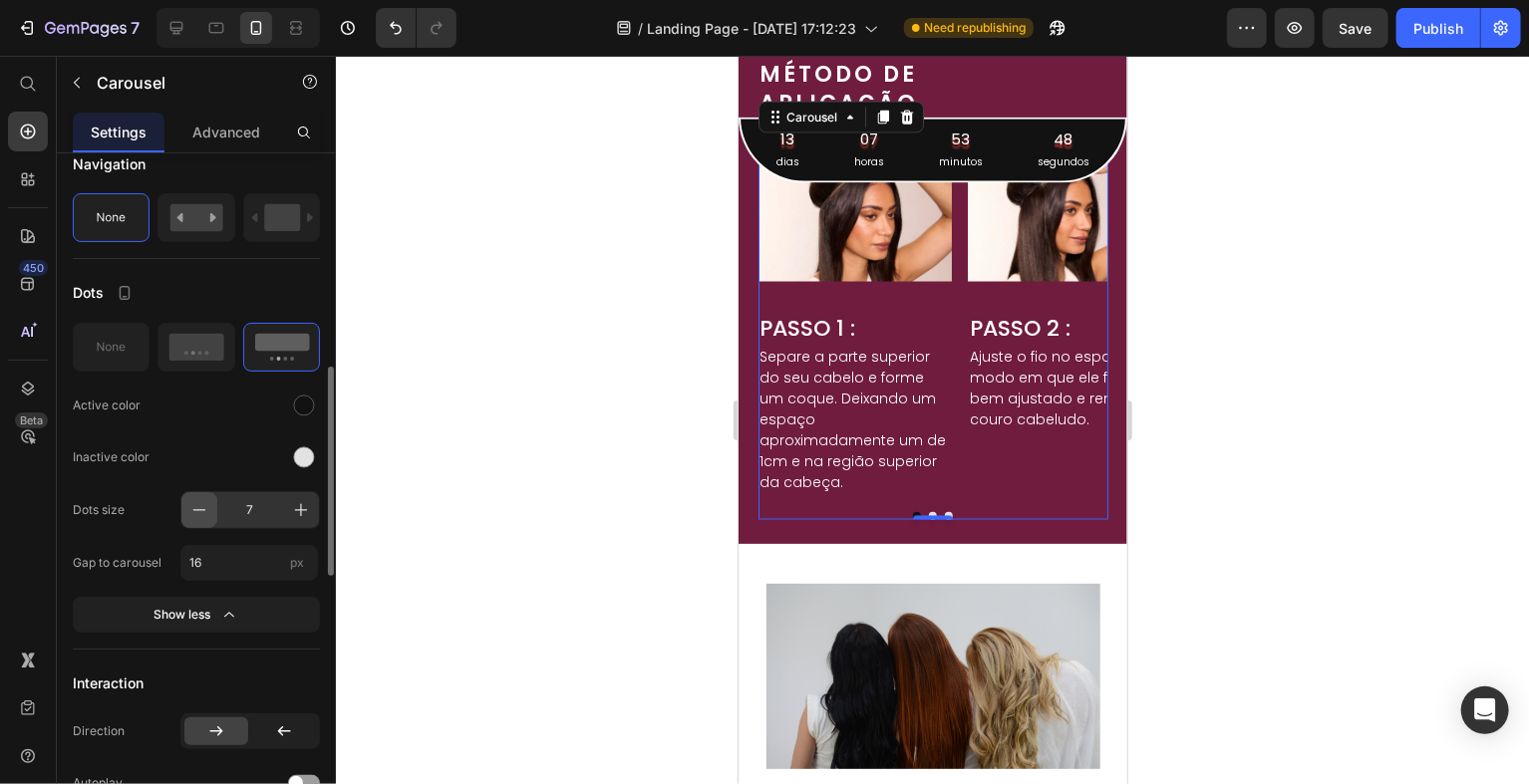 click 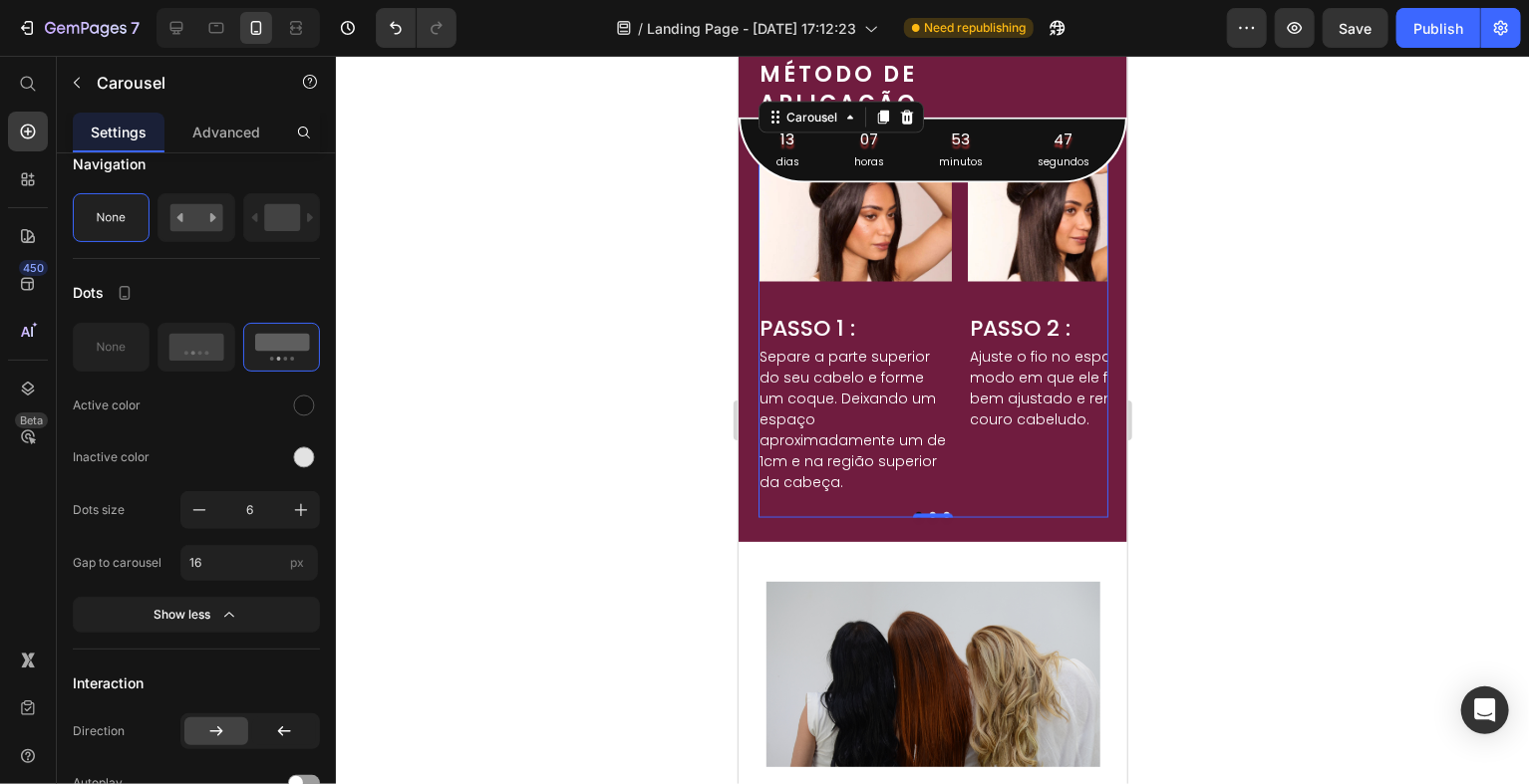 click 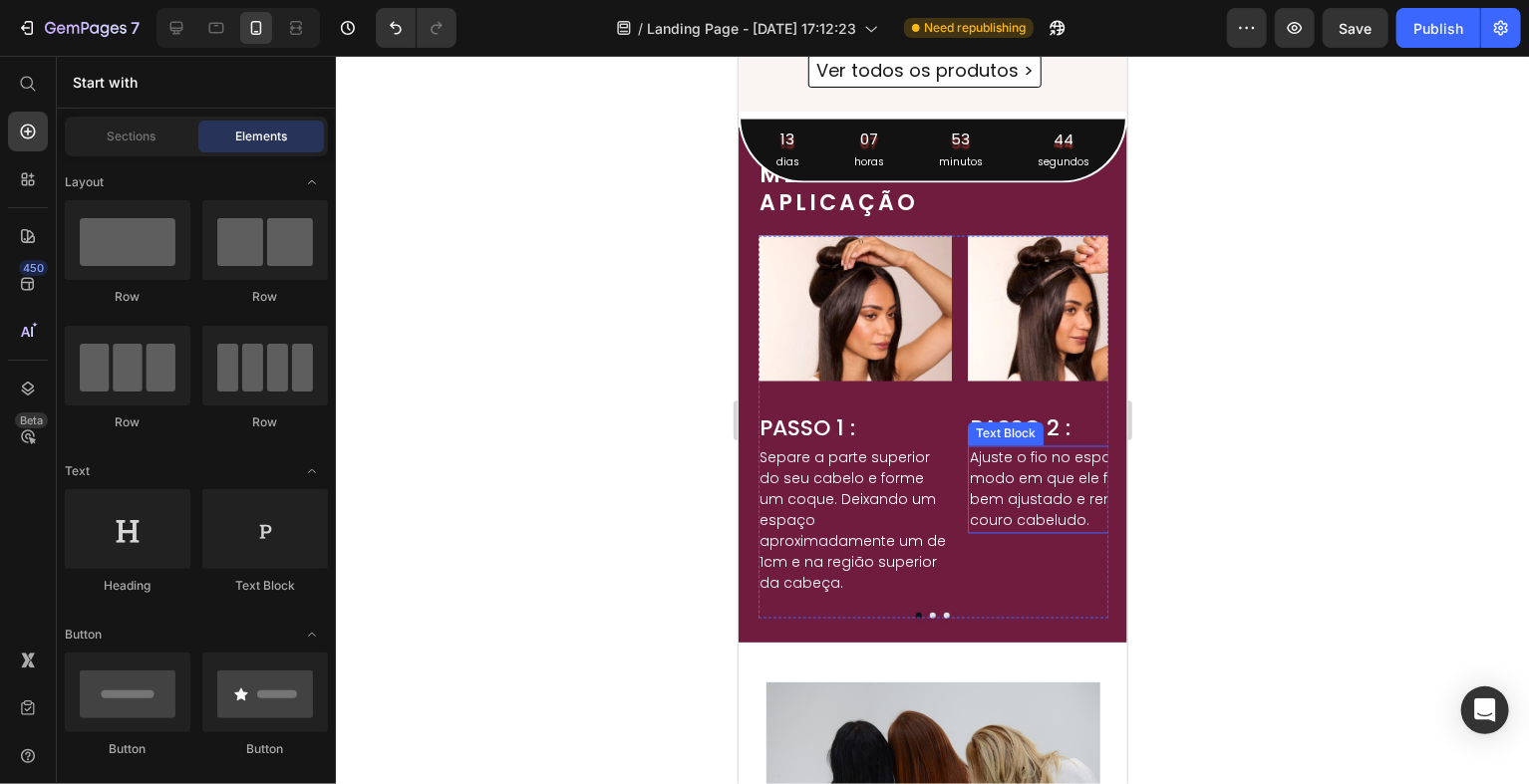 scroll, scrollTop: 1554, scrollLeft: 0, axis: vertical 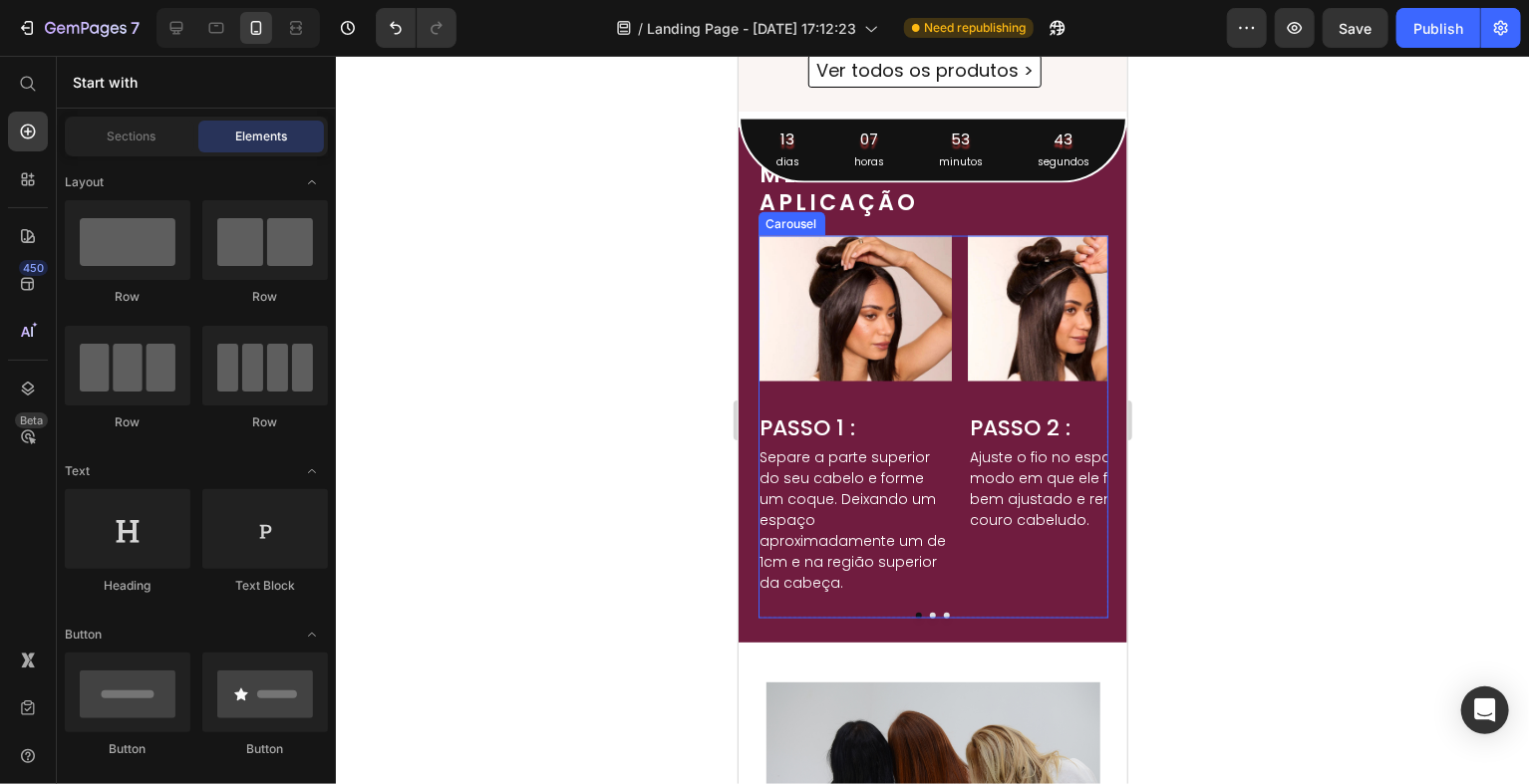 click on "Image PASSO 1 : Heading Separe a parte superior do seu cabelo e forme um coque. Deixando um espaço aproximadamente um de 1cm e na região superior da cabeça. Text Block Image PASSO 2 : Heading Ajuste o fio no espaço, de modo em que ele fique bem ajustado e rente ao couro cabeludo. Text Block Image PASSO 3 : Heading Solte a parte presa anteriormente para cobrir o fio invisível e, com a ajuda de um pente, penteie o seu aplique e estilize do jeito que preferir. Text Block" at bounding box center (932, 415) 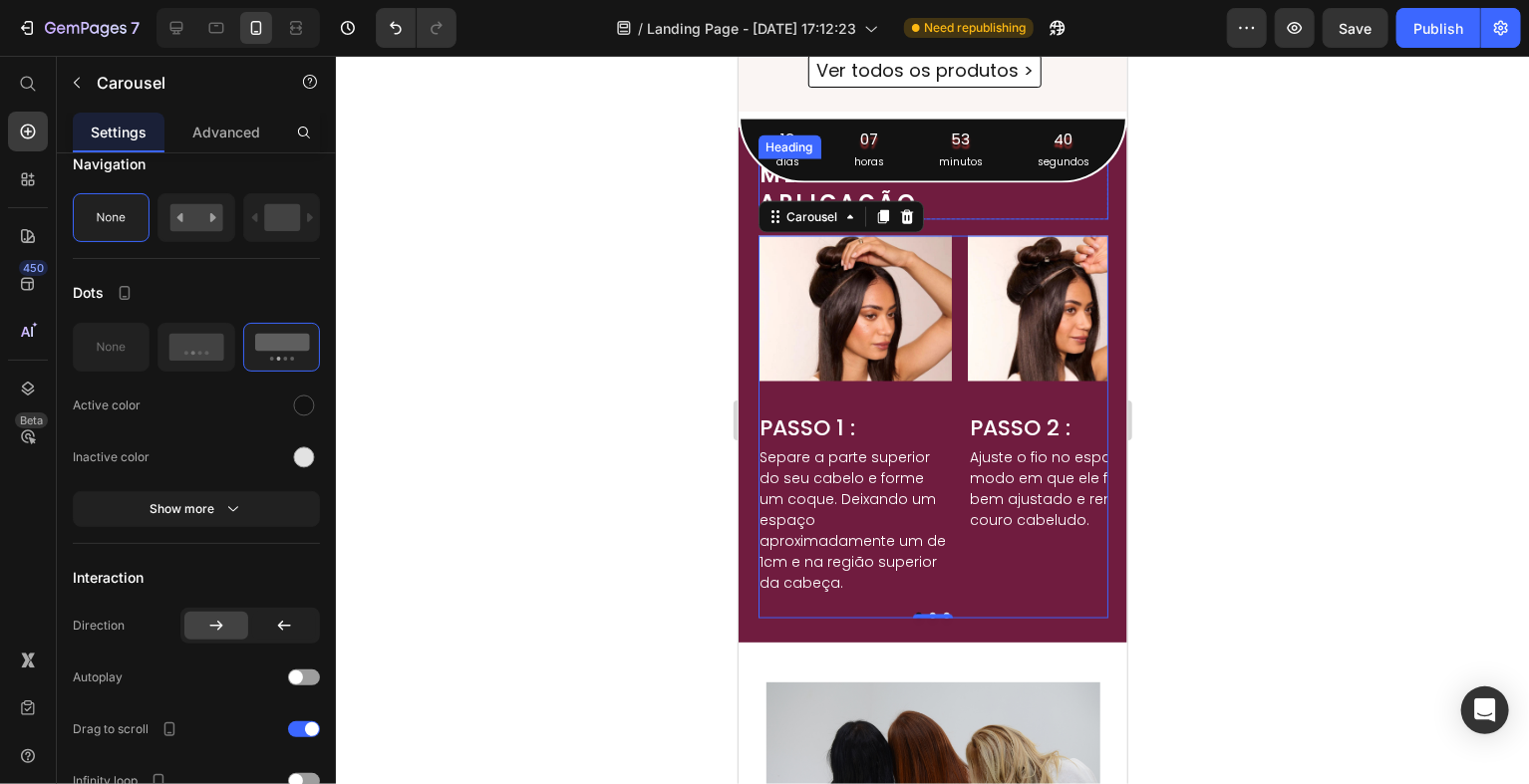click on "MÉTODO DE  APLICAÇÃO" at bounding box center [932, 188] 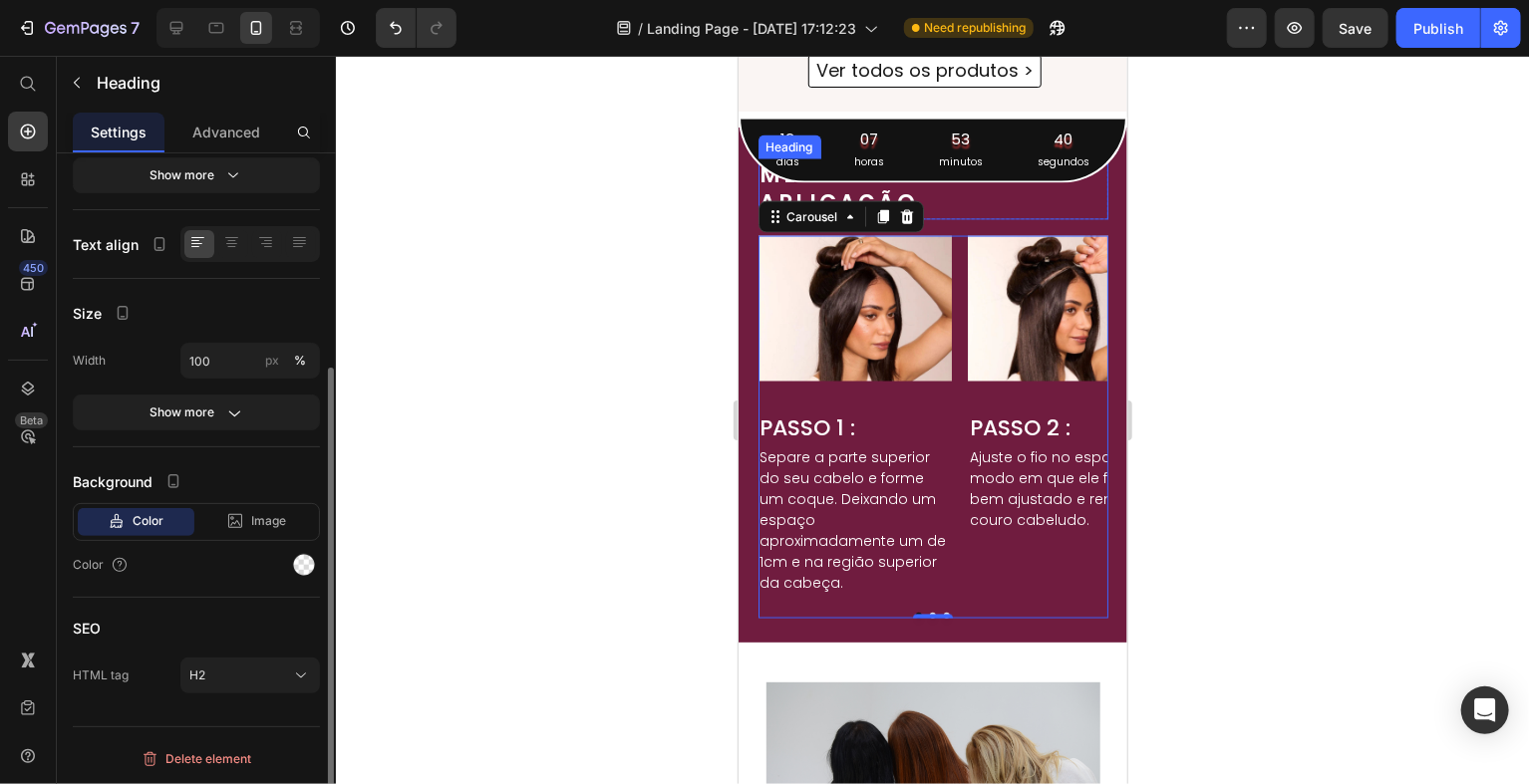 scroll, scrollTop: 0, scrollLeft: 0, axis: both 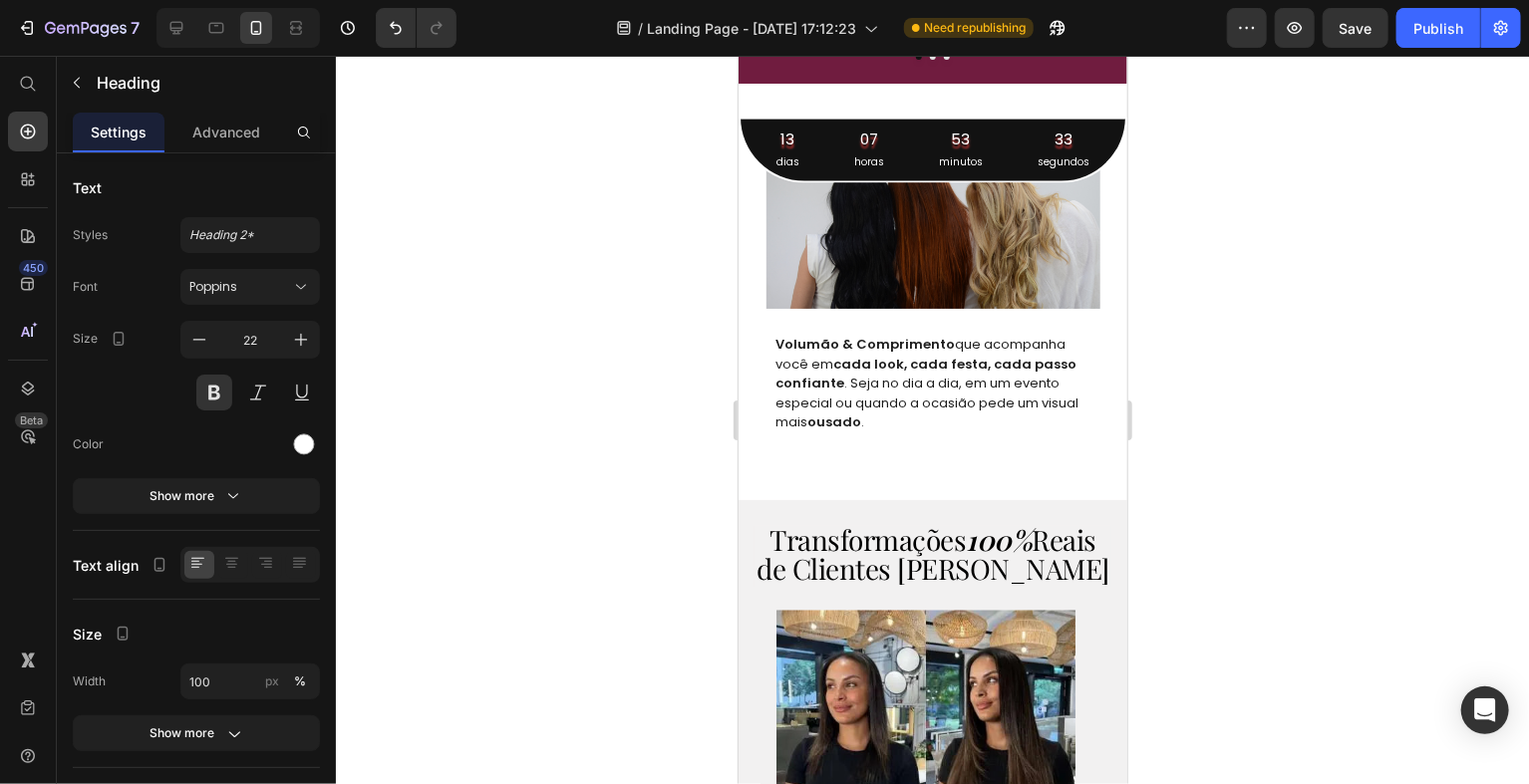 click on "MÉTODO DE  APLICAÇÃO" at bounding box center [932, -371] 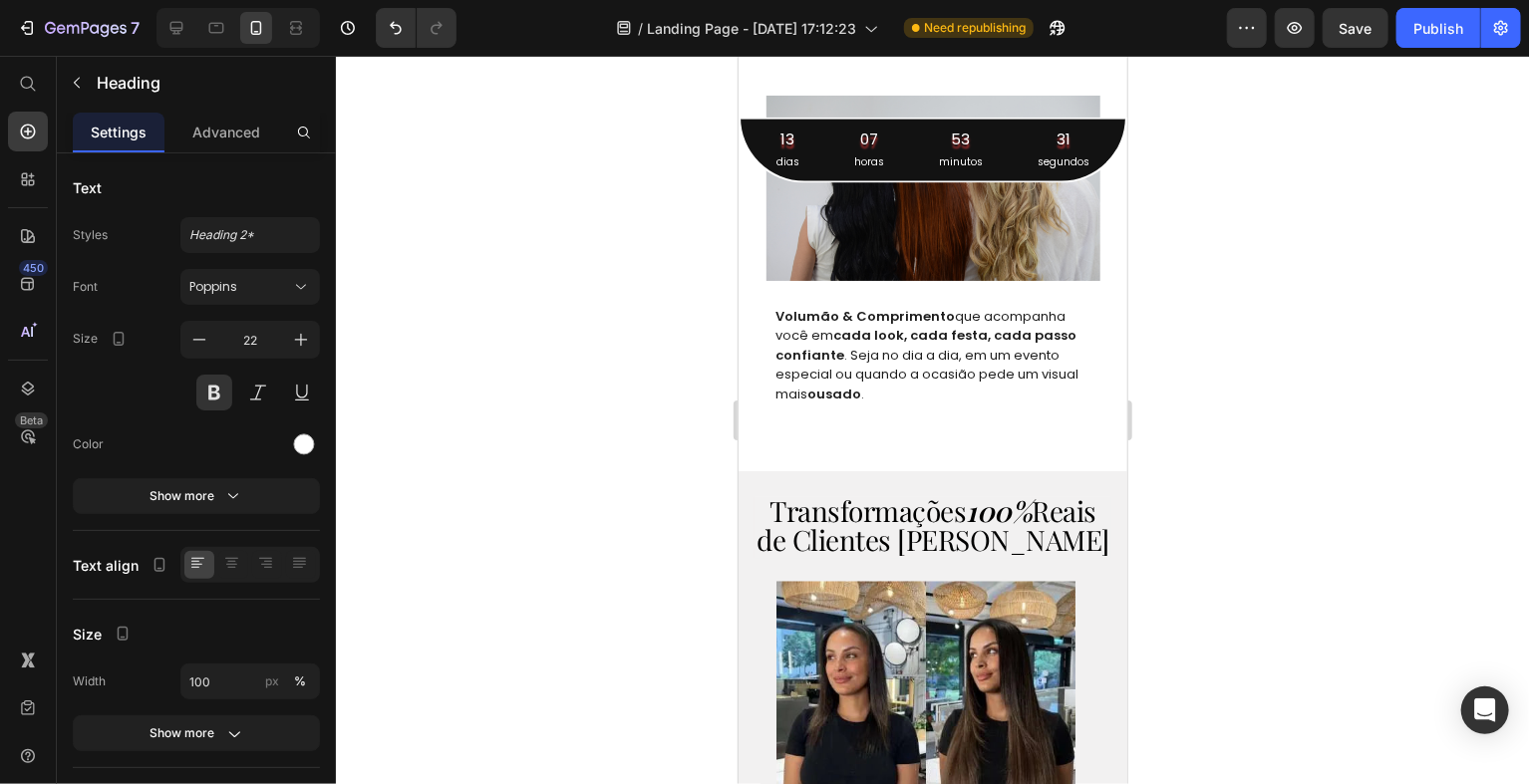click 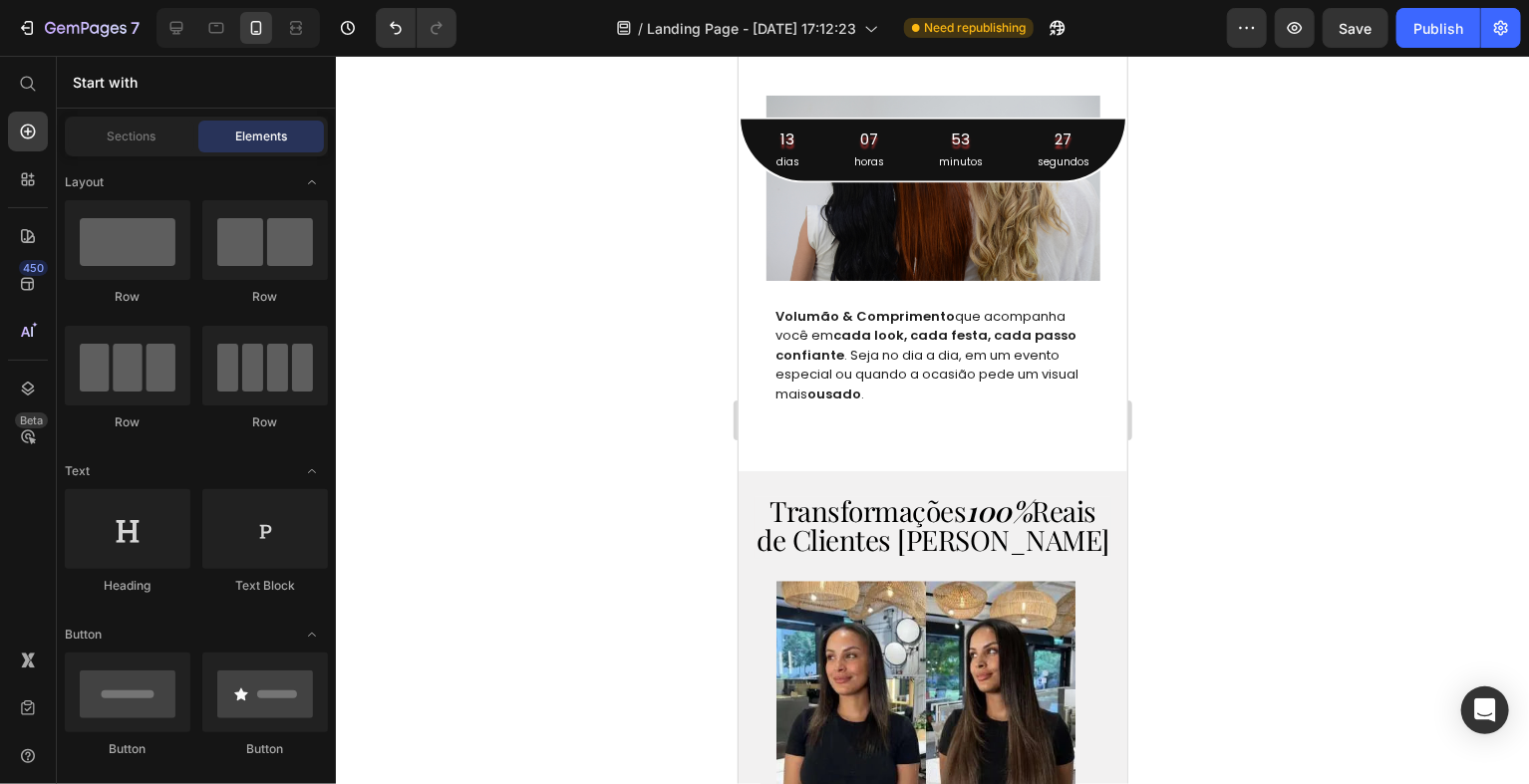 click on "MÉTODO DE APLICAÇÃO" at bounding box center [932, -385] 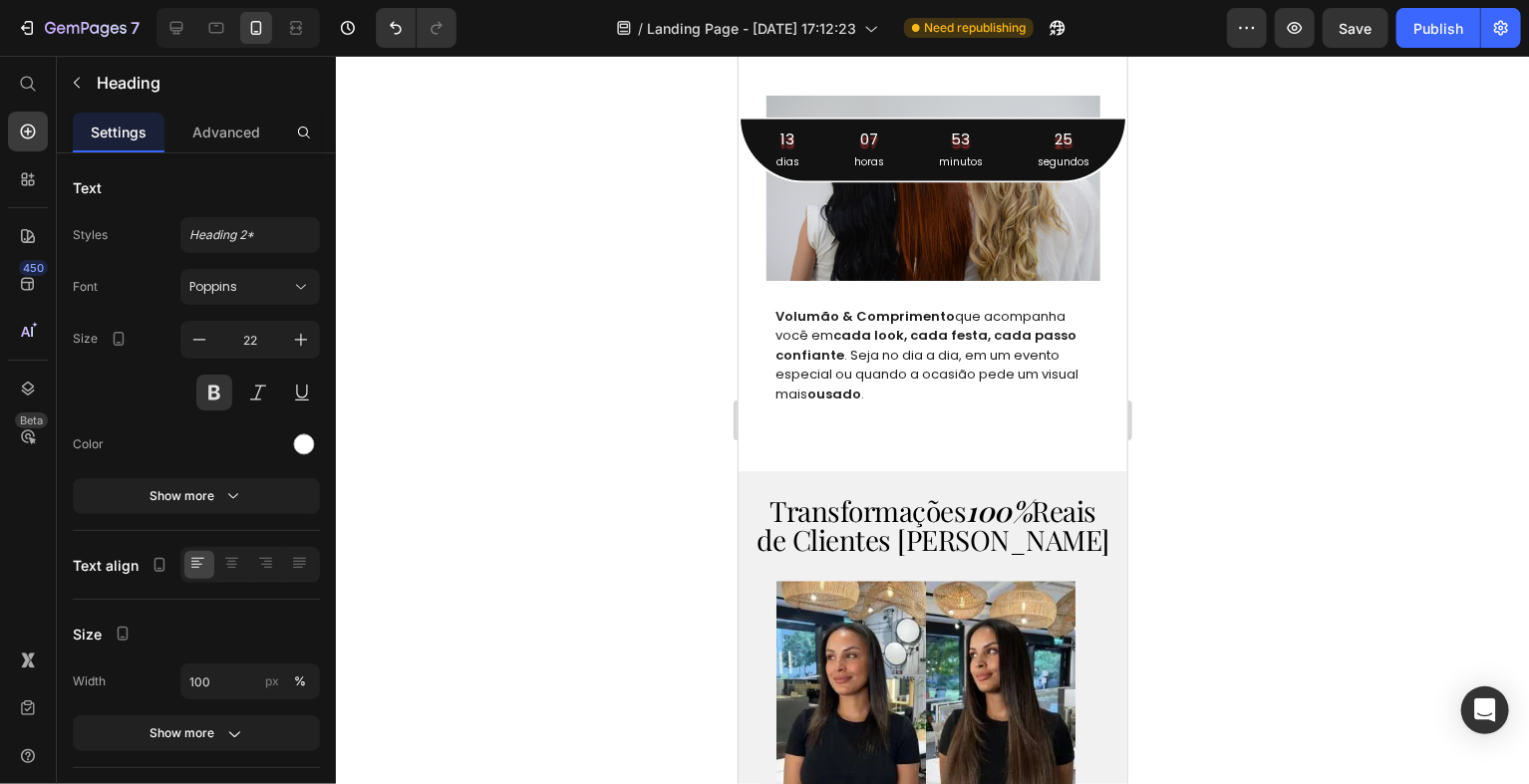 click 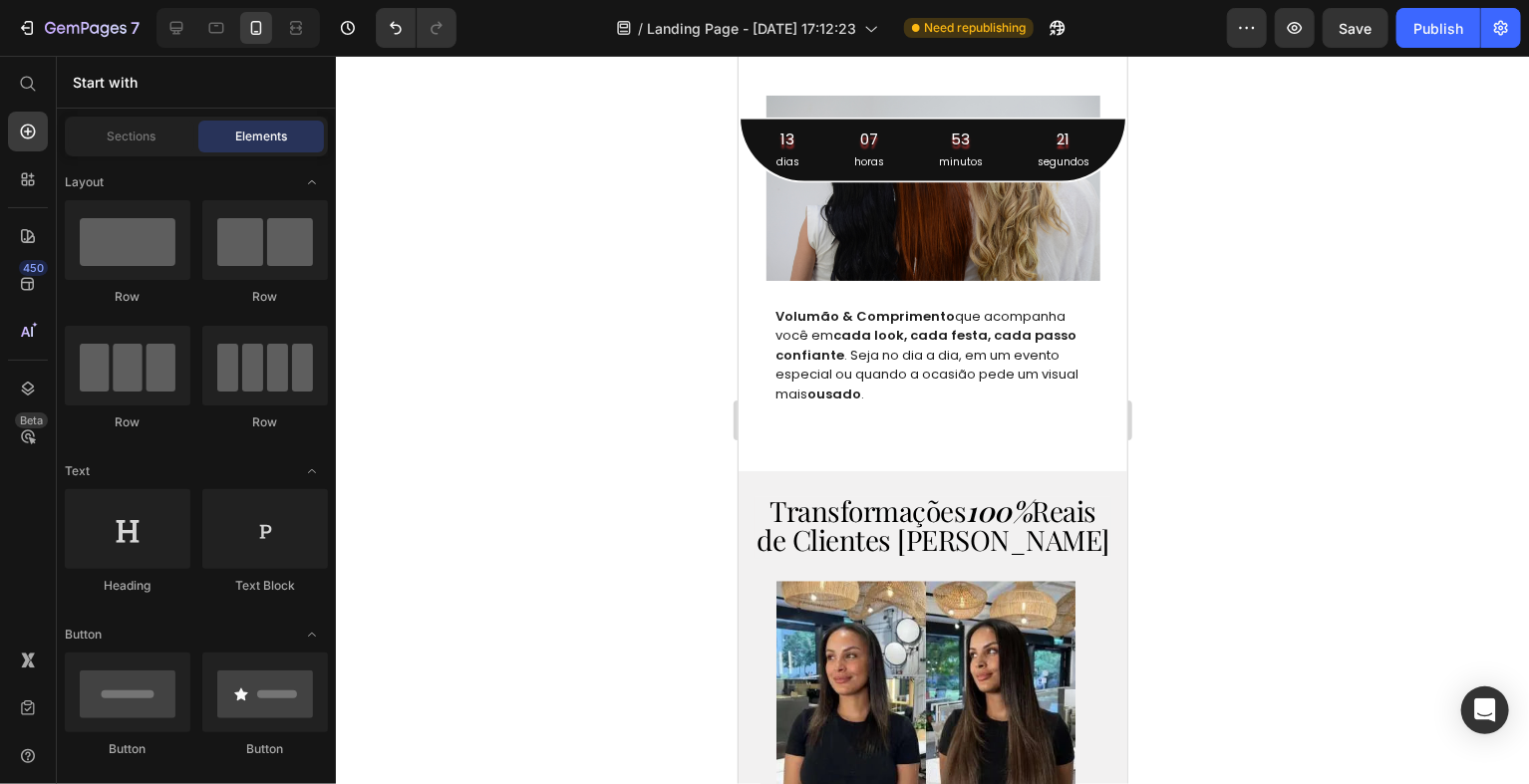 click on "Image PASSO 1 : Heading Separe a parte superior do seu cabelo e forme um coque. Deixando um espaço aproximadamente um de 1cm e na região superior da cabeça. Text Block Image PASSO 2 : Heading Ajuste o fio no espaço, de modo em que ele fique bem ajustado e rente ao couro cabeludo. Text Block Image PASSO 3 : Heading Solte a parte presa anteriormente para cobrir o fio invisível e, com a ajuda de um pente, penteie o seu aplique e estilize do jeito que preferir. Text Block" at bounding box center [932, -171] 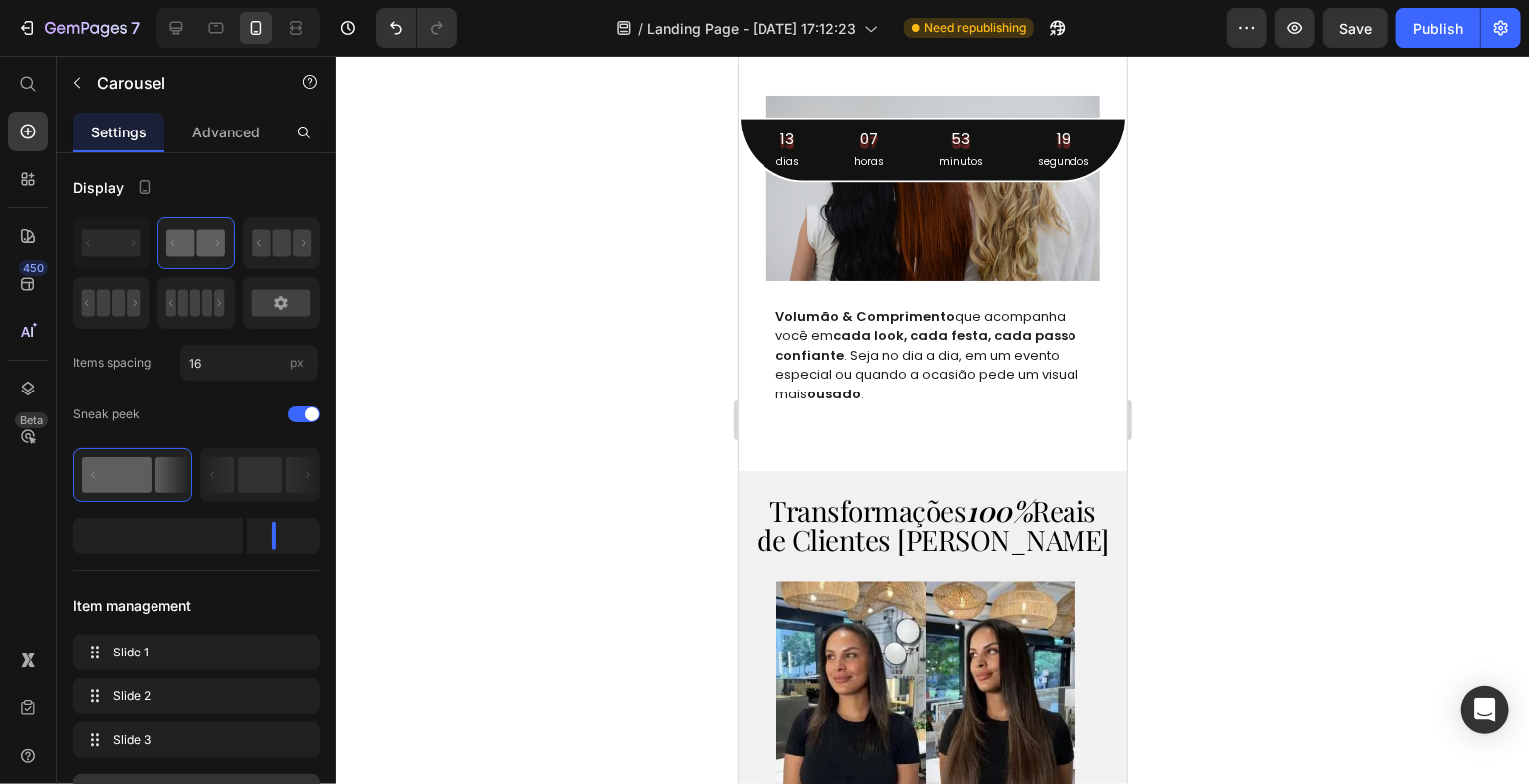 click on "Image PASSO 1 : Heading Separe a parte superior do seu cabelo e forme um coque. Deixando um espaço aproximadamente um de 1cm e na região superior da cabeça. Text Block Image PASSO 2 : Heading Ajuste o fio no espaço, de modo em que ele fique bem ajustado e rente ao couro cabeludo. Text Block Image PASSO 3 : Heading Solte a parte presa anteriormente para cobrir o fio invisível e, com a ajuda de um pente, penteie o seu aplique e estilize do jeito que preferir. Text Block" at bounding box center [932, -160] 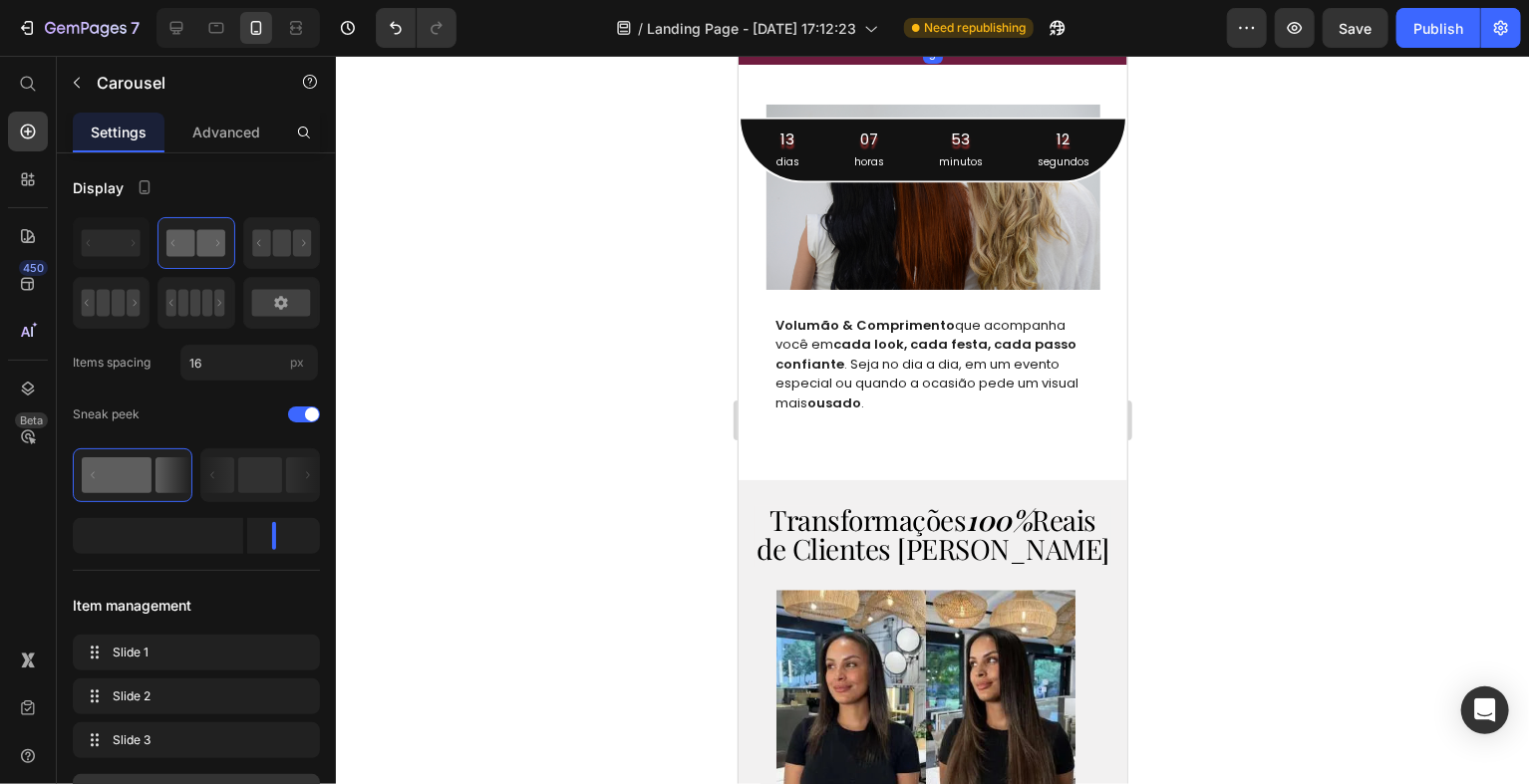 drag, startPoint x: 931, startPoint y: 661, endPoint x: 923, endPoint y: 670, distance: 12.0415946 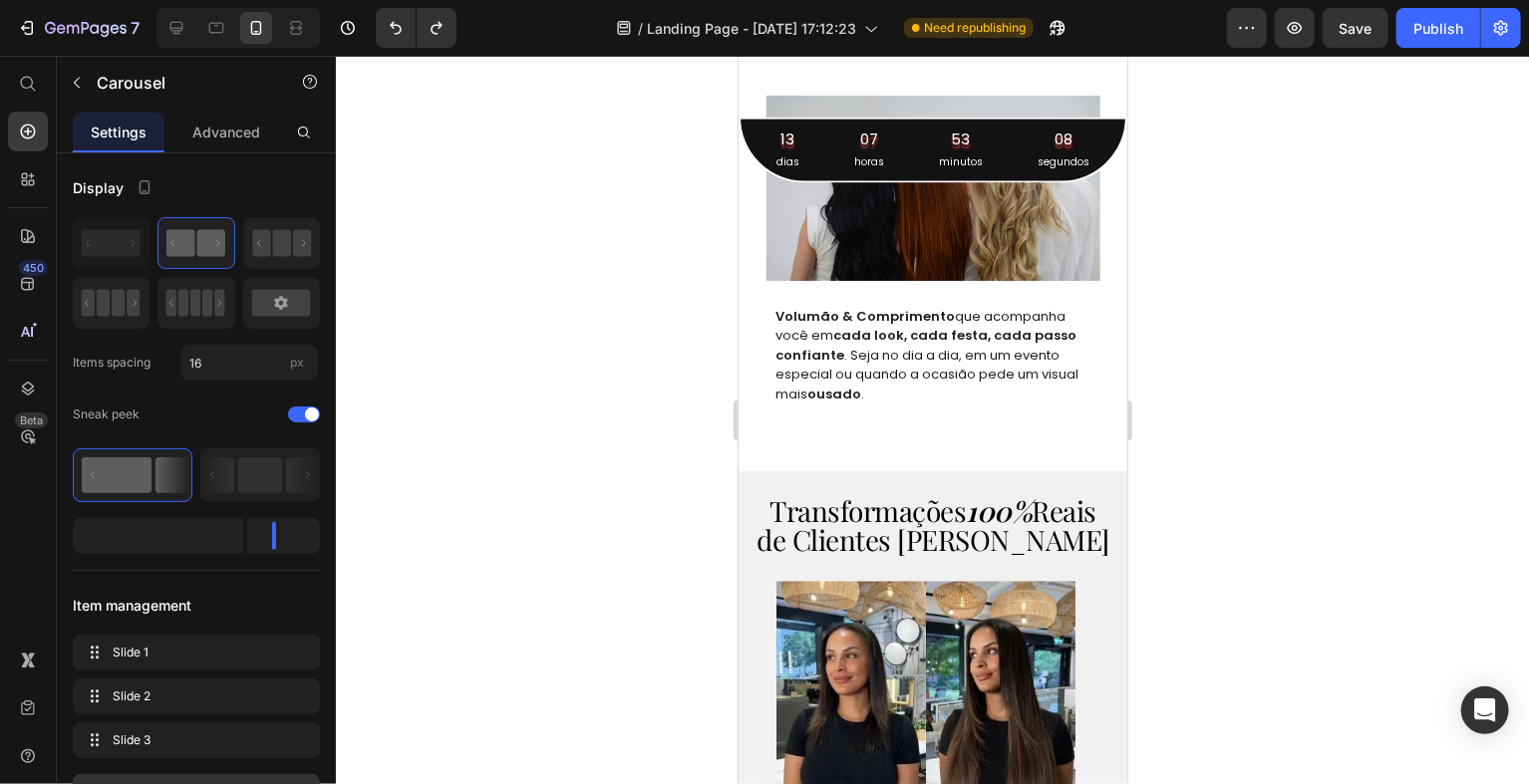click on "Image PASSO 1 : Heading Separe a parte superior do seu cabelo e forme um coque. Deixando um espaço aproximadamente um de 1cm e na região superior da cabeça. Text Block Image PASSO 2 : Heading Ajuste o fio no espaço, de modo em que ele fique bem ajustado e rente ao couro cabeludo. Text Block Image PASSO 3 : Heading Solte a parte presa anteriormente para cobrir o fio invisível e, com a ajuda de um pente, penteie o seu aplique e estilize do jeito que preferir. Text Block" at bounding box center [932, -171] 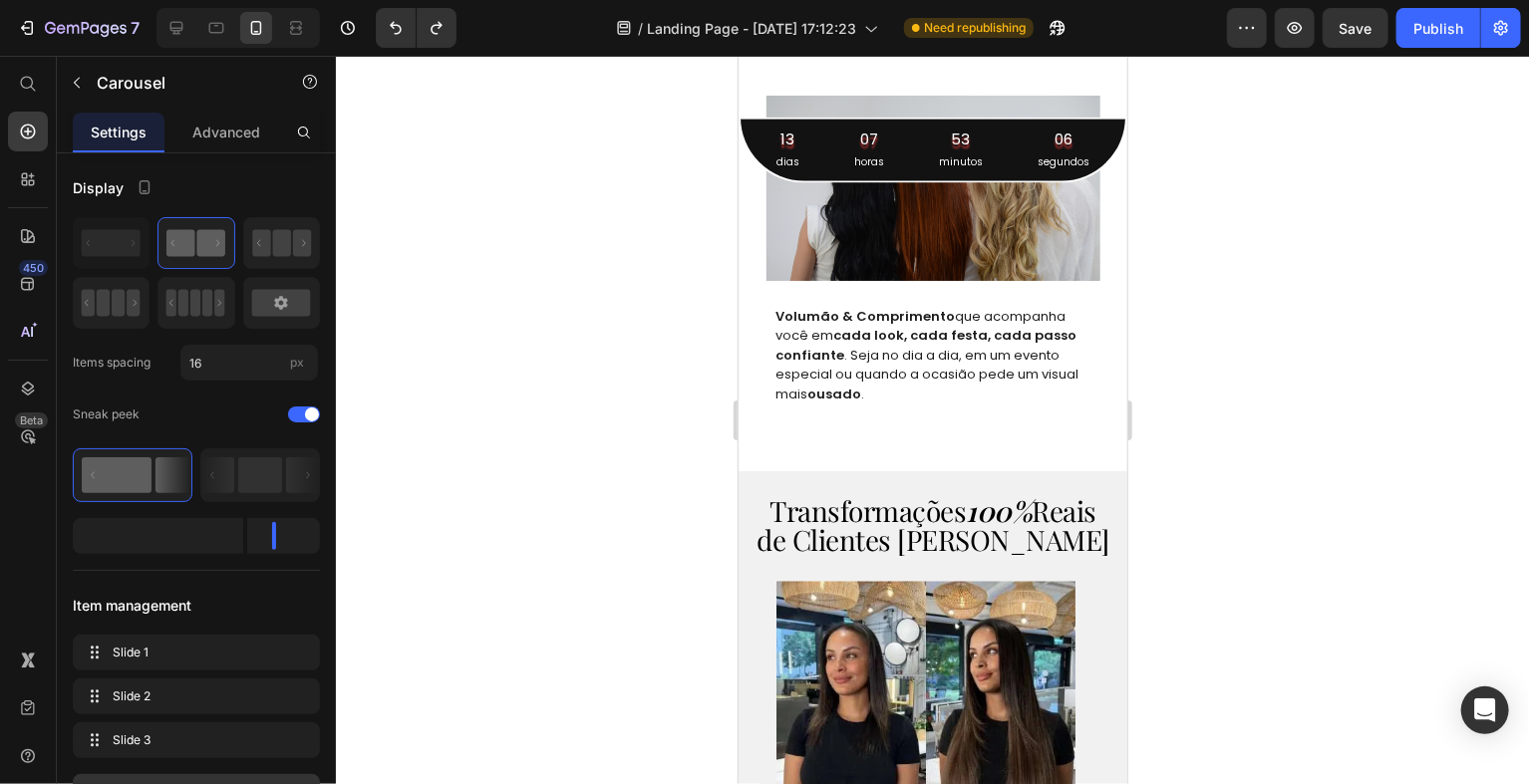 click on "Separe a parte superior do seu cabelo e forme um coque. Deixando um espaço aproximadamente um de 1cm e na região superior da cabeça." at bounding box center [854, -67] 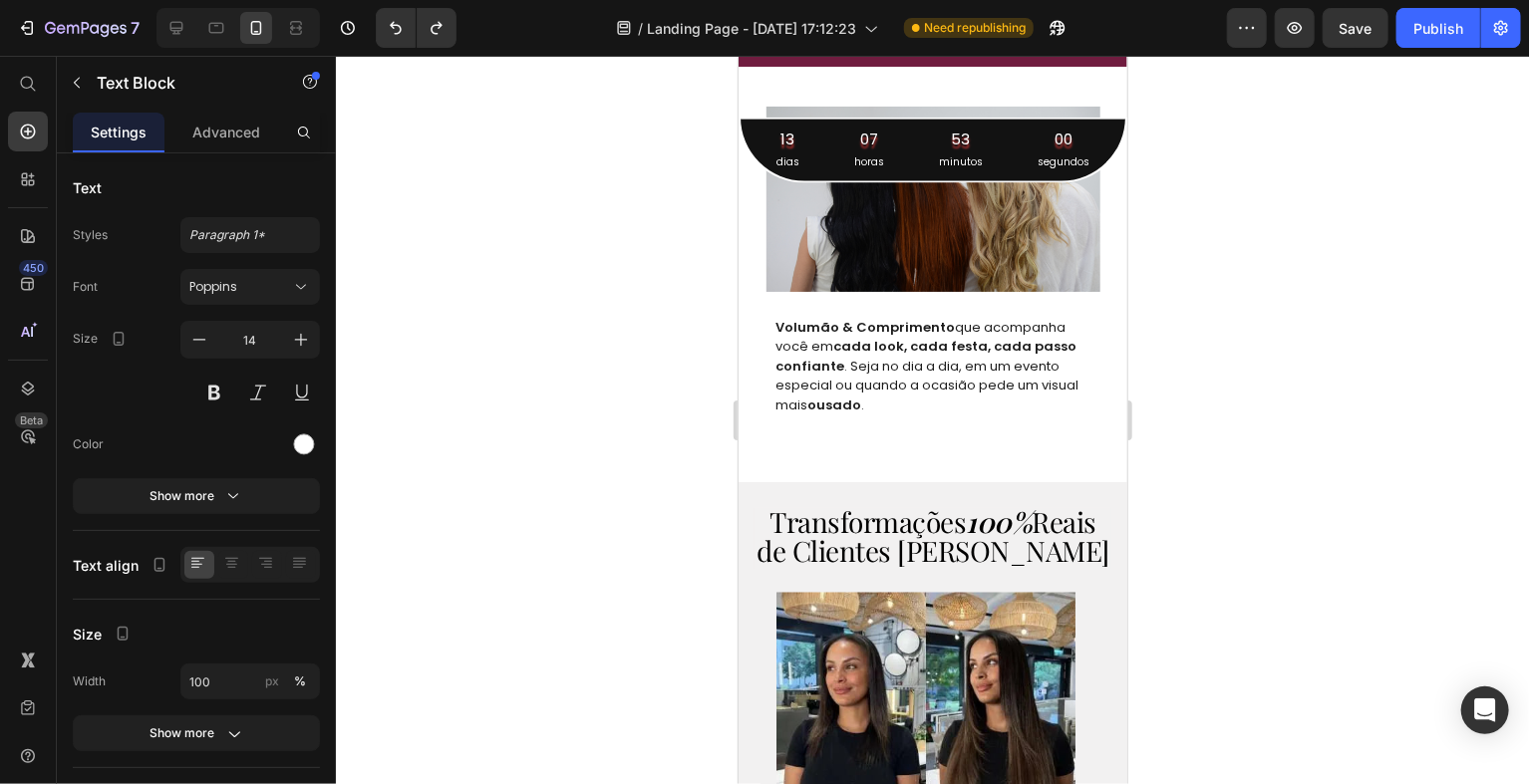 drag, startPoint x: 854, startPoint y: 643, endPoint x: 860, endPoint y: 653, distance: 11.661904 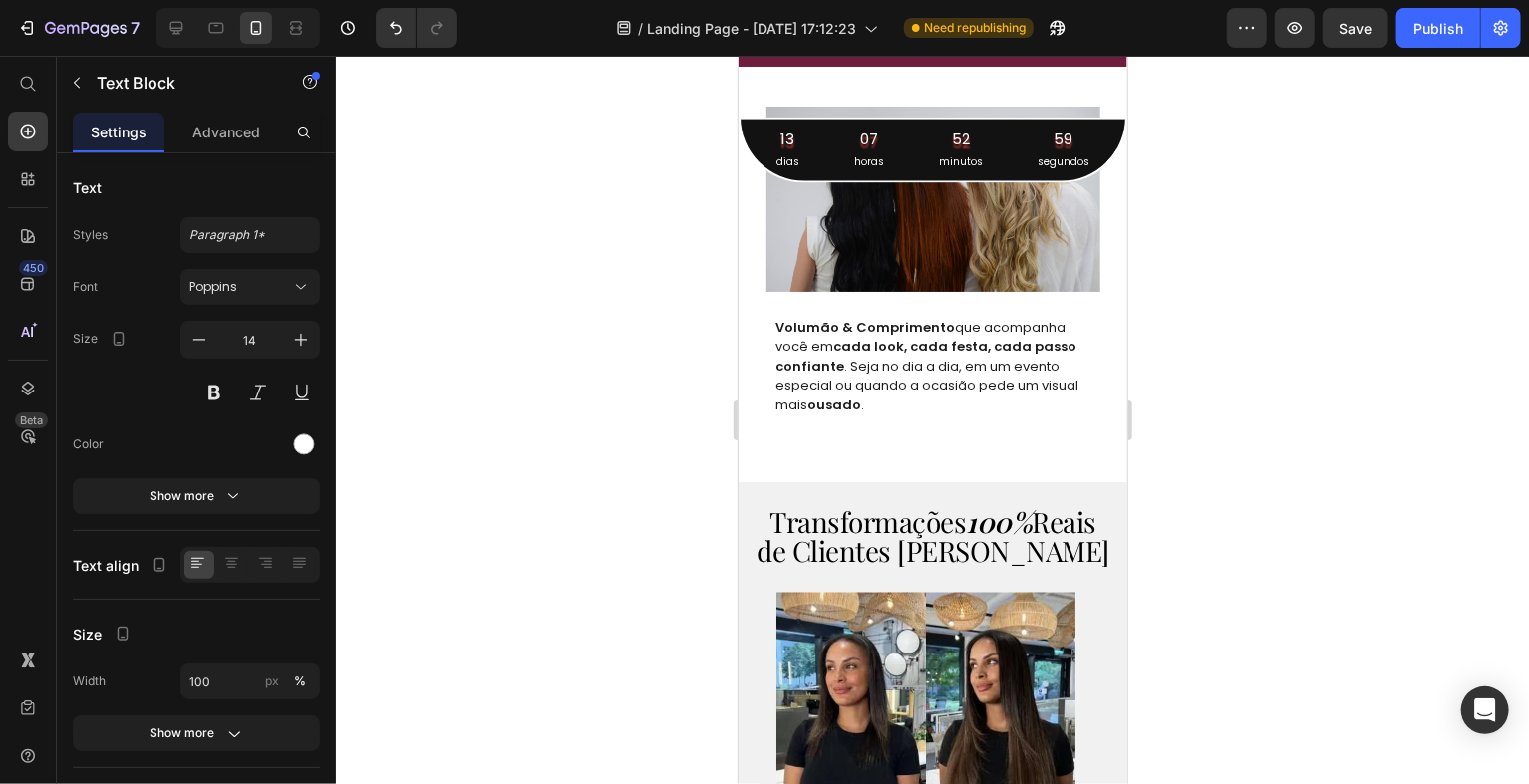 click 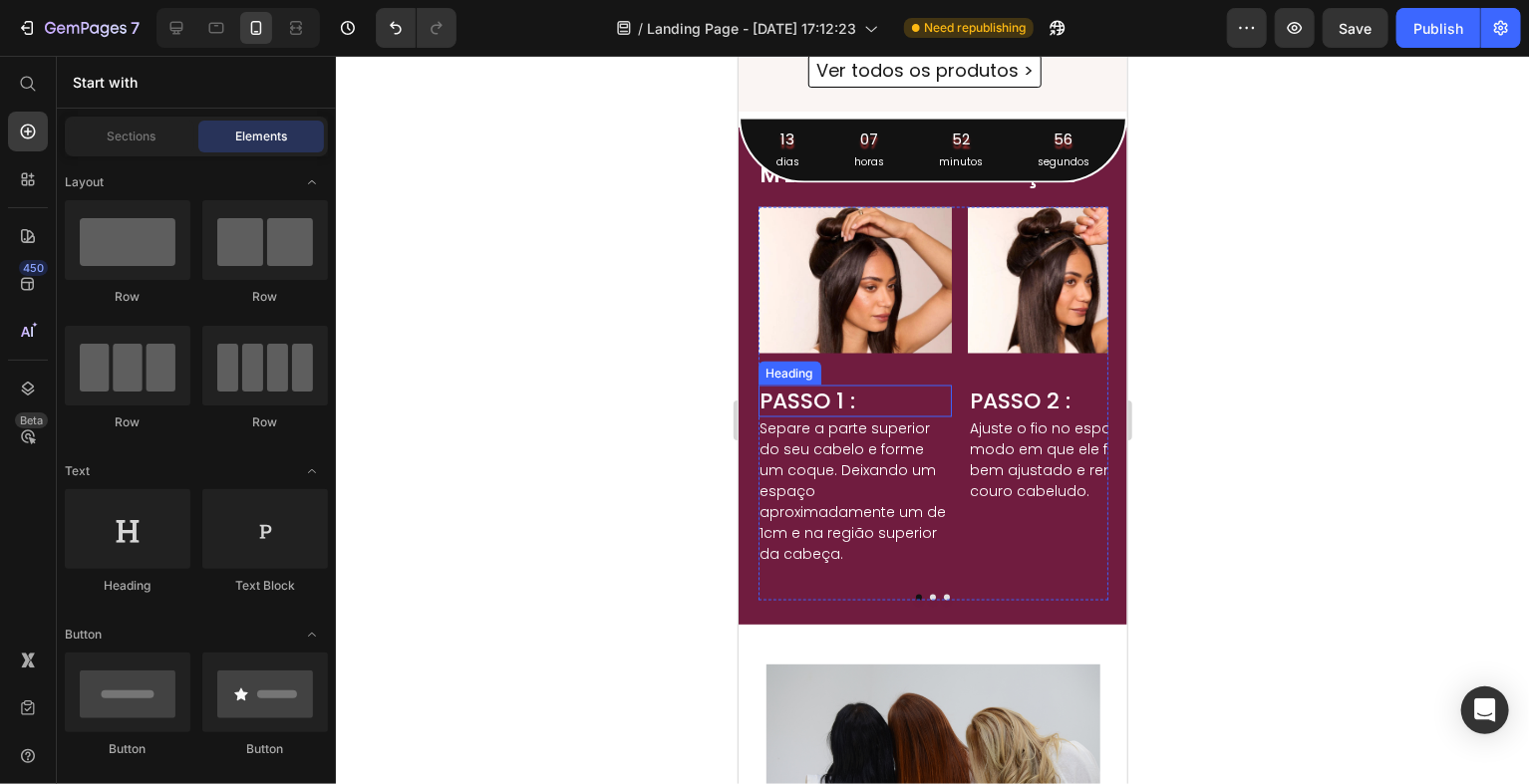 scroll, scrollTop: 1454, scrollLeft: 0, axis: vertical 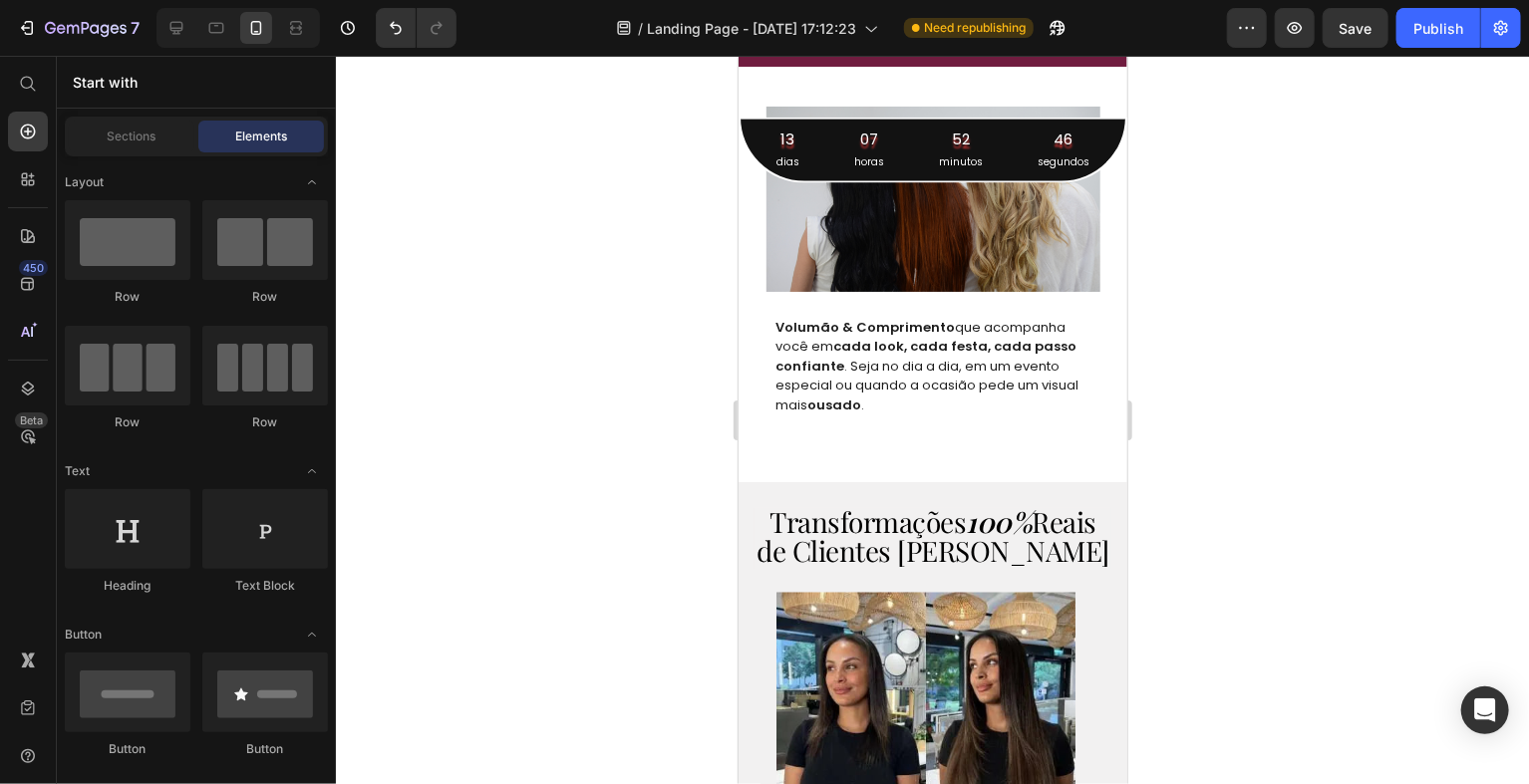 click on "Separe a parte superior do seu cabelo e forme um coque. Deixando um espaço aproximadamente um de 1cm e na região superior da cabeça." at bounding box center [854, -67] 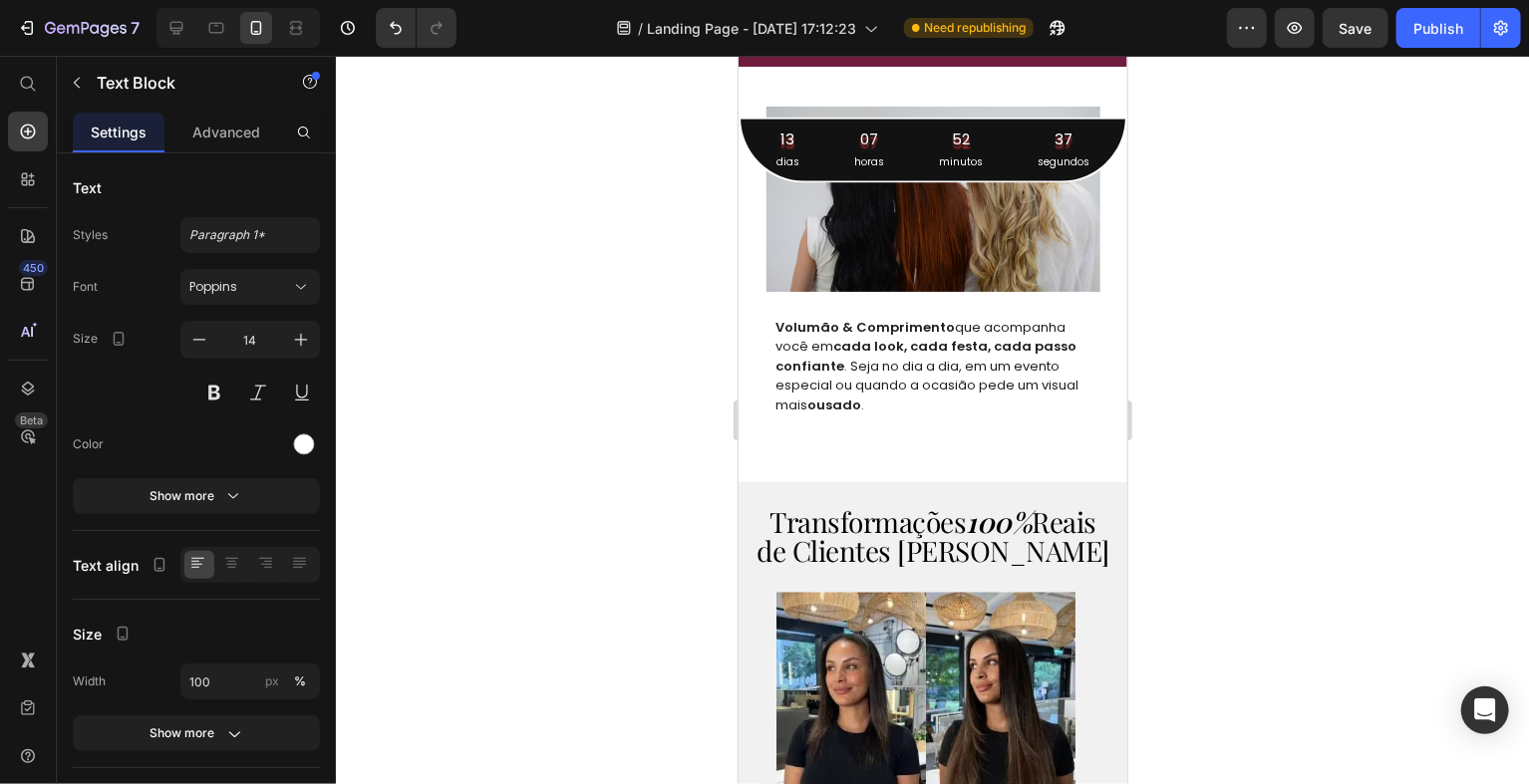 click on "Separe a parte superior do seu cabelo e forme um coque. Deixando um espaço aproximadamente um de 1cm e na região superior da cabeça." at bounding box center [854, -67] 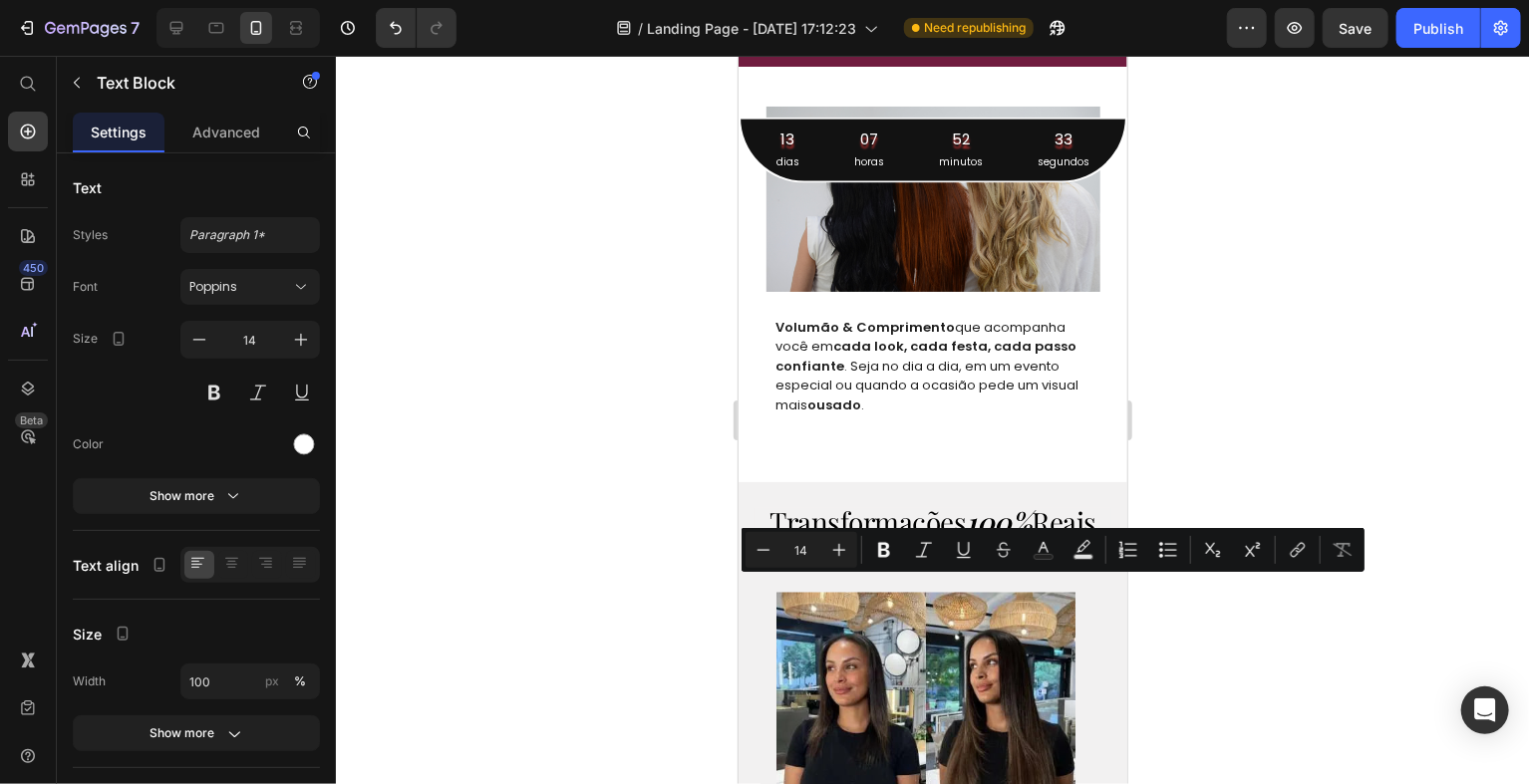 drag, startPoint x: 807, startPoint y: 612, endPoint x: 816, endPoint y: 586, distance: 27.513633 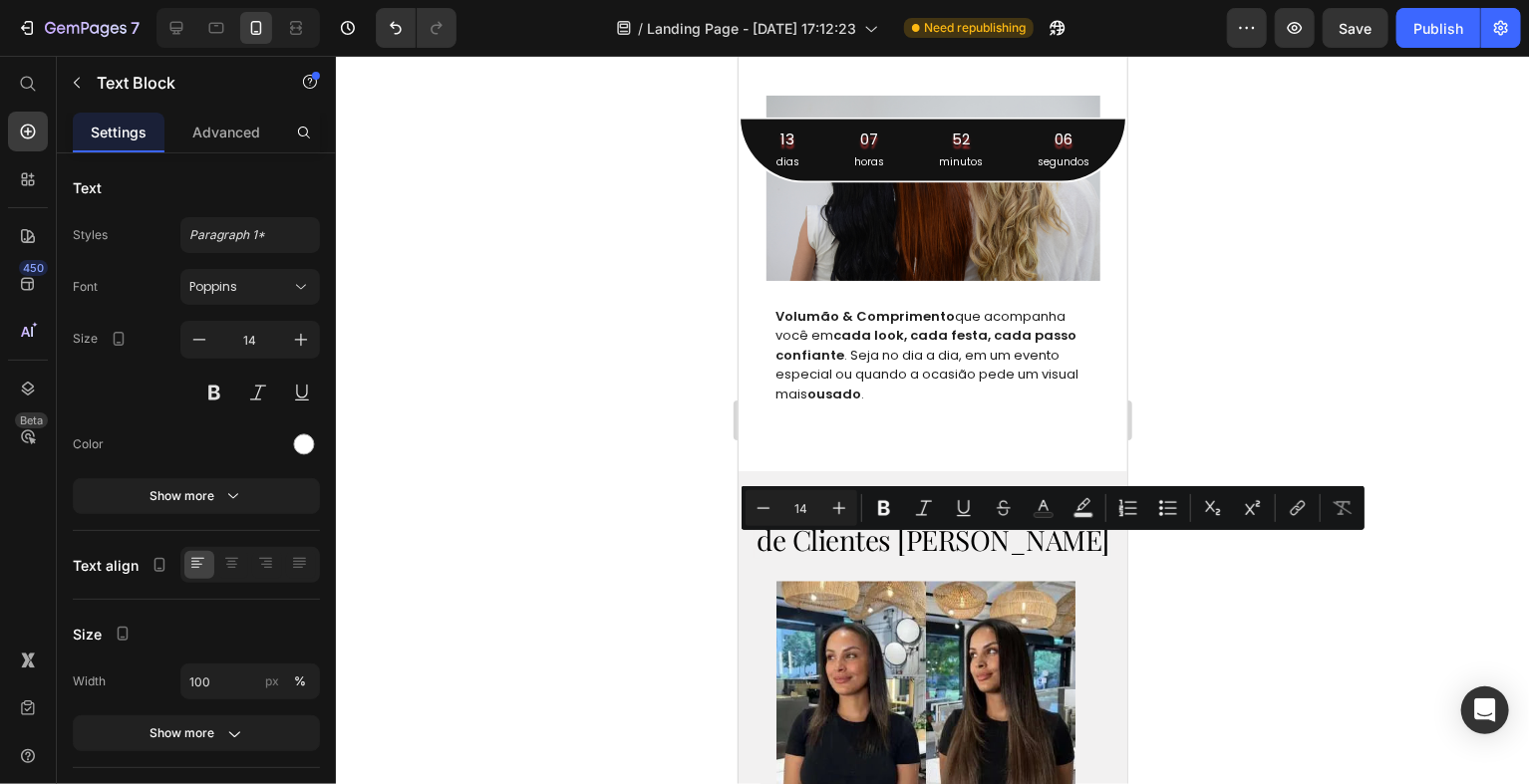 drag, startPoint x: 789, startPoint y: 551, endPoint x: 759, endPoint y: 550, distance: 30.016662 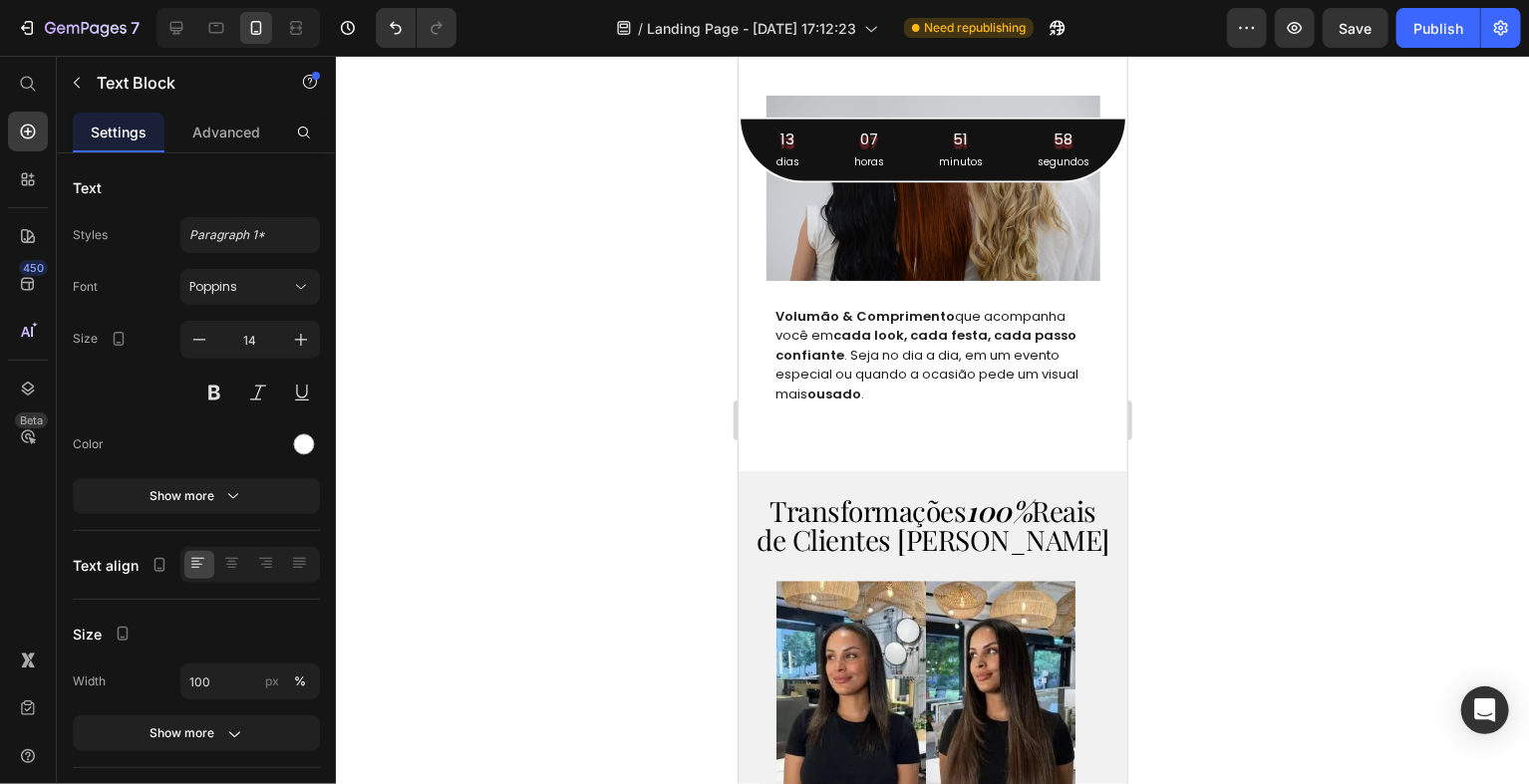 drag, startPoint x: 820, startPoint y: 570, endPoint x: 792, endPoint y: 575, distance: 28.442925 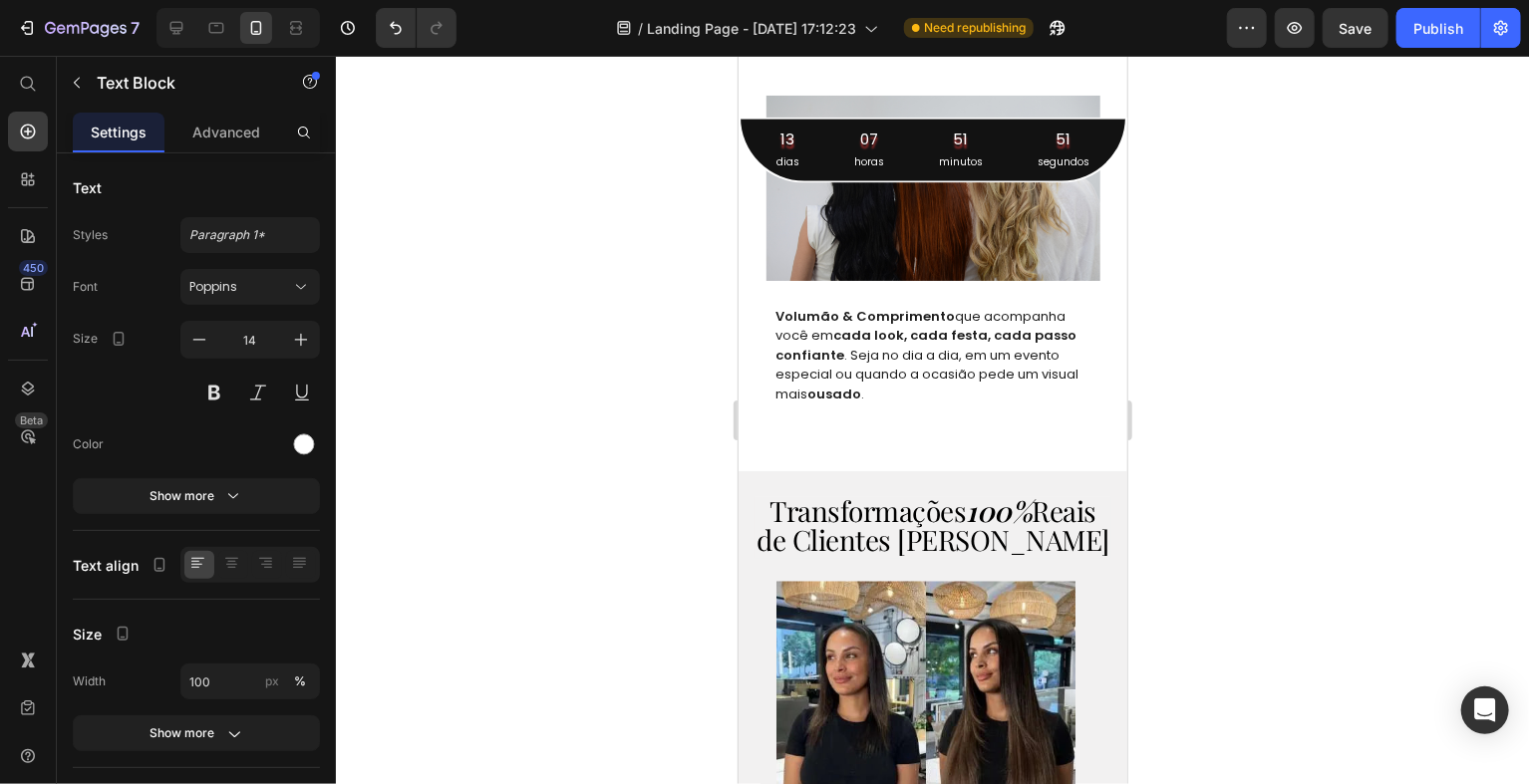 click on "Separe a parte superior do cabelo e forme um coque. Deixe um espaço de 1cm e na região superior da cabeça." at bounding box center [854, -88] 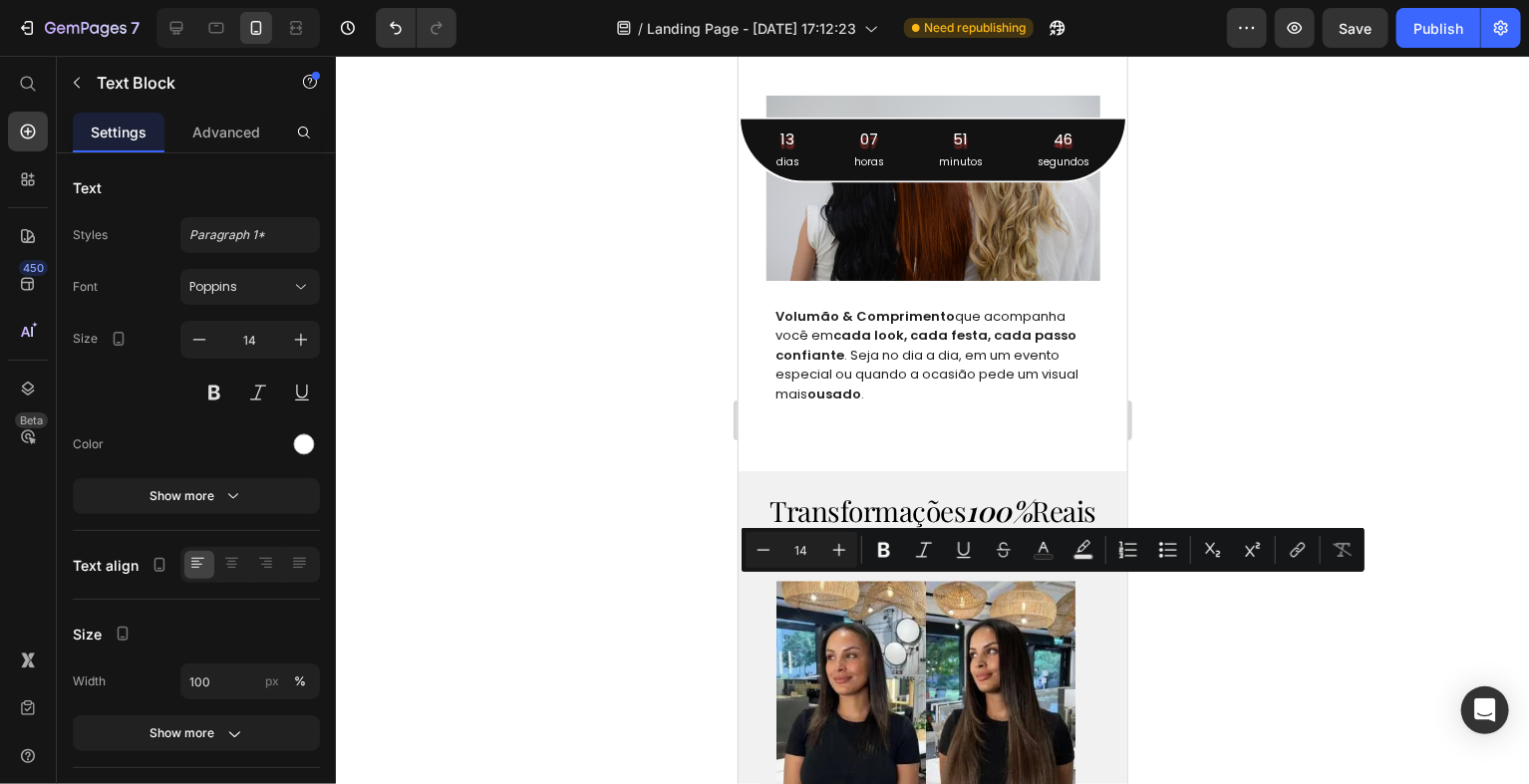drag, startPoint x: 832, startPoint y: 590, endPoint x: 795, endPoint y: 626, distance: 51.62364 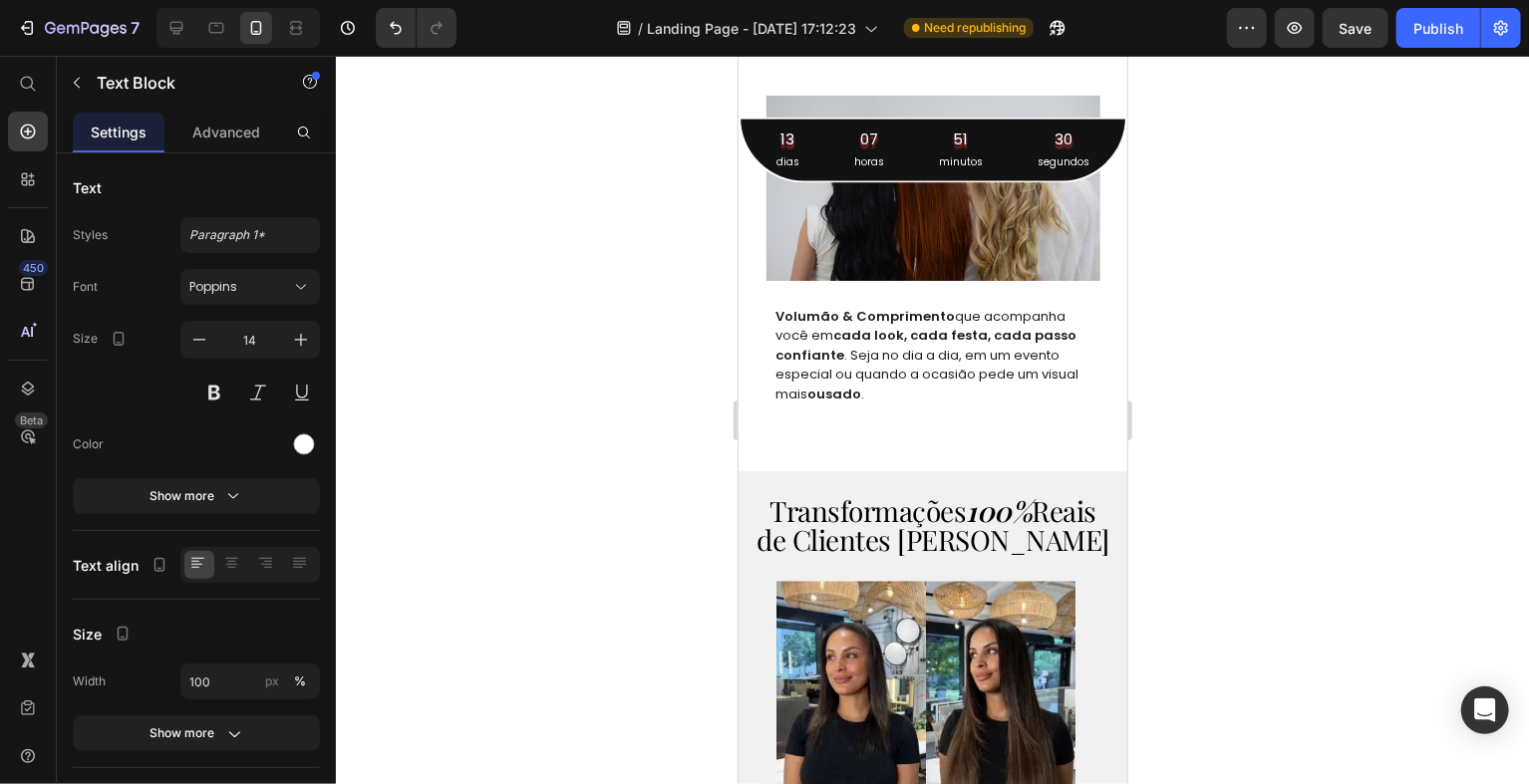 click on "Ajuste o fio no espaço, de modo em que ele fique bem ajustado e rente ao couro cabeludo." at bounding box center [1064, -98] 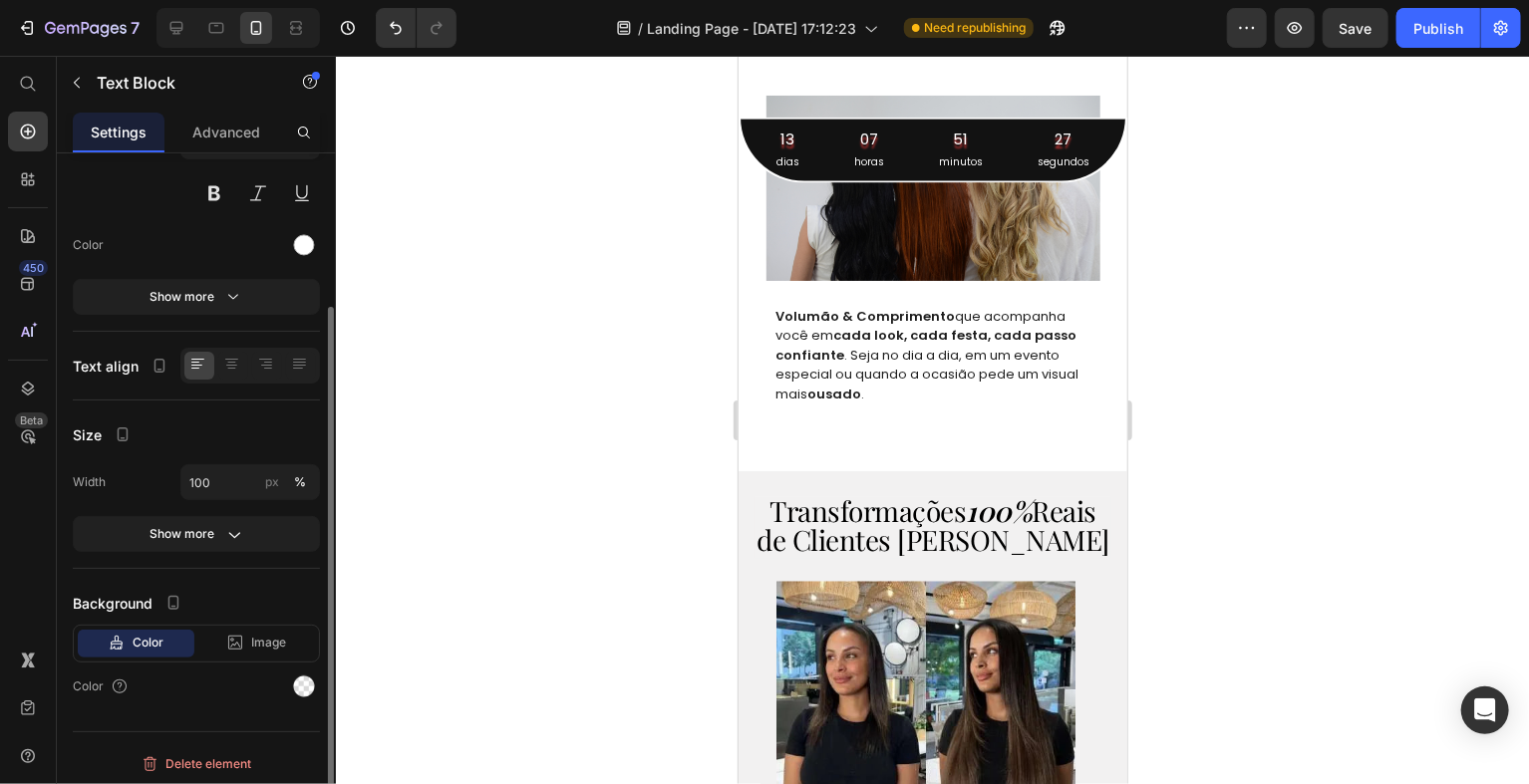 scroll, scrollTop: 201, scrollLeft: 0, axis: vertical 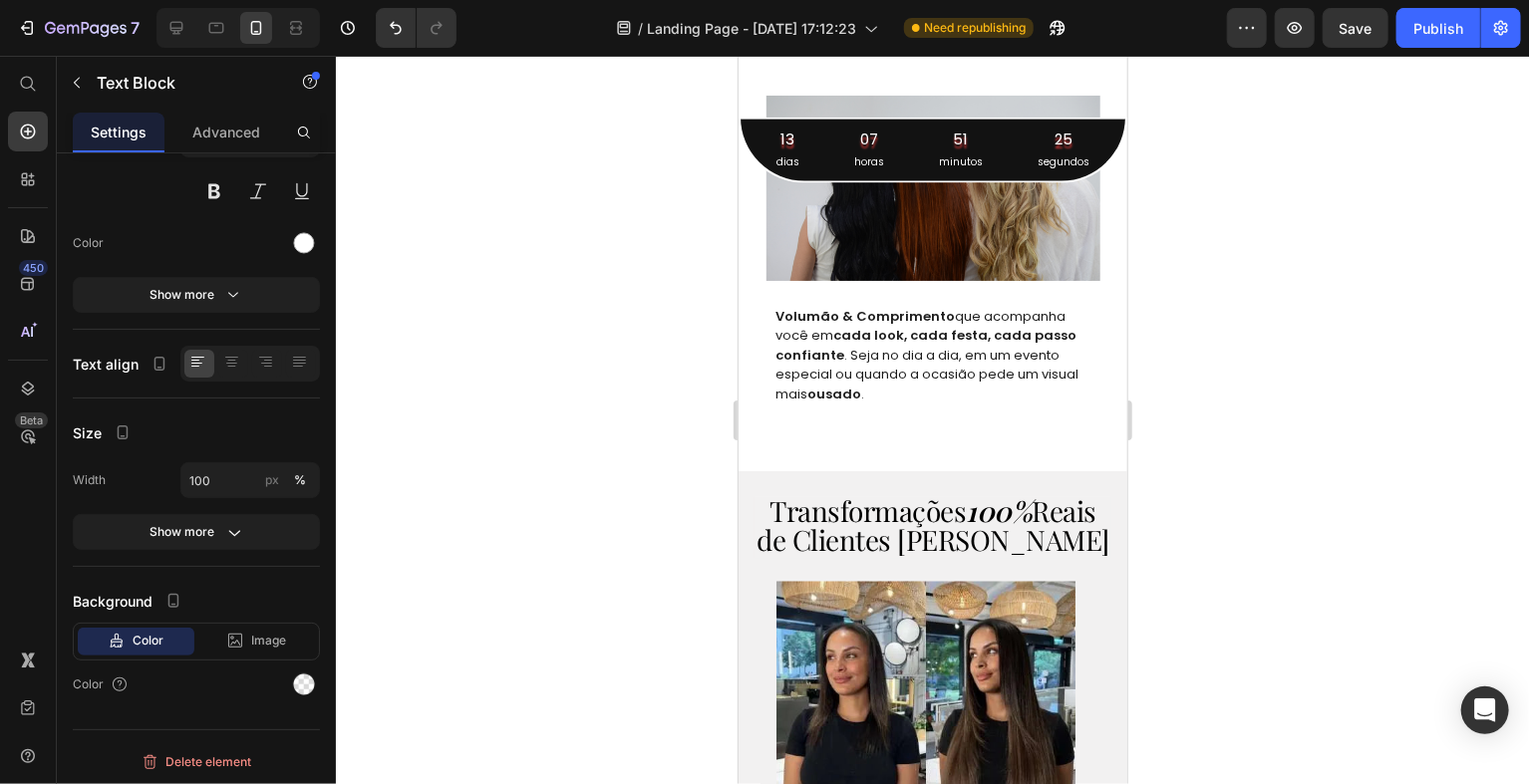 click on "Image PASSO 1 : Heading Separe a parte superior do cabelo e forme um coque. Deixe um espaço de 1cm e na região à frente. Text Block Image PASSO 2 : Heading Ajuste o fio no espaço, de modo em que ele fique bem ajustado e rente ao couro cabeludo. Text Block   0 Image PASSO 3 : Heading Solte a parte presa anteriormente para cobrir o fio invisível e, com a ajuda de um pente, penteie o seu aplique e estilize do jeito que preferir. Text Block" at bounding box center [932, -171] 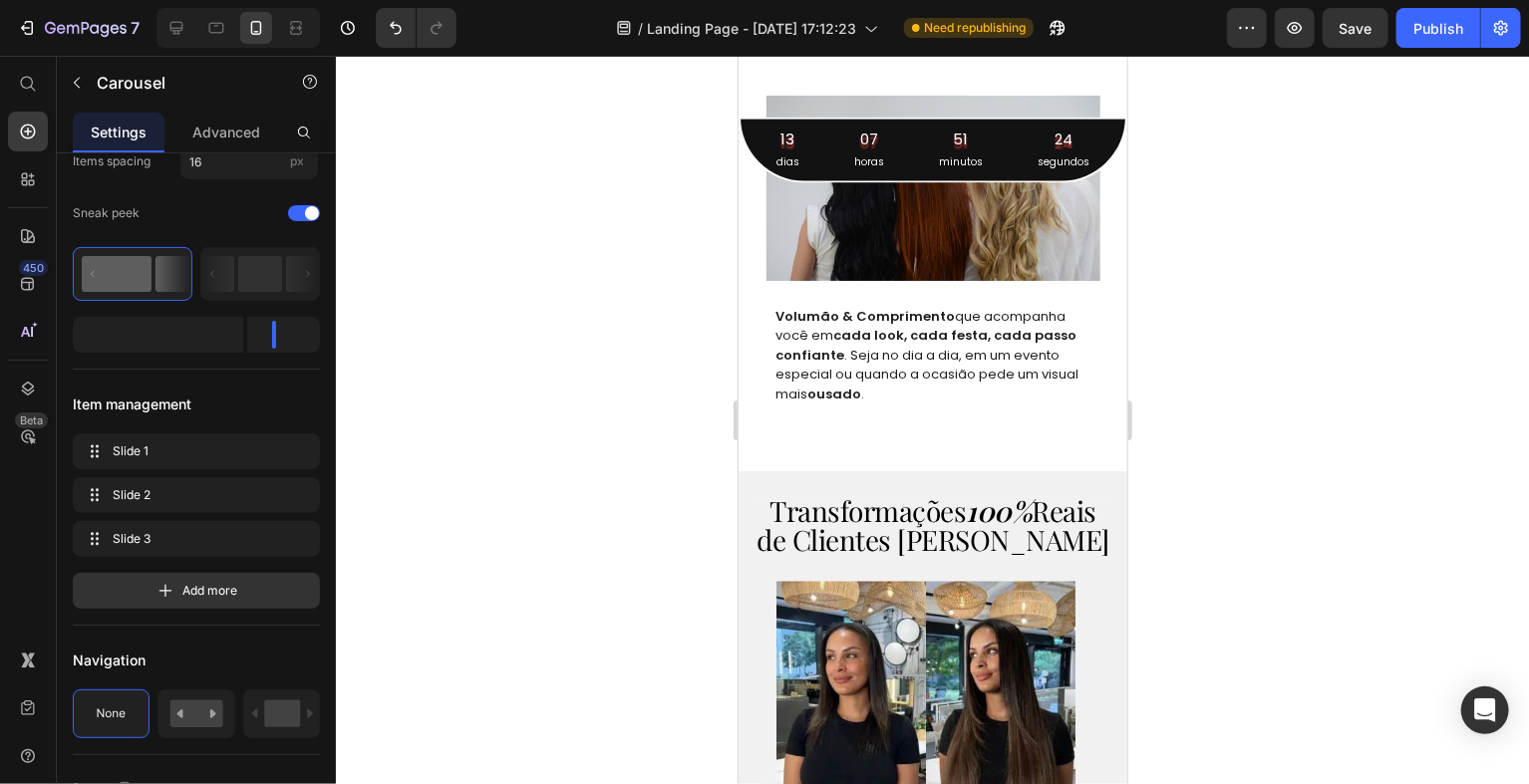 scroll, scrollTop: 0, scrollLeft: 0, axis: both 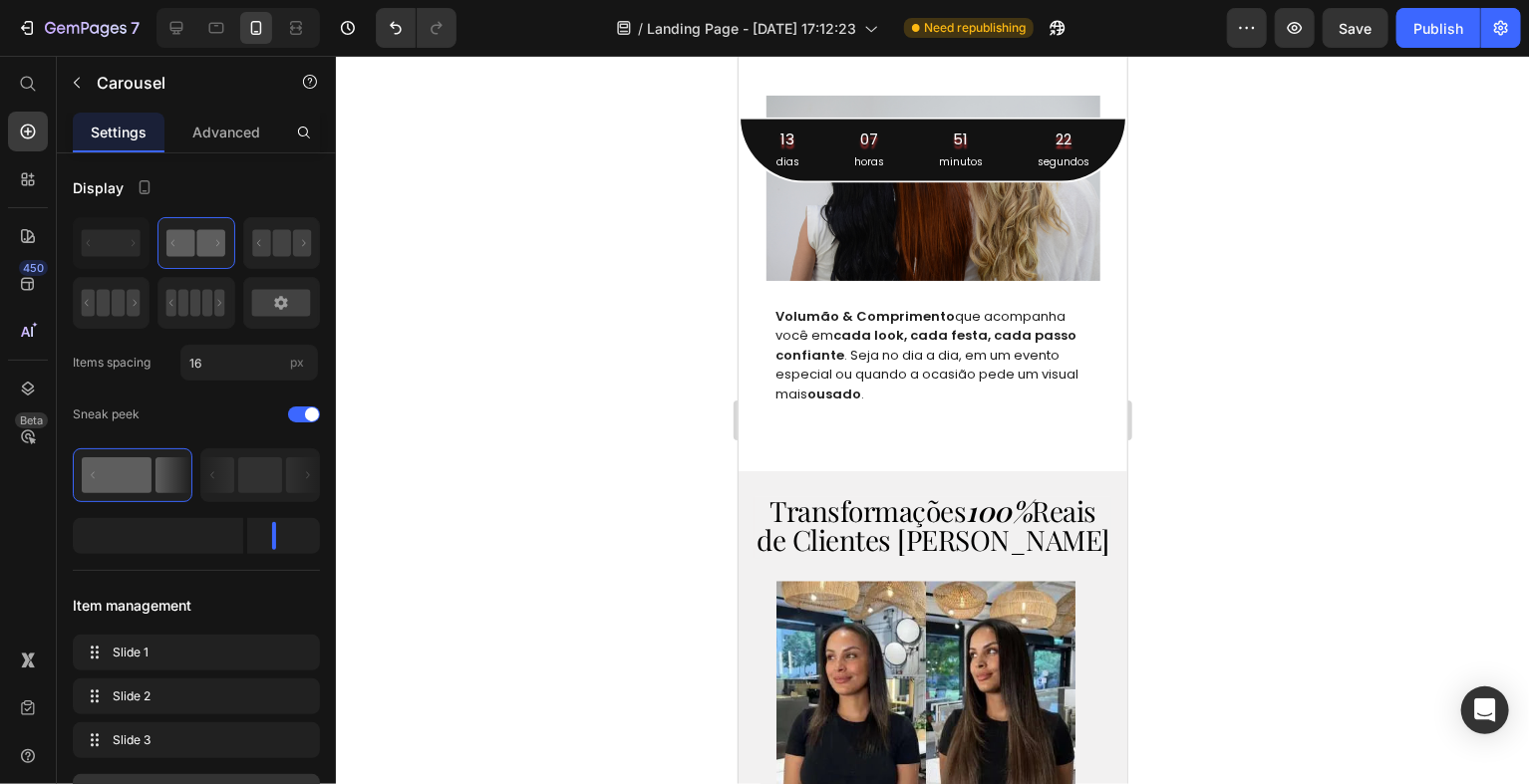 click on "PASSO 1 :" at bounding box center (854, -158) 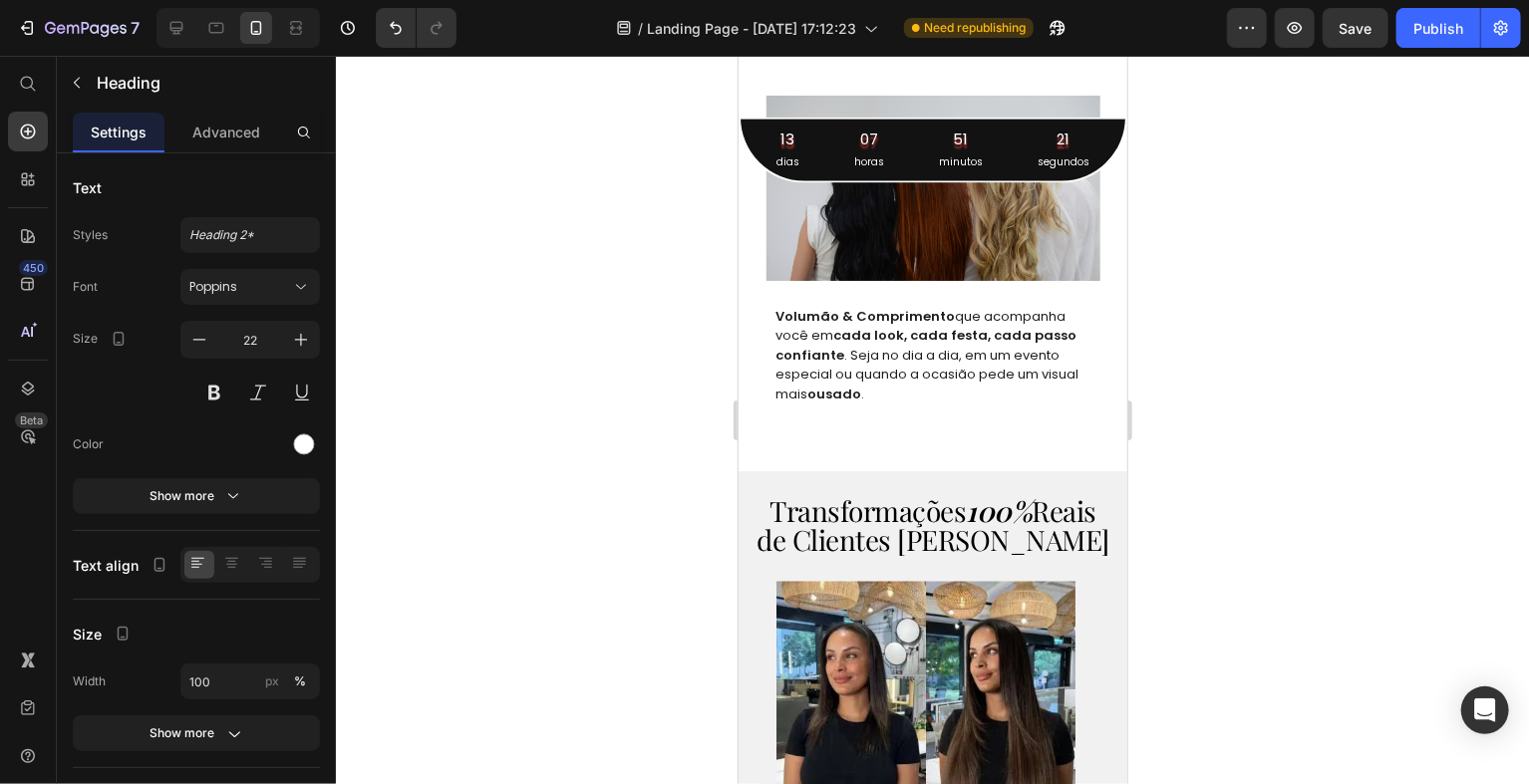 click on "PASSO 2 :" at bounding box center (1064, -158) 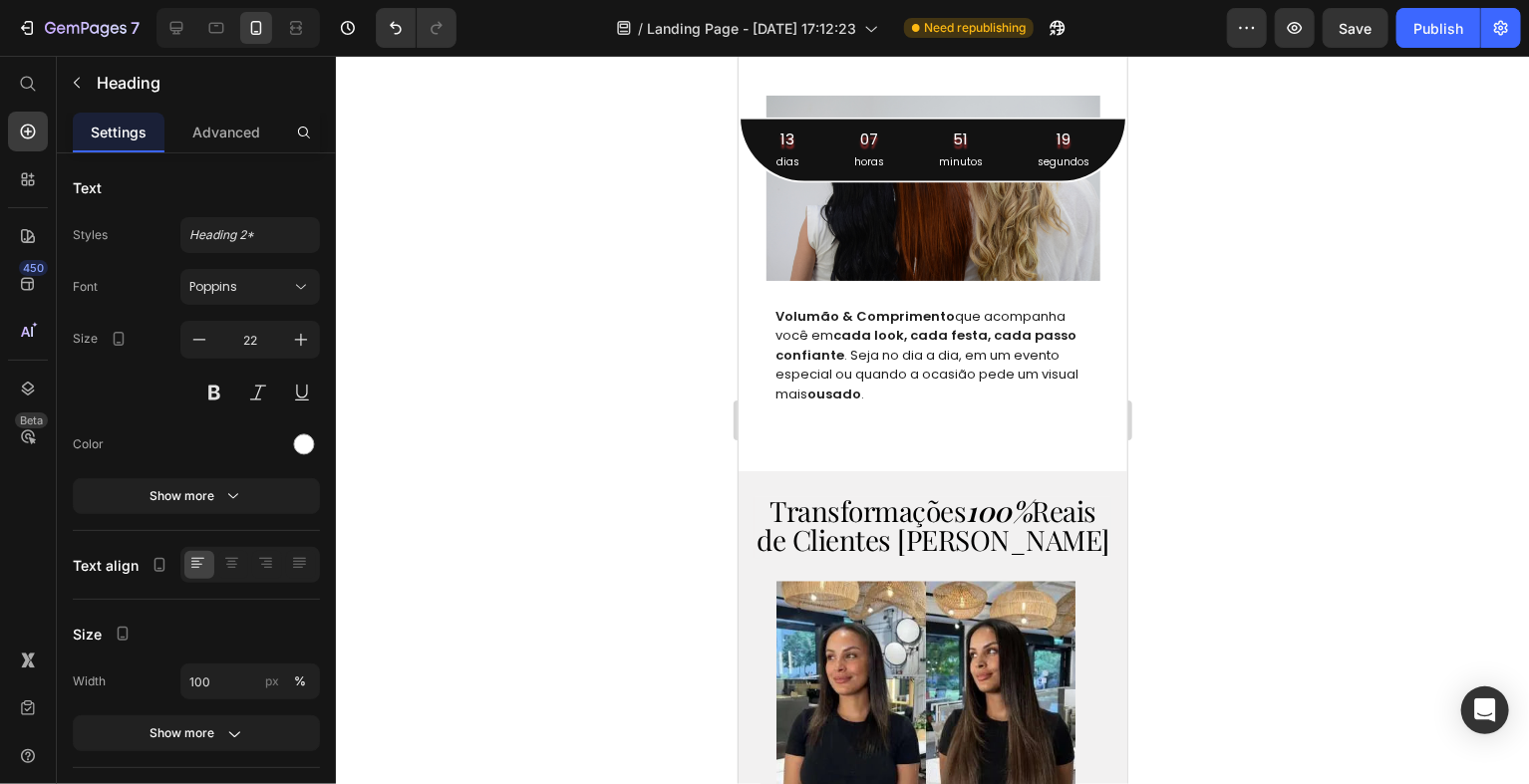 click on "PASSO 1 :" at bounding box center [854, -158] 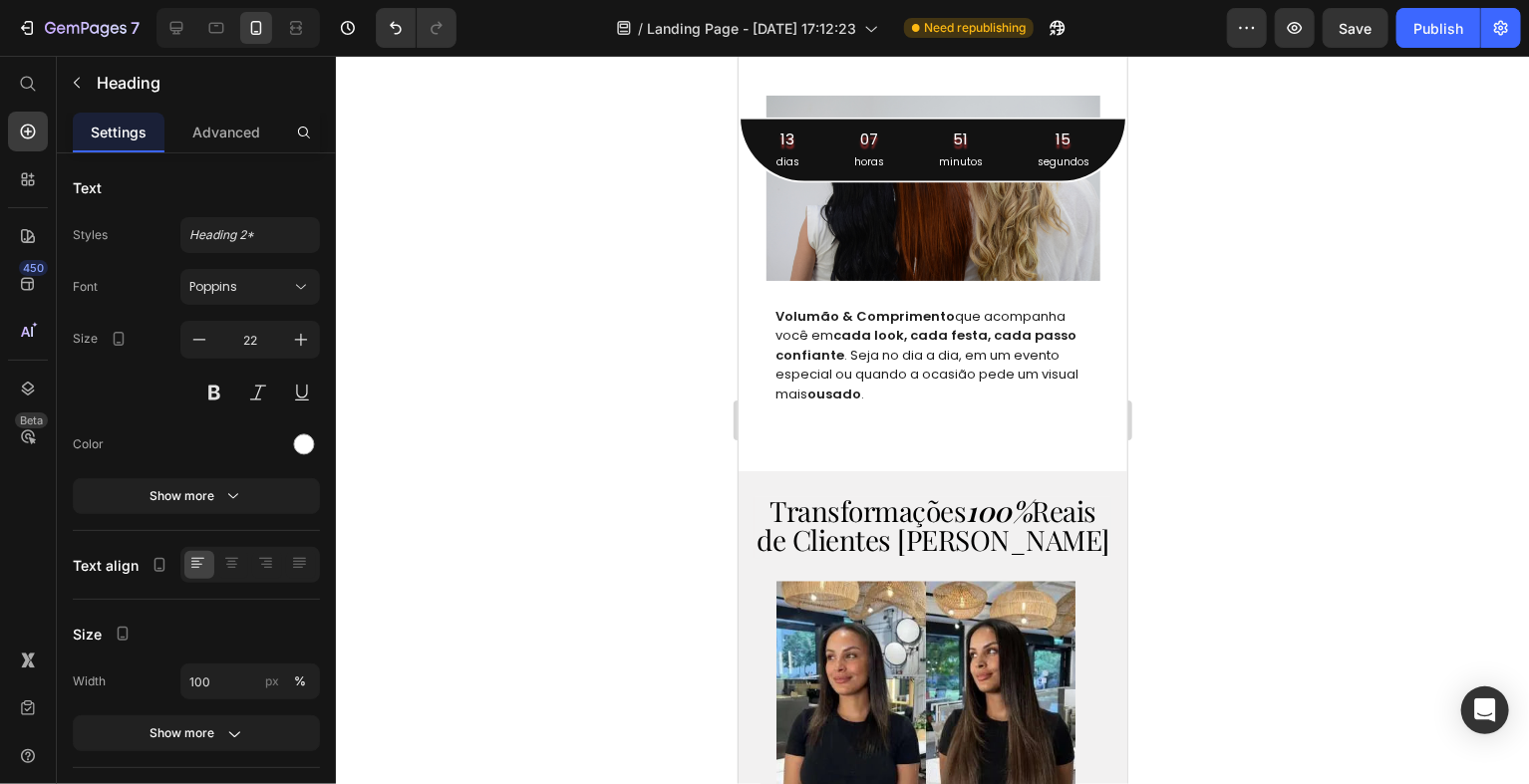 drag, startPoint x: 847, startPoint y: 509, endPoint x: 832, endPoint y: 515, distance: 16.155494 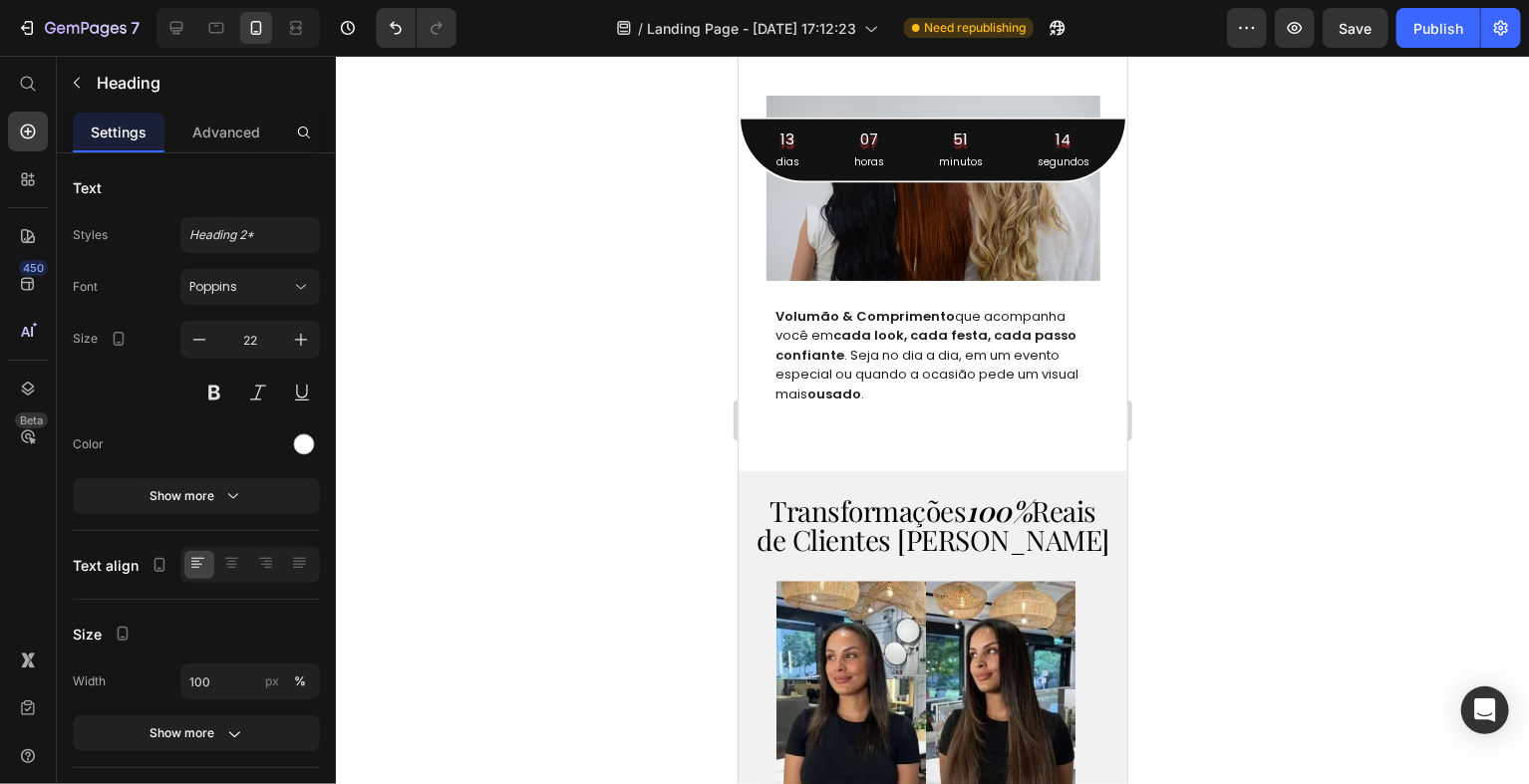 click on "PASSO 2 :" at bounding box center (1064, -158) 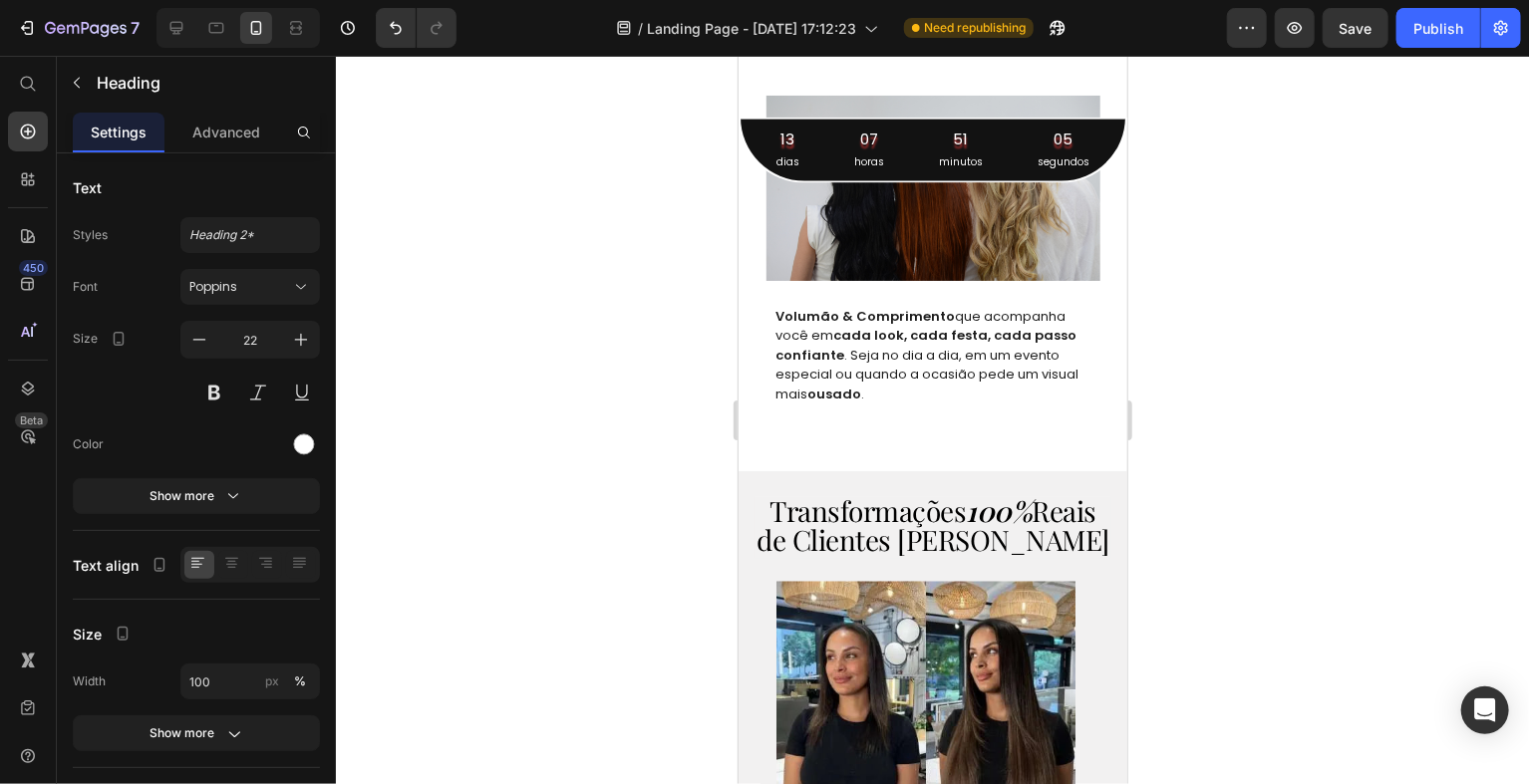 drag, startPoint x: 1056, startPoint y: 509, endPoint x: 1032, endPoint y: 515, distance: 24.738634 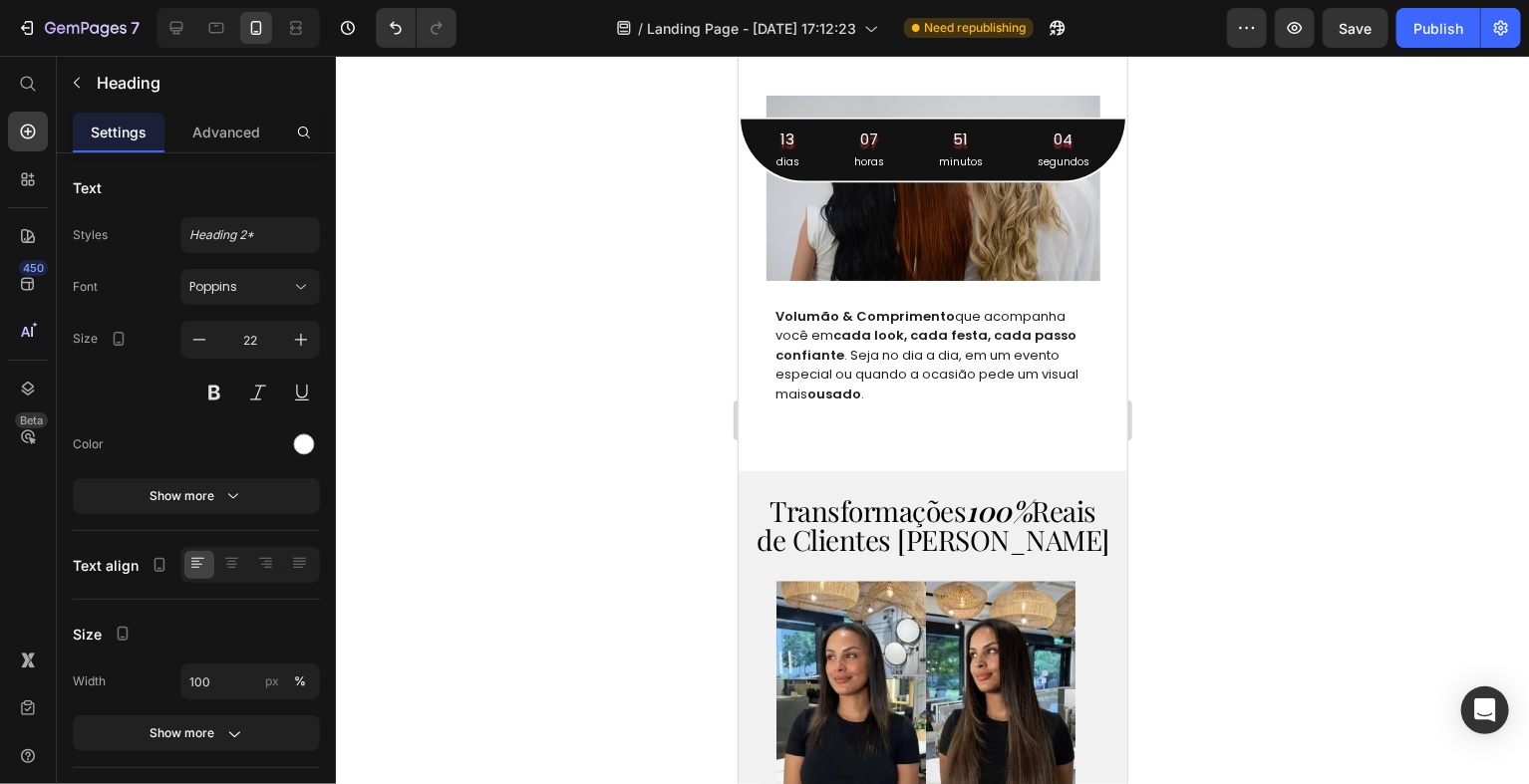 click on "Image PASSO 1 : Heading Separe a parte superior do cabelo e forme um coque. Deixe um espaço de 1cm e na região à frente. Text Block Image PASSO 2 : Heading   6 Ajuste o fio no espaço, de modo em que ele fique bem ajustado e rente ao couro cabeludo. Text Block Image PASSO 3 : Heading Solte a parte presa anteriormente para cobrir o fio invisível e, com a ajuda de um pente, penteie o seu aplique e estilize do jeito que preferir. Text Block" at bounding box center [932, -171] 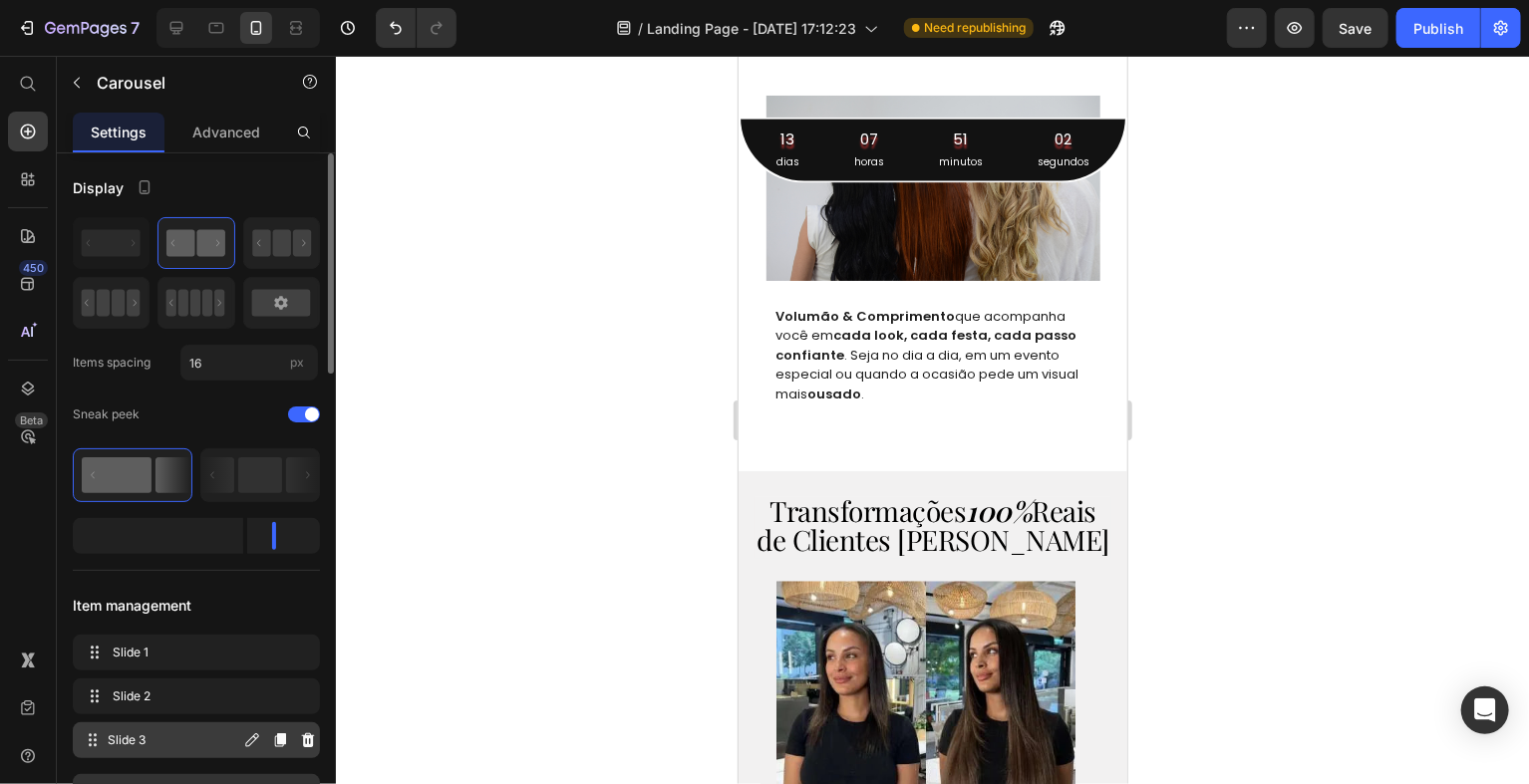 click on "Slide 3 Slide 3" at bounding box center (160, 740) 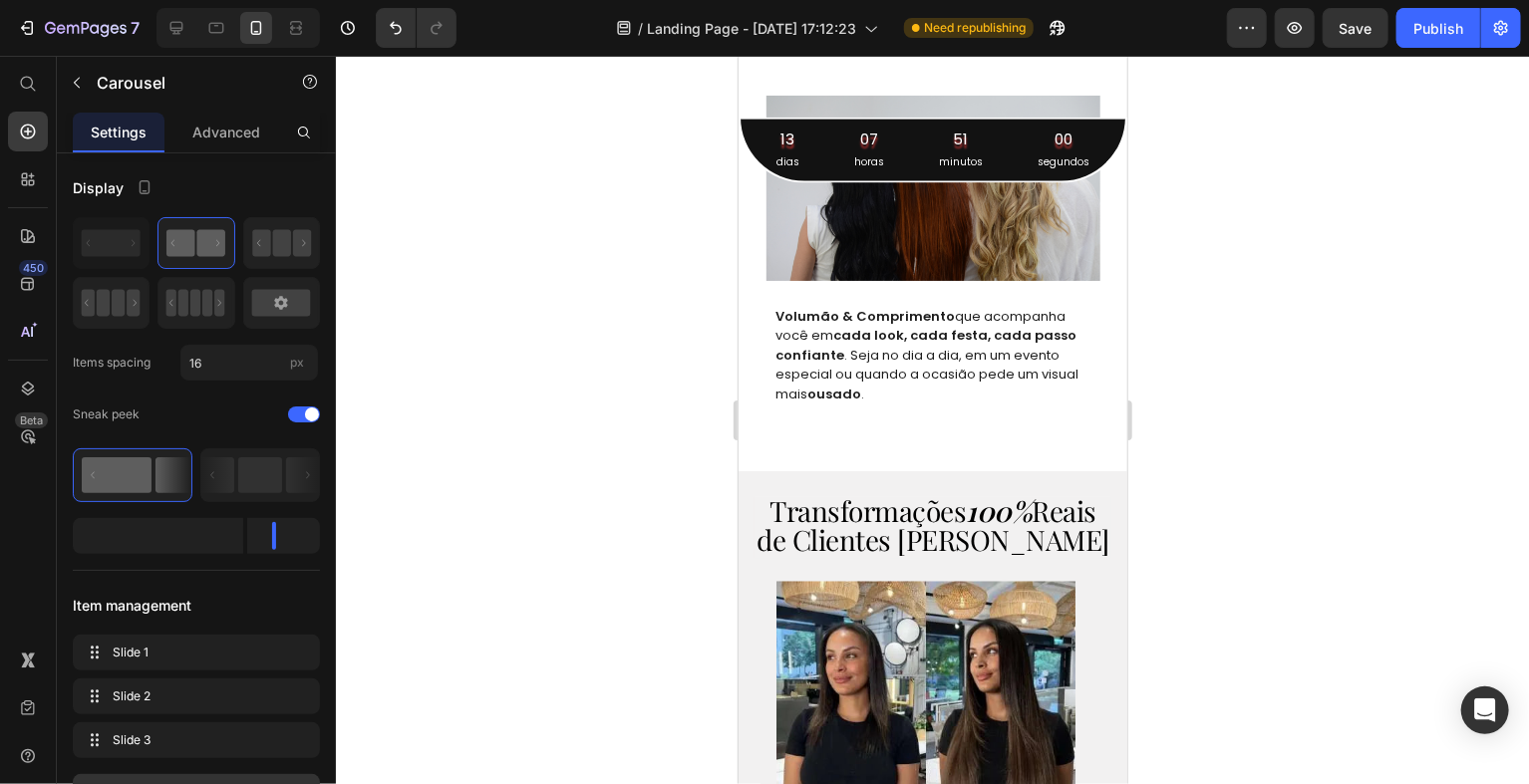 click on "Solte a parte presa anteriormente para cobrir o fio invisível e, com a ajuda de um pente, penteie o seu aplique e estilize do jeito que preferir." at bounding box center [997, -67] 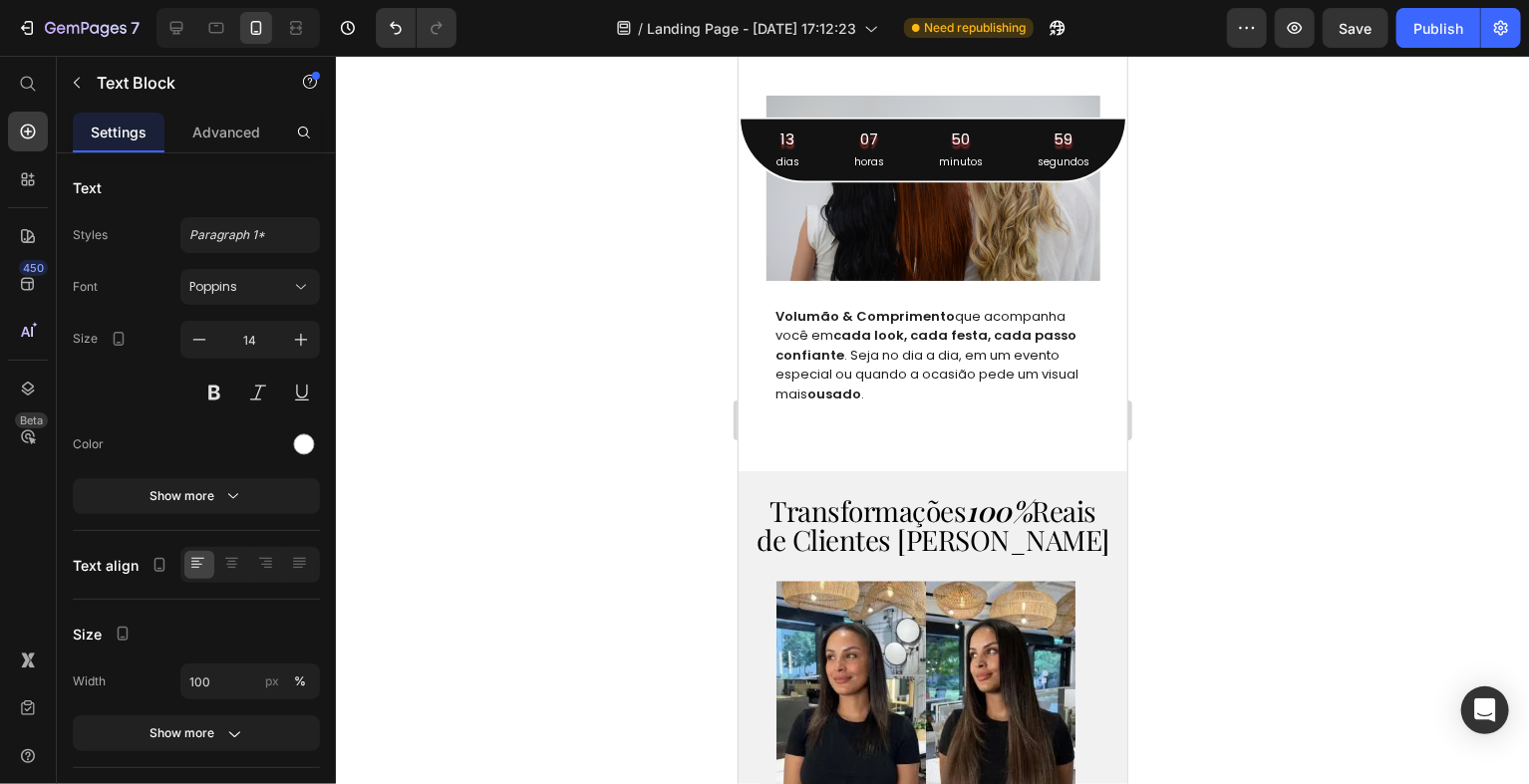click on "PASSO 3 :" at bounding box center (997, -158) 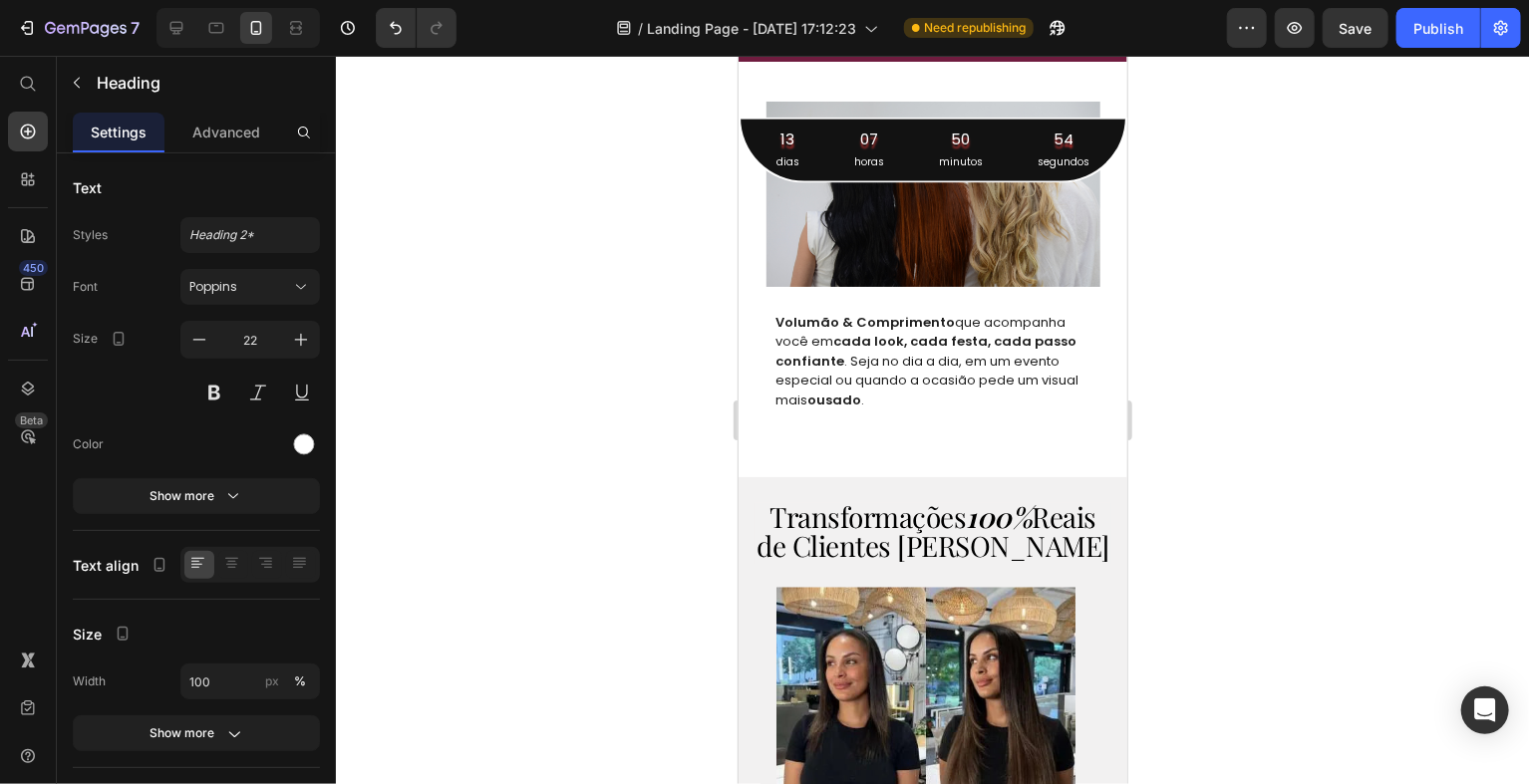 click on "6" at bounding box center [997, -141] 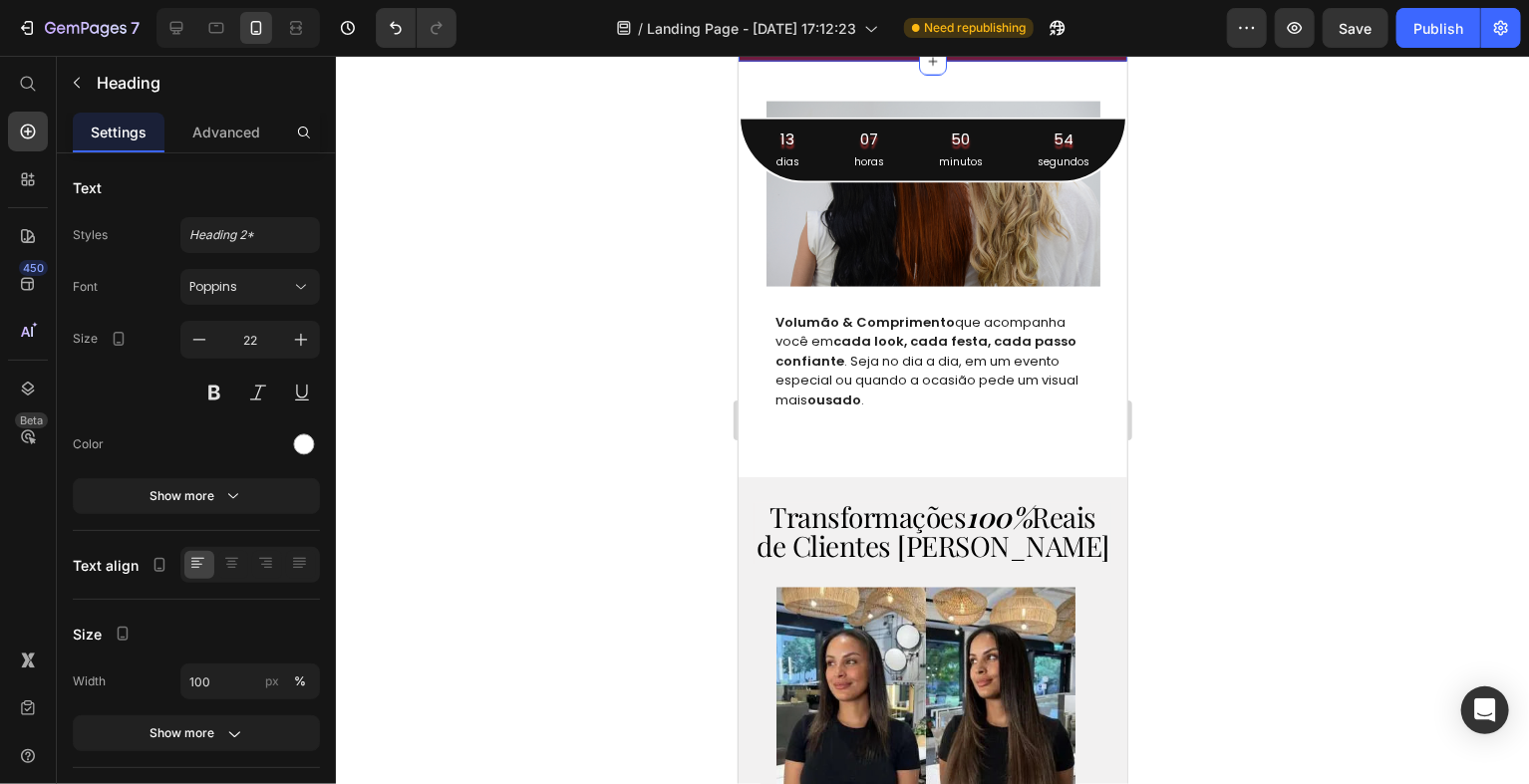 click 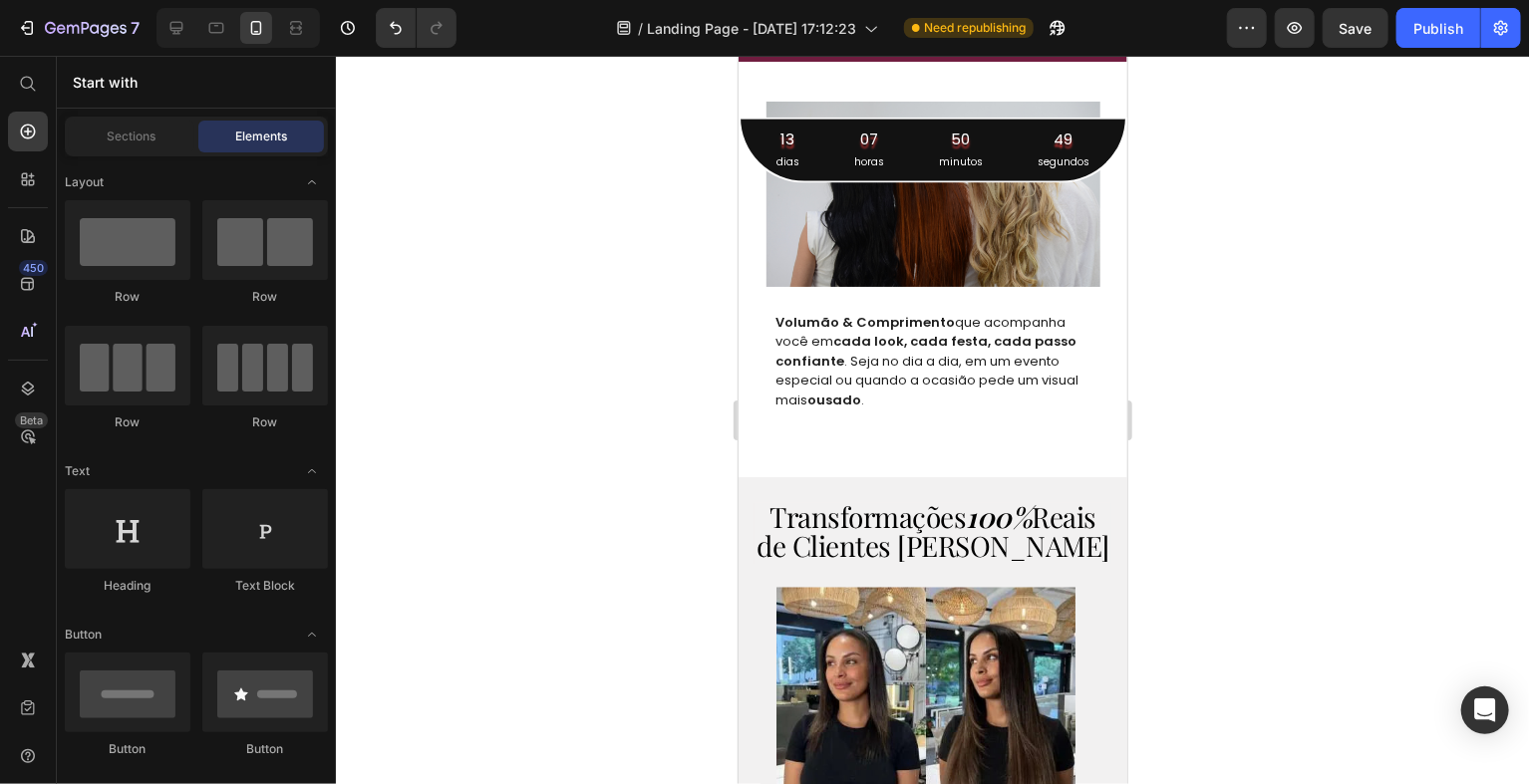 click on "Solte a parte presa anteriormente para cobrir o fio invisível e, com a ajuda de um pente, penteie o seu aplique e estilize do jeito que preferir." at bounding box center [997, -61] 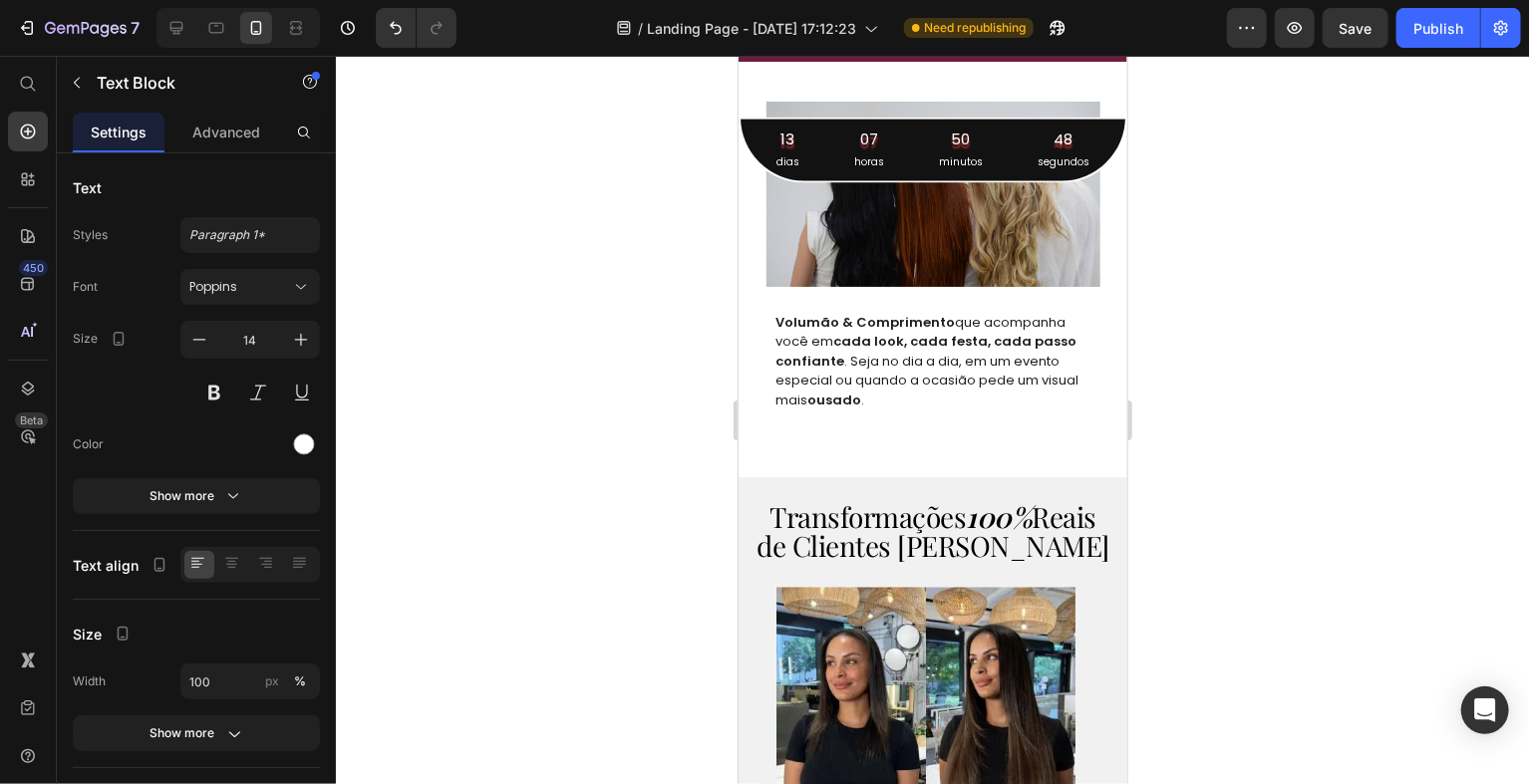 click on "Solte a parte presa anteriormente para cobrir o fio invisível e, com a ajuda de um pente, penteie o seu aplique e estilize do jeito que preferir." at bounding box center (997, -61) 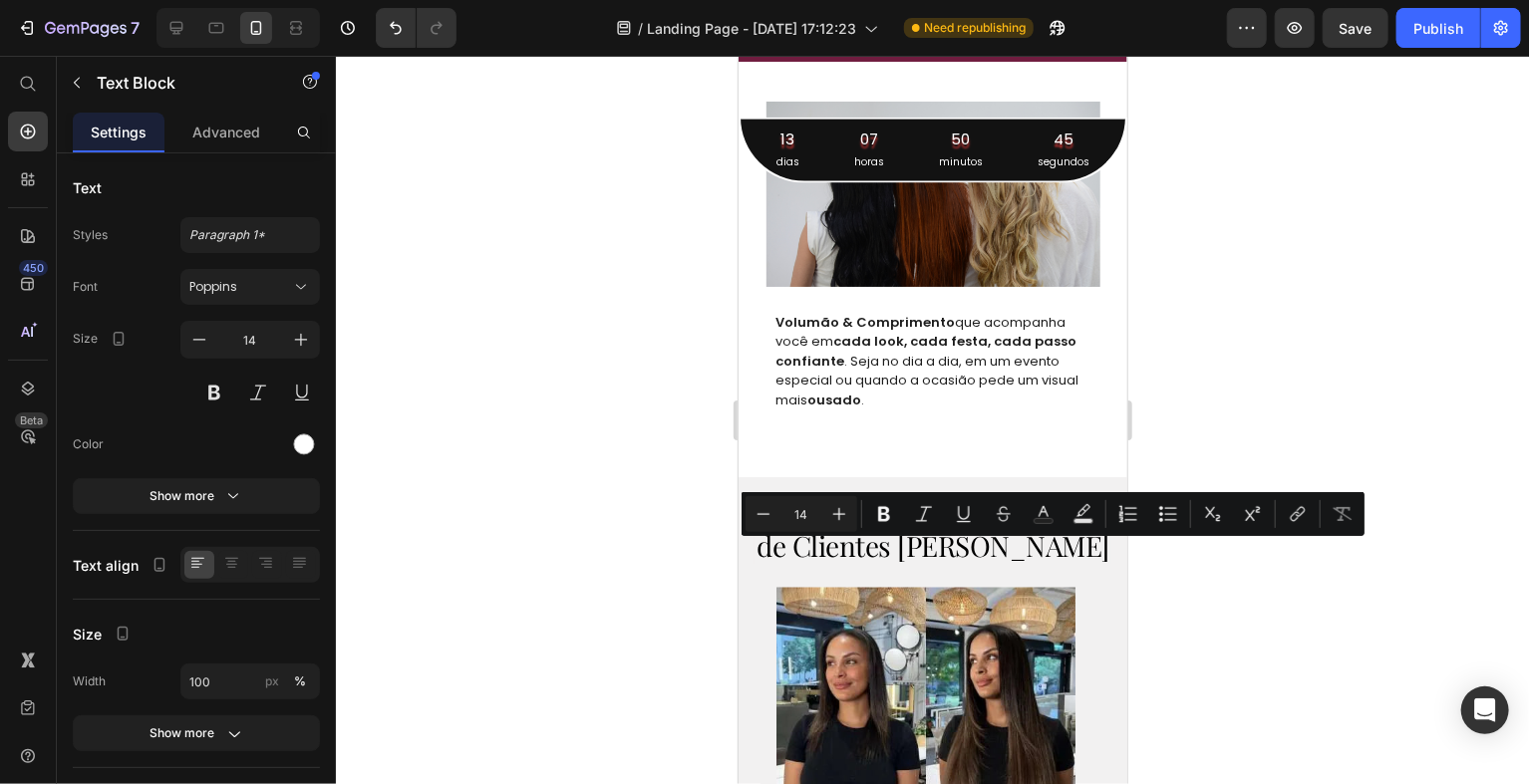 drag, startPoint x: 1004, startPoint y: 553, endPoint x: 898, endPoint y: 549, distance: 106.07544 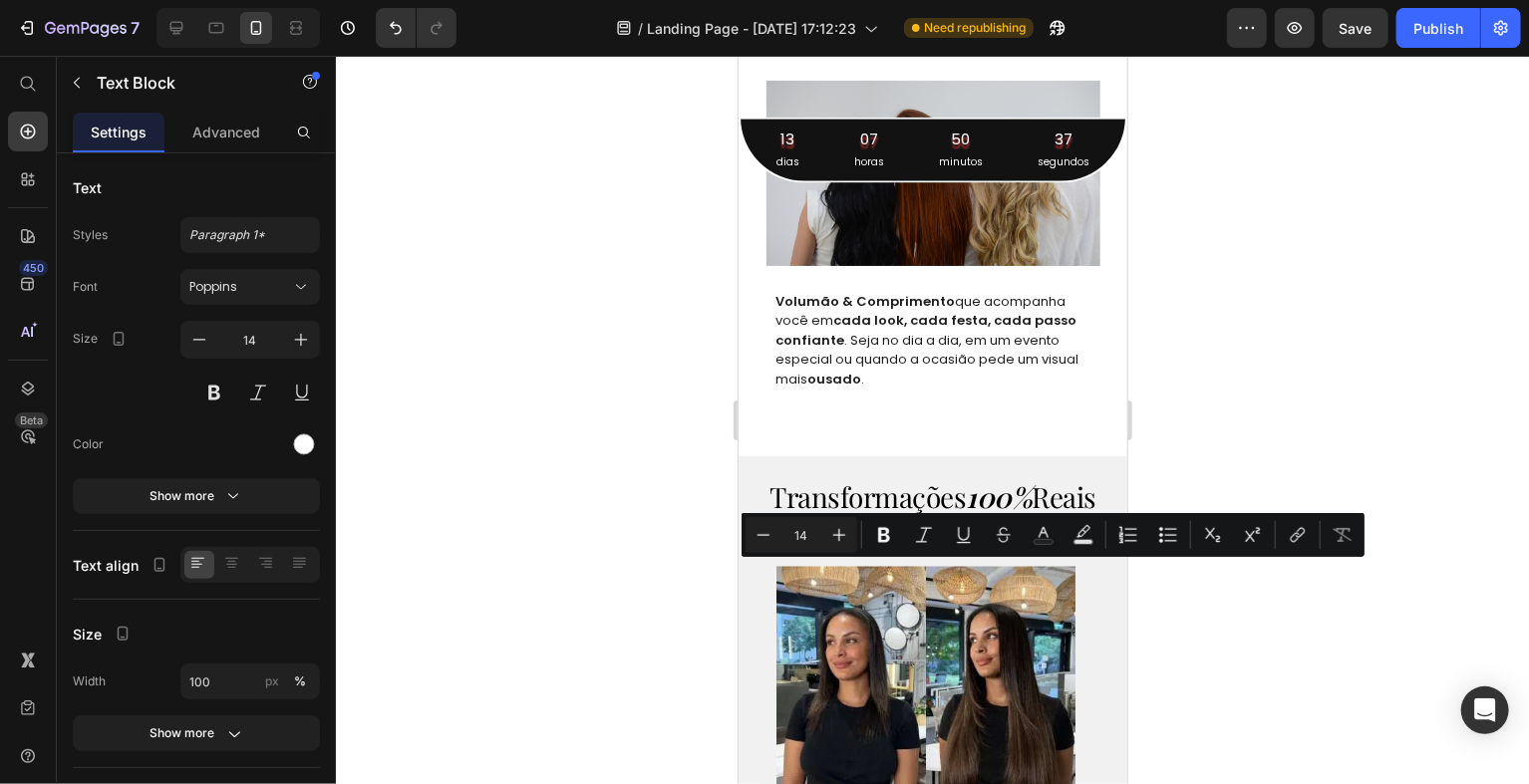 drag, startPoint x: 984, startPoint y: 581, endPoint x: 902, endPoint y: 581, distance: 82 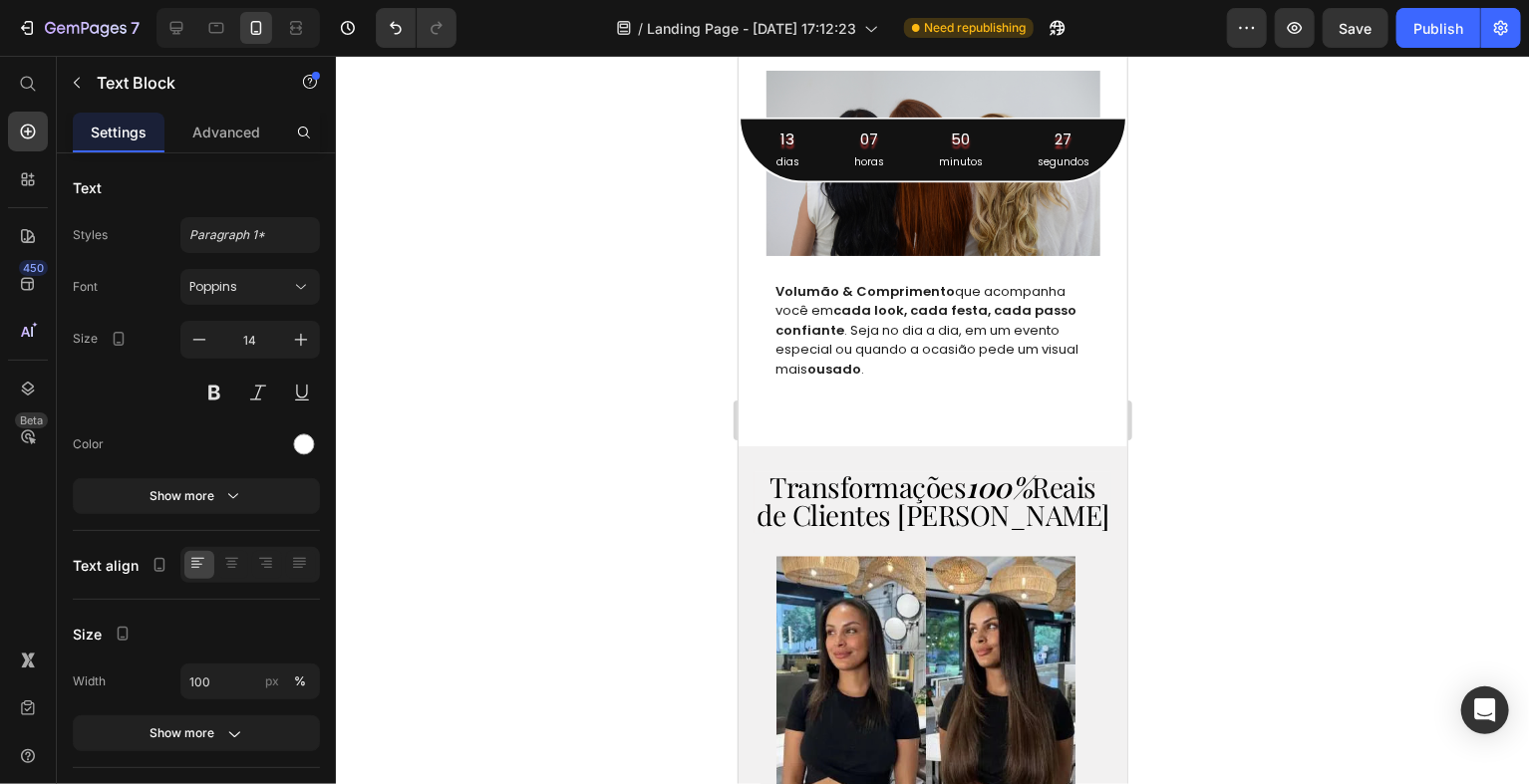 click on "Ajuste o fio no espaço, de modo em que ele fique bem ajustado e rente ao couro cabeludo." at bounding box center (786, -92) 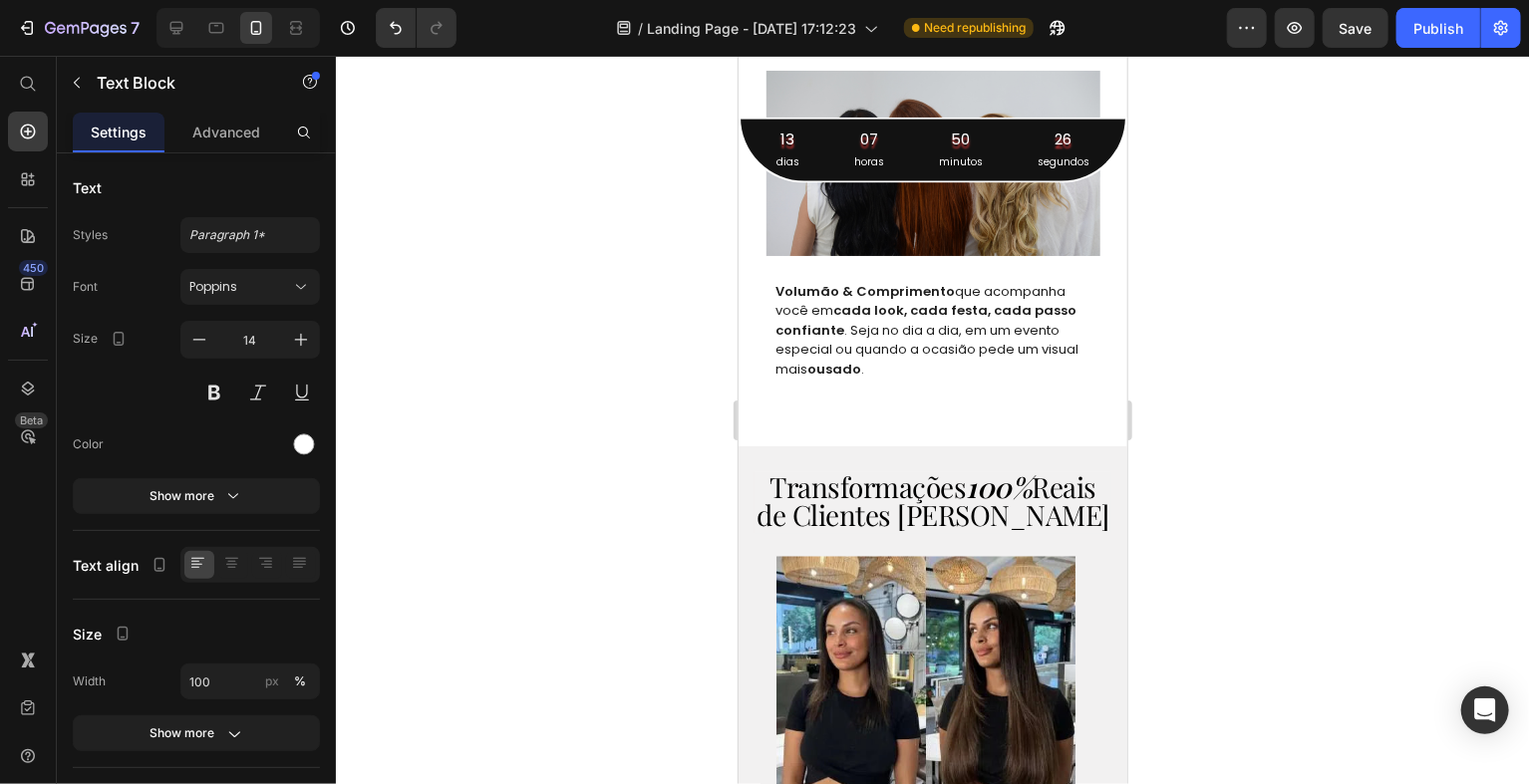 click on "Image PASSO 1 : Heading Separe a parte superior do cabelo e forme um coque. Deixe um espaço de 1cm e na região à frente. Text Block Image PASSO 2 : Heading Ajuste o fio no espaço, de modo em que ele fique bem ajustado e rente ao couro cabeludo. Text Block   0 Image PASSO 3 : Heading Solte a parte presa para cobrir o fio invisível e, com um pente, penteie o seu aplique e estilize do jeito que preferir. Text Block" at bounding box center (932, -184) 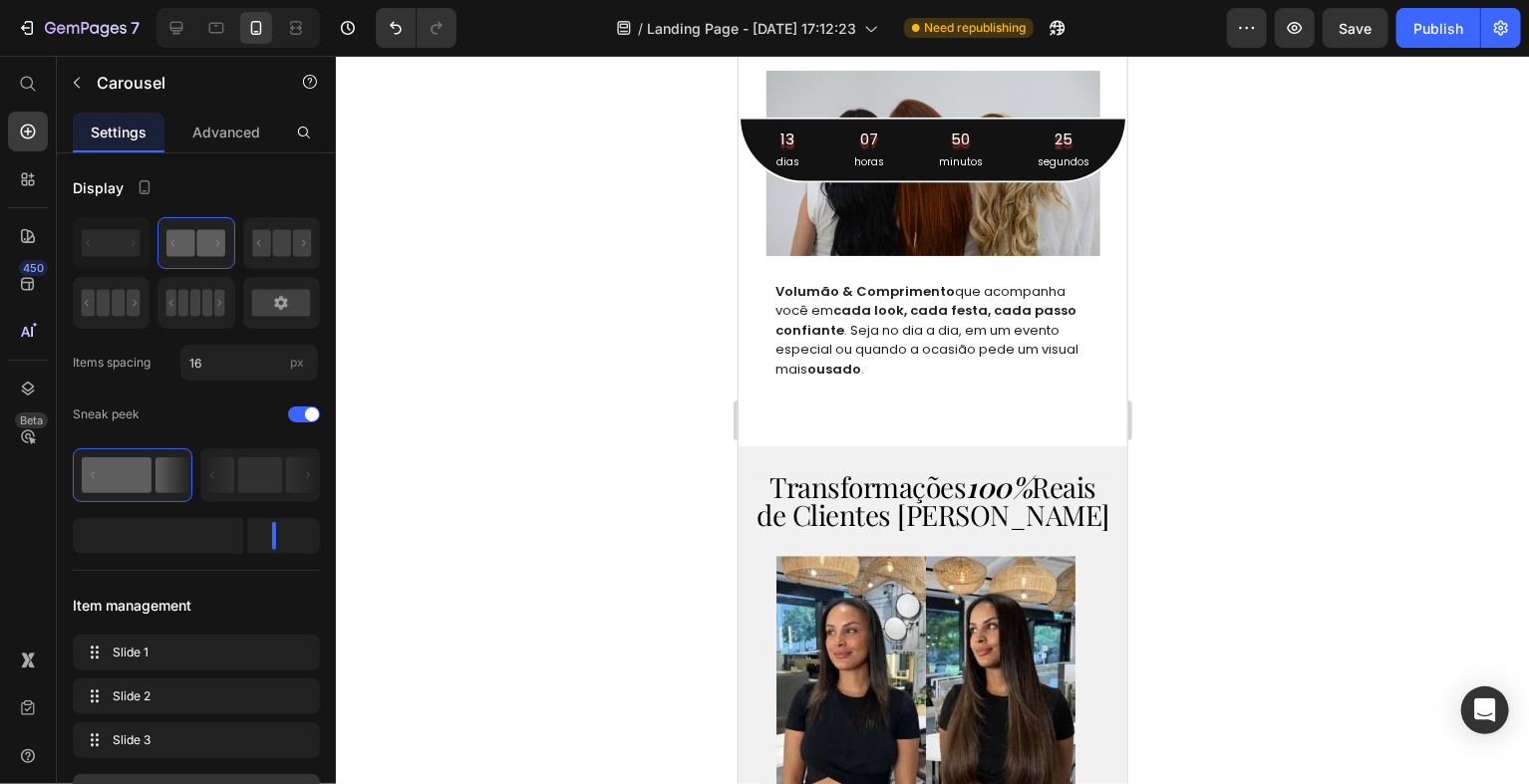 click on "Solte a parte presa para cobrir o fio invisível e, com um pente, penteie o seu aplique e estilize do jeito que preferir." at bounding box center (997, -82) 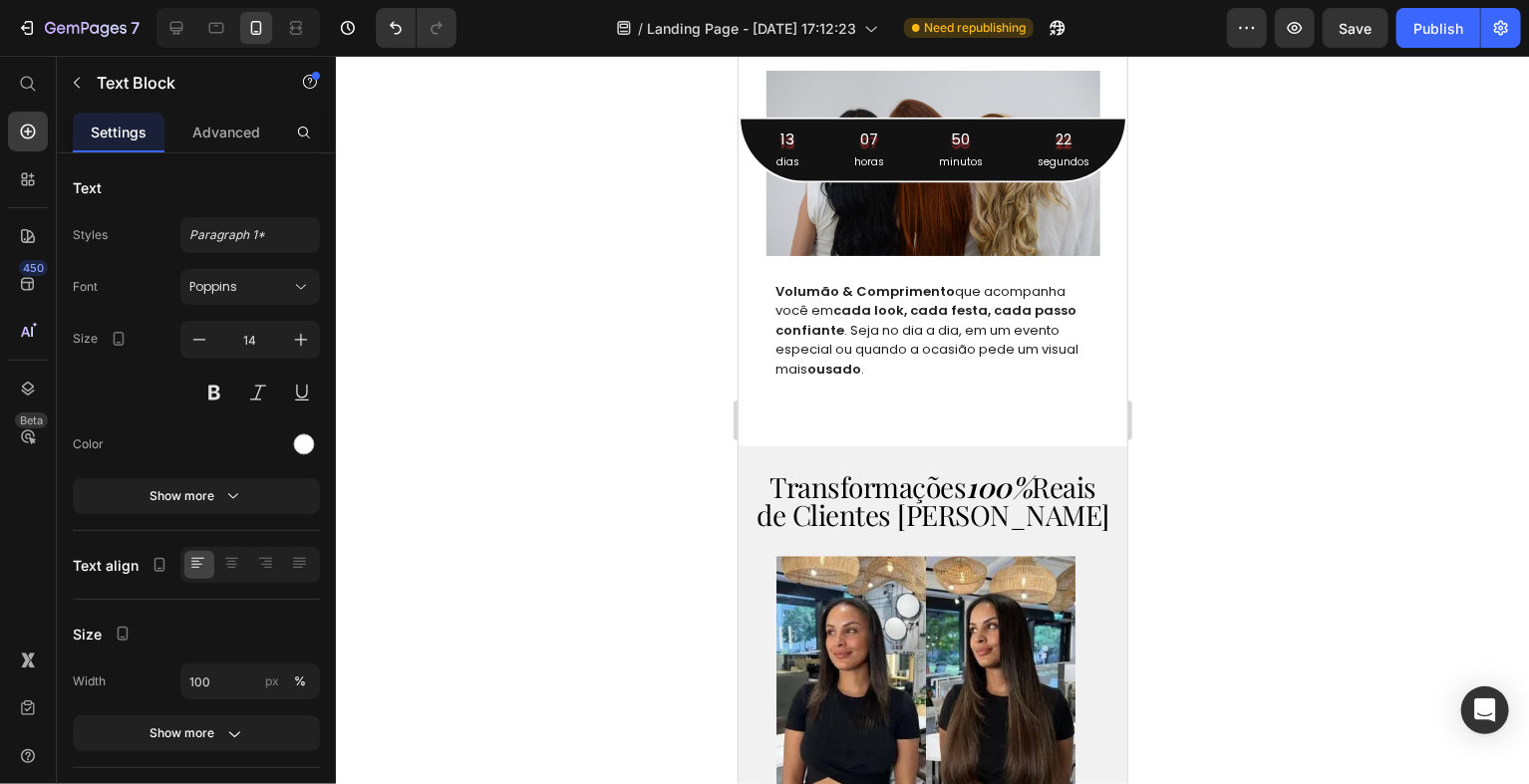 click 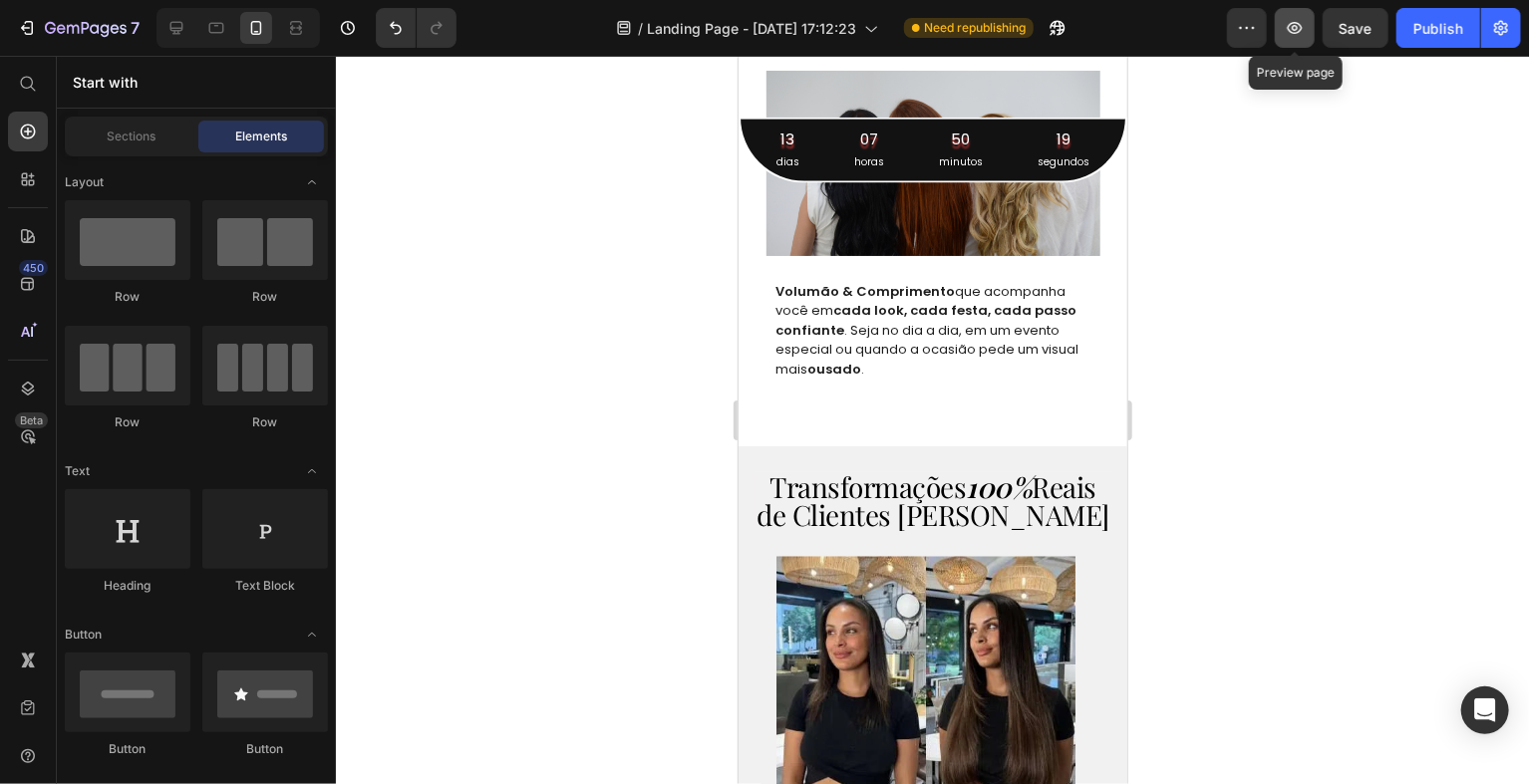 click 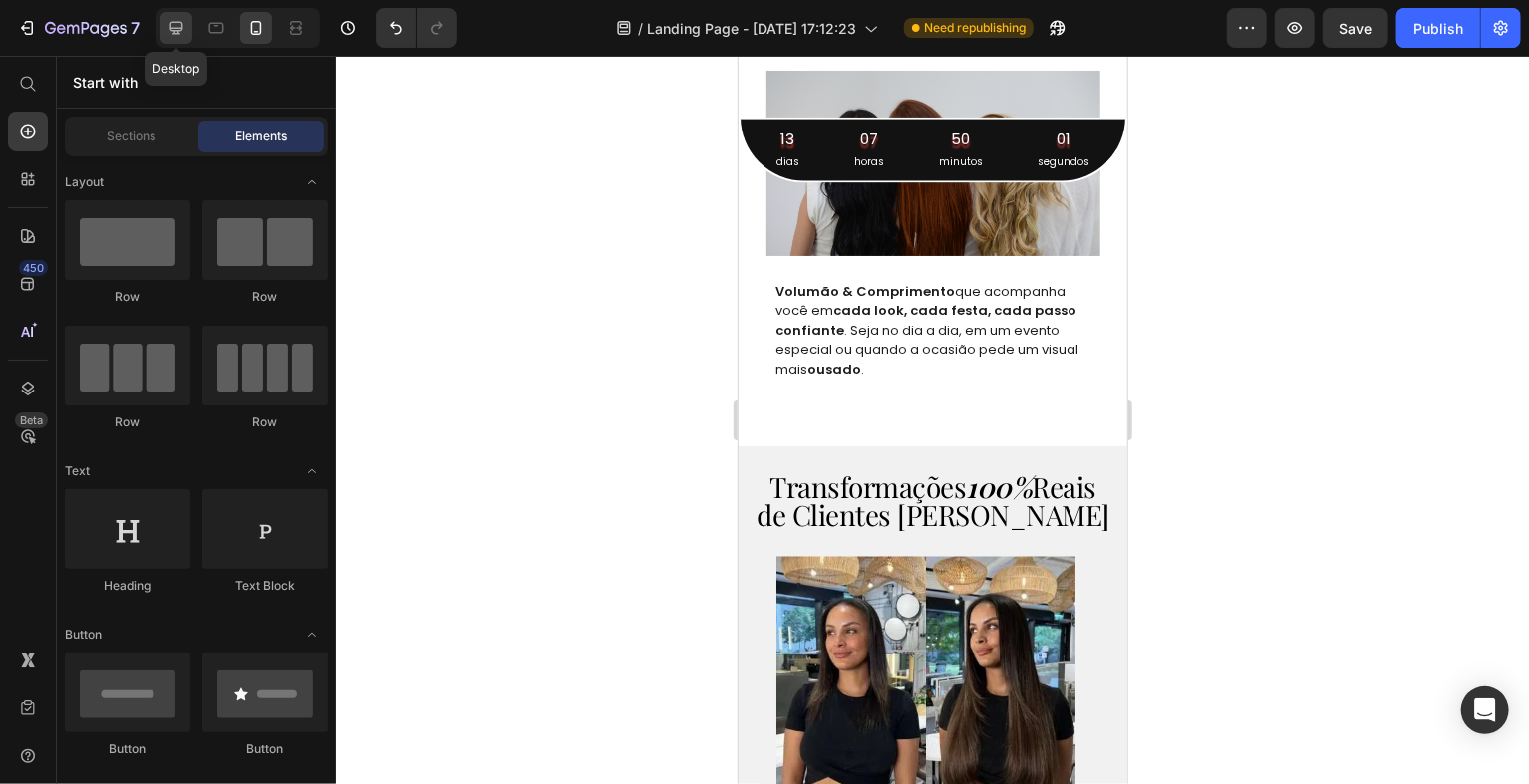 click 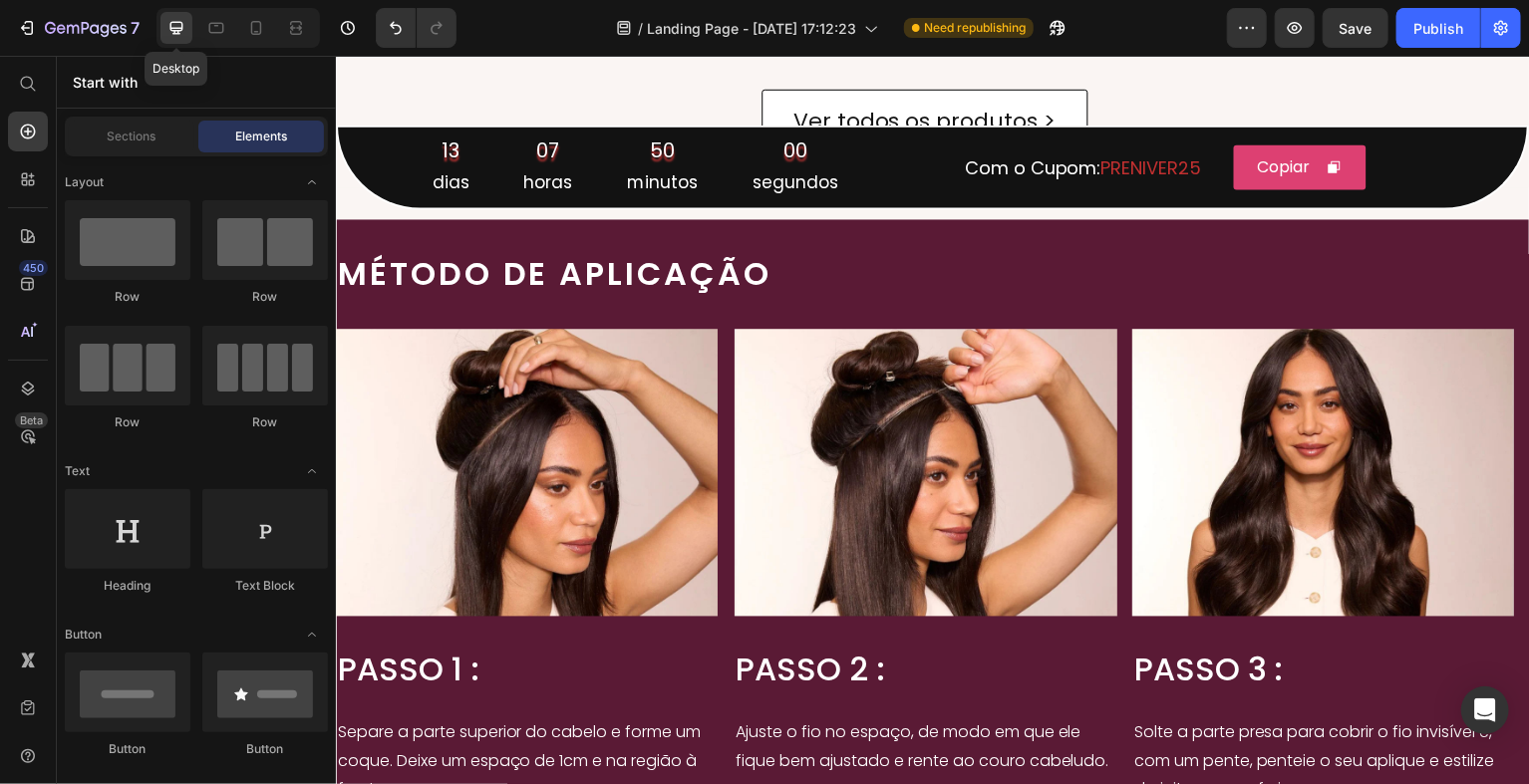 scroll, scrollTop: 1674, scrollLeft: 0, axis: vertical 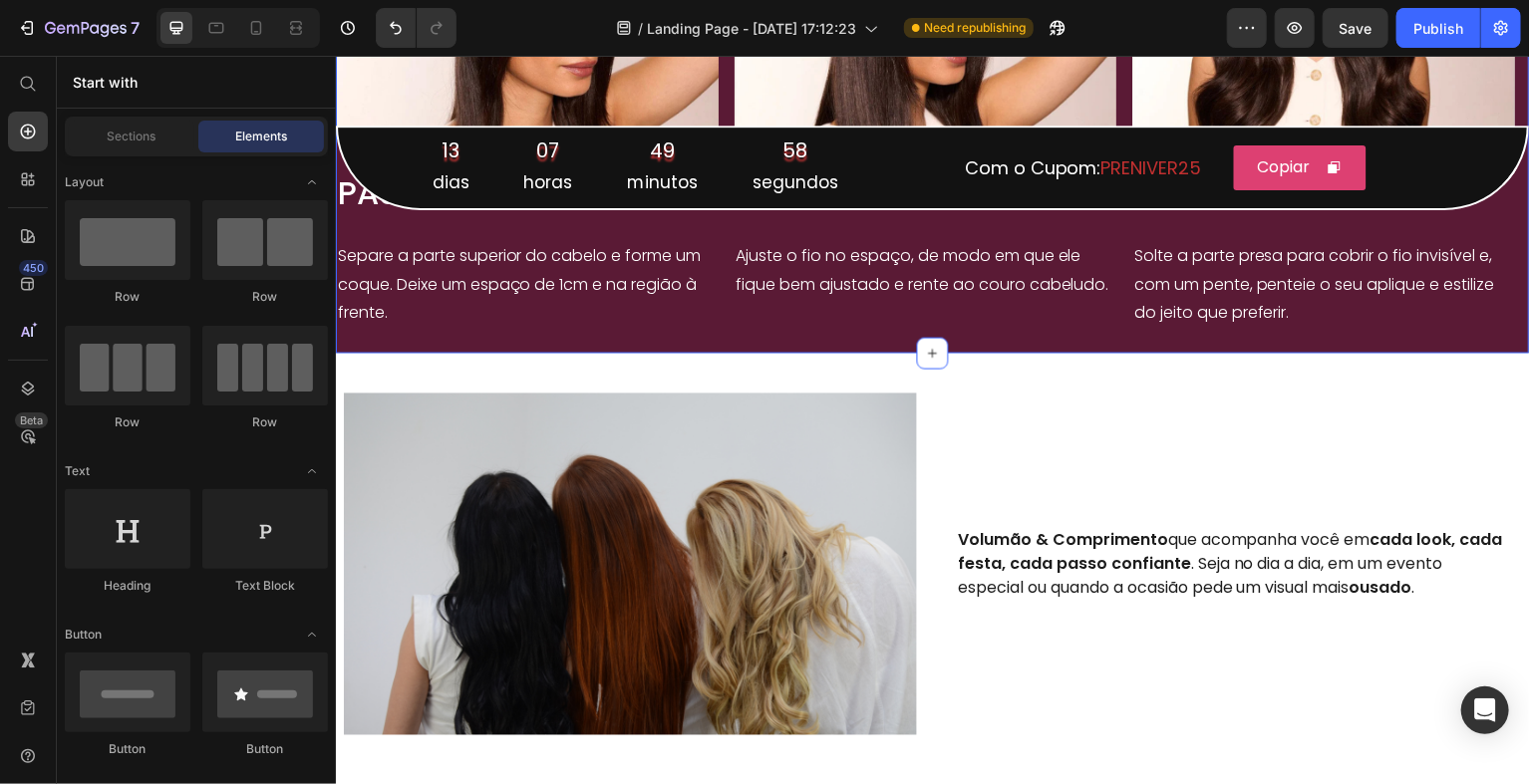 click on "MÉTODO DE APLICAÇÃO  Heading Row Image PASSO 1 : Heading Separe a parte superior do cabelo e forme um coque. Deixe um espaço de 1cm e na região à frente. Text Block Image PASSO 2 : Heading Ajuste o fio no espaço, de modo em que ele fique bem ajustado e rente ao couro cabeludo. Text Block Image PASSO 3 : Heading Solte a parte presa para cobrir o fio invisível e, com um pente, penteie o seu aplique e estilize do jeito que preferir. Text Block Carousel Row Section 5   Create Theme Section AI Content Write with GemAI What would you like to describe here? Tone and Voice Persuasive Product Pink Virgin - Complexo Anti Queda Show more Generate" at bounding box center (933, 48) 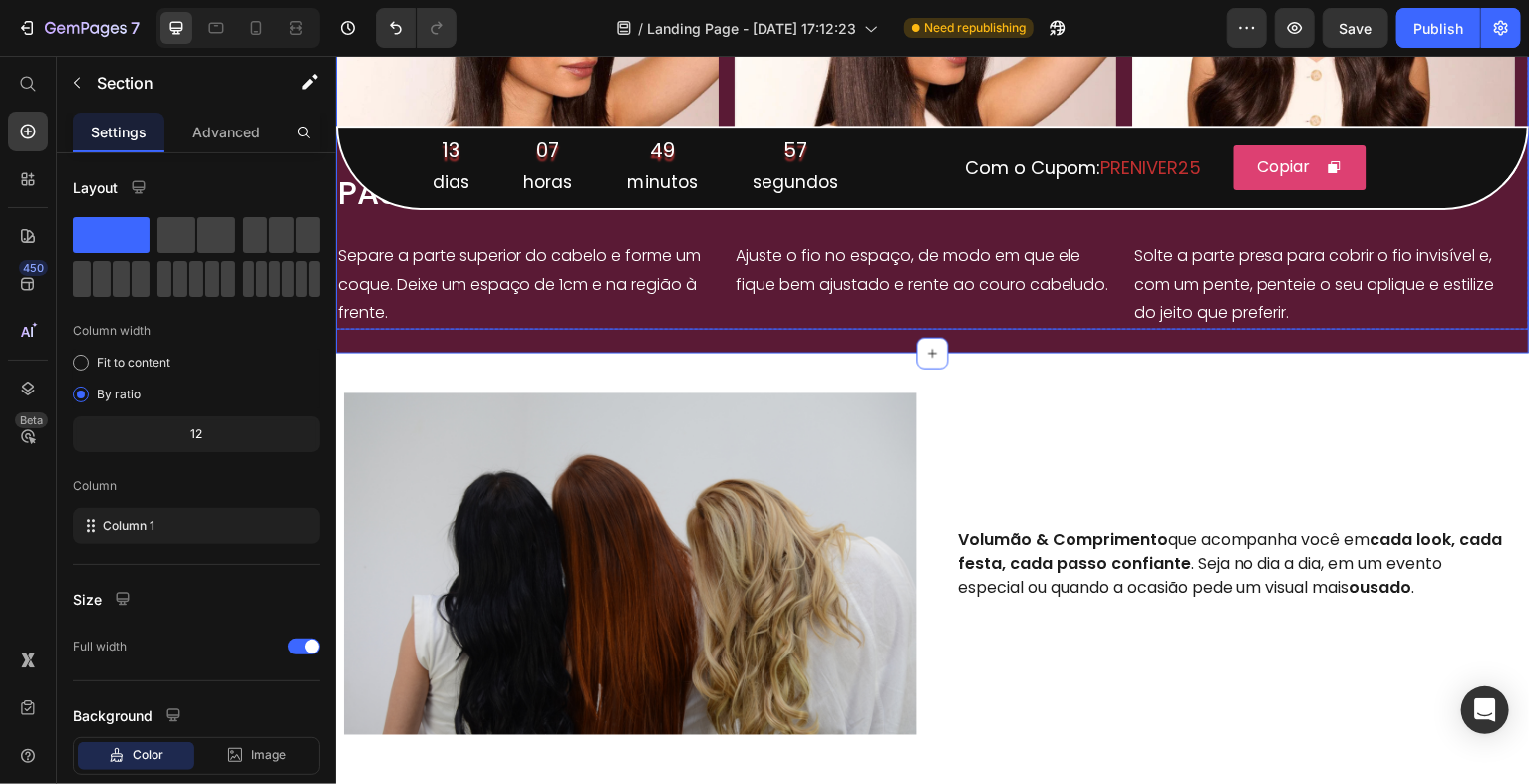 click on "Image PASSO 2 : Heading Ajuste o fio no espaço, de modo em que ele fique bem ajustado e rente ao couro cabeludo. Text Block" at bounding box center [926, 91] 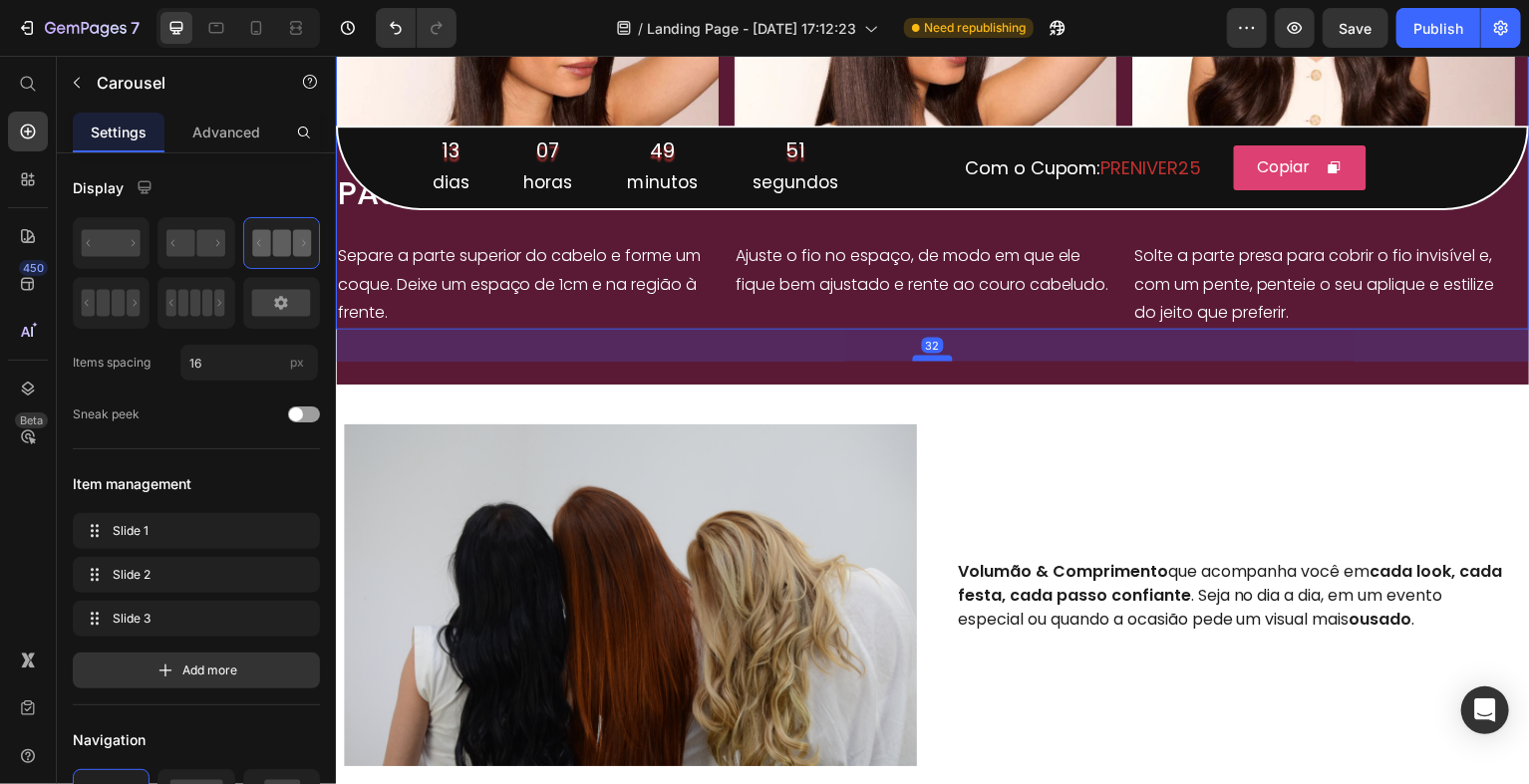 drag, startPoint x: 925, startPoint y: 324, endPoint x: 936, endPoint y: 356, distance: 33.83785 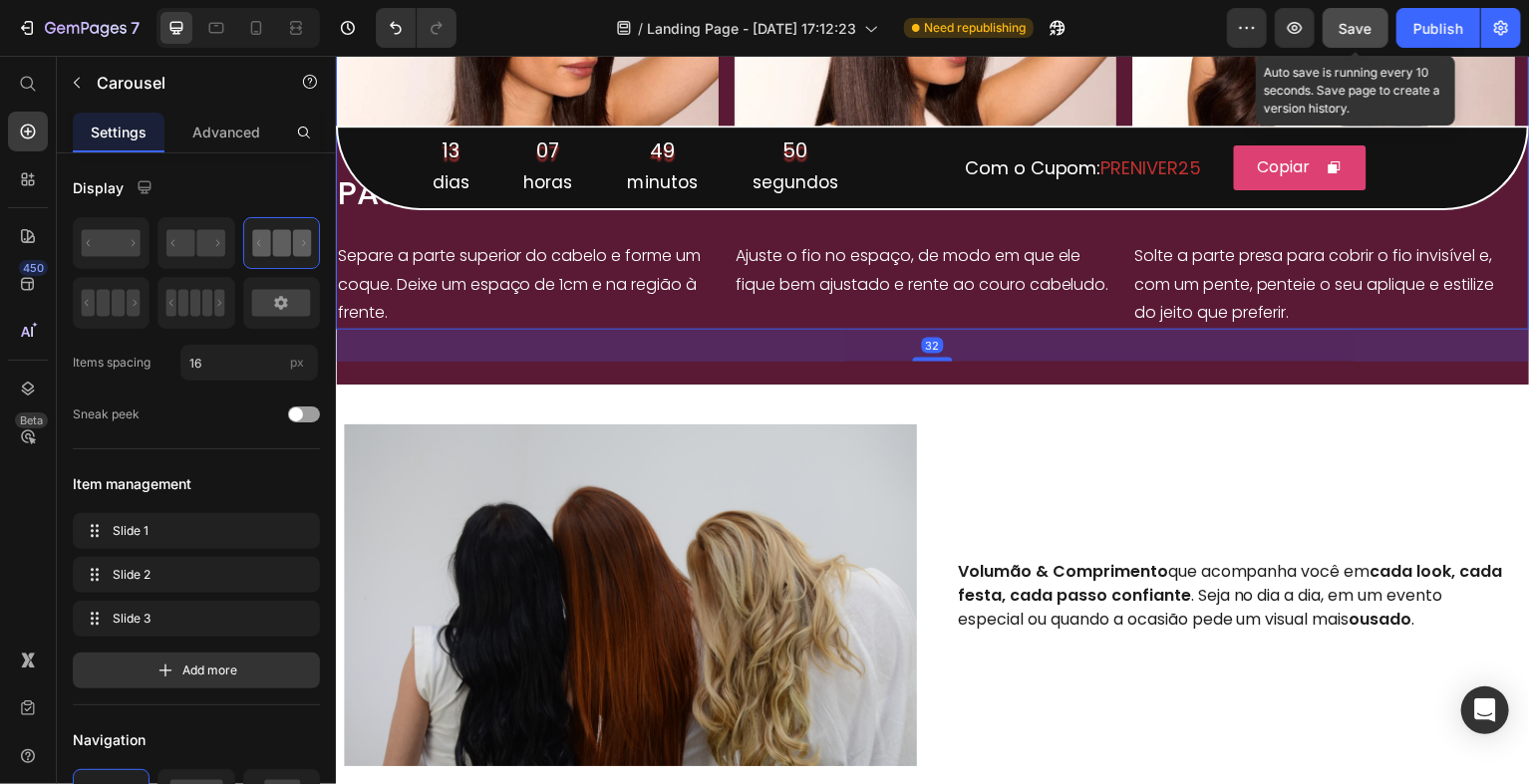 click on "Save" 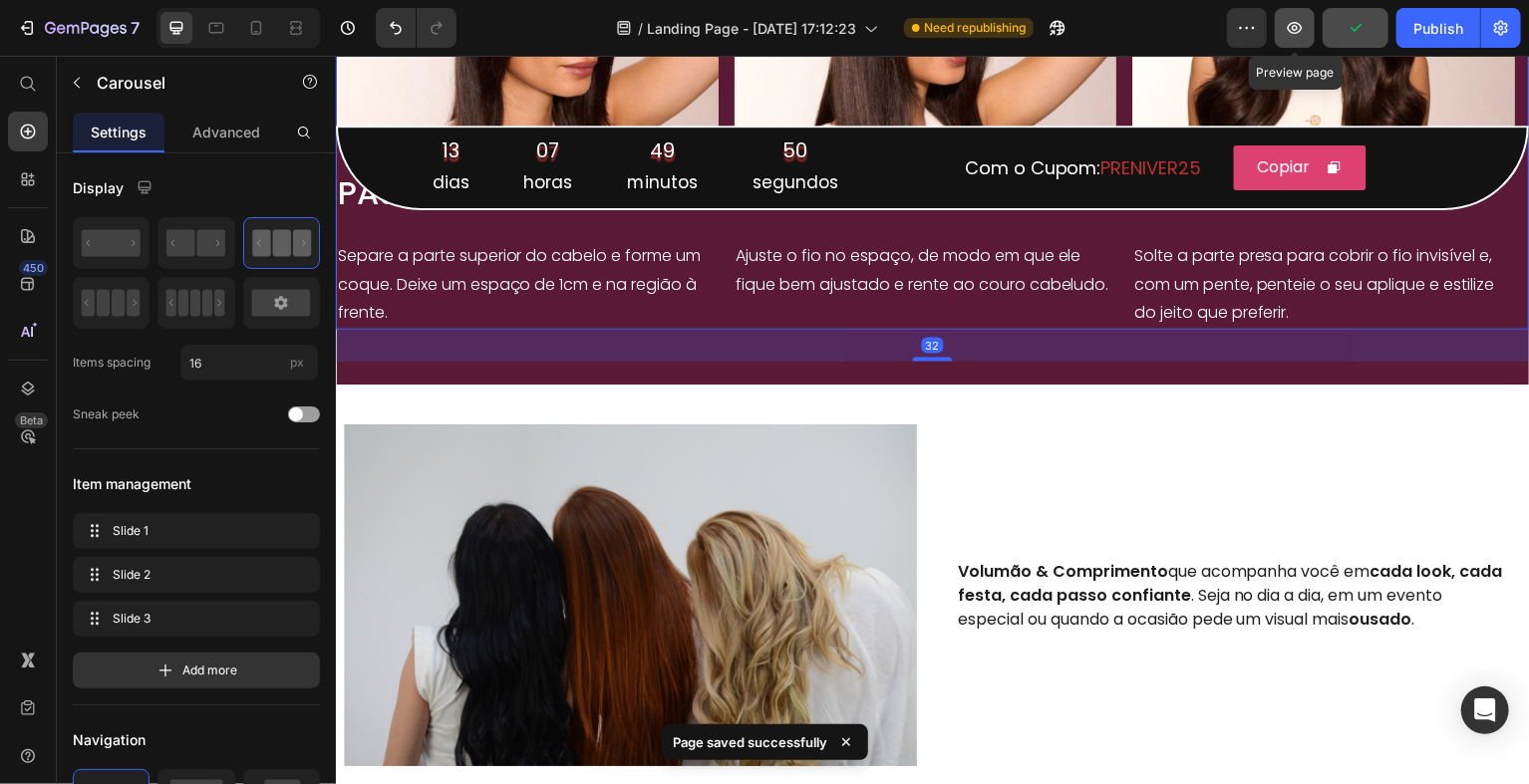 click 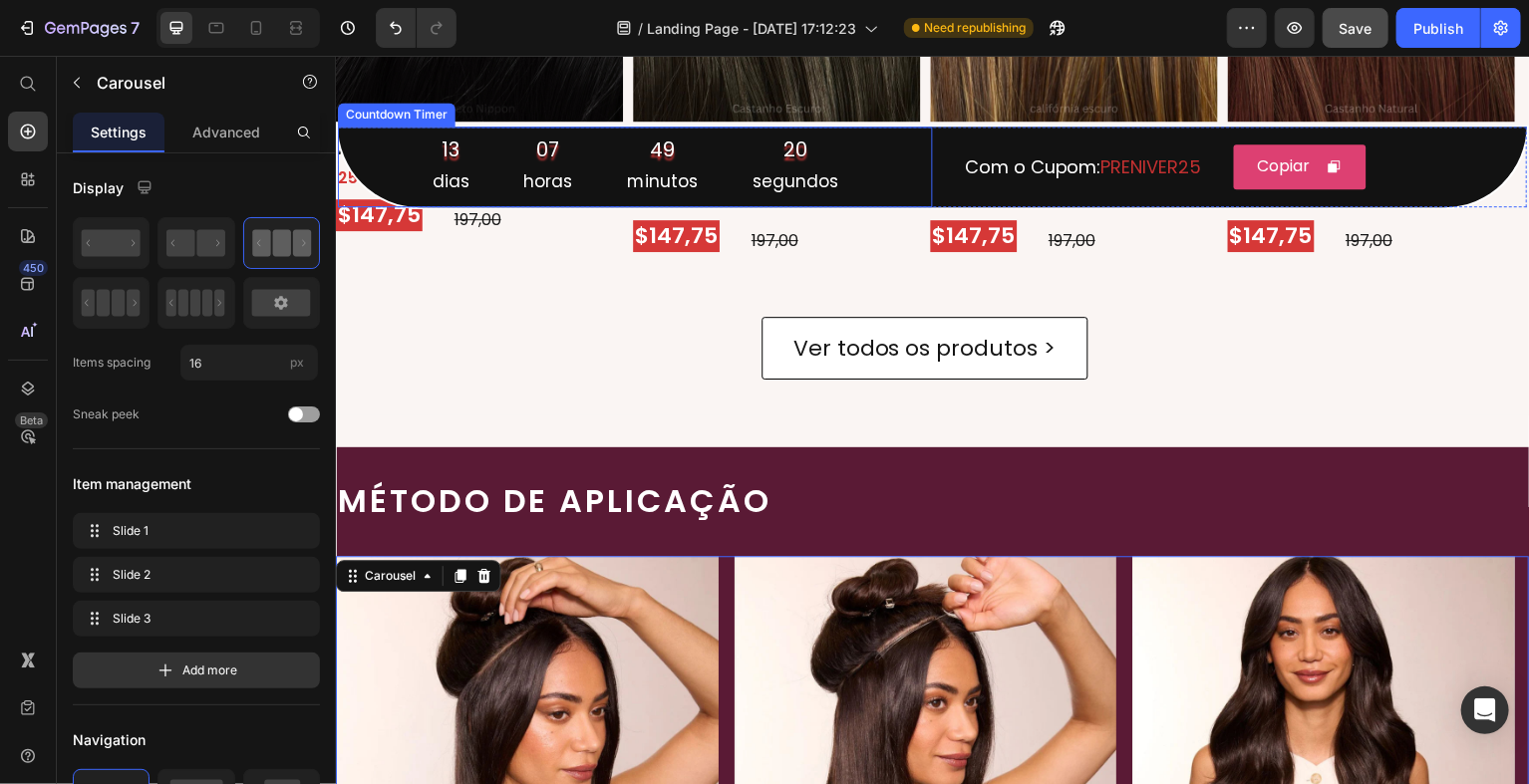 scroll, scrollTop: 951, scrollLeft: 0, axis: vertical 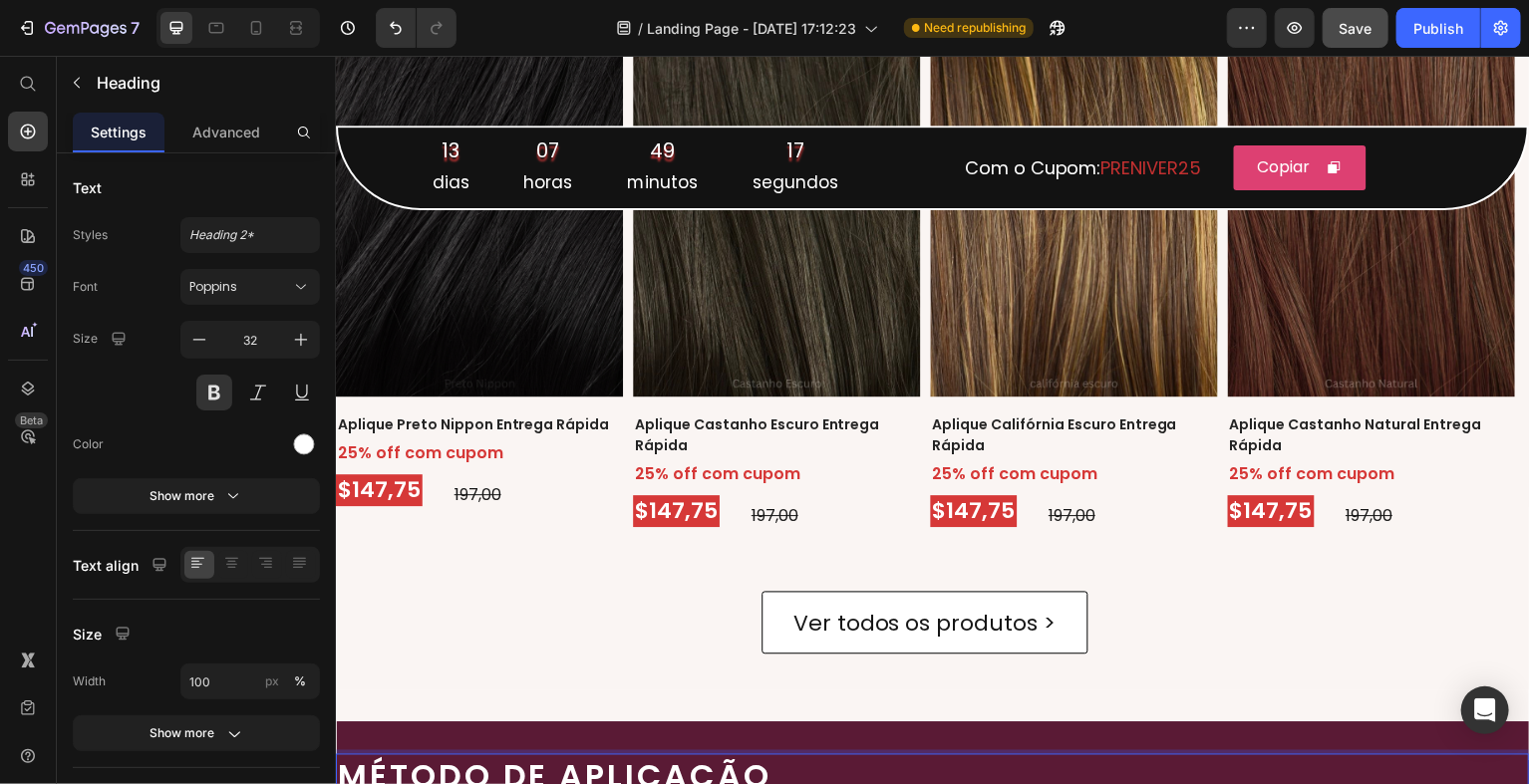 click on "MÉTODO DE APLICAÇÃO" at bounding box center (933, 778) 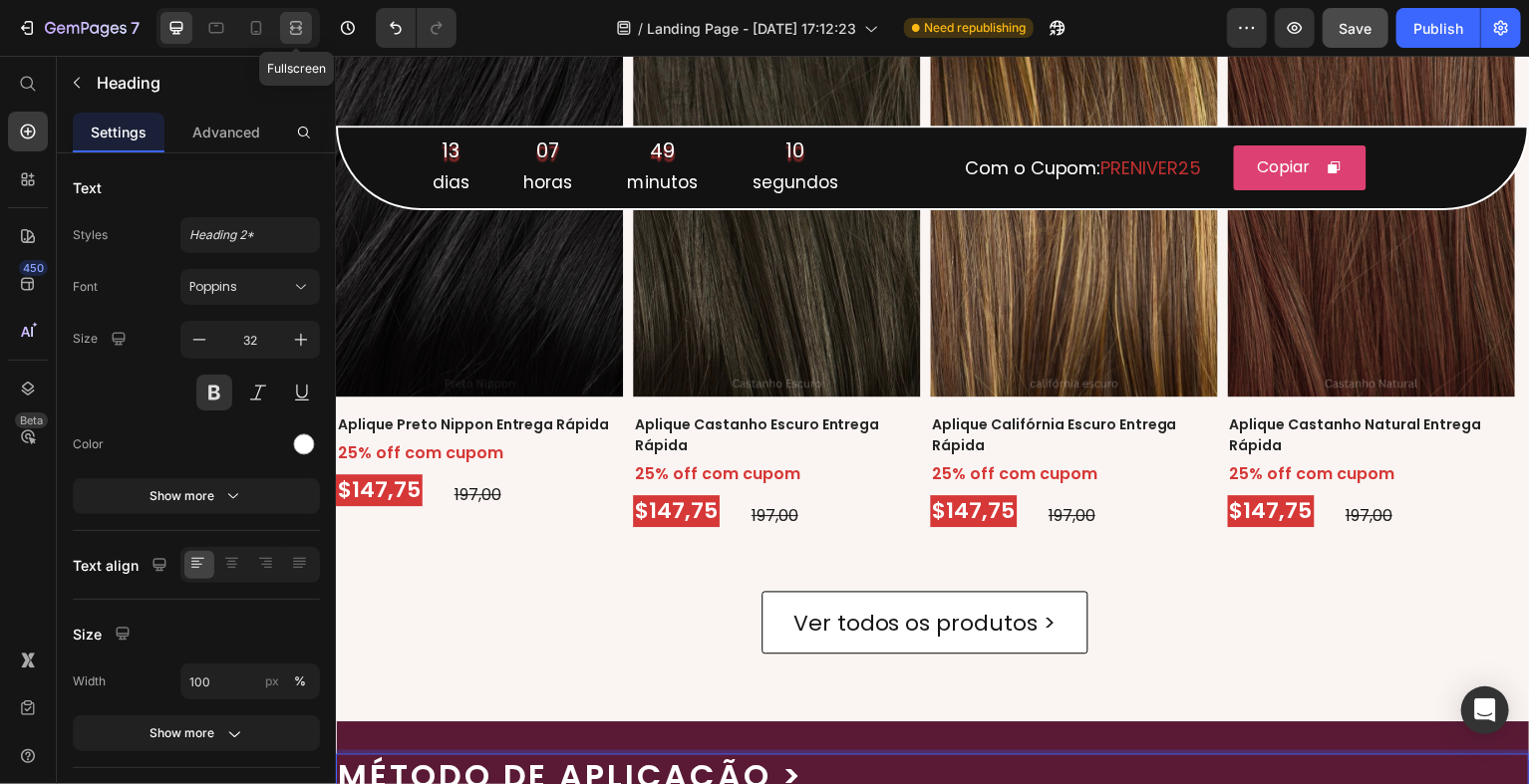 click 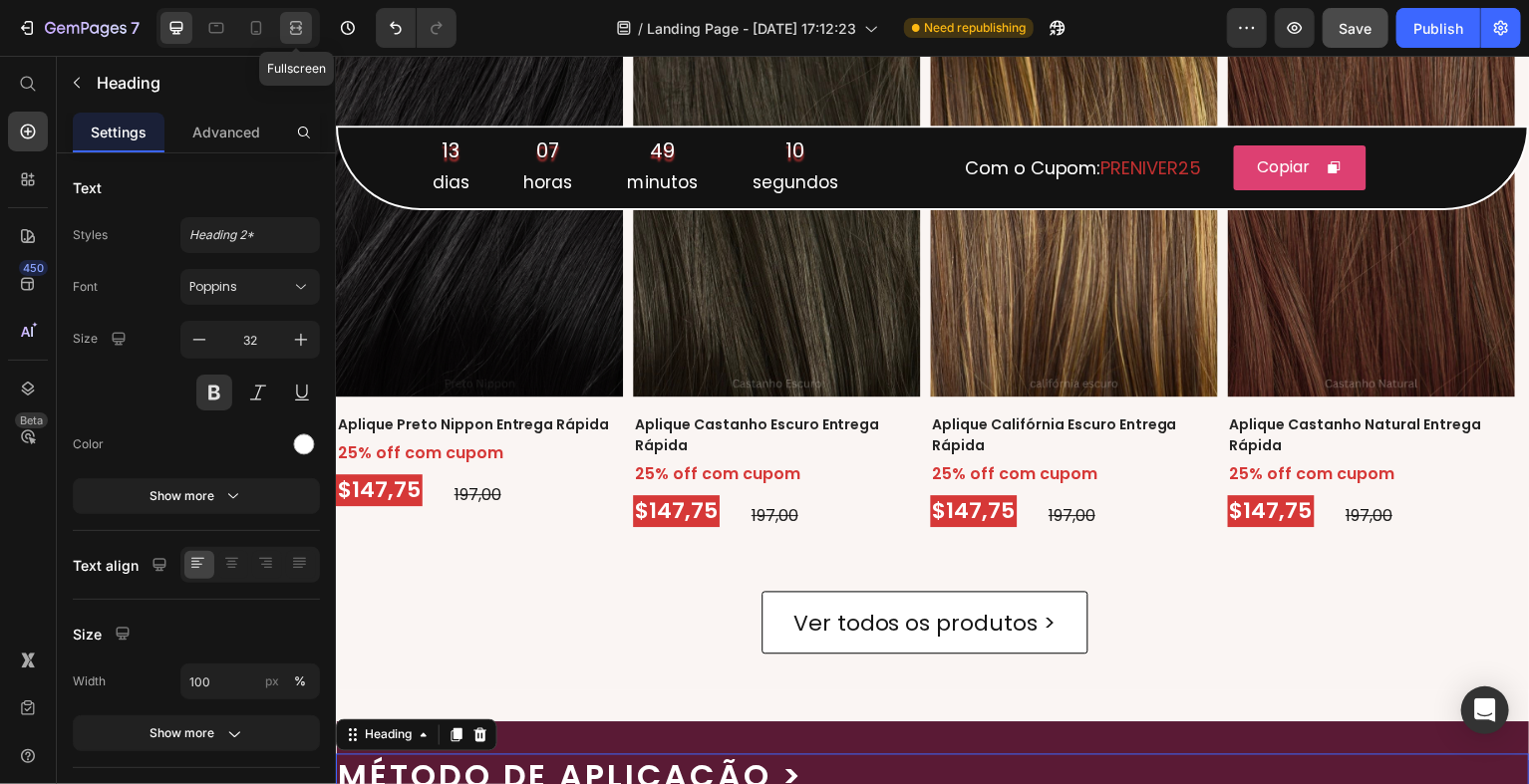 scroll, scrollTop: 1047, scrollLeft: 0, axis: vertical 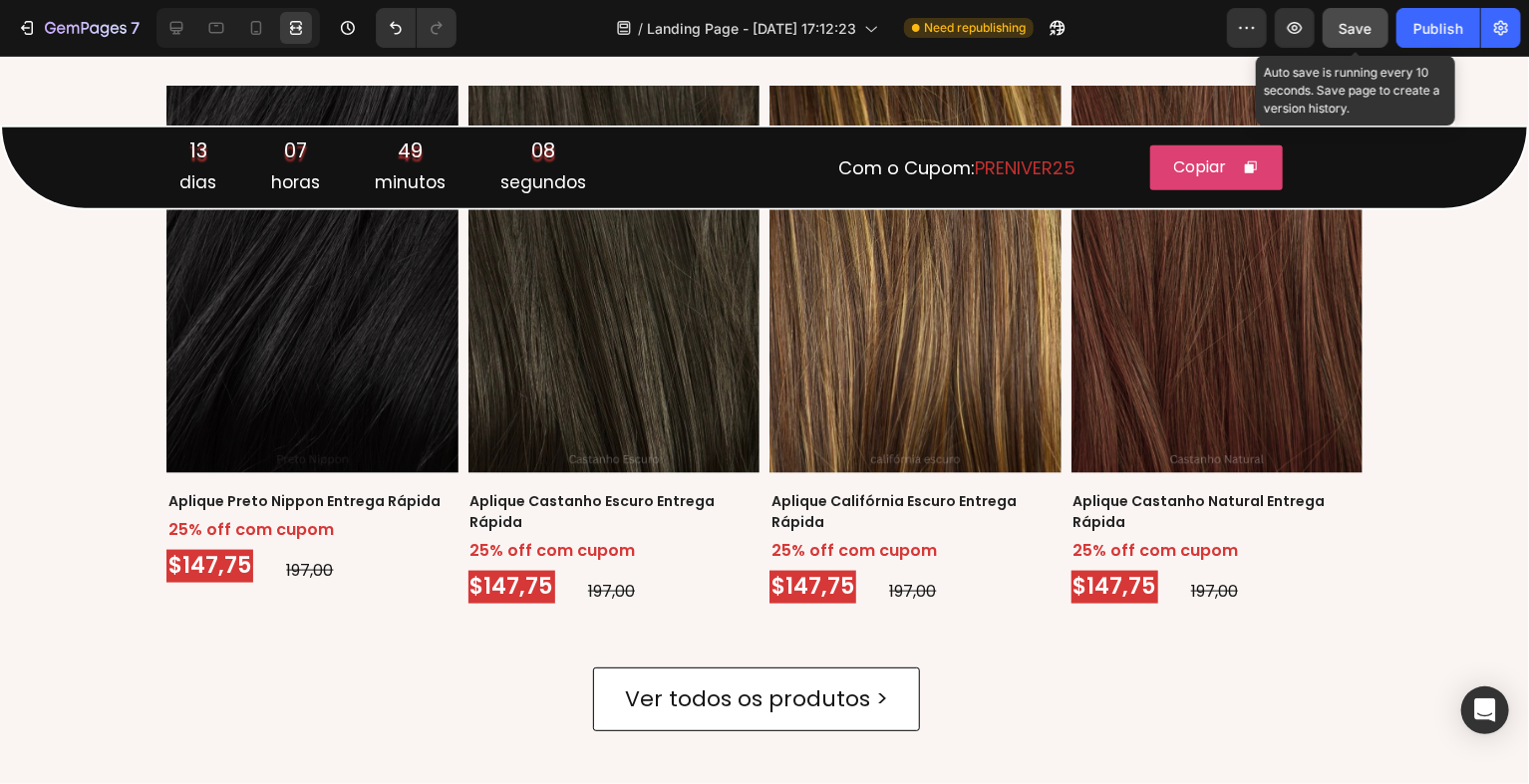 click on "Save" at bounding box center (1356, 28) 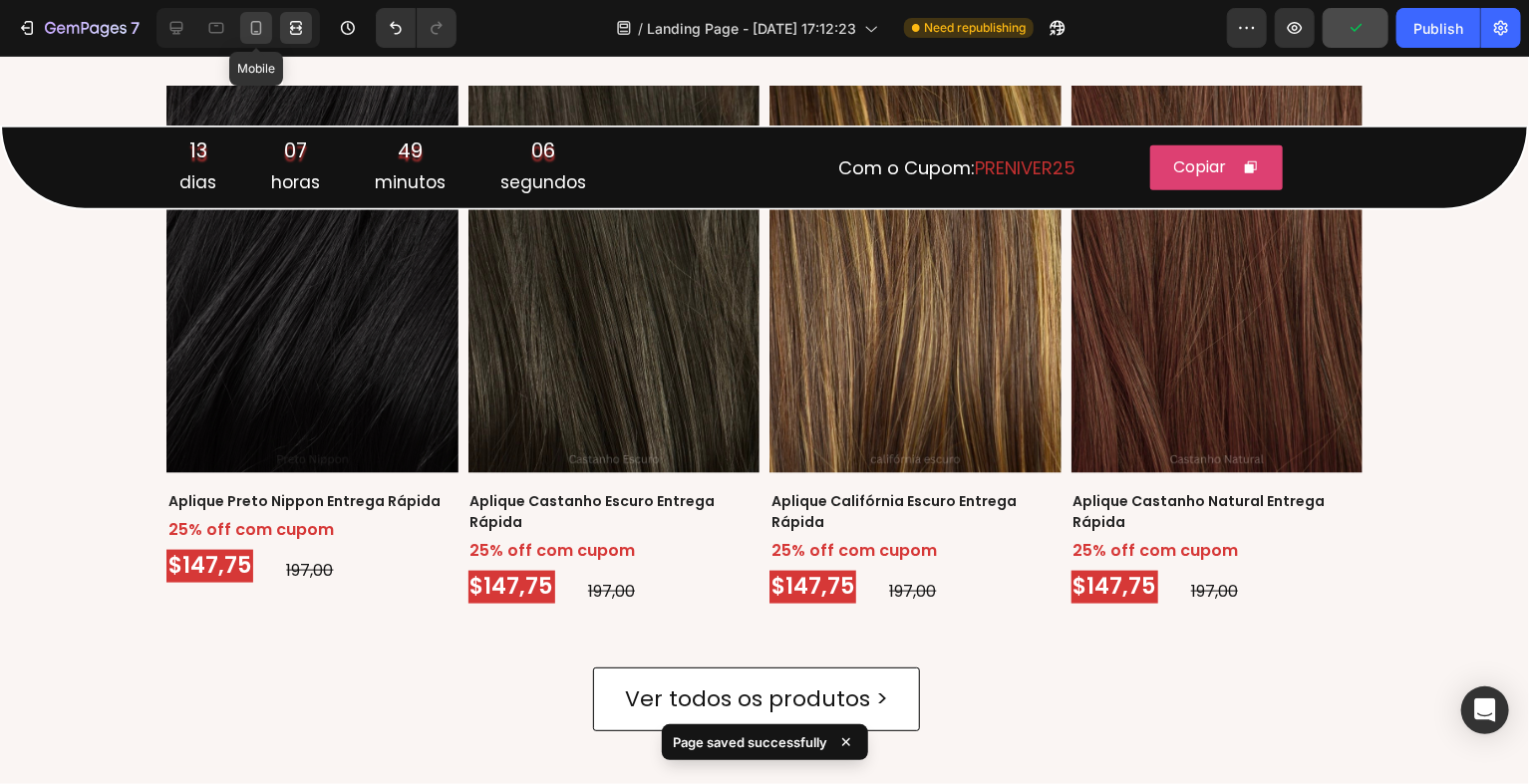 click 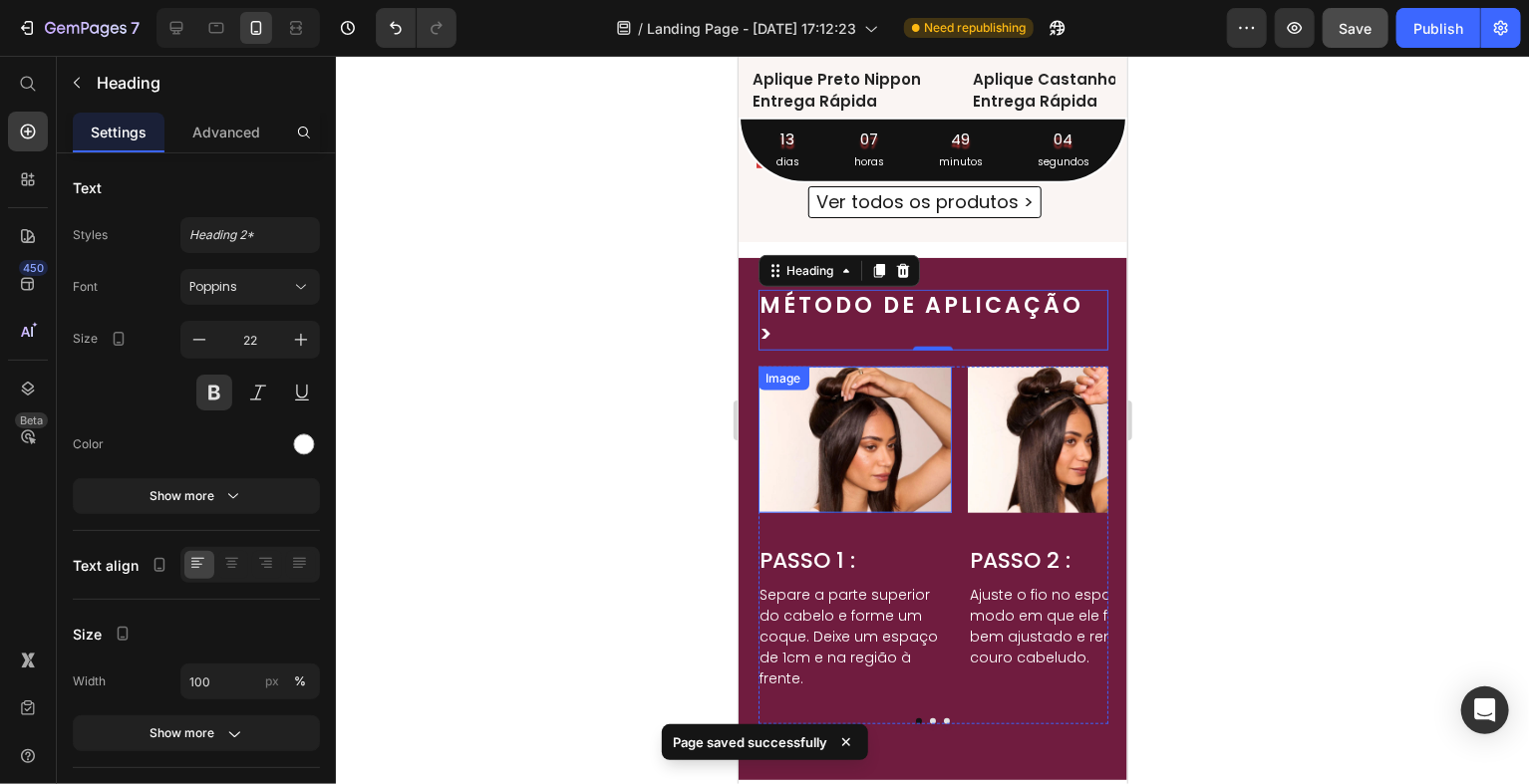 scroll, scrollTop: 1403, scrollLeft: 0, axis: vertical 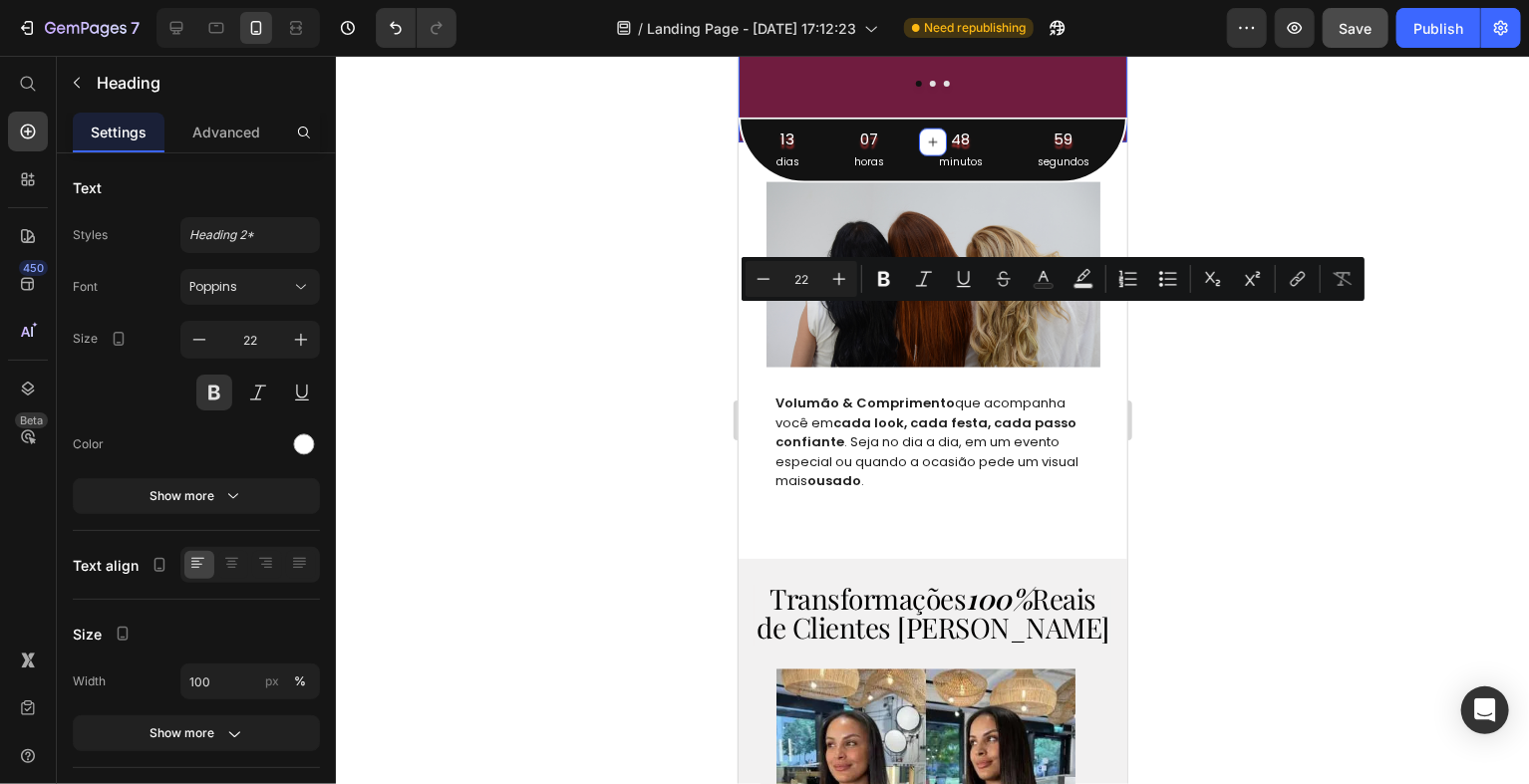 drag, startPoint x: 1070, startPoint y: 325, endPoint x: 749, endPoint y: 329, distance: 321.02492 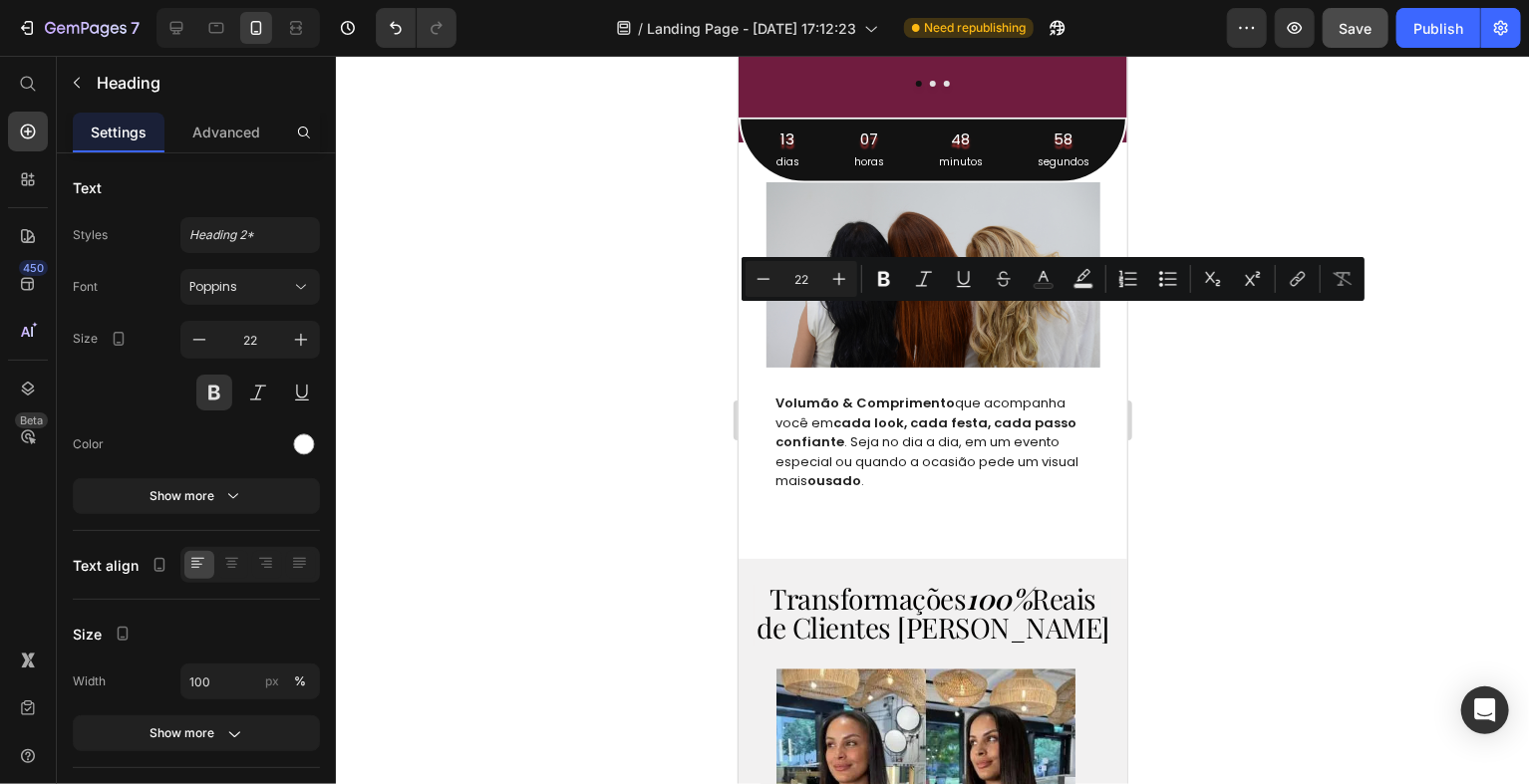 click 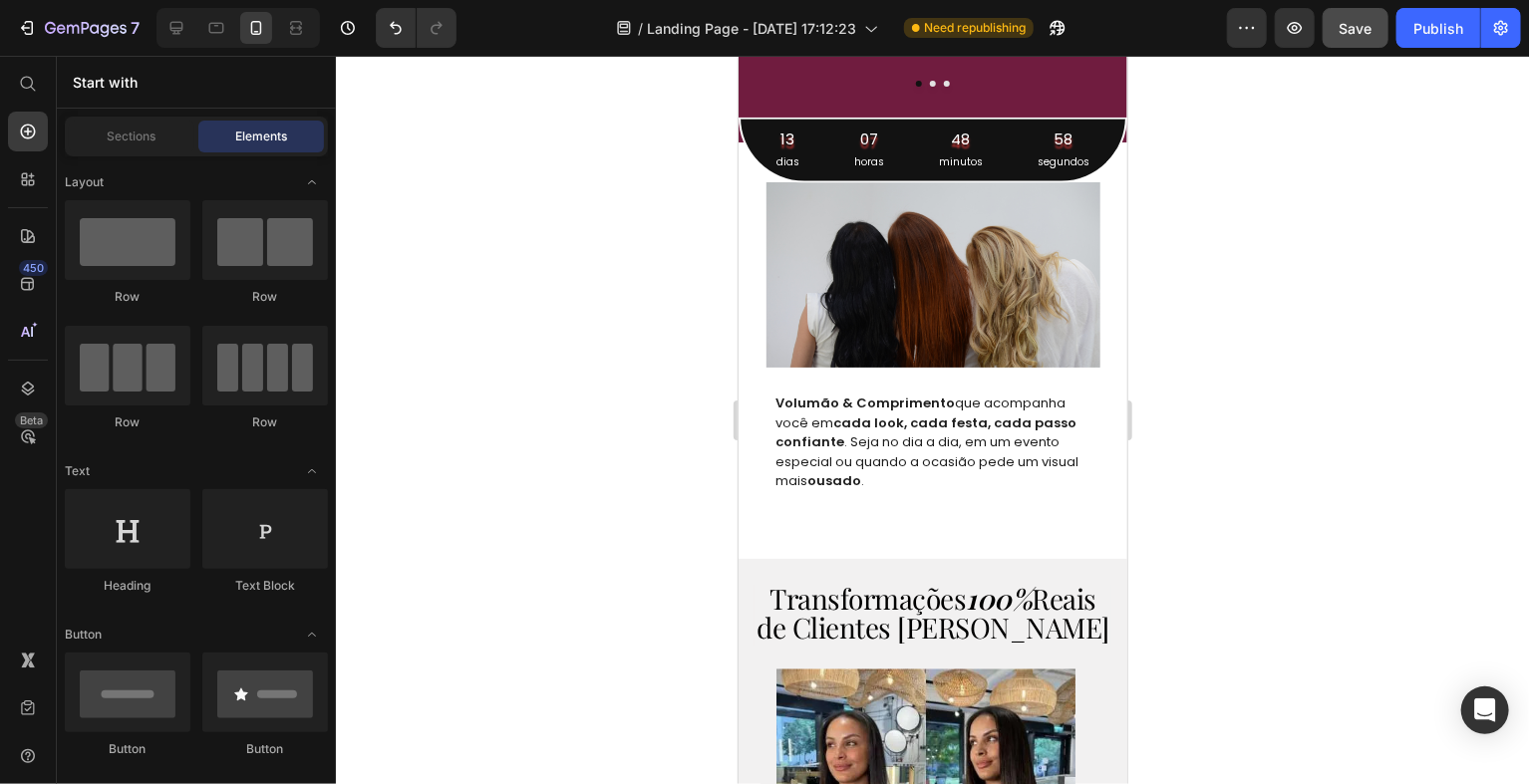 click on "MÉTODO DE APLICAÇÃO >" at bounding box center [932, -319] 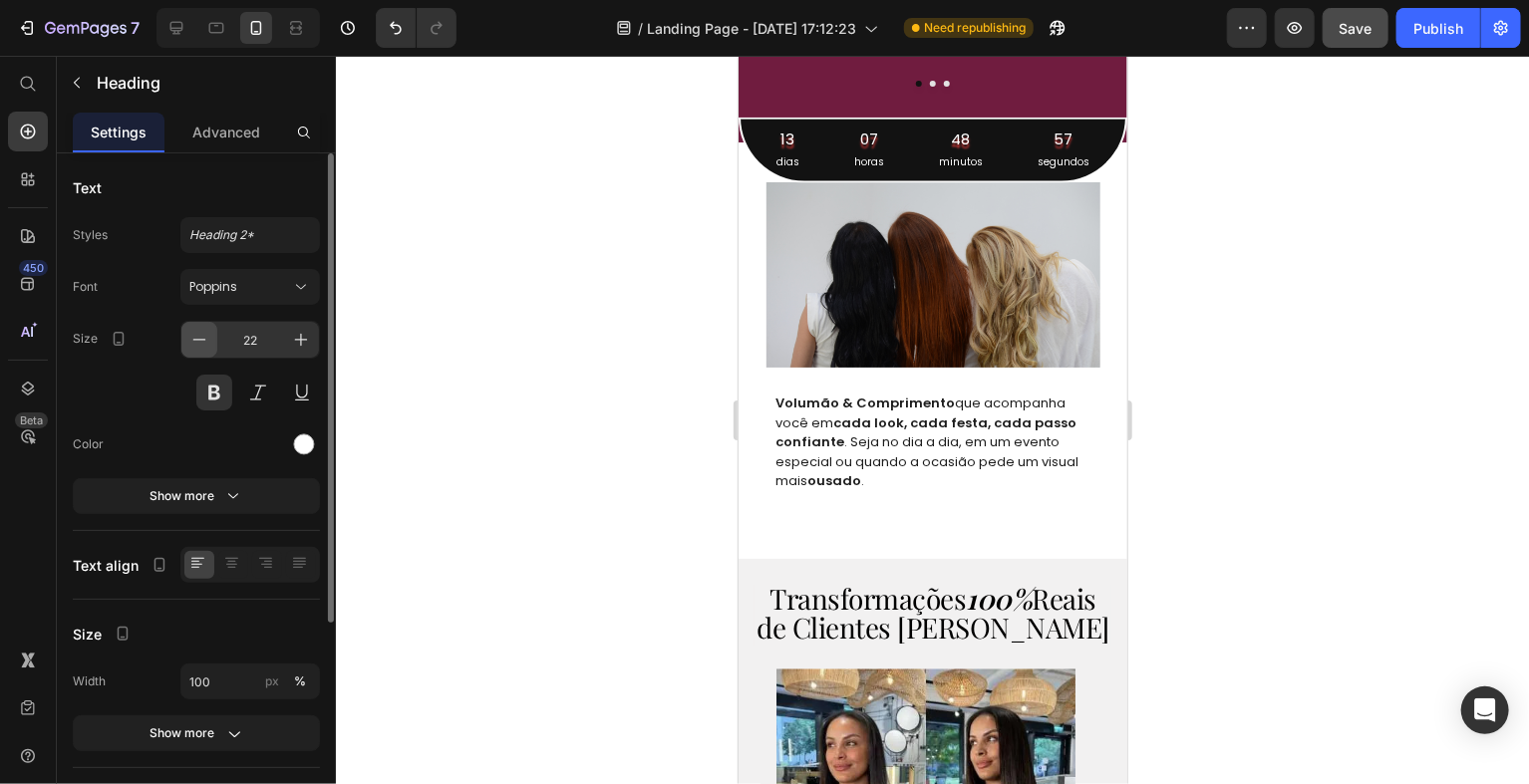 click 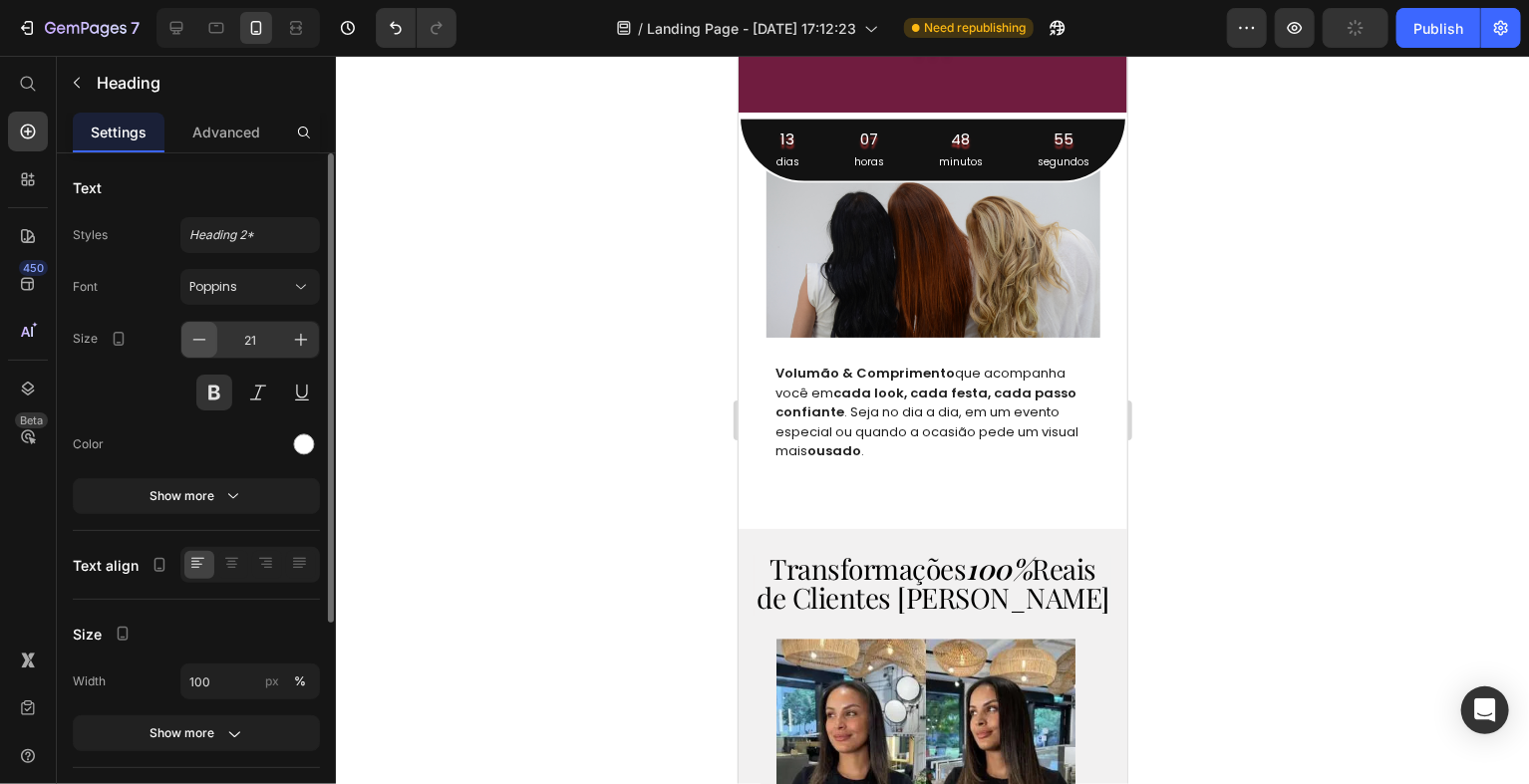 click at bounding box center [199, 340] 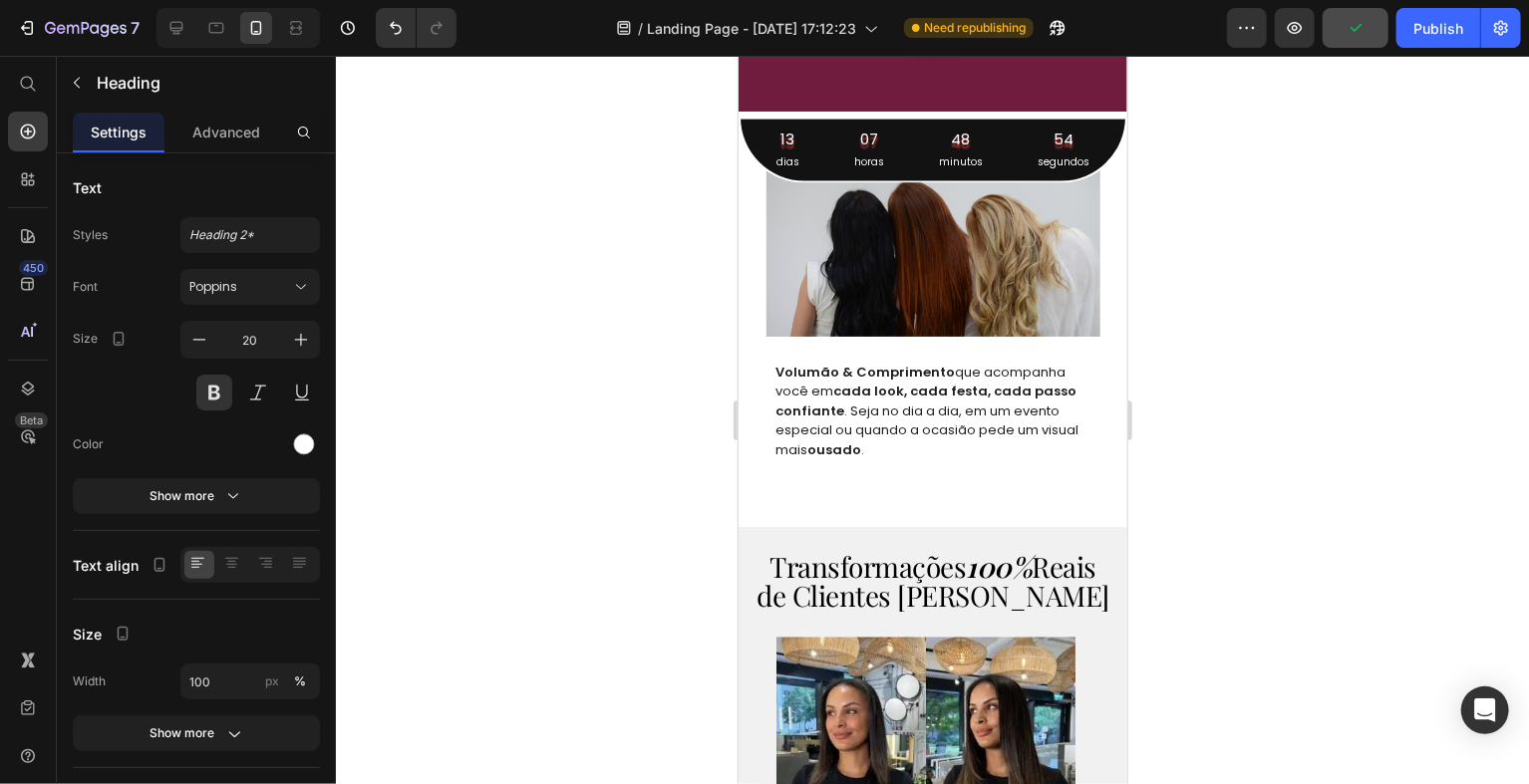 click 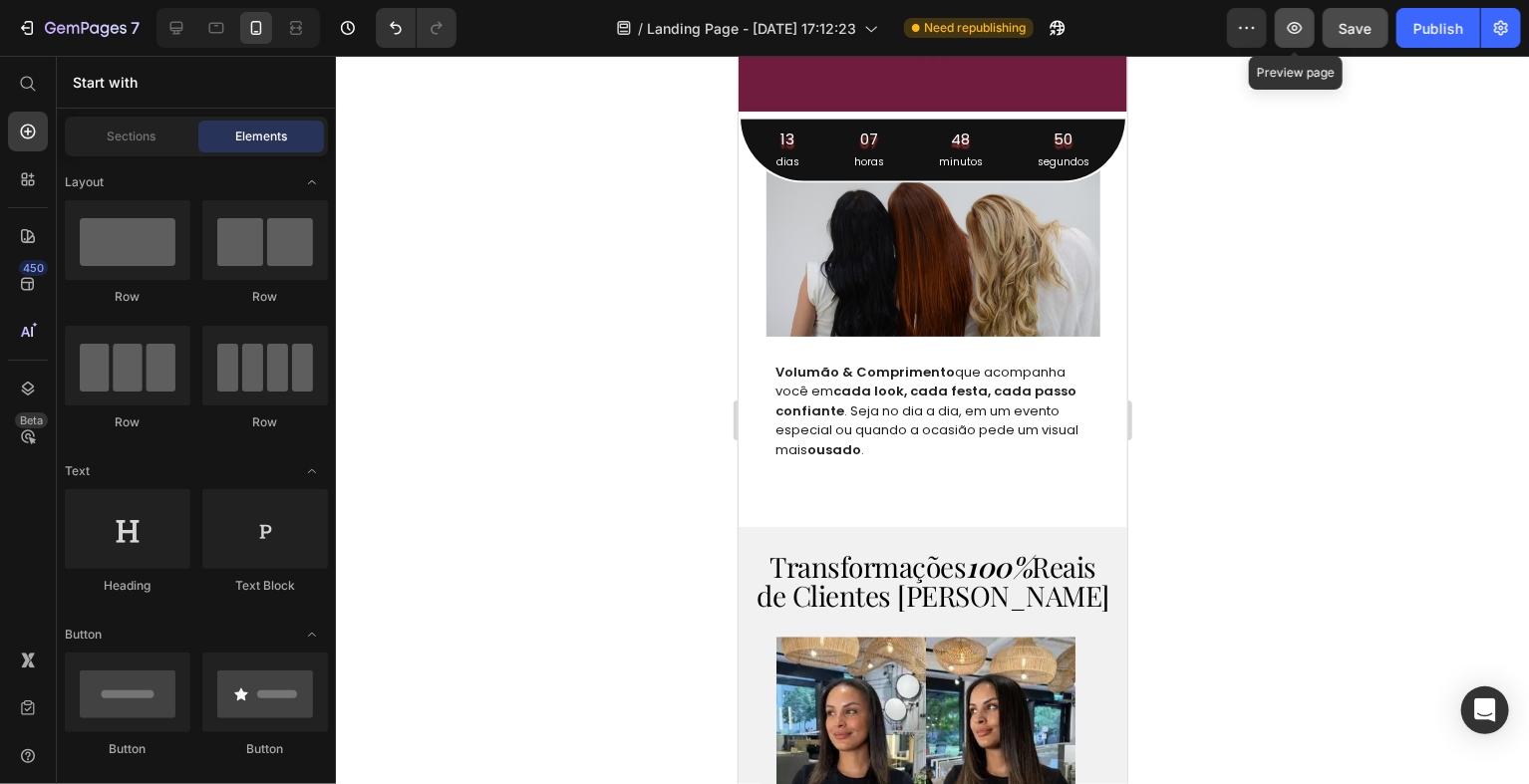 click 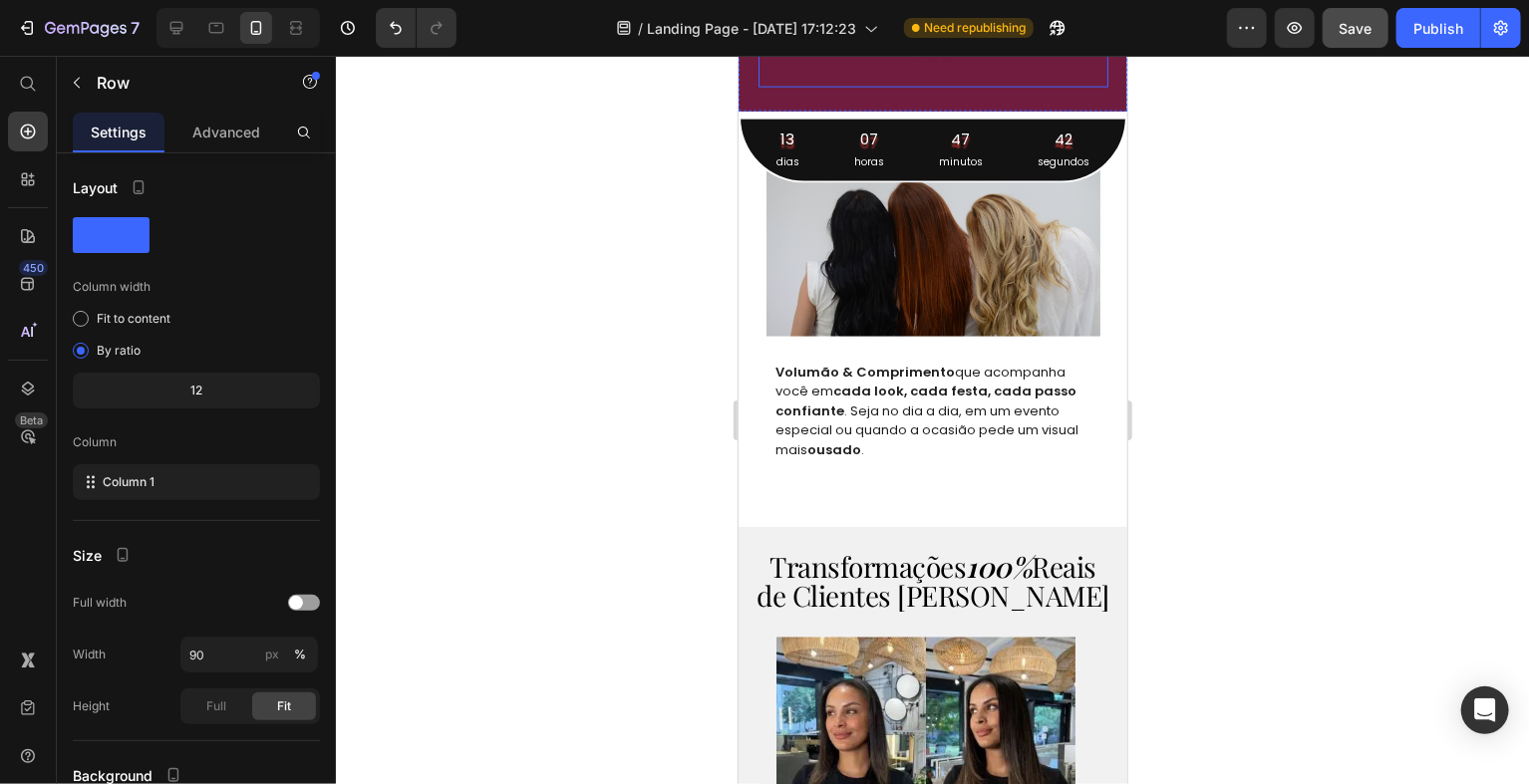 click on "Image PASSO 1 : Heading Separe a parte superior do cabelo e forme um coque. Deixe um espaço de 1cm e na região à frente. Text Block Image PASSO 2 : Heading Ajuste o fio no espaço, de modo em que ele fique bem ajustado e rente ao couro cabeludo. Text Block Image PASSO 3 : Heading Solte a parte presa para cobrir o fio invisível e, com um pente, penteie o seu aplique e estilize do jeito que preferir. Text Block Carousel" at bounding box center (932, -109) 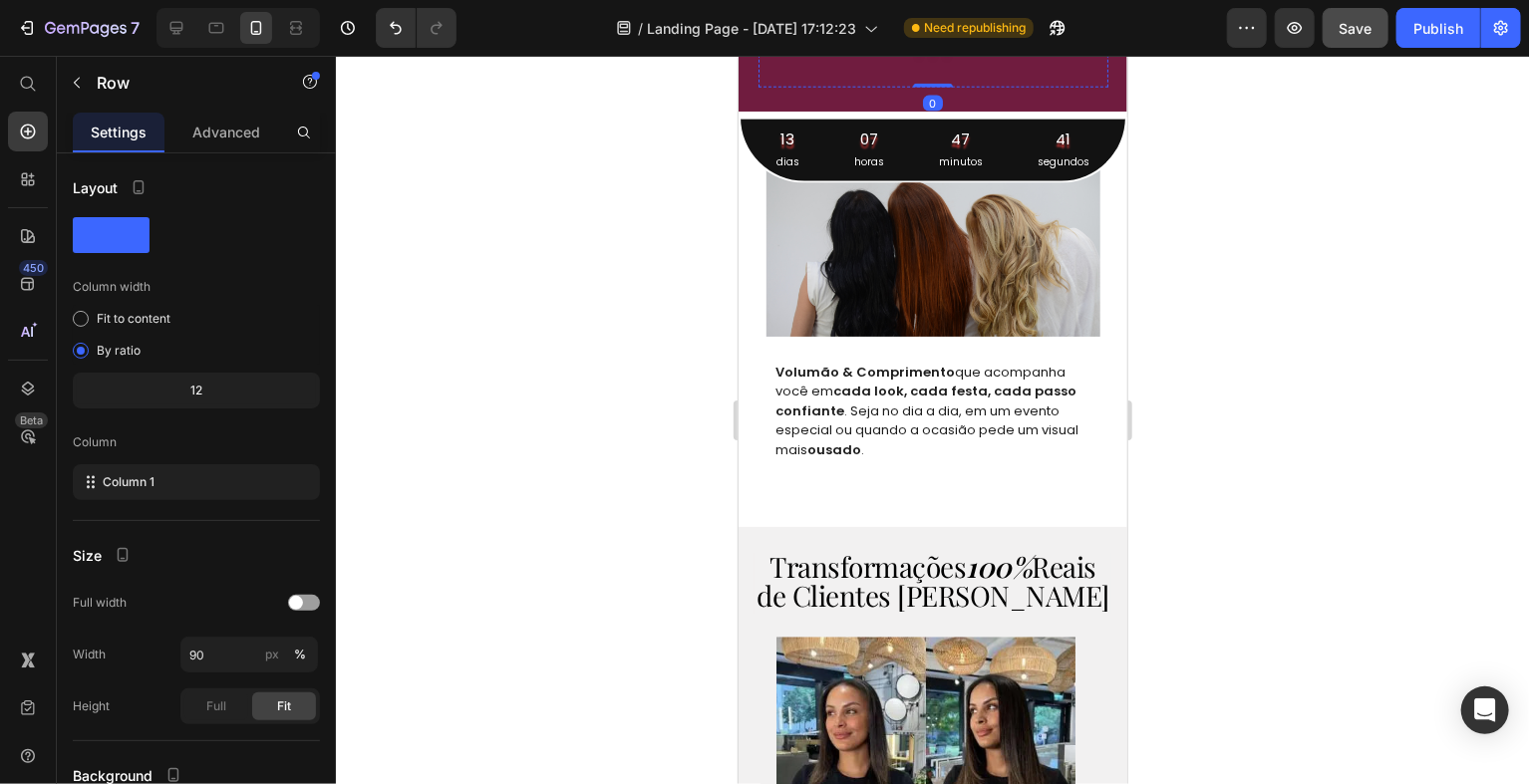 click on "Image PASSO 2 : Heading Ajuste o fio no espaço, de modo em que ele fique bem ajustado e rente ao couro cabeludo. Text Block" at bounding box center (1064, -135) 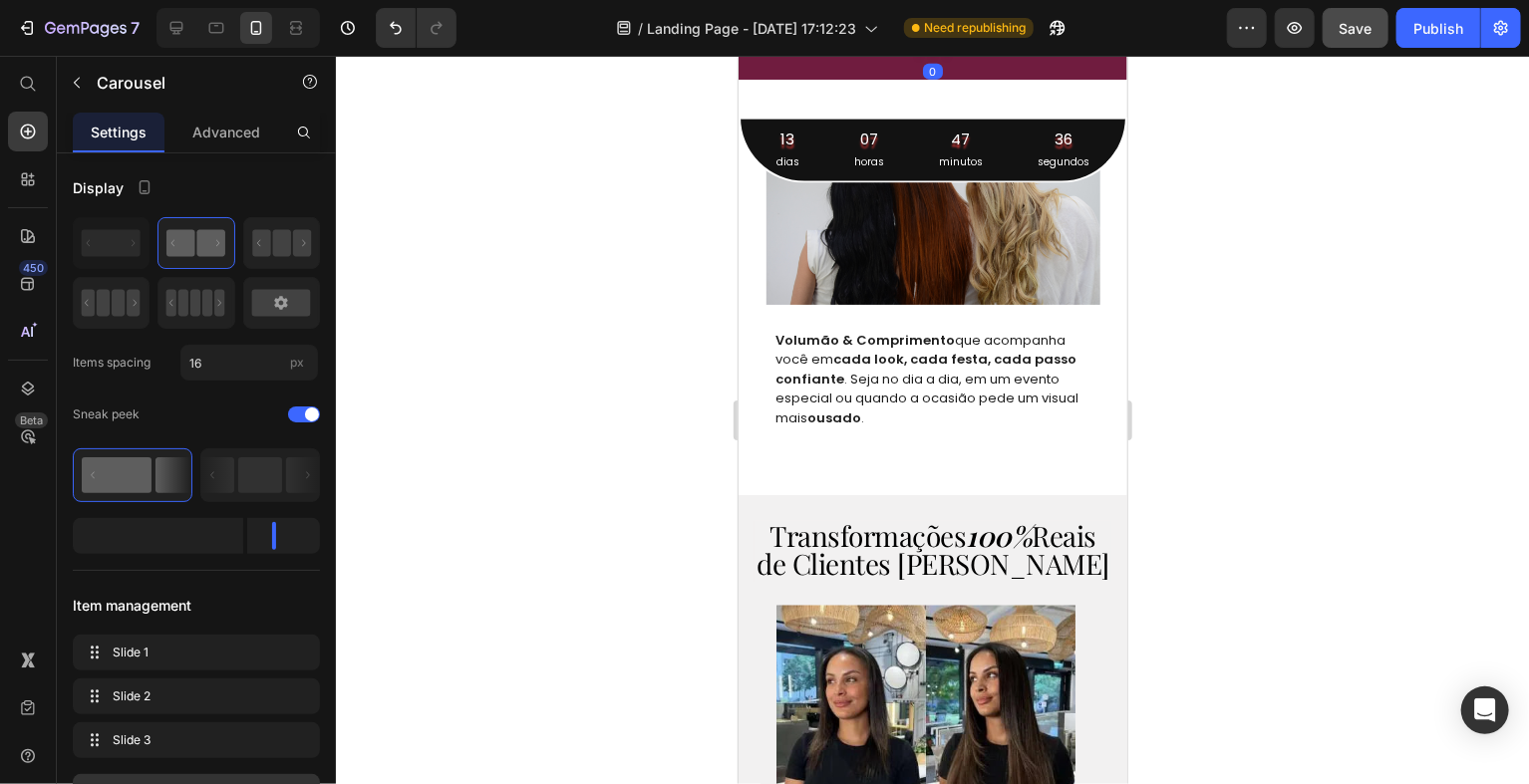 drag, startPoint x: 929, startPoint y: 726, endPoint x: 919, endPoint y: 685, distance: 42.201896 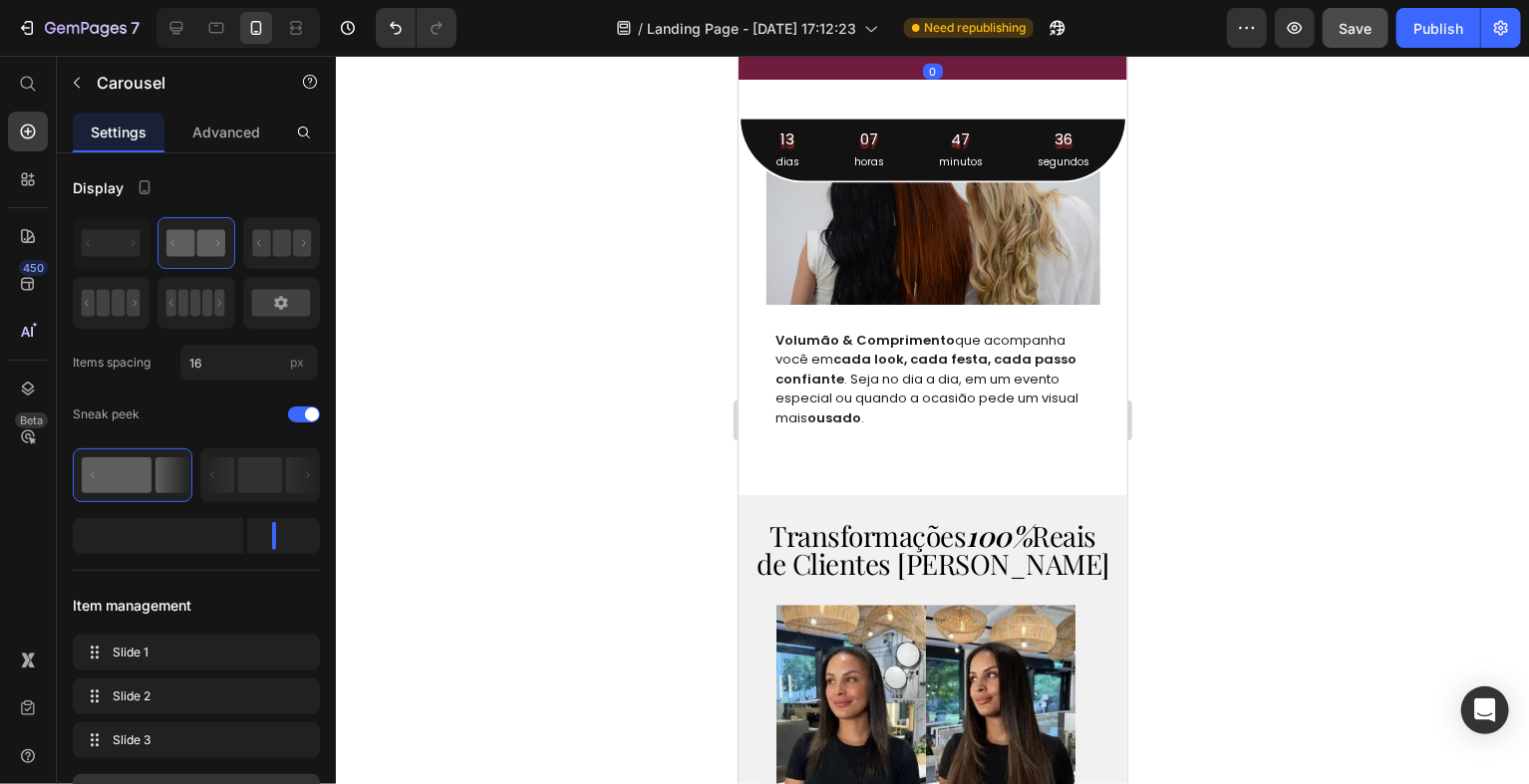 click 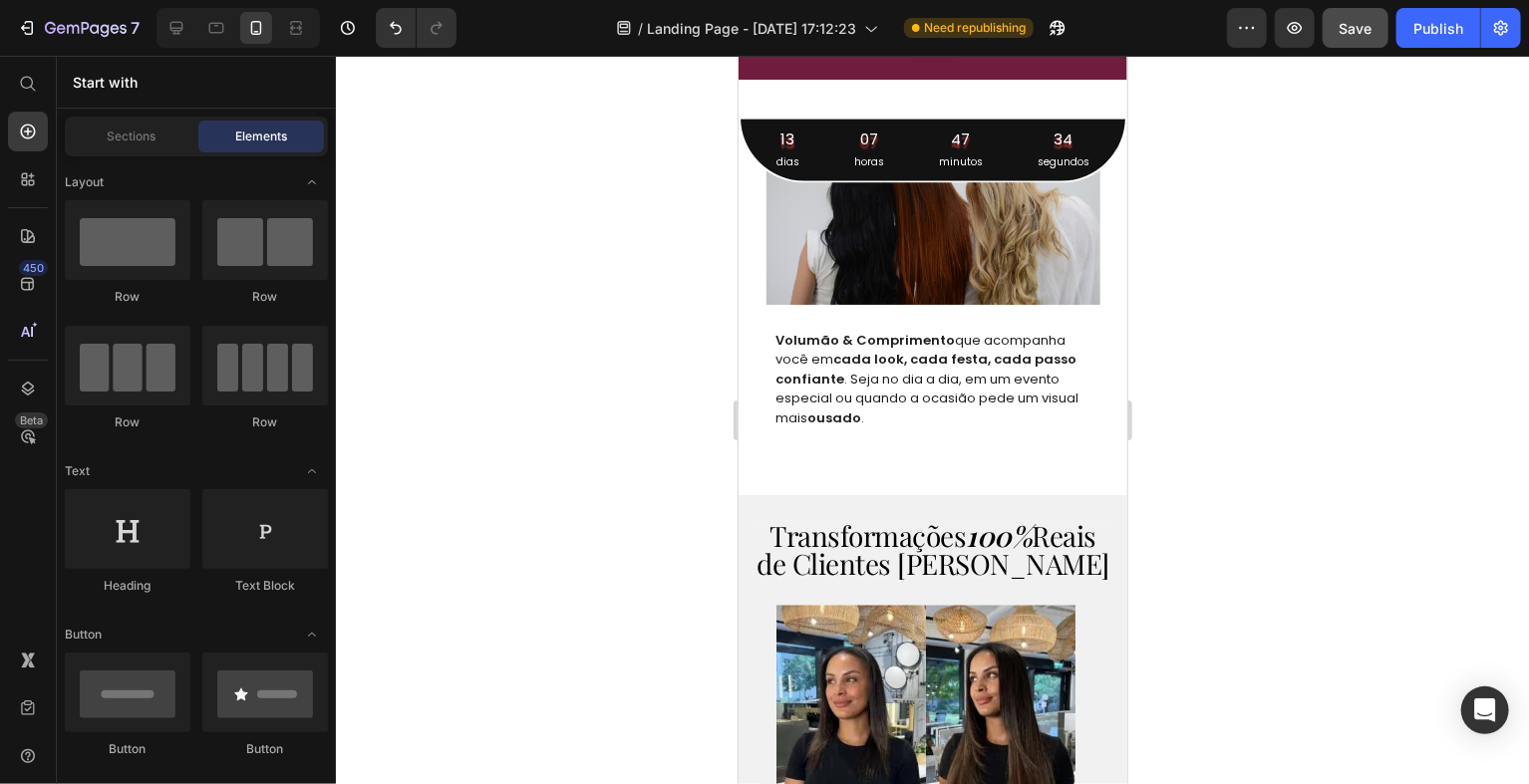 click on "Image PASSO 1 : Heading Separe a parte superior do cabelo e forme um coque. Deixe um espaço de 1cm e na região à frente. Text Block Image PASSO 2 : Heading Ajuste o fio no espaço, de modo em que ele fique bem ajustado e rente ao couro cabeludo. Text Block Image PASSO 3 : Heading Solte a parte presa para cobrir o fio invisível e, com um pente, penteie o seu aplique e estilize do jeito que preferir. Text Block" at bounding box center (932, -135) 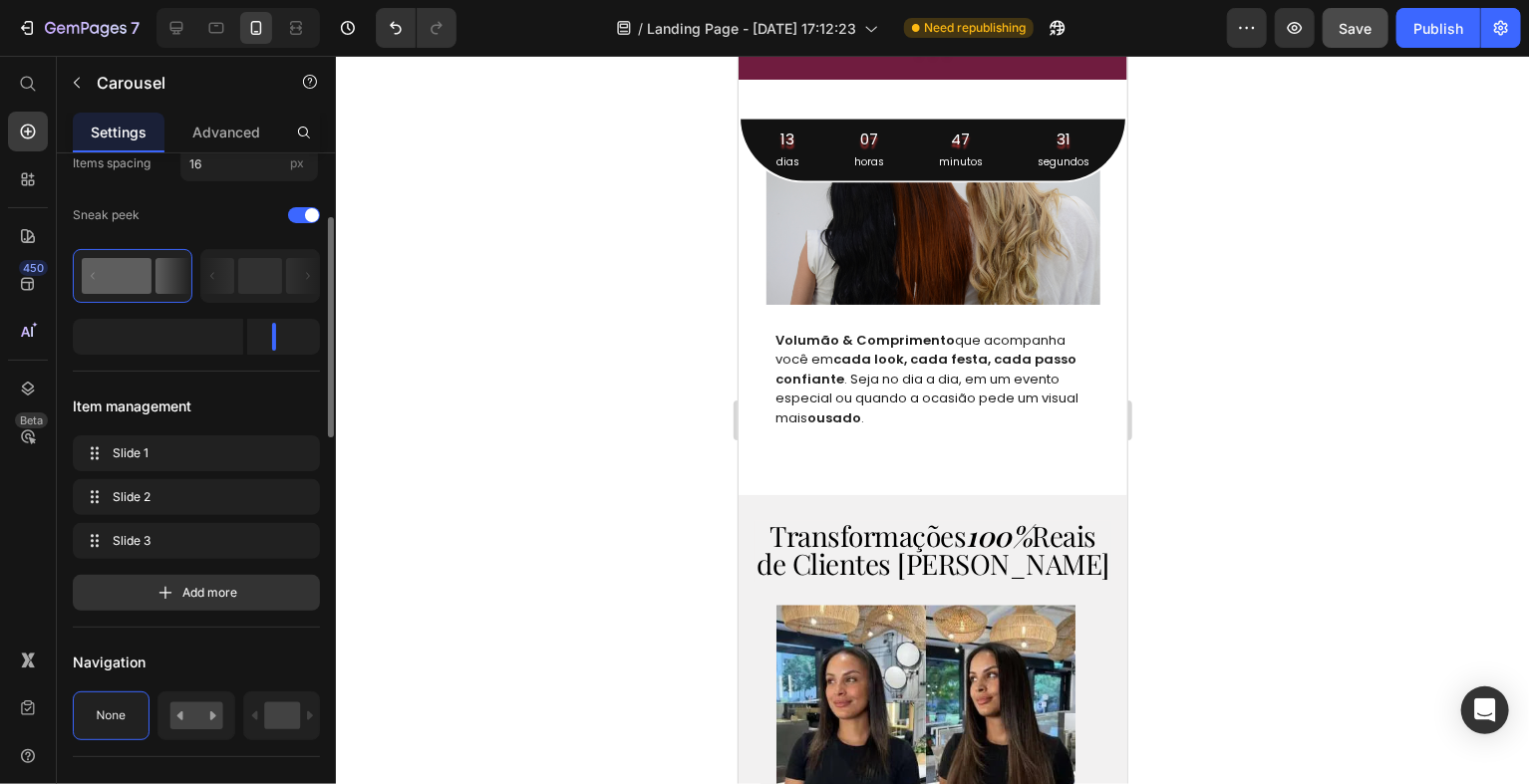 scroll, scrollTop: 398, scrollLeft: 0, axis: vertical 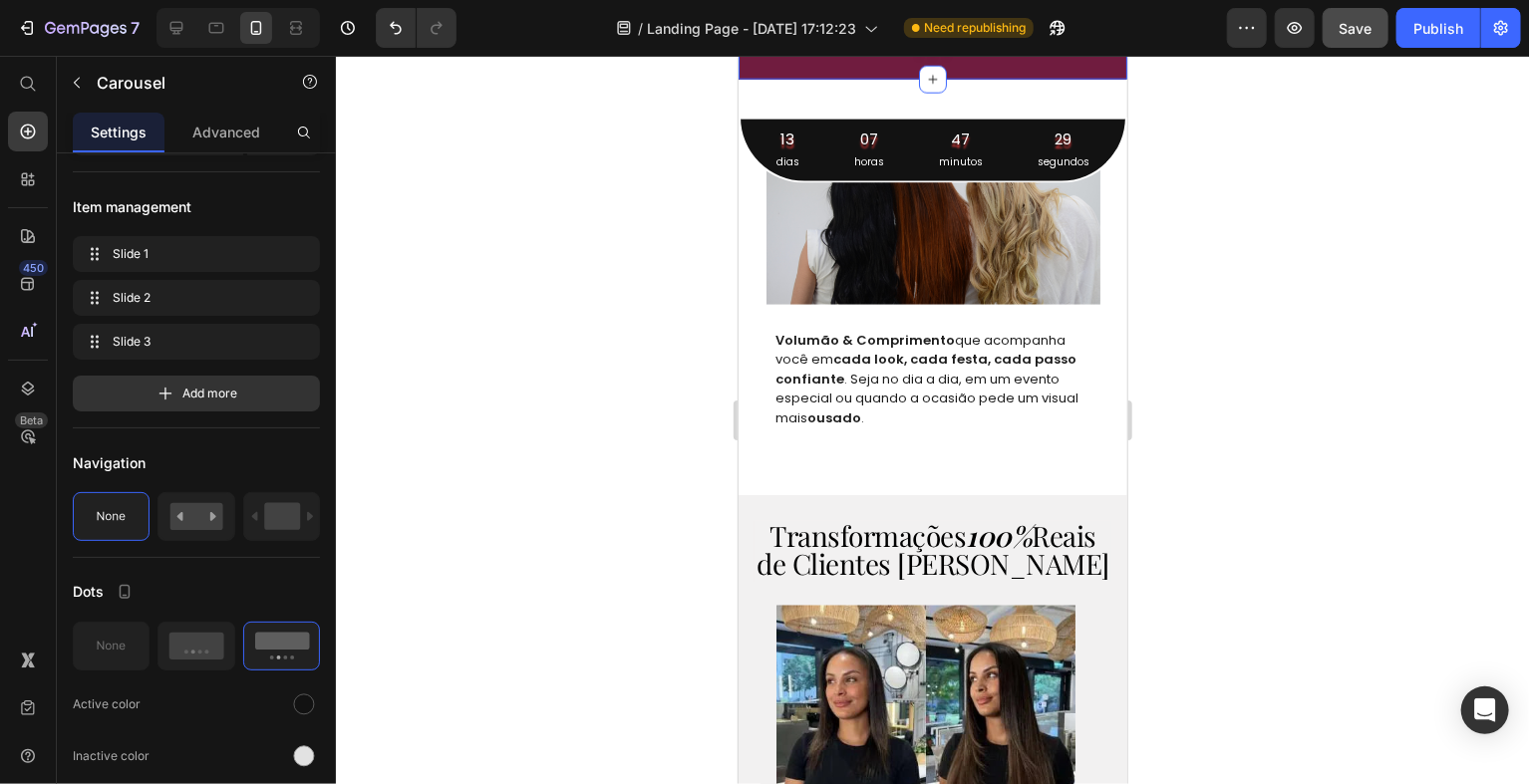 click on "MÉTODO DE APLICAÇÃO >  Heading Row Image PASSO 1 : Heading Separe a parte superior do cabelo e forme um coque. Deixe um espaço de 1cm e na região à frente. Text Block Image PASSO 2 : Heading Ajuste o fio no espaço, de modo em que ele fique bem ajustado e rente ao couro cabeludo. Text Block Image PASSO 3 : Heading Solte a parte presa para cobrir o fio invisível e, com um pente, penteie o seu aplique e estilize do jeito que preferir. Text Block Carousel   0 Row" at bounding box center [932, -147] 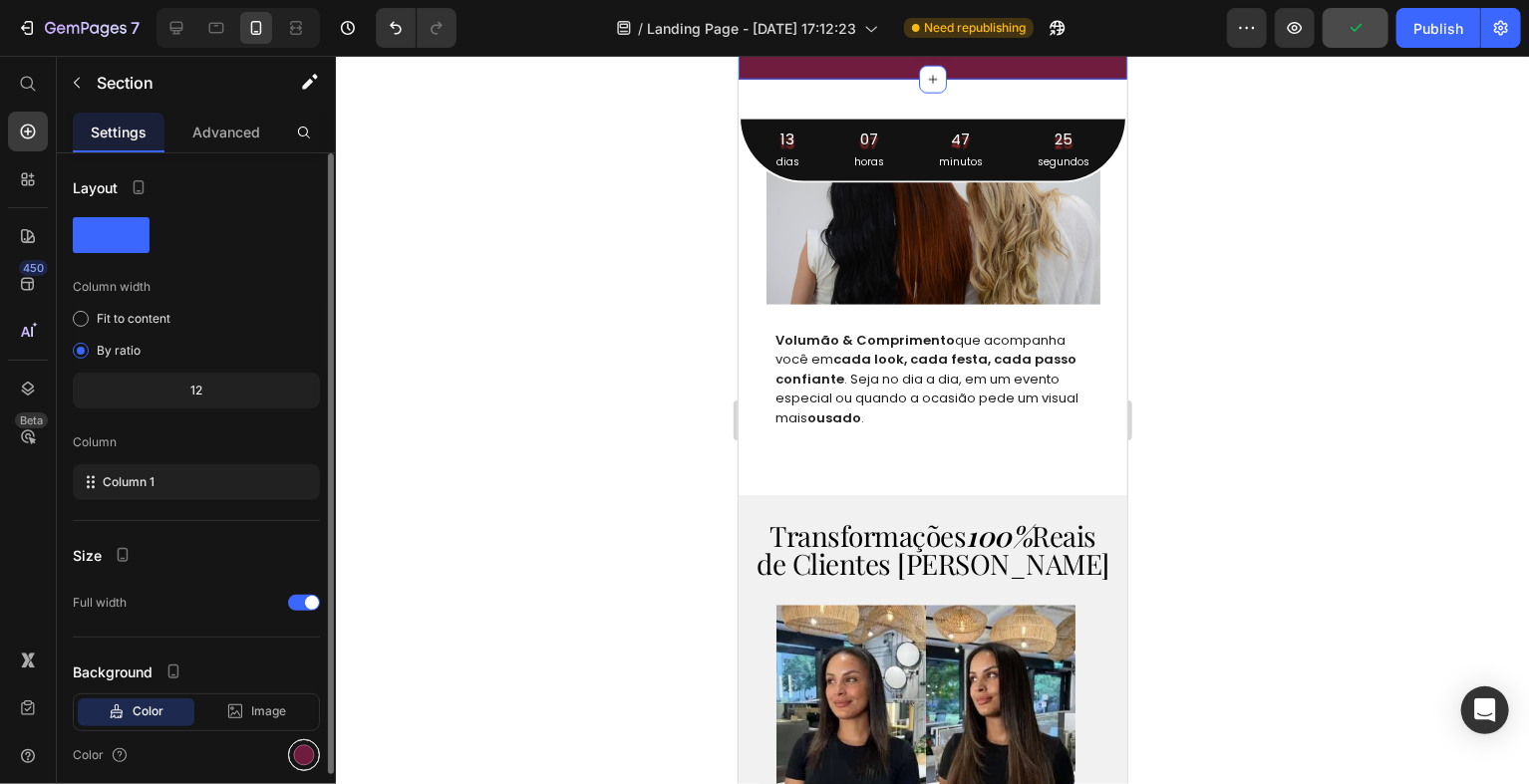 click at bounding box center (304, 755) 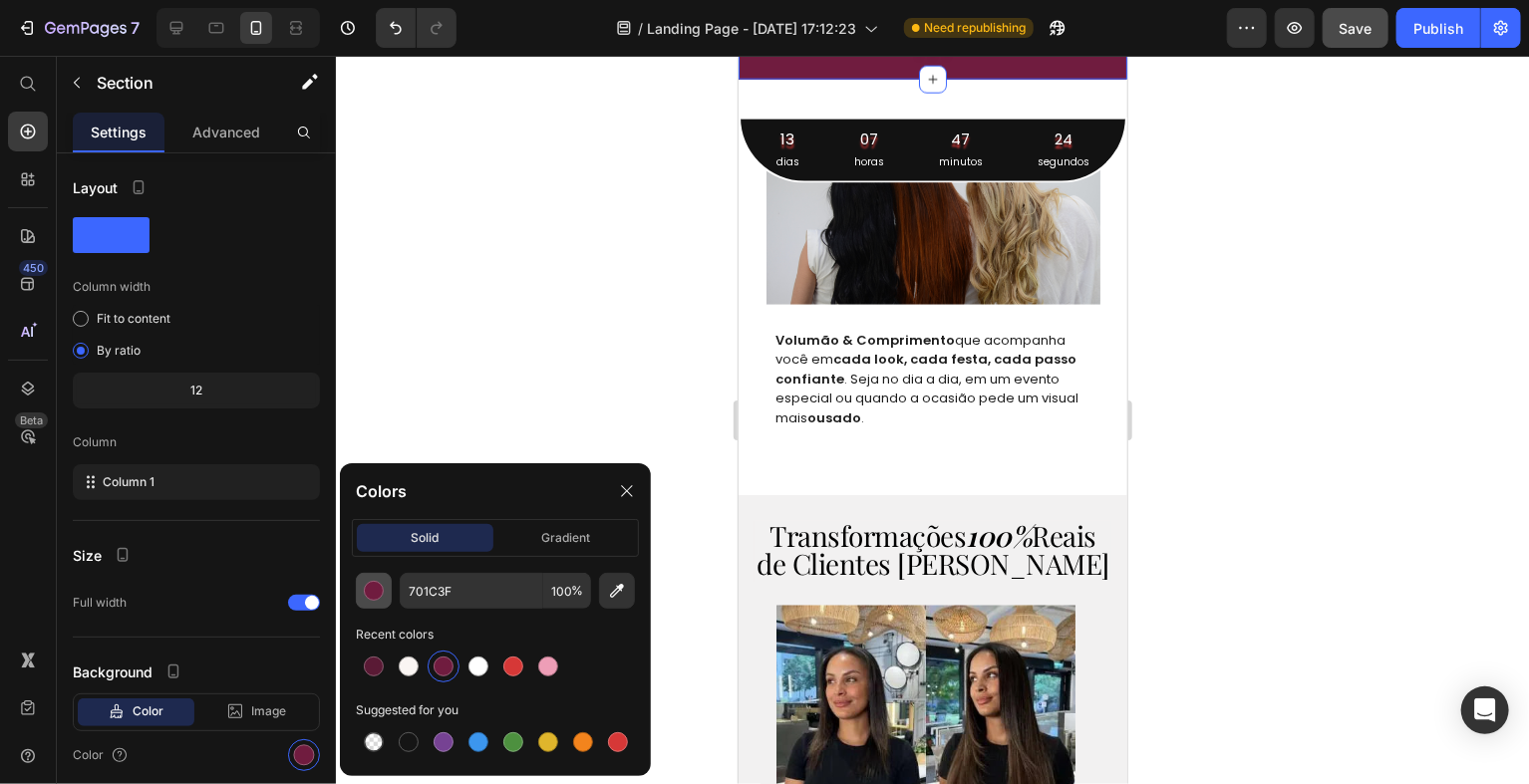 click at bounding box center (374, 591) 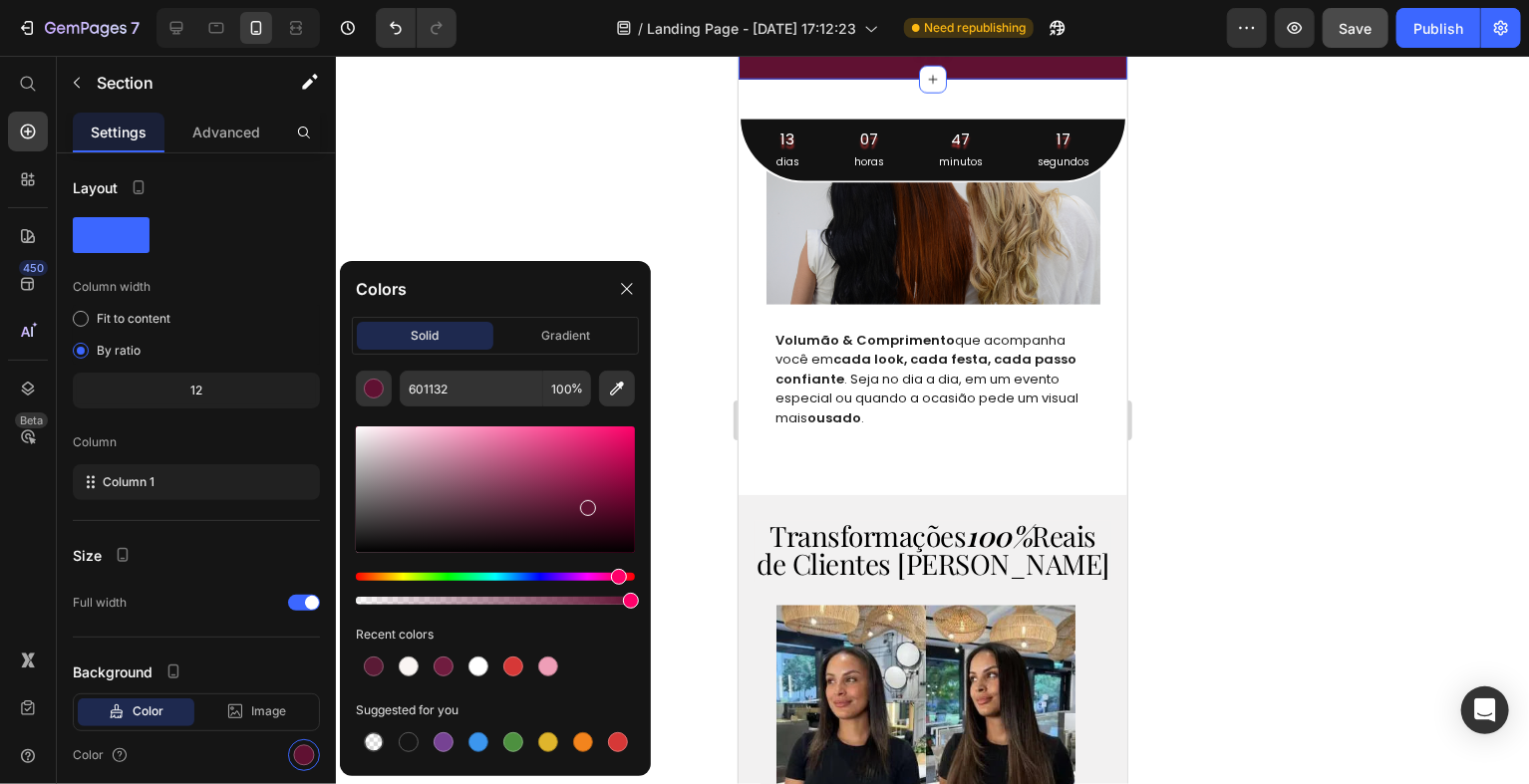 drag, startPoint x: 570, startPoint y: 515, endPoint x: 587, endPoint y: 504, distance: 20.248457 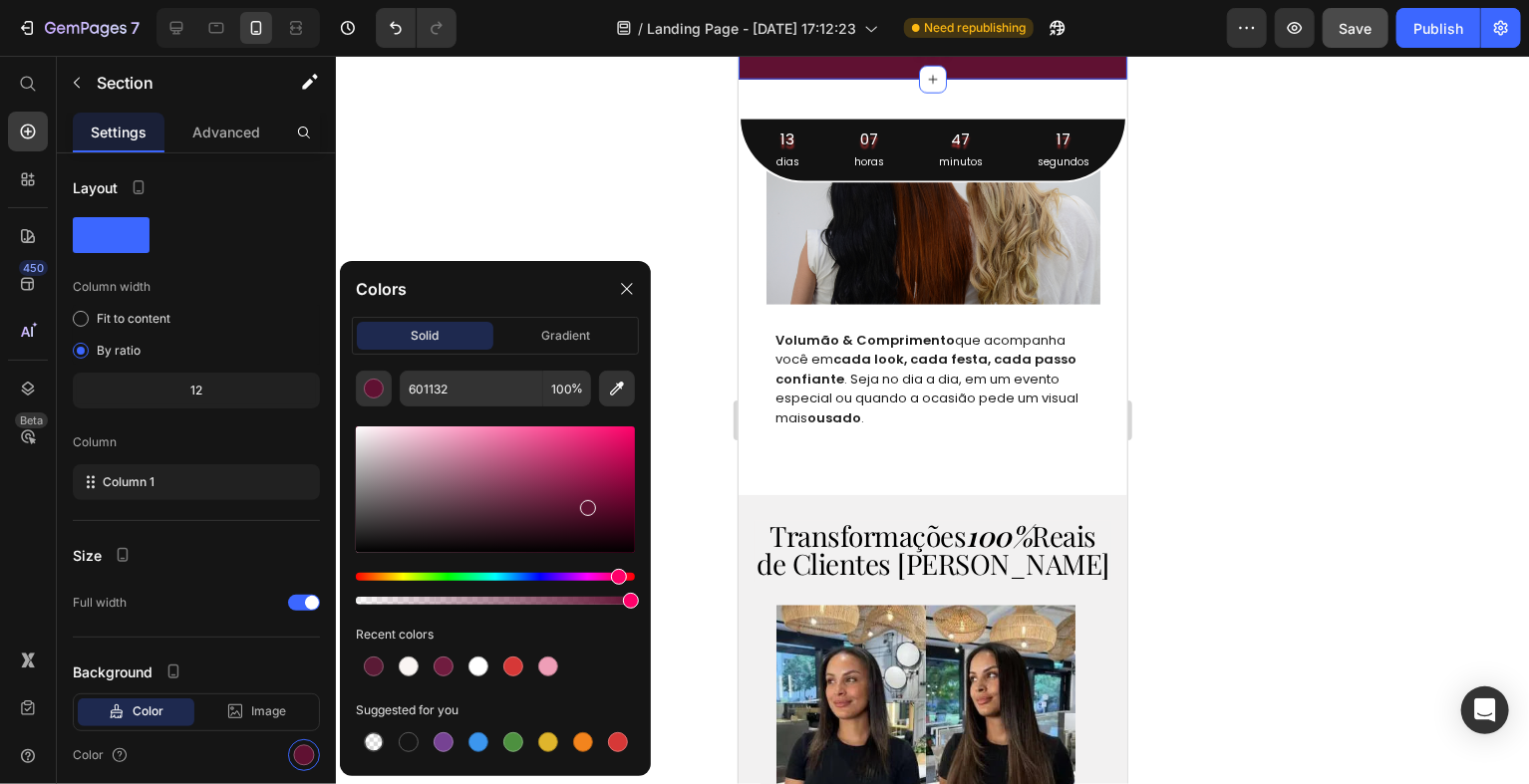 click at bounding box center (495, 489) 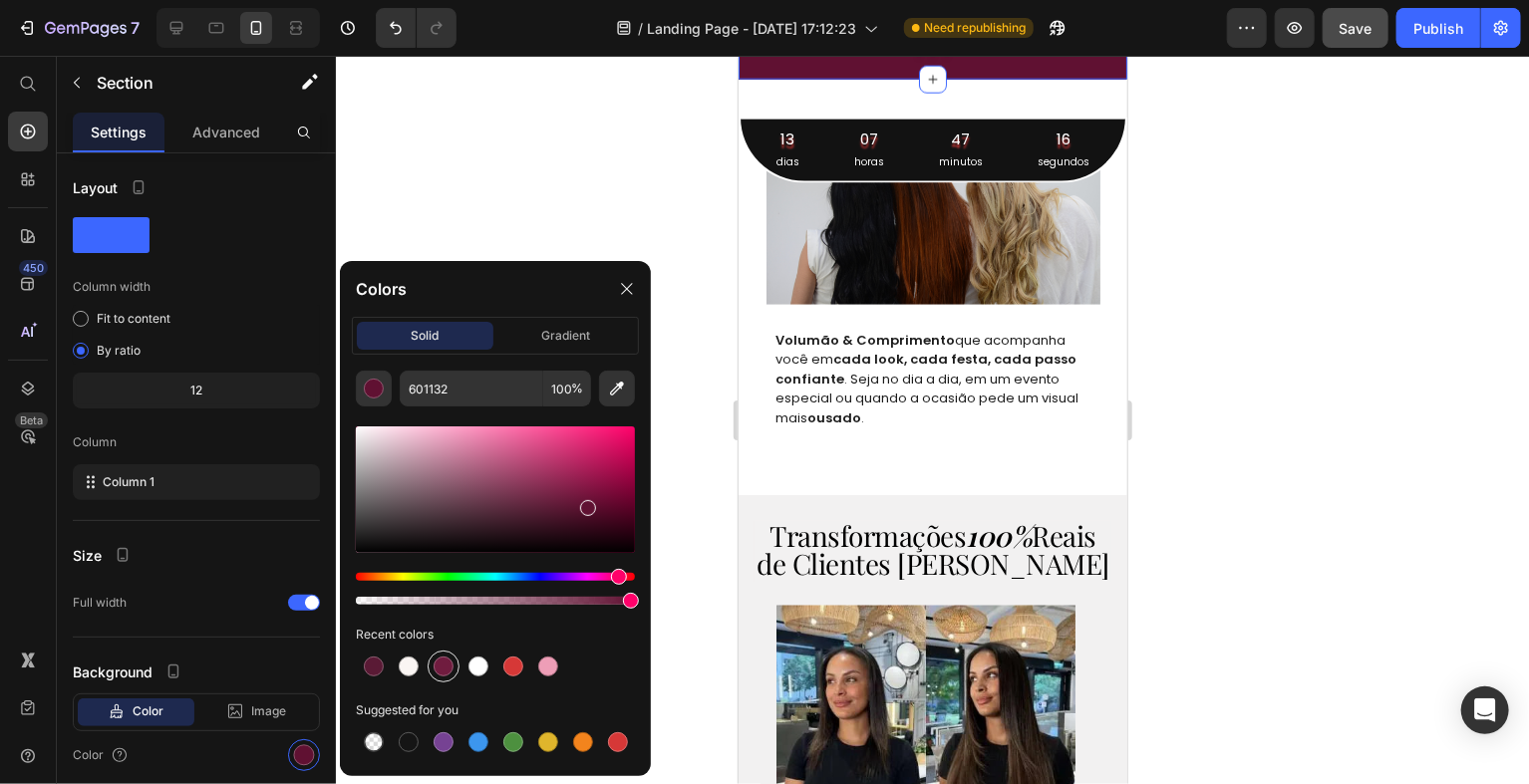 click at bounding box center [444, 666] 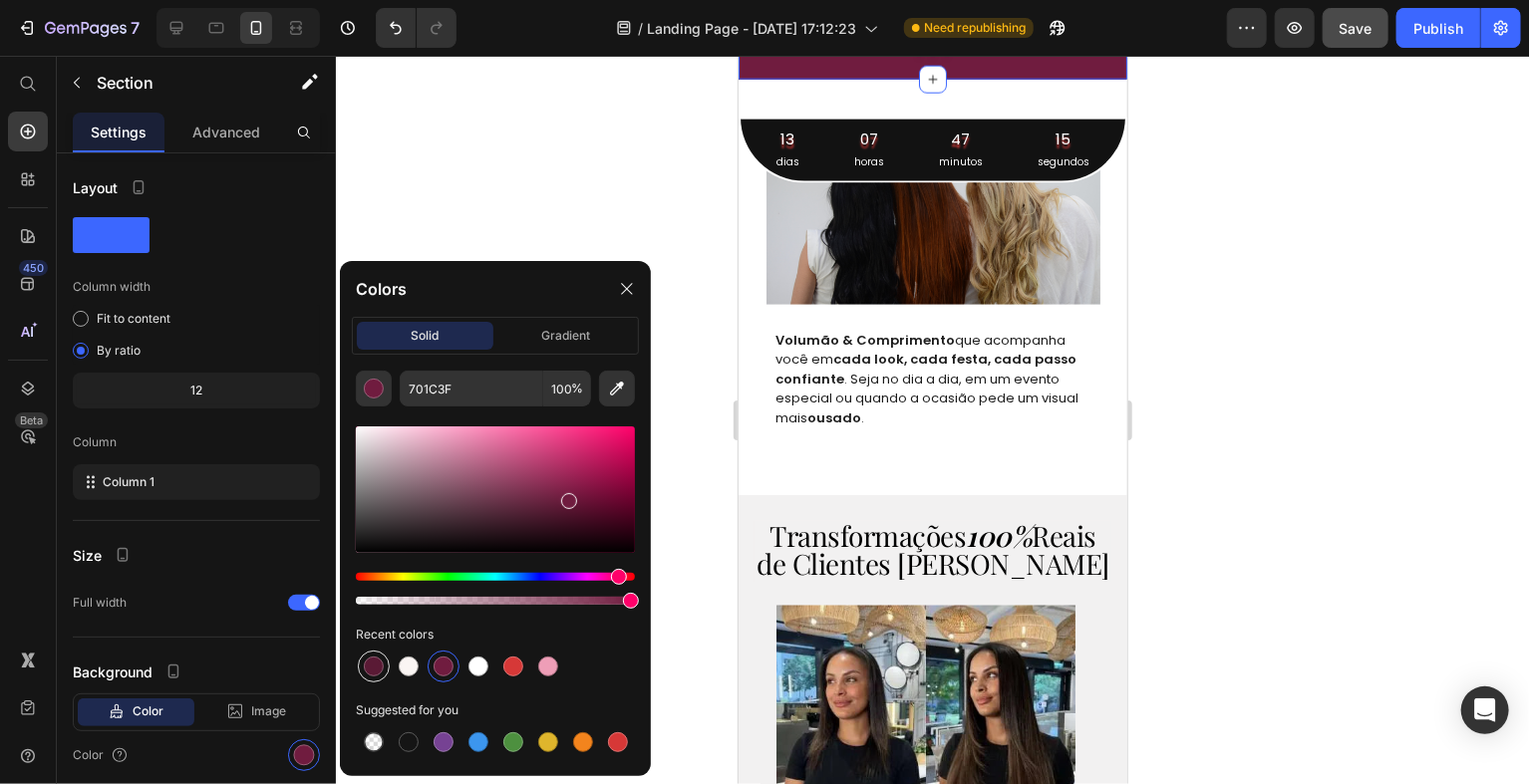 click at bounding box center [374, 666] 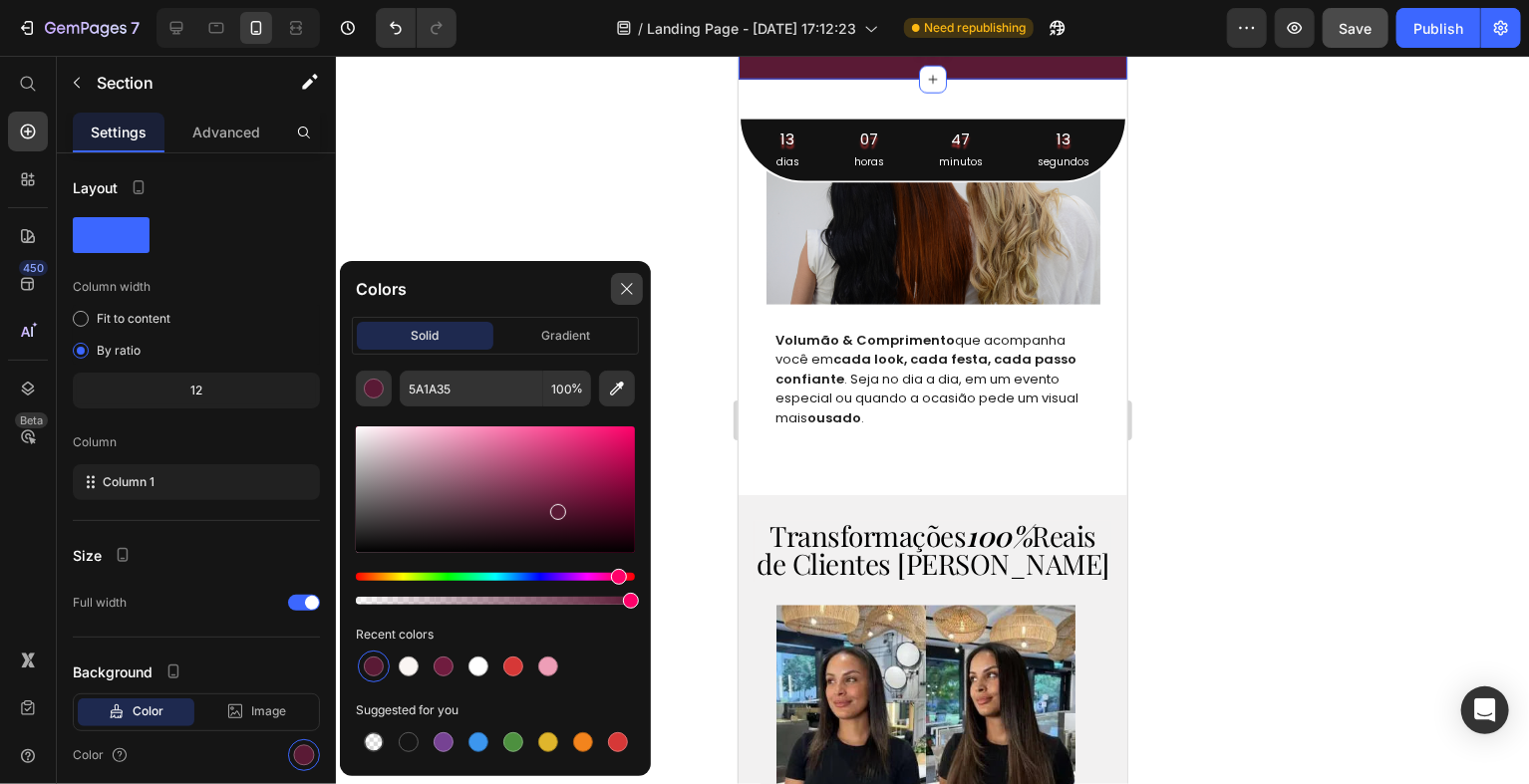 click at bounding box center [627, 289] 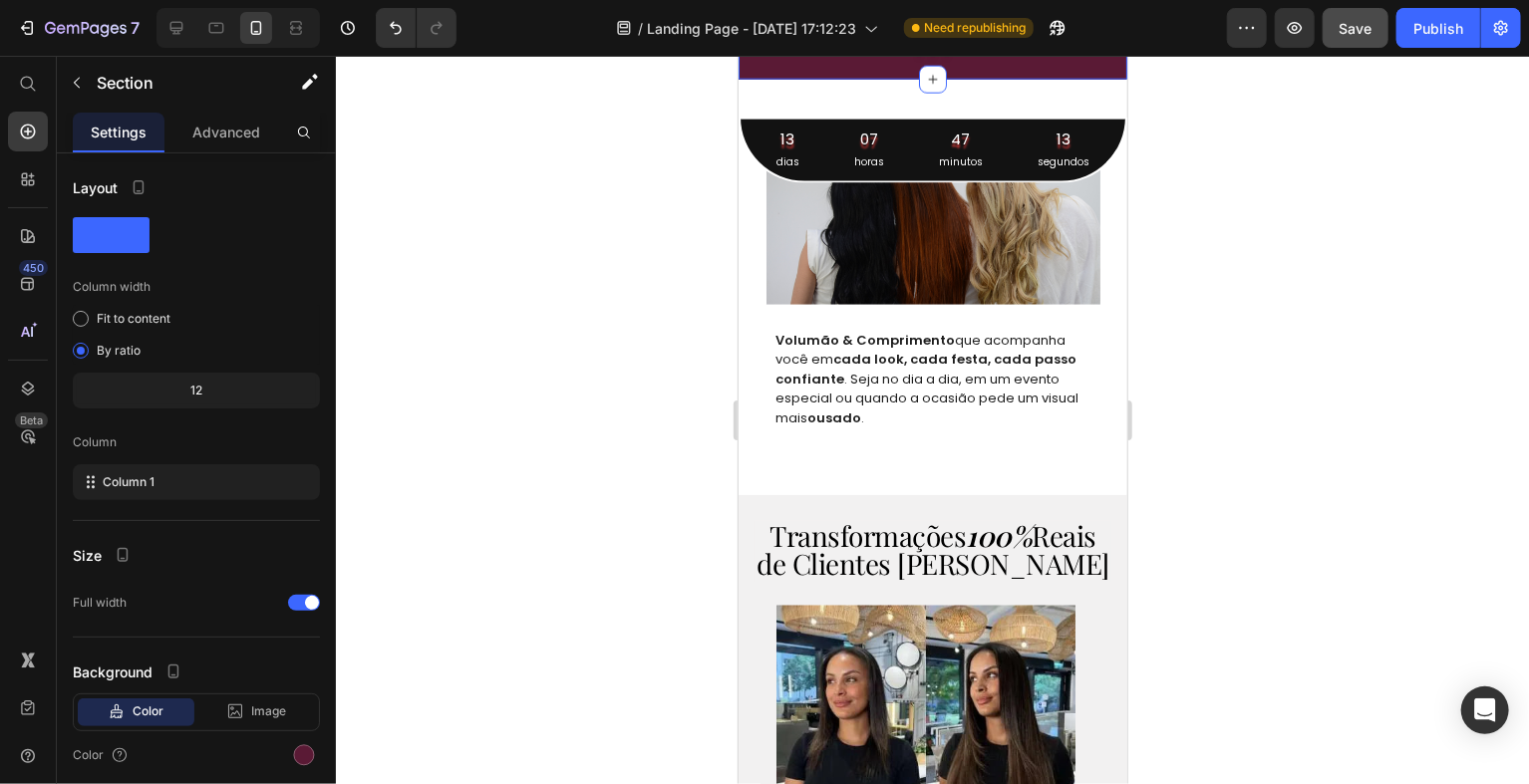 click 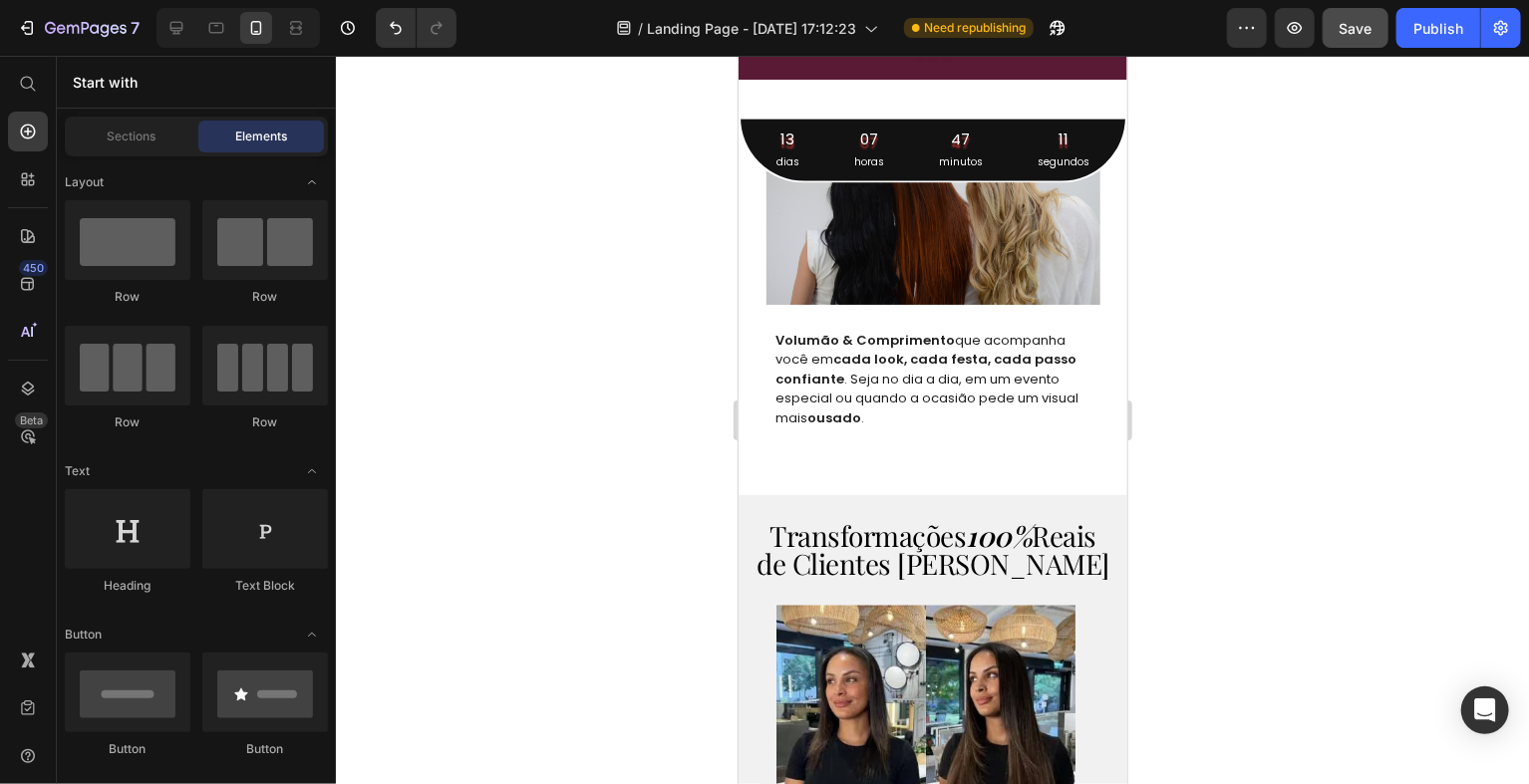 click on "MÉTODO DE APLICAÇÃO >" at bounding box center (932, -334) 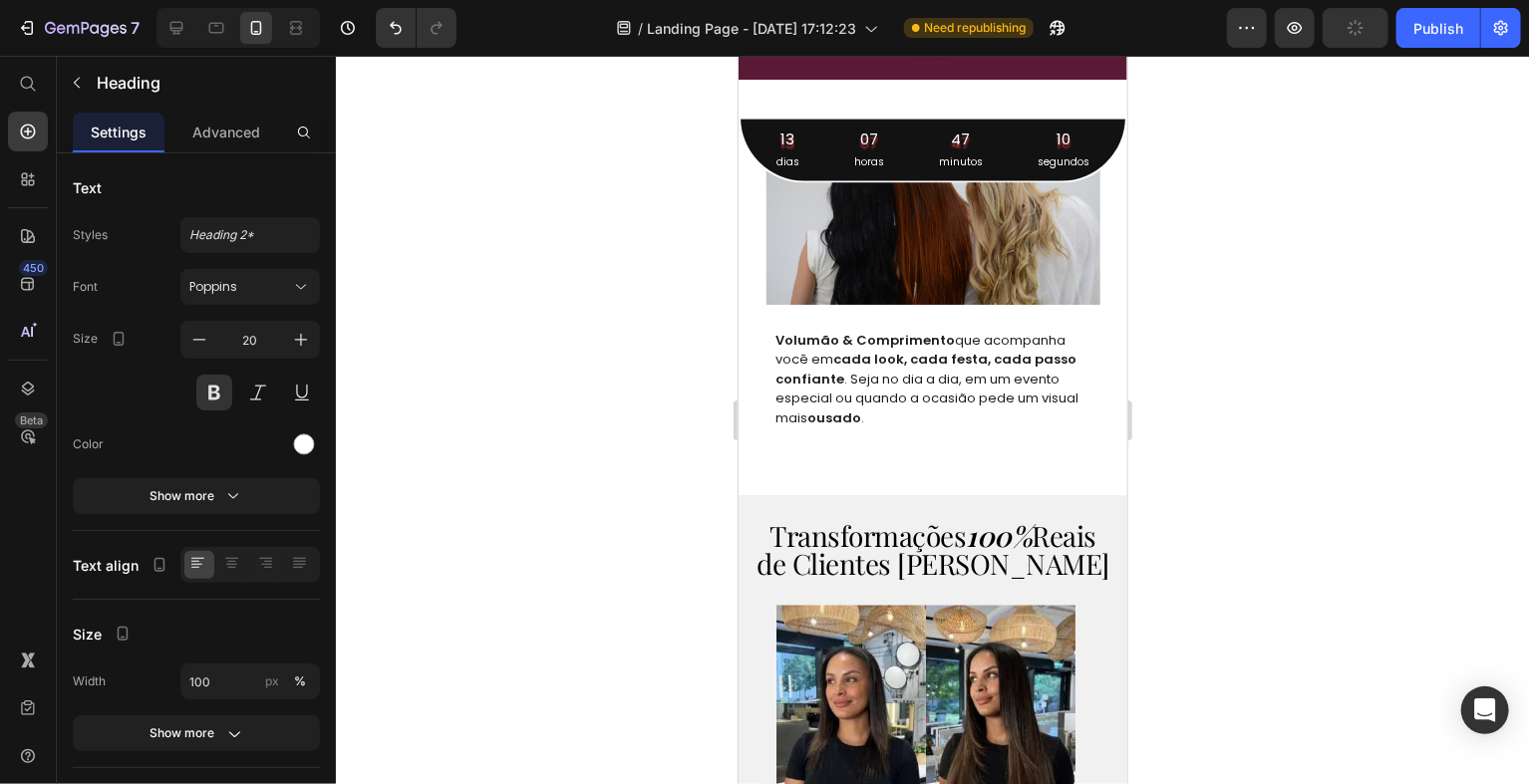click on "MÉTODO DE APLICAÇÃO >" at bounding box center [932, -334] 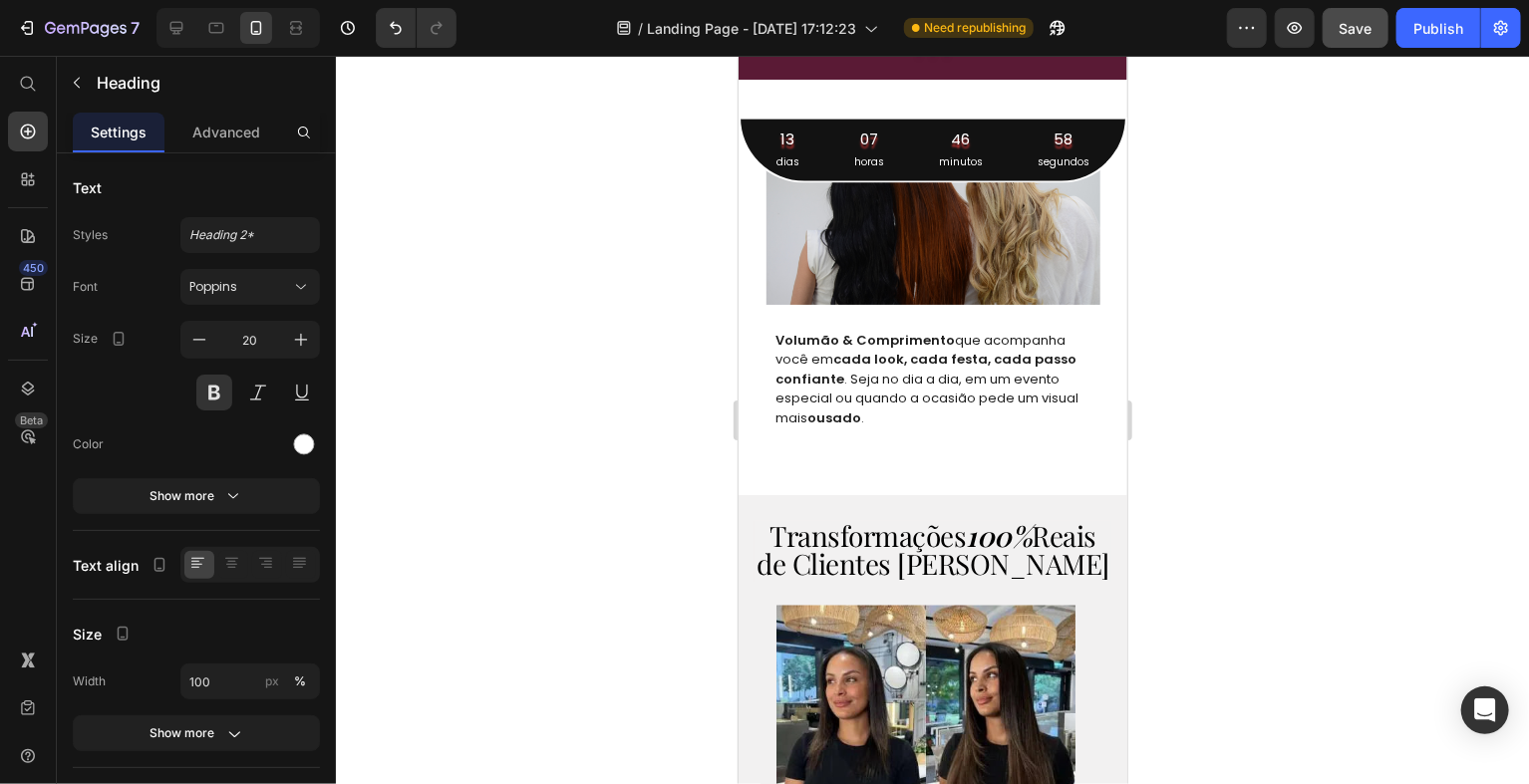click 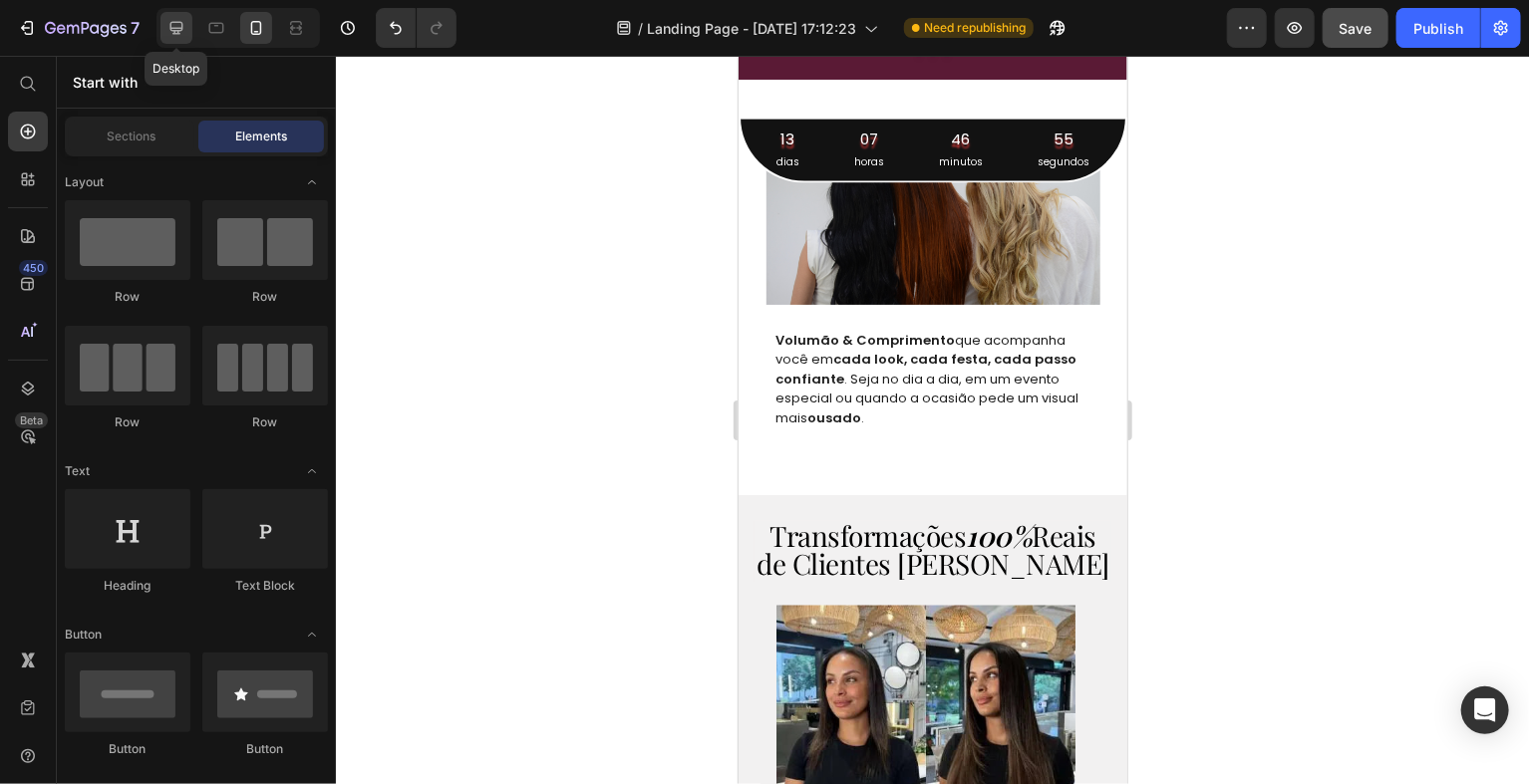 click 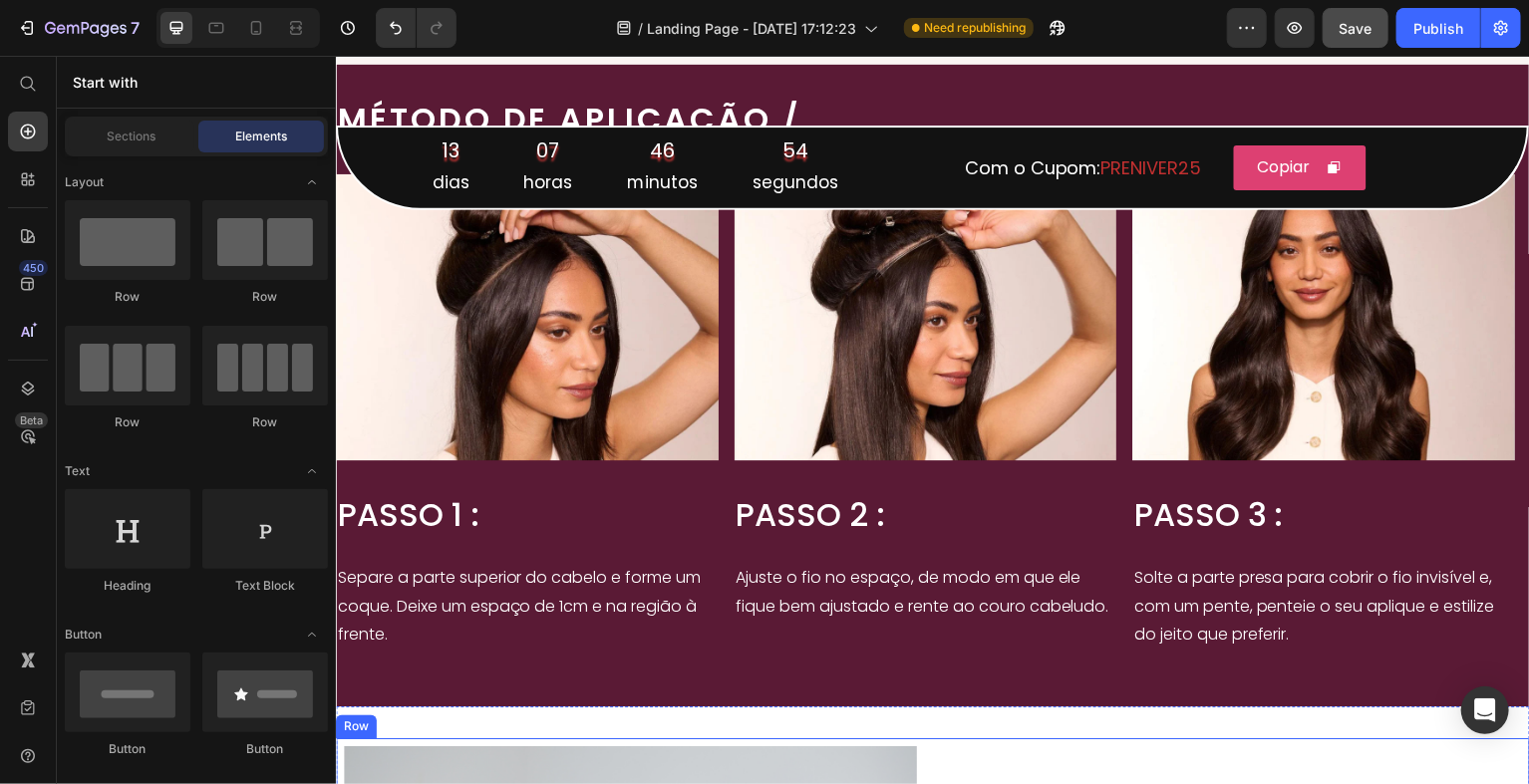 scroll, scrollTop: 1132, scrollLeft: 0, axis: vertical 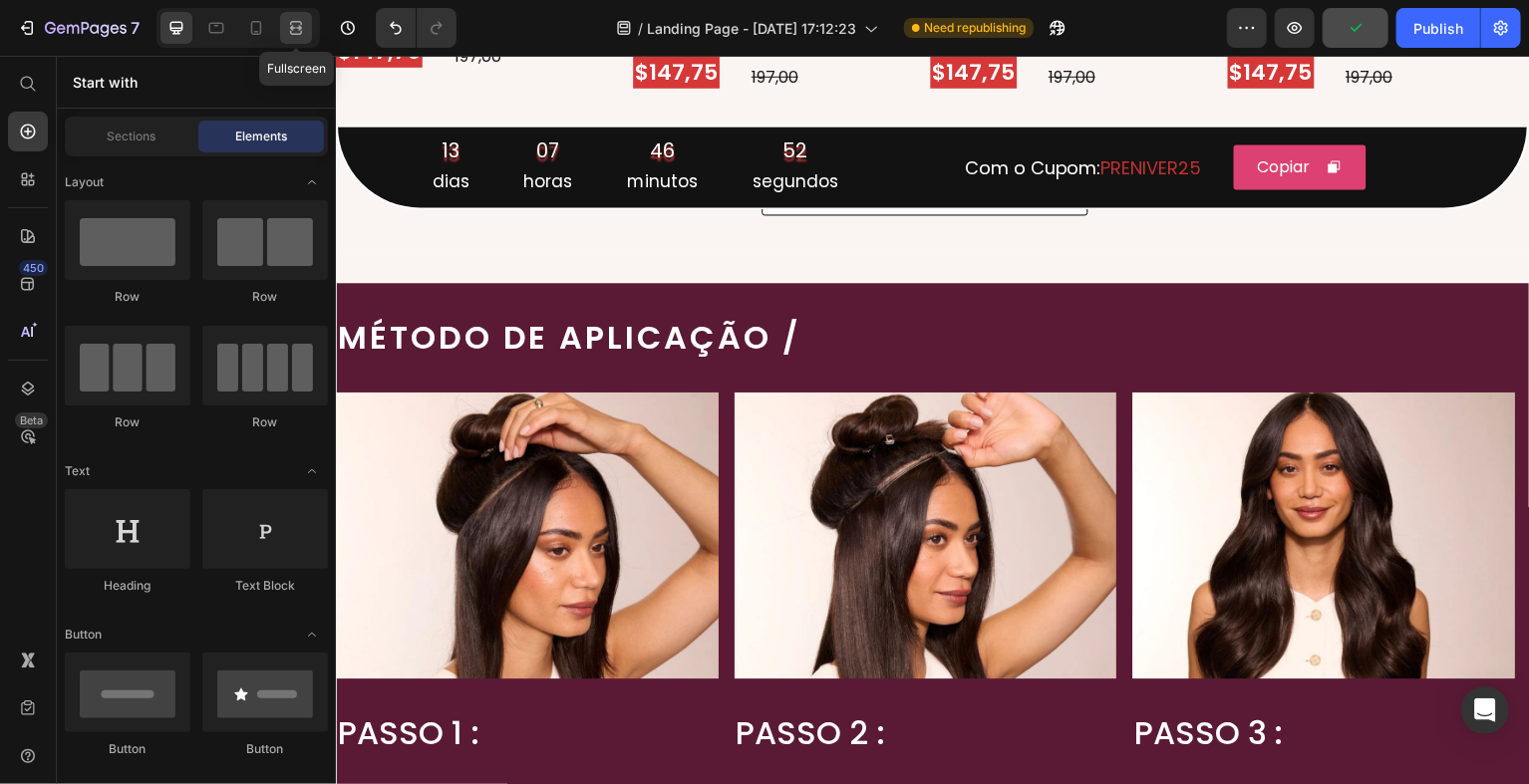 click 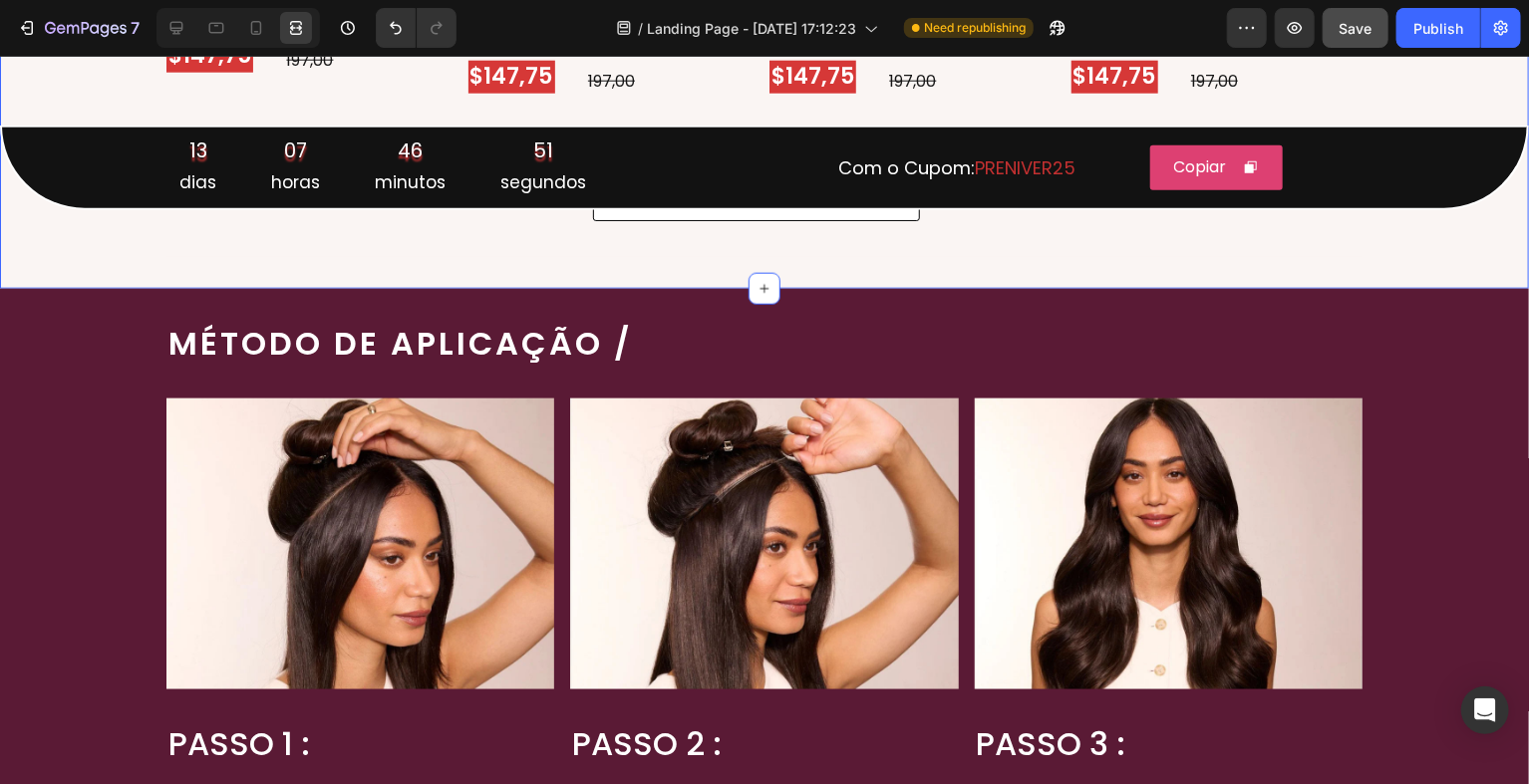 click on "Produtos em destaque Button
(P) Images Row Aplique Preto Nippon Entrega Rápida (P) Title 25% off com cupom Text Block  $147,75  Heading 197,00 Heading Row Row (P) Images Row Aplique Castanho Escuro Entrega Rápida (P) Title 25% off com cupom Text Block  $147,75  Heading 197,00 Heading Row Row (P) Images Row Aplique Califórnia Escuro Entrega Rápida (P) Title 25% off com cupom Text Block  $147,75  Heading 197,00 Heading Row Row (P) Images Row Aplique Castanho Natural Entrega Rápida (P) Title 25% off com cupom Text Block  $147,75  Heading 197,00 Heading Row Row
Product List Ver todos os produtos >   Button Row" at bounding box center (764, -149) 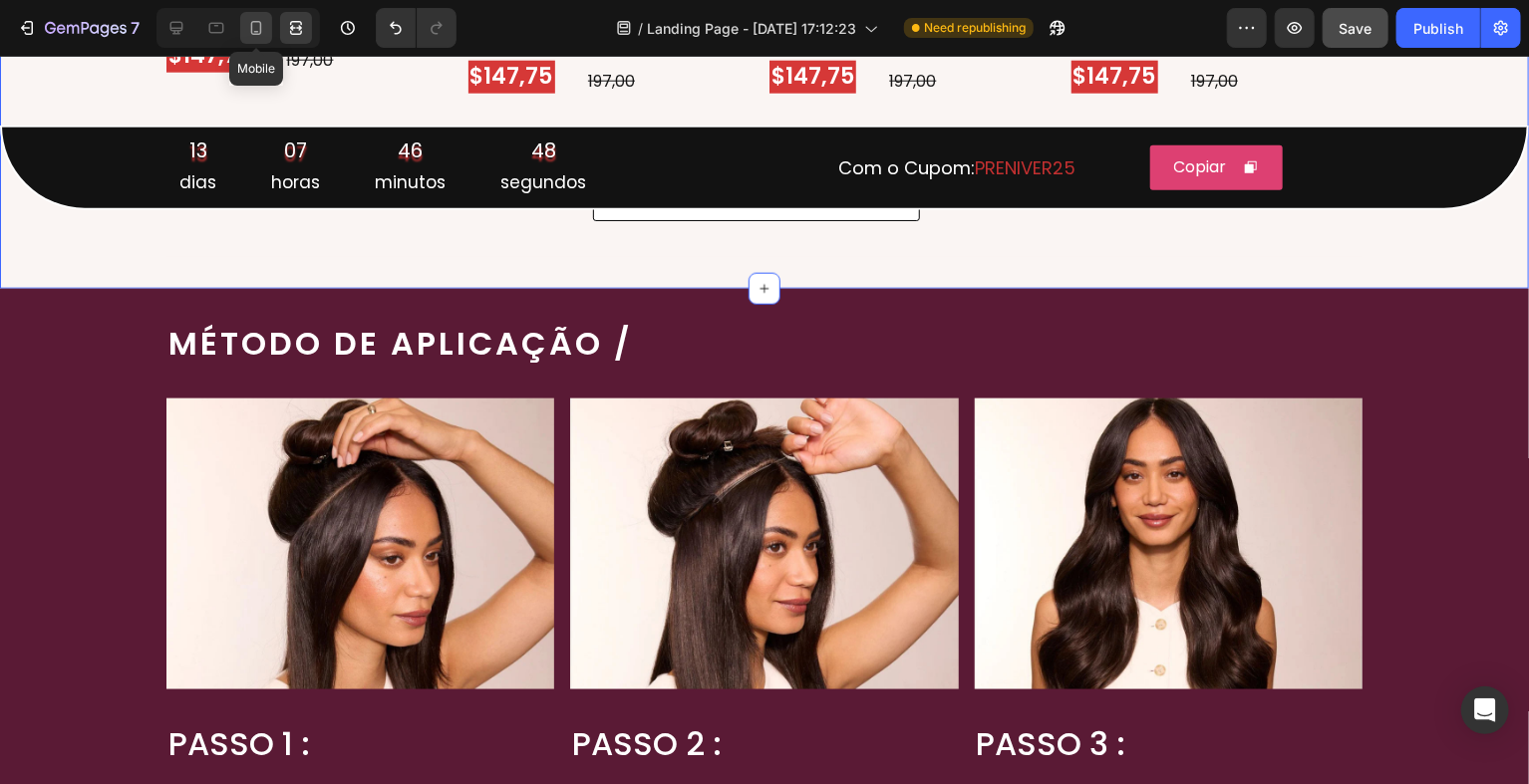 click 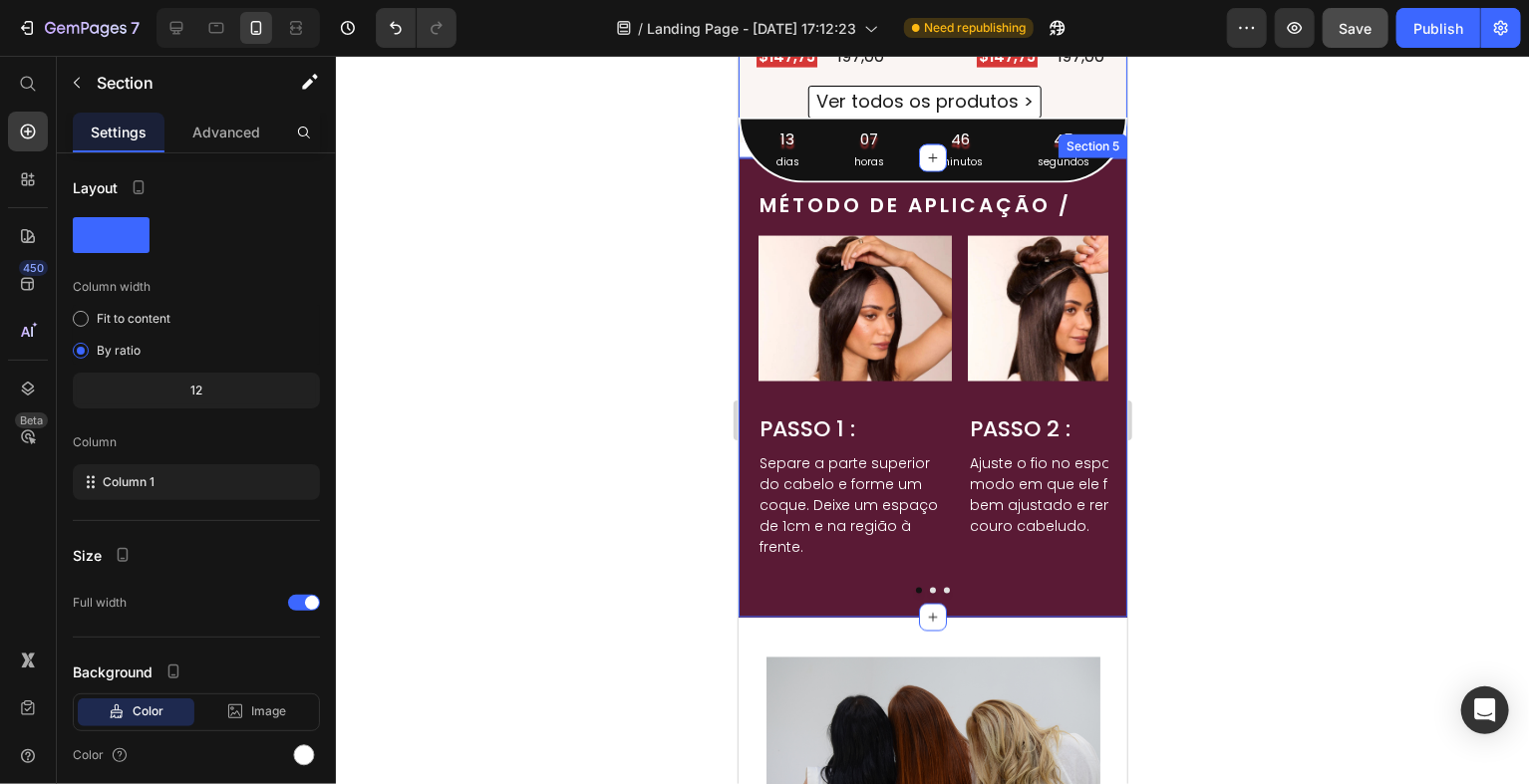 scroll, scrollTop: 1524, scrollLeft: 0, axis: vertical 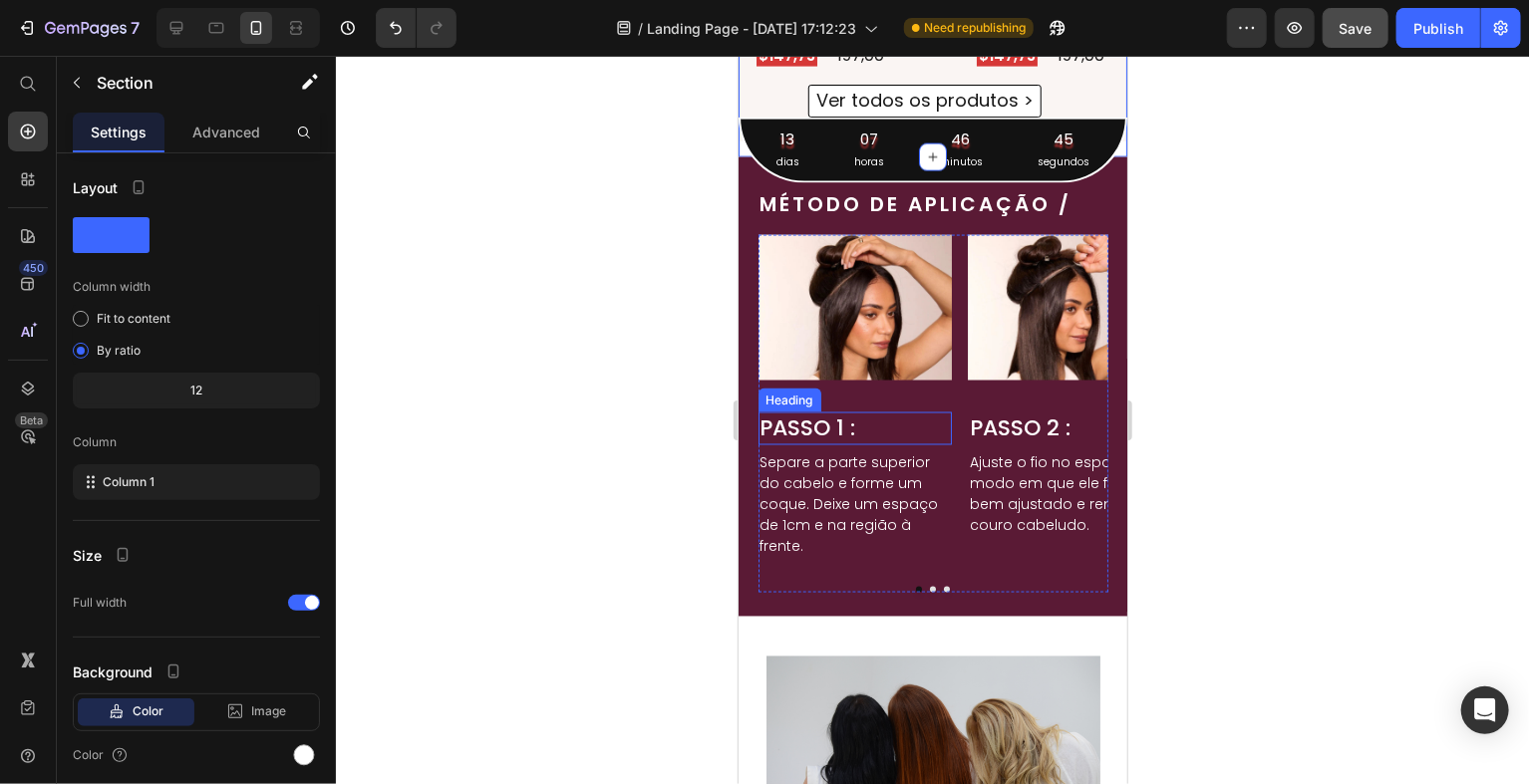 click on "PASSO 1 :" at bounding box center (854, 427) 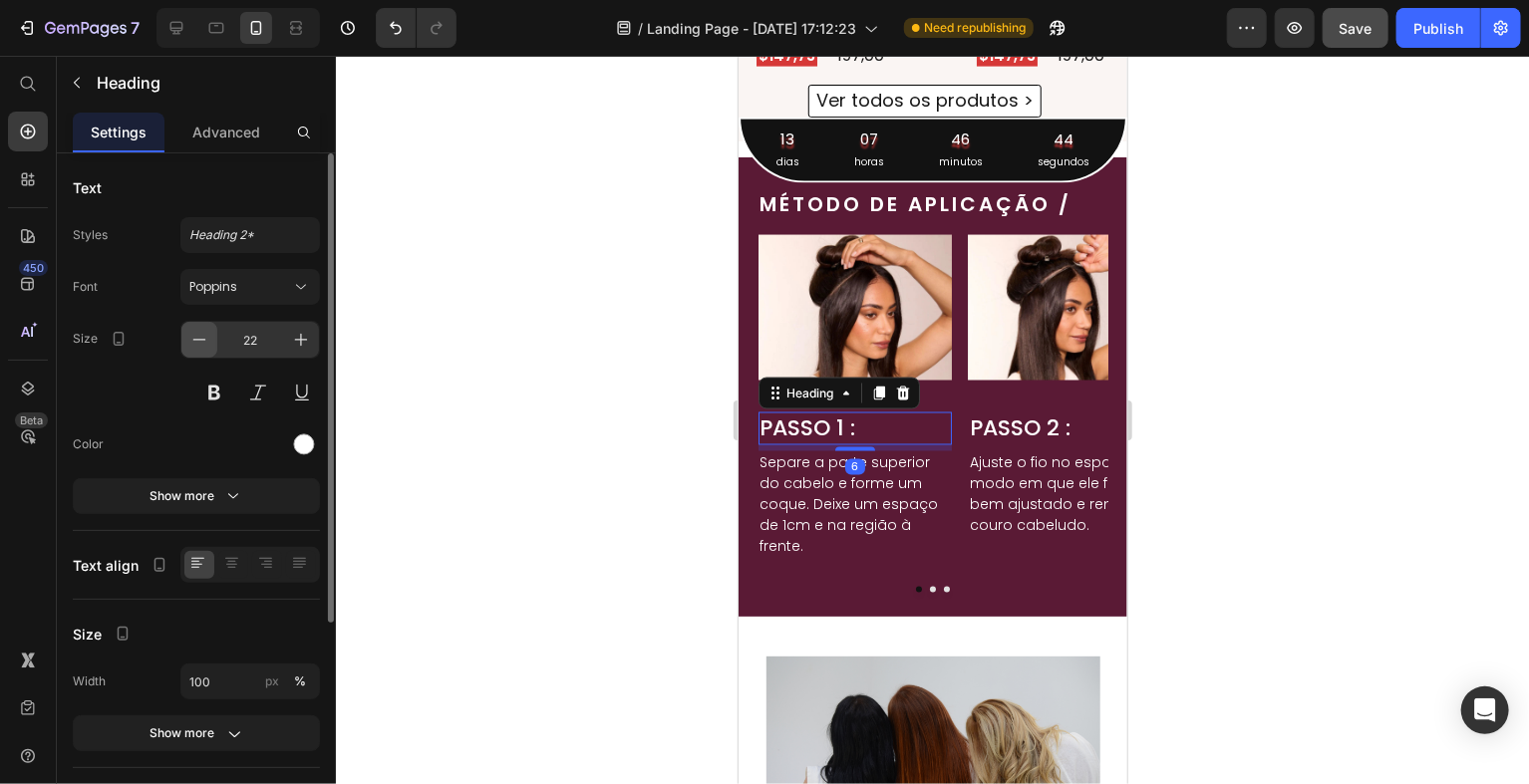 click 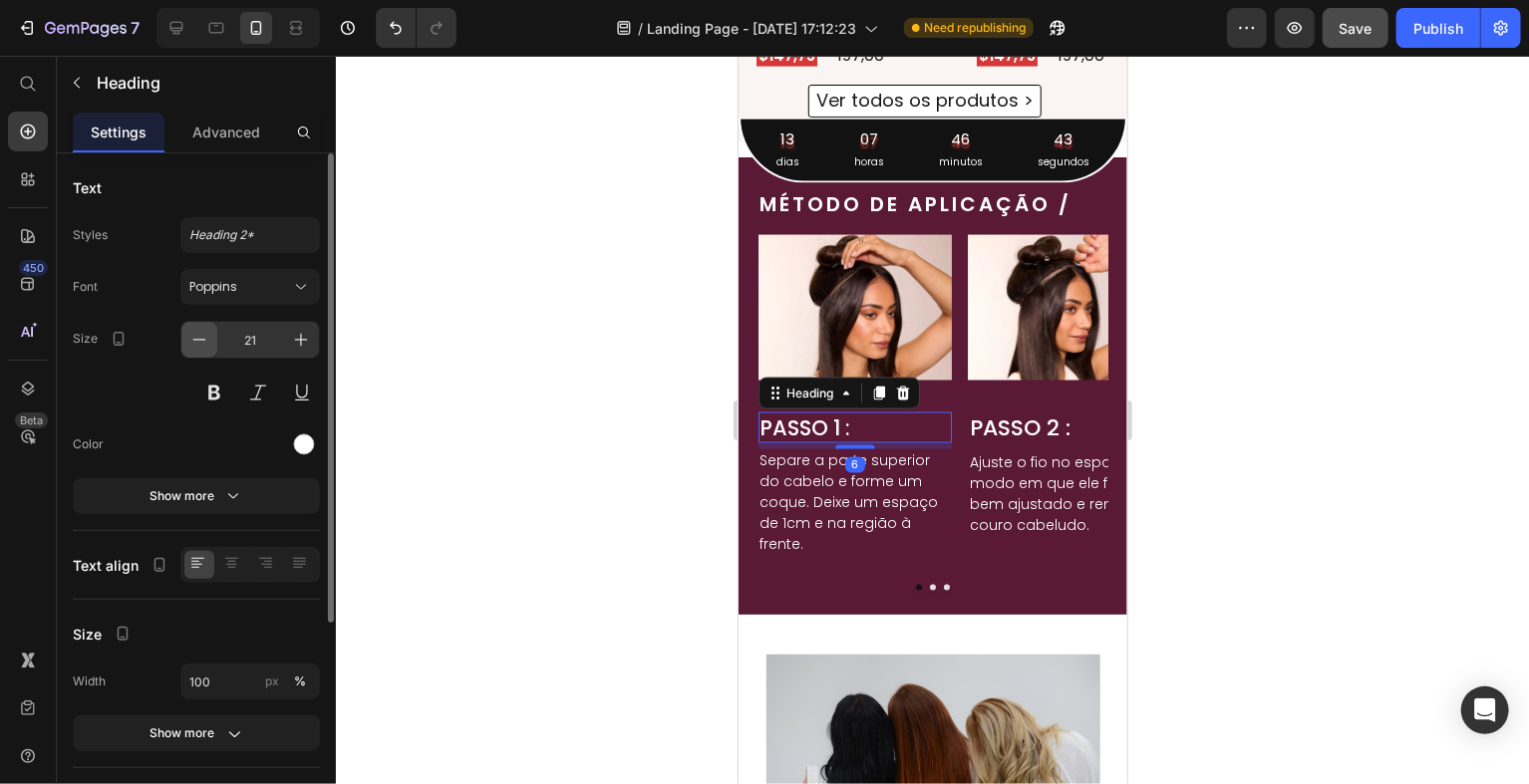 click 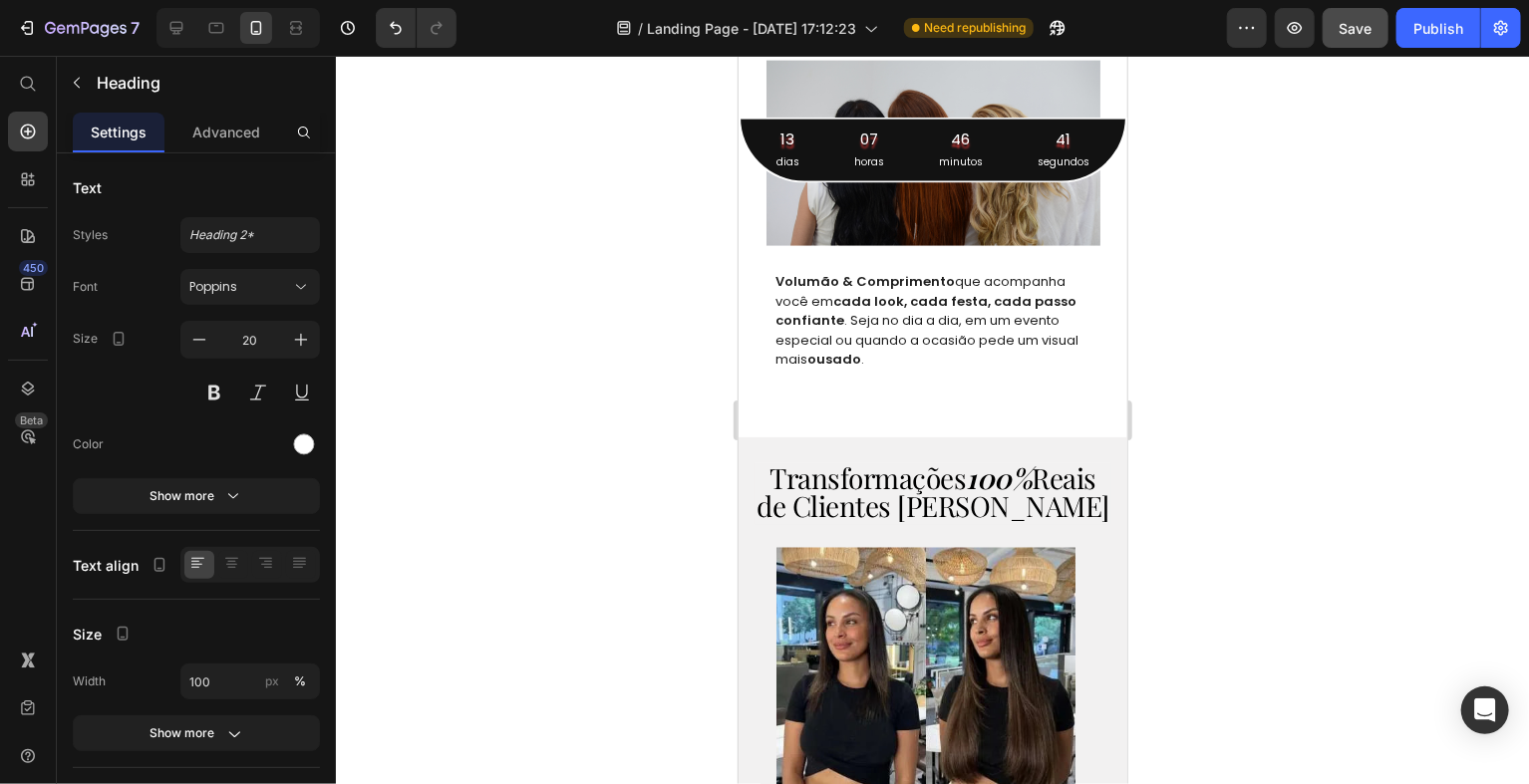 scroll, scrollTop: 1425, scrollLeft: 0, axis: vertical 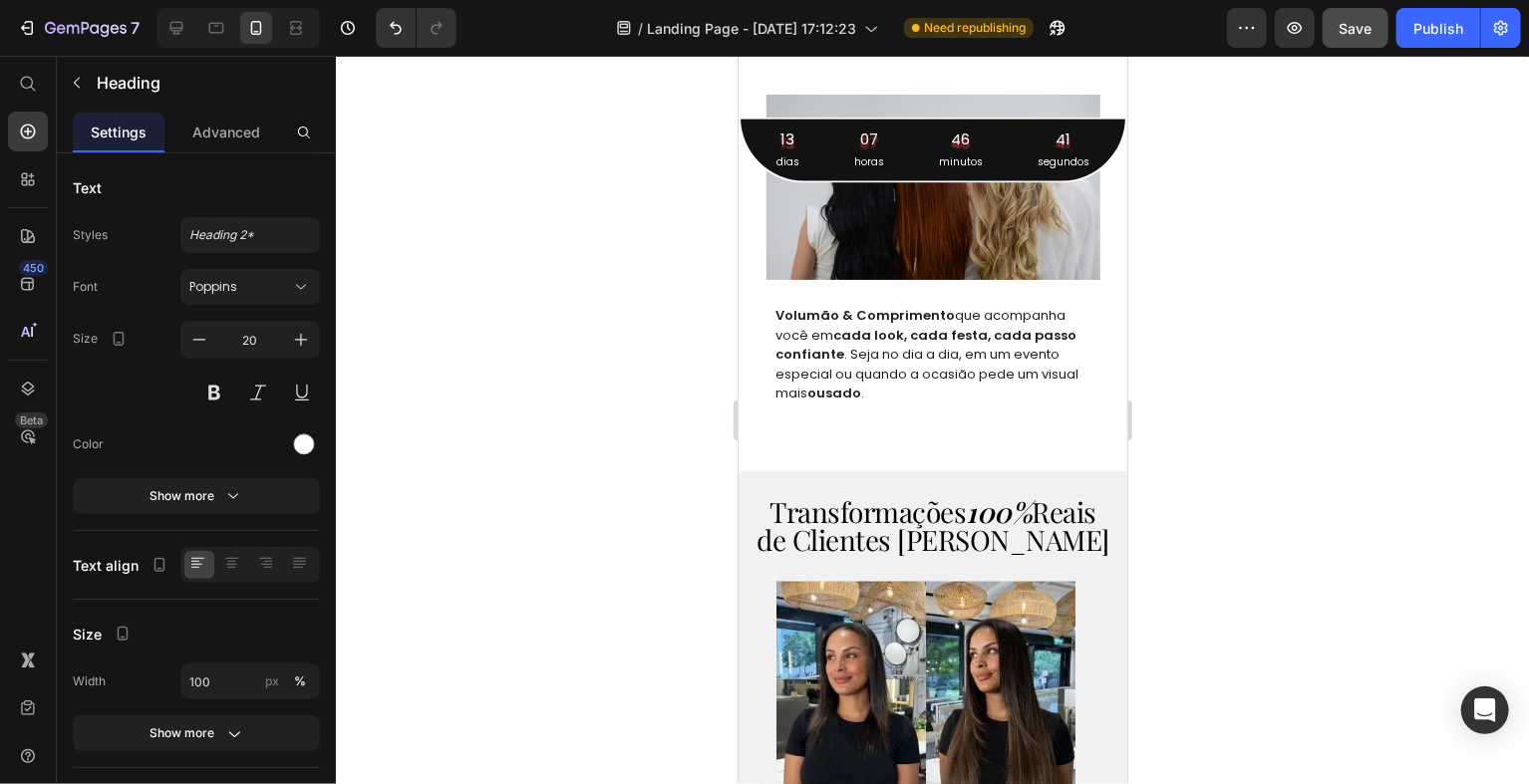 click on "MÉTODO DE APLICAÇÃO /" at bounding box center (932, -356) 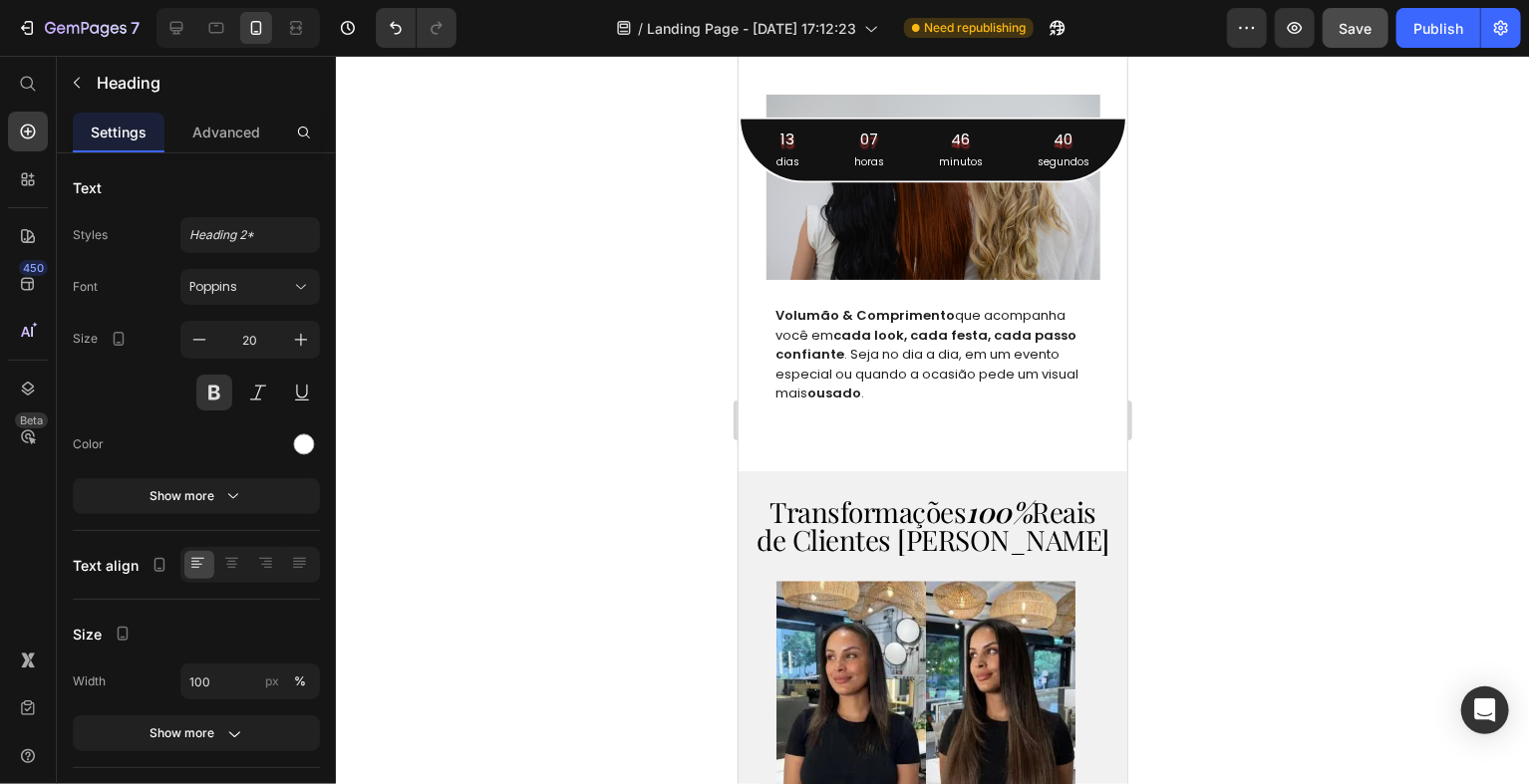 click on "PASSO 1 :" at bounding box center [854, -132] 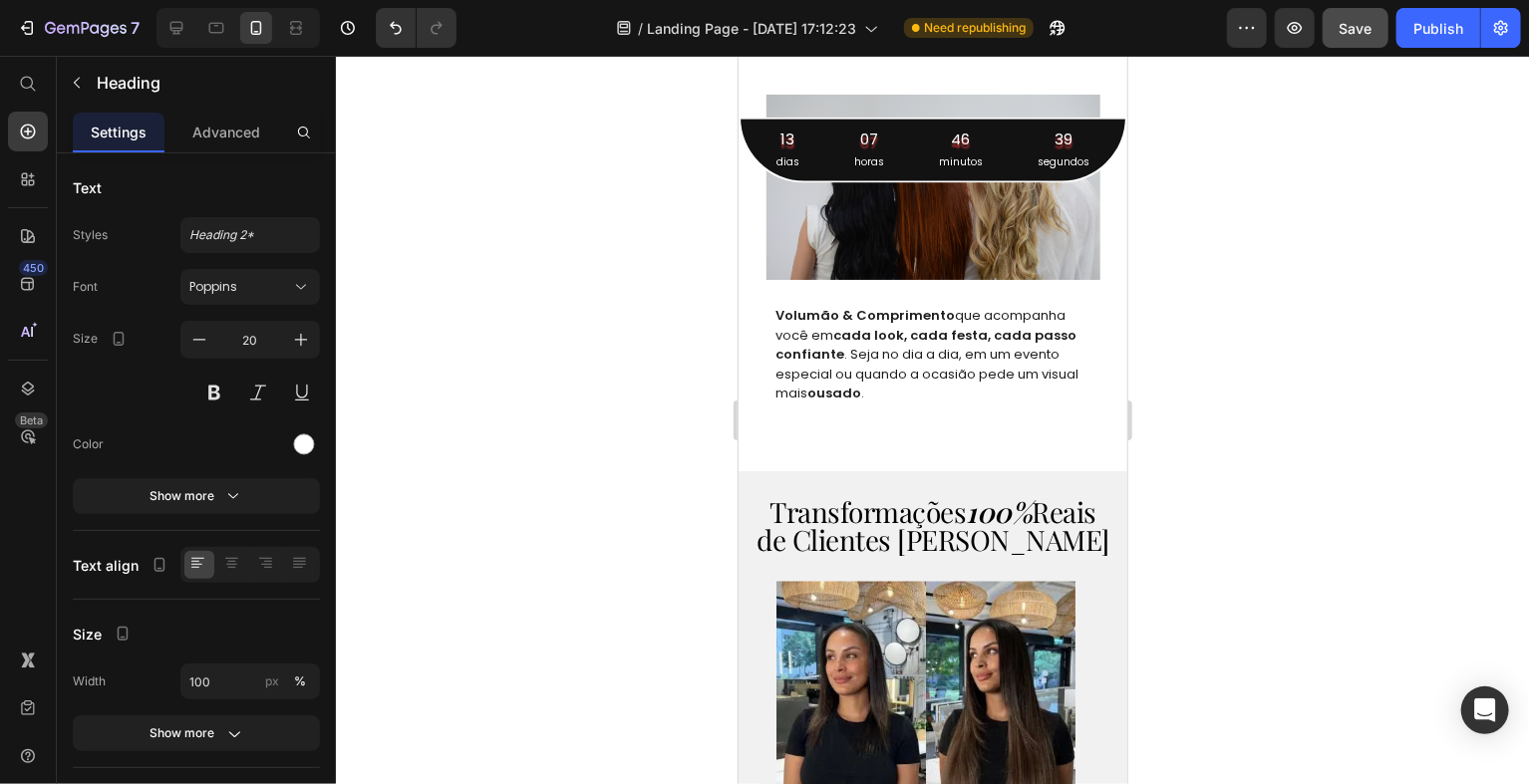 click on "PASSO 2 :" at bounding box center (1064, -131) 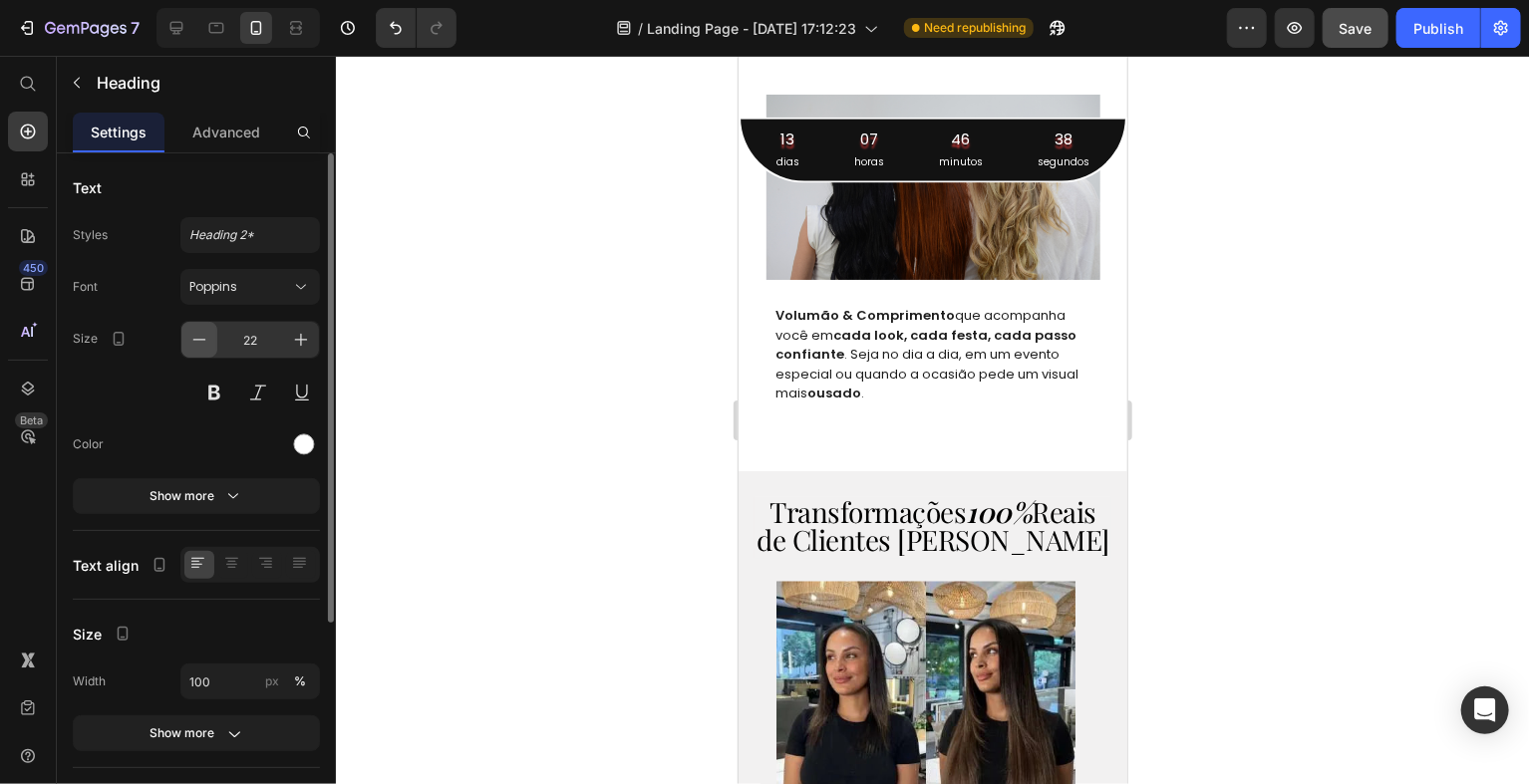 click 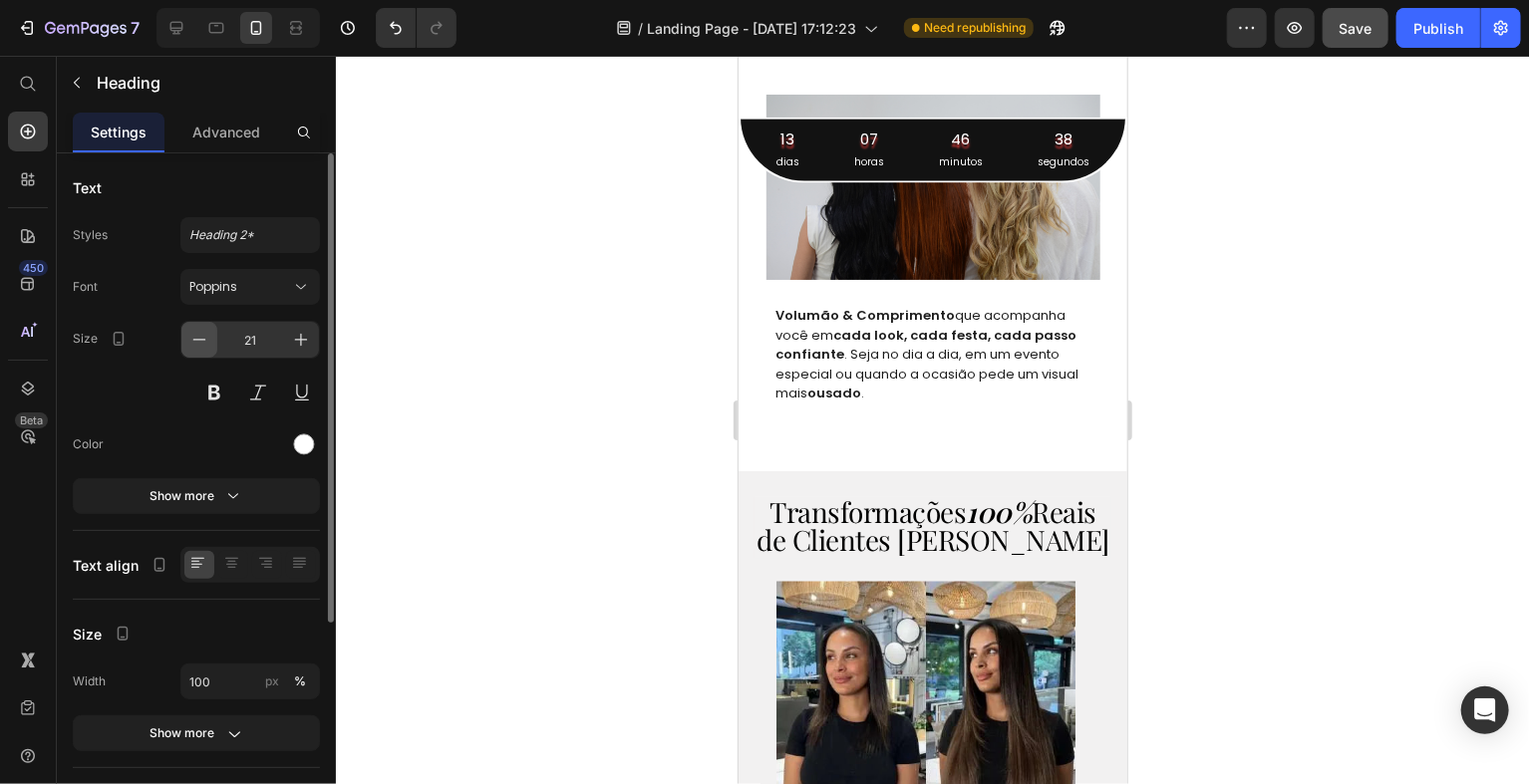 click 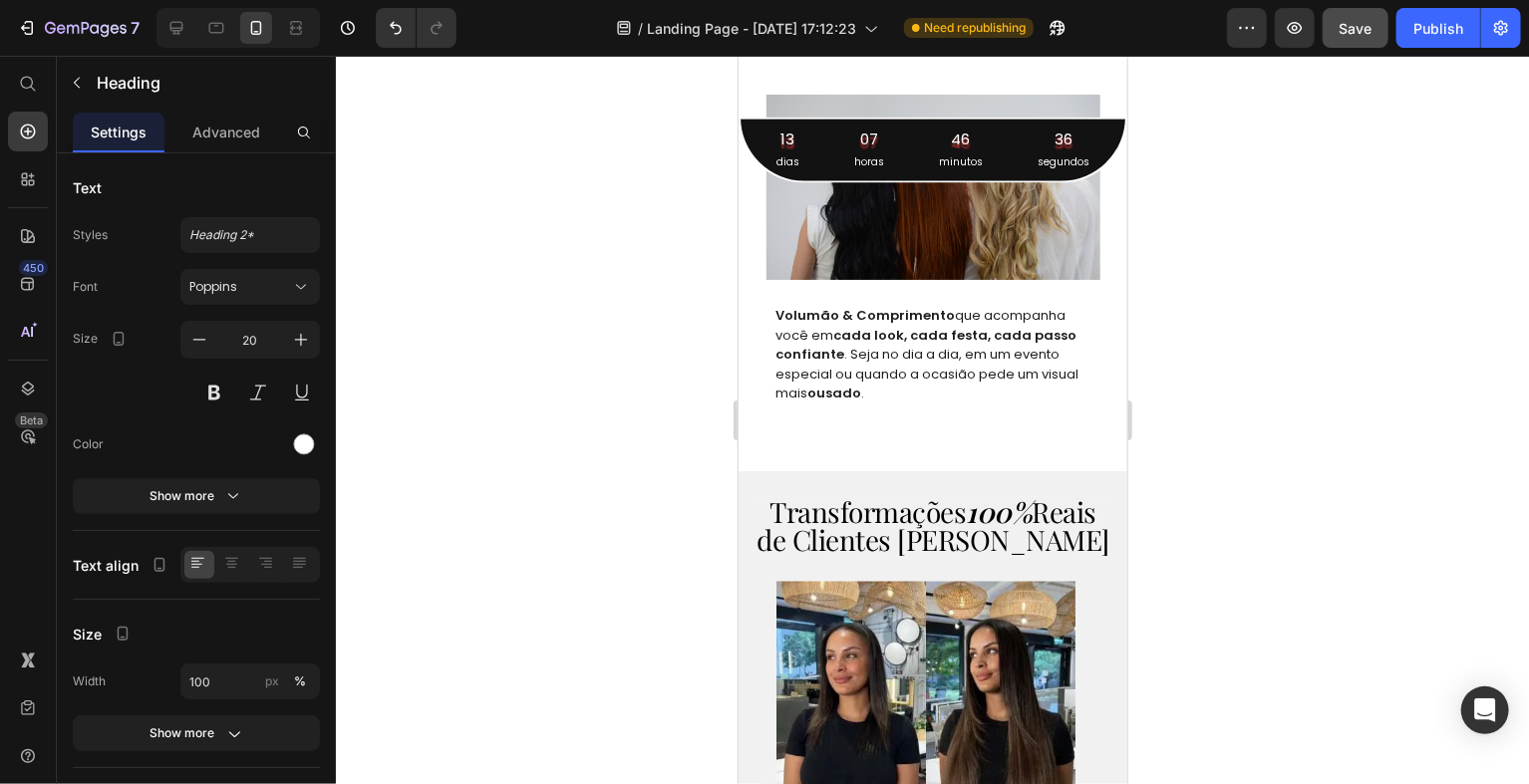 click on "Image PASSO 1 : Heading Separe a parte superior do cabelo e forme um coque. Deixe um espaço de 1cm e na região à frente. Text Block Image PASSO 2 : Heading   6 Ajuste o fio no espaço, de modo em que ele fique bem ajustado e rente ao couro cabeludo. Text Block Image PASSO 3 : Heading Solte a parte presa para cobrir o fio invisível e, com um pente, penteie o seu aplique e estilize do jeito que preferir. Text Block" at bounding box center (932, -147) 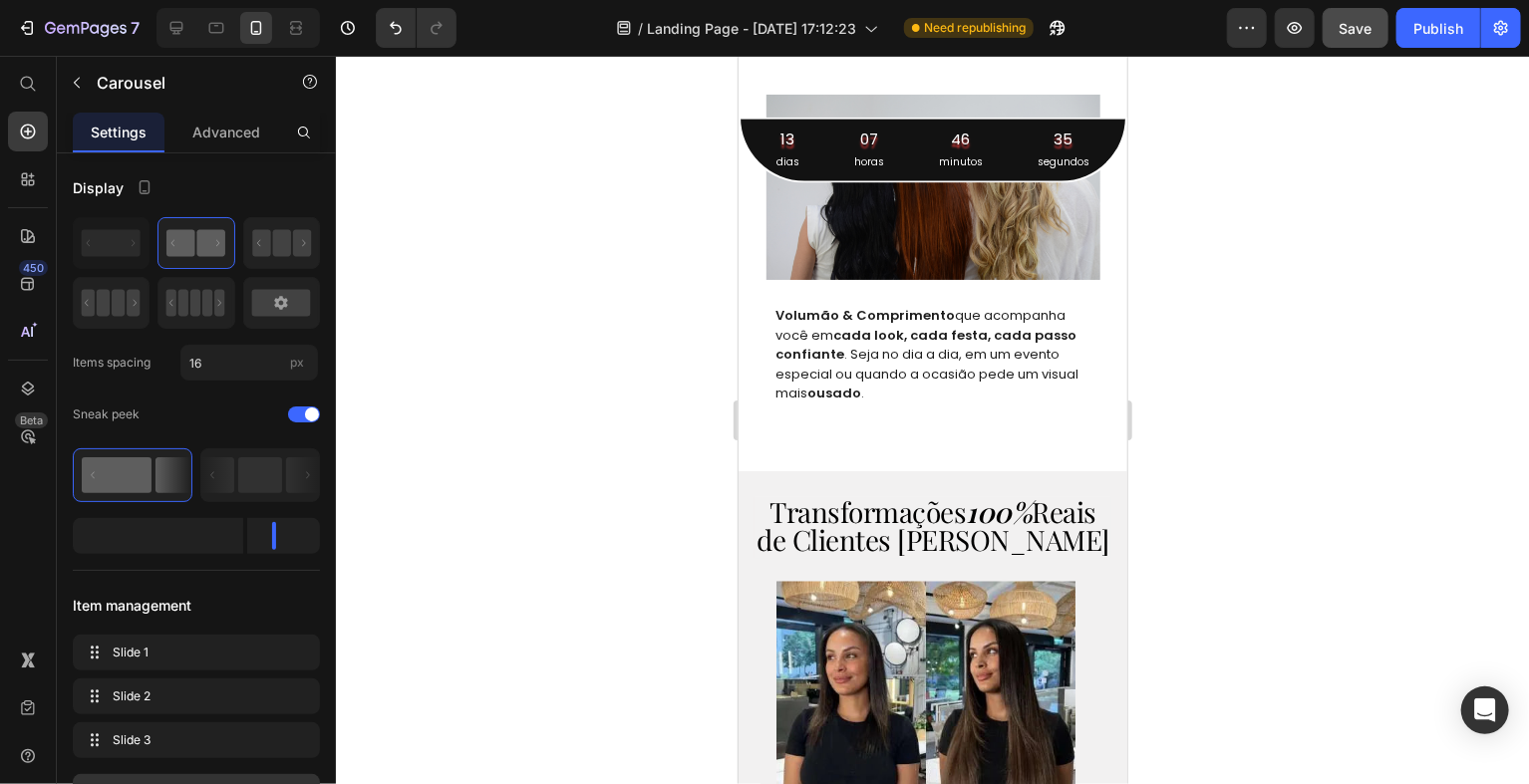 click at bounding box center (946, 27) 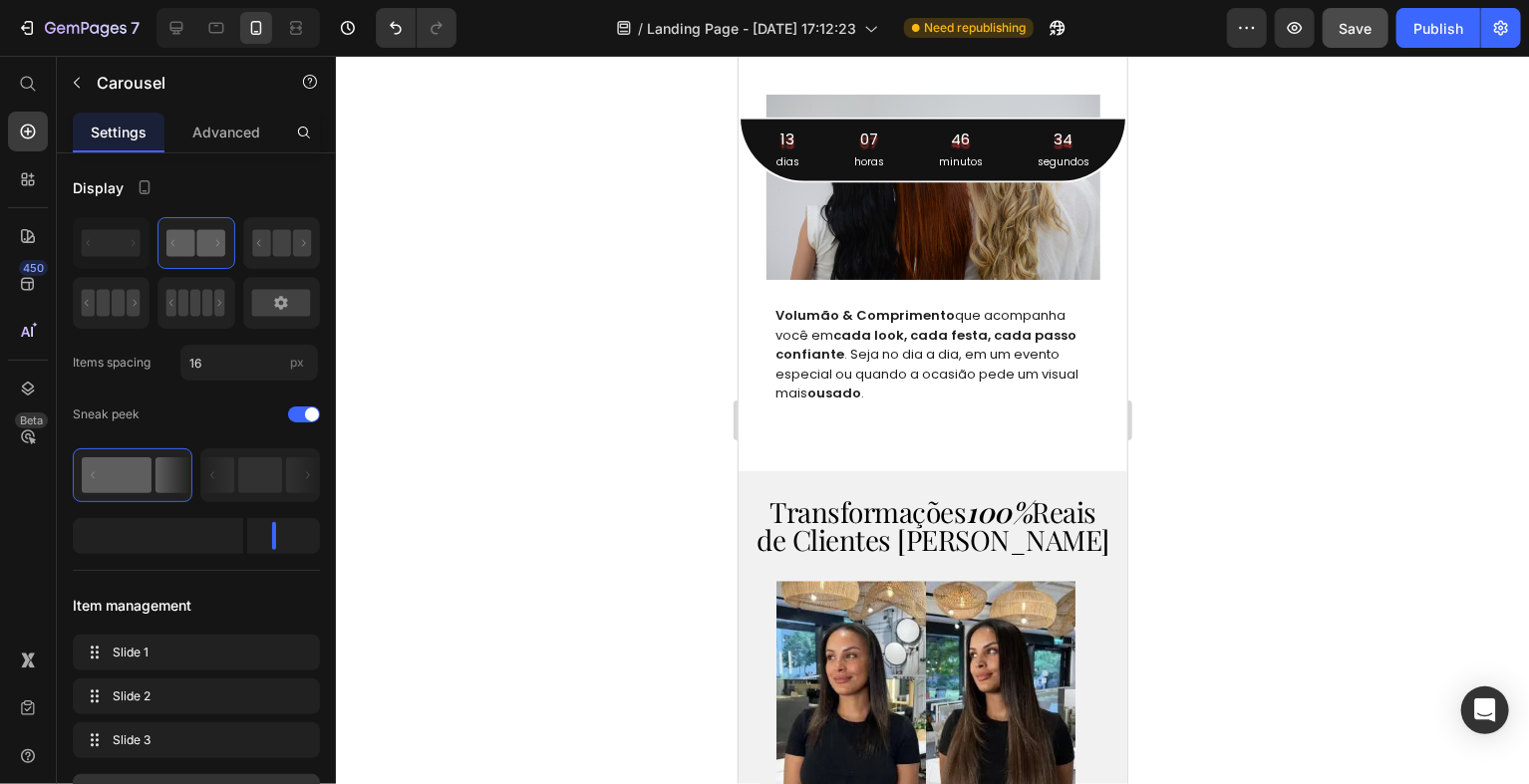drag, startPoint x: 915, startPoint y: 525, endPoint x: 818, endPoint y: 526, distance: 97.00515 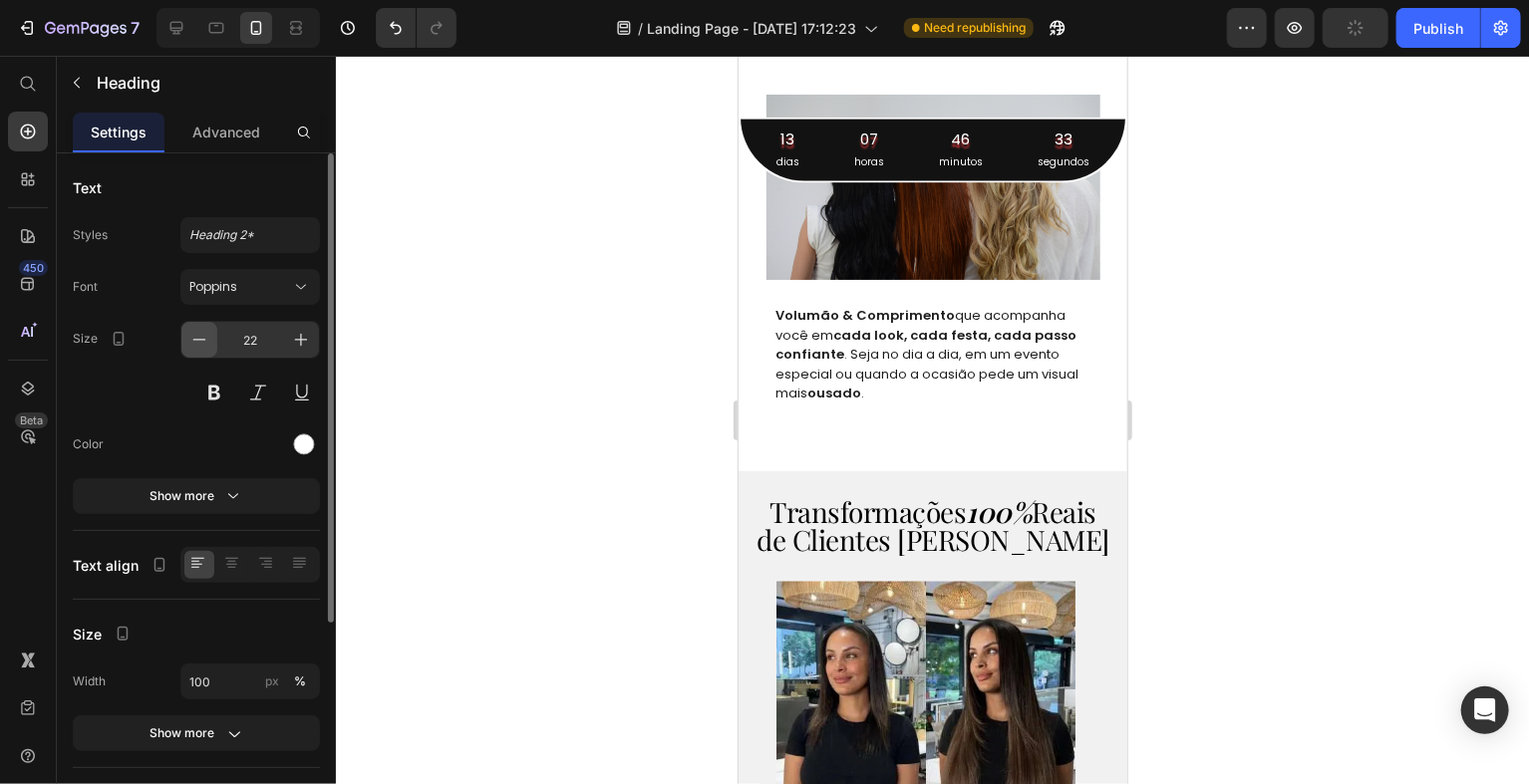 click 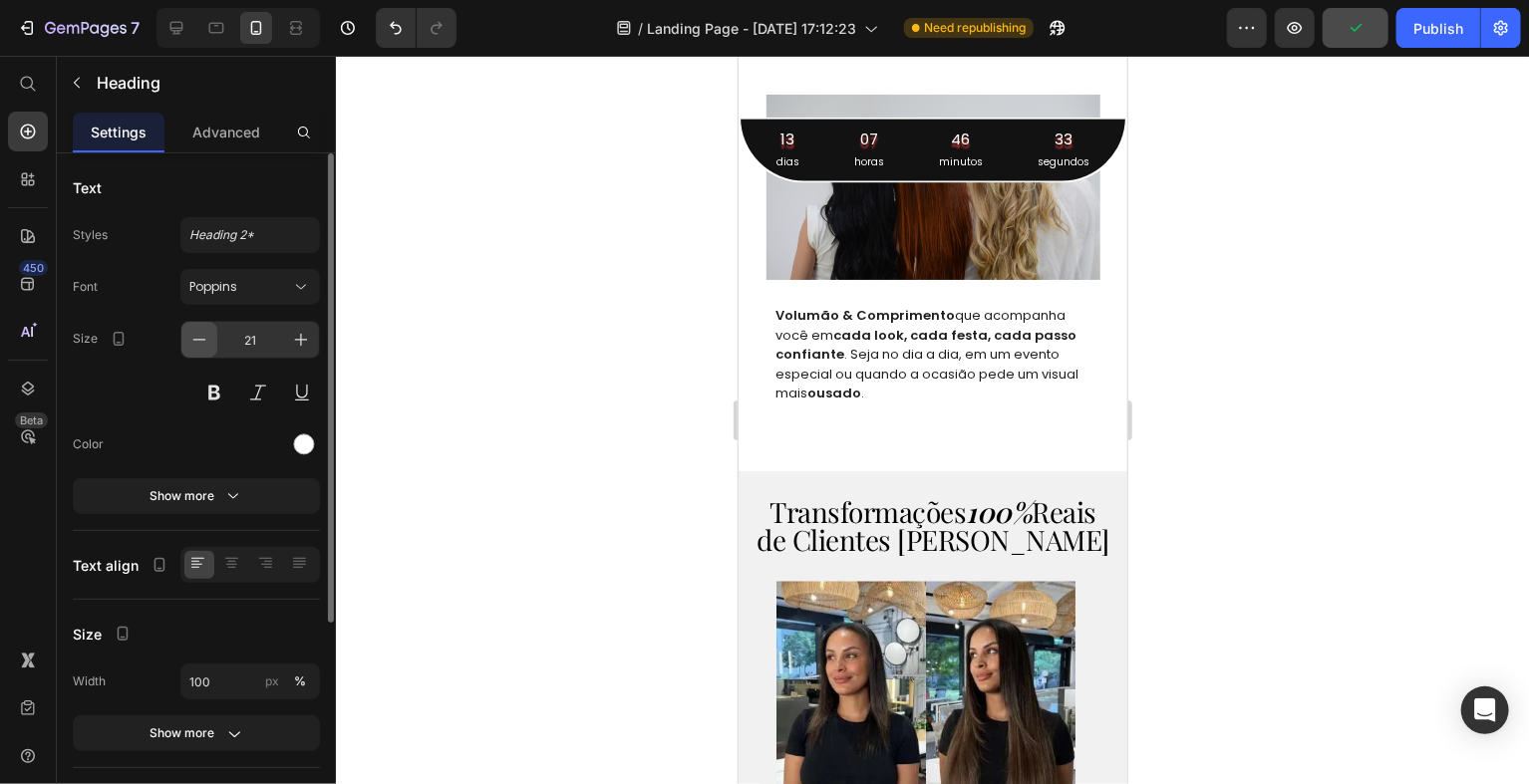 click 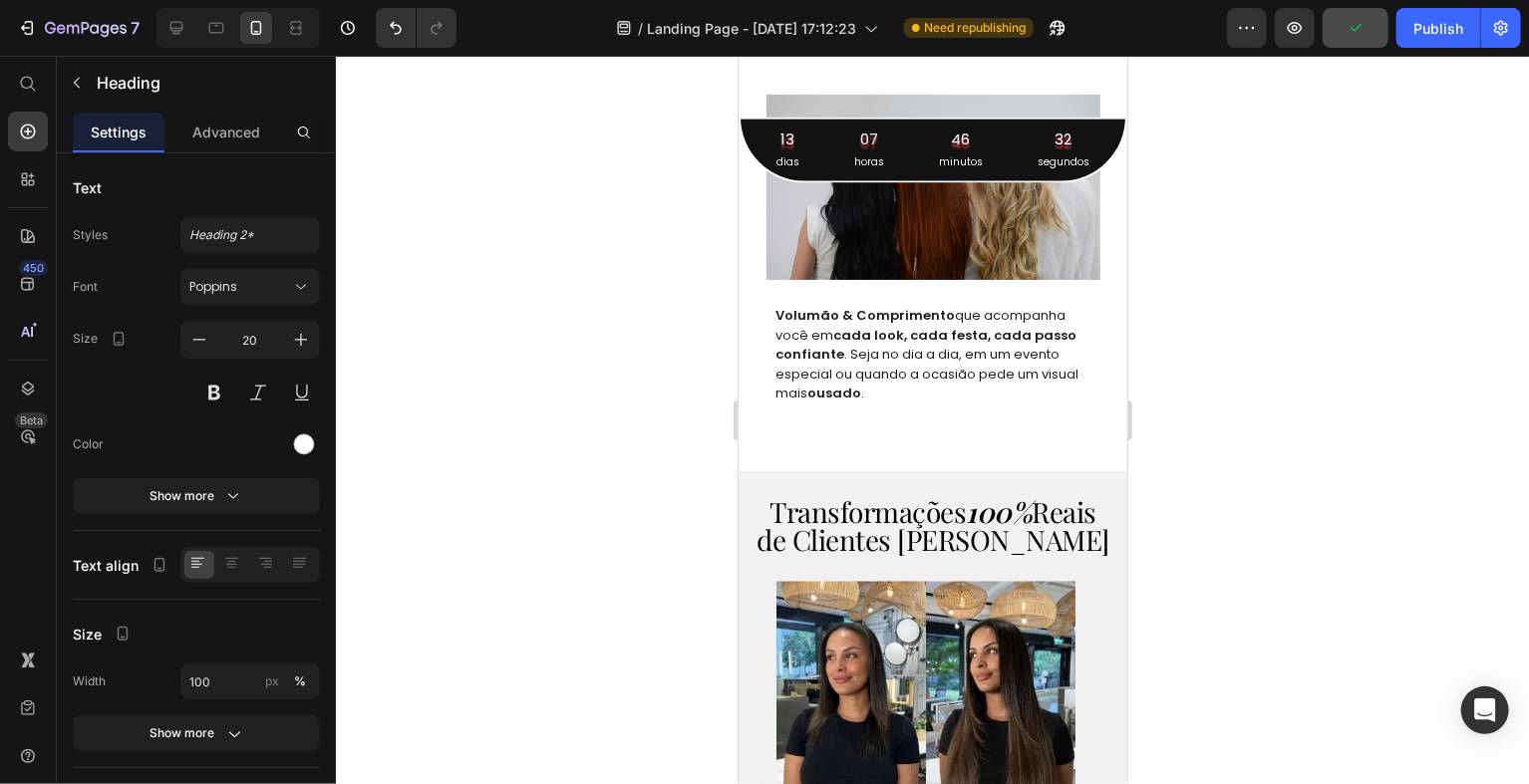 drag, startPoint x: 1339, startPoint y: 495, endPoint x: 1323, endPoint y: 508, distance: 20.615528 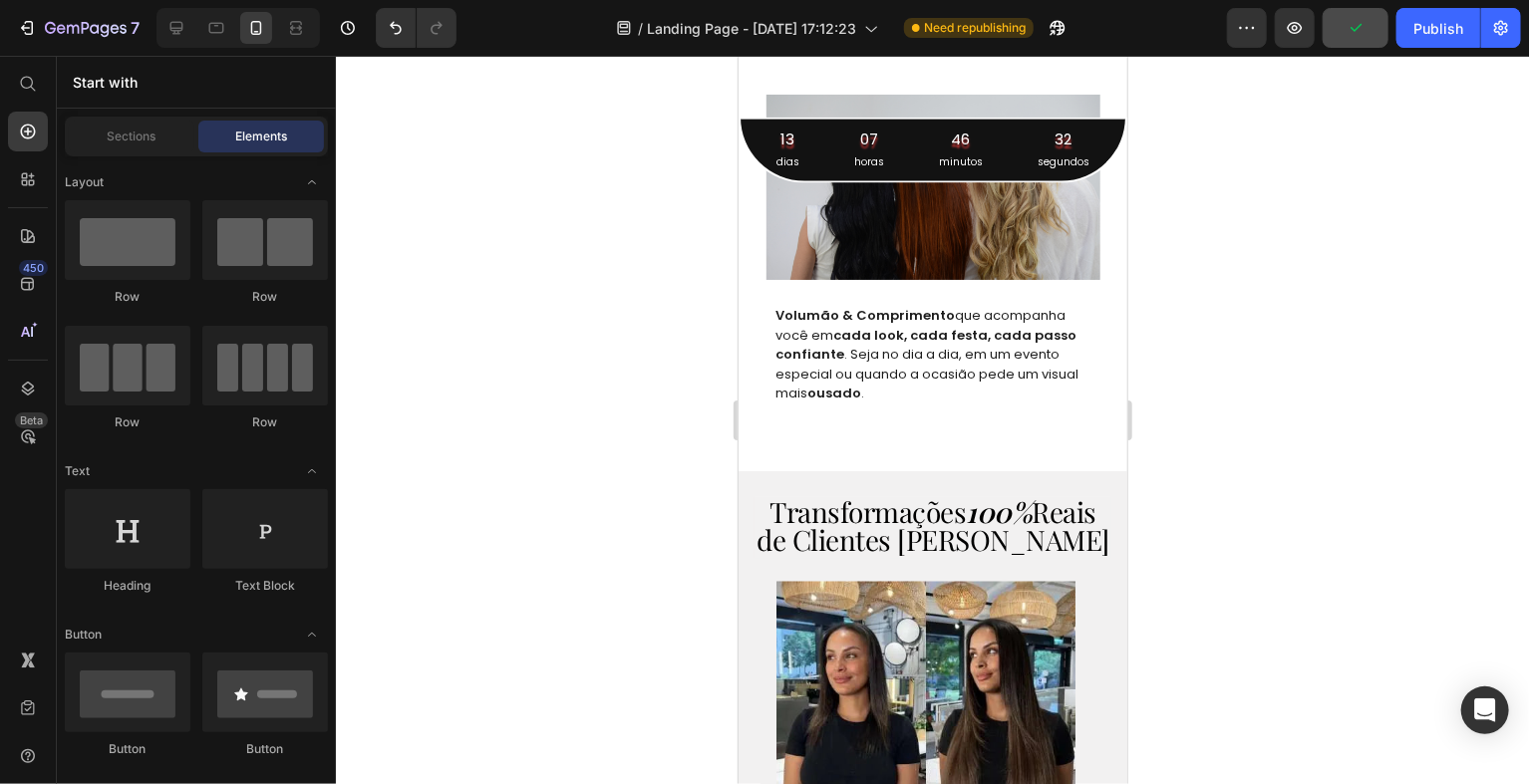 click on "Solte a parte presa para cobrir o fio invisível e, com um pente, penteie o seu aplique e estilize do jeito que preferir." at bounding box center (997, -58) 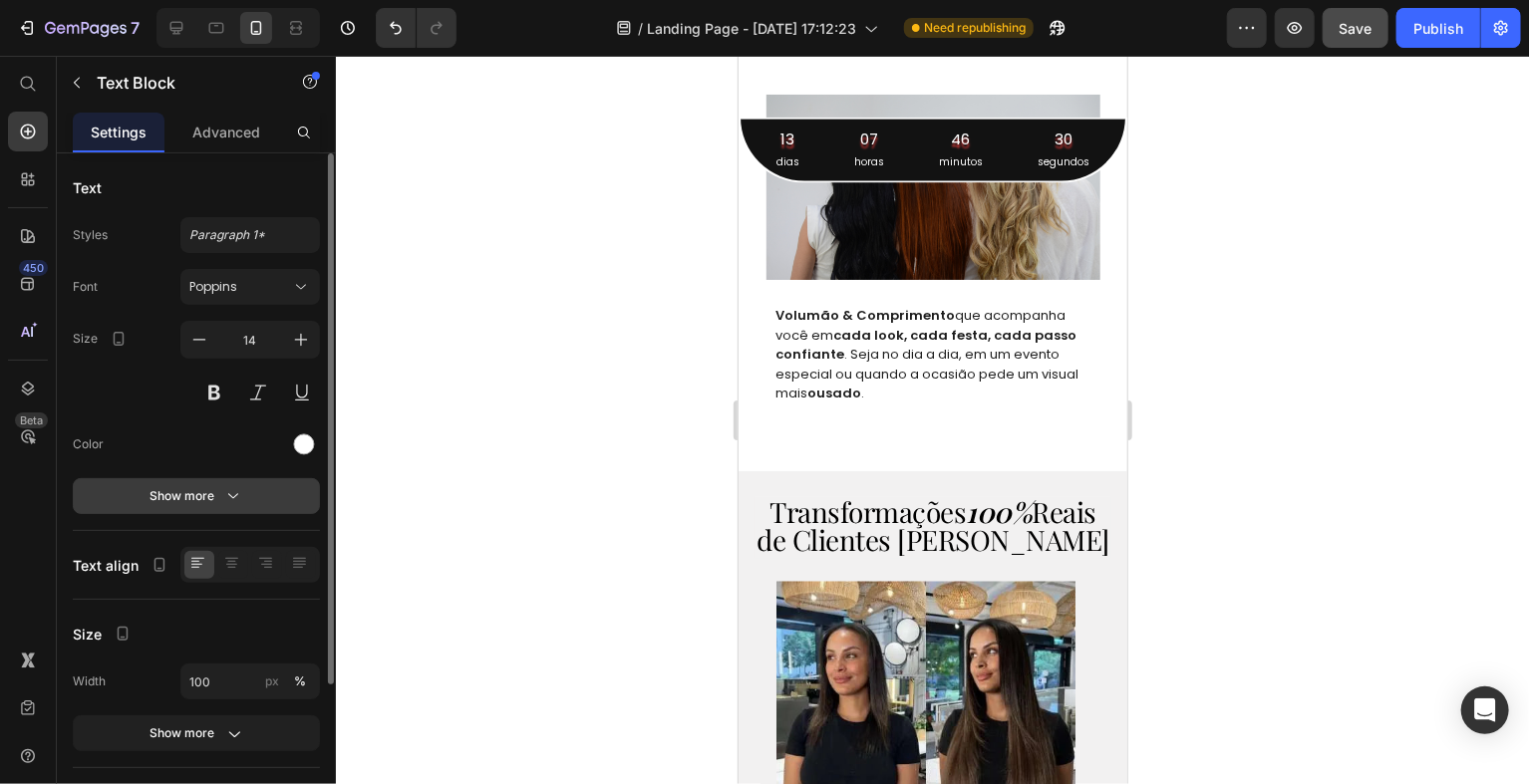 click on "Show more" at bounding box center [196, 496] 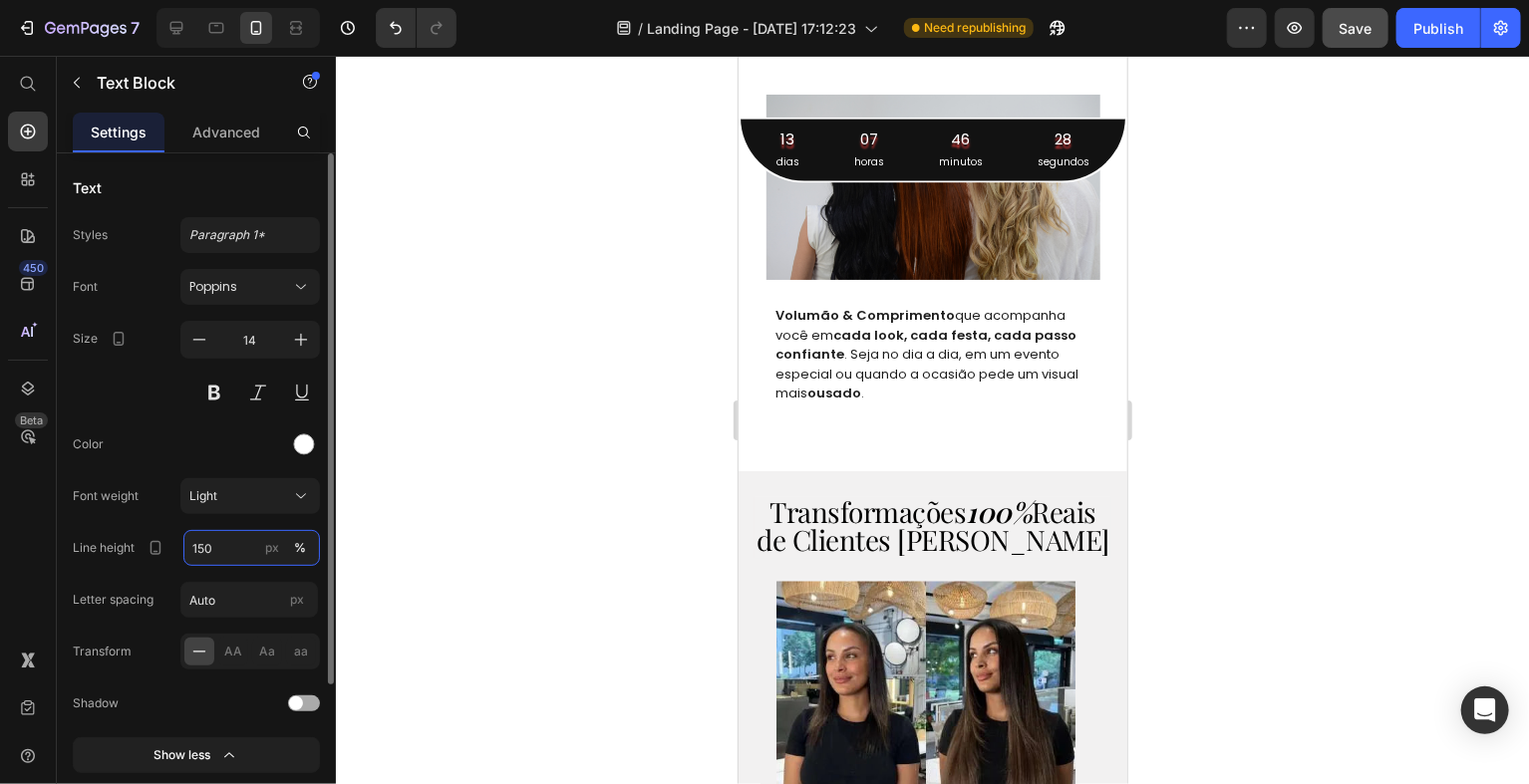 click on "150" at bounding box center [251, 548] 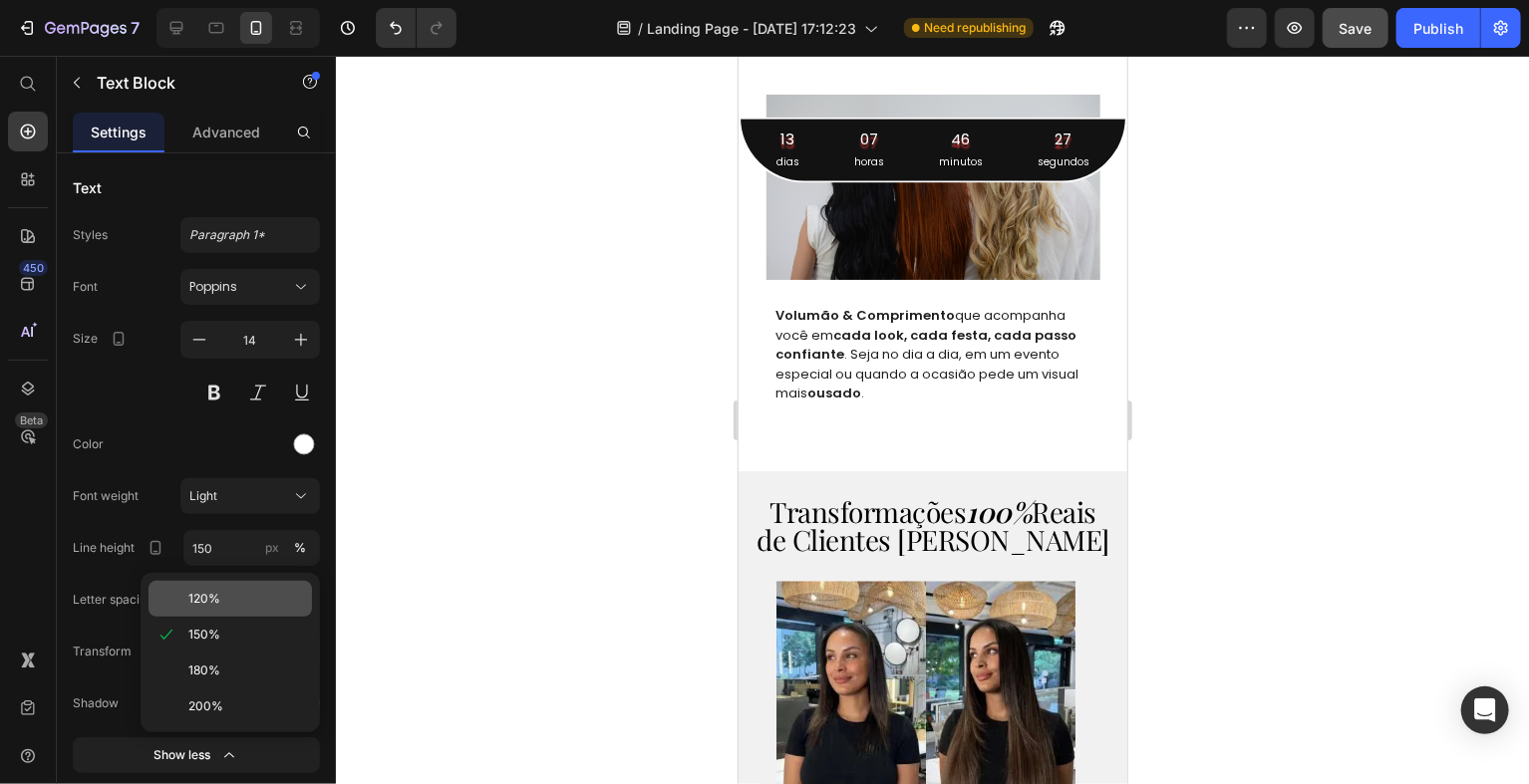 click on "120%" at bounding box center (204, 599) 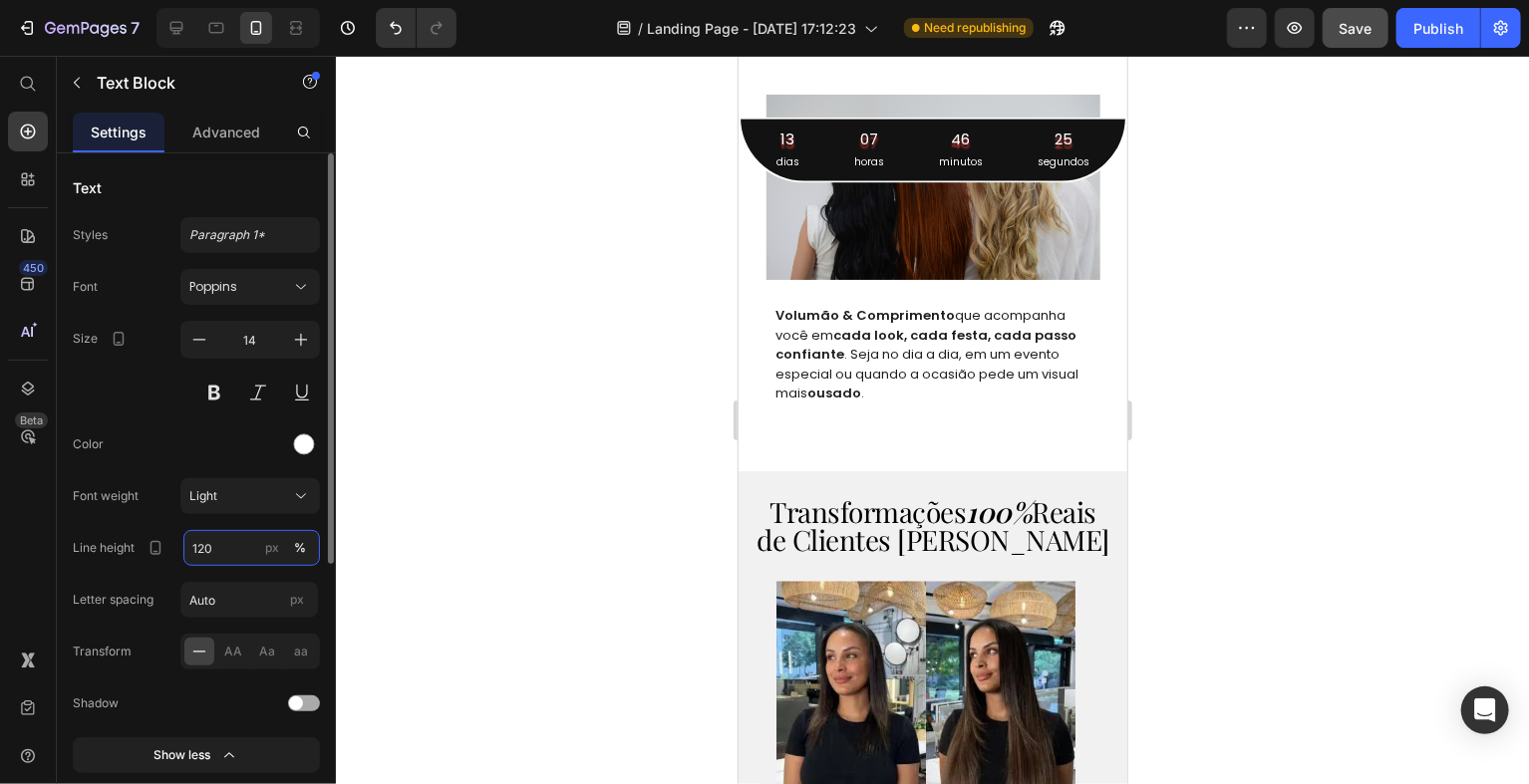 click on "120" at bounding box center (251, 548) 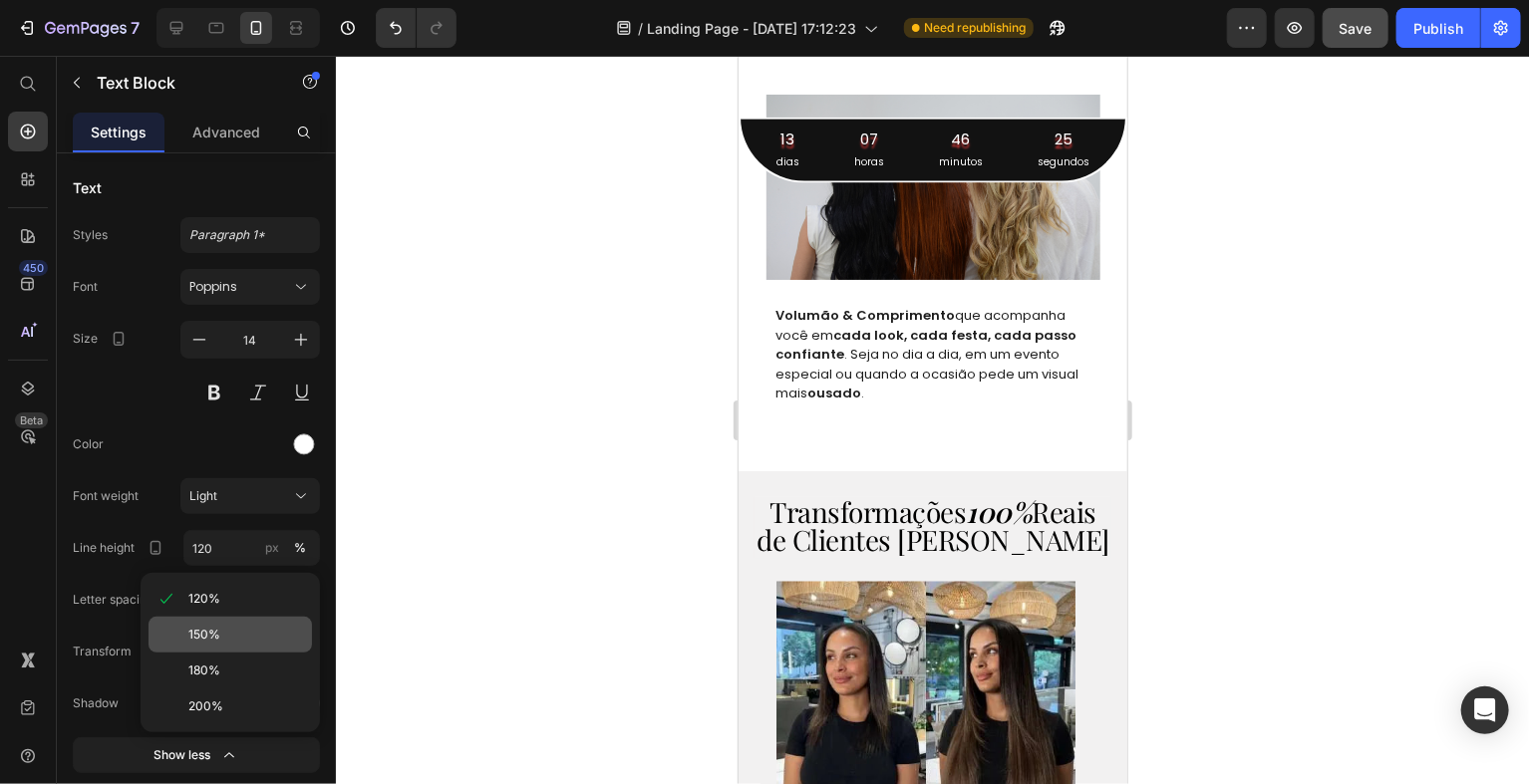click on "150%" at bounding box center (246, 635) 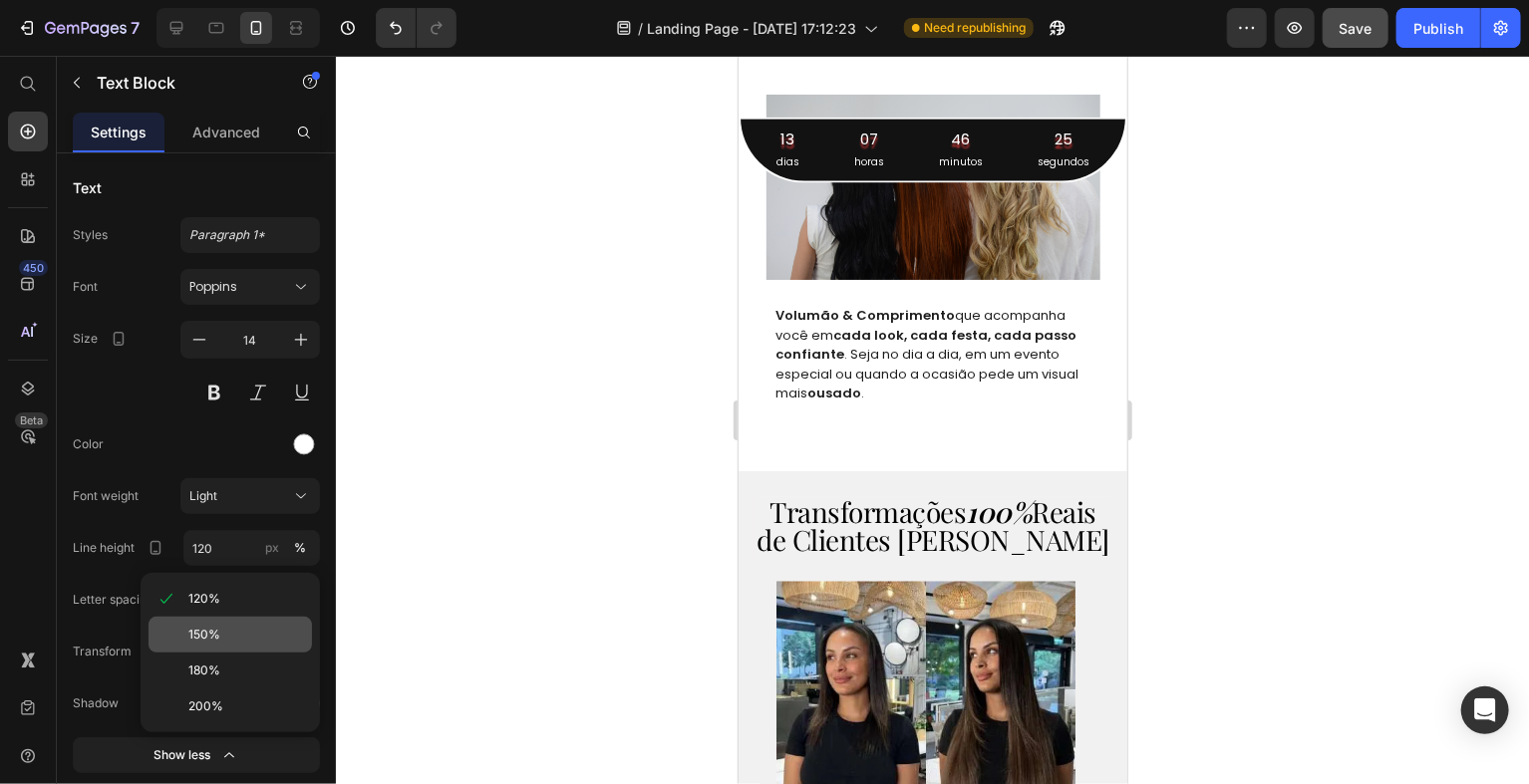 type on "150" 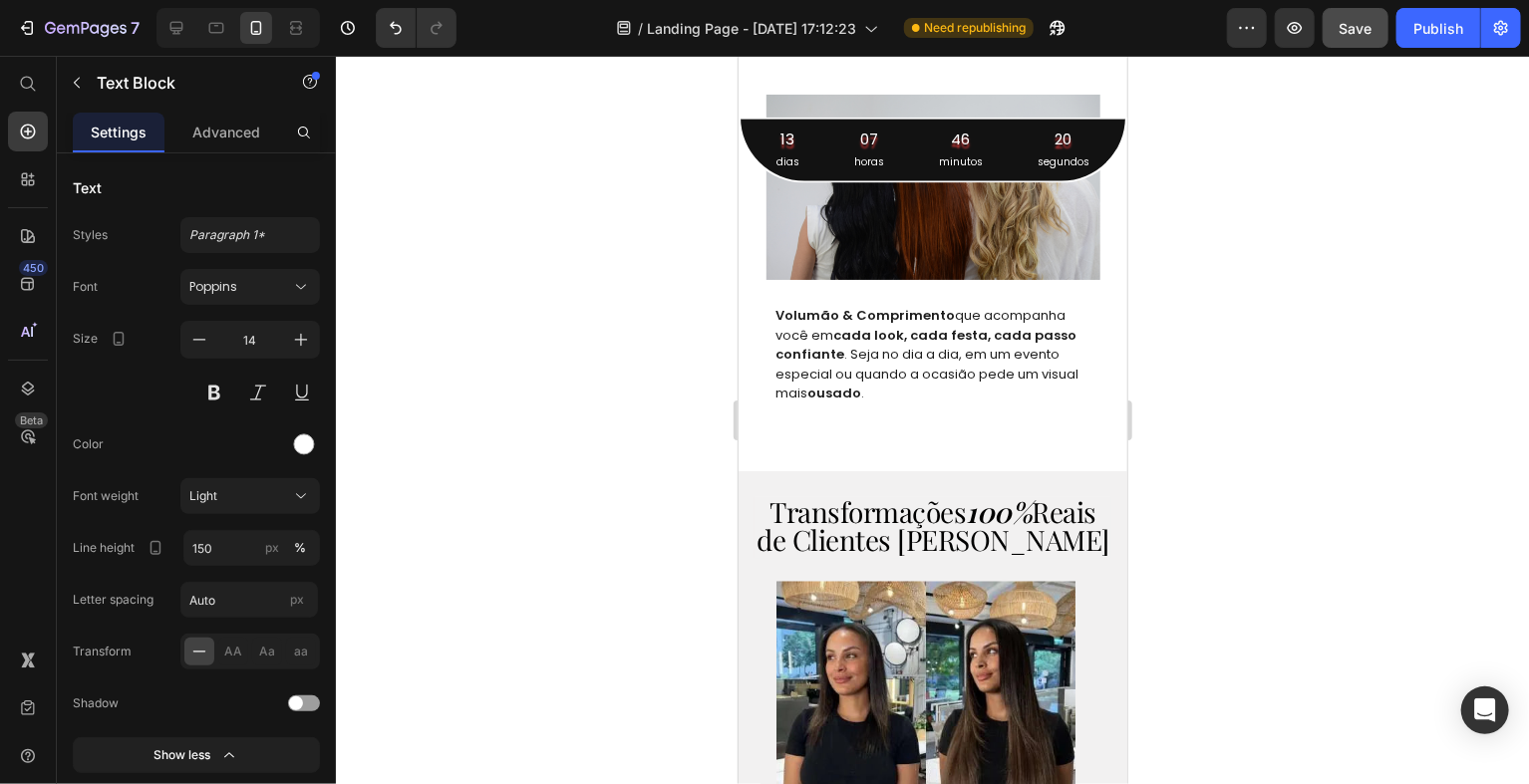 click 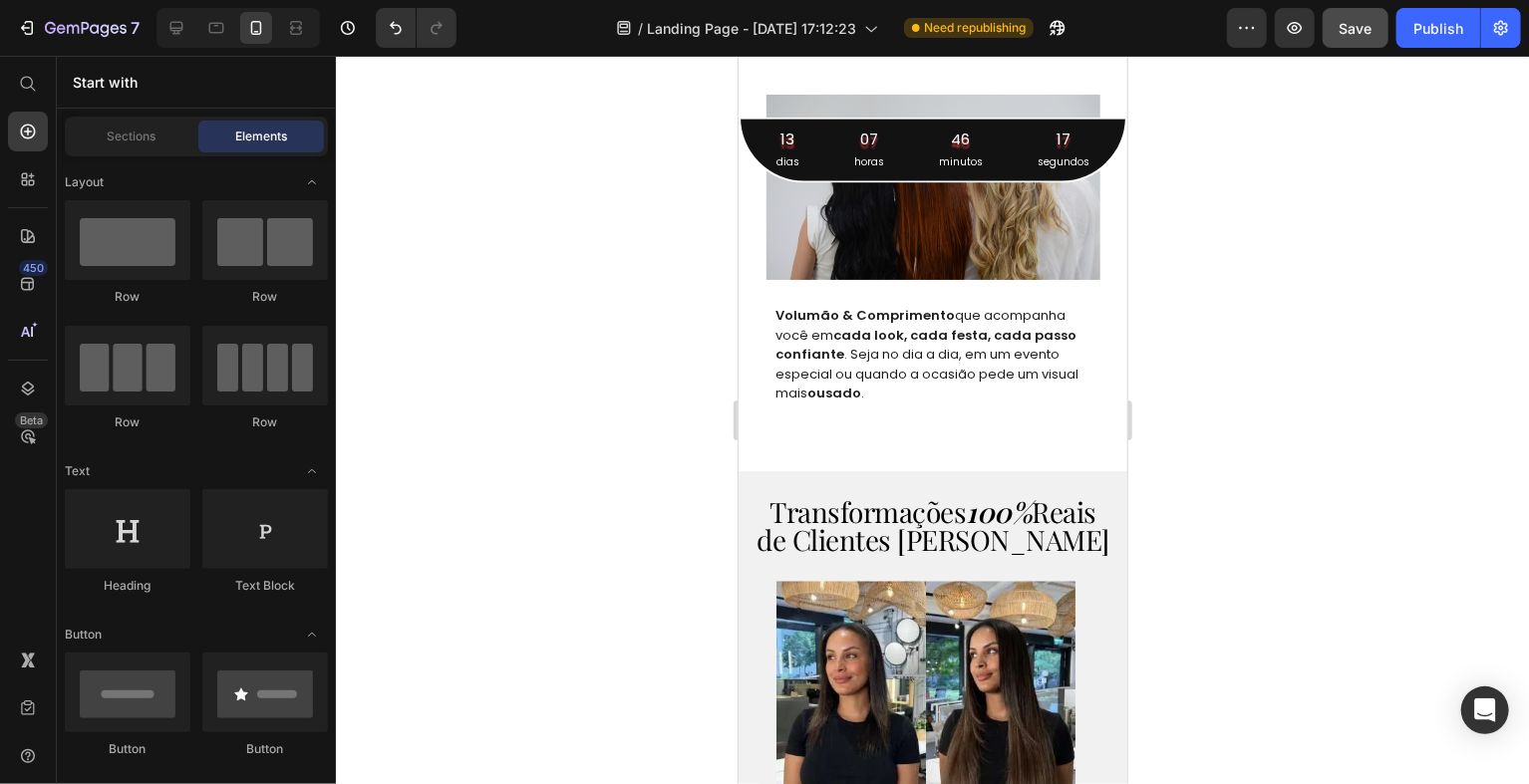 click on "Solte a parte presa para cobrir o fio invisível e, com um pente, penteie o seu aplique e estilize do jeito que preferir." at bounding box center (997, -58) 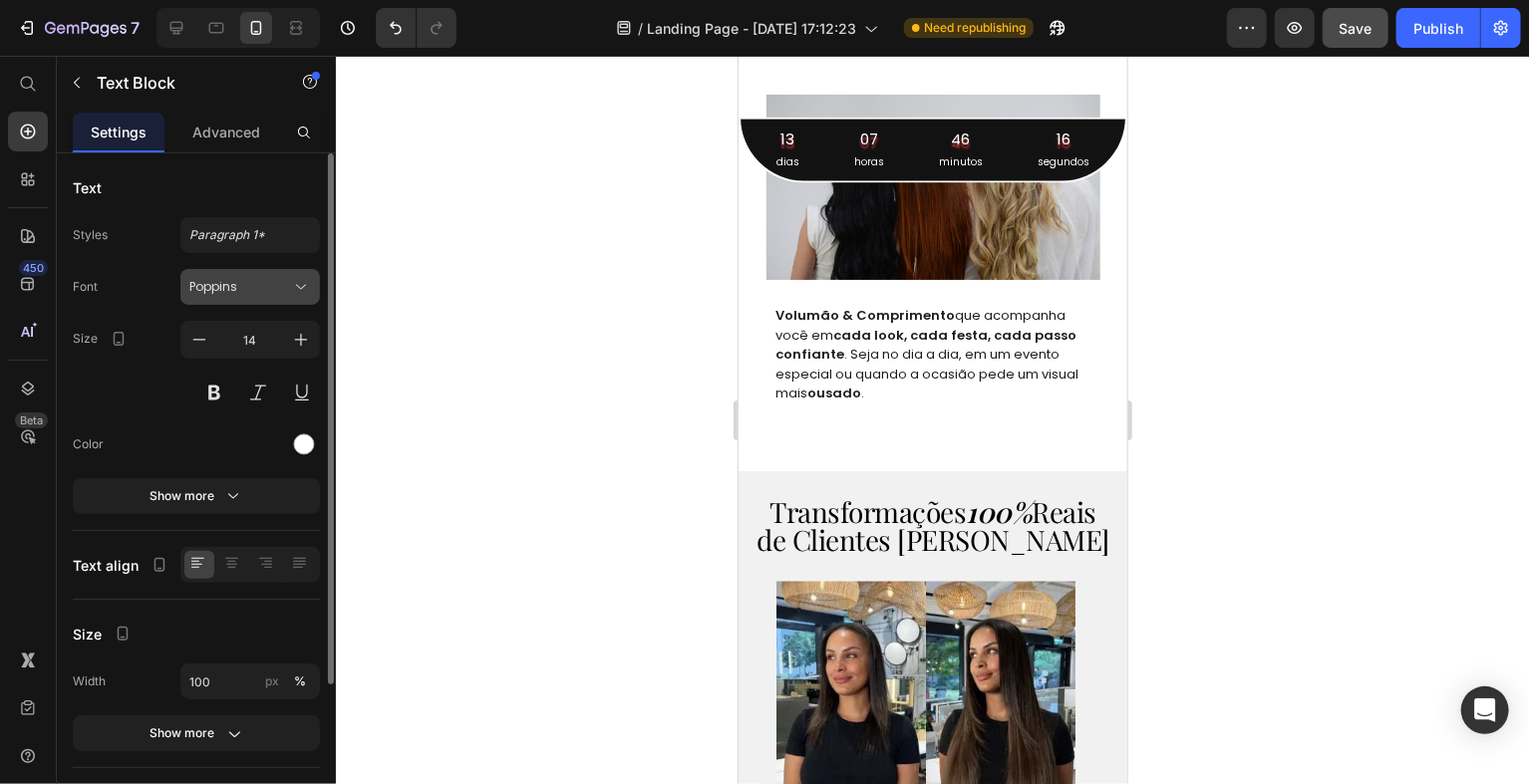 click on "Poppins" at bounding box center (240, 287) 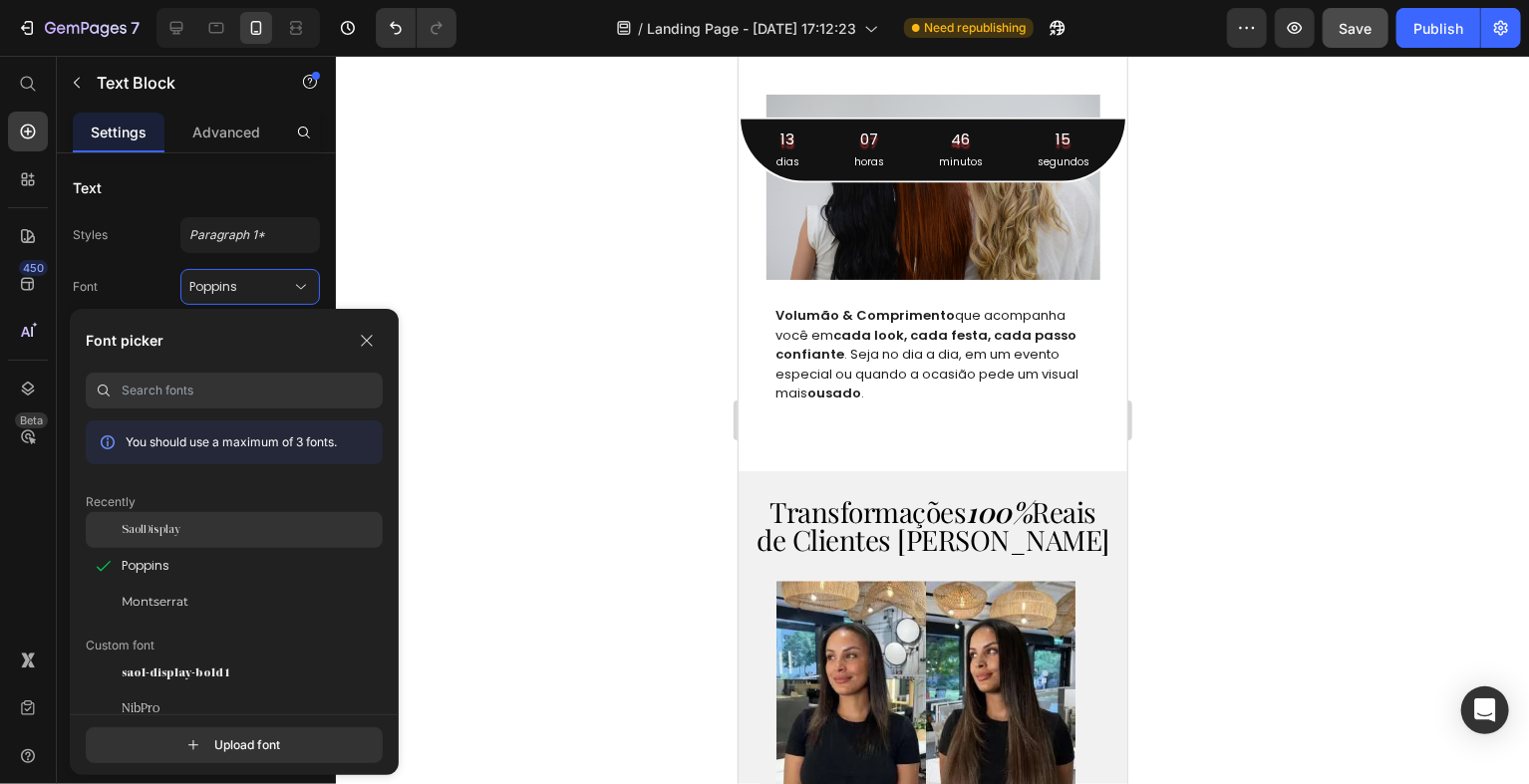 click on "SaolDisplay" 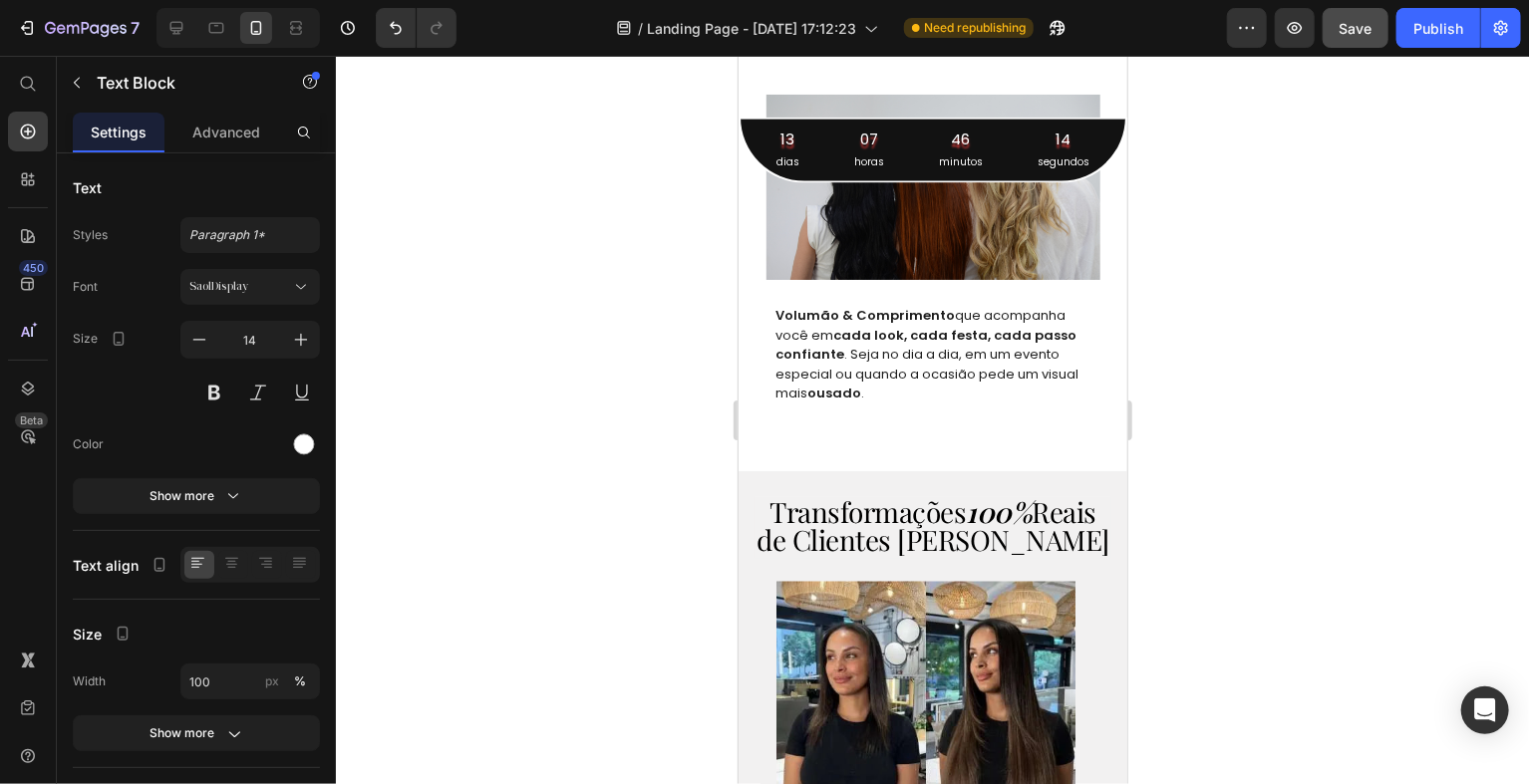 click 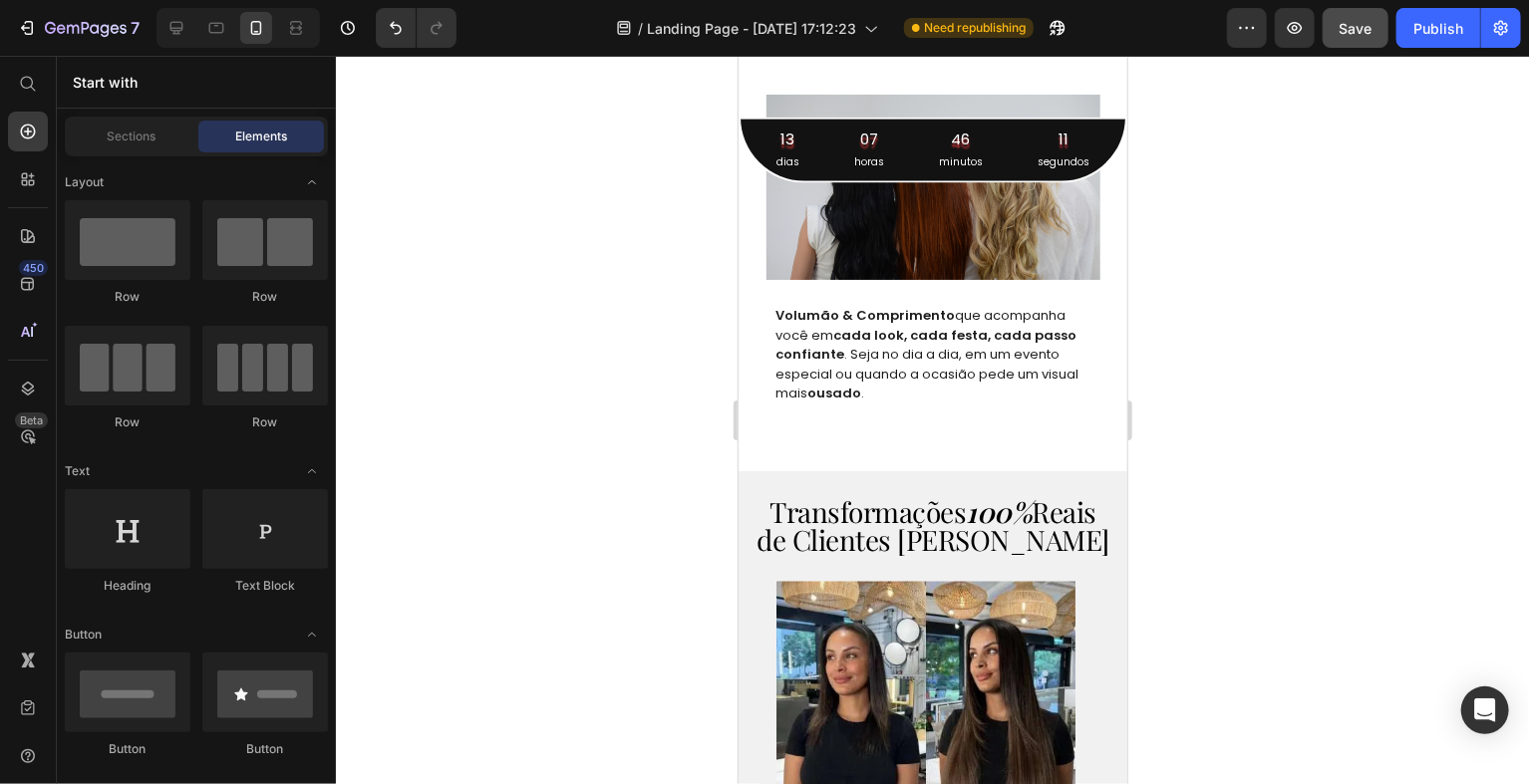 click on "Solte a parte presa para cobrir o fio invisível e, com um pente, penteie o seu aplique e estilize do jeito que preferir." at bounding box center [997, -68] 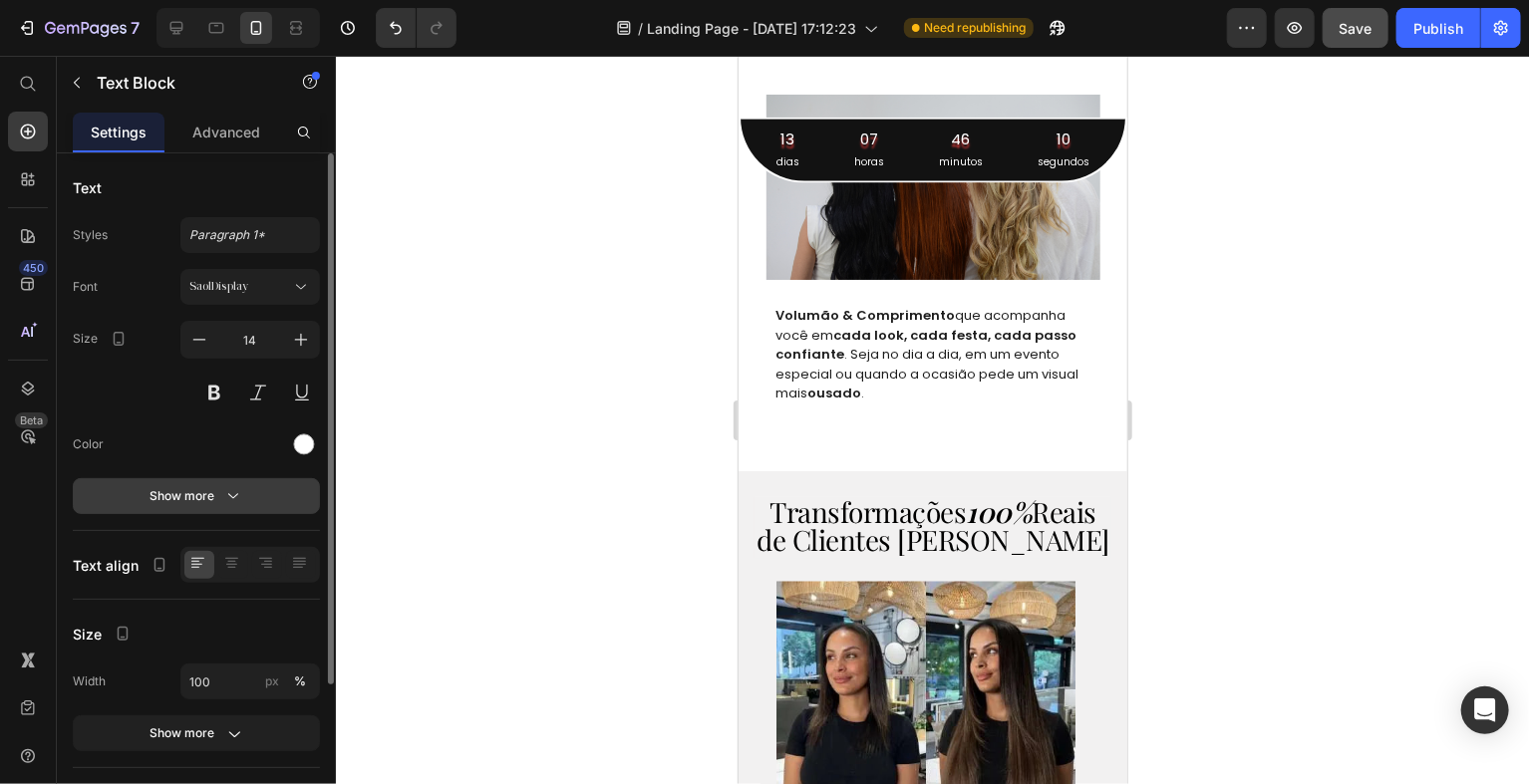 click on "Show more" at bounding box center [196, 496] 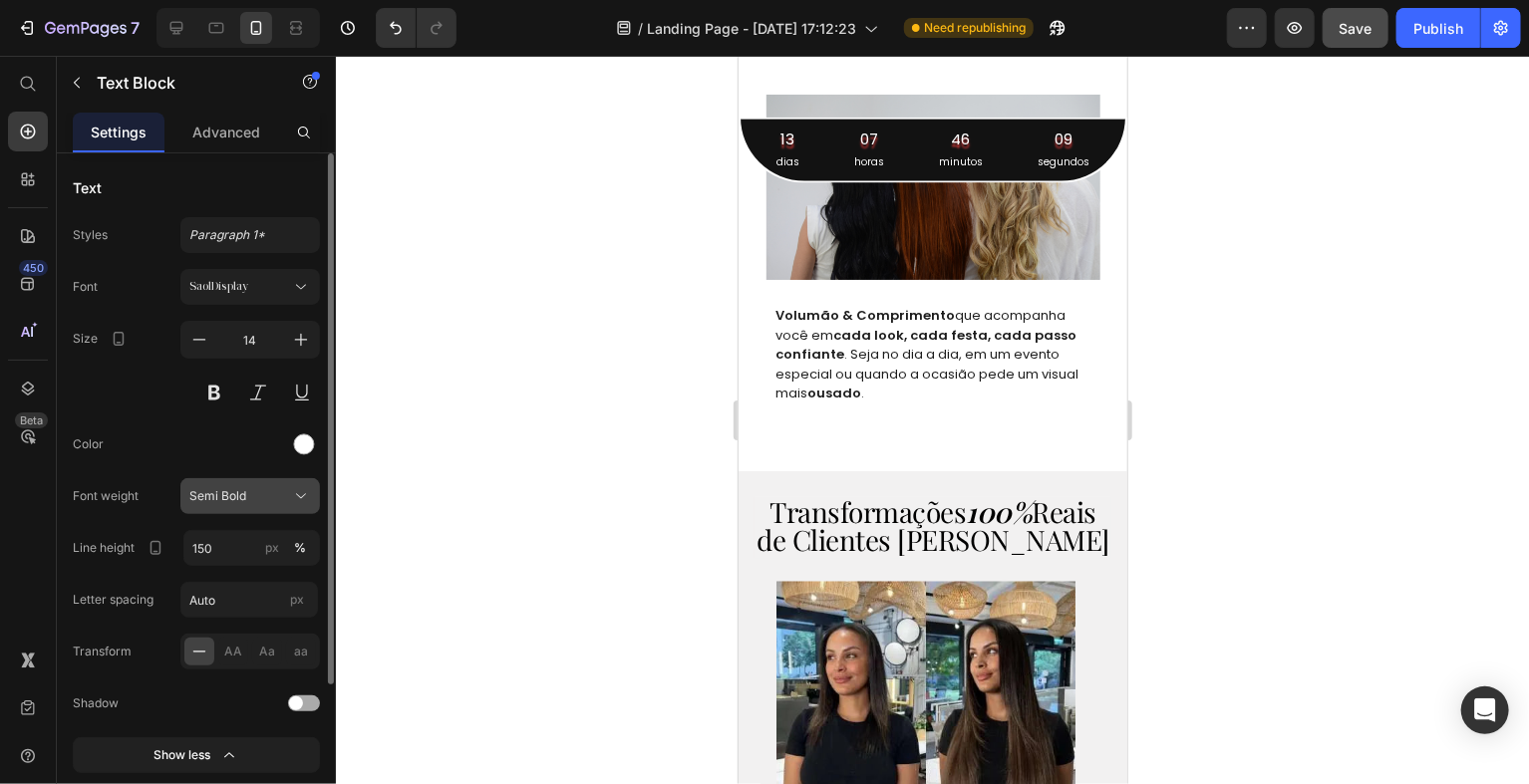click on "Semi Bold" at bounding box center (250, 496) 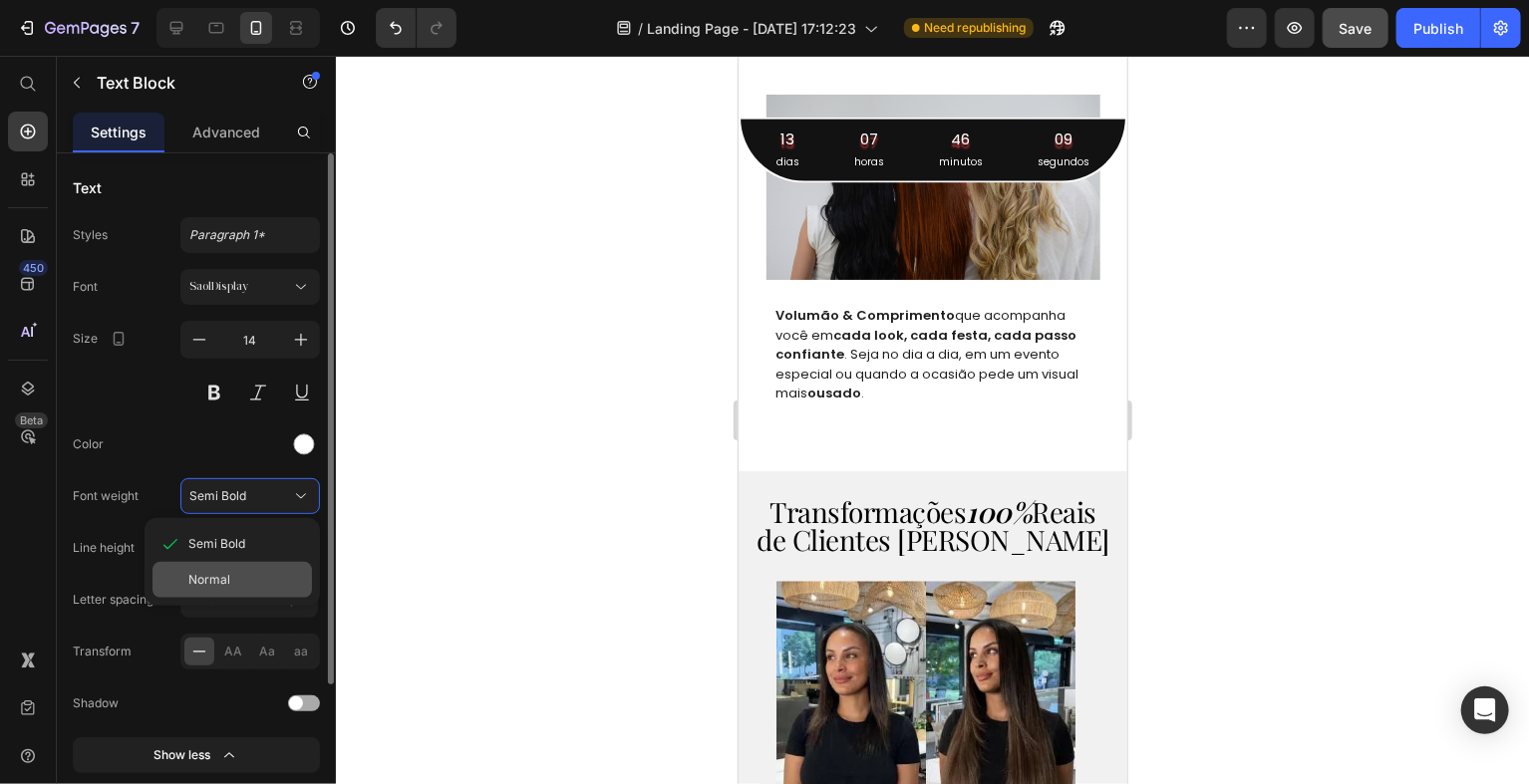 click on "Normal" at bounding box center [246, 580] 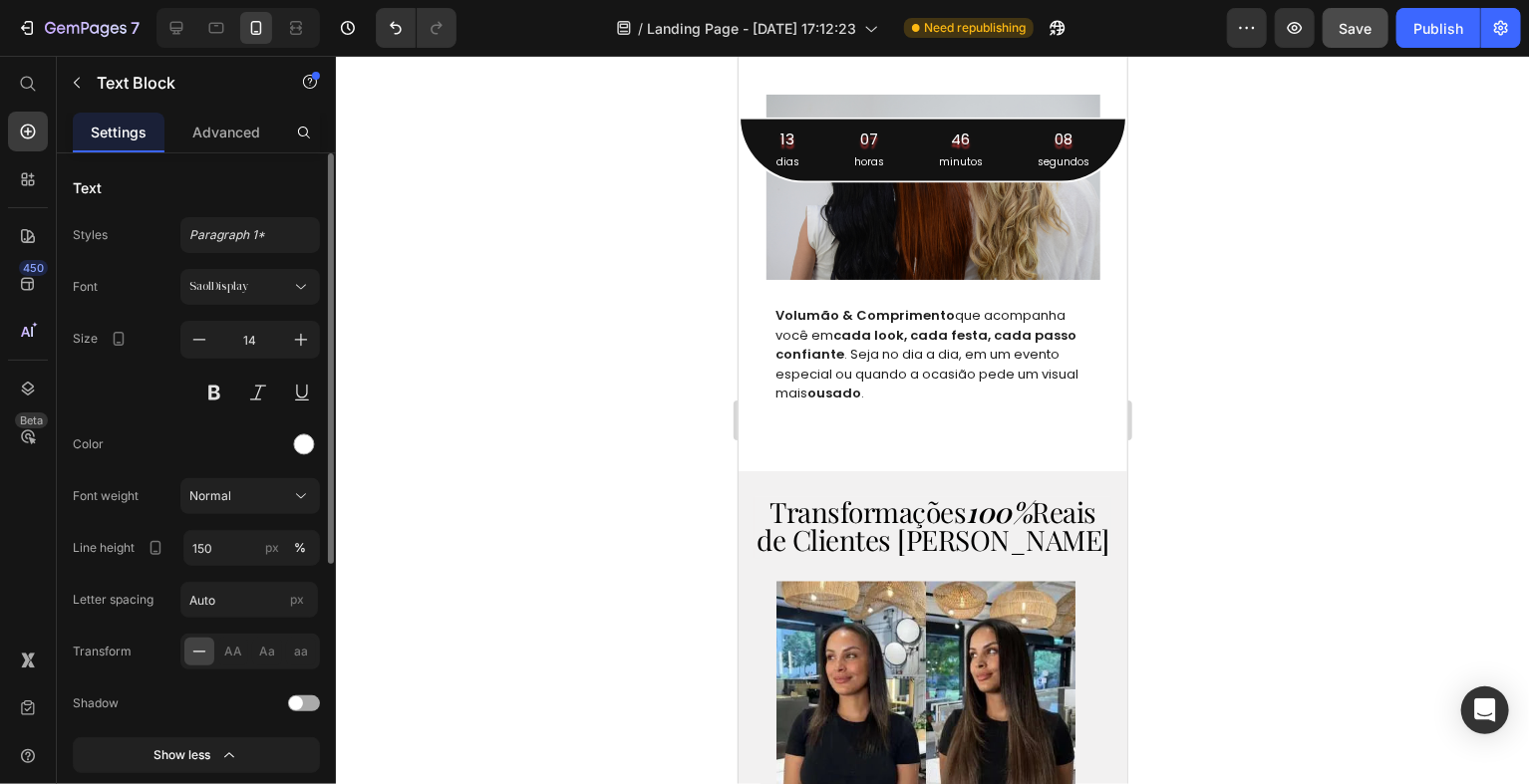 click 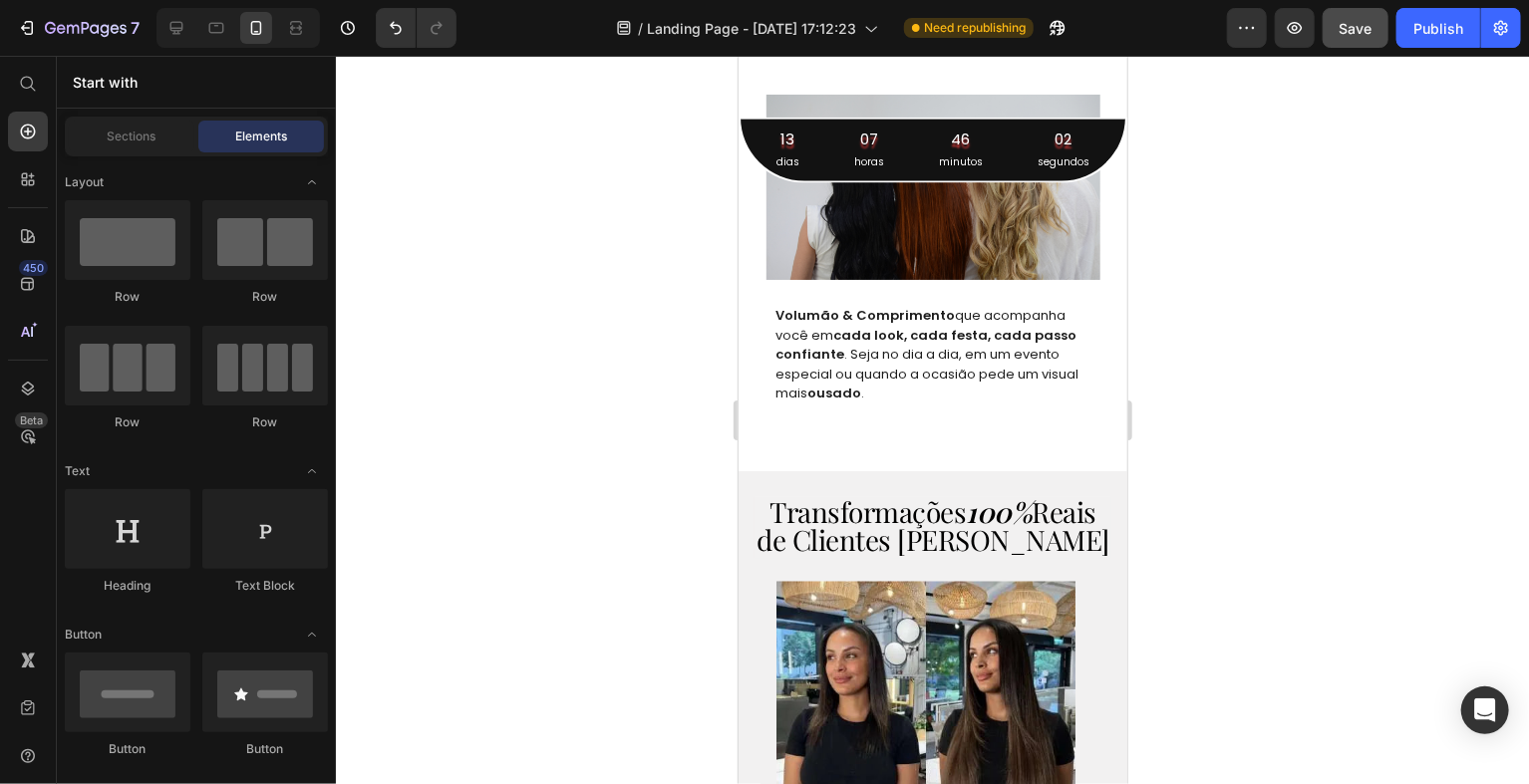 click on "Ajuste o fio no espaço, de modo em que ele fique bem ajustado e rente ao couro cabeludo." at bounding box center [786, -68] 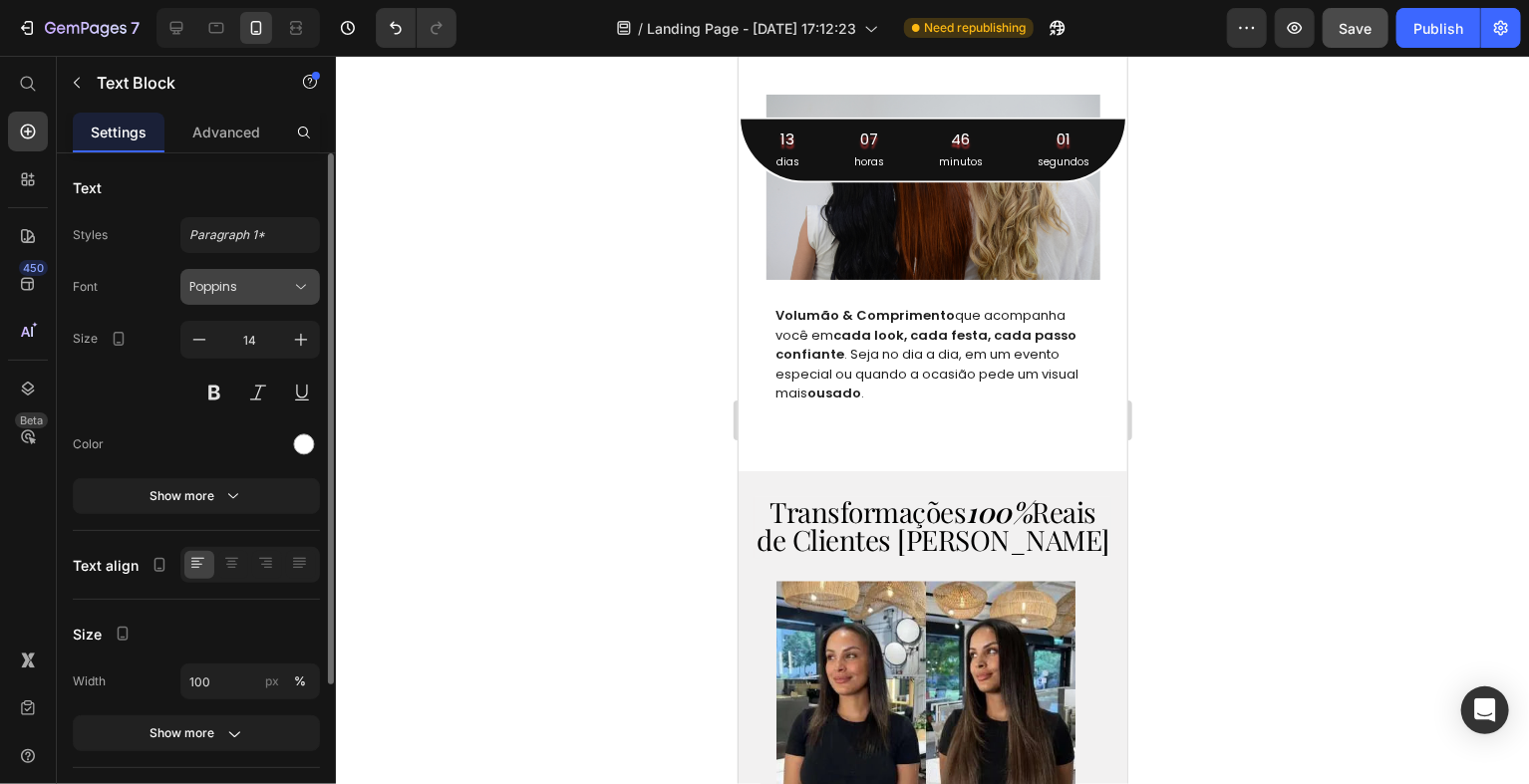 click on "Poppins" at bounding box center (250, 287) 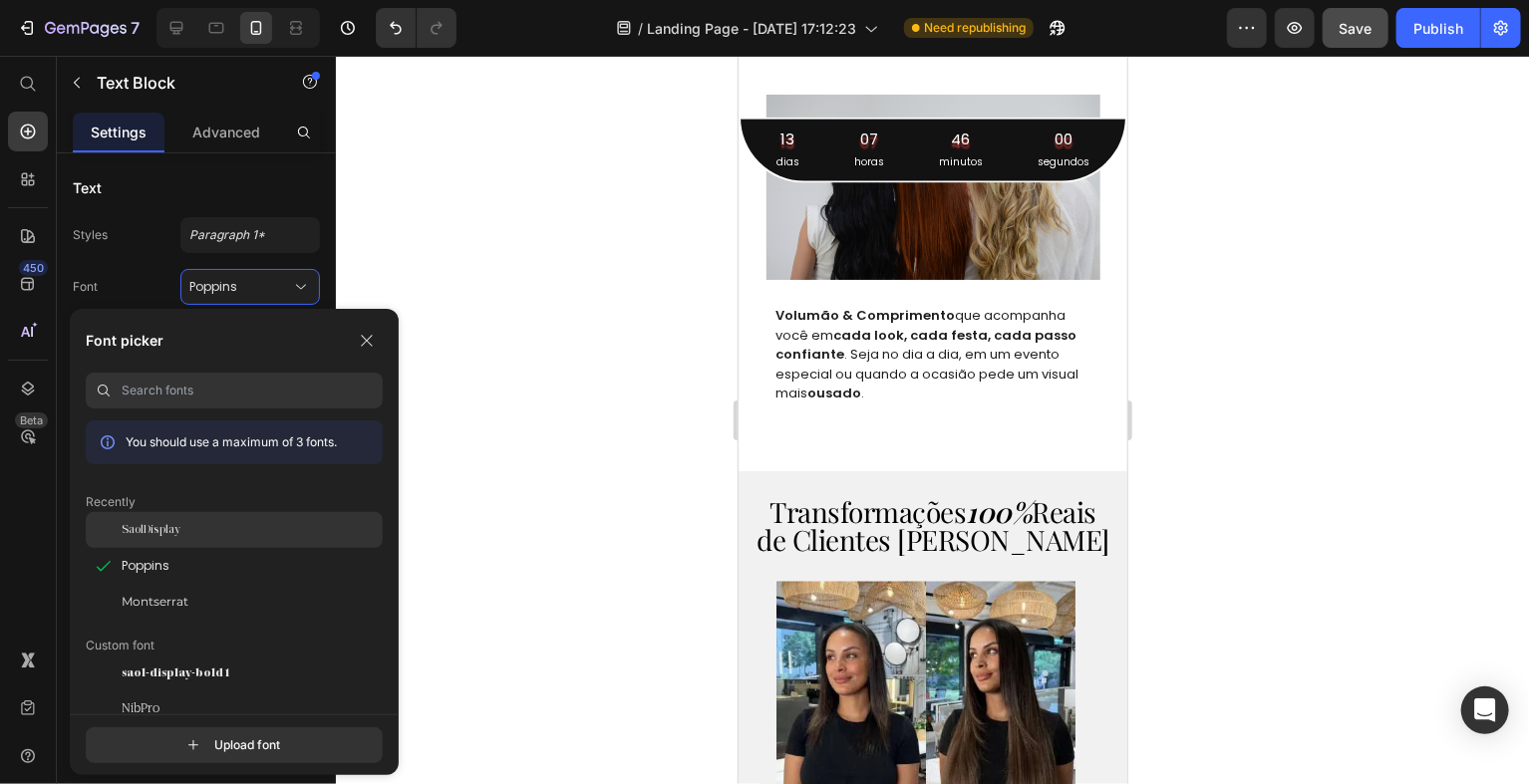 click on "SaolDisplay" 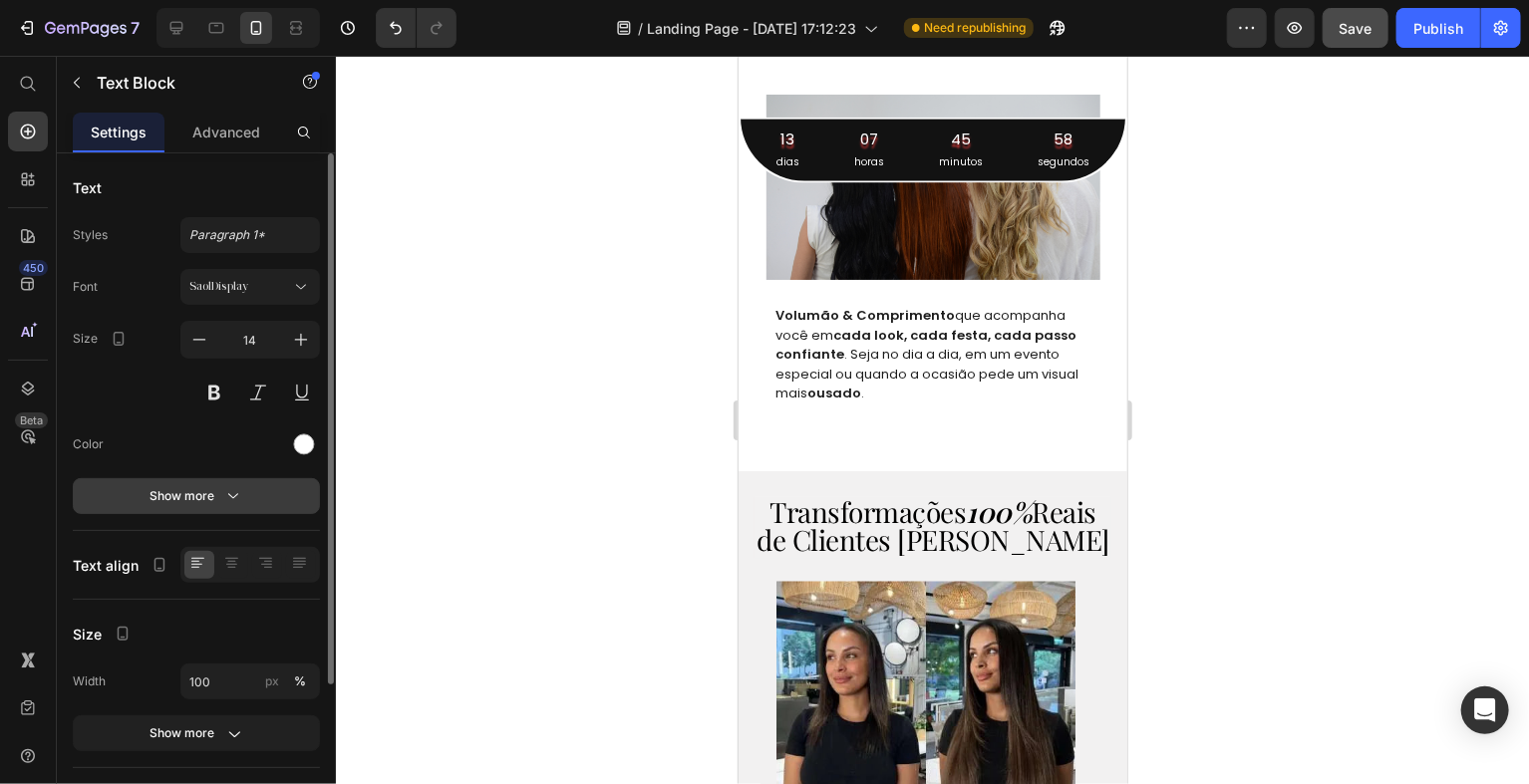 click on "Show more" at bounding box center [196, 496] 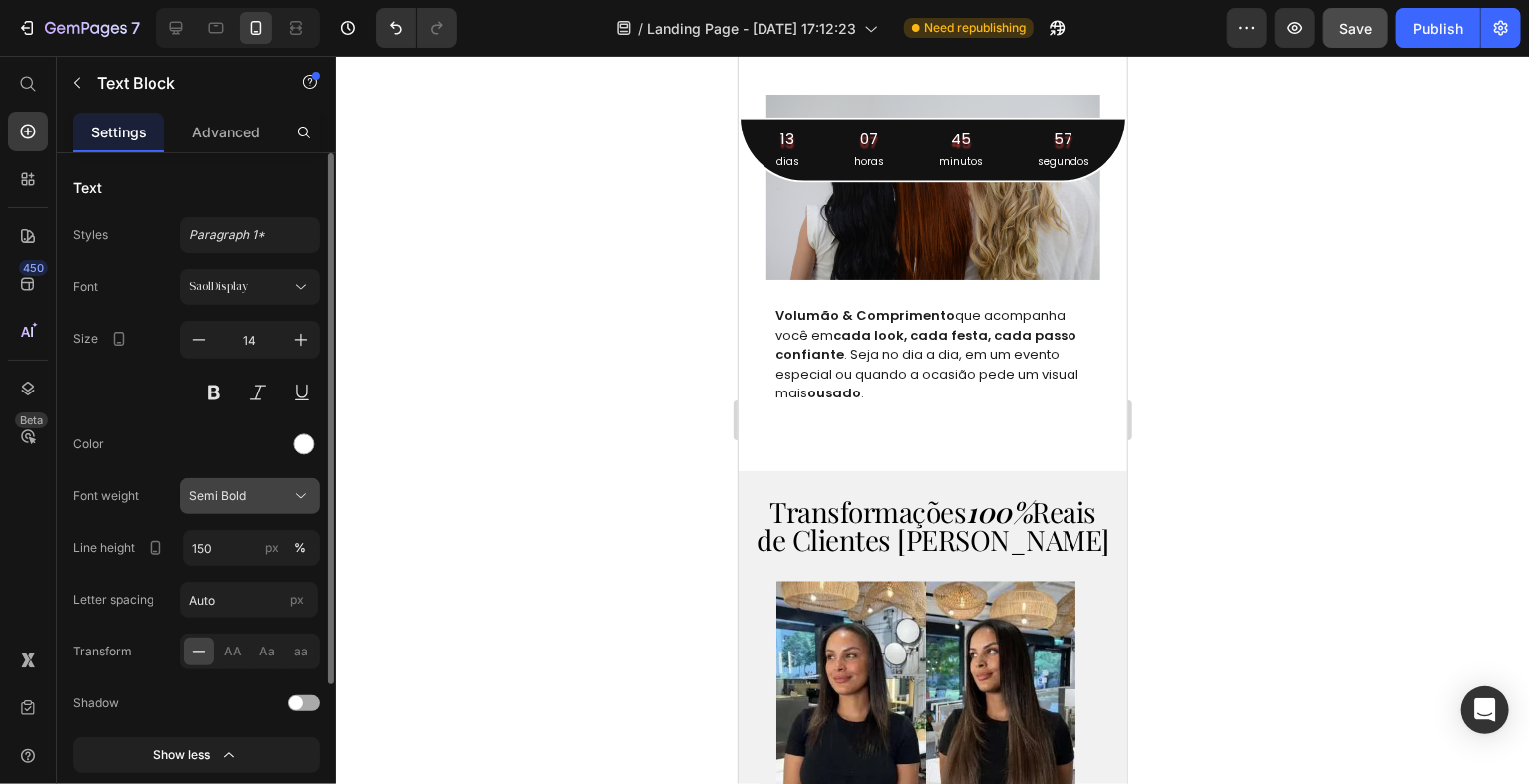 click on "Semi Bold" at bounding box center [217, 496] 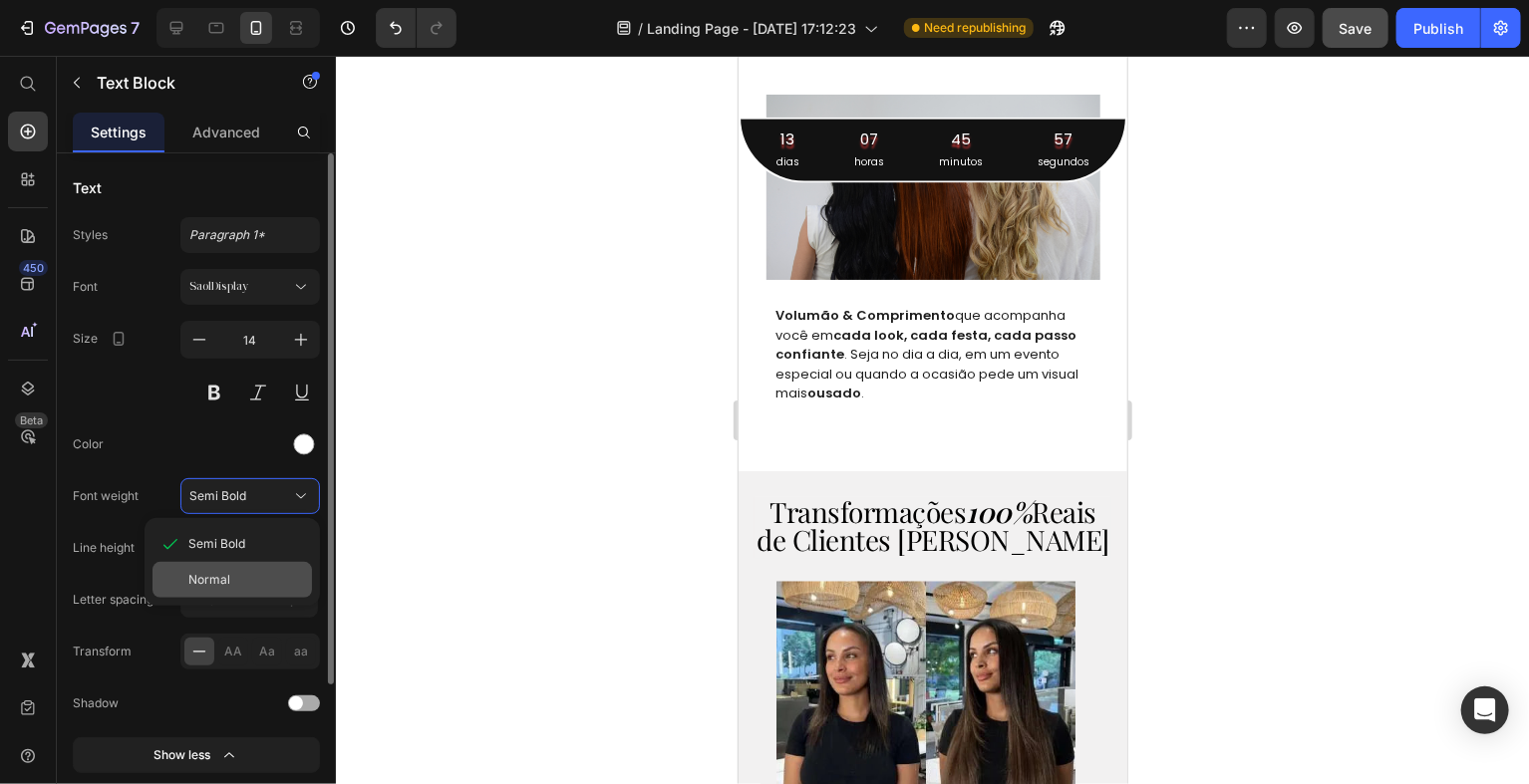 click on "Normal" 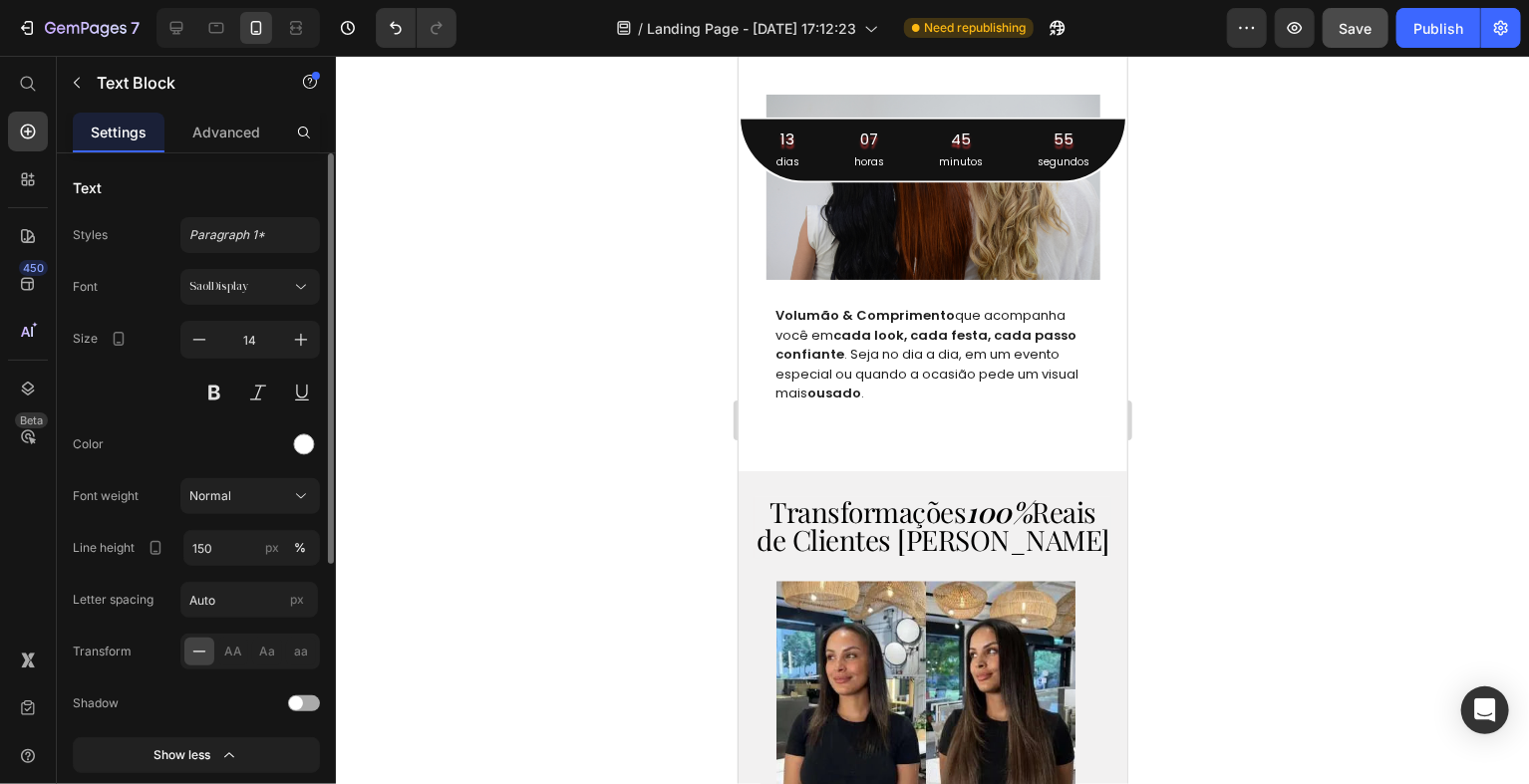 click at bounding box center [918, 27] 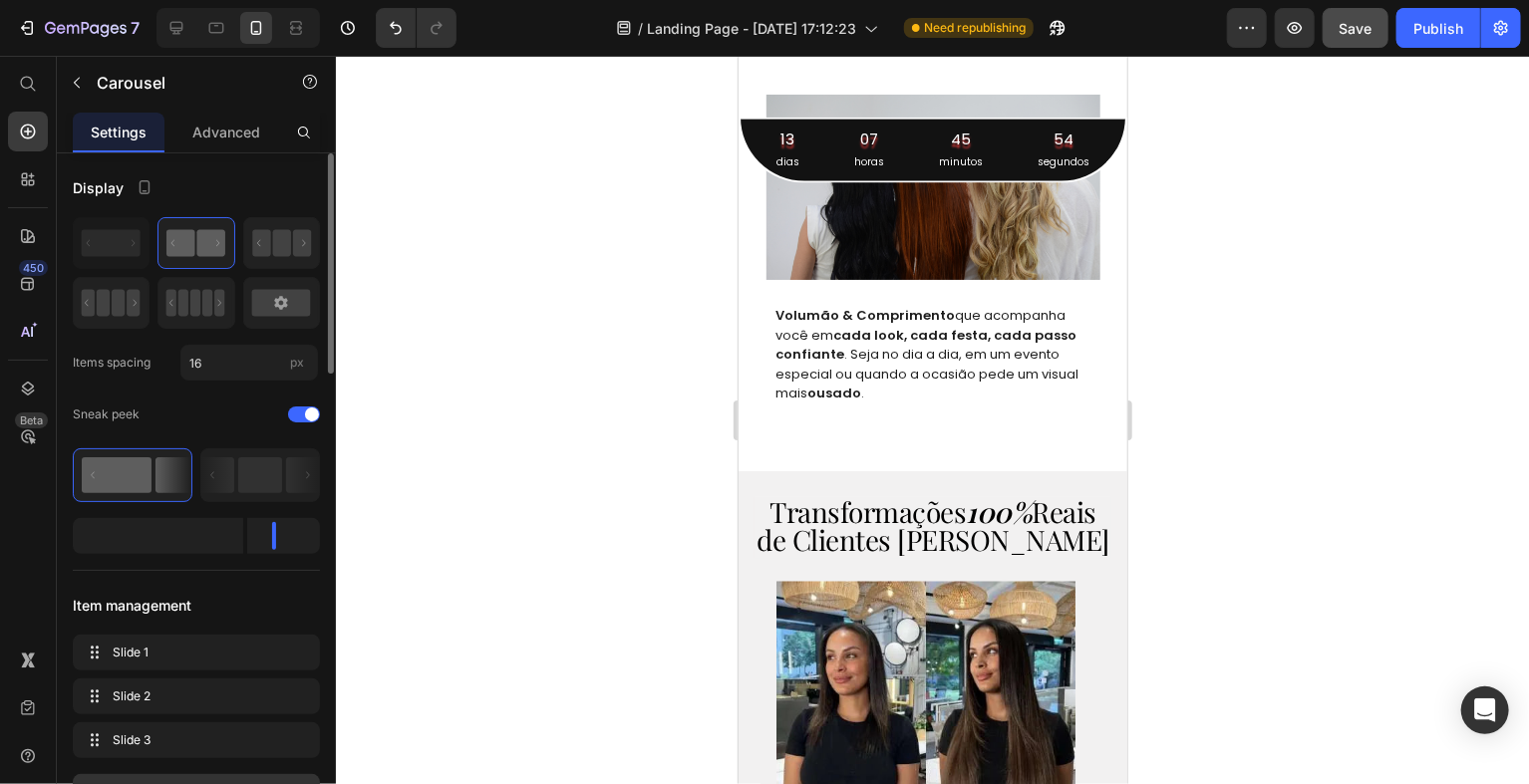 click on "Separe a parte superior do cabelo e forme um coque. Deixe um espaço de 1cm e na região à frente." at bounding box center (854, -58) 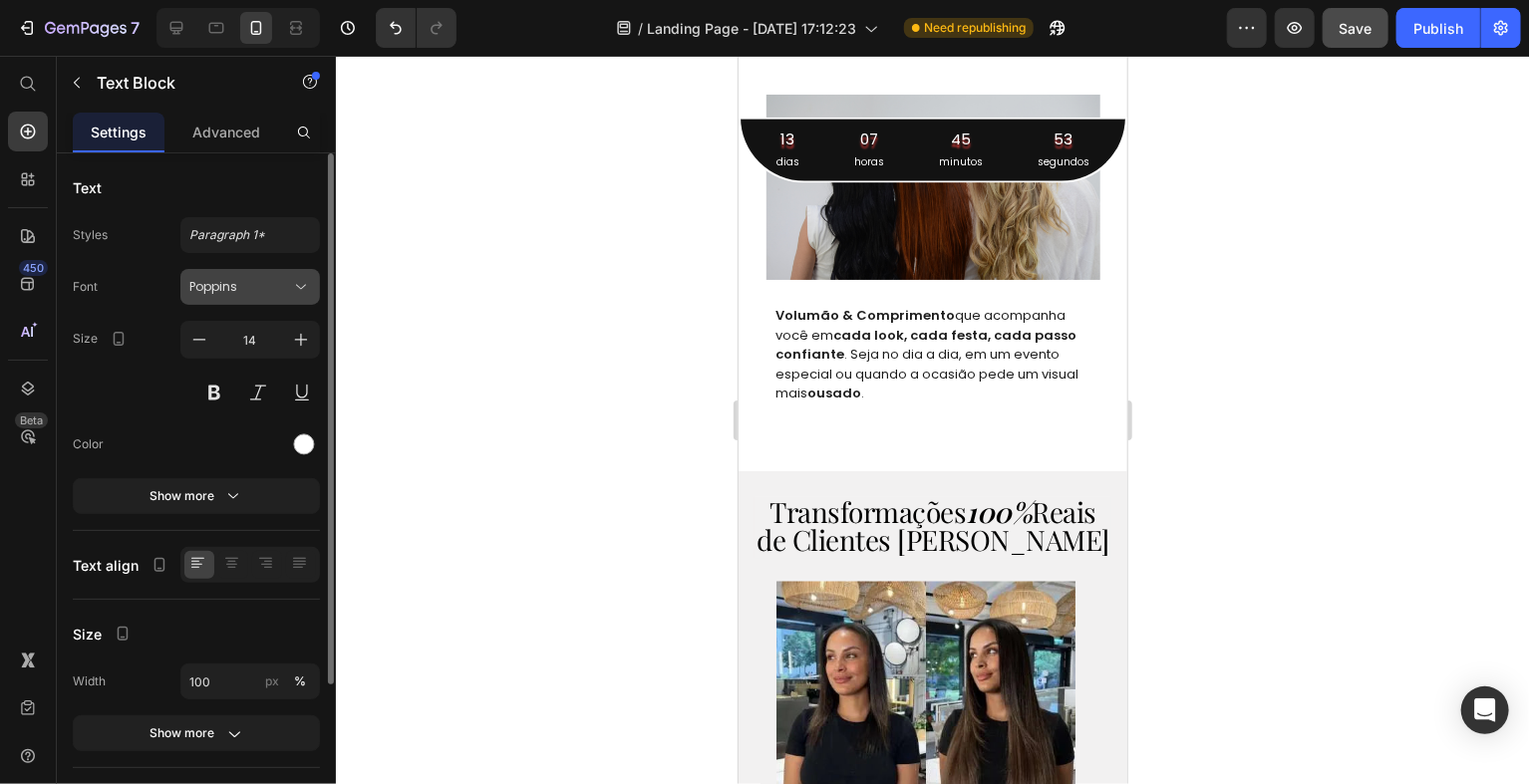 click on "Poppins" at bounding box center (240, 287) 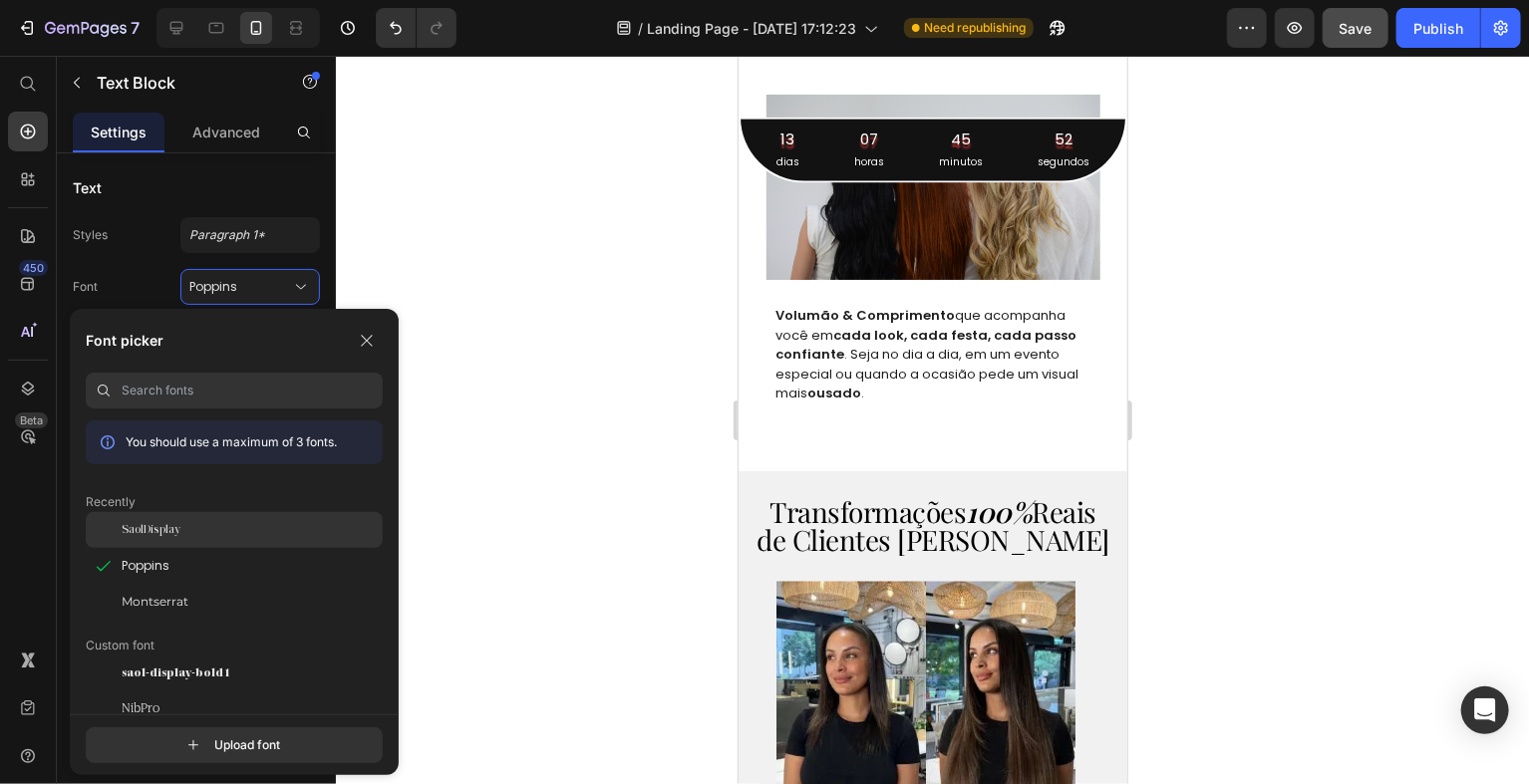 click on "SaolDisplay" at bounding box center (151, 530) 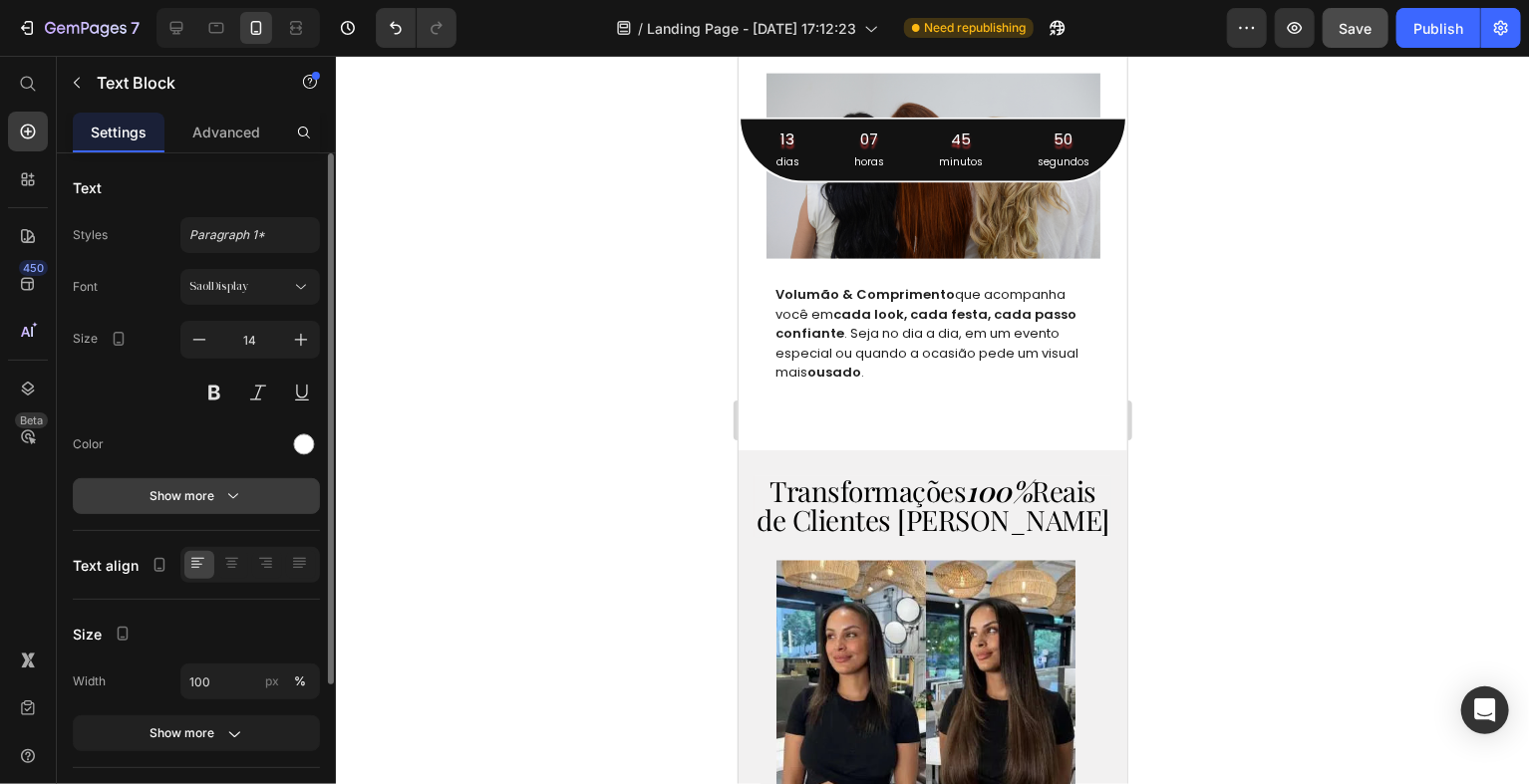 click on "Show more" at bounding box center (196, 496) 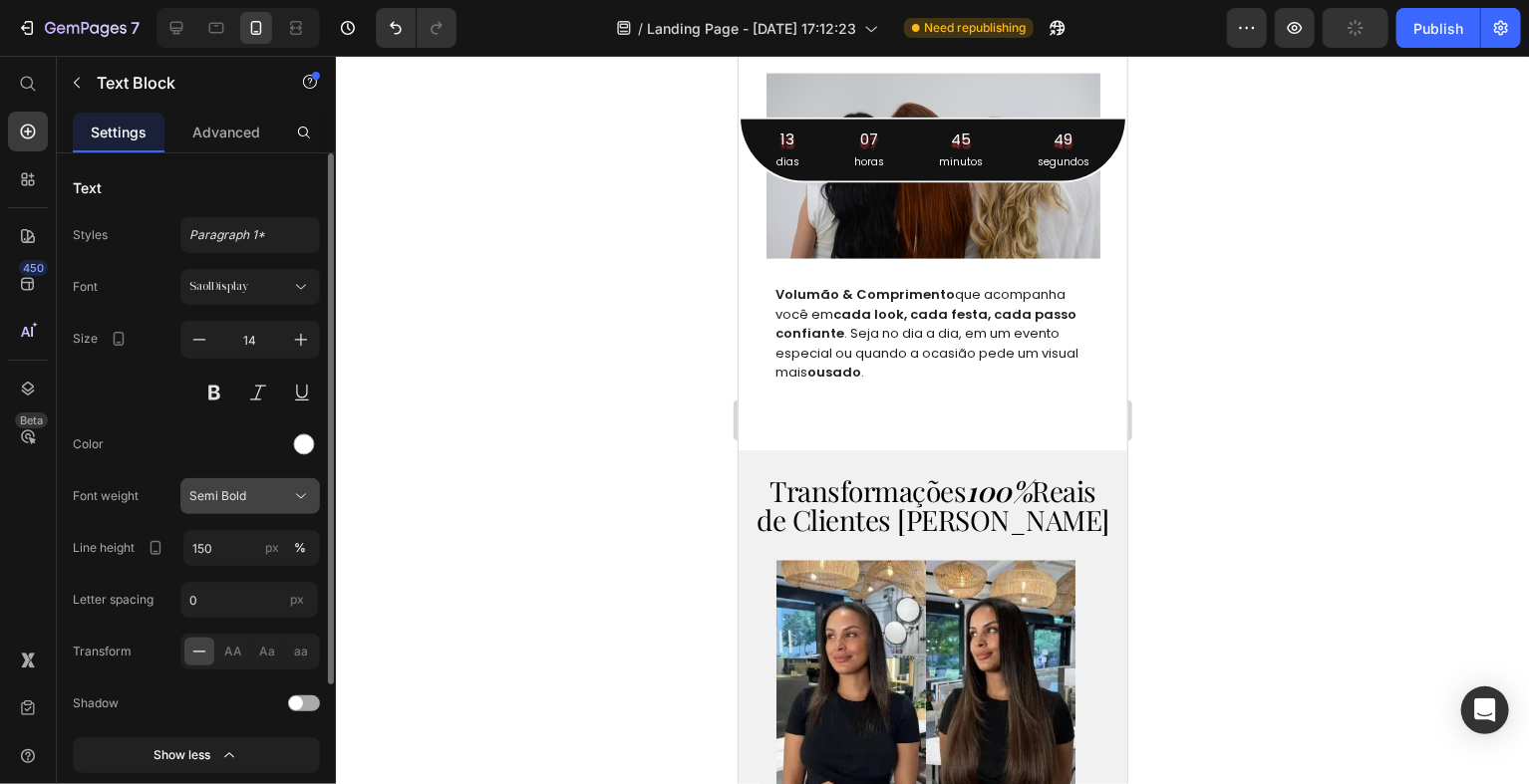 click on "Semi Bold" at bounding box center [217, 496] 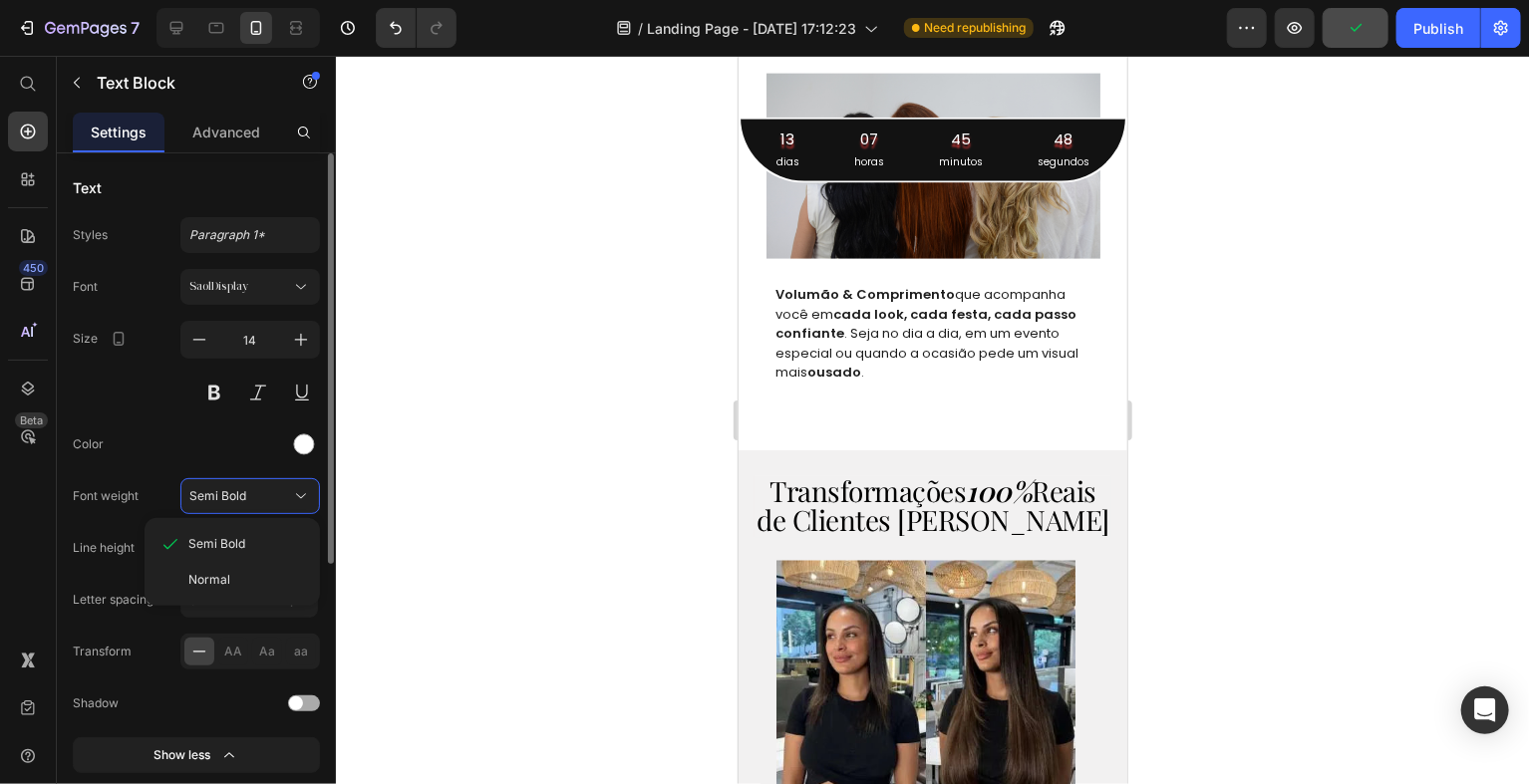 click on "Normal" at bounding box center [246, 580] 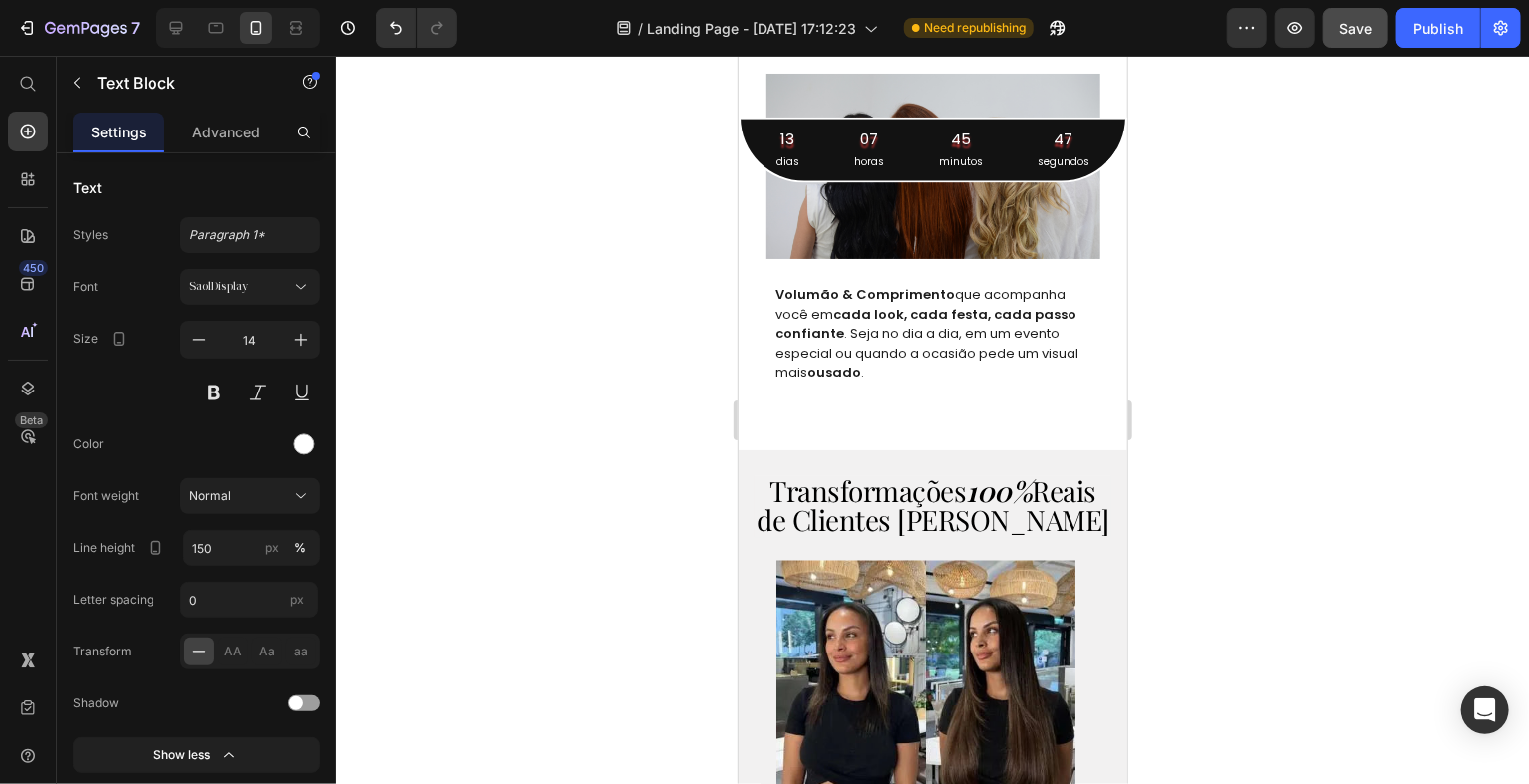 click 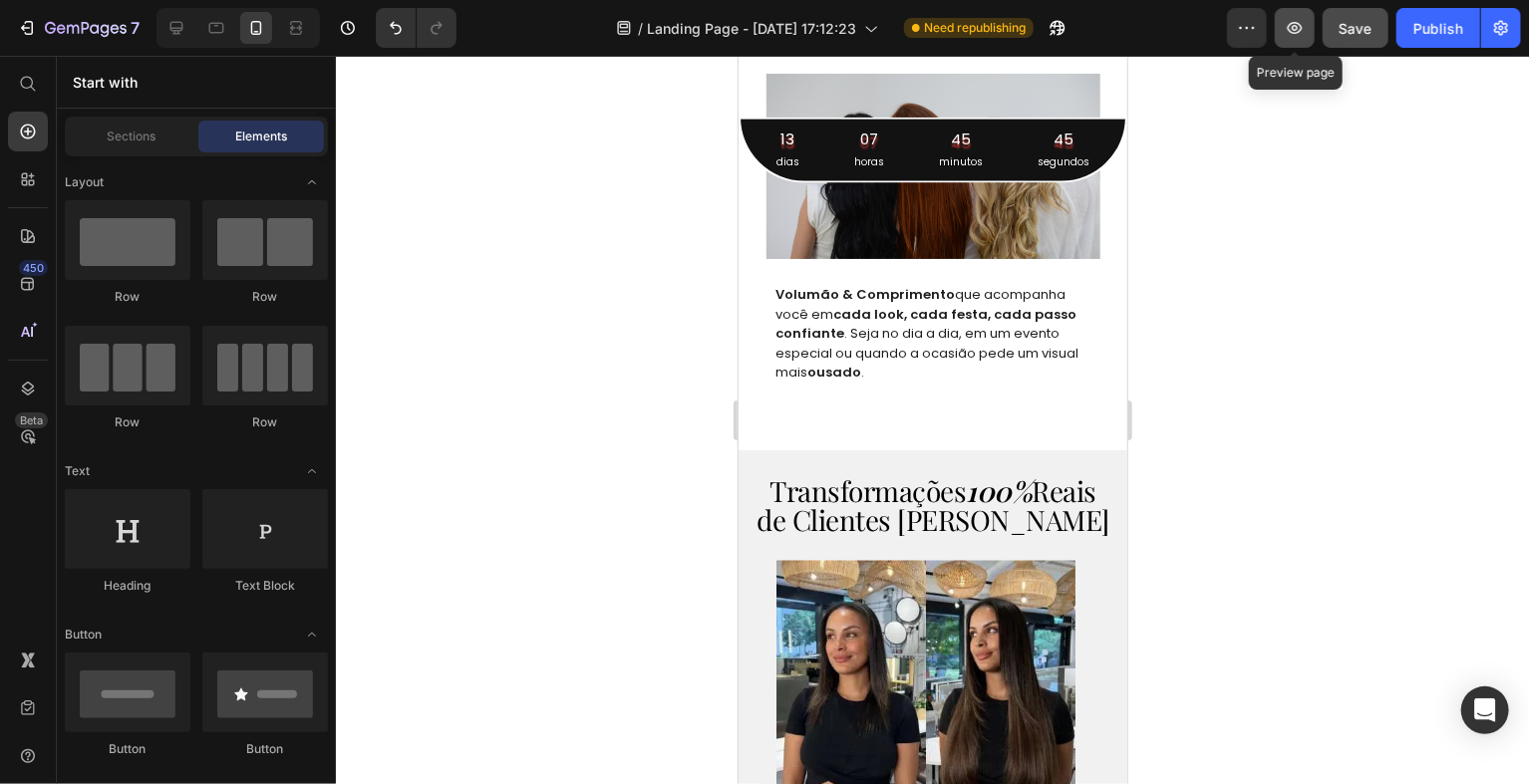 click 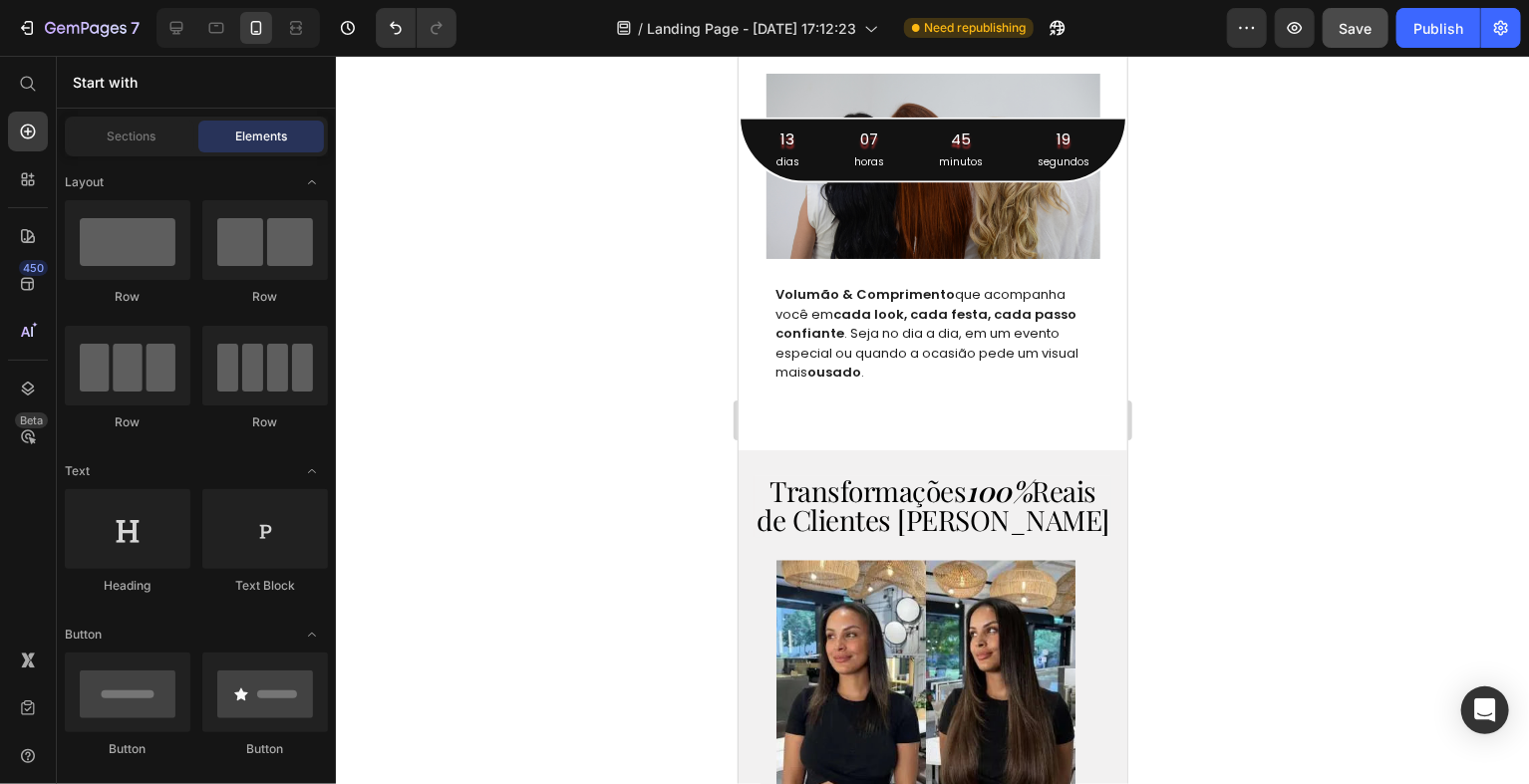 click on "Separe a parte superior do cabelo e forme um coque. Deixe um espaço de 1cm e na região à frente." at bounding box center (854, -68) 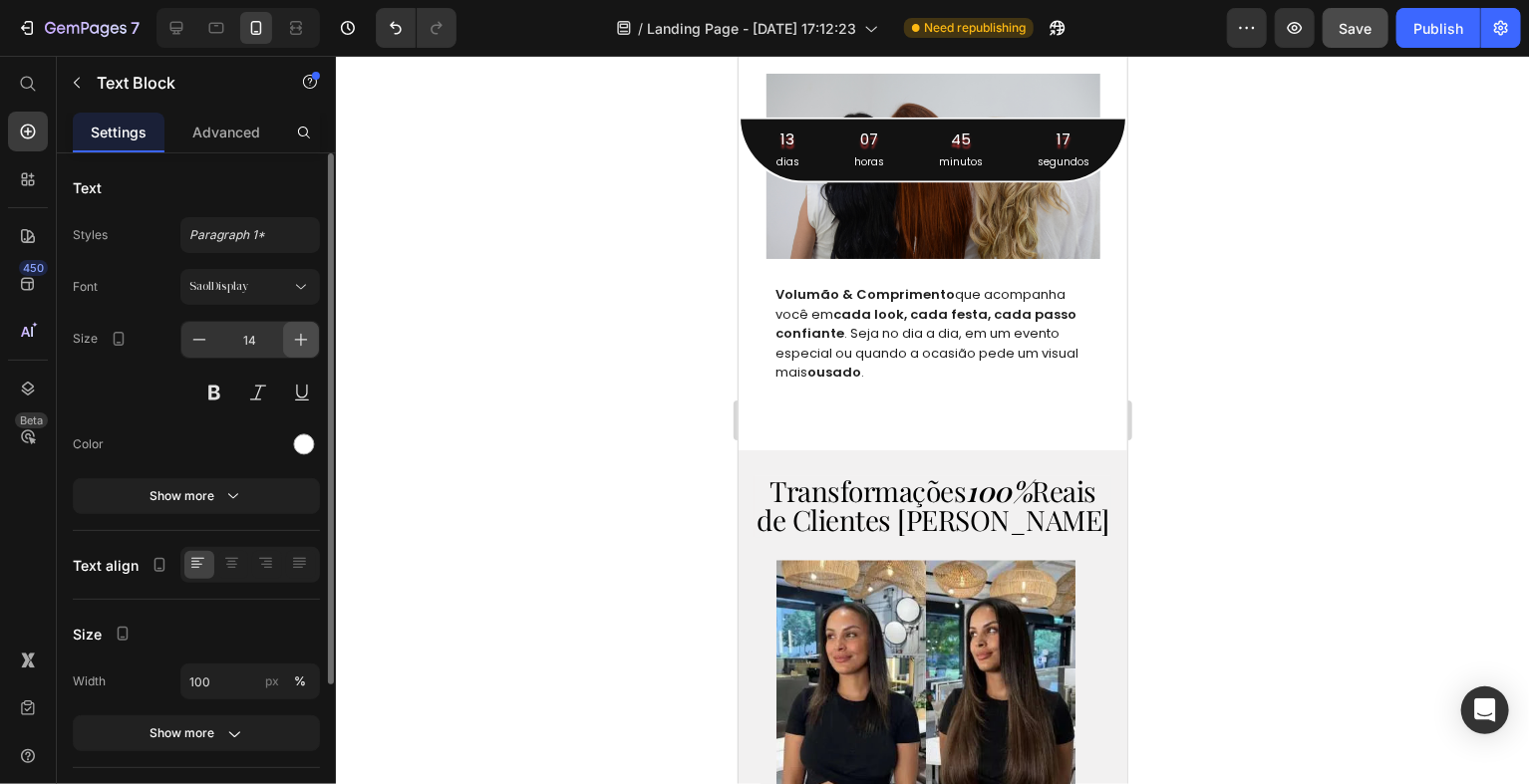 click 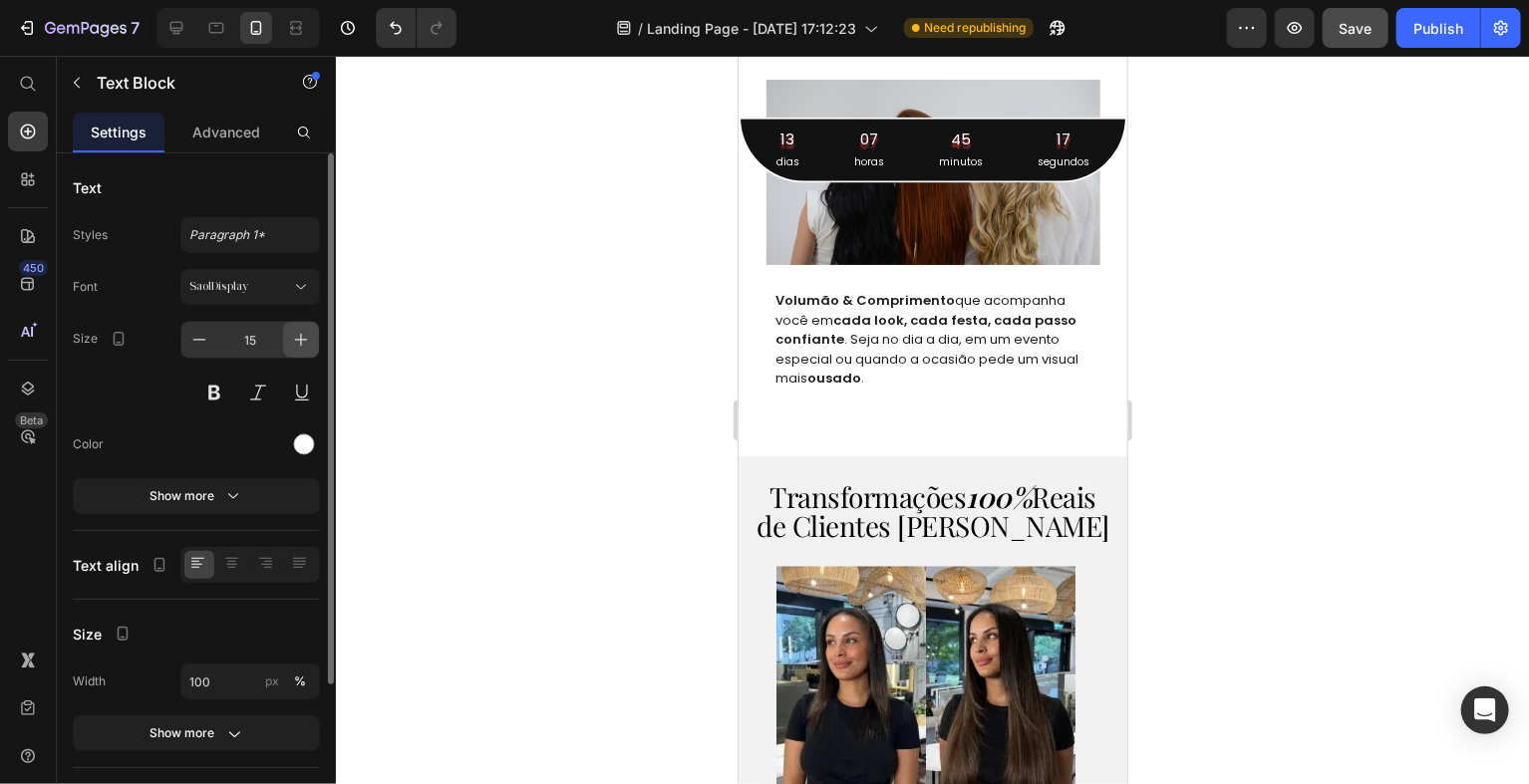 click 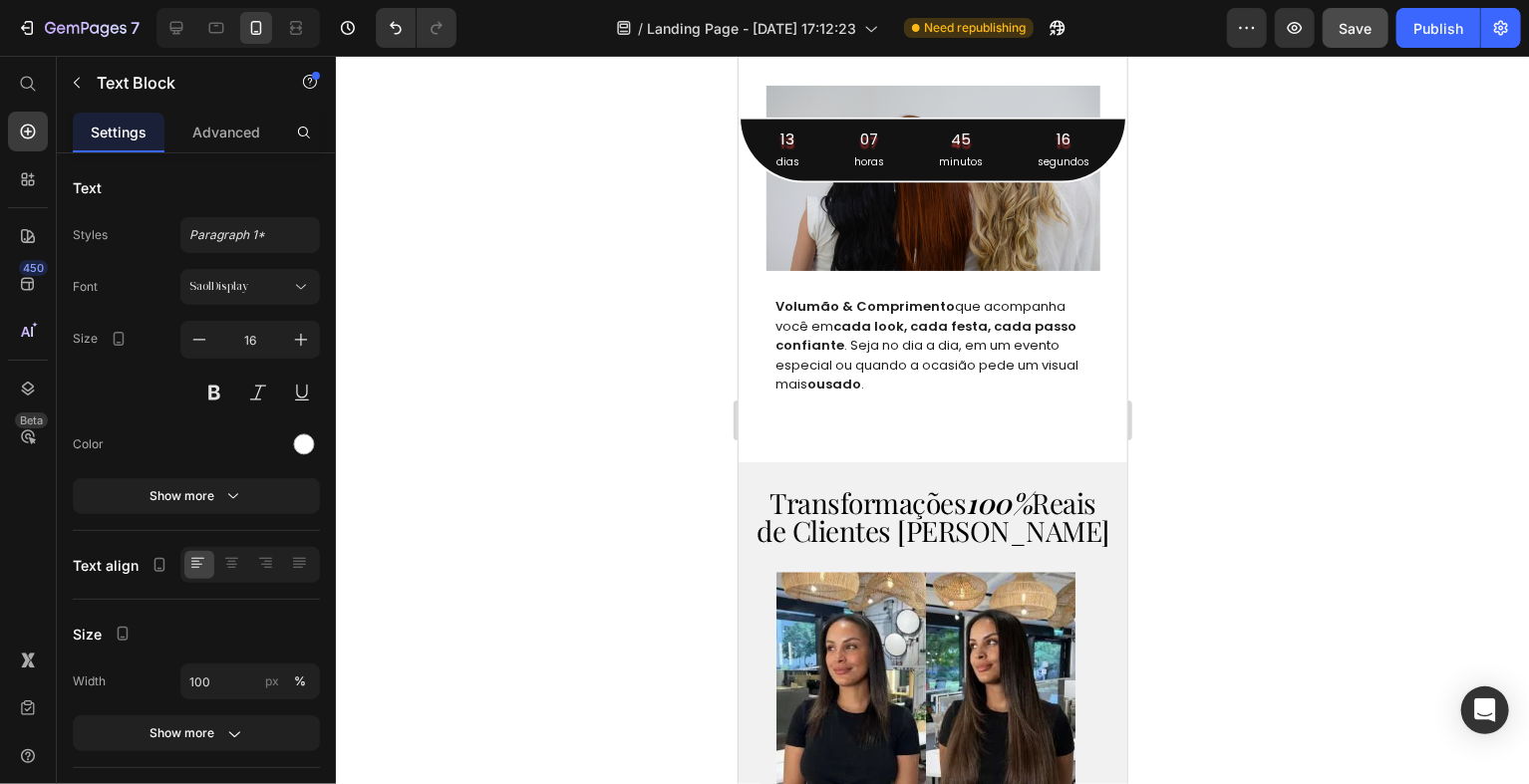 click on "Ajuste o fio no espaço, de modo em que ele fique bem ajustado e rente ao couro cabeludo." at bounding box center (1064, -68) 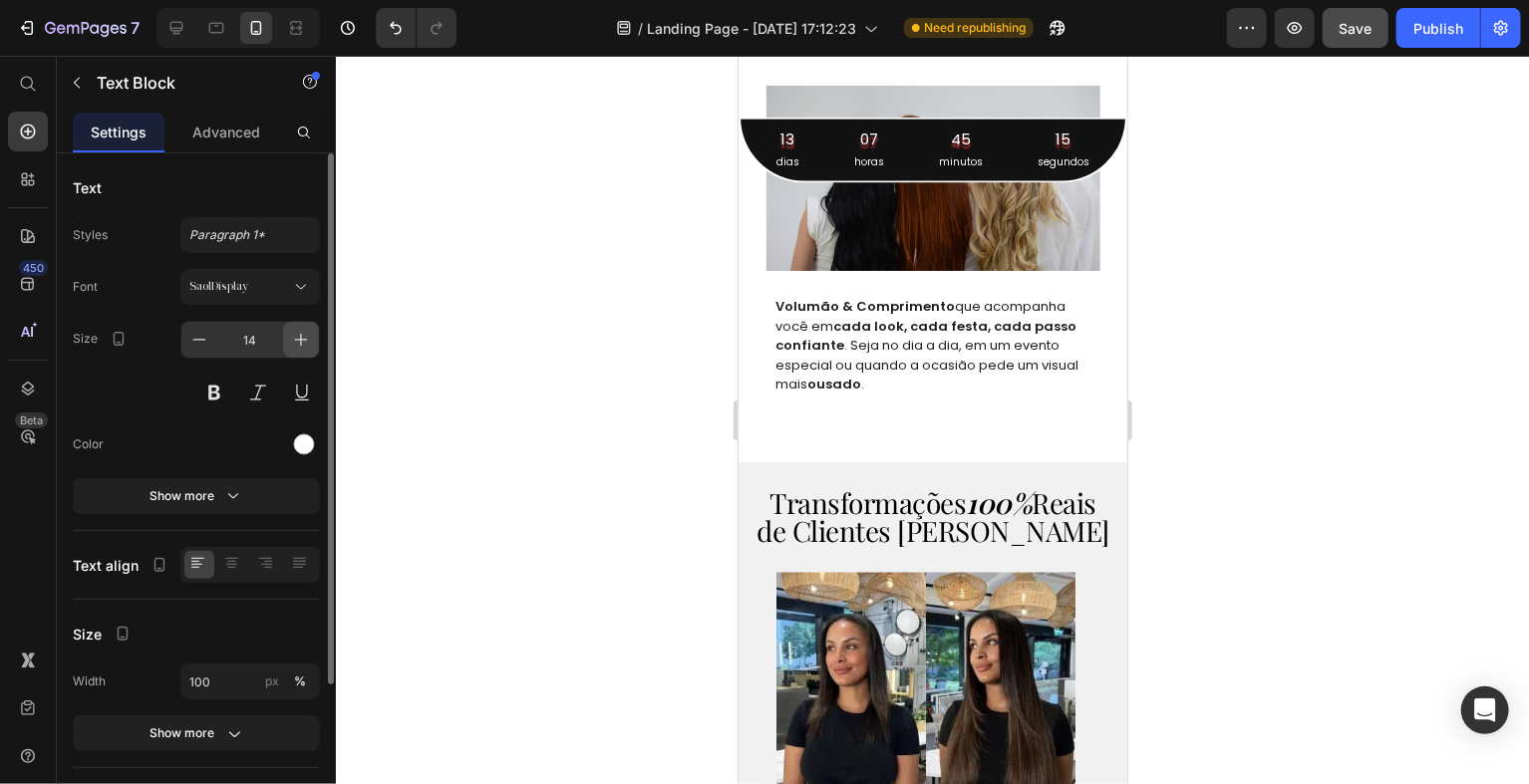 click 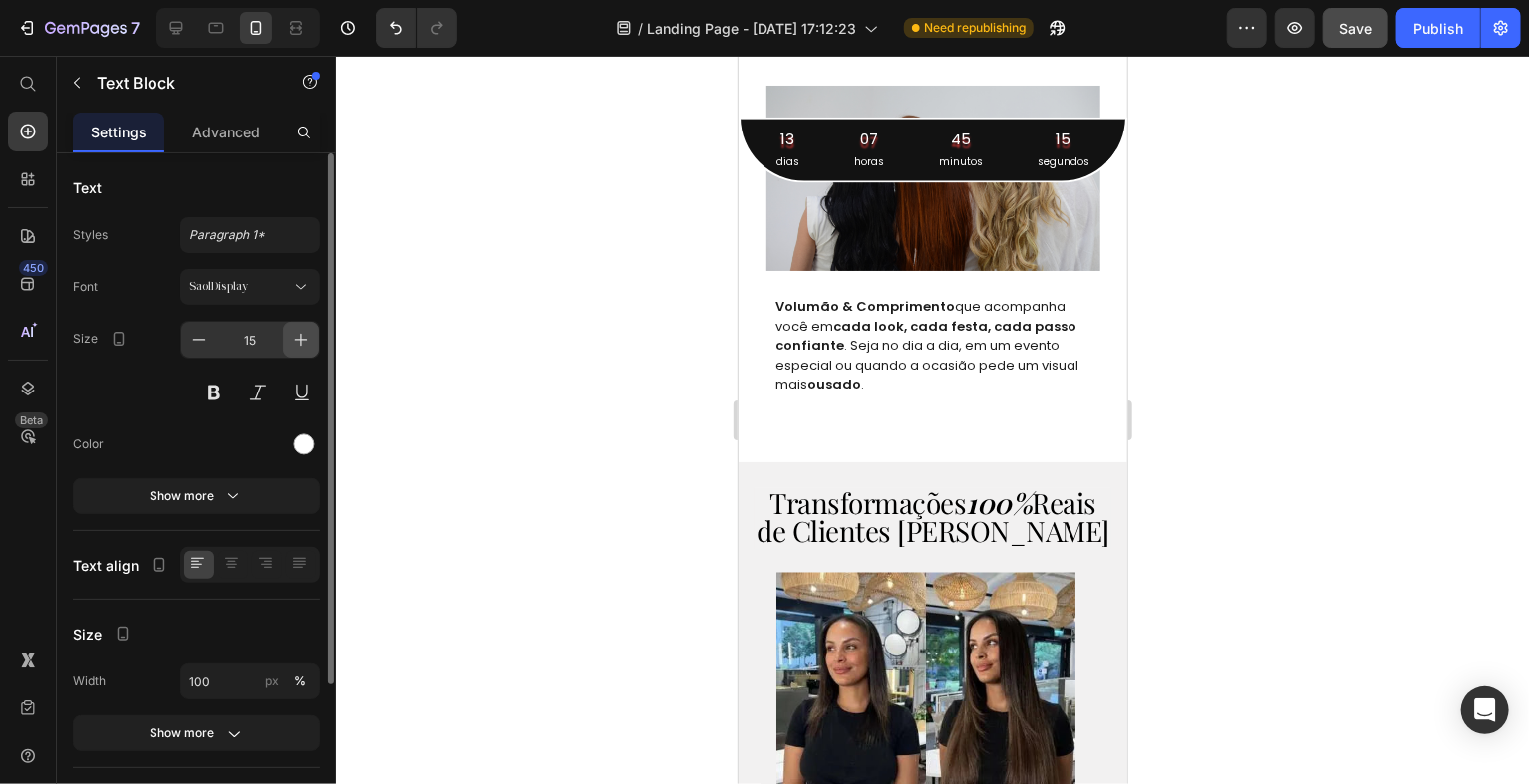 click 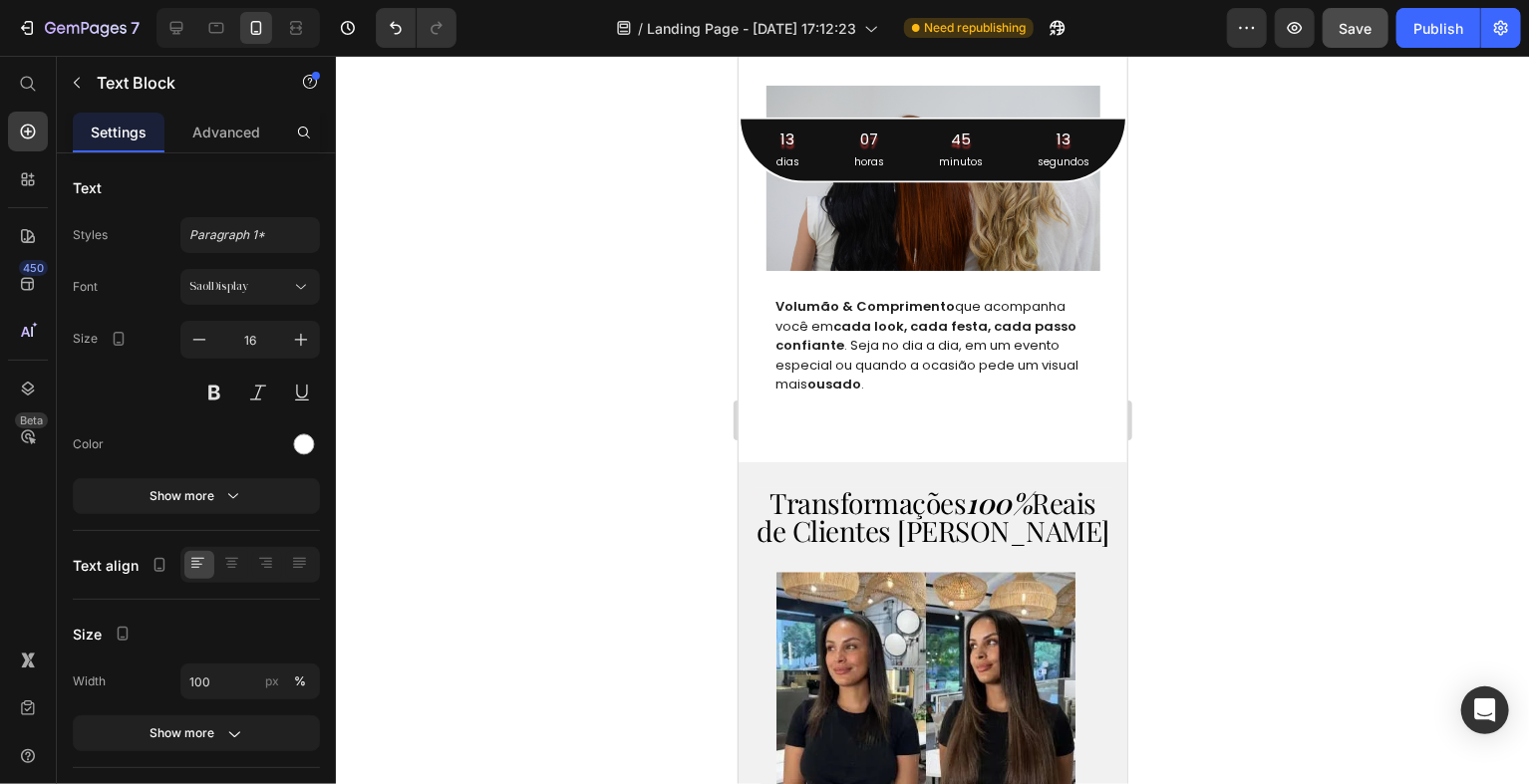 click at bounding box center (946, 18) 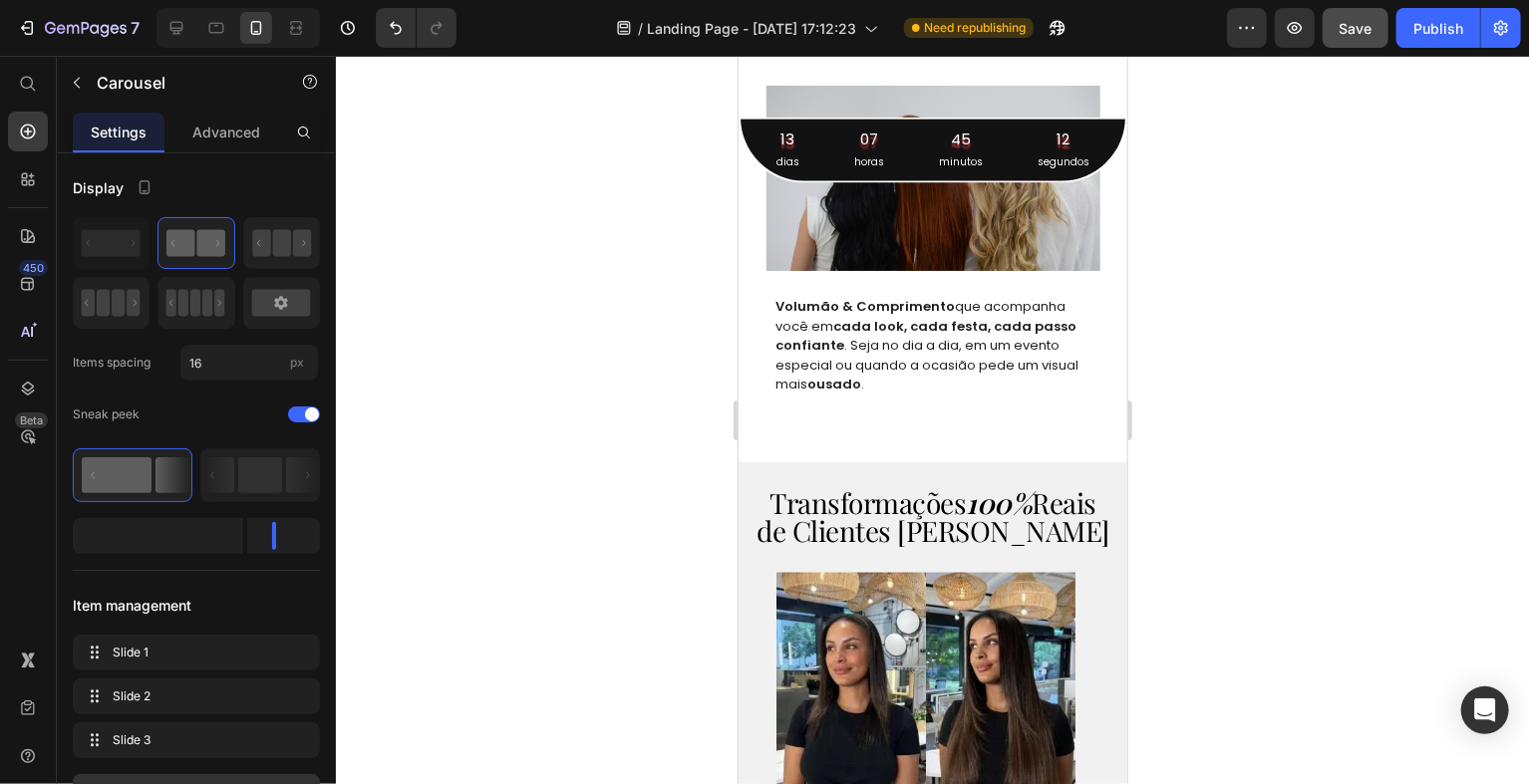 click on "Solte a parte presa para cobrir o fio invisível e, com um pente, penteie o seu aplique e estilize do jeito que preferir." at bounding box center [997, -68] 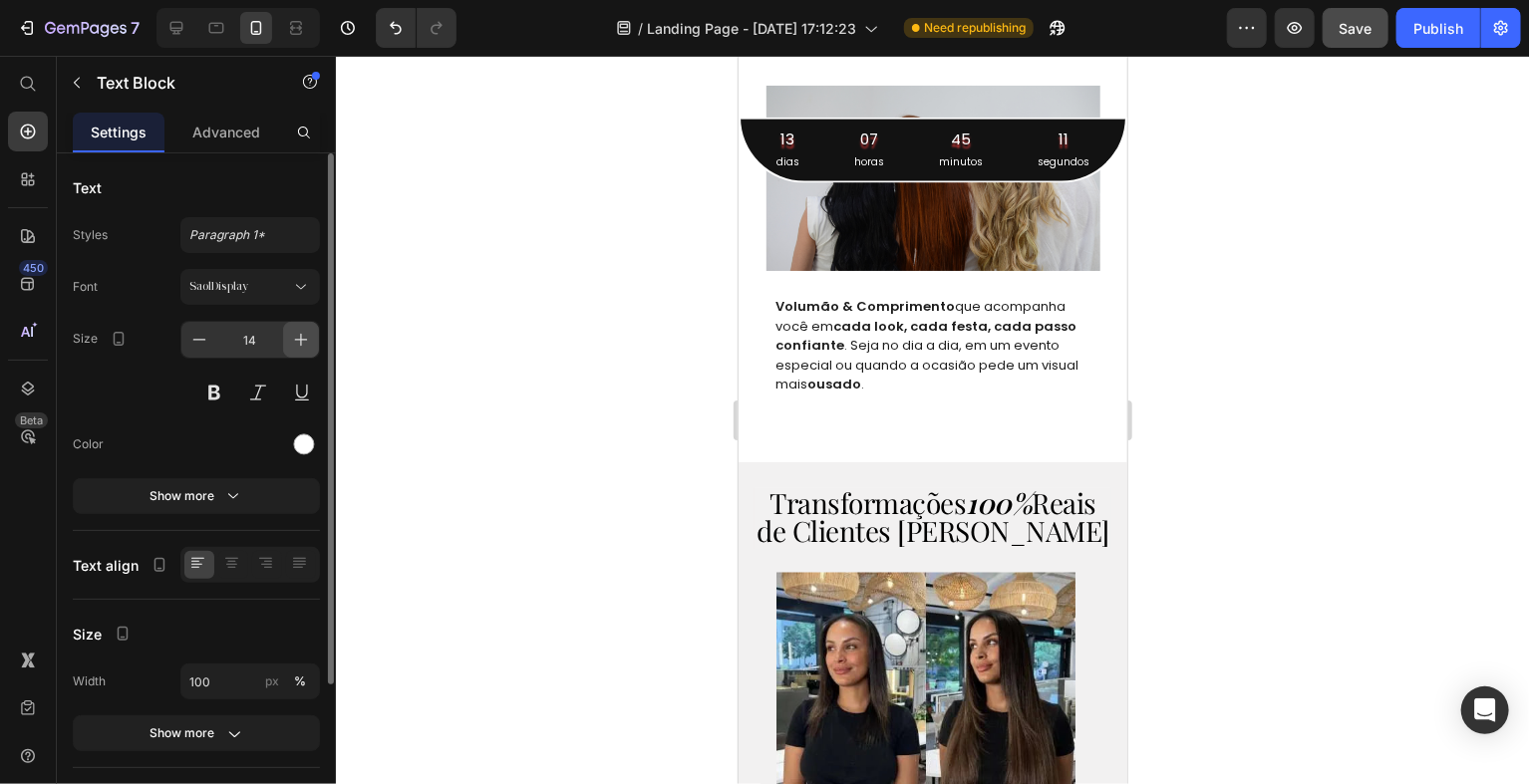 click 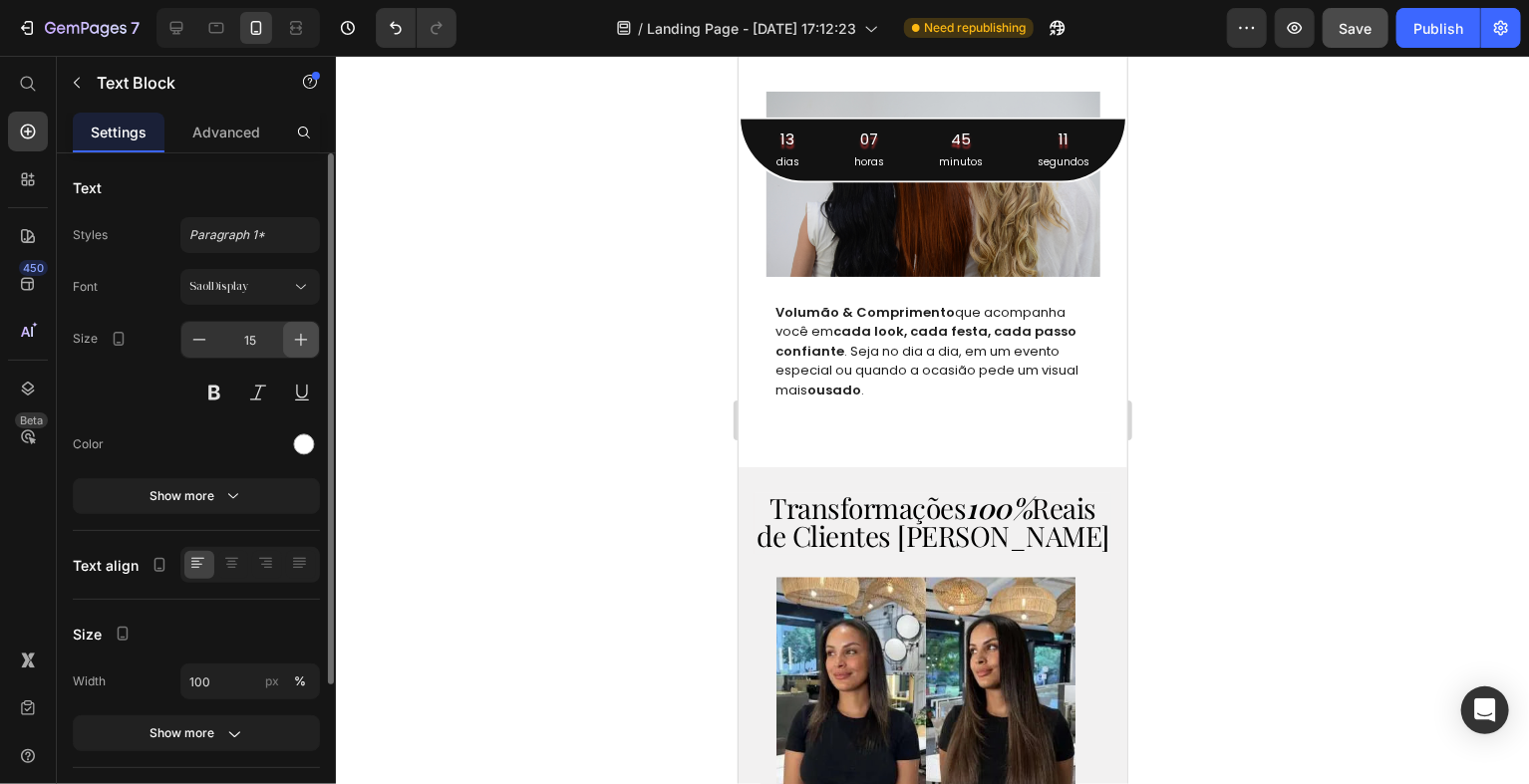 click 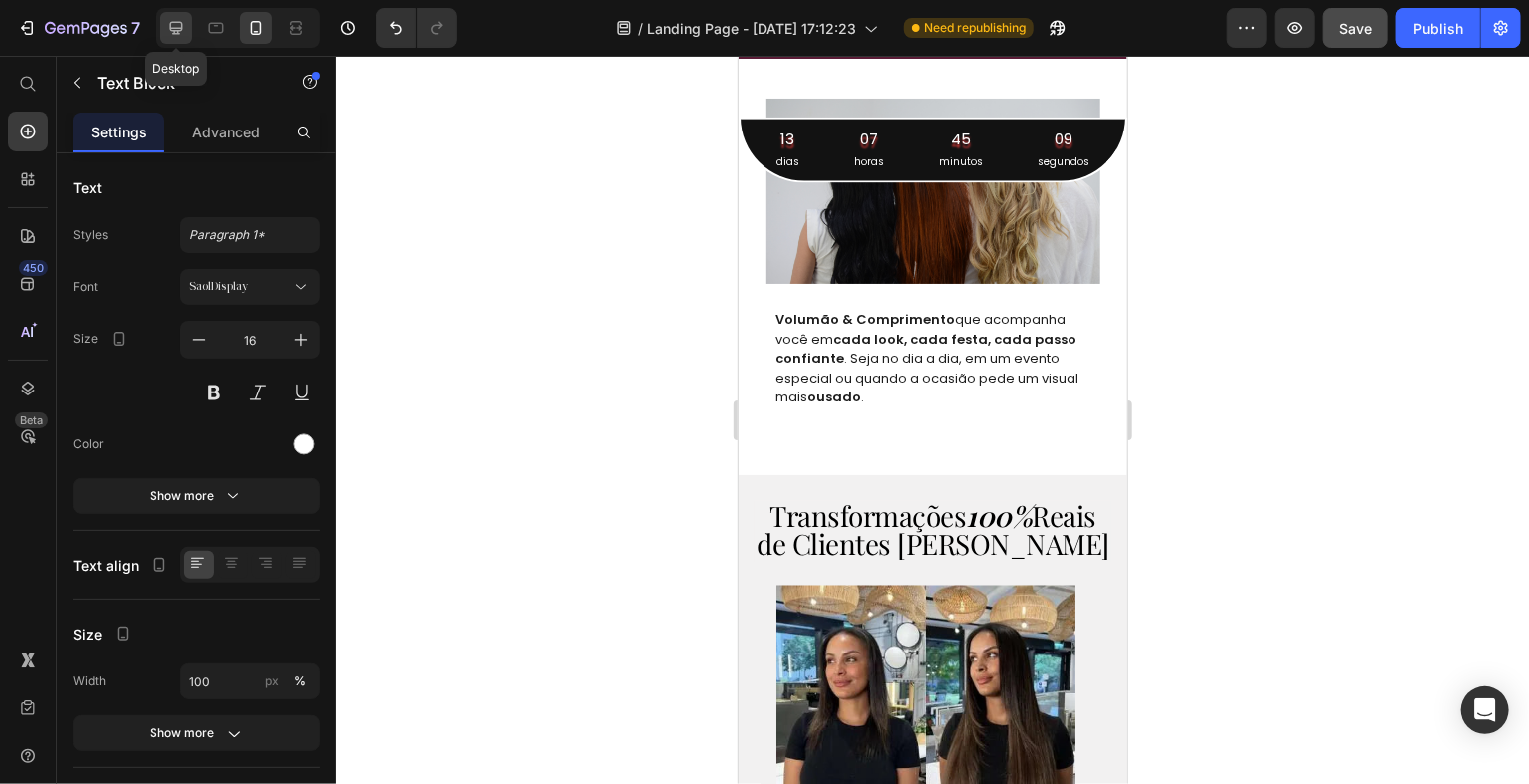 click 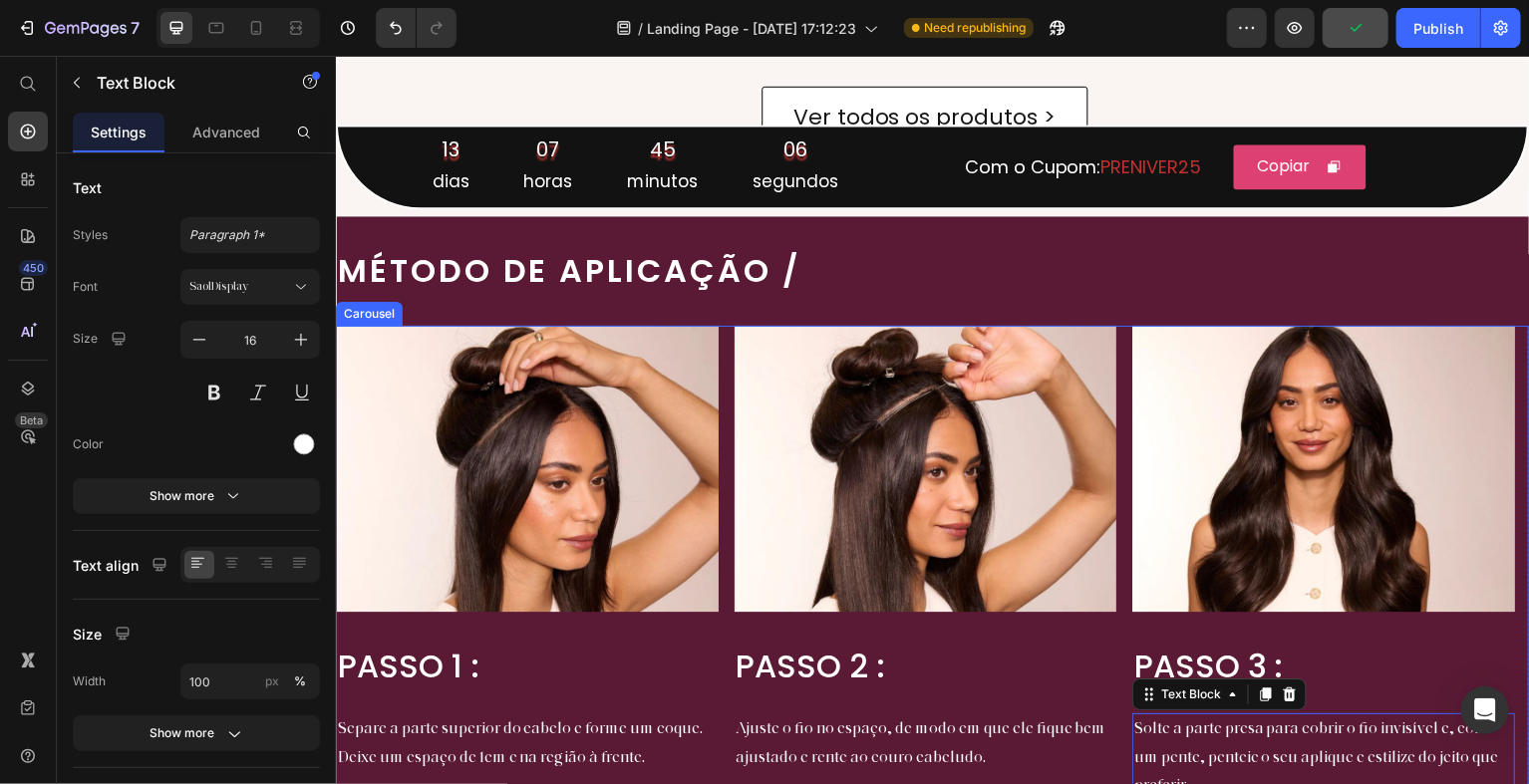 scroll, scrollTop: 1398, scrollLeft: 0, axis: vertical 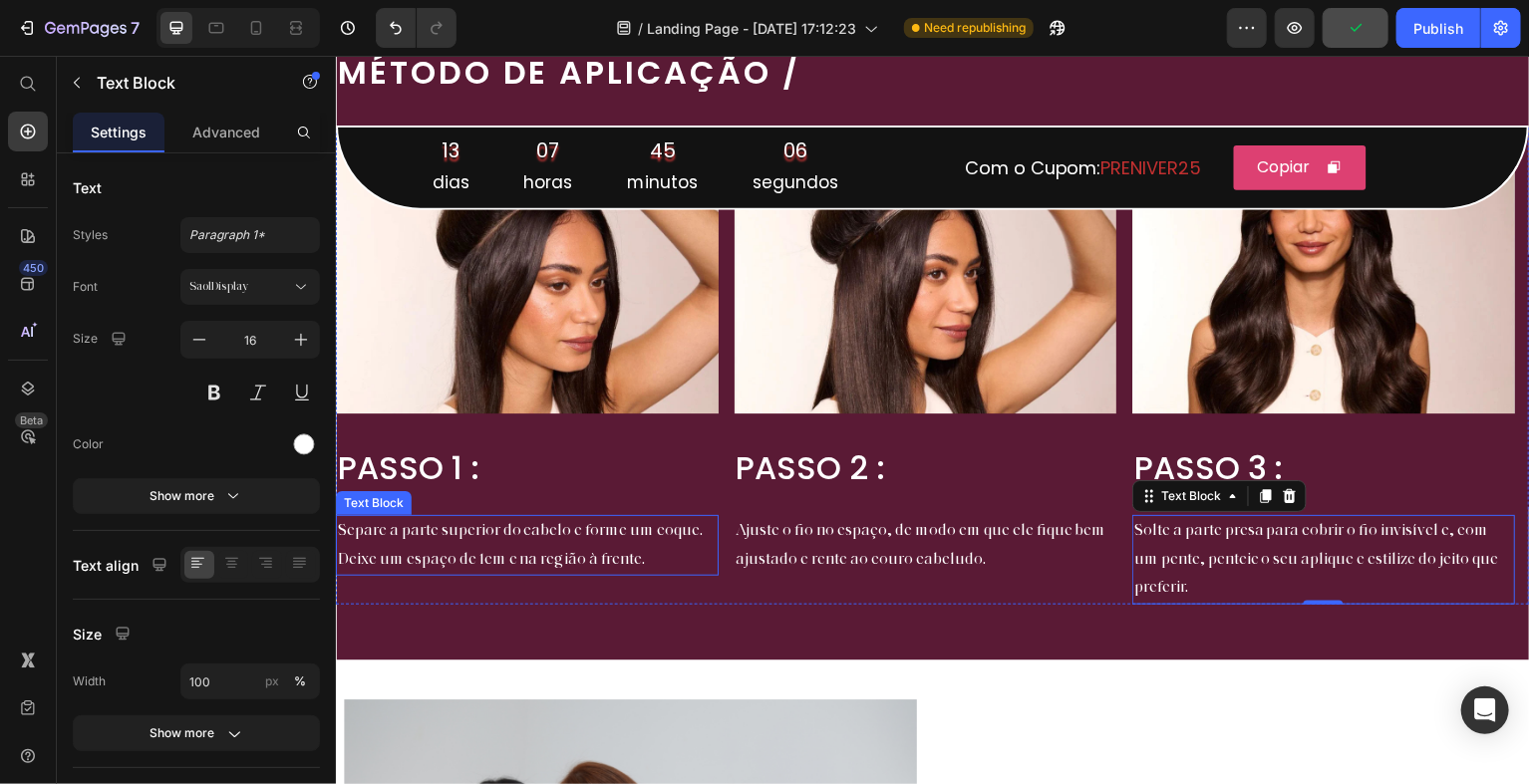 click on "Separe a parte superior do cabelo e forme um coque. Deixe um espaço de 1cm e na região à frente." at bounding box center (526, 547) 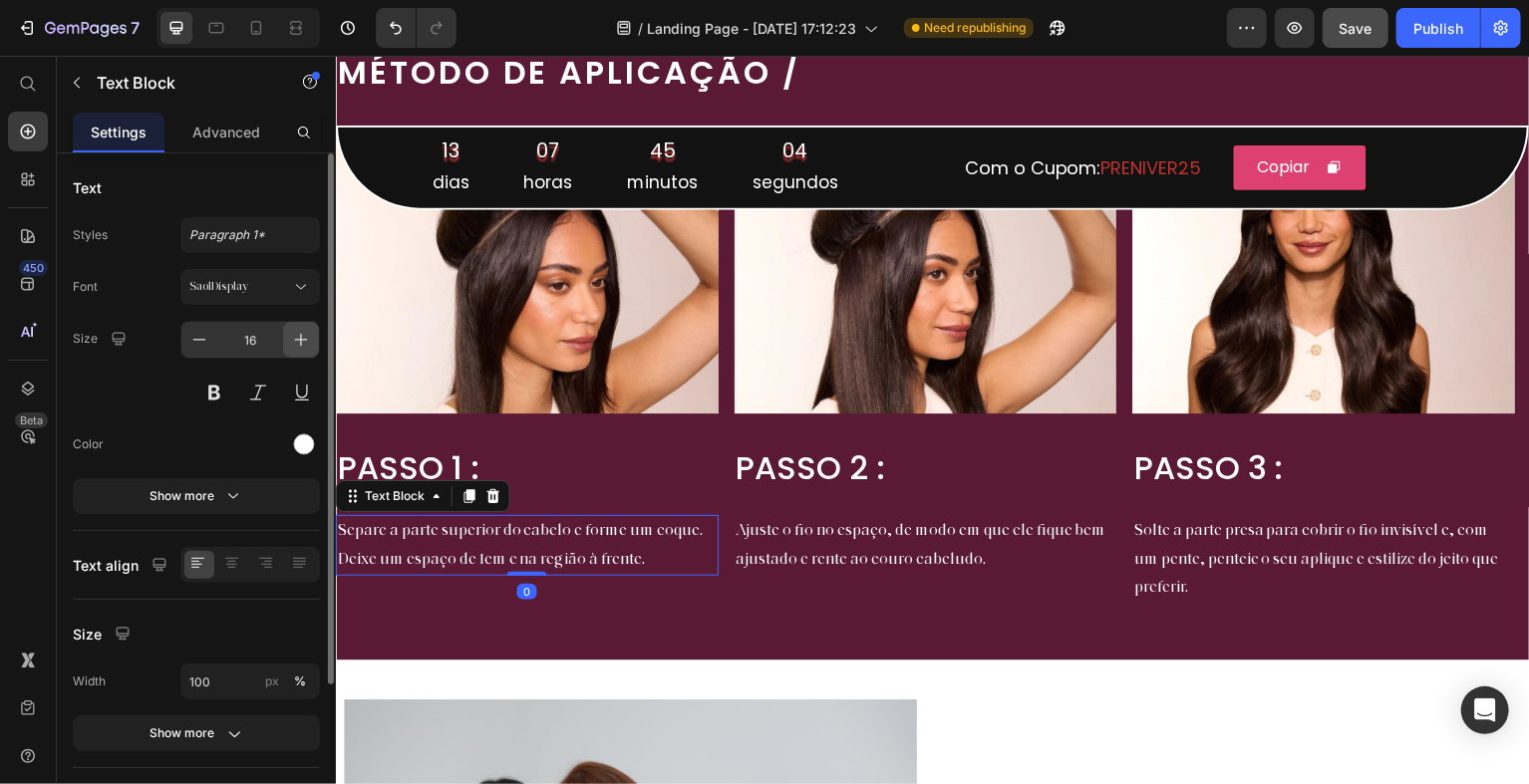 click 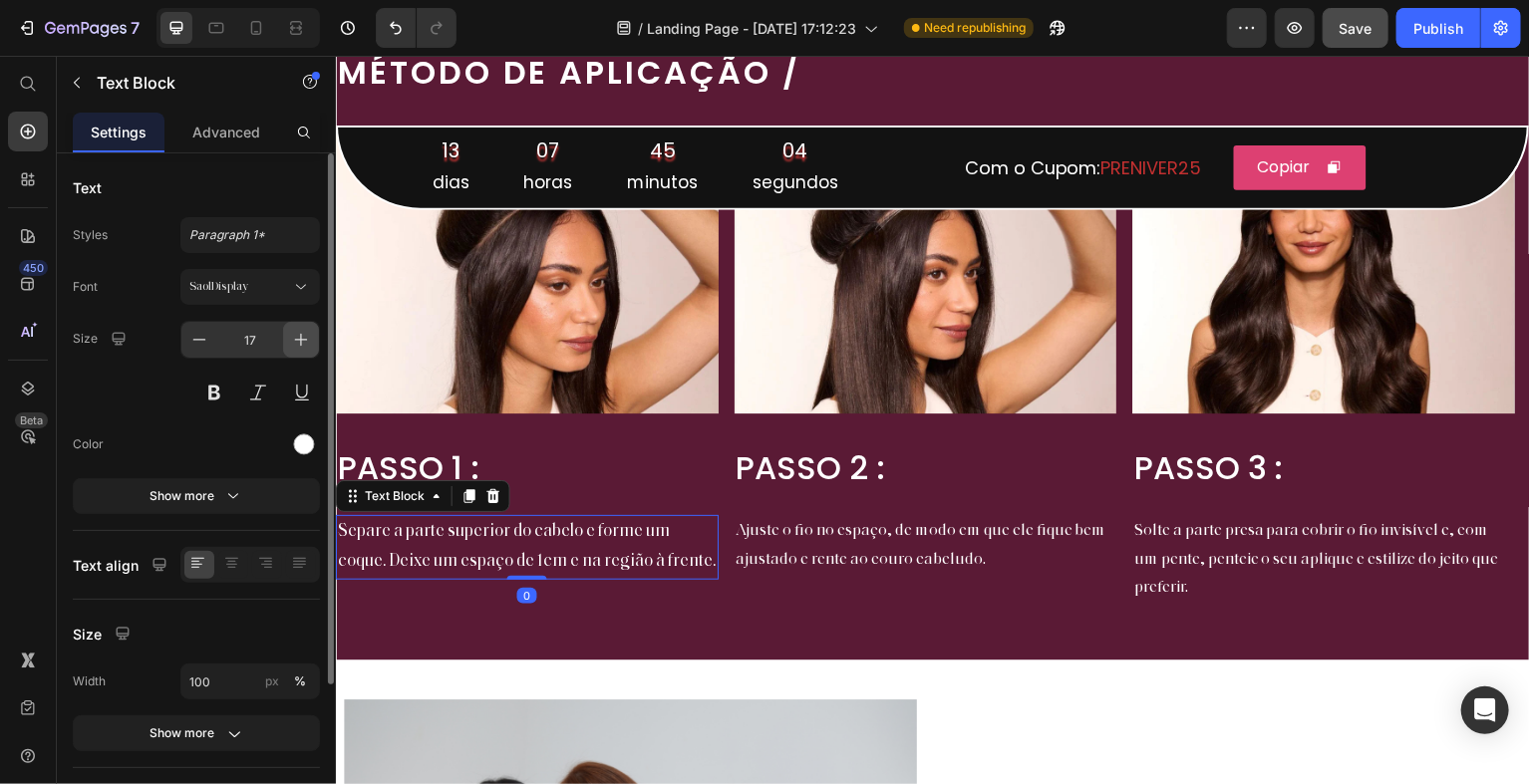 click 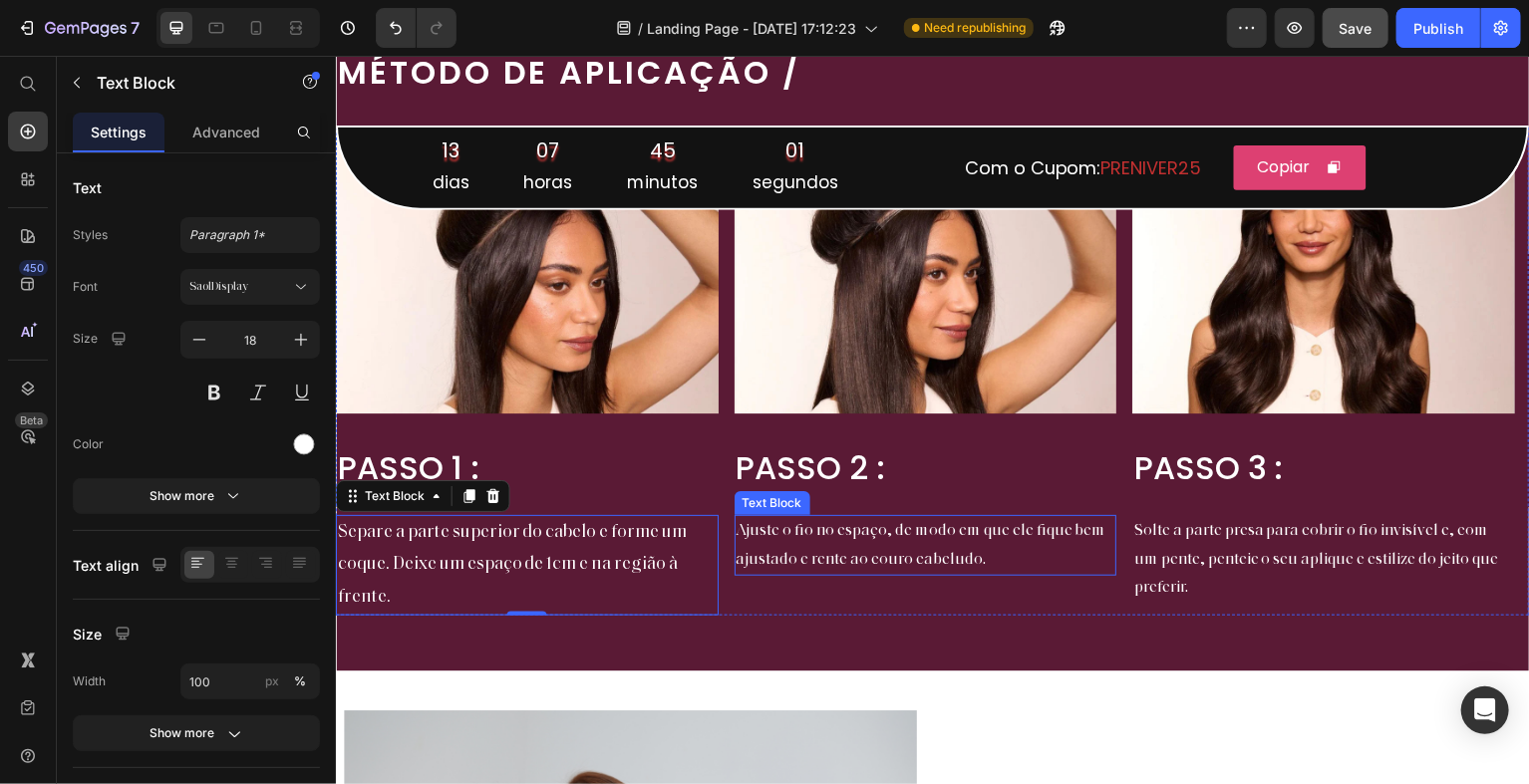 click on "Ajuste o fio no espaço, de modo em que ele fique bem ajustado e rente ao couro cabeludo." at bounding box center (926, 547) 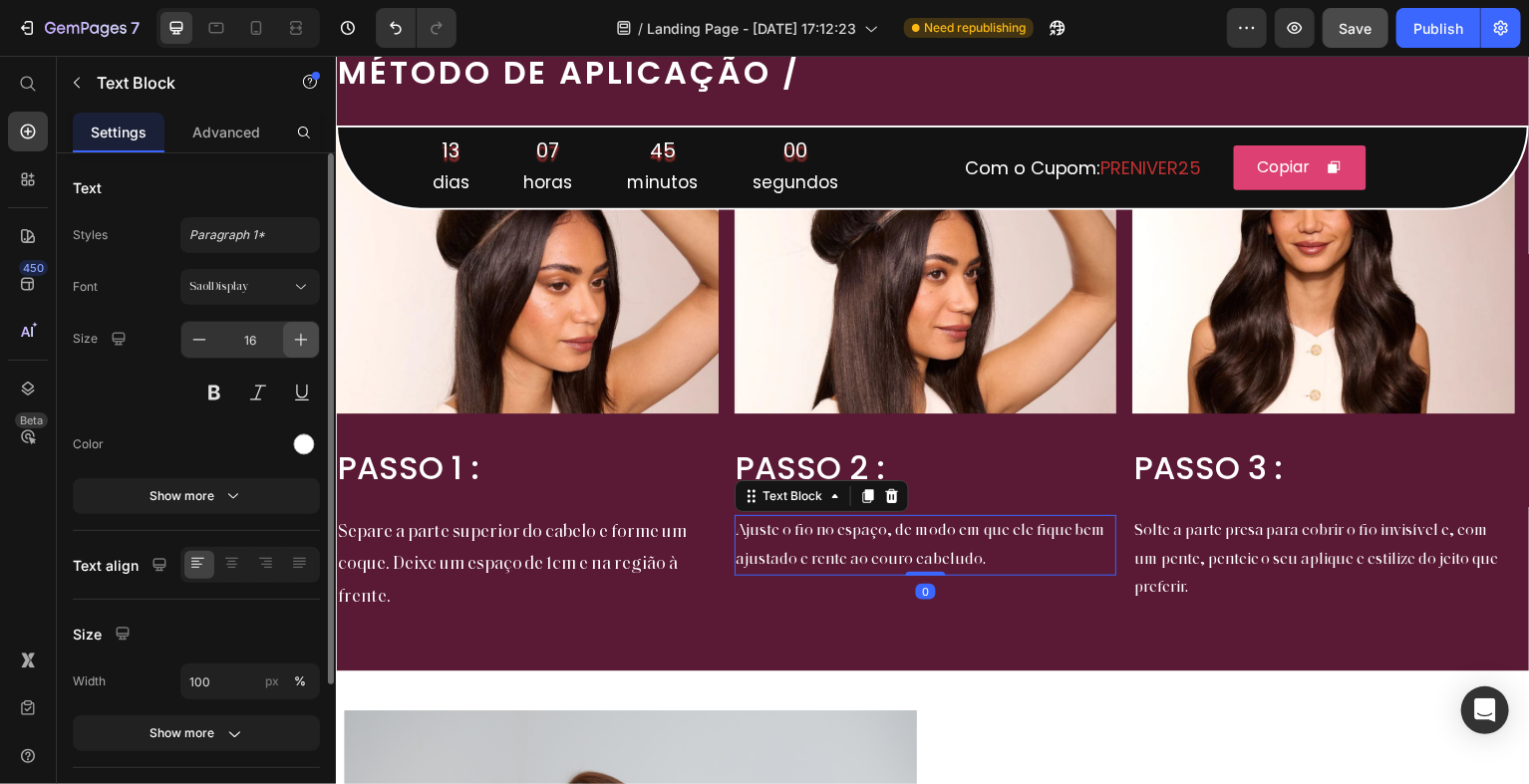 click 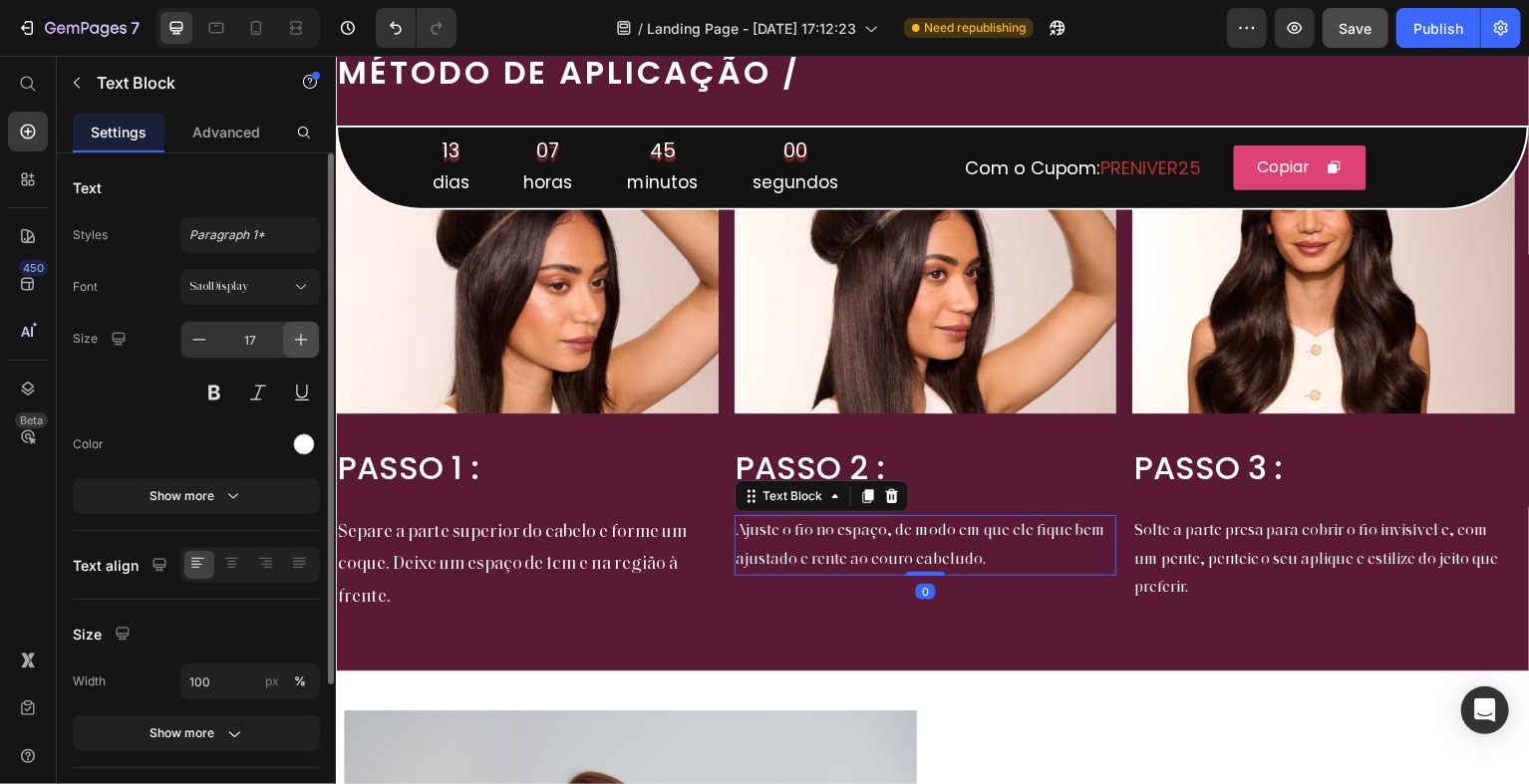 click 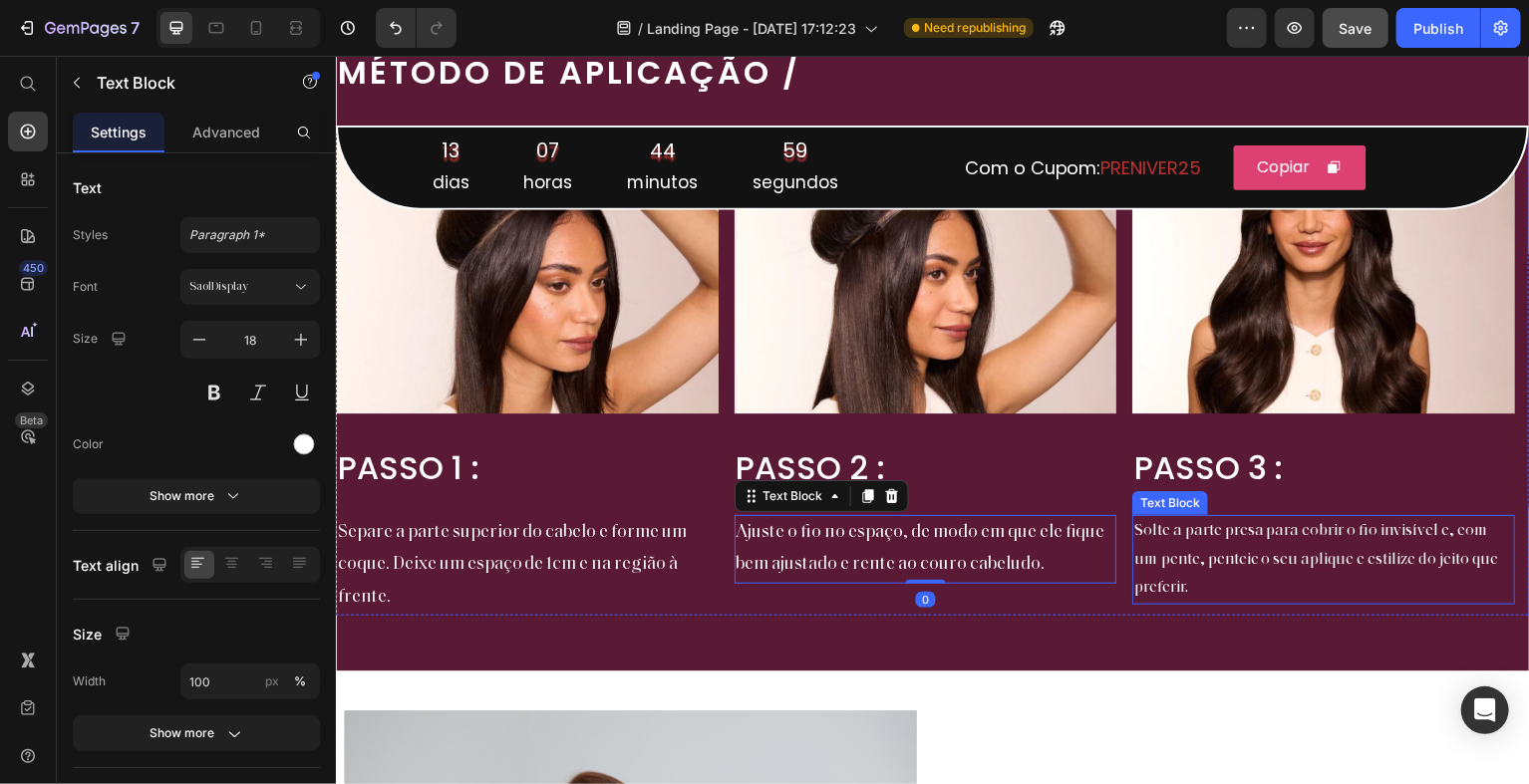 click on "Solte a parte presa para cobrir o fio invisível e, com um pente, penteie o seu aplique e estilize do jeito que preferir." at bounding box center (1325, 561) 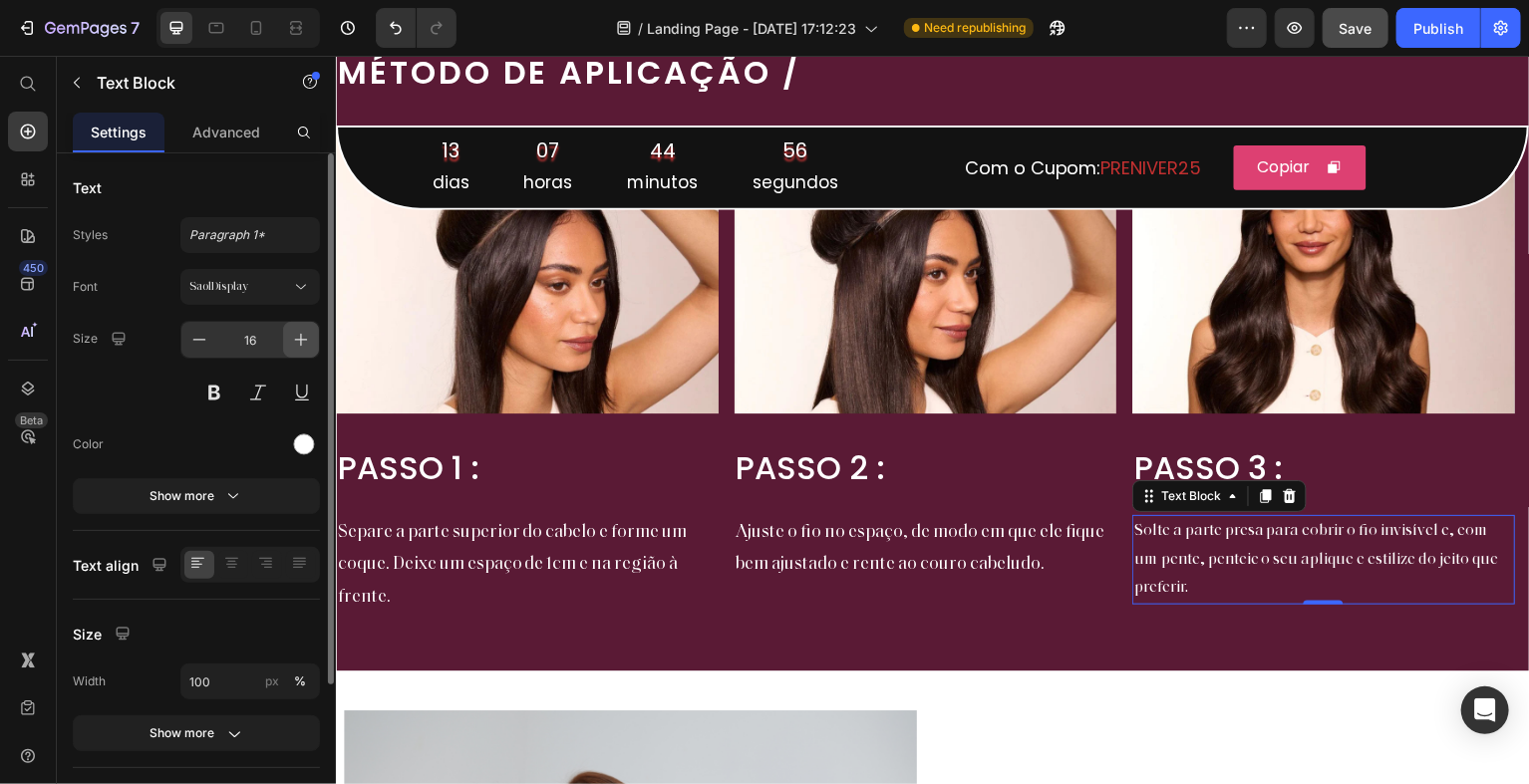 click at bounding box center (301, 340) 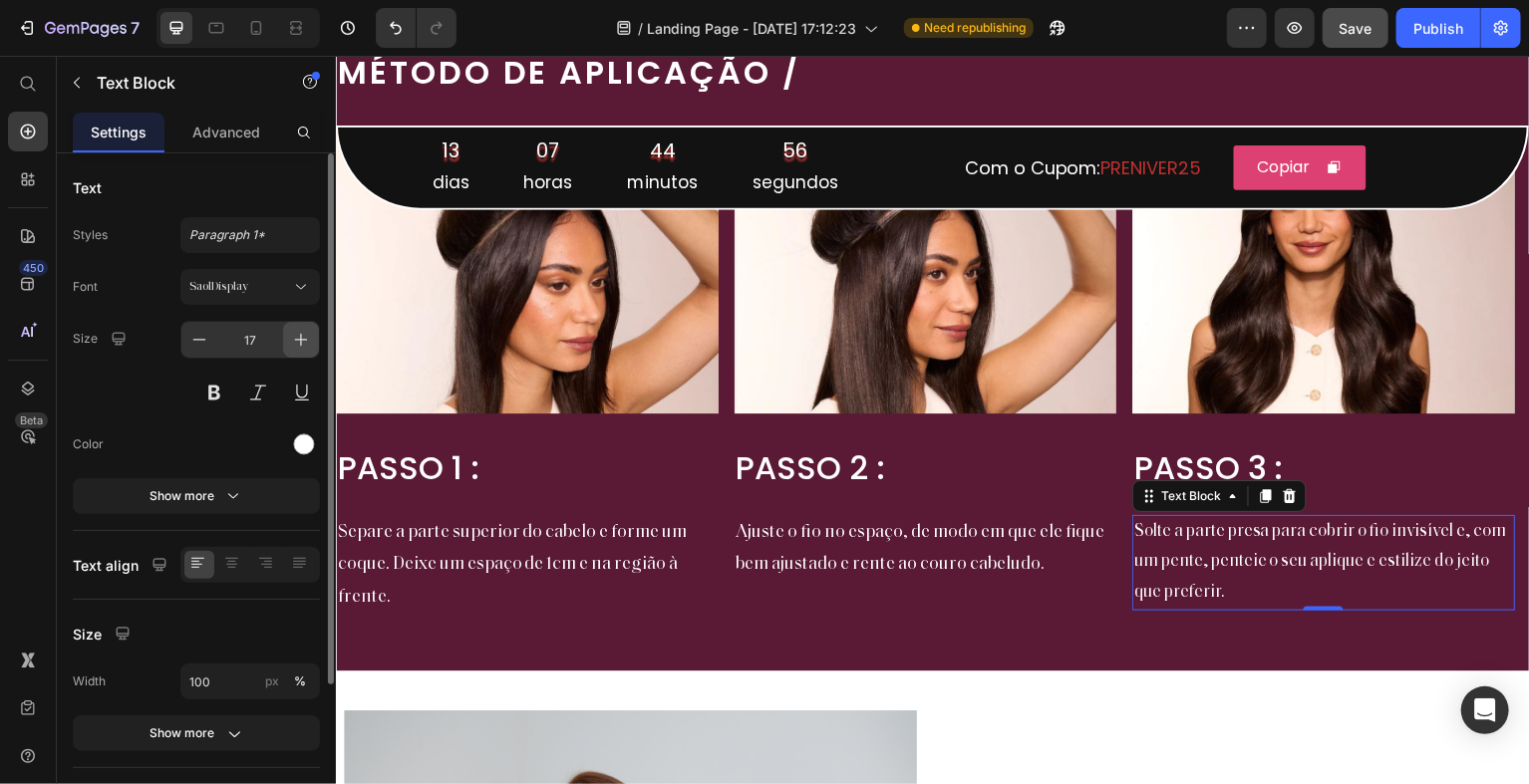 click at bounding box center (301, 340) 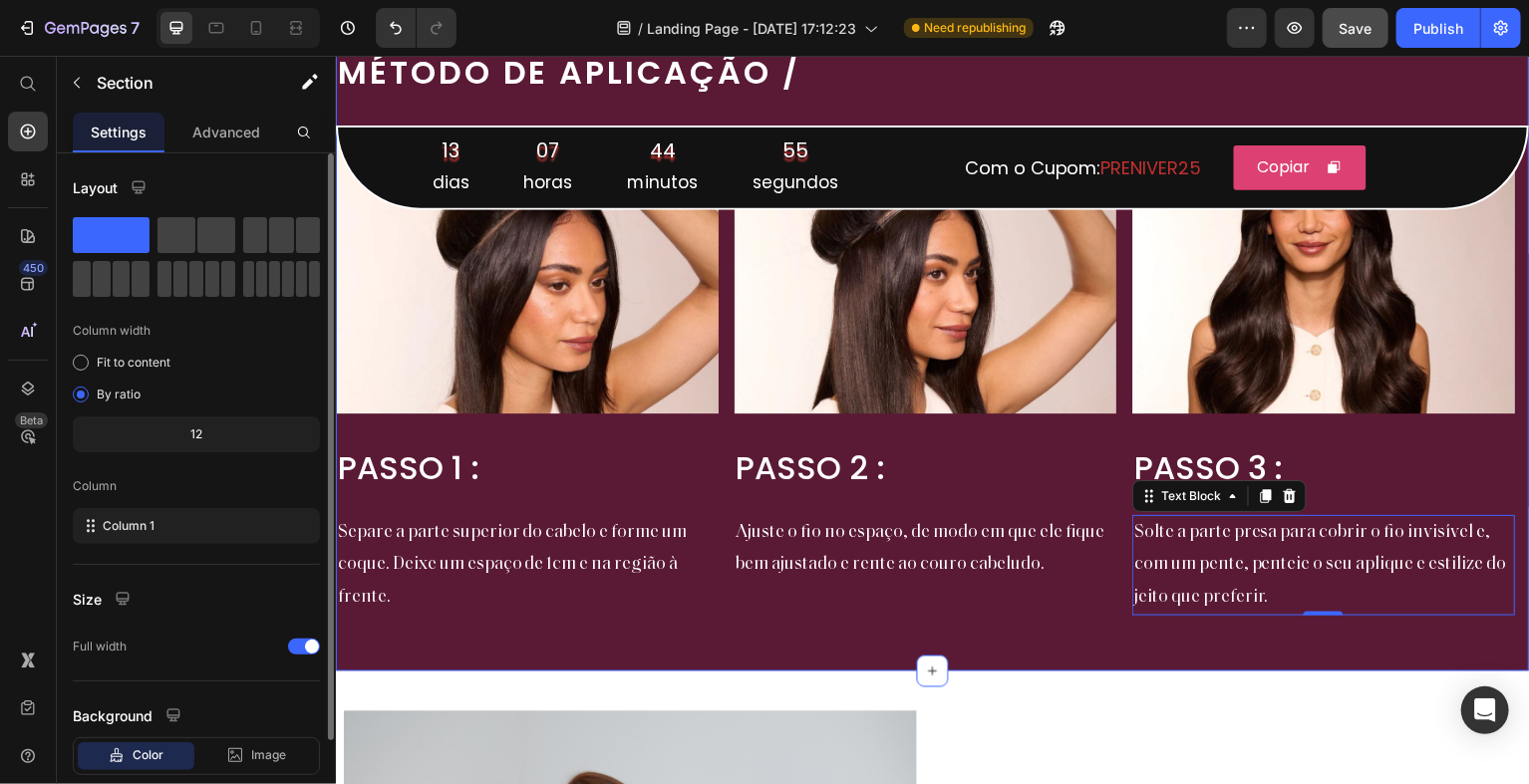 click on "Volumão & Comprimento  que acompanha você em  cada look, cada festa, cada passo confiante . Seja no dia a dia, em um evento especial ou quando a ocasião pede um visual mais  ousado . Text Block Row Image Row Section 6" at bounding box center (933, 868) 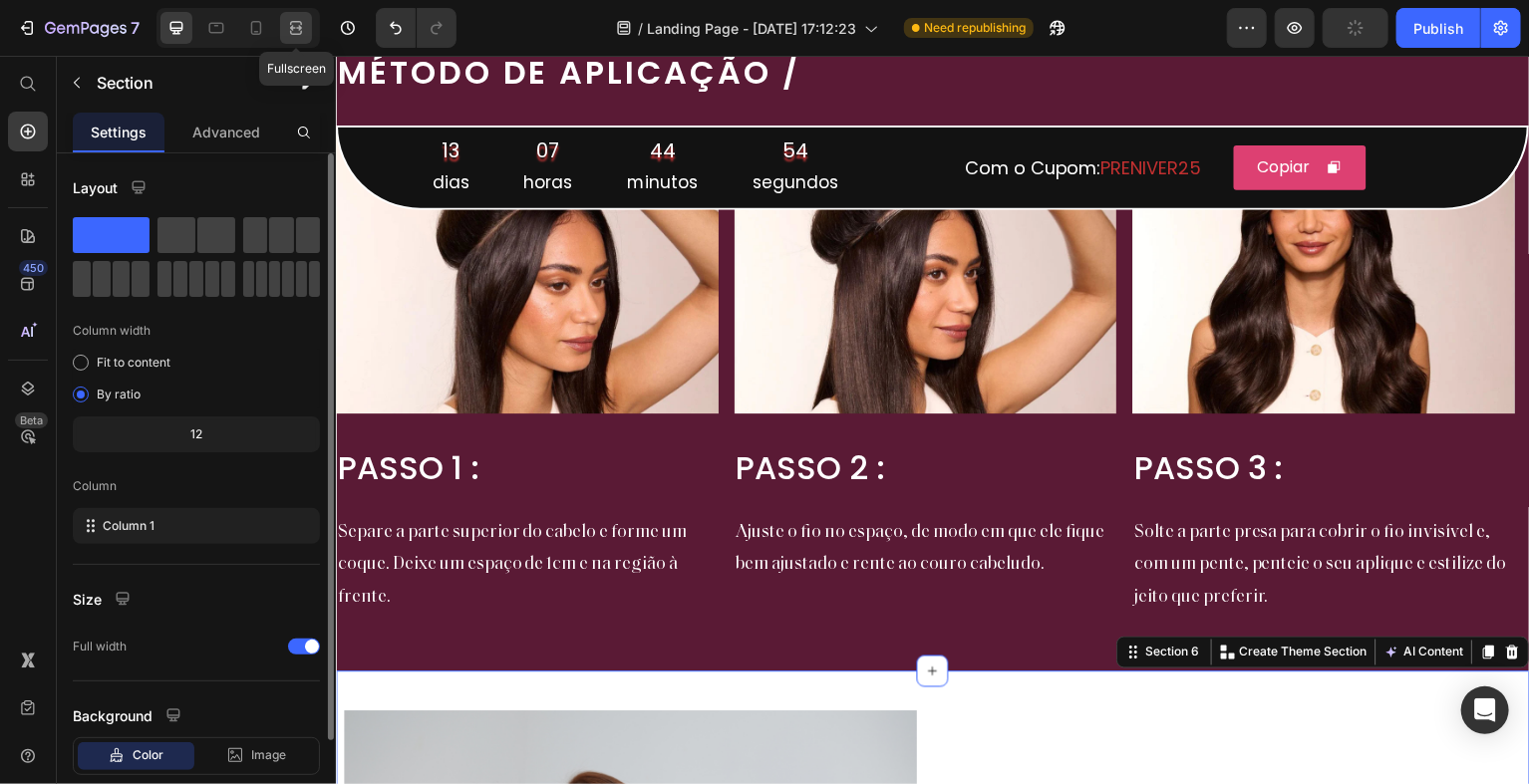 click 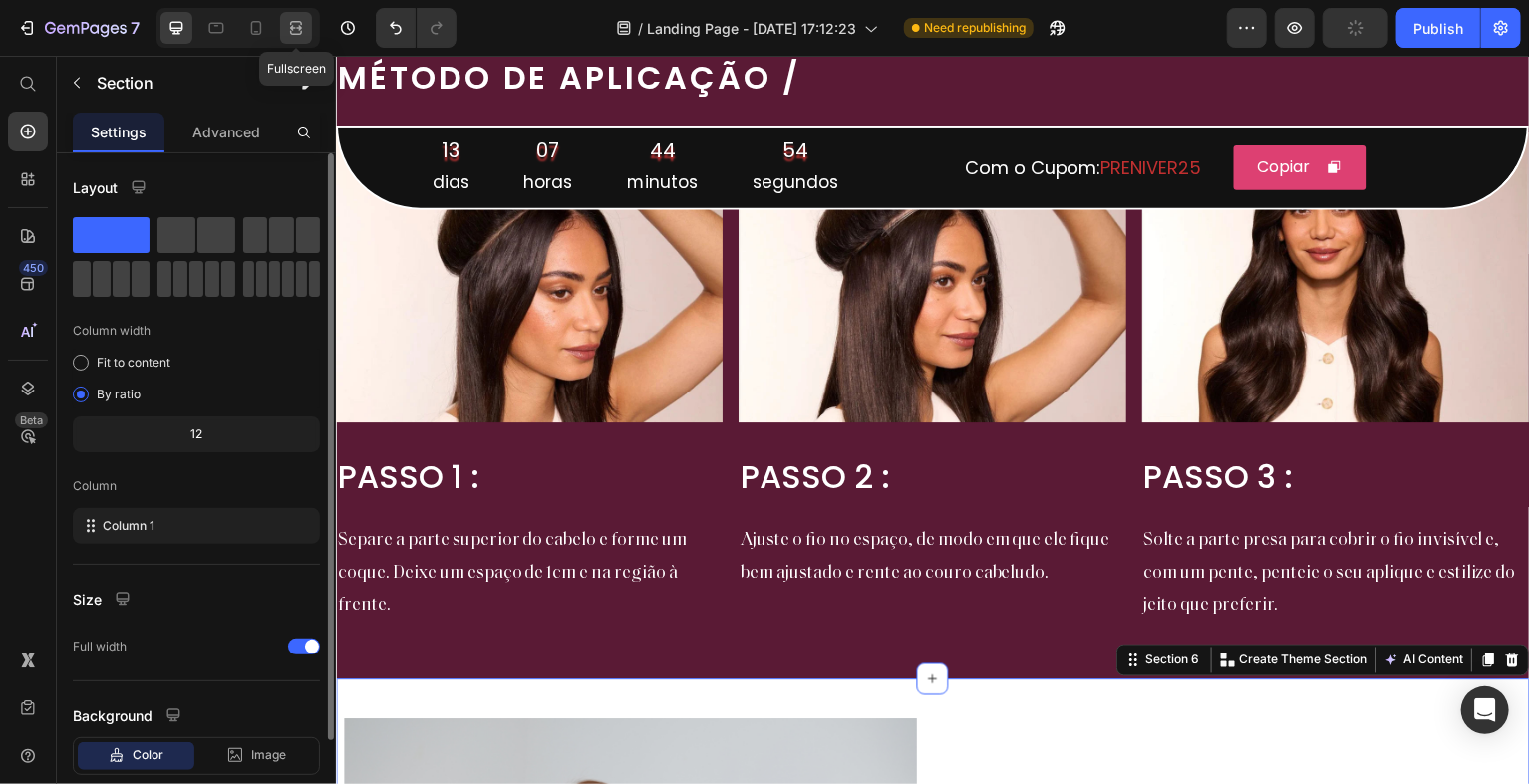 scroll, scrollTop: 1403, scrollLeft: 0, axis: vertical 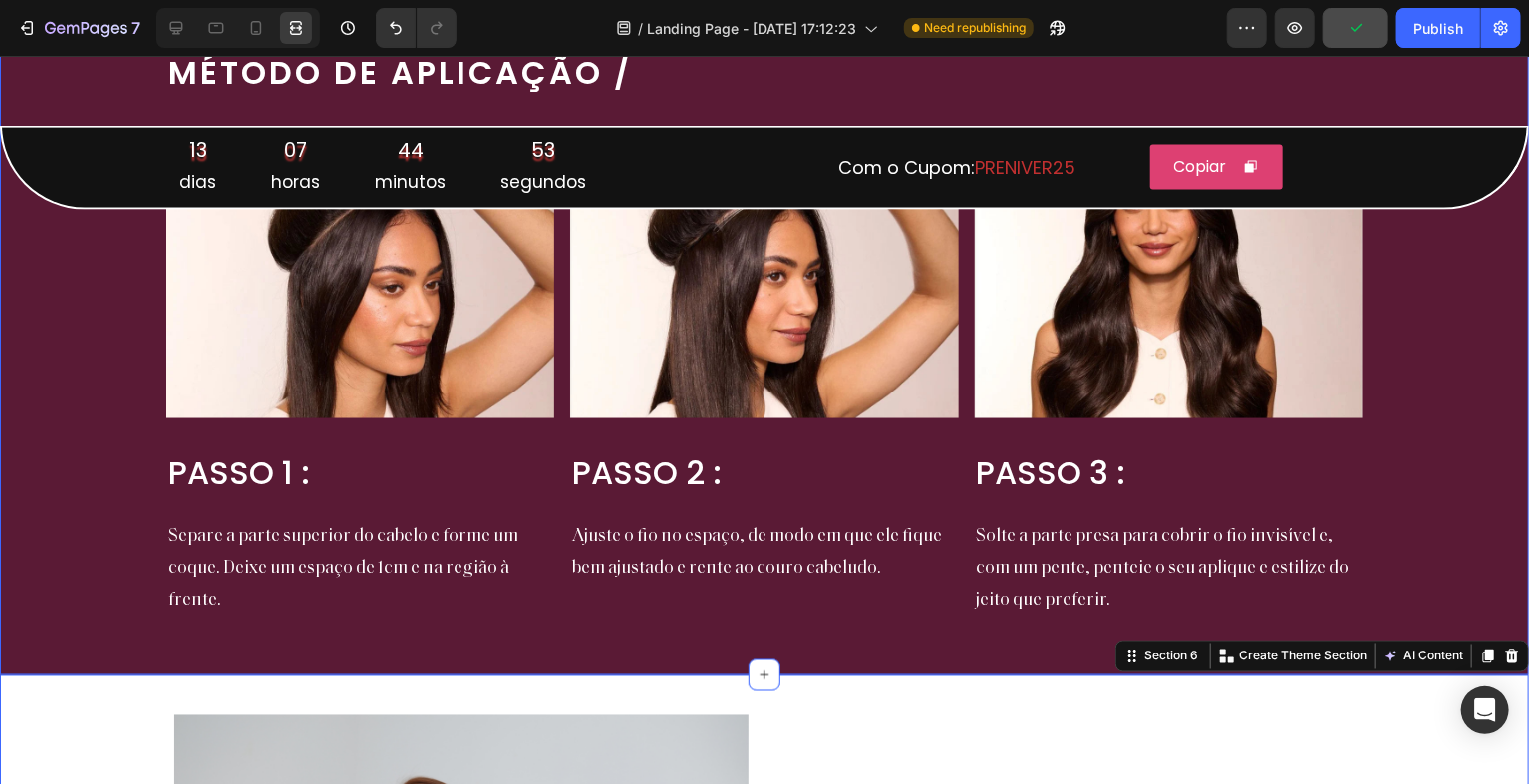 click on "MÉTODO DE APLICAÇÃO /  Heading Row Image PASSO 1 : Heading Separe a parte superior do cabelo e forme um coque. Deixe um espaço de 1cm e na região à frente. Text Block Image PASSO 2 : Heading Ajuste o fio no espaço, de modo em que ele fique bem ajustado e rente ao couro cabeludo. Text Block Image PASSO 3 : Heading Solte a parte presa para cobrir o fio invisível e, com um pente, penteie o seu aplique e estilize do jeito que preferir. Text Block Carousel Row" at bounding box center (764, 350) 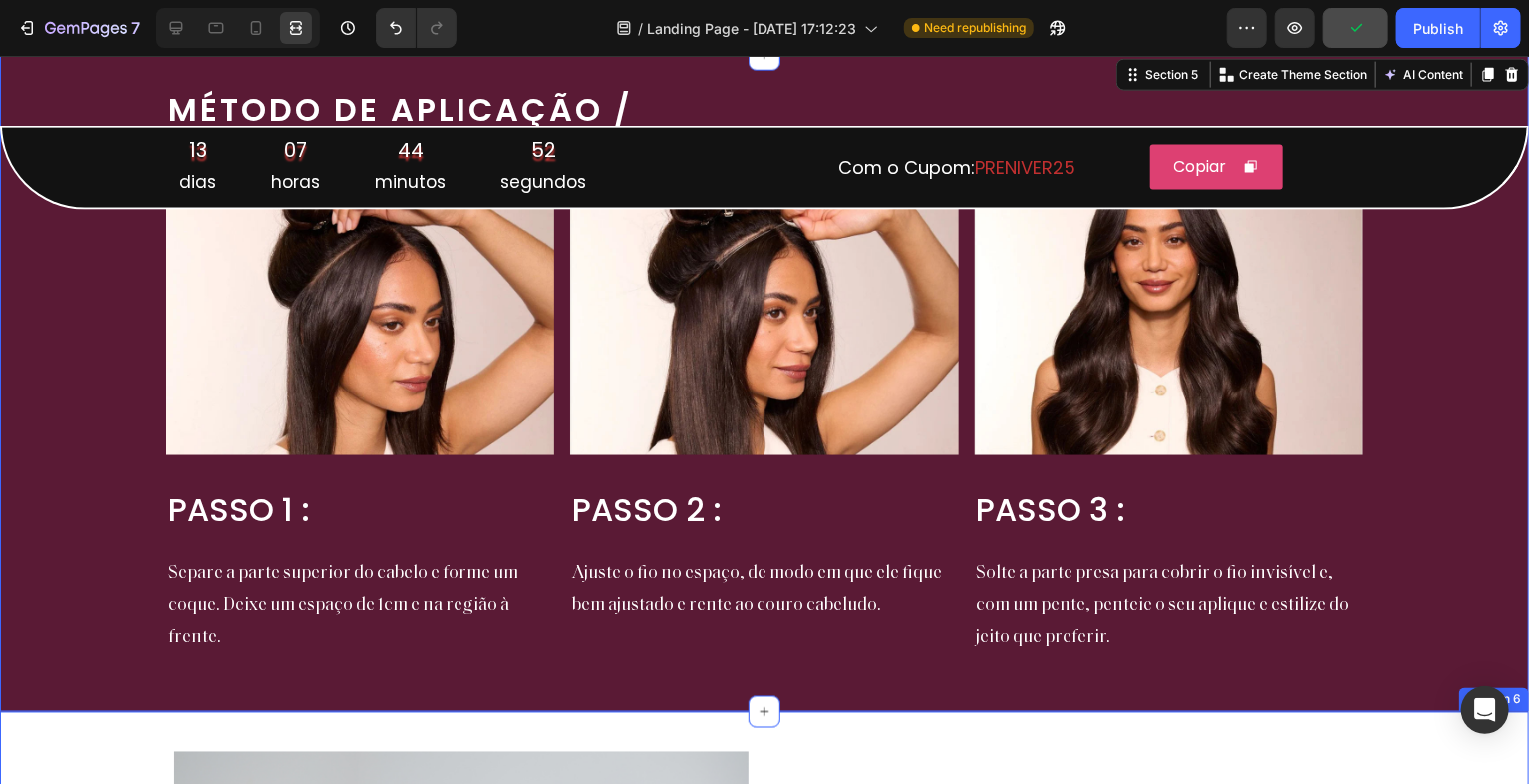 scroll, scrollTop: 1303, scrollLeft: 0, axis: vertical 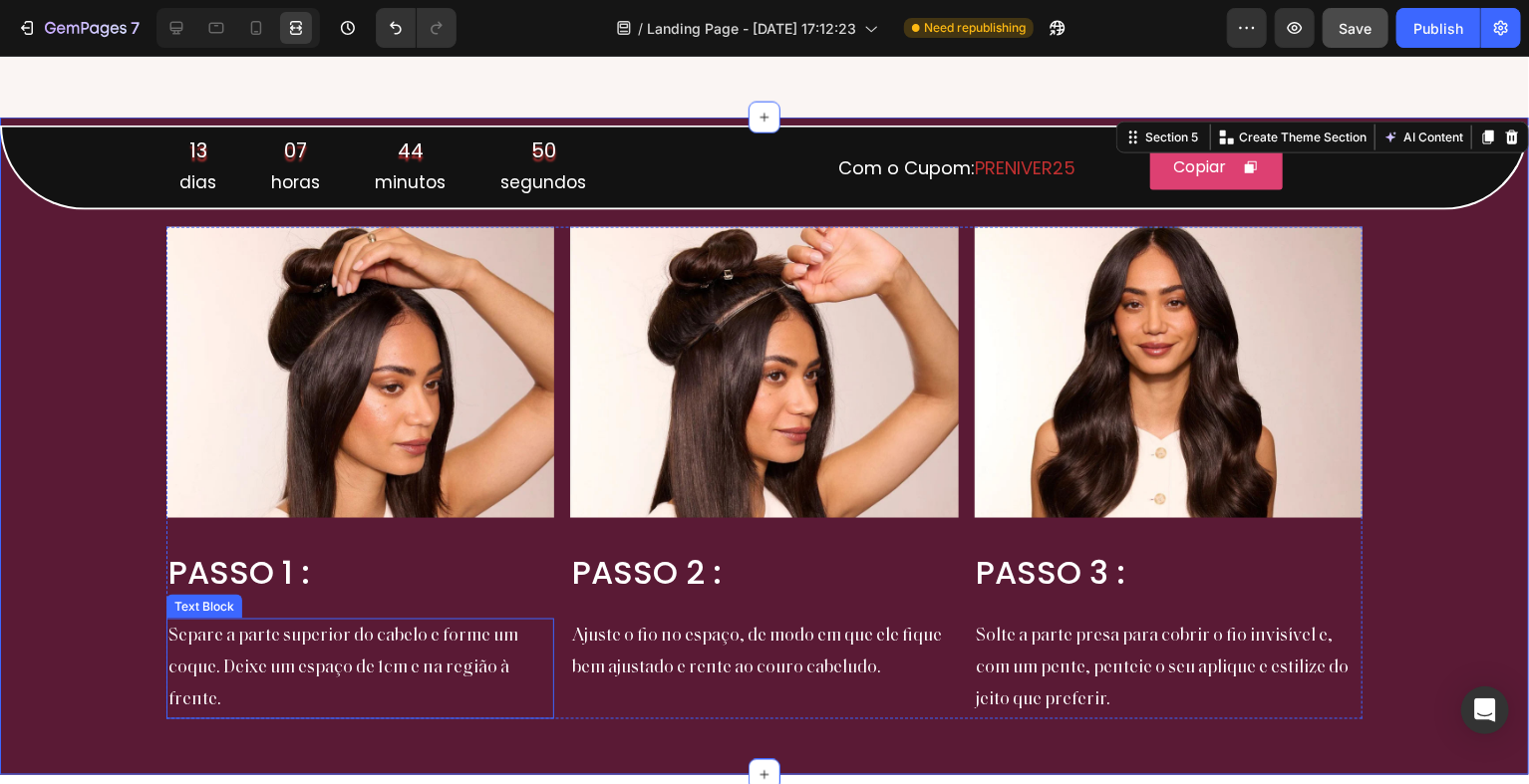 click on "Separe a parte superior do cabelo e forme um coque. Deixe um espaço de 1cm e na região à frente." at bounding box center (360, 667) 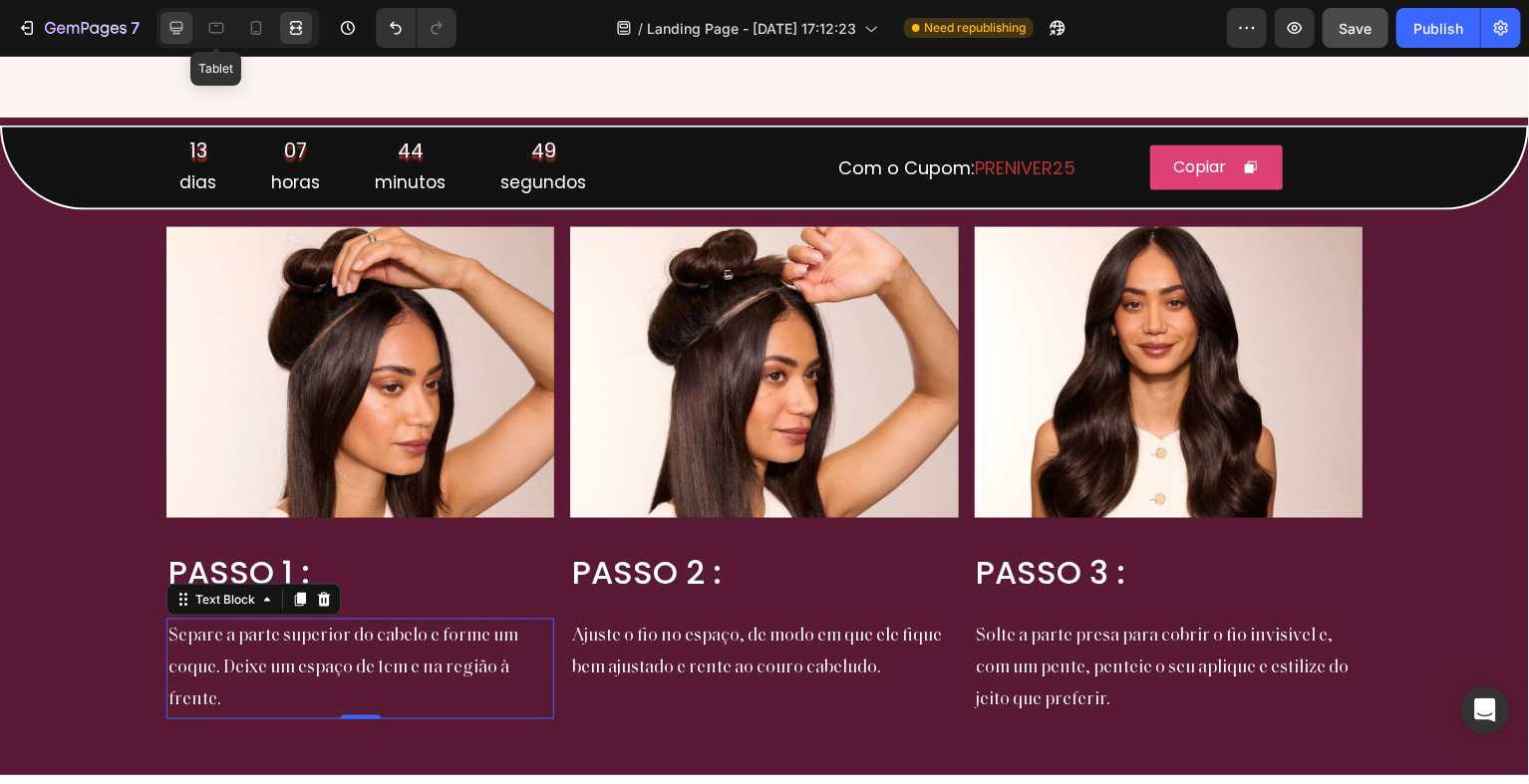 click 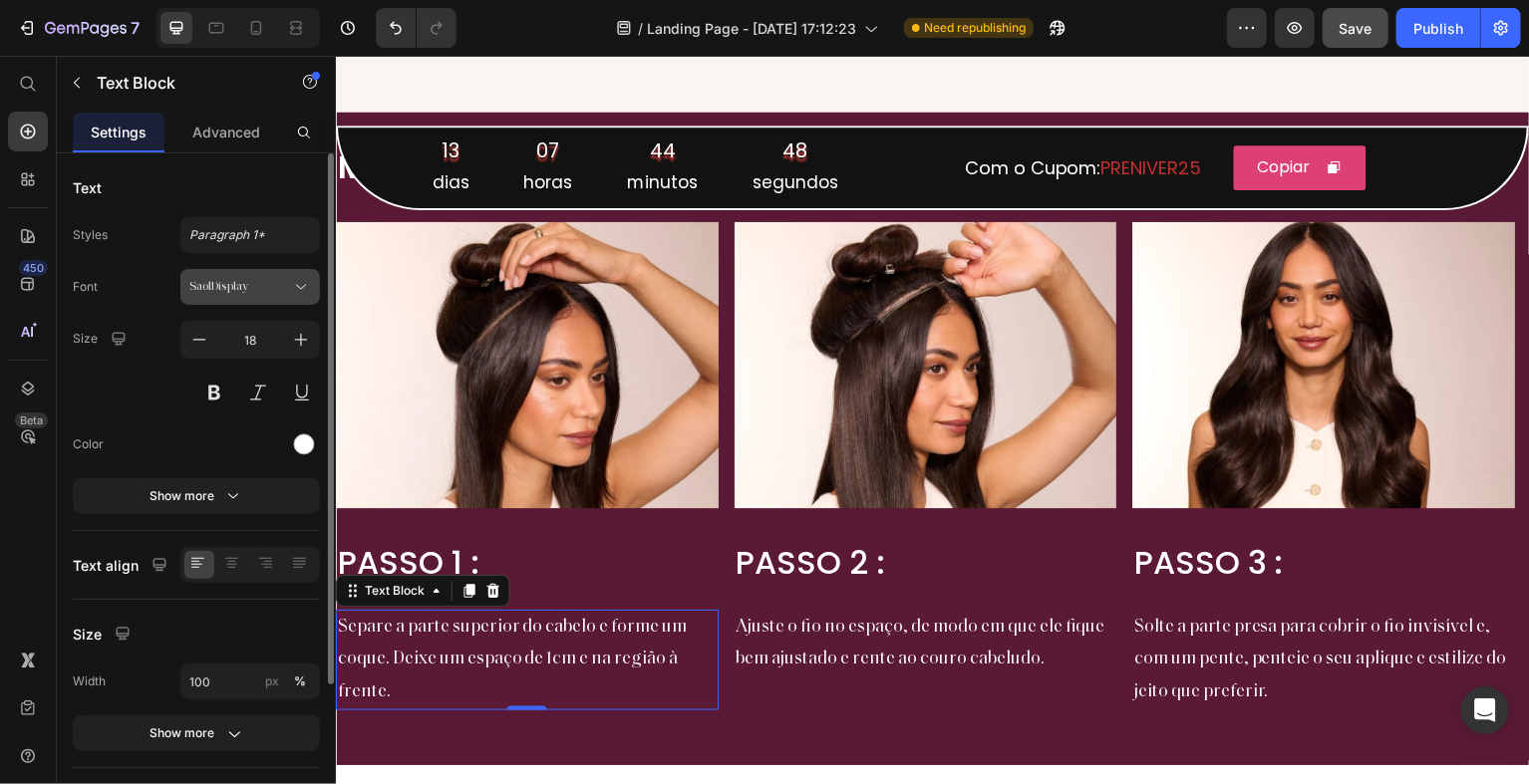 click on "SaolDisplay" at bounding box center [240, 287] 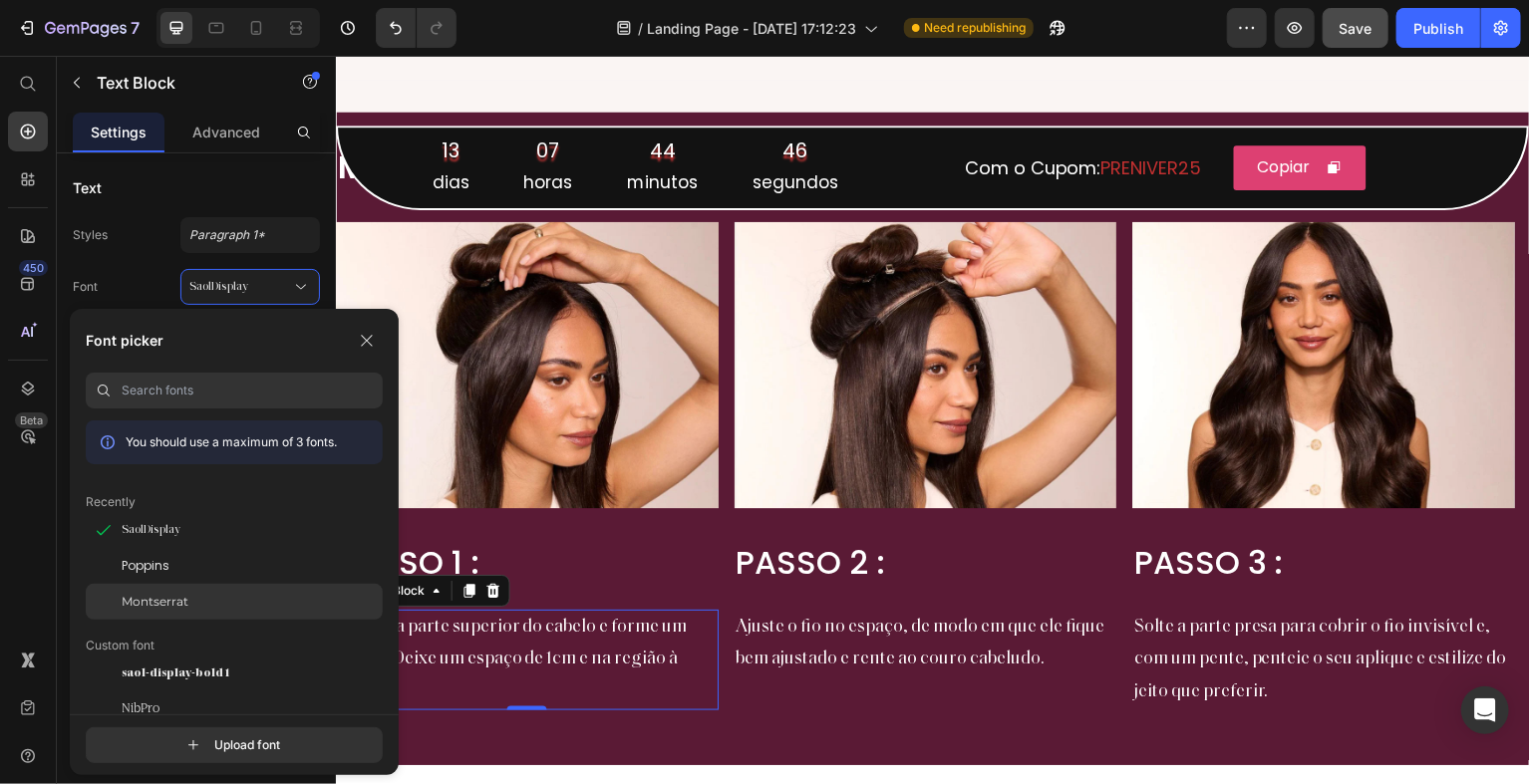 click on "Montserrat" 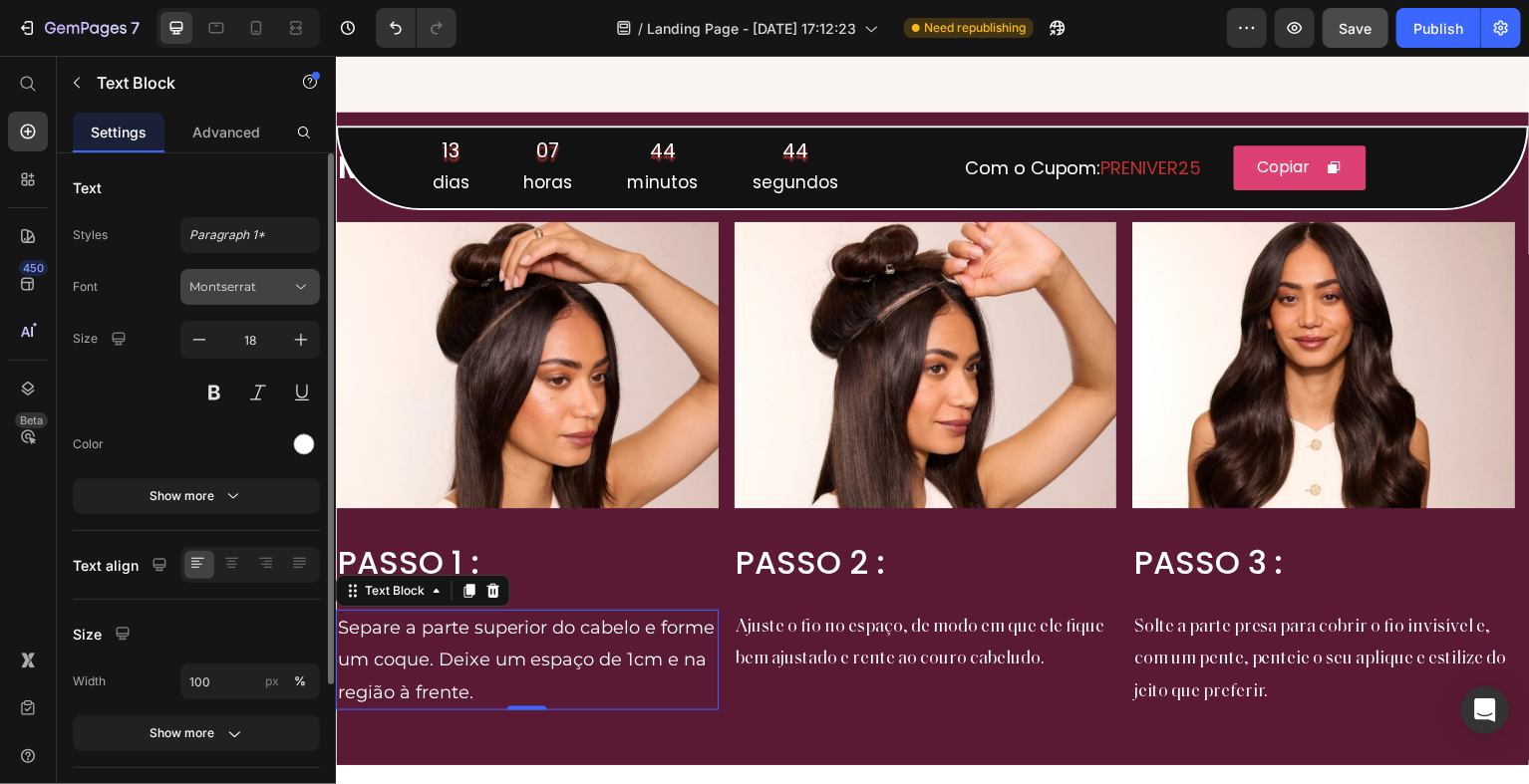 click on "Montserrat" at bounding box center [250, 287] 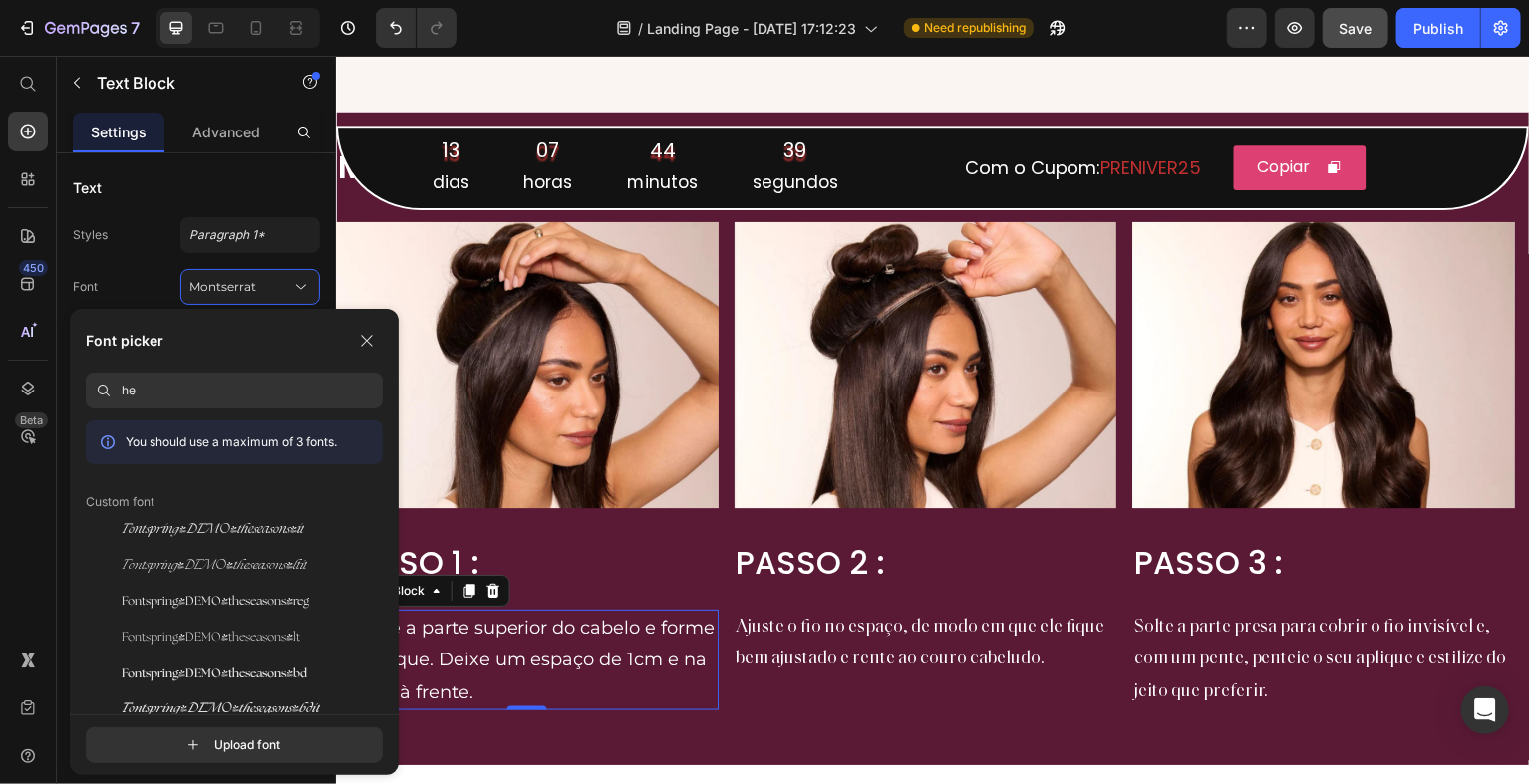 type on "h" 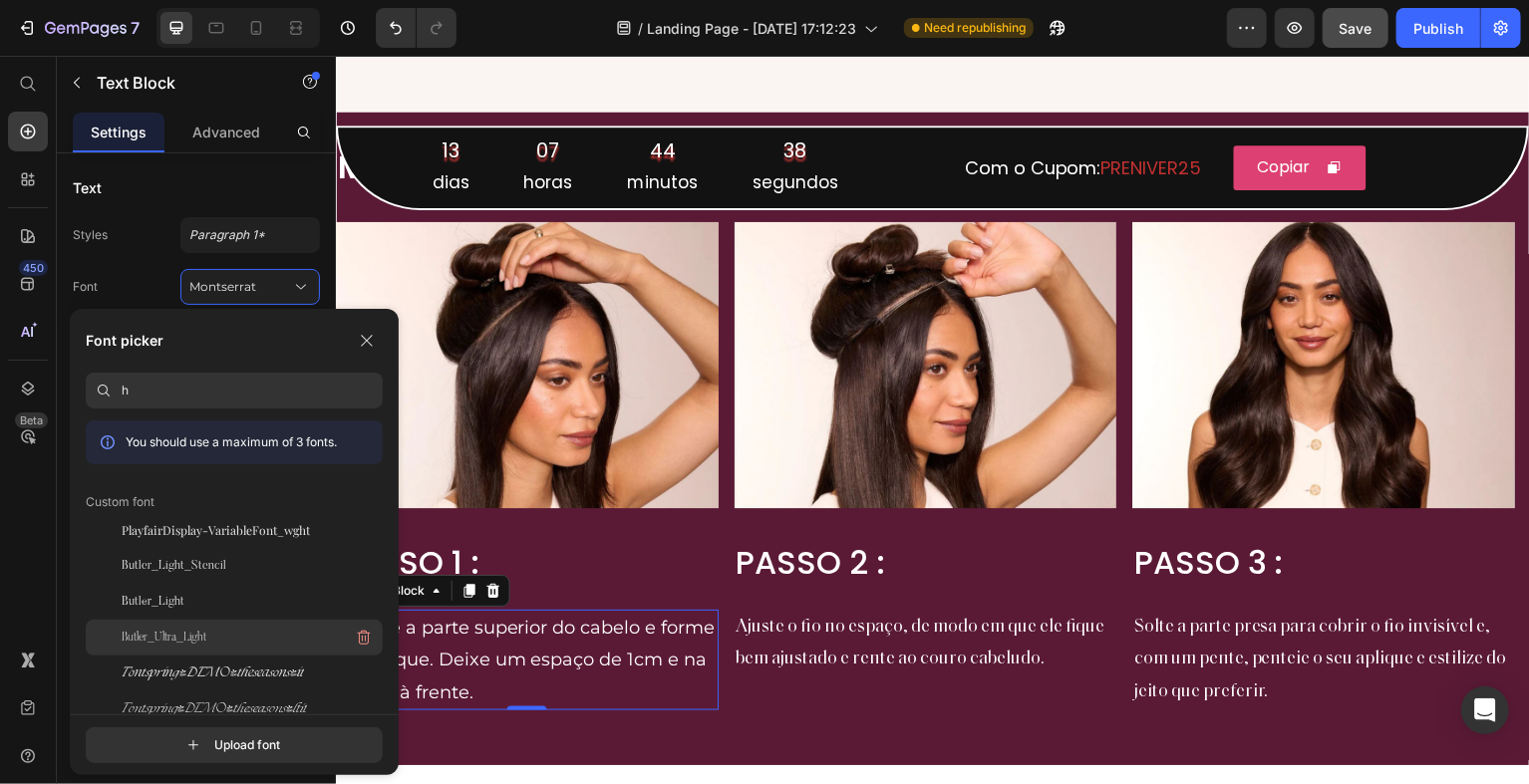 type 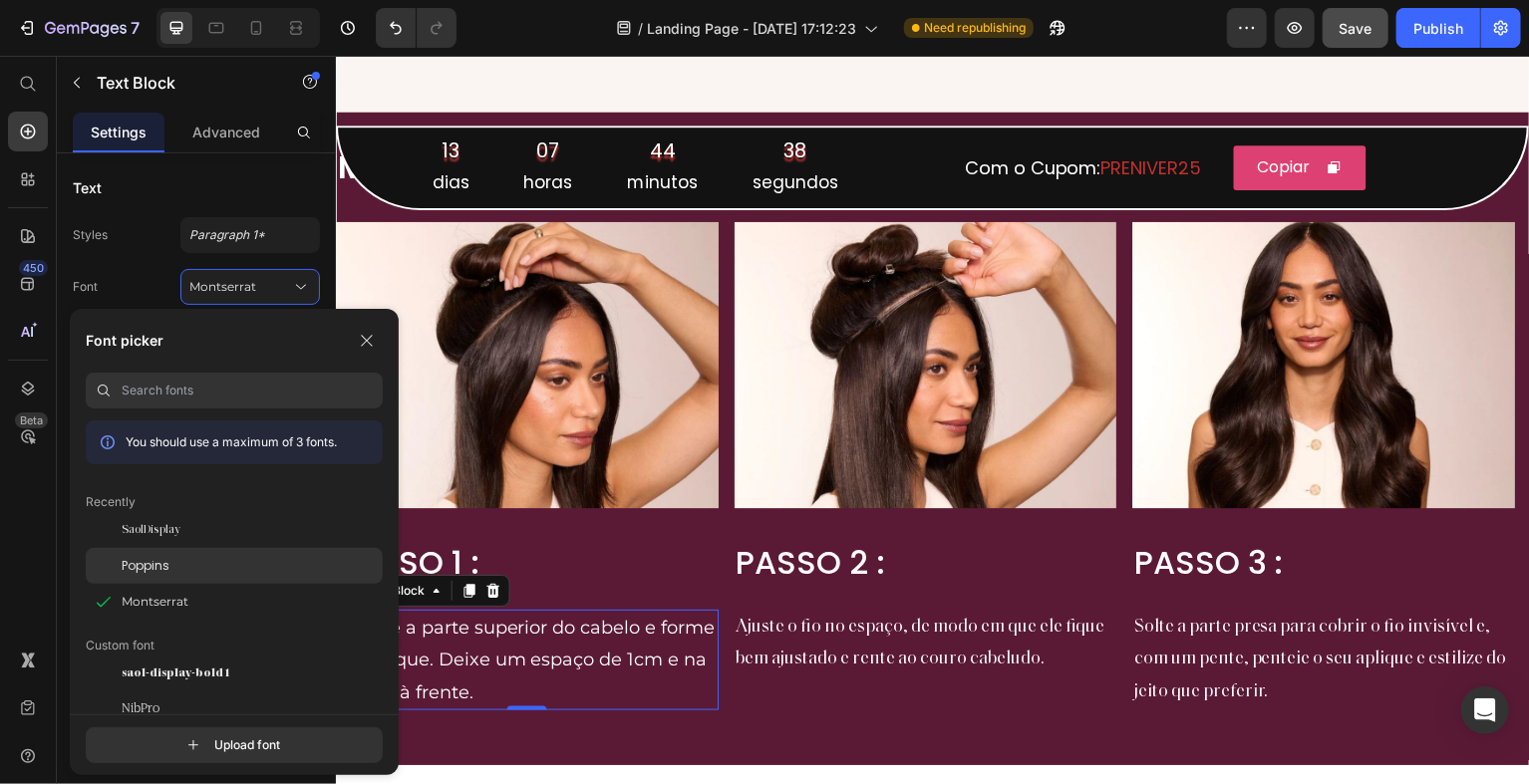 click on "Poppins" 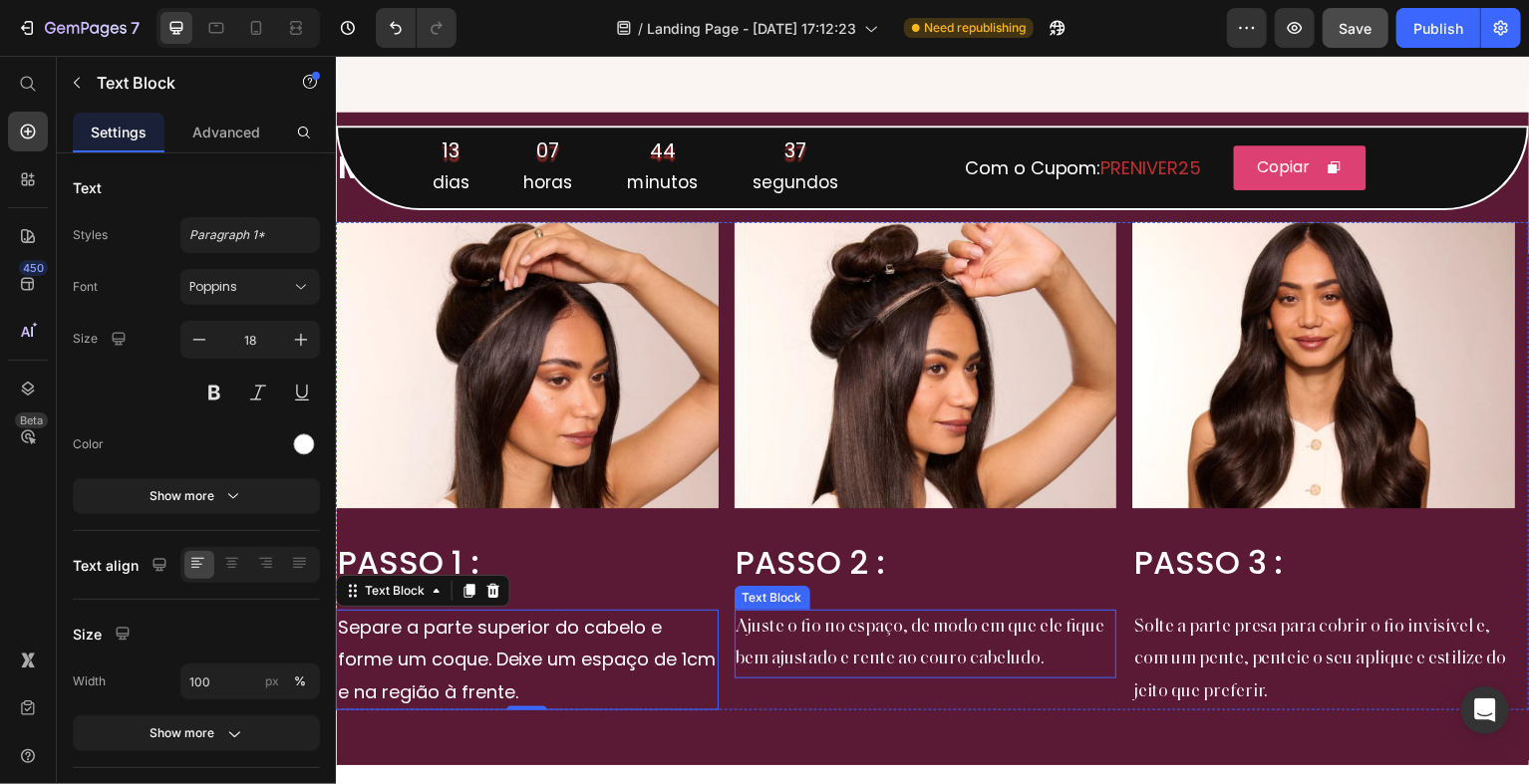 click on "Ajuste o fio no espaço, de modo em que ele fique bem ajustado e rente ao couro cabeludo." at bounding box center [926, 645] 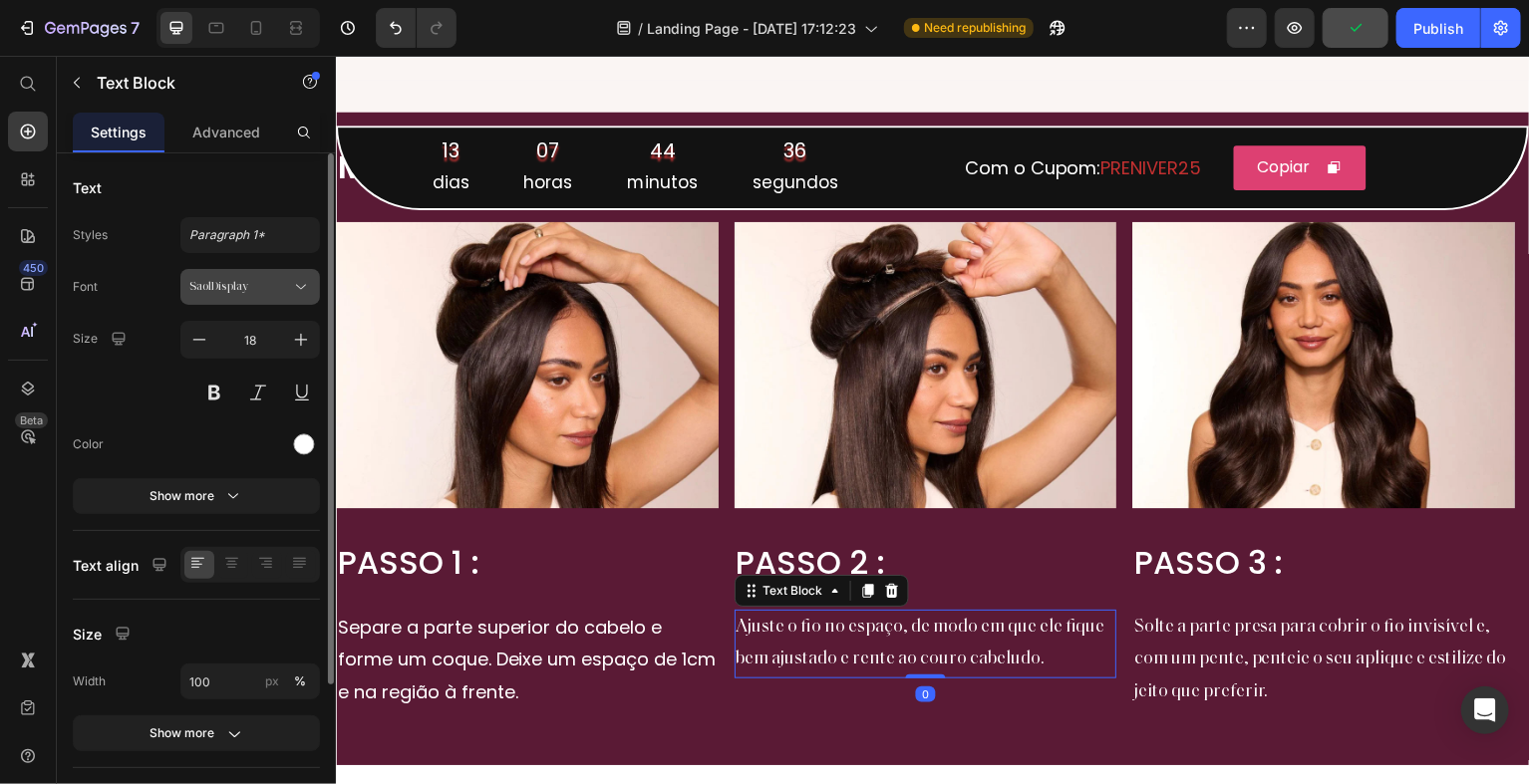 drag, startPoint x: 273, startPoint y: 298, endPoint x: 260, endPoint y: 276, distance: 25.553865 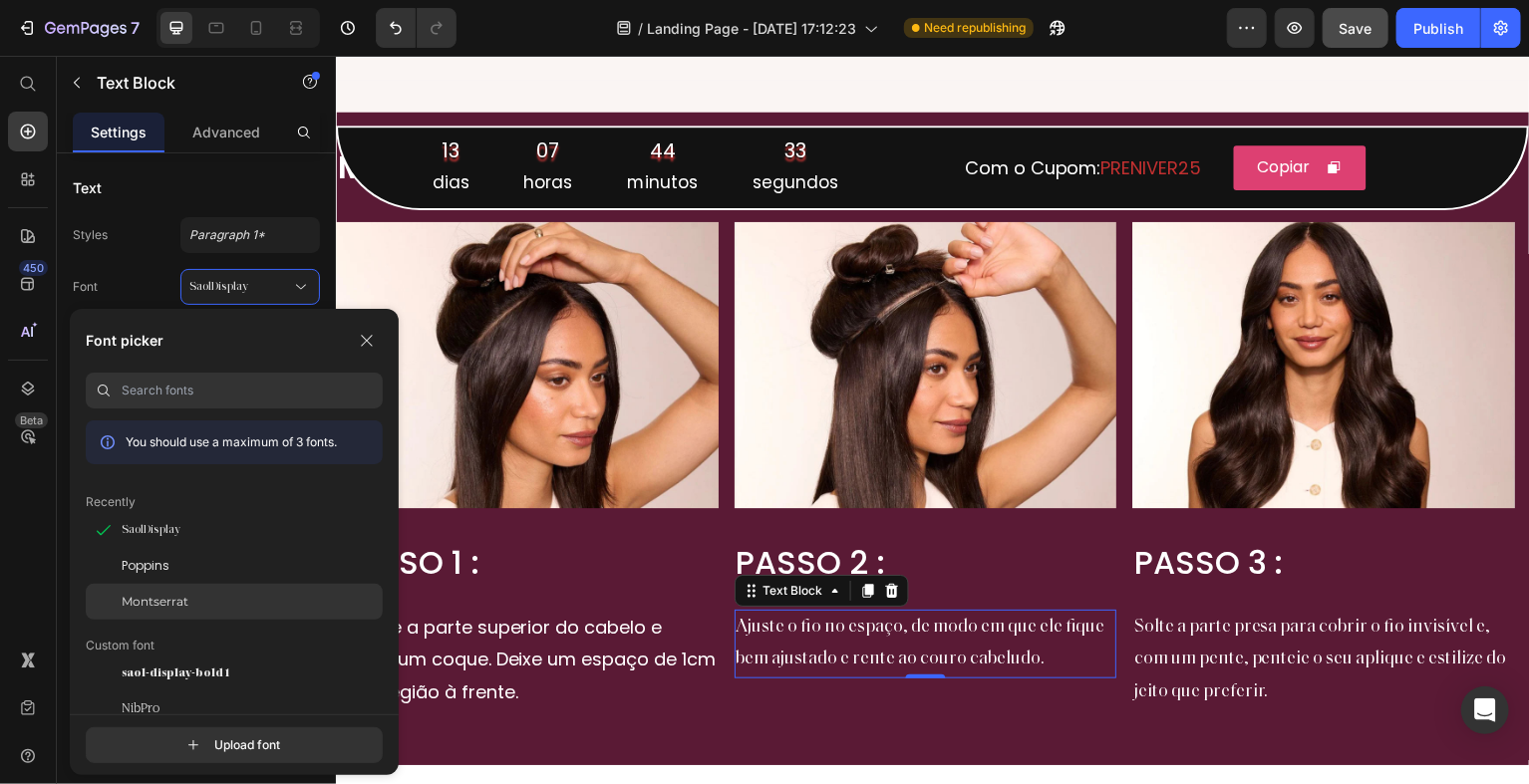 click on "Montserrat" 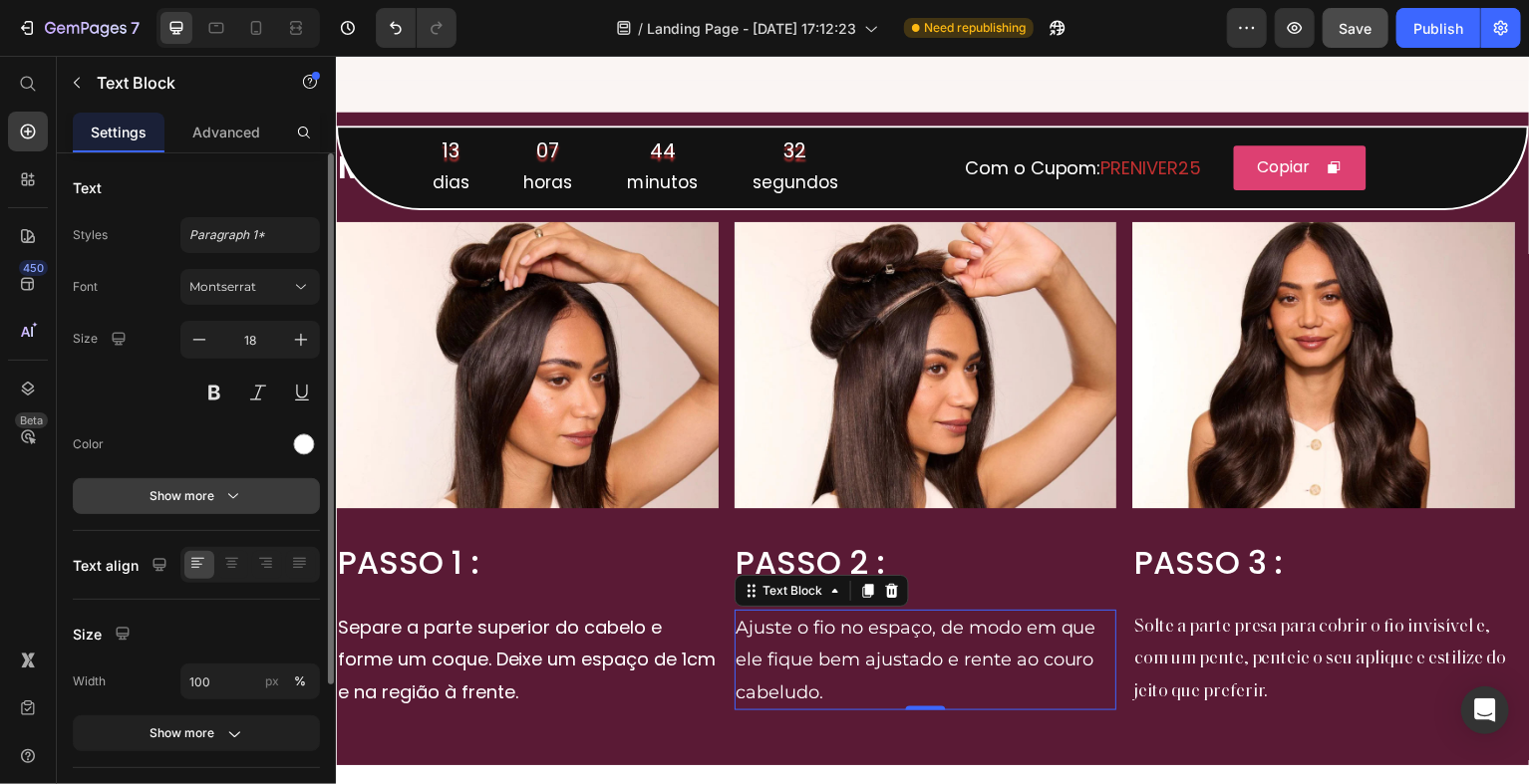 click on "Show more" at bounding box center [196, 496] 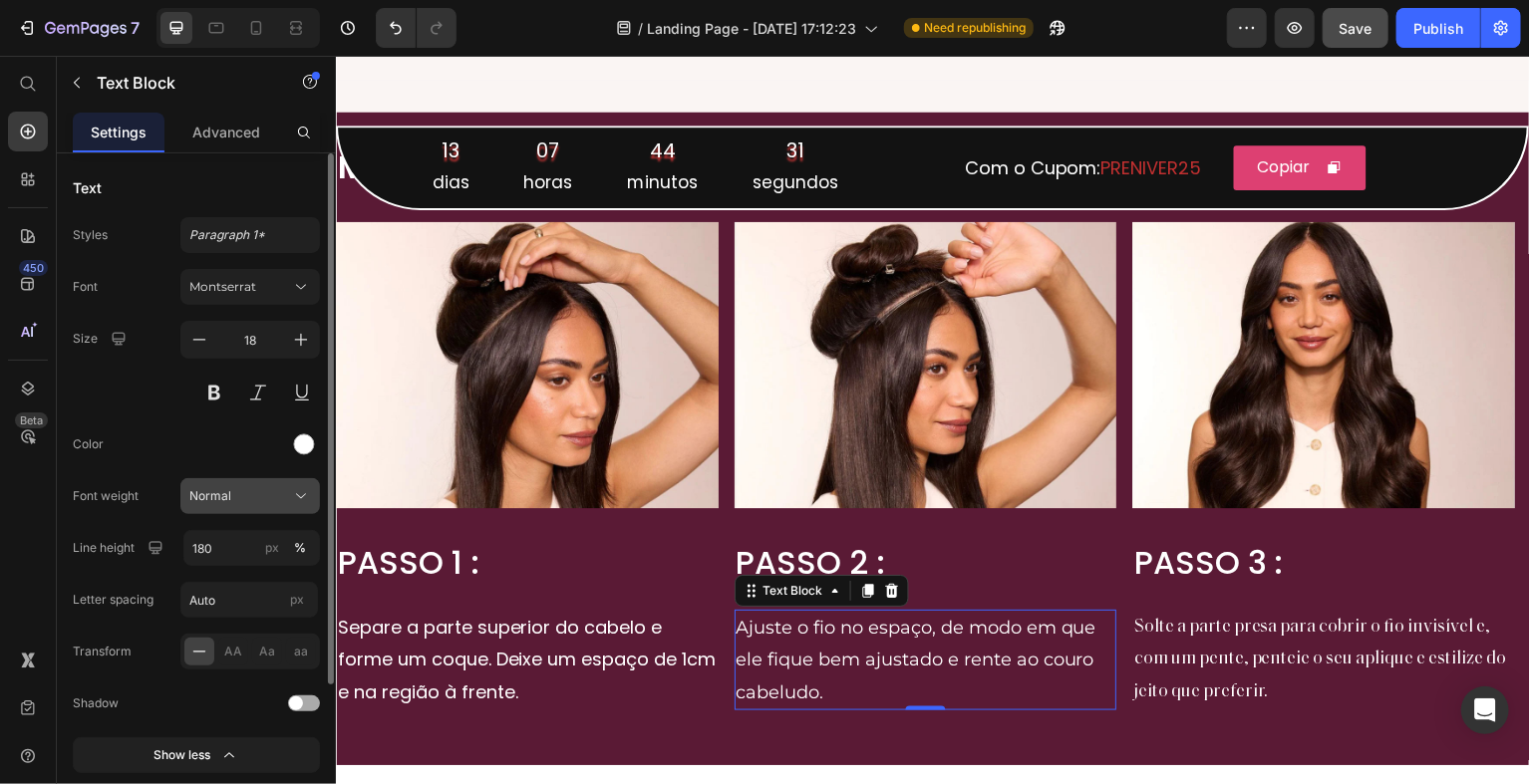 click on "Normal" 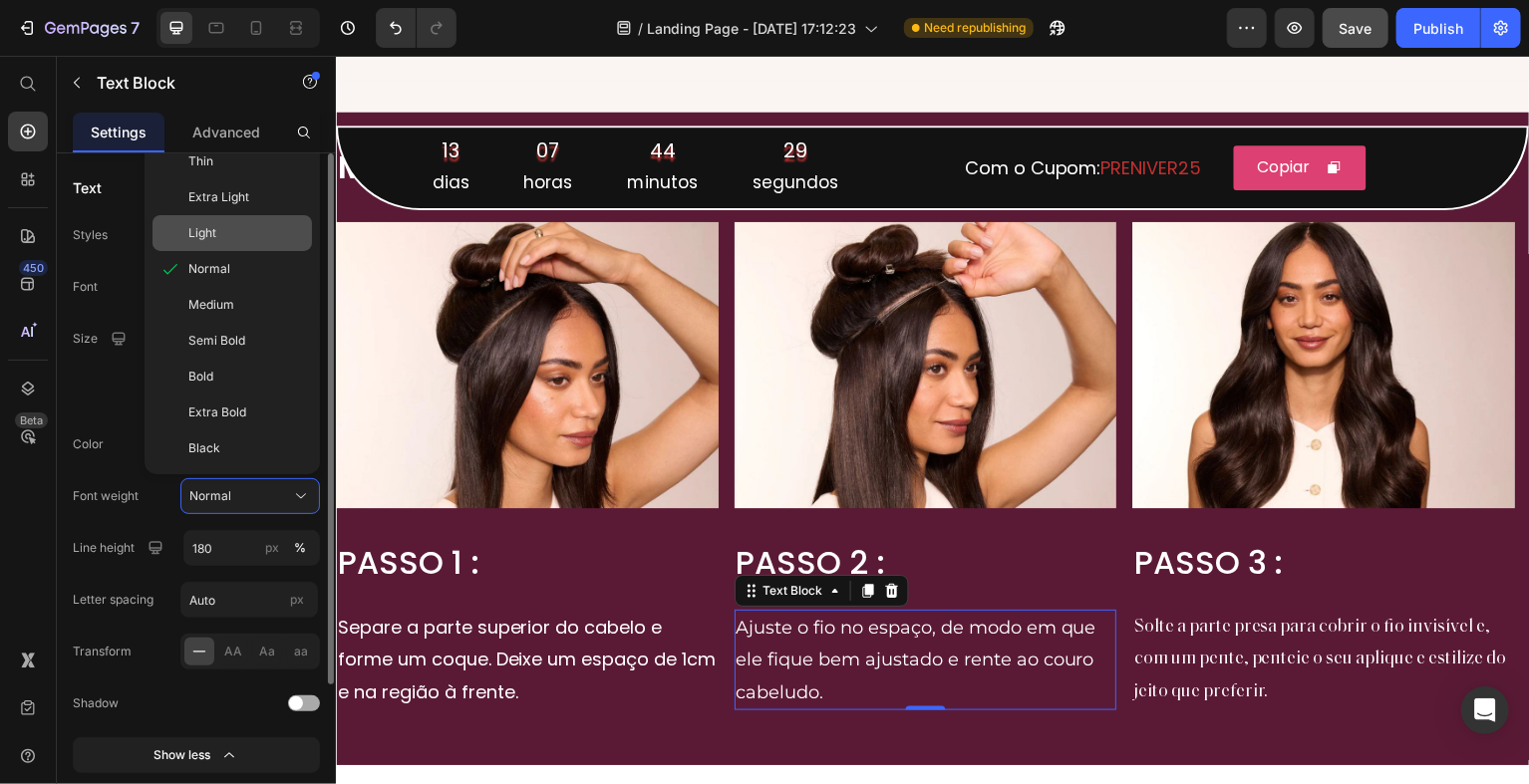 click on "Light" at bounding box center [246, 233] 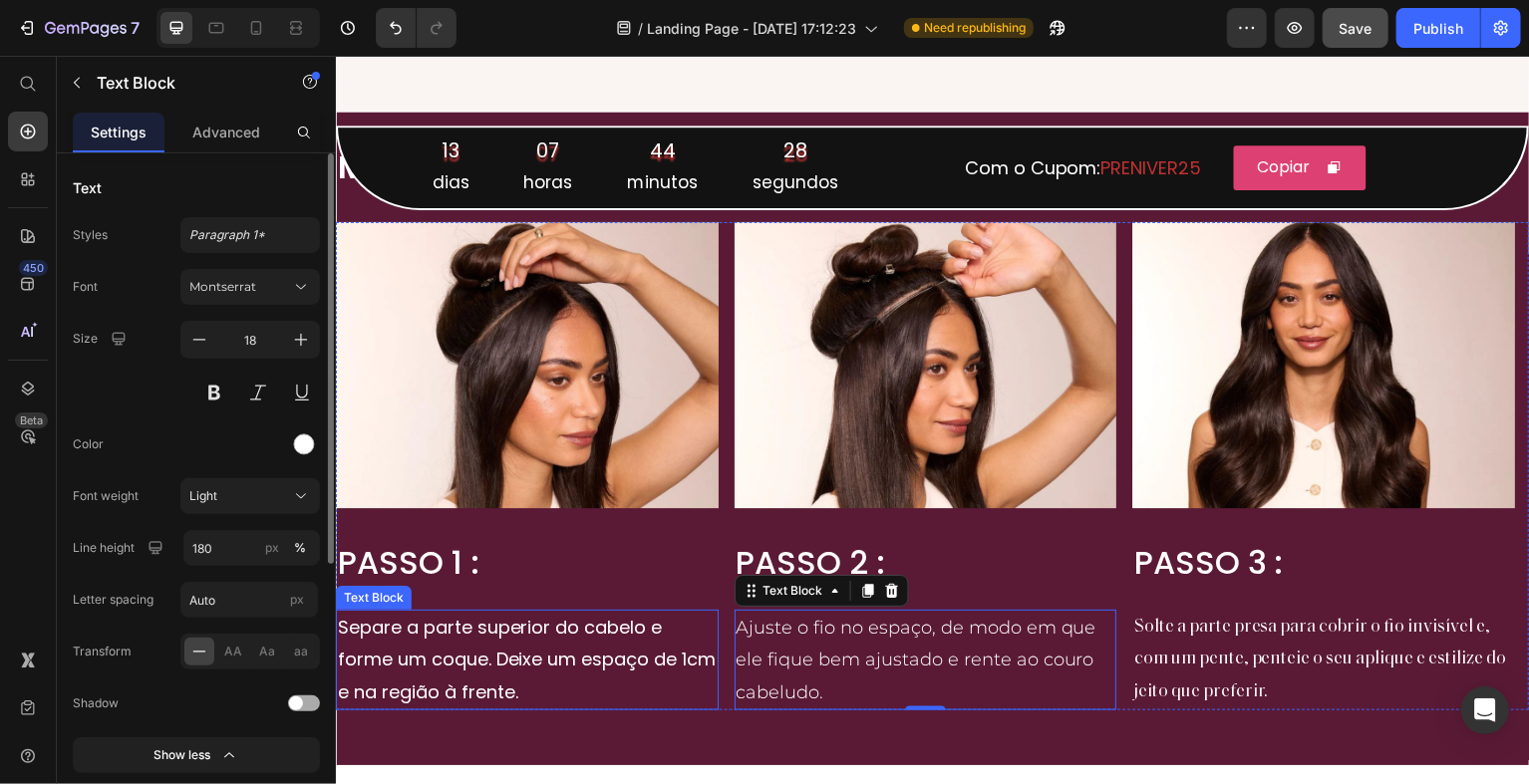 click on "Separe a parte superior do cabelo e forme um coque. Deixe um espaço de 1cm e na região à frente." at bounding box center [526, 660] 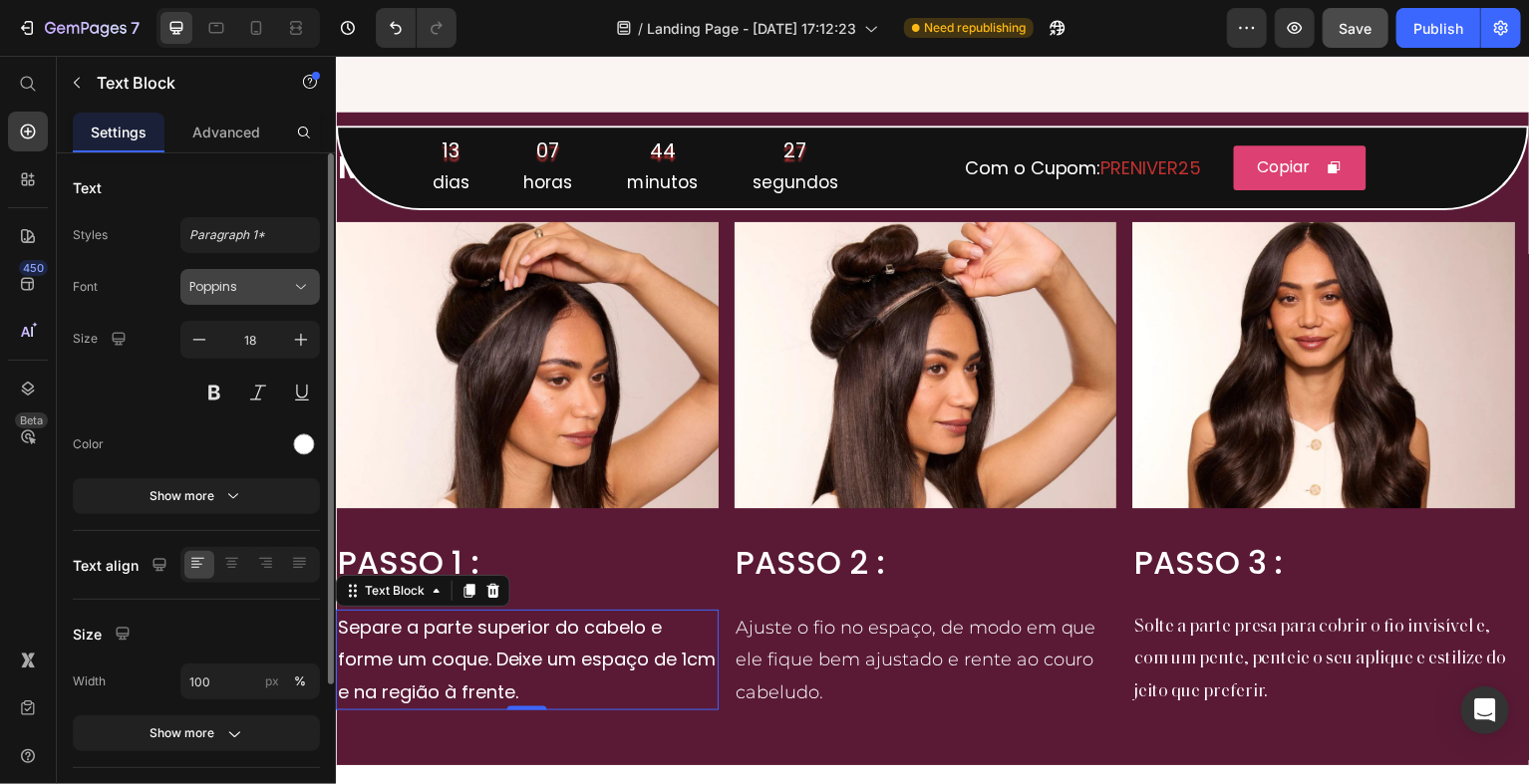 click on "Poppins" at bounding box center (240, 287) 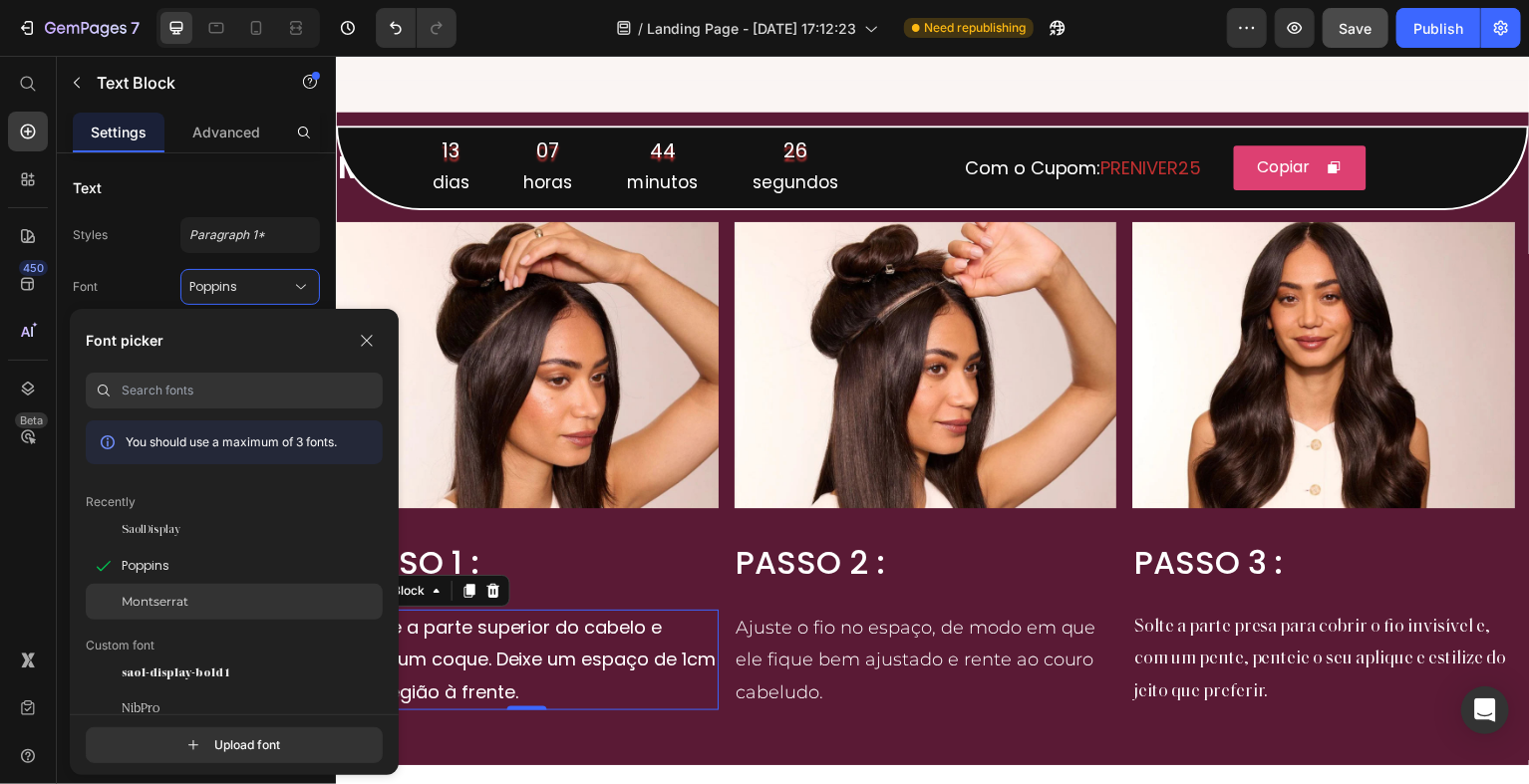 click on "Montserrat" 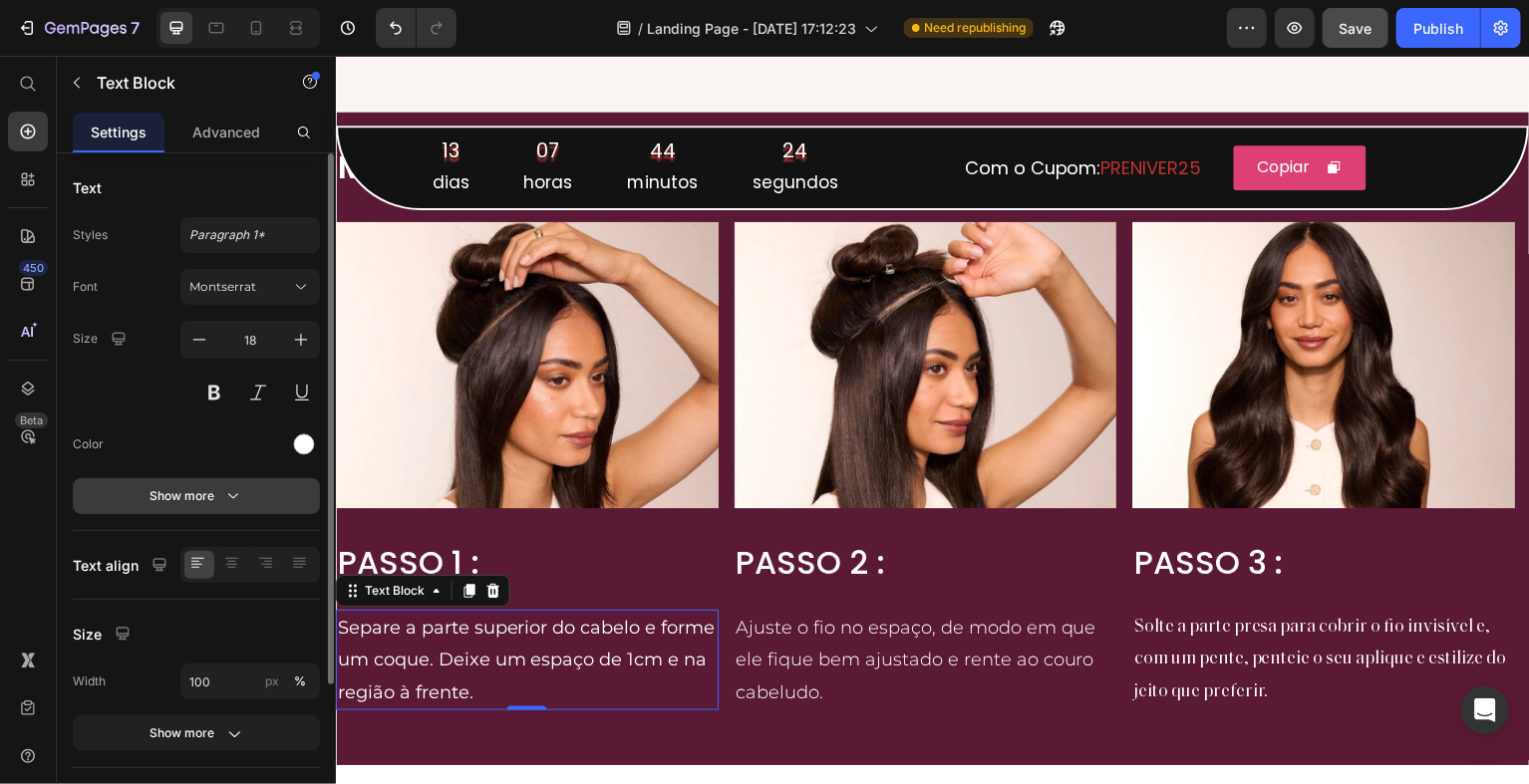 click on "Show more" at bounding box center (196, 496) 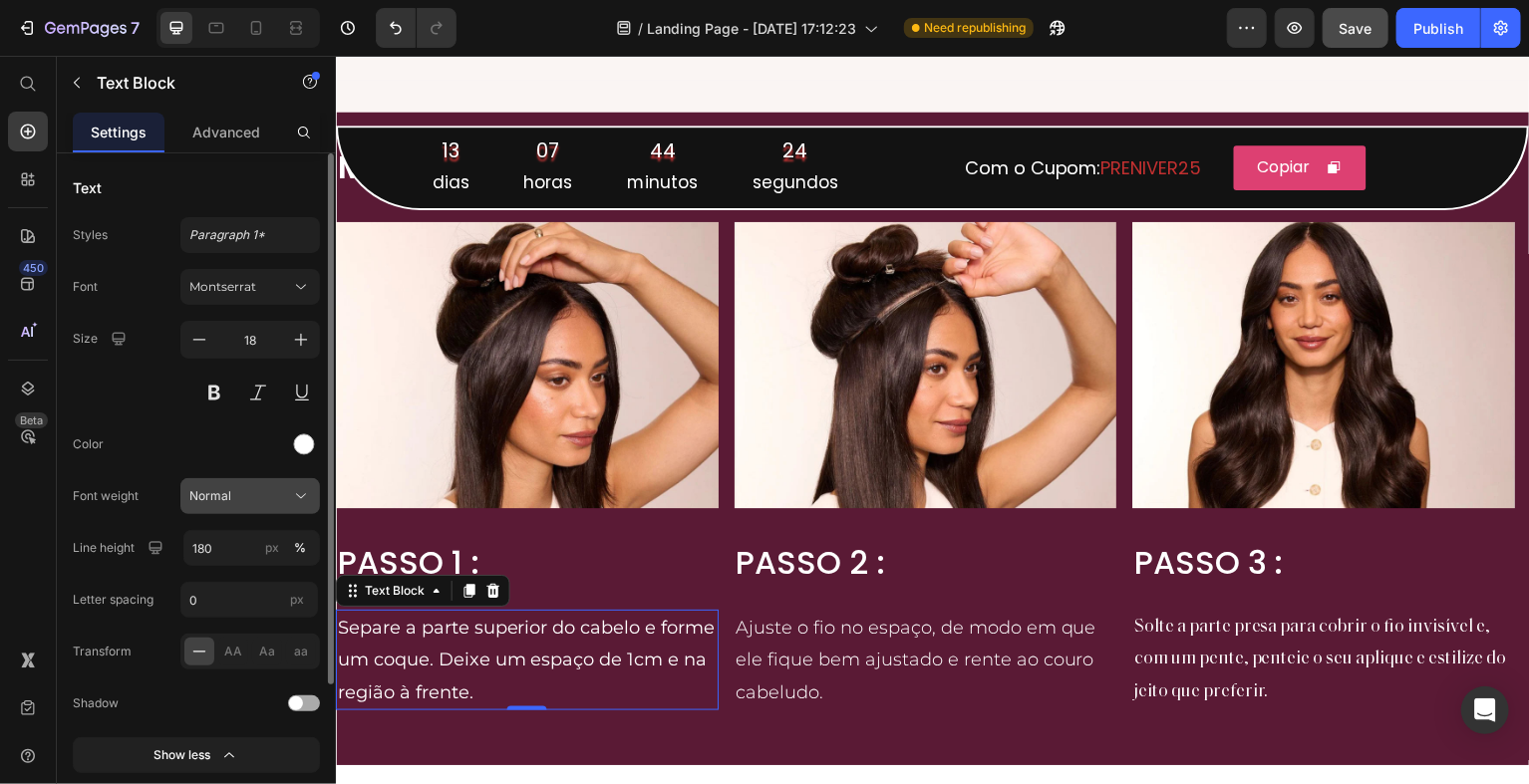 click on "Normal" at bounding box center (250, 496) 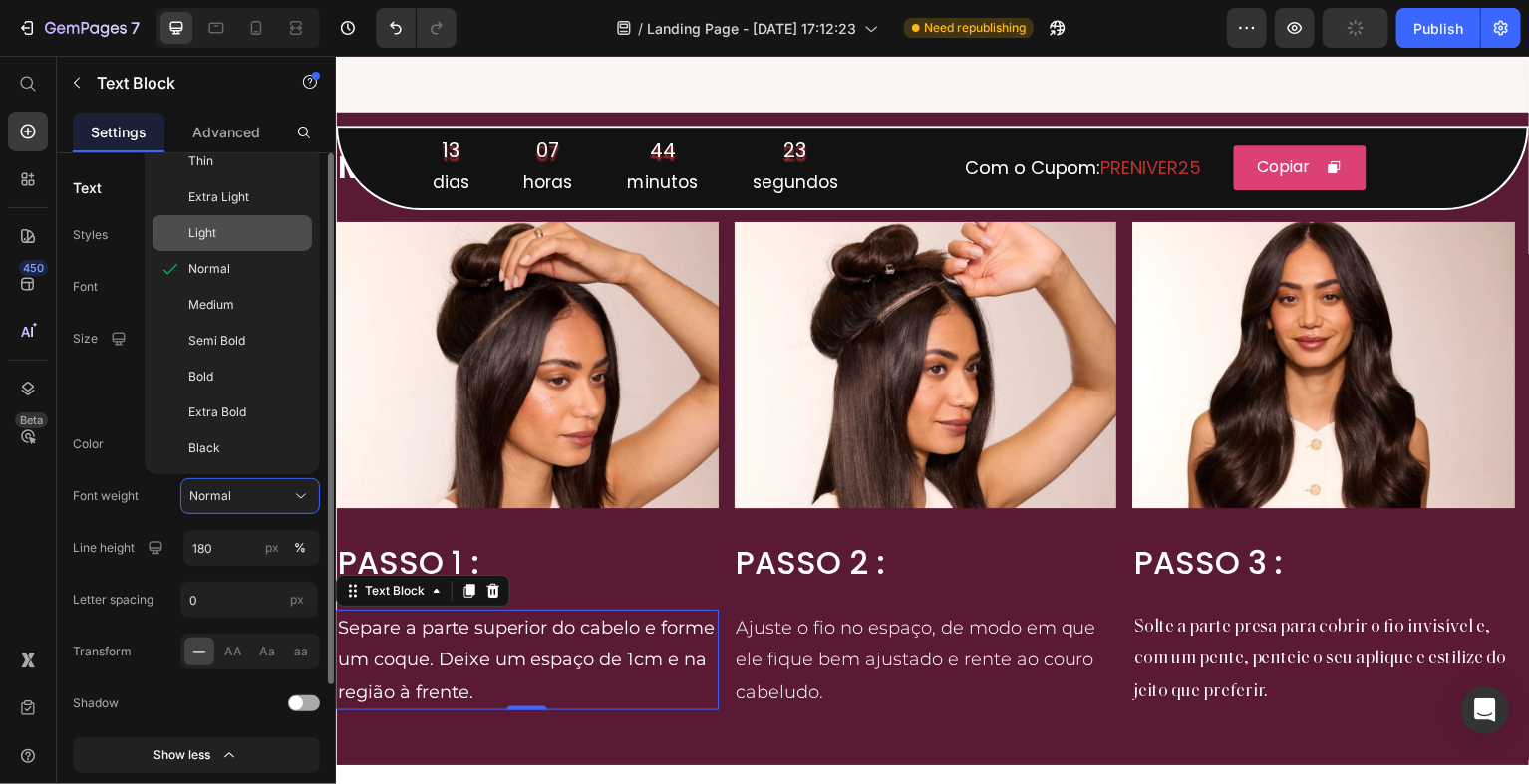 click on "Light" at bounding box center [246, 233] 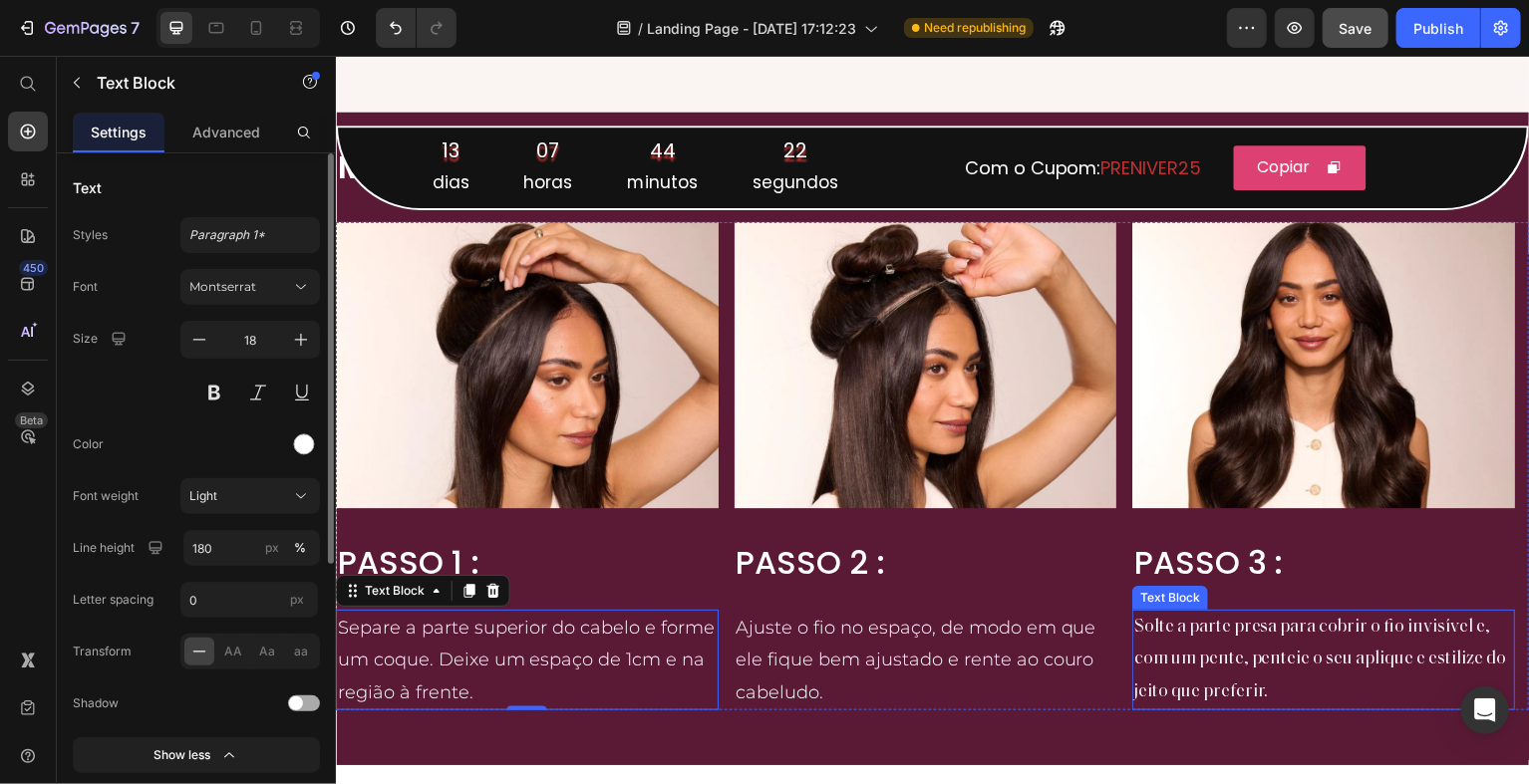 click on "Solte a parte presa para cobrir o fio invisível e, com um pente, penteie o seu aplique e estilize do jeito que preferir." at bounding box center (1325, 660) 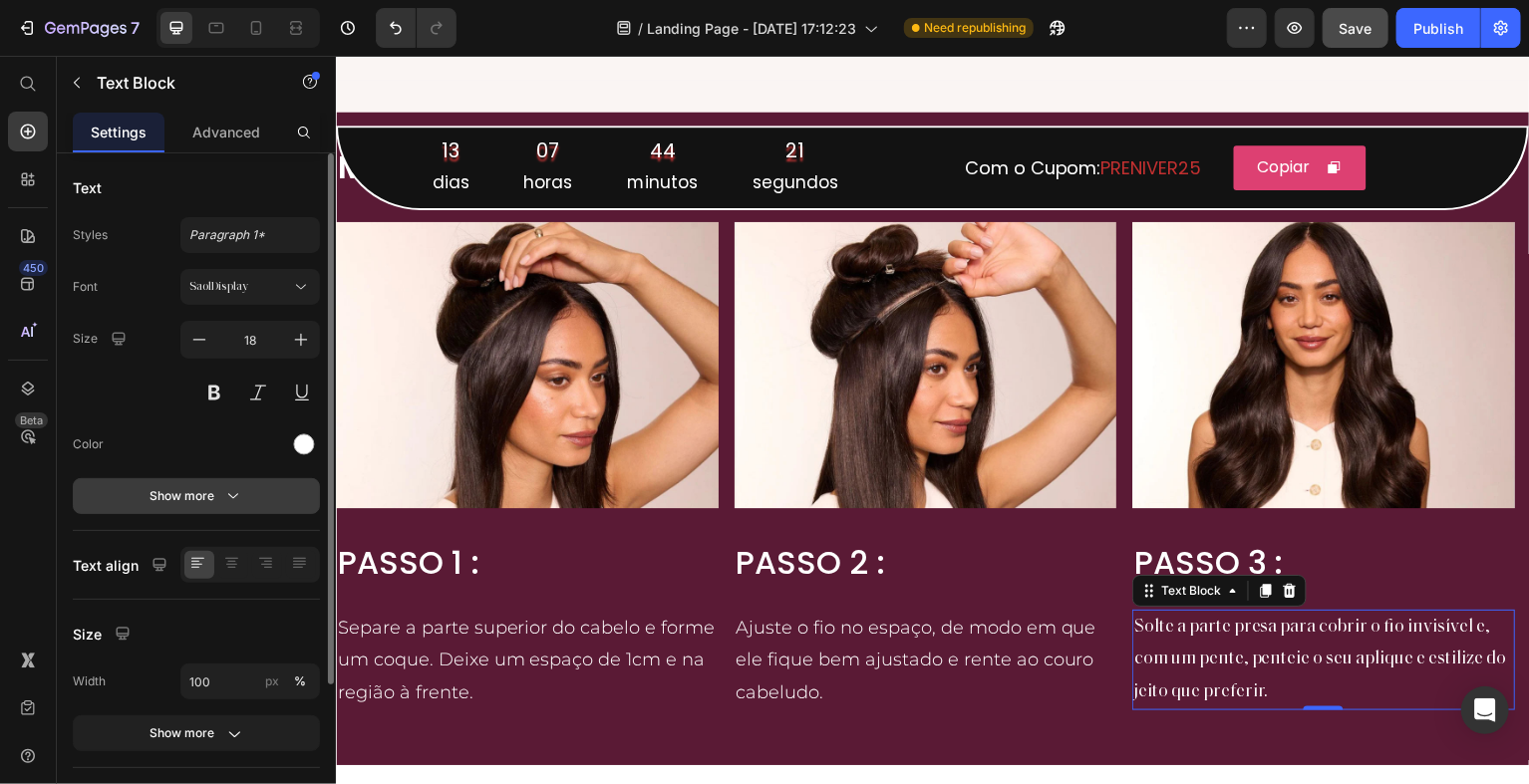 click on "Show more" at bounding box center (196, 496) 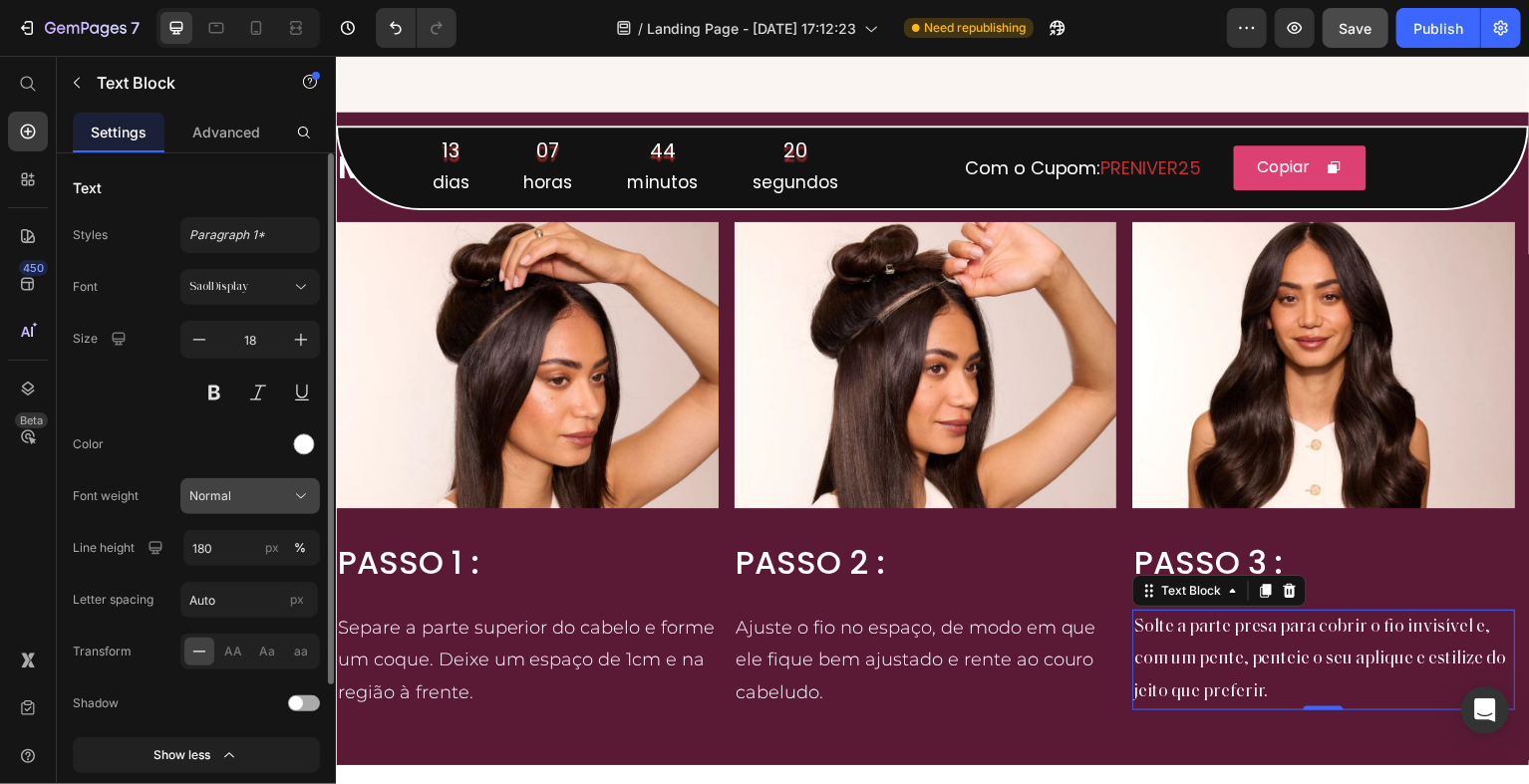 click on "Normal" 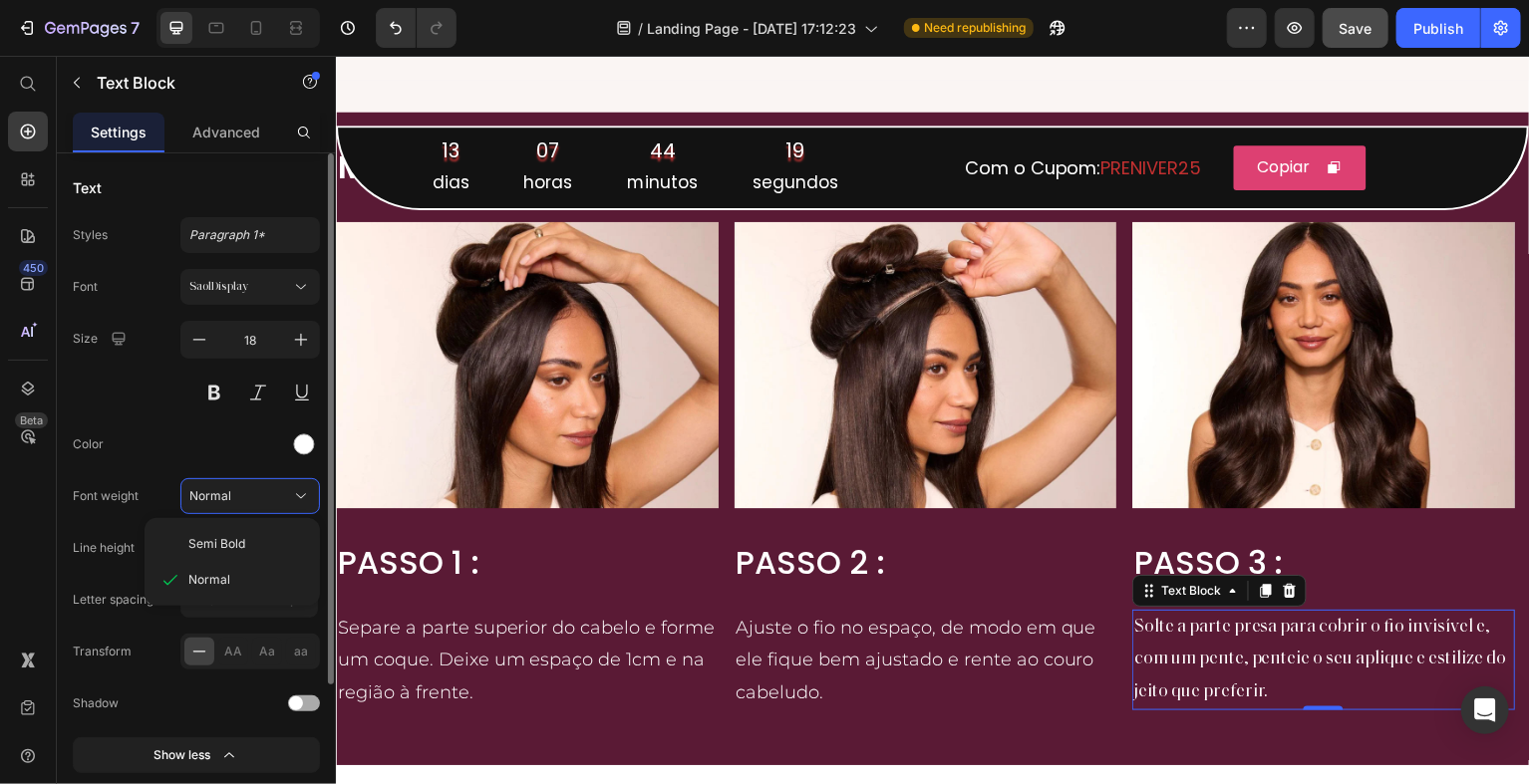 drag, startPoint x: 234, startPoint y: 479, endPoint x: 230, endPoint y: 439, distance: 40.1995 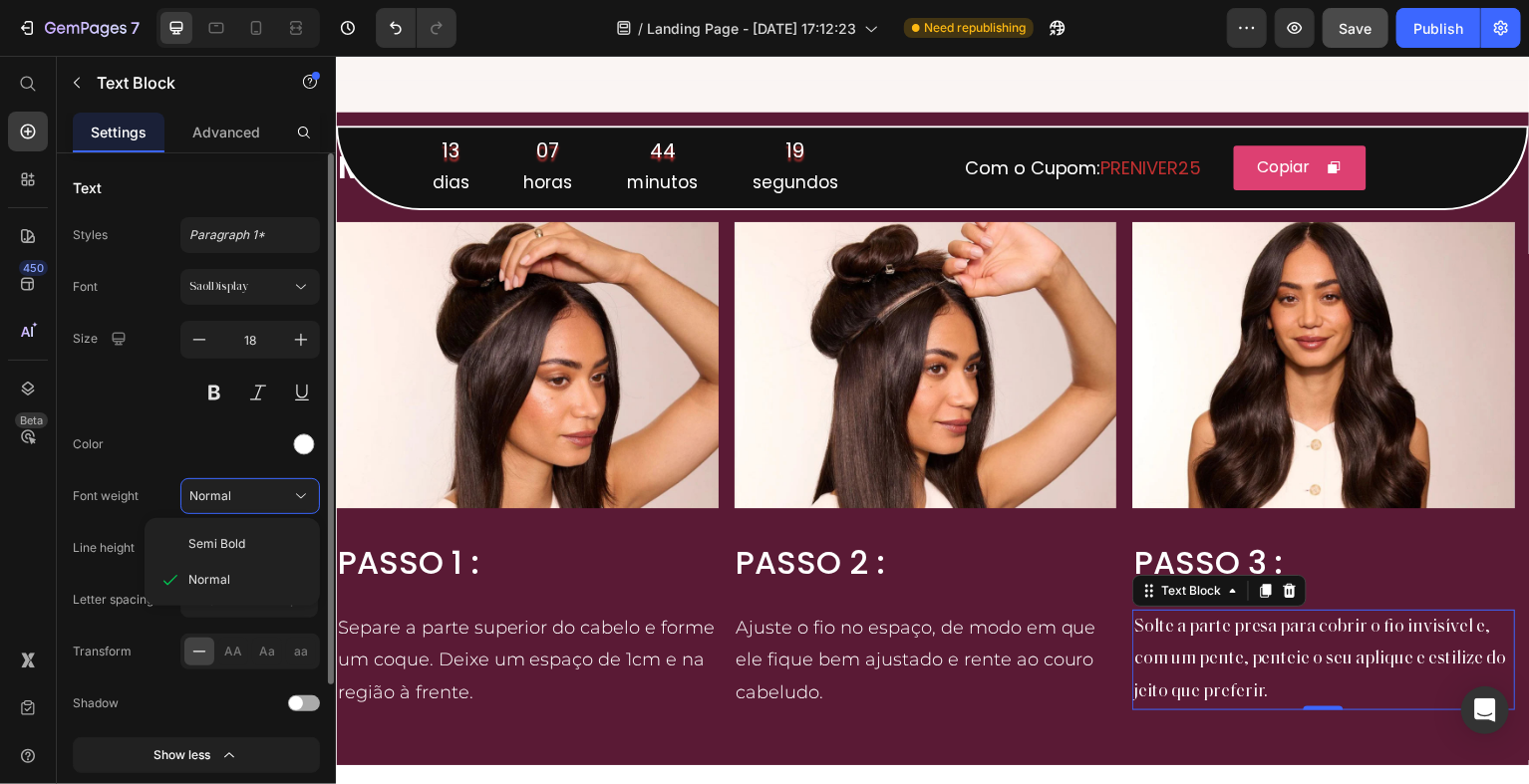 click on "Normal" at bounding box center (250, 496) 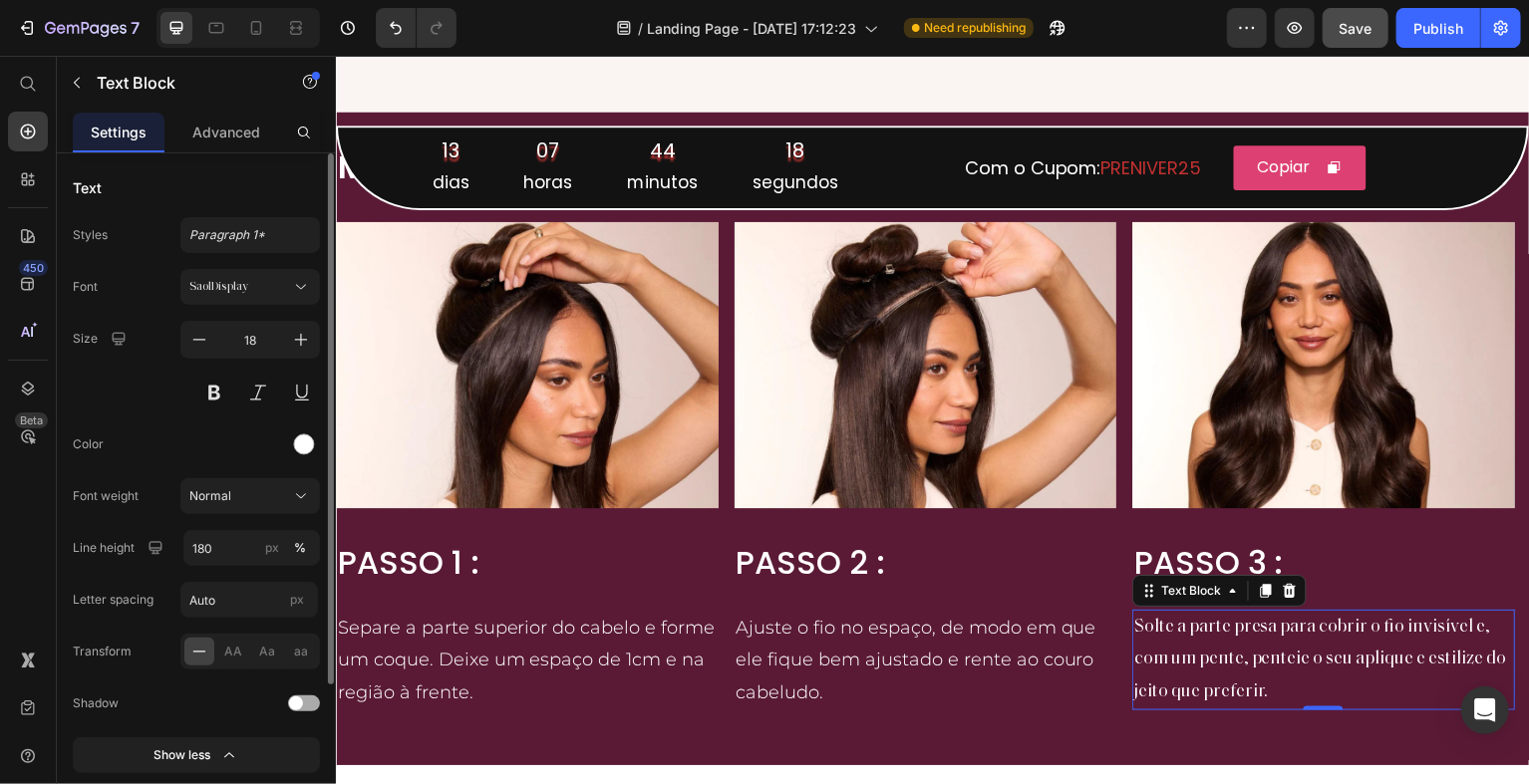 click on "Font SaolDisplay Size 18 Color Font weight Normal Line height 180 px % Letter spacing Auto px Transform
AA Aa aa Shadow Show less" at bounding box center [196, 521] 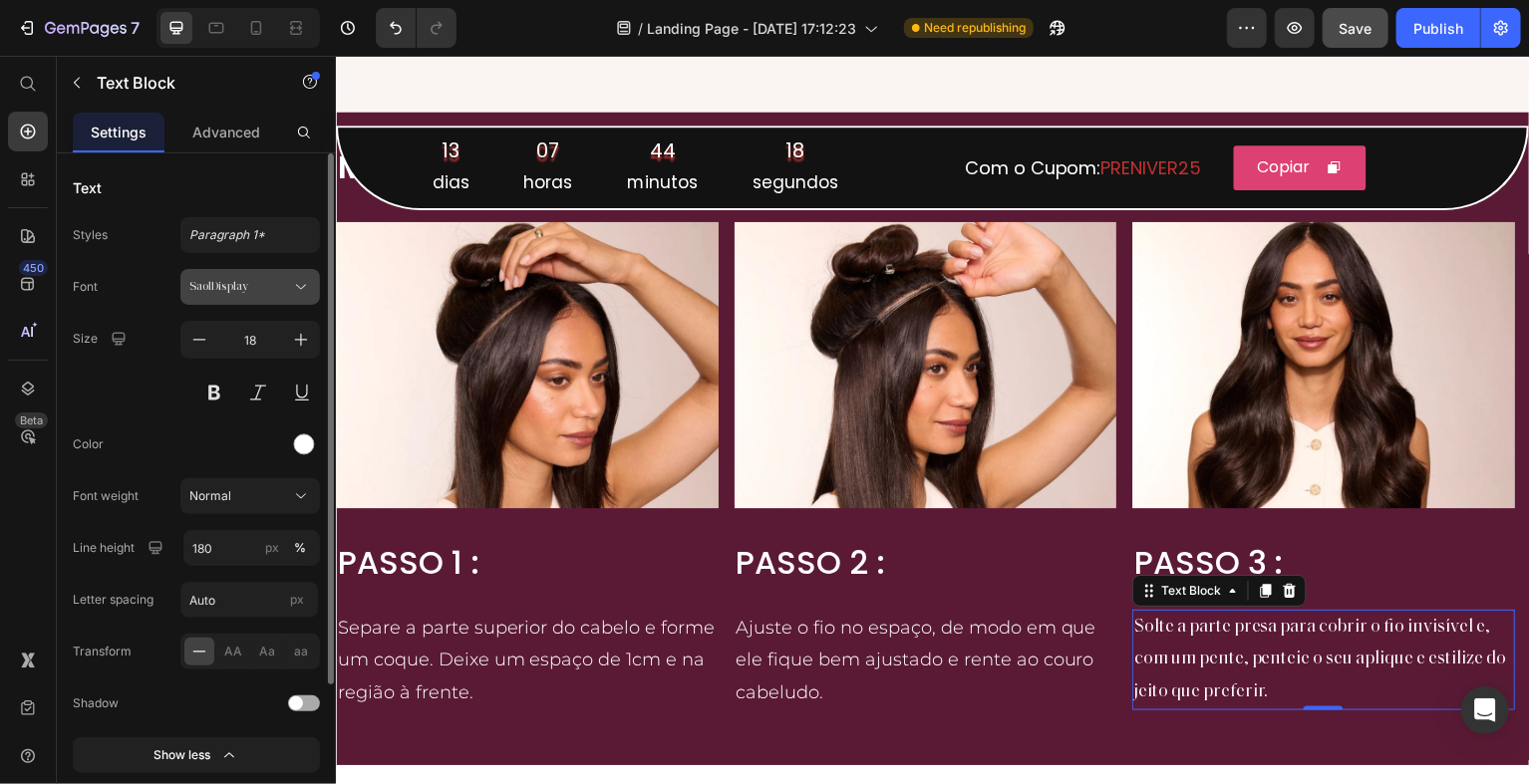 click on "SaolDisplay" at bounding box center (250, 287) 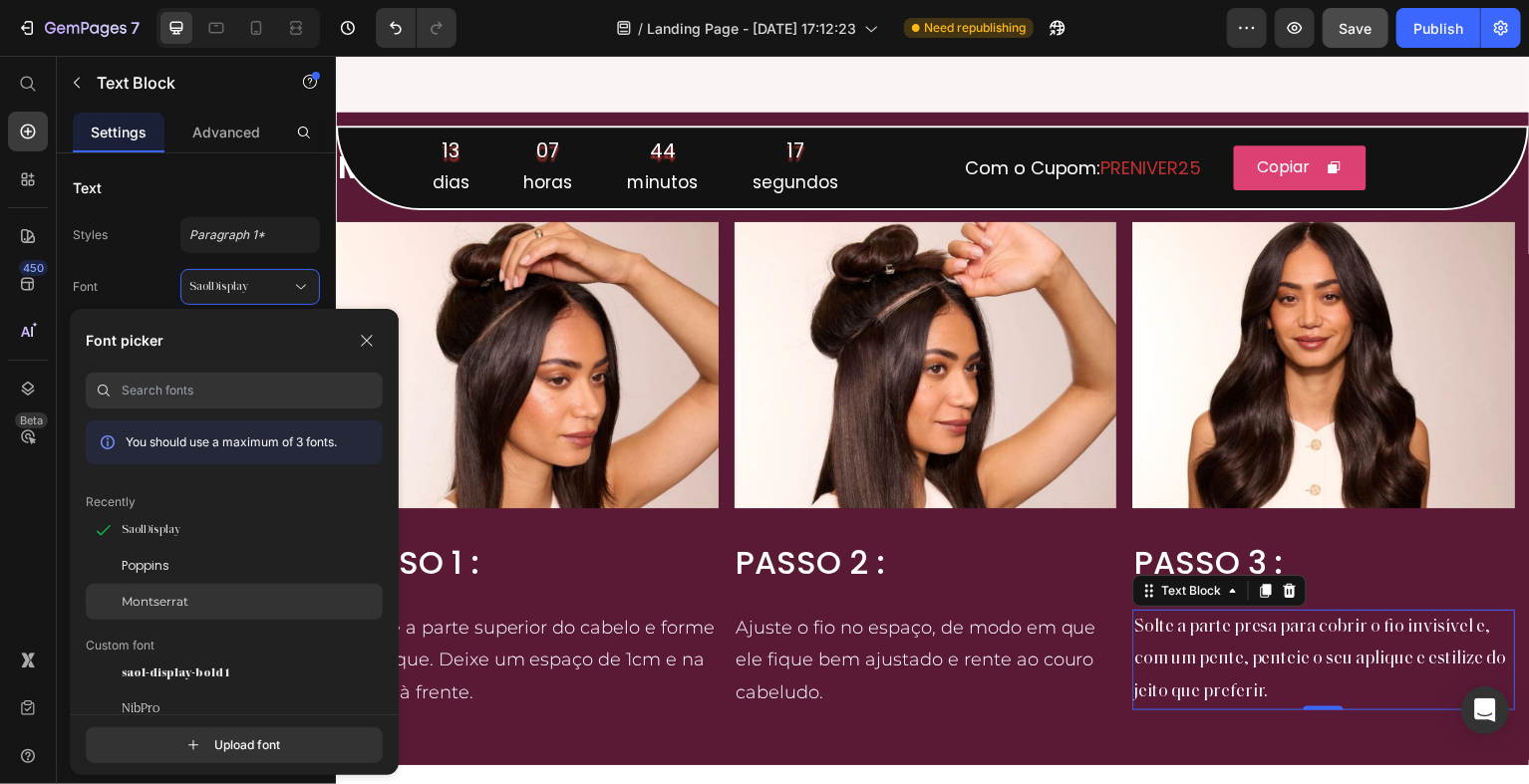 click on "Montserrat" 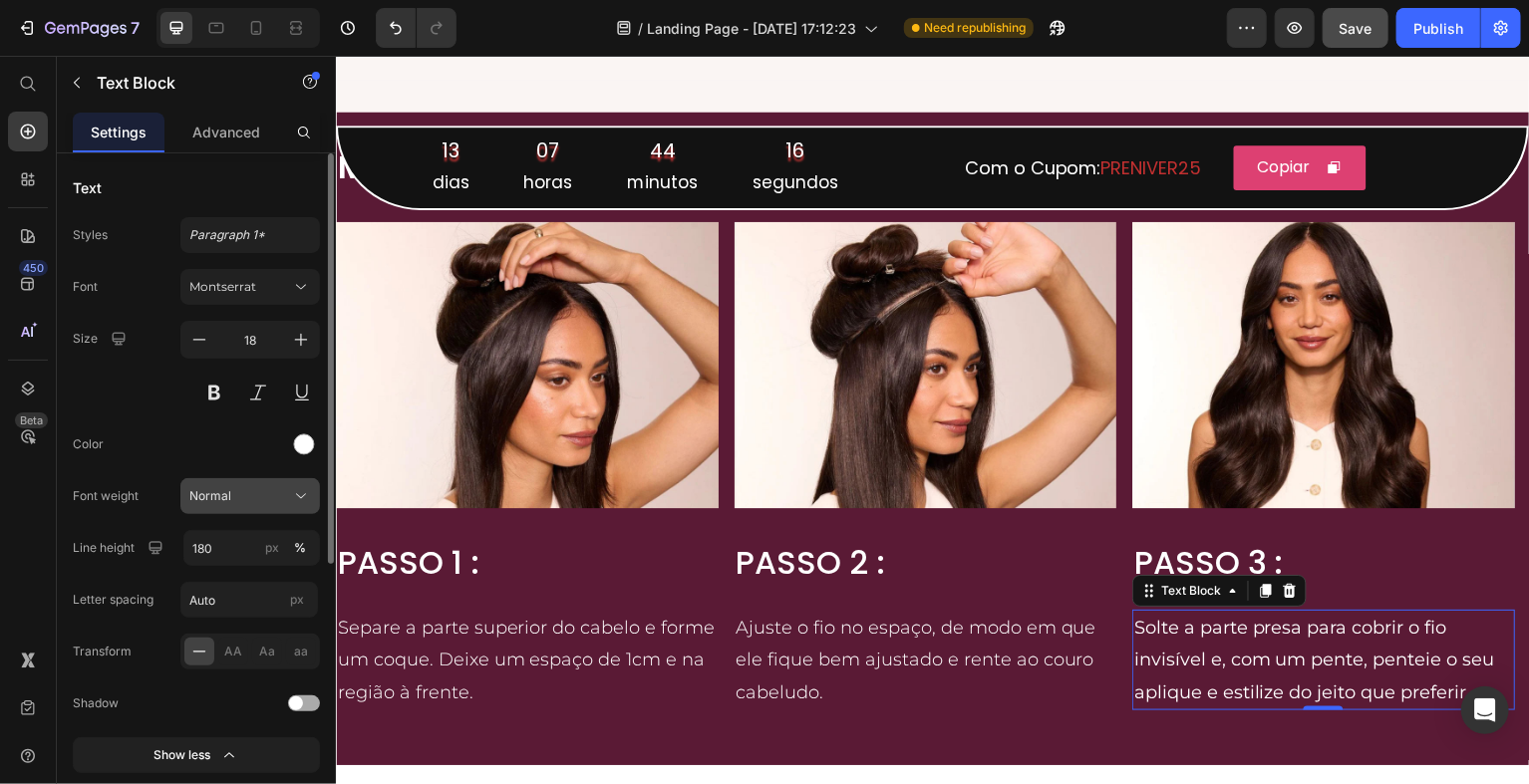 click on "Normal" 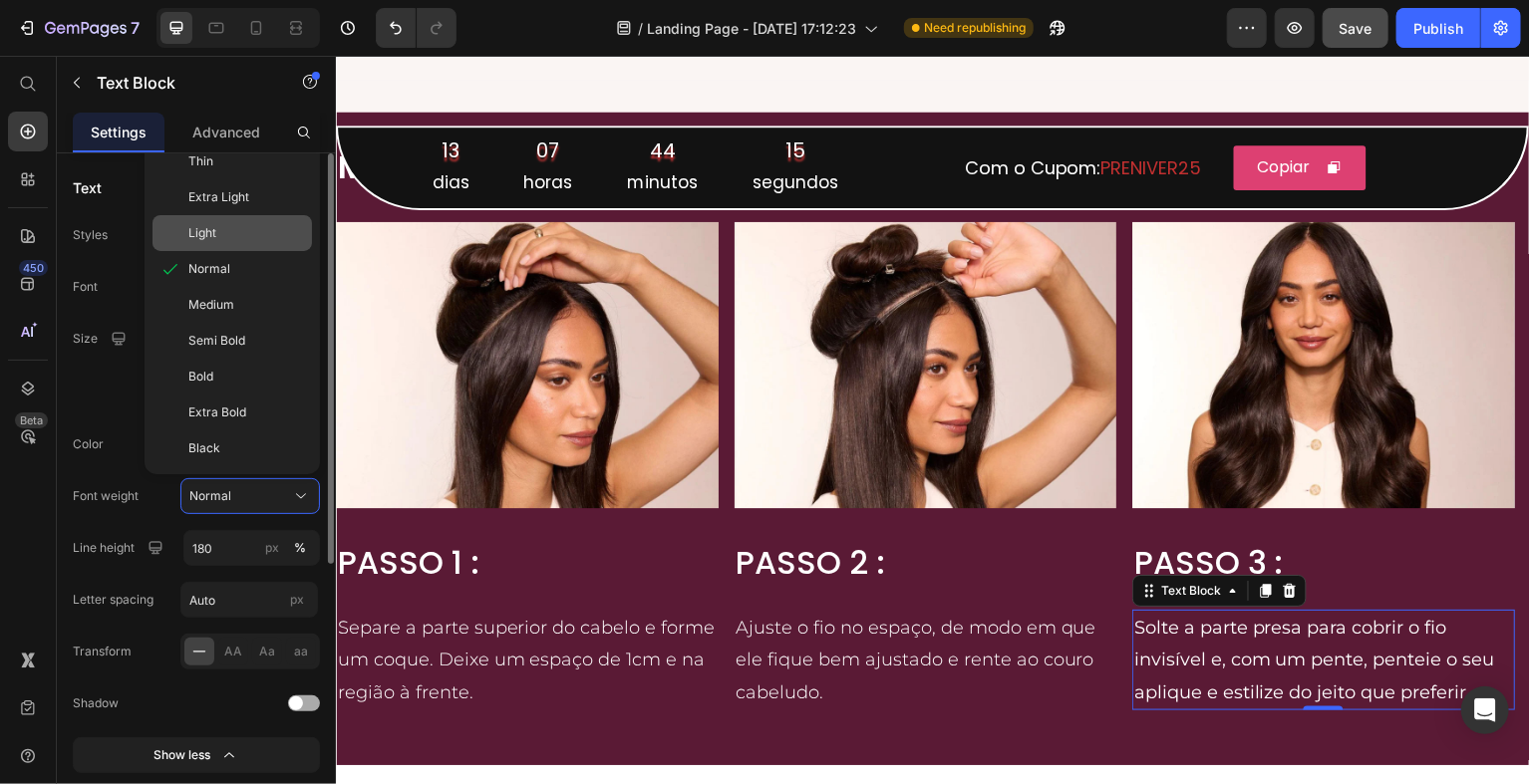 click on "Light" at bounding box center [246, 233] 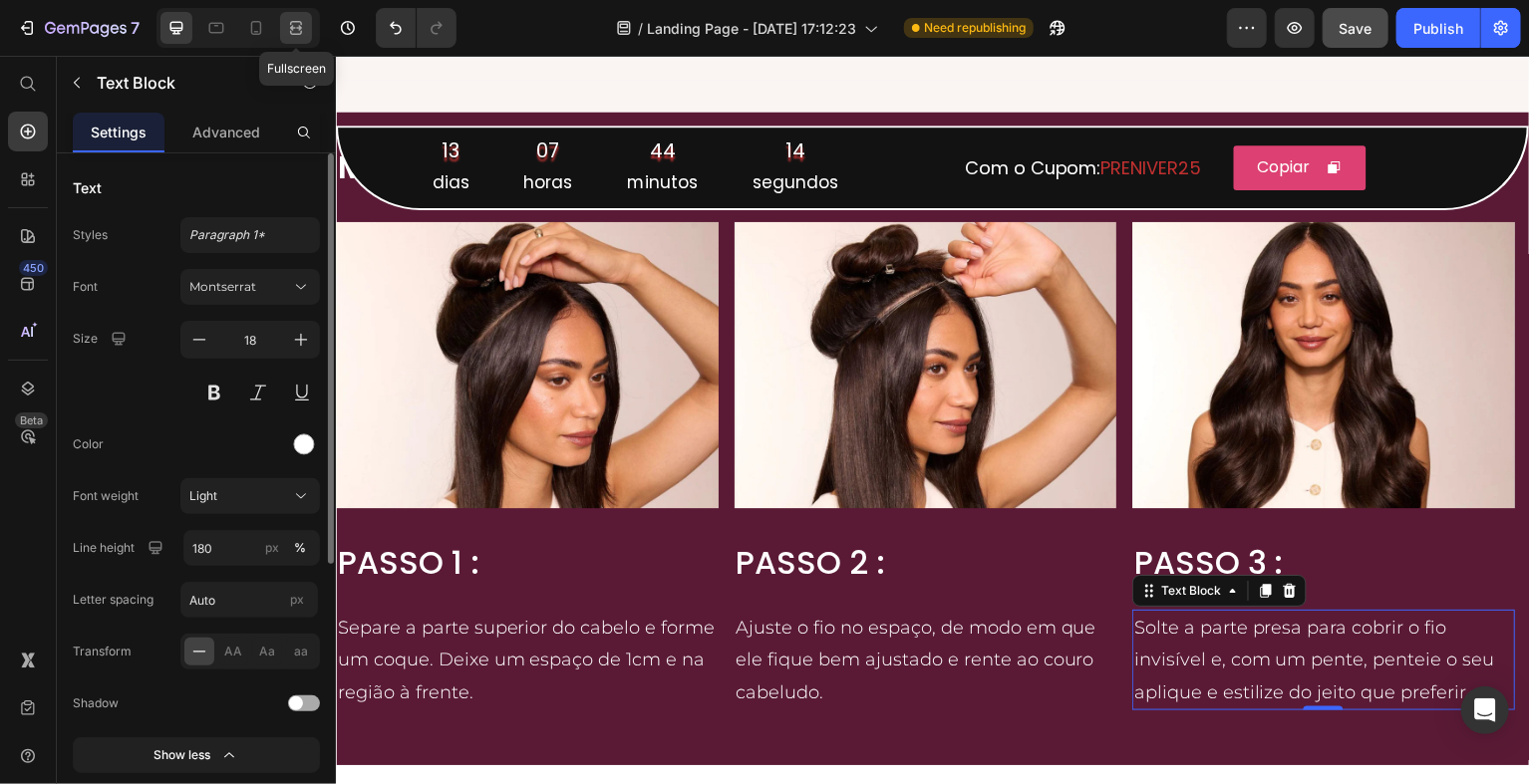 click 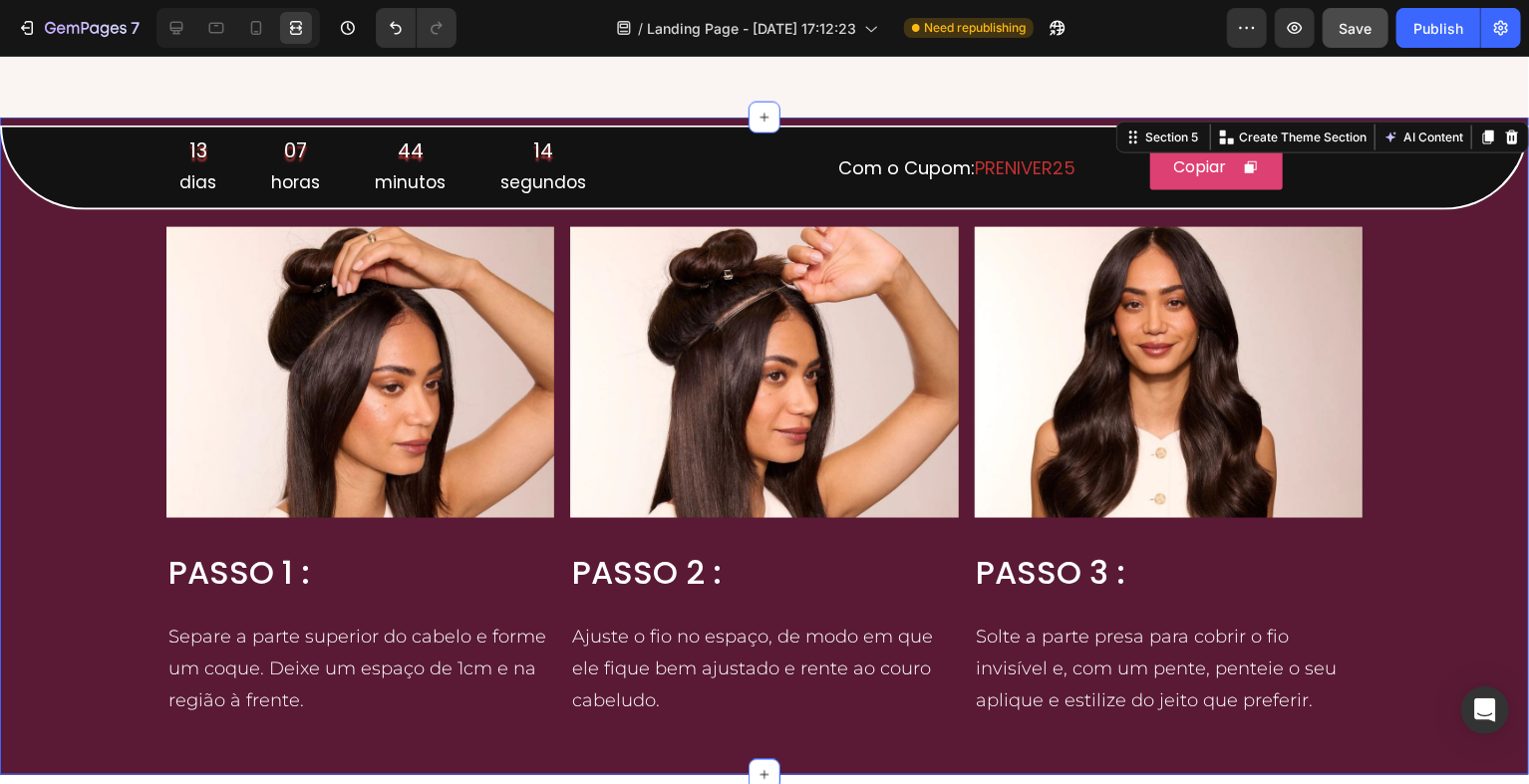 click on "MÉTODO DE APLICAÇÃO /  Heading Row Image PASSO 1 : Heading Separe a parte superior do cabelo e forme um coque. Deixe um espaço de 1cm e na região à frente. Text Block Image PASSO 2 : Heading Ajuste o fio no espaço, de modo em que ele fique bem ajustado e rente ao couro cabeludo. Text Block Image PASSO 3 : Heading Solte a parte presa para cobrir o fio invisível e, com um pente, penteie o seu aplique e estilize do jeito que preferir. Text Block Carousel Row" at bounding box center [764, 449] 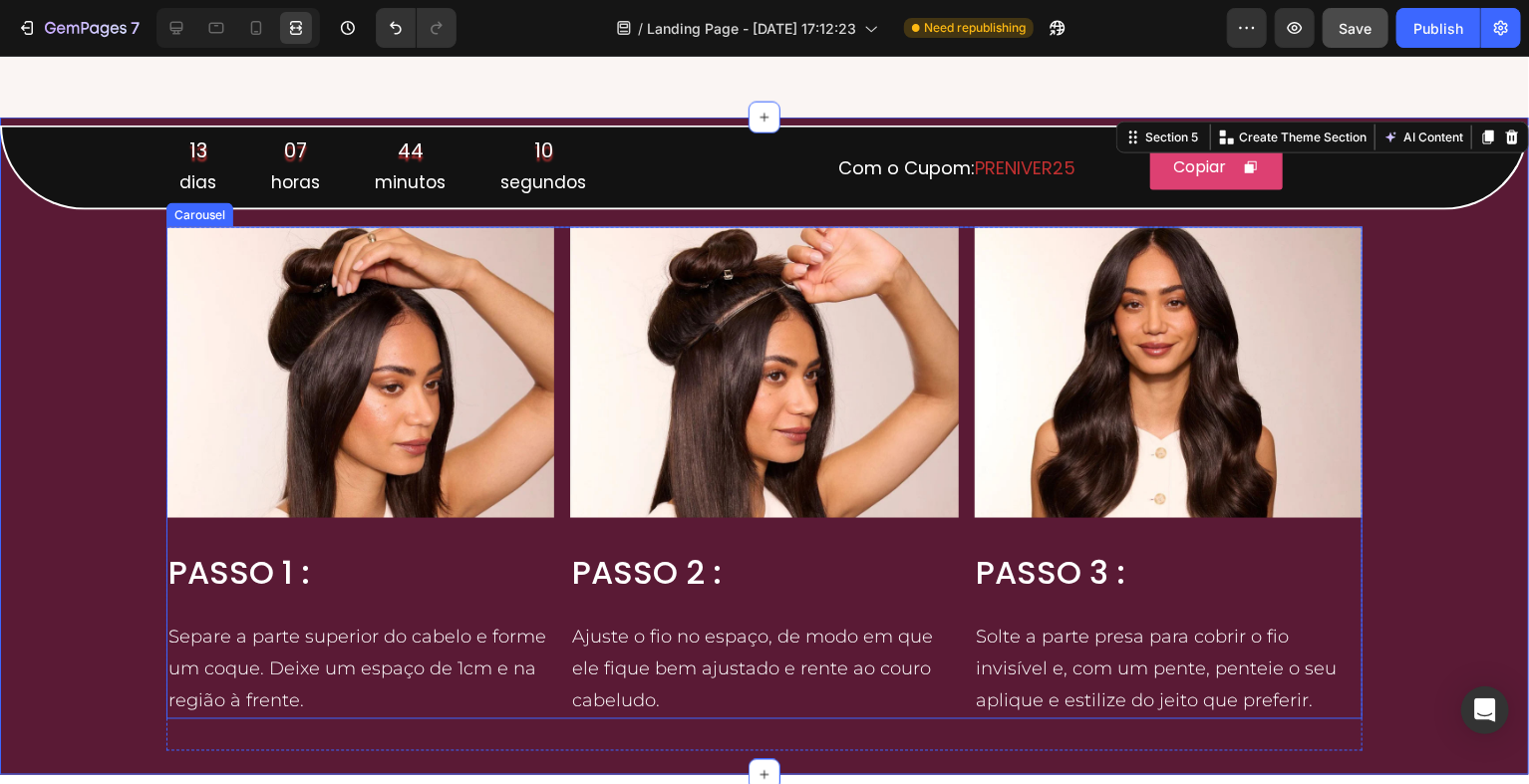 scroll, scrollTop: 1203, scrollLeft: 0, axis: vertical 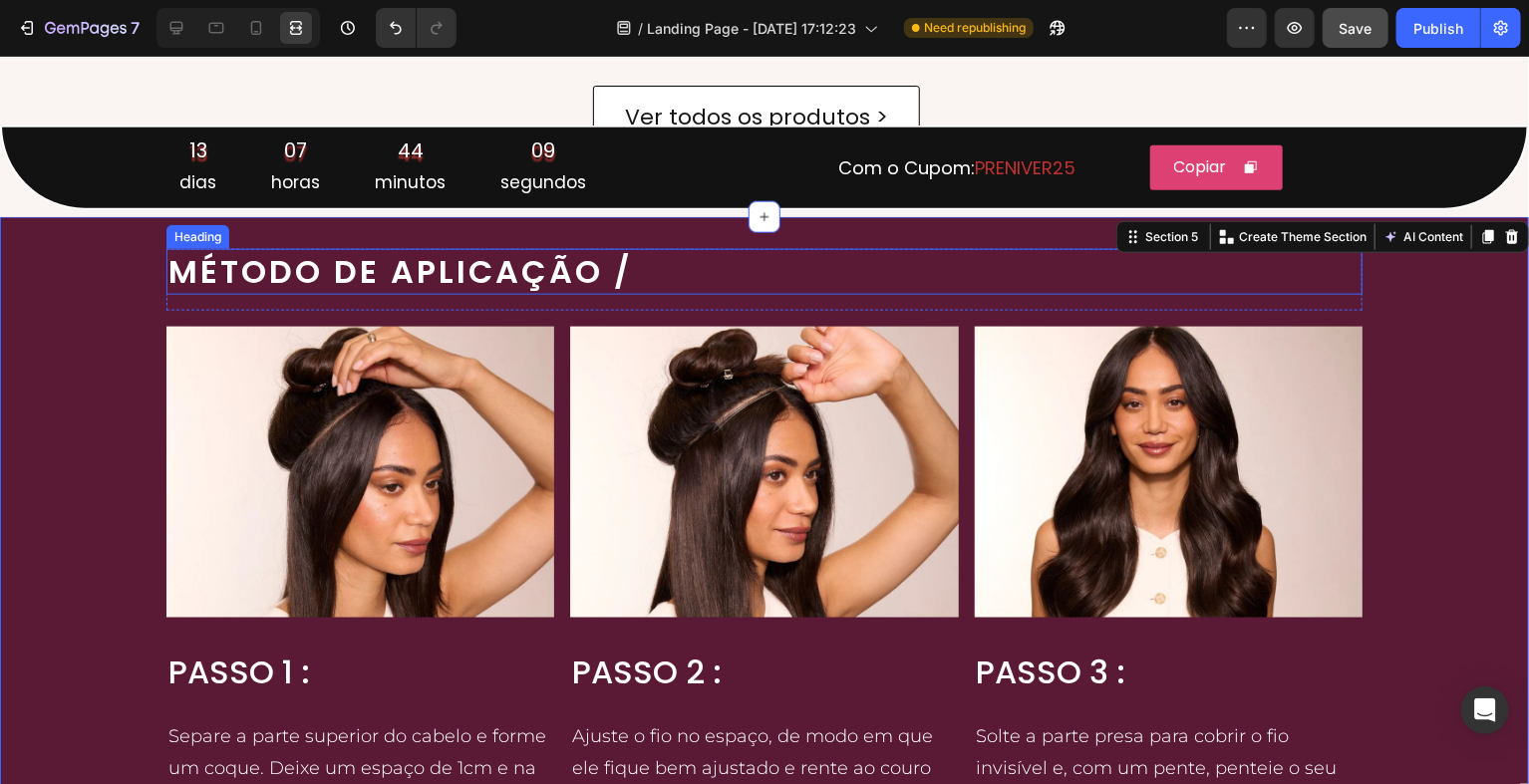 click on "MÉTODO DE APLICAÇÃO /" at bounding box center (764, 271) 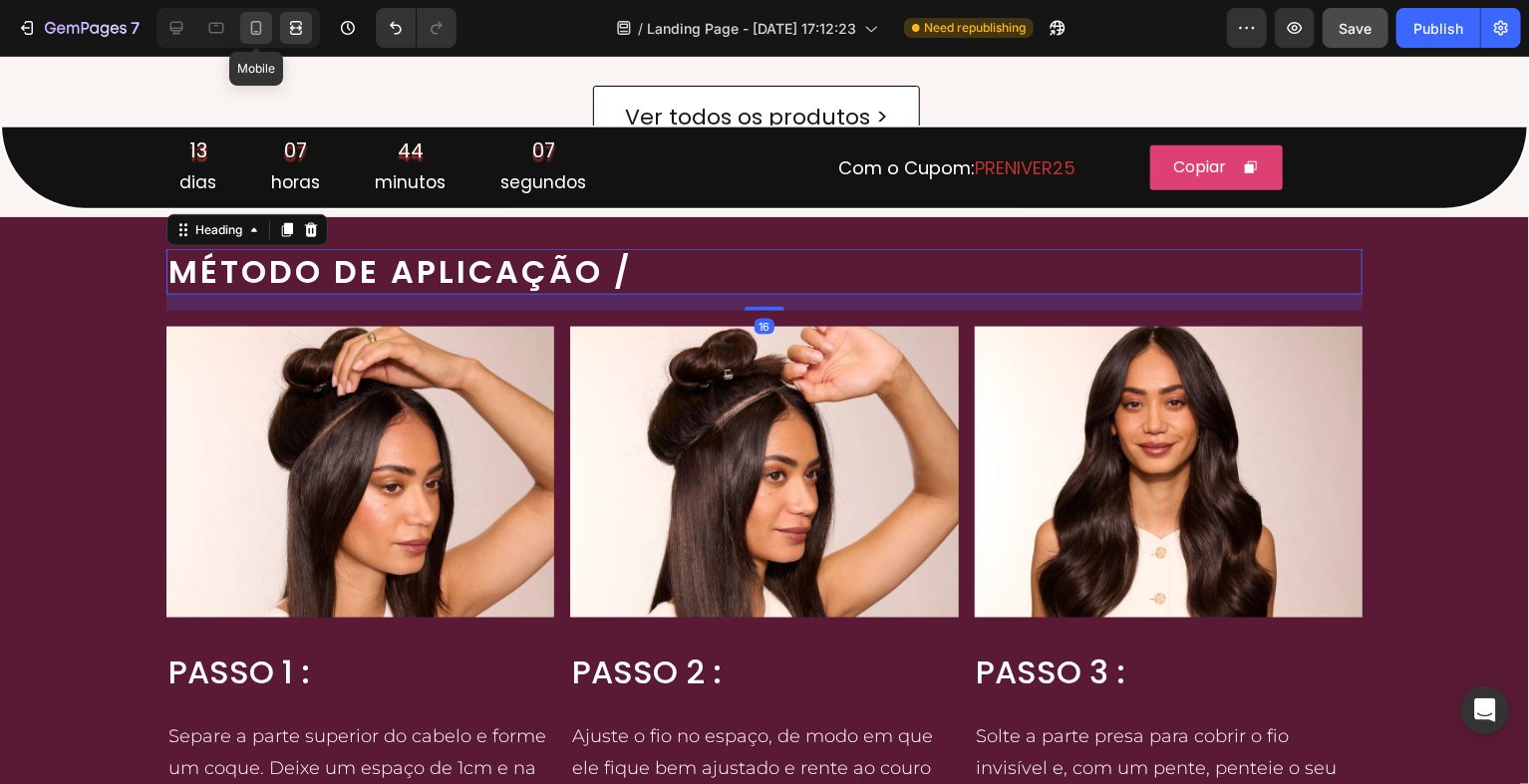 click 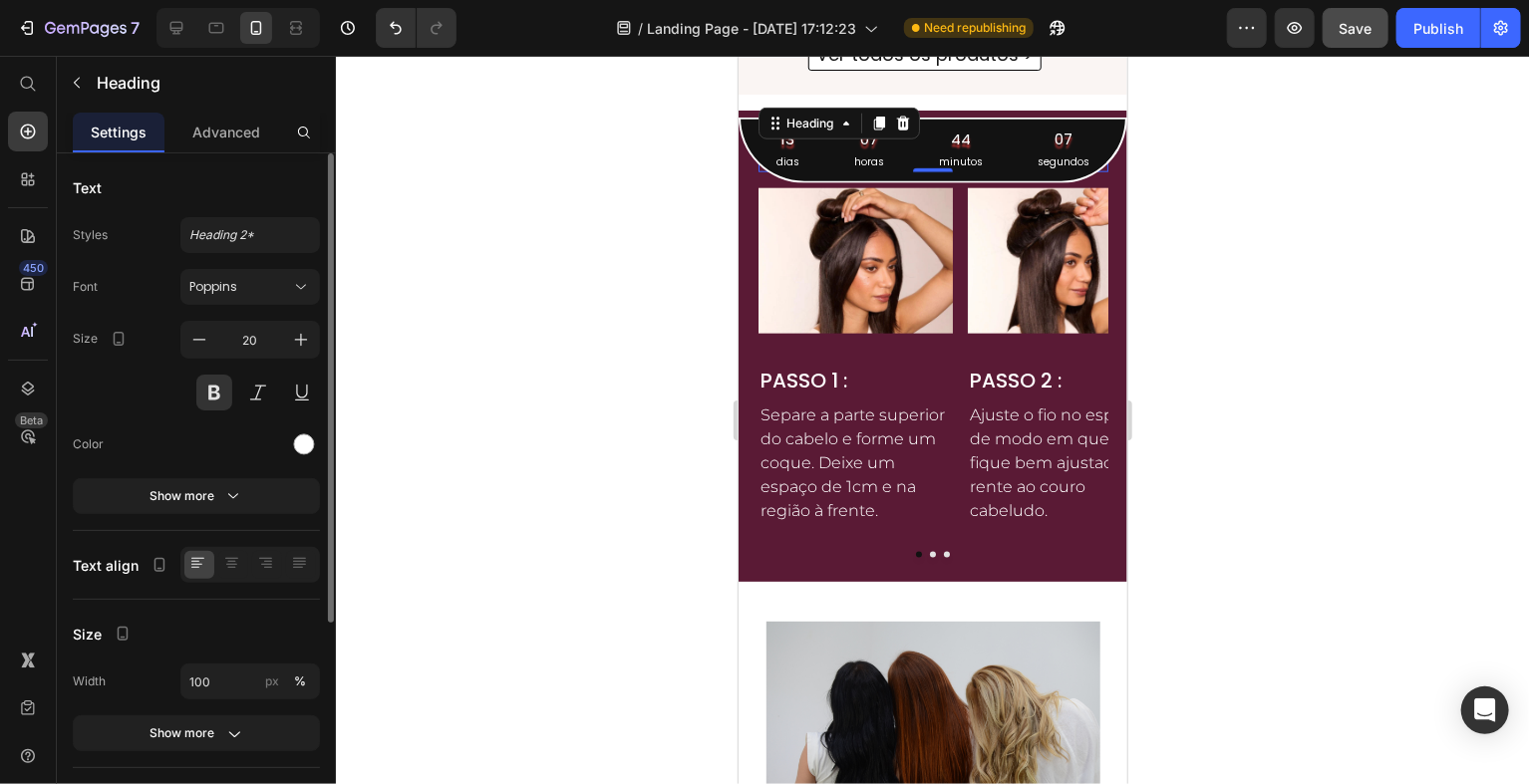 scroll, scrollTop: 1117, scrollLeft: 0, axis: vertical 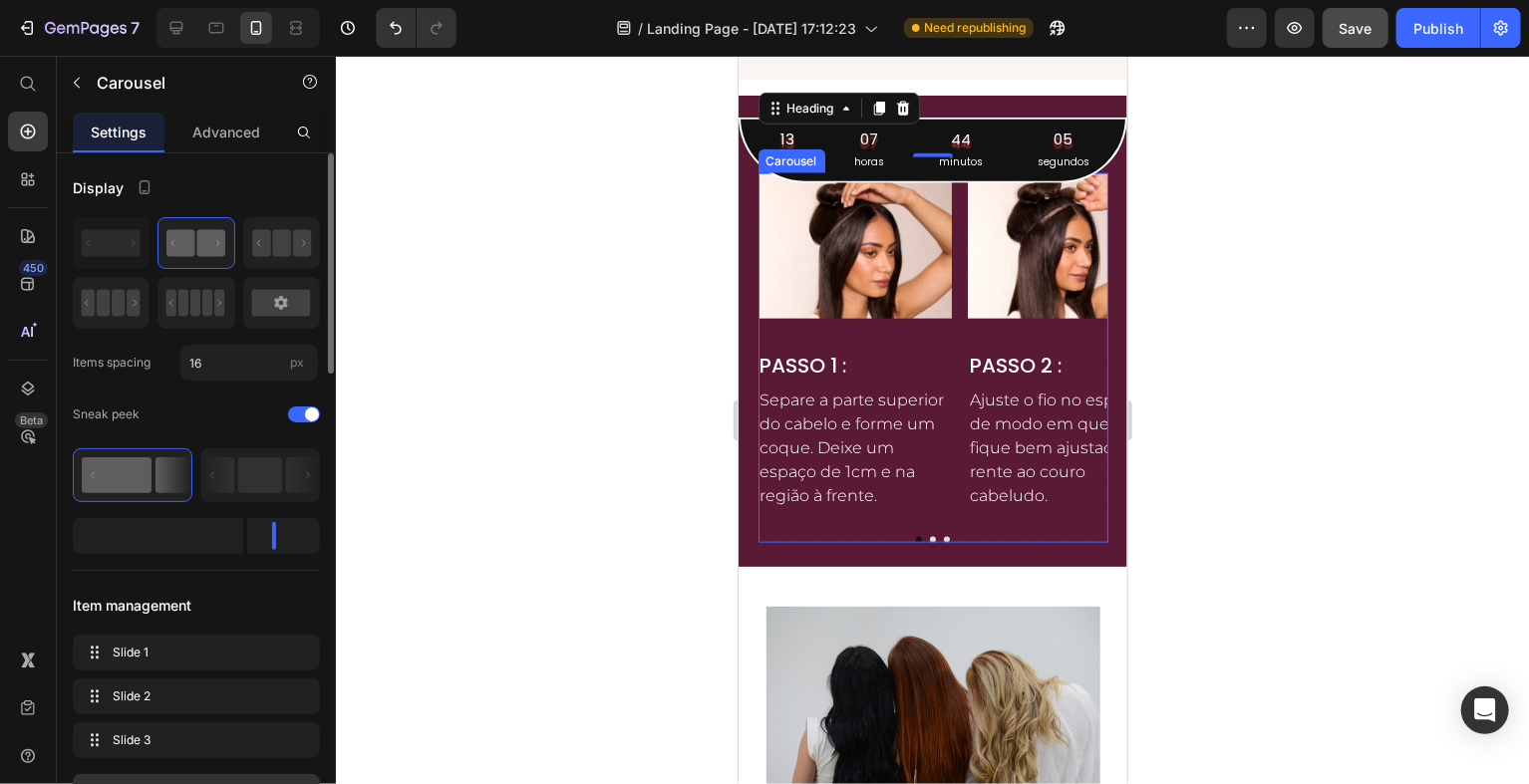 click at bounding box center (932, 539) 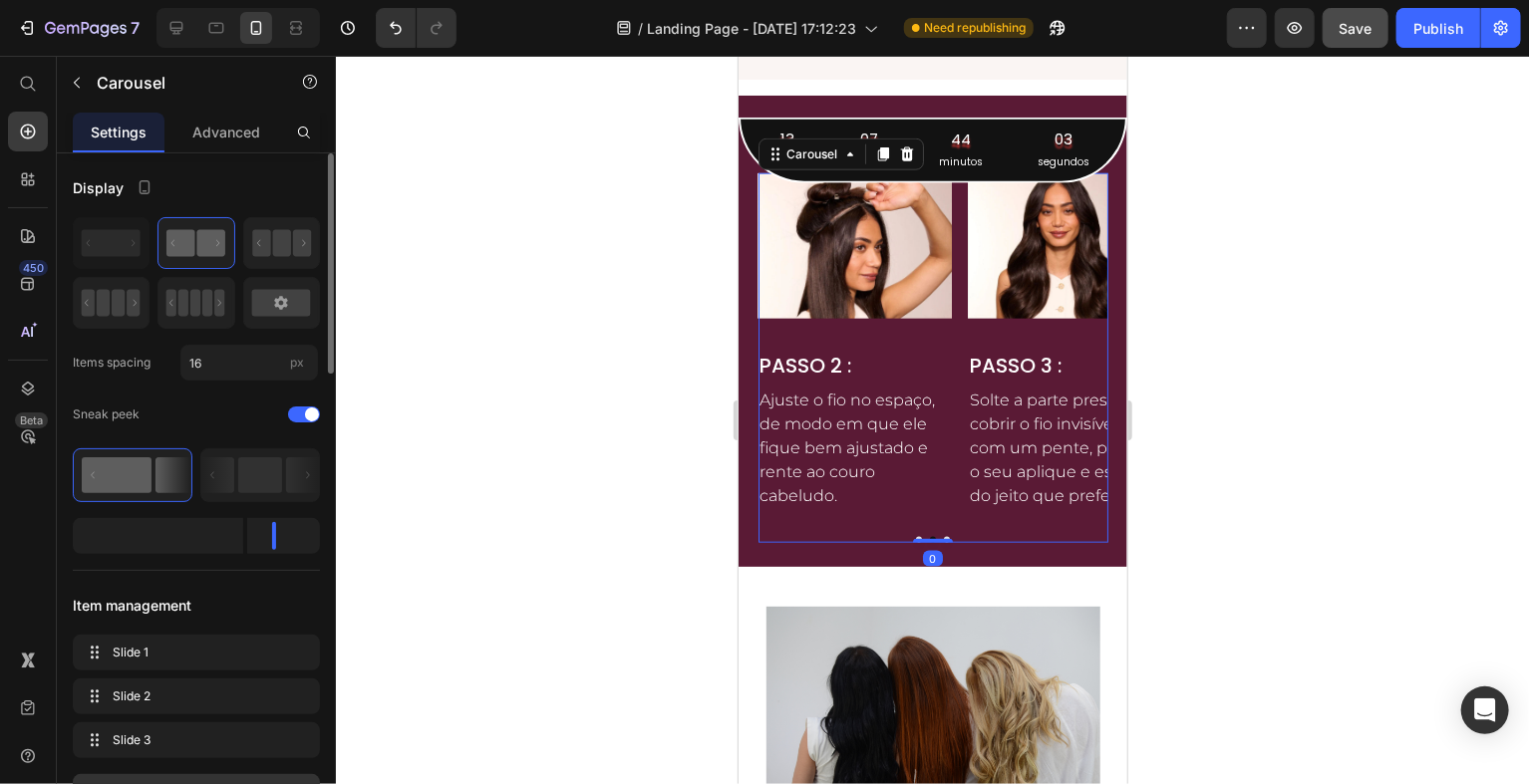 click at bounding box center [946, 539] 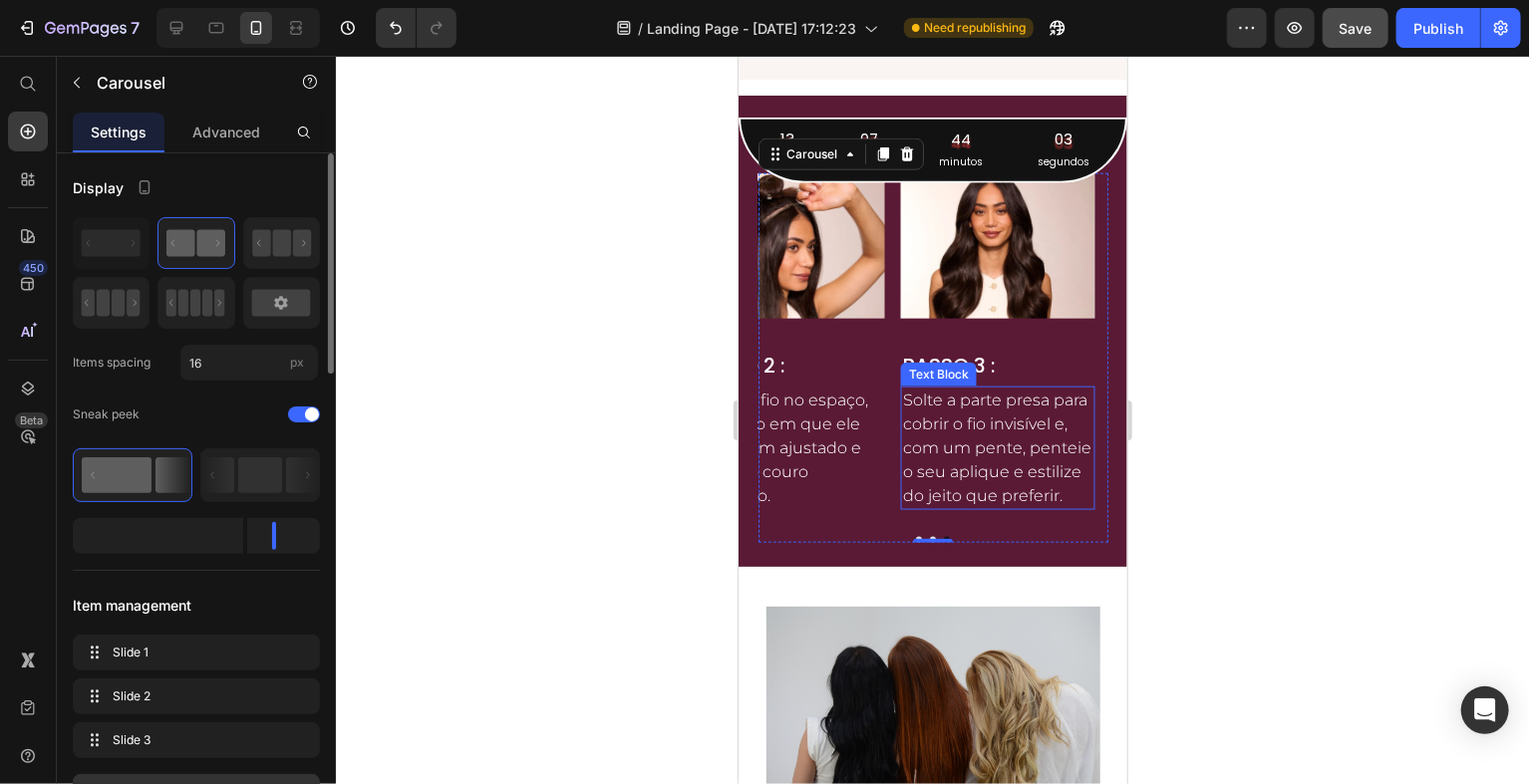 click on "Solte a parte presa para cobrir o fio invisível e, com um pente, penteie o seu aplique e estilize do jeito que preferir." at bounding box center (997, 447) 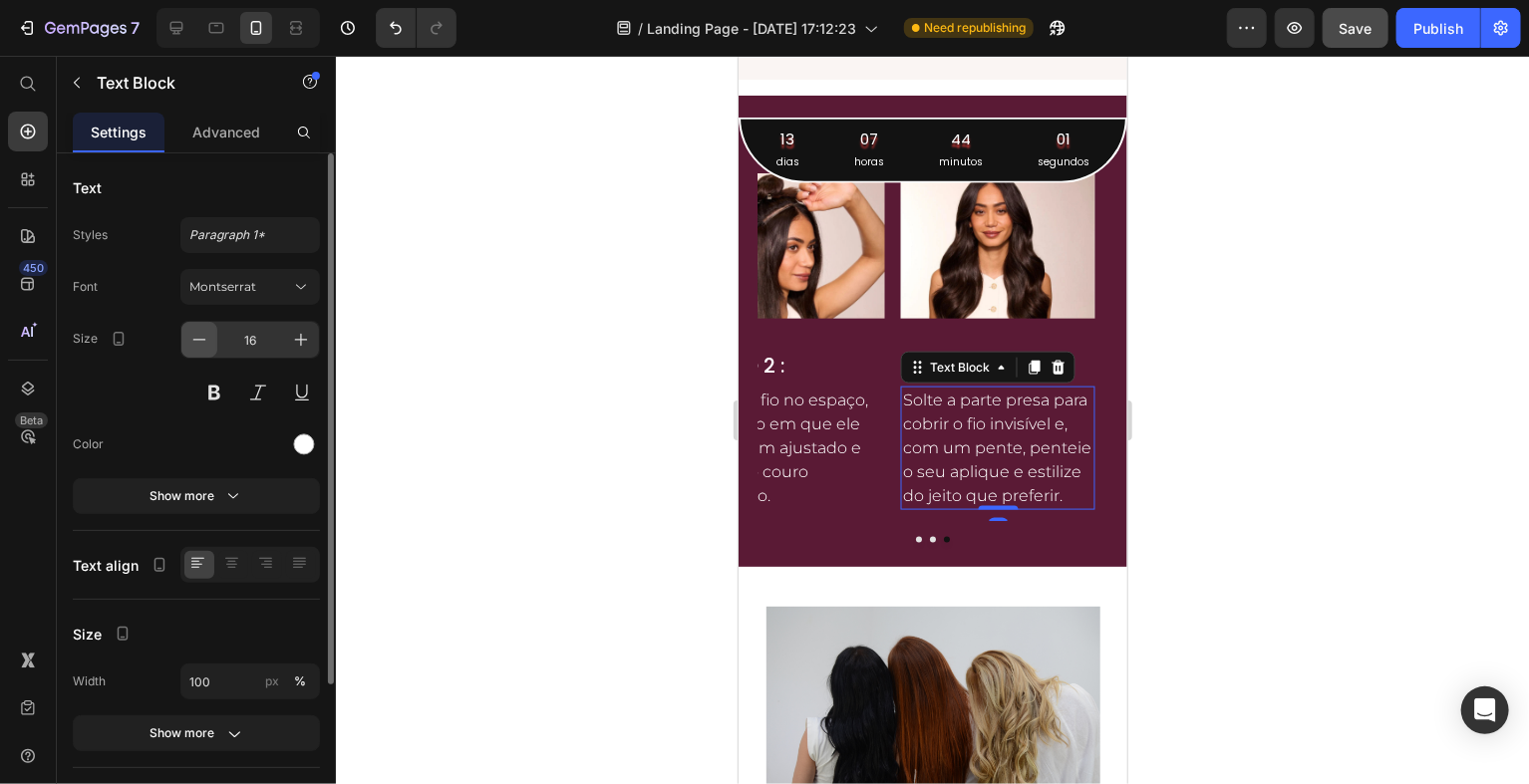 click at bounding box center [199, 340] 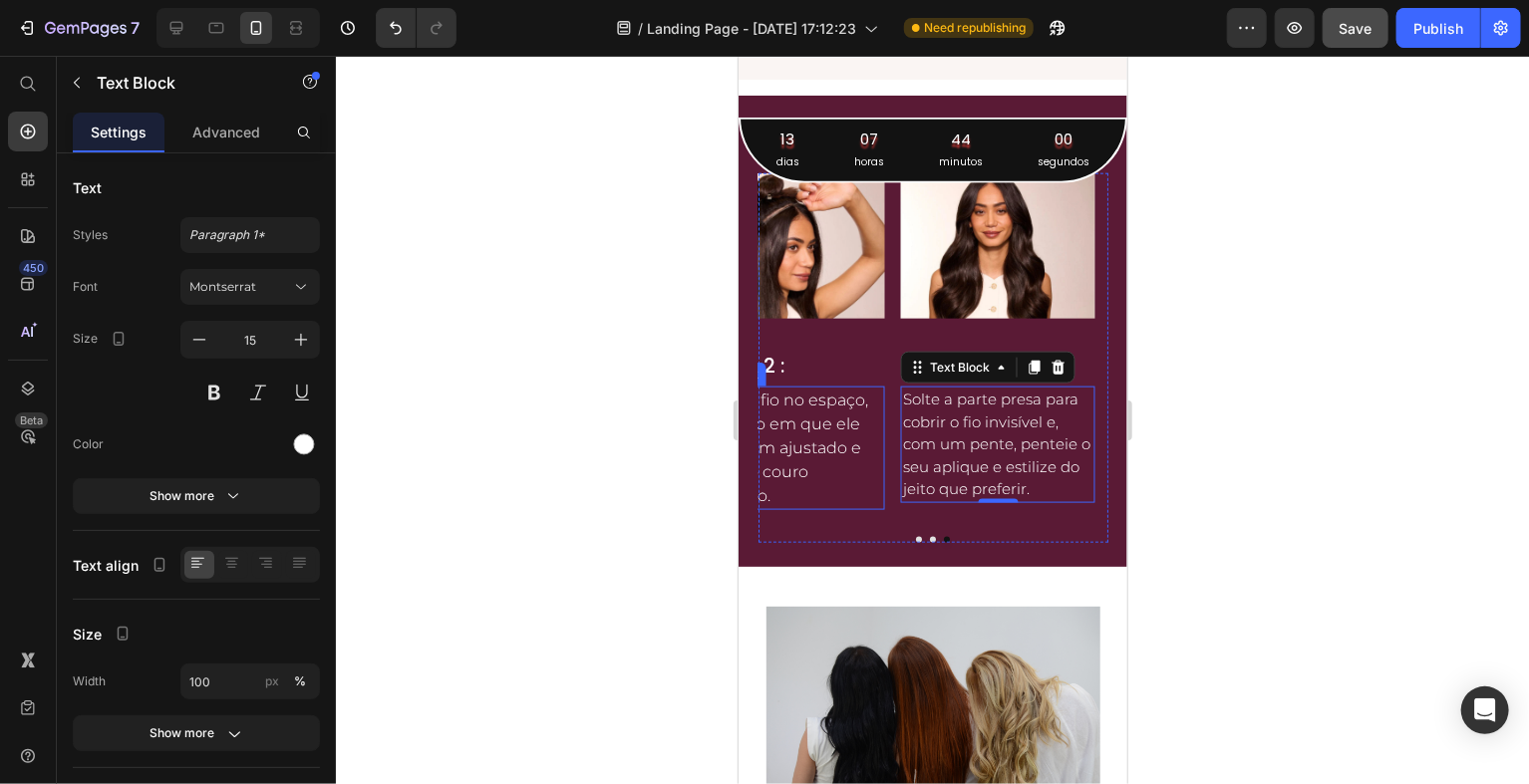click on "Ajuste o fio no espaço, de modo em que ele fique bem ajustado e rente ao couro cabeludo." at bounding box center [786, 447] 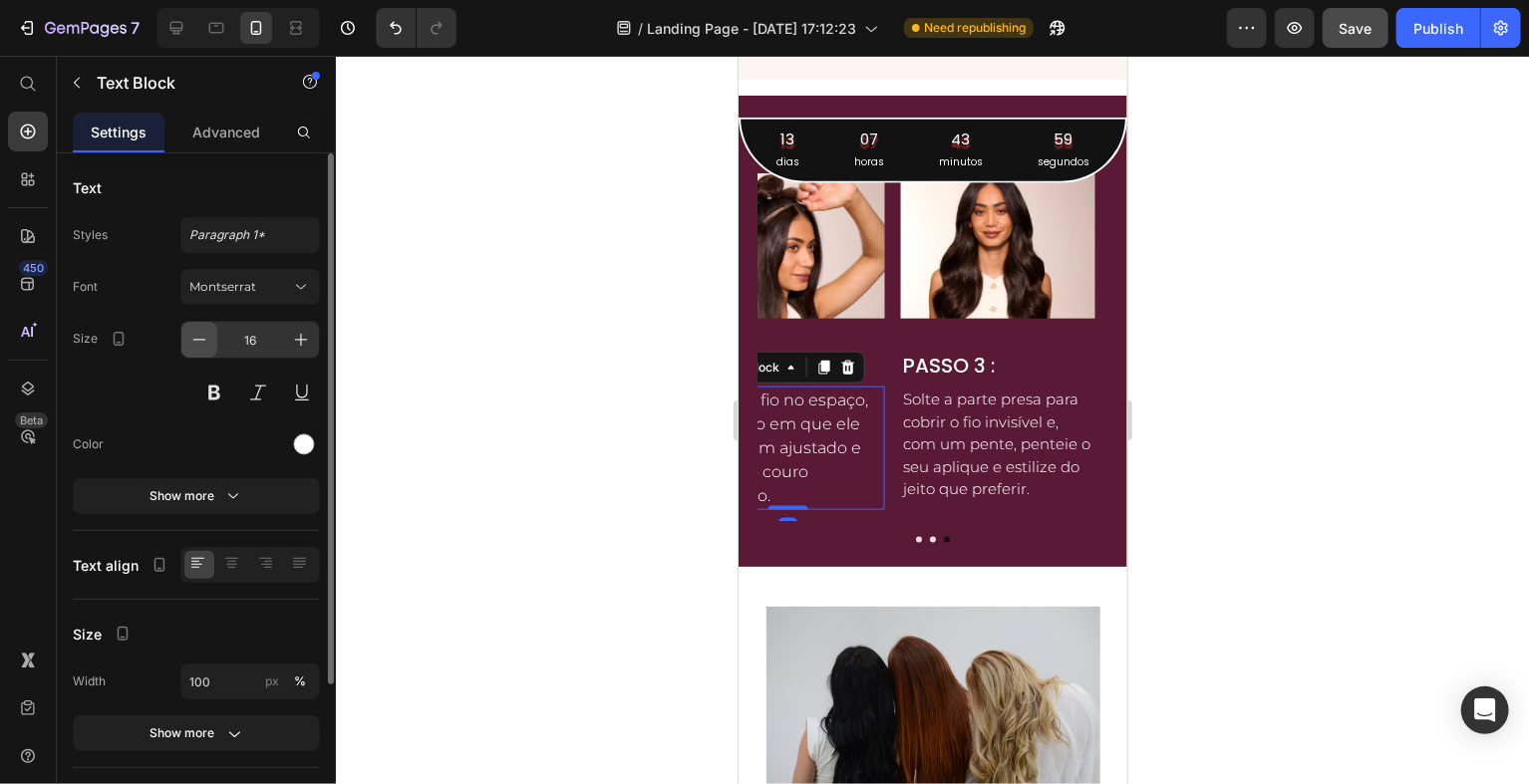 click 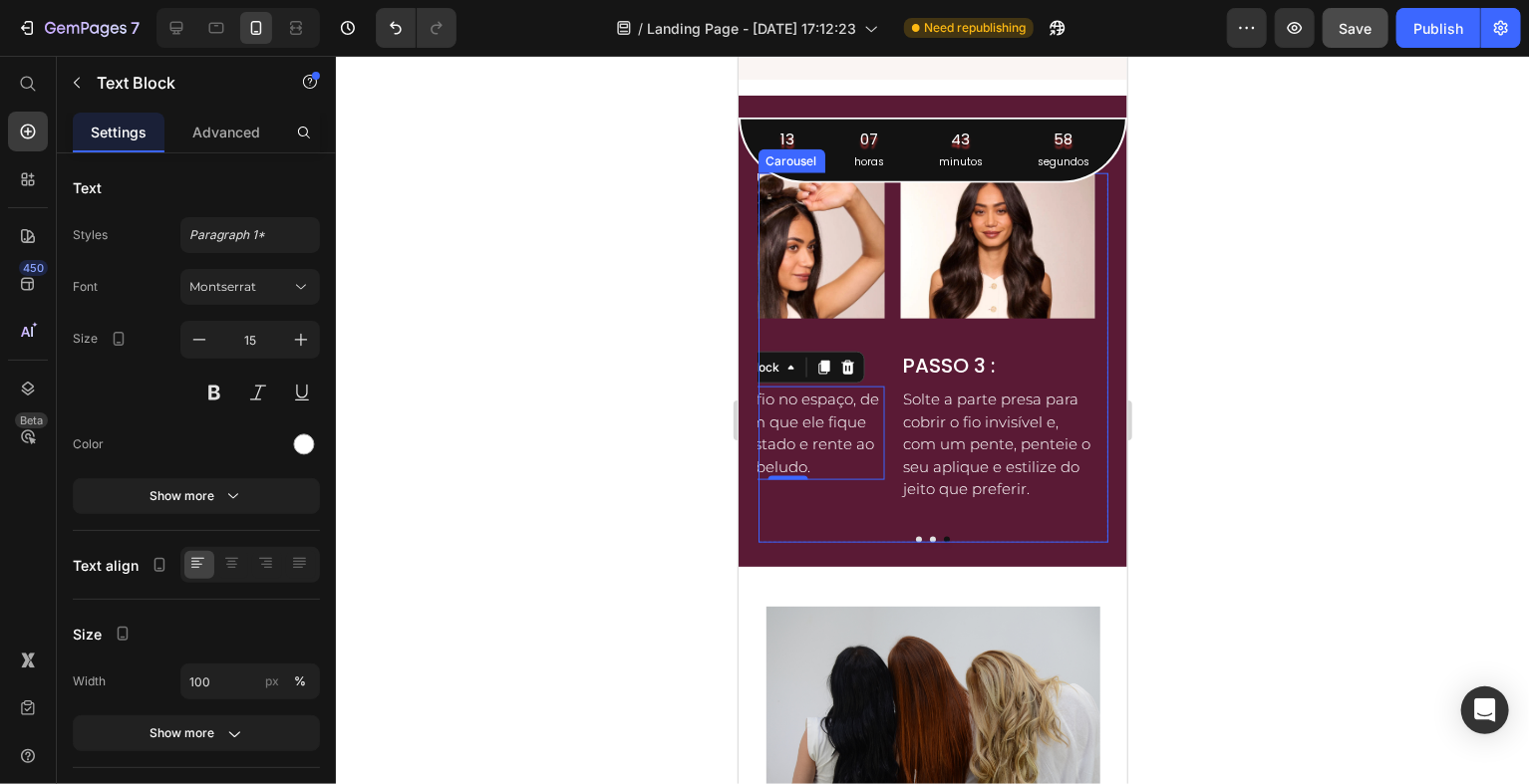 click at bounding box center (918, 539) 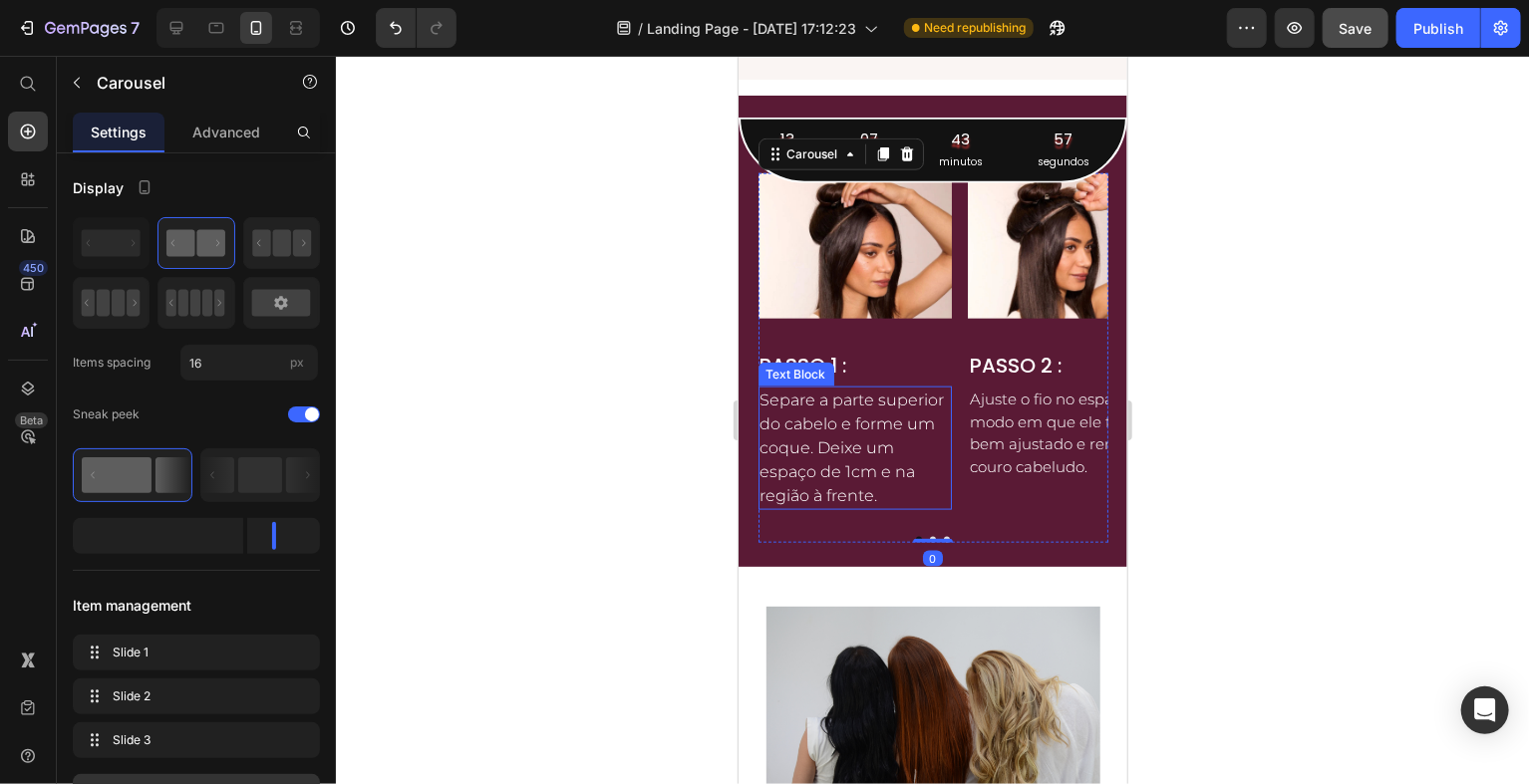 click on "Separe a parte superior do cabelo e forme um coque. Deixe um espaço de 1cm e na região à frente." at bounding box center [854, 447] 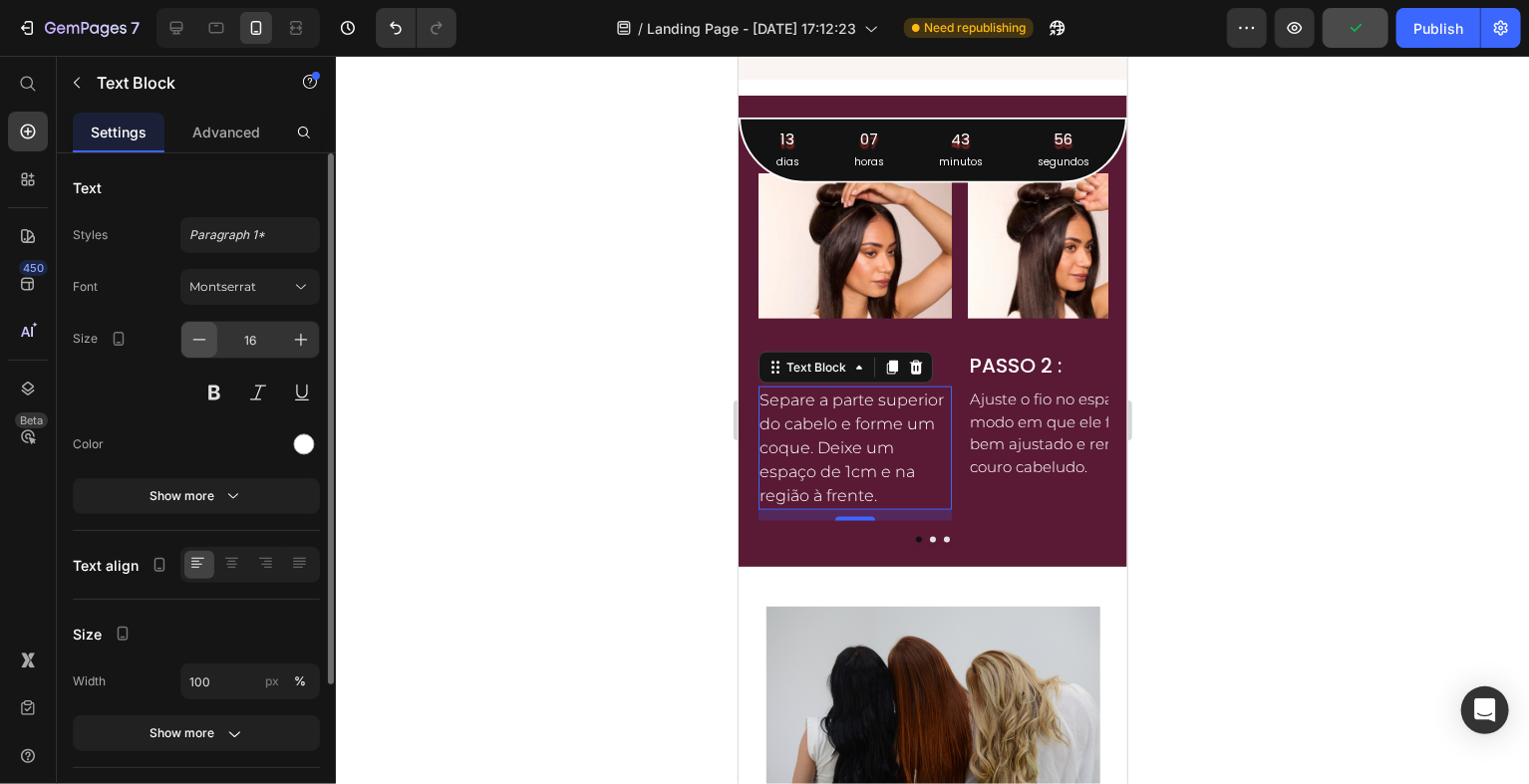 click at bounding box center (199, 340) 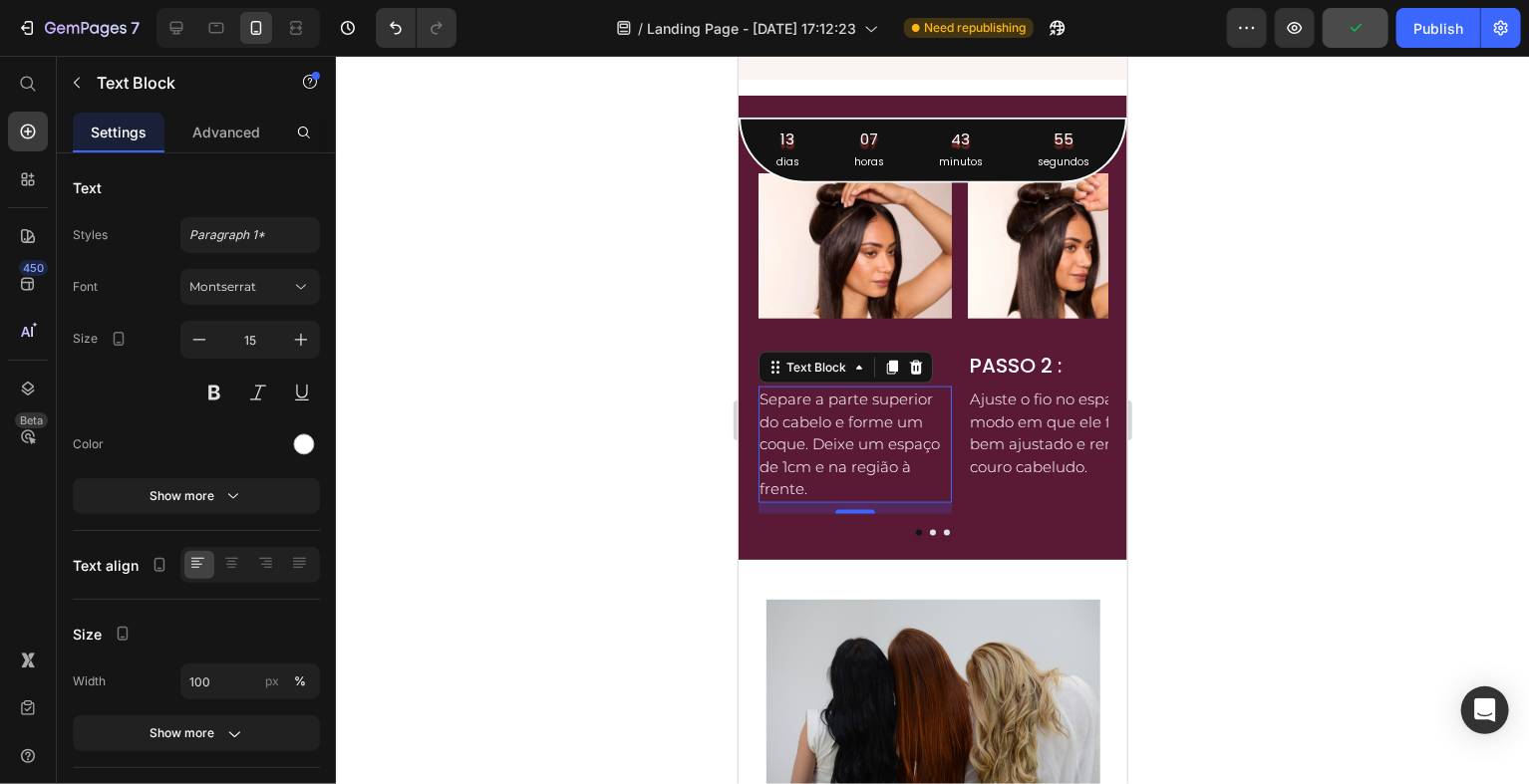 click 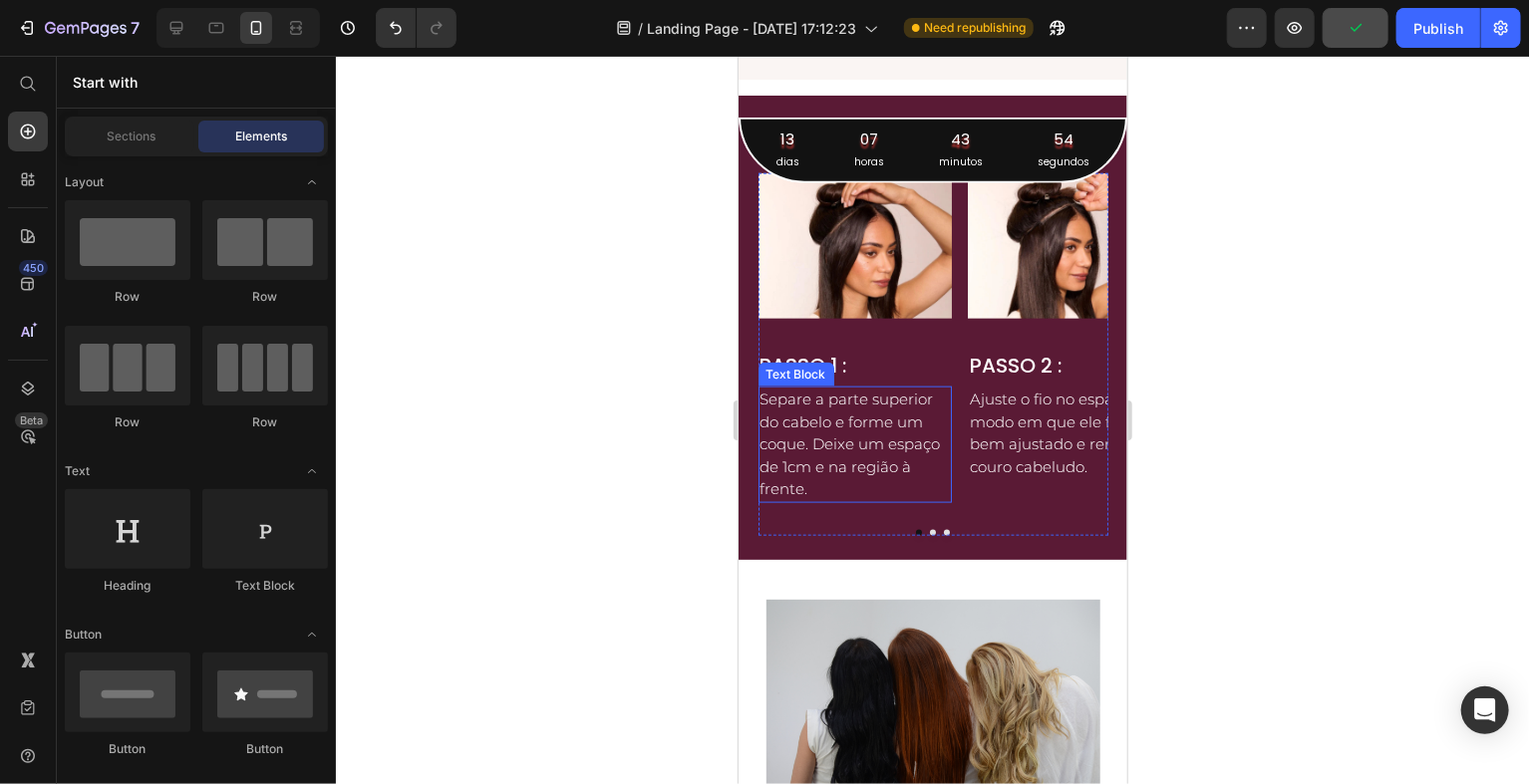 click on "Separe a parte superior do cabelo e forme um coque. Deixe um espaço de 1cm e na região à frente." at bounding box center [854, 443] 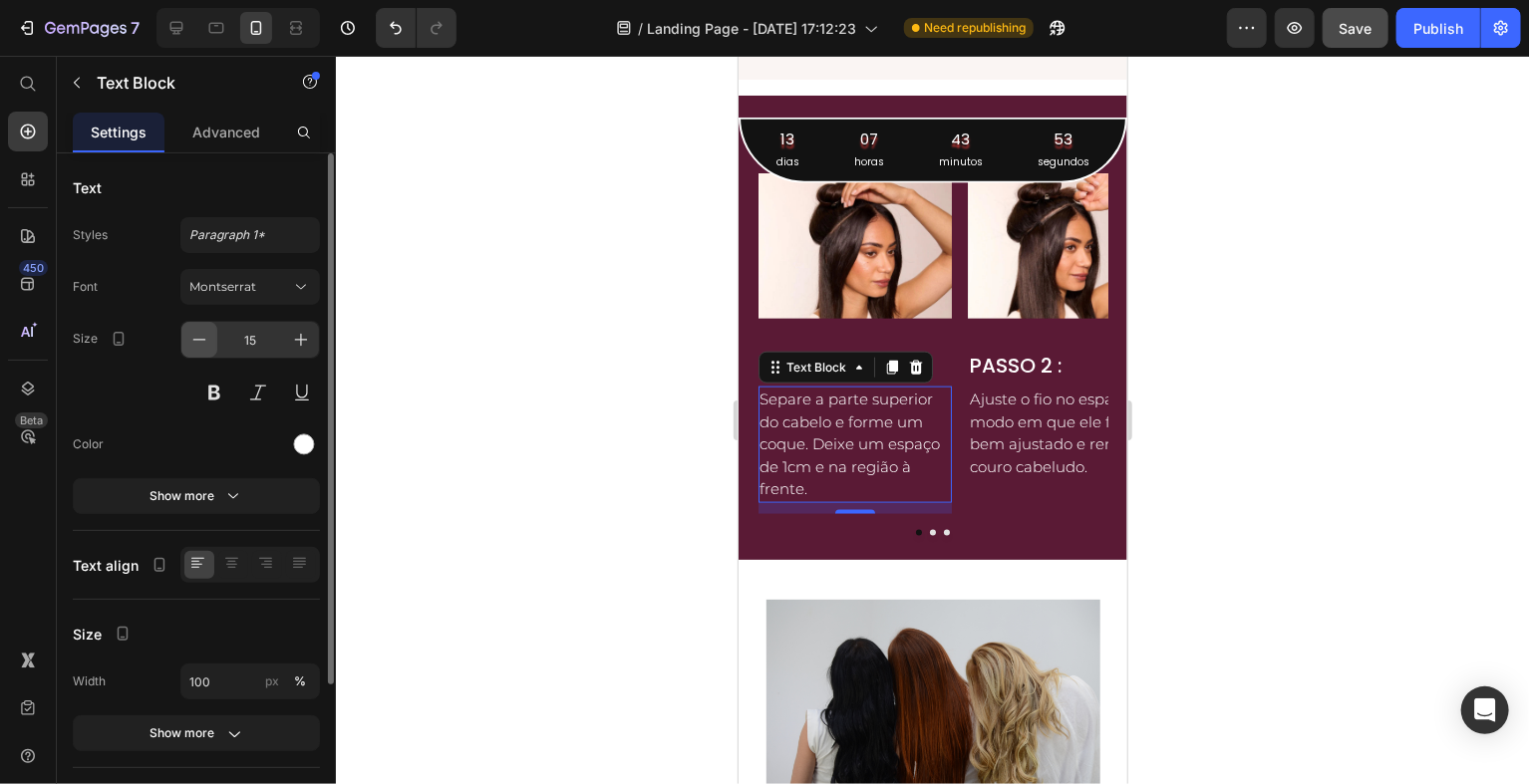 click 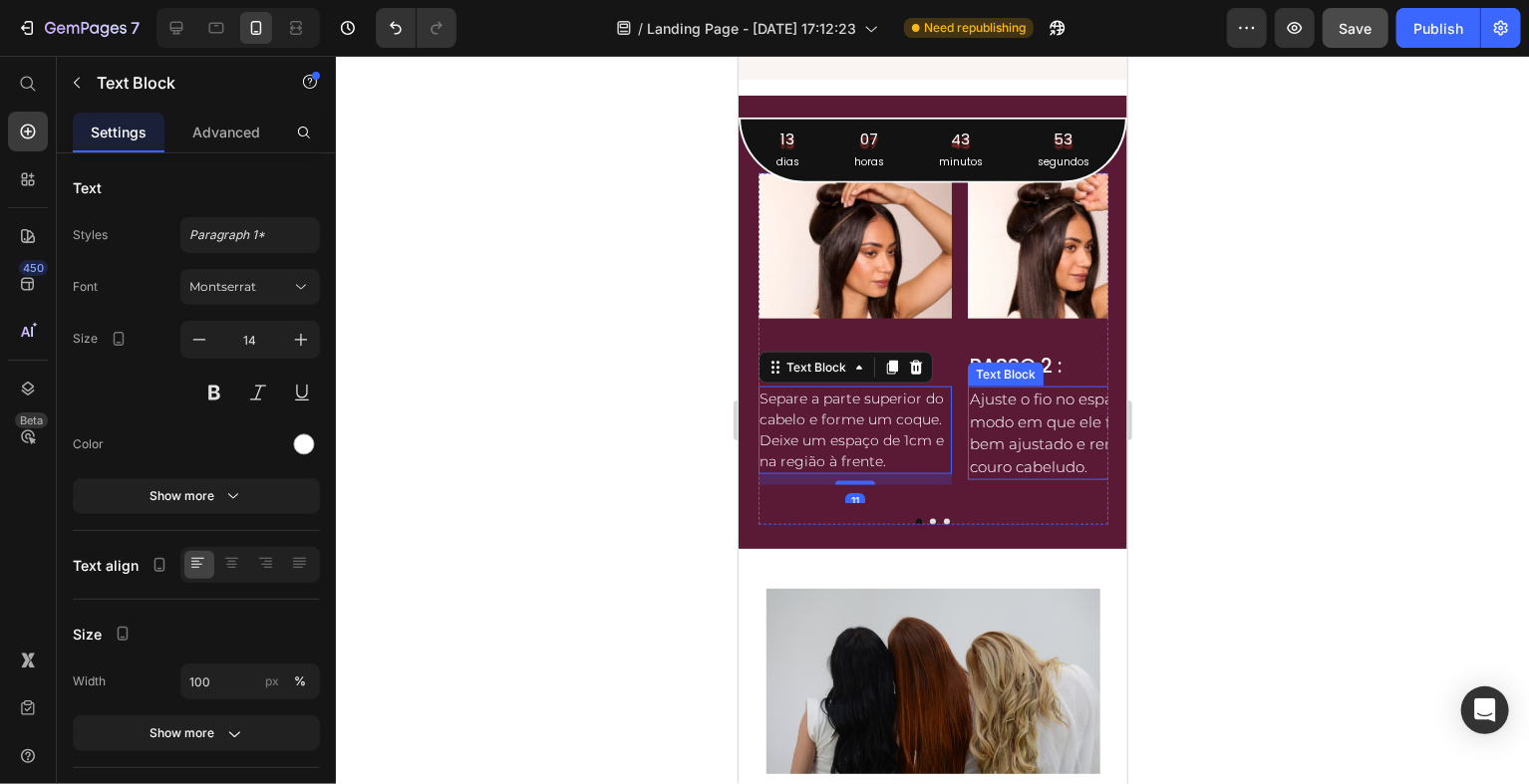 click on "Ajuste o fio no espaço, de modo em que ele fique bem ajustado e rente ao couro cabeludo." at bounding box center (1064, 432) 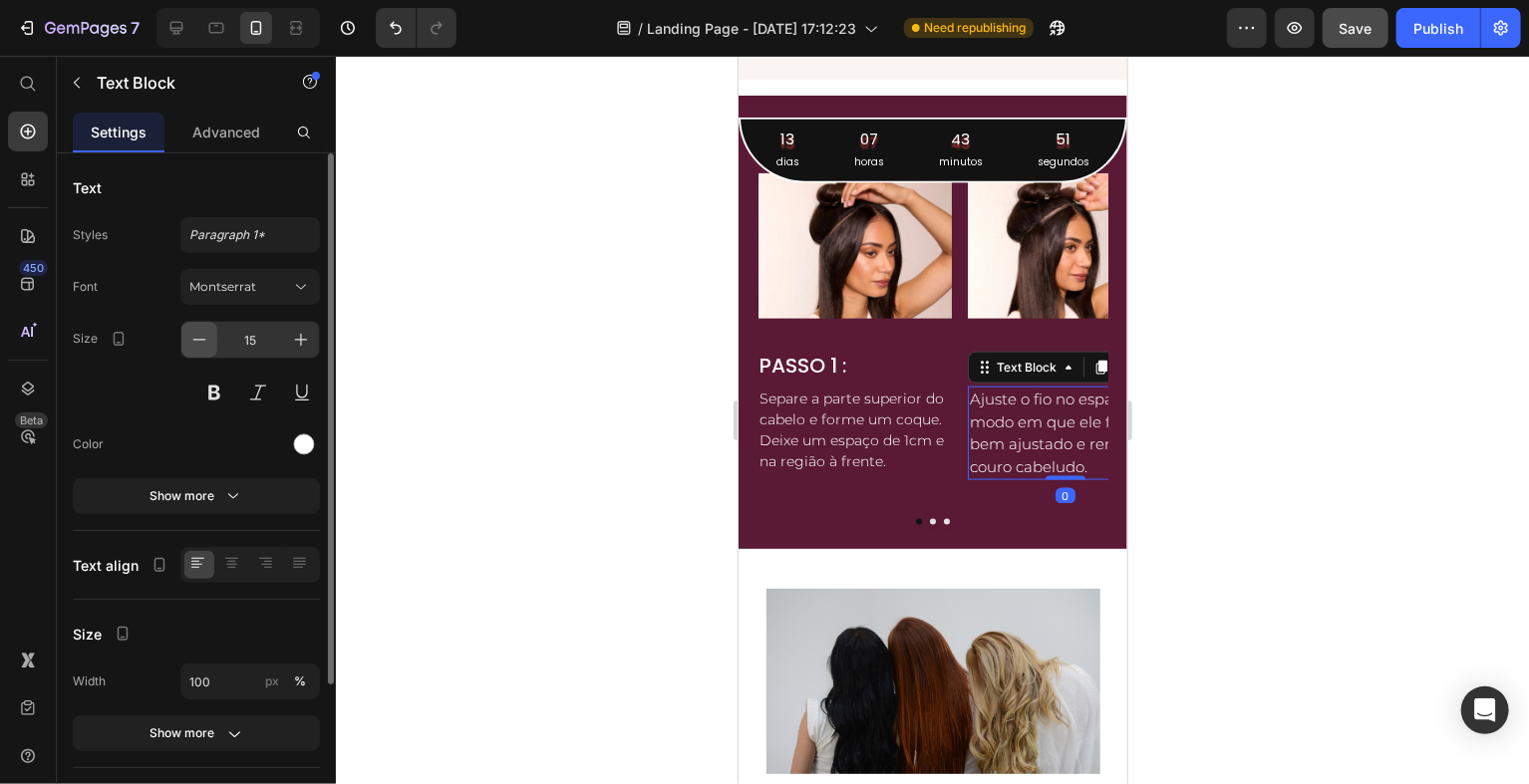 click at bounding box center (199, 340) 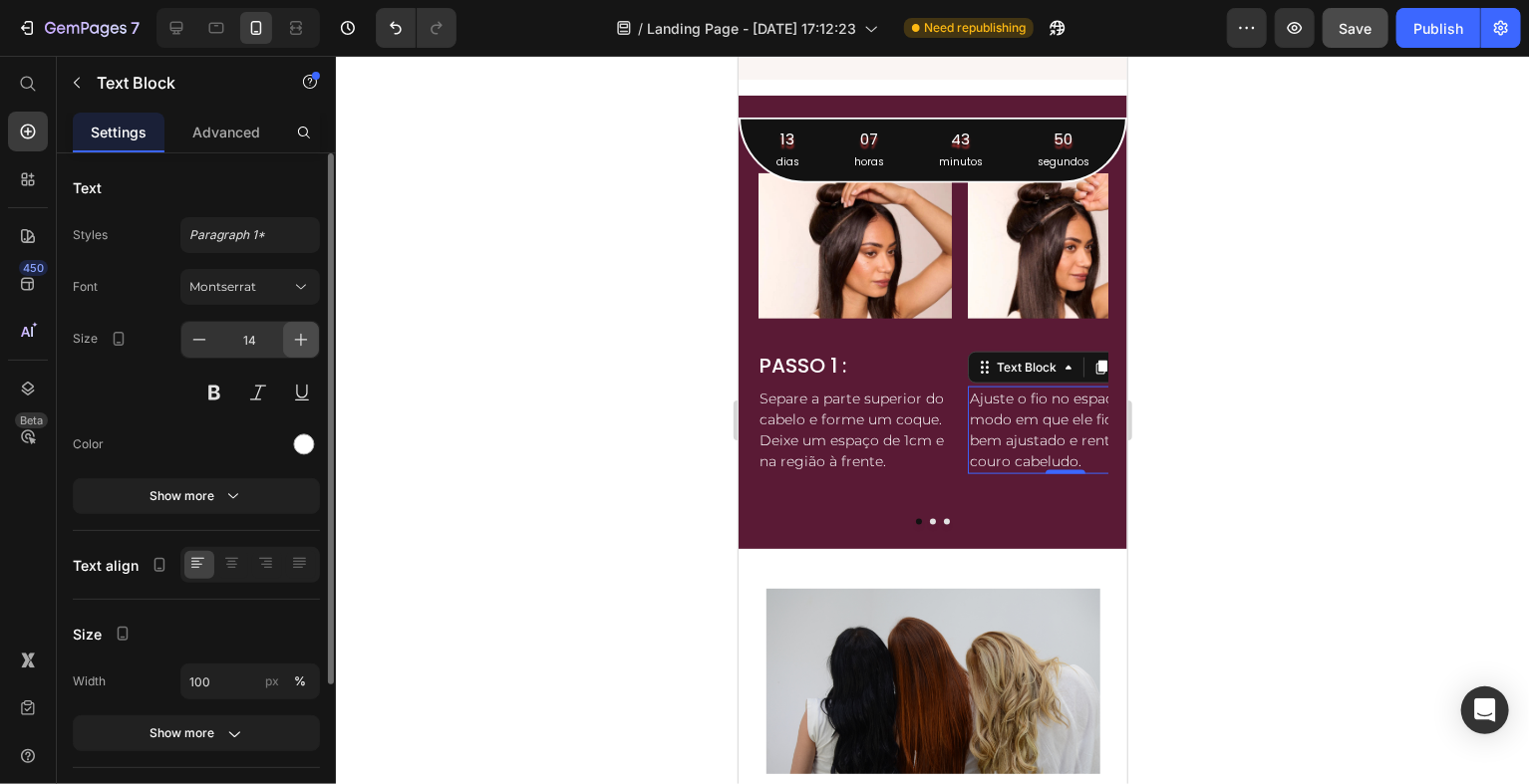 click 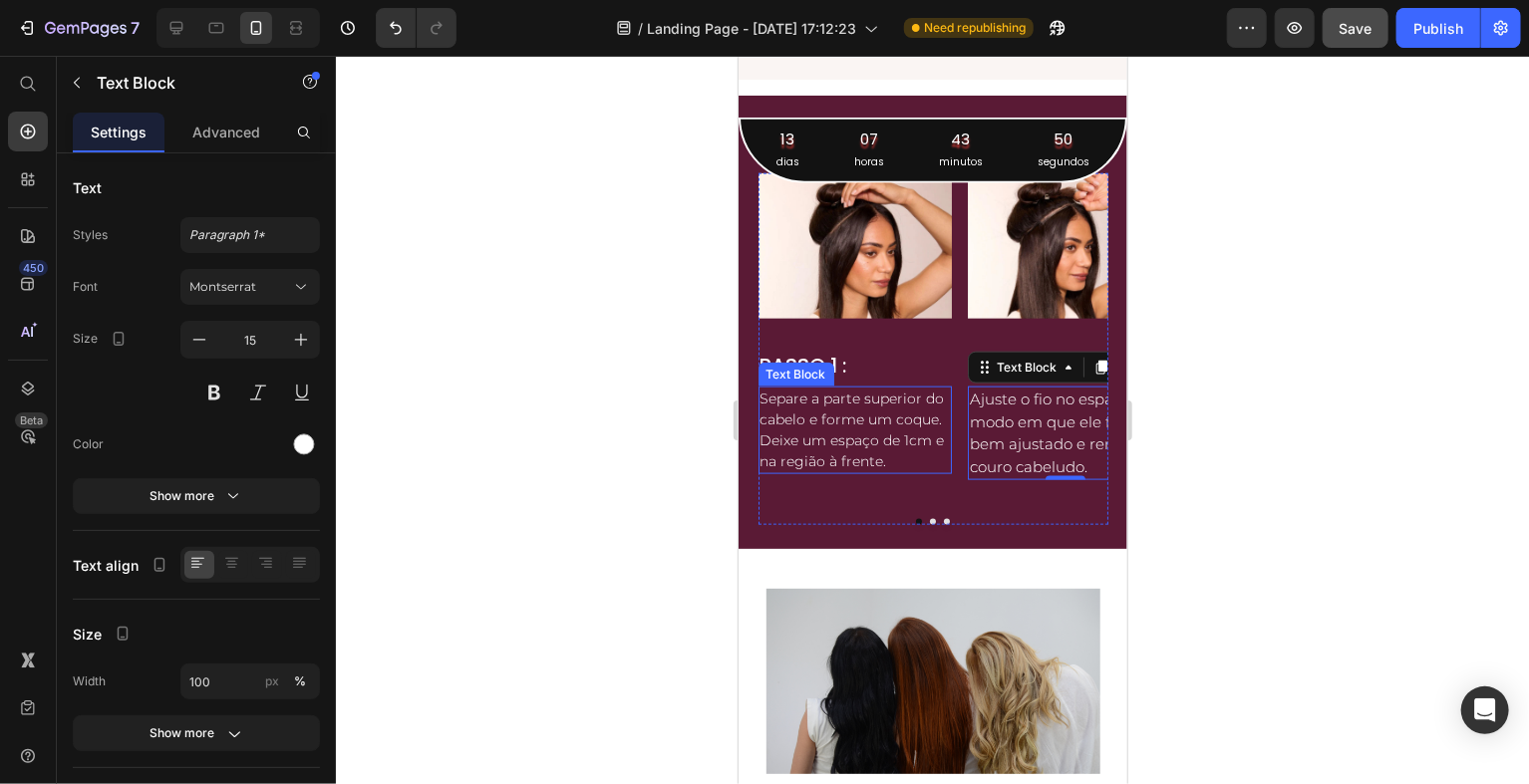 click on "Separe a parte superior do cabelo e forme um coque. Deixe um espaço de 1cm e na região à frente." at bounding box center (854, 429) 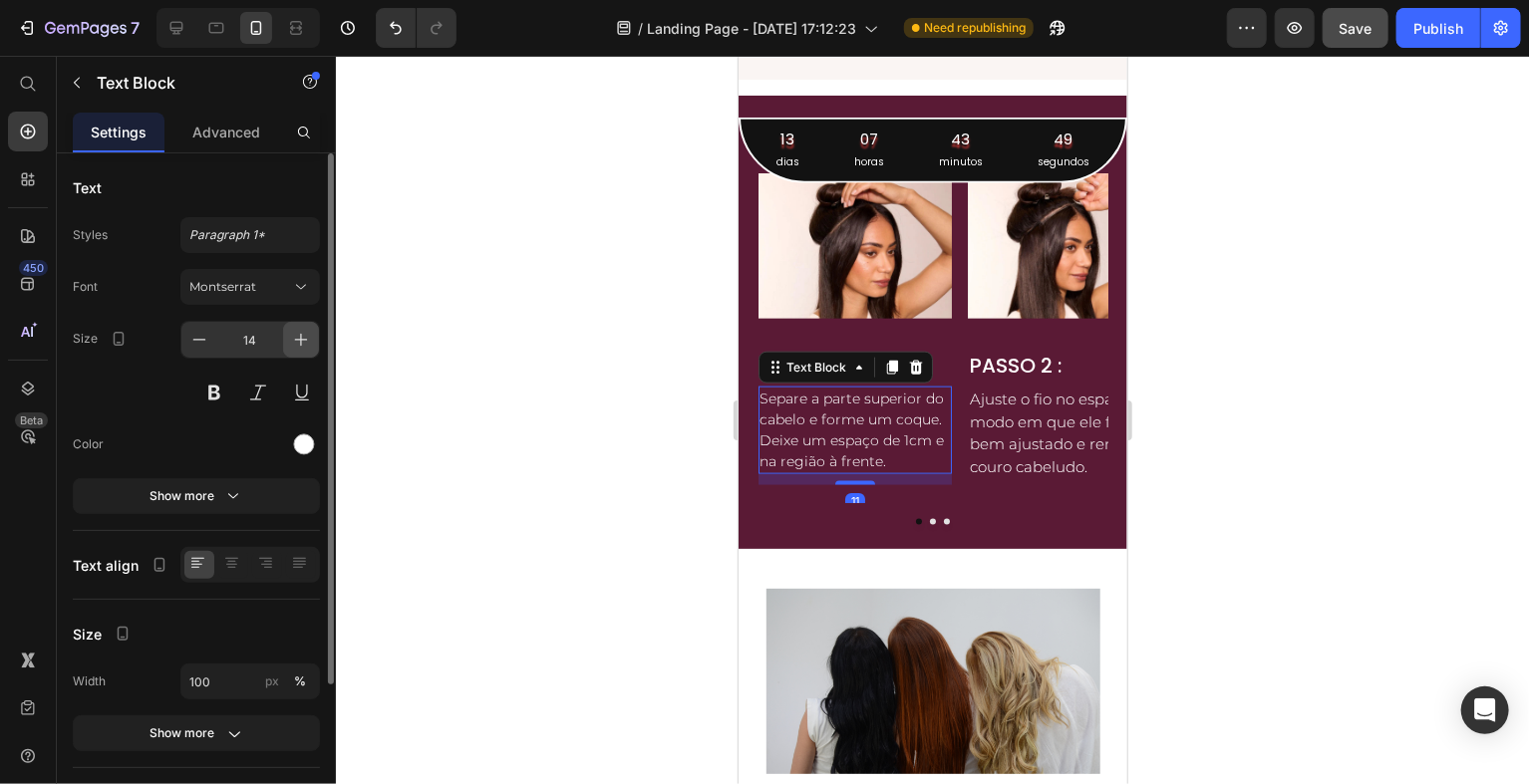 click at bounding box center (301, 340) 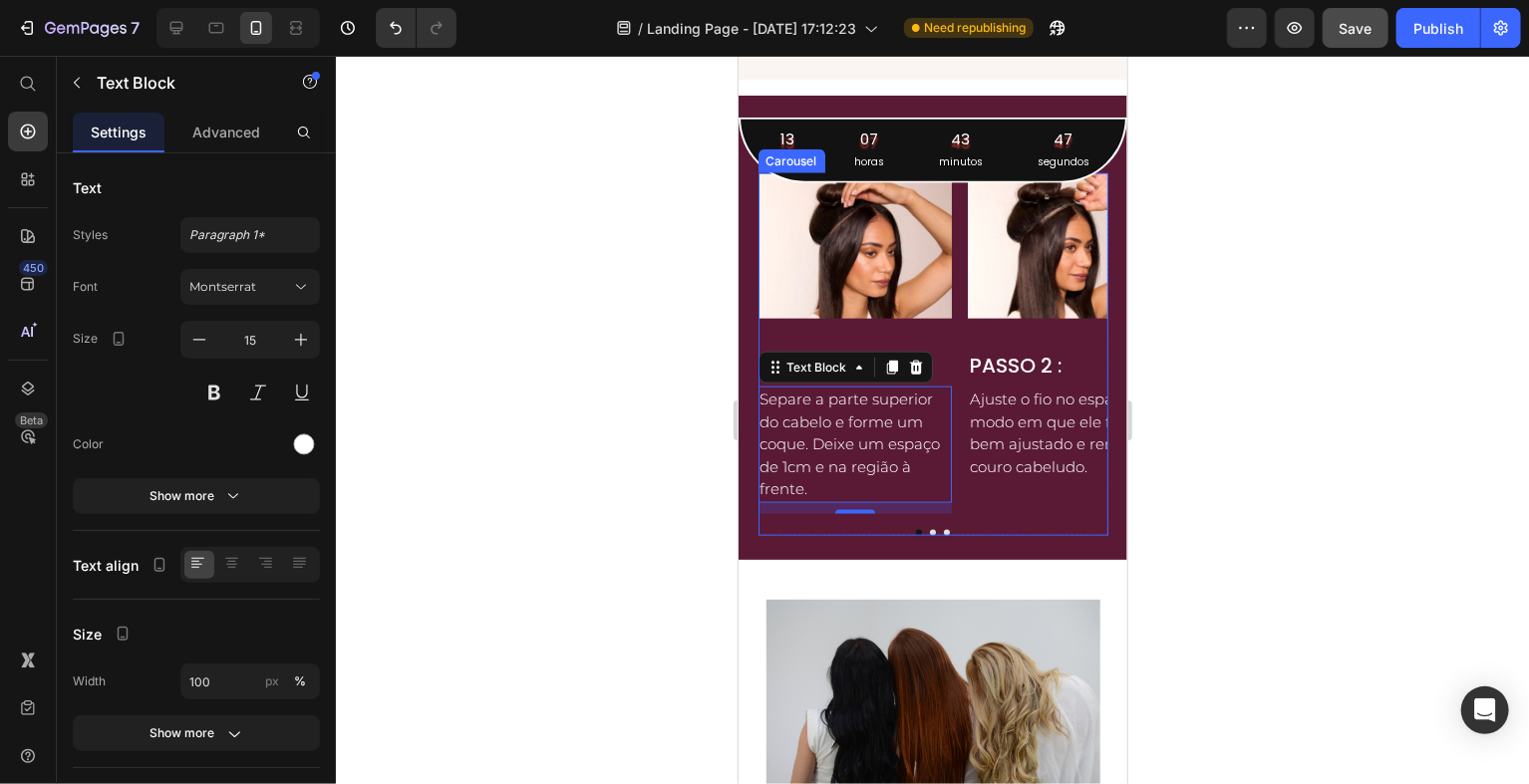 click on "Image PASSO 1 : Heading Separe a parte superior do cabelo e forme um coque. Deixe um espaço de 1cm e na região à frente. Text Block   11 Image PASSO 2 : Heading Ajuste o fio no espaço, de modo em que ele fique bem ajustado e rente ao couro cabeludo. Text Block Image PASSO 3 : Heading Solte a parte presa para cobrir o fio invisível e, com um pente, penteie o seu aplique e estilize do jeito que preferir. Text Block Carousel" at bounding box center [932, 354] 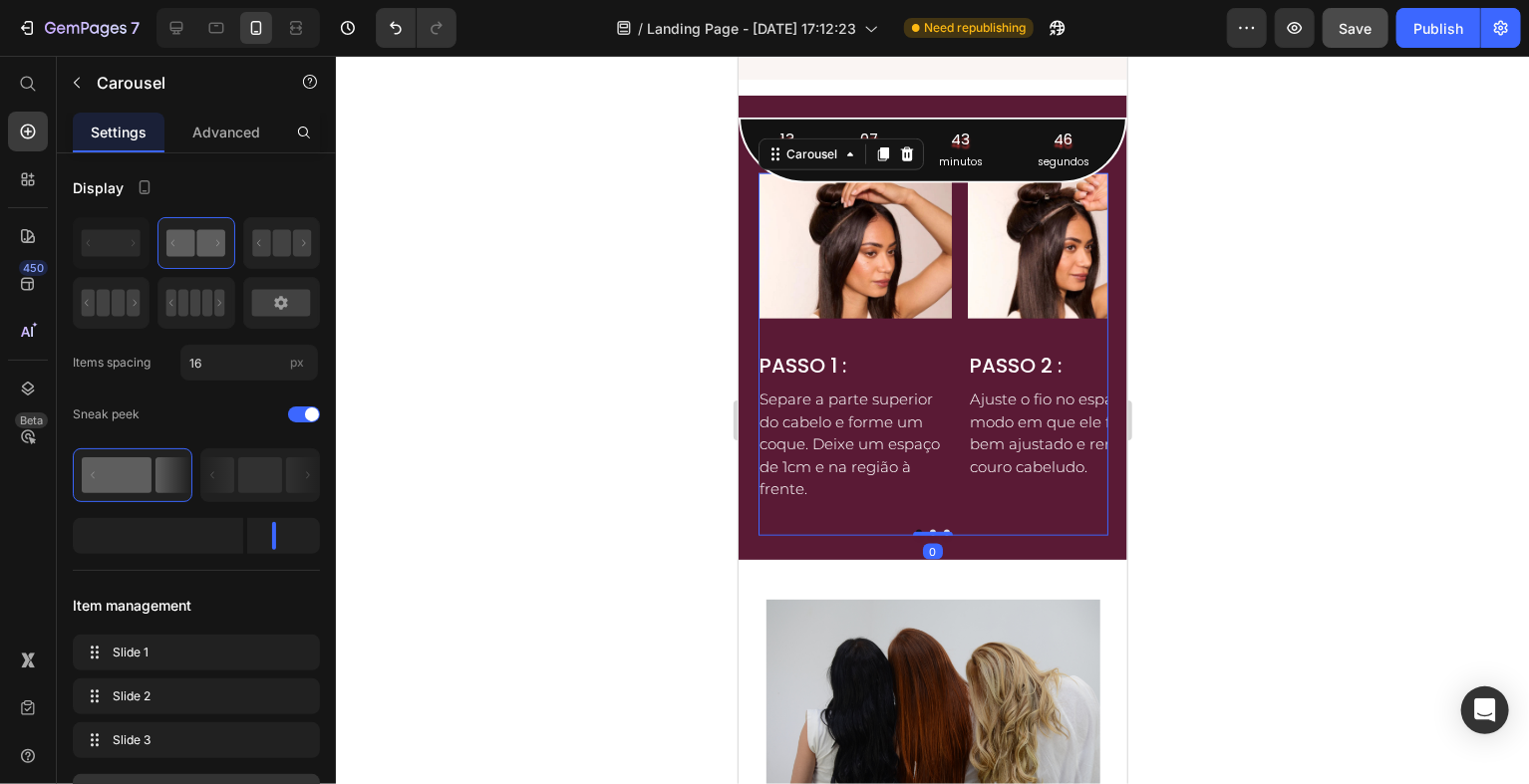 click on "Image PASSO 1 : Heading Separe a parte superior do cabelo e forme um coque. Deixe um espaço de 1cm e na região à frente. Text Block Image PASSO 2 : Heading Ajuste o fio no espaço, de modo em que ele fique bem ajustado e rente ao couro cabeludo. Text Block Image PASSO 3 : Heading Solte a parte presa para cobrir o fio invisível e, com um pente, penteie o seu aplique e estilize do jeito que preferir. Text Block" at bounding box center (932, 354) 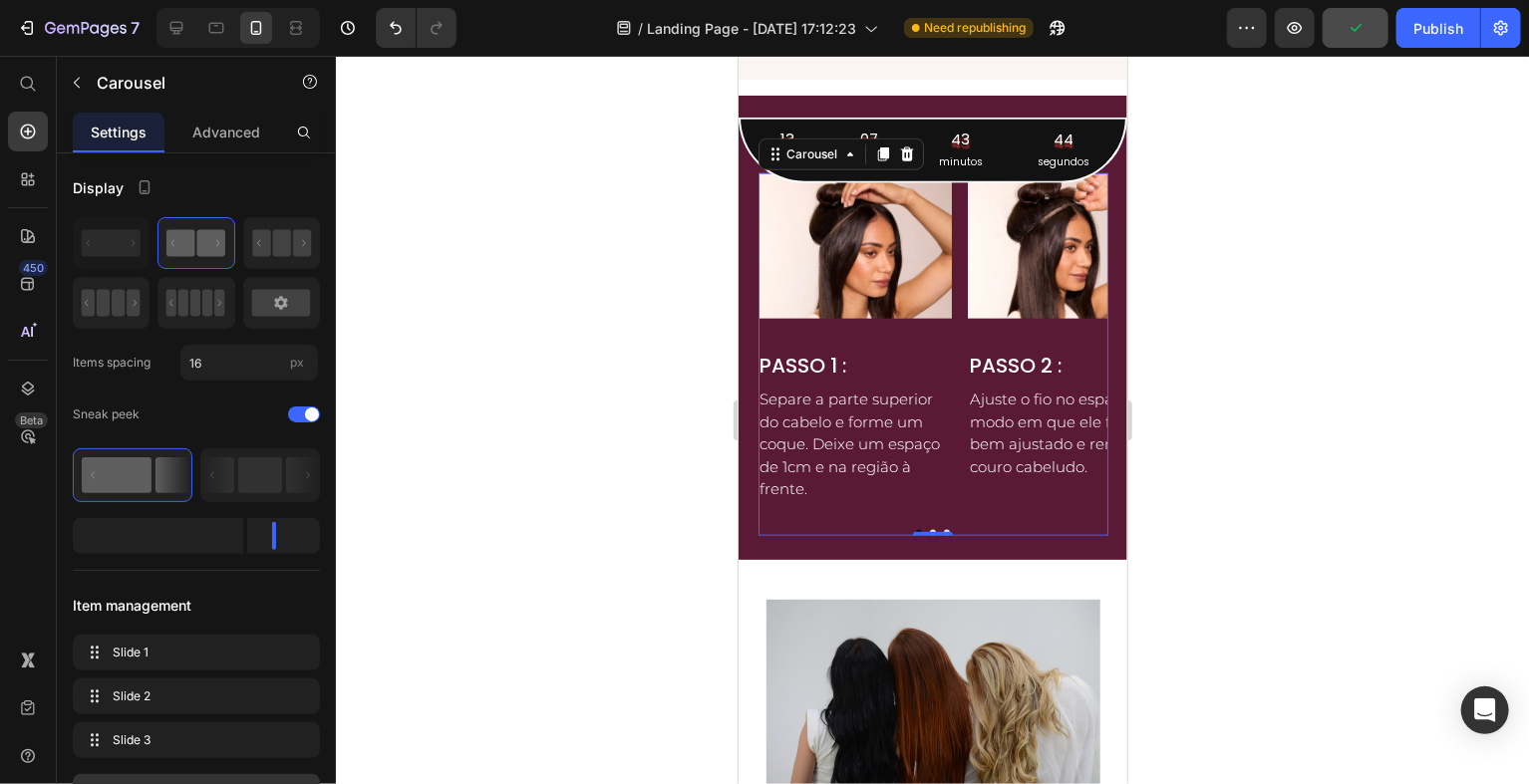 click at bounding box center [946, 532] 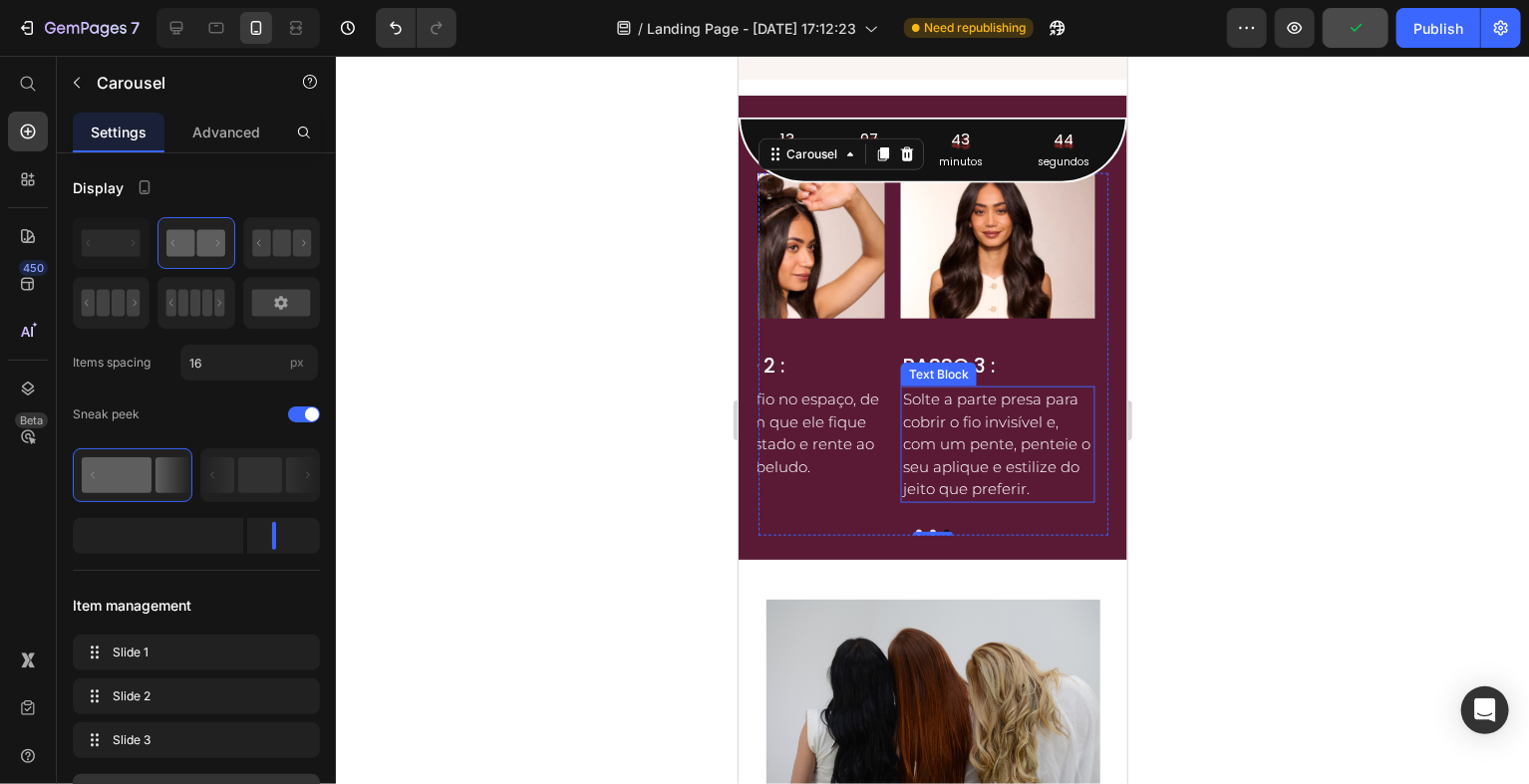 click on "Solte a parte presa para cobrir o fio invisível e, com um pente, penteie o seu aplique e estilize do jeito que preferir." at bounding box center [997, 443] 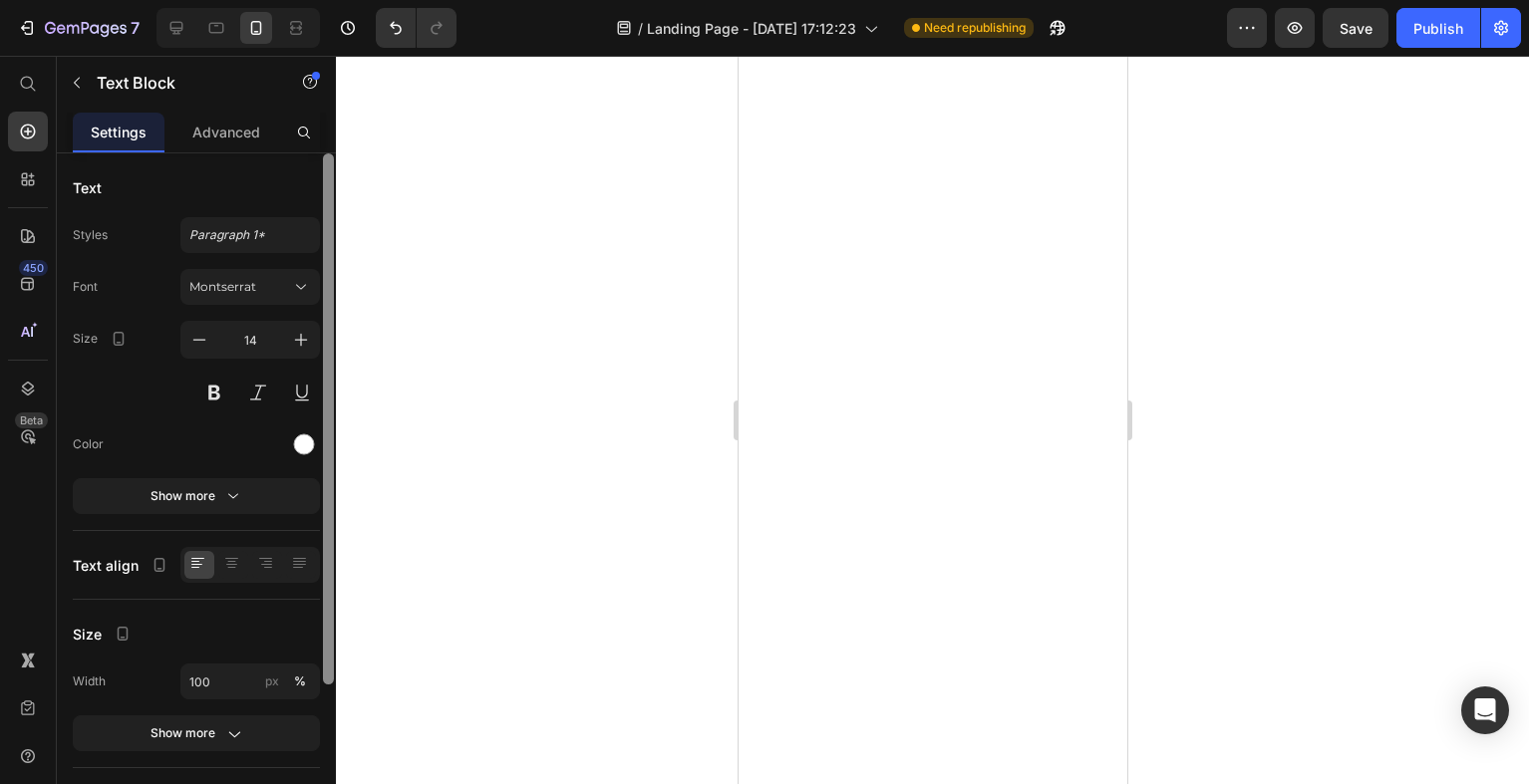 scroll, scrollTop: 0, scrollLeft: 0, axis: both 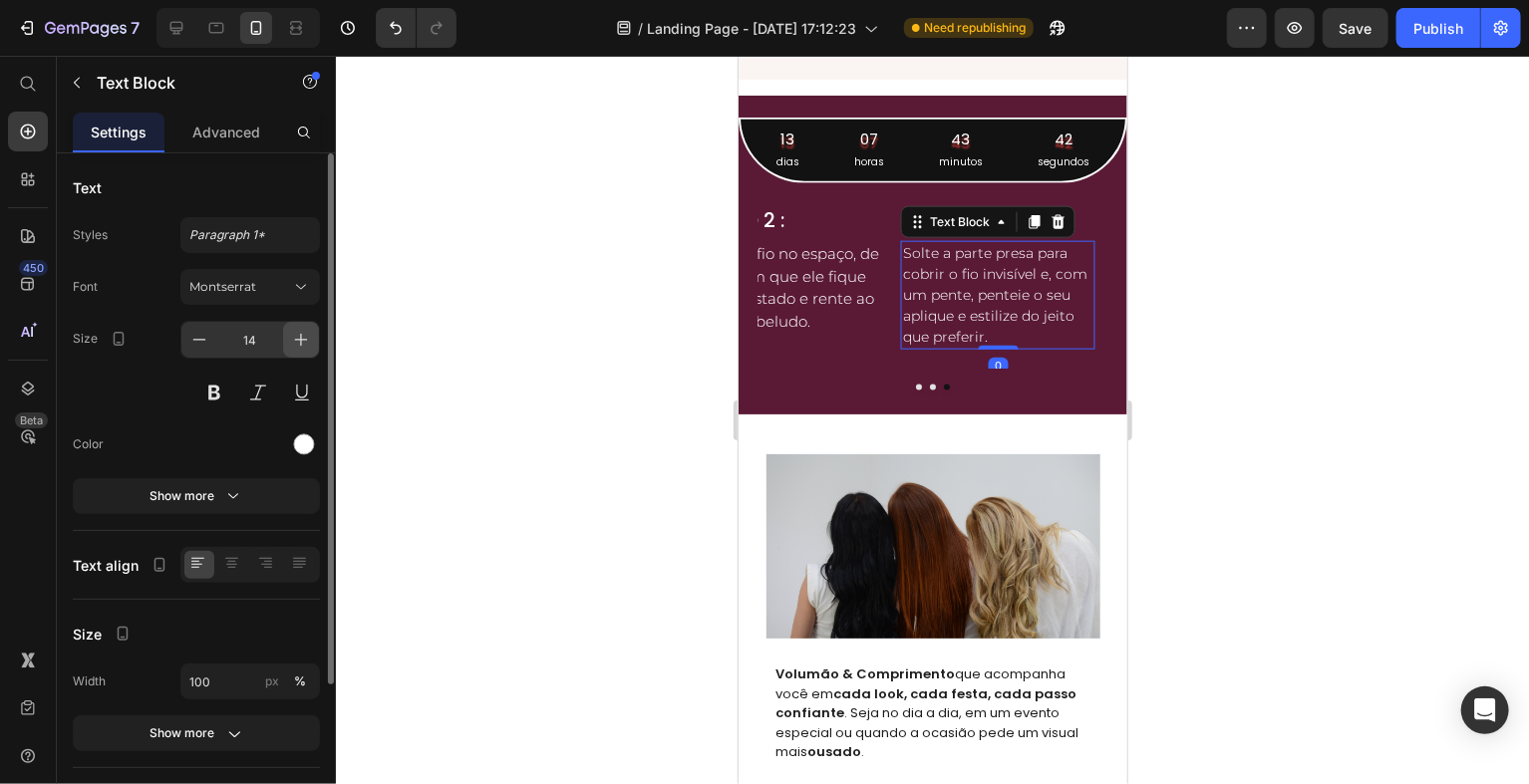 click at bounding box center [301, 340] 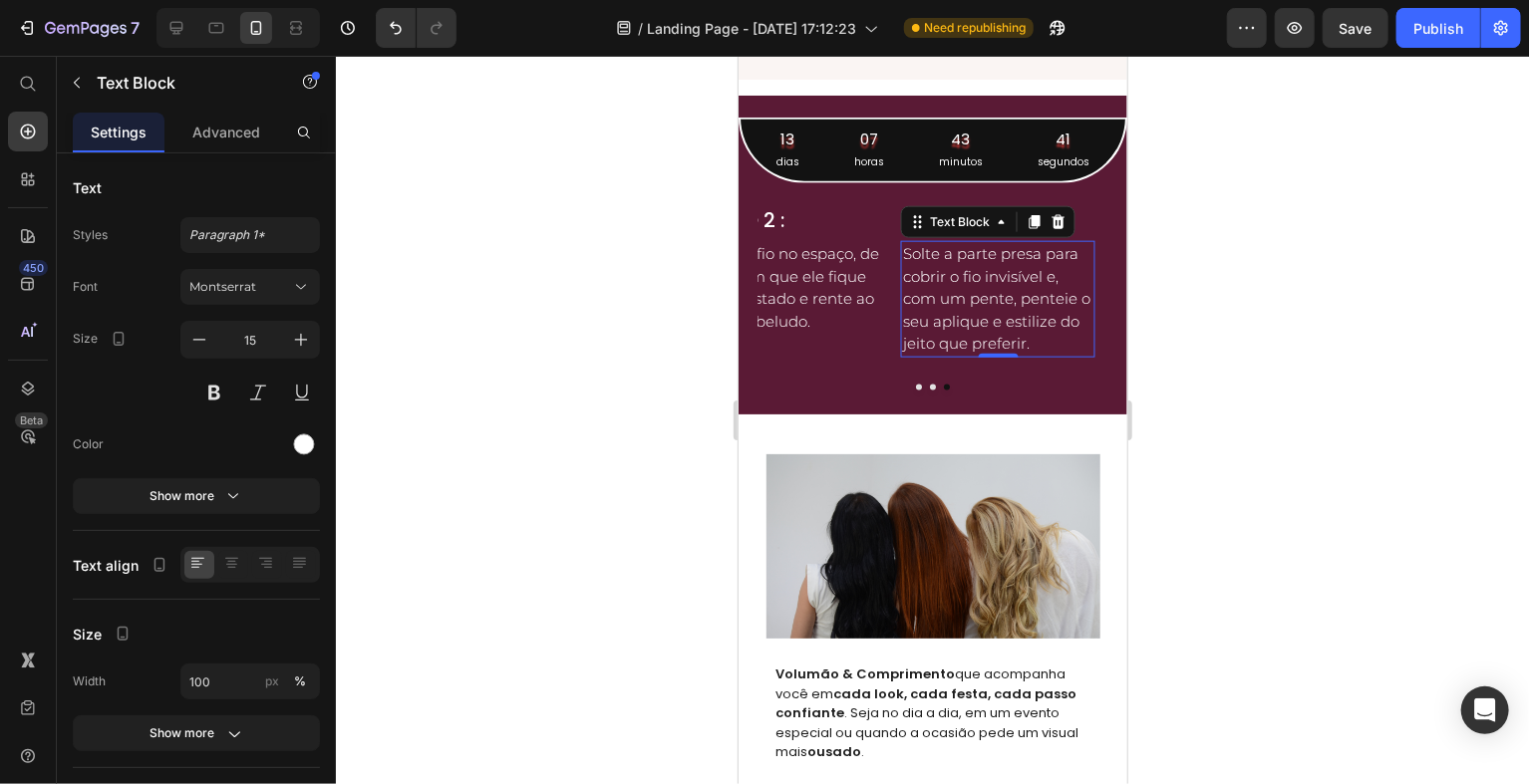 click 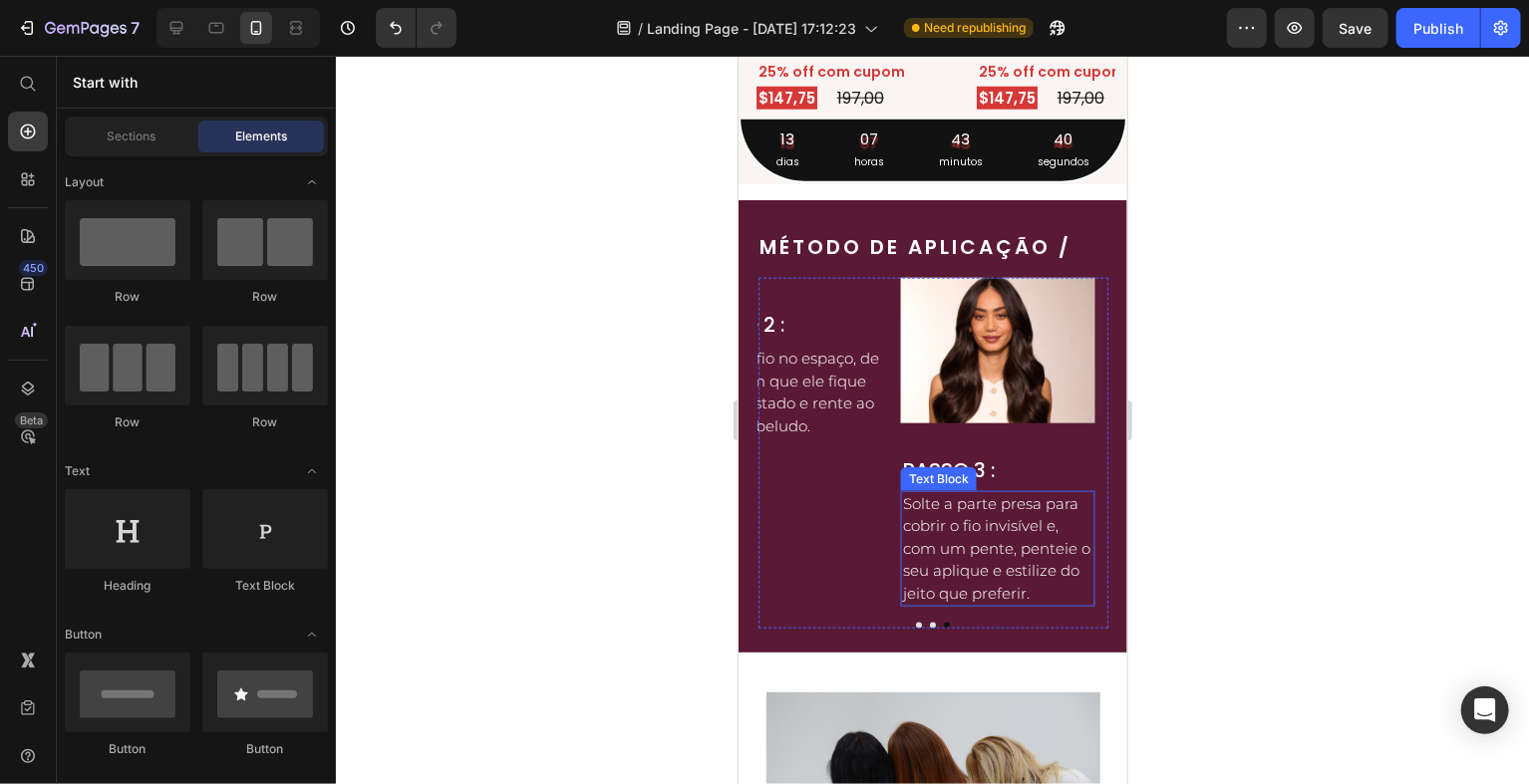 scroll, scrollTop: 1387, scrollLeft: 0, axis: vertical 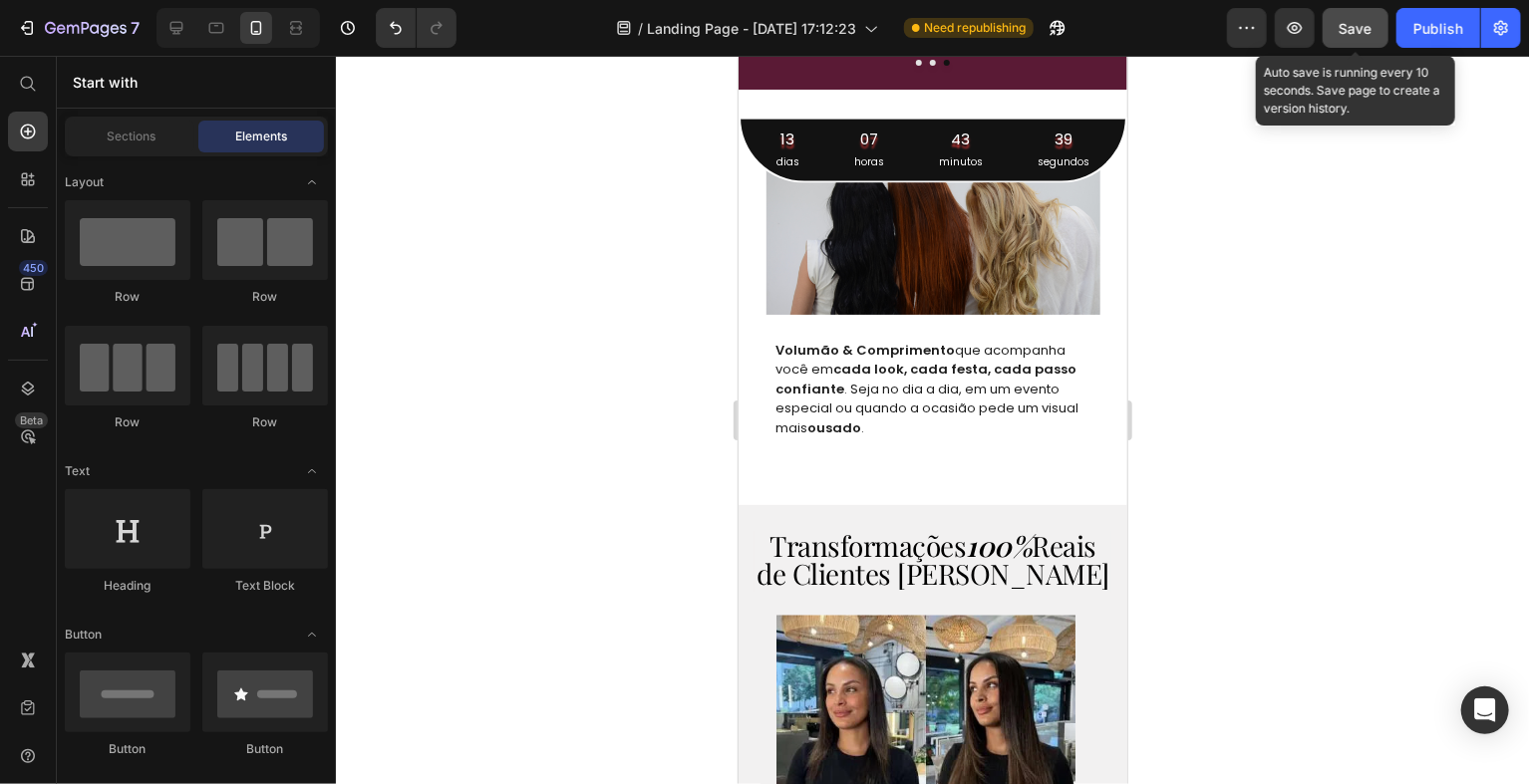 click on "Save" 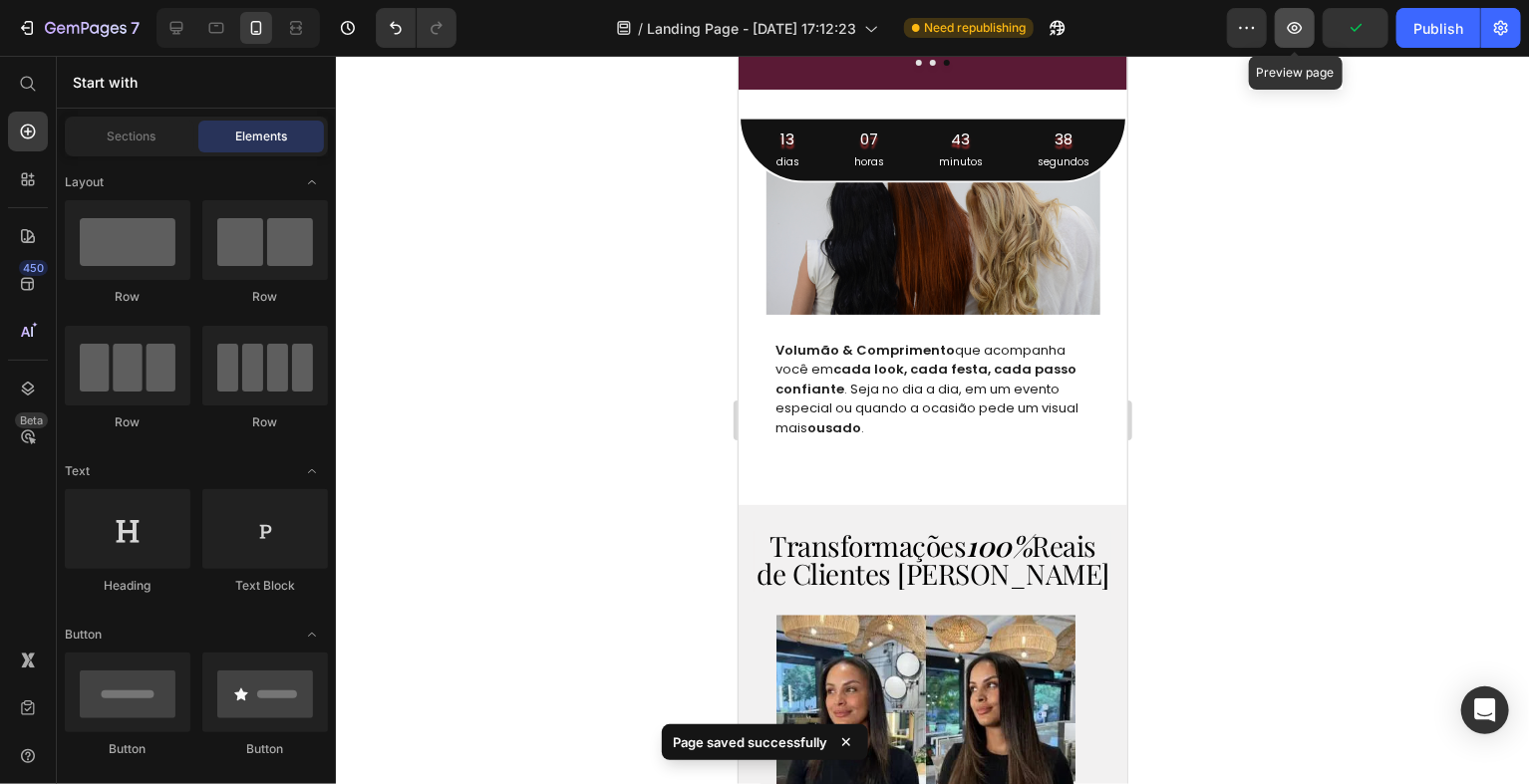 click 